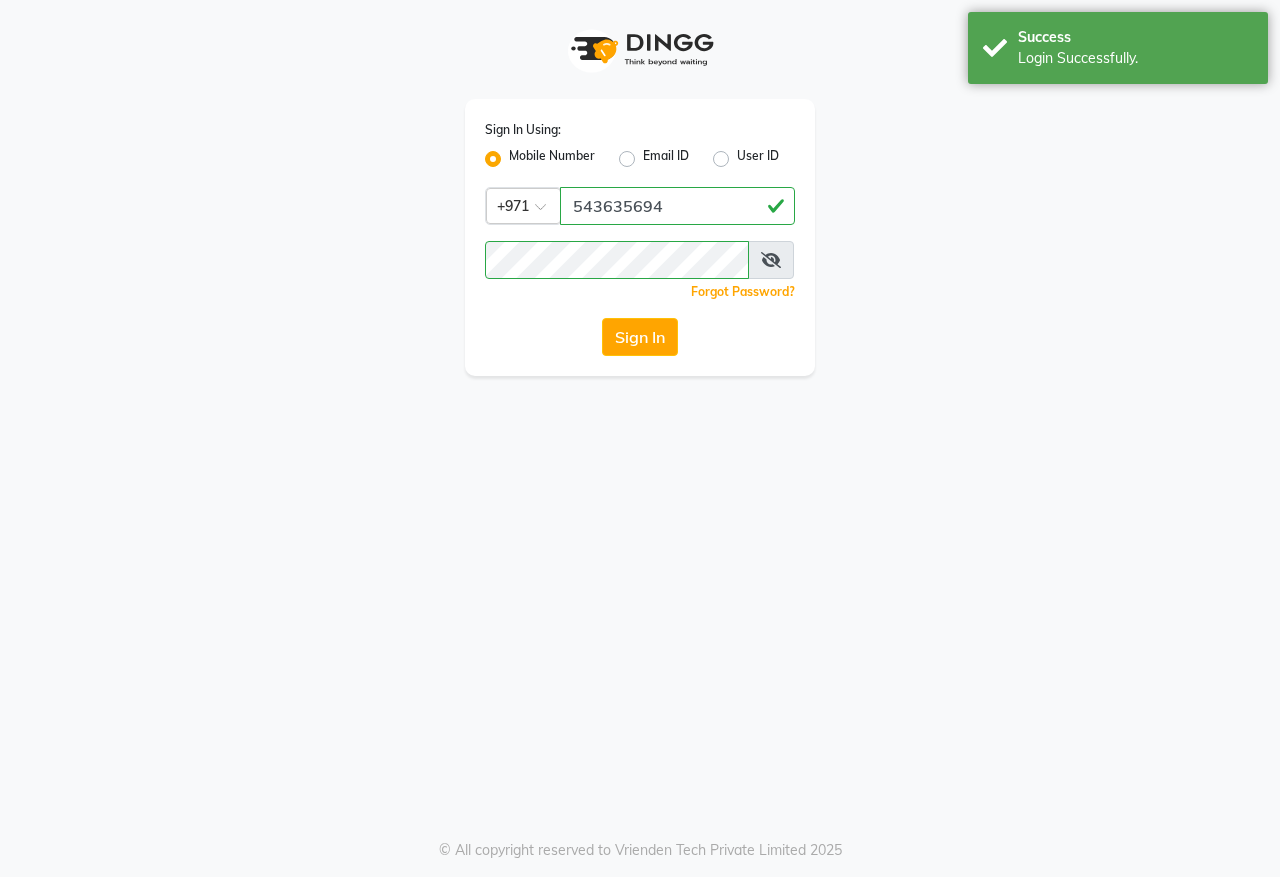 scroll, scrollTop: 0, scrollLeft: 0, axis: both 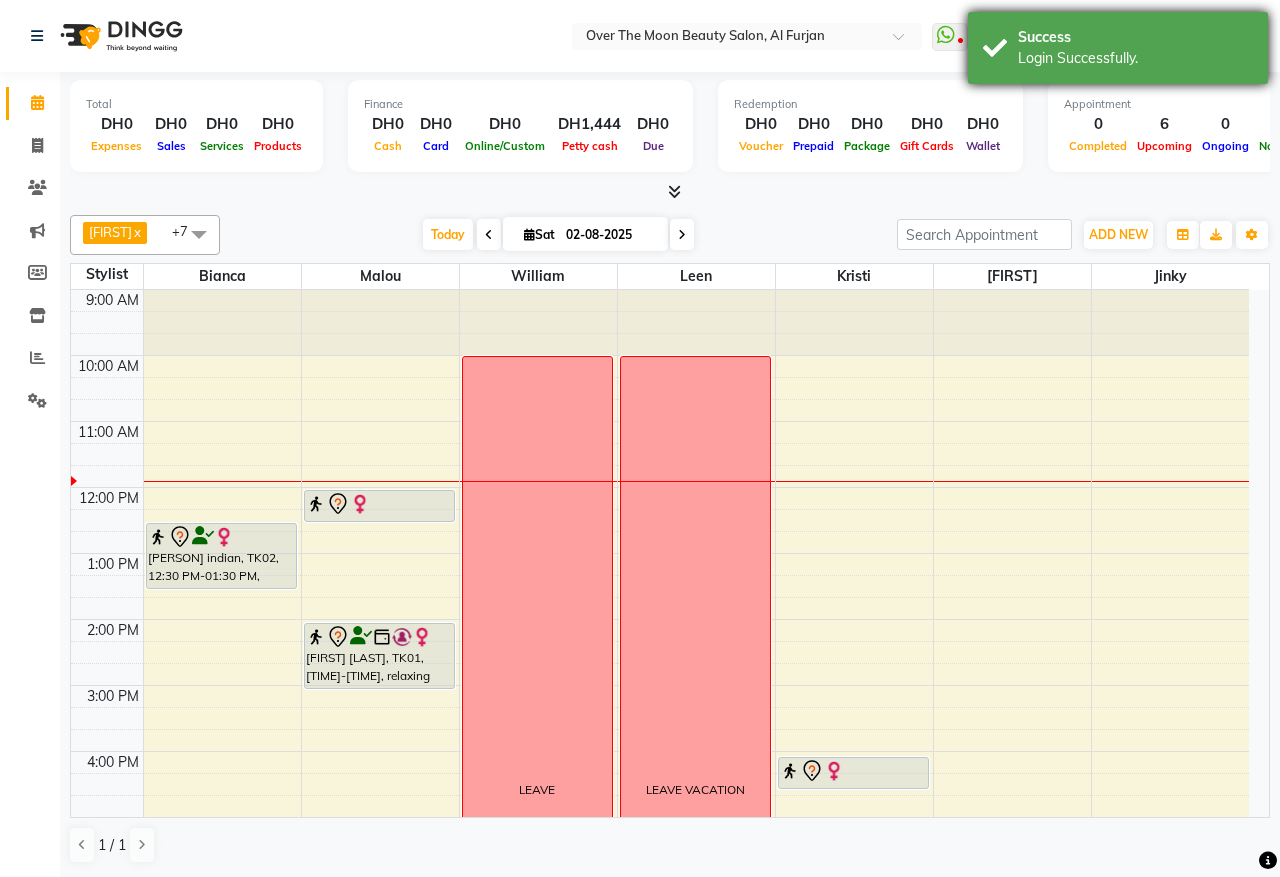 click on "Login Successfully." at bounding box center [1135, 58] 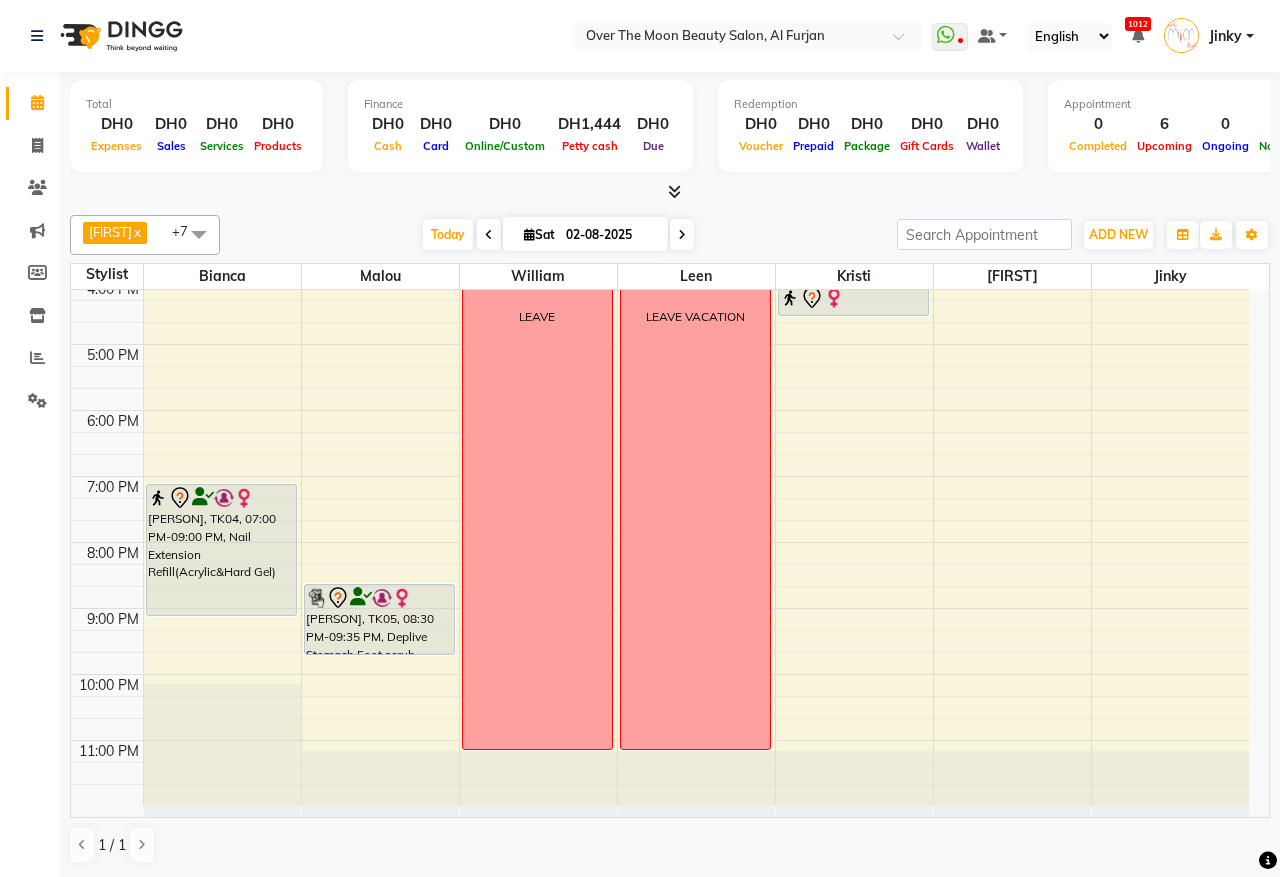 scroll, scrollTop: 0, scrollLeft: 0, axis: both 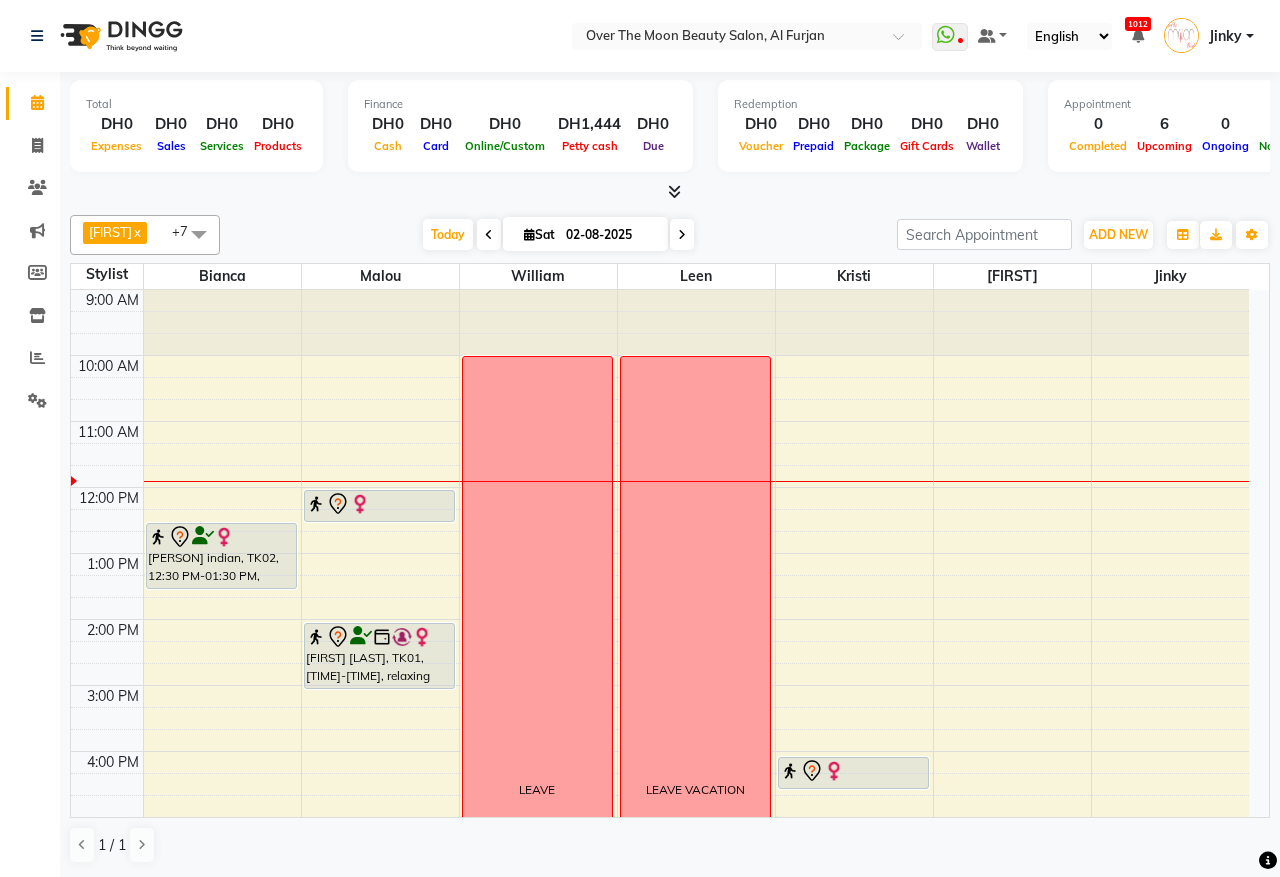 click on "9:00 AM 10:00 AM 11:00 AM 12:00 PM 1:00 PM 2:00 PM 3:00 PM 4:00 PM 5:00 PM 6:00 PM 7:00 PM 8:00 PM 9:00 PM 10:00 PM 11:00 PM             [FIRST] [LAST], TK02, [TIME]-[TIME], Classic Pedicure             [FIRST], TK04, [TIME]-[TIME], Nail Extension Refill(Acrylic&Hard Gel)             [FIRST] [LAST], TK03, [TIME]-[TIME], Waxing Full brazillian             [FIRST] [LAST], TK01, [TIME]-[TIME], relaxing massage 60 minutes             [FIRST], TK05, [TIME]-[TIME], Deplive Stomach,Foot scrub  LEAVE   LEAVE VACATION              [FIRST], TK06, [TIME]-[TIME], Threading Eyebrow" at bounding box center (660, 784) 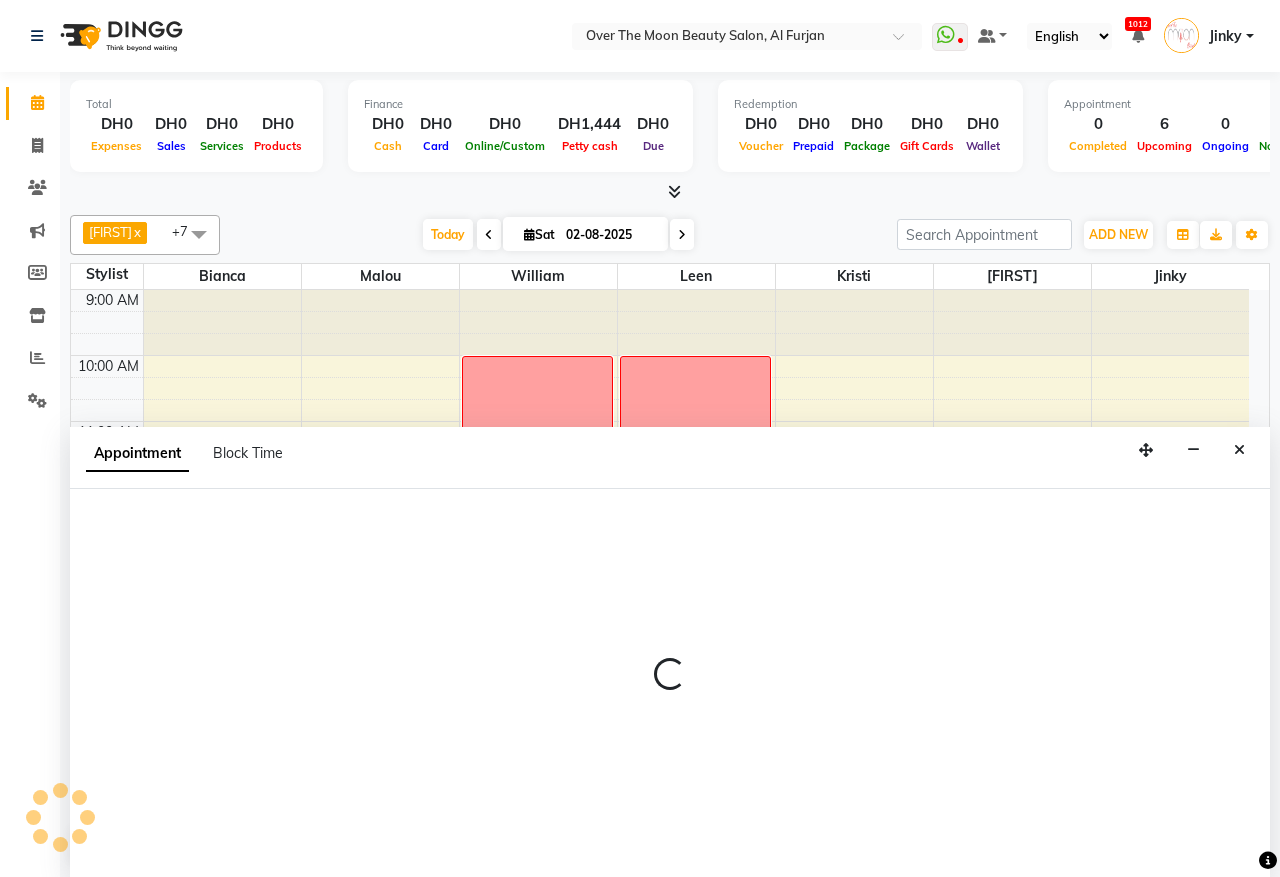 select on "20146" 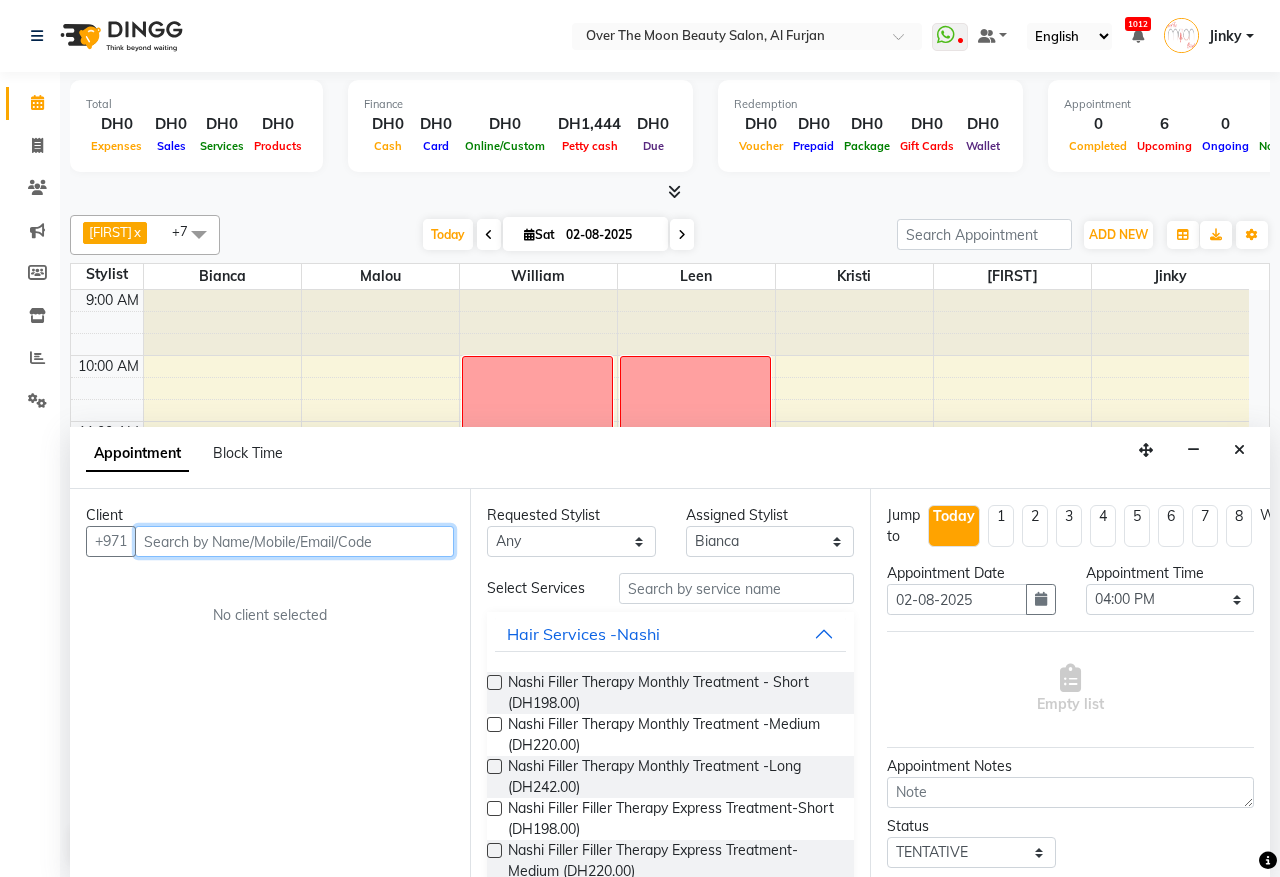 click at bounding box center [294, 541] 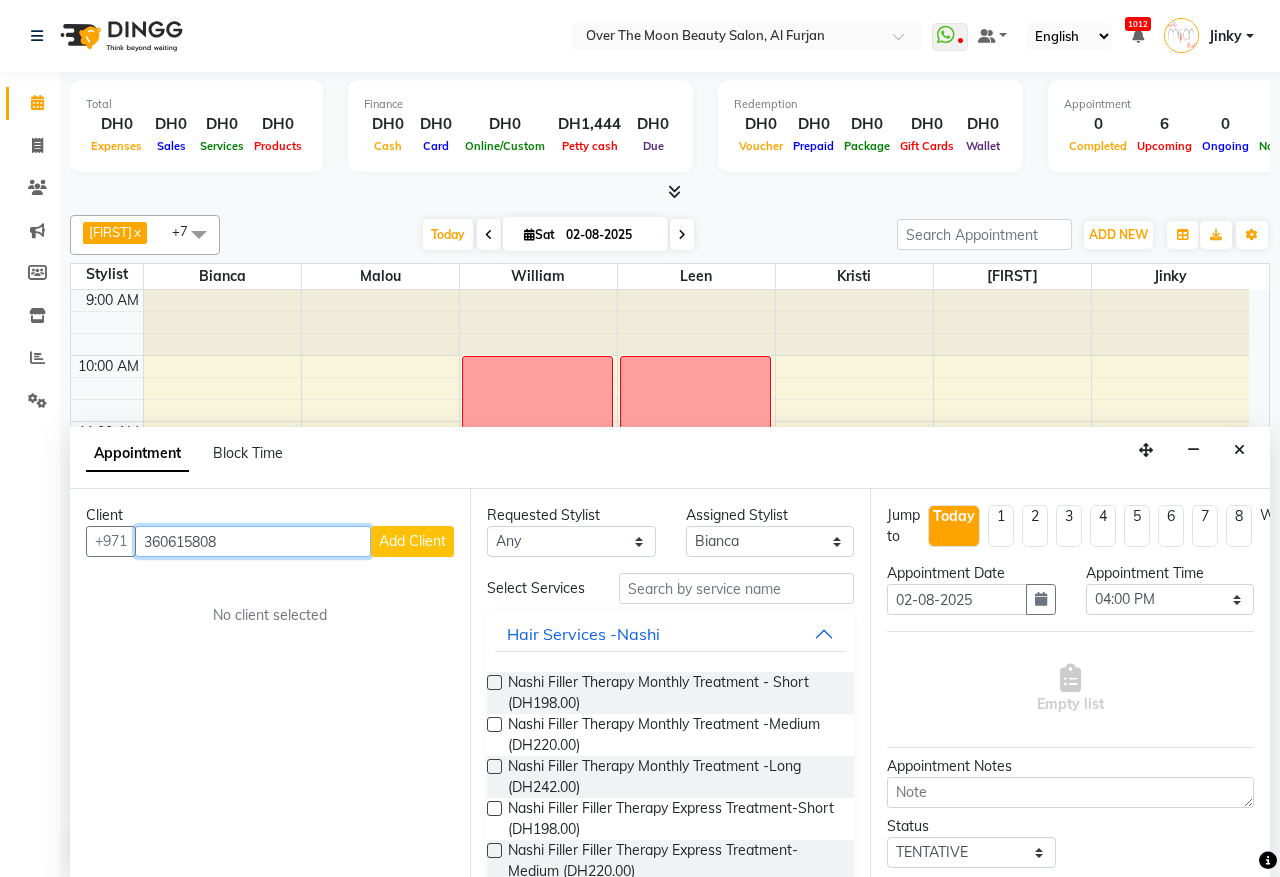 click on "360615808" at bounding box center (253, 541) 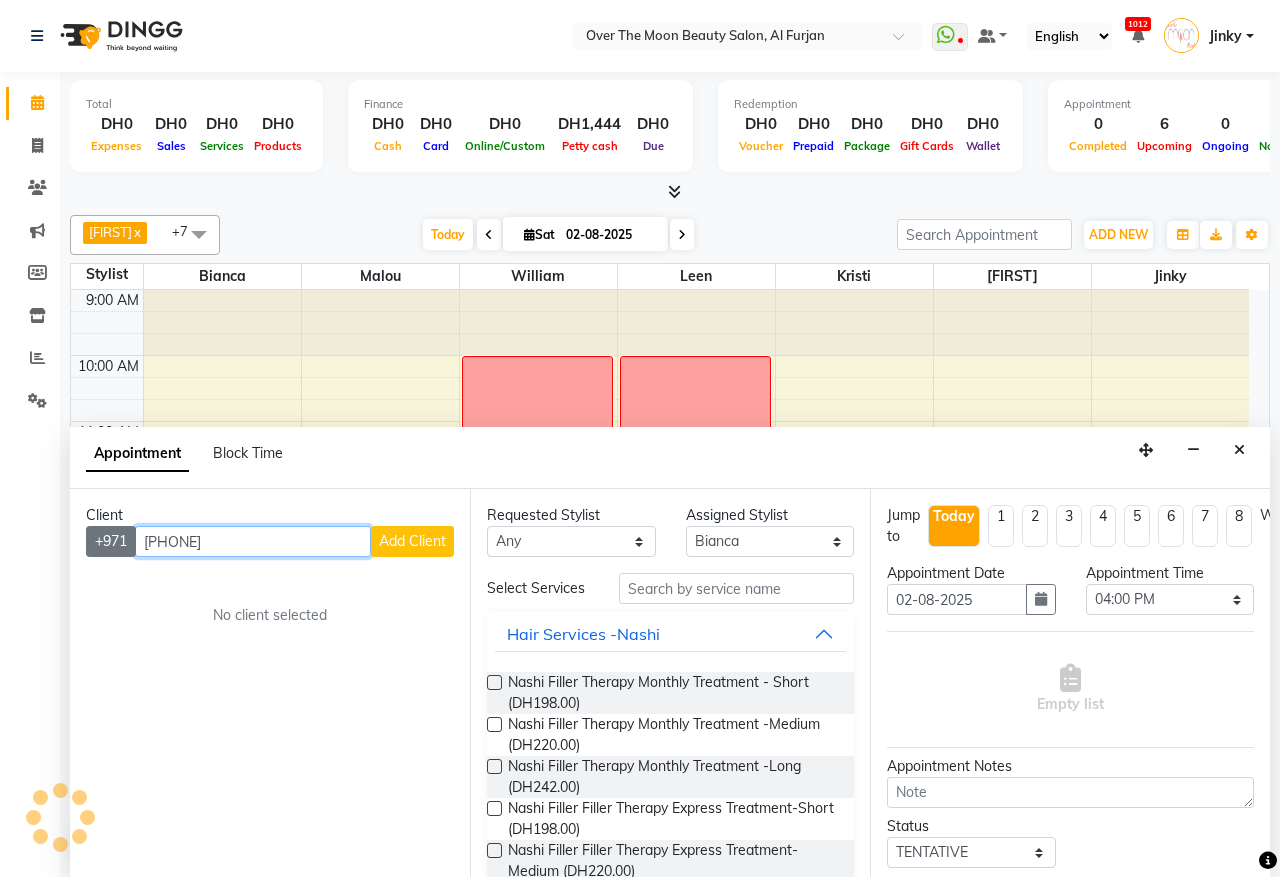 type on "[PHONE]" 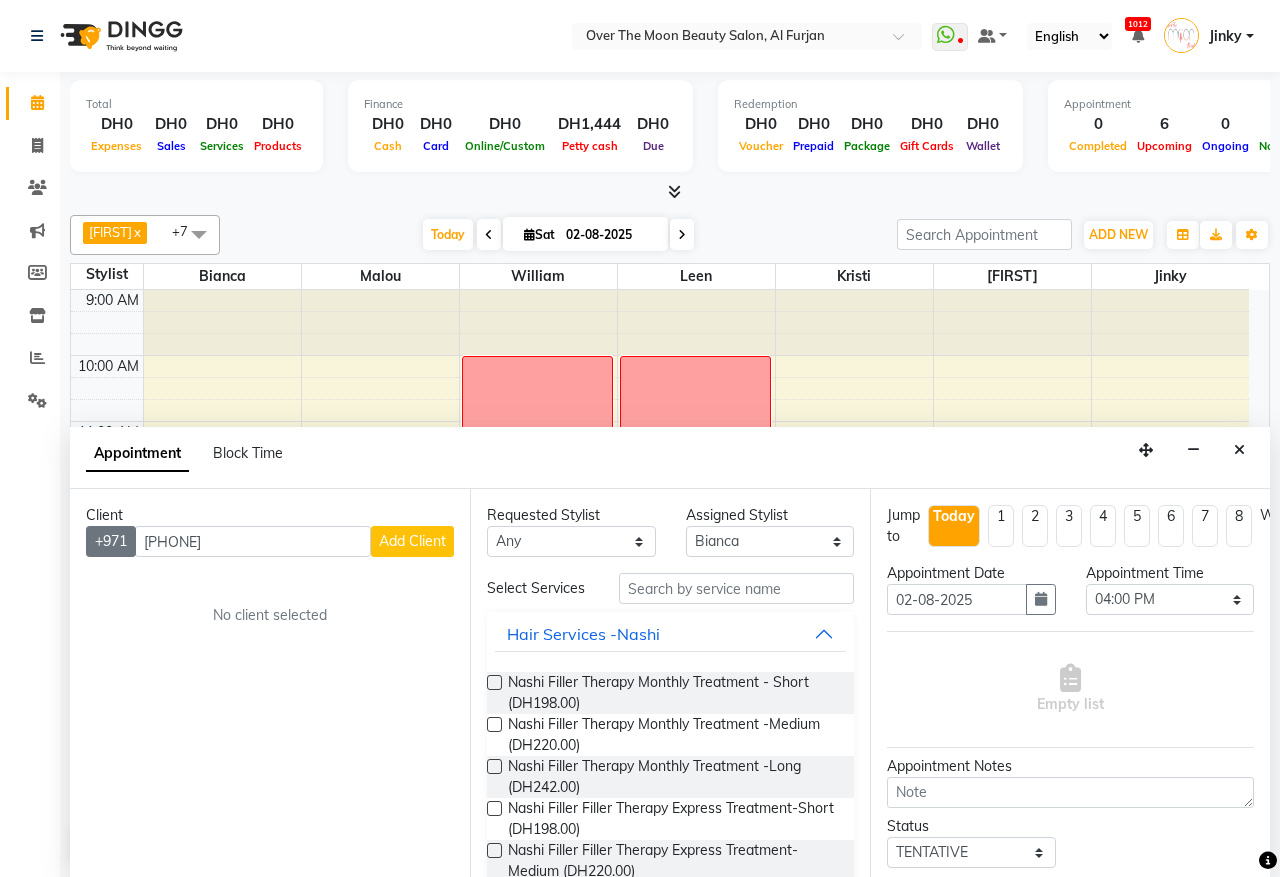 click on "+971" at bounding box center (111, 541) 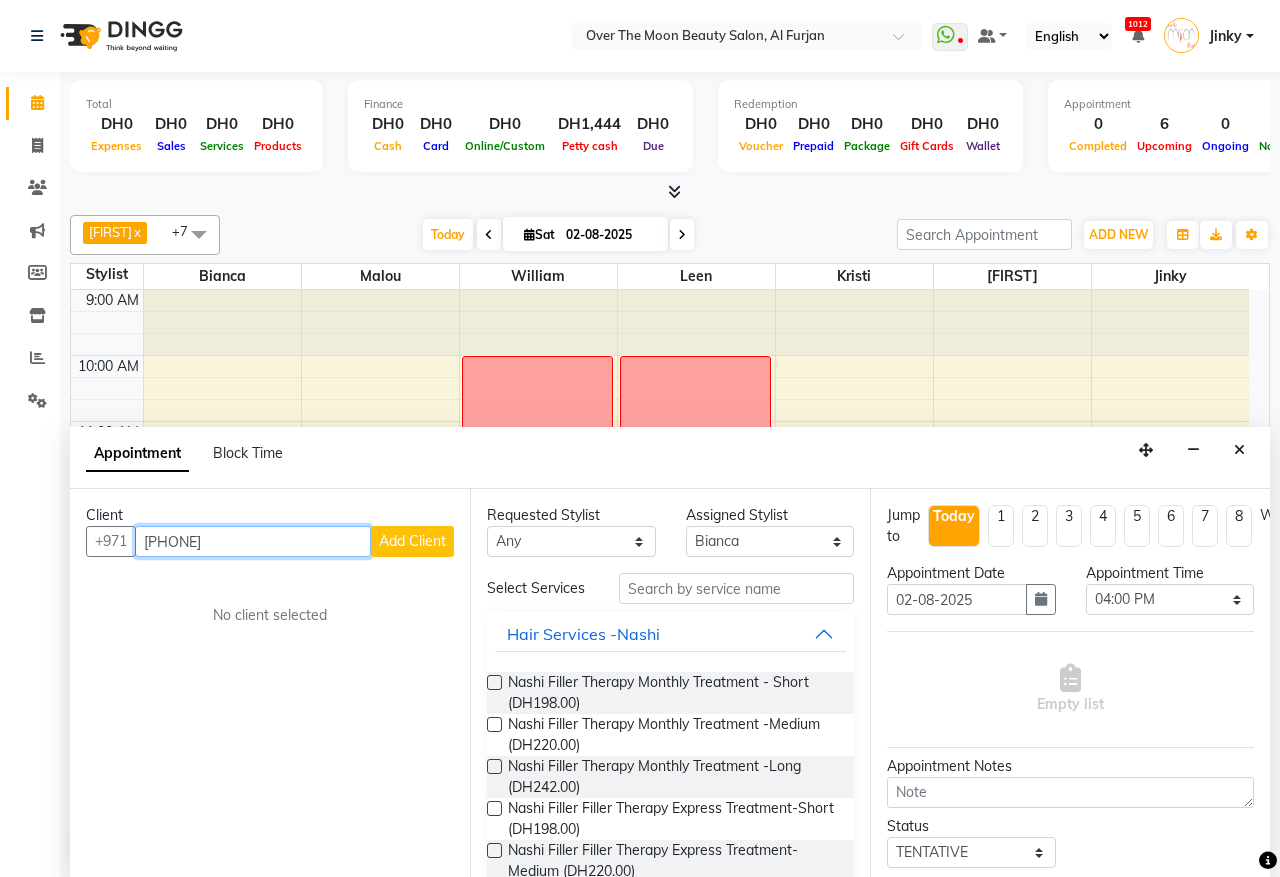 click on "[PHONE]" at bounding box center [253, 541] 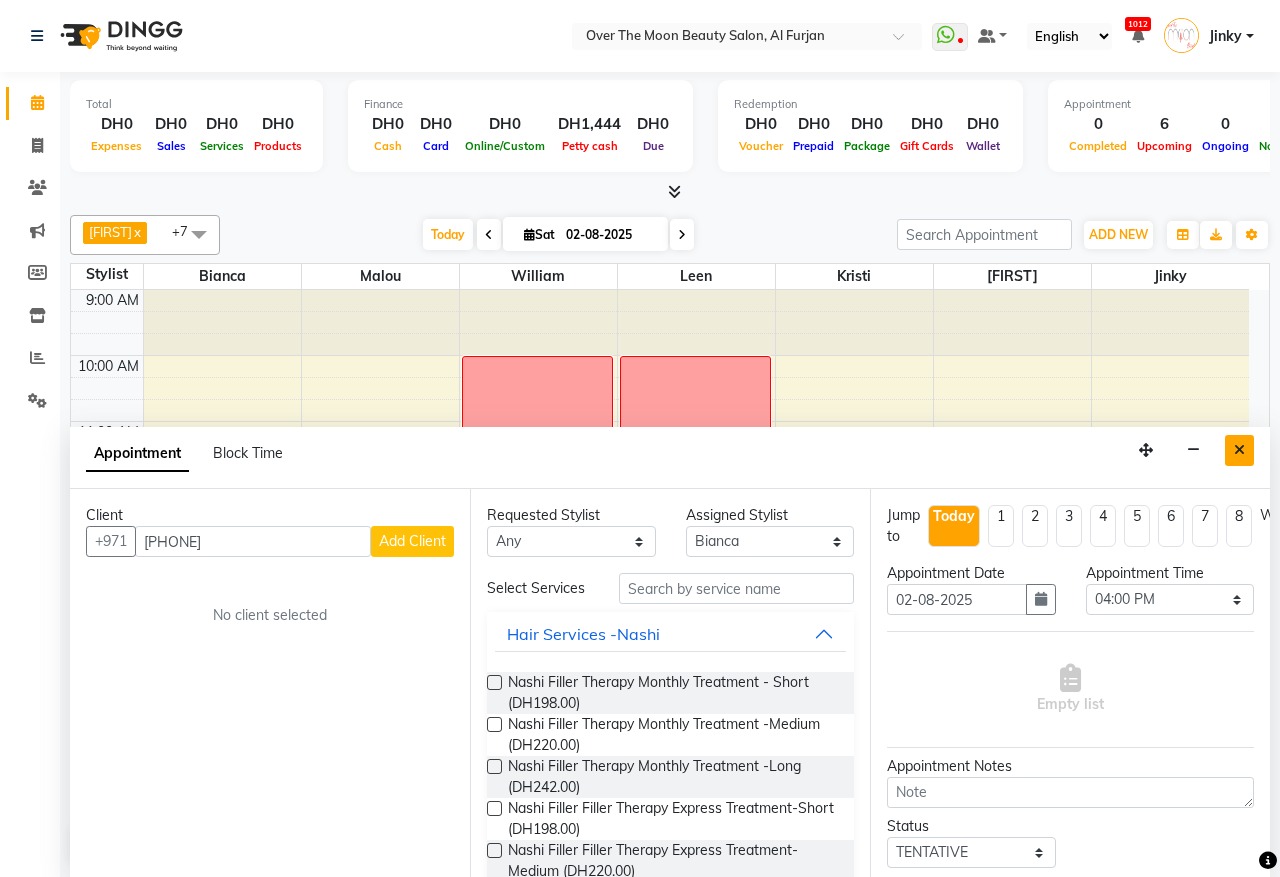 click at bounding box center (1239, 450) 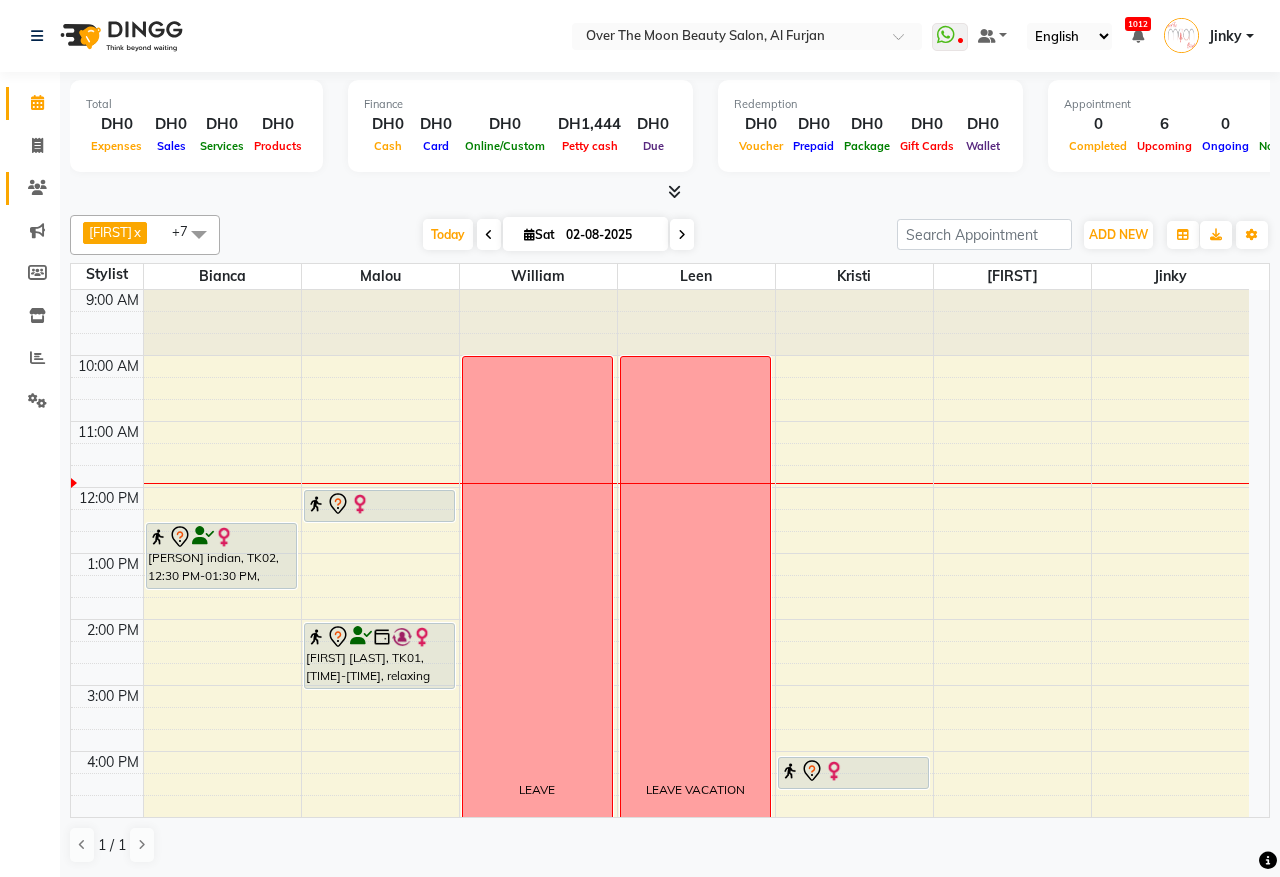 click 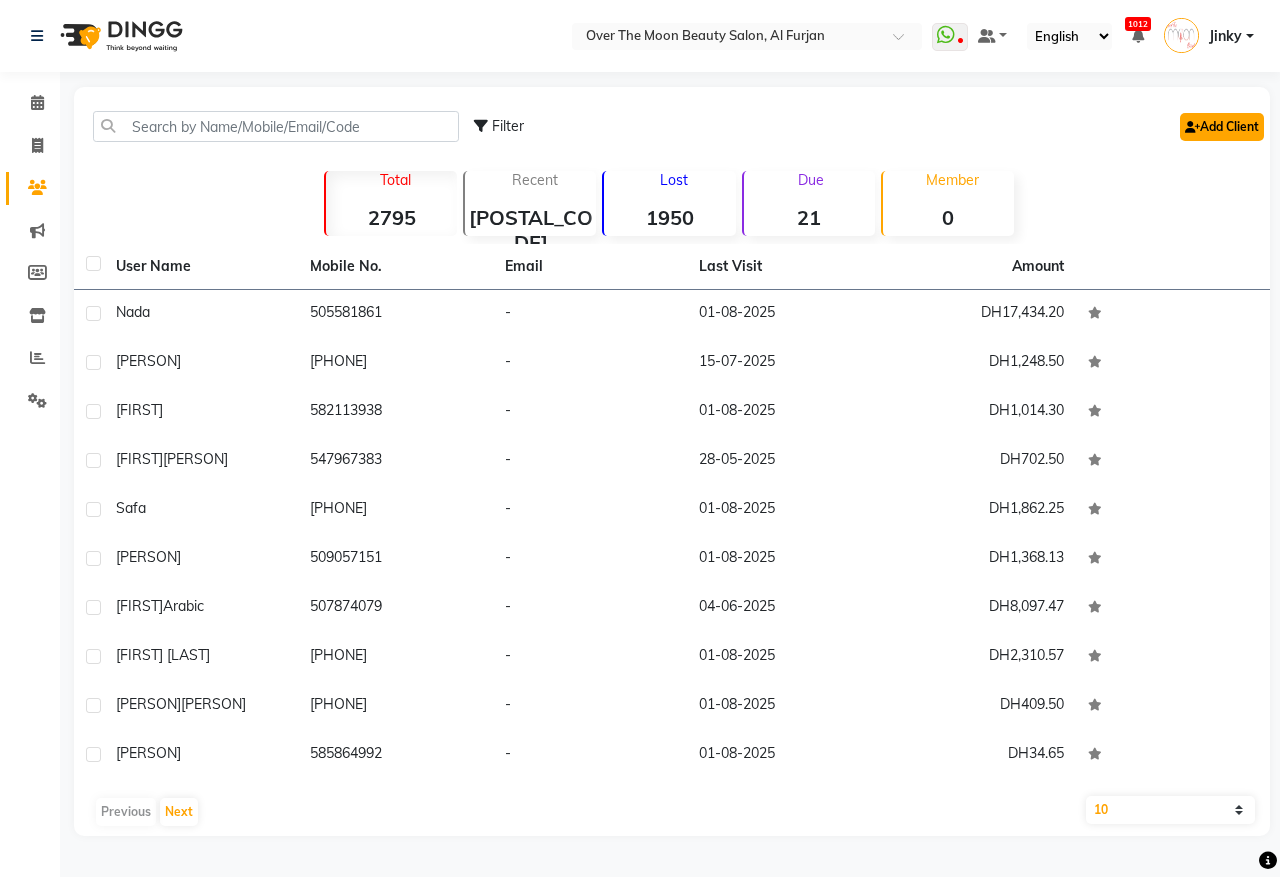 click on "Add Client" 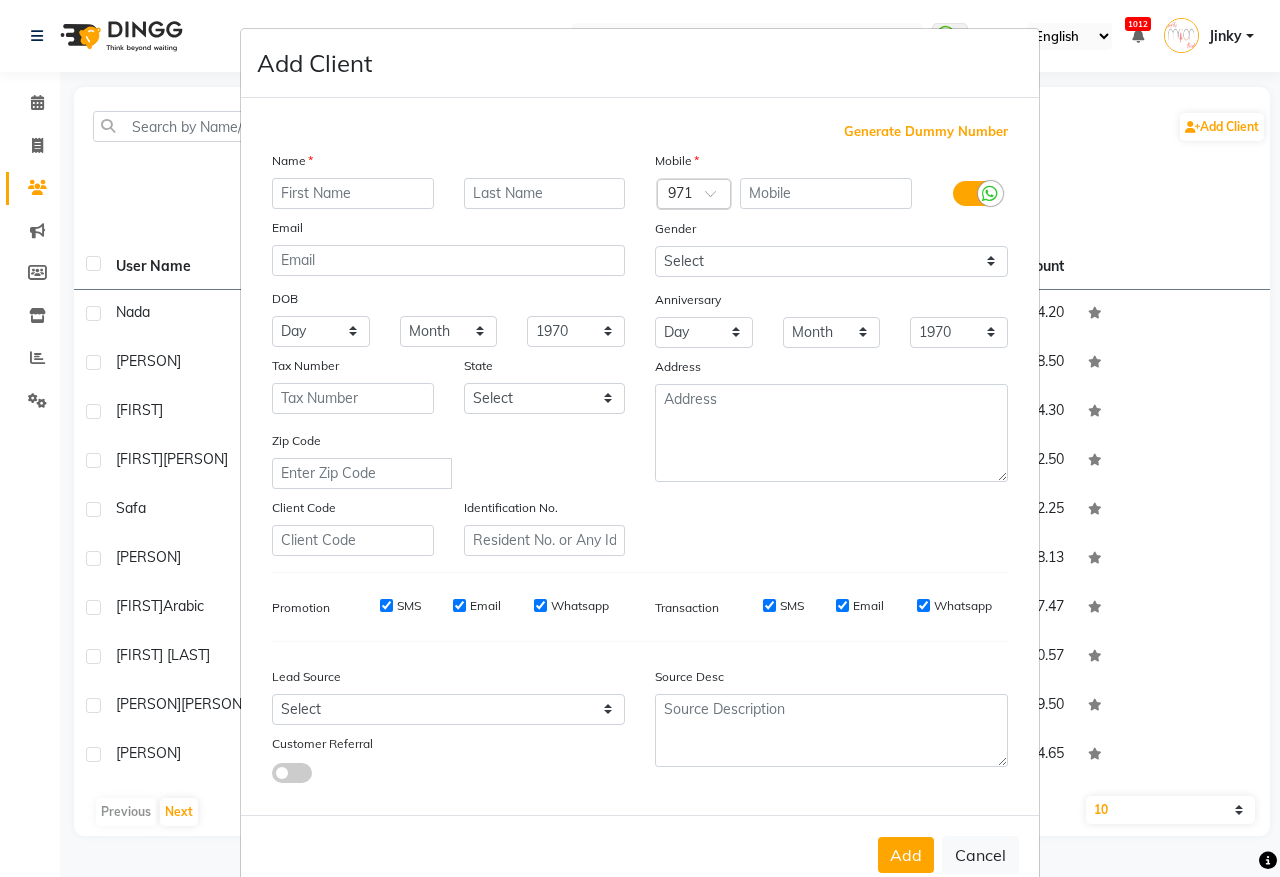 click at bounding box center (674, 195) 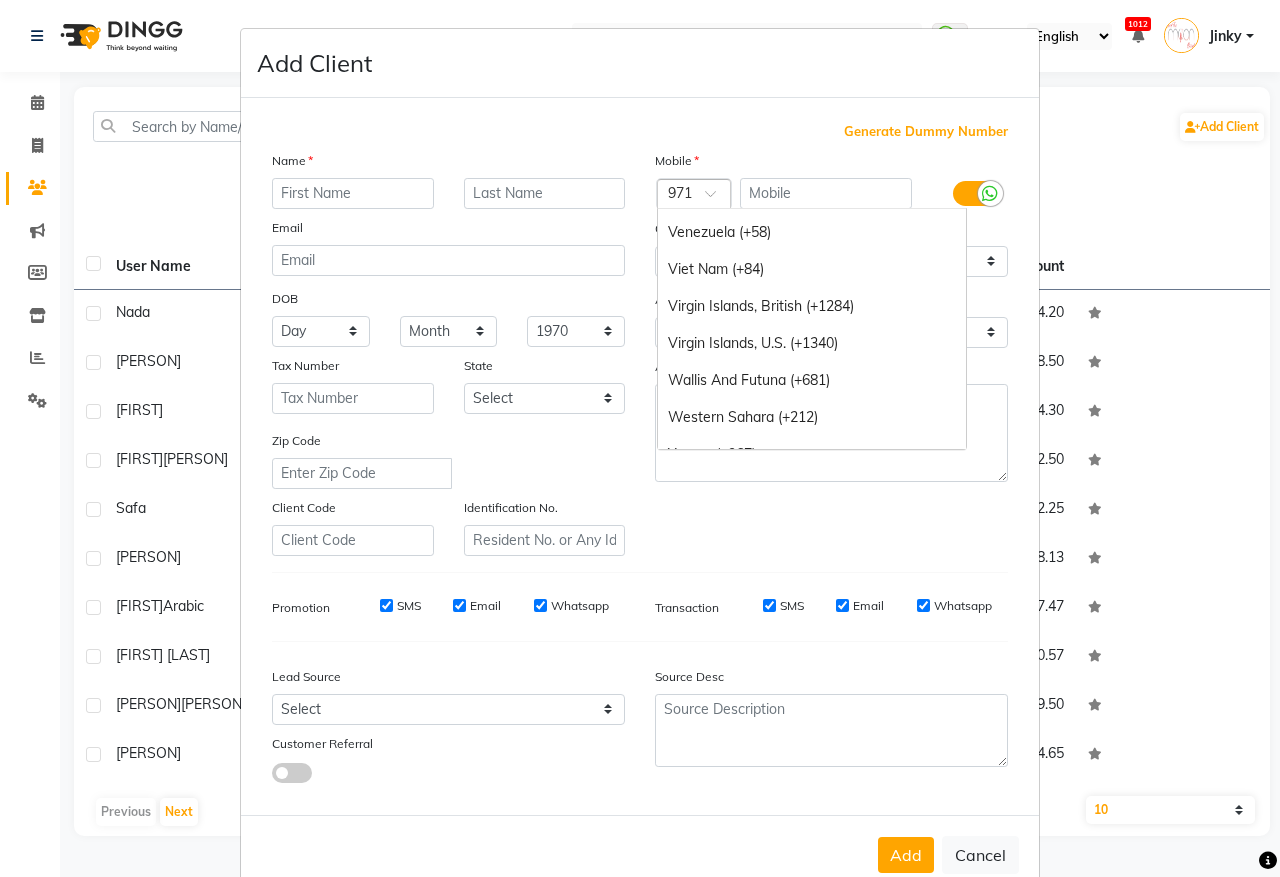scroll, scrollTop: 8578, scrollLeft: 0, axis: vertical 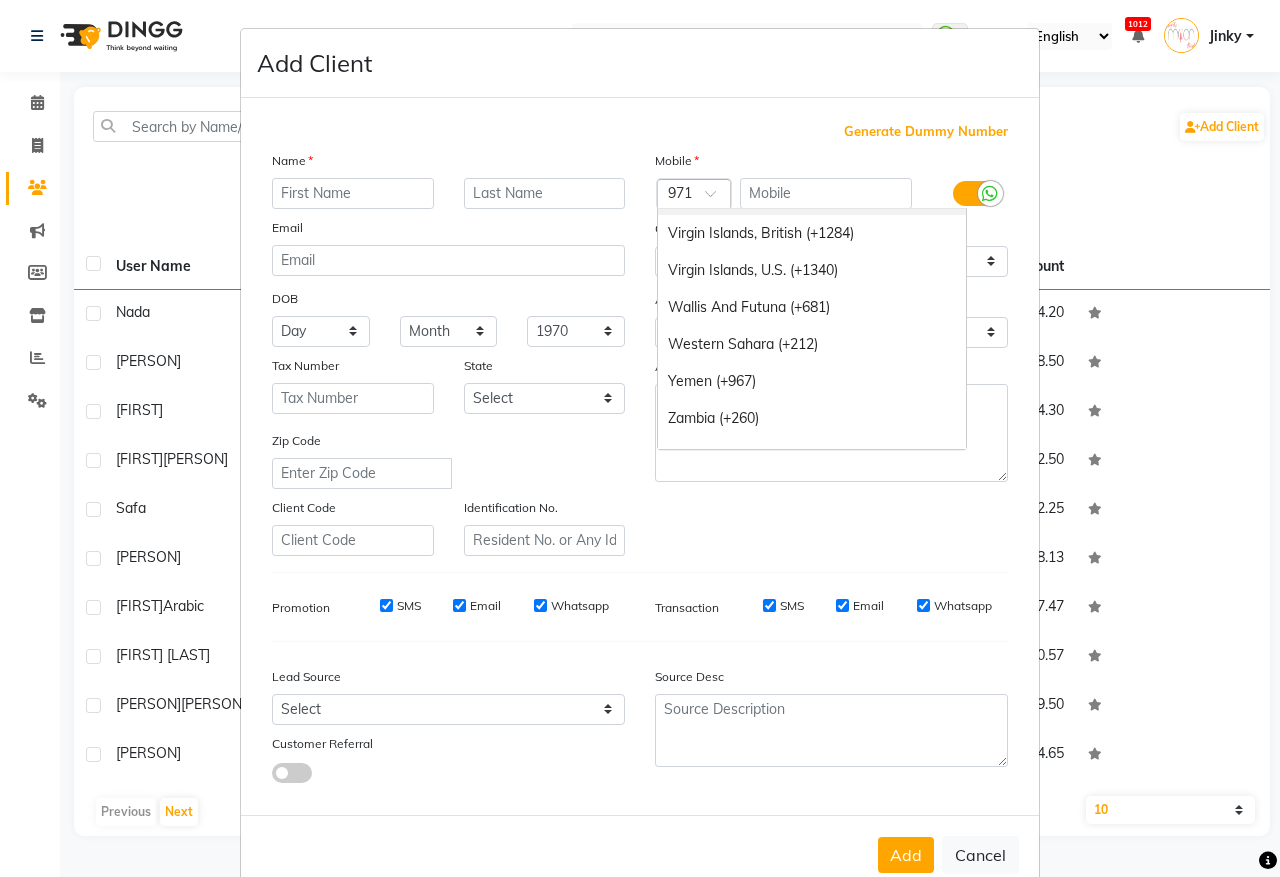 click at bounding box center [717, 199] 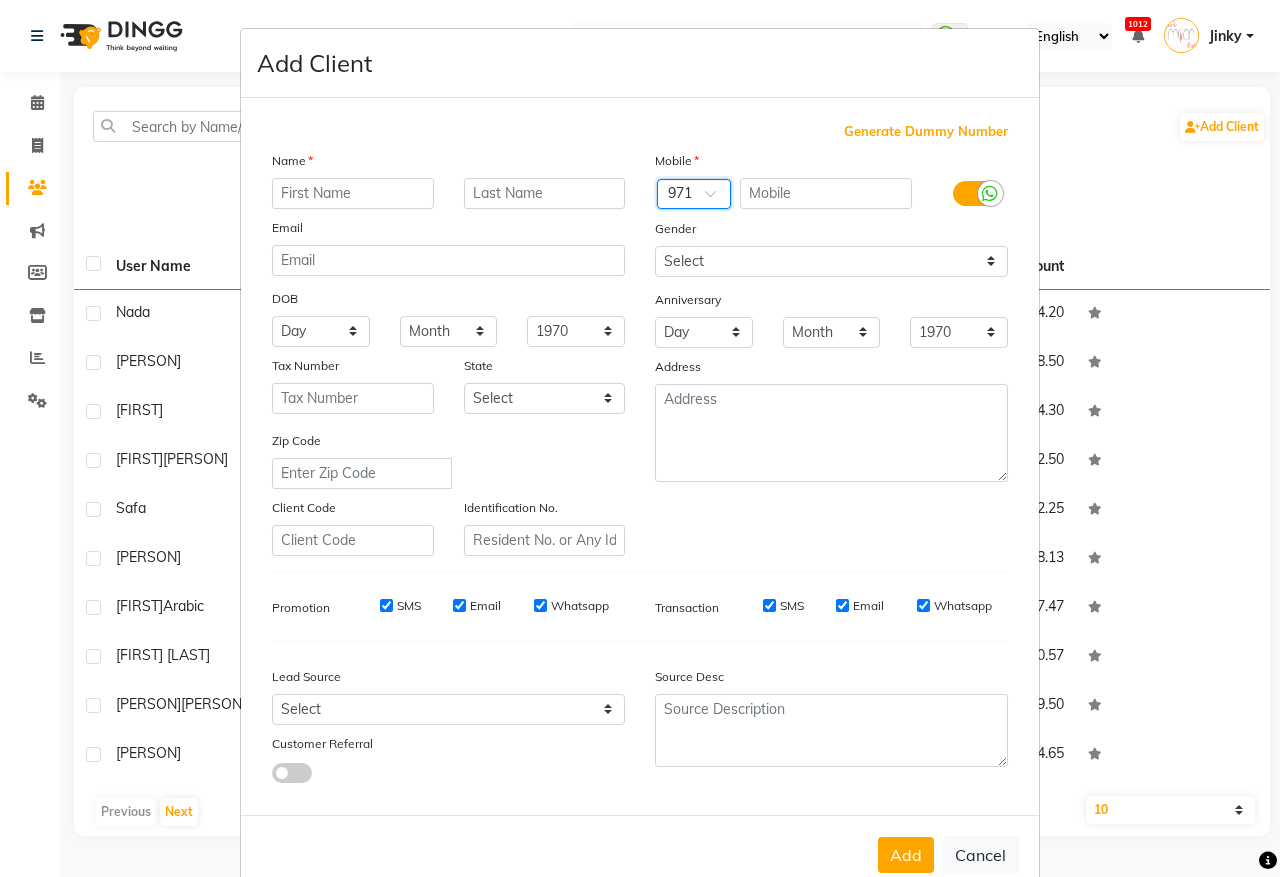 click at bounding box center [694, 195] 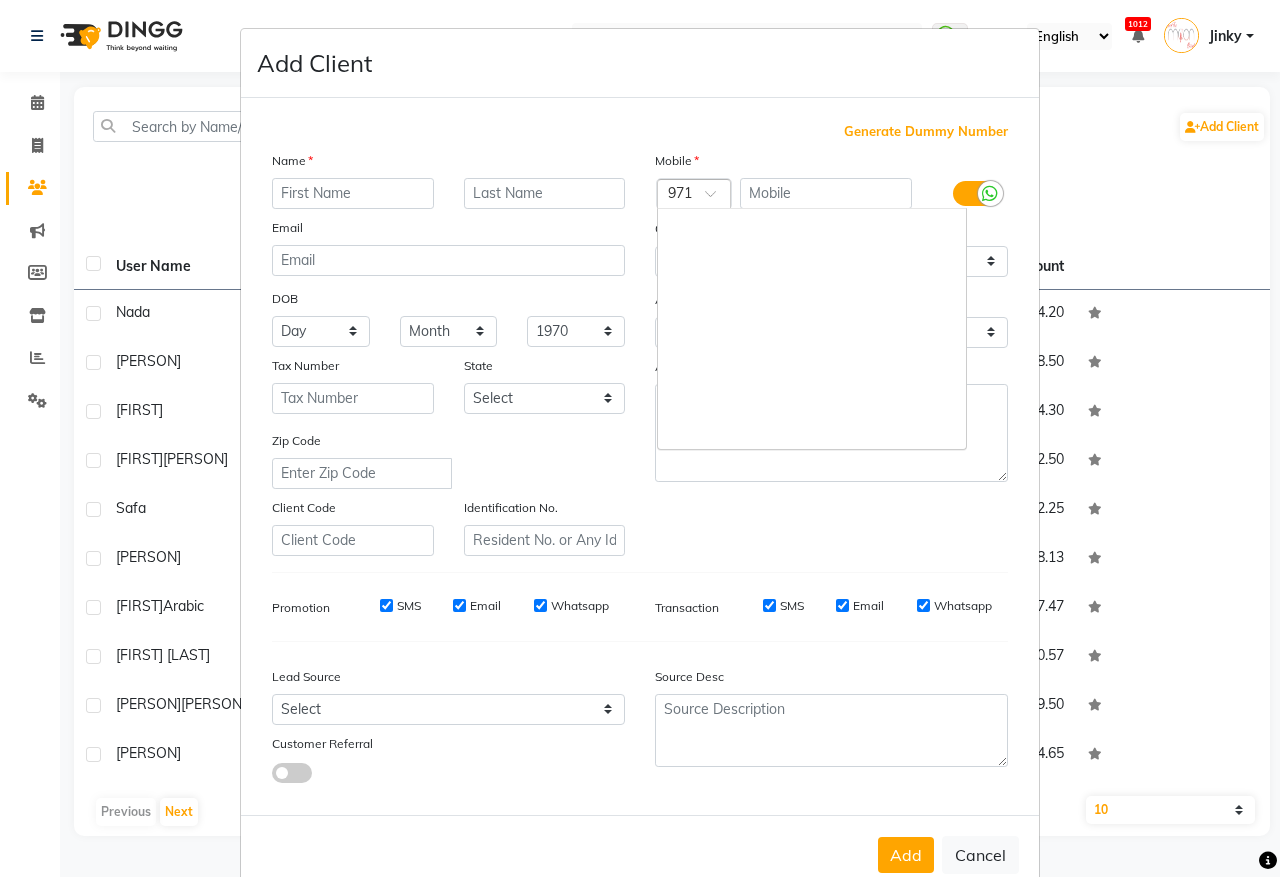 scroll, scrollTop: 8251, scrollLeft: 0, axis: vertical 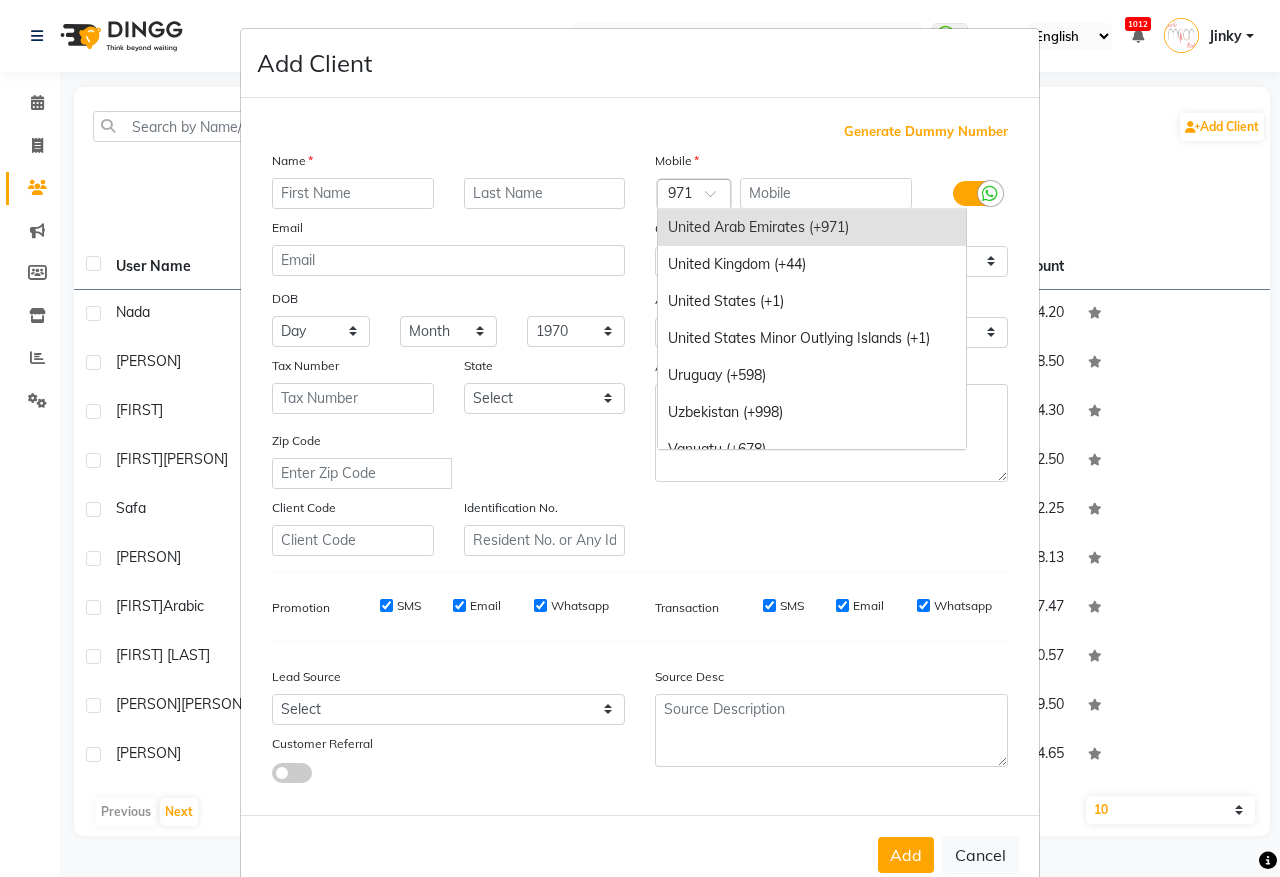 click at bounding box center [694, 195] 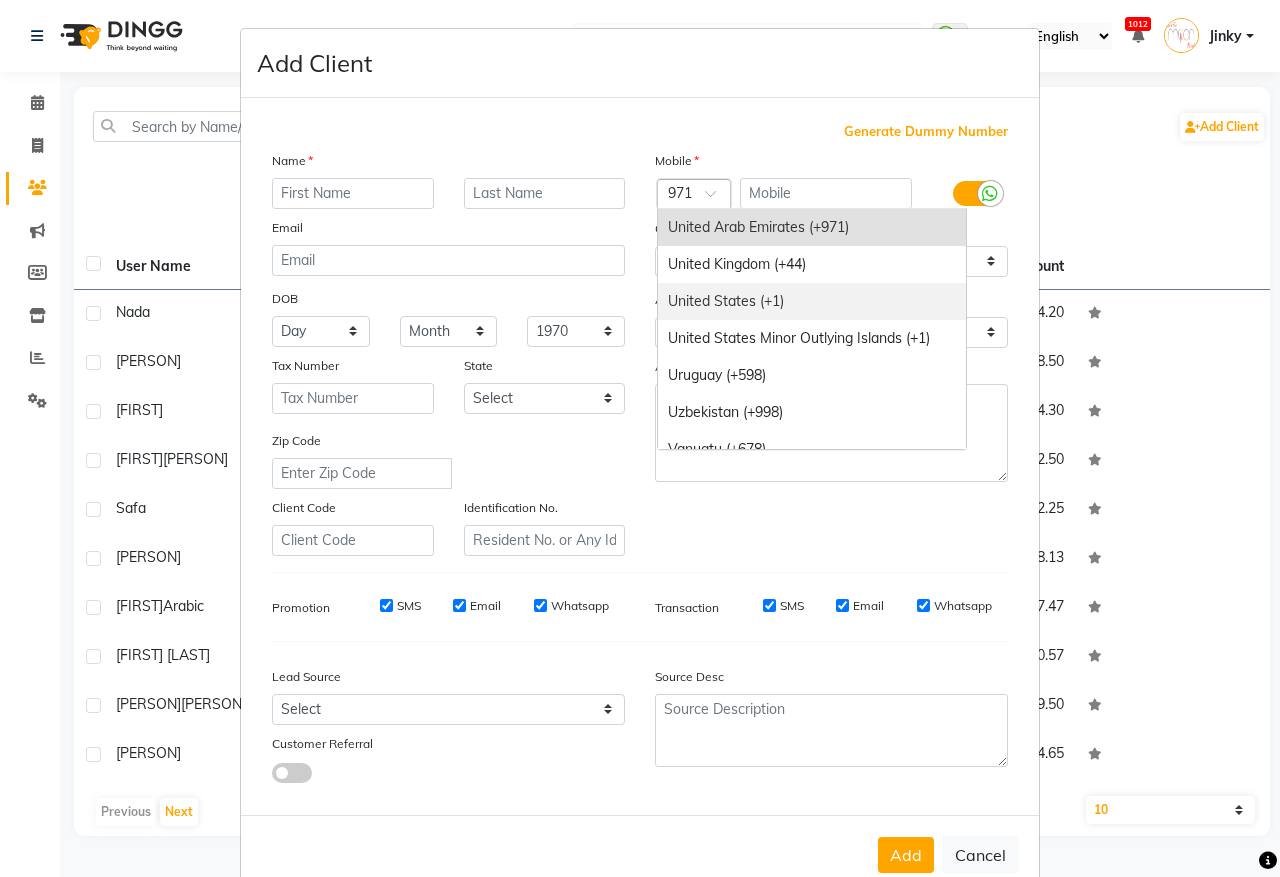 scroll, scrollTop: 8602, scrollLeft: 0, axis: vertical 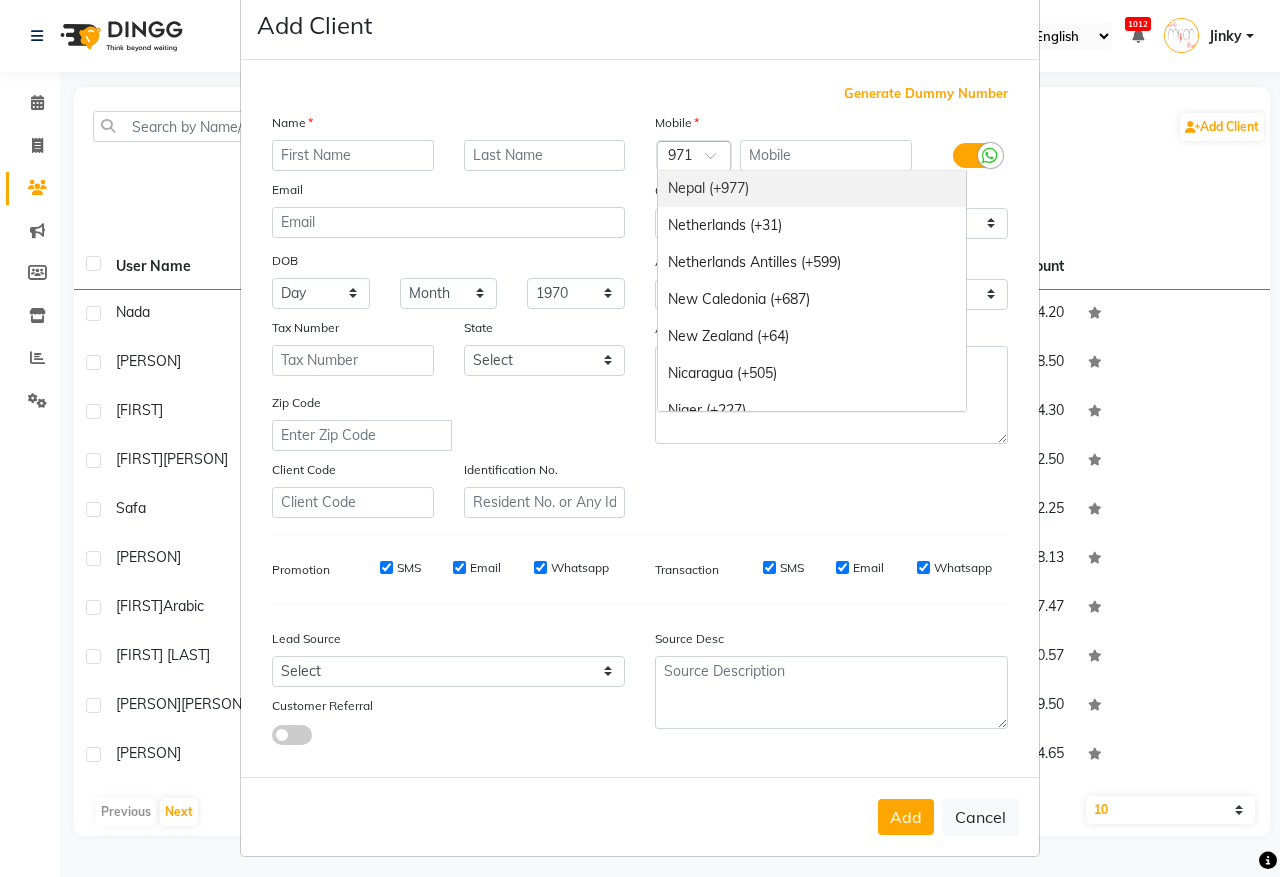 type on "=" 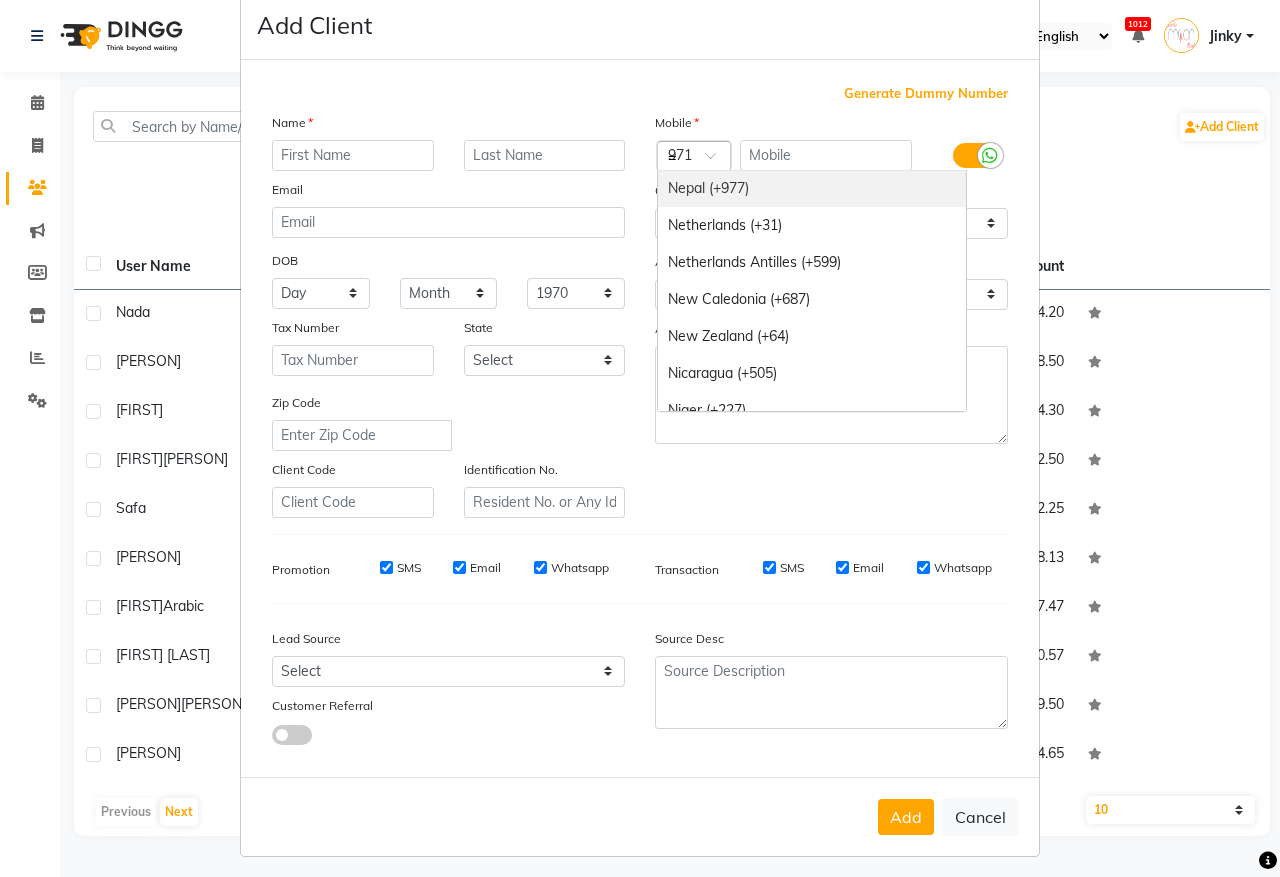 scroll, scrollTop: 0, scrollLeft: 0, axis: both 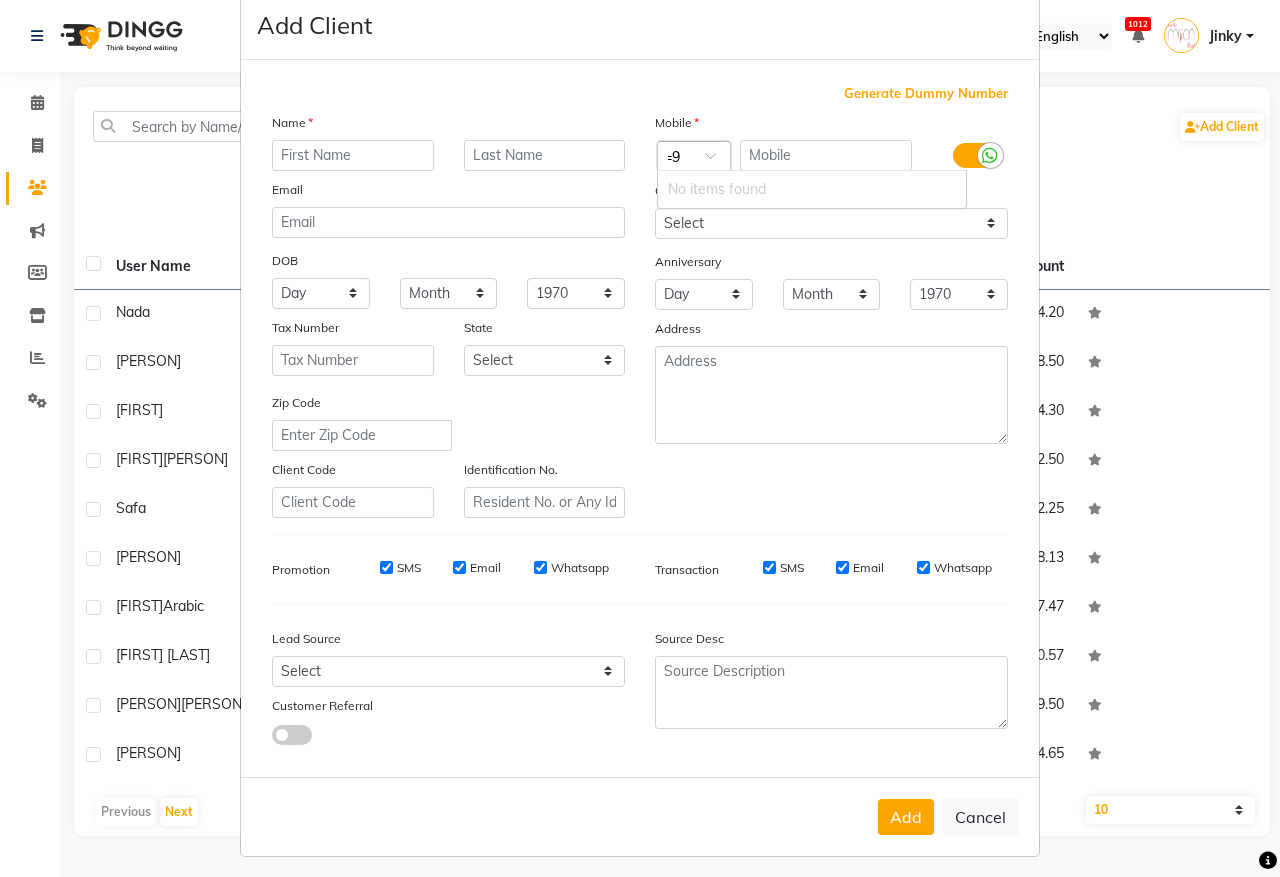type on "=" 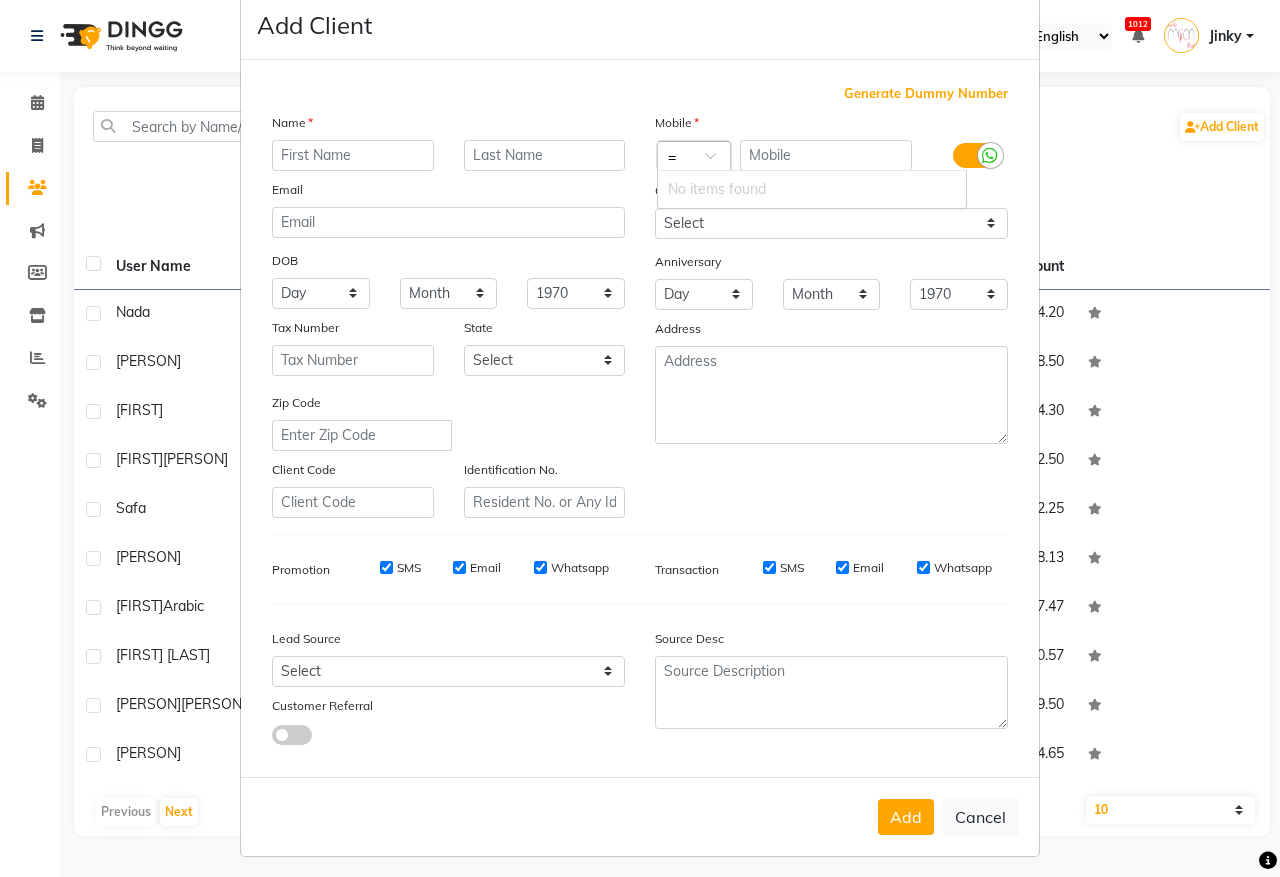 scroll, scrollTop: 0, scrollLeft: 0, axis: both 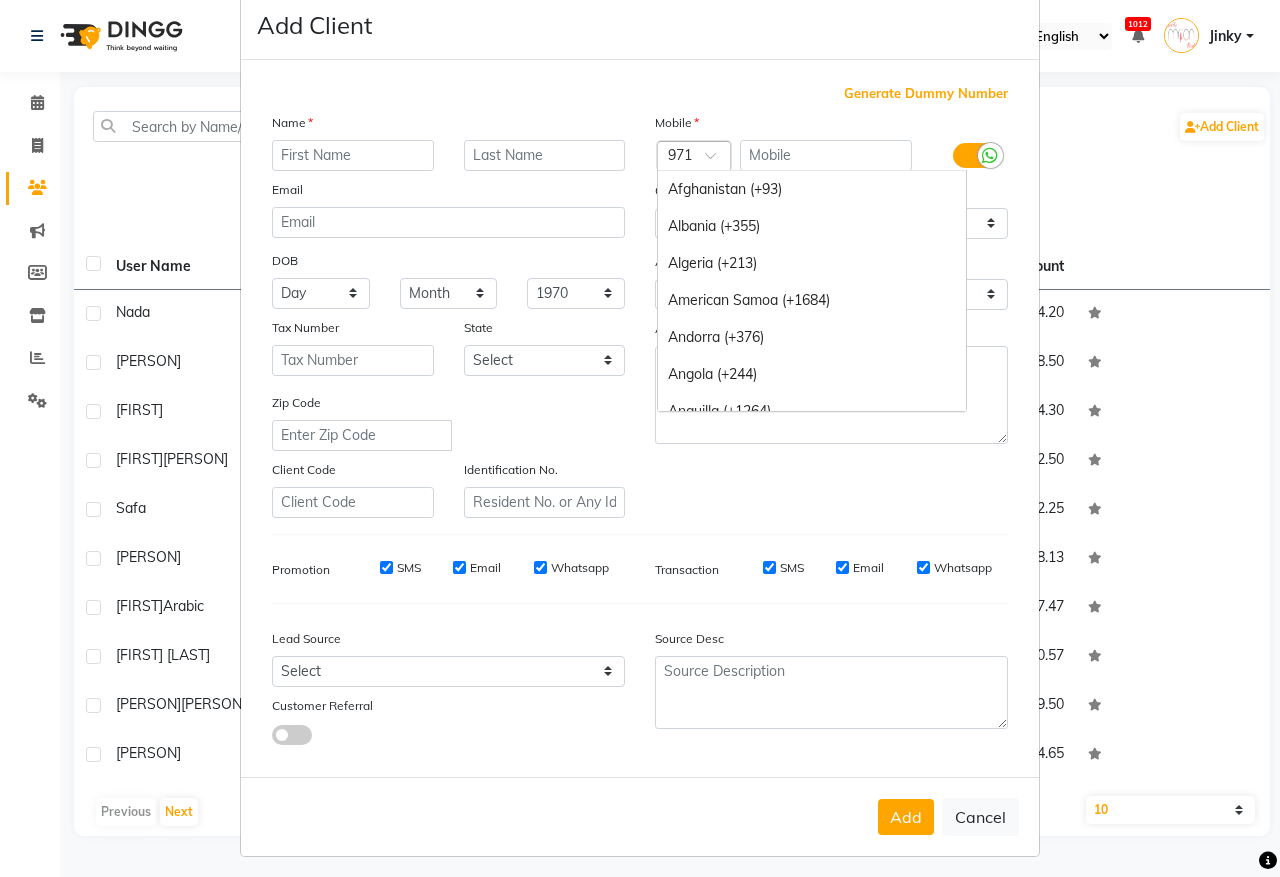 type on "=" 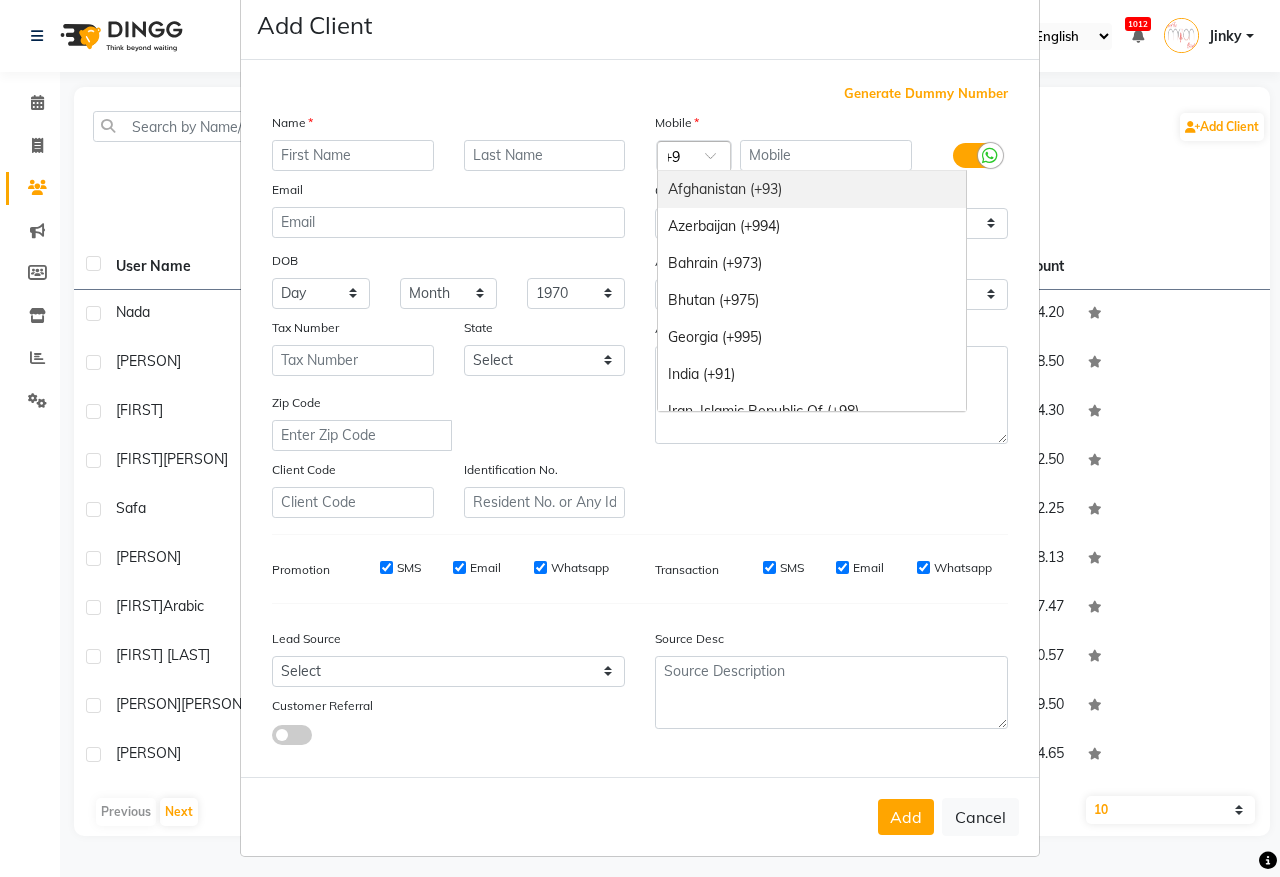 type on "+91" 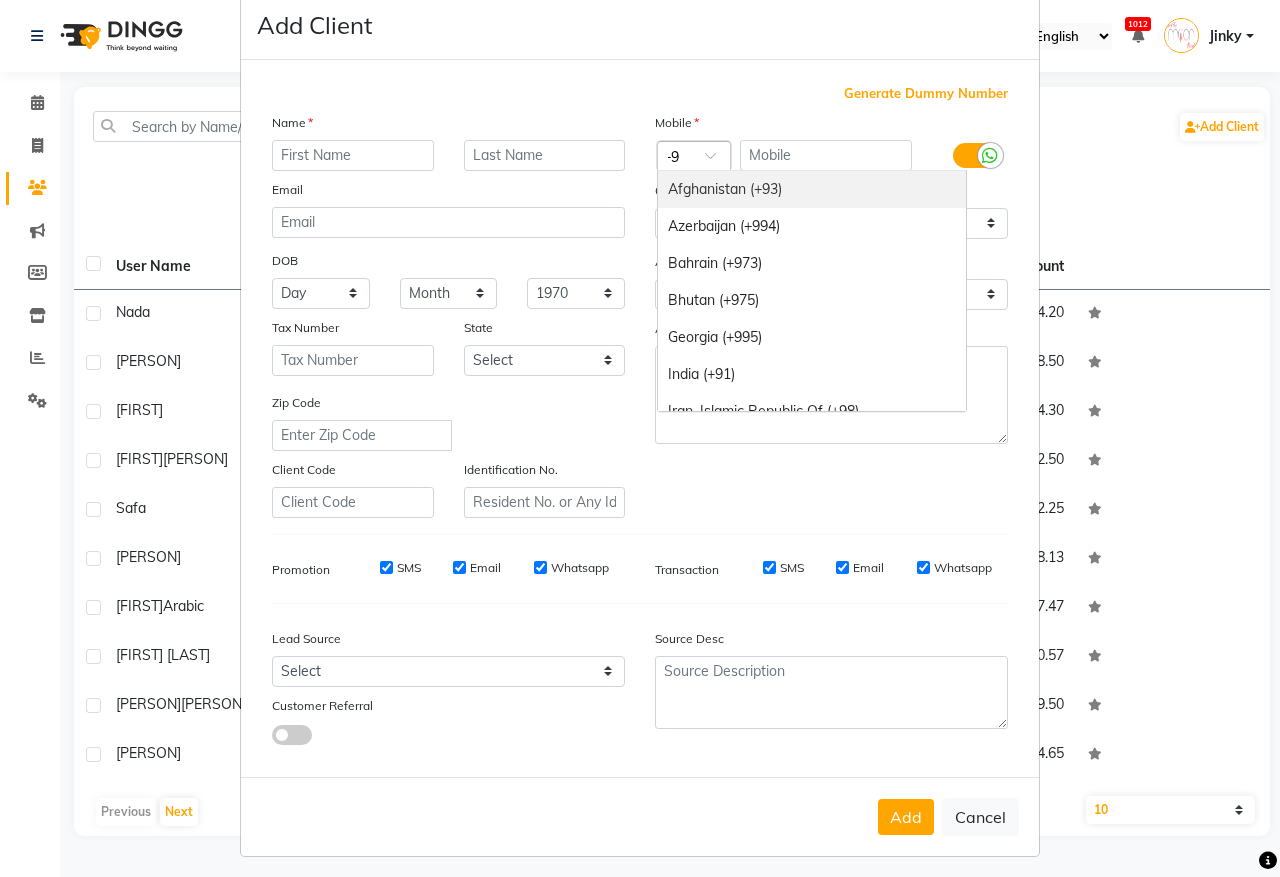scroll, scrollTop: 0, scrollLeft: 13, axis: horizontal 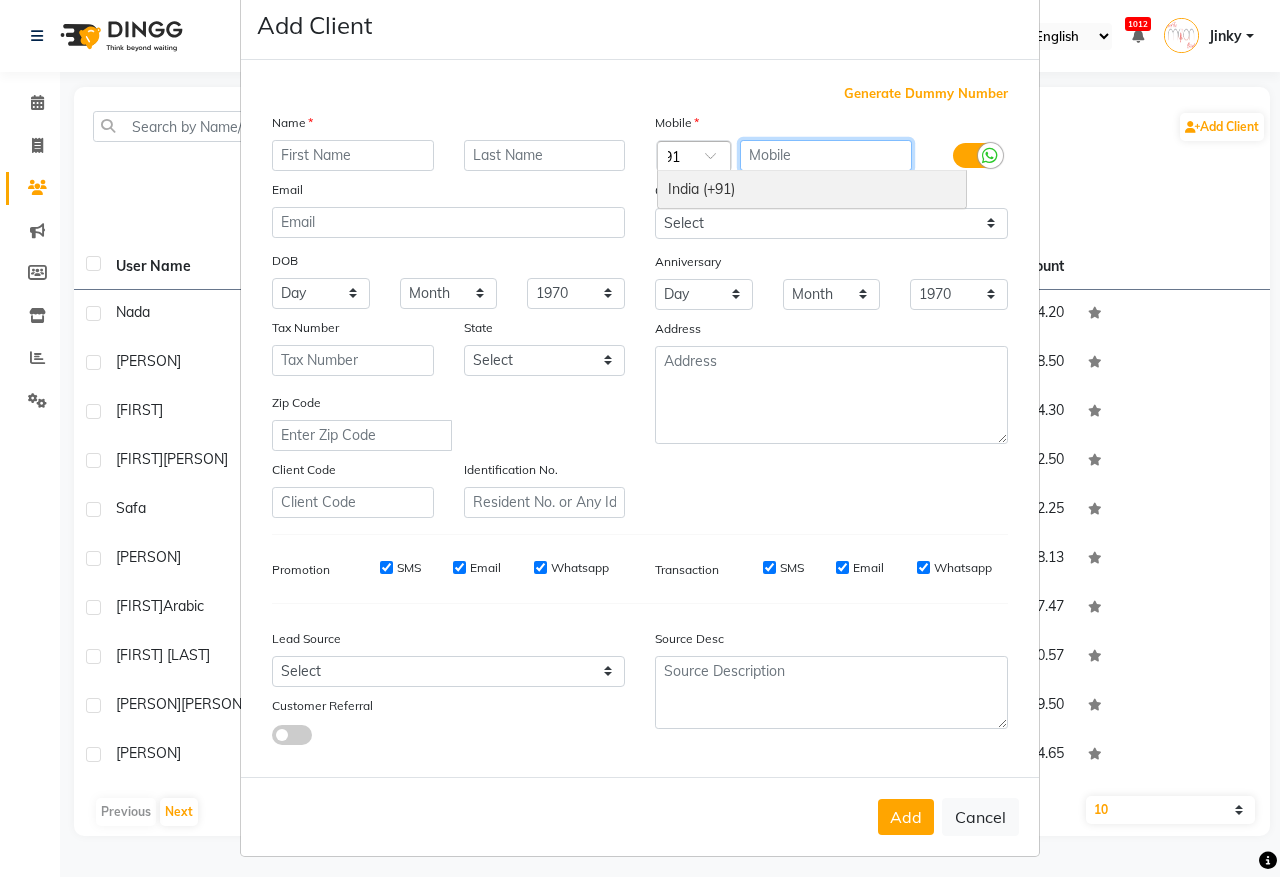 type 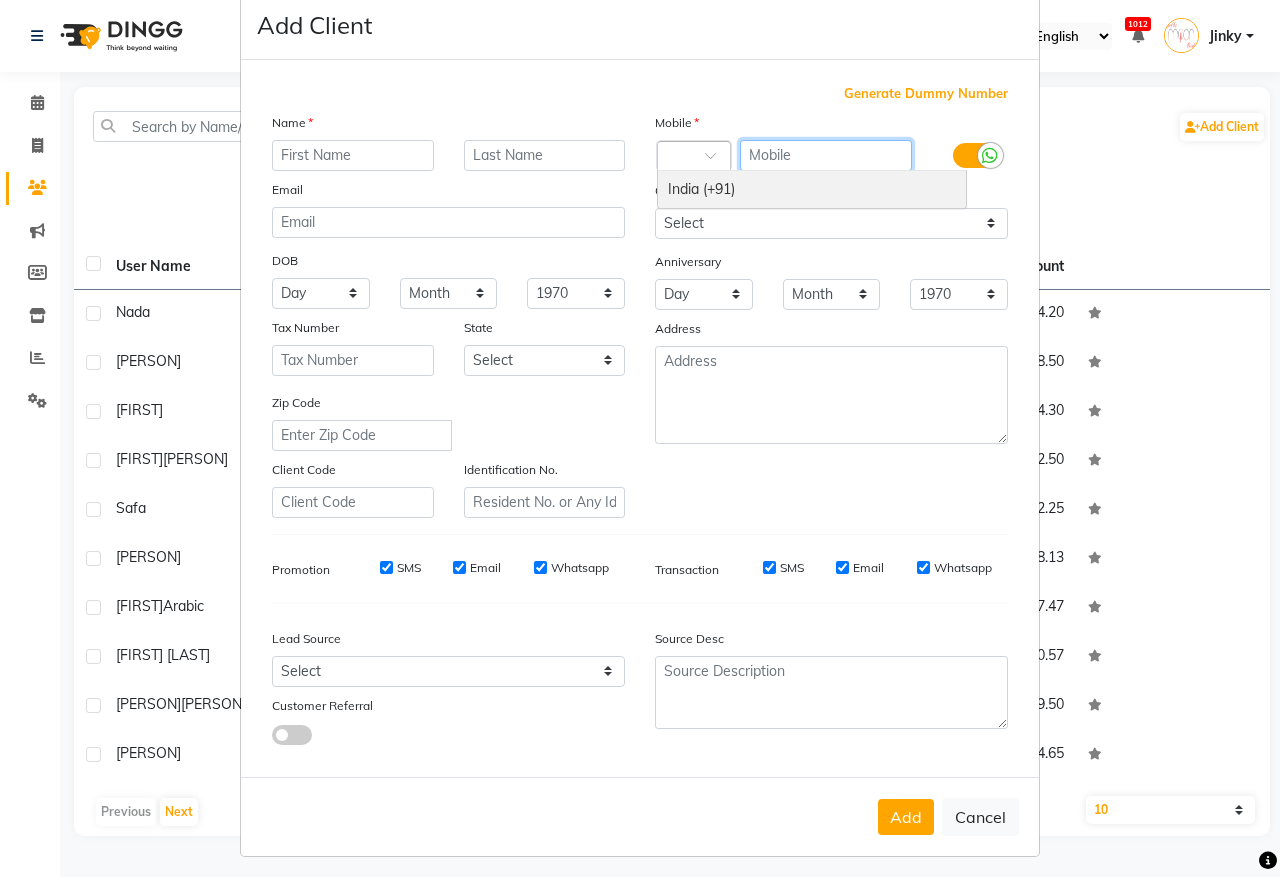 scroll, scrollTop: 0, scrollLeft: 0, axis: both 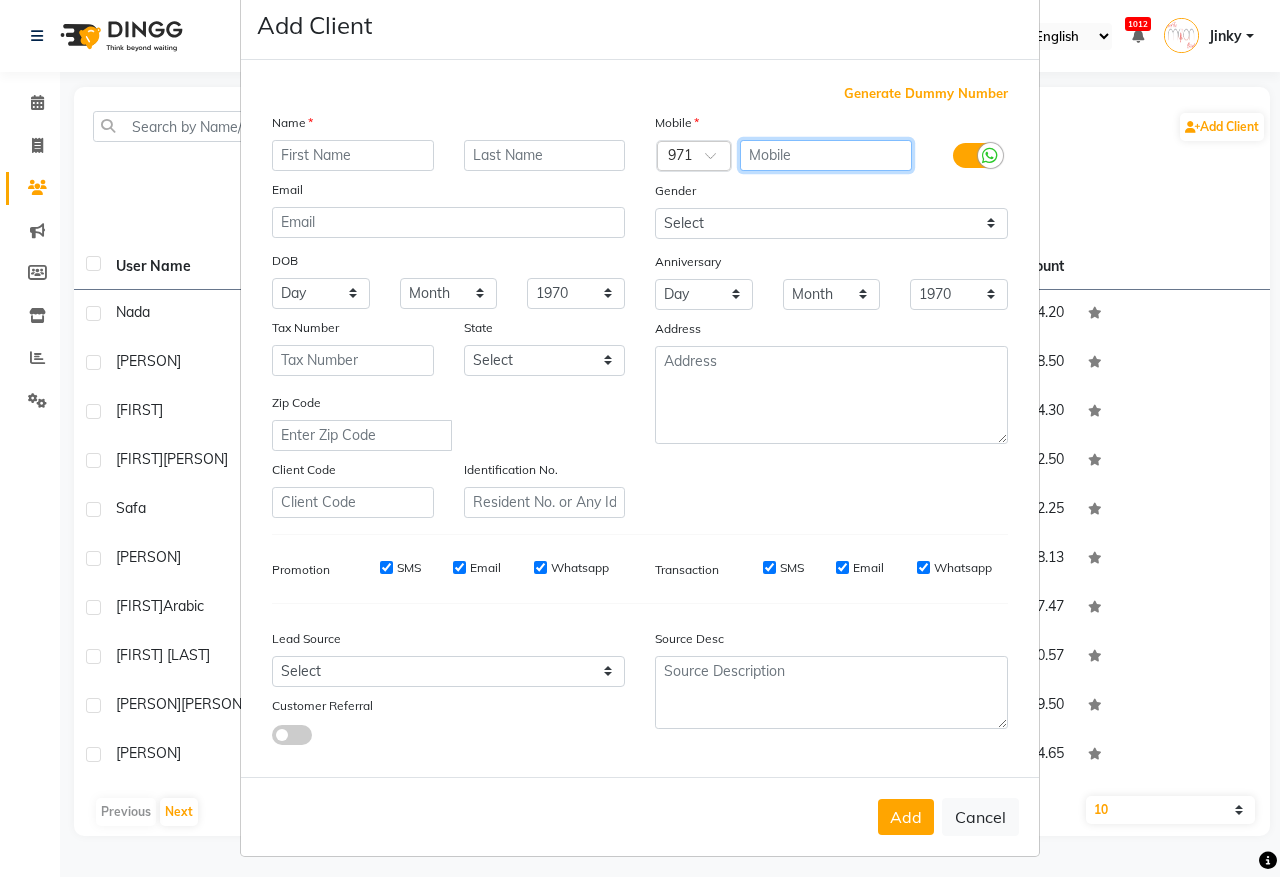 click at bounding box center [826, 155] 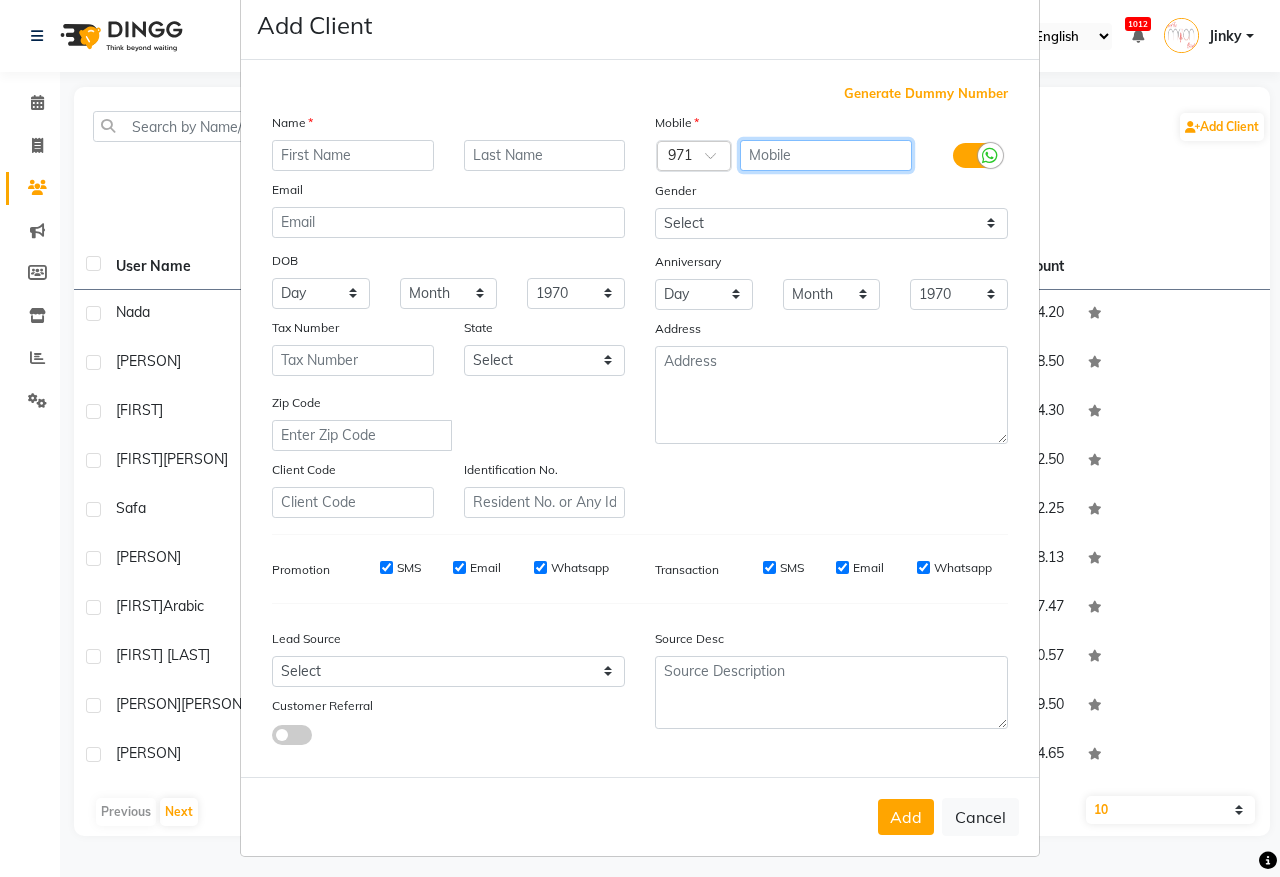 scroll, scrollTop: 0, scrollLeft: 0, axis: both 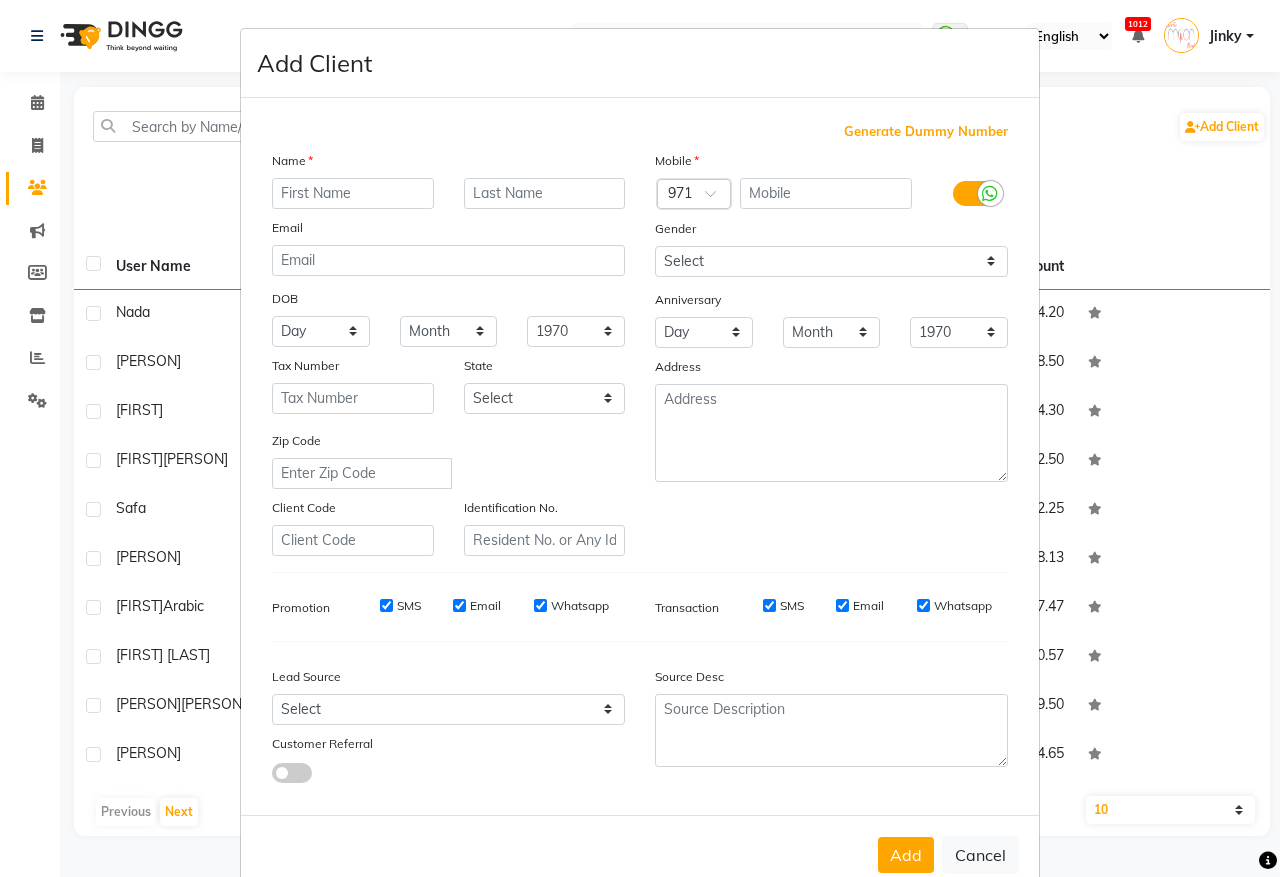 click on "Add Client Generate Dummy Number Name Email DOB Day 01 02 03 04 05 06 07 08 09 10 11 12 13 14 15 16 17 18 19 20 21 22 23 24 25 26 27 28 29 30 31 Month January February March April May June July August September October November December 1940 1941 1942 1943 1944 1945 1946 1947 1948 1949 1950 1951 1952 1953 1954 1955 1956 1957 1958 1959 1960 1961 1962 1963 1964 1965 1966 1967 1968 1969 1970 1971 1972 1973 1974 1975 1976 1977 1978 1979 1980 1981 1982 1983 1984 1985 1986 1987 1988 1989 1990 1991 1992 1993 1994 1995 1996 1997 1998 1999 2000 2001 2002 2003 2004 2005 2006 2007 2008 2009 2010 2011 2012 2013 2014 2015 2016 2017 2018 2019 2020 2021 2022 2023 2024 Tax Number State Select Abu Zabi Ajman Dubai Ras al-Khaymah Sharjah Sharjha Umm al Qaywayn al-Fujayrah ash-Shariqah Zip Code Client Code Identification No. Mobile Country Code × 971 Gender Select Male Female Other Prefer Not To Say Anniversary Day 01 02 03 04 05 06 07 08 09 10 11 12 13 14 15 16 17 18 19 20 21 22 23 24 25 26 27 28 29 30 31 Month January March" at bounding box center (640, 438) 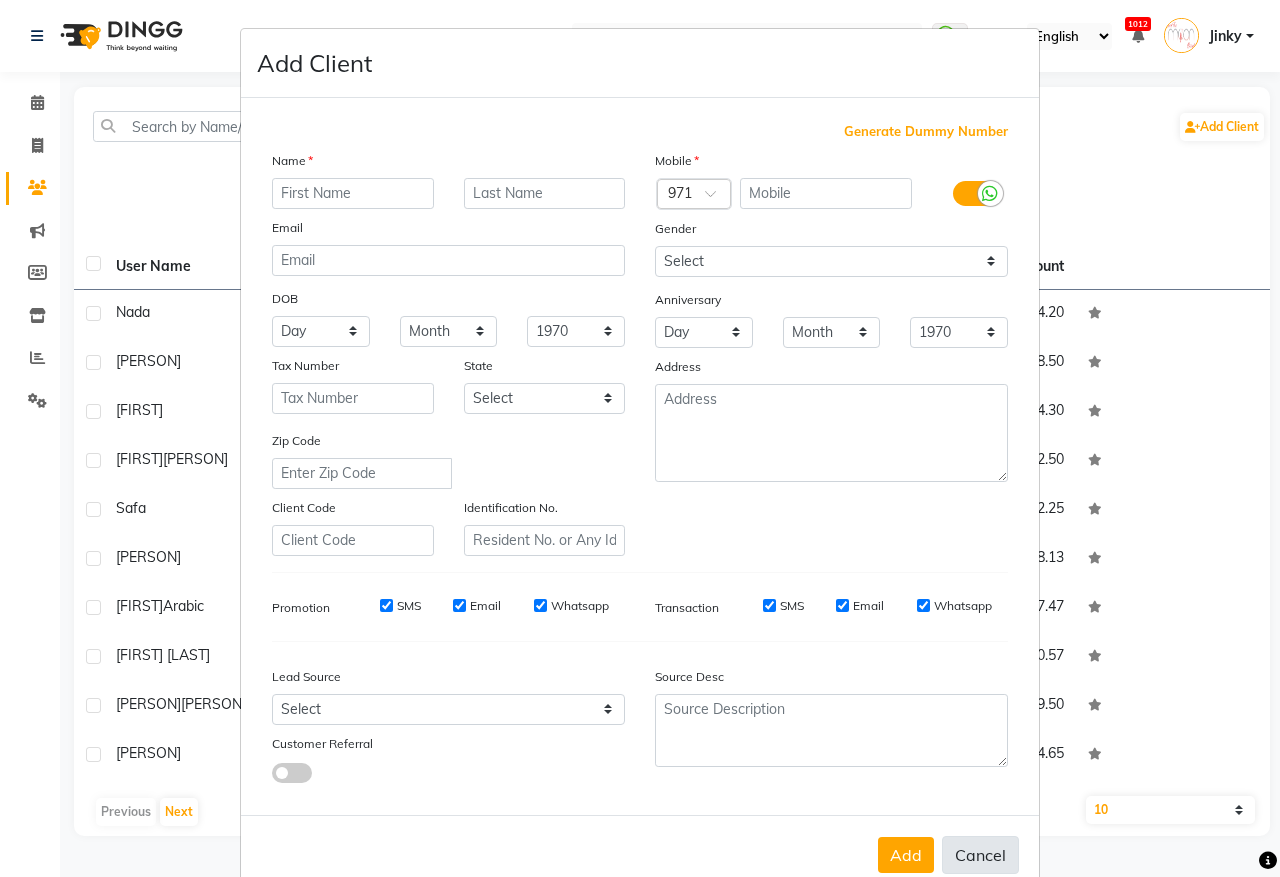 click on "Cancel" at bounding box center [980, 855] 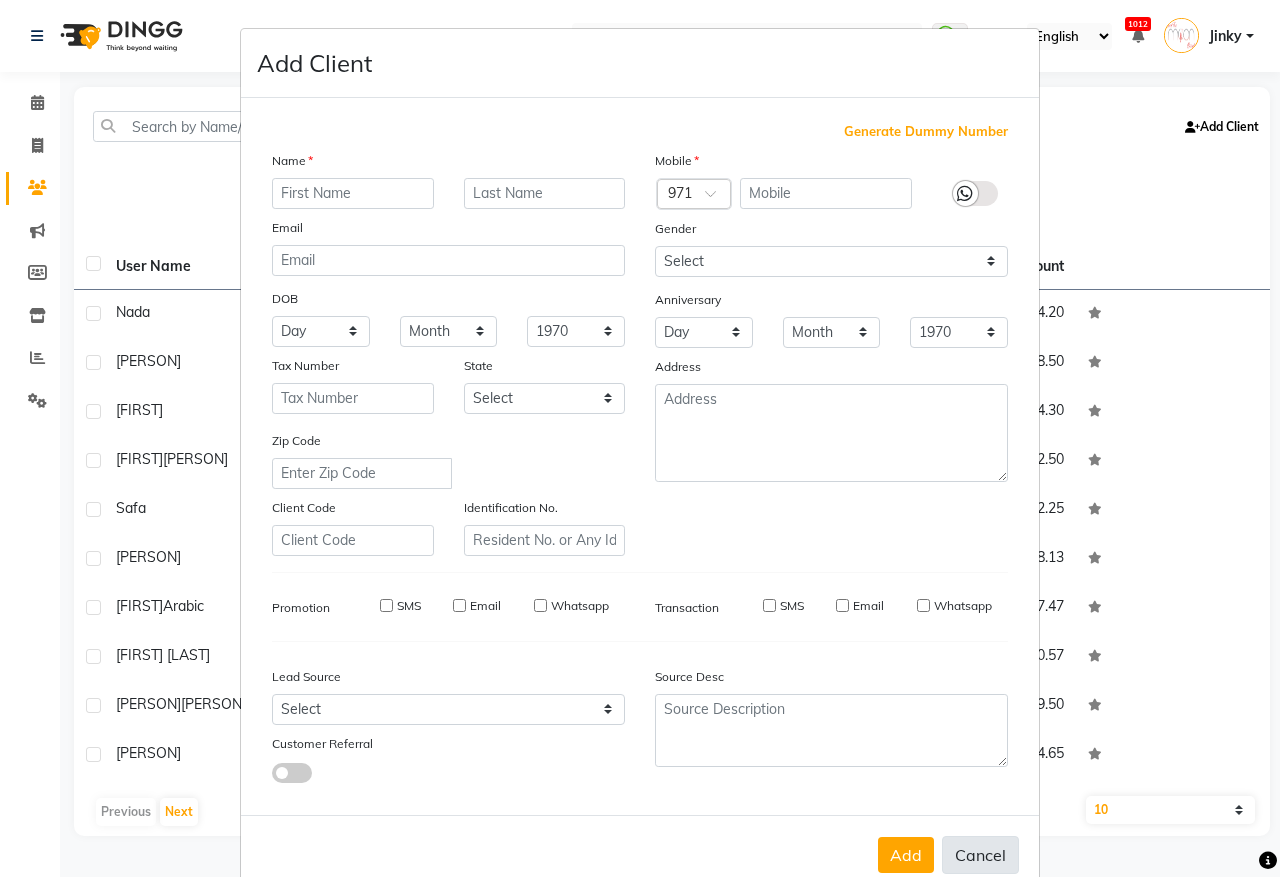 select 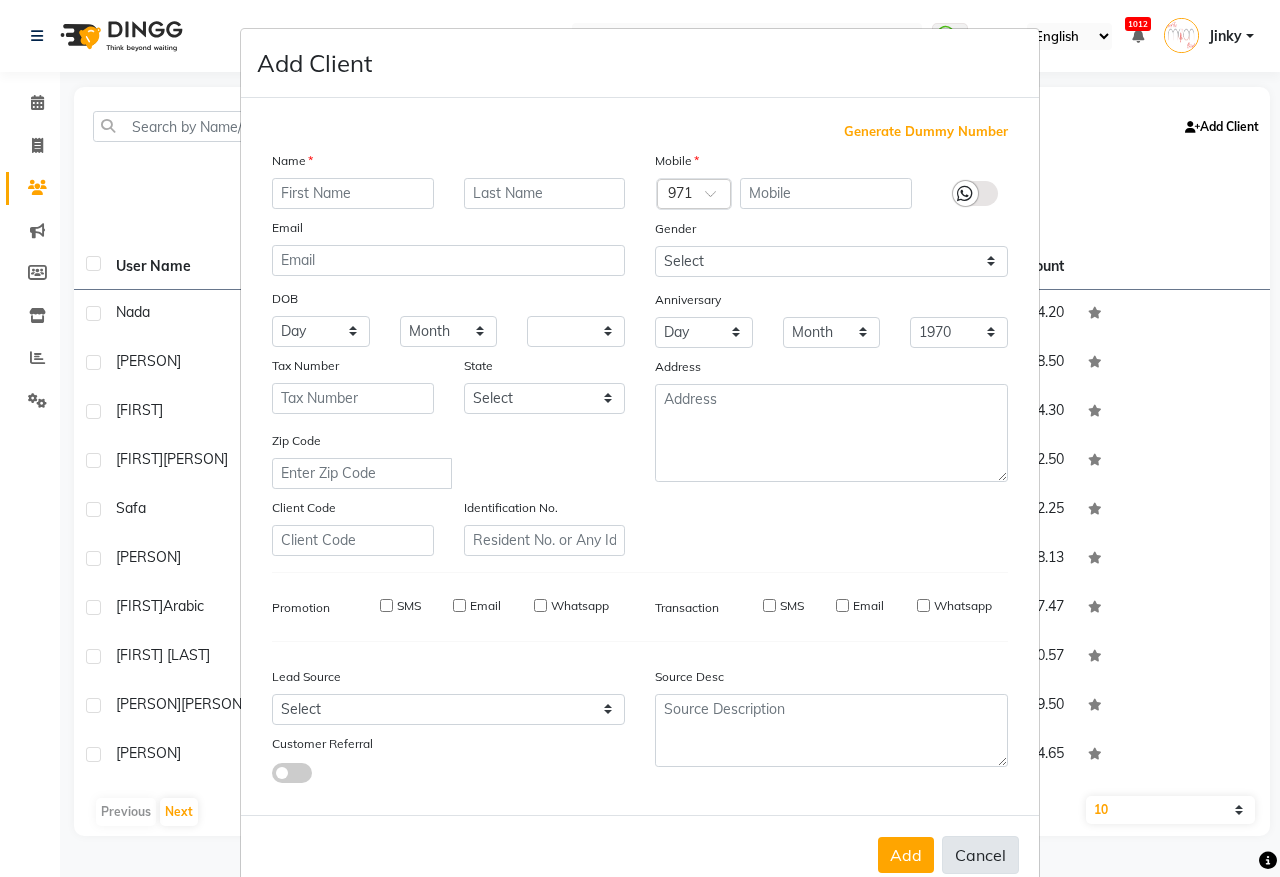 select 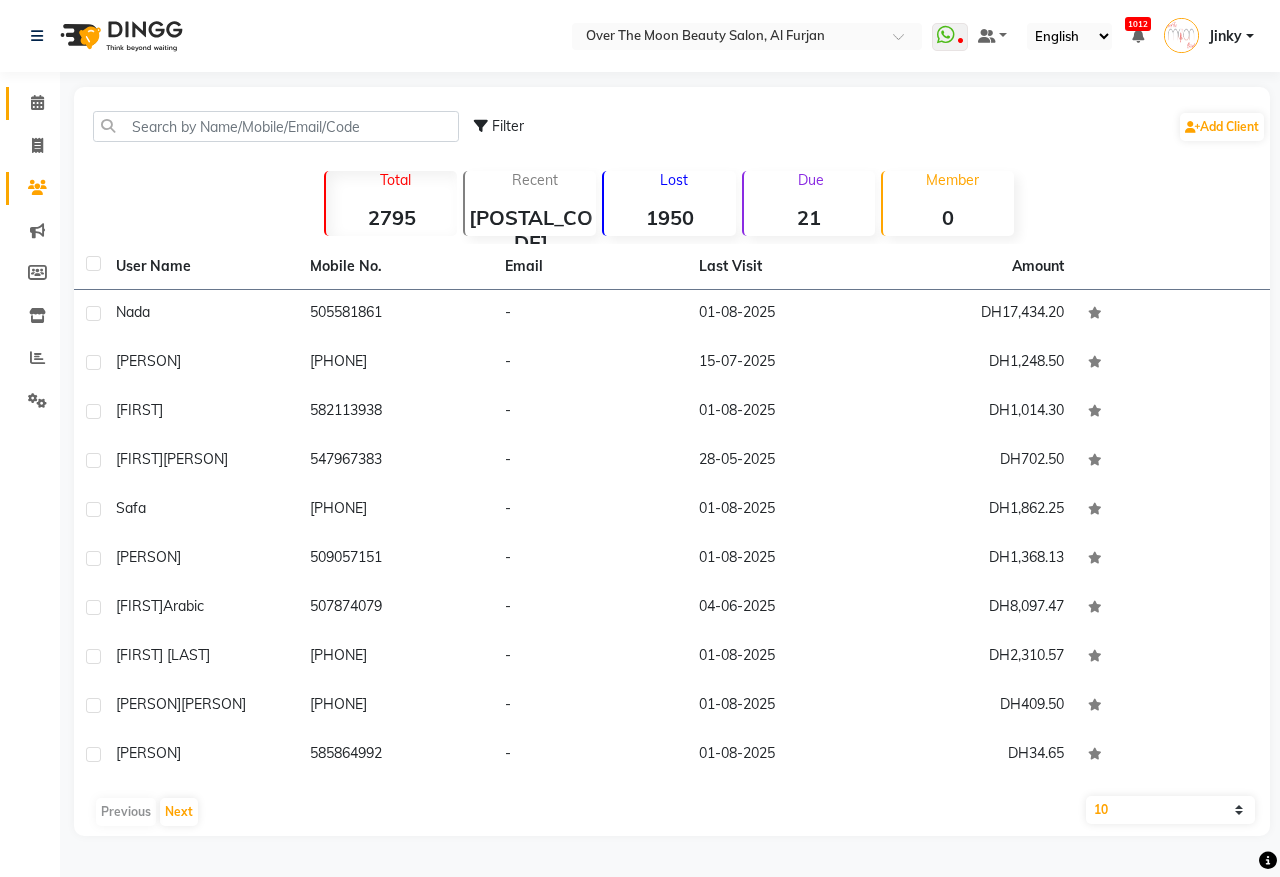 click 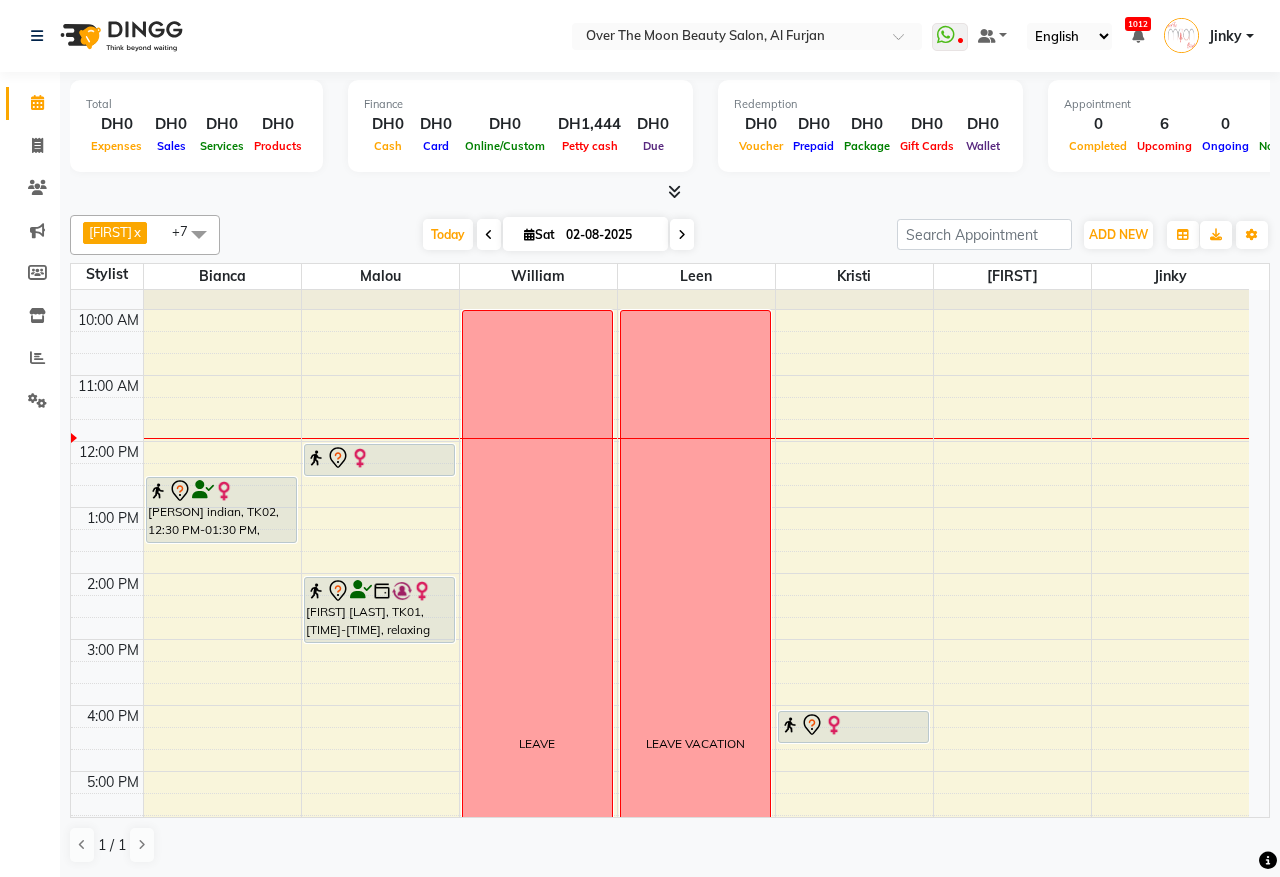 scroll, scrollTop: 0, scrollLeft: 0, axis: both 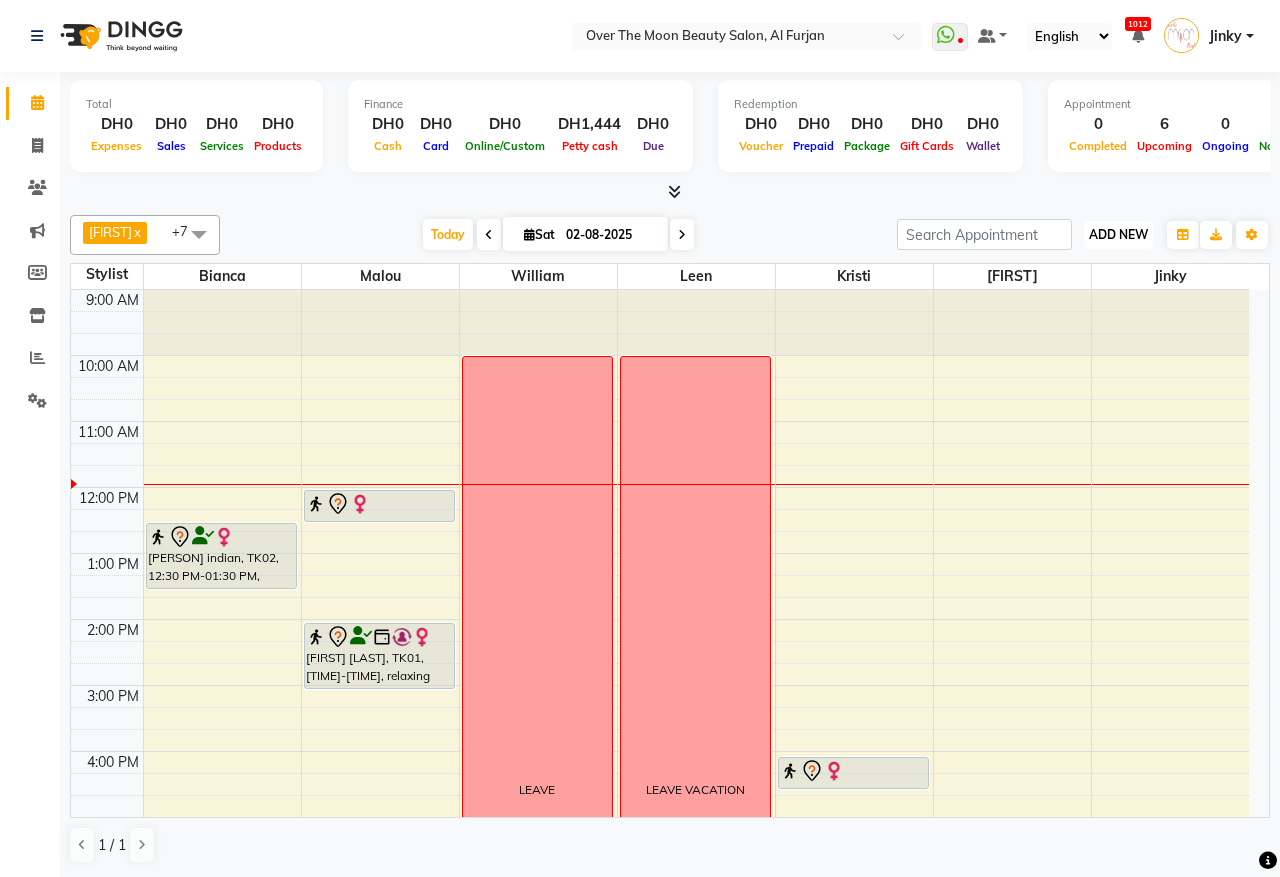 click on "ADD NEW" at bounding box center [1118, 234] 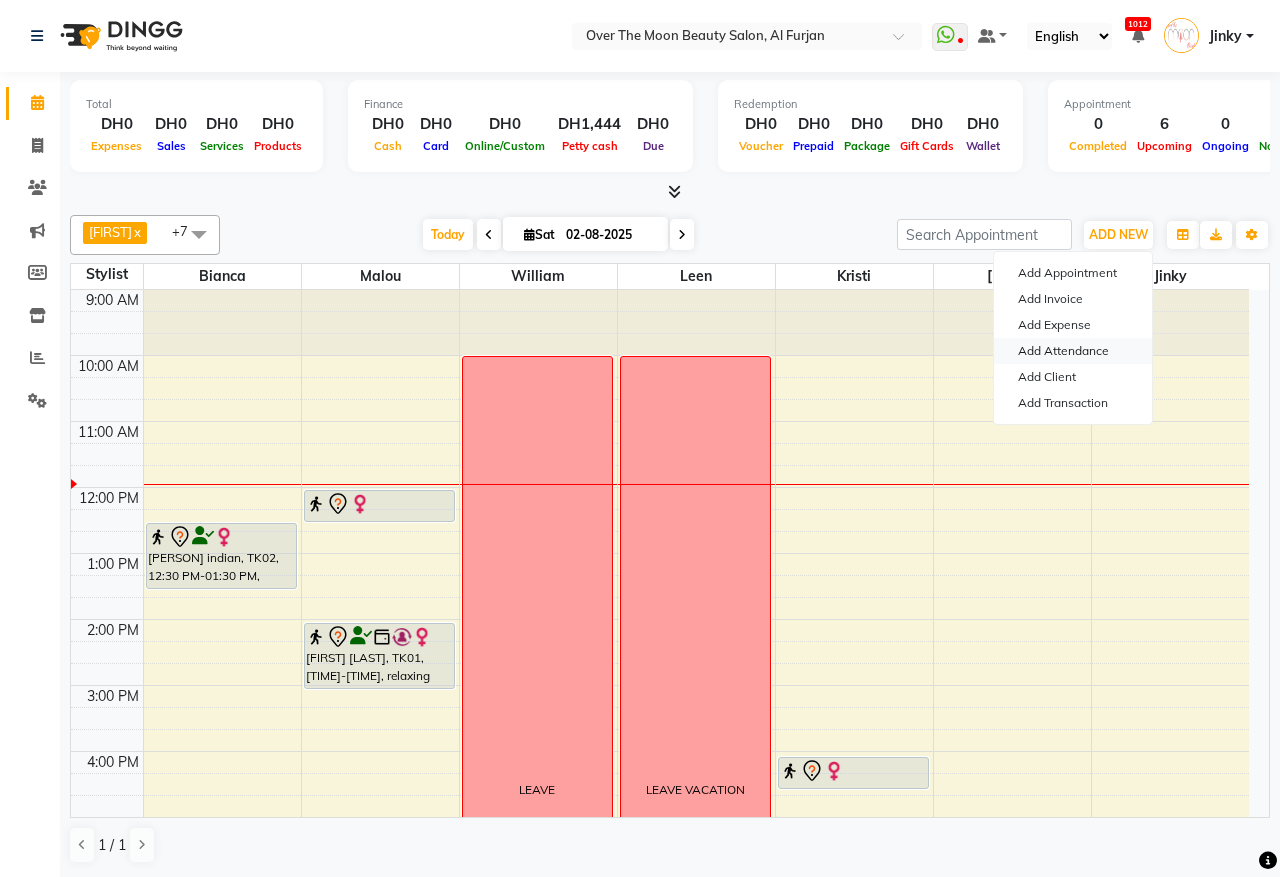 click on "Add Attendance" at bounding box center [1073, 351] 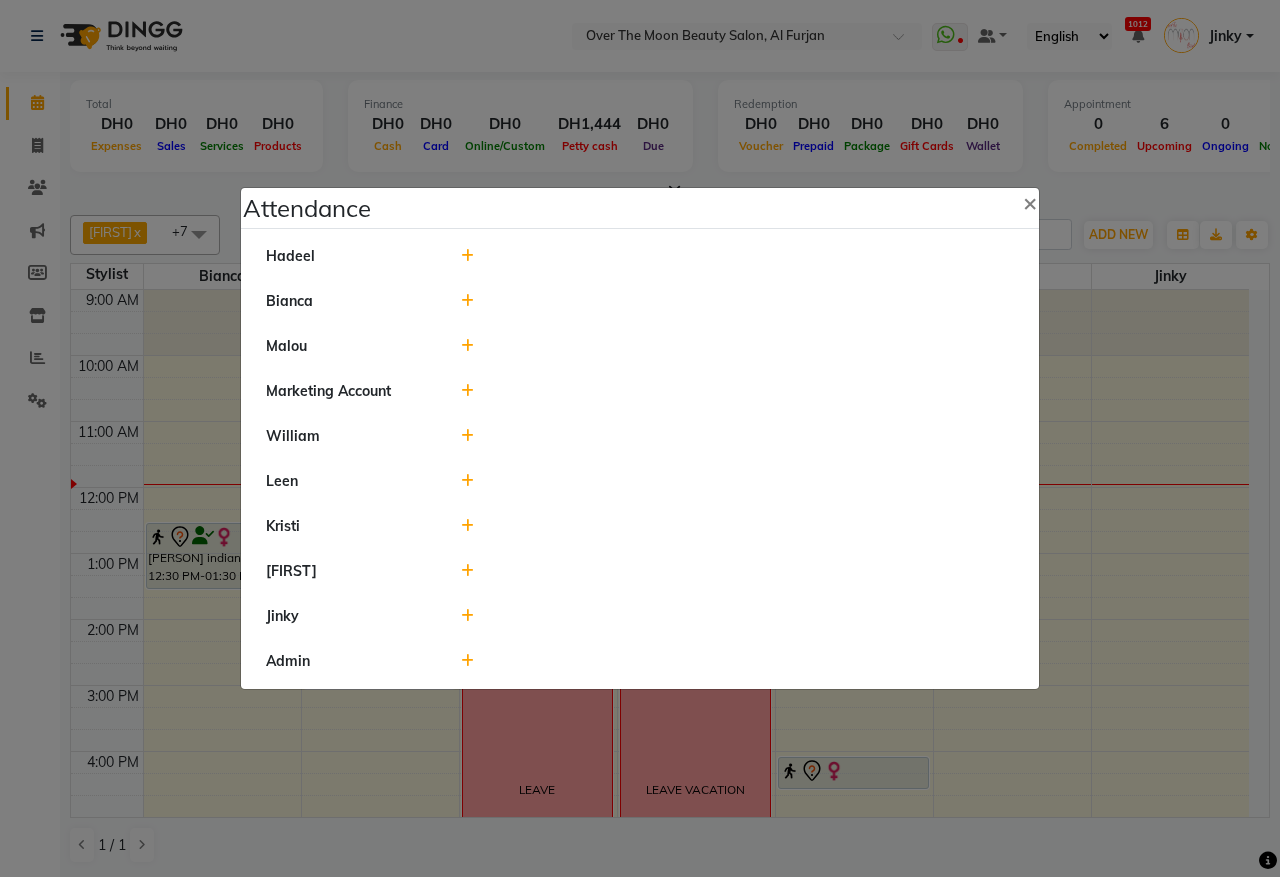 click 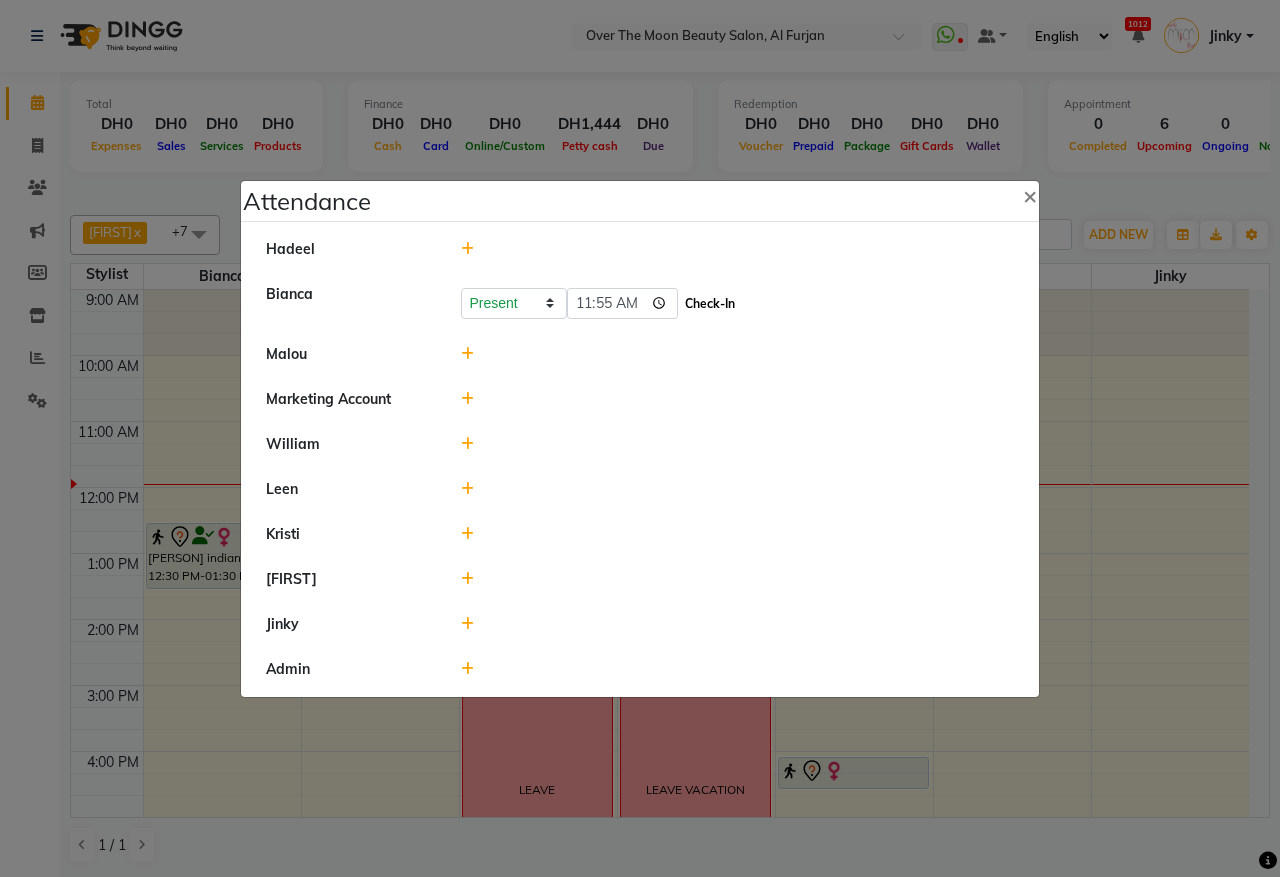 click on "Check-In" 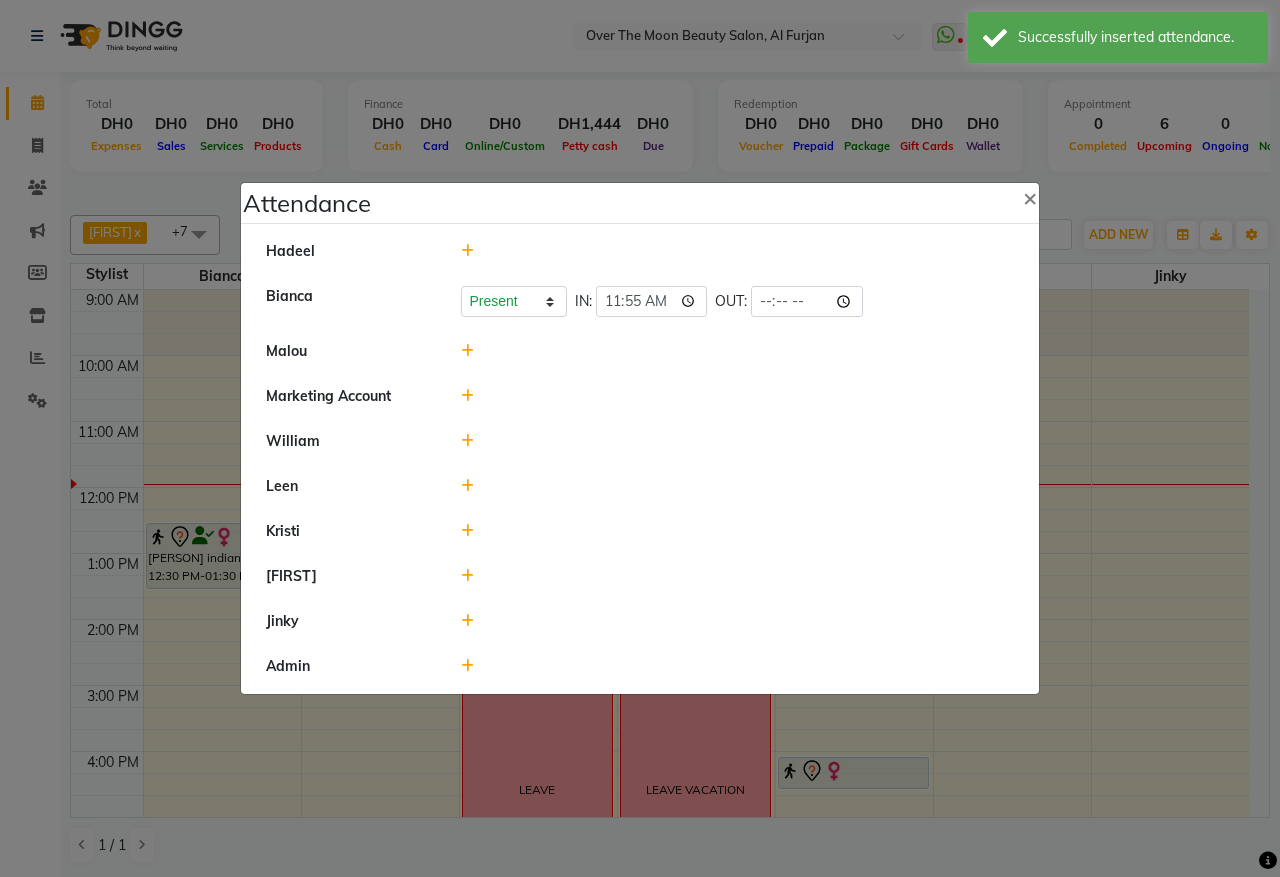 click 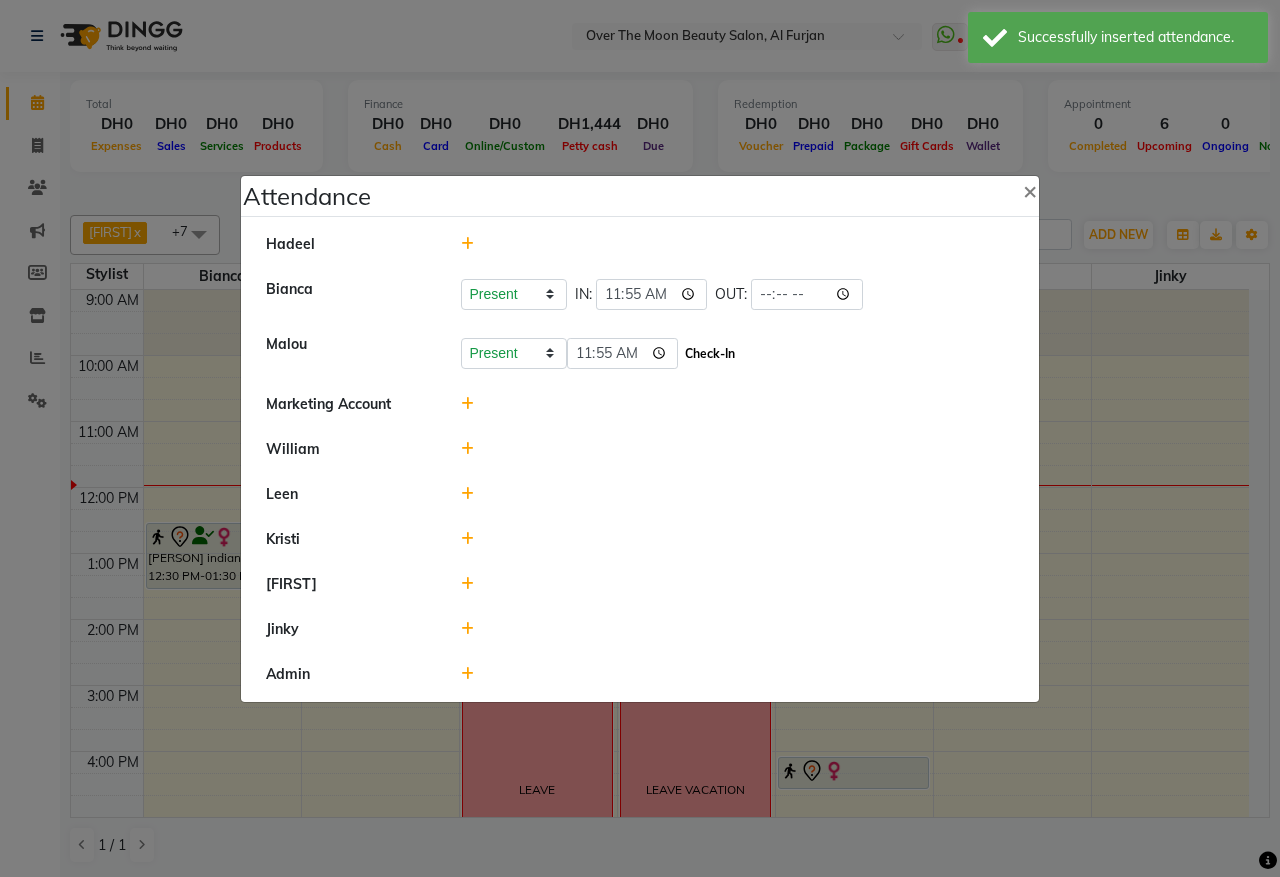 click on "Check-In" 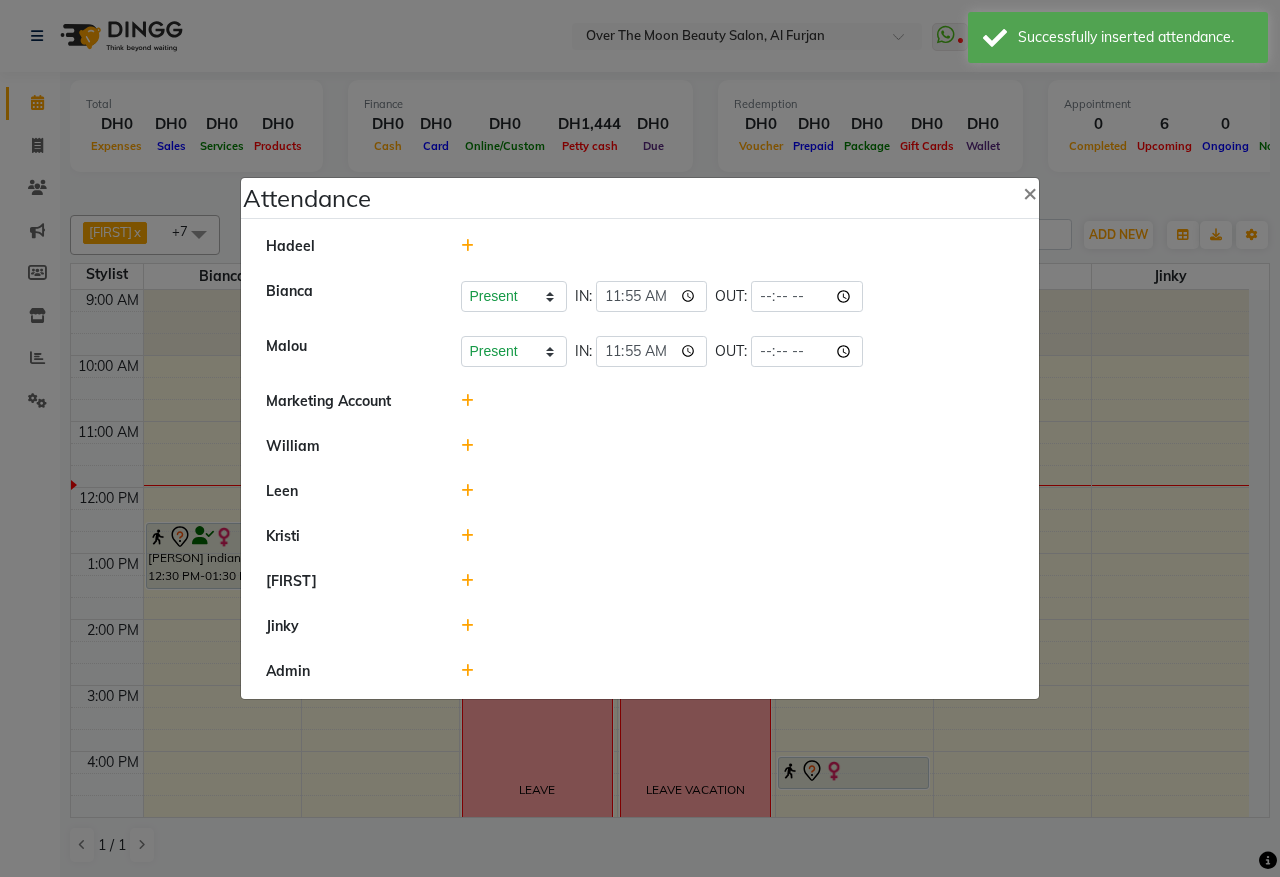 click 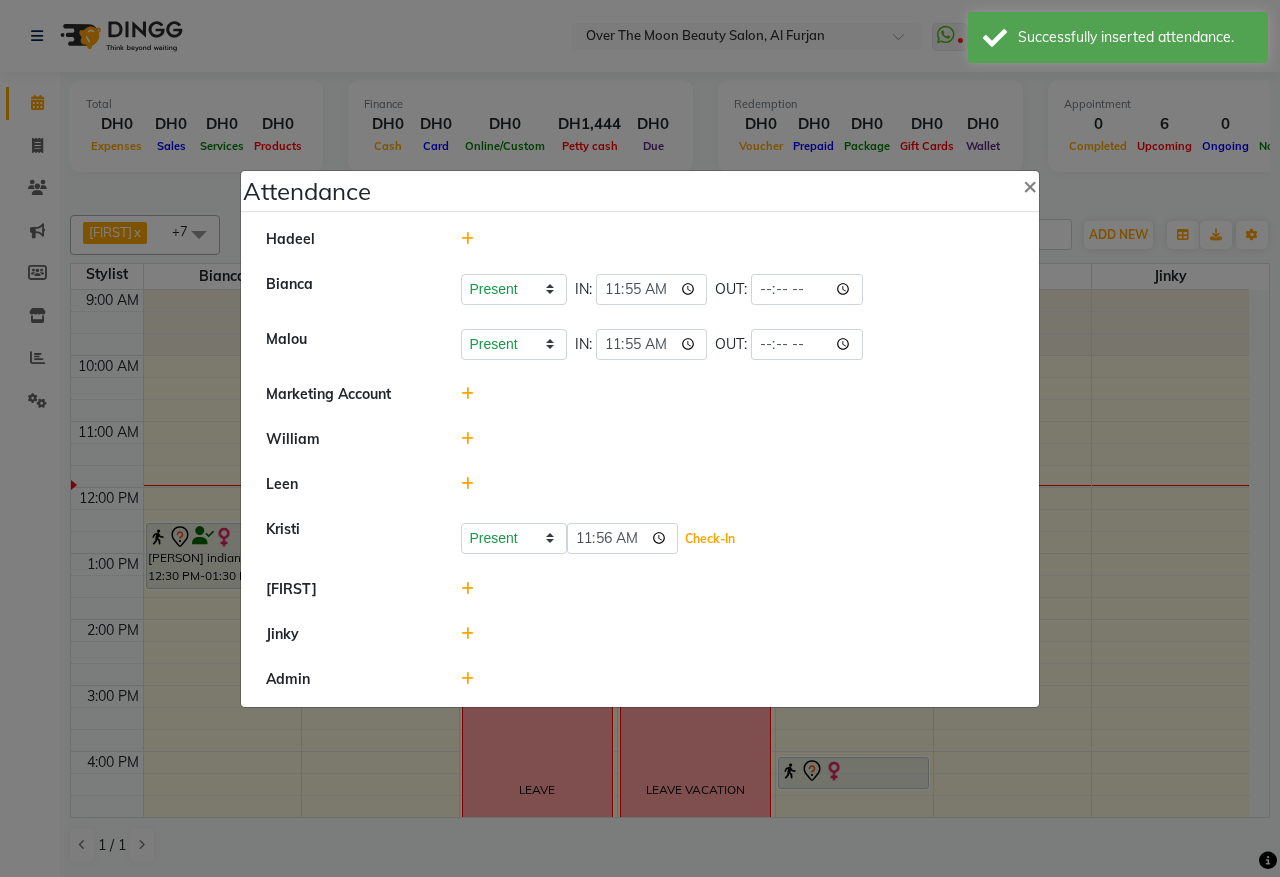 drag, startPoint x: 712, startPoint y: 541, endPoint x: 667, endPoint y: 546, distance: 45.276924 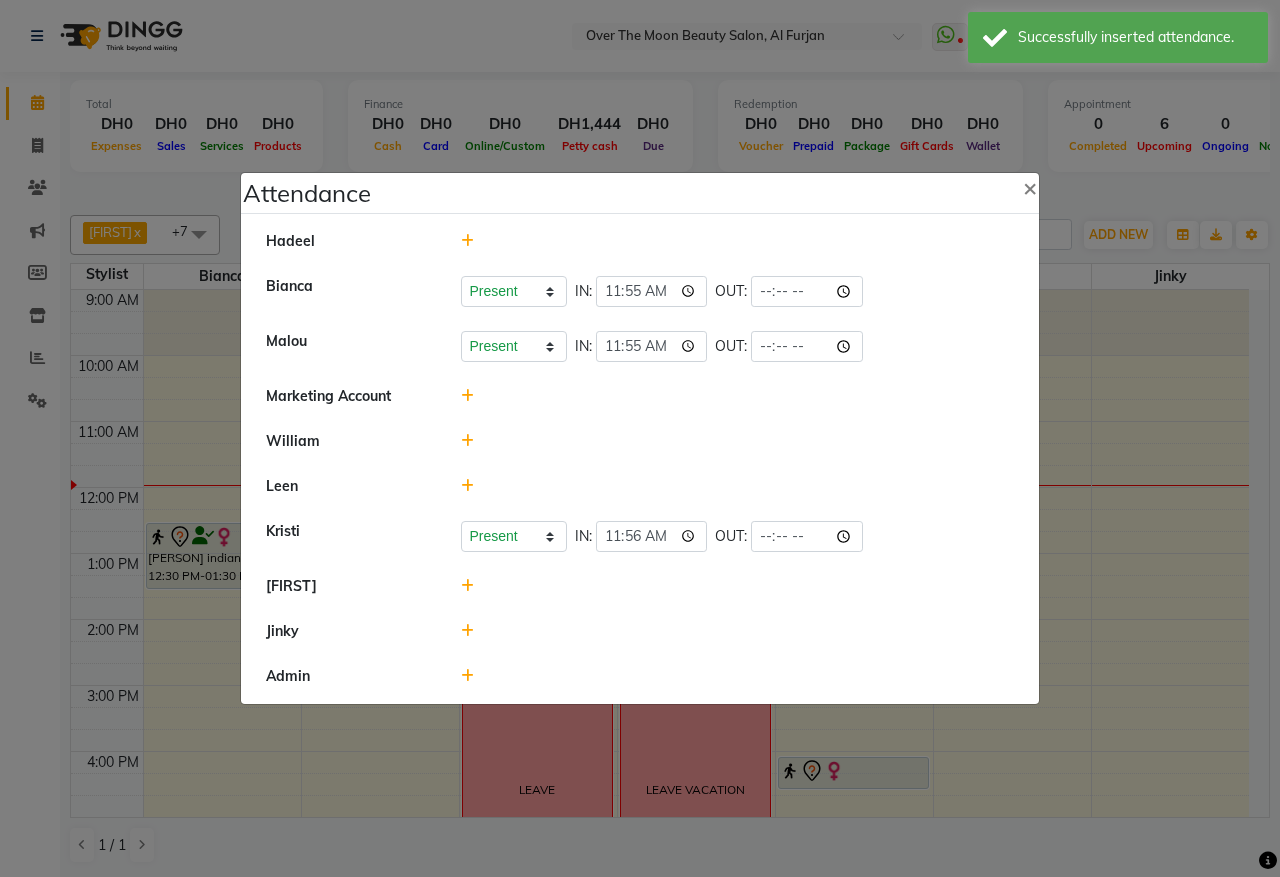 click 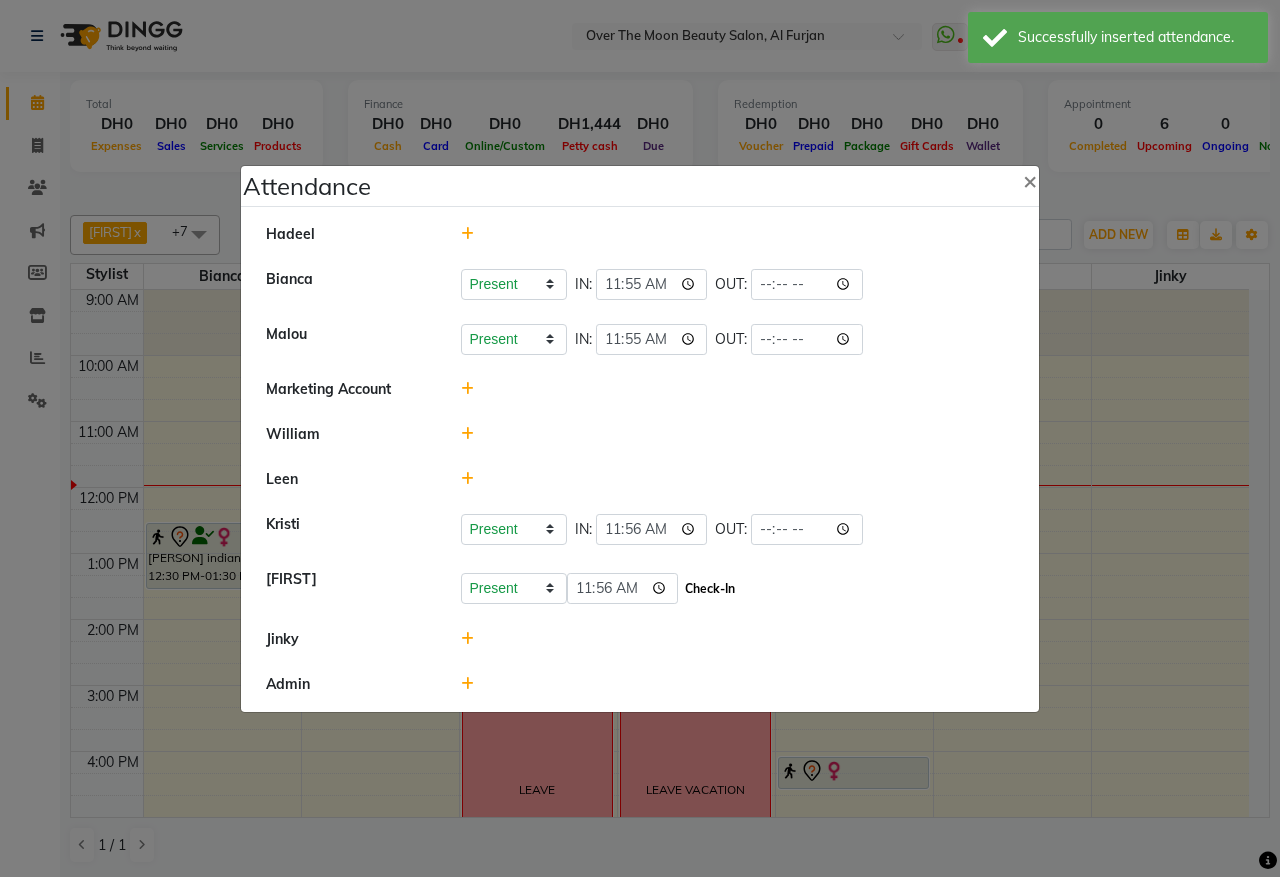 click on "Check-In" 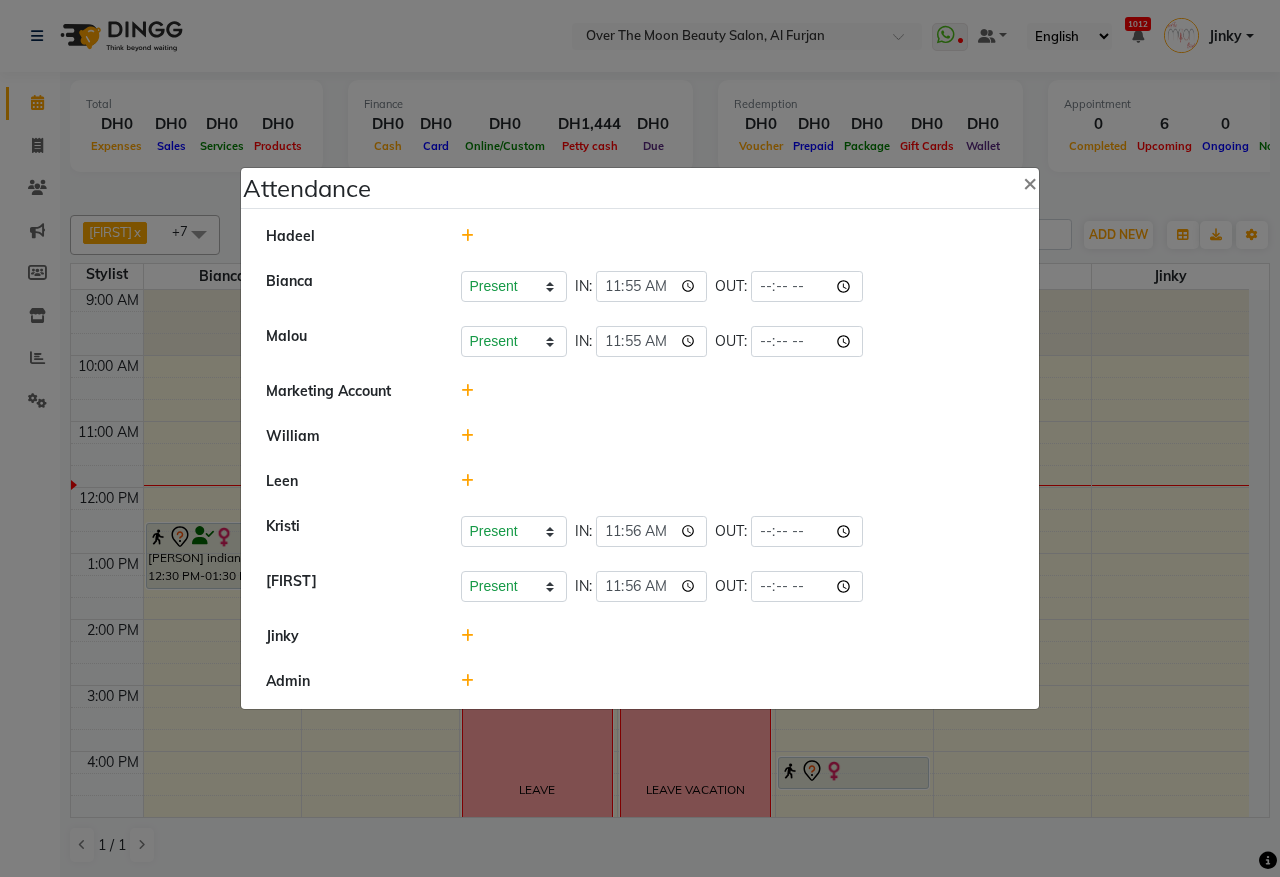 click 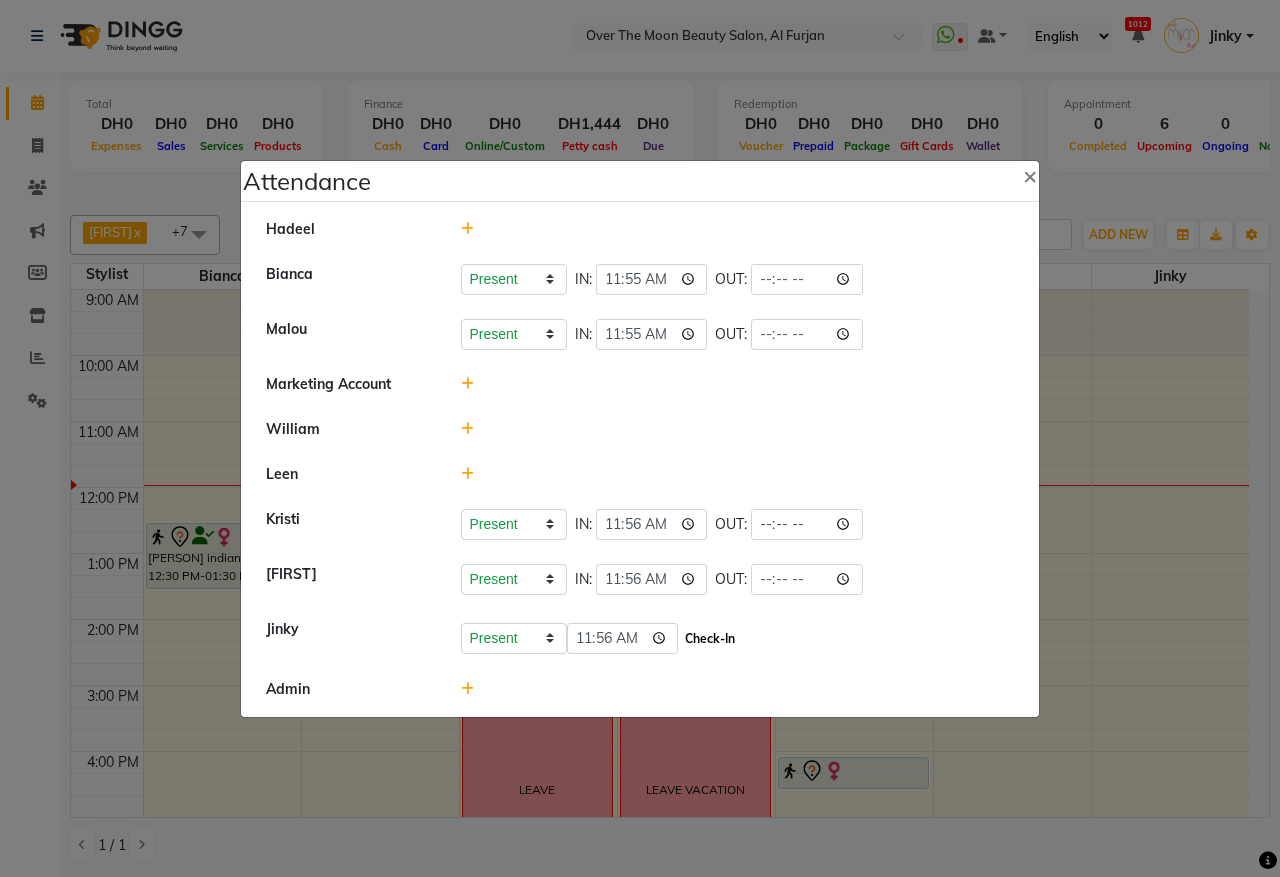 click on "Check-In" 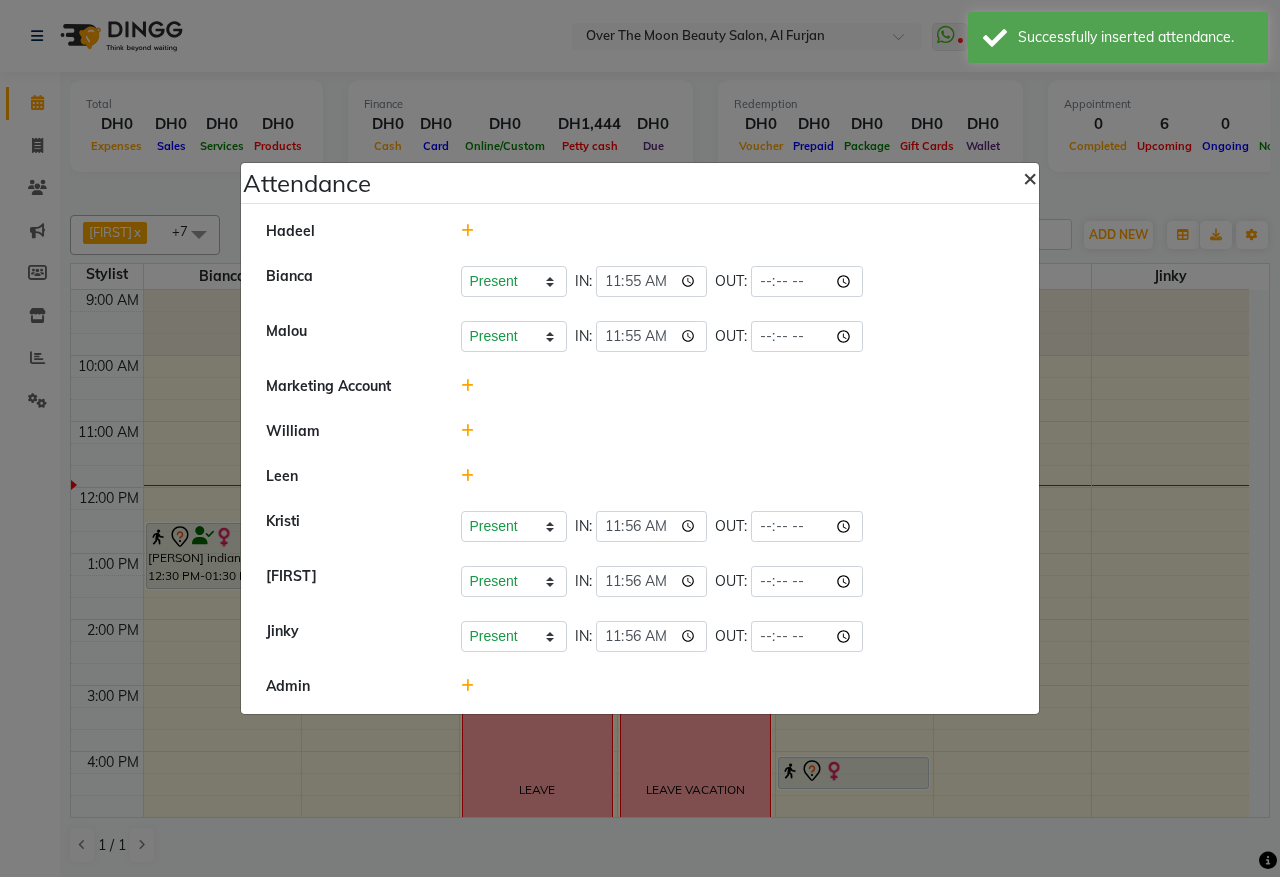 click on "×" 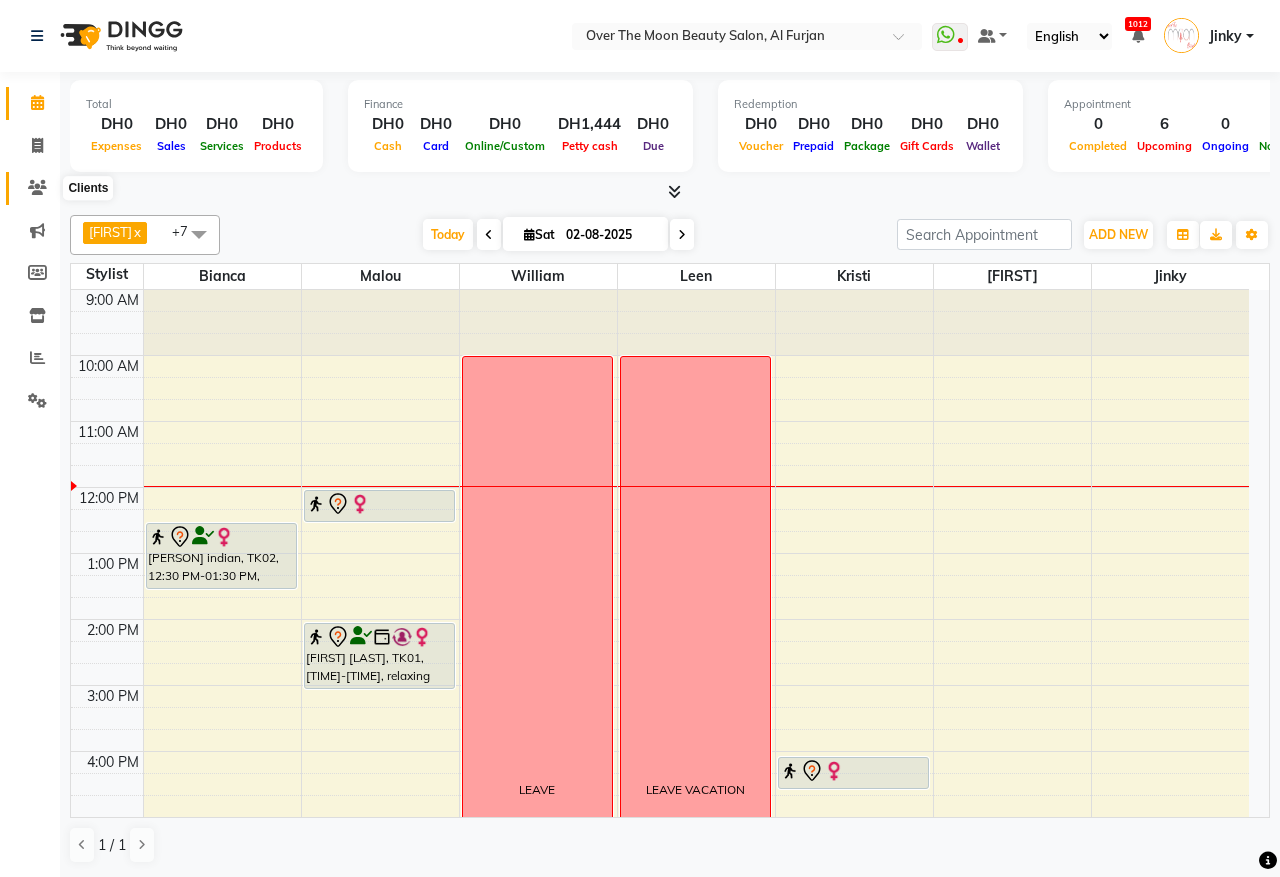 click 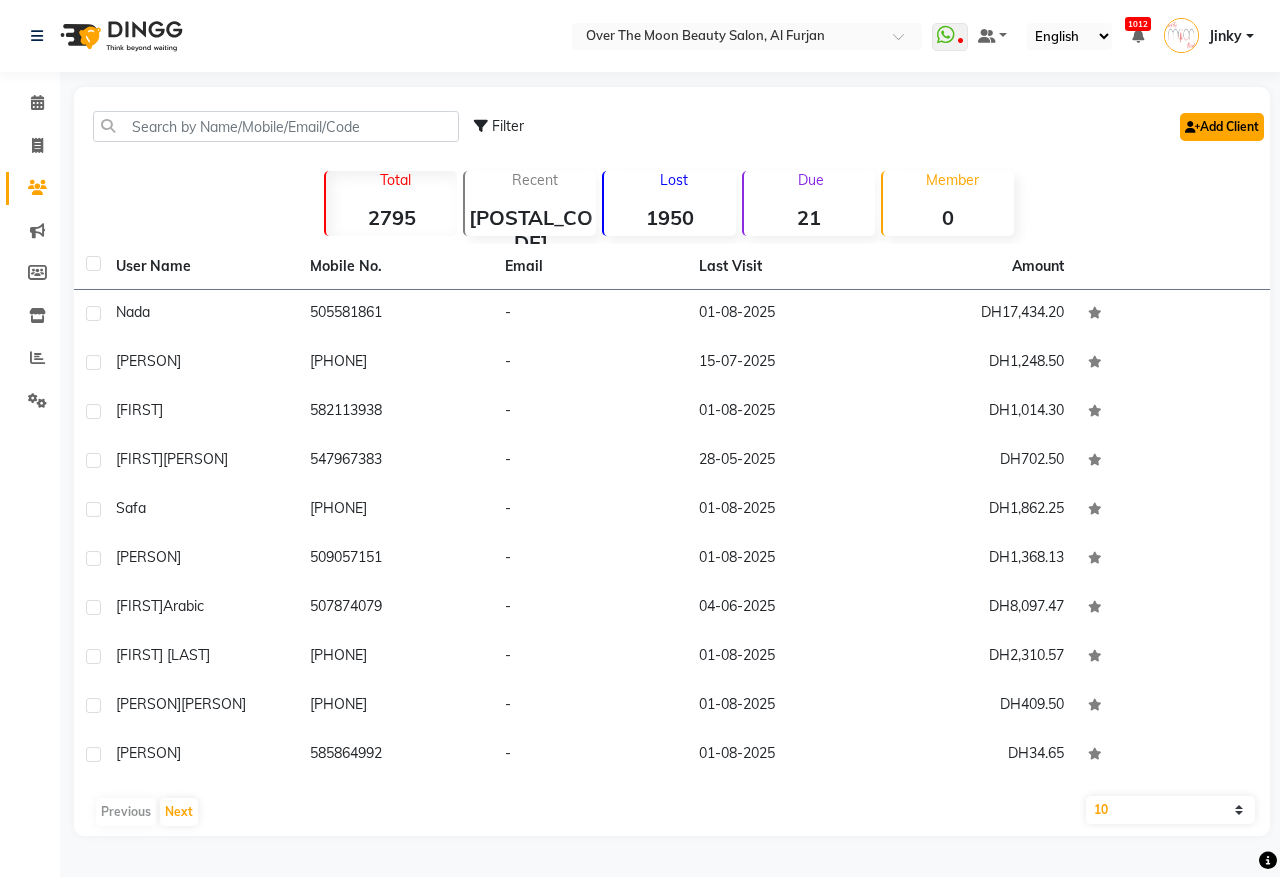 click on "Add Client" 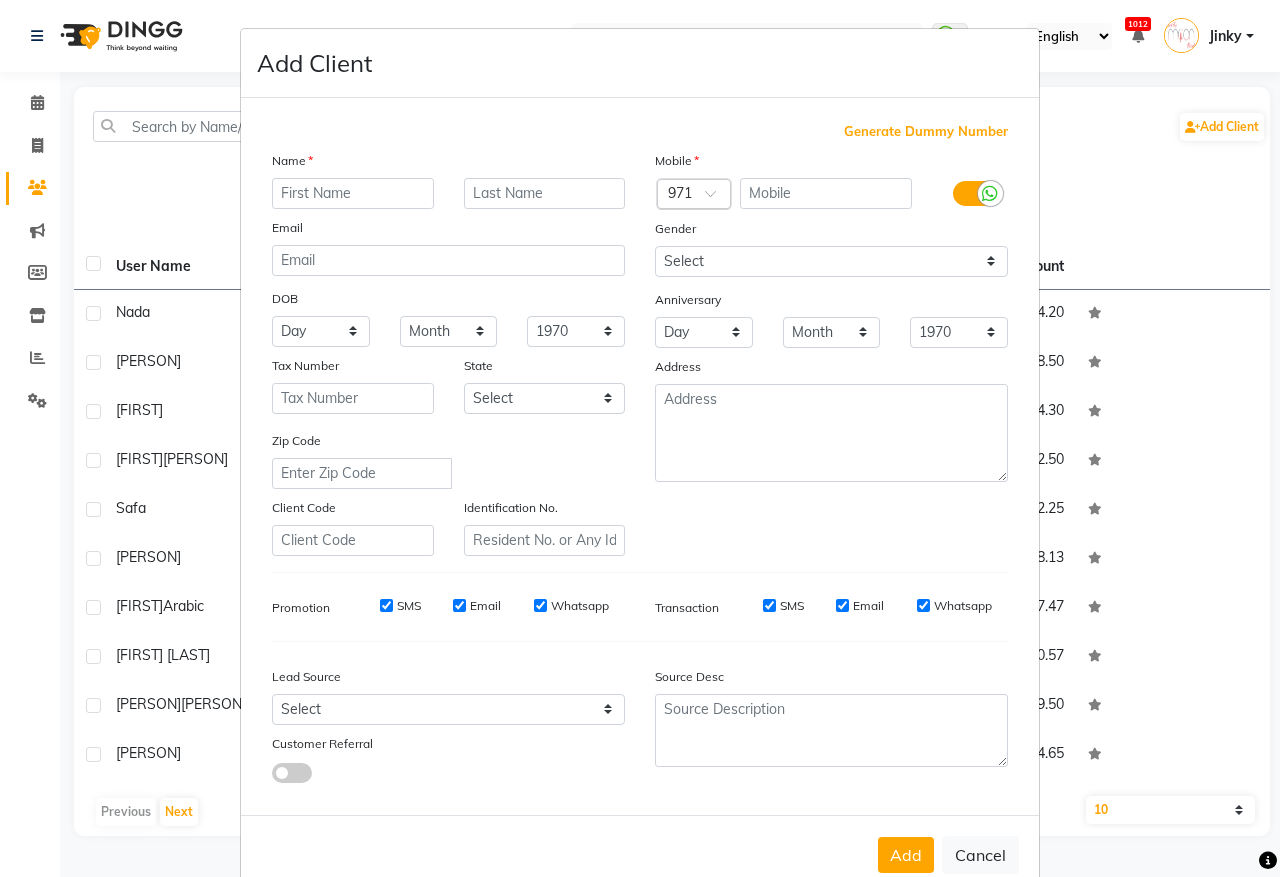 click at bounding box center (694, 195) 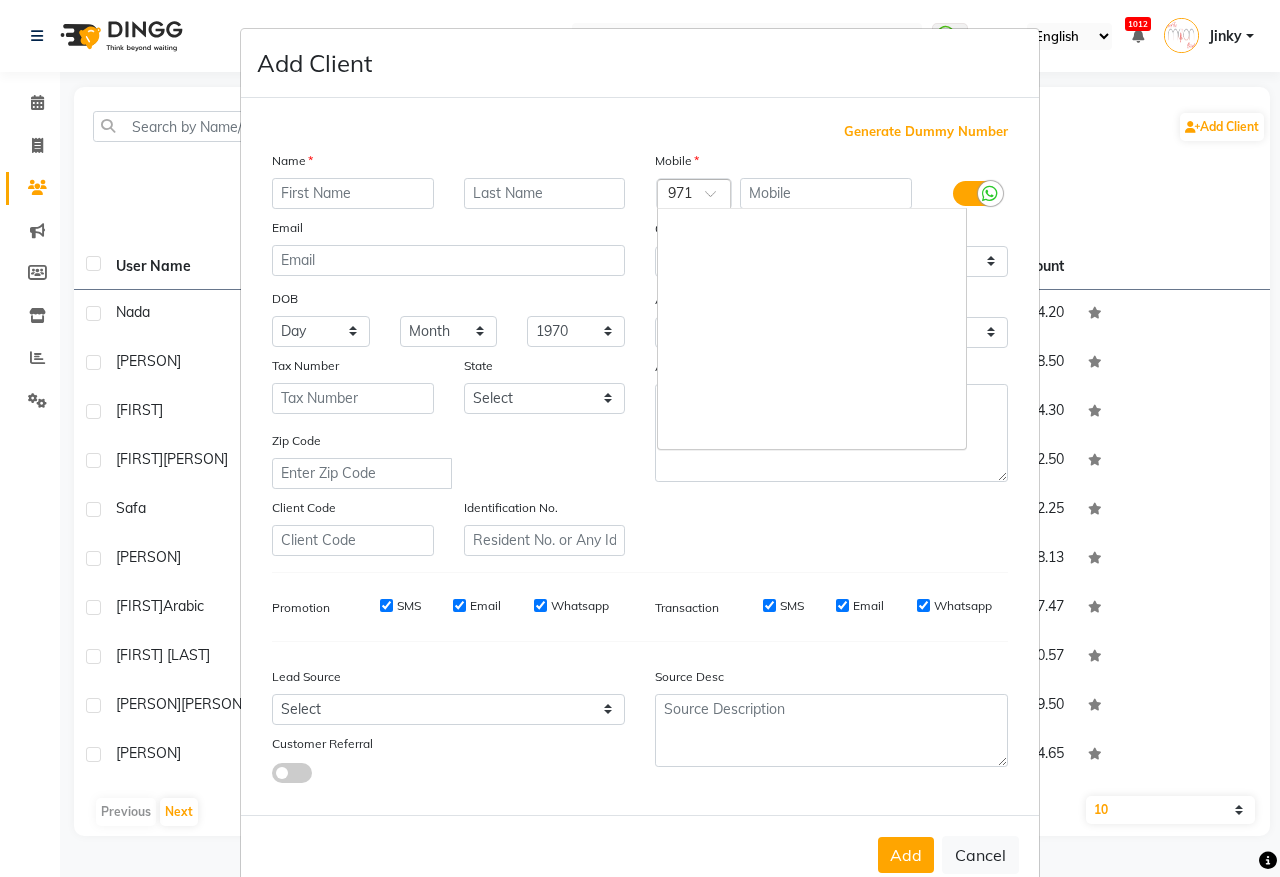 scroll, scrollTop: 8251, scrollLeft: 0, axis: vertical 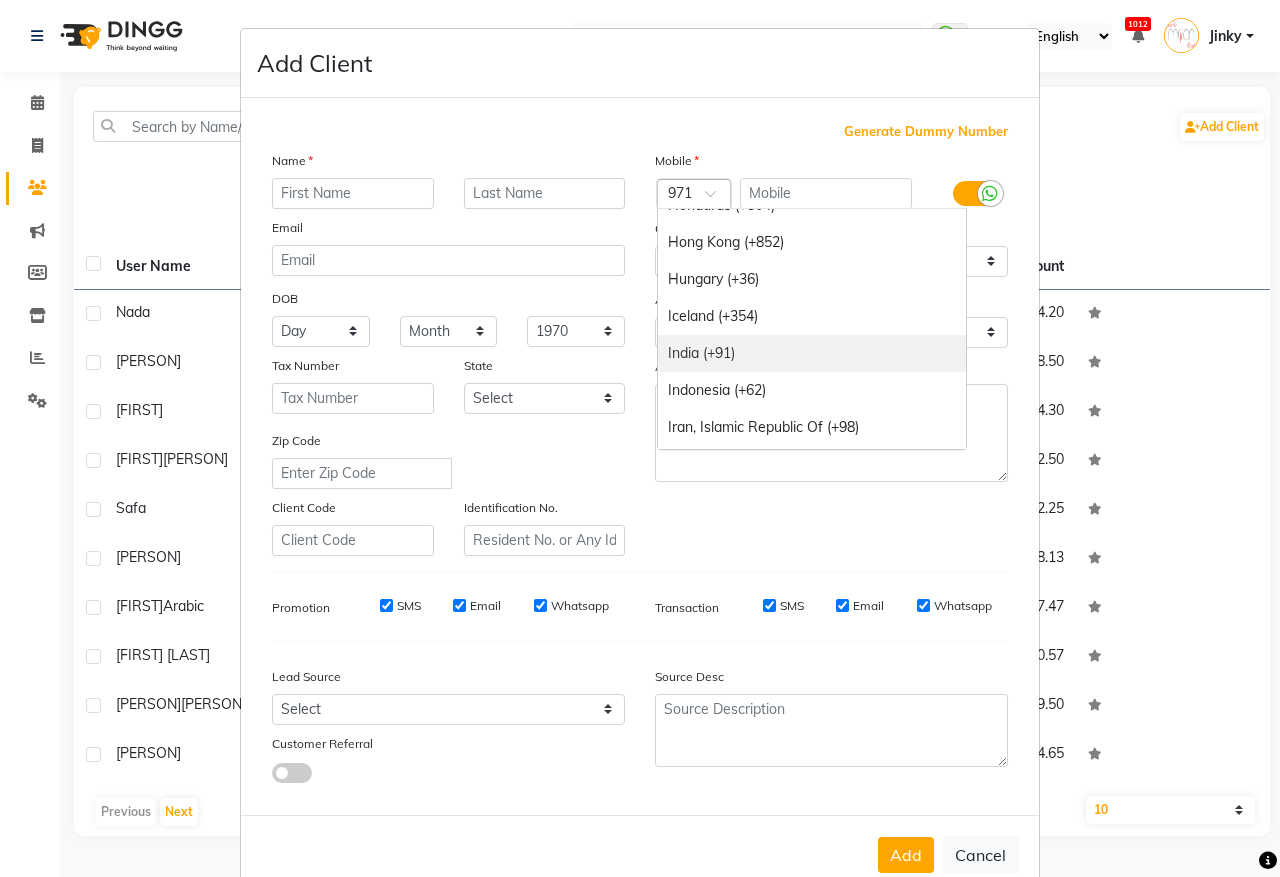 click on "India (+91)" at bounding box center (812, 353) 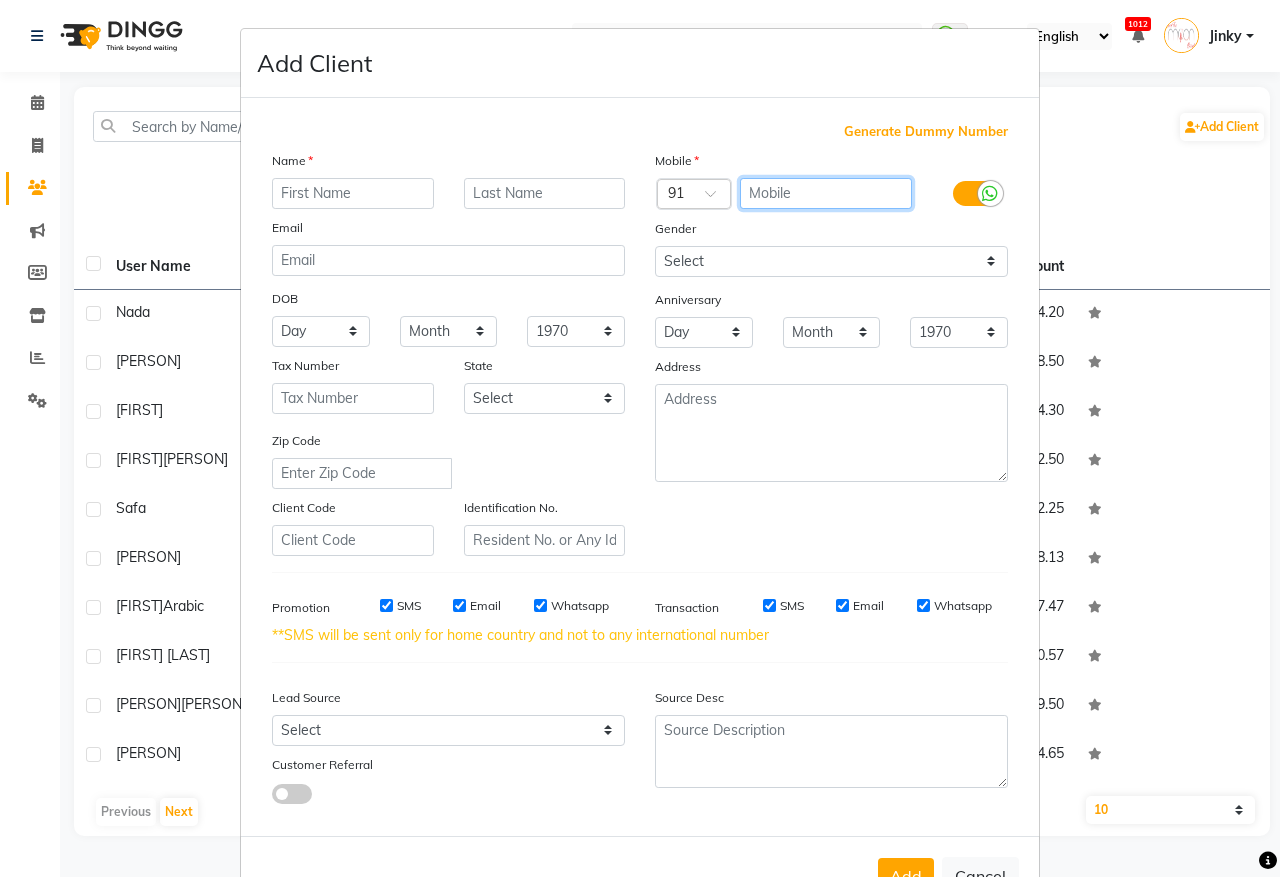 click at bounding box center (826, 193) 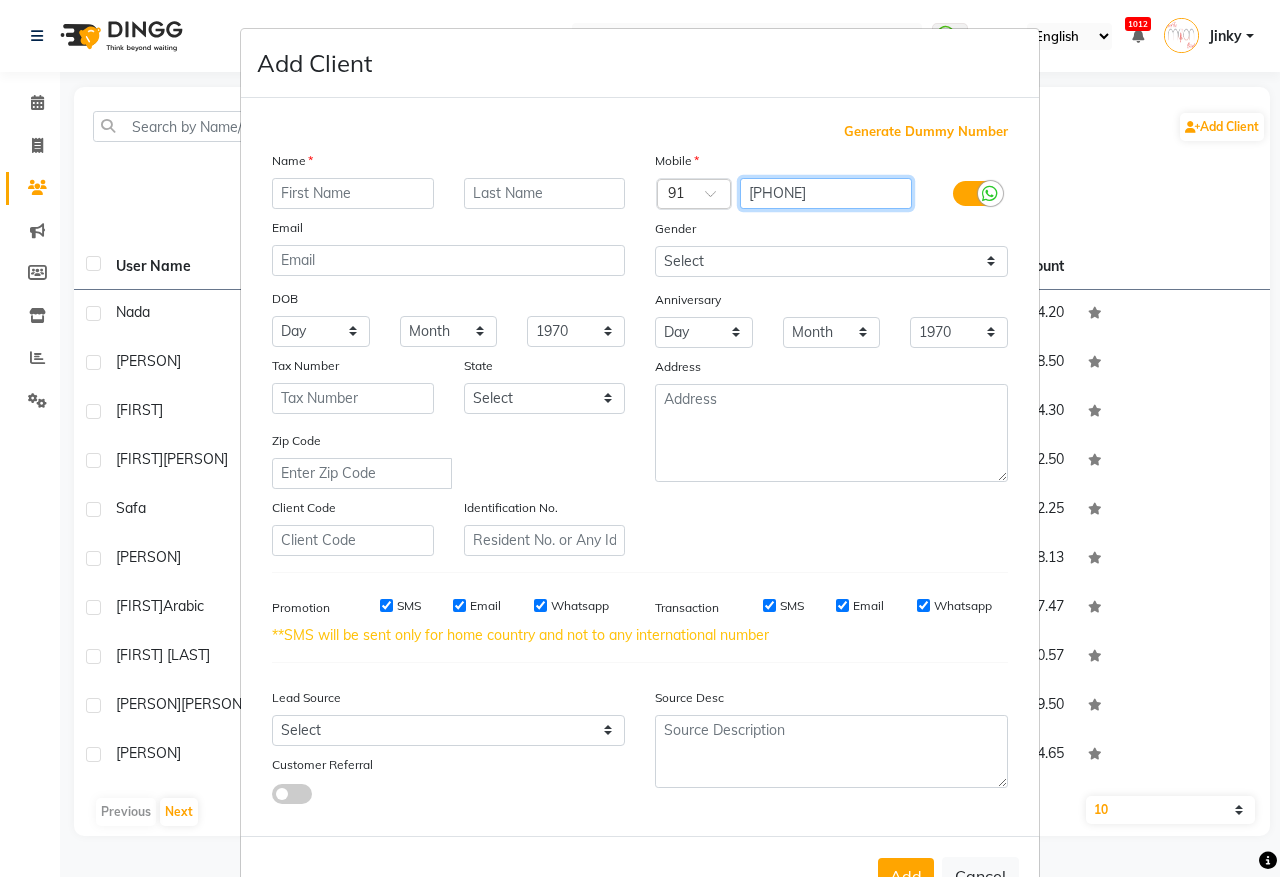 type on "[PHONE]" 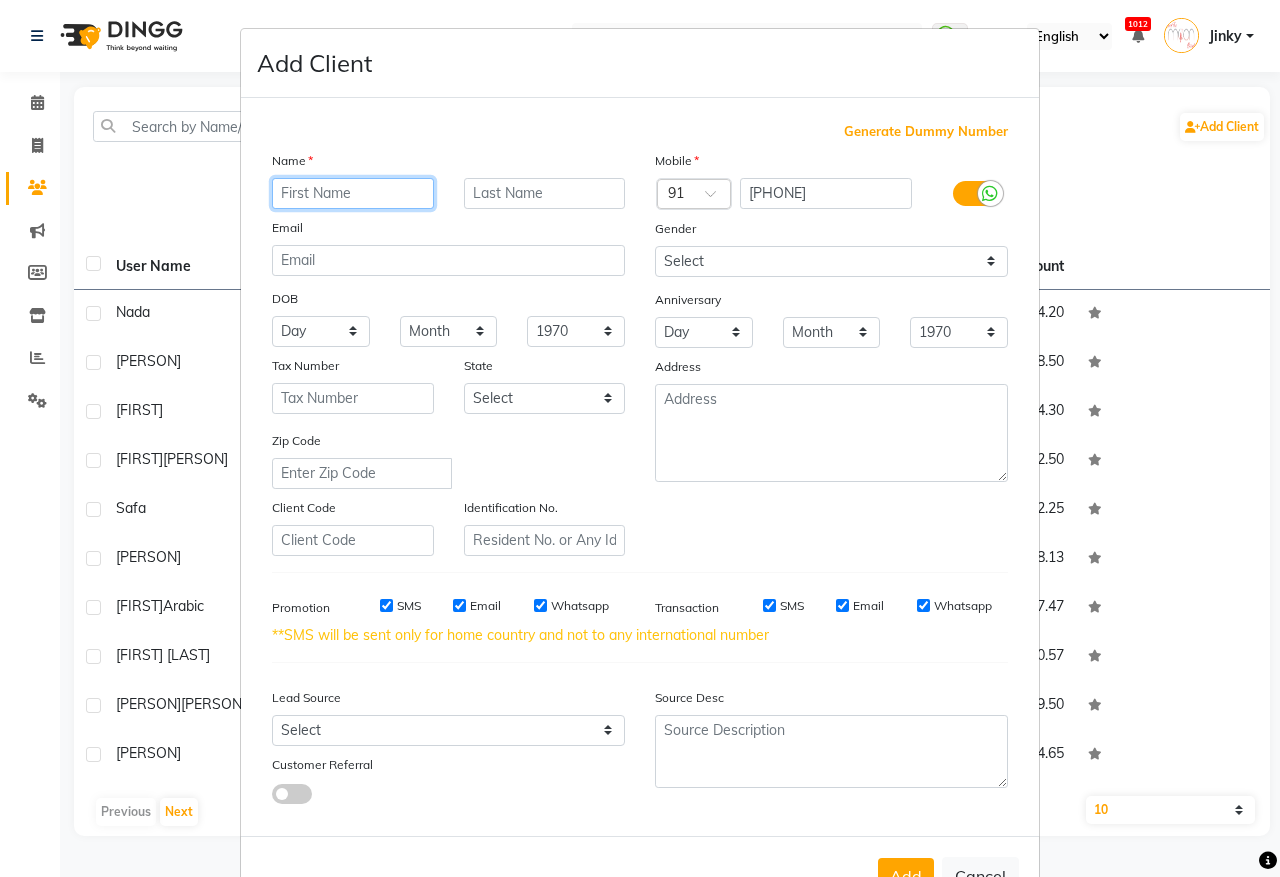 click at bounding box center [353, 193] 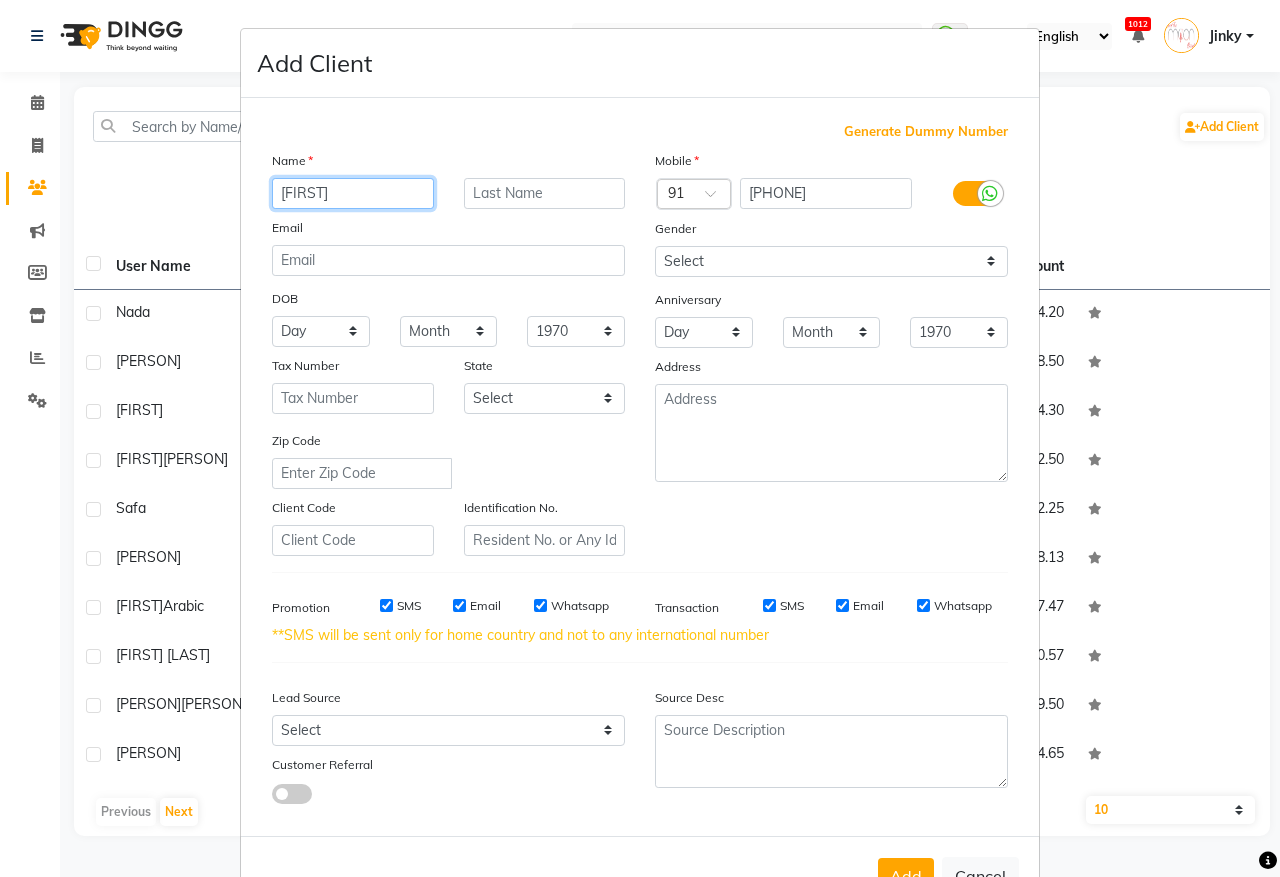 type on "[FIRST]" 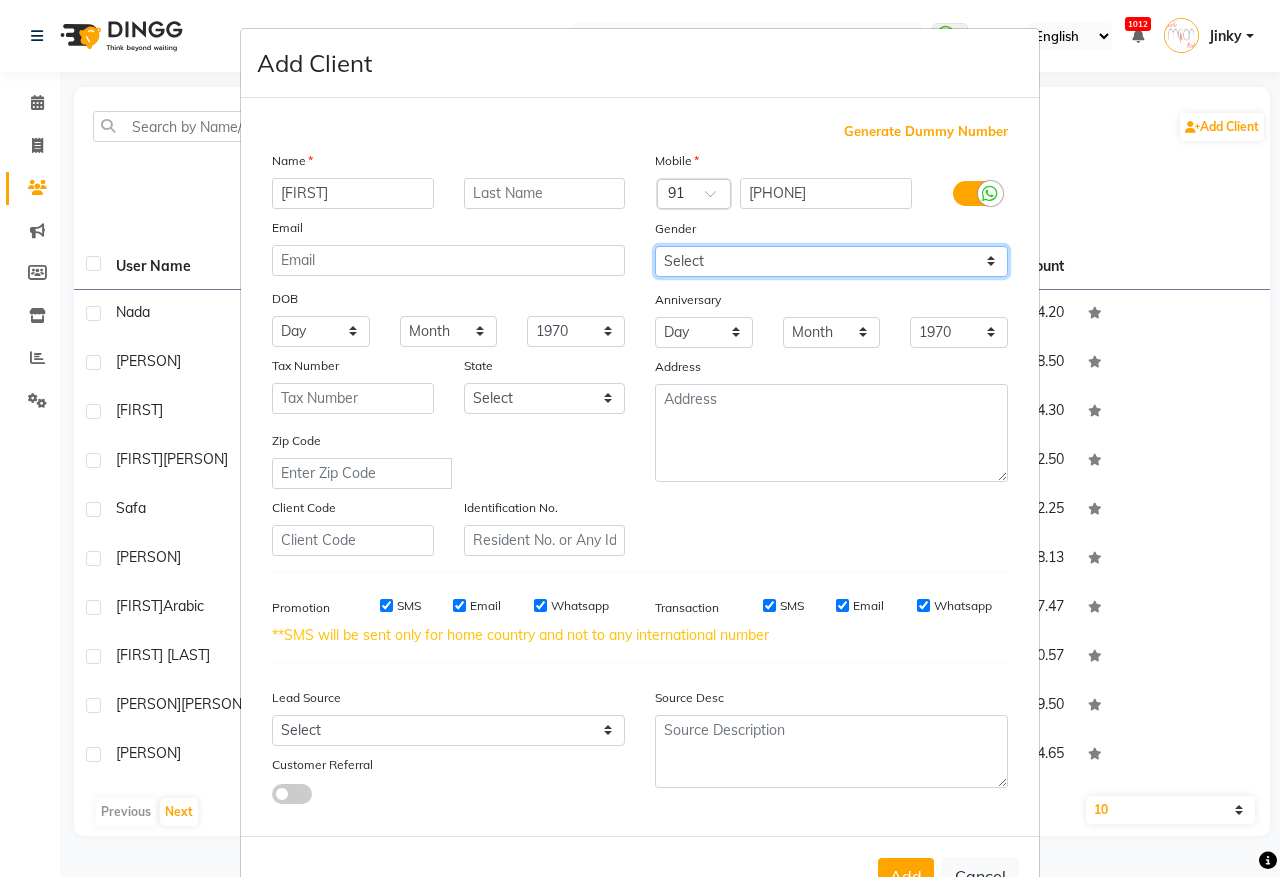 click on "Select Male Female Other Prefer Not To Say" at bounding box center (831, 261) 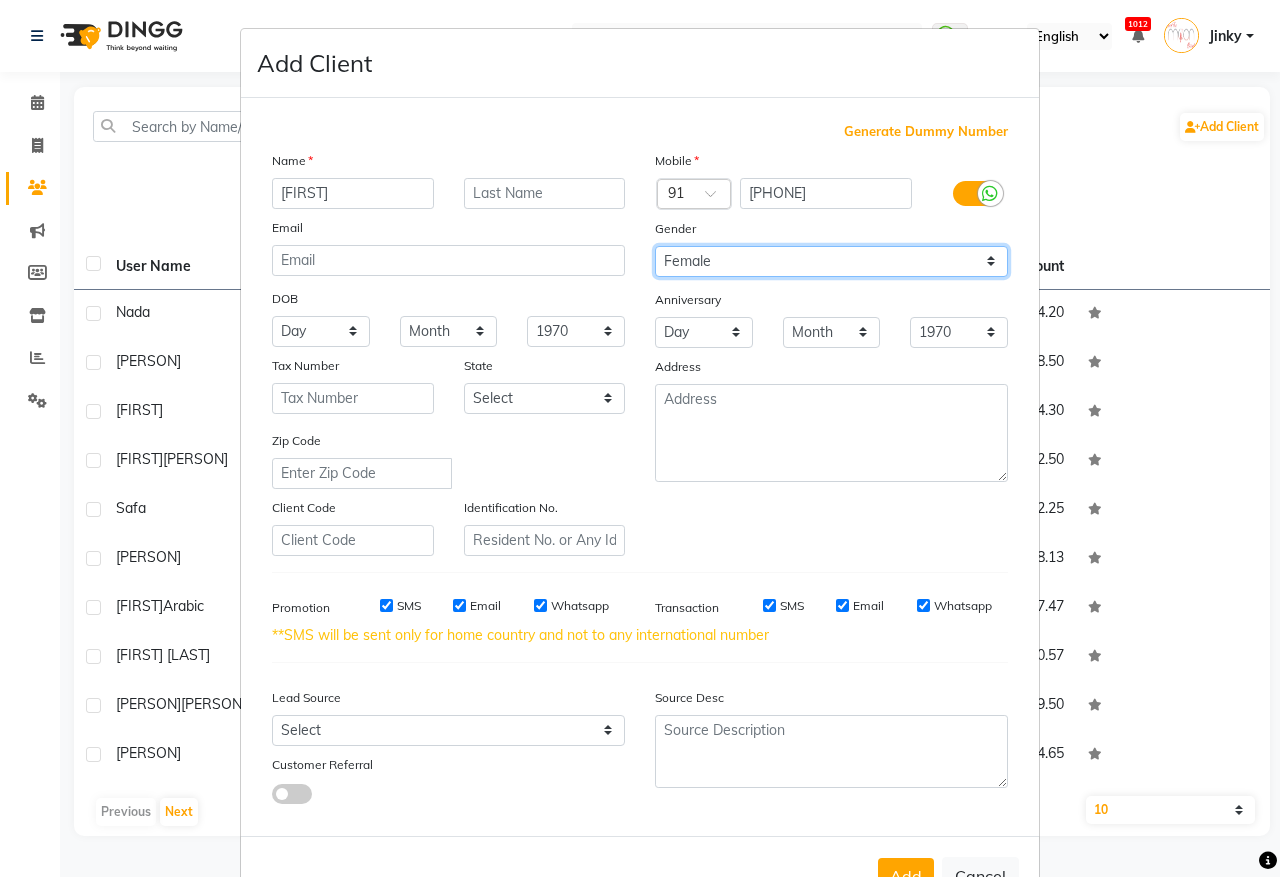 click on "Select Male Female Other Prefer Not To Say" at bounding box center (831, 261) 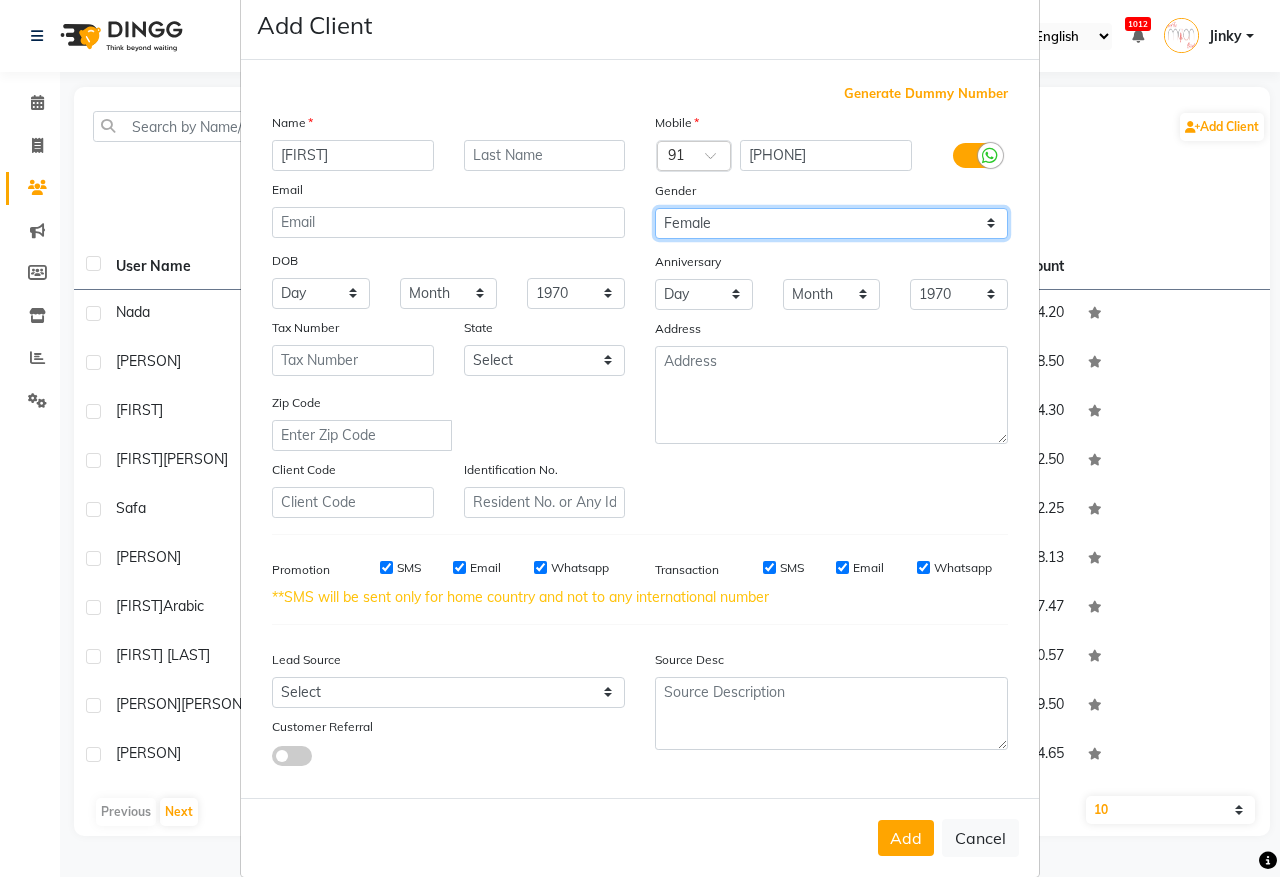 scroll, scrollTop: 60, scrollLeft: 0, axis: vertical 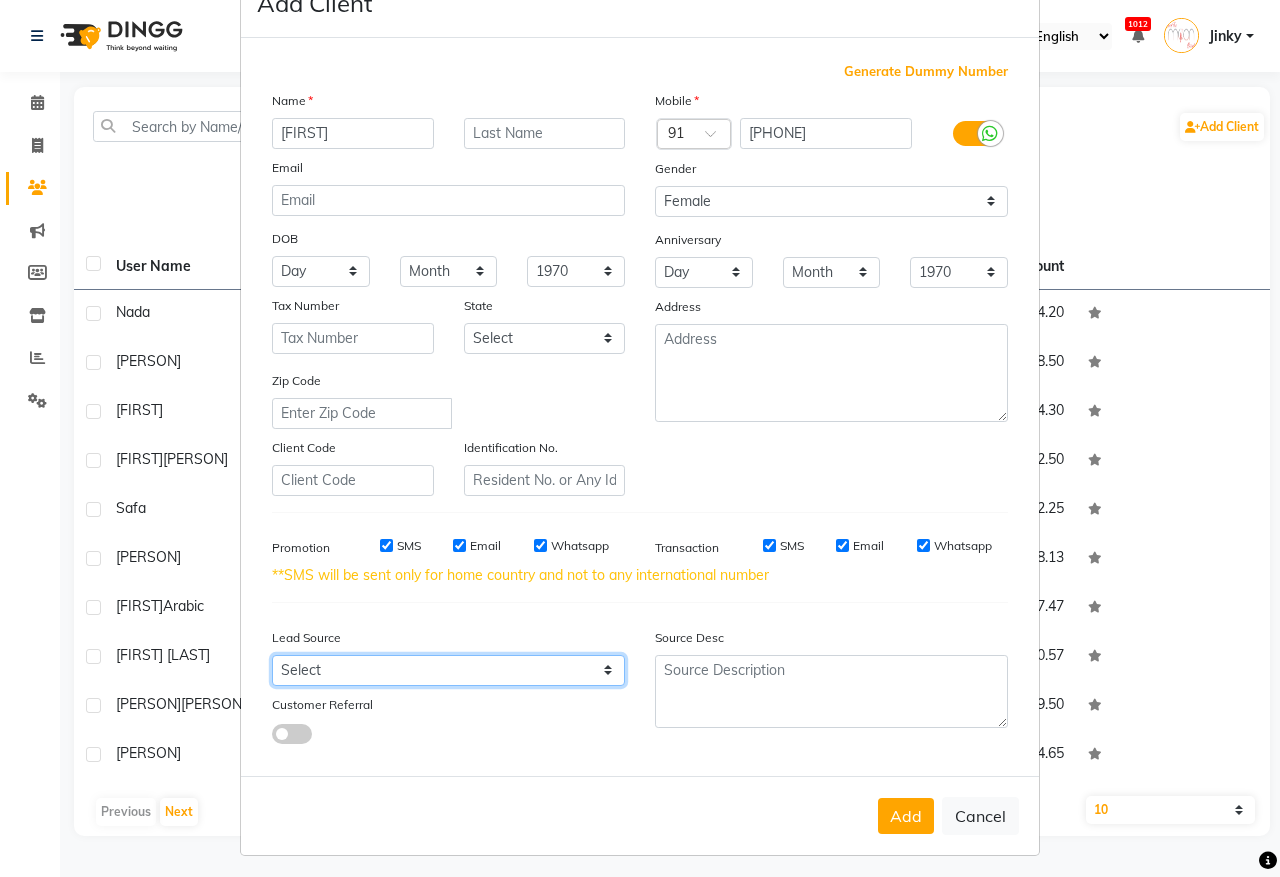 click on "Select Walk-in Referral Internet Friend Word of Mouth Advertisement Facebook JustDial Google Other Instagram  YouTube  WhatsApp" at bounding box center (448, 670) 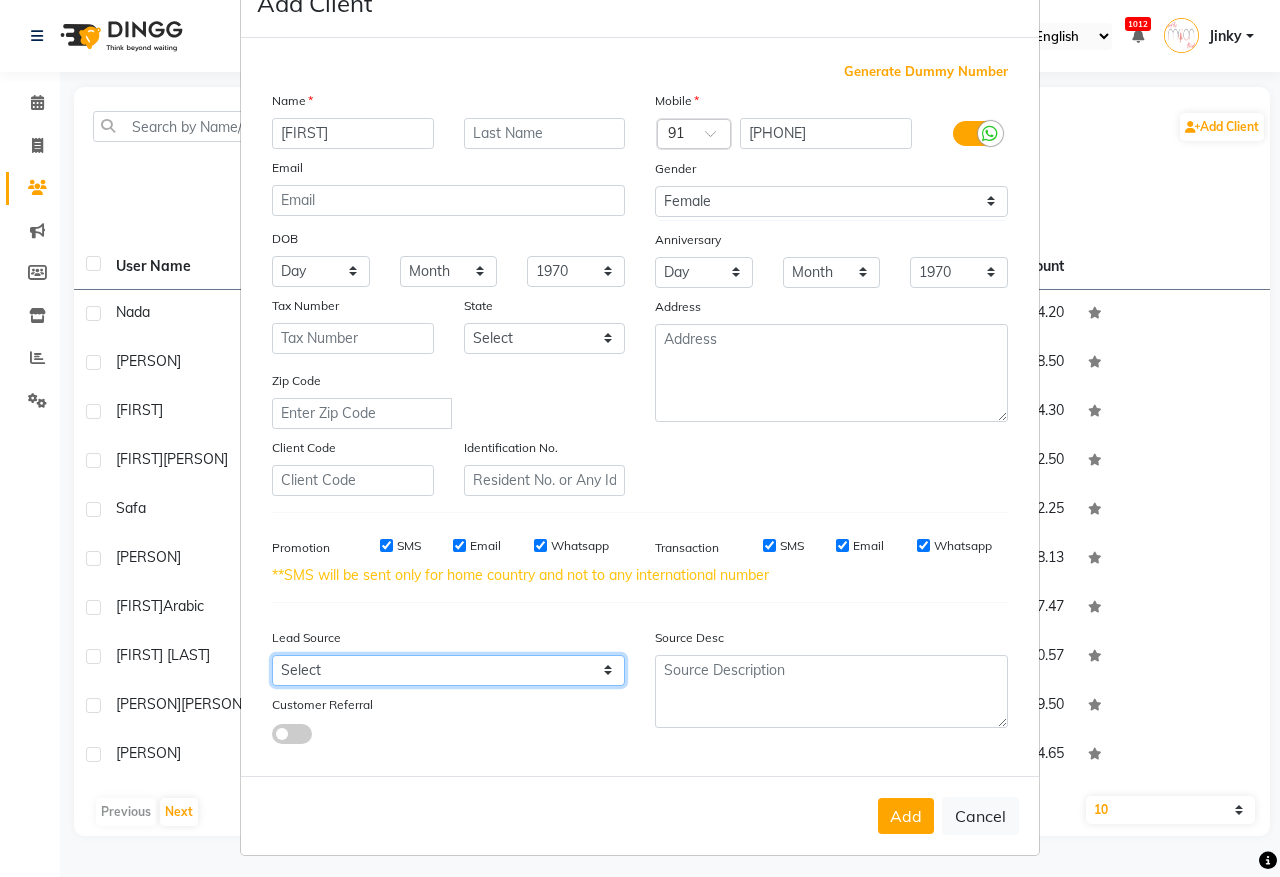 select on "45043" 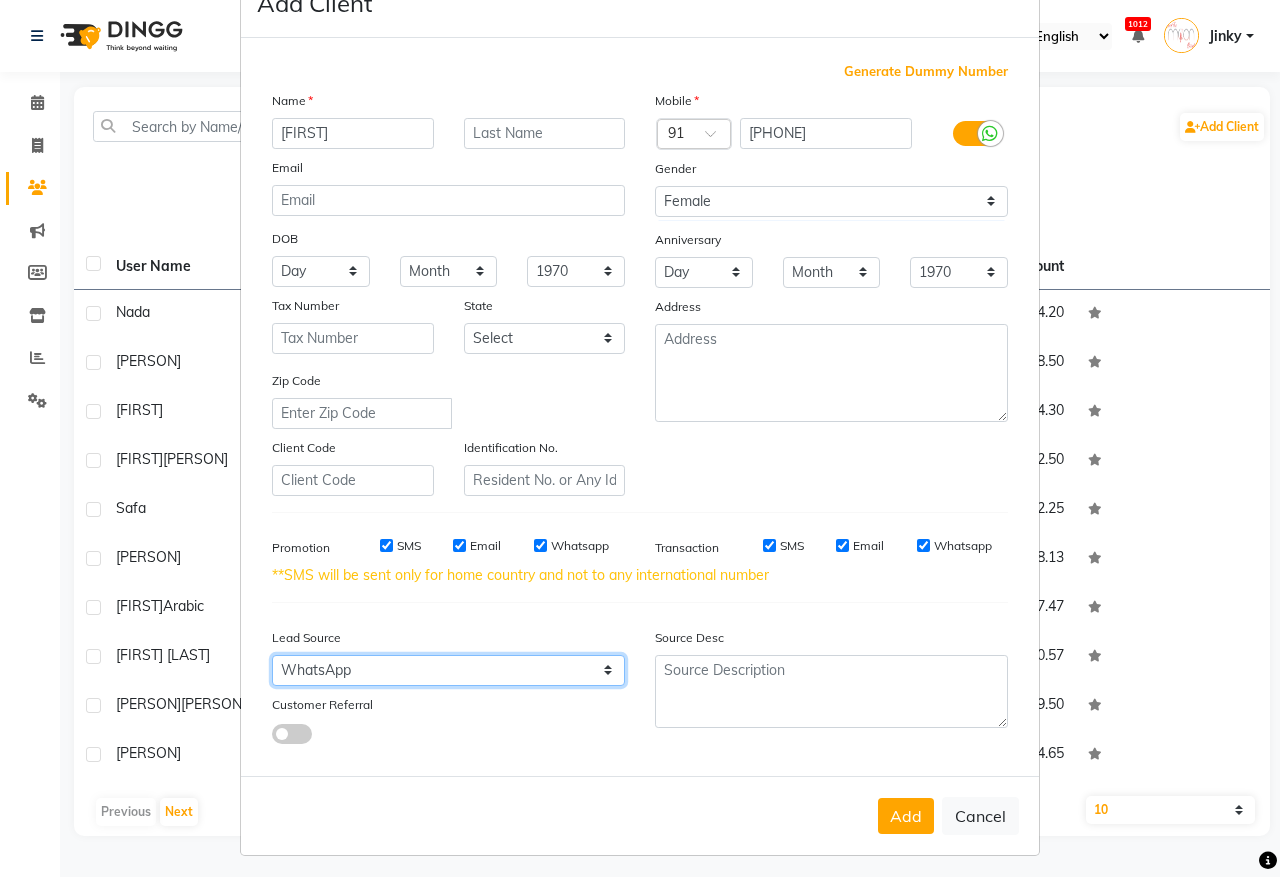 click on "Select Walk-in Referral Internet Friend Word of Mouth Advertisement Facebook JustDial Google Other Instagram  YouTube  WhatsApp" at bounding box center (448, 670) 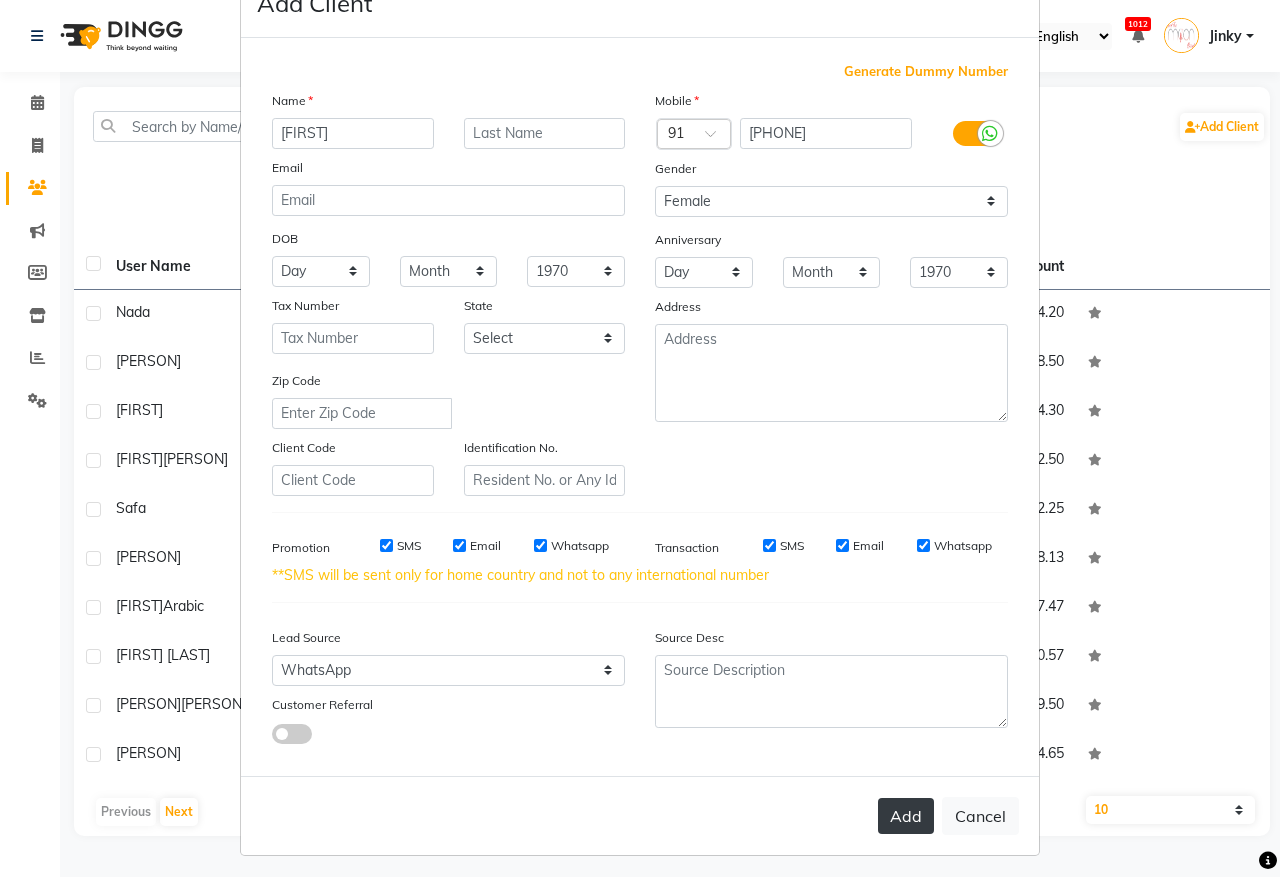 click on "Add" at bounding box center [906, 816] 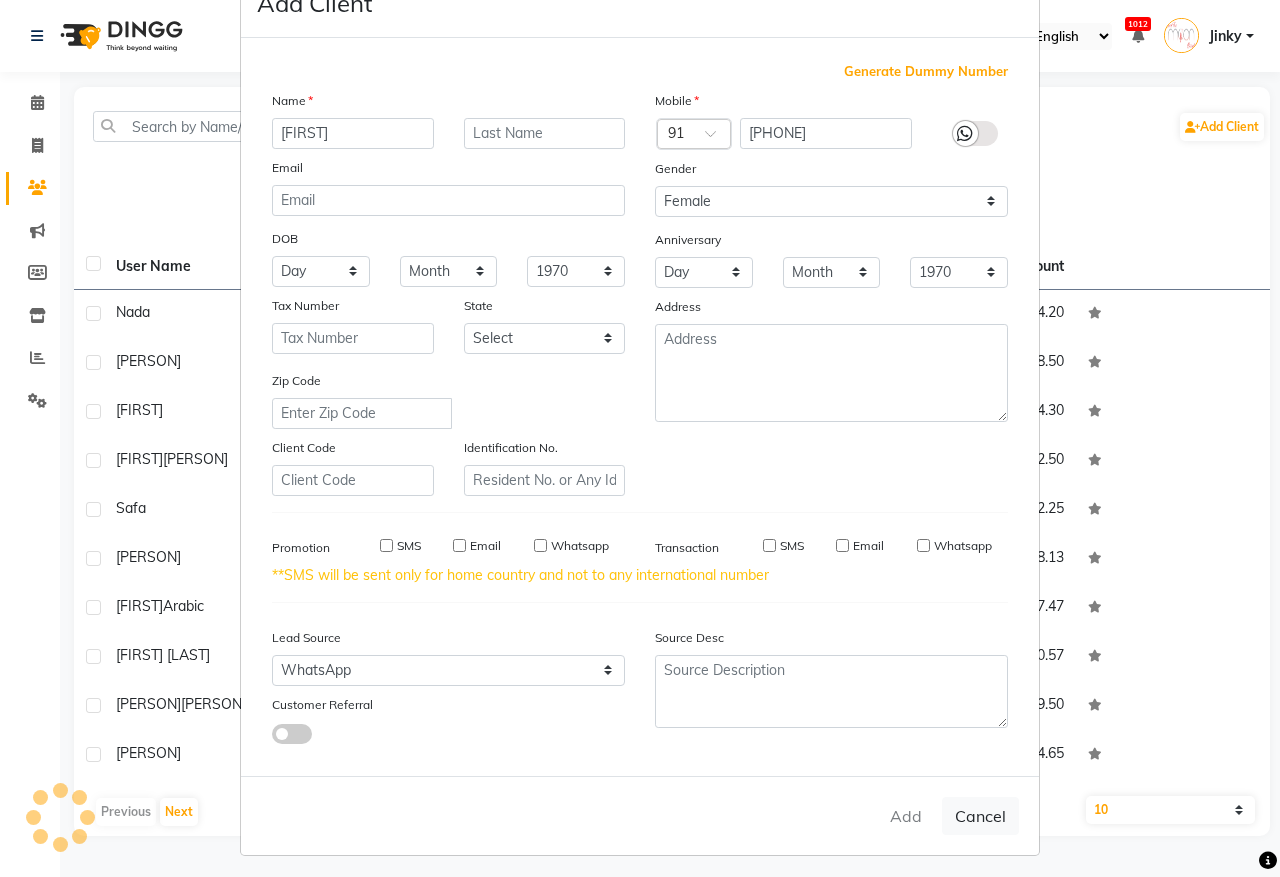 type 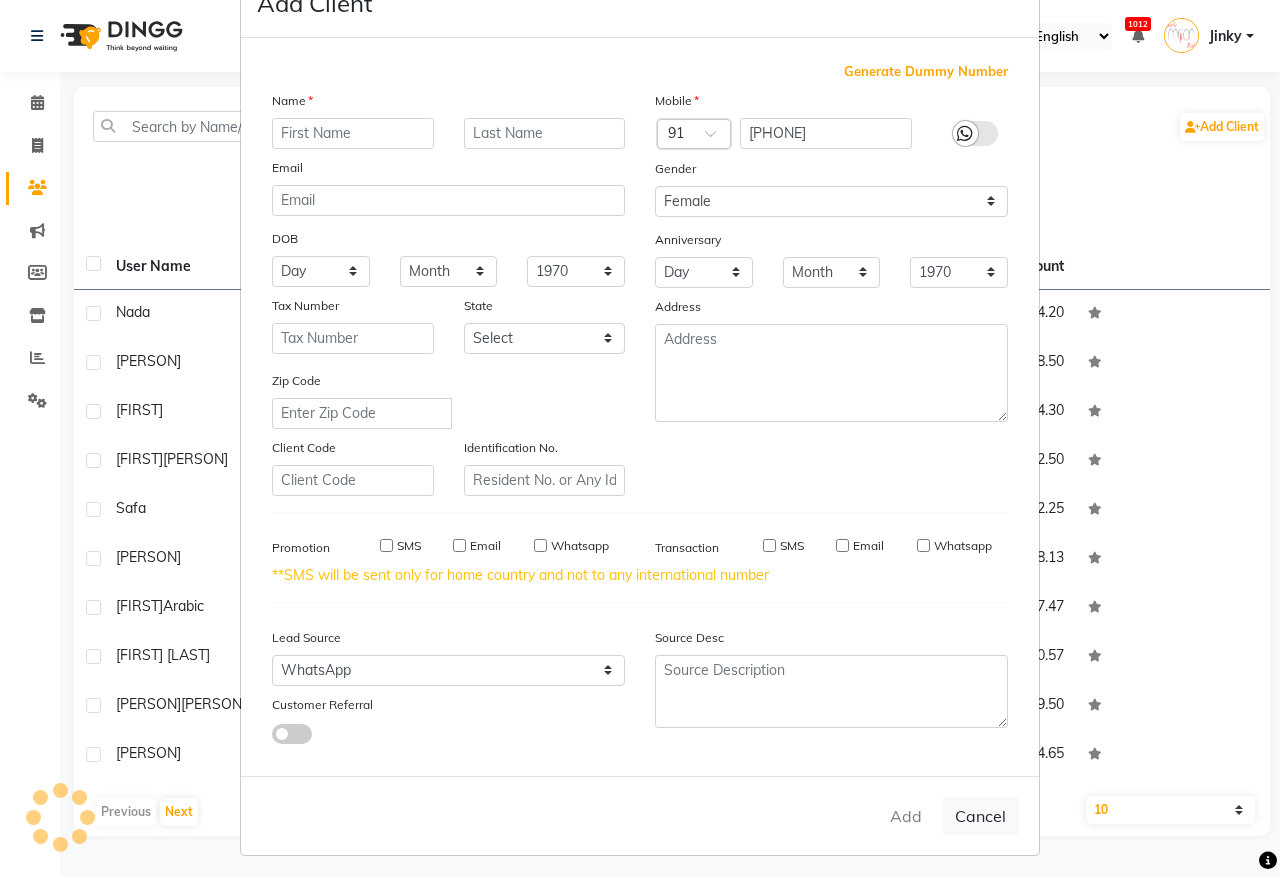 select 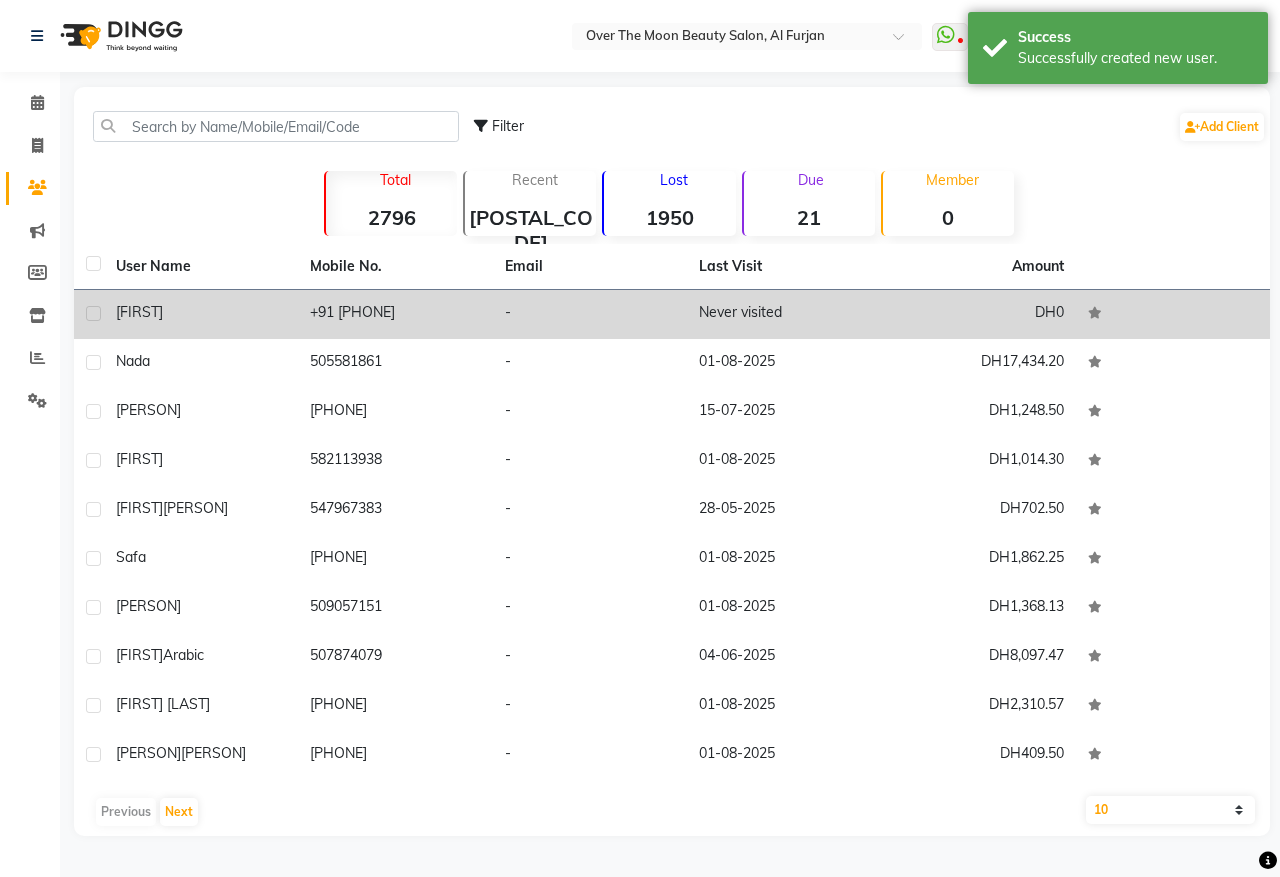 click on "-" 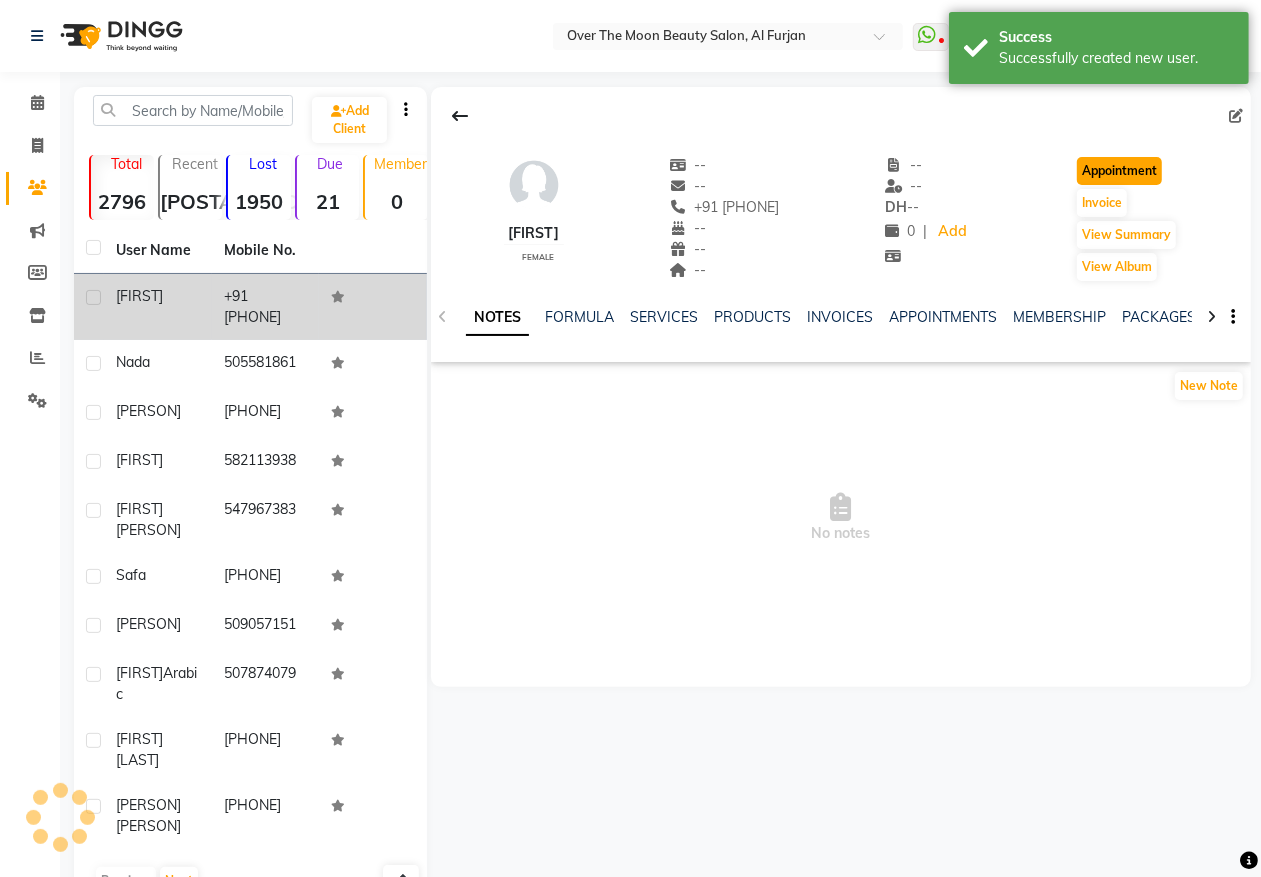 click on "Appointment" 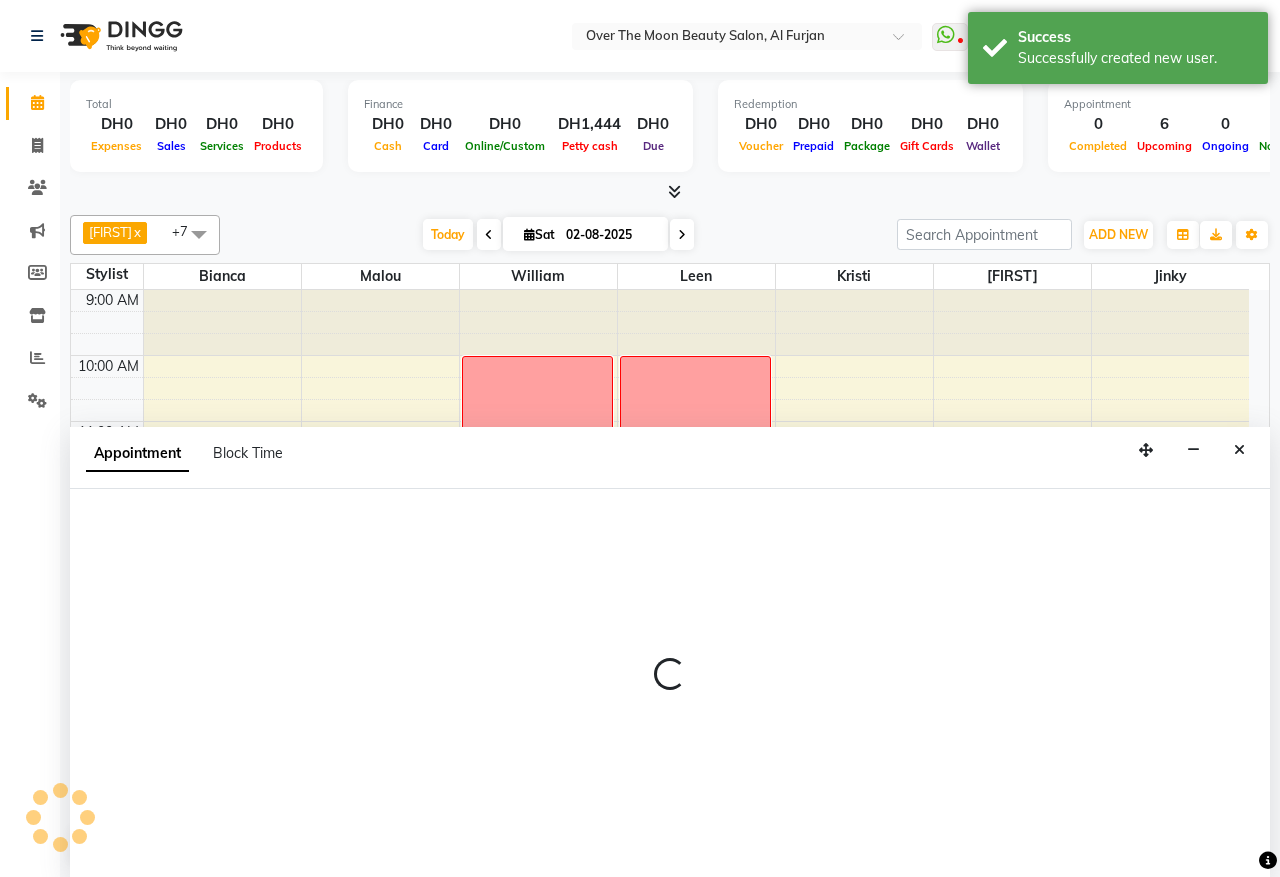 select on "tentative" 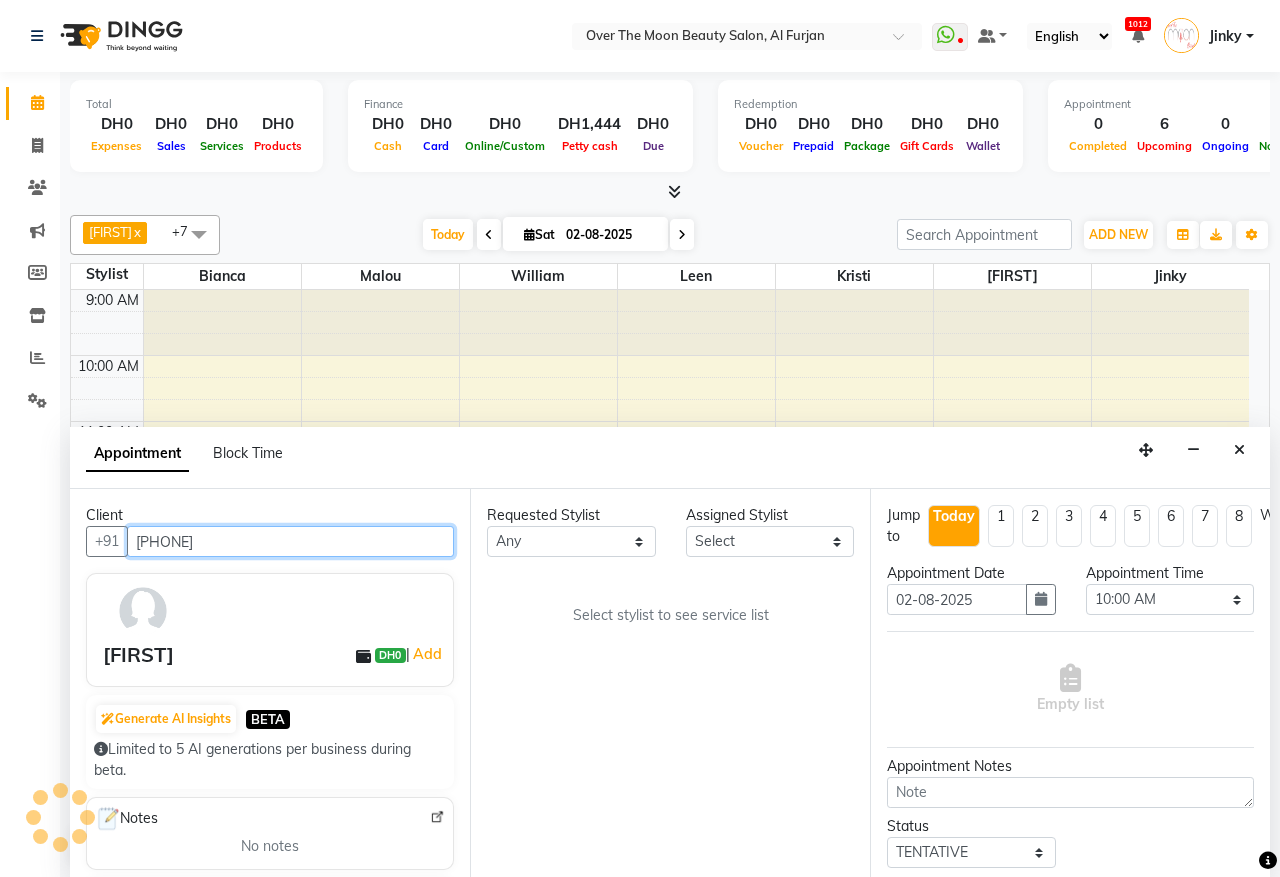 scroll, scrollTop: 133, scrollLeft: 0, axis: vertical 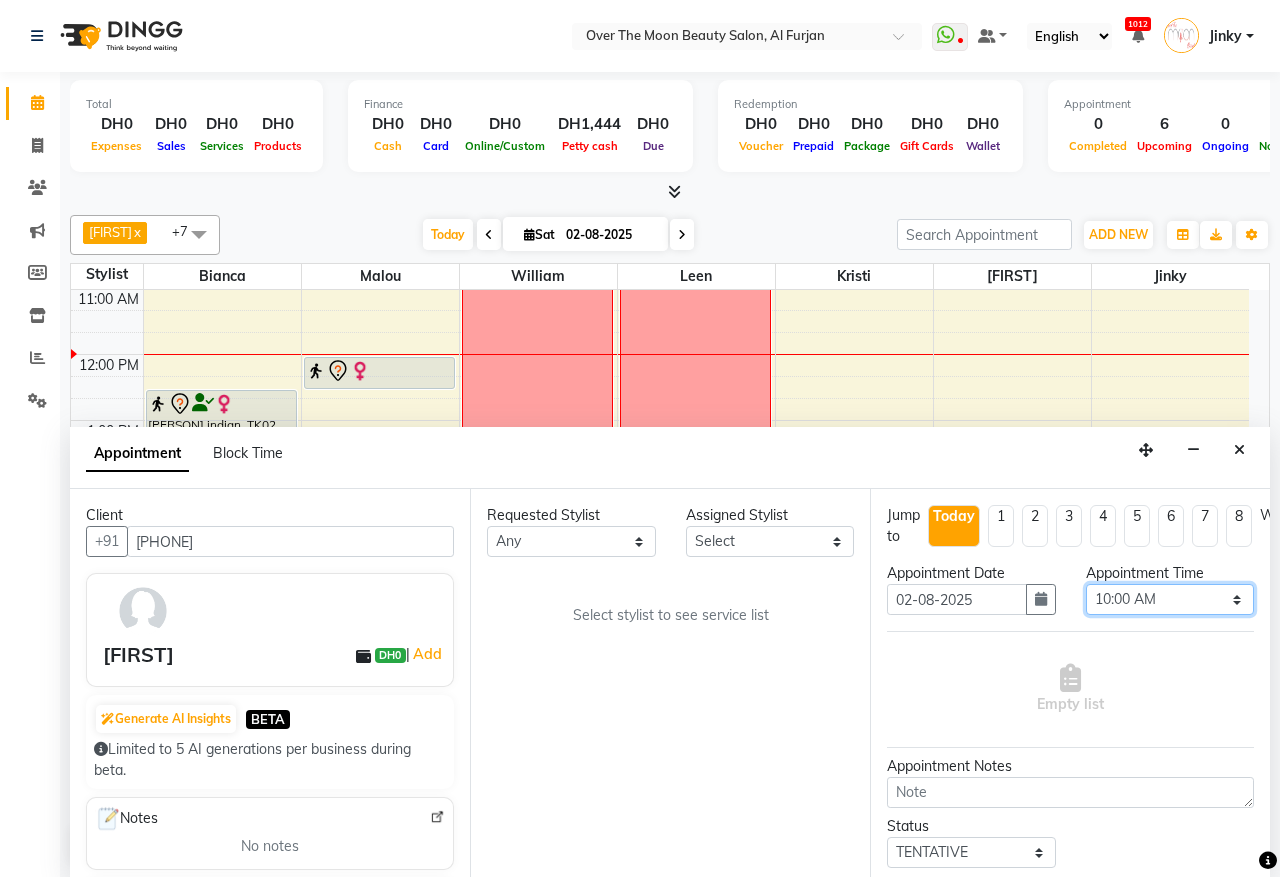 click on "Select 10:00 AM 10:15 AM 10:30 AM 10:45 AM 11:00 AM 11:15 AM 11:30 AM 11:45 AM 12:00 PM 12:15 PM 12:30 PM 12:45 PM 01:00 PM 01:15 PM 01:30 PM 01:45 PM 02:00 PM 02:15 PM 02:30 PM 02:45 PM 03:00 PM 03:15 PM 03:30 PM 03:45 PM 04:00 PM 04:15 PM 04:30 PM 04:45 PM 05:00 PM 05:15 PM 05:30 PM 05:45 PM 06:00 PM 06:15 PM 06:30 PM 06:45 PM 07:00 PM 07:15 PM 07:30 PM 07:45 PM 08:00 PM 08:15 PM 08:30 PM 08:45 PM 09:00 PM 09:15 PM 09:30 PM 09:45 PM 10:00 PM 10:15 PM 10:30 PM 10:45 PM 11:00 PM" at bounding box center (1170, 599) 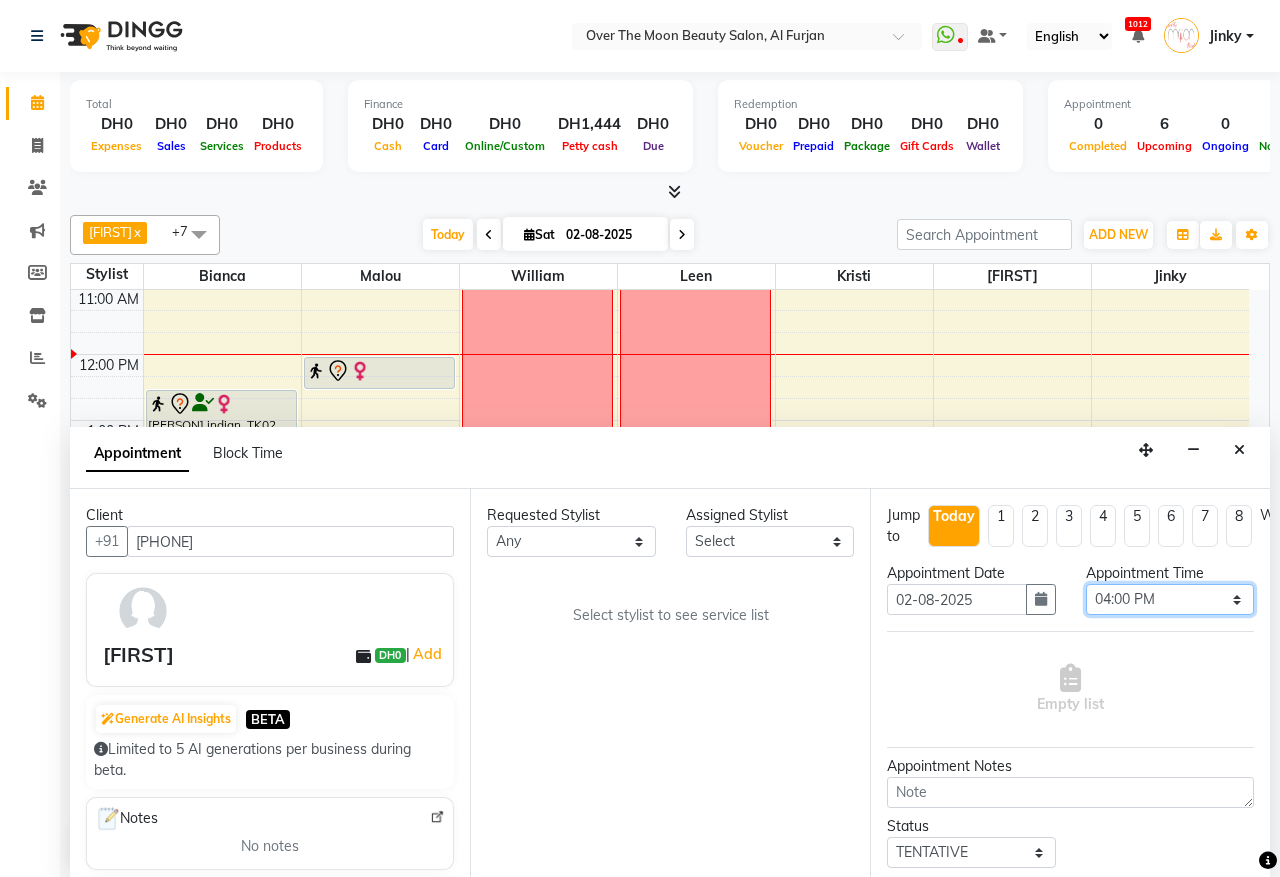 click on "Select 10:00 AM 10:15 AM 10:30 AM 10:45 AM 11:00 AM 11:15 AM 11:30 AM 11:45 AM 12:00 PM 12:15 PM 12:30 PM 12:45 PM 01:00 PM 01:15 PM 01:30 PM 01:45 PM 02:00 PM 02:15 PM 02:30 PM 02:45 PM 03:00 PM 03:15 PM 03:30 PM 03:45 PM 04:00 PM 04:15 PM 04:30 PM 04:45 PM 05:00 PM 05:15 PM 05:30 PM 05:45 PM 06:00 PM 06:15 PM 06:30 PM 06:45 PM 07:00 PM 07:15 PM 07:30 PM 07:45 PM 08:00 PM 08:15 PM 08:30 PM 08:45 PM 09:00 PM 09:15 PM 09:30 PM 09:45 PM 10:00 PM 10:15 PM 10:30 PM 10:45 PM 11:00 PM" at bounding box center [1170, 599] 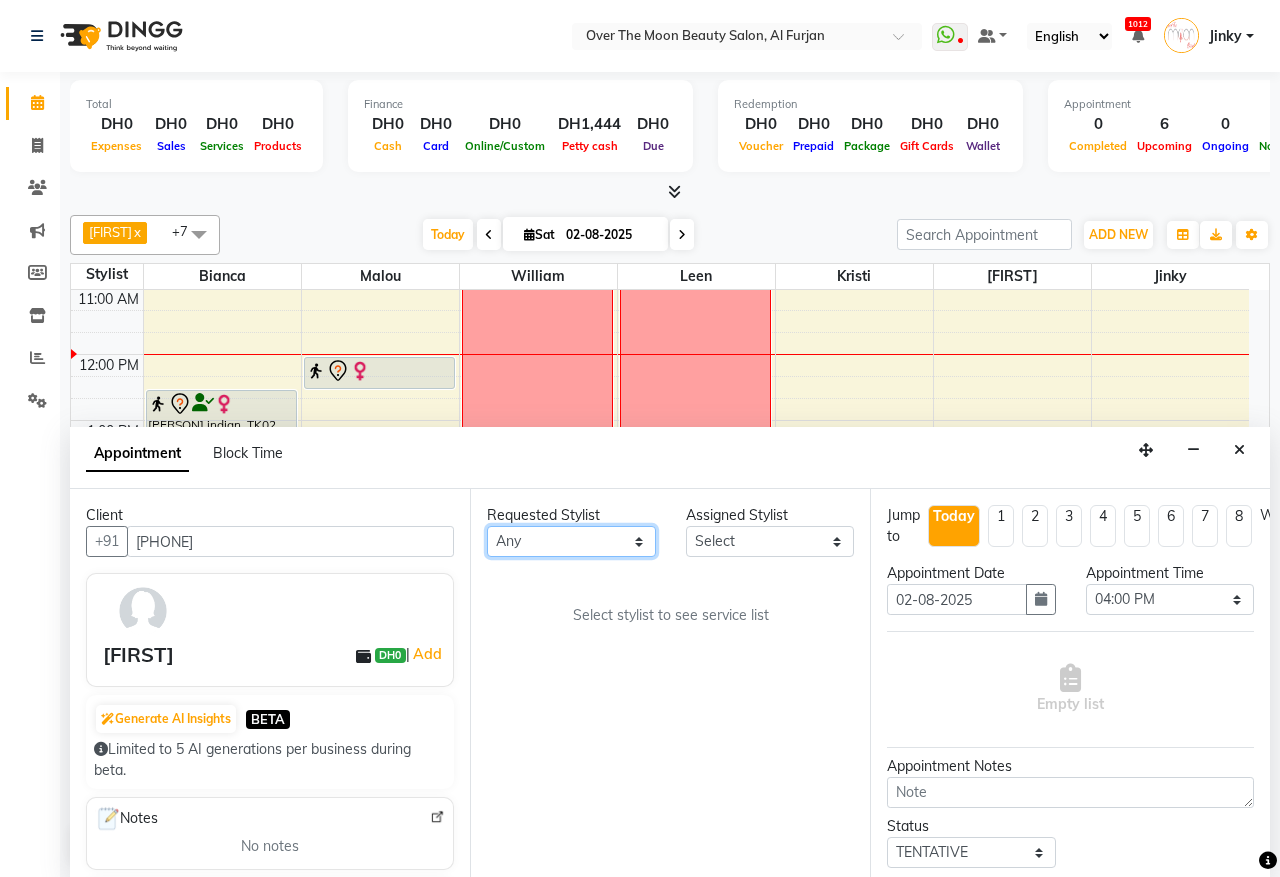 click on "Any [PERSON] [PERSON] [PERSON] [PERSON] Kristi [PERSON] Malou William" at bounding box center [571, 541] 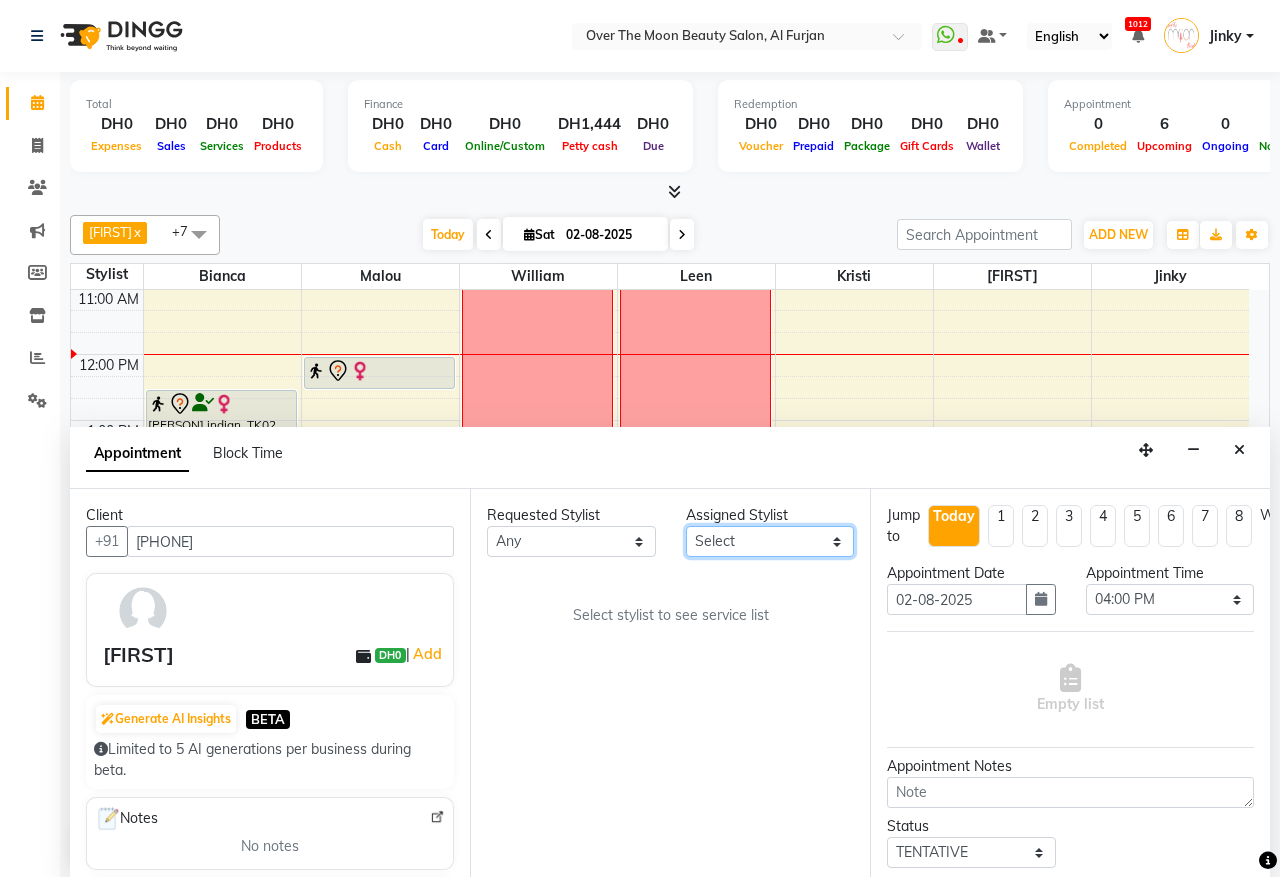 click on "Select Bianca Hadeel Jeewan Jinky Kristi Leen Malou William" at bounding box center [770, 541] 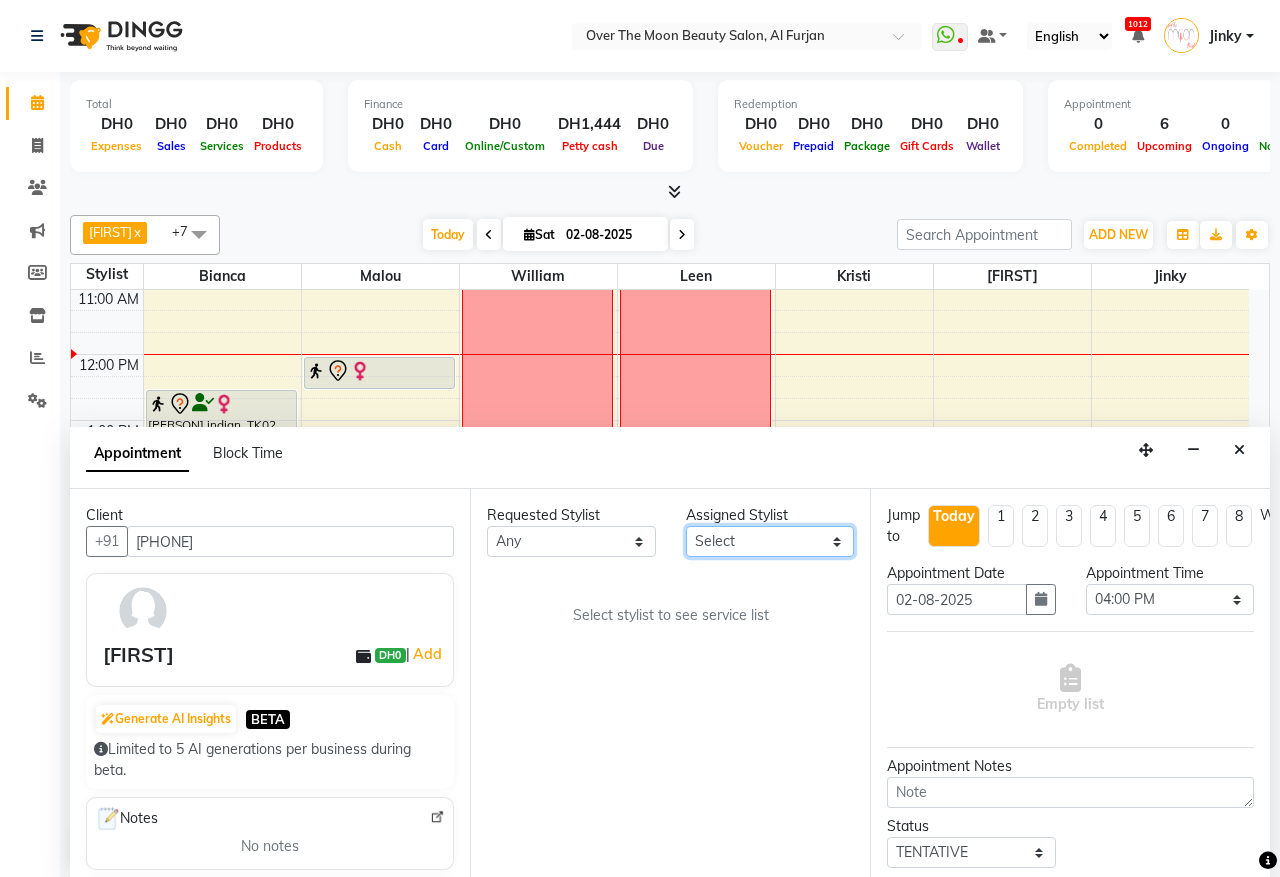 select on "20146" 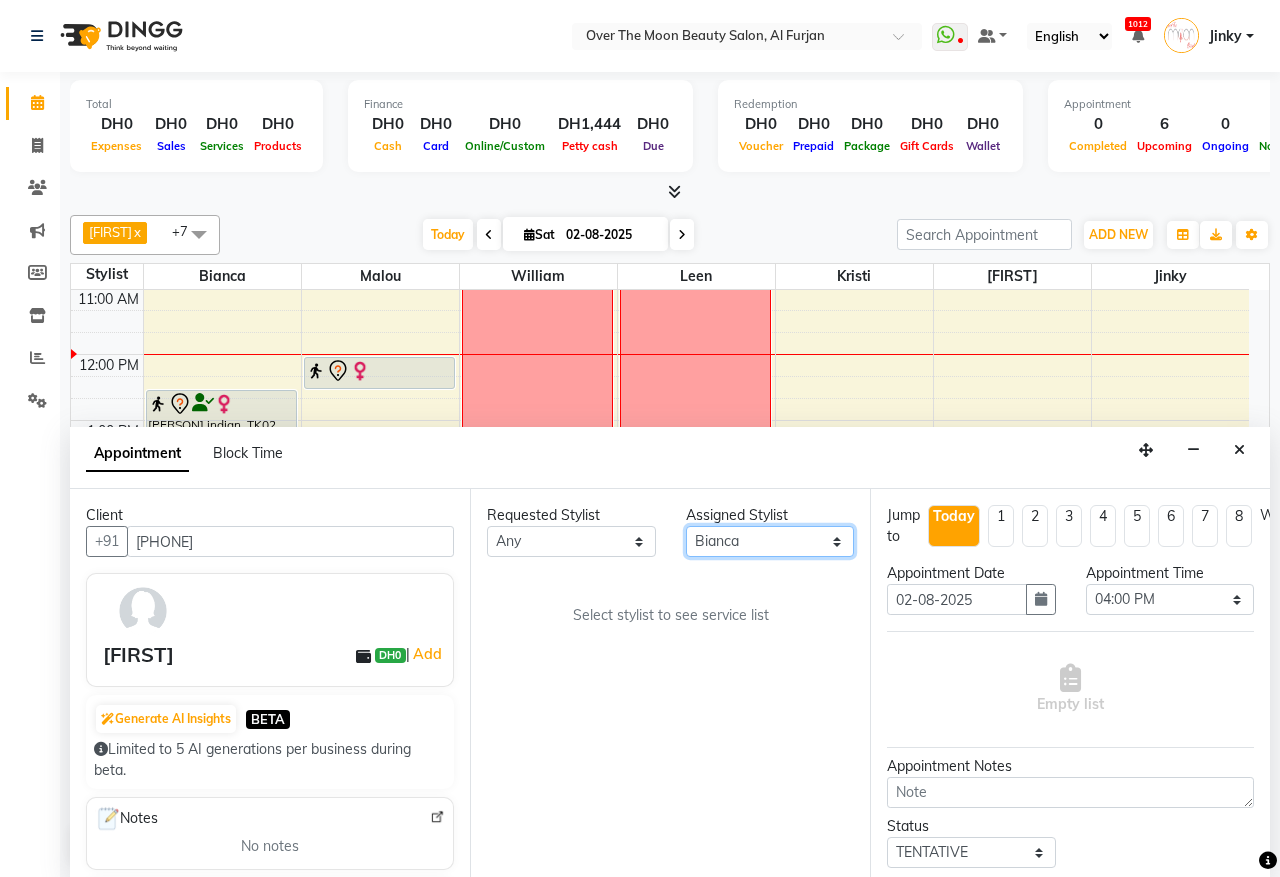 click on "Select Bianca Hadeel Jeewan Jinky Kristi Leen Malou William" at bounding box center (770, 541) 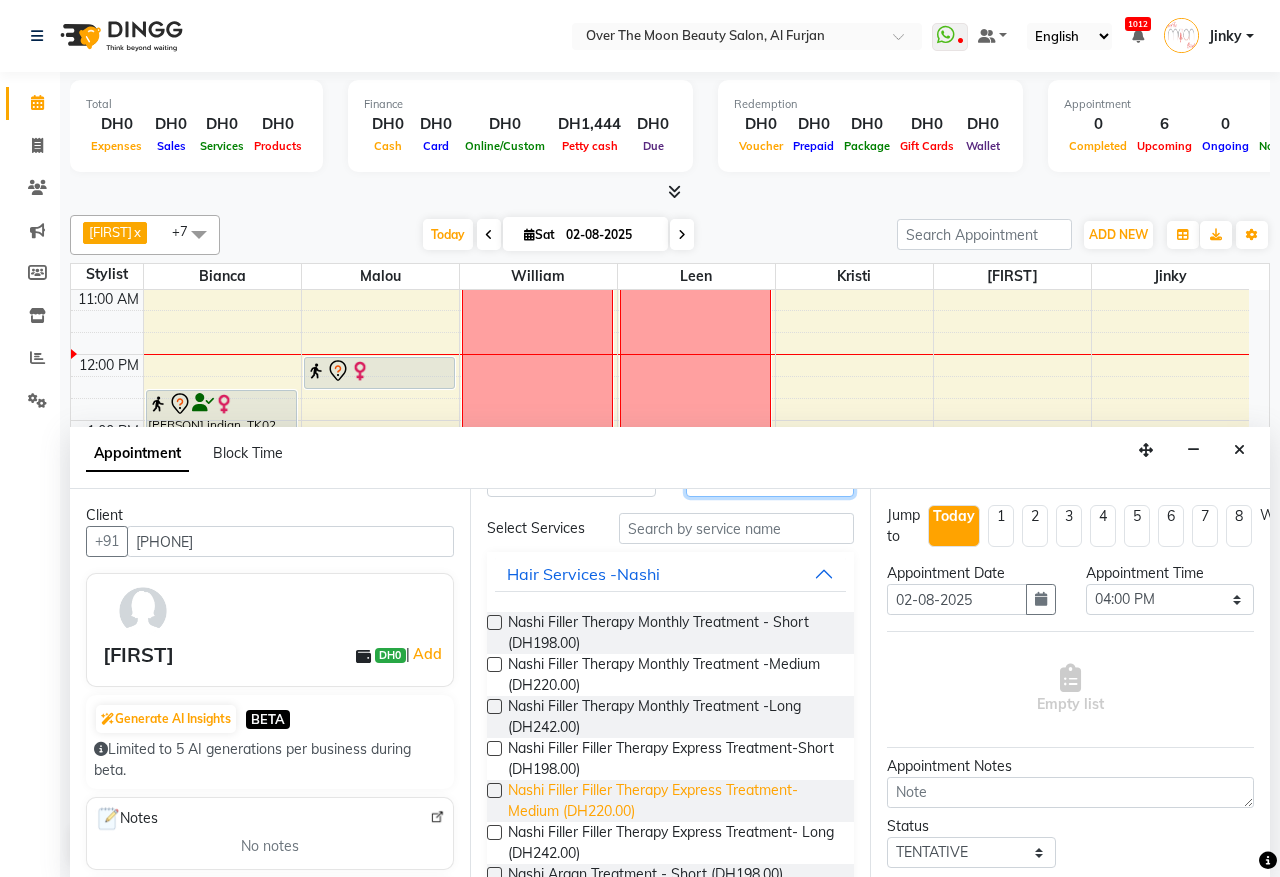 scroll, scrollTop: 0, scrollLeft: 0, axis: both 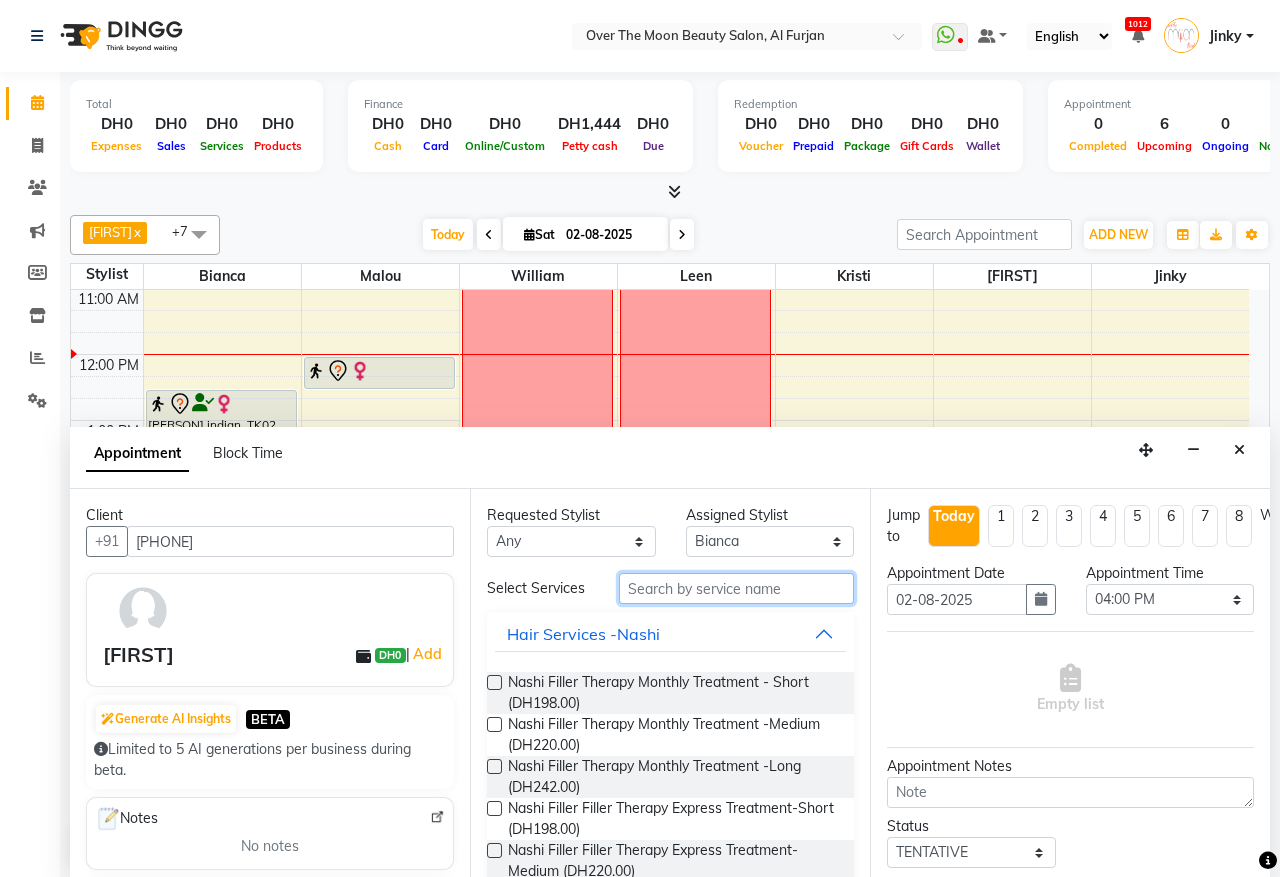 click at bounding box center [736, 588] 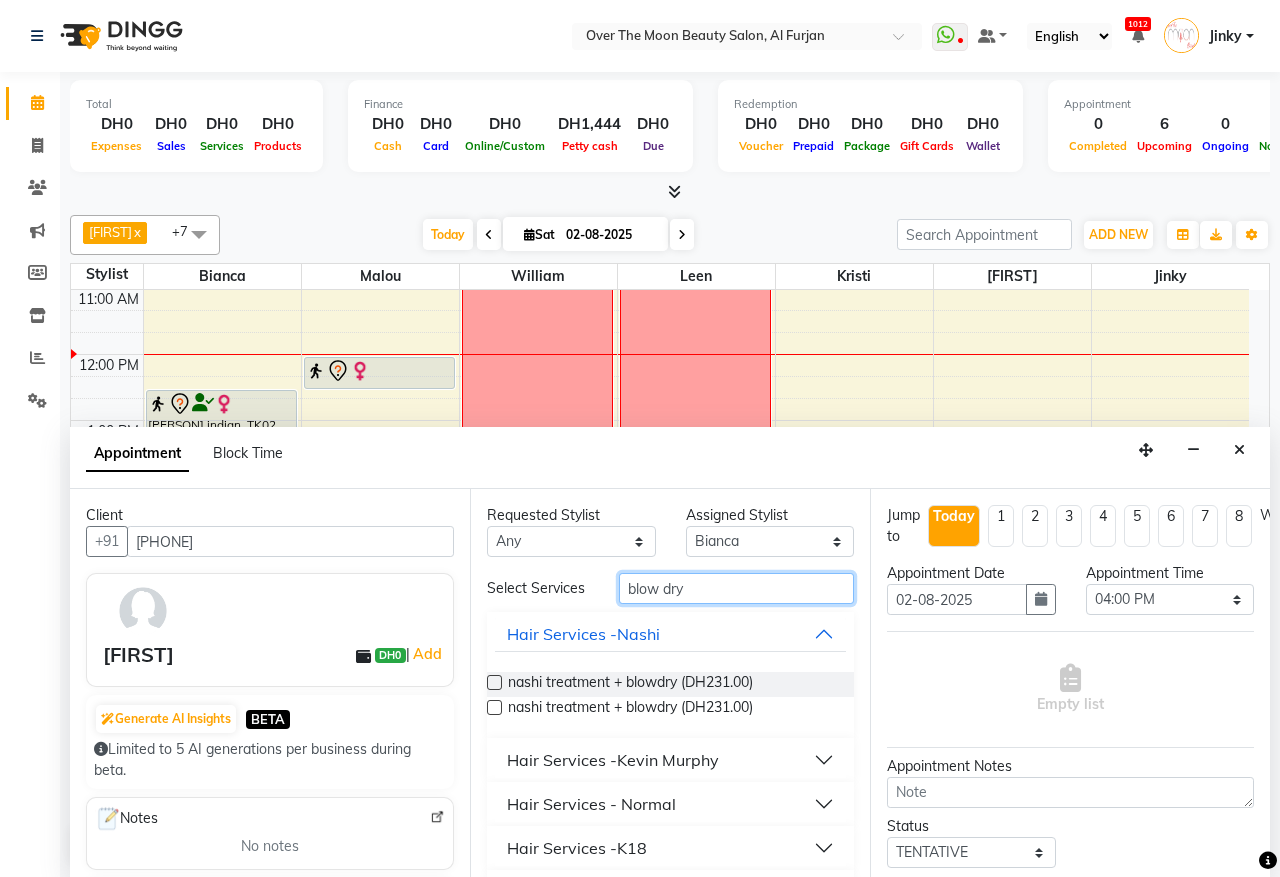 type on "blow dry" 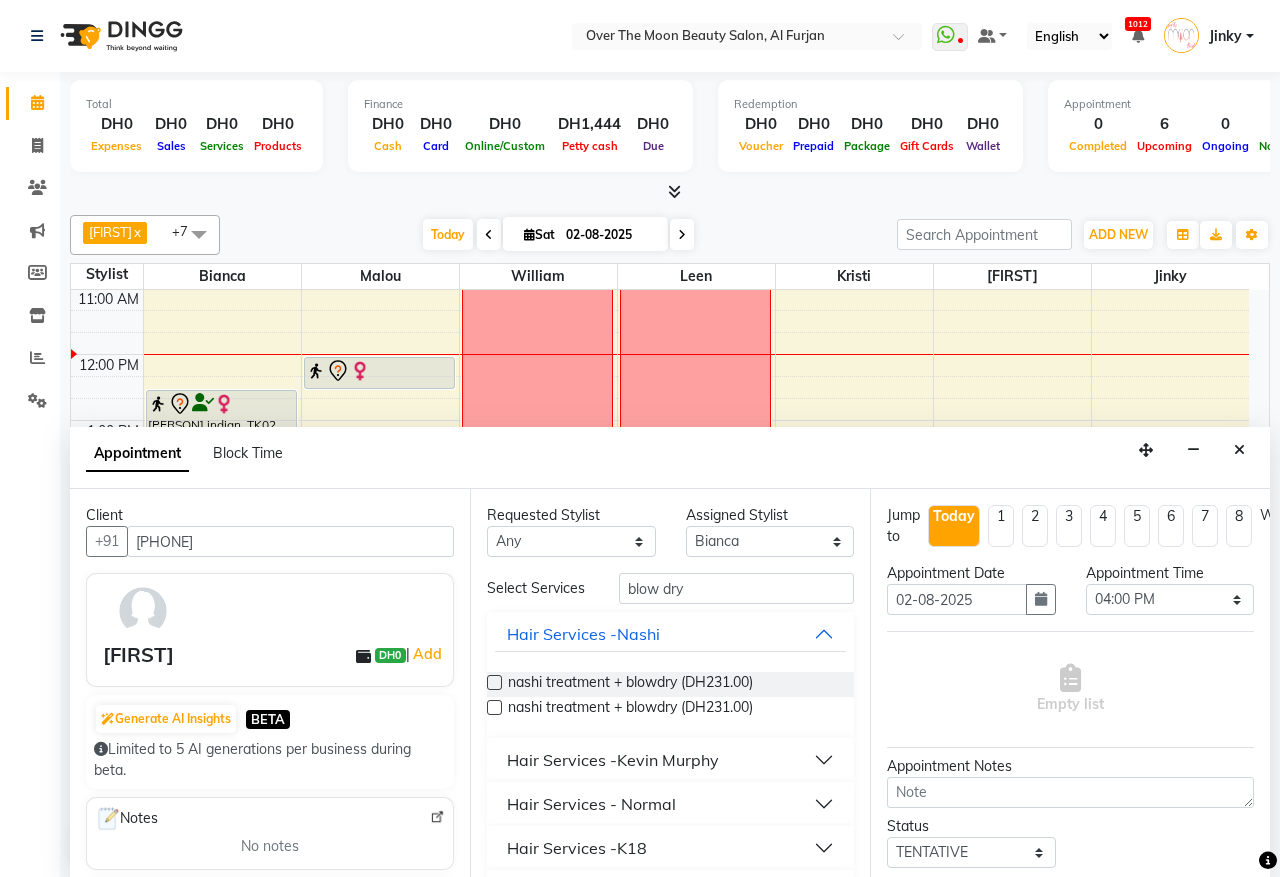 click on "Hair Services - Normal" at bounding box center [591, 804] 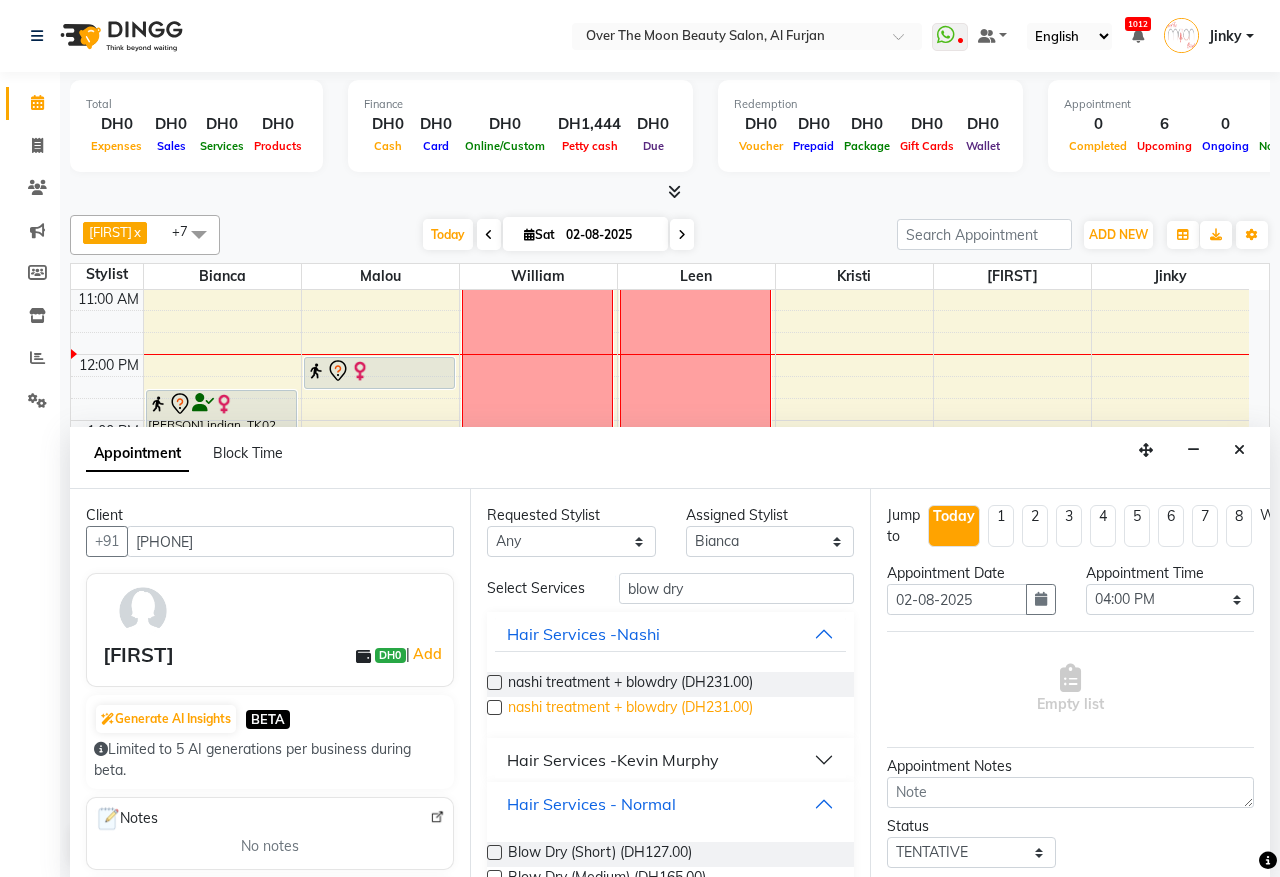 scroll, scrollTop: 208, scrollLeft: 0, axis: vertical 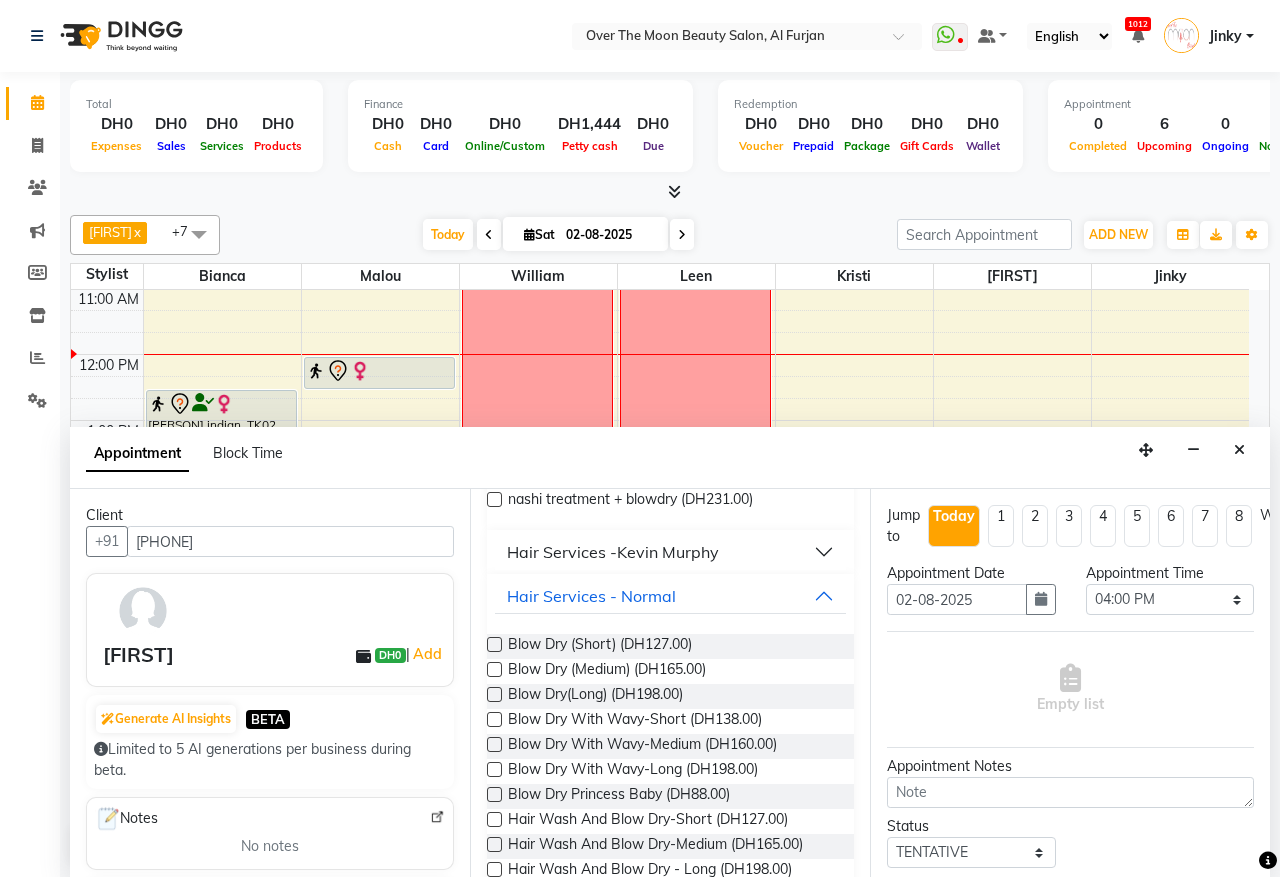 click at bounding box center [494, 694] 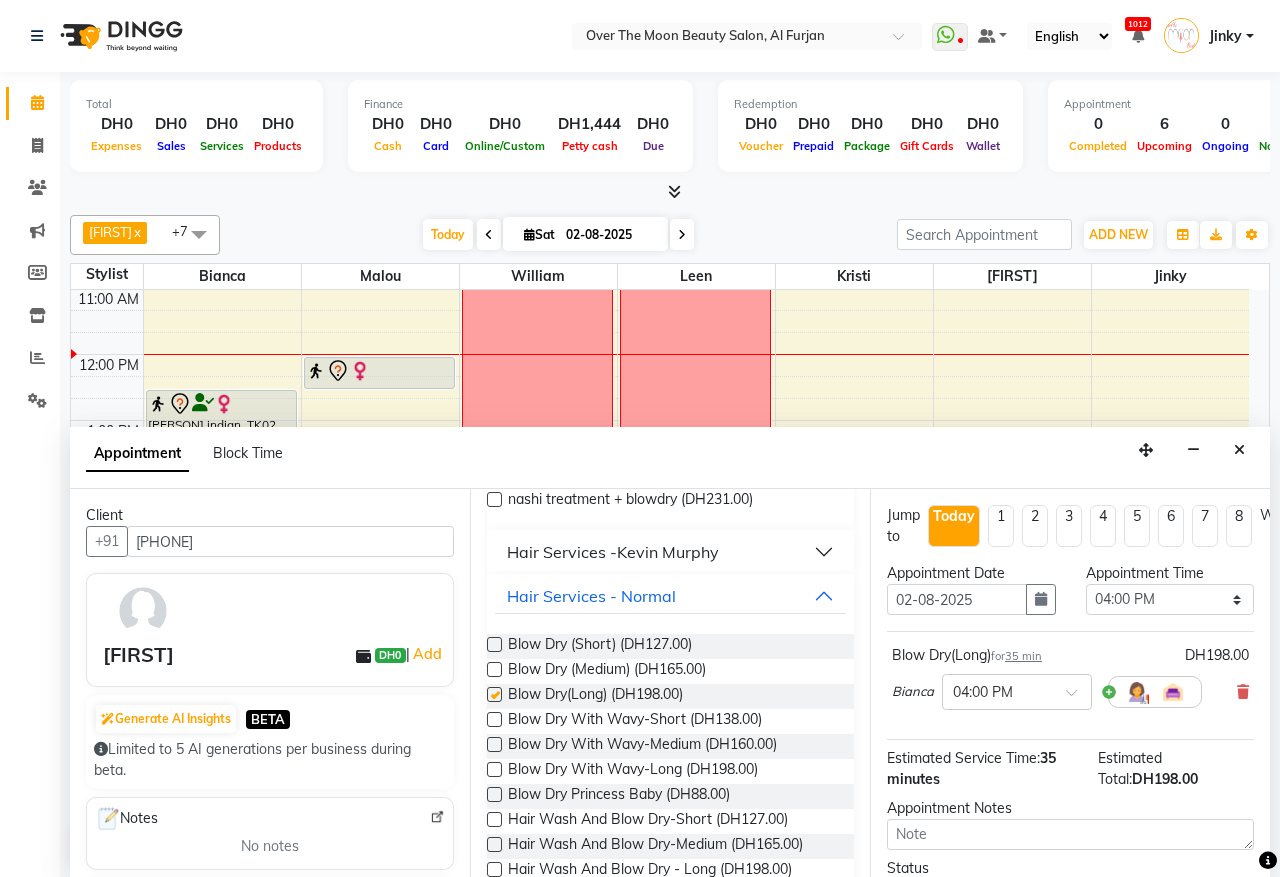 checkbox on "false" 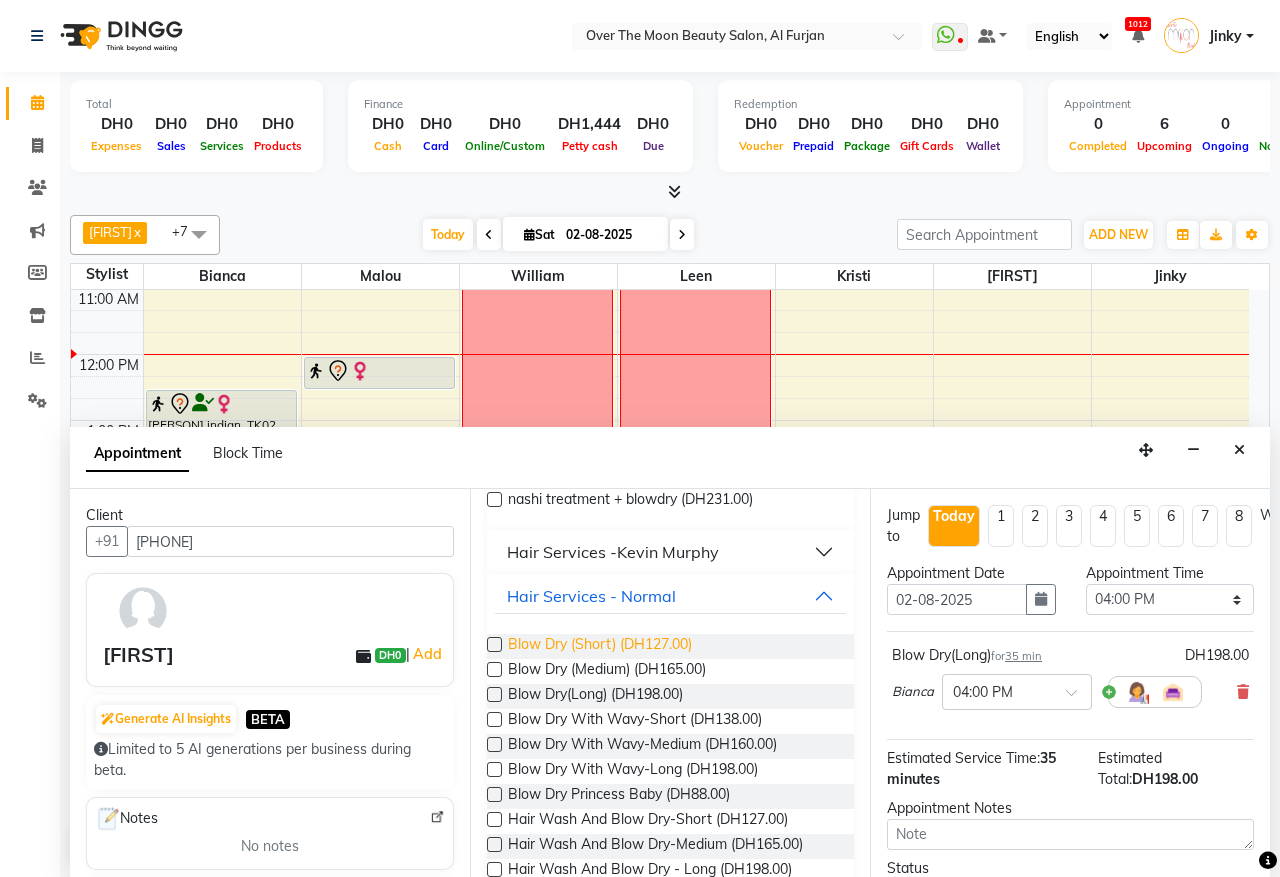 scroll, scrollTop: 0, scrollLeft: 0, axis: both 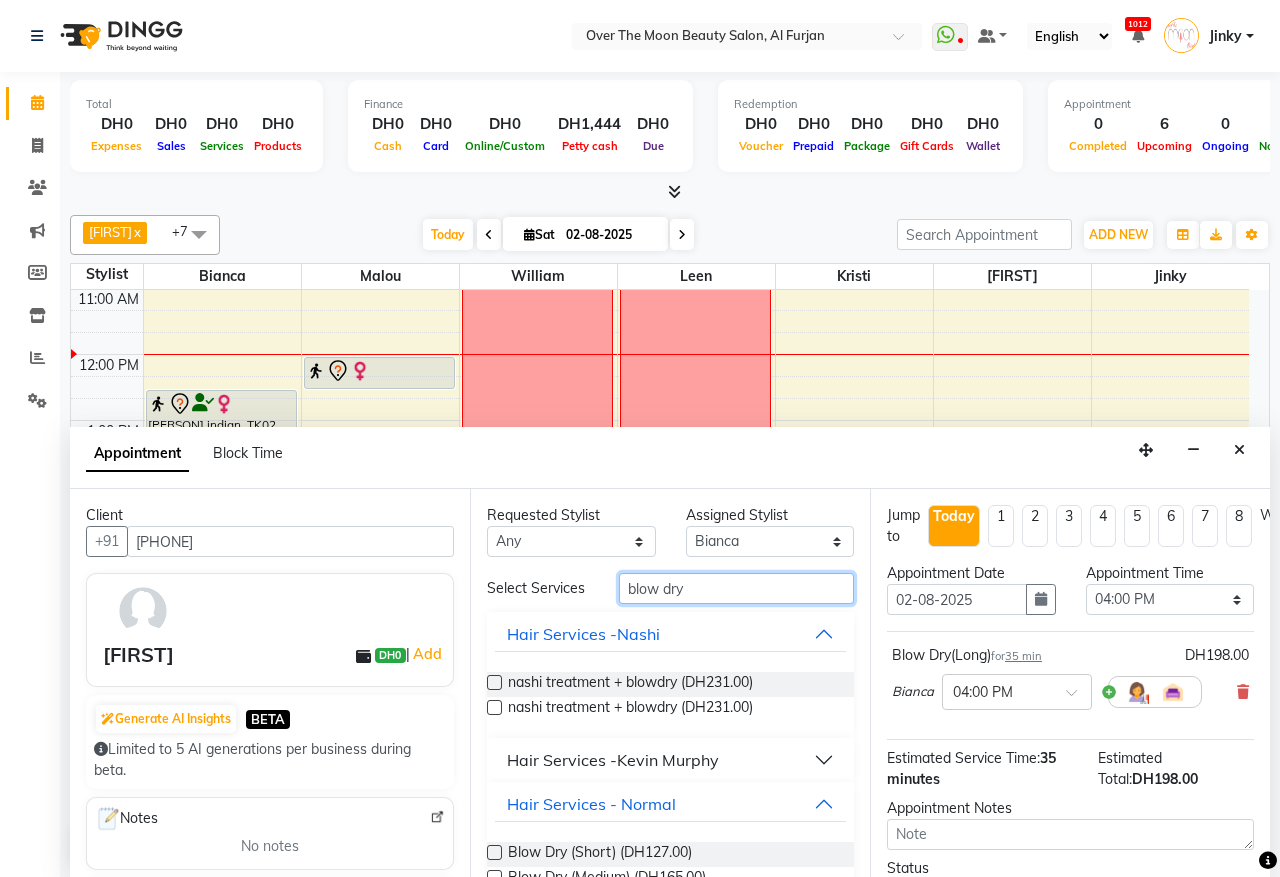 drag, startPoint x: 701, startPoint y: 593, endPoint x: 487, endPoint y: 586, distance: 214.11446 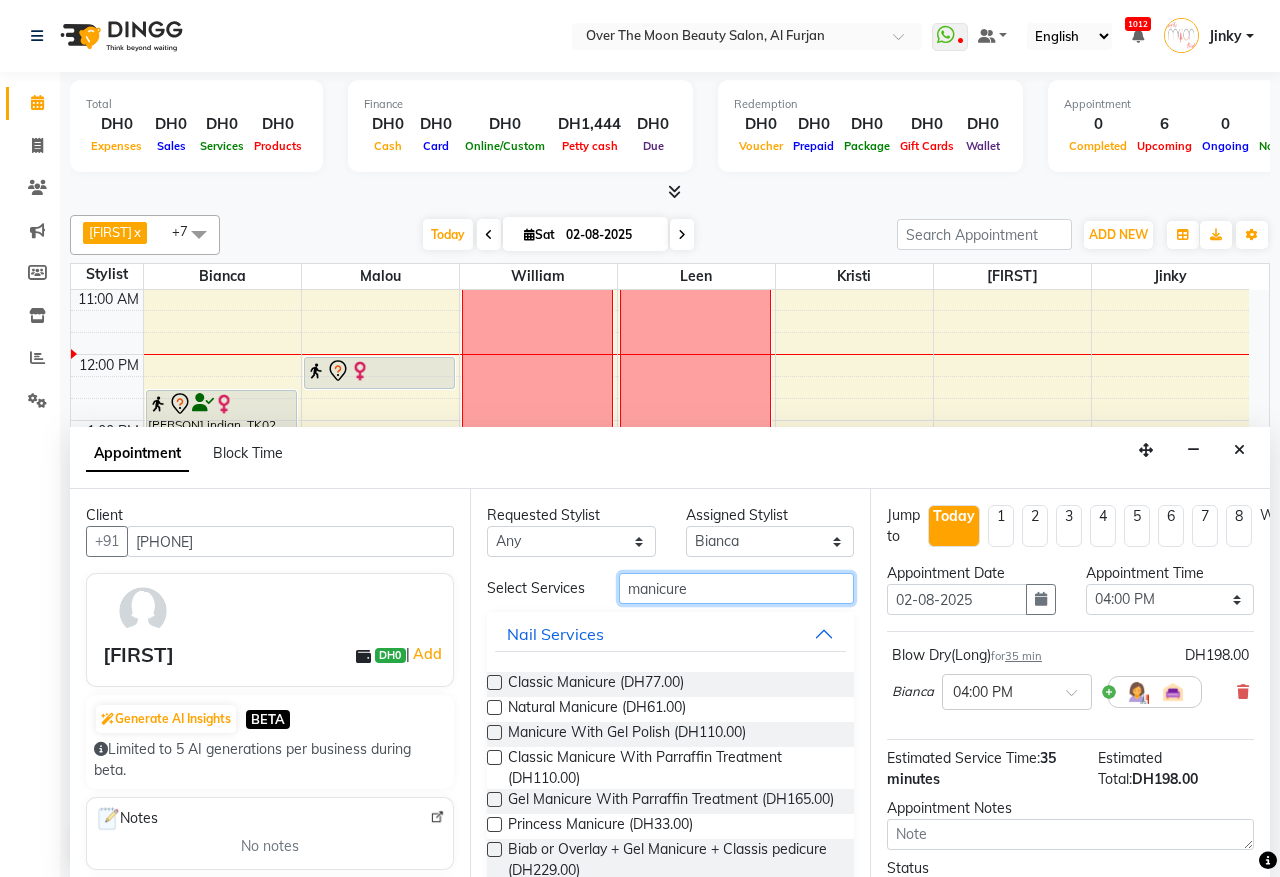 type on "manicure" 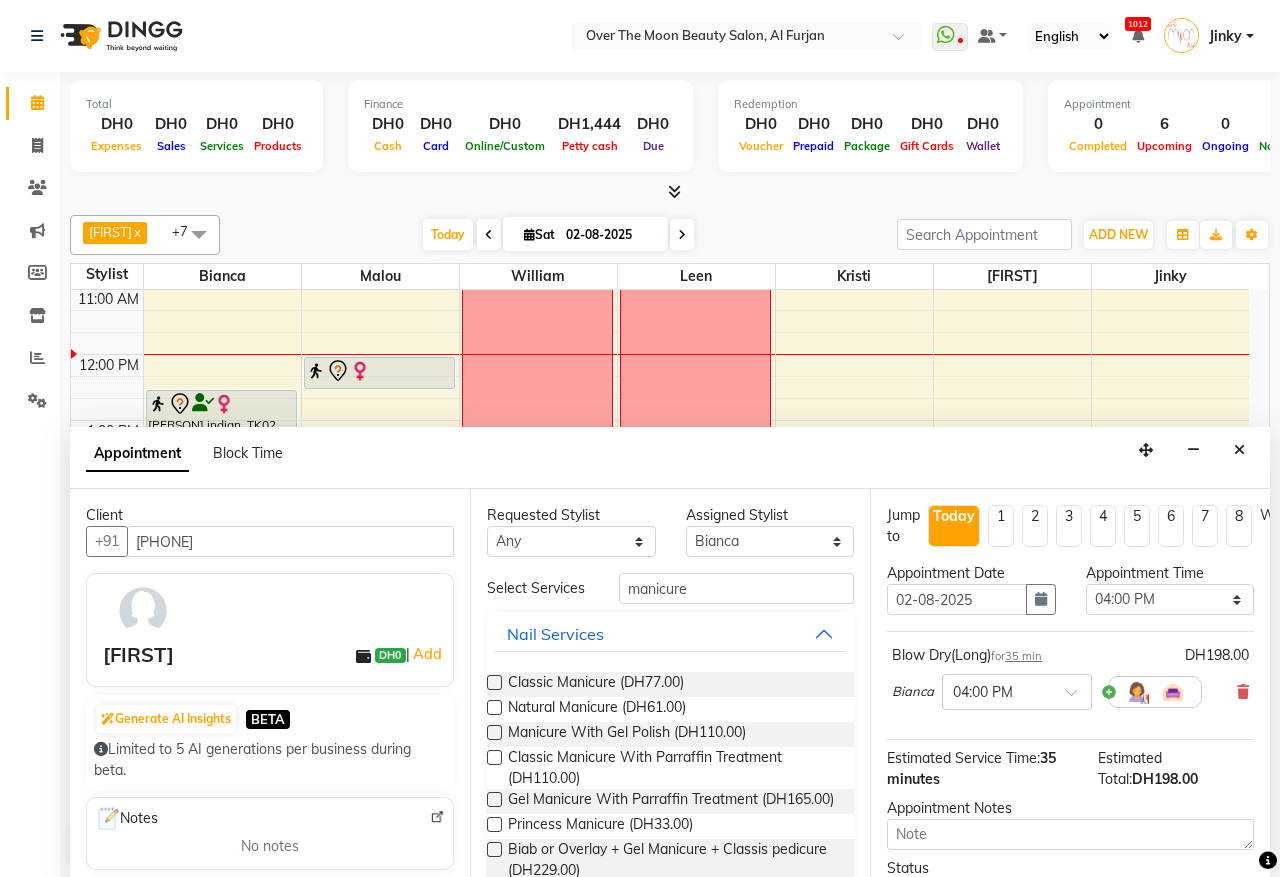 click at bounding box center [494, 732] 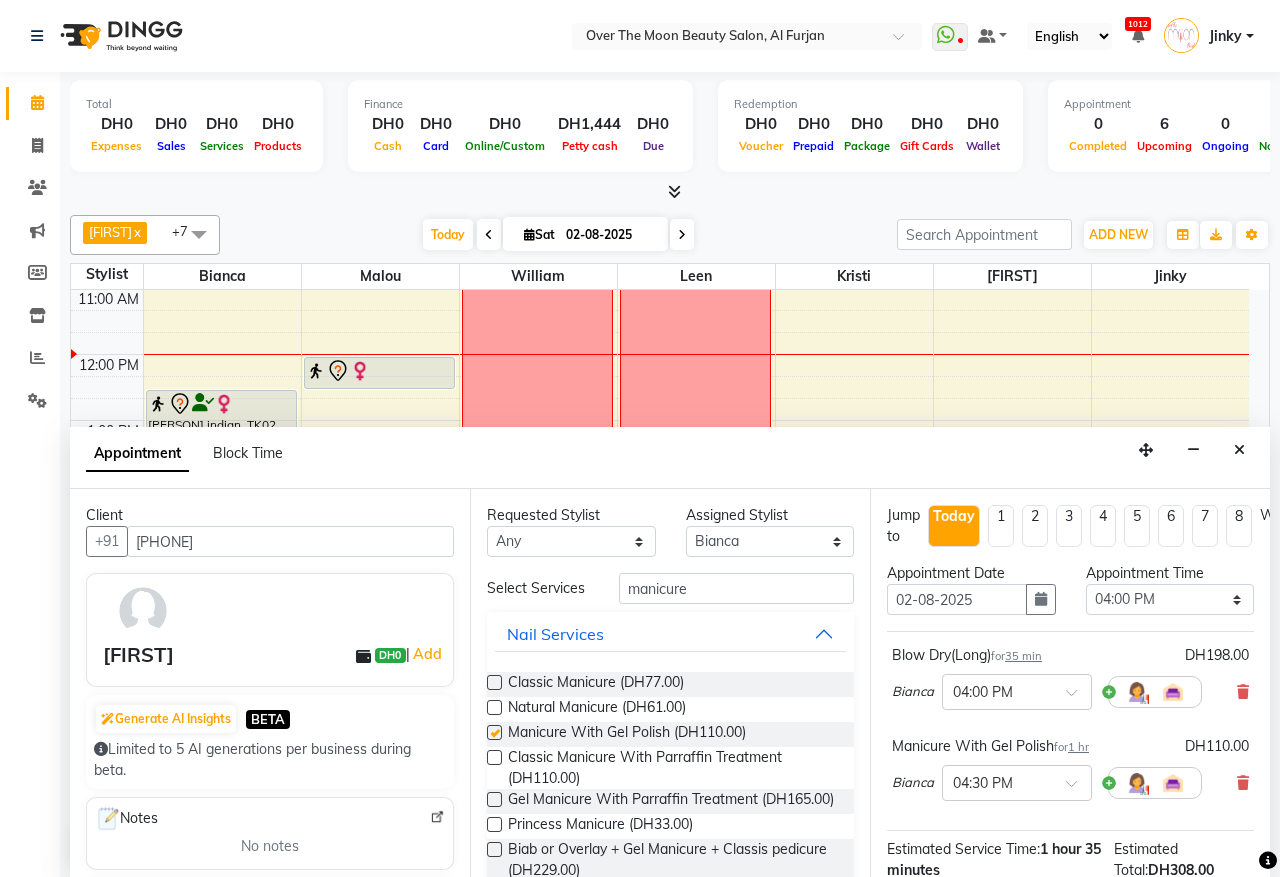 checkbox on "false" 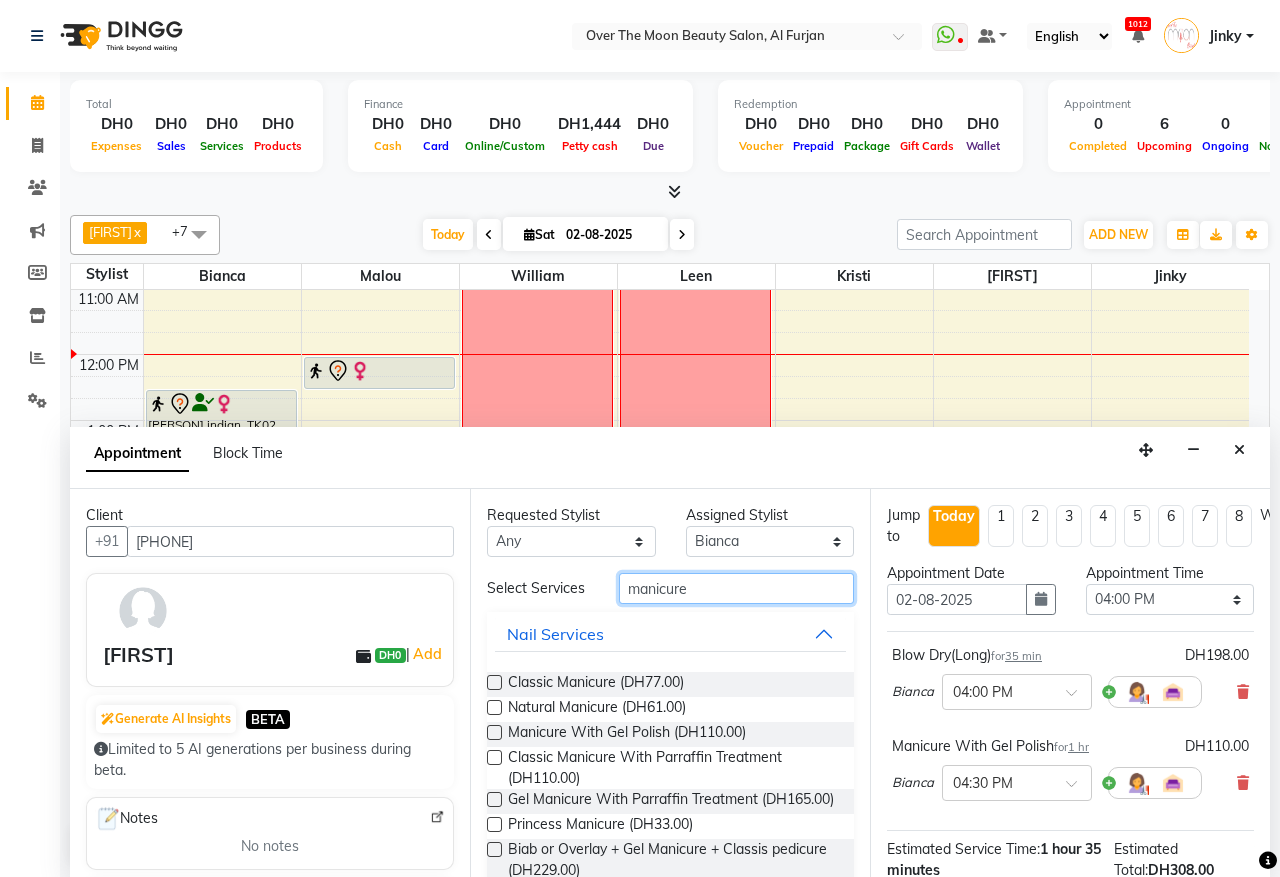 drag, startPoint x: 702, startPoint y: 601, endPoint x: 497, endPoint y: 596, distance: 205.06097 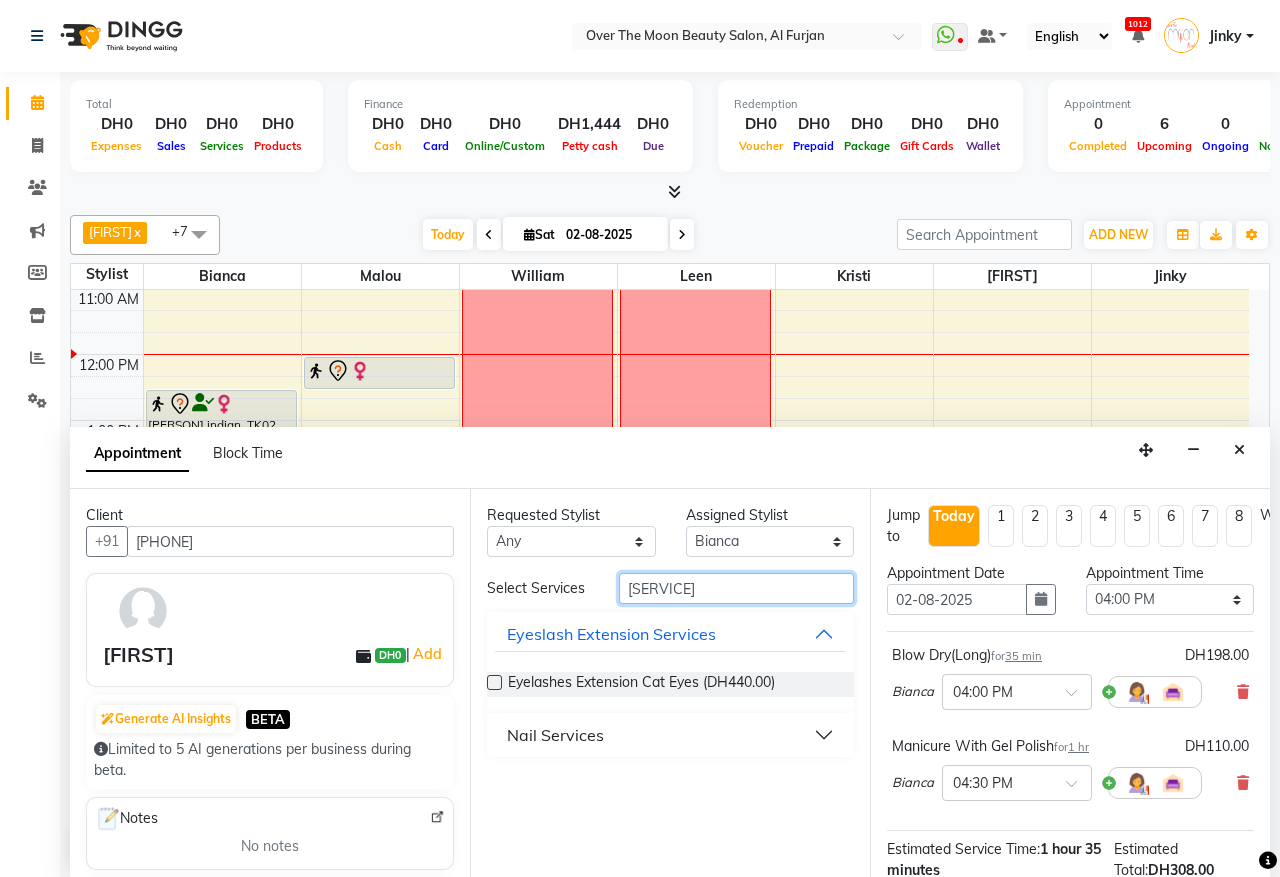 type on "[SERVICE]" 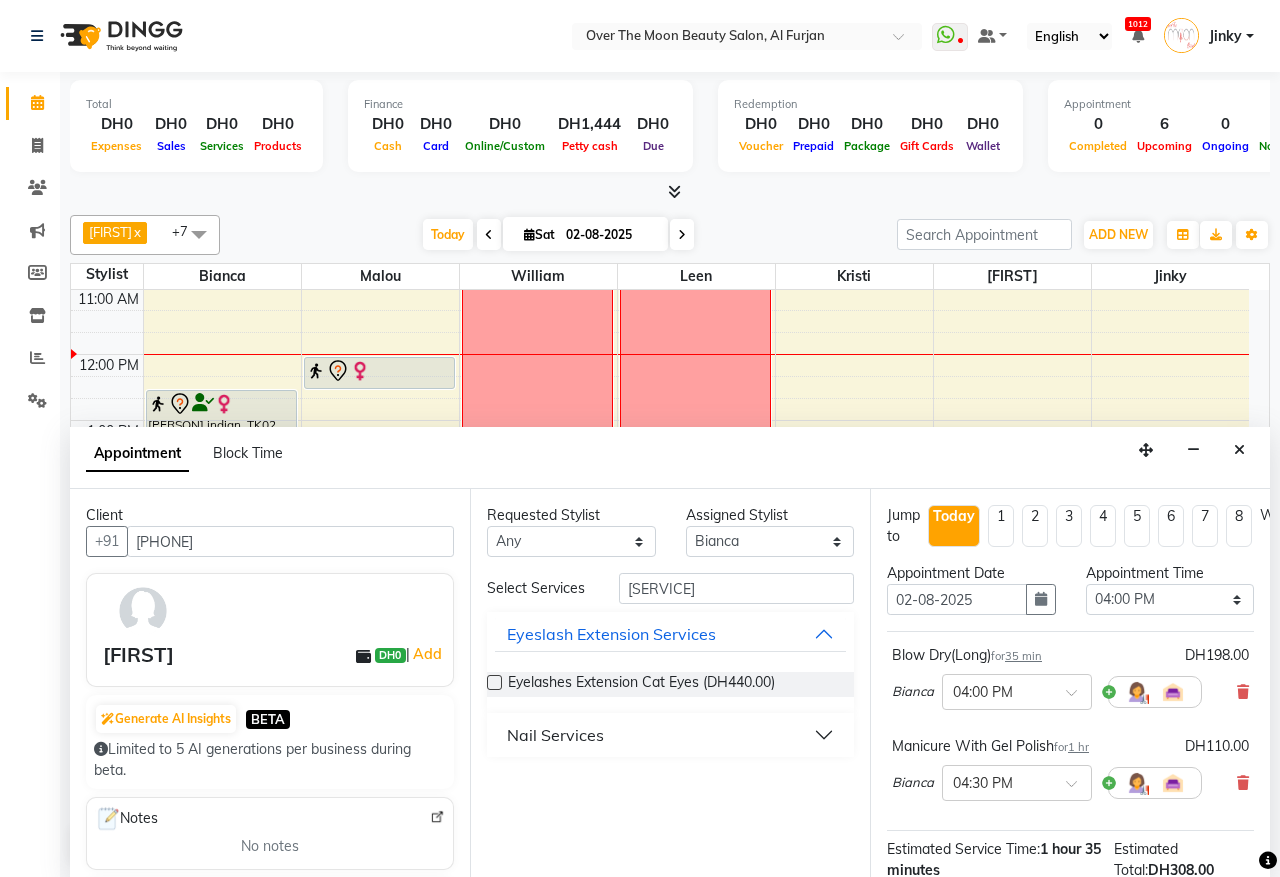 click on "Nail Services" at bounding box center [555, 735] 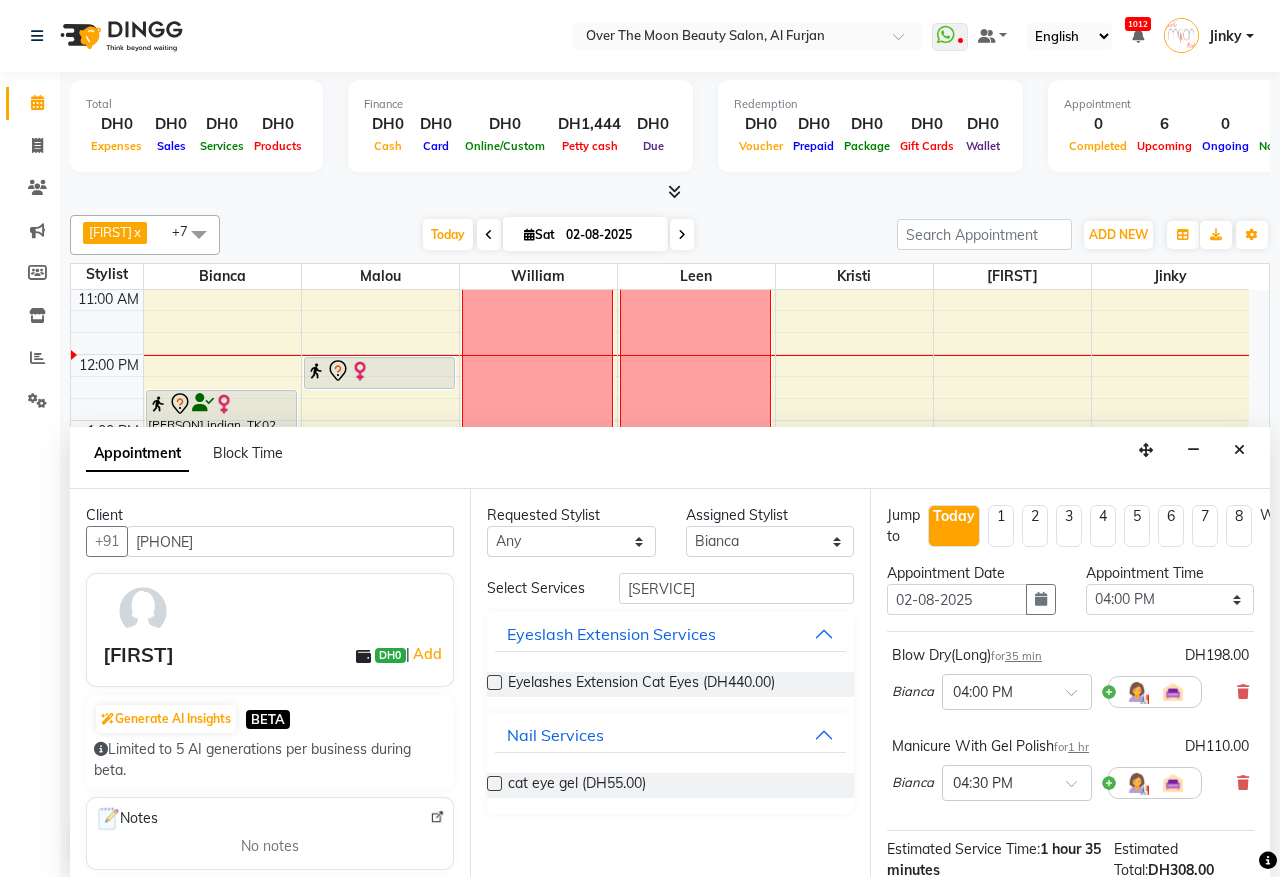 click at bounding box center (494, 783) 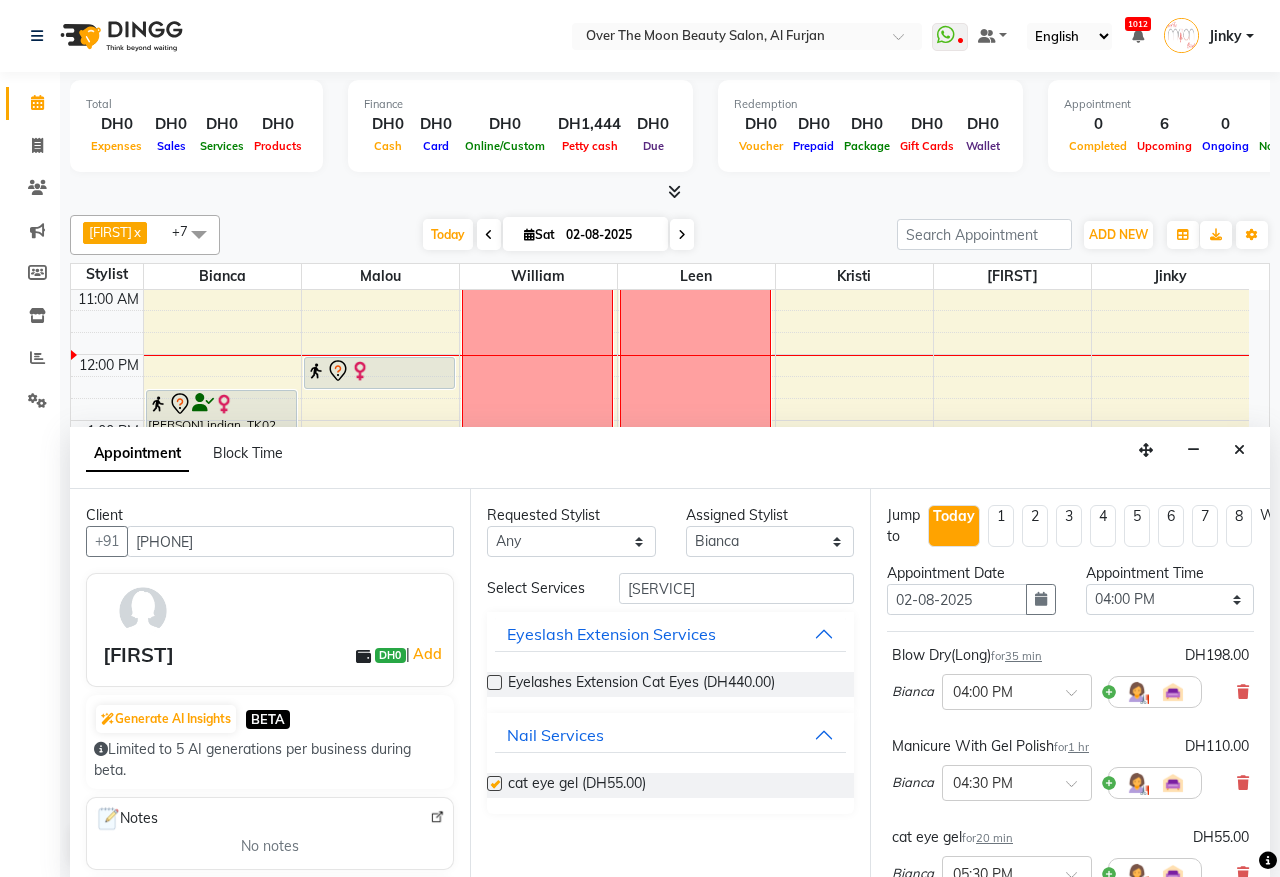 checkbox on "false" 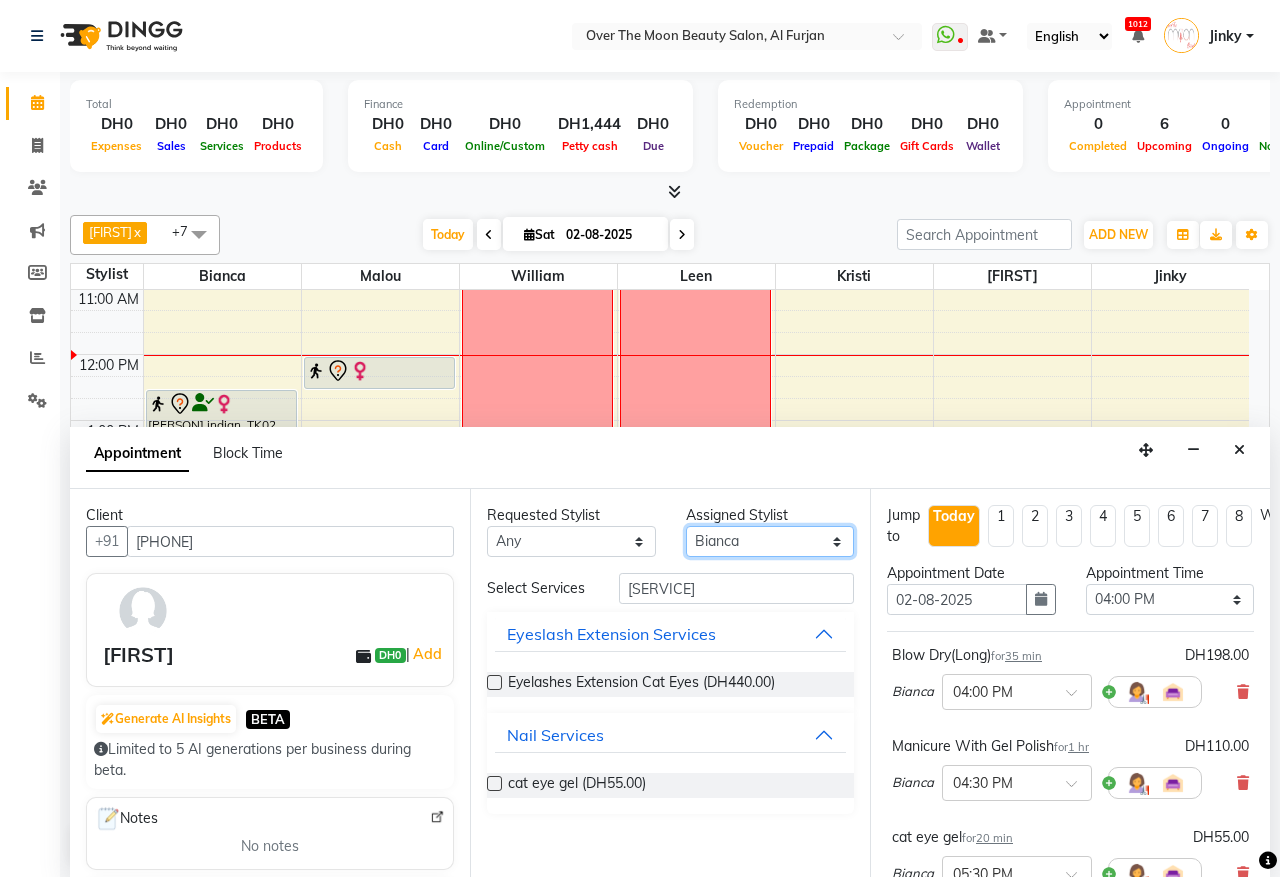 click on "Select Bianca Hadeel Jeewan Jinky Kristi Leen Malou William" at bounding box center (770, 541) 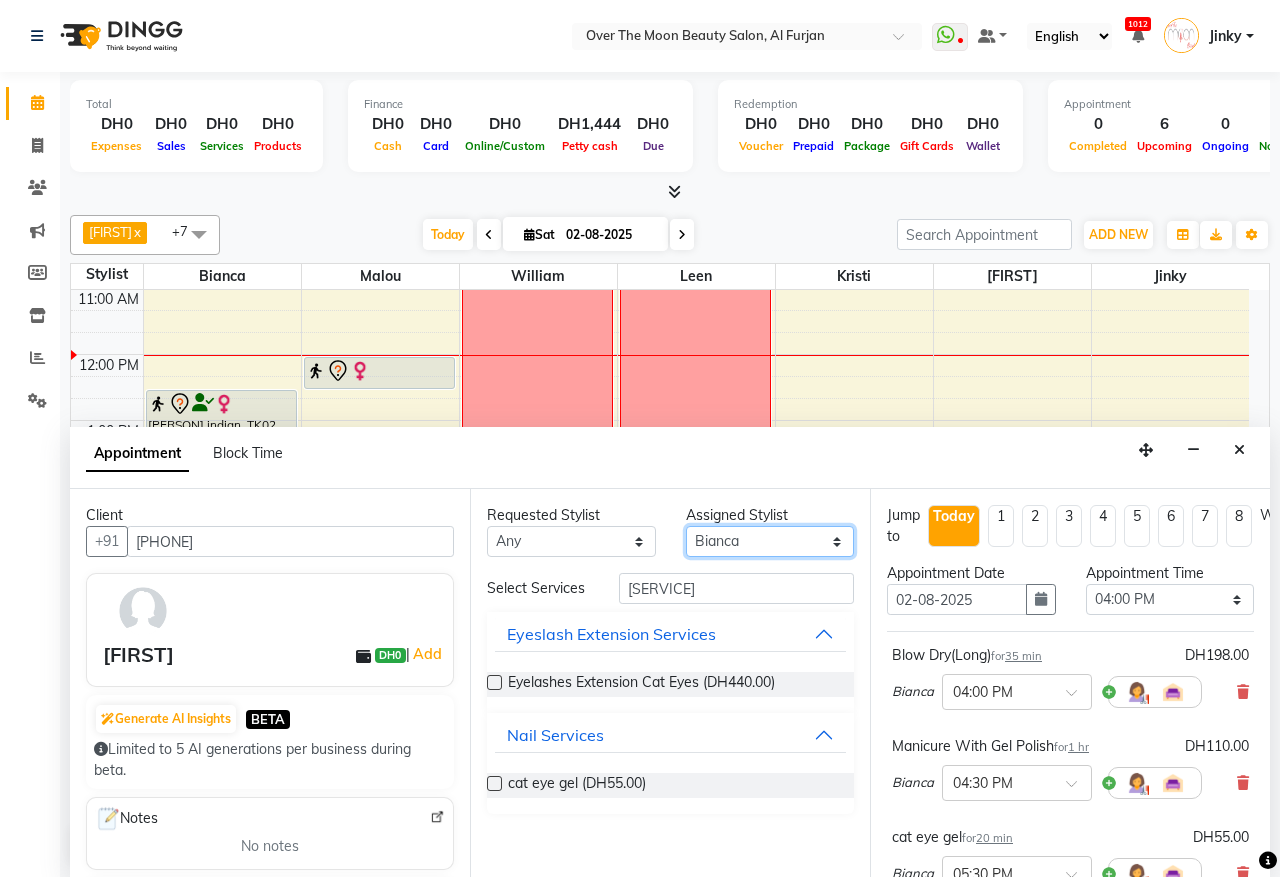 select on "64402" 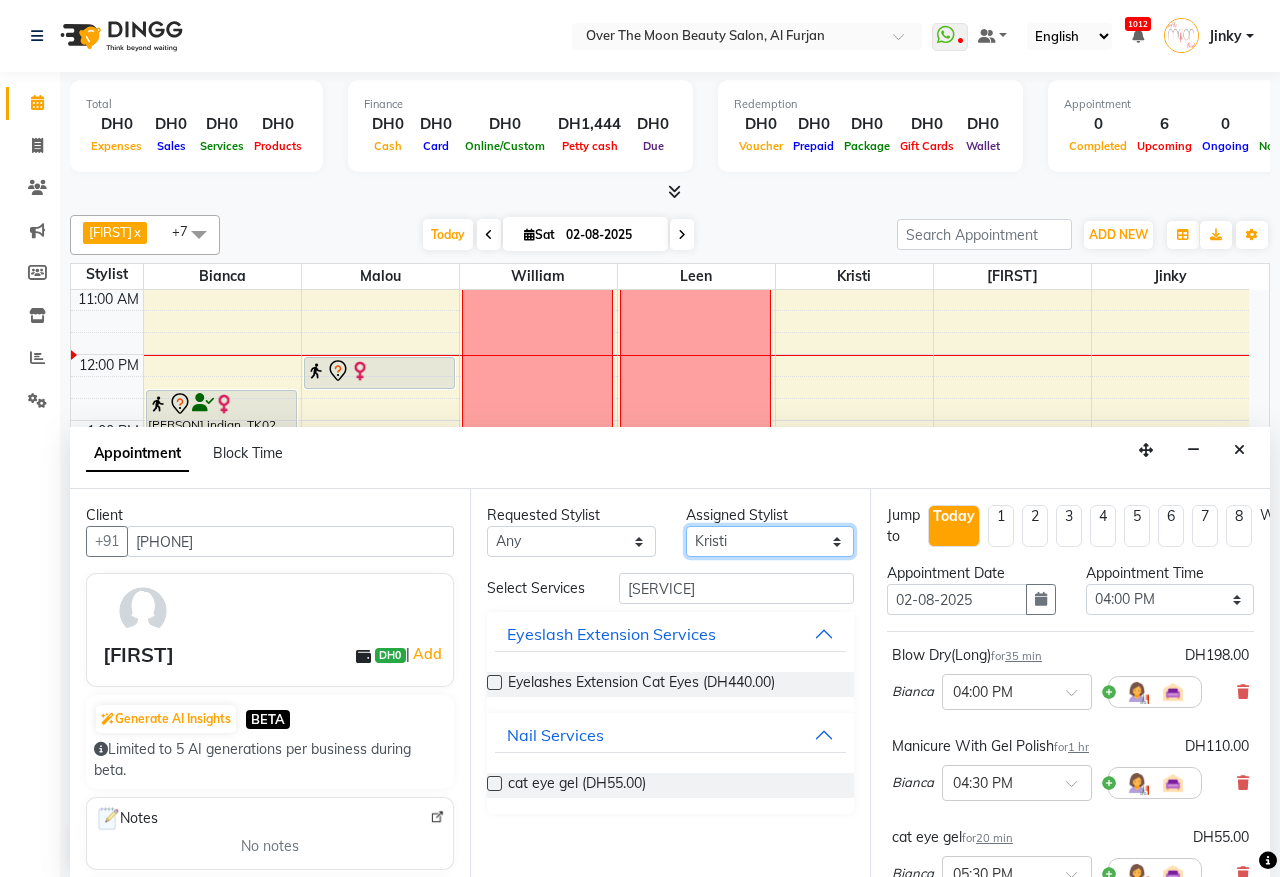 click on "Select Bianca Hadeel Jeewan Jinky Kristi Leen Malou William" at bounding box center [770, 541] 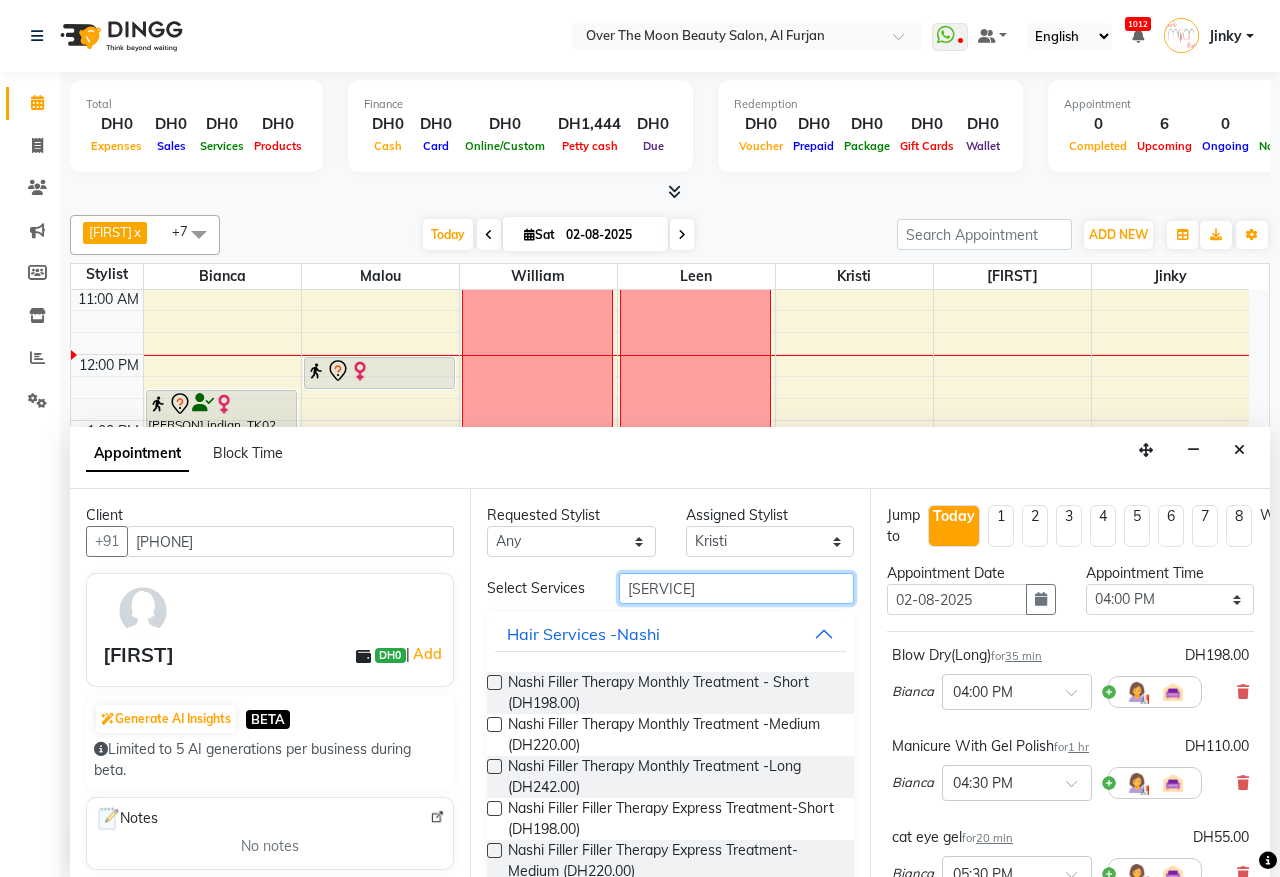 drag, startPoint x: 700, startPoint y: 601, endPoint x: 570, endPoint y: 600, distance: 130.00385 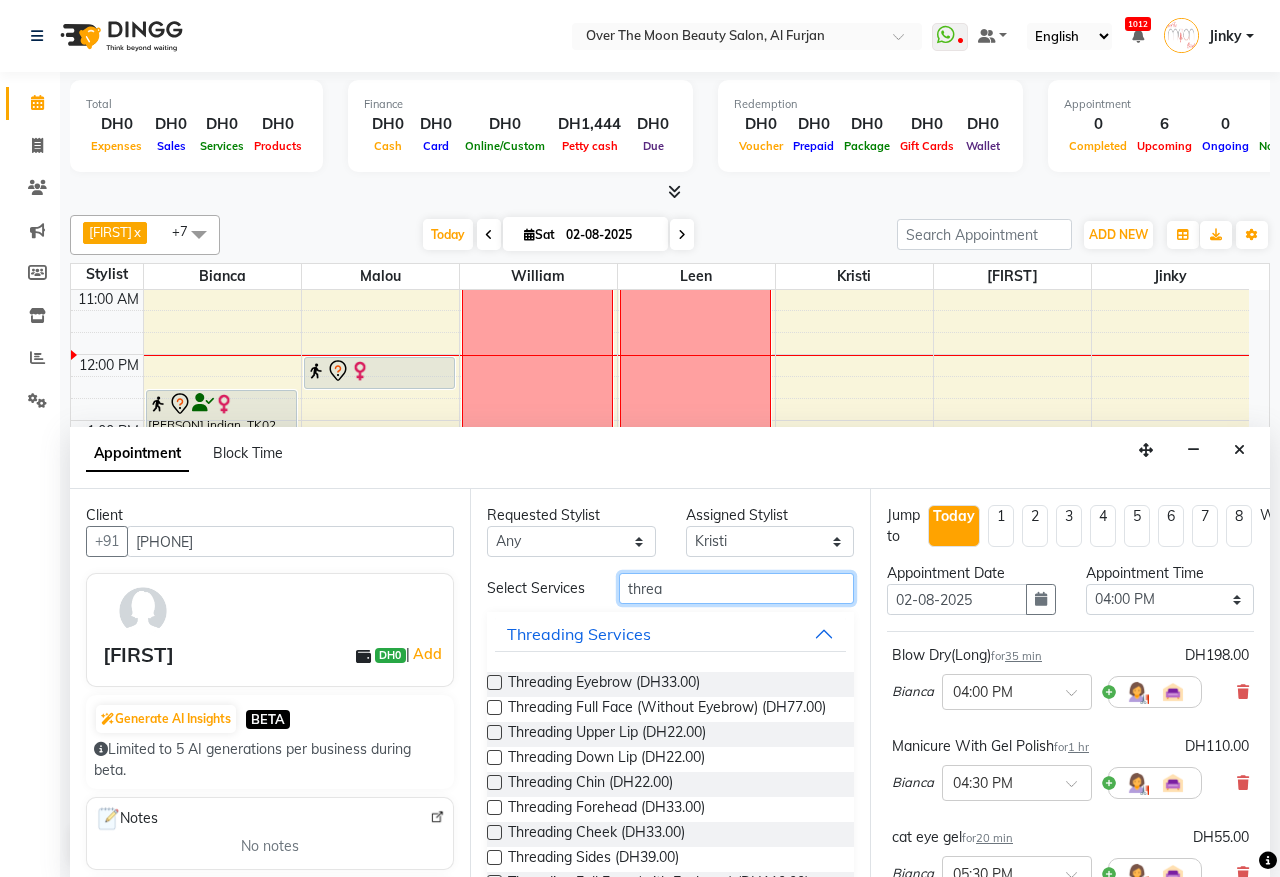 type on "threa" 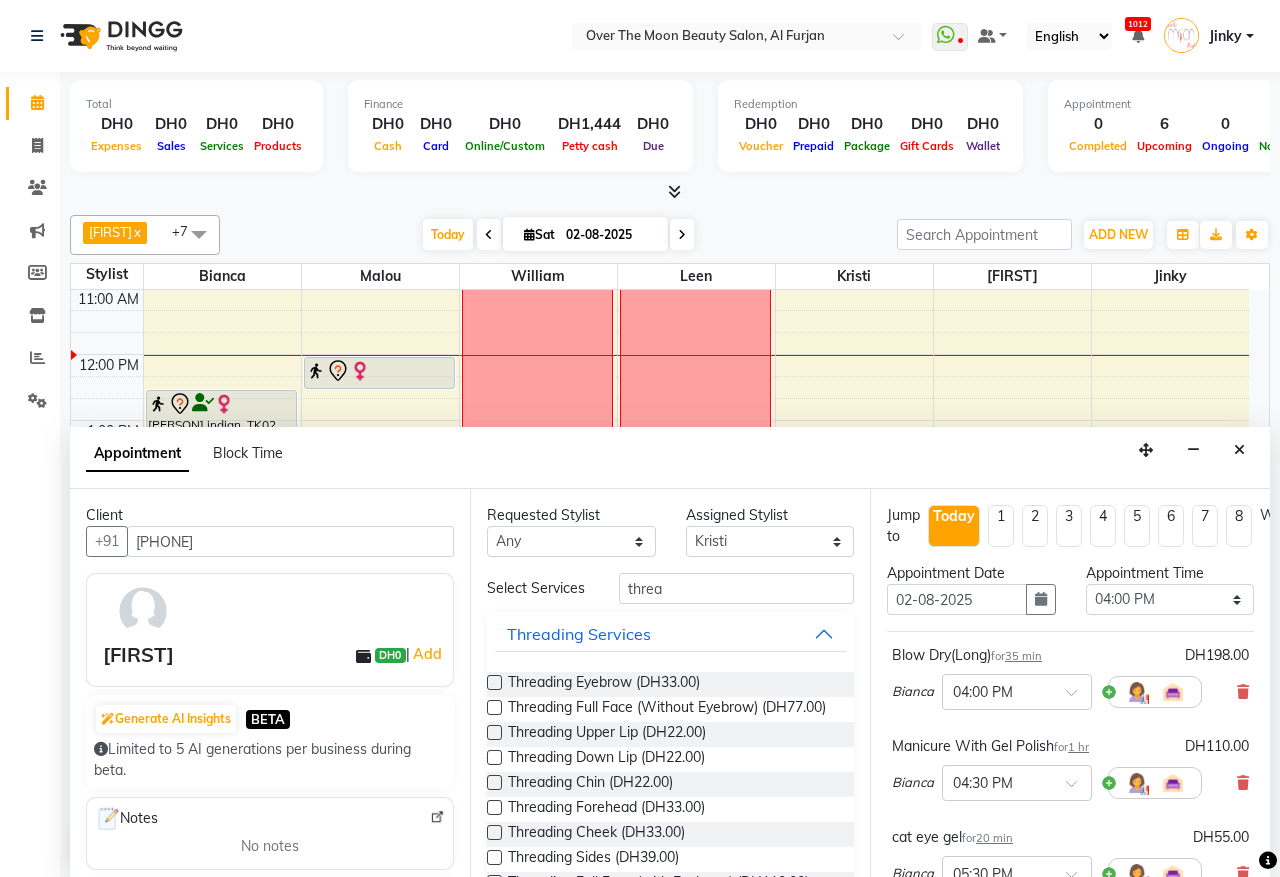 click at bounding box center (494, 682) 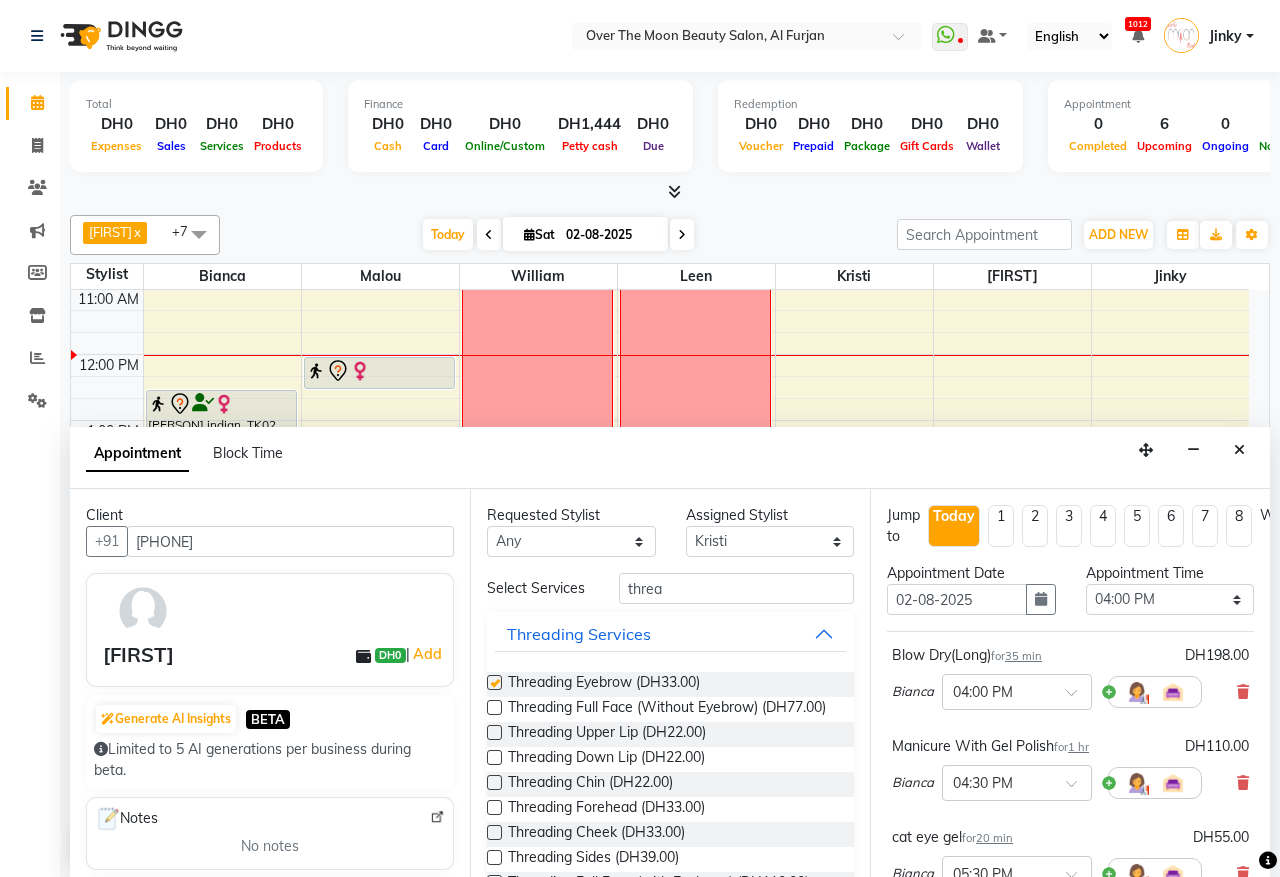 checkbox on "false" 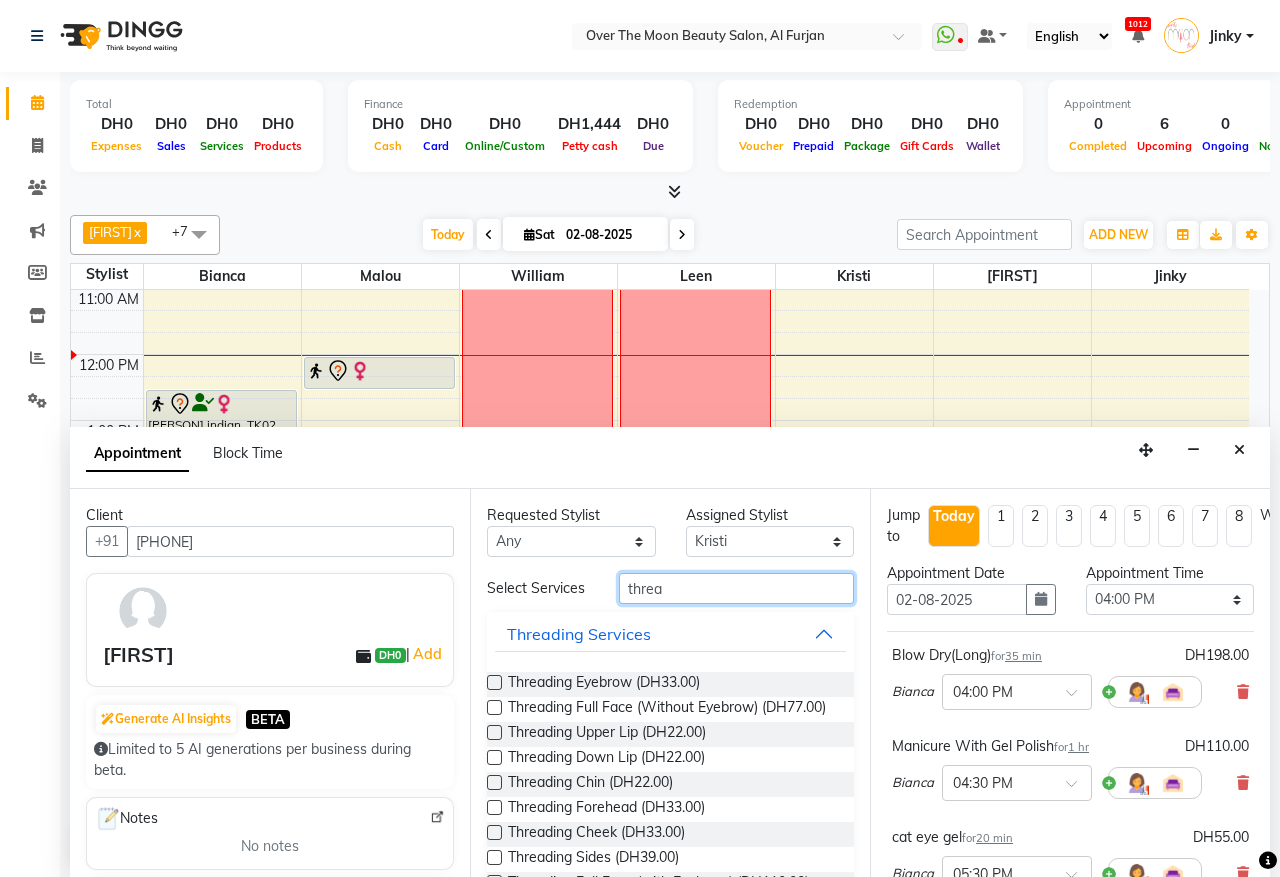drag, startPoint x: 697, startPoint y: 601, endPoint x: 548, endPoint y: 605, distance: 149.05368 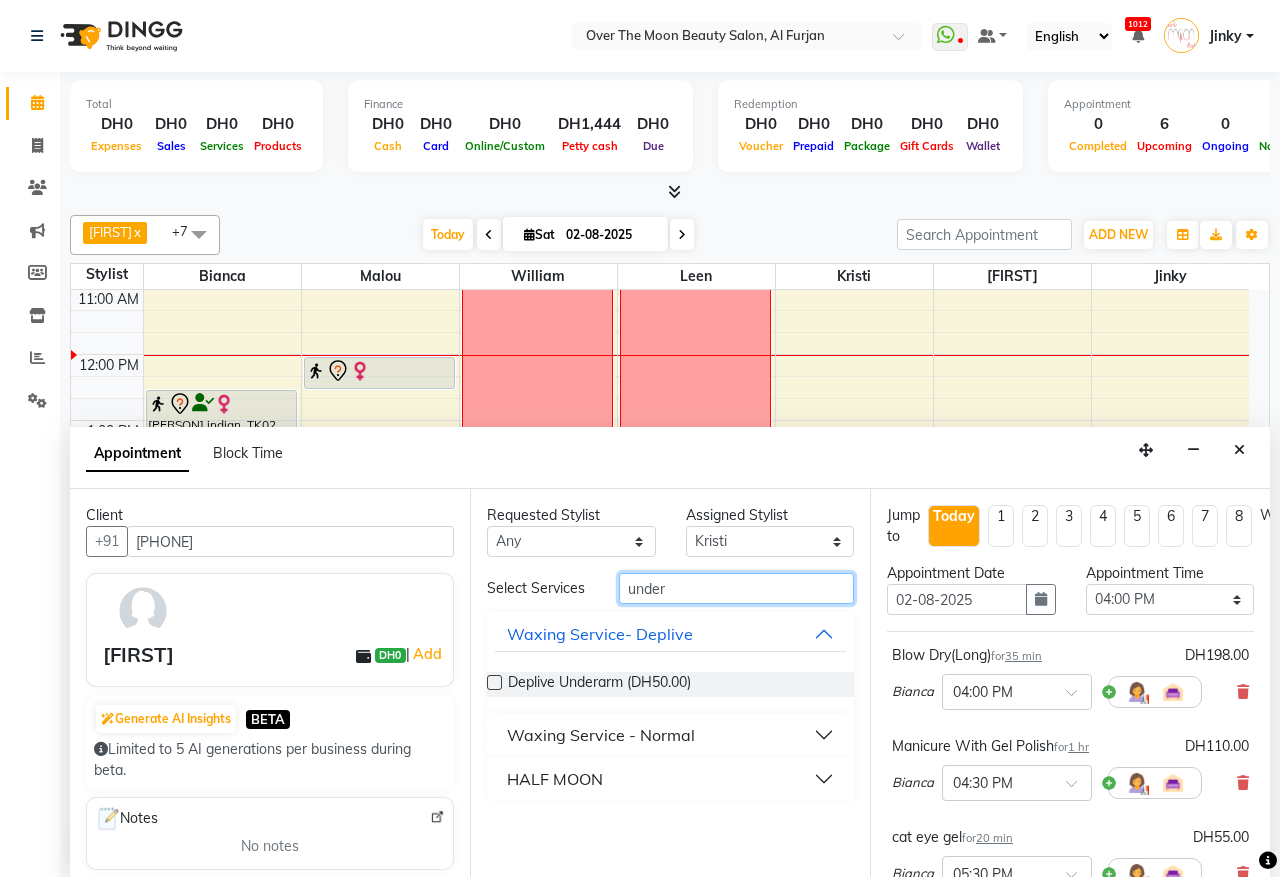 type on "under" 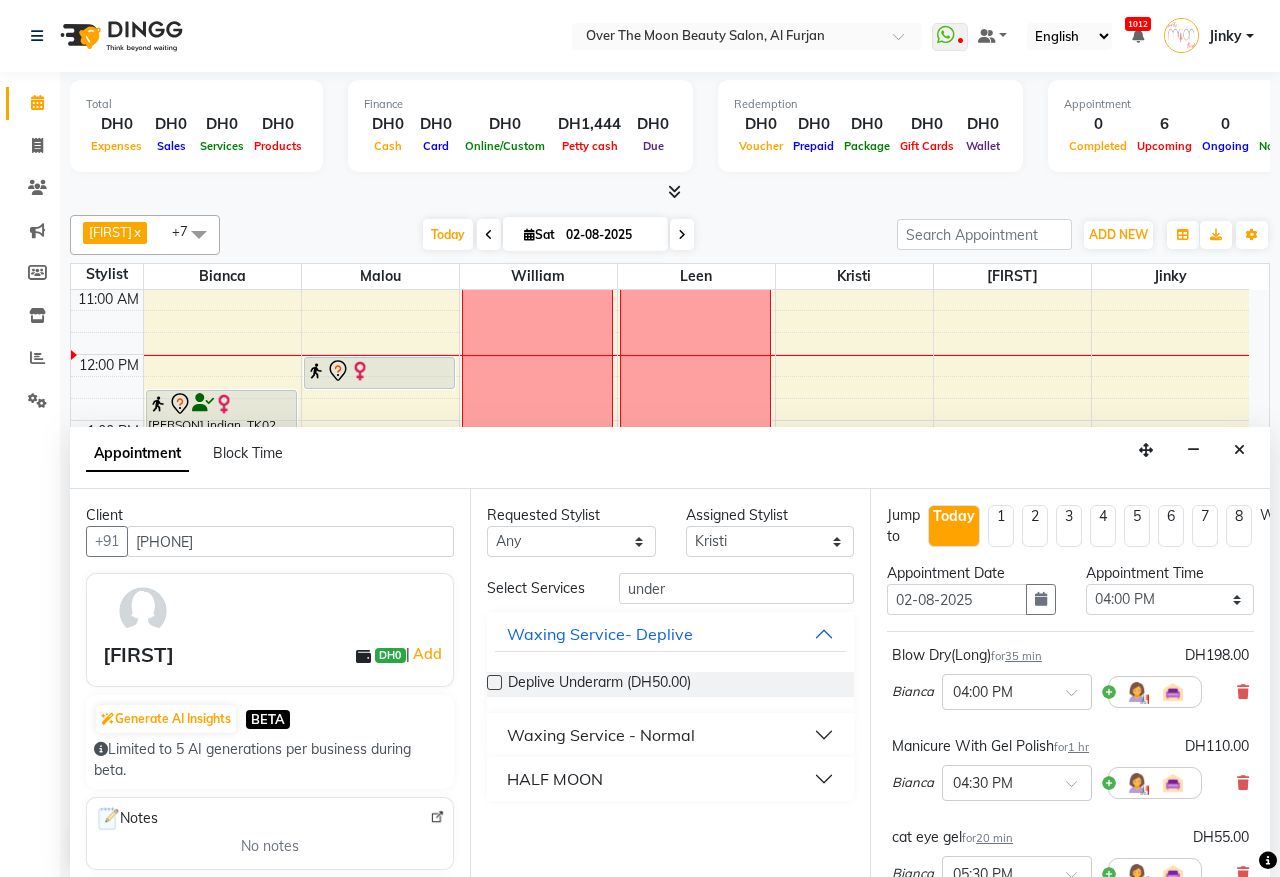 click on "Waxing Service - Normal" at bounding box center [601, 735] 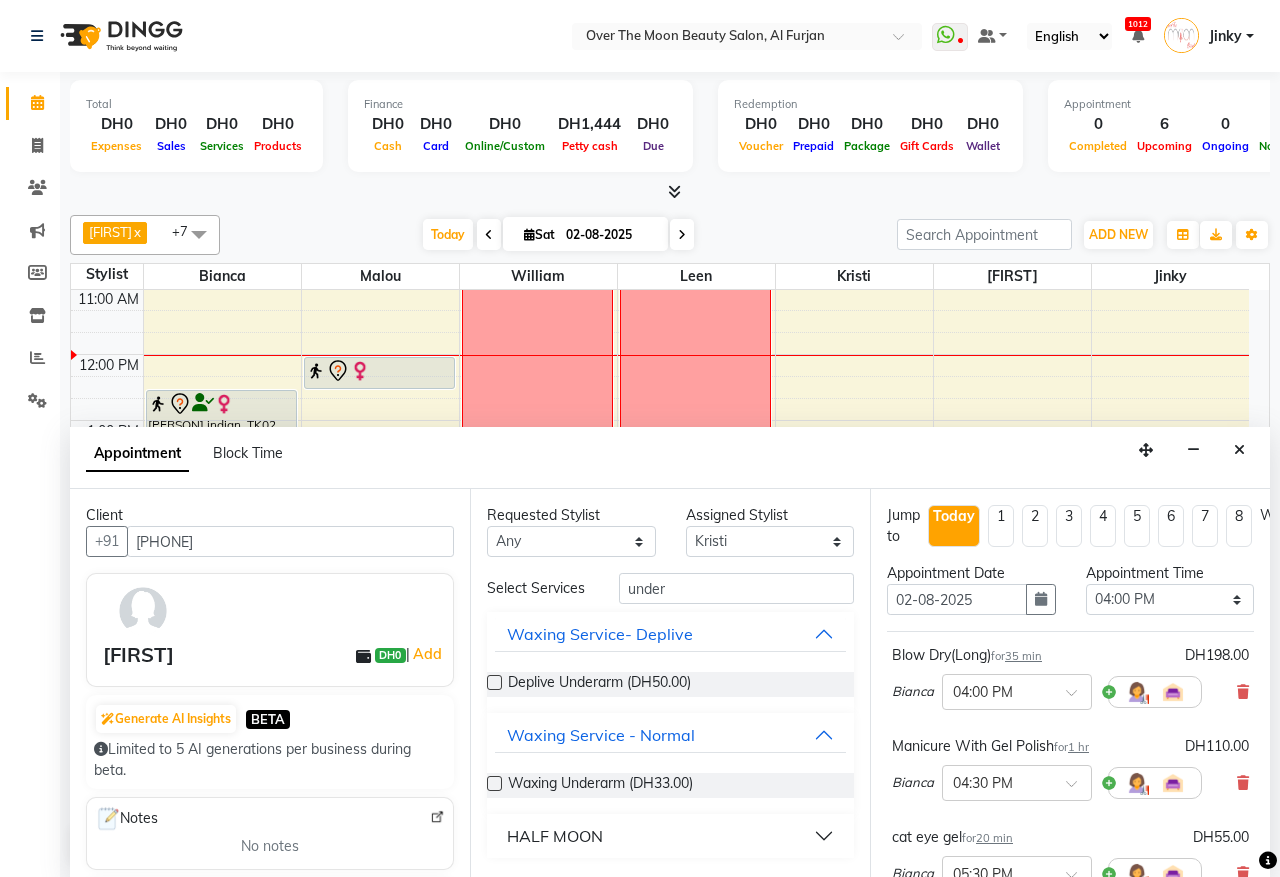 click at bounding box center [494, 783] 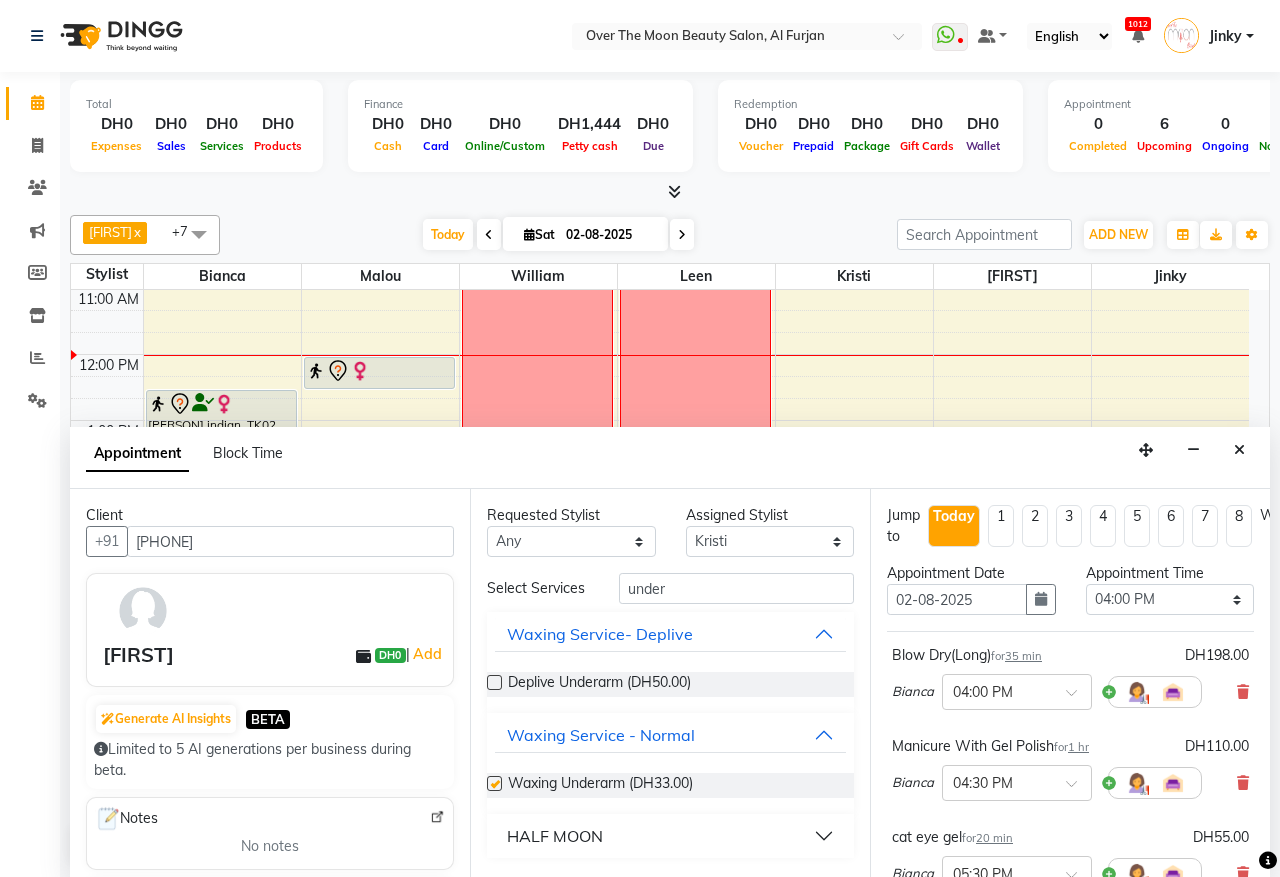 checkbox on "false" 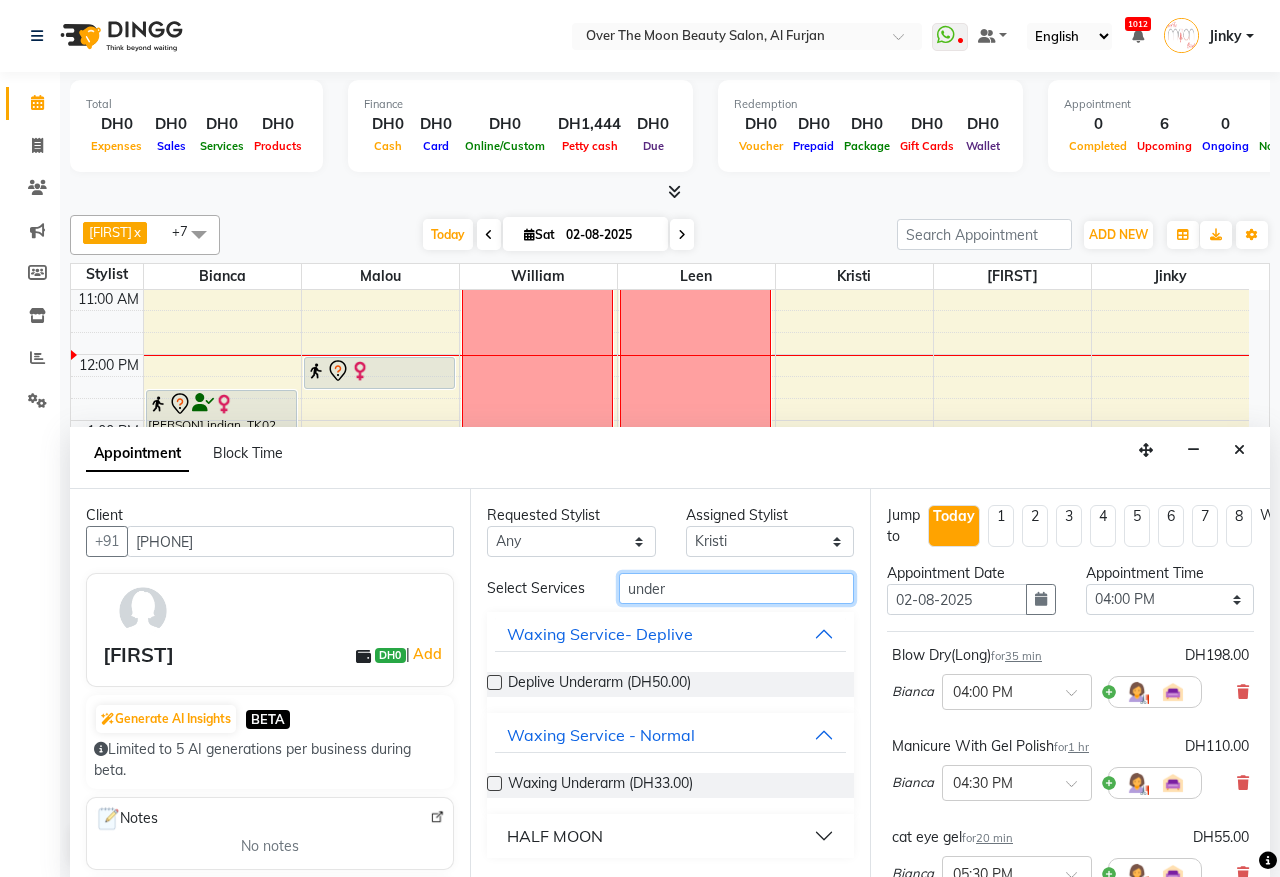 drag, startPoint x: 676, startPoint y: 583, endPoint x: 552, endPoint y: 590, distance: 124.197426 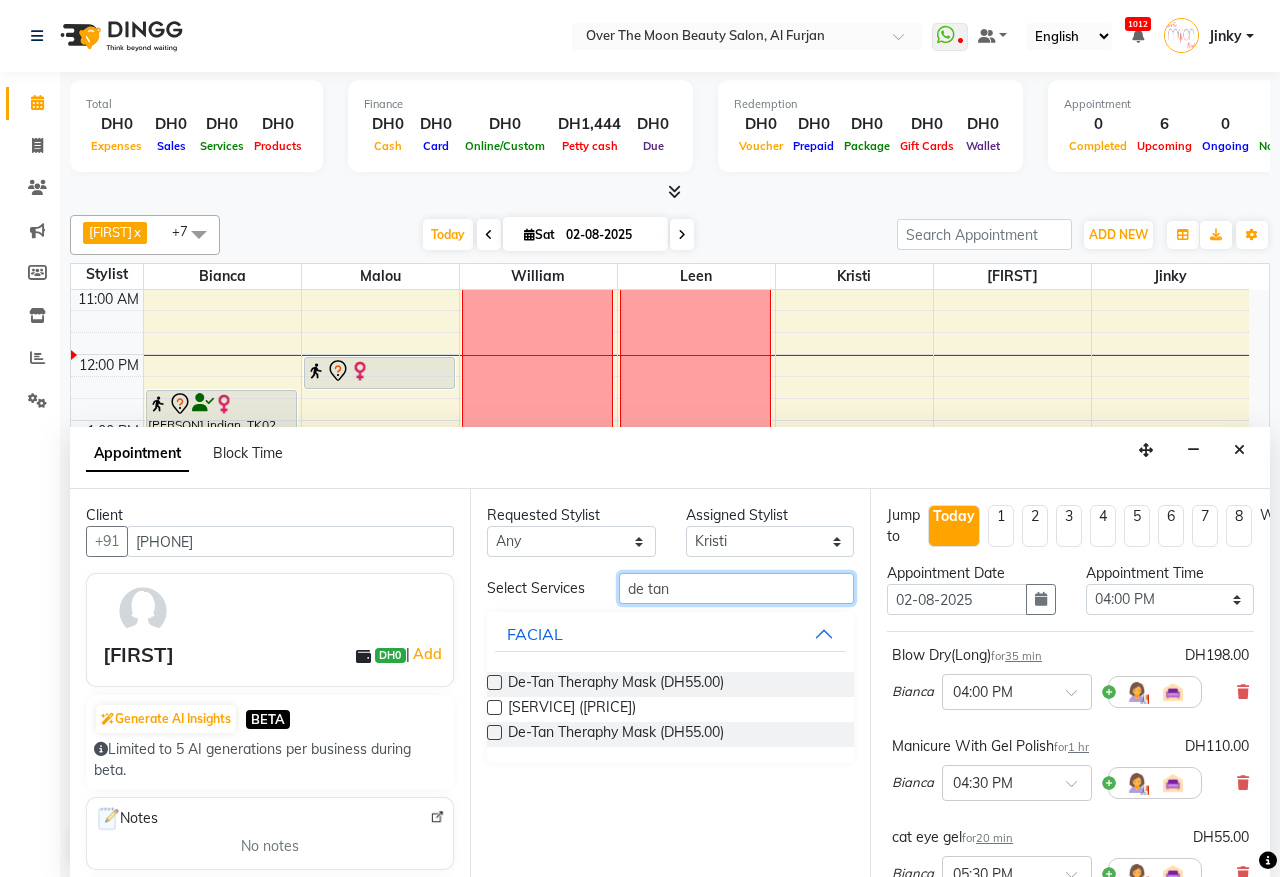 type on "de tan" 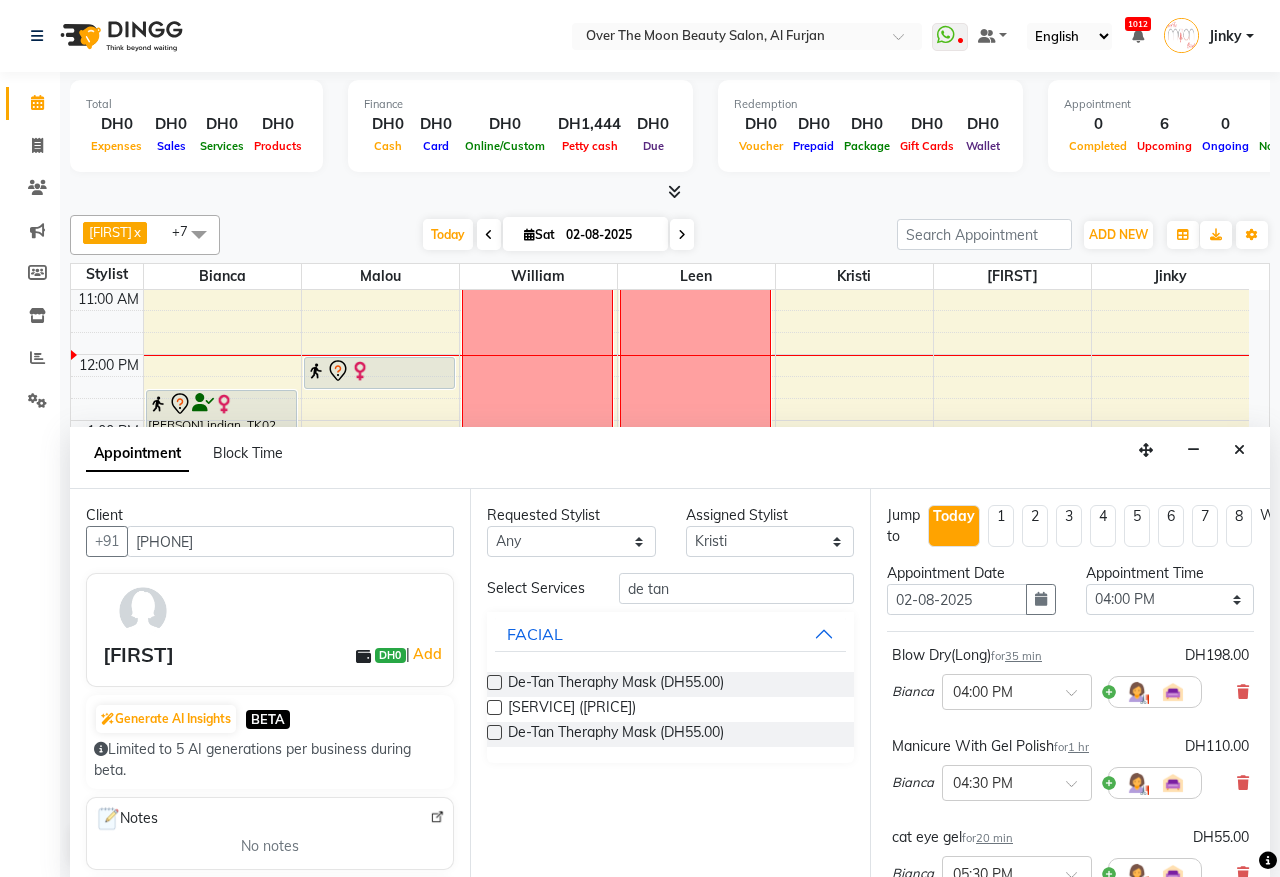 click at bounding box center (494, 707) 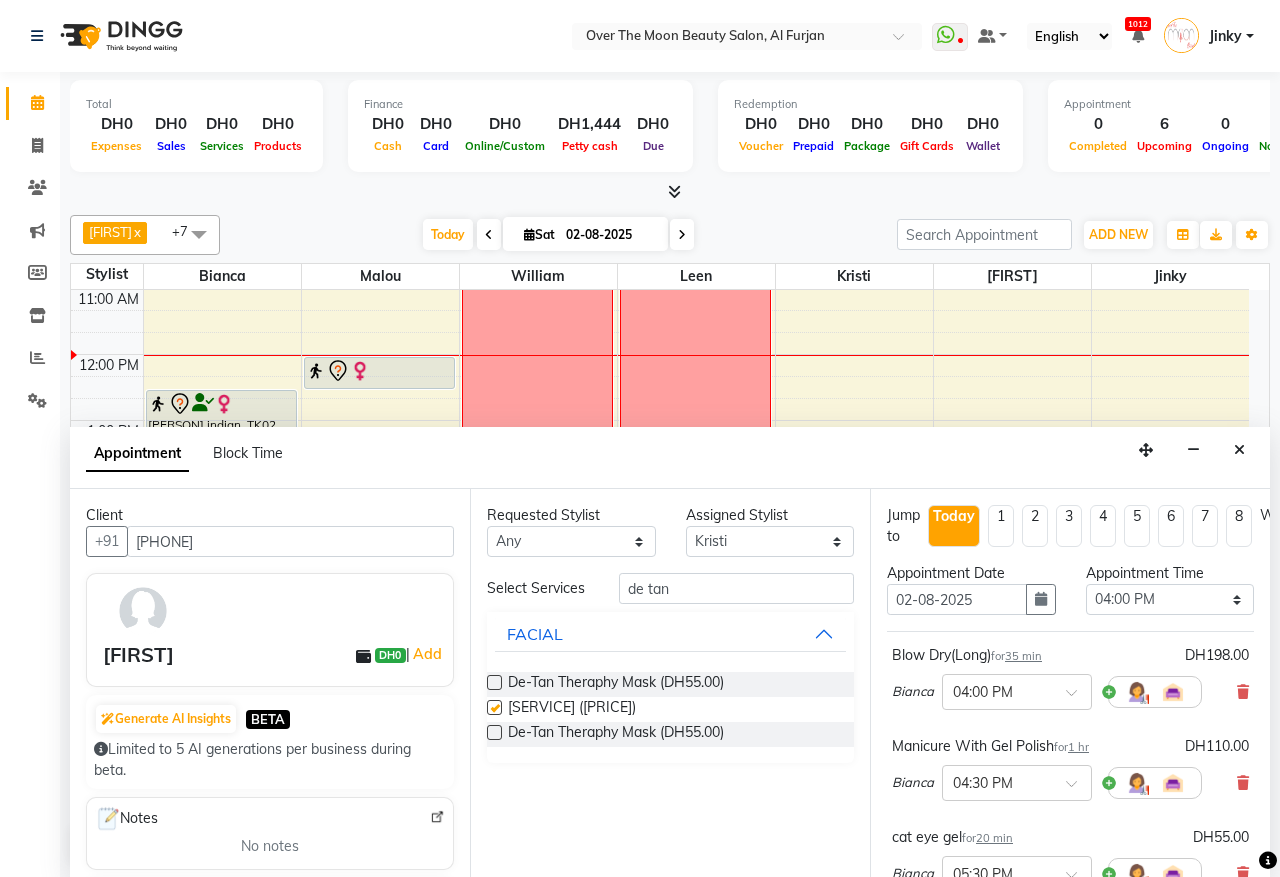 checkbox on "false" 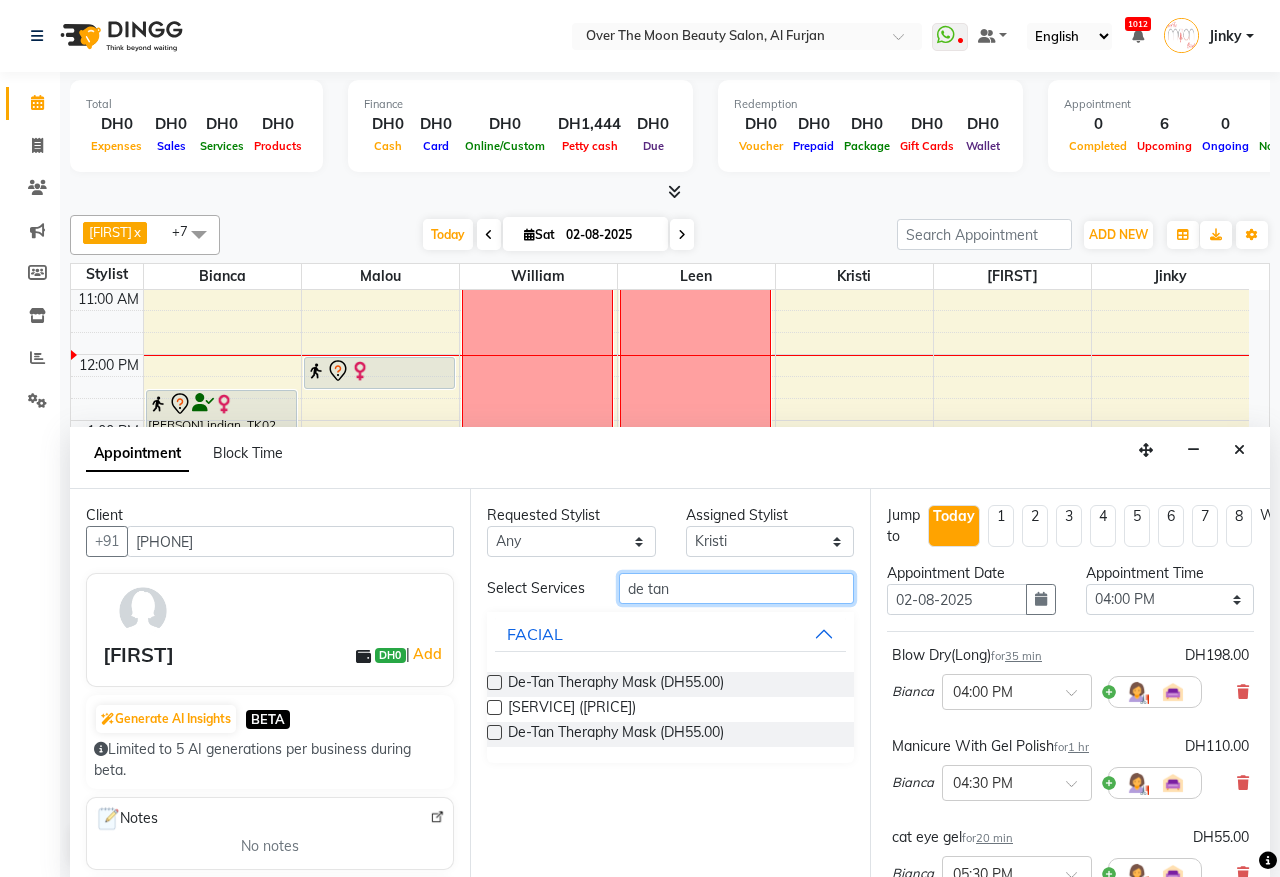 drag, startPoint x: 698, startPoint y: 595, endPoint x: 547, endPoint y: 602, distance: 151.16217 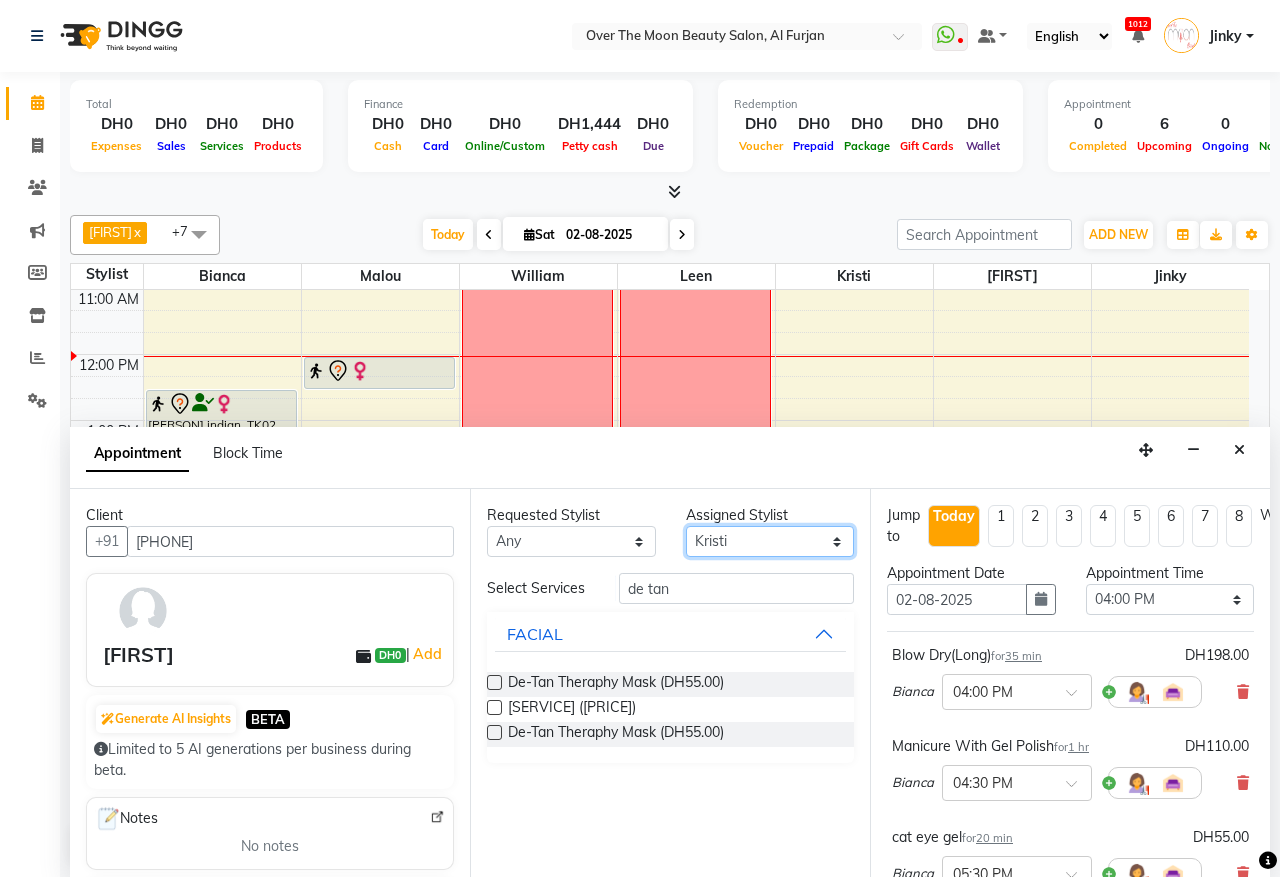 click on "Select Bianca Hadeel Jeewan Jinky Kristi Leen Malou William" at bounding box center [770, 541] 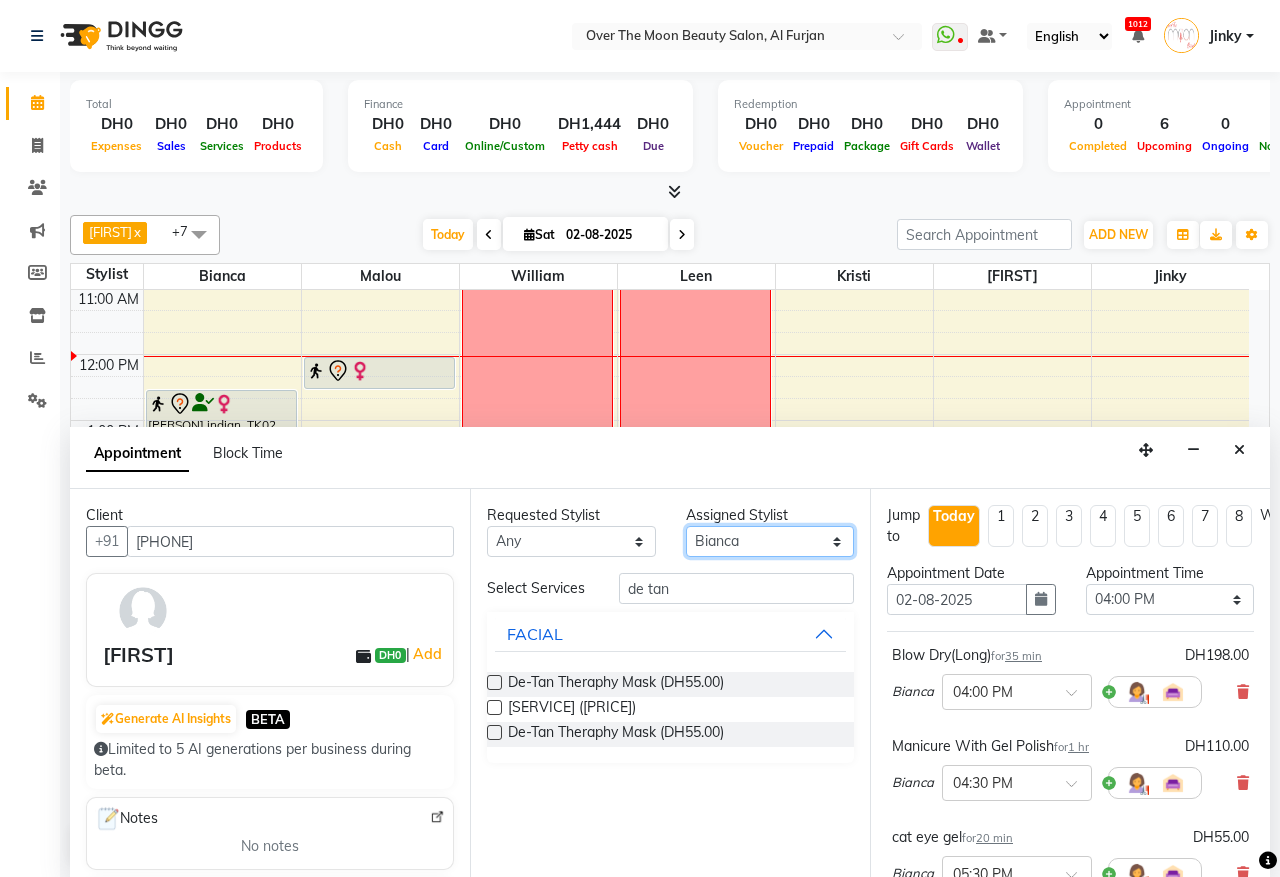 click on "Select Bianca Hadeel Jeewan Jinky Kristi Leen Malou William" at bounding box center [770, 541] 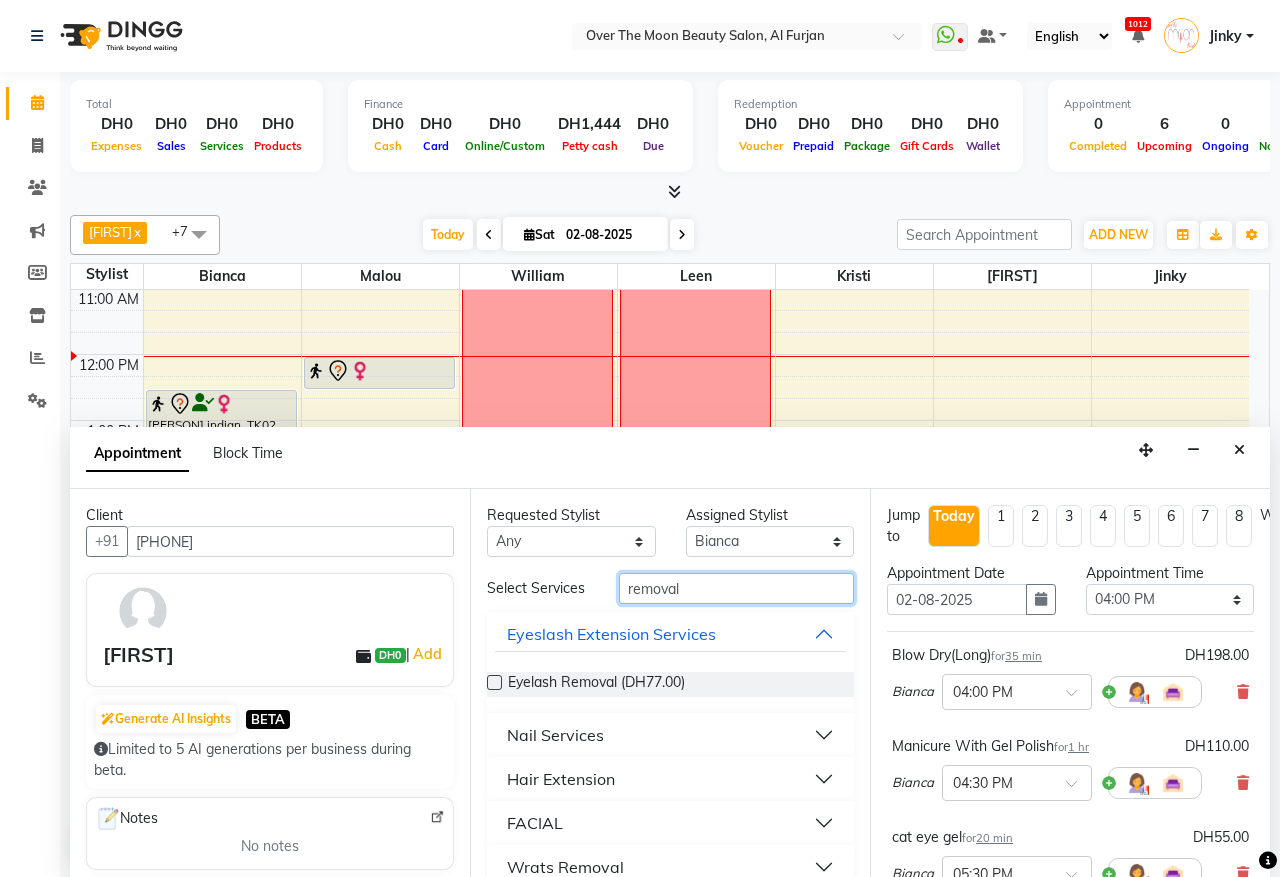 type on "removal" 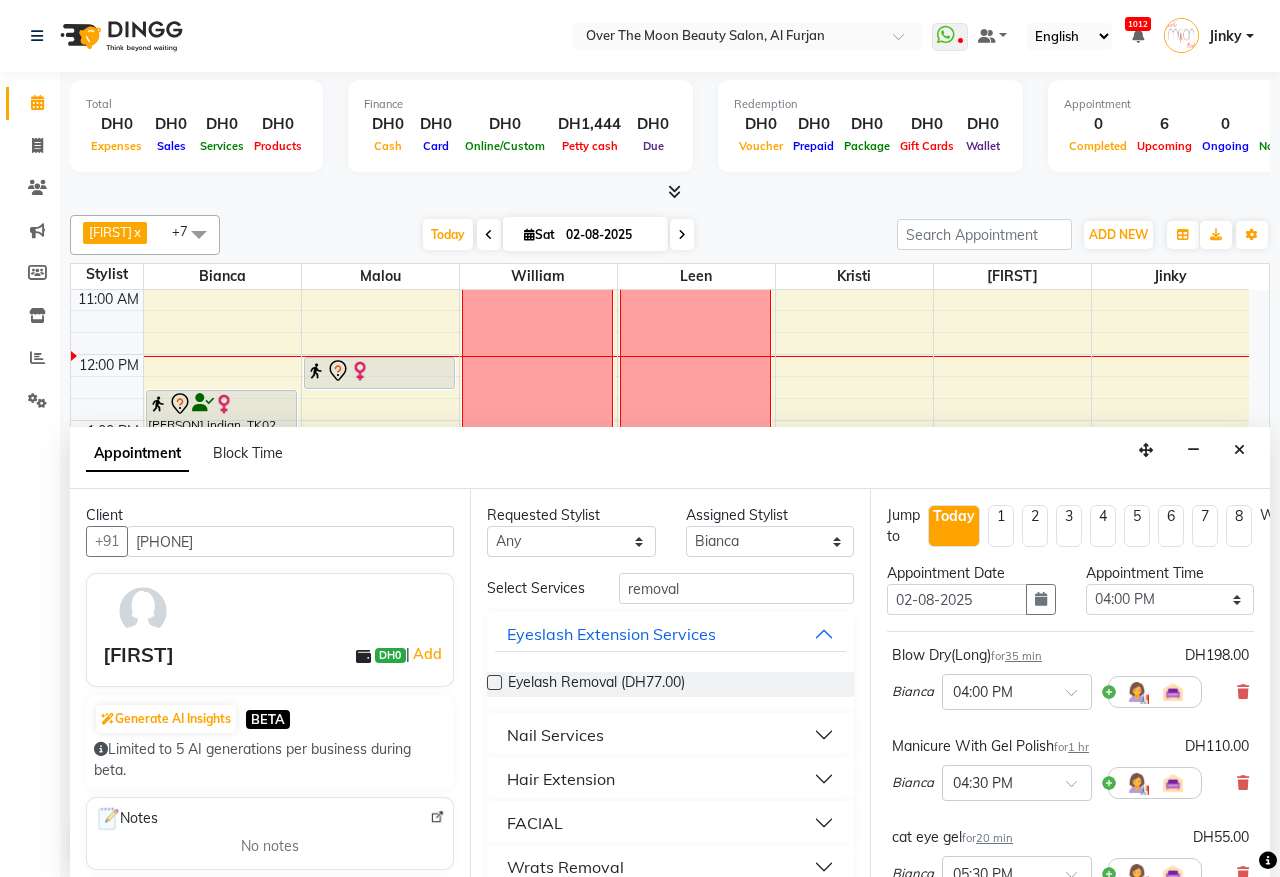 drag, startPoint x: 552, startPoint y: 746, endPoint x: 647, endPoint y: 676, distance: 118.004234 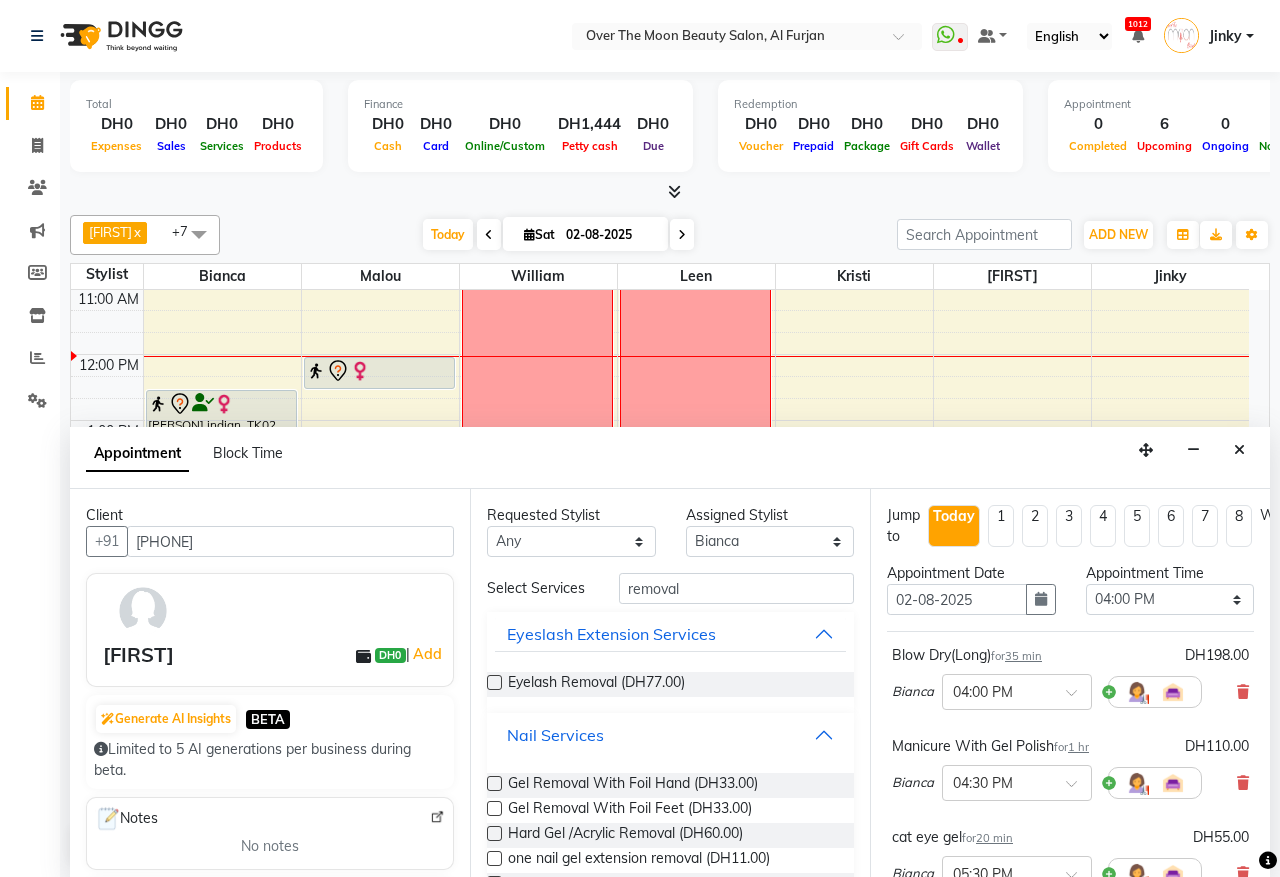 scroll, scrollTop: 196, scrollLeft: 0, axis: vertical 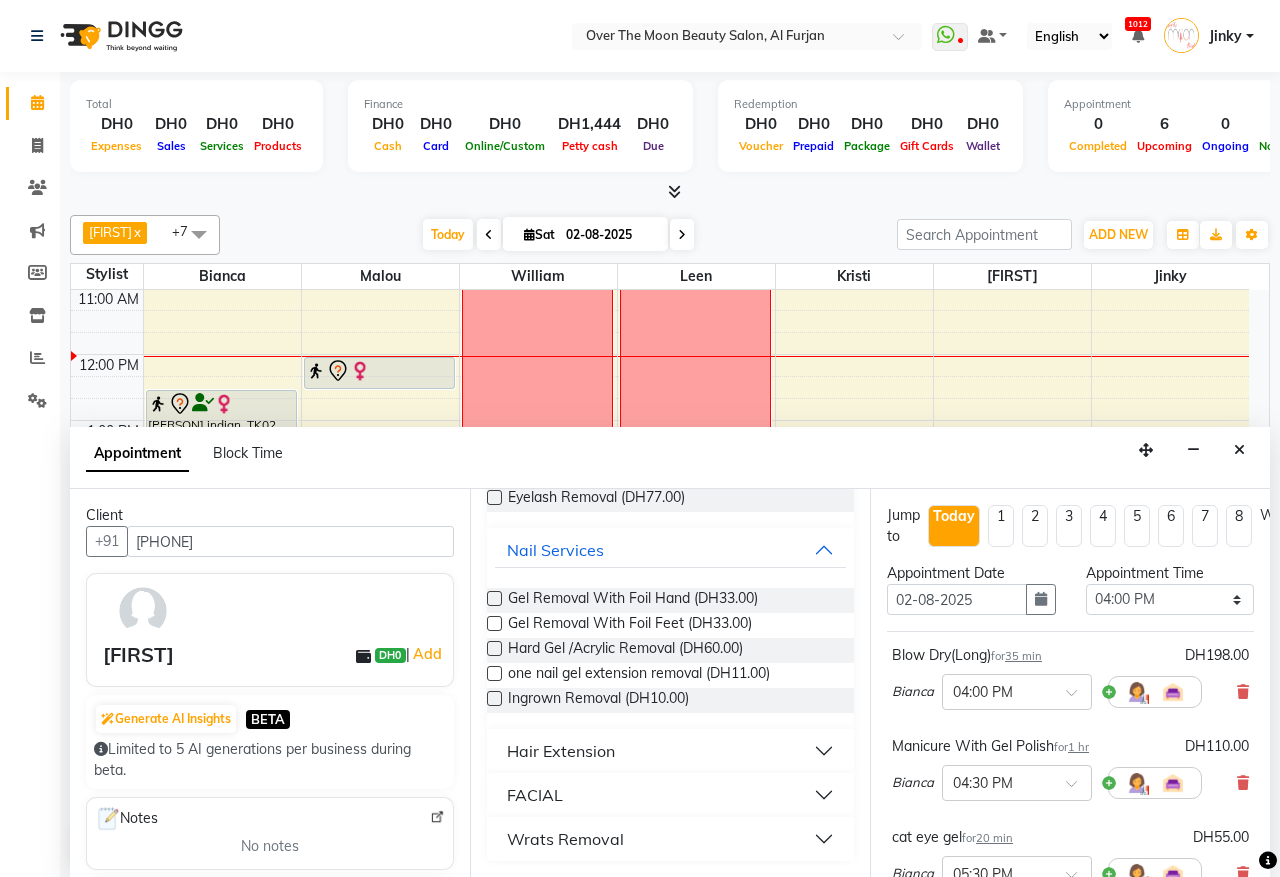 click at bounding box center (494, 598) 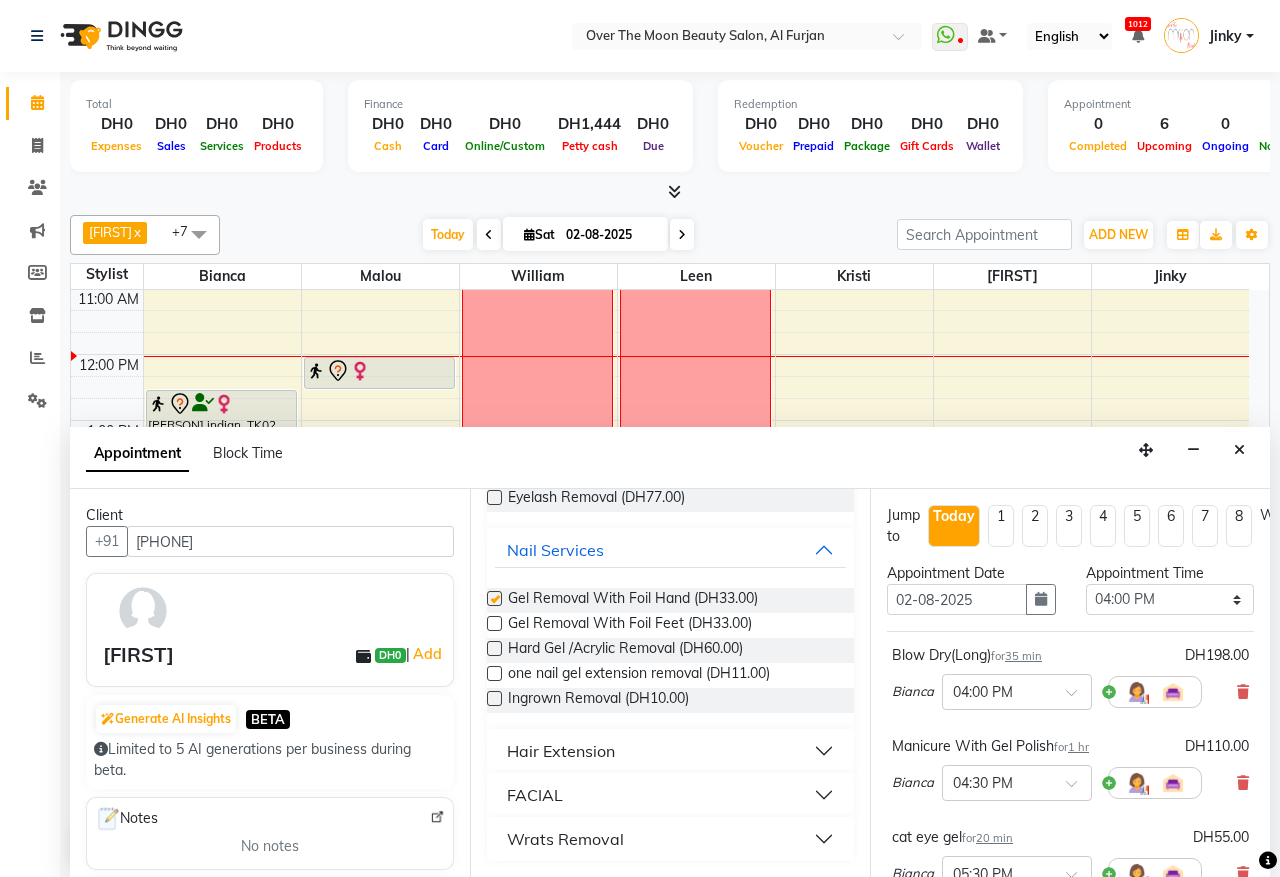 checkbox on "false" 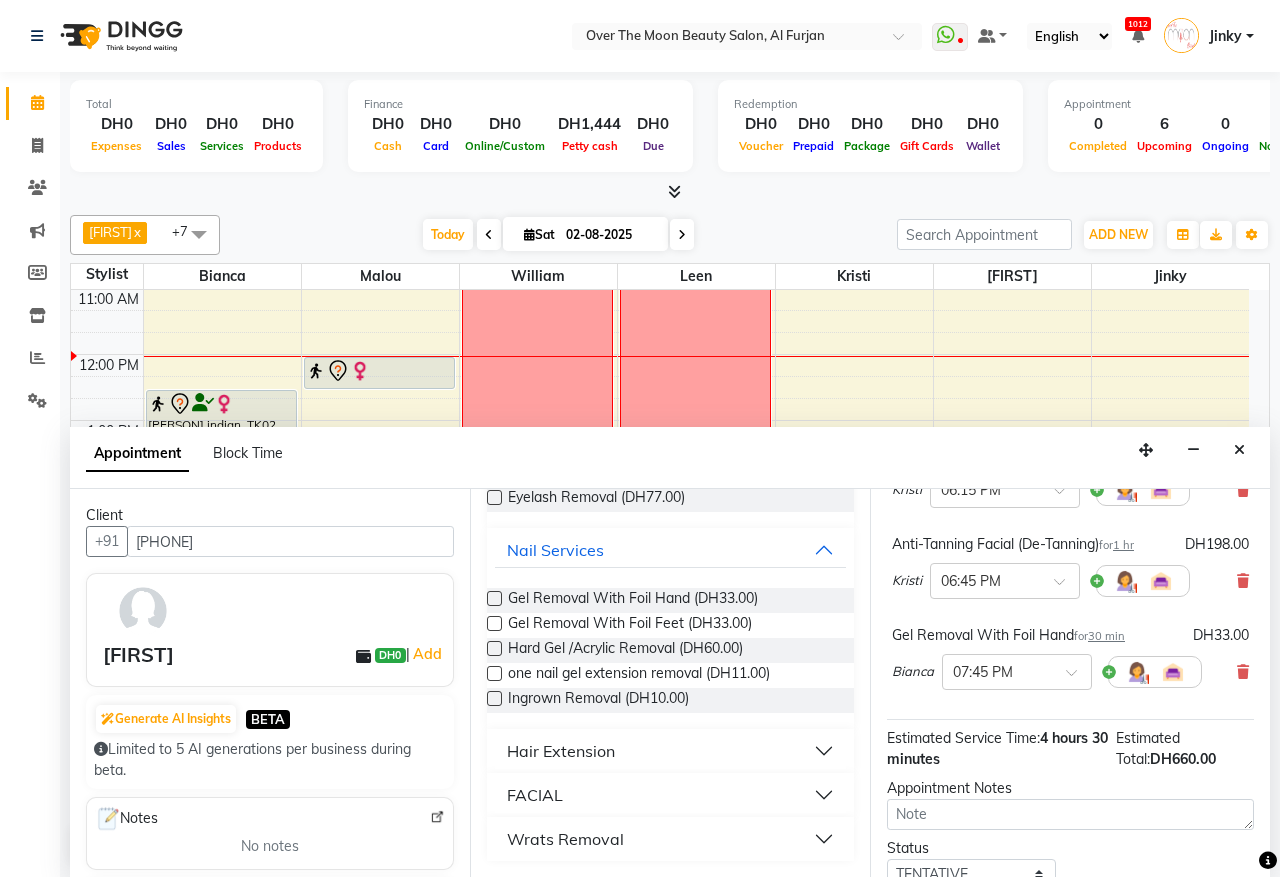 scroll, scrollTop: 725, scrollLeft: 0, axis: vertical 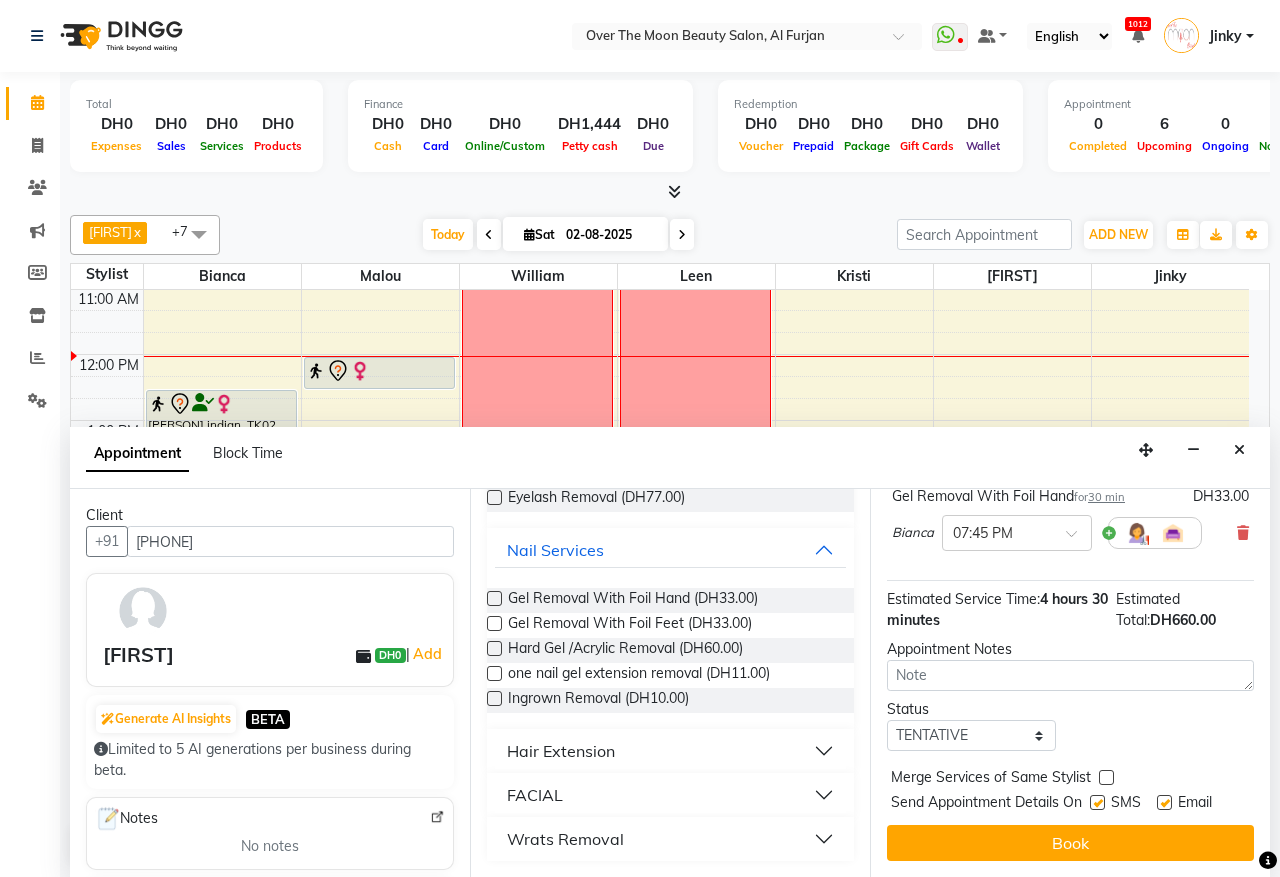 drag, startPoint x: 1101, startPoint y: 755, endPoint x: 1062, endPoint y: 803, distance: 61.846584 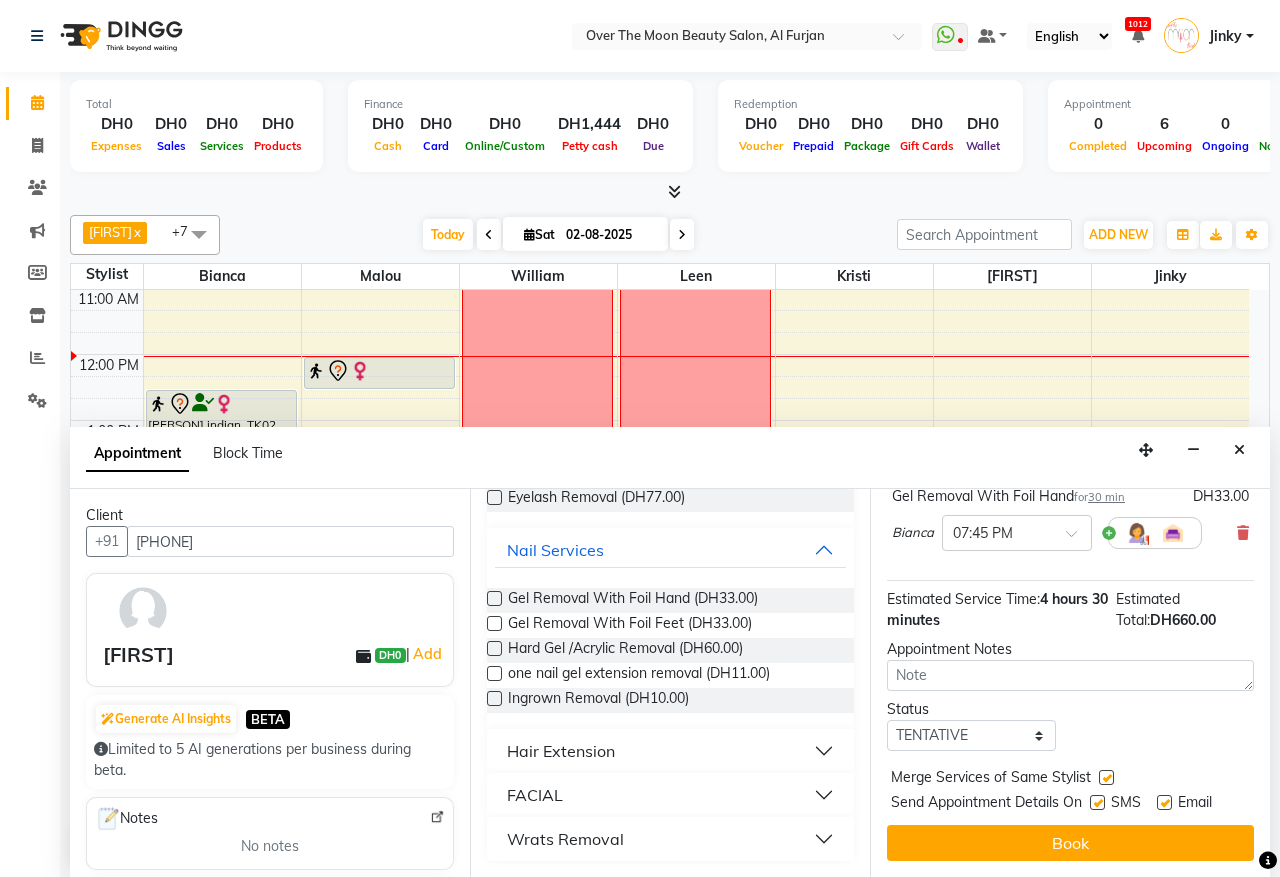 drag, startPoint x: 1047, startPoint y: 826, endPoint x: 1035, endPoint y: 783, distance: 44.64303 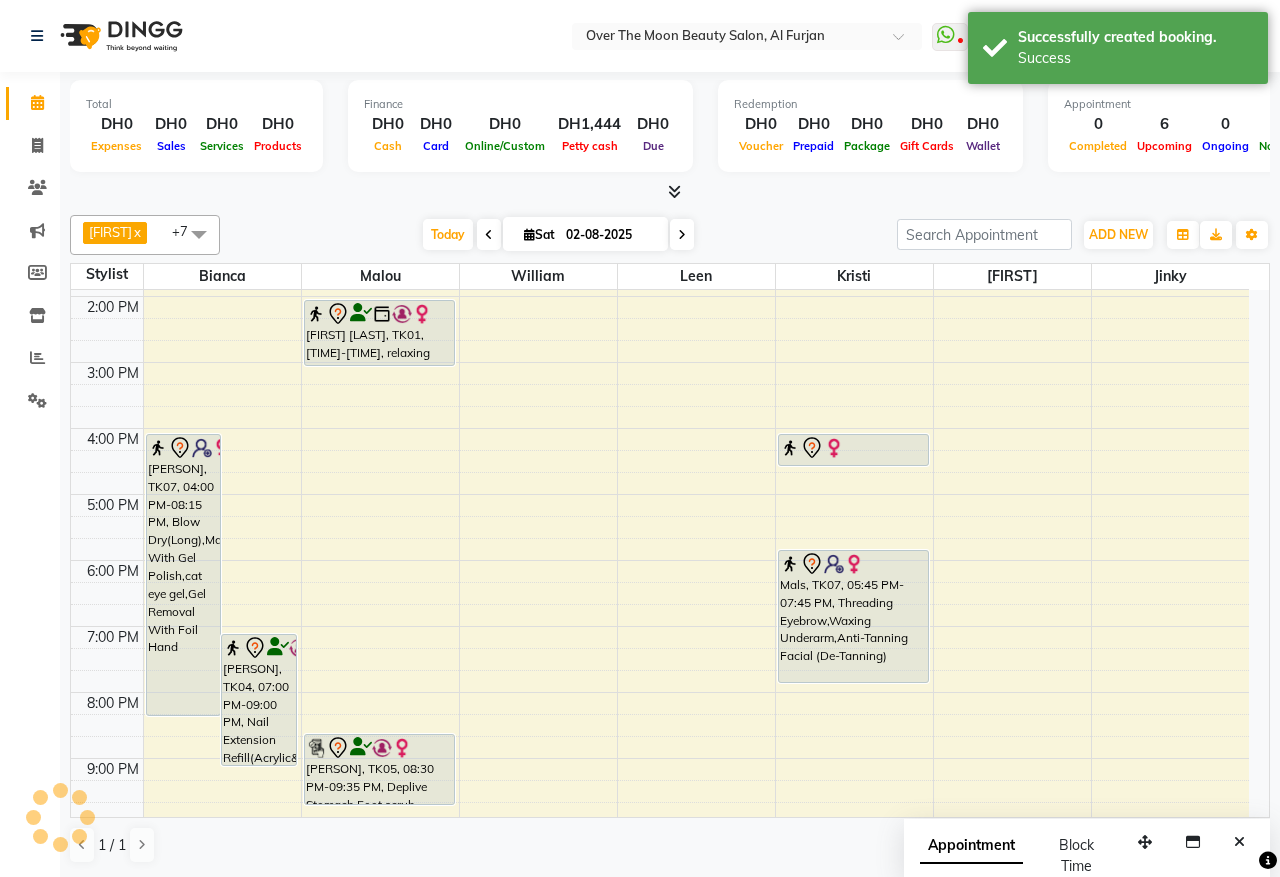 scroll, scrollTop: 265, scrollLeft: 0, axis: vertical 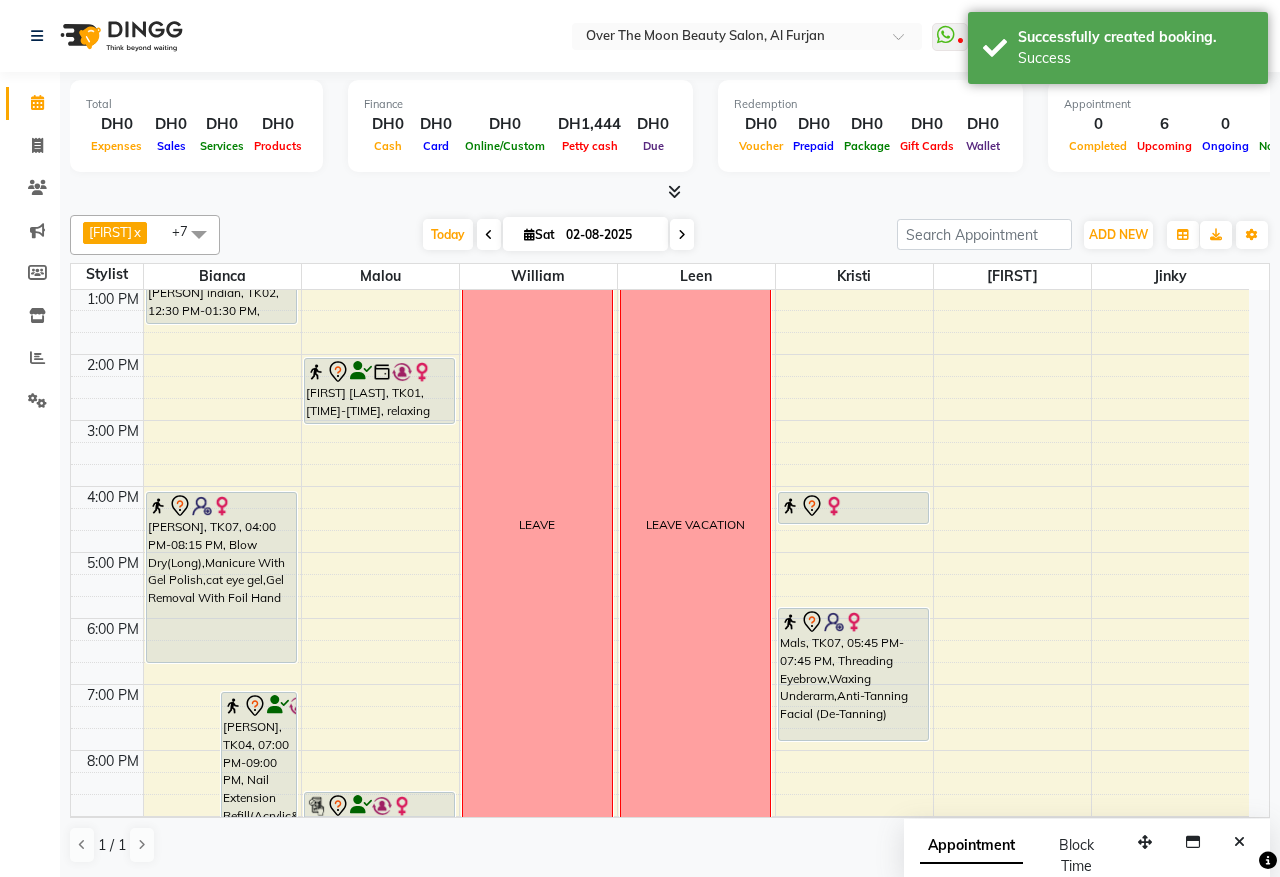 drag, startPoint x: 171, startPoint y: 773, endPoint x: 183, endPoint y: 660, distance: 113.63538 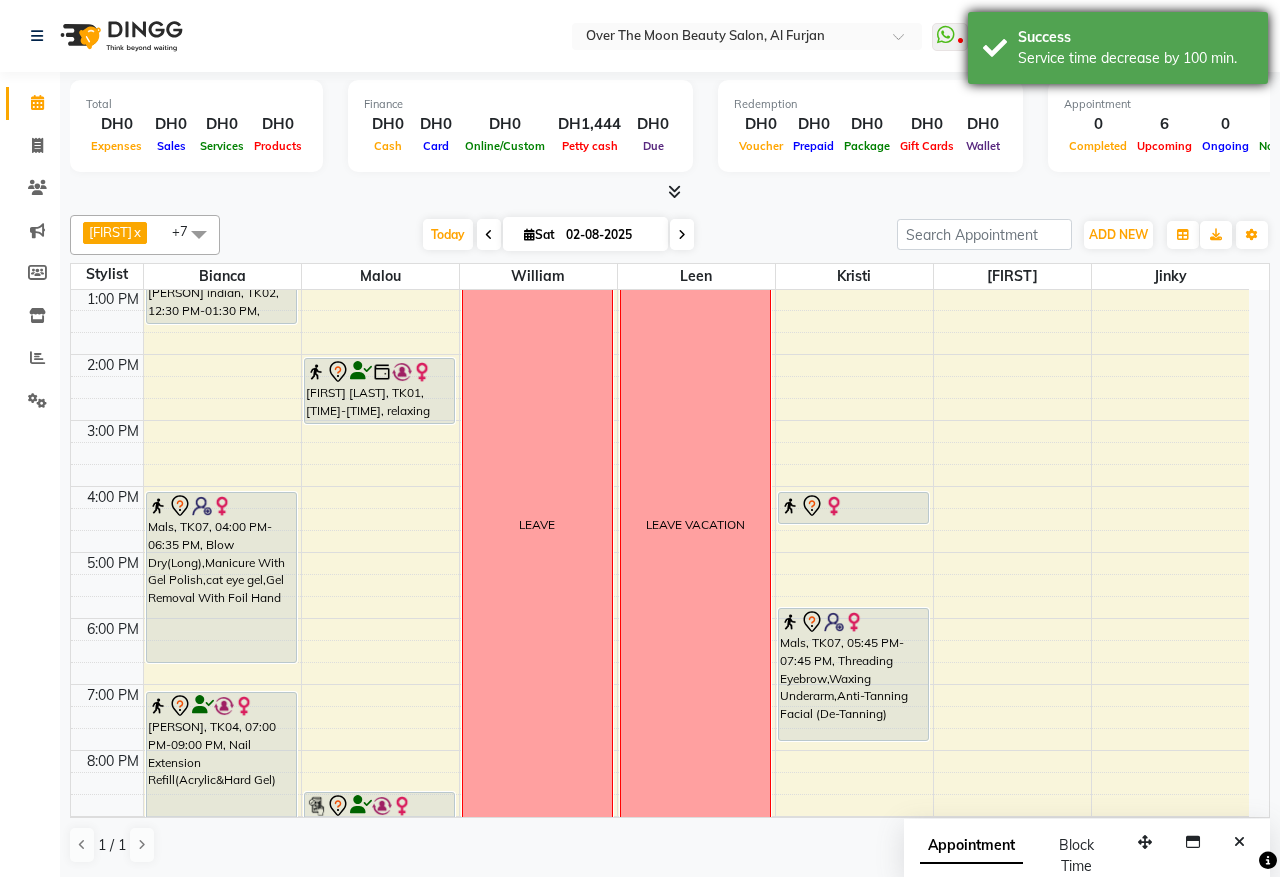 click on "Success" at bounding box center (1135, 37) 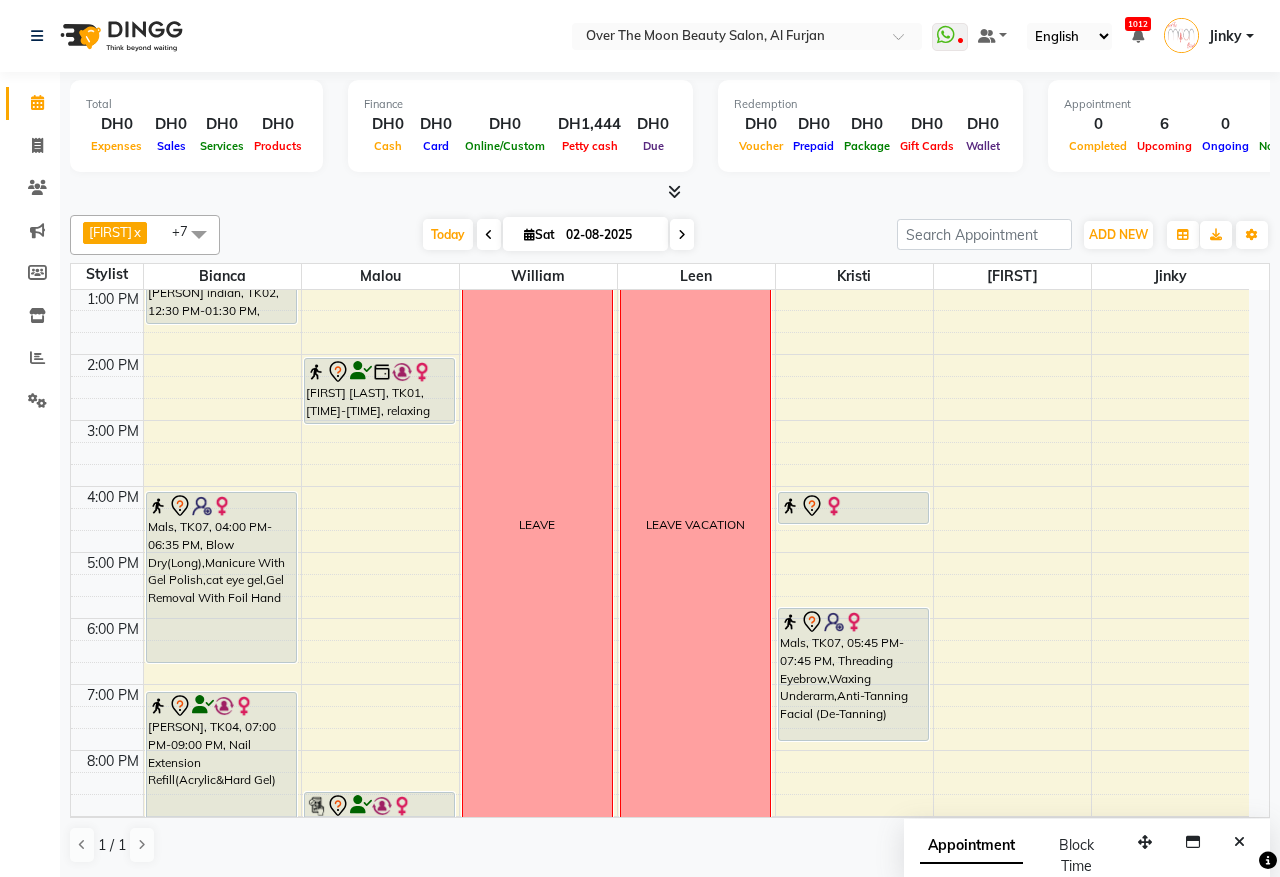 scroll, scrollTop: 473, scrollLeft: 0, axis: vertical 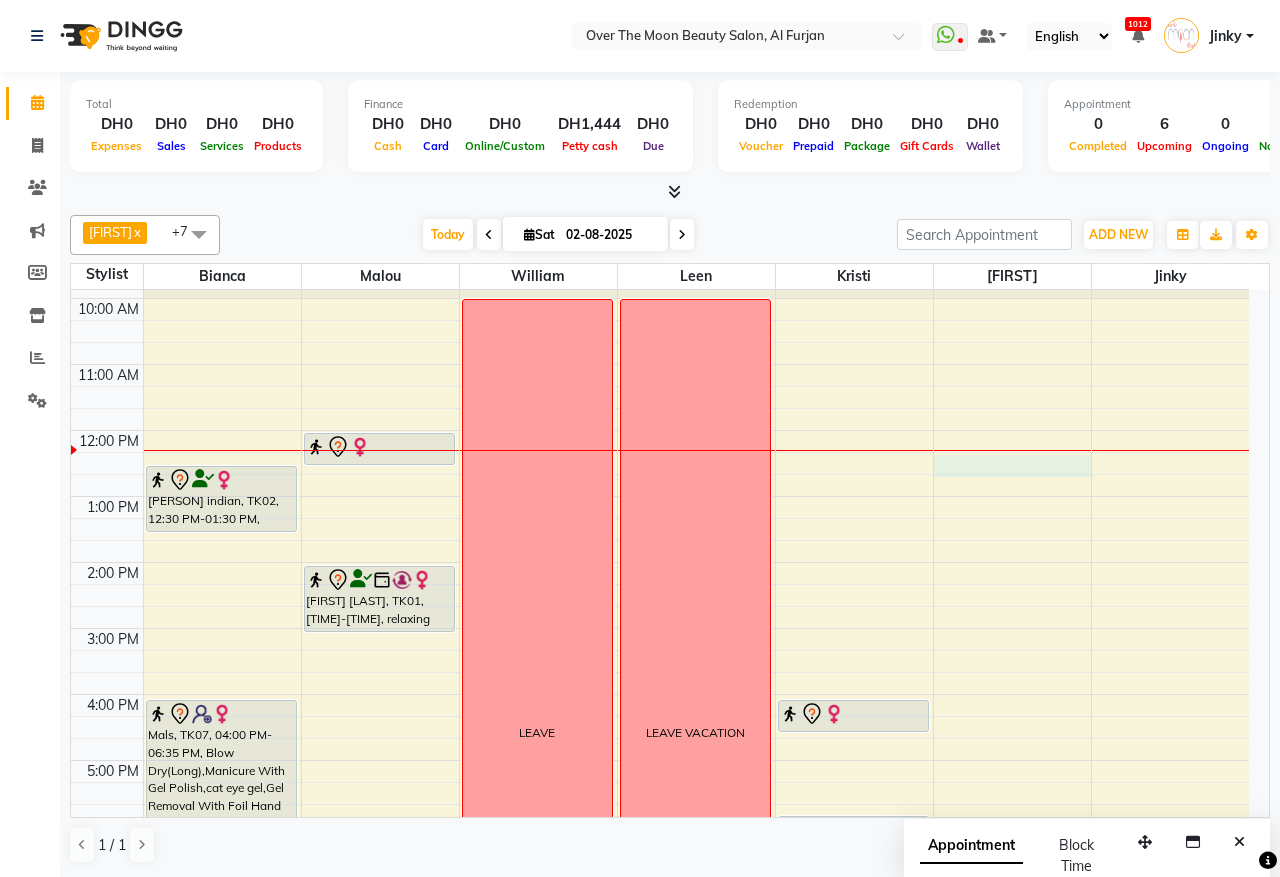 click on "9:00 AM 10:00 AM 11:00 AM 12:00 PM 1:00 PM 2:00 PM 3:00 PM 4:00 PM 5:00 PM 6:00 PM 7:00 PM 8:00 PM 9:00 PM 10:00 PM 11:00 PM             [PERSON] indian, TK02, 12:30 PM-01:30 PM, Classic Pedicure             Mals, TK07, 04:00 PM-06:35 PM, Blow Dry(Long),Manicure With Gel Polish,cat eye gel,Gel Removal With Foil Hand             Jaleela, TK04, 07:00 PM-09:00 PM, Nail Extension Refill(Acrylic&Hard Gel)             Janiya Nourtazna, TK03, 12:00 PM-12:30 PM, Waxing Full brazillian             May Miranda, TK01, 02:00 PM-03:00 PM, relaxing massage 60 minutes             Asmaa, TK05, 08:30 PM-09:35 PM, Deplive Stomach,Foot scrub  LEAVE   LEAVE VACATION              malak, TK06, 04:00 PM-04:30 PM, Threading Eyebrow             Mals, TK07, 05:45 PM-07:45 PM, Threading Eyebrow,Waxing Underarm,Anti-Tanning Facial (De-Tanning)" at bounding box center [660, 727] 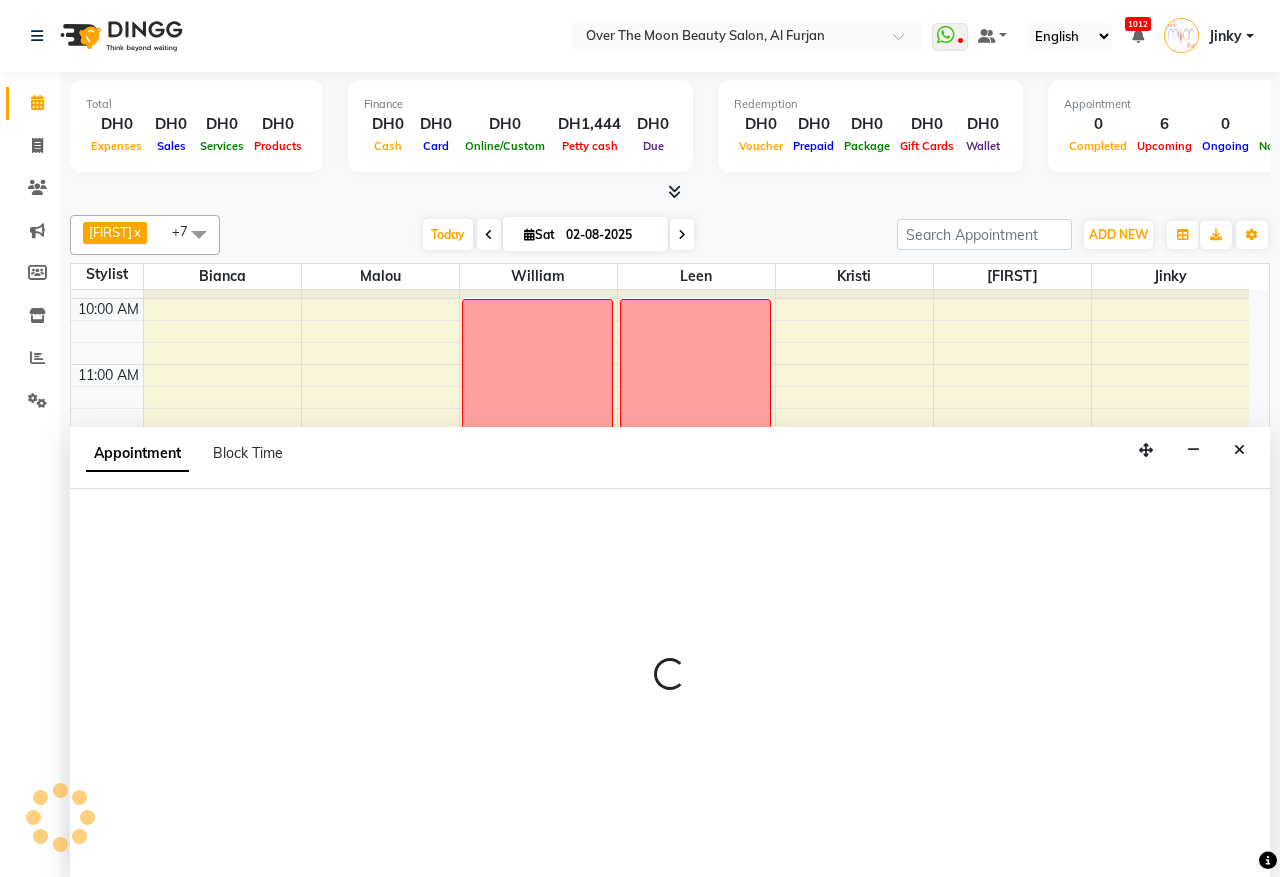 select on "64796" 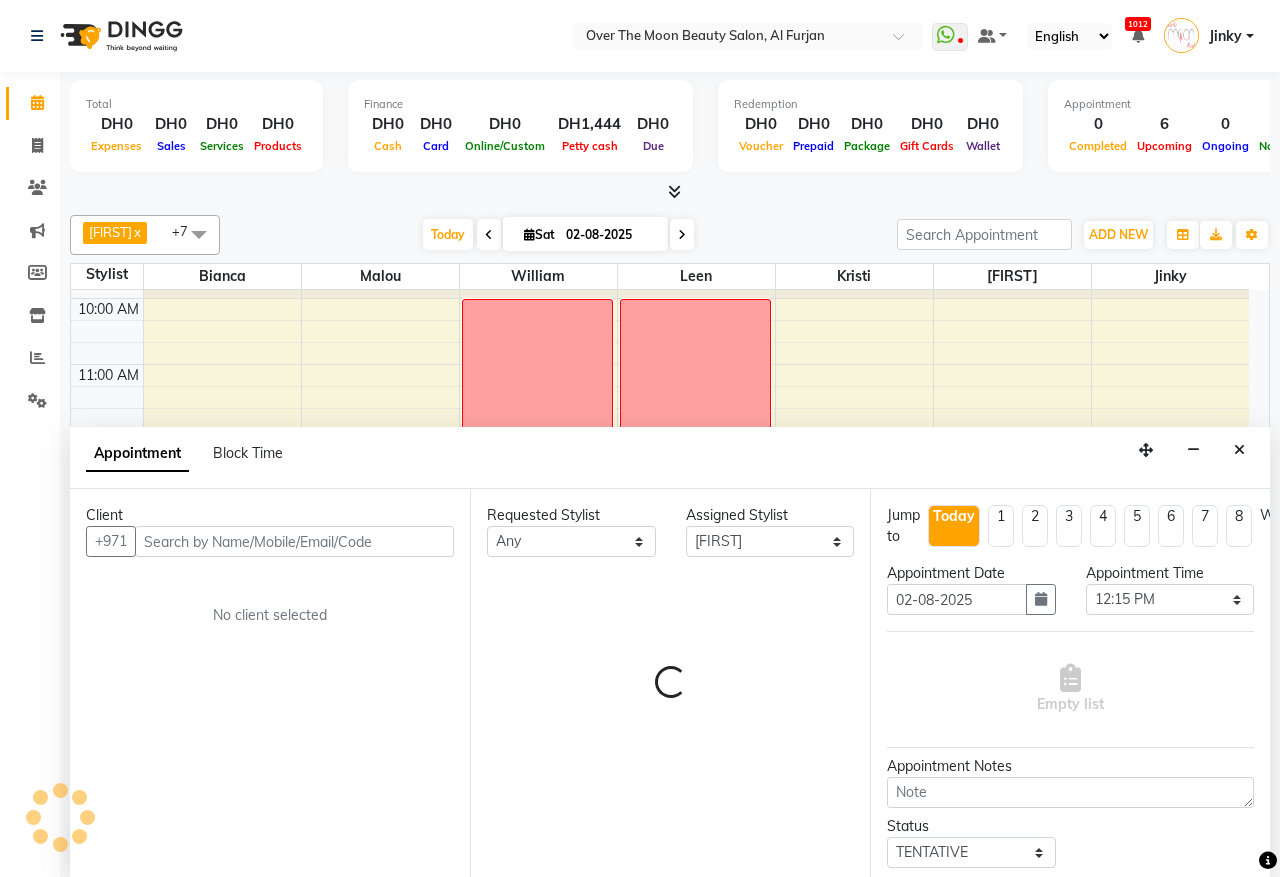 click at bounding box center [294, 541] 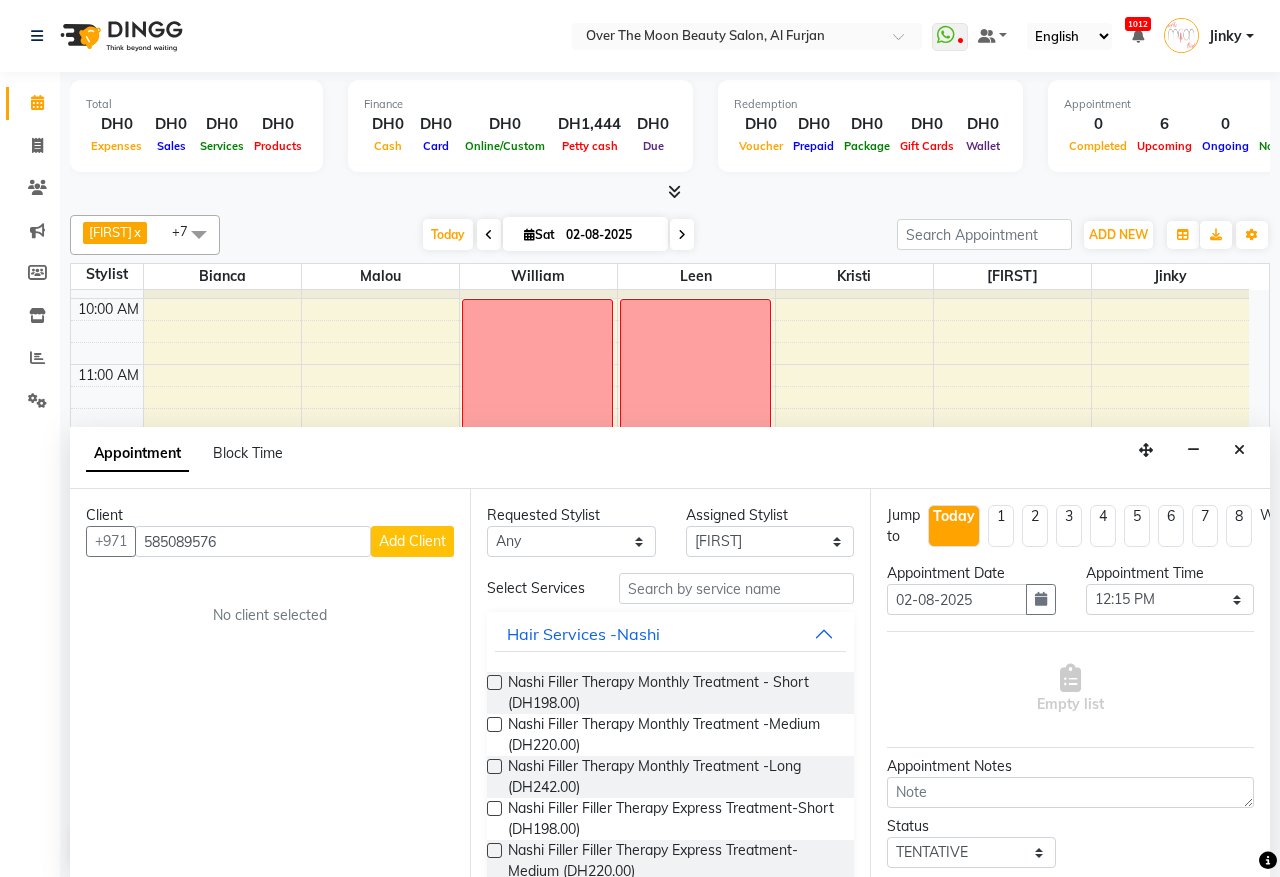 type on "585089576" 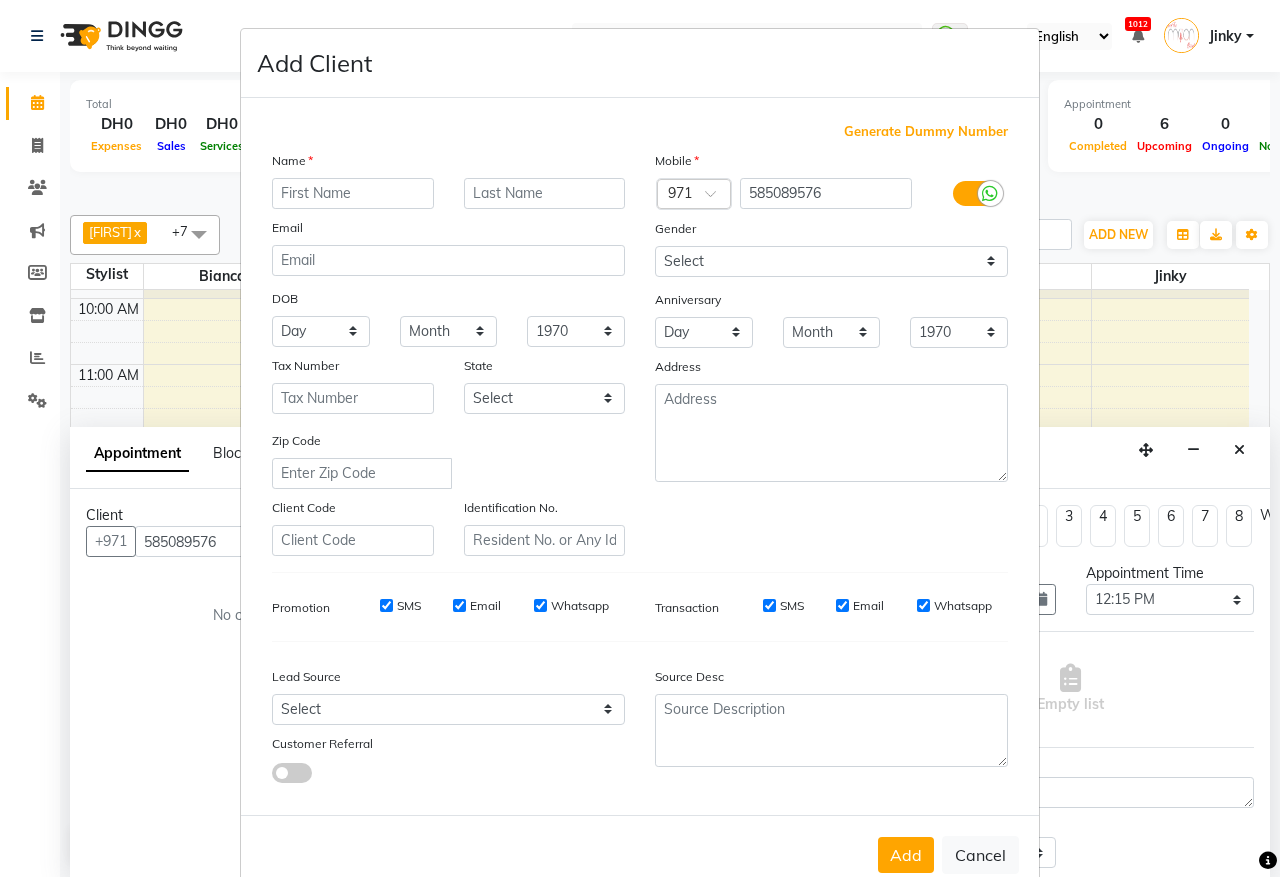 click at bounding box center (353, 193) 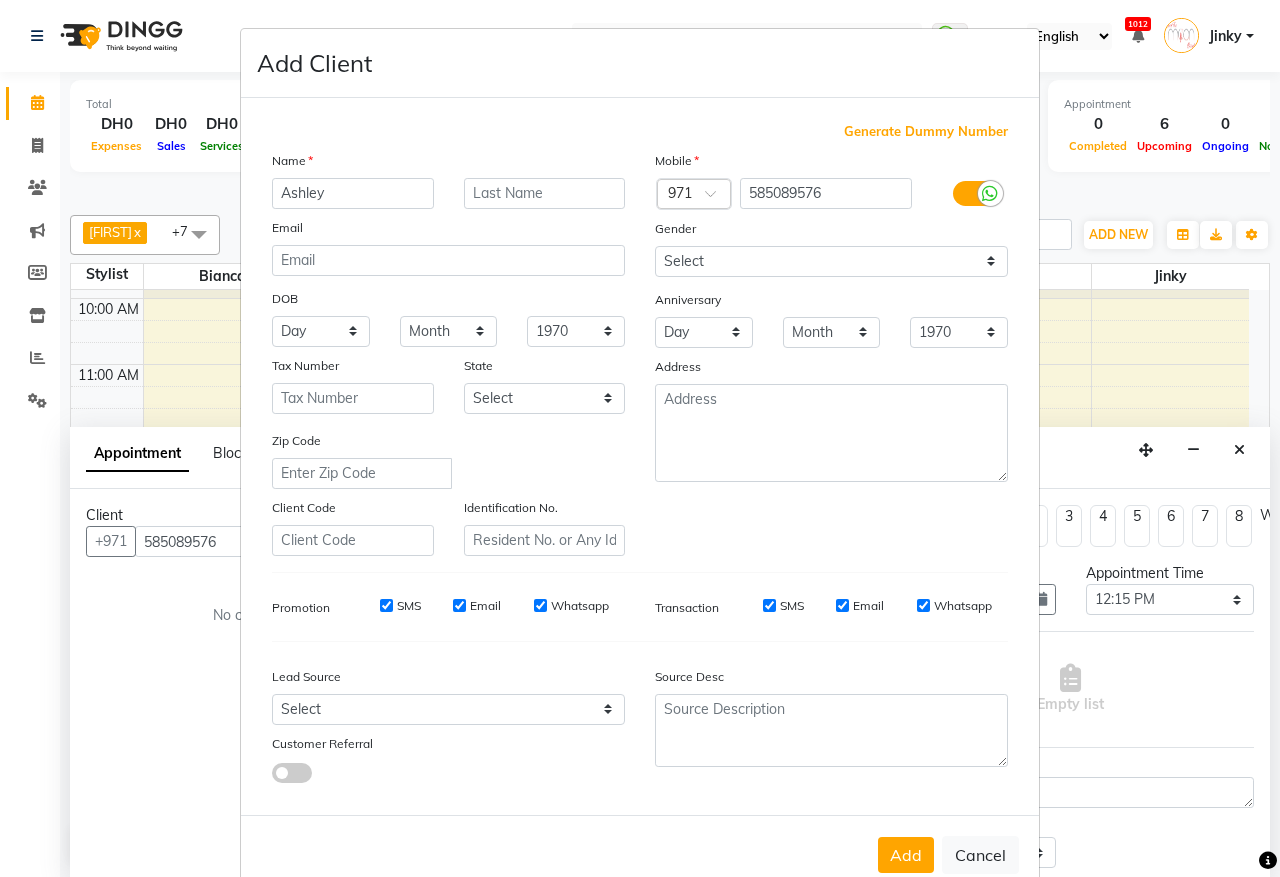 type on "Ashley" 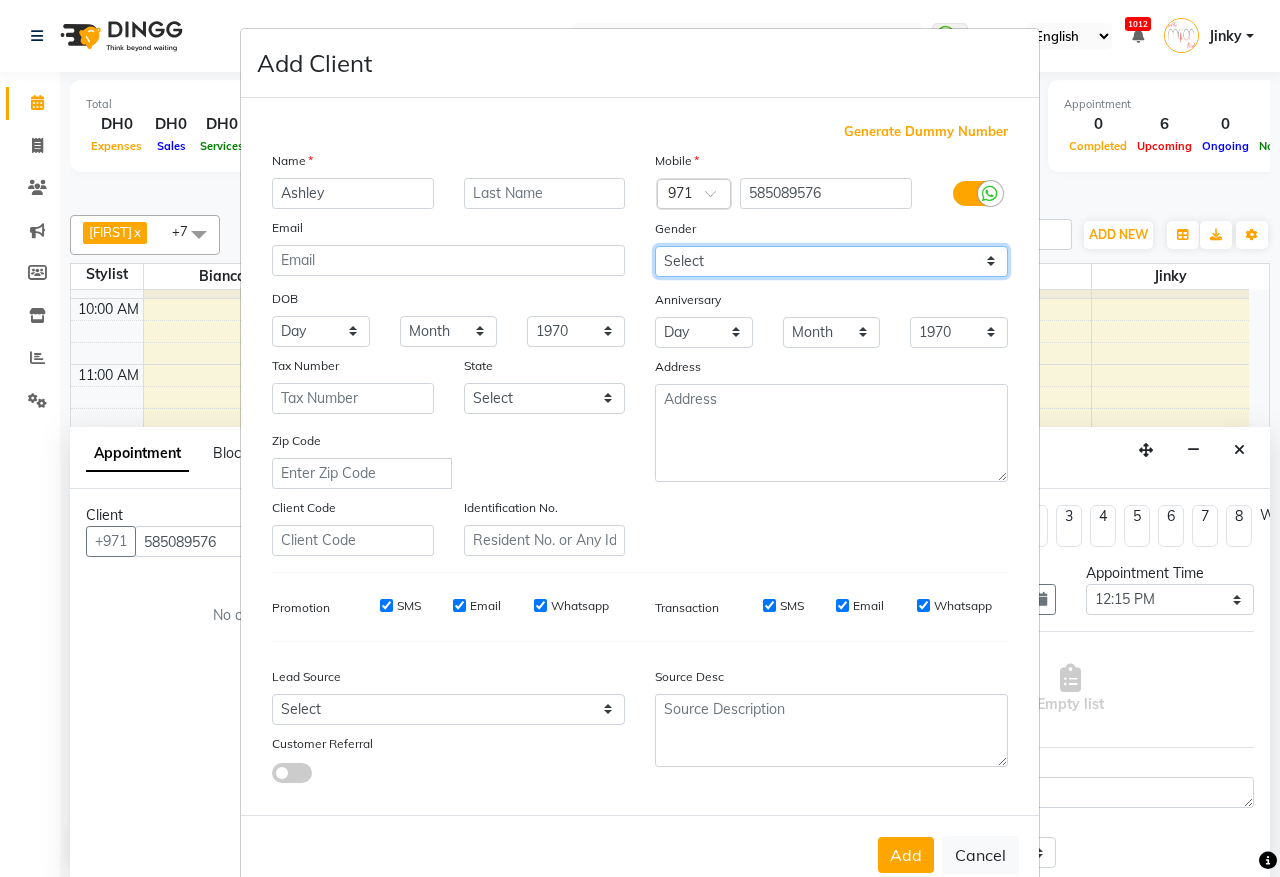 drag, startPoint x: 736, startPoint y: 257, endPoint x: 722, endPoint y: 272, distance: 20.518284 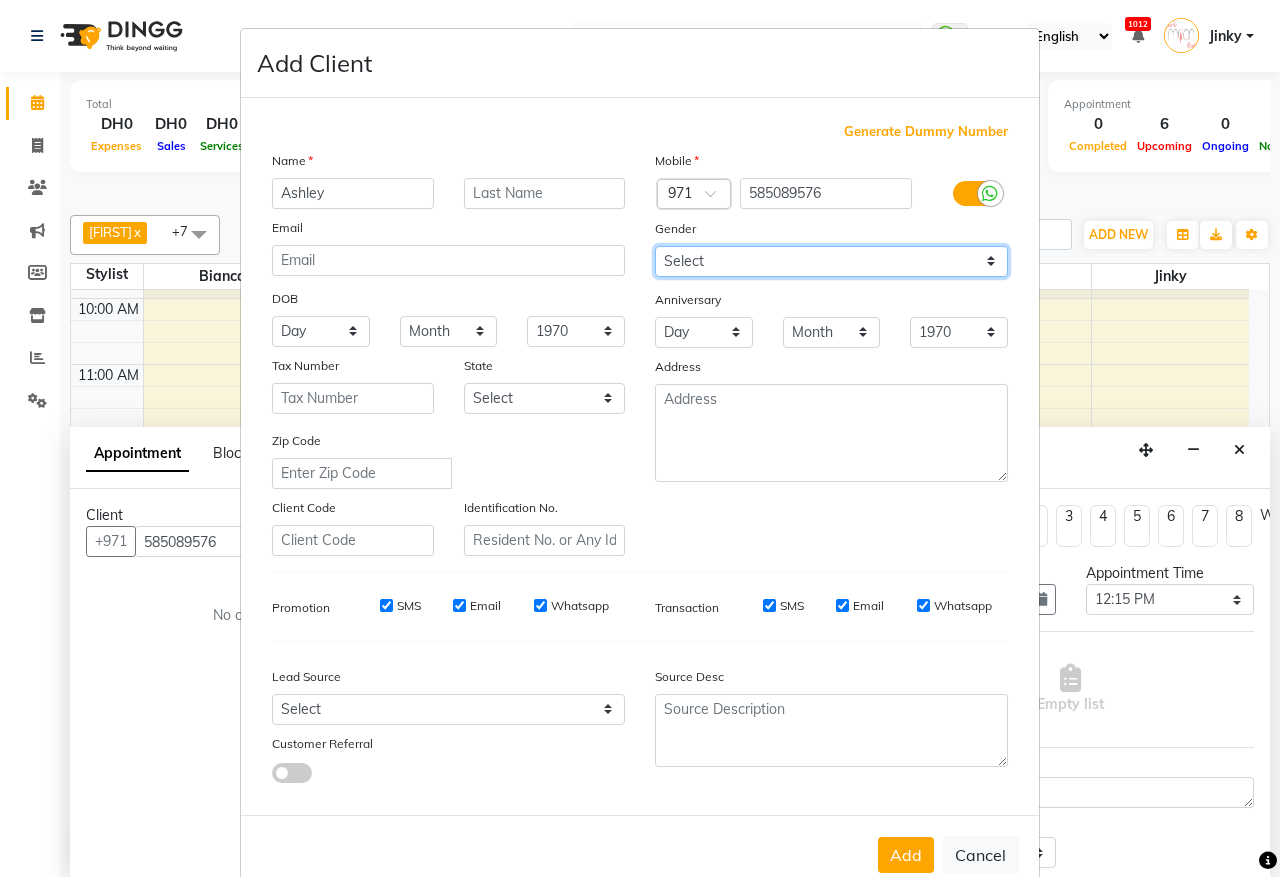 click on "Select Male Female Other Prefer Not To Say" at bounding box center (831, 261) 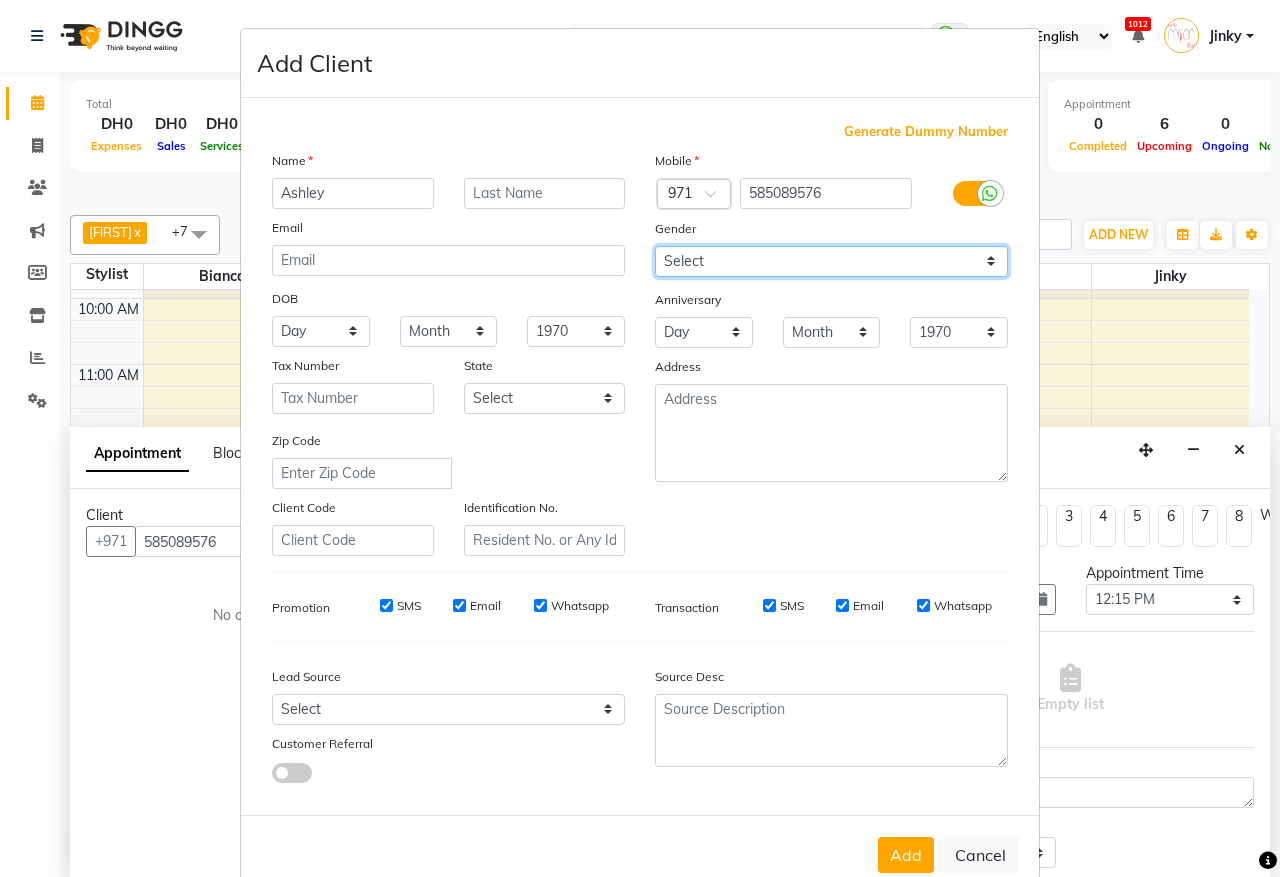 select on "female" 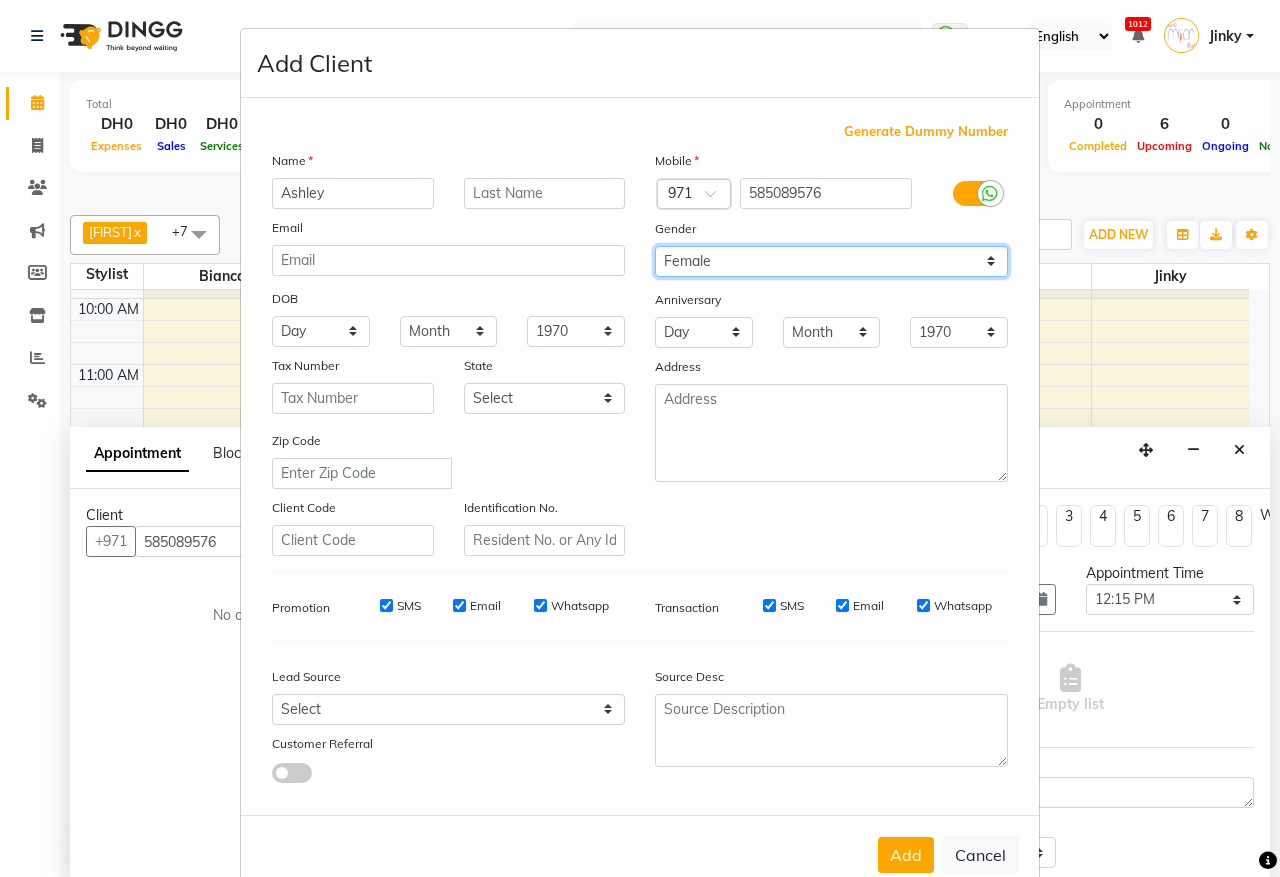 click on "Select Male Female Other Prefer Not To Say" at bounding box center (831, 261) 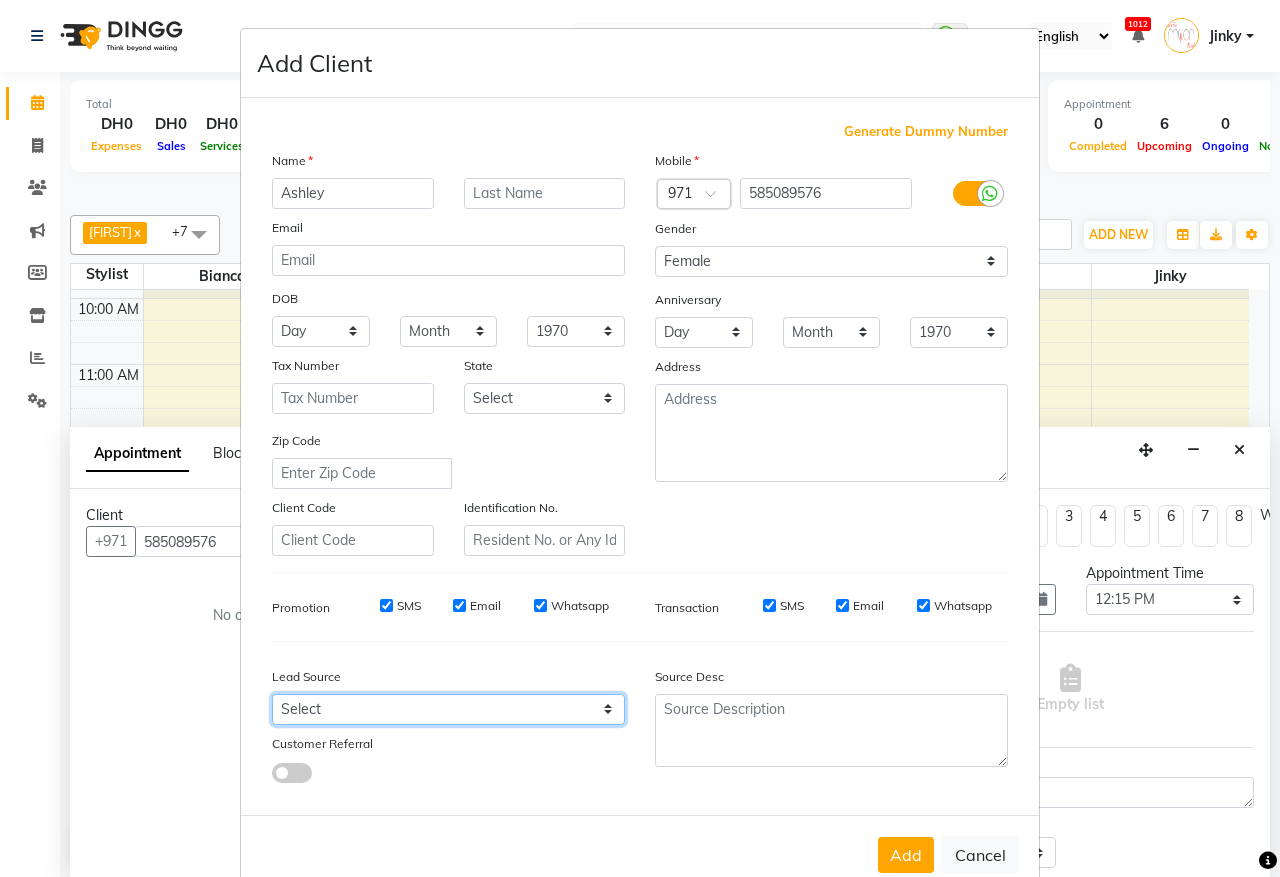 click on "Select Walk-in Referral Internet Friend Word of Mouth Advertisement Facebook JustDial Google Other Instagram  YouTube  WhatsApp" at bounding box center (448, 709) 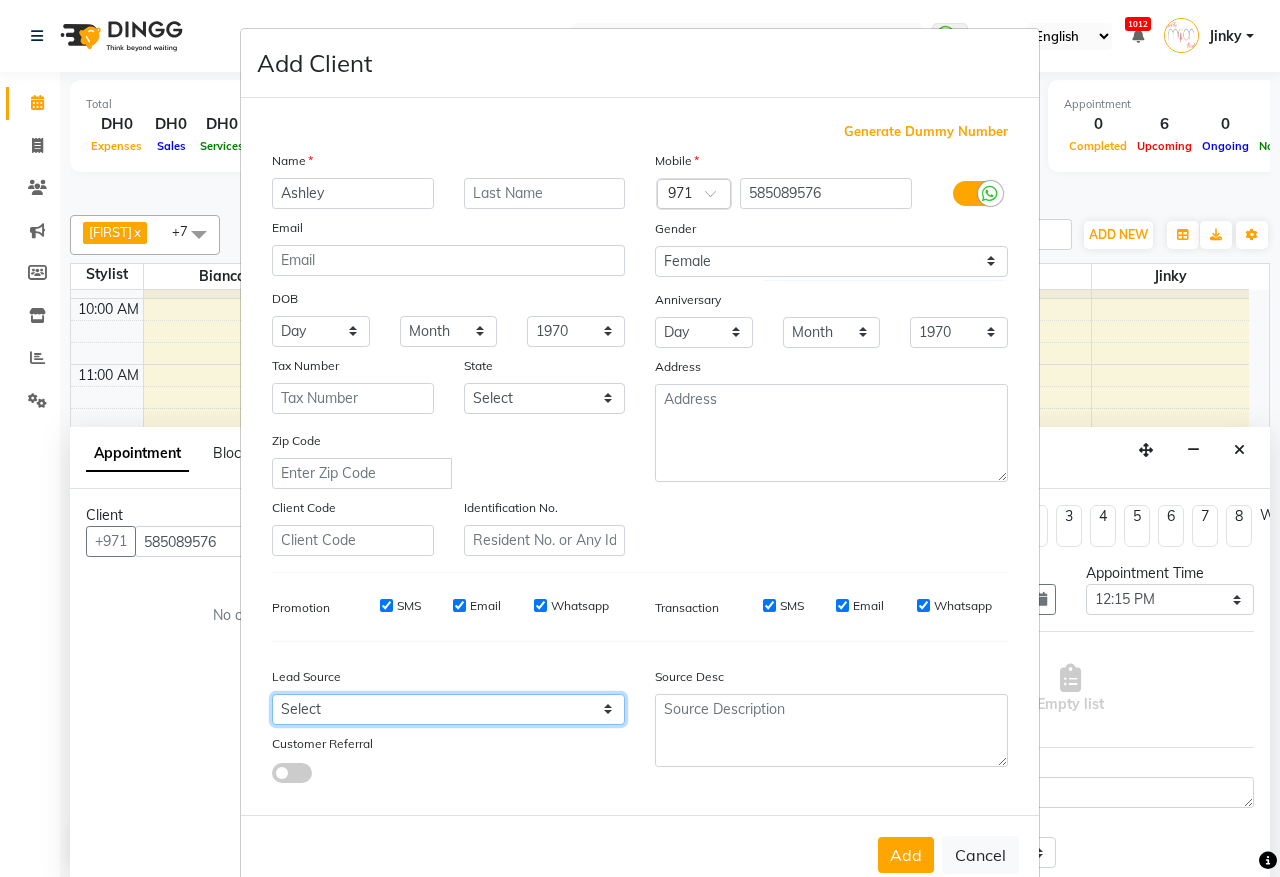 select on "45043" 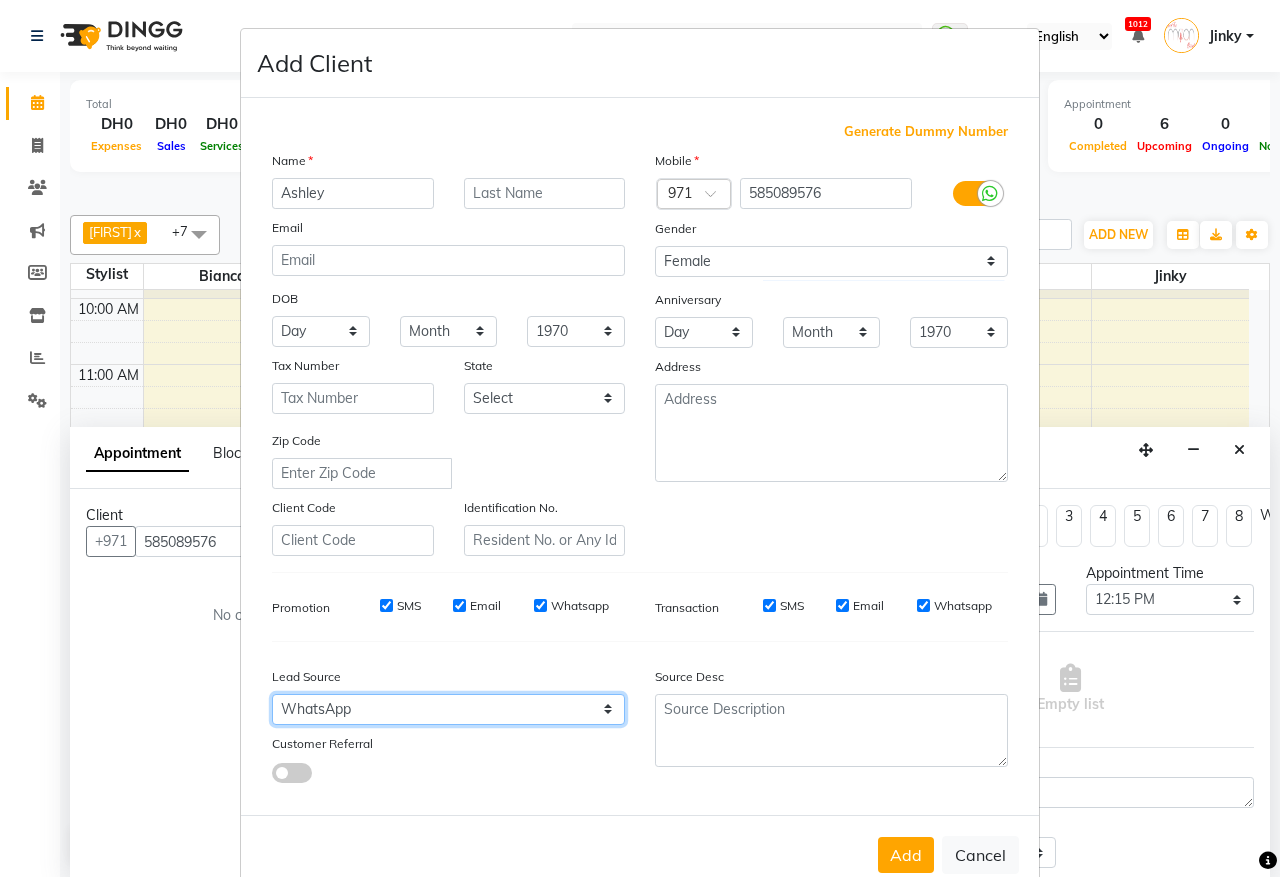 click on "Select Walk-in Referral Internet Friend Word of Mouth Advertisement Facebook JustDial Google Other Instagram  YouTube  WhatsApp" at bounding box center (448, 709) 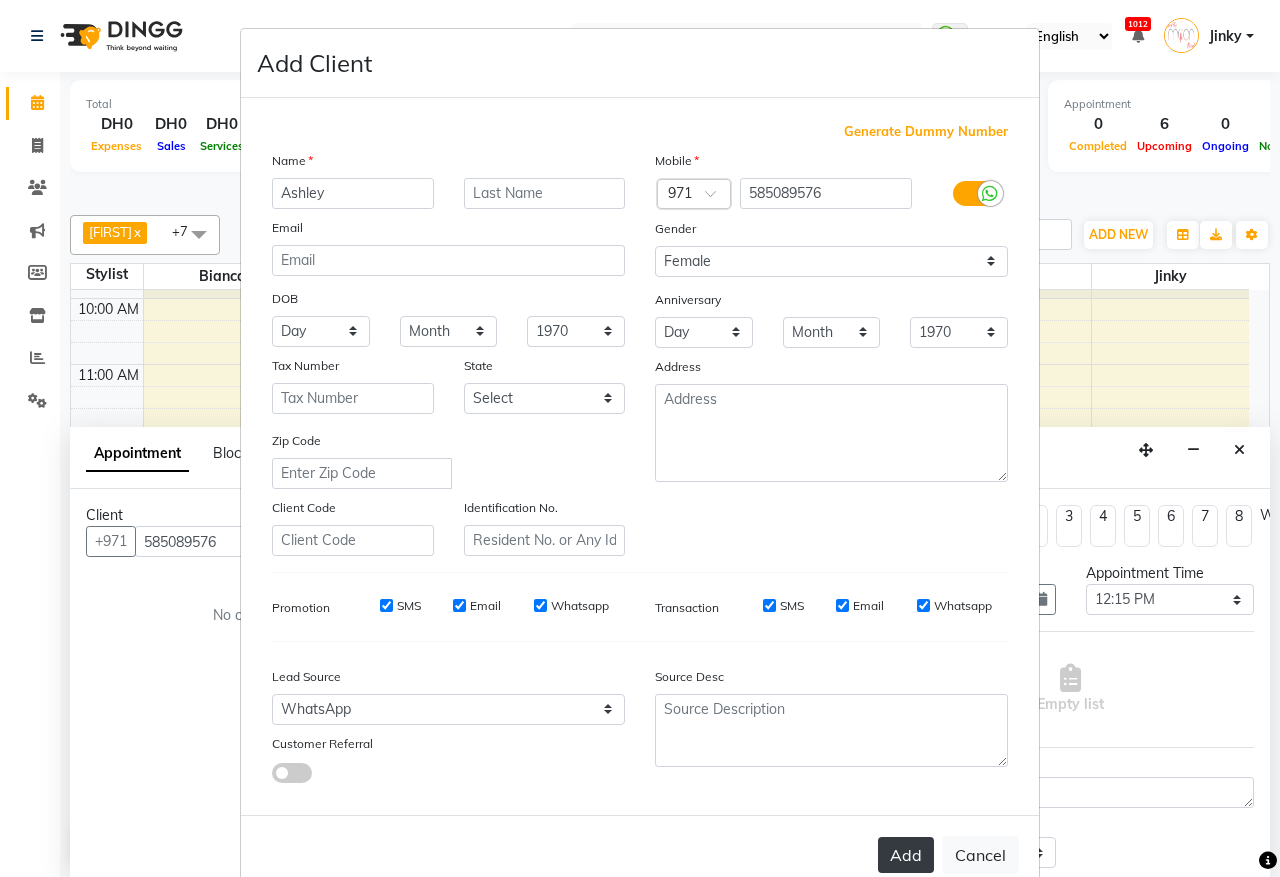 click on "Add" at bounding box center [906, 855] 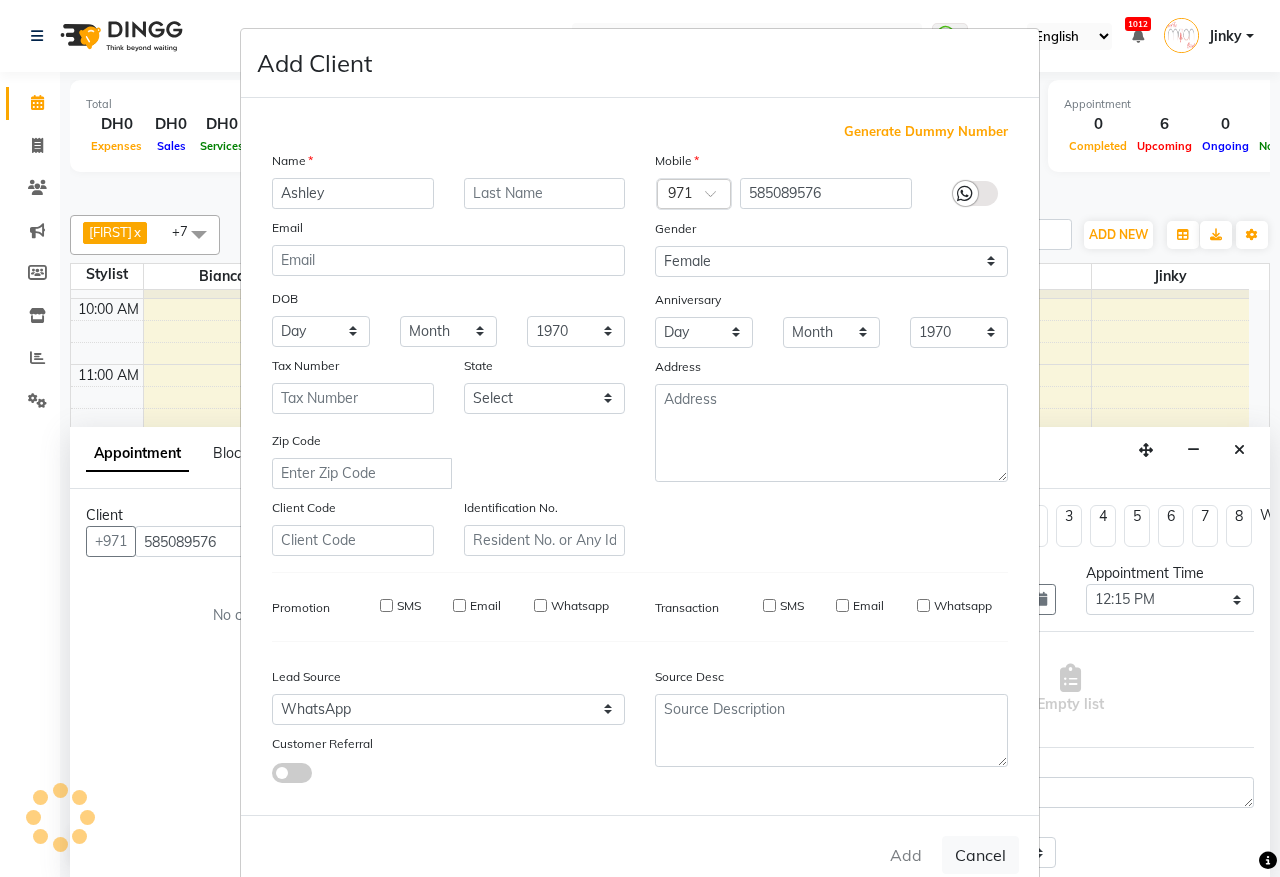 type 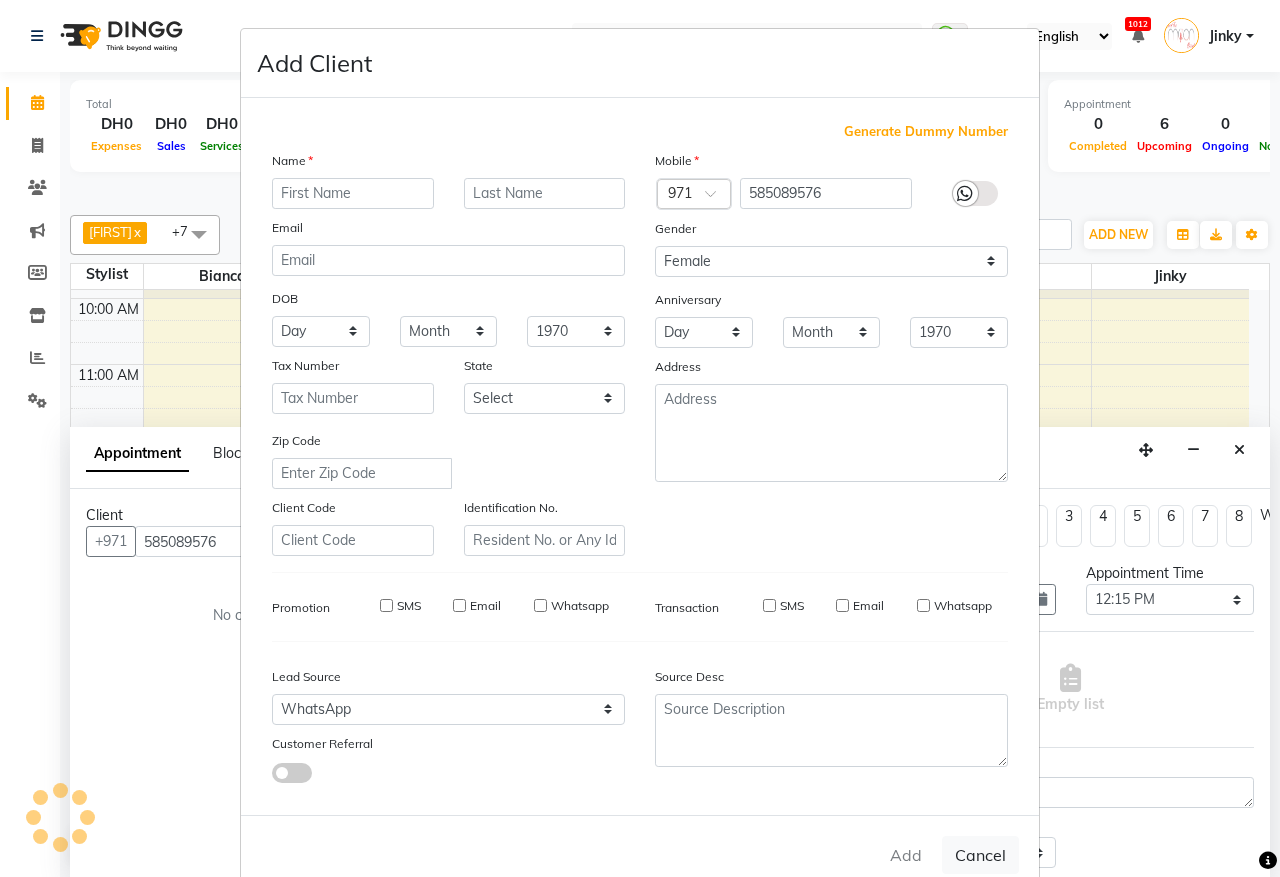 select 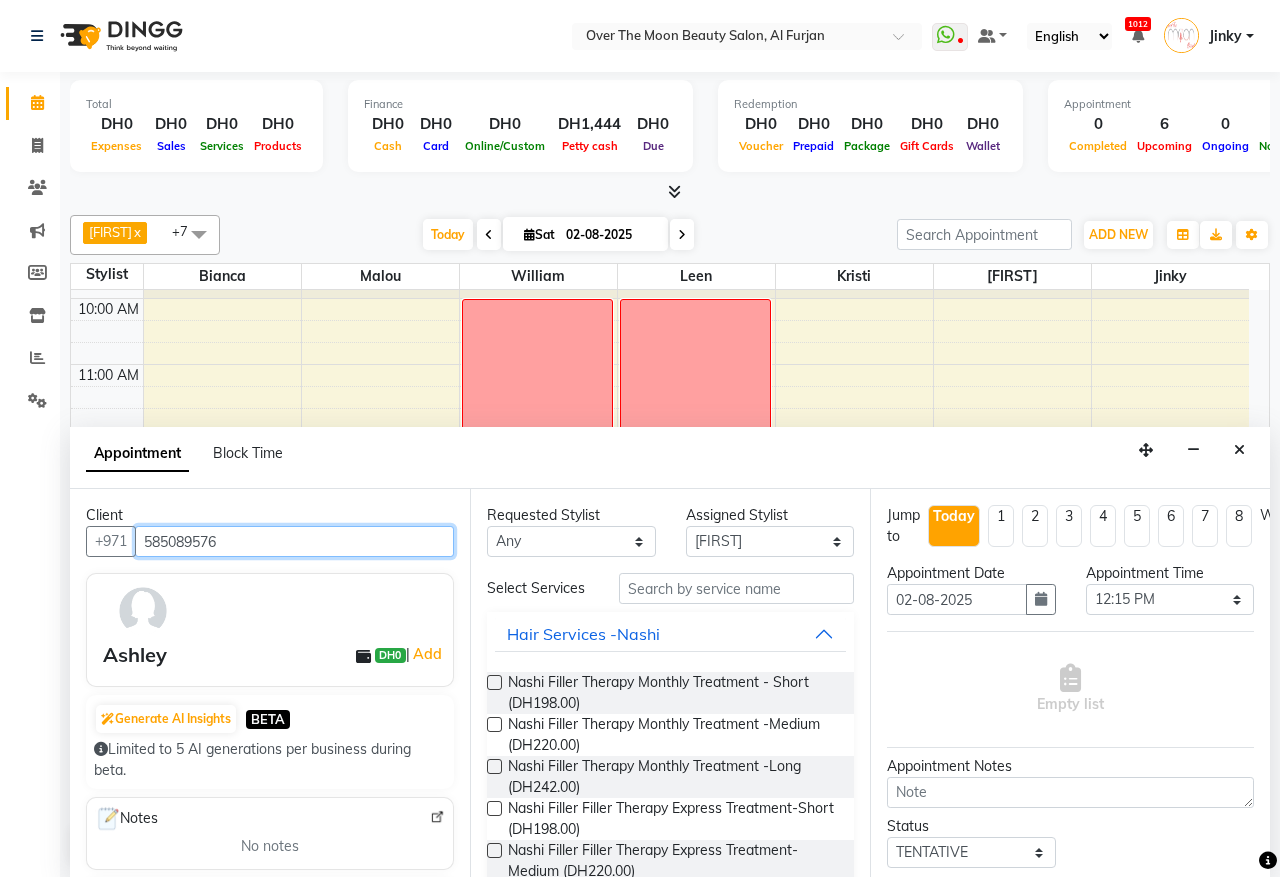 drag, startPoint x: 231, startPoint y: 536, endPoint x: 70, endPoint y: 573, distance: 165.19685 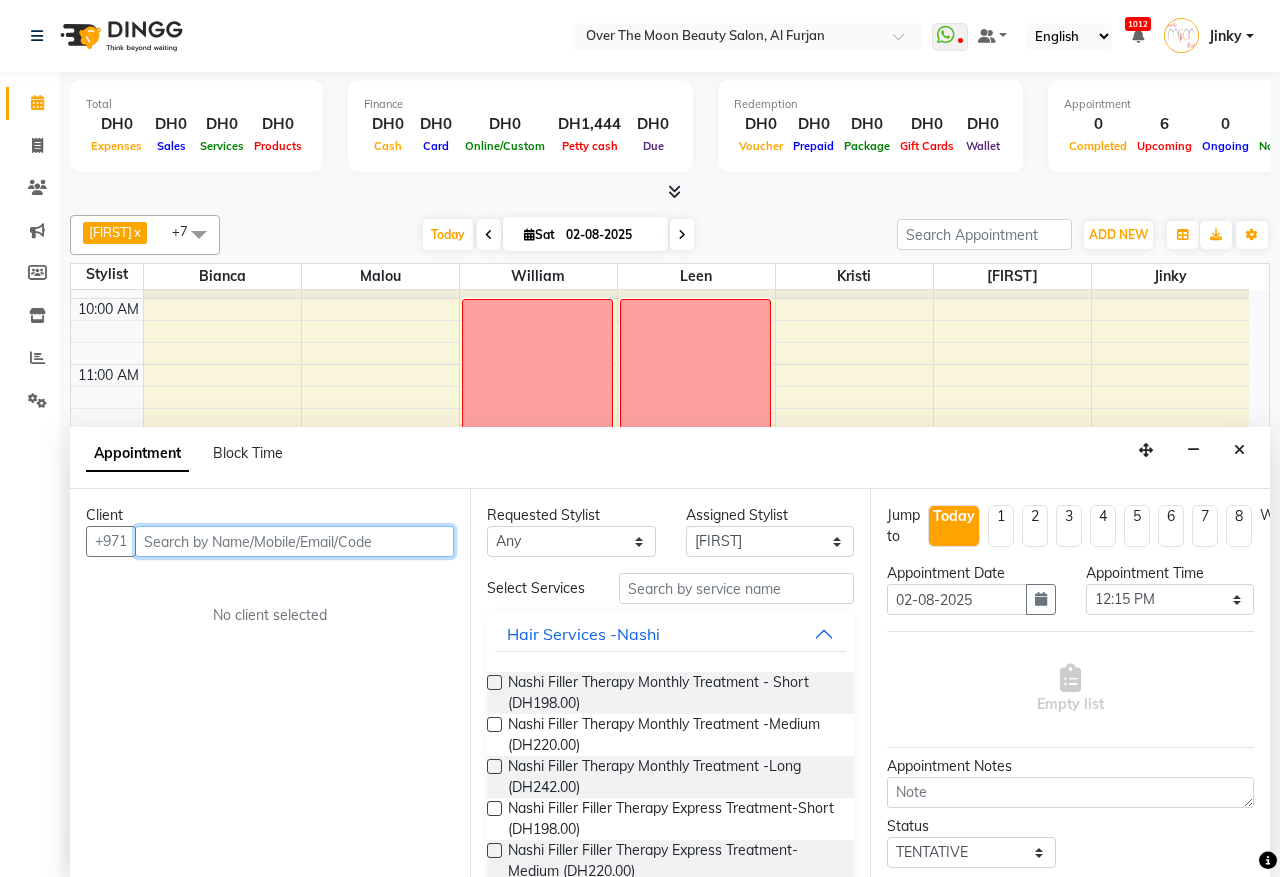 click at bounding box center [294, 541] 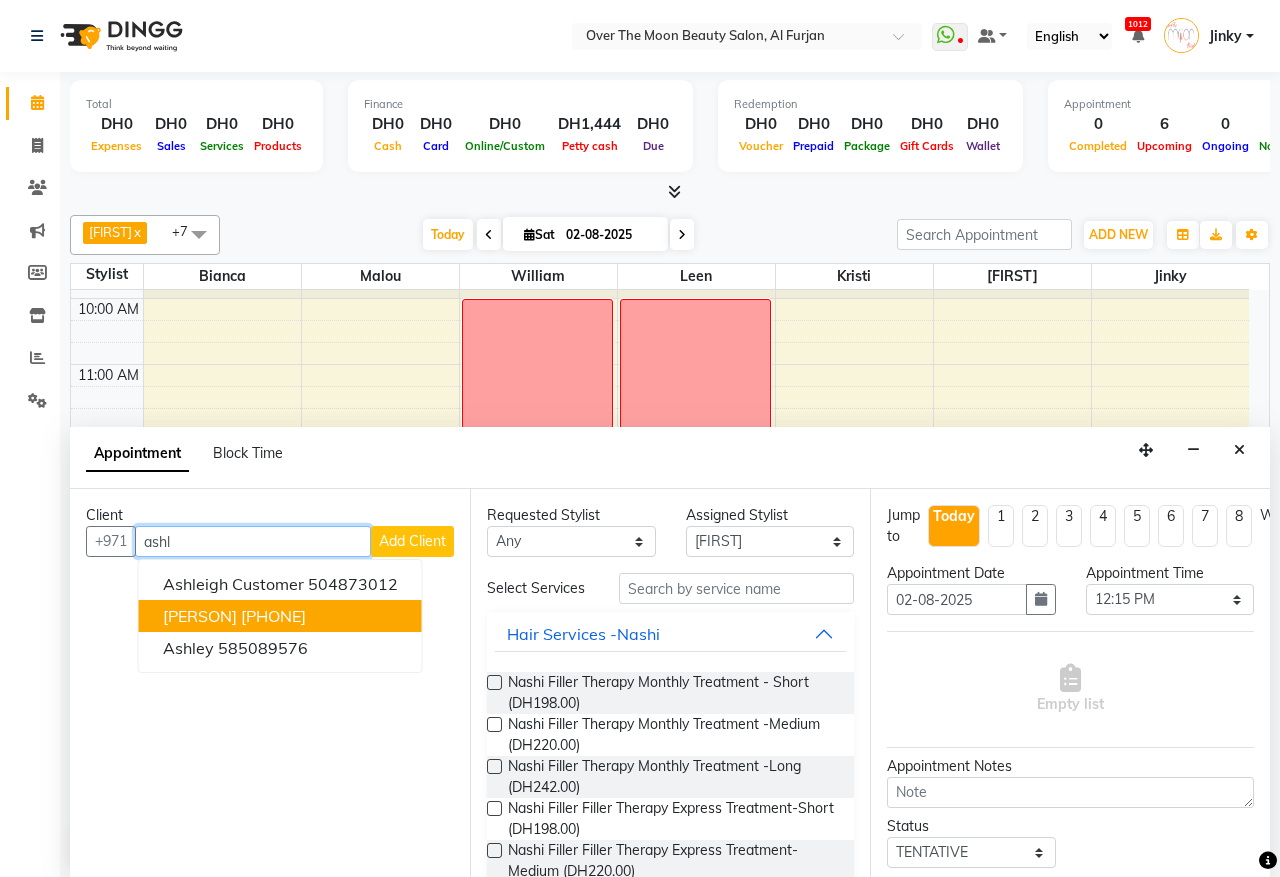 click on "[PHONE]" at bounding box center [273, 616] 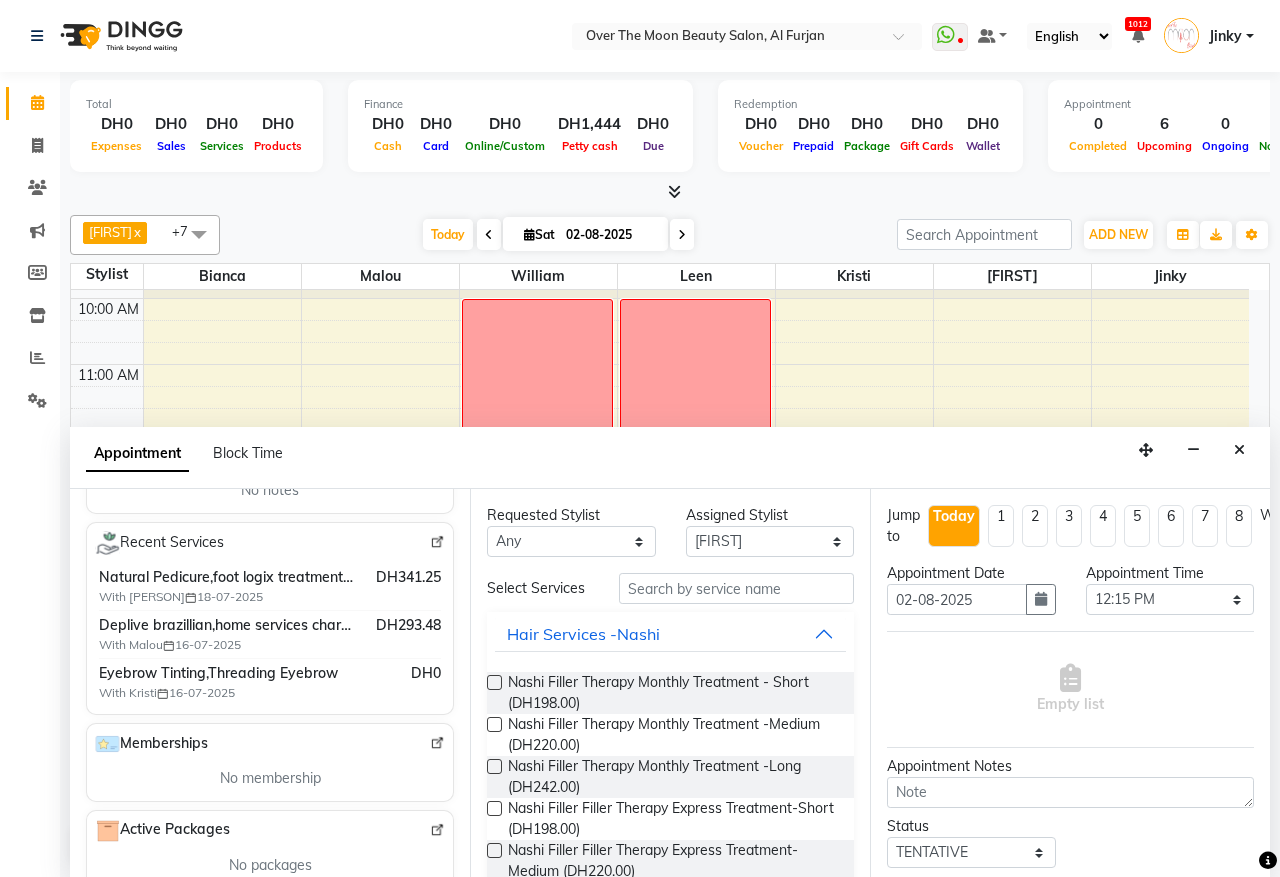 scroll, scrollTop: 416, scrollLeft: 0, axis: vertical 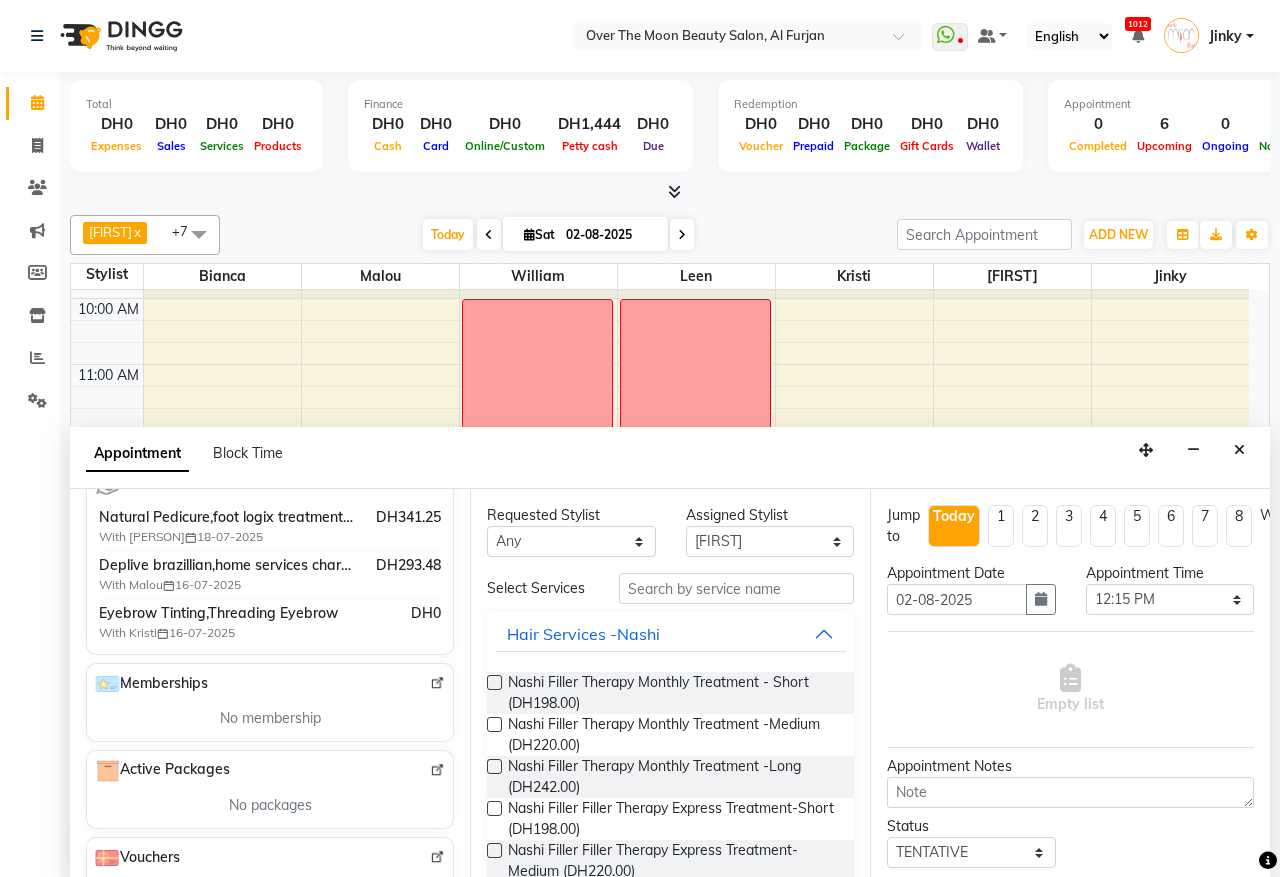 type on "[PHONE]" 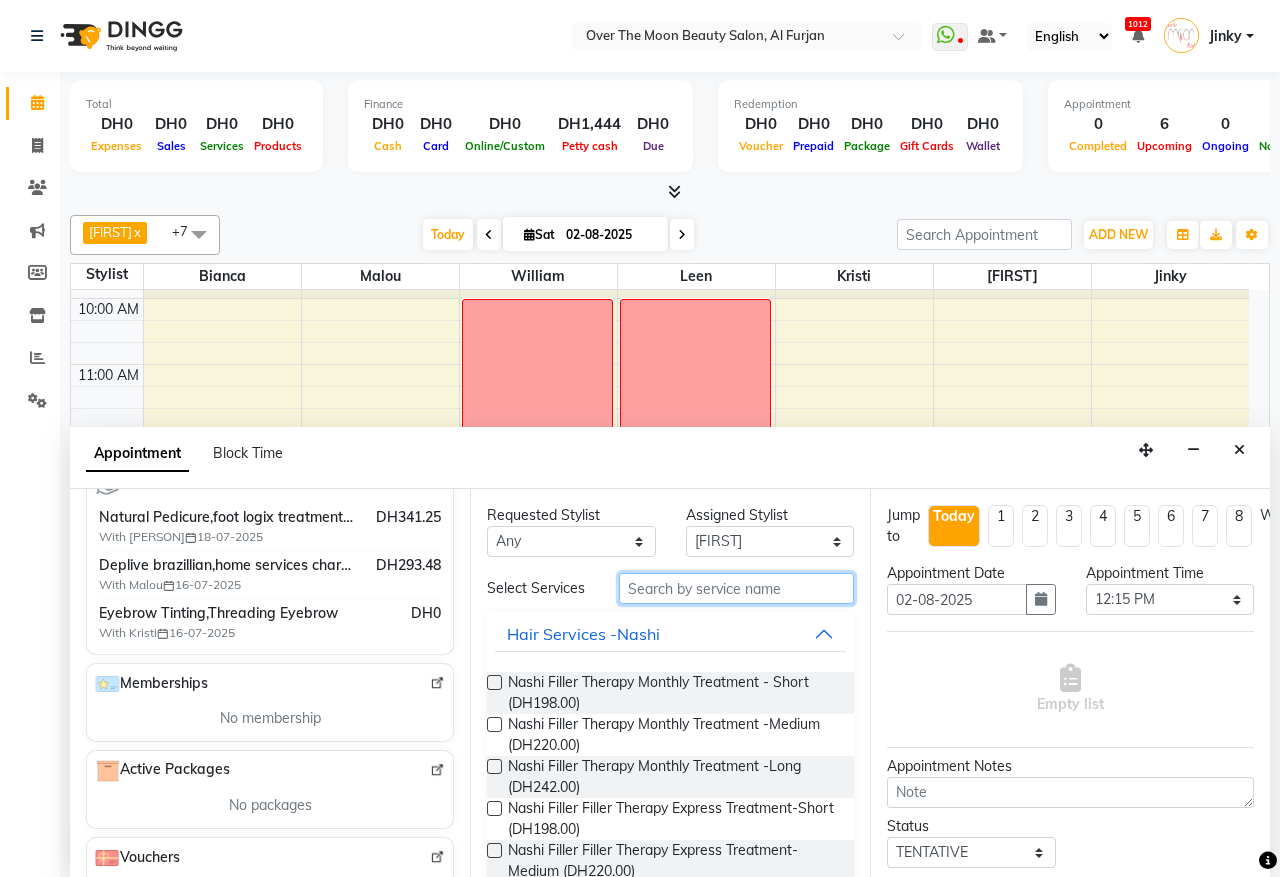 click at bounding box center (736, 588) 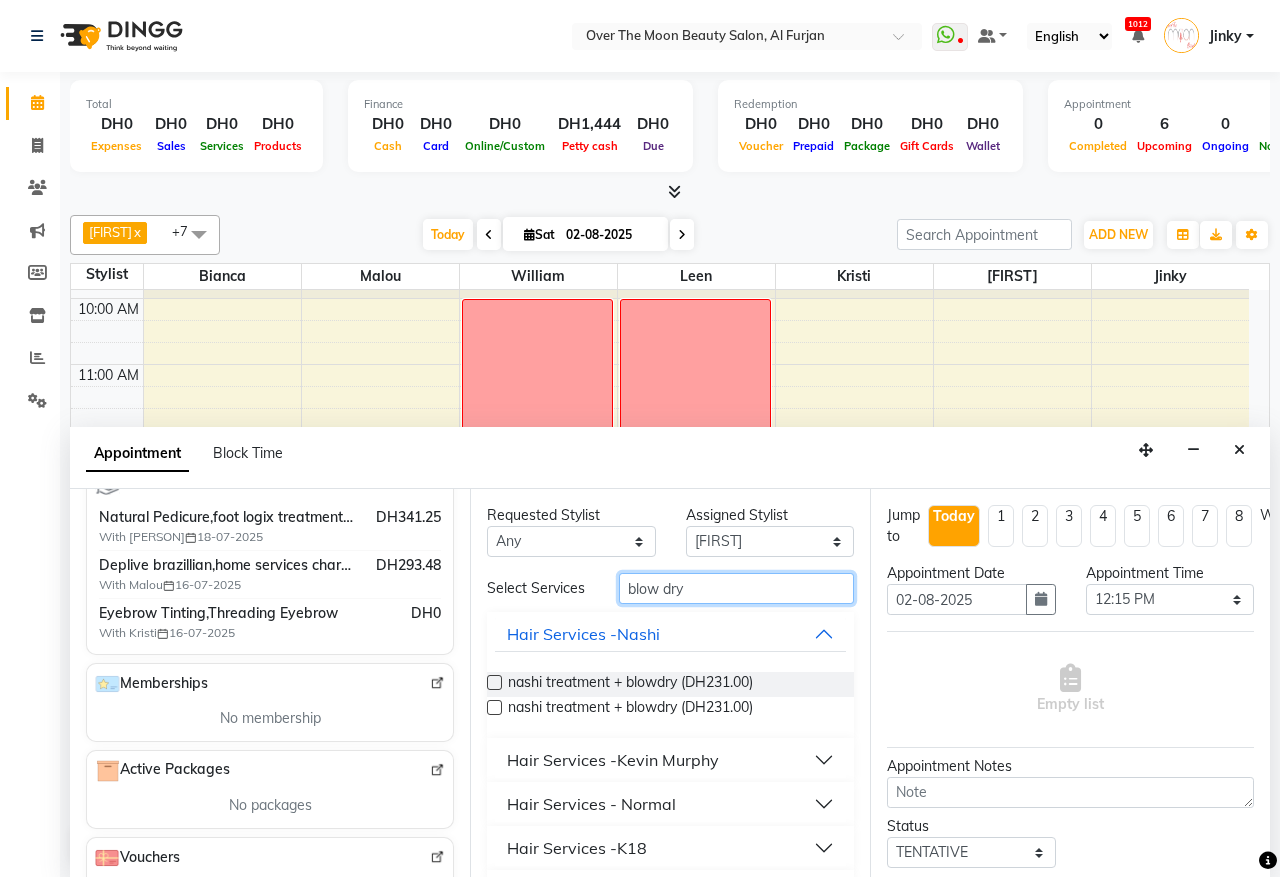 type on "blow dry" 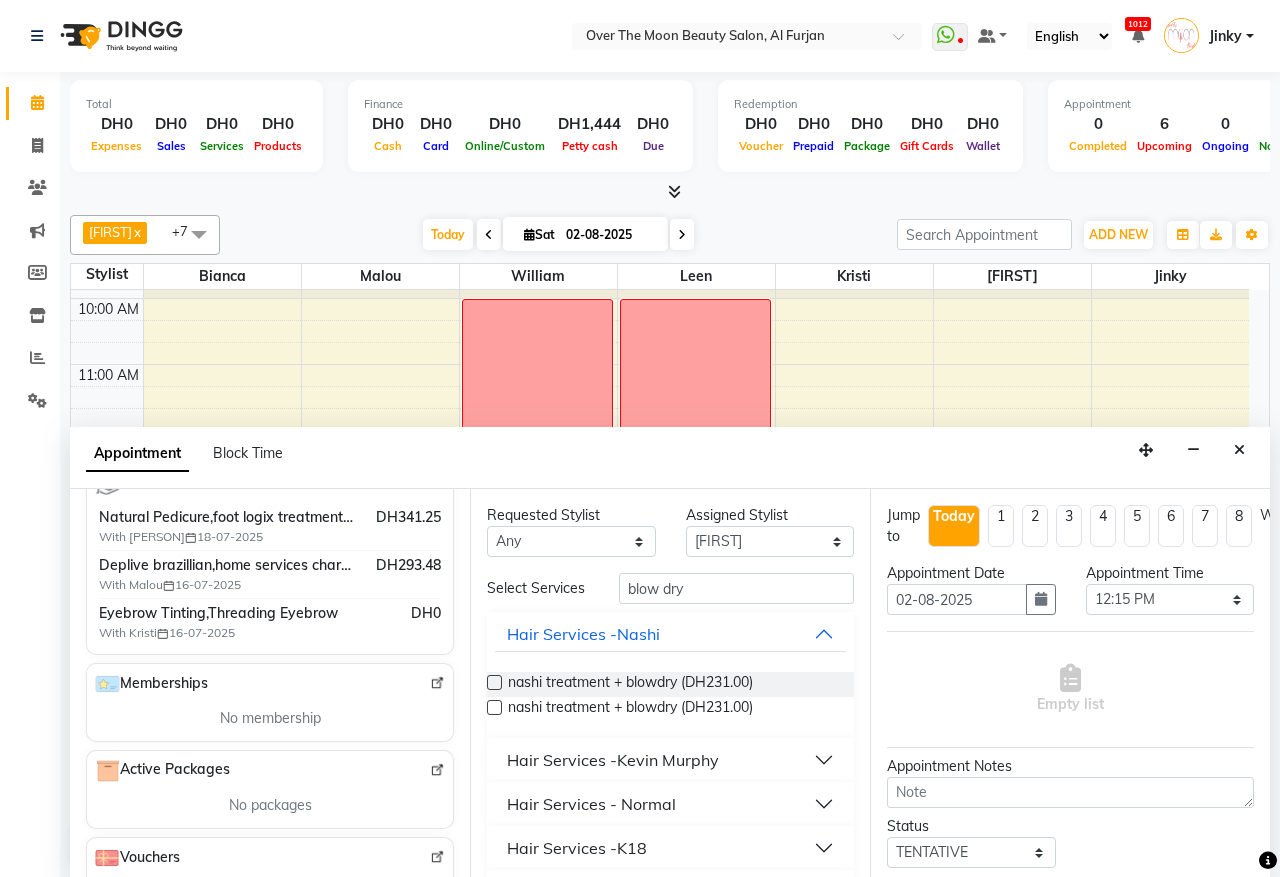 click on "Hair Services - Normal" at bounding box center (591, 804) 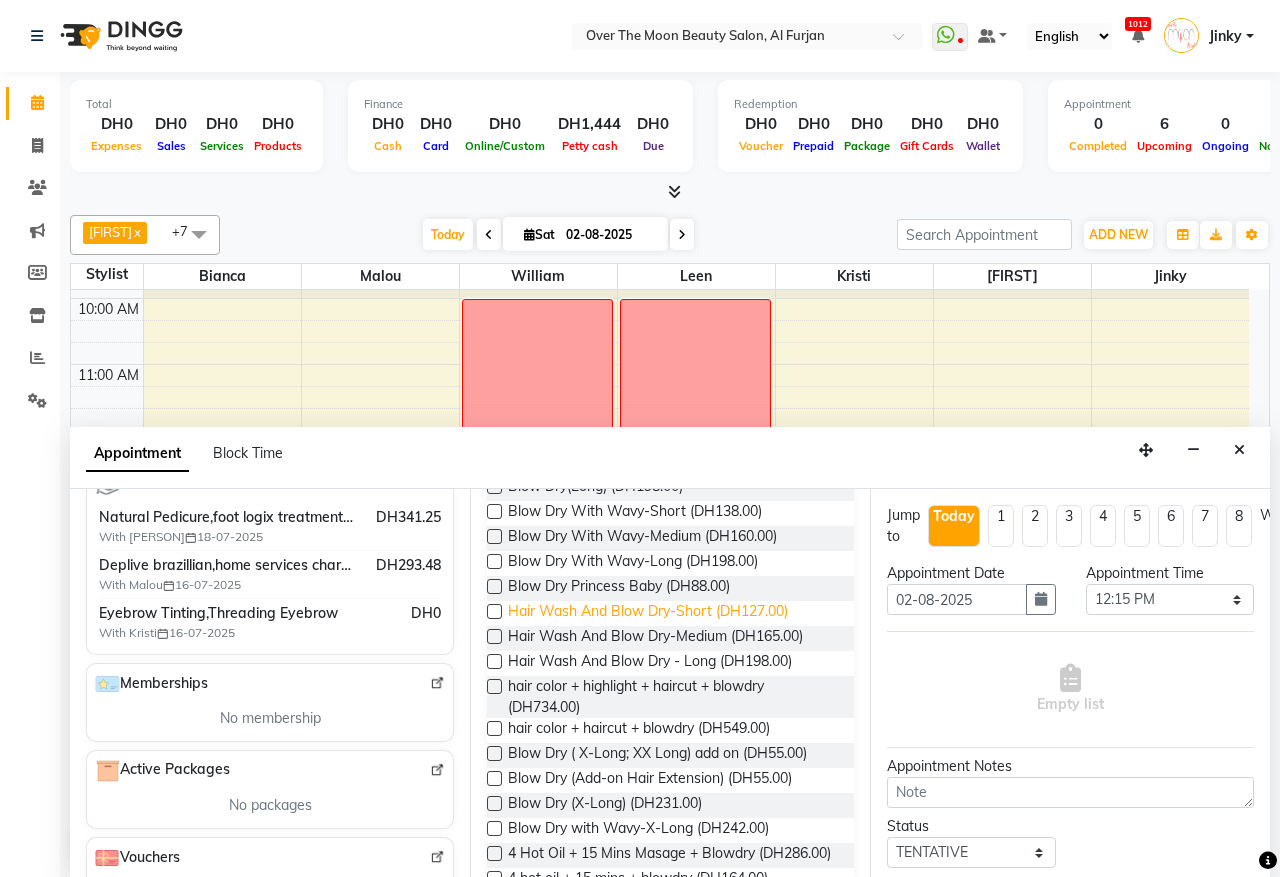 scroll, scrollTop: 208, scrollLeft: 0, axis: vertical 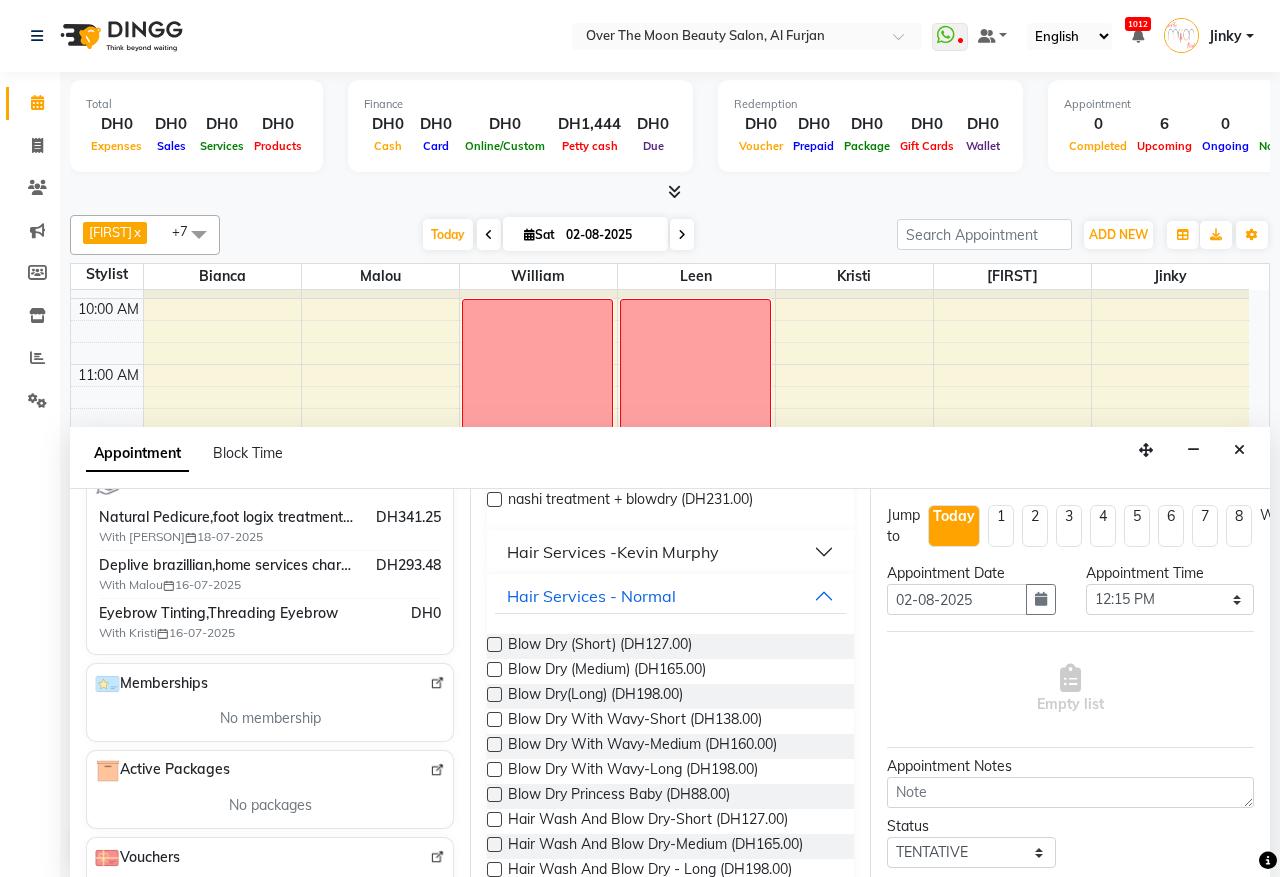 click at bounding box center (494, 694) 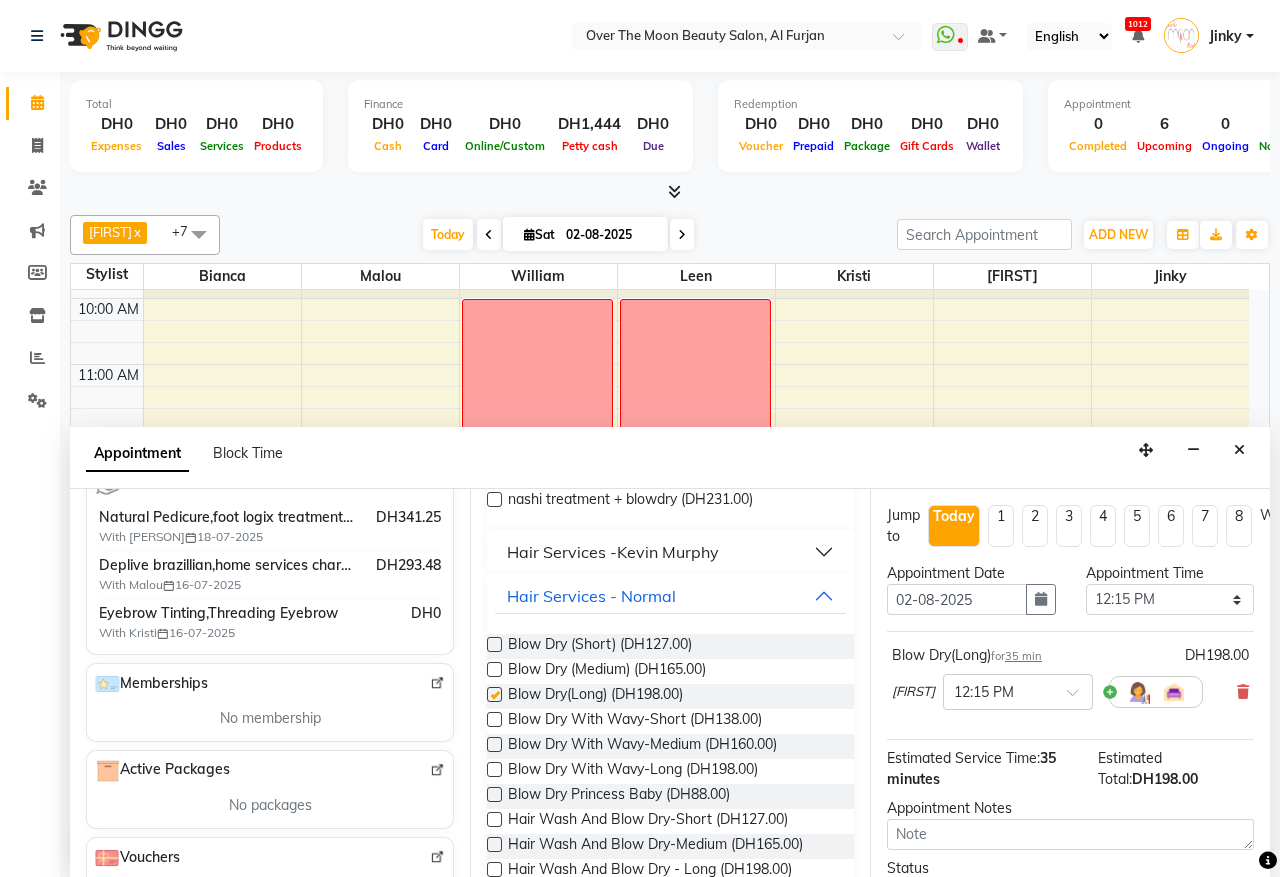 checkbox on "false" 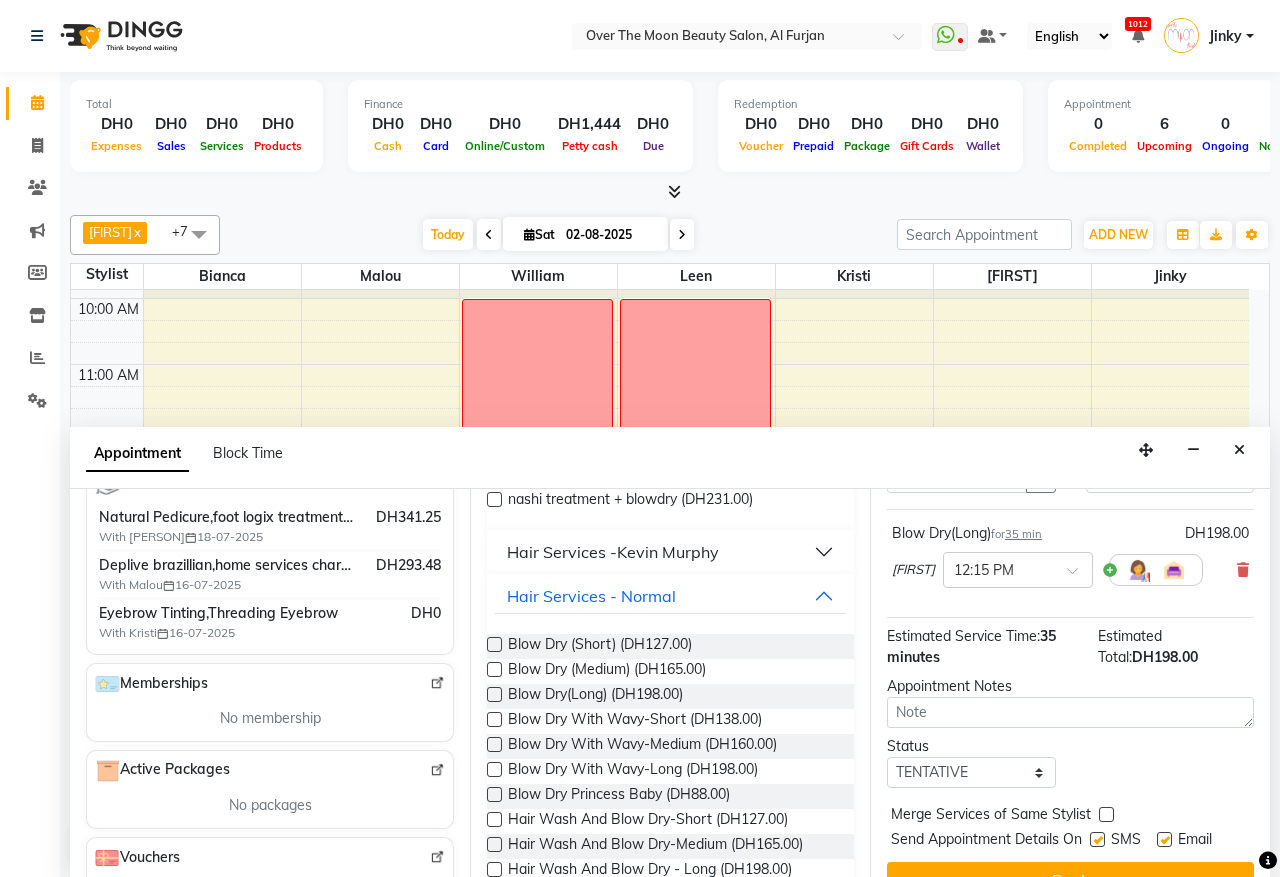 scroll, scrollTop: 180, scrollLeft: 0, axis: vertical 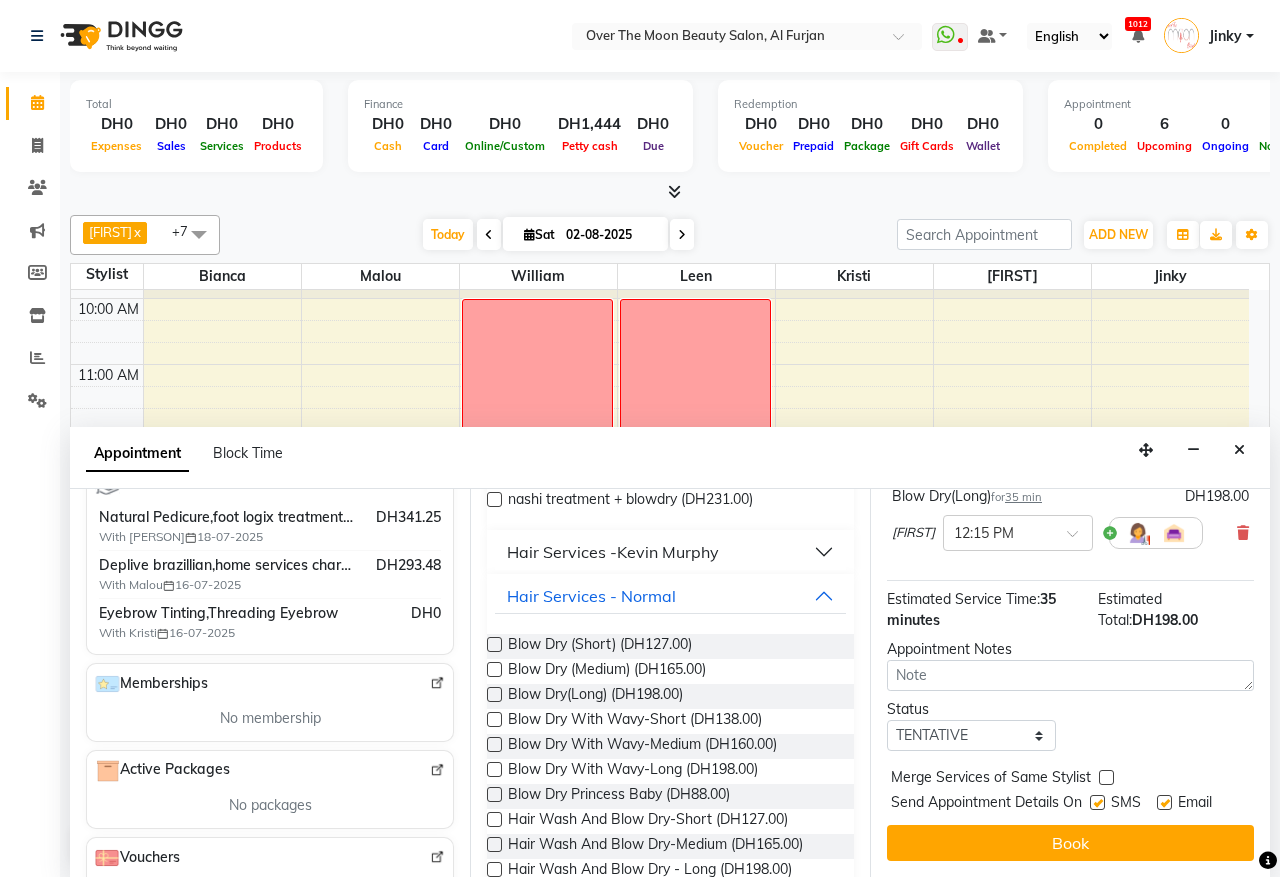 click at bounding box center [1106, 777] 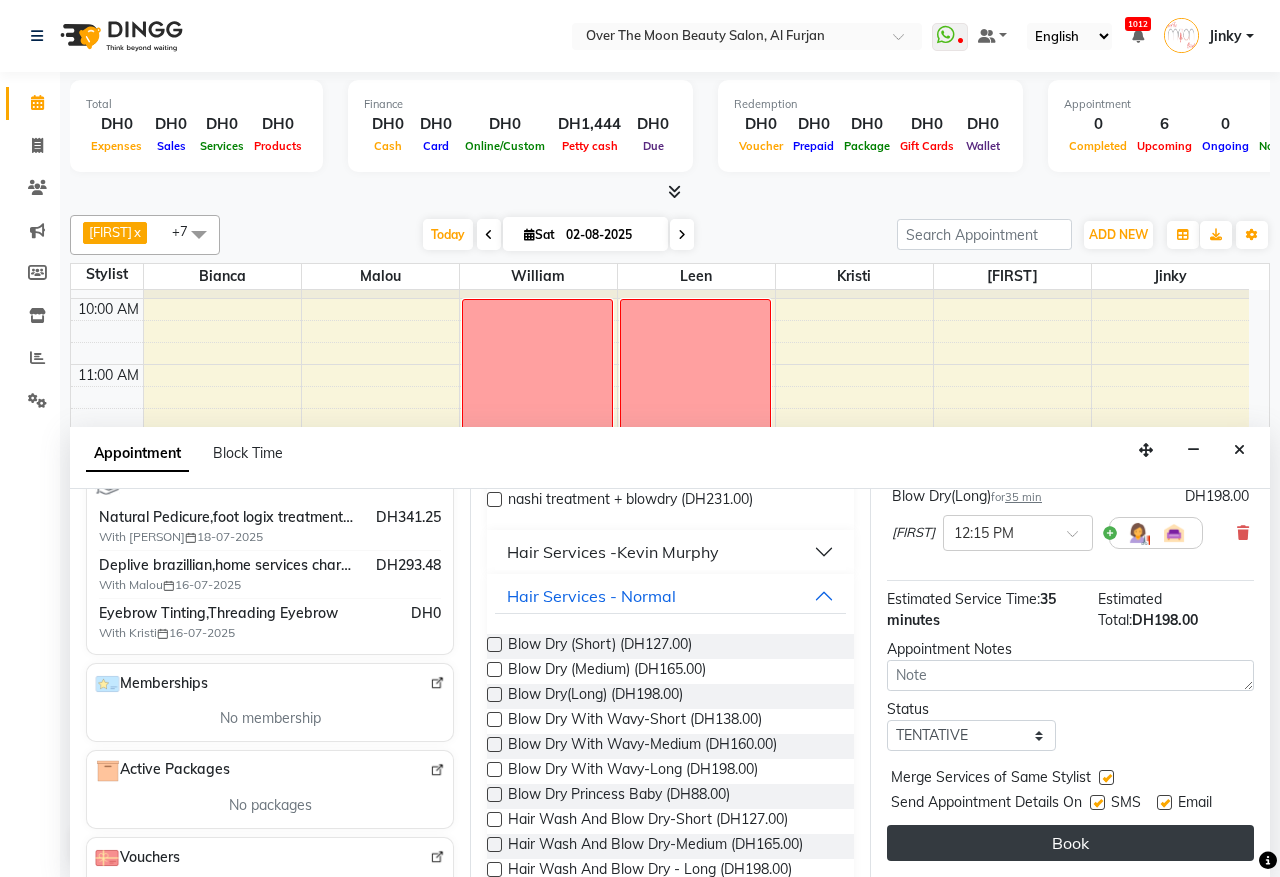 click on "Book" at bounding box center [1070, 843] 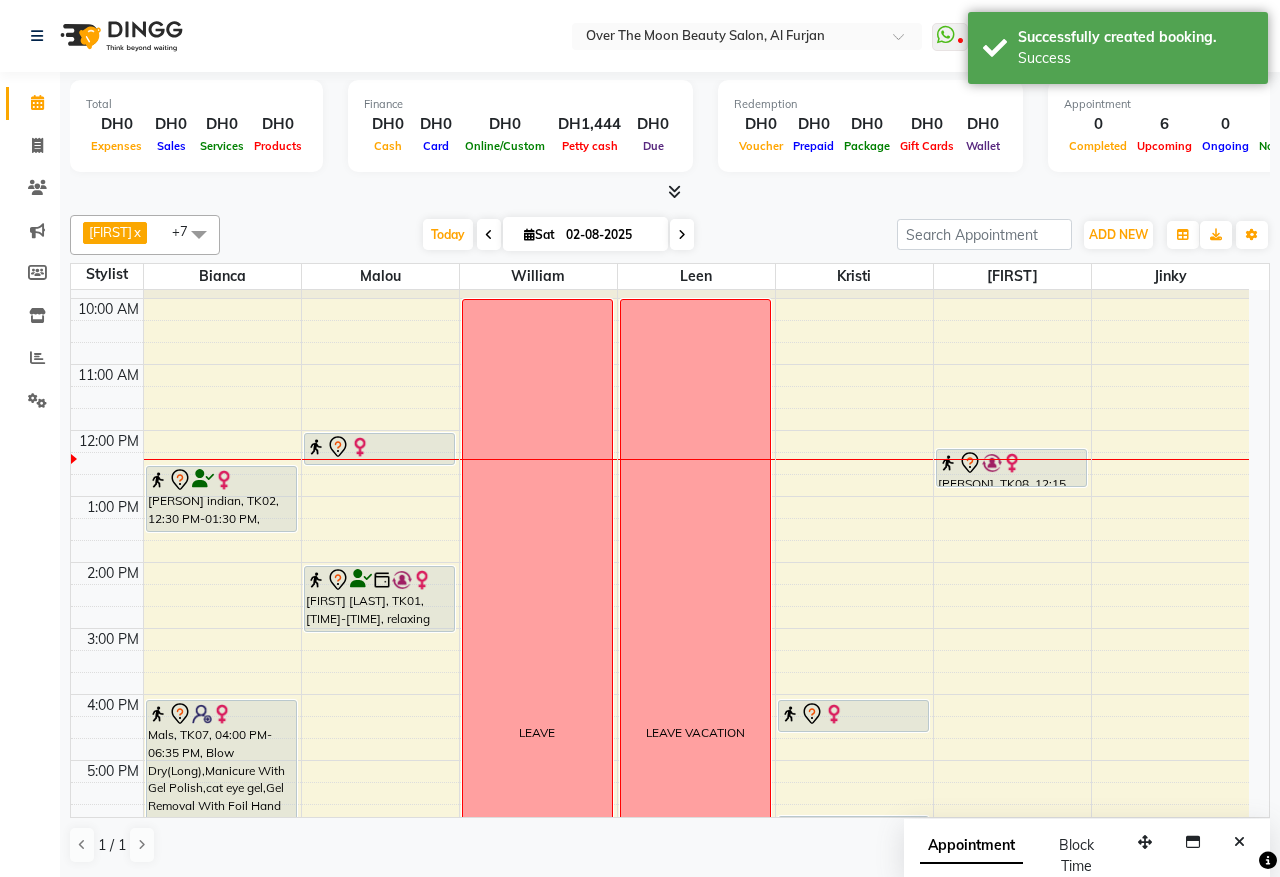 click at bounding box center (1011, 463) 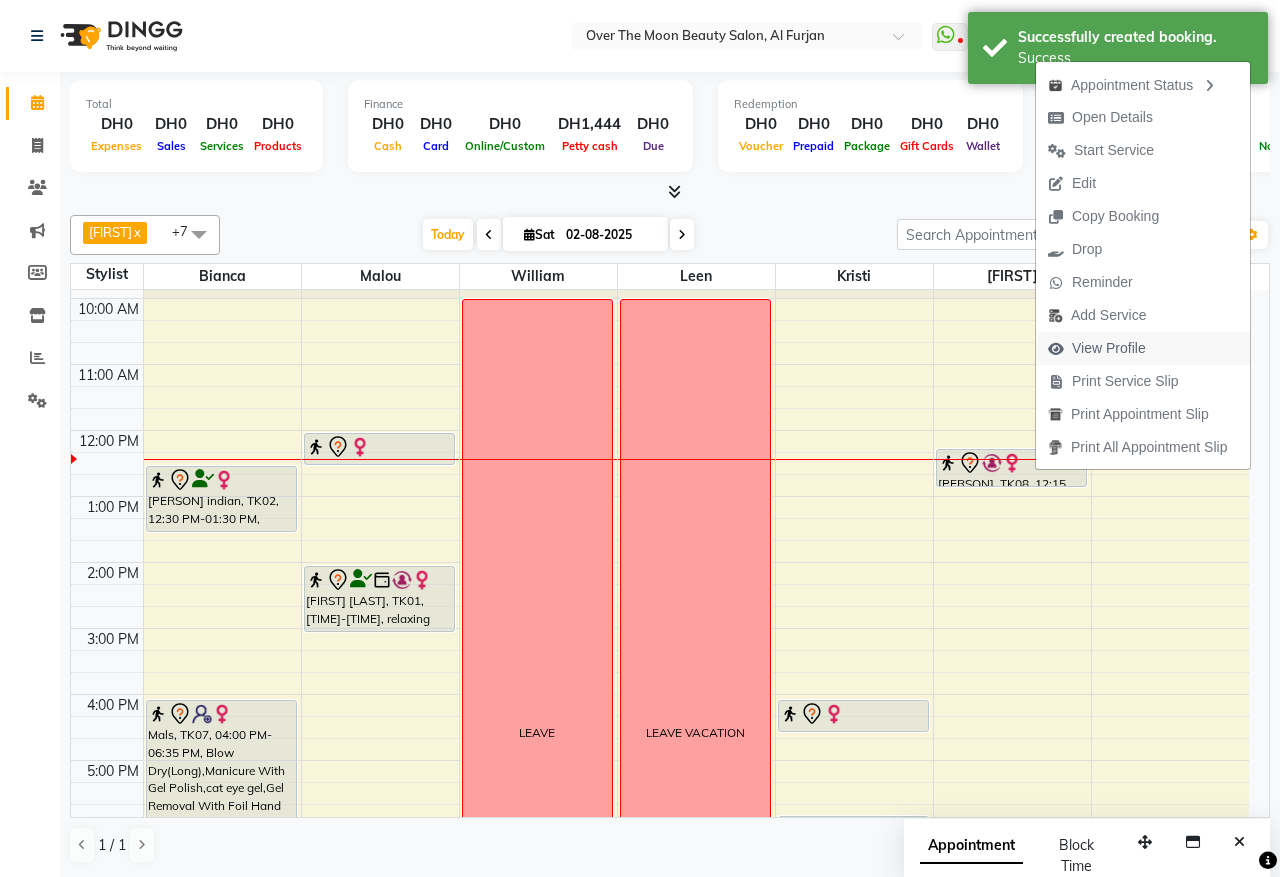 click on "View Profile" at bounding box center [1109, 348] 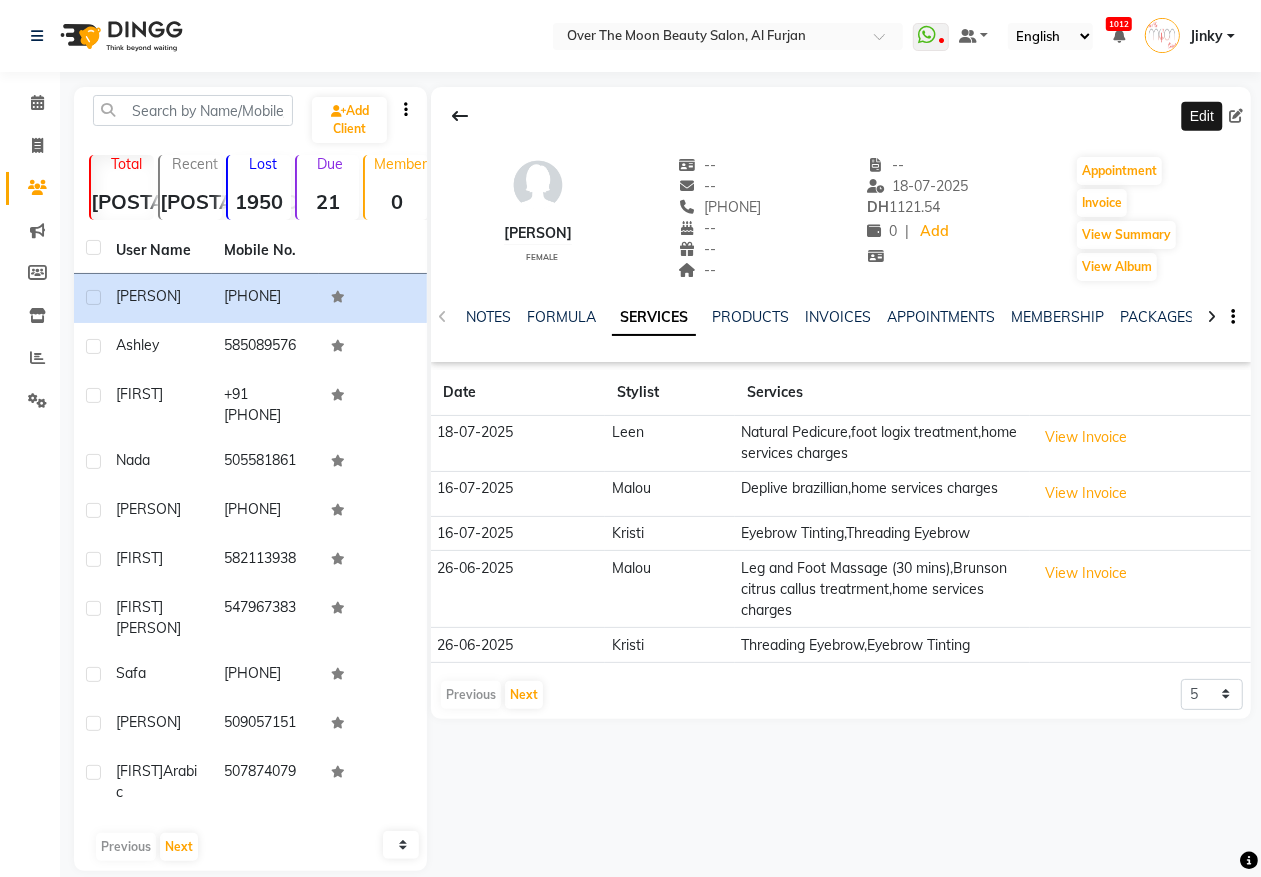 click 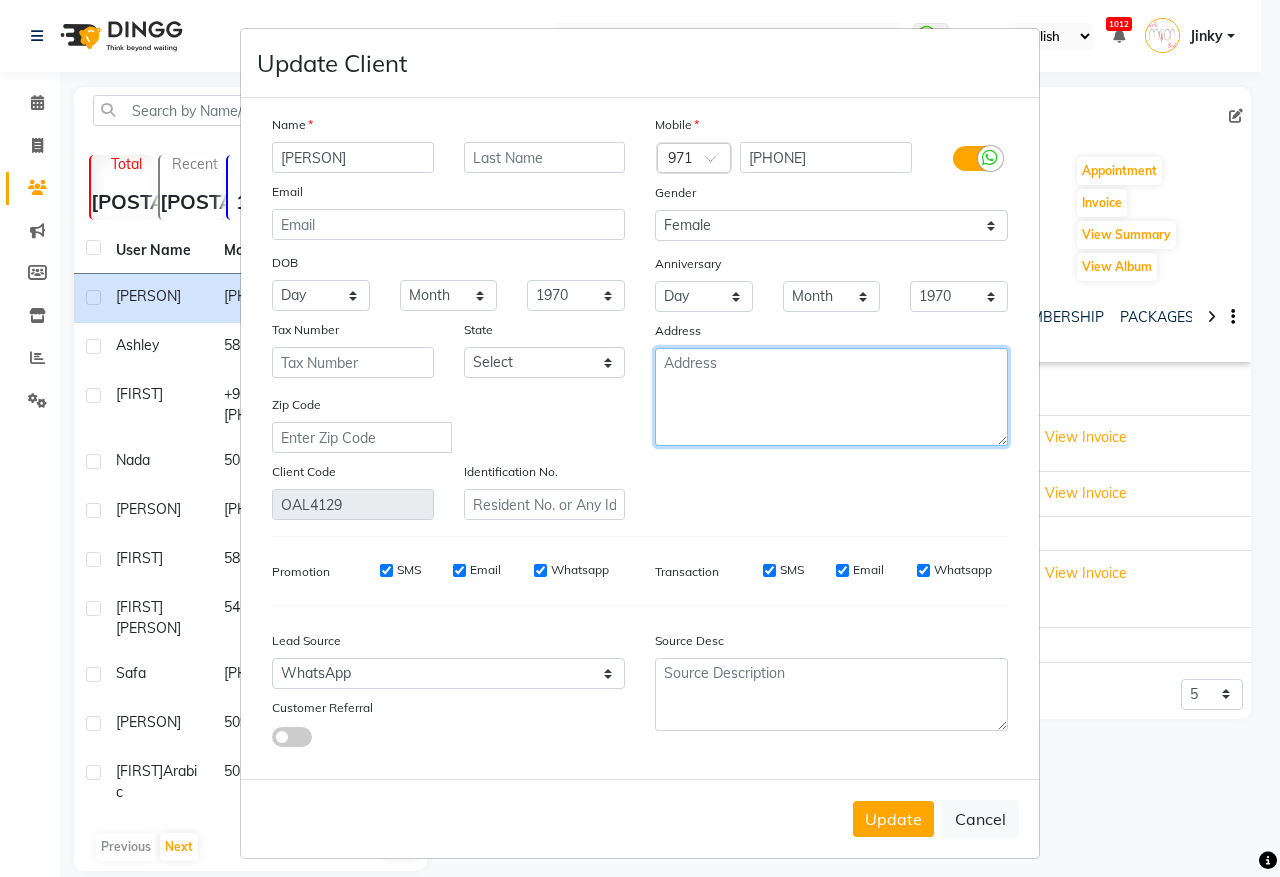 click at bounding box center [831, 397] 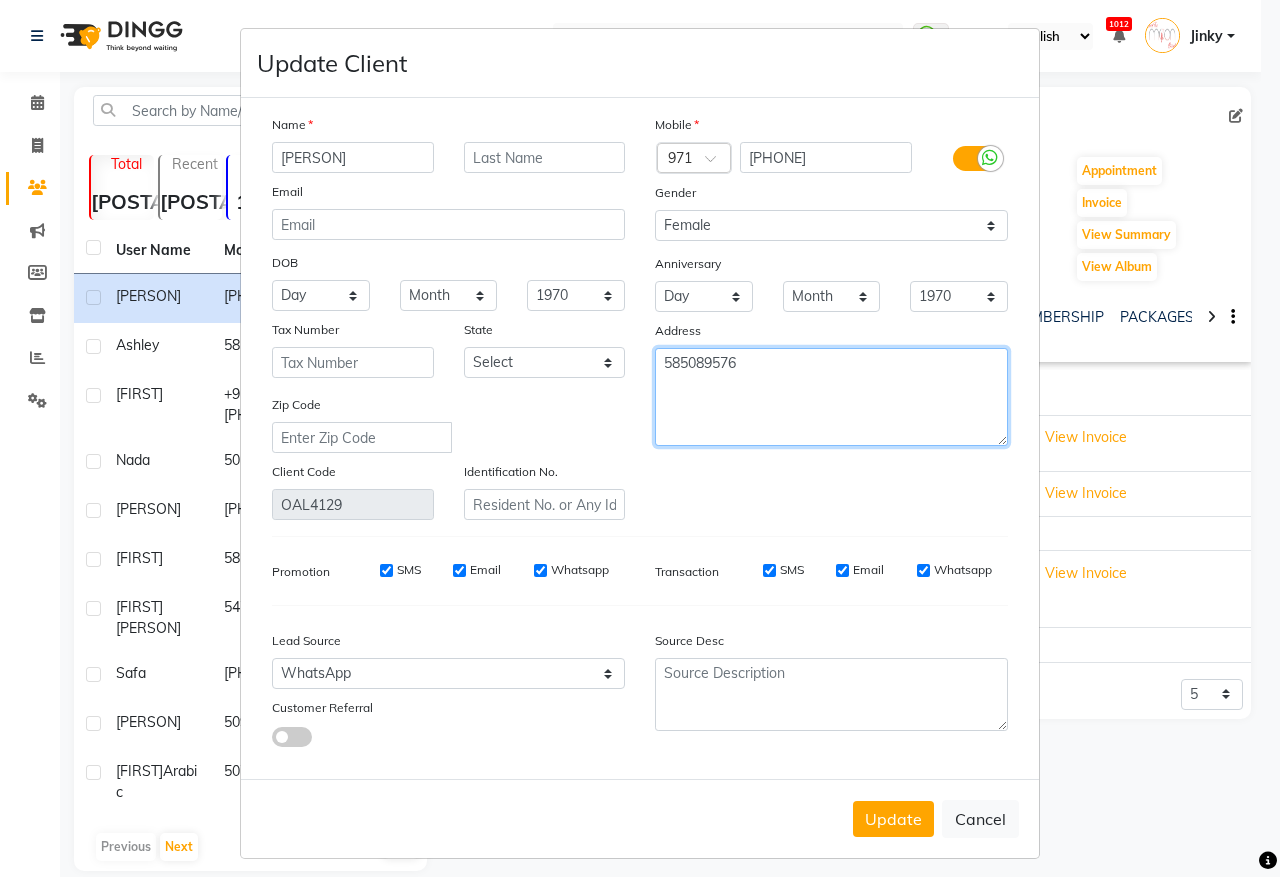 click on "585089576" at bounding box center (831, 397) 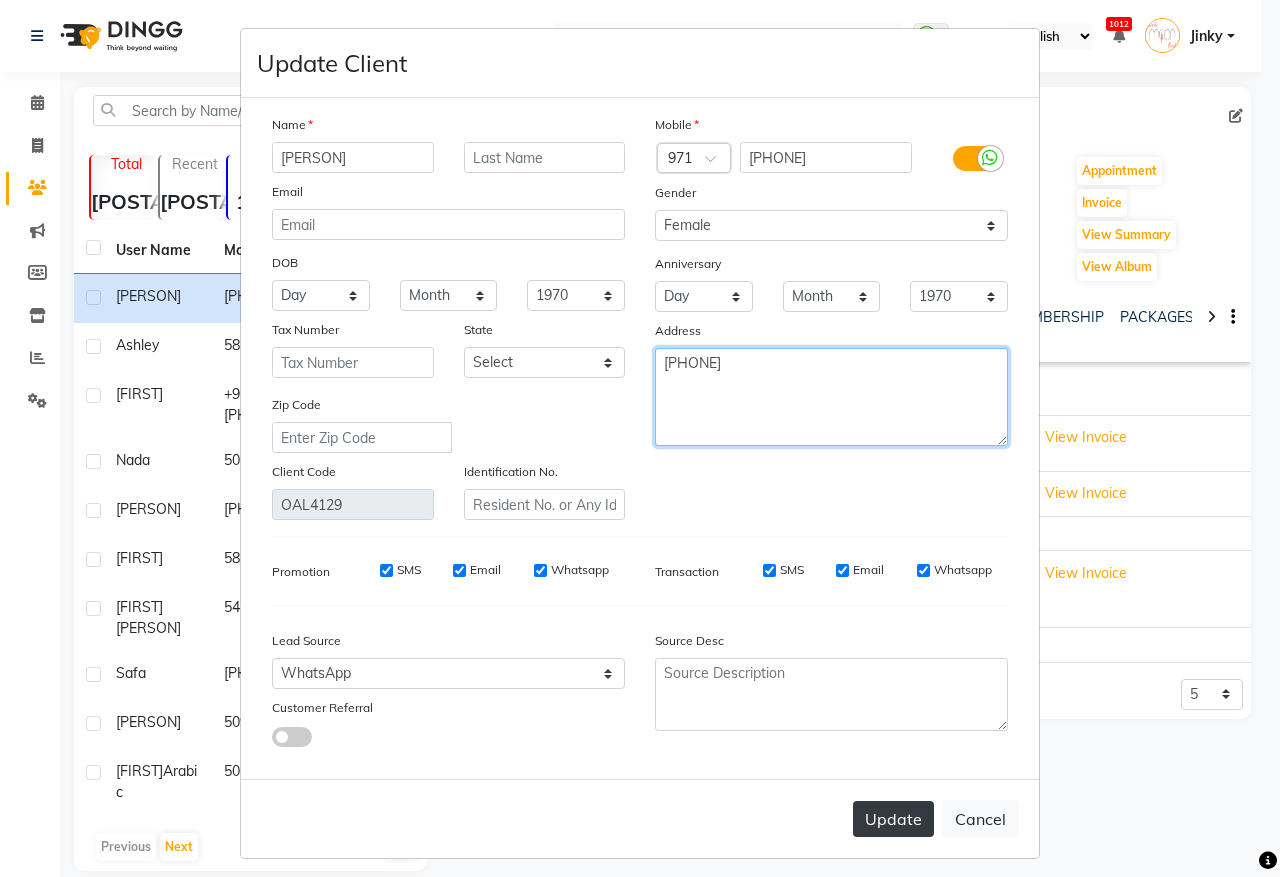 type on "[PHONE]" 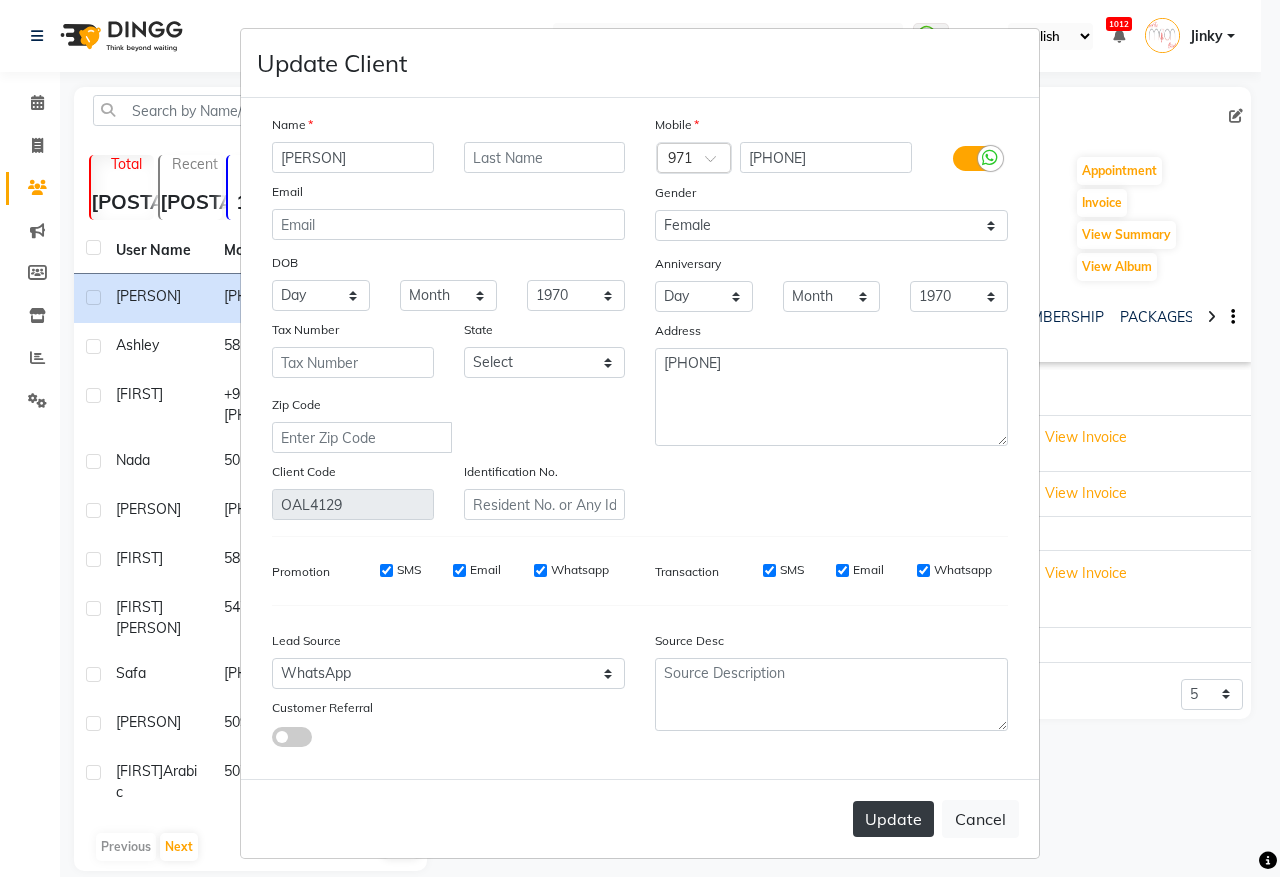 click on "Update" at bounding box center (893, 819) 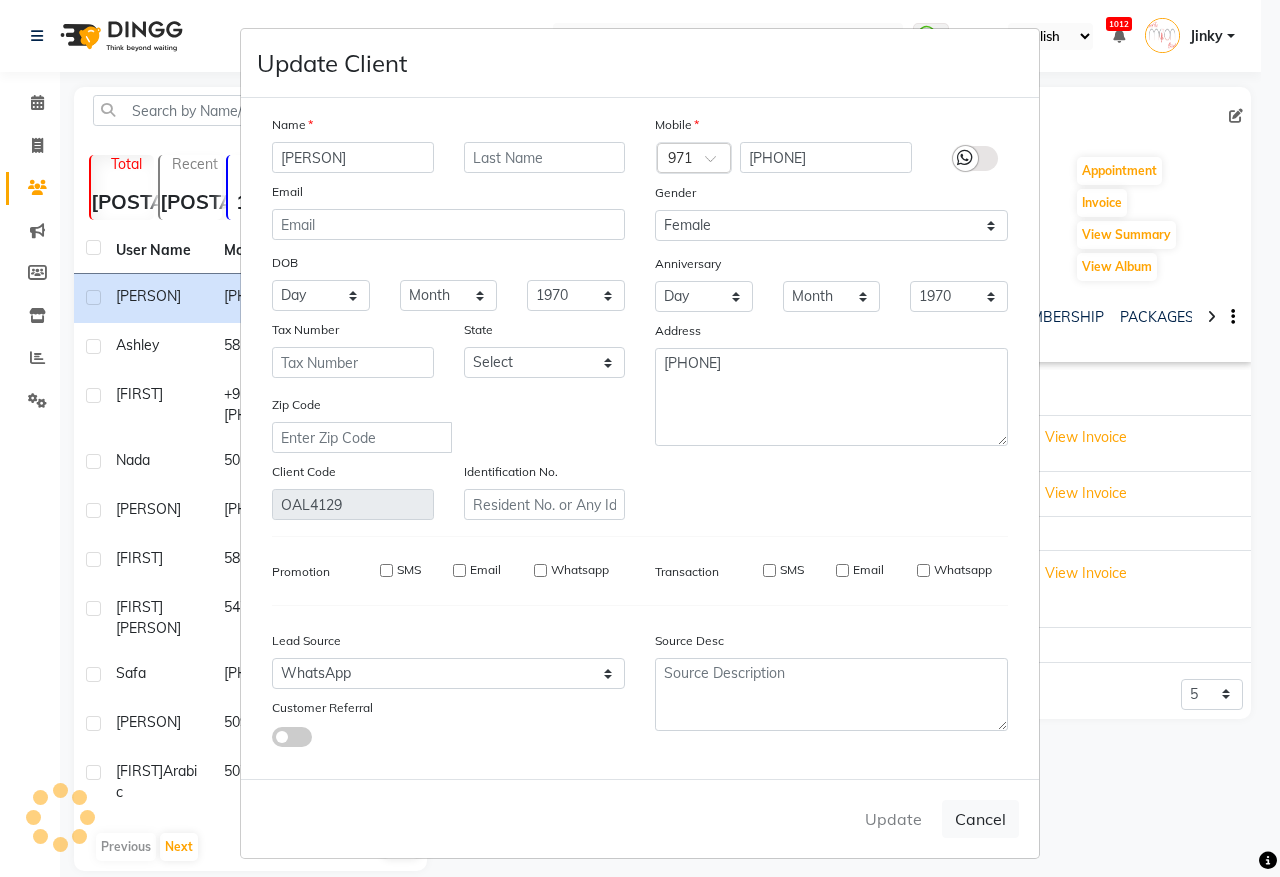 type 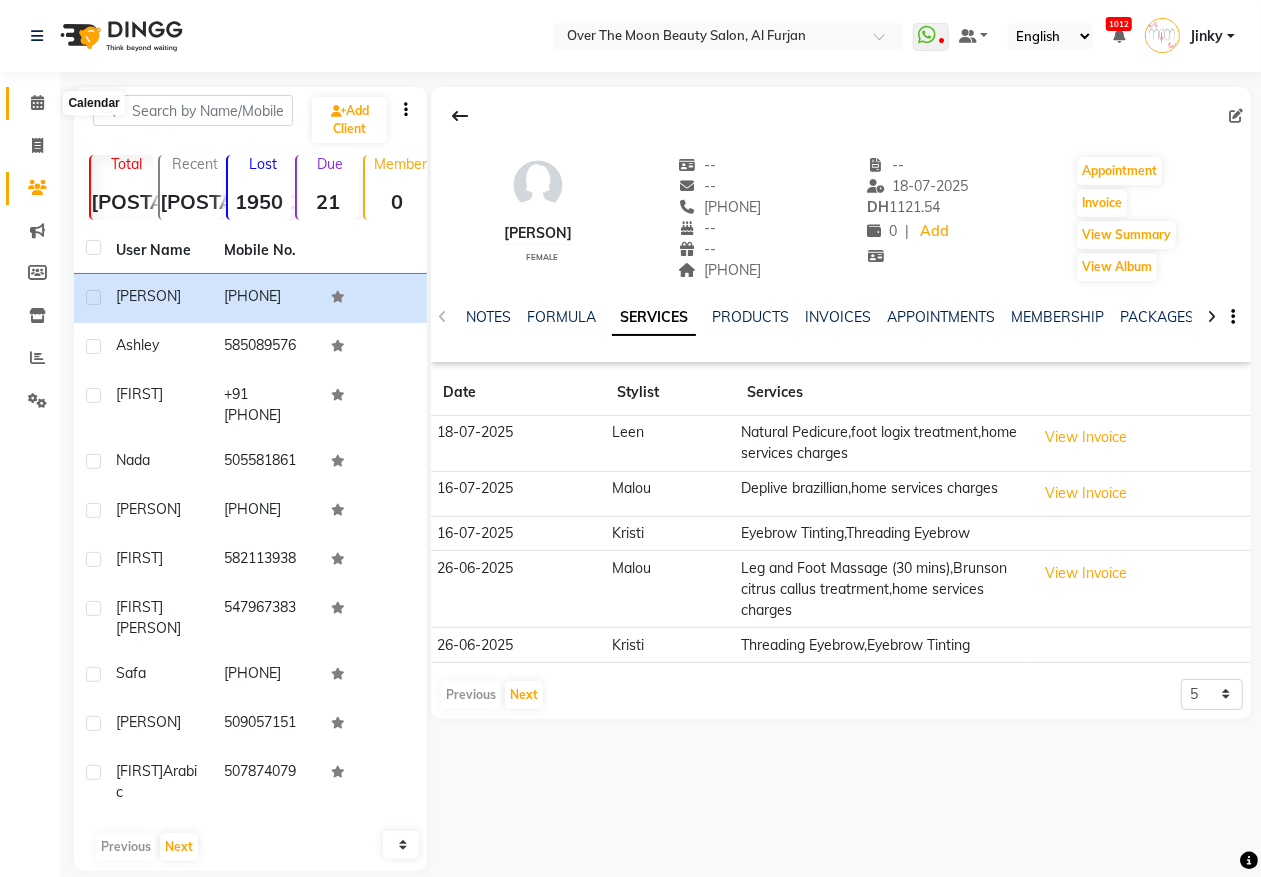 click 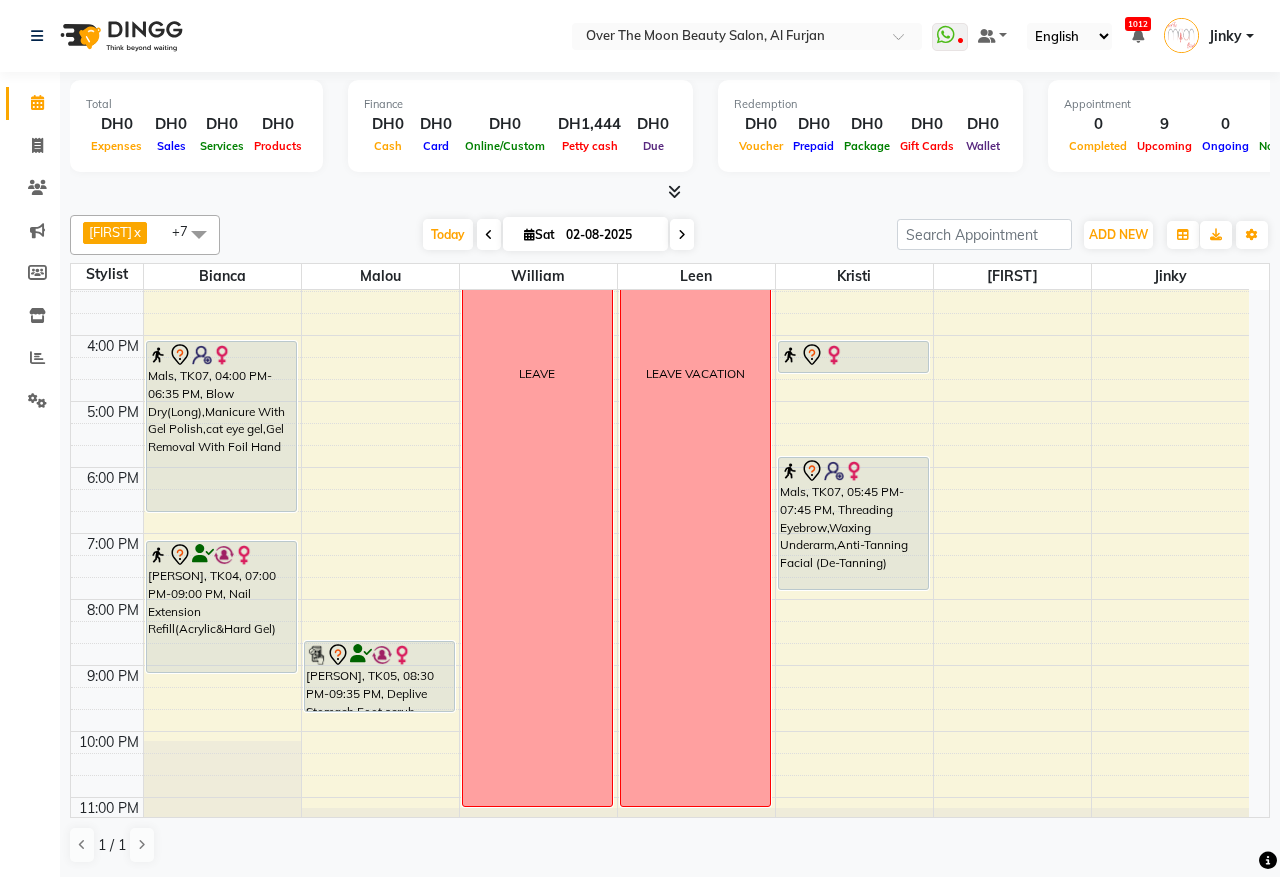scroll, scrollTop: 208, scrollLeft: 0, axis: vertical 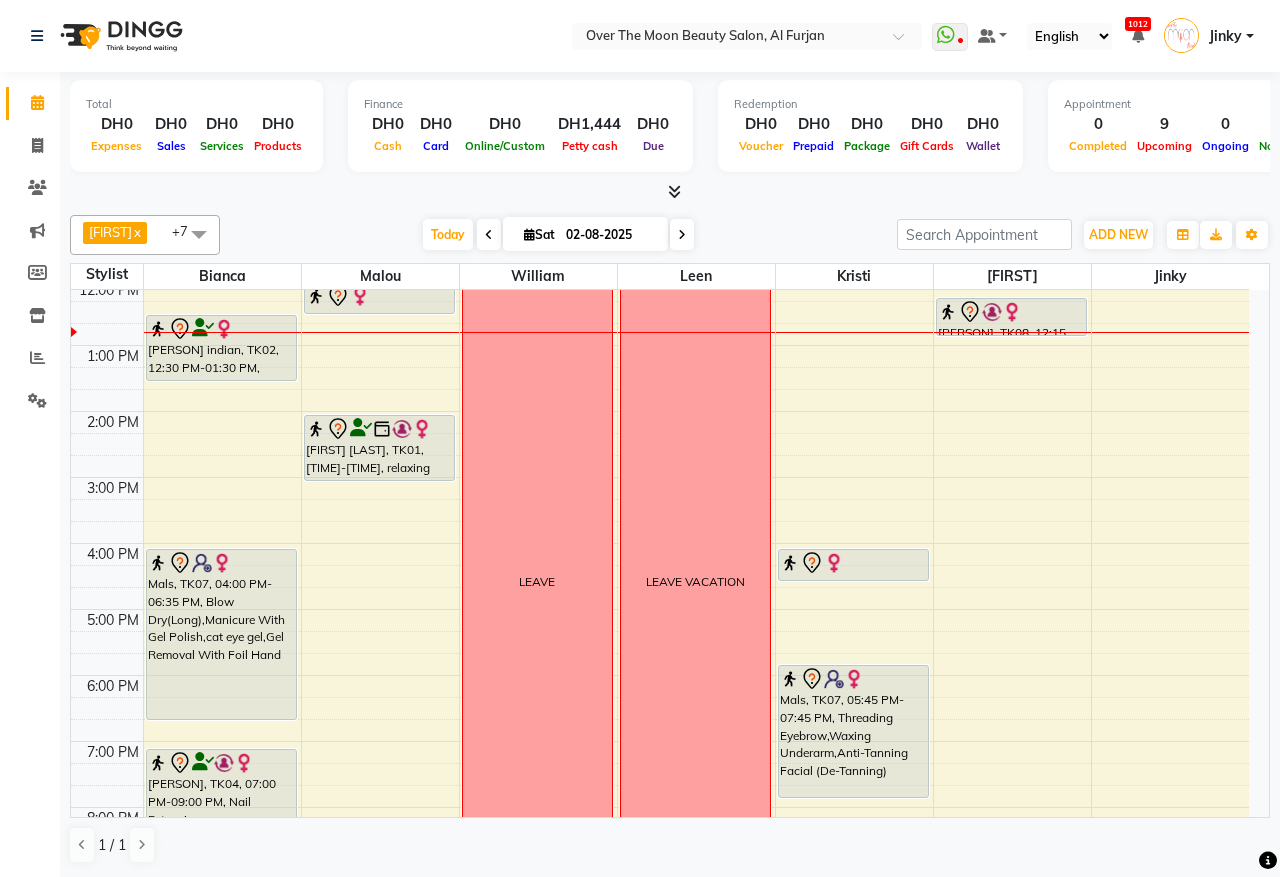 click on "[PERSON] indian, TK02, 12:30 PM-01:30 PM, Classic Pedicure" at bounding box center [221, 348] 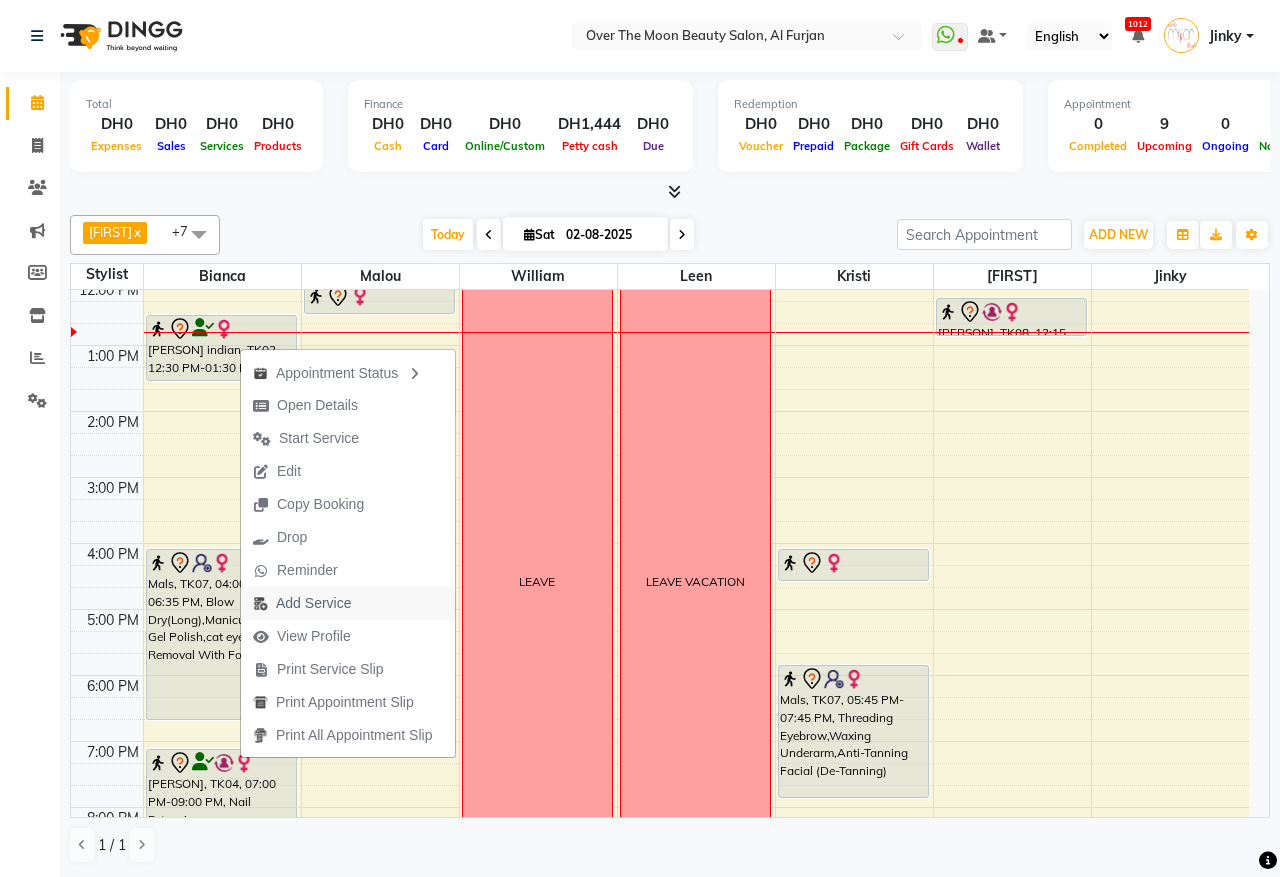 click on "Add Service" at bounding box center [313, 603] 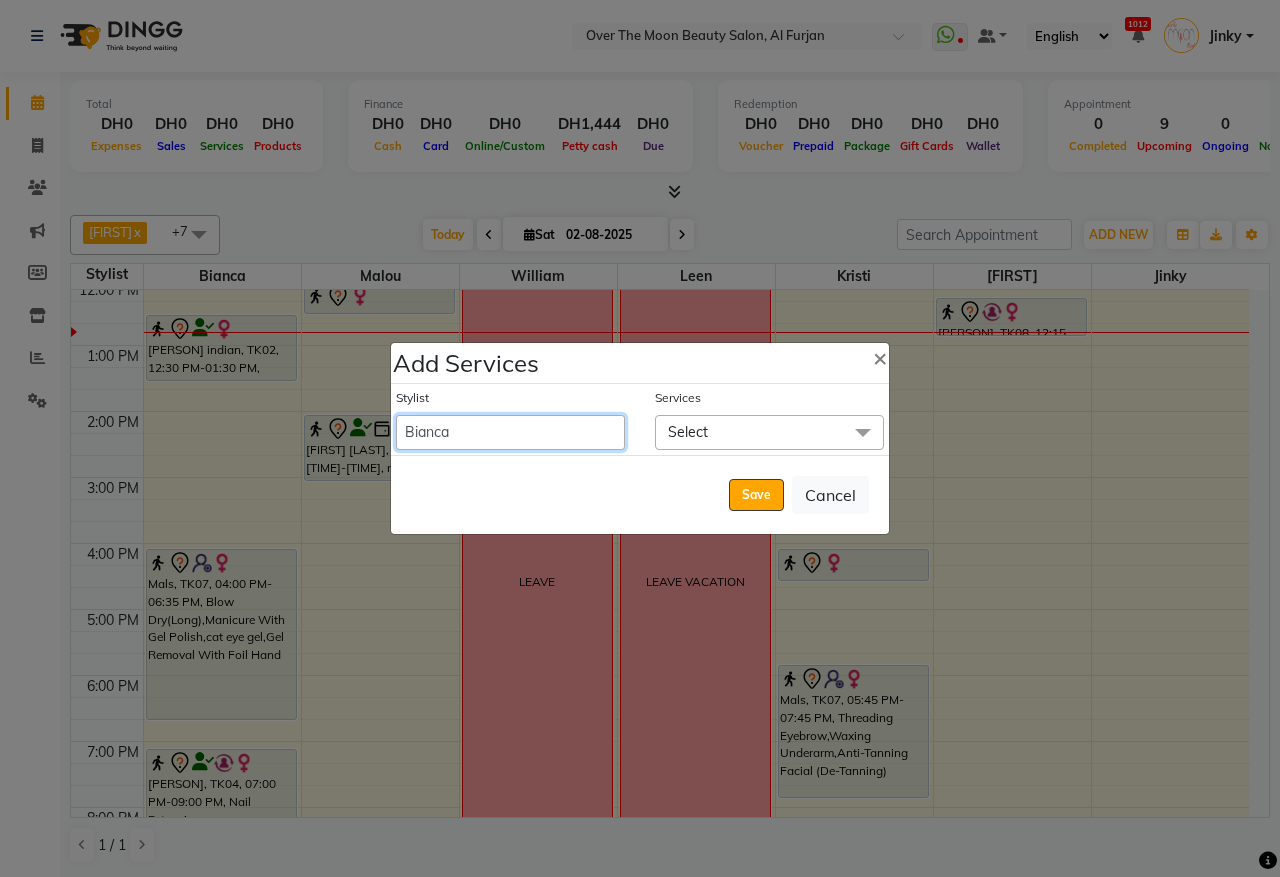 click on "Admin   Bianca   Hadeel   Jeewan   Jinky   Kristi   Leen   Malou   Marketing Account   William" at bounding box center [510, 432] 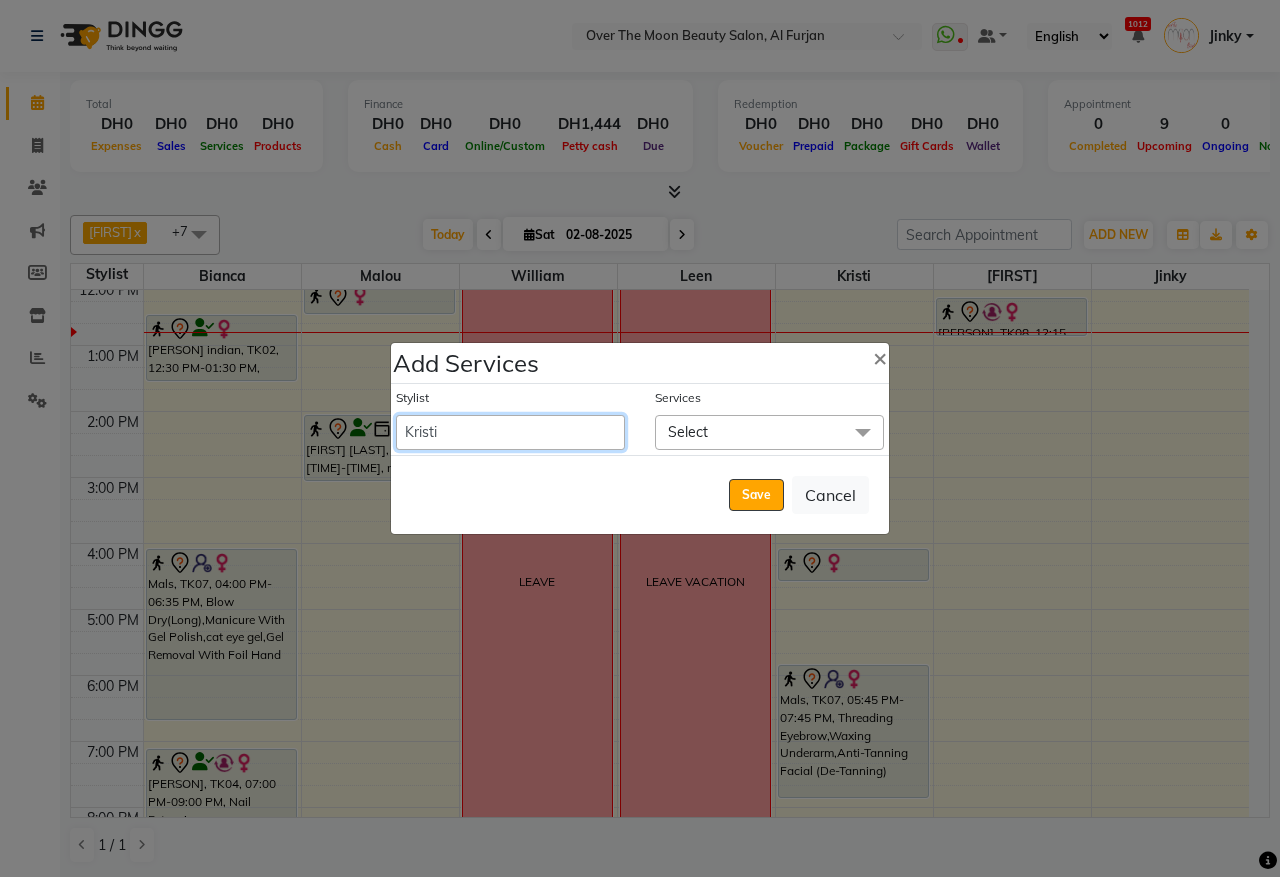click on "Admin   Bianca   Hadeel   Jeewan   Jinky   Kristi   Leen   Malou   Marketing Account   William" at bounding box center (510, 432) 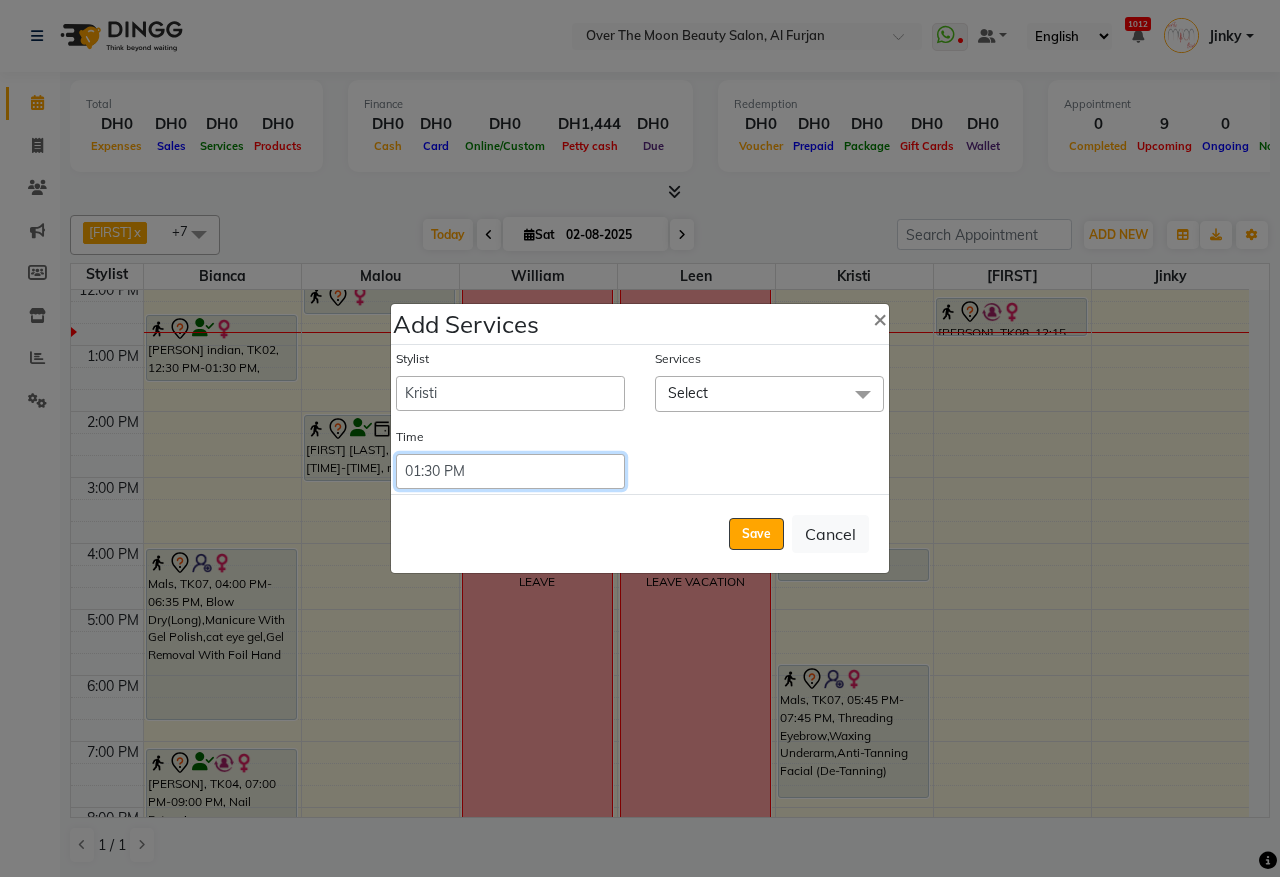 click on "Select 09:00 AM  09:15 AM  09:30 AM  09:45 AM  10:00 AM  10:15 AM  10:30 AM  10:45 AM  11:00 AM  11:15 AM  11:30 AM  11:45 AM  12:00 PM  12:15 PM  12:30 PM  12:45 PM  01:00 PM  01:15 PM  01:30 PM  01:45 PM  02:00 PM  02:15 PM  02:30 PM  02:45 PM  03:00 PM  03:15 PM  03:30 PM  03:45 PM  04:00 PM  04:15 PM  04:30 PM  04:45 PM  05:00 PM  05:15 PM  05:30 PM  05:45 PM  06:00 PM  06:15 PM  06:30 PM  06:45 PM  07:00 PM  07:15 PM  07:30 PM  07:45 PM  08:00 PM  08:15 PM  08:30 PM  08:45 PM  09:00 PM  09:15 PM  09:30 PM  09:45 PM  10:00 PM  10:15 PM  10:30 PM  10:45 PM  11:00 PM  11:15 PM  11:30 PM  11:45 PM  12:00 PM  12:15 PM  12:30 PM  12:45 PM" at bounding box center (510, 471) 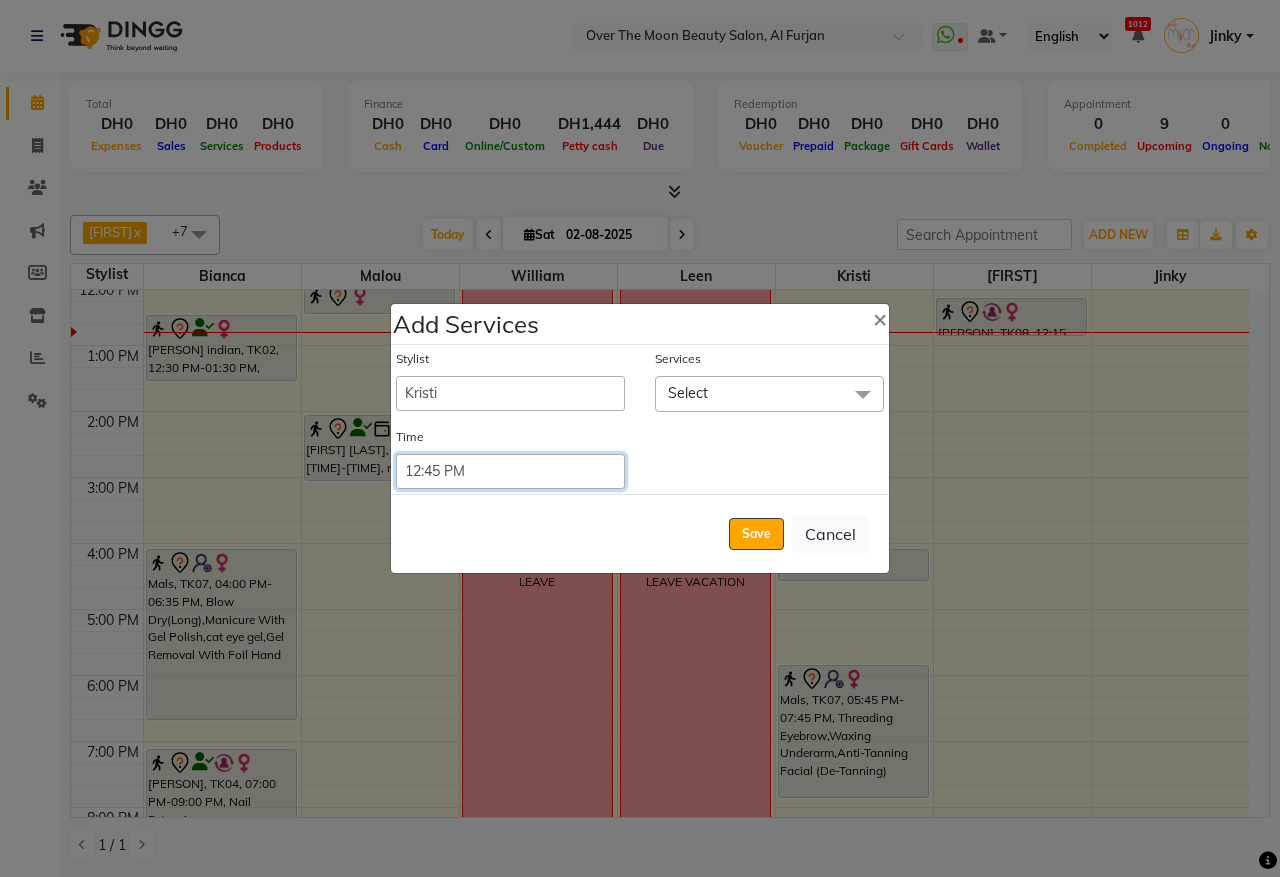 click on "Select 09:00 AM  09:15 AM  09:30 AM  09:45 AM  10:00 AM  10:15 AM  10:30 AM  10:45 AM  11:00 AM  11:15 AM  11:30 AM  11:45 AM  12:00 PM  12:15 PM  12:30 PM  12:45 PM  01:00 PM  01:15 PM  01:30 PM  01:45 PM  02:00 PM  02:15 PM  02:30 PM  02:45 PM  03:00 PM  03:15 PM  03:30 PM  03:45 PM  04:00 PM  04:15 PM  04:30 PM  04:45 PM  05:00 PM  05:15 PM  05:30 PM  05:45 PM  06:00 PM  06:15 PM  06:30 PM  06:45 PM  07:00 PM  07:15 PM  07:30 PM  07:45 PM  08:00 PM  08:15 PM  08:30 PM  08:45 PM  09:00 PM  09:15 PM  09:30 PM  09:45 PM  10:00 PM  10:15 PM  10:30 PM  10:45 PM  11:00 PM  11:15 PM  11:30 PM  11:45 PM  12:00 PM  12:15 PM  12:30 PM  12:45 PM" at bounding box center [510, 471] 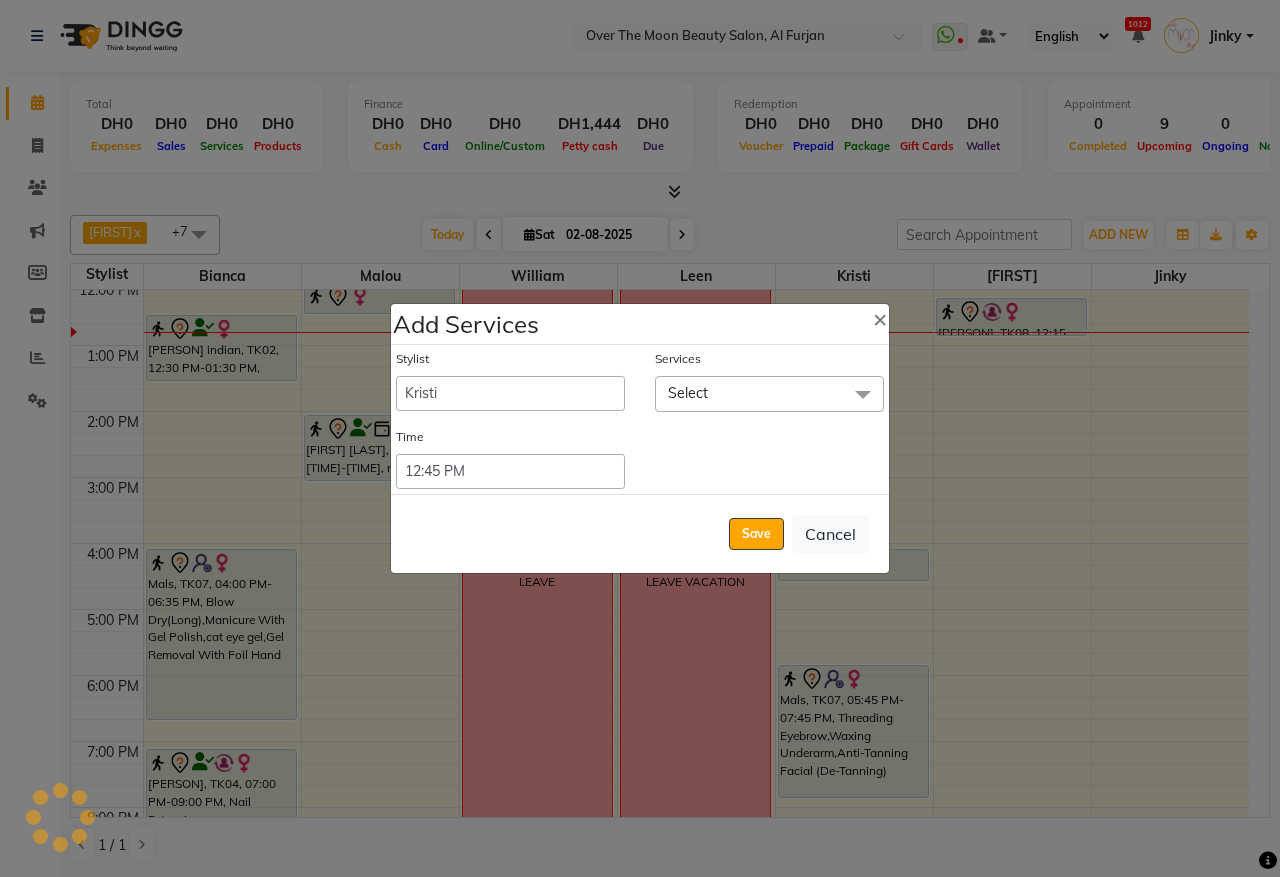 click on "Select" 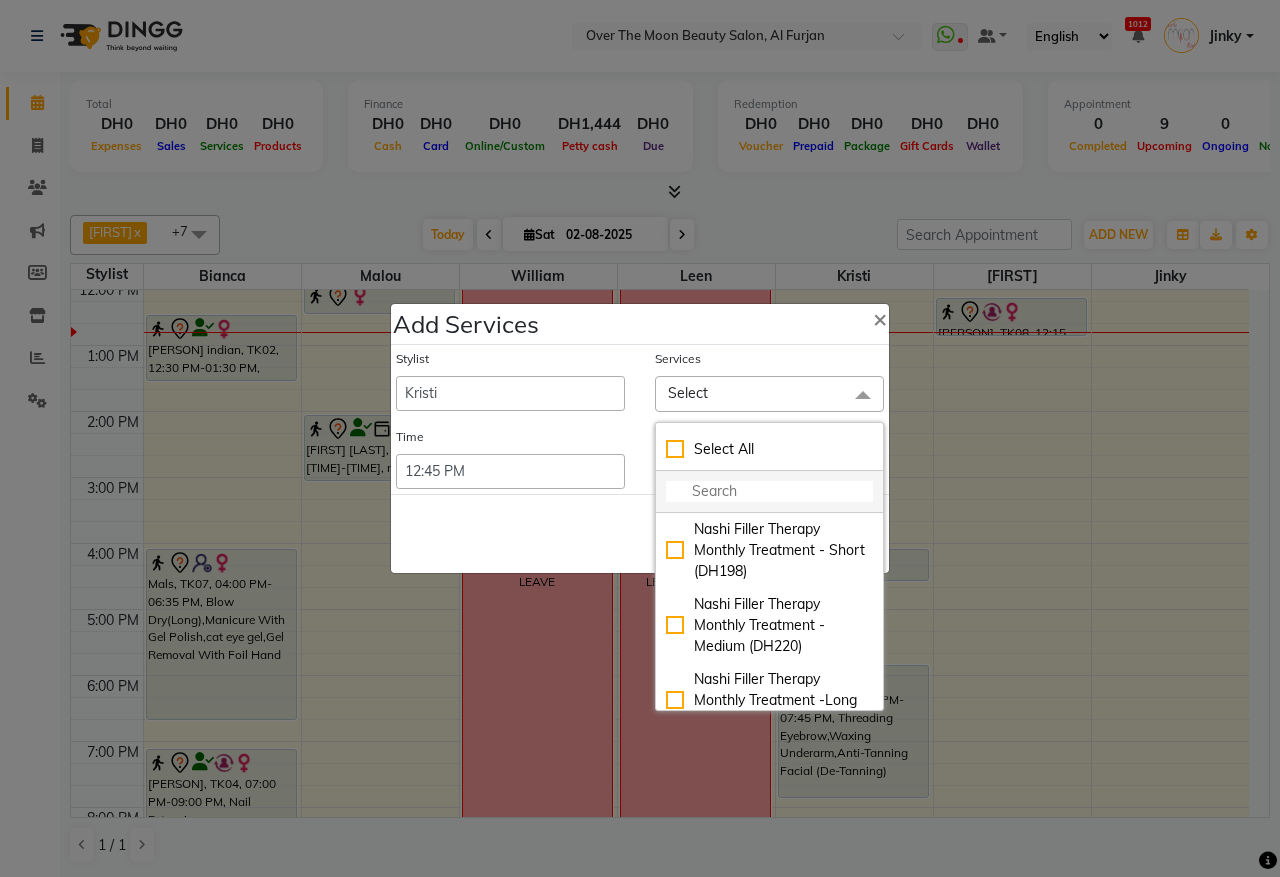click 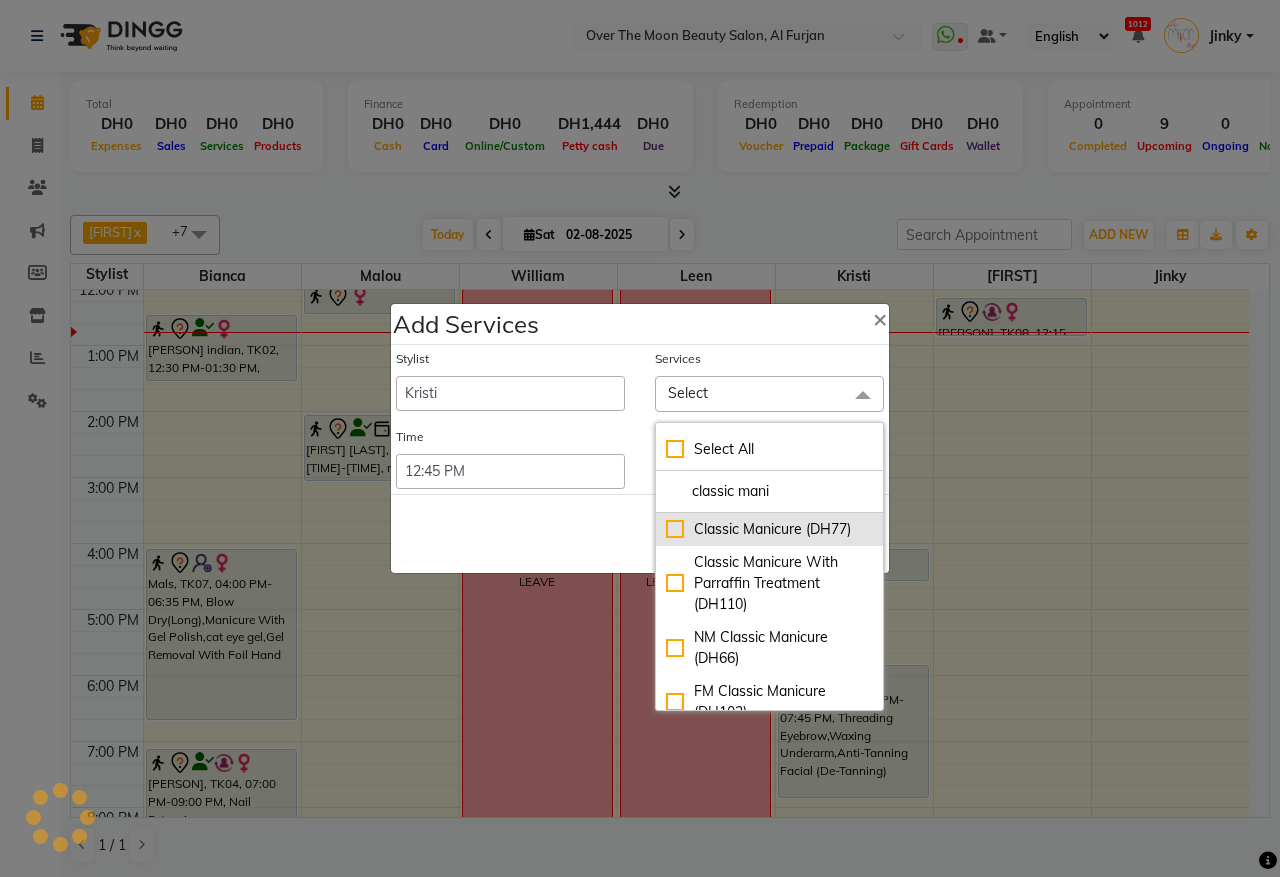type on "classic mani" 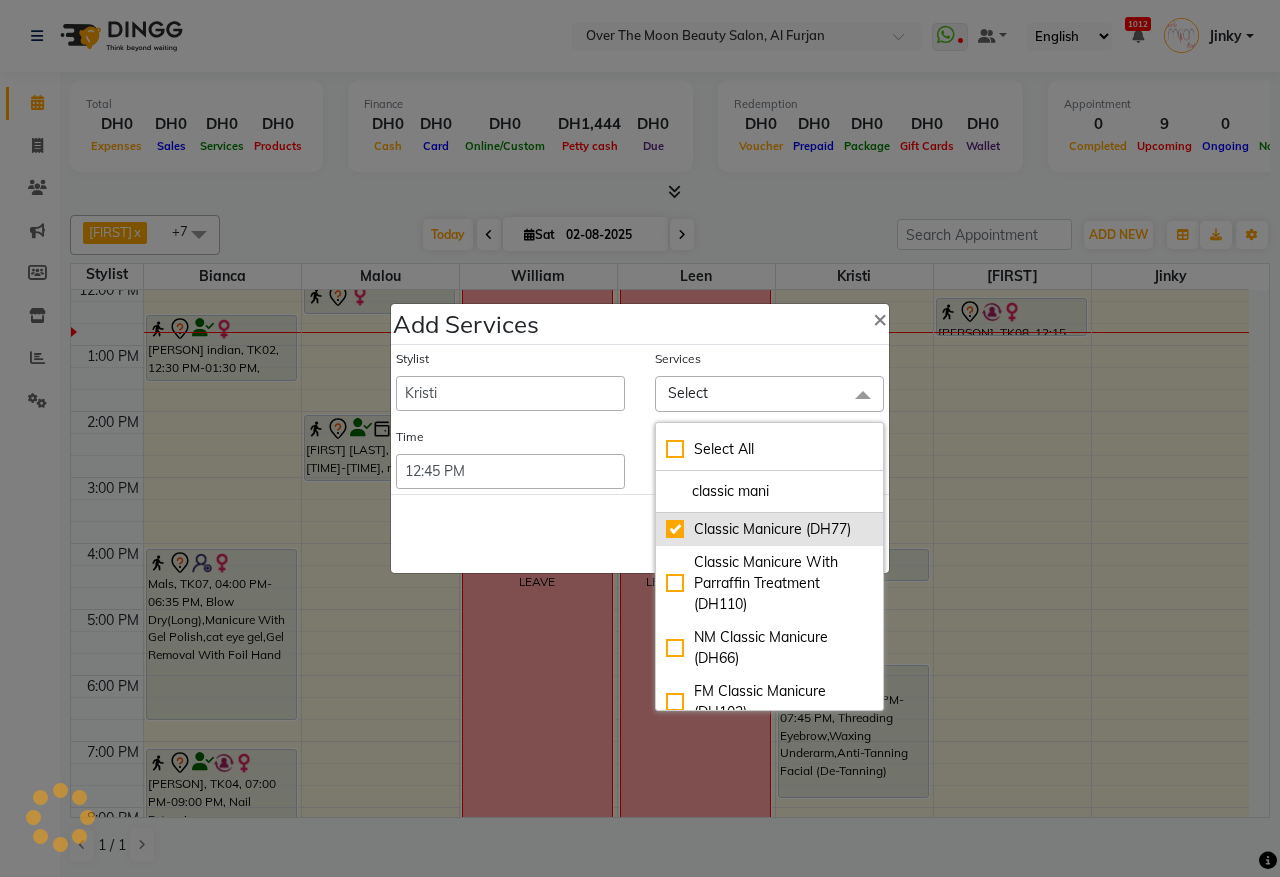 checkbox on "true" 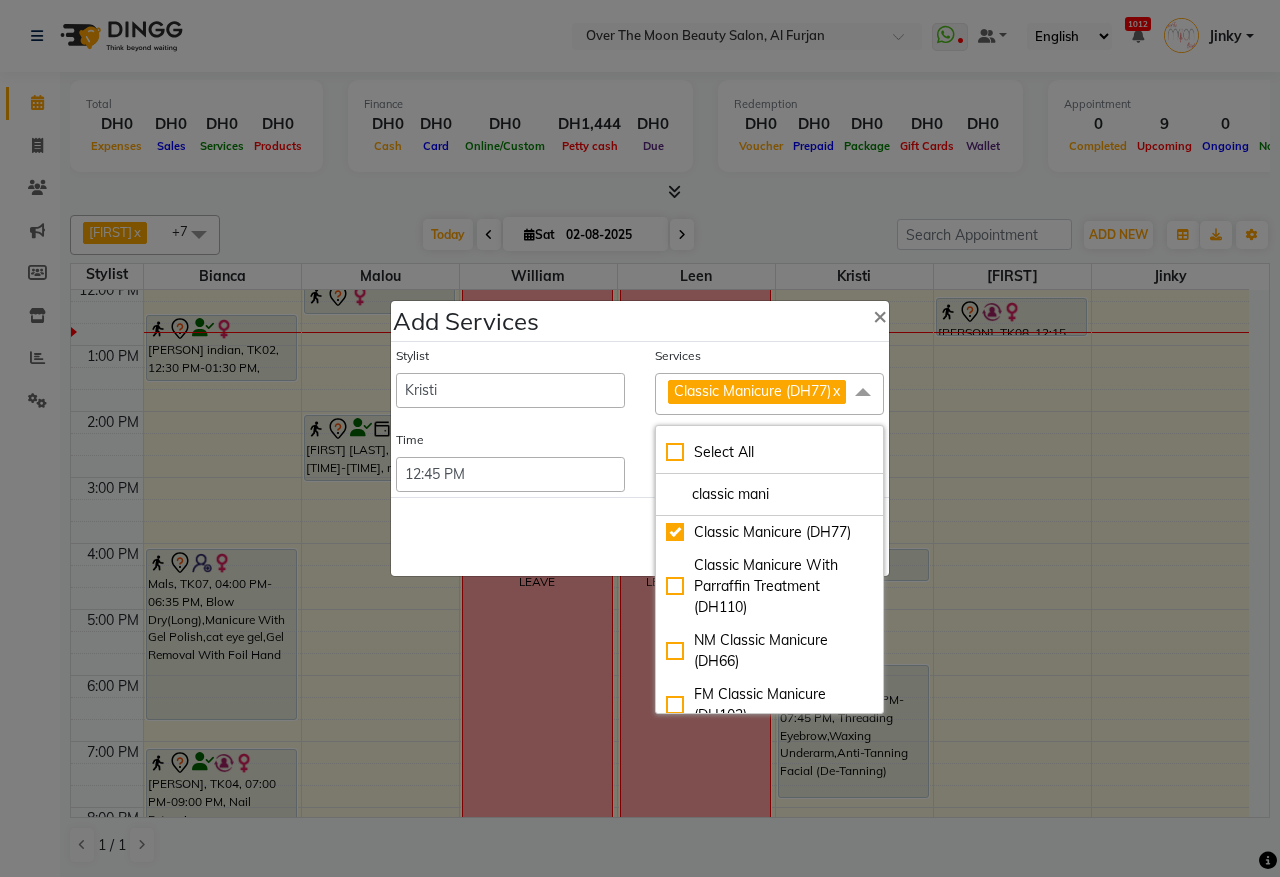 click on "Save   Cancel" 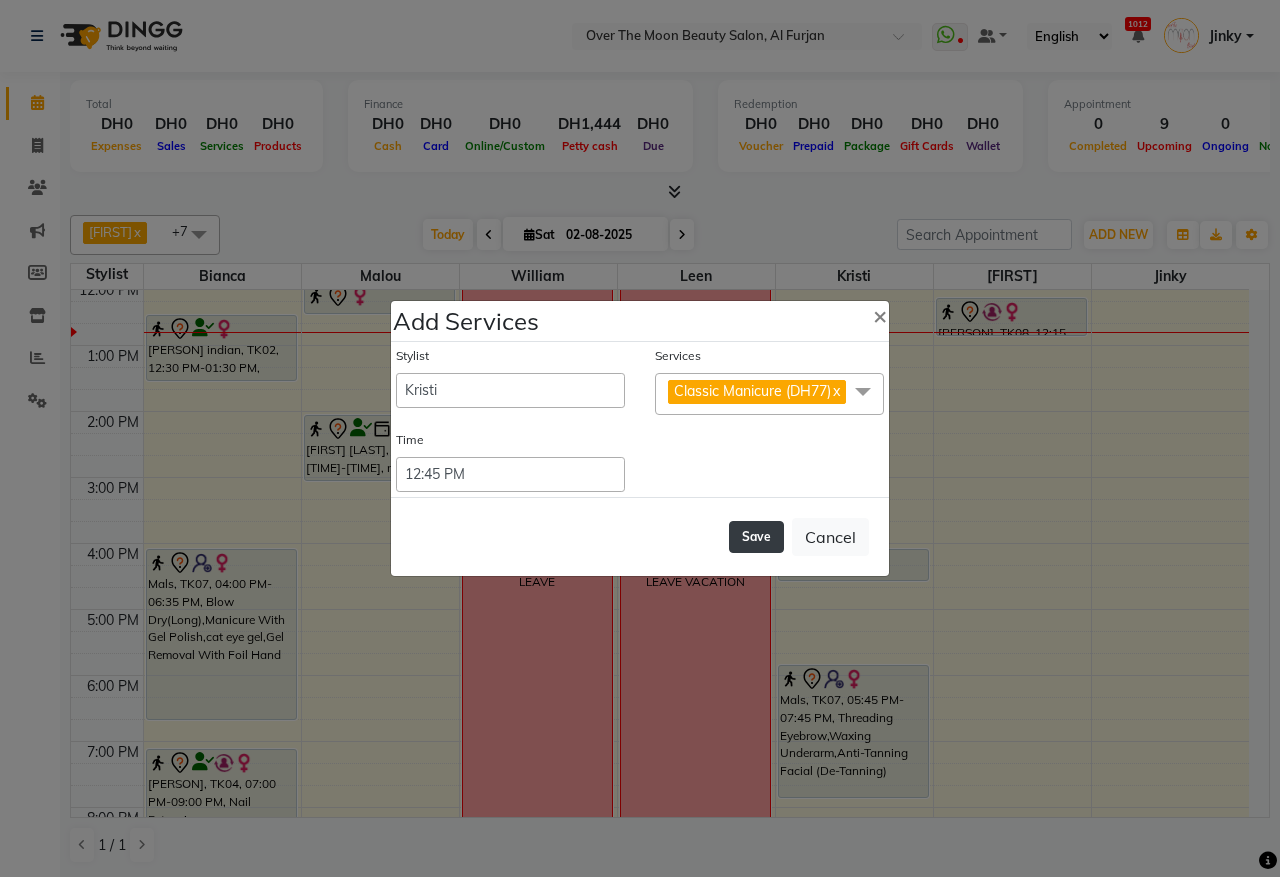 click on "Save" 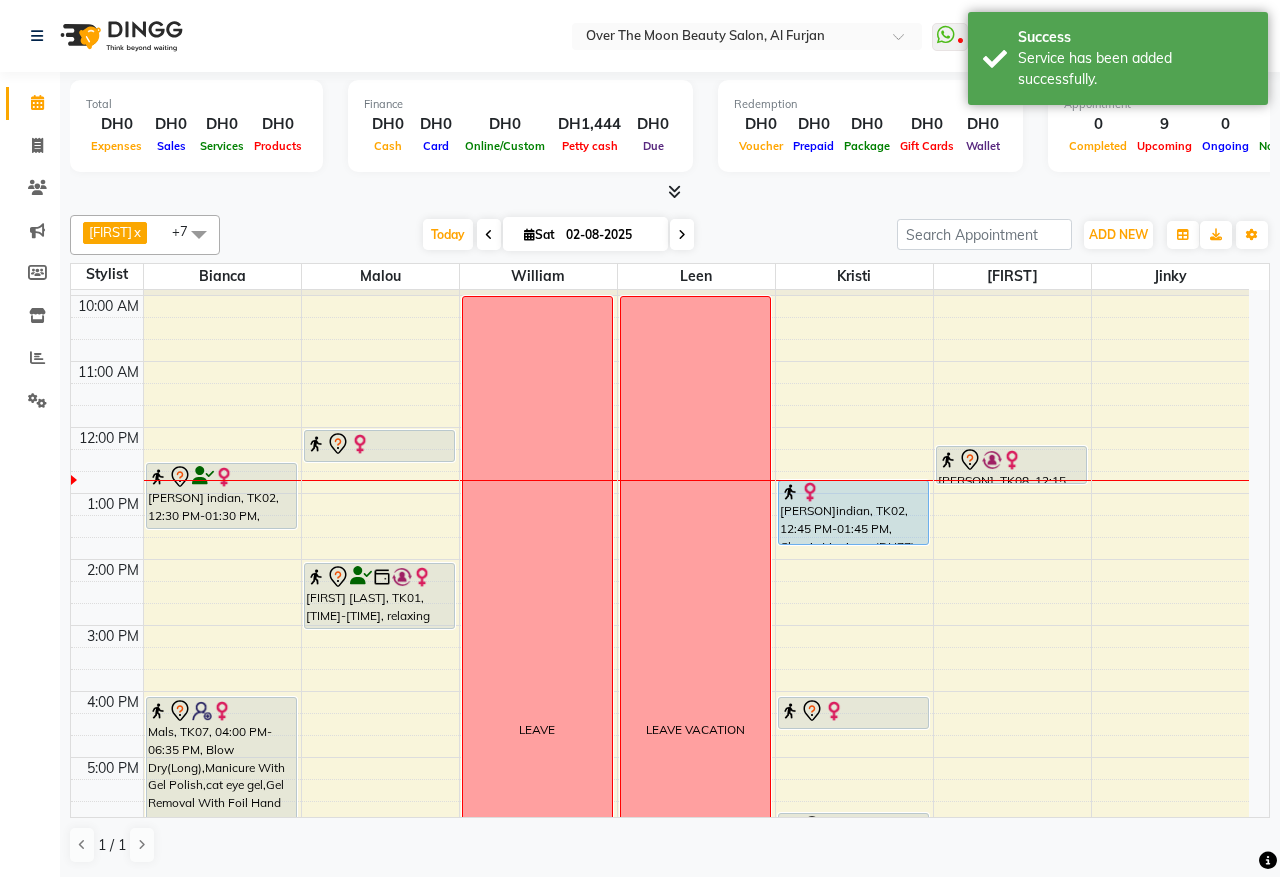 scroll, scrollTop: 0, scrollLeft: 0, axis: both 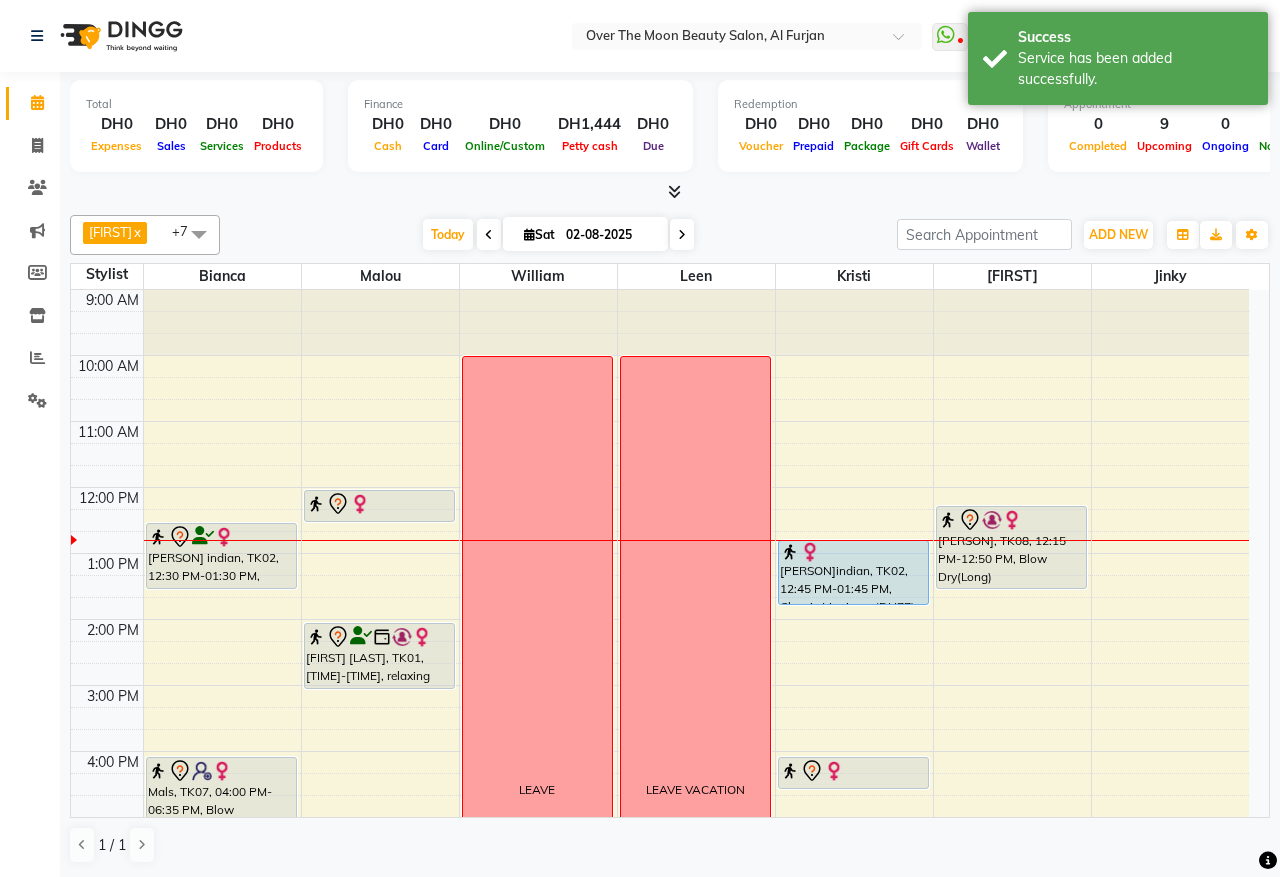 drag, startPoint x: 995, startPoint y: 542, endPoint x: 1000, endPoint y: 595, distance: 53.235325 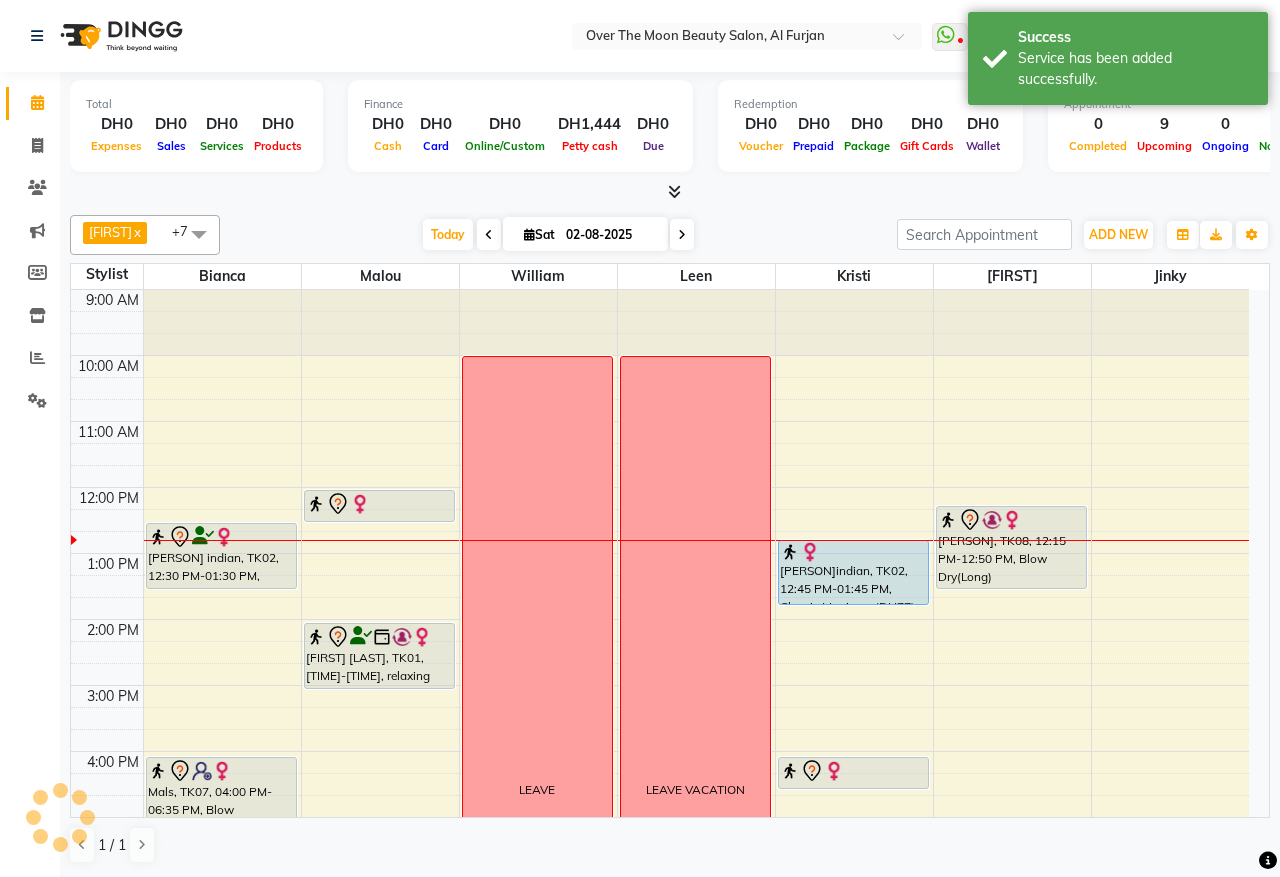click on "[PERSON], TK08, 12:15 PM-12:50 PM, Blow Dry(Long)" at bounding box center [1011, 547] 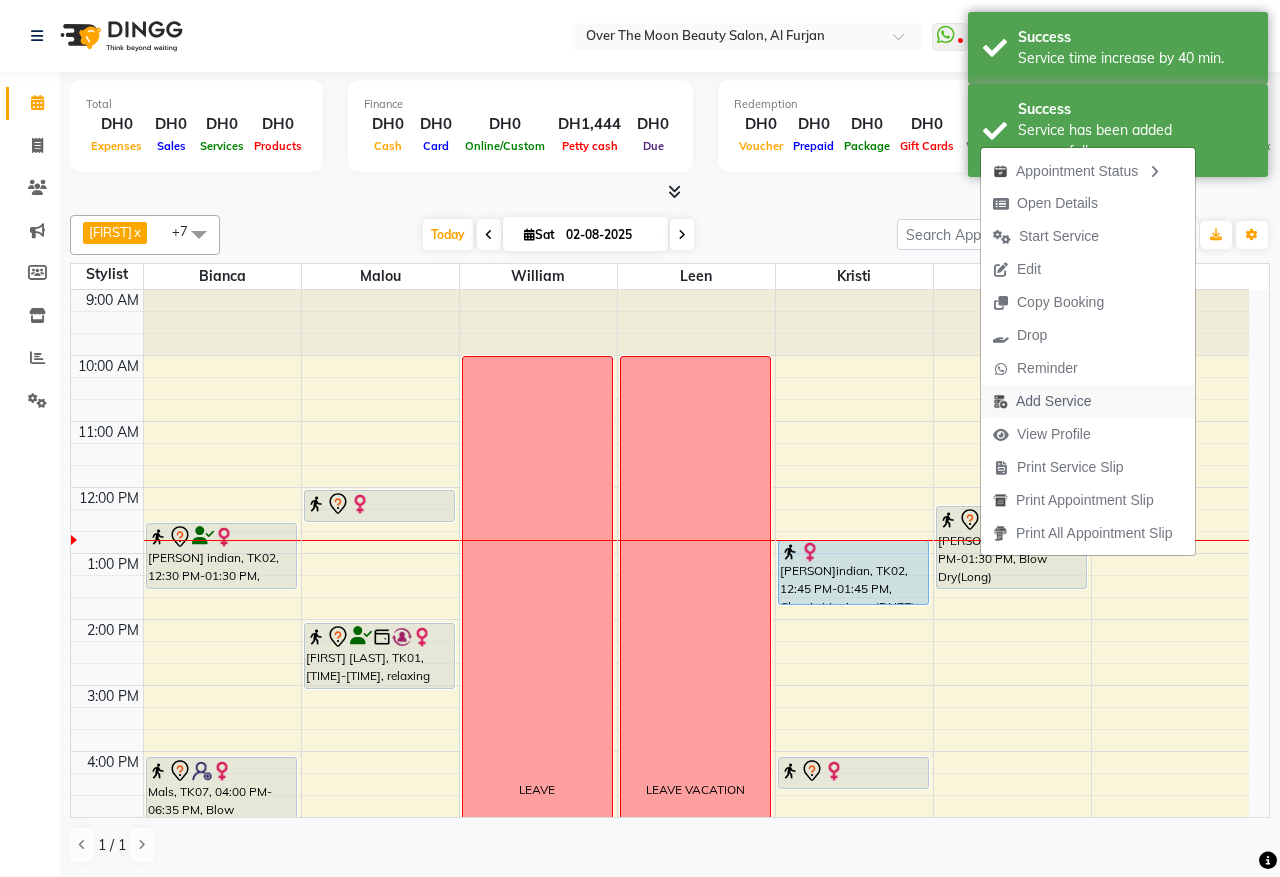 click on "Add Service" at bounding box center (1053, 401) 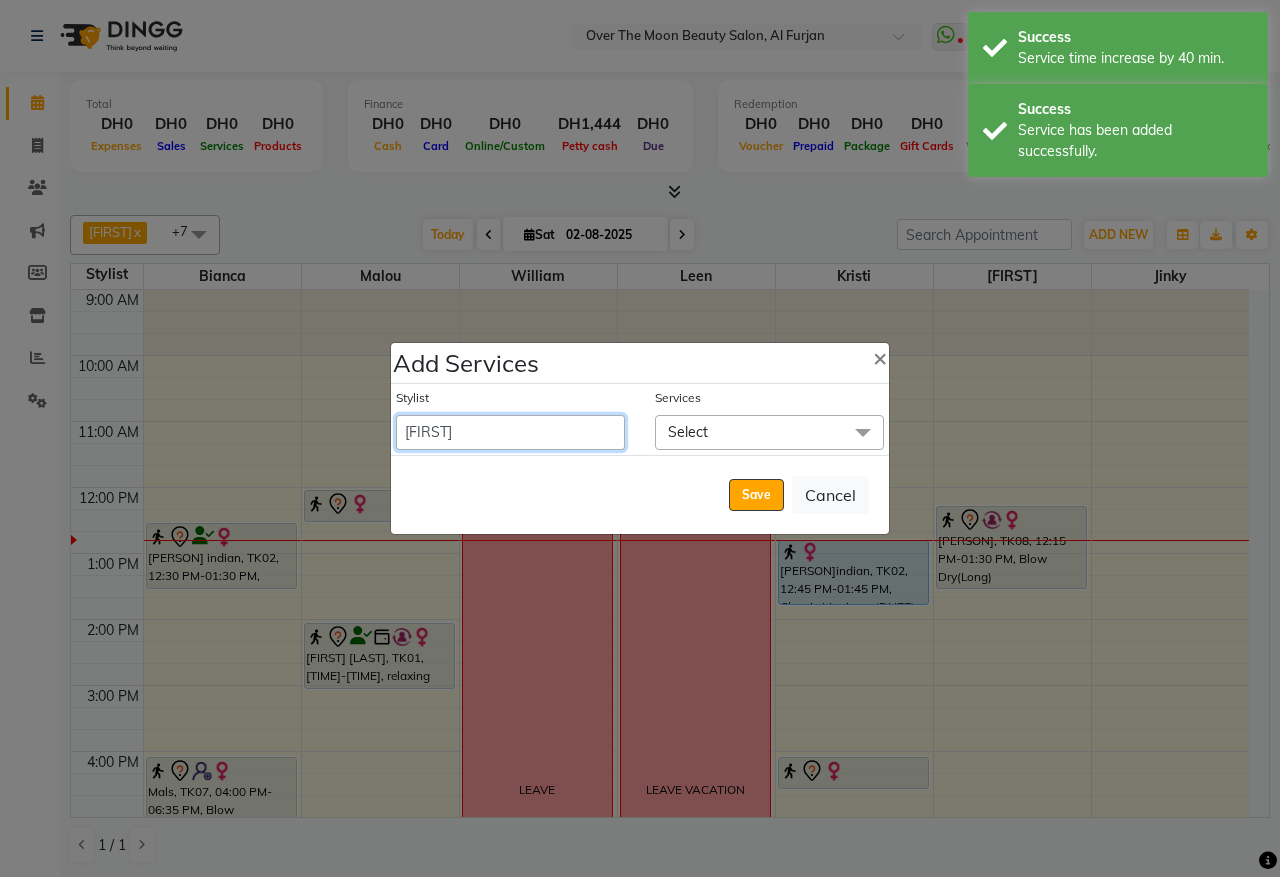 click on "Admin   Bianca   Hadeel   Jeewan   Jinky   Kristi   Leen   Malou   Marketing Account   William" at bounding box center (510, 432) 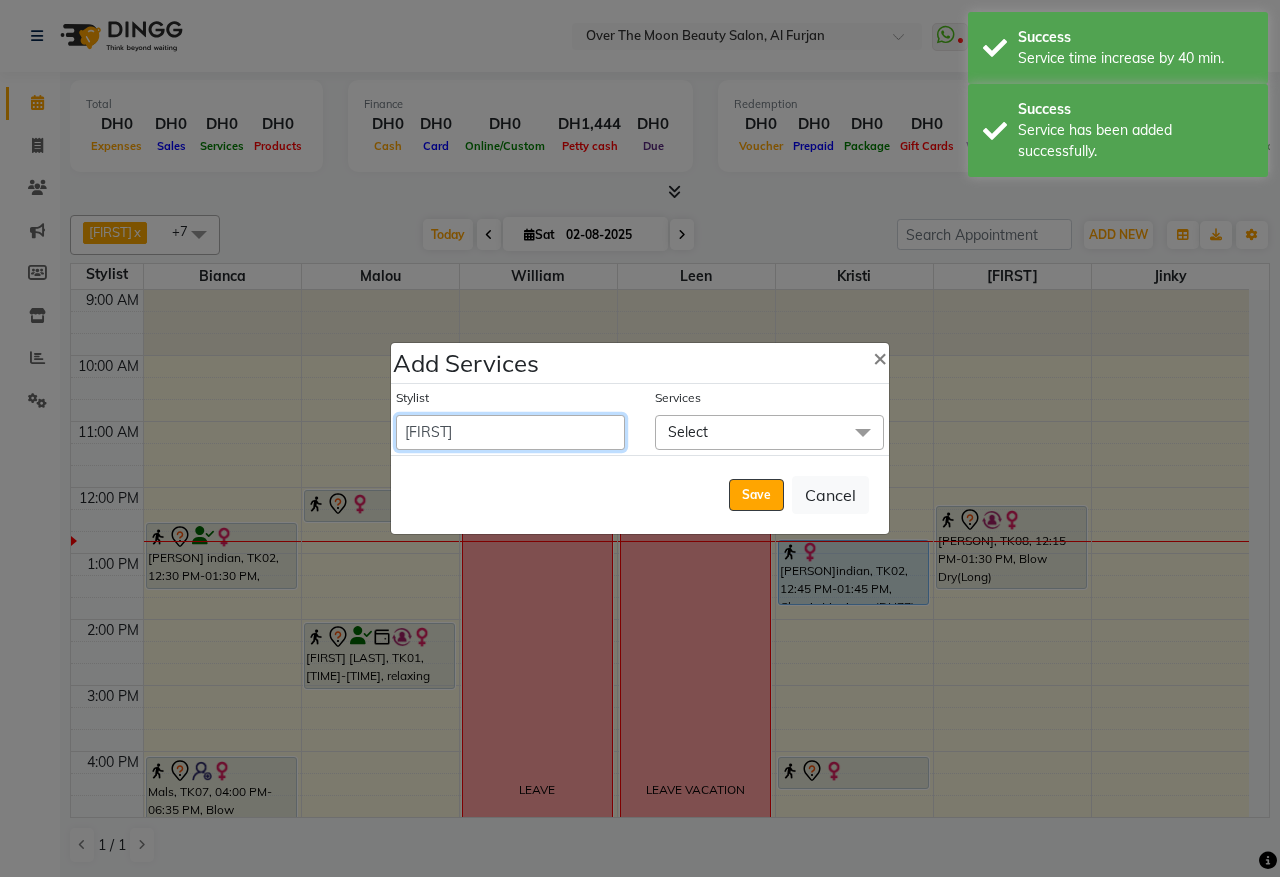 select on "64402" 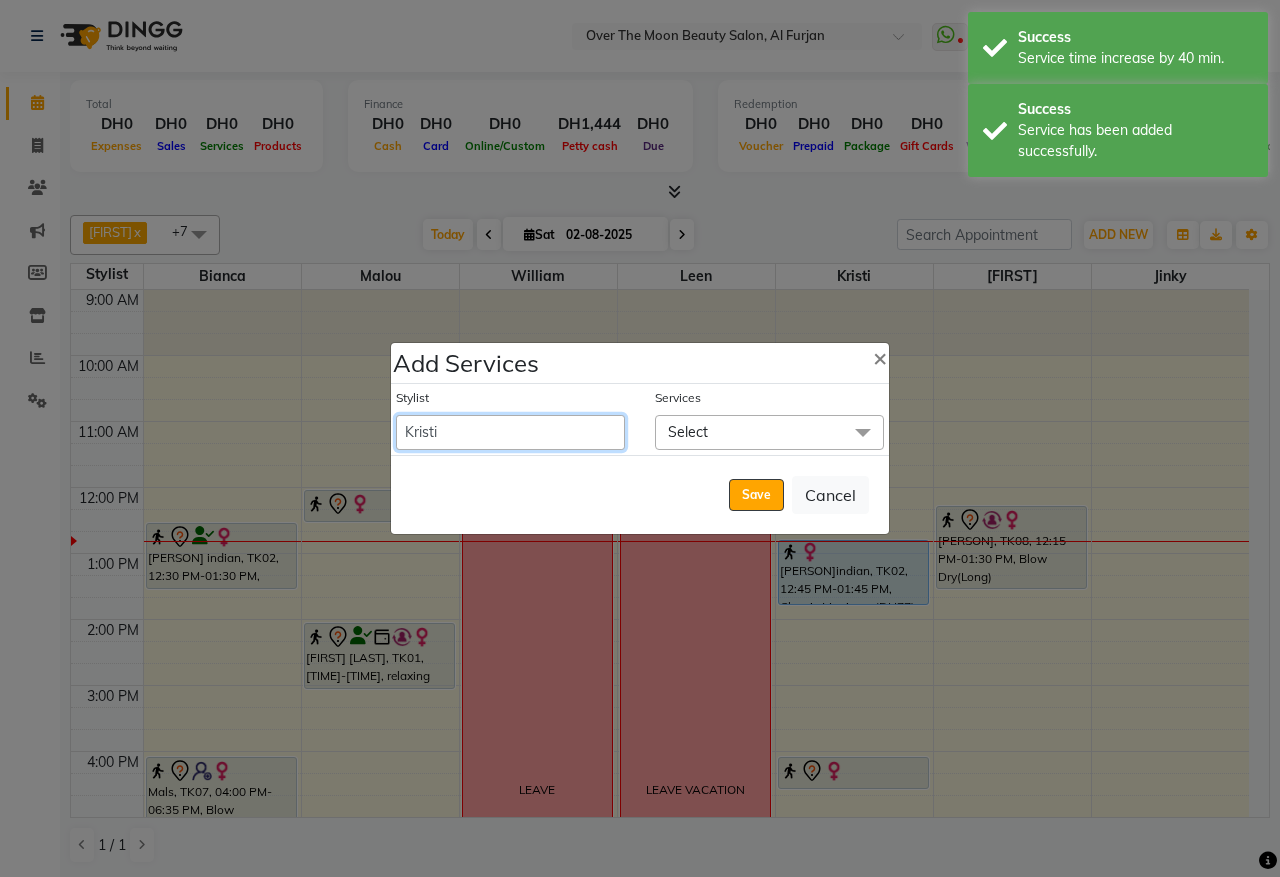 click on "Admin   Bianca   Hadeel   Jeewan   Jinky   Kristi   Leen   Malou   Marketing Account   William" at bounding box center [510, 432] 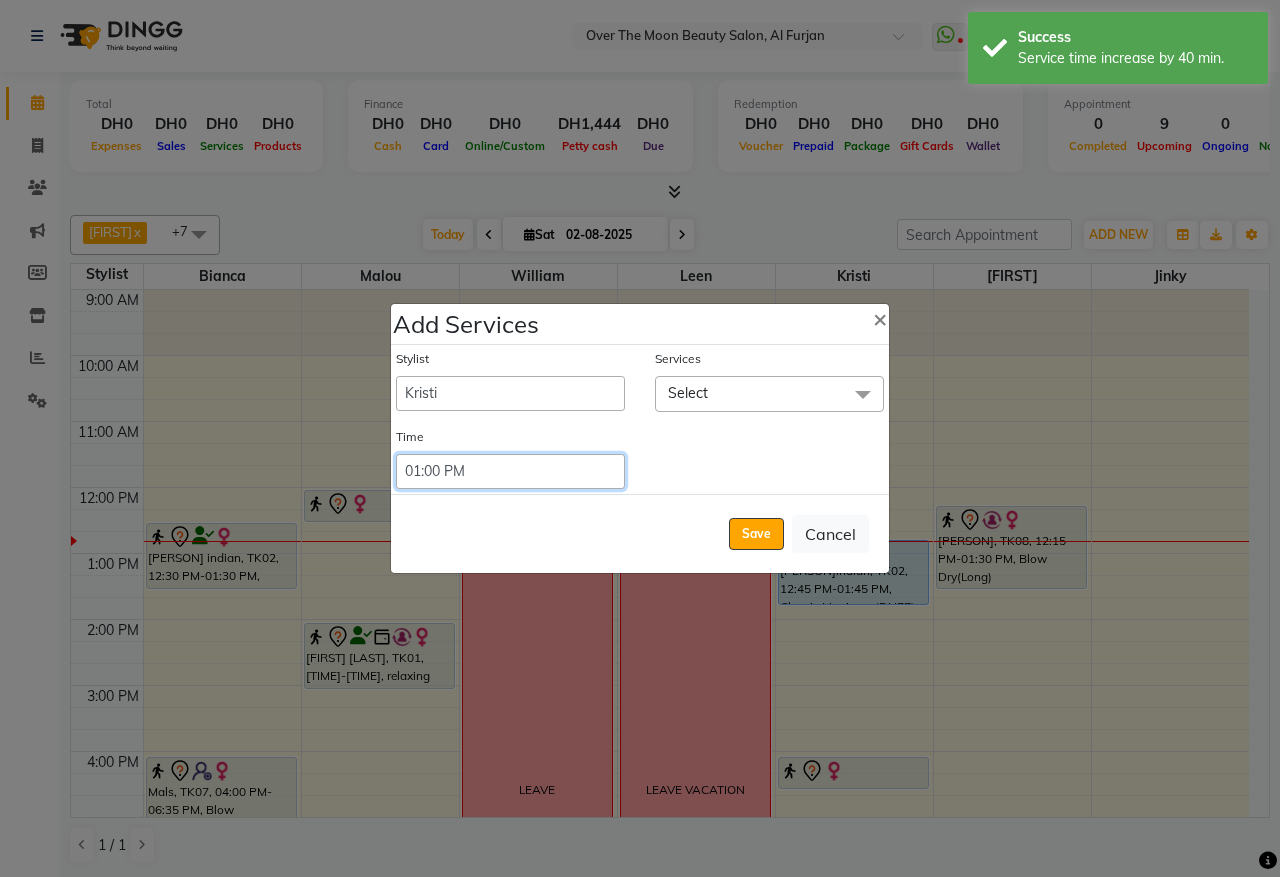 click on "Select 09:00 AM  09:15 AM  09:30 AM  09:45 AM  10:00 AM  10:15 AM  10:30 AM  10:45 AM  11:00 AM  11:15 AM  11:30 AM  11:45 AM  12:00 PM  12:15 PM  12:30 PM  12:45 PM  01:00 PM  01:15 PM  01:30 PM  01:45 PM  02:00 PM  02:15 PM  02:30 PM  02:45 PM  03:00 PM  03:15 PM  03:30 PM  03:45 PM  04:00 PM  04:15 PM  04:30 PM  04:45 PM  05:00 PM  05:15 PM  05:30 PM  05:45 PM  06:00 PM  06:15 PM  06:30 PM  06:45 PM  07:00 PM  07:15 PM  07:30 PM  07:45 PM  08:00 PM  08:15 PM  08:30 PM  08:45 PM  09:00 PM  09:15 PM  09:30 PM  09:45 PM  10:00 PM  10:15 PM  10:30 PM  10:45 PM  11:00 PM  11:15 PM  11:30 PM  11:45 PM  12:00 PM  12:15 PM  12:30 PM  12:45 PM" at bounding box center [510, 471] 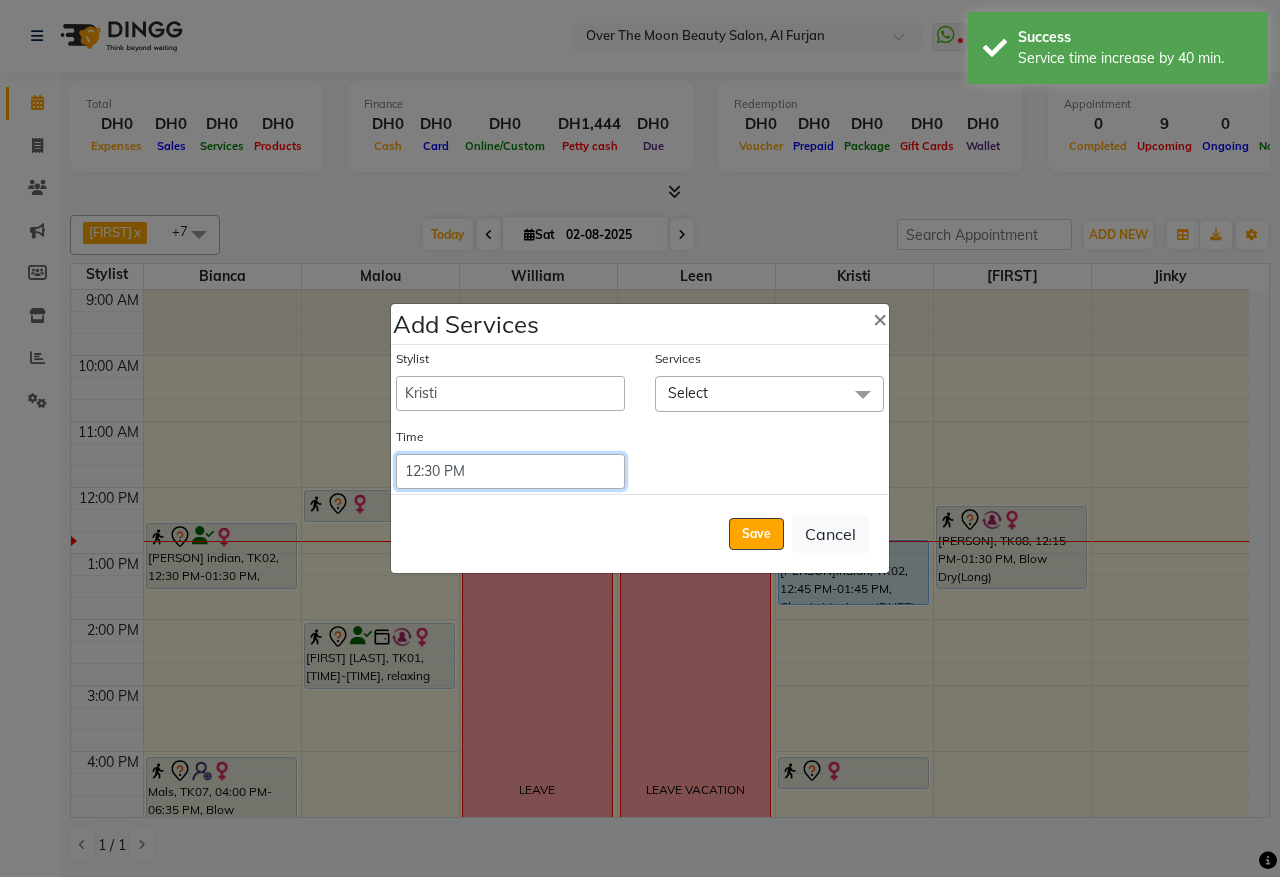 click on "Select 09:00 AM  09:15 AM  09:30 AM  09:45 AM  10:00 AM  10:15 AM  10:30 AM  10:45 AM  11:00 AM  11:15 AM  11:30 AM  11:45 AM  12:00 PM  12:15 PM  12:30 PM  12:45 PM  01:00 PM  01:15 PM  01:30 PM  01:45 PM  02:00 PM  02:15 PM  02:30 PM  02:45 PM  03:00 PM  03:15 PM  03:30 PM  03:45 PM  04:00 PM  04:15 PM  04:30 PM  04:45 PM  05:00 PM  05:15 PM  05:30 PM  05:45 PM  06:00 PM  06:15 PM  06:30 PM  06:45 PM  07:00 PM  07:15 PM  07:30 PM  07:45 PM  08:00 PM  08:15 PM  08:30 PM  08:45 PM  09:00 PM  09:15 PM  09:30 PM  09:45 PM  10:00 PM  10:15 PM  10:30 PM  10:45 PM  11:00 PM  11:15 PM  11:30 PM  11:45 PM  12:00 PM  12:15 PM  12:30 PM  12:45 PM" at bounding box center (510, 471) 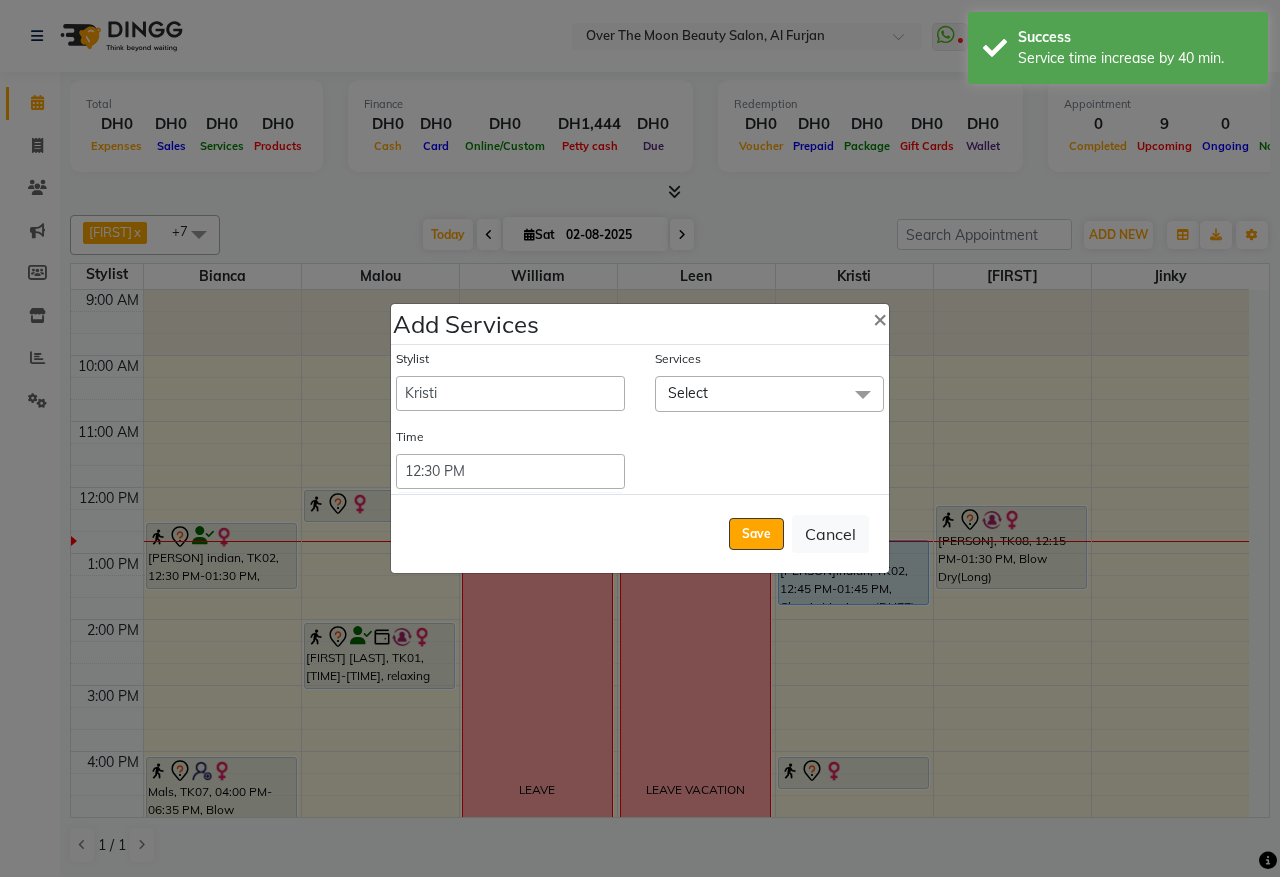 click on "Select" 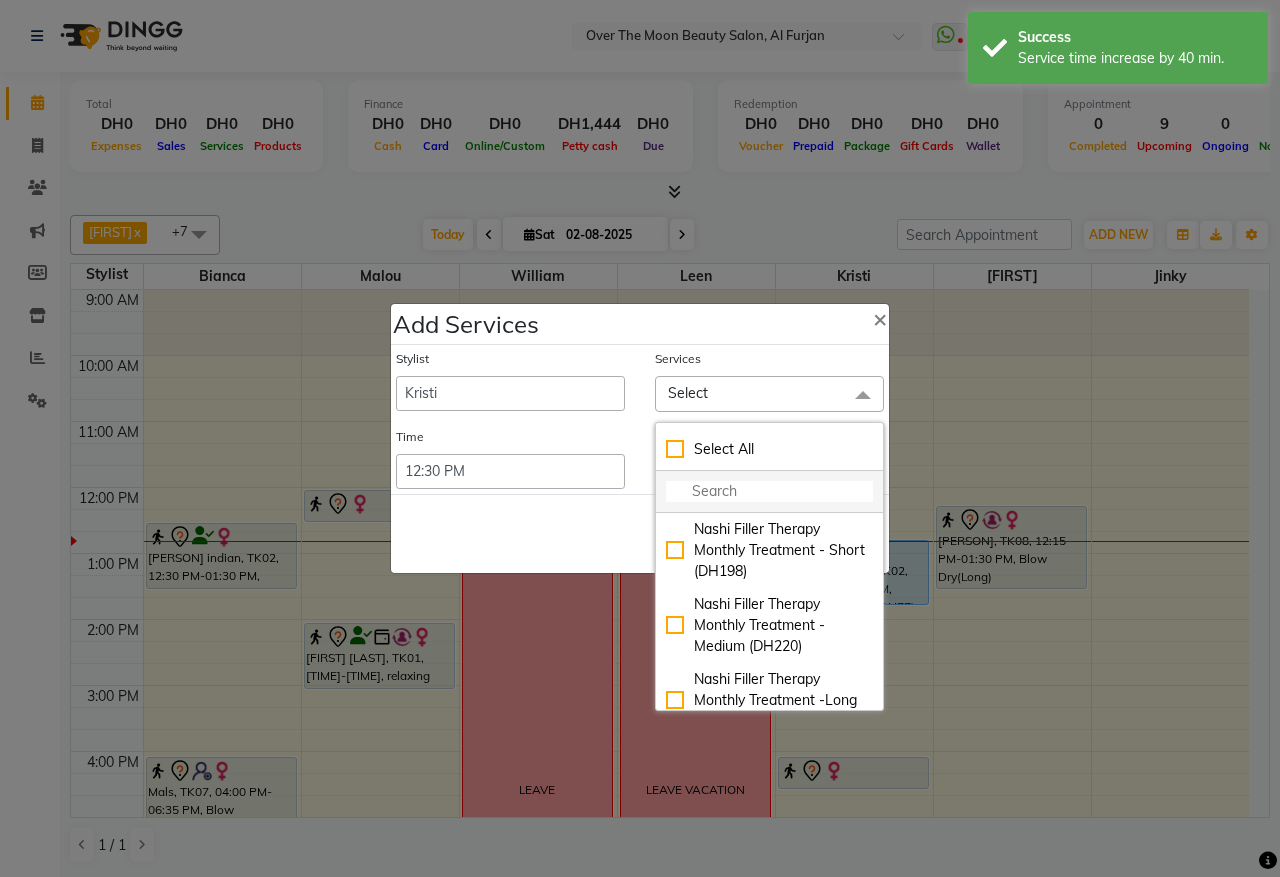 click 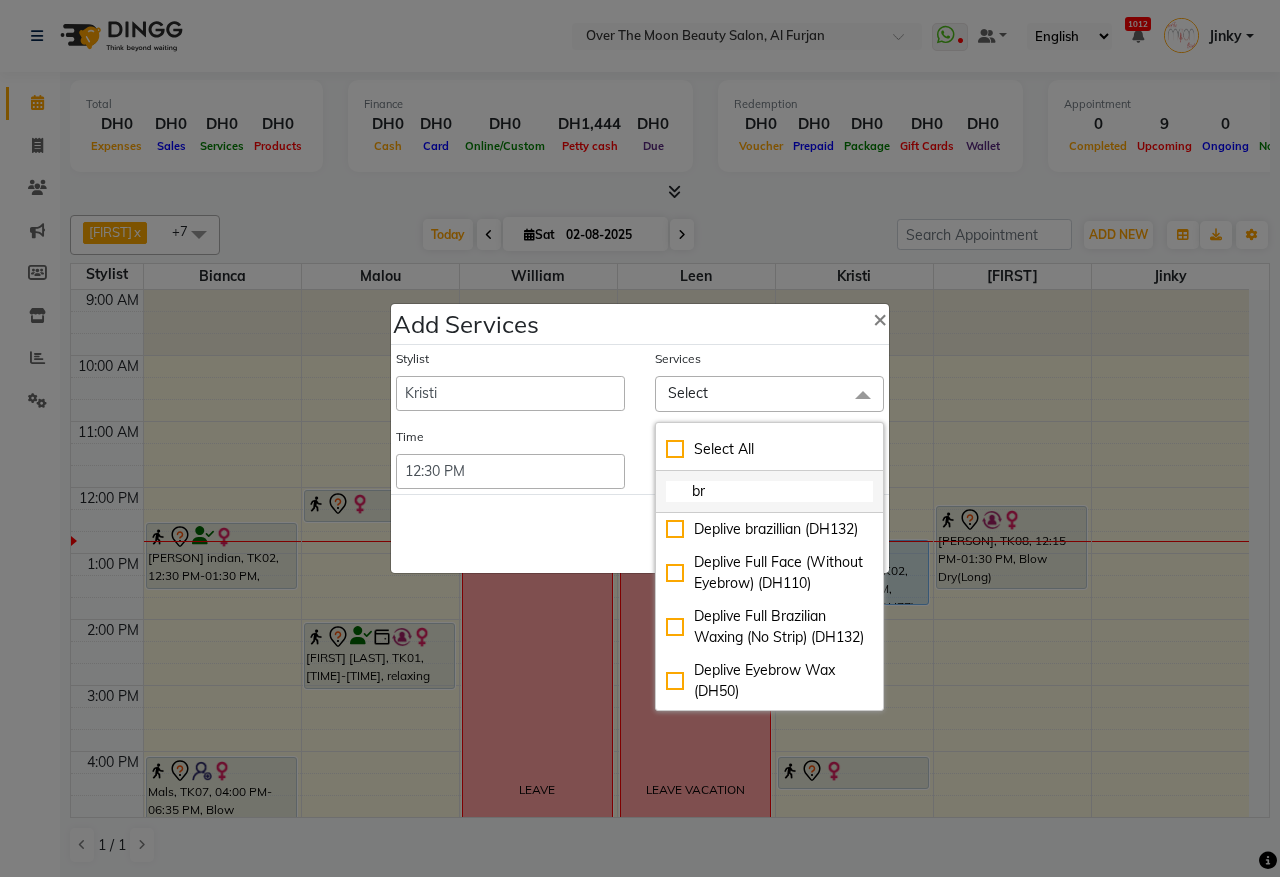type on "b" 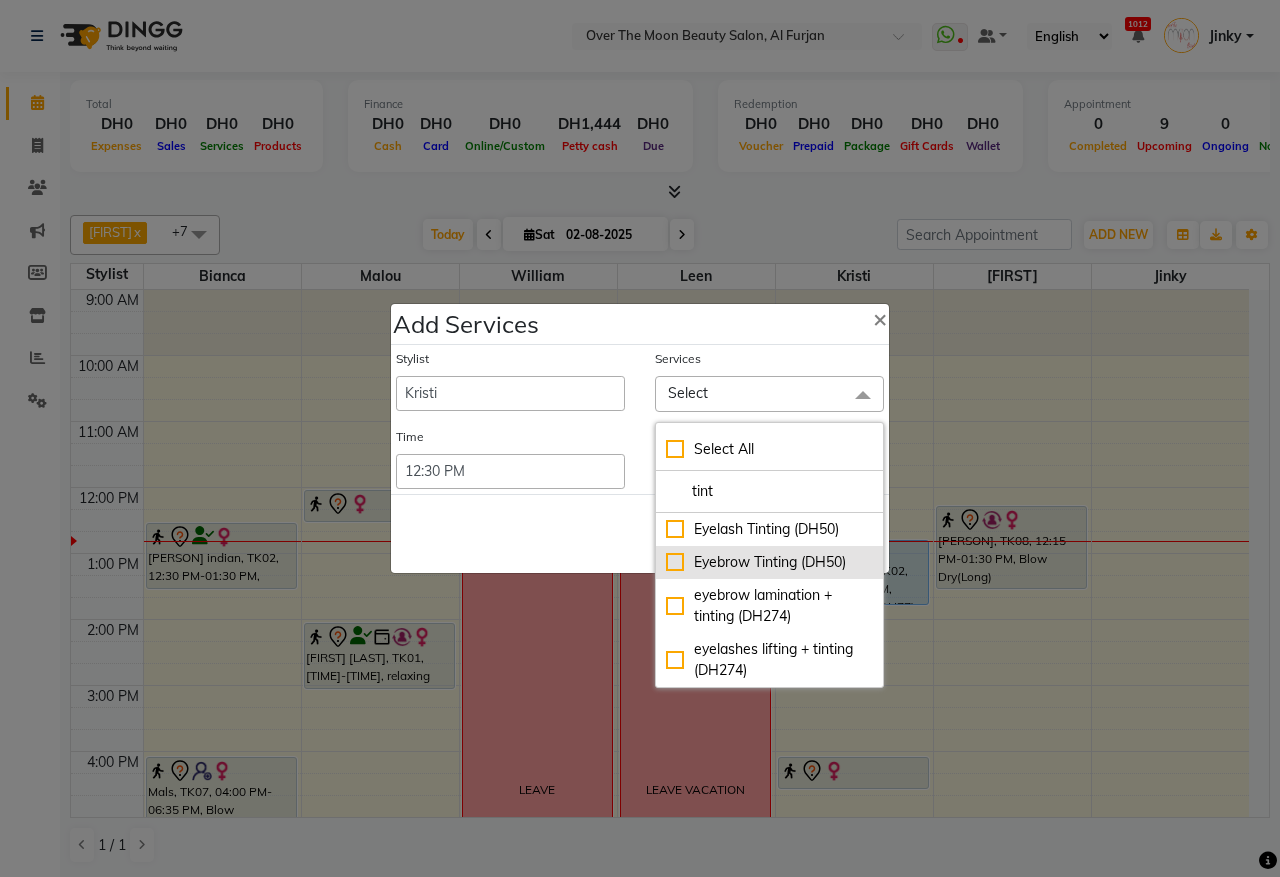 type on "tint" 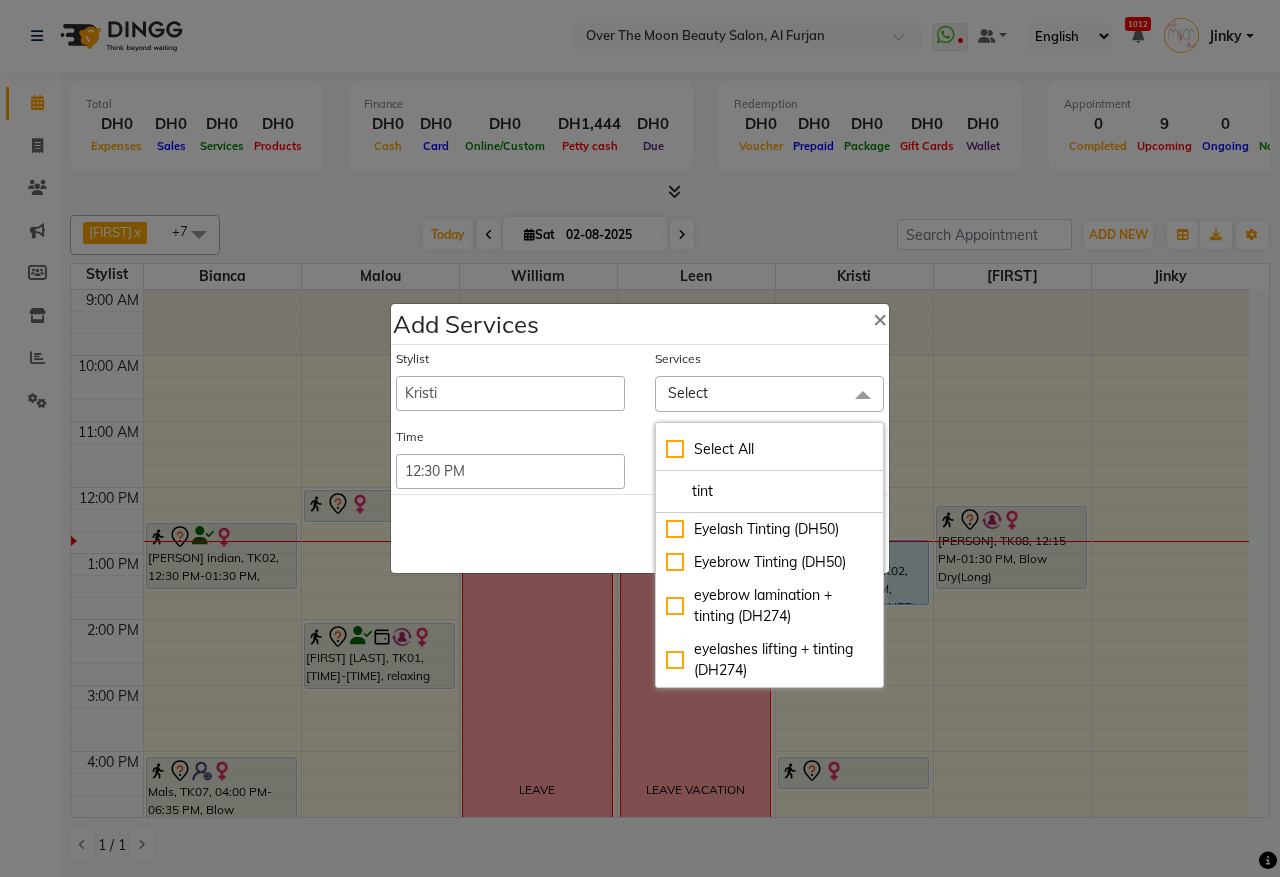 drag, startPoint x: 670, startPoint y: 558, endPoint x: 608, endPoint y: 543, distance: 63.788715 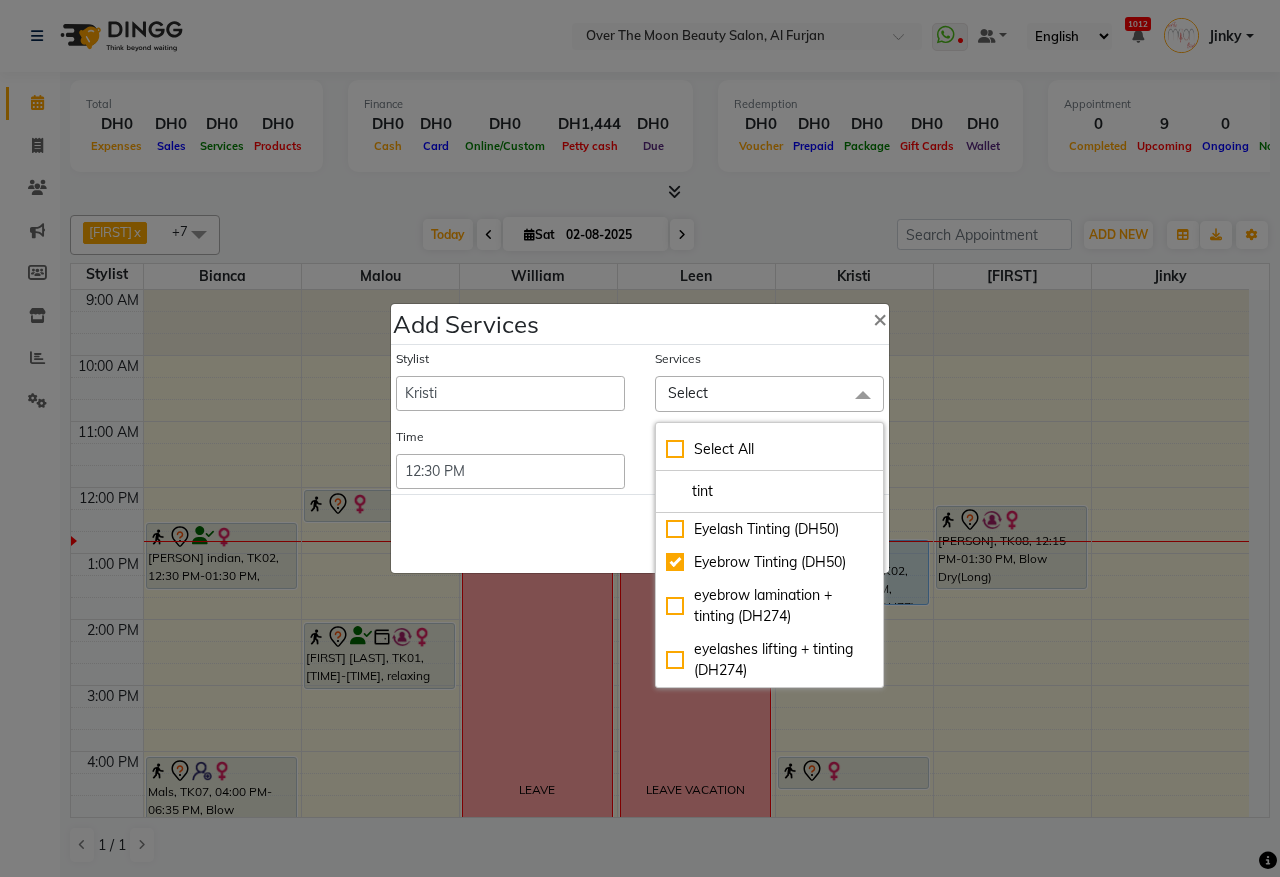 checkbox on "true" 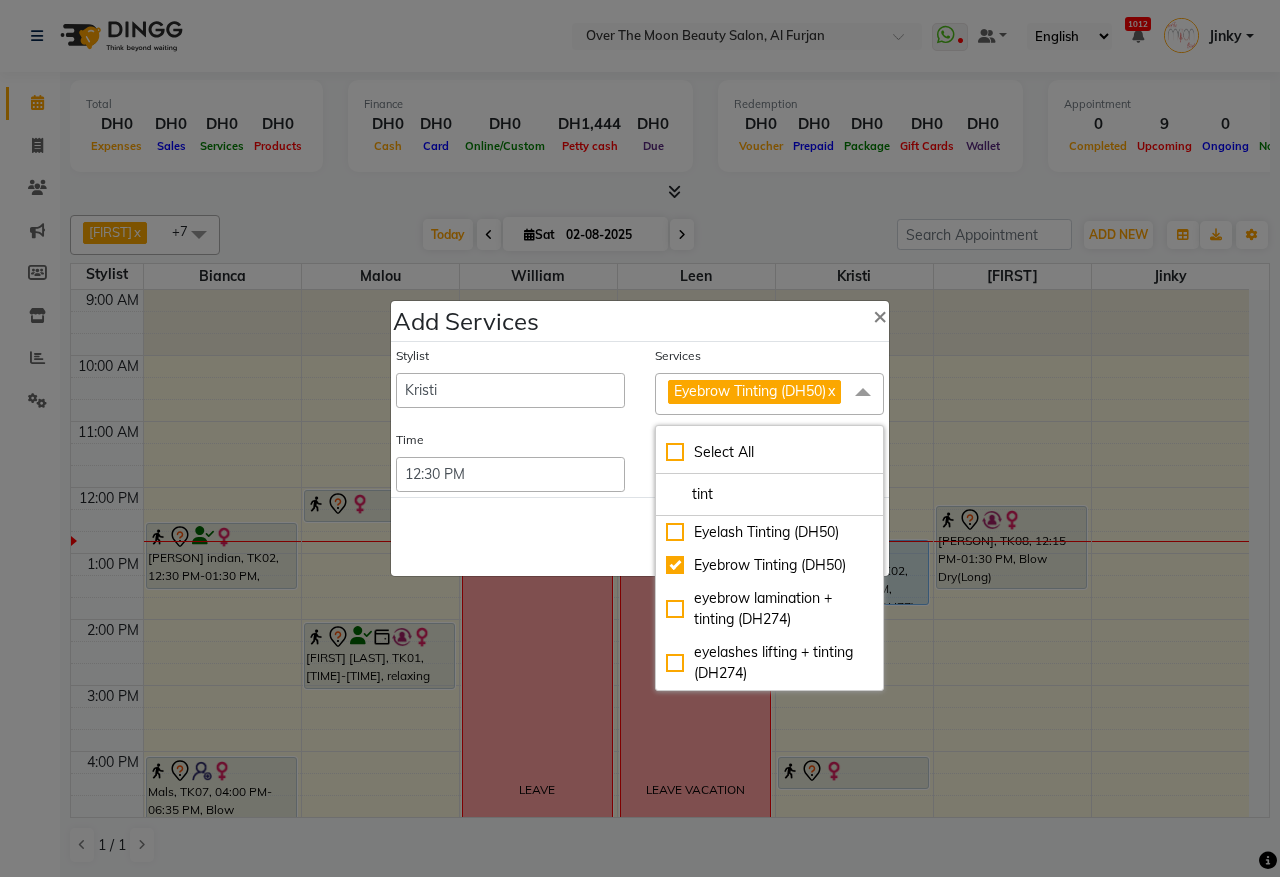 click on "Save   Cancel" 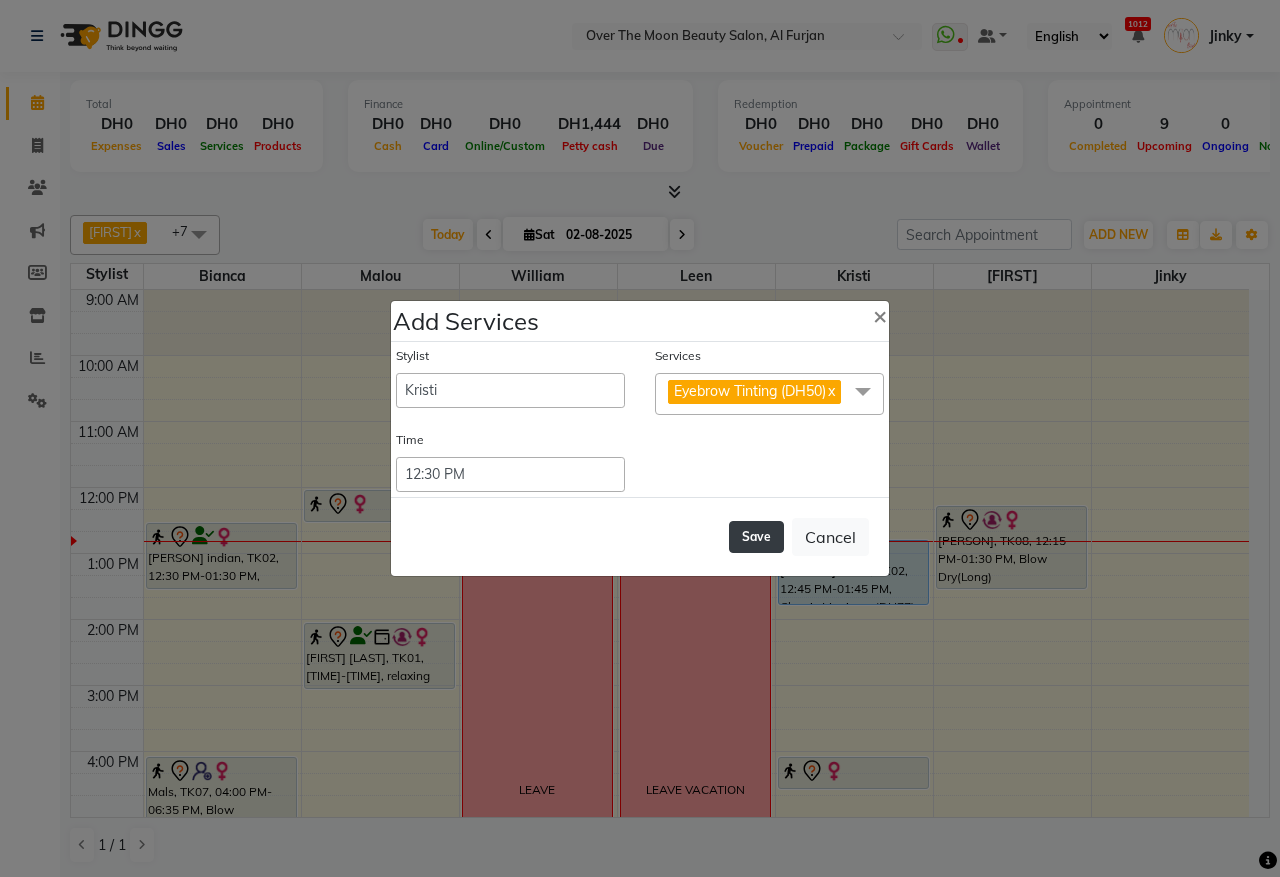 click on "Save" 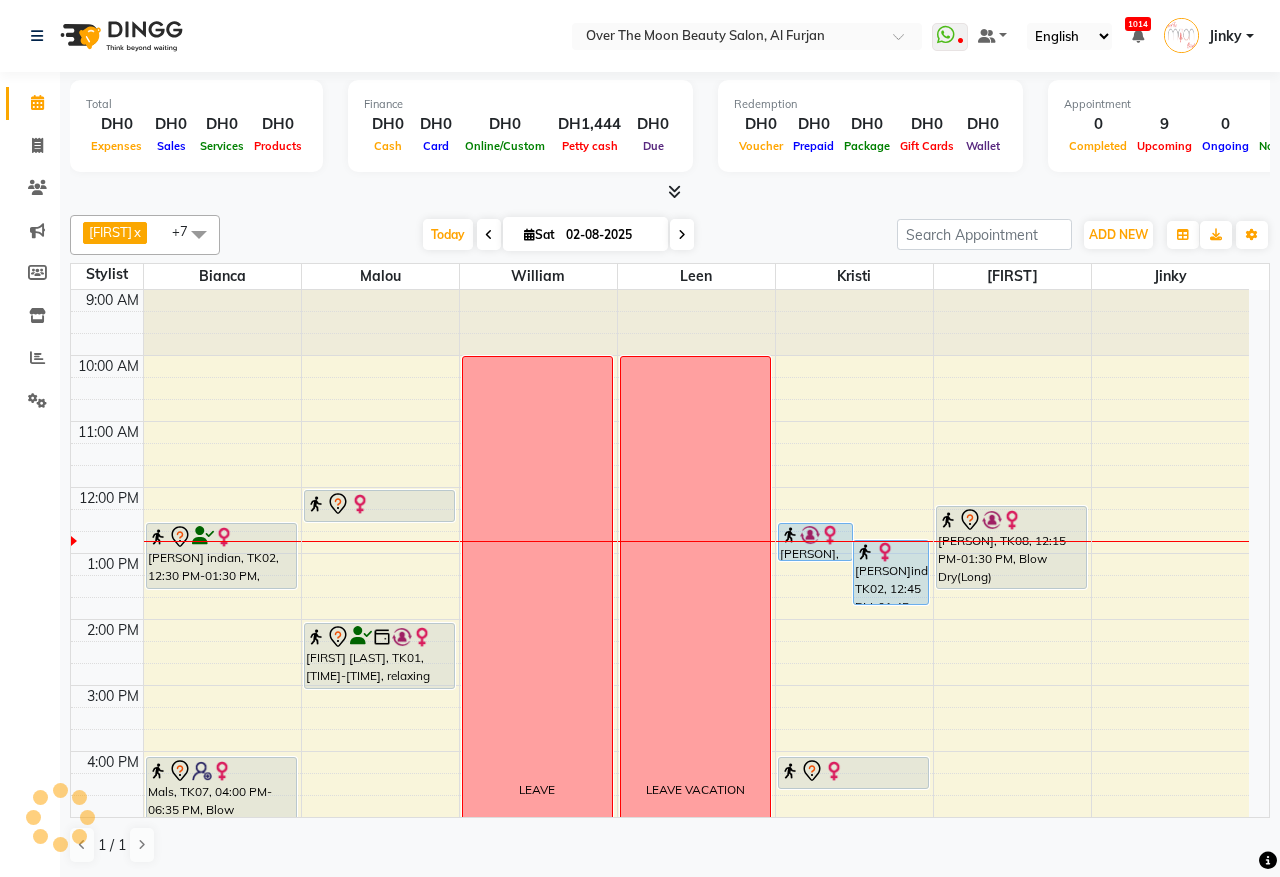click on "9:00 AM 10:00 AM 11:00 AM 12:00 PM 1:00 PM 2:00 PM 3:00 PM 4:00 PM 5:00 PM 6:00 PM 7:00 PM 8:00 PM 9:00 PM 10:00 PM 11:00 PM             [FIRST] [LAST], TK02, [TIME]-[TIME], Classic Pedicure             [FIRST], TK07, [TIME]-[TIME], Blow Dry(Long),Manicure With Gel Polish,cat eye gel,Gel Removal With Foil Hand             [FIRST], TK04, [TIME]-[TIME], Nail Extension Refill(Acrylic&Hard Gel)             [FIRST] [LAST], TK03, [TIME]-[TIME], Waxing Full brazillian             [FIRST] [LAST], TK01, [TIME]-[TIME], relaxing massage 60 minutes             [FIRST], TK05, [TIME]-[TIME], Deplive Stomach,Foot scrub  LEAVE   LEAVE VACATION      [FIRST], TK08, [TIME]-[TIME], Eyebrow Tinting (DH50)     [FIRST] [LAST], TK02, [TIME]-[TIME], Classic Manicure (DH77)             [FIRST], TK06, [TIME]-[TIME], Threading Eyebrow             [FIRST], TK07, [TIME]-[TIME], Threading Eyebrow,Waxing Underarm,Anti-Tanning Facial (De-Tanning)             [FIRST], TK08, [TIME]-[TIME], Blow Dry(Long)             [FIRST], TK08, [TIME]-[TIME], Blow Dry(Long)" at bounding box center (660, 784) 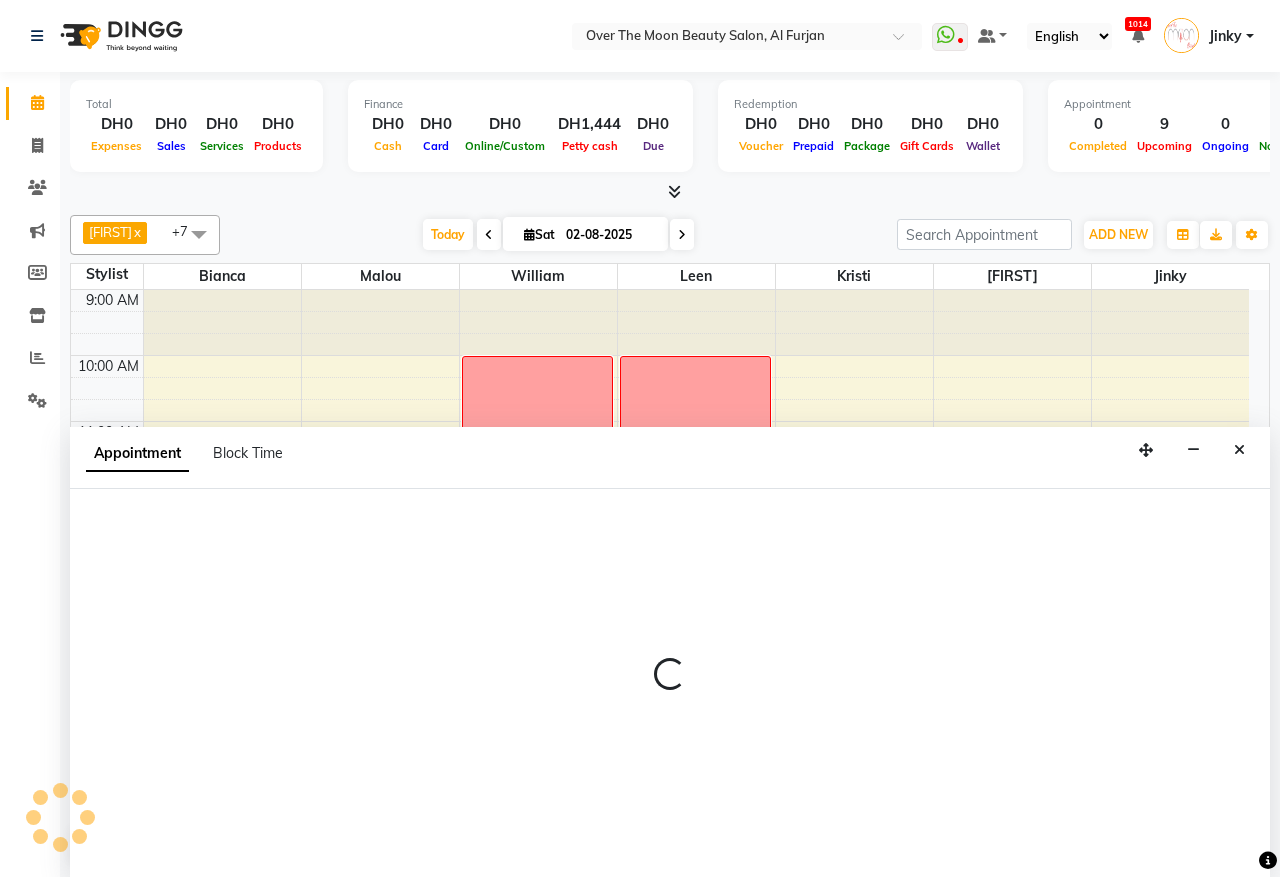 select on "23036" 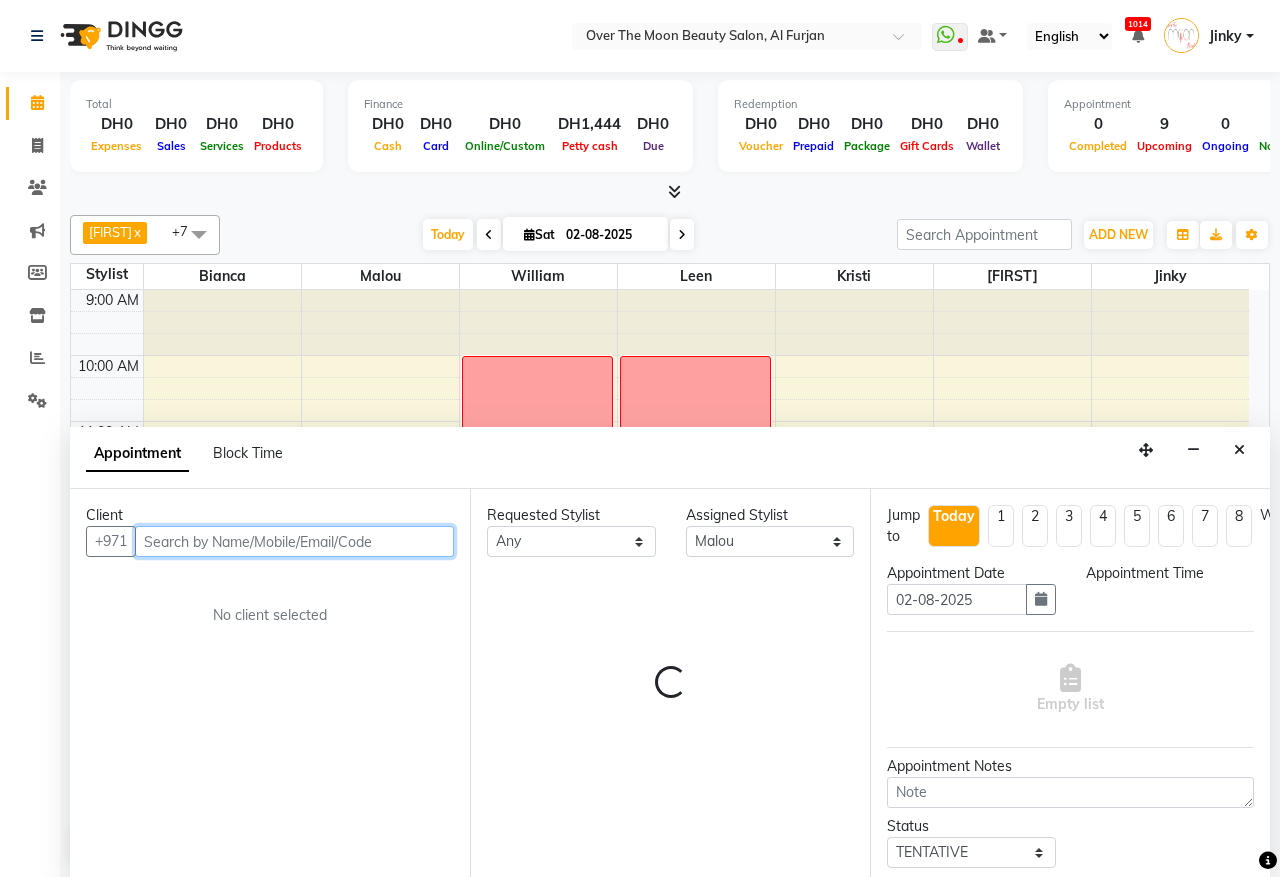 select on "765" 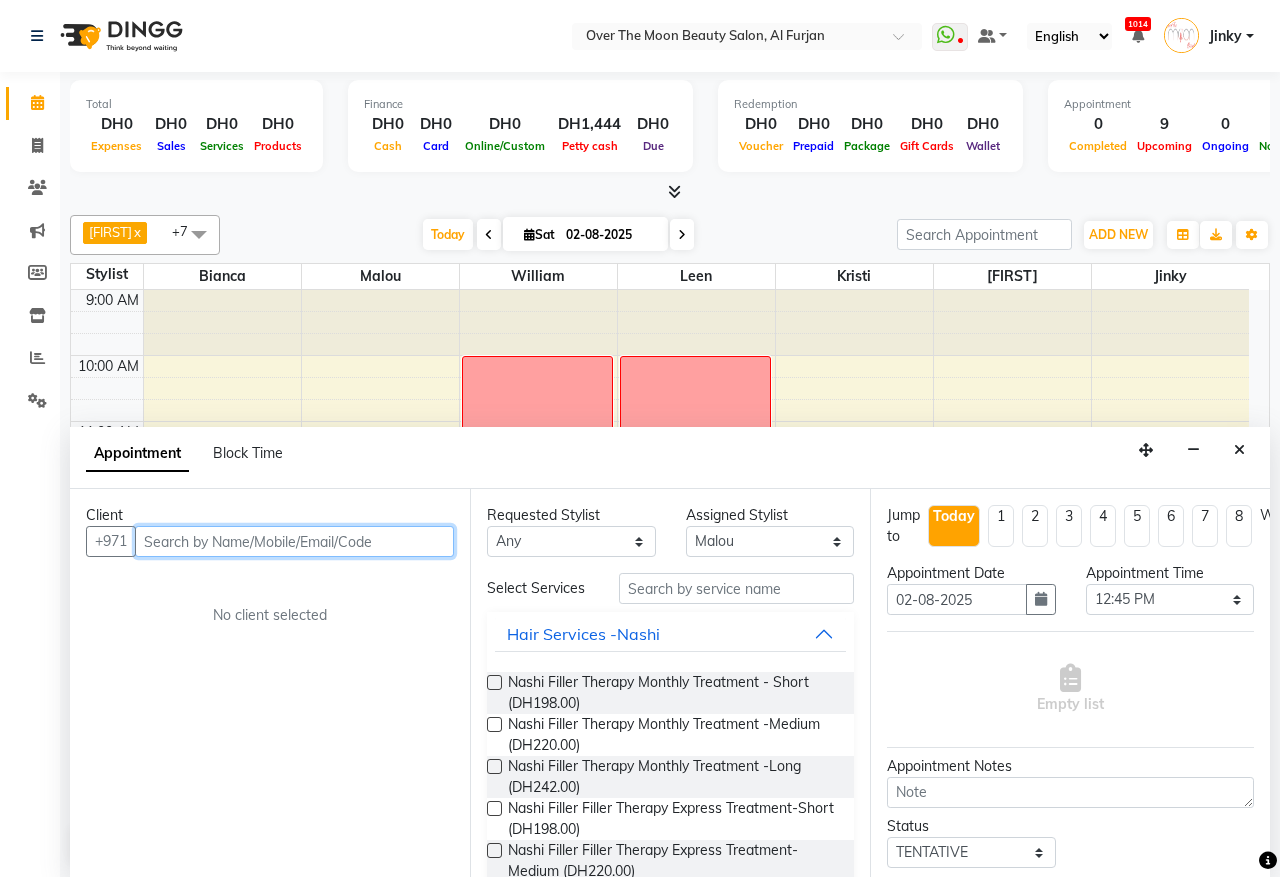 click at bounding box center (294, 541) 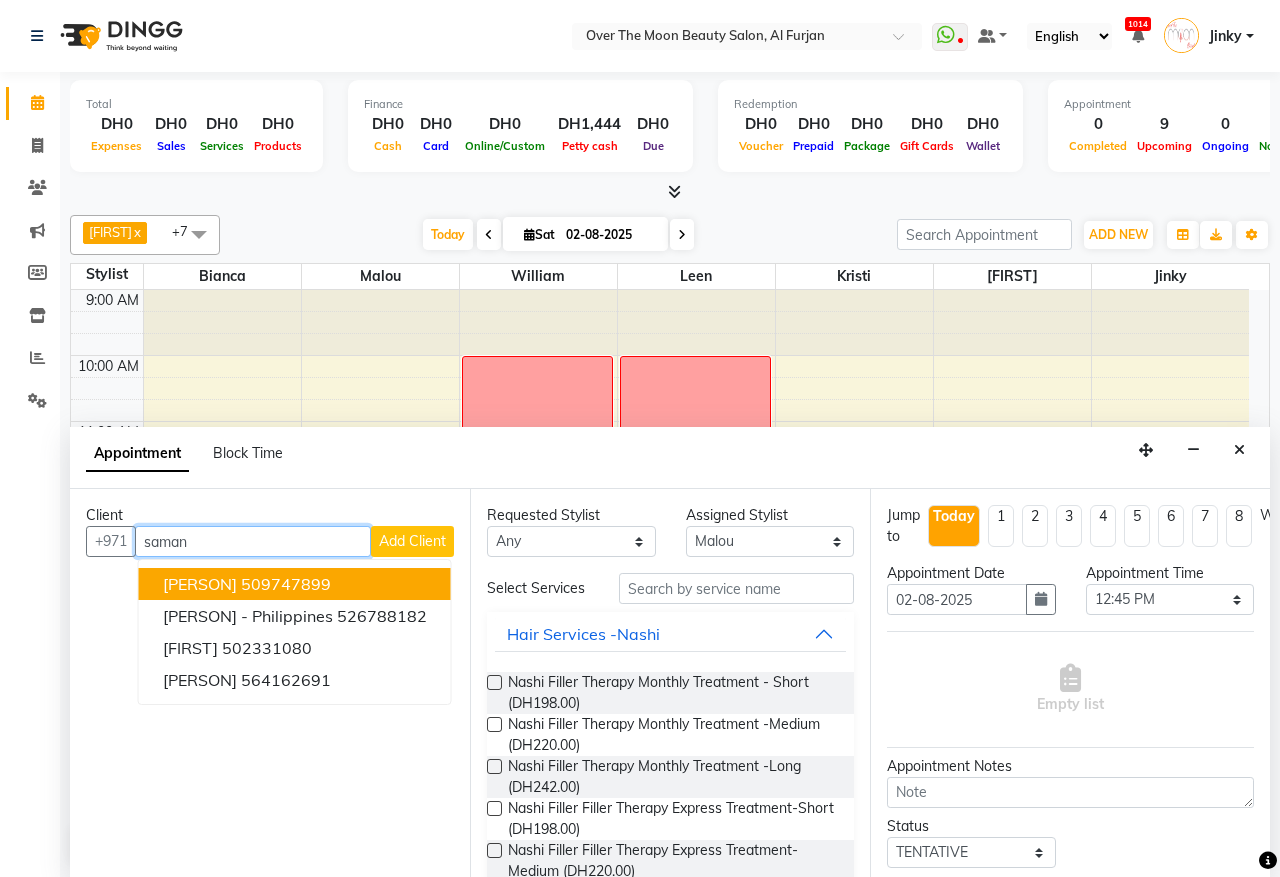 click on "509747899" at bounding box center [286, 584] 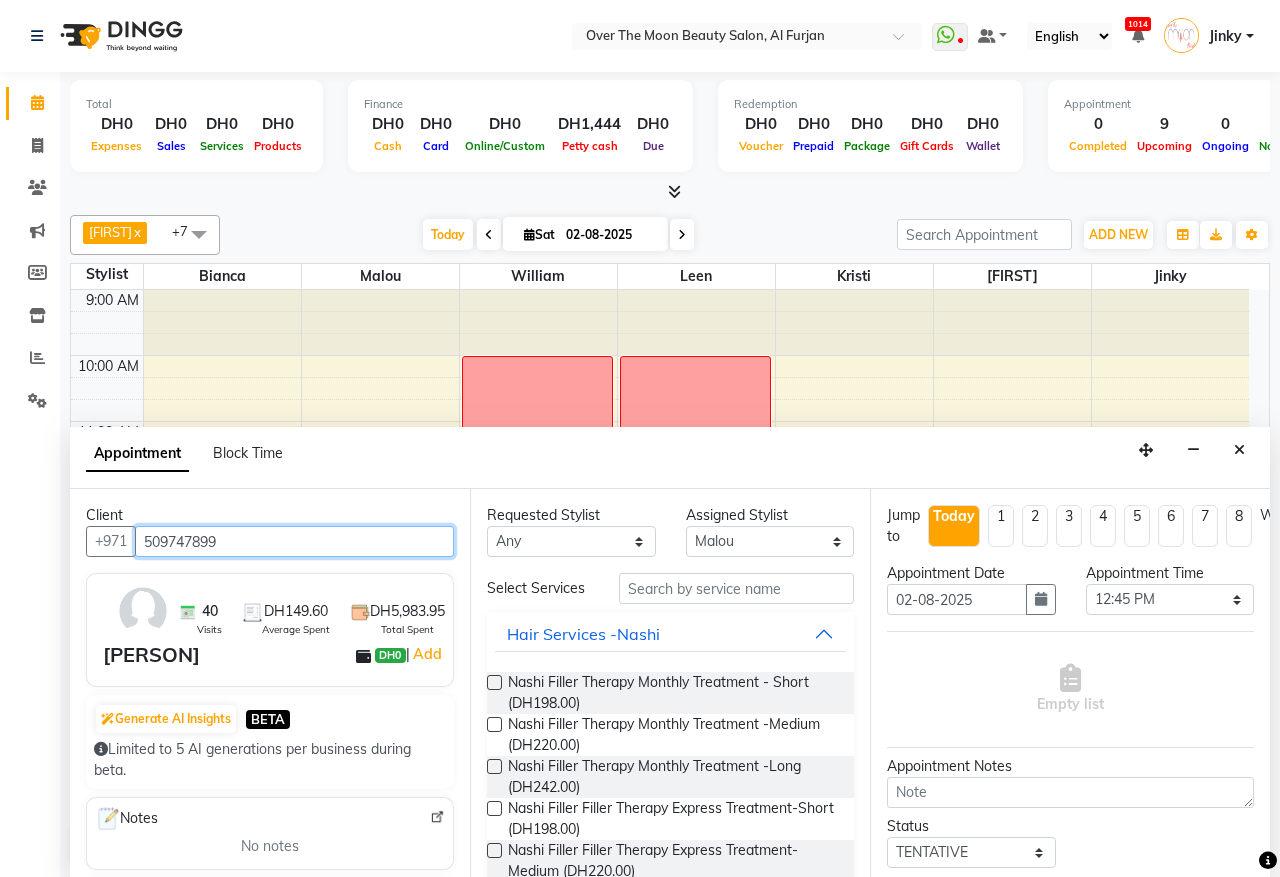 type on "509747899" 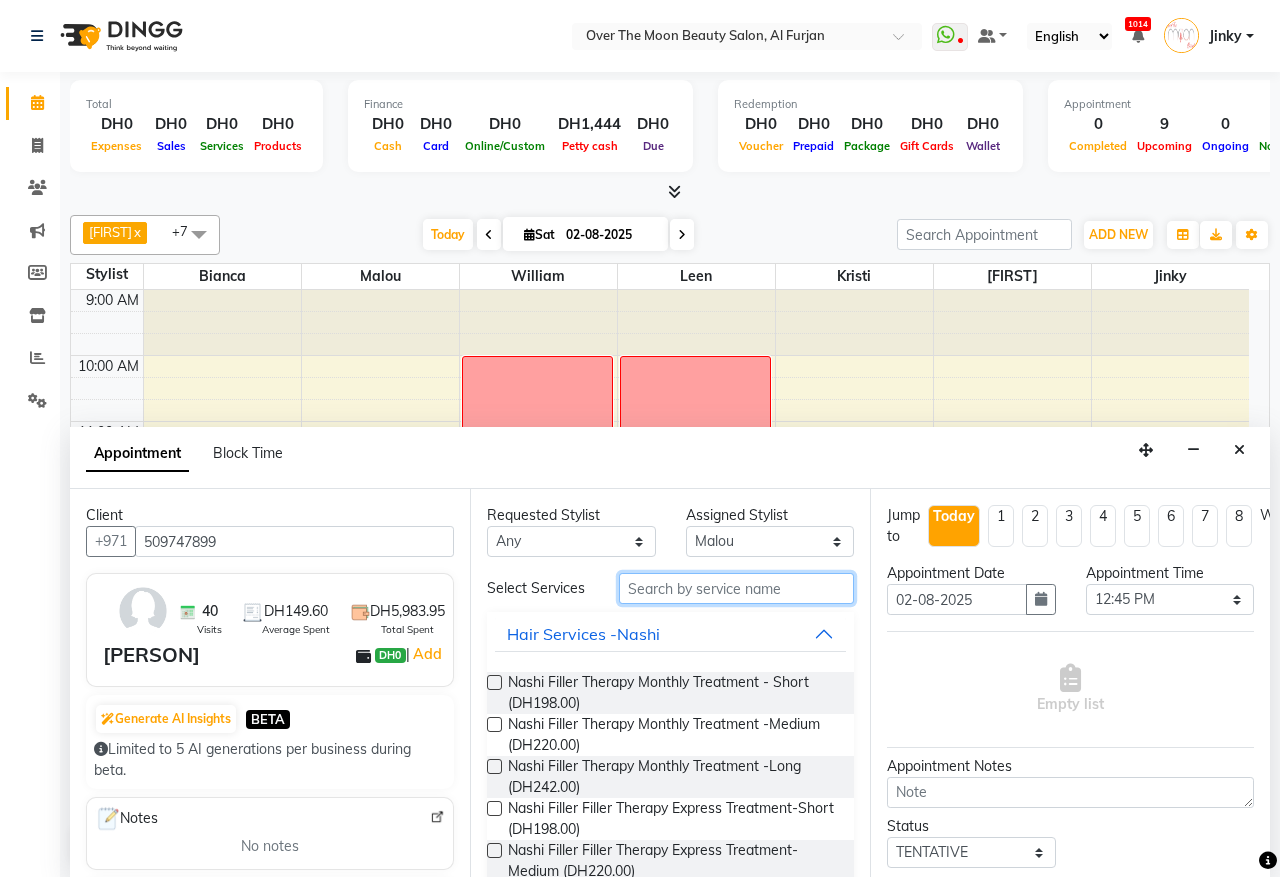 click at bounding box center [736, 588] 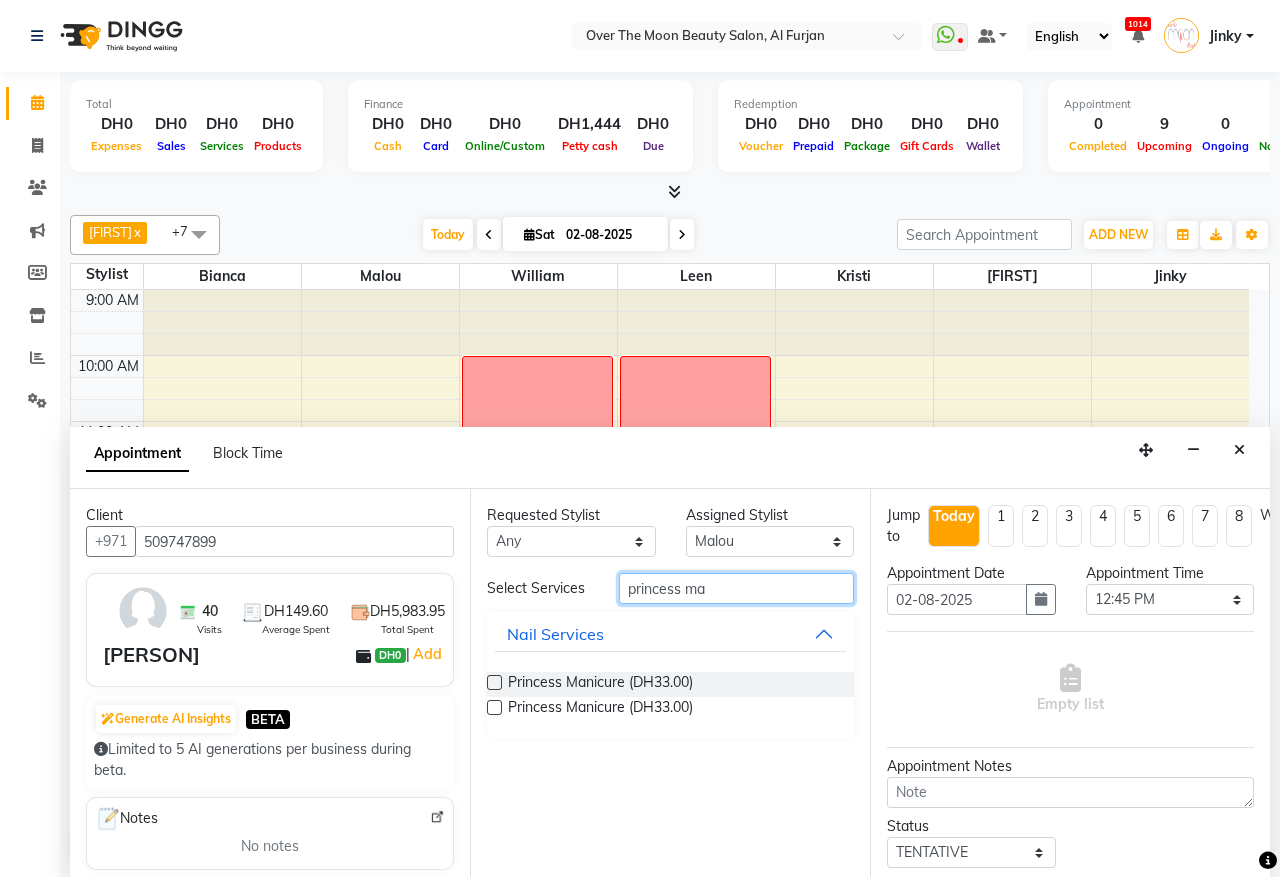type on "princess ma" 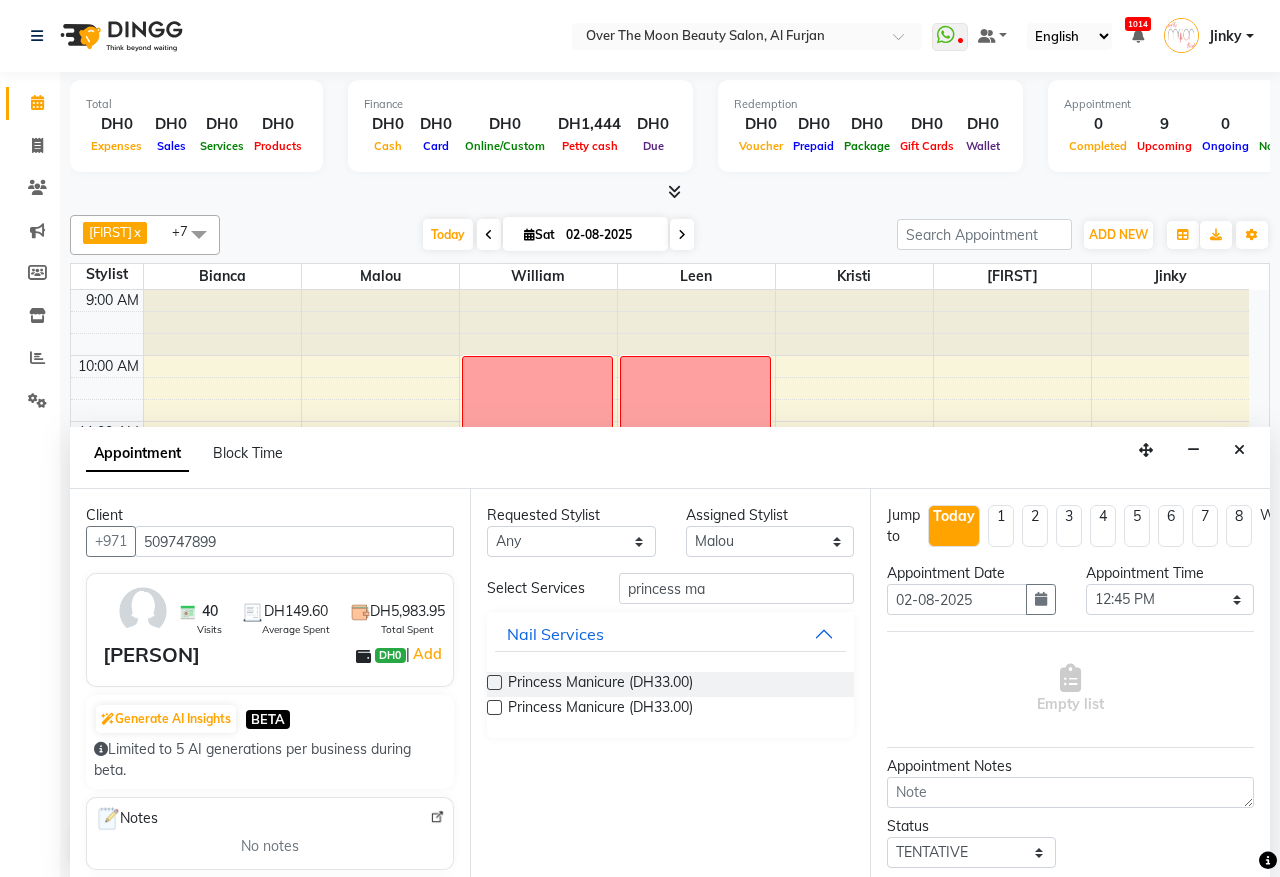 click at bounding box center [494, 682] 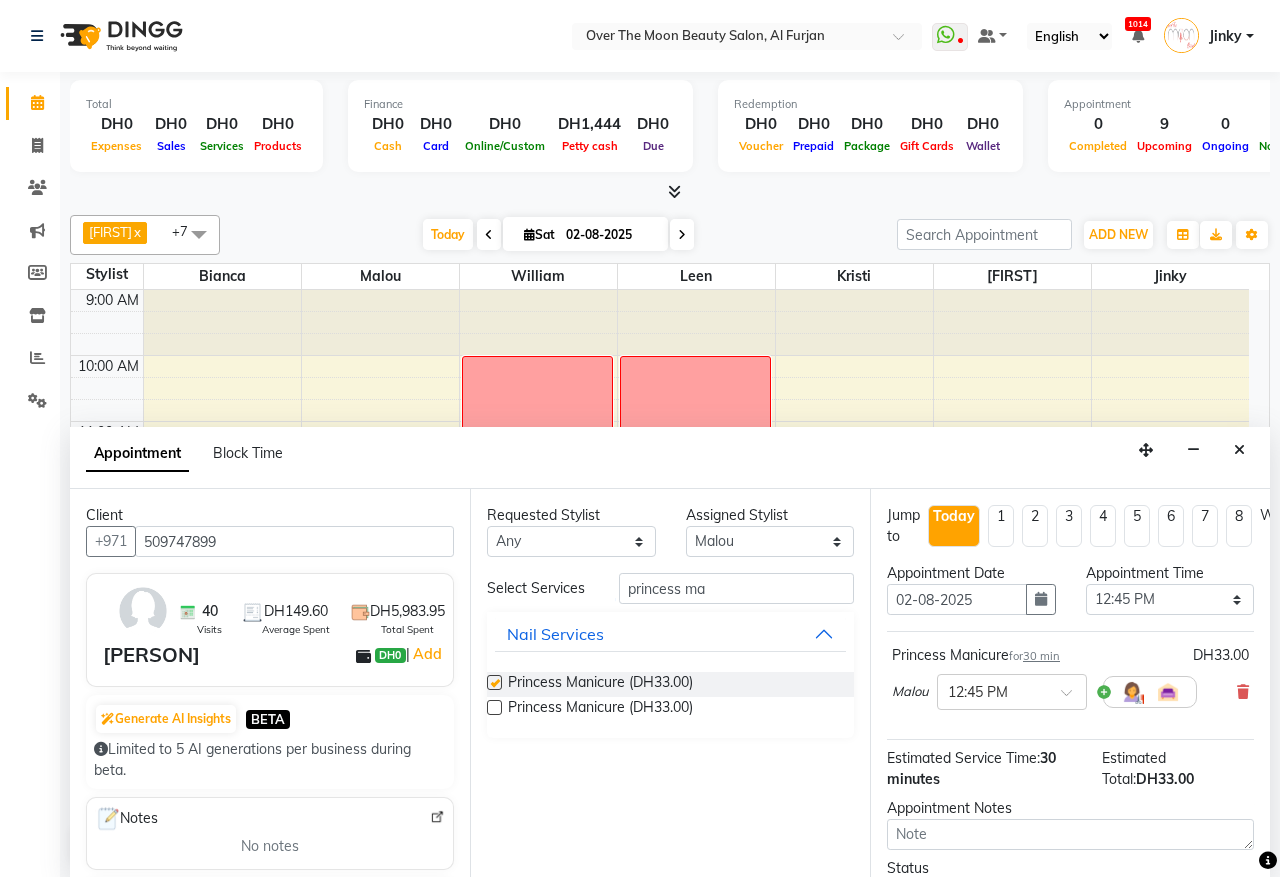 checkbox on "false" 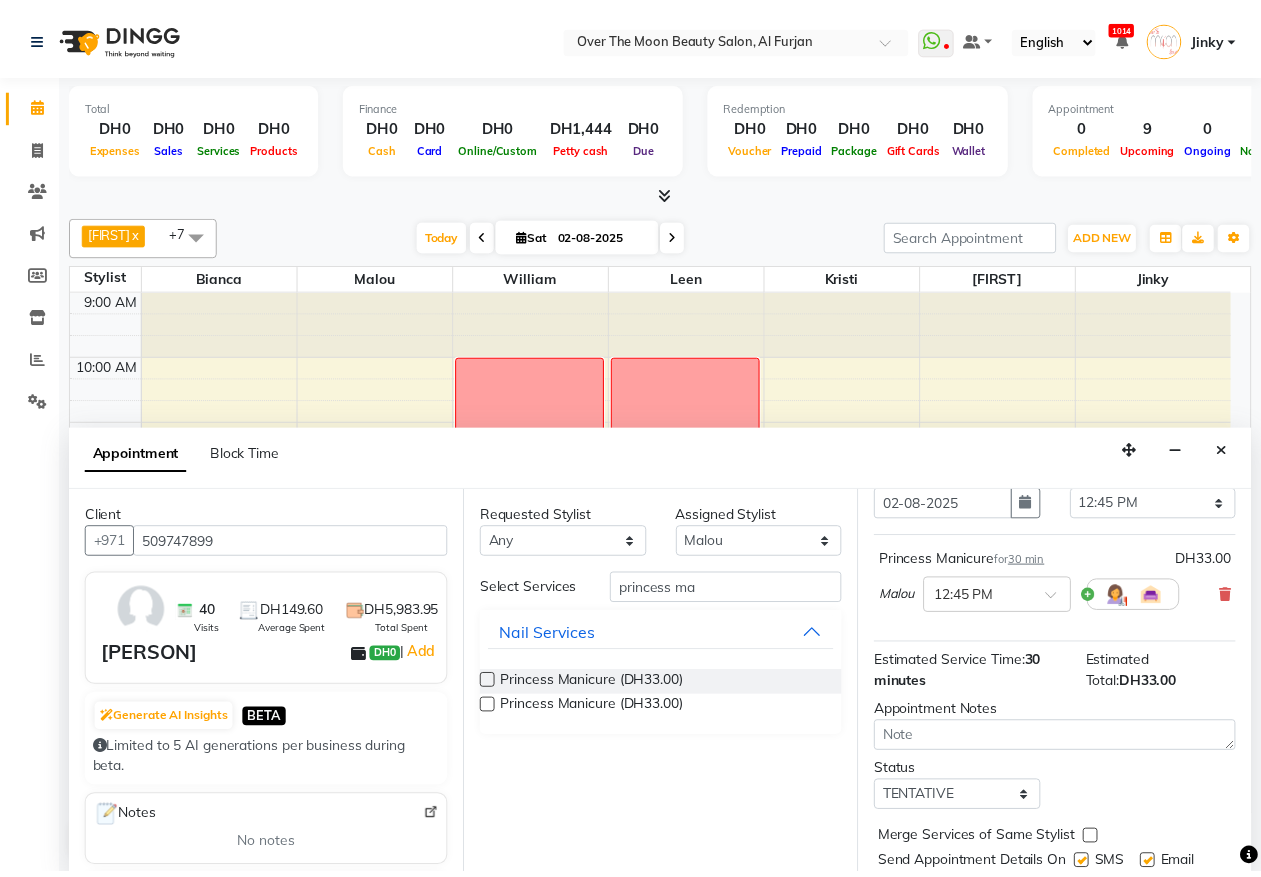 scroll, scrollTop: 180, scrollLeft: 0, axis: vertical 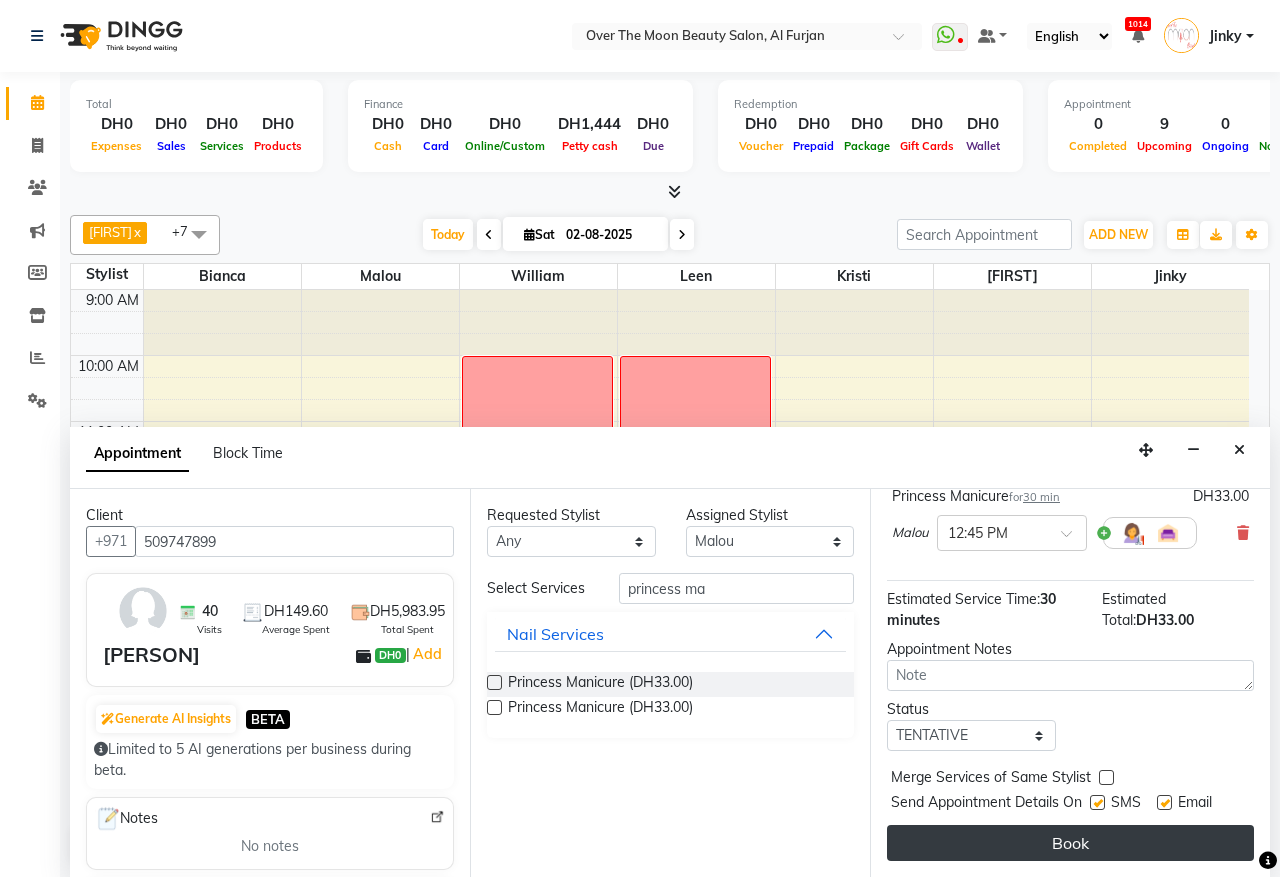 drag, startPoint x: 1101, startPoint y: 757, endPoint x: 1052, endPoint y: 837, distance: 93.813644 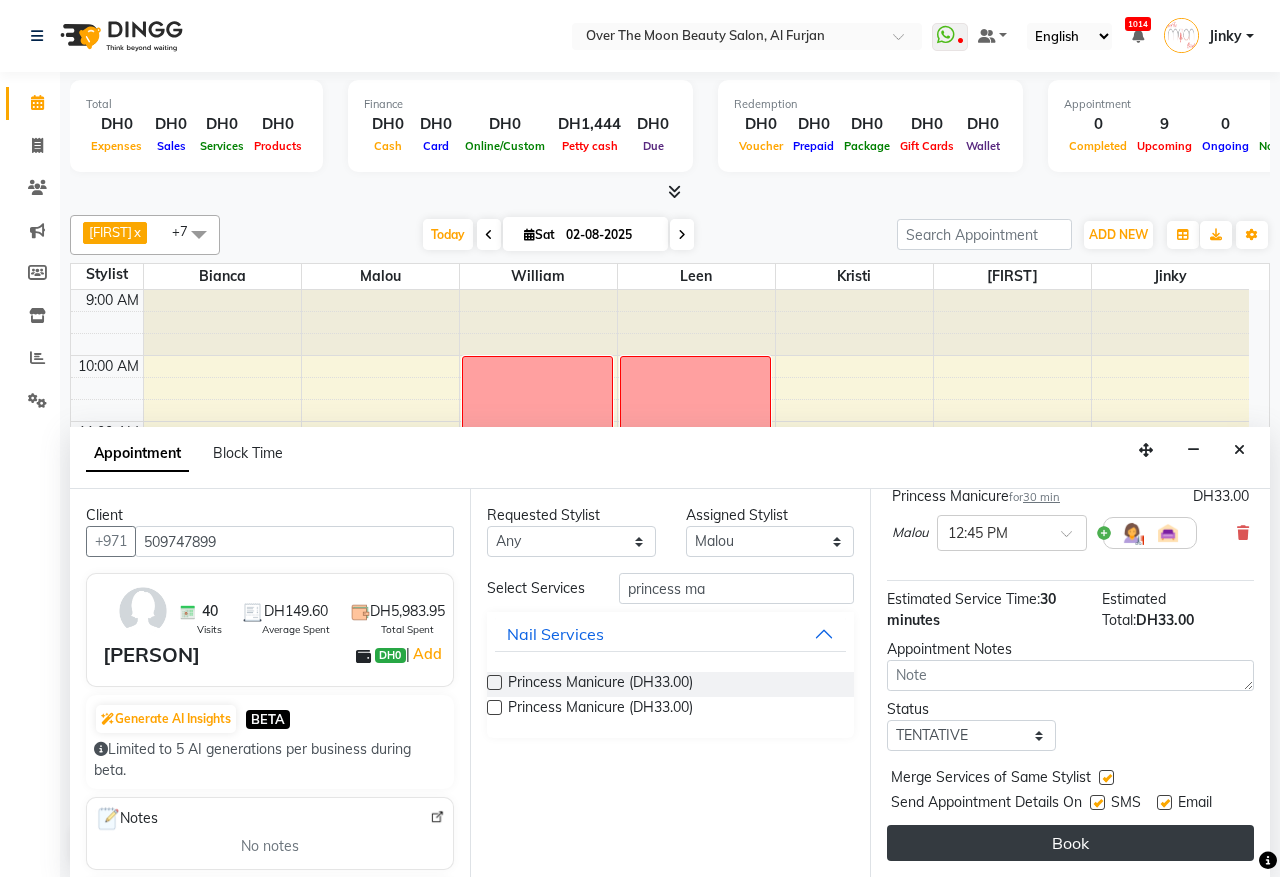 click on "Book" at bounding box center (1070, 843) 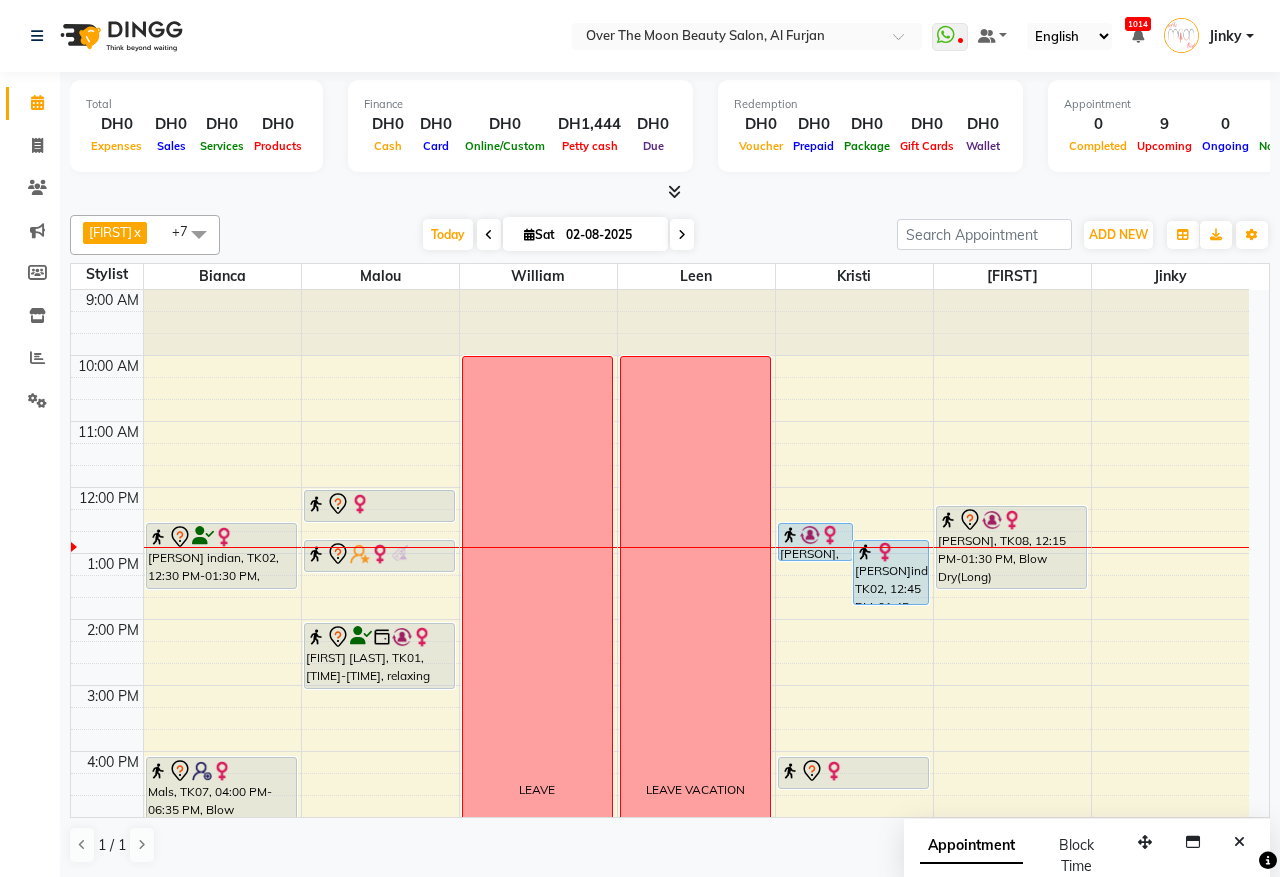 click at bounding box center [830, 535] 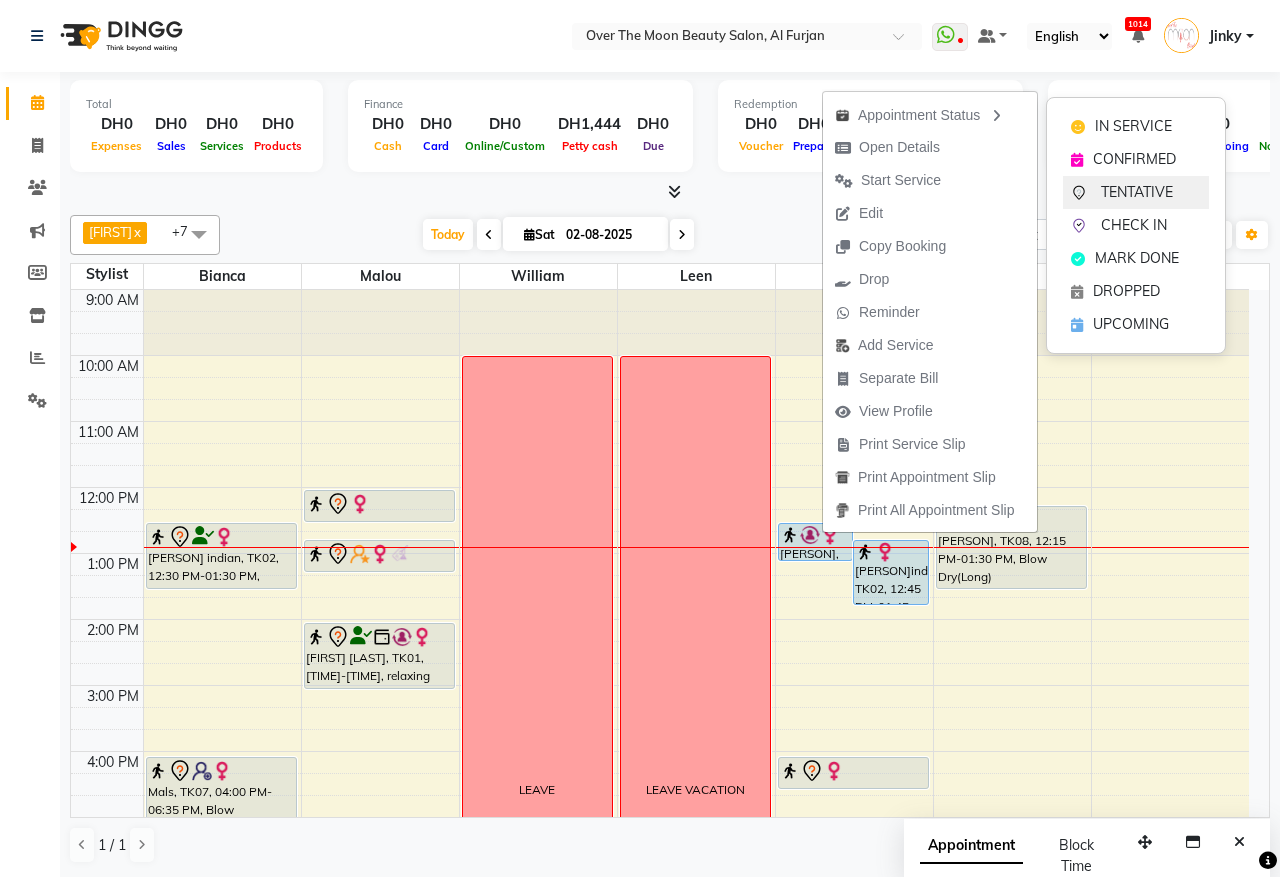 click on "TENTATIVE" 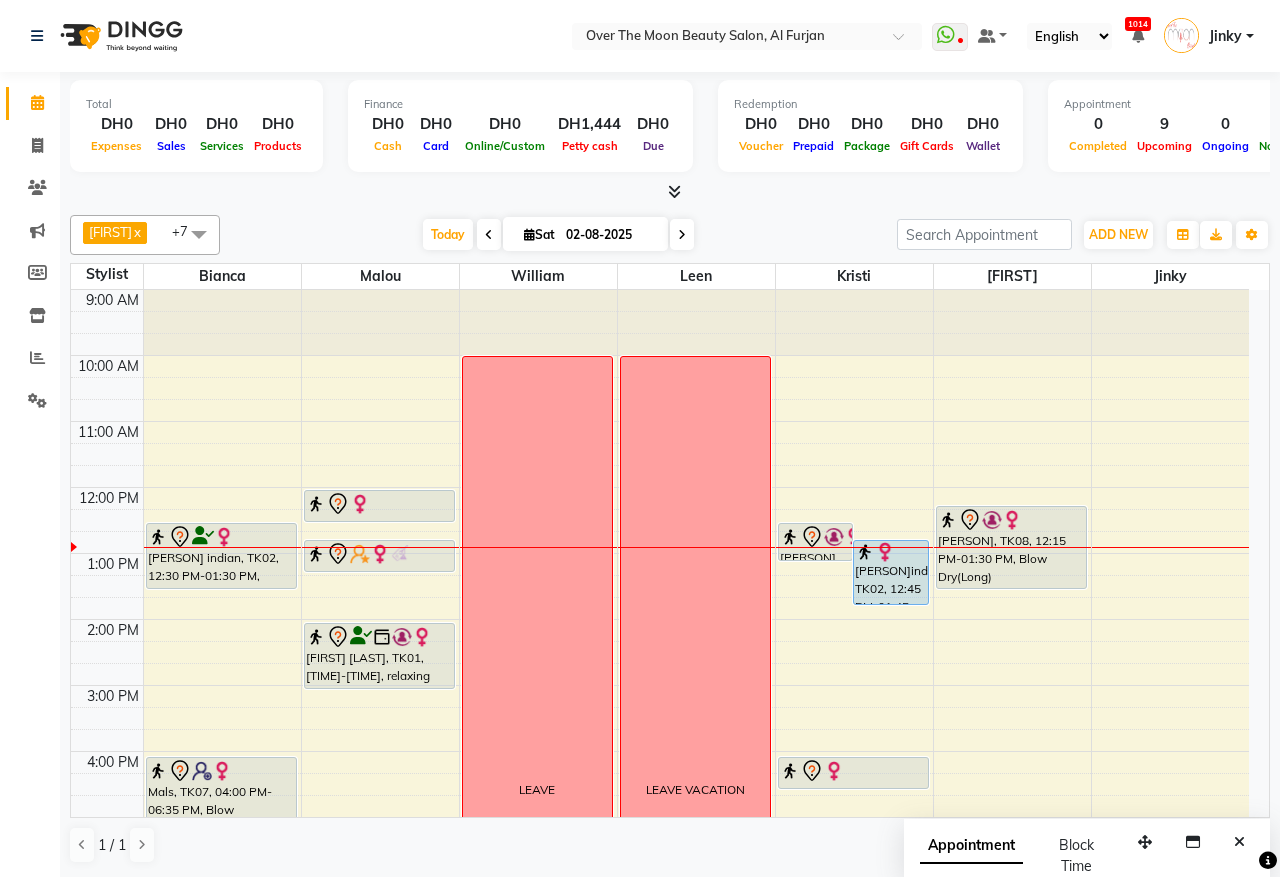 click on "[PERSON]indian, TK02, 12:45 PM-01:45 PM, Classic Manicure (DH77)" at bounding box center [891, 572] 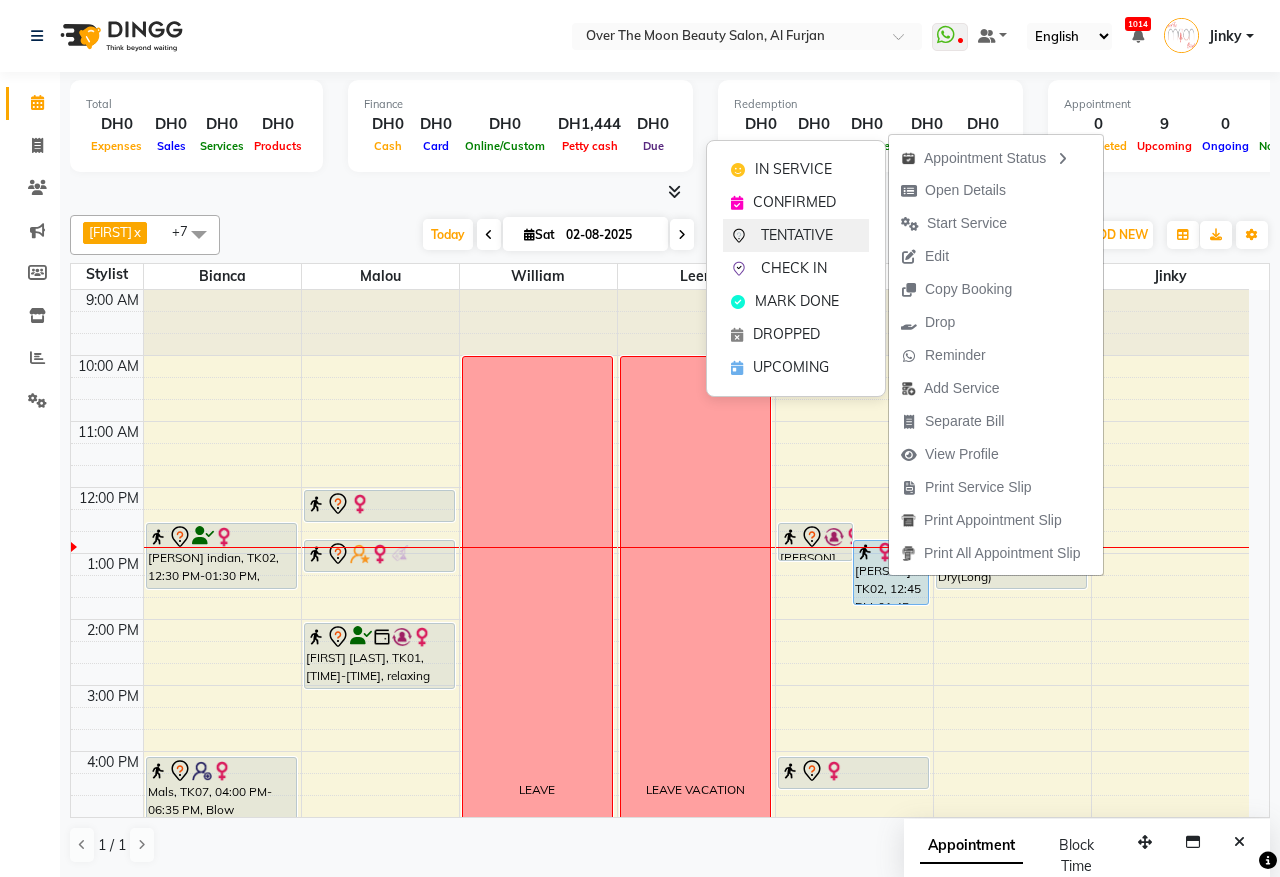 click on "TENTATIVE" 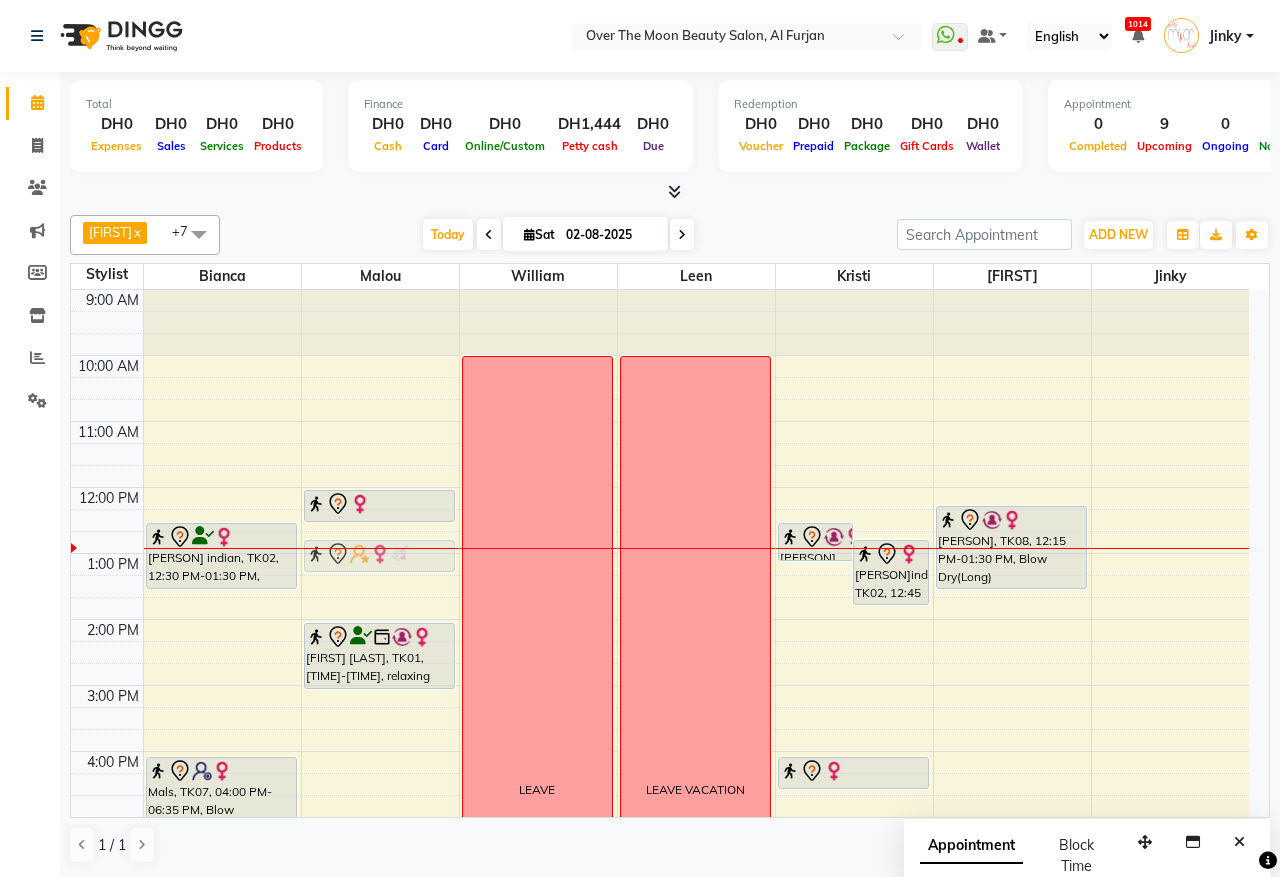 click on "[PERSON], TK03, 12:00 PM-12:30 PM, Waxing Full brazillian             [PERSON], TK09, 12:45 PM-01:15 PM, Princess Manicure              [PERSON], TK01, 02:00 PM-03:00 PM, relaxing massage 60 minutes             [PERSON], TK05, 08:30 PM-09:35 PM, Deplive Stomach,Foot scrub             [PERSON], TK09, 12:45 PM-01:15 PM, Princess Manicure" at bounding box center (380, 784) 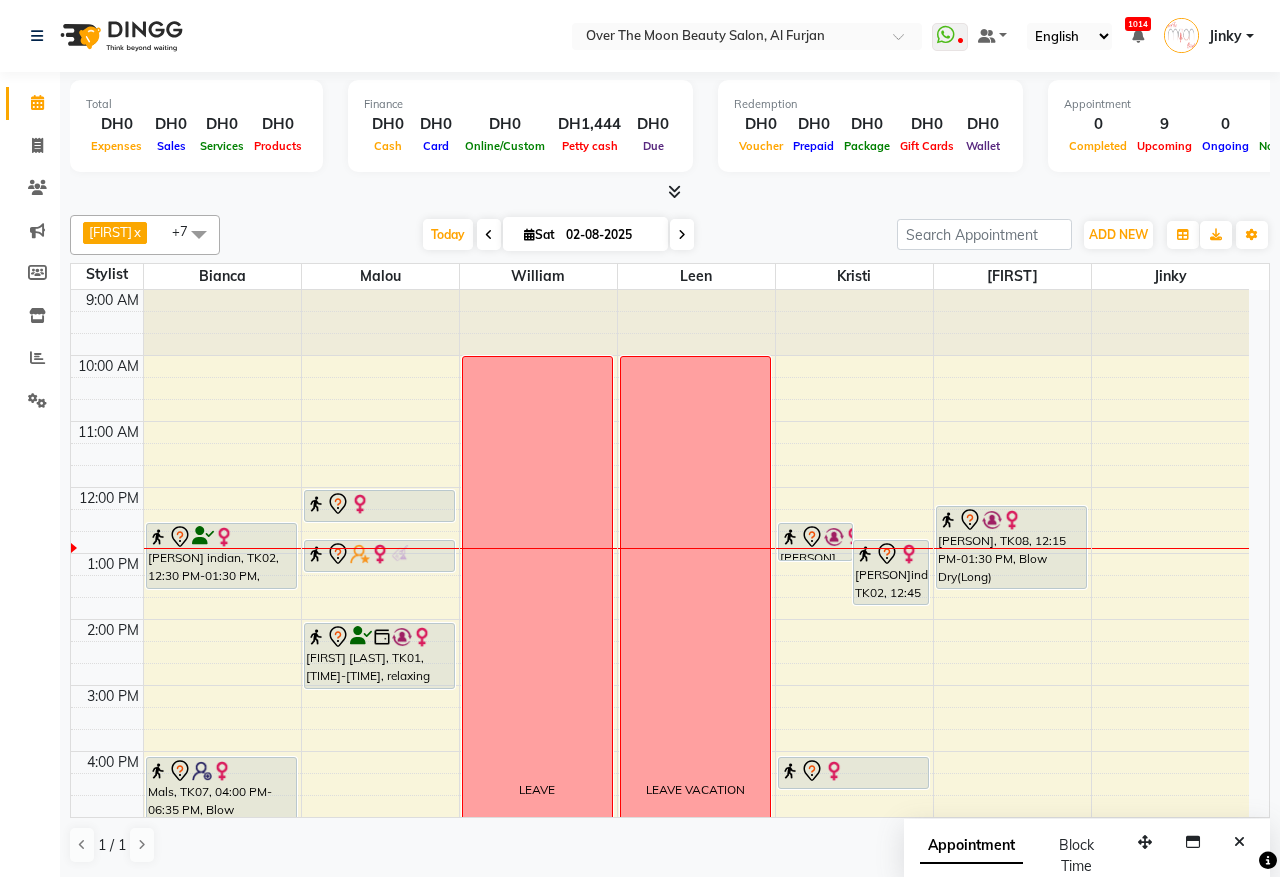 drag, startPoint x: 366, startPoint y: 572, endPoint x: 376, endPoint y: 560, distance: 15.6205 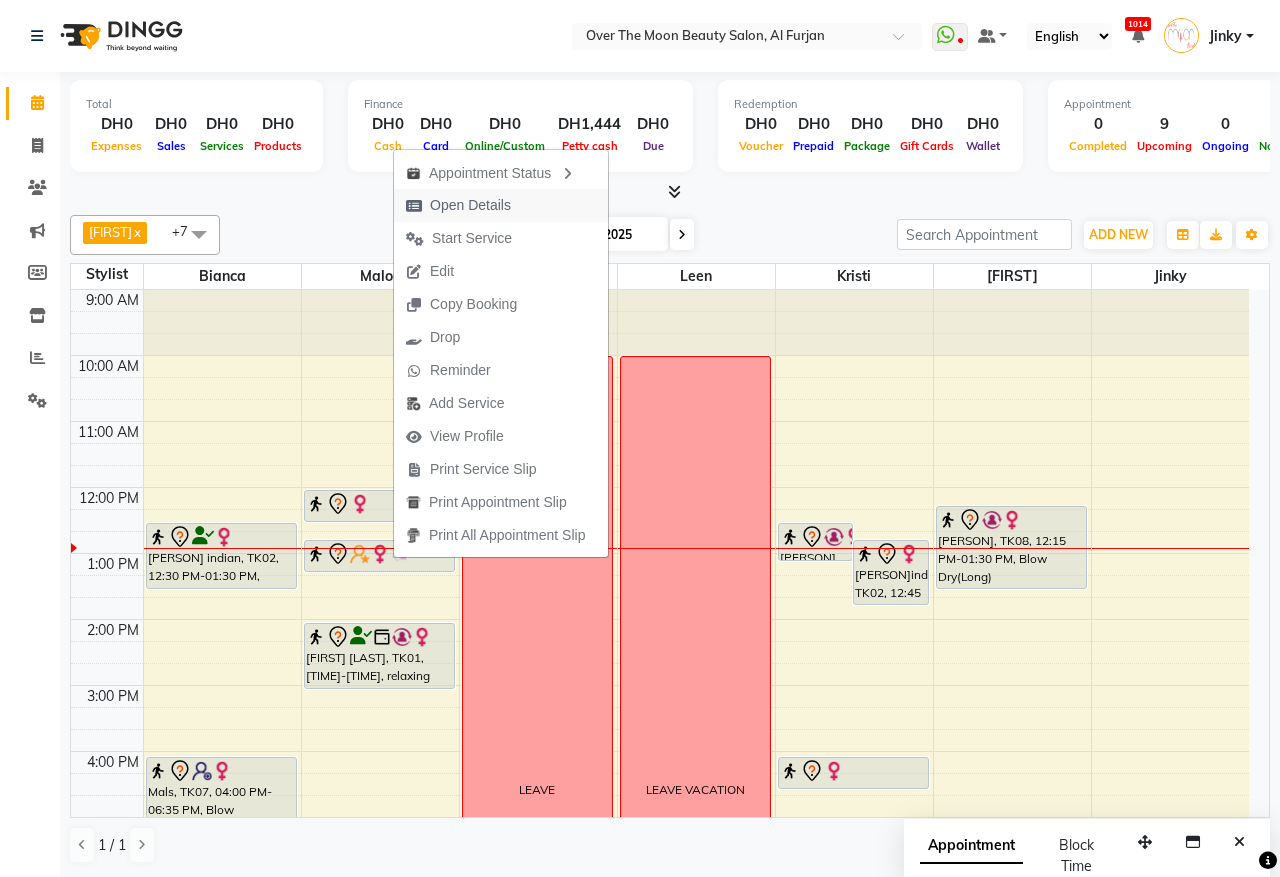 click on "Open Details" at bounding box center [470, 205] 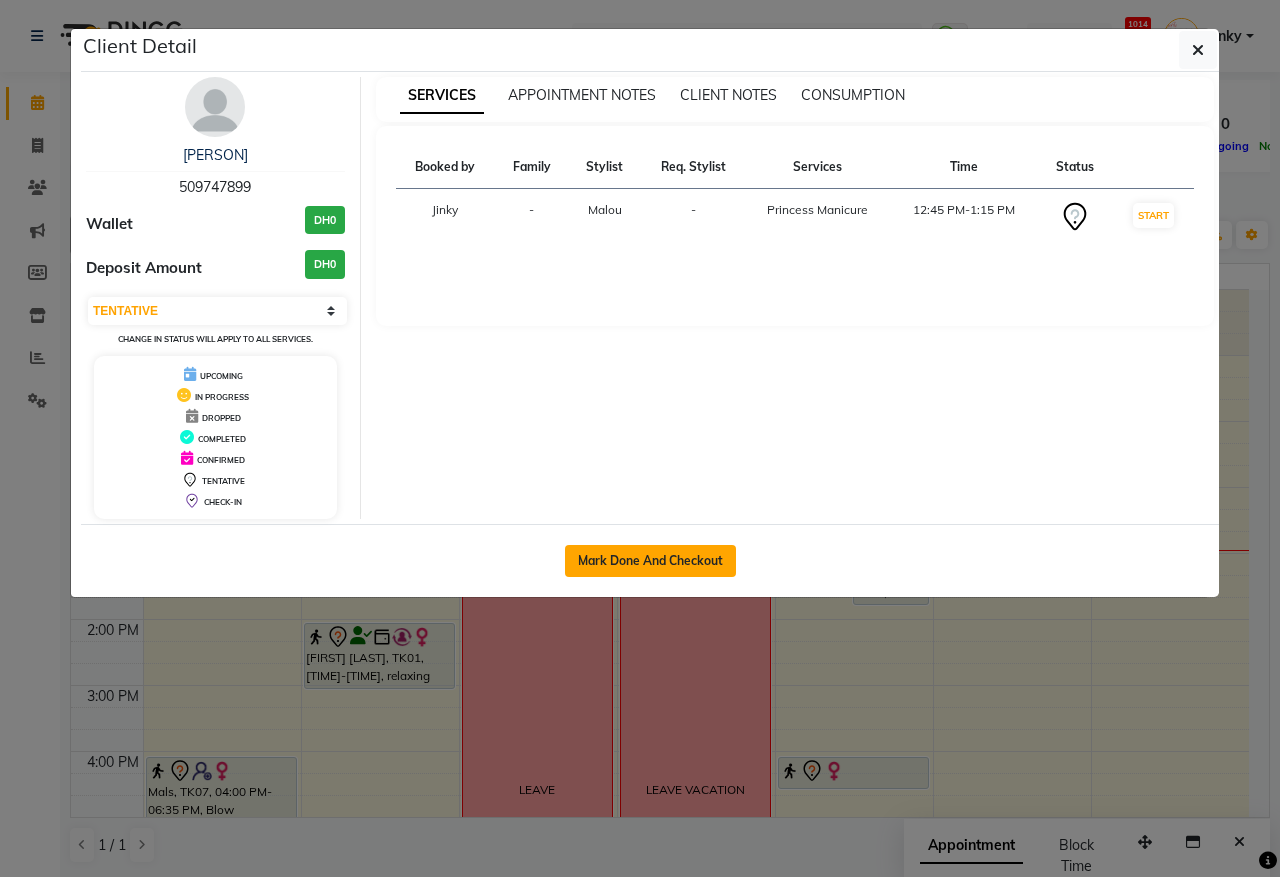 click on "Mark Done And Checkout" 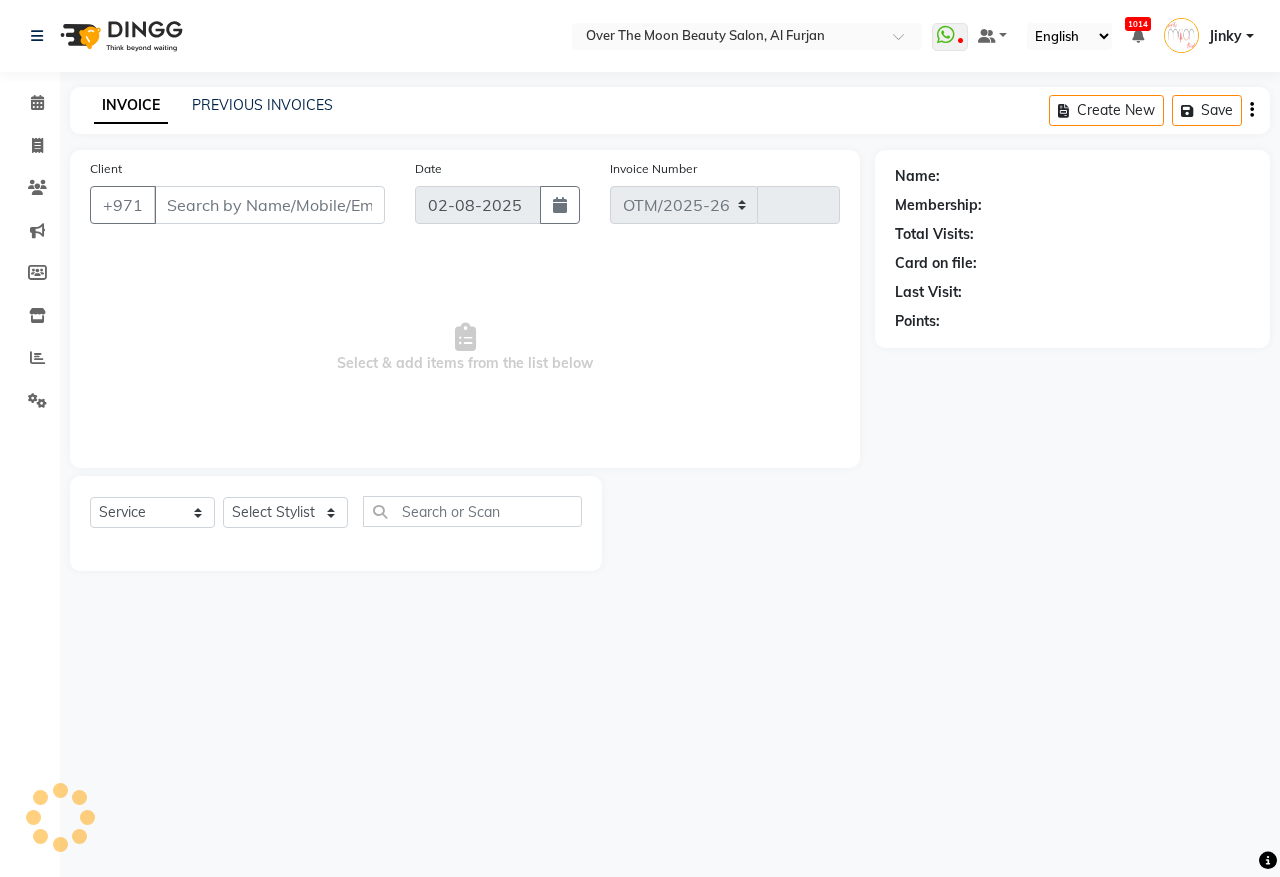 select on "3996" 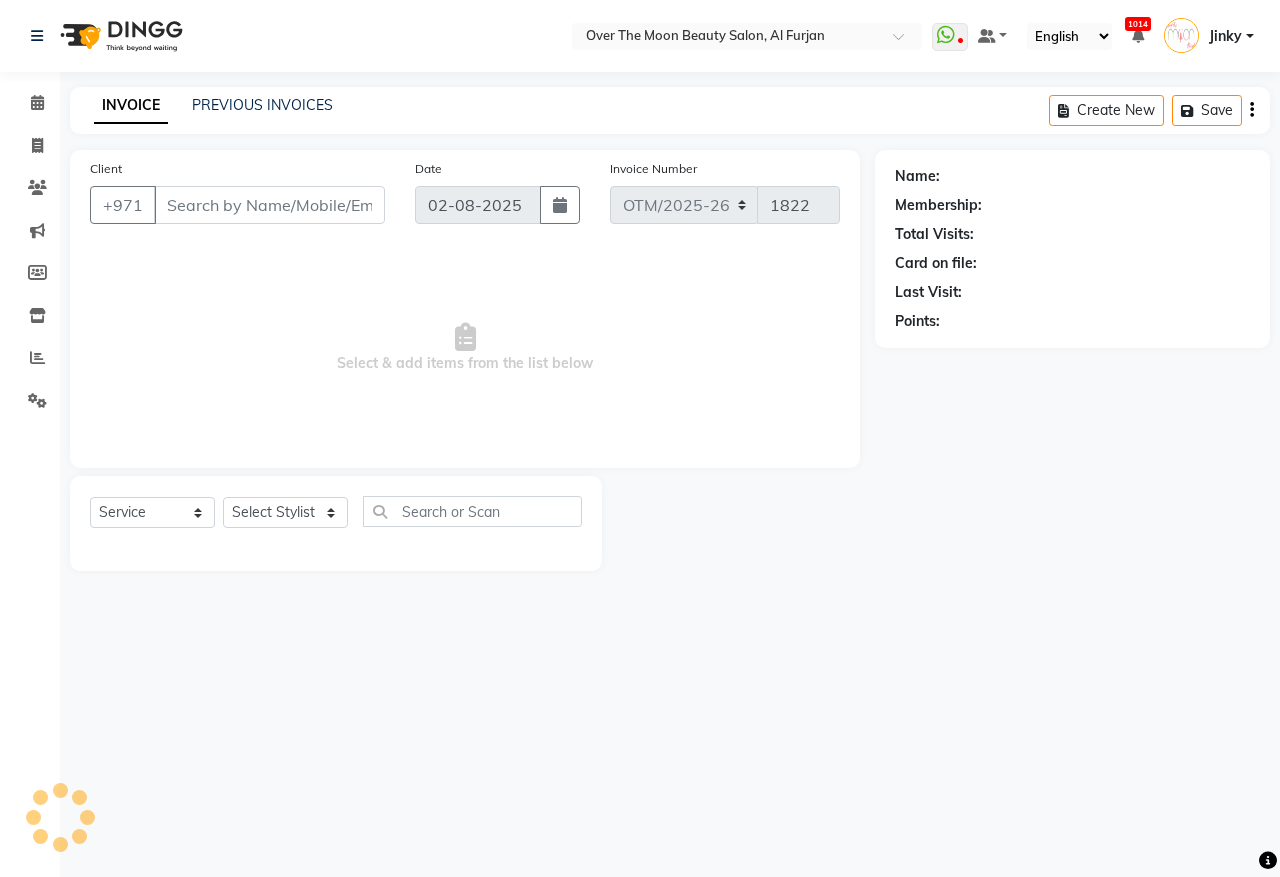 type on "509747899" 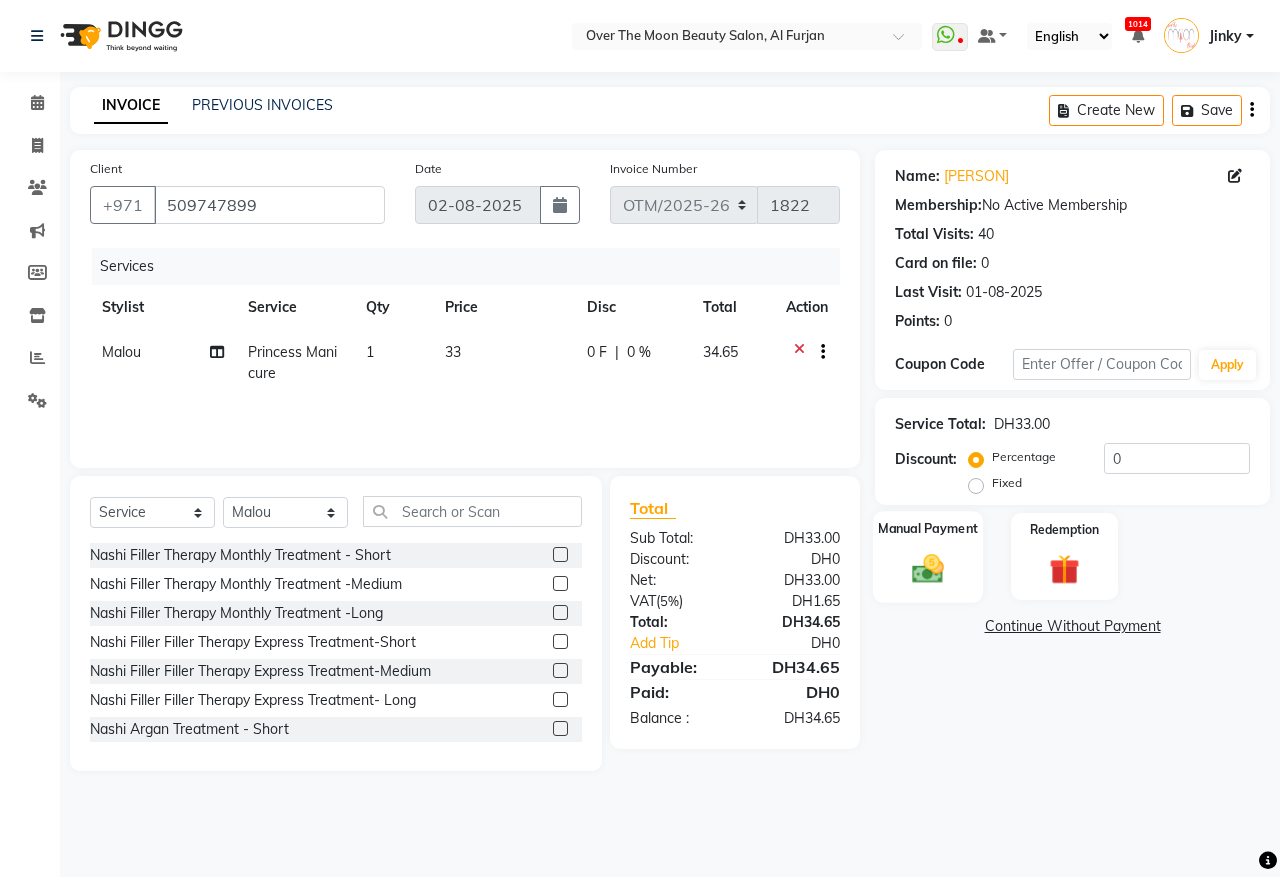 click 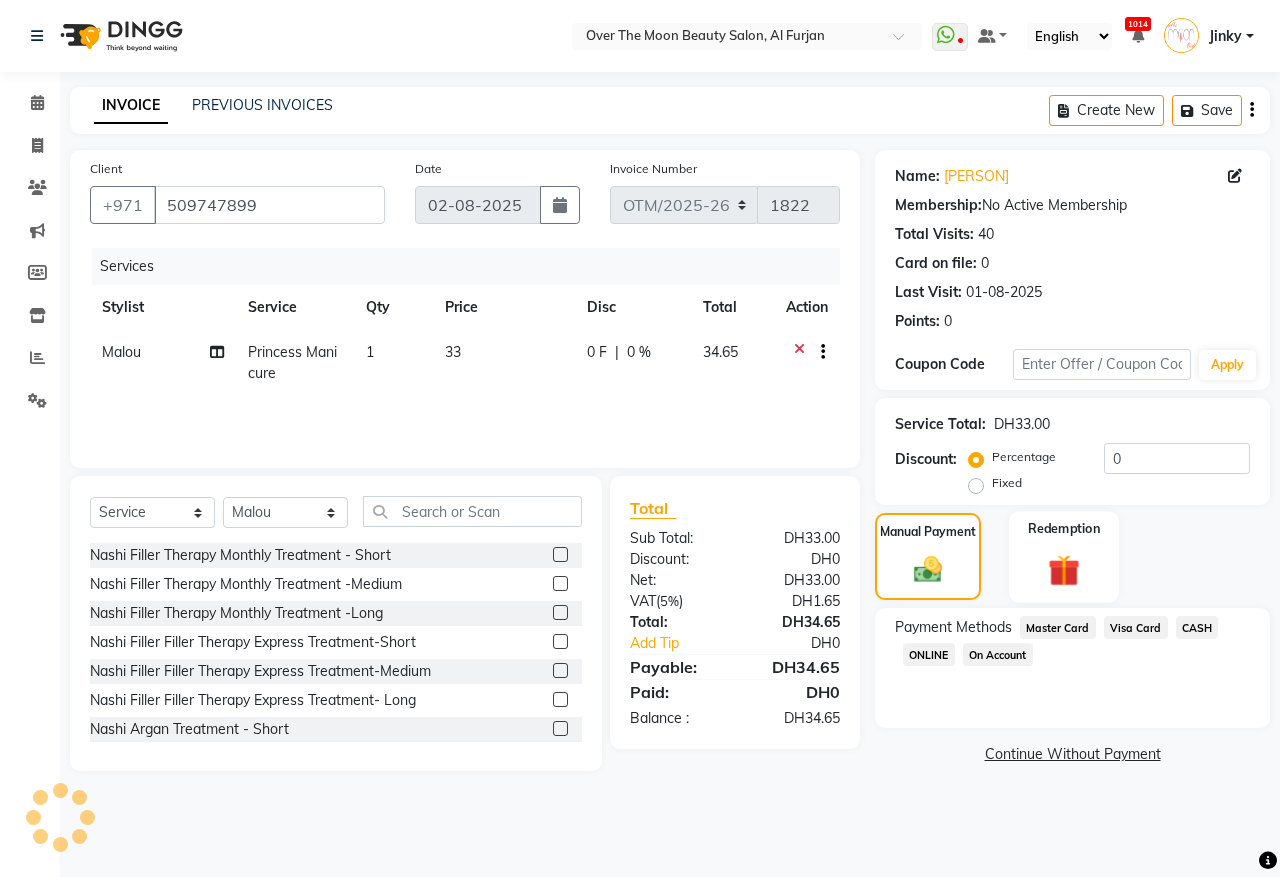 drag, startPoint x: 1151, startPoint y: 626, endPoint x: 1011, endPoint y: 568, distance: 151.53877 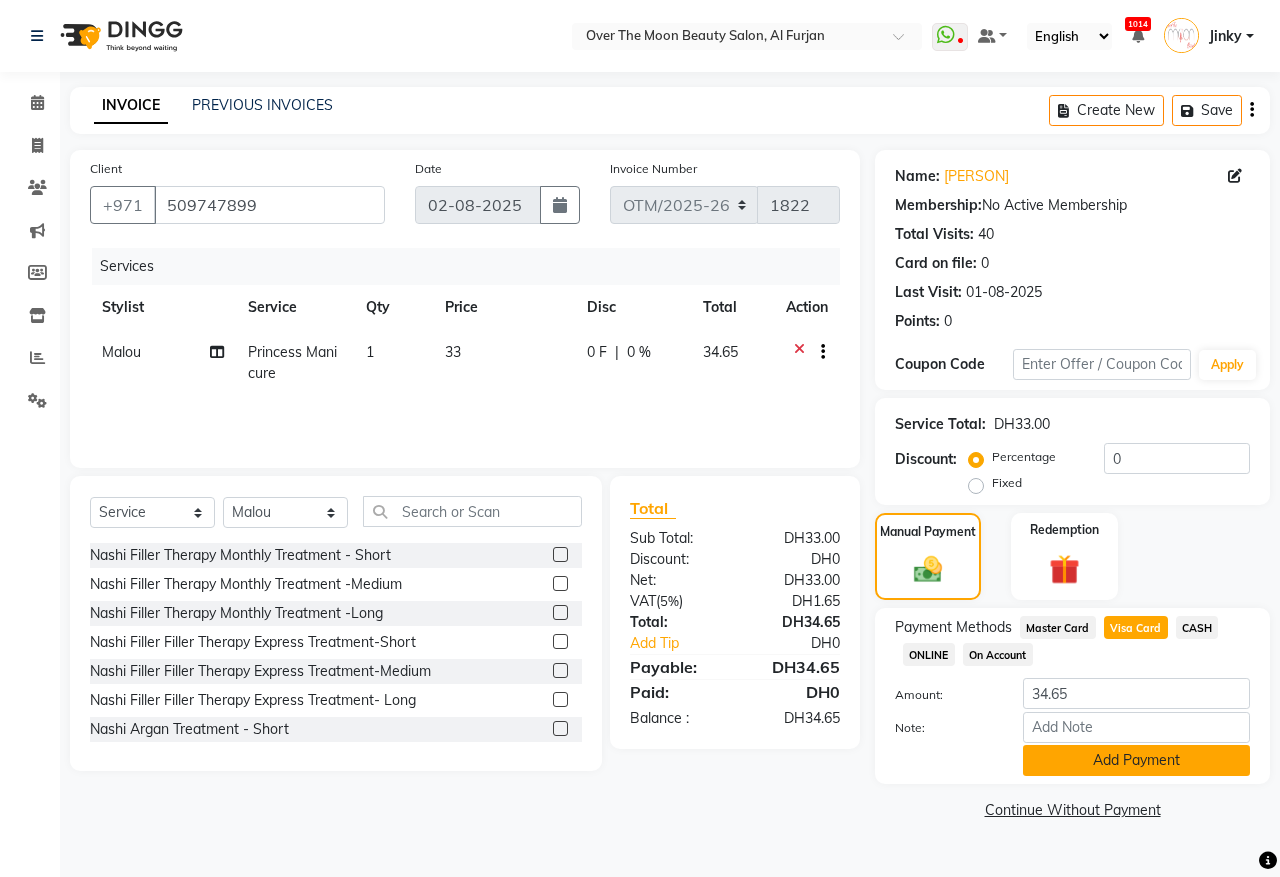 click on "Add Payment" 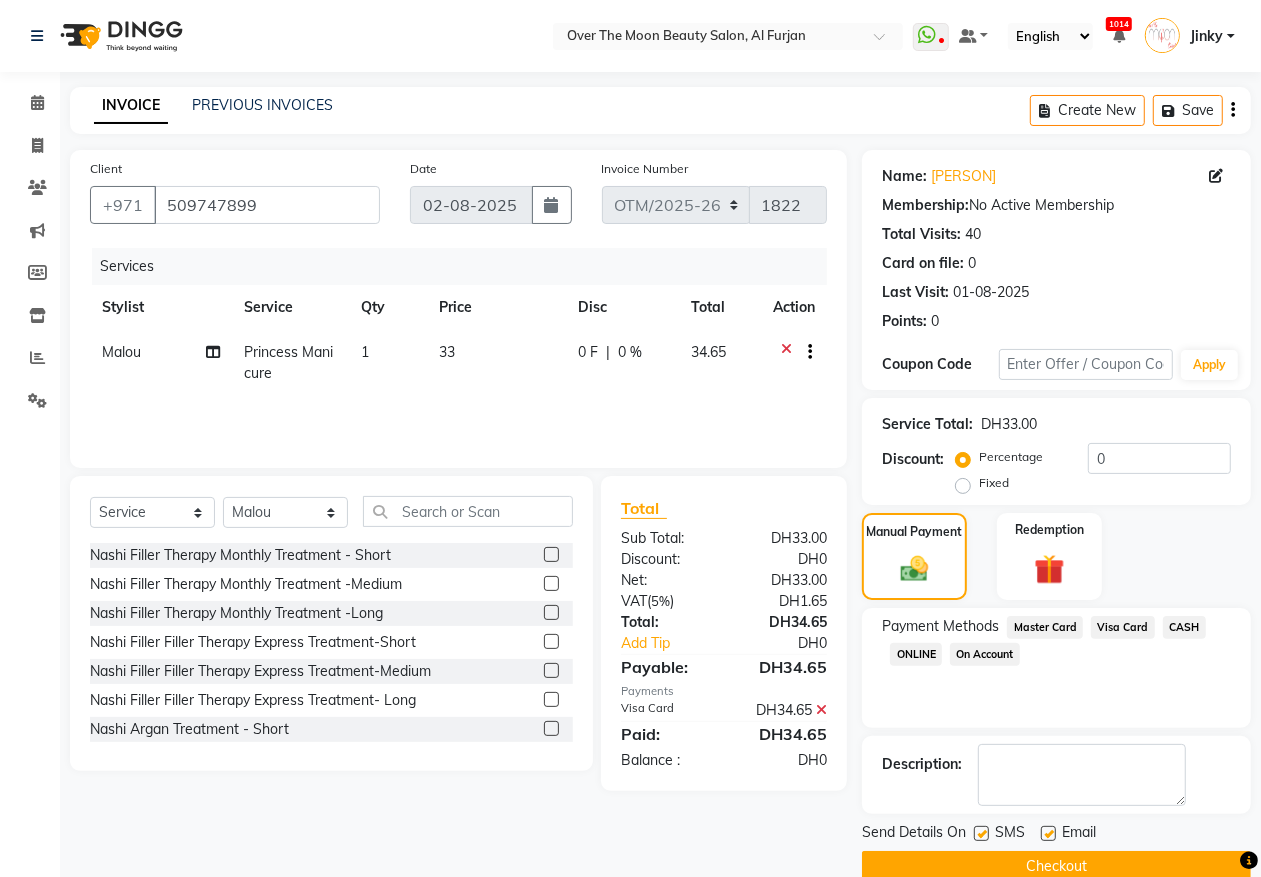 scroll, scrollTop: 35, scrollLeft: 0, axis: vertical 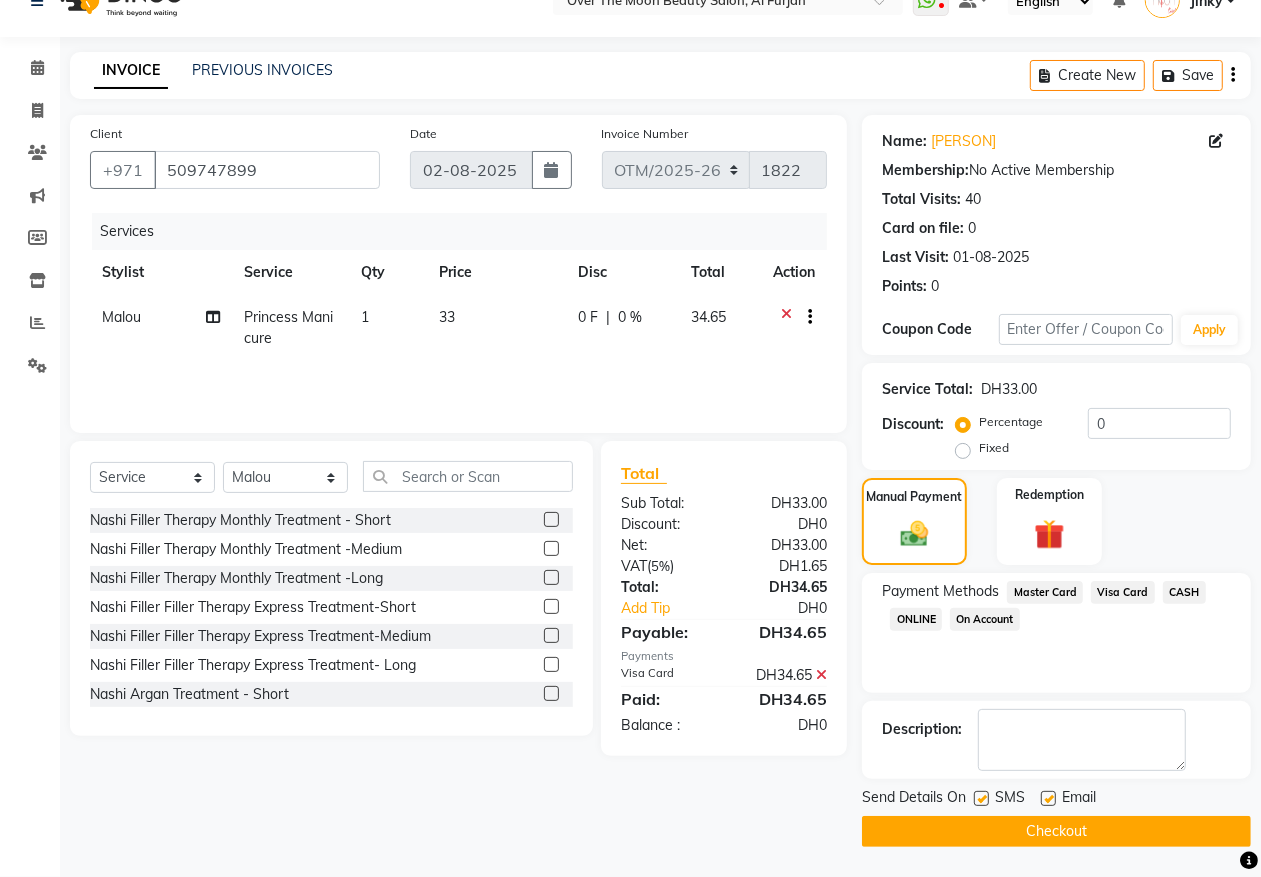 drag, startPoint x: 983, startPoint y: 836, endPoint x: 958, endPoint y: 811, distance: 35.35534 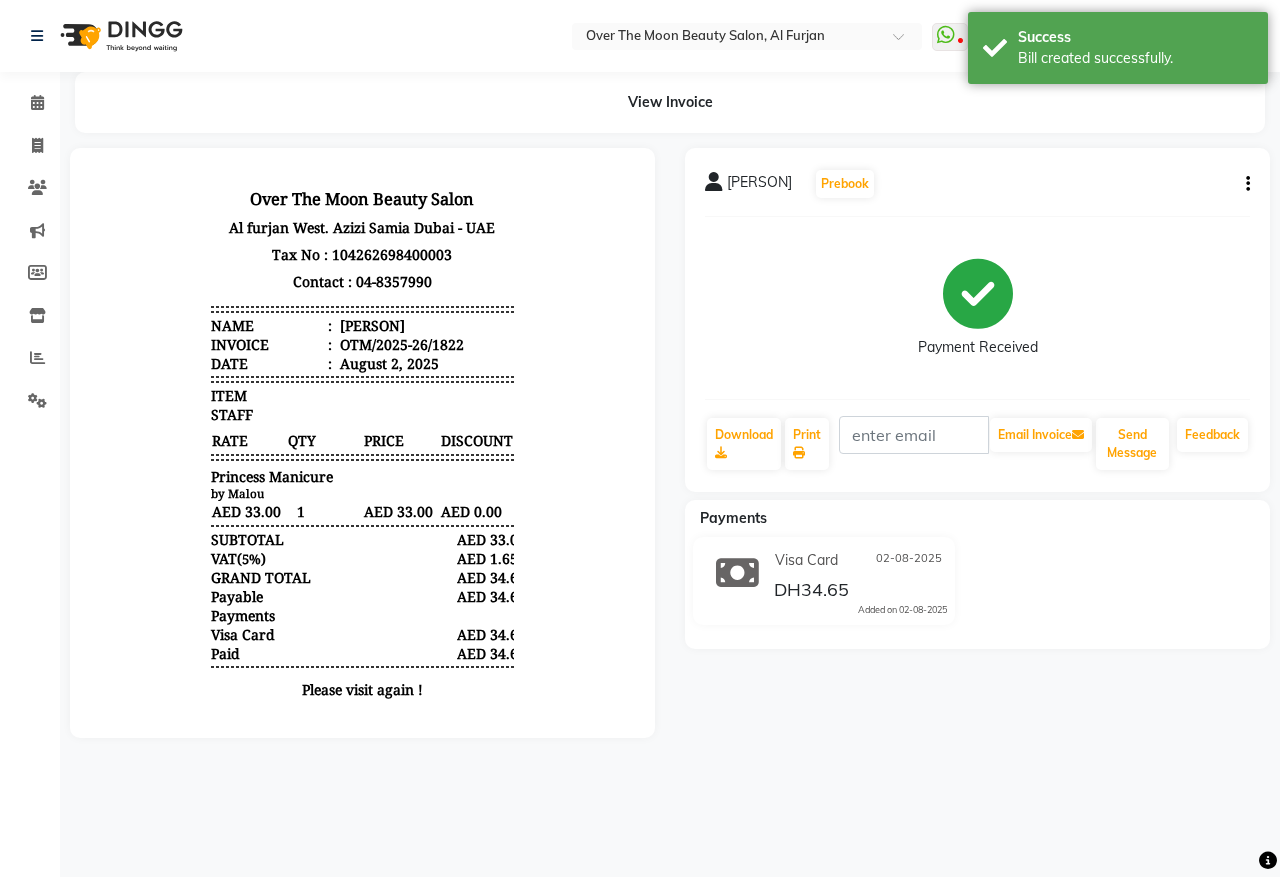 scroll, scrollTop: 0, scrollLeft: 0, axis: both 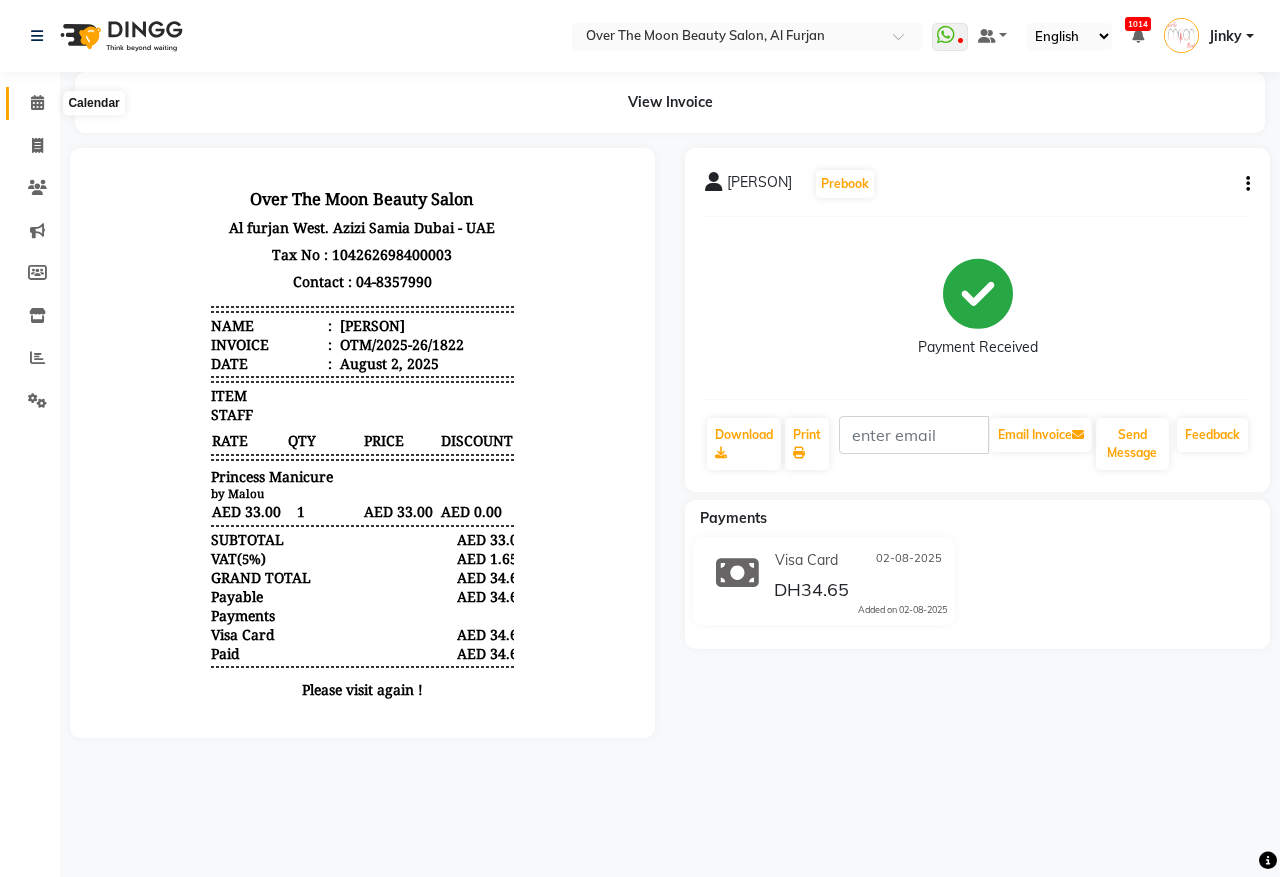 click 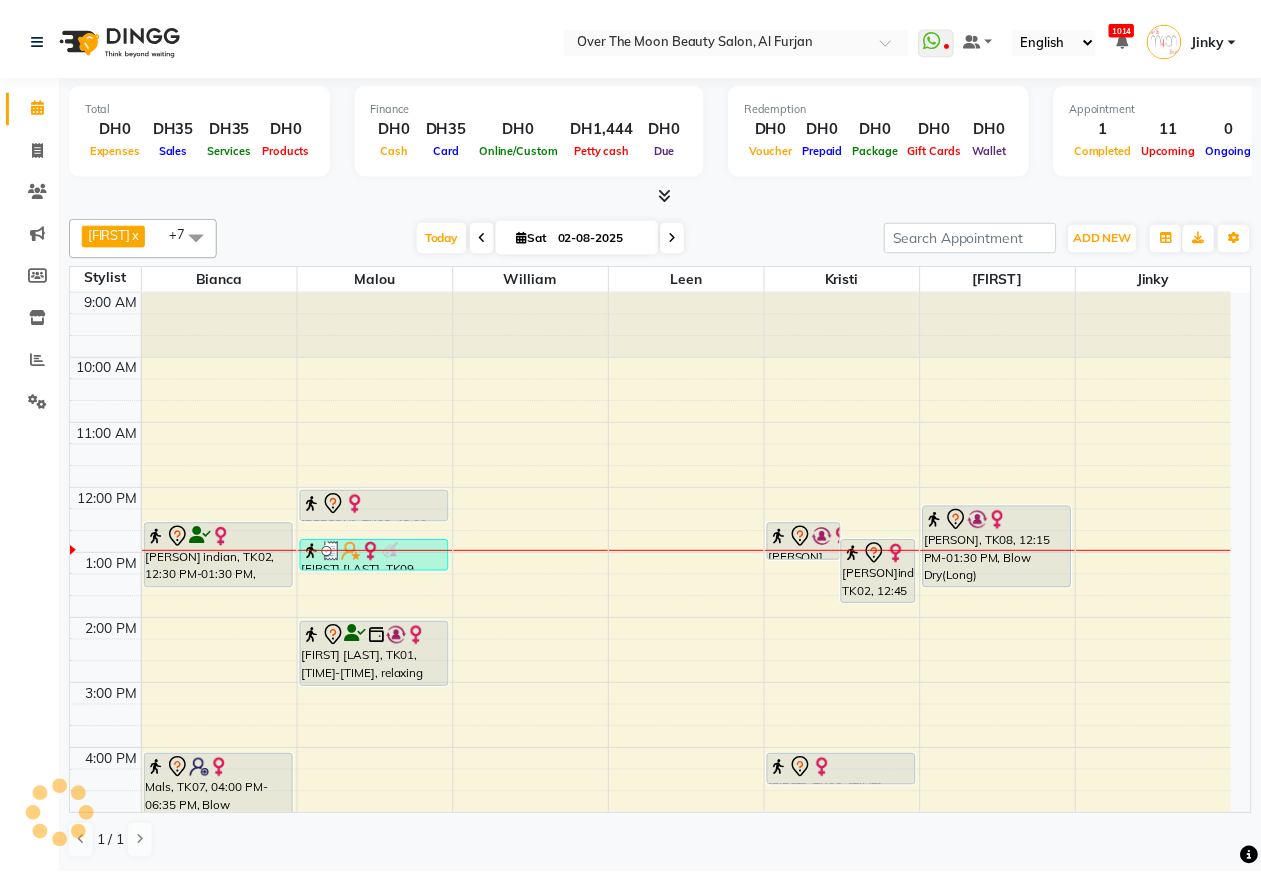 scroll, scrollTop: 0, scrollLeft: 0, axis: both 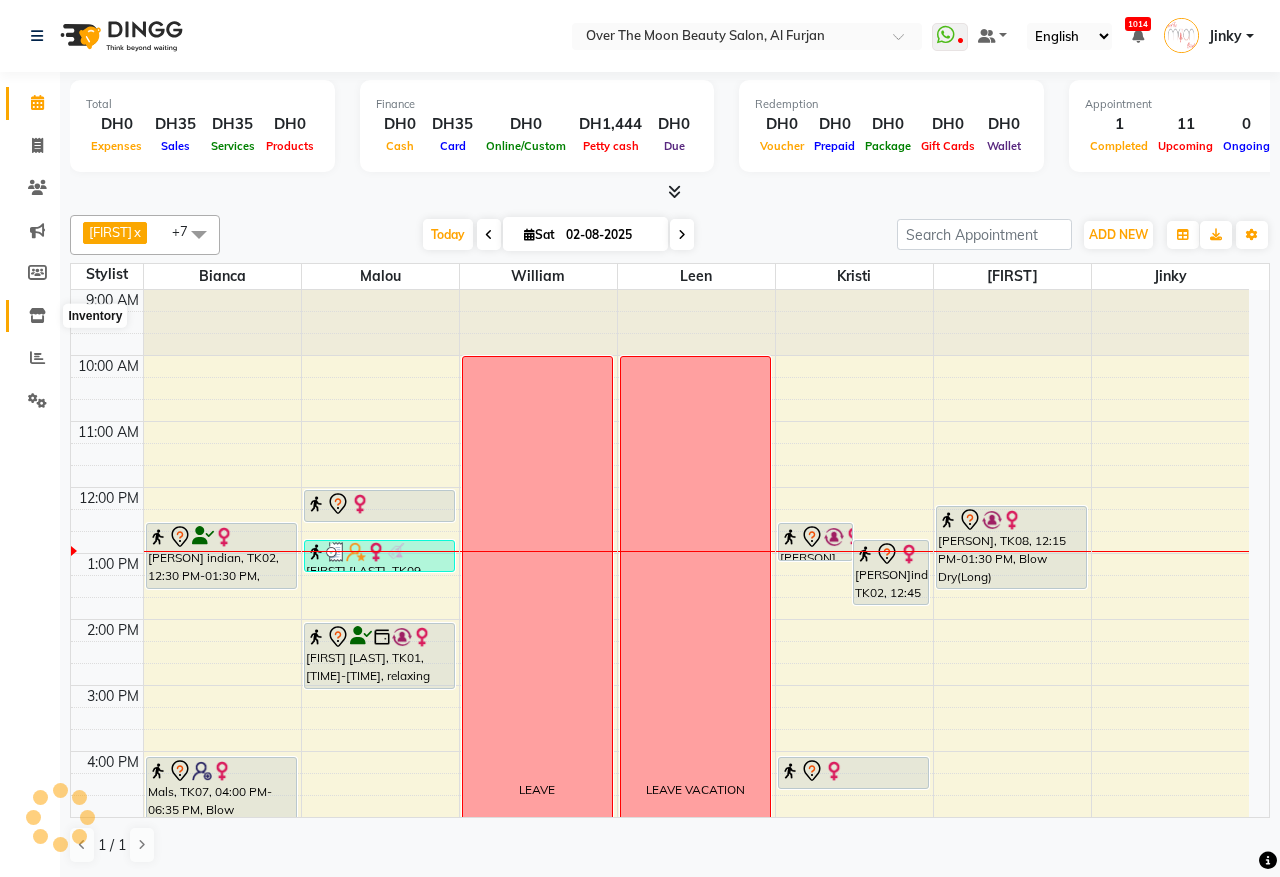click 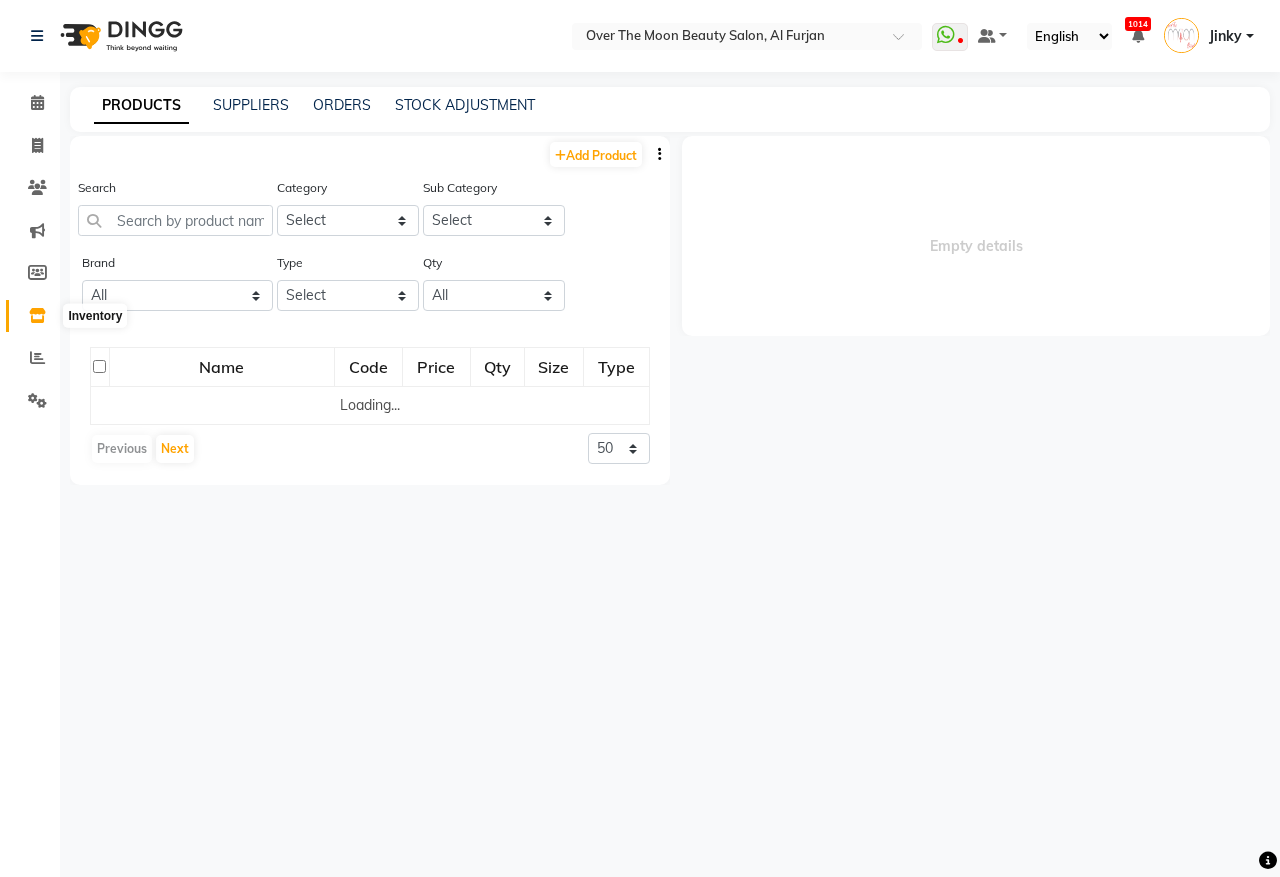 select 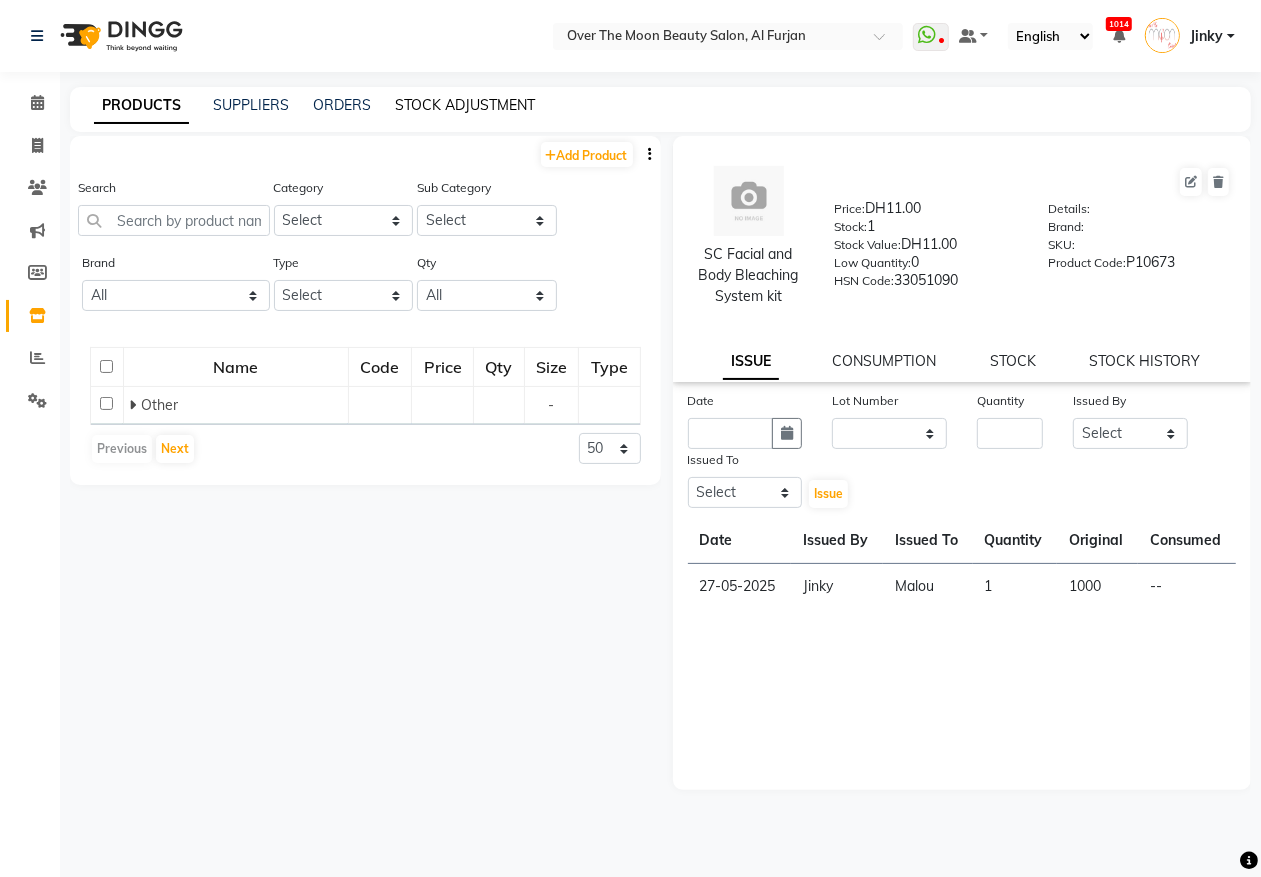 click on "STOCK ADJUSTMENT" 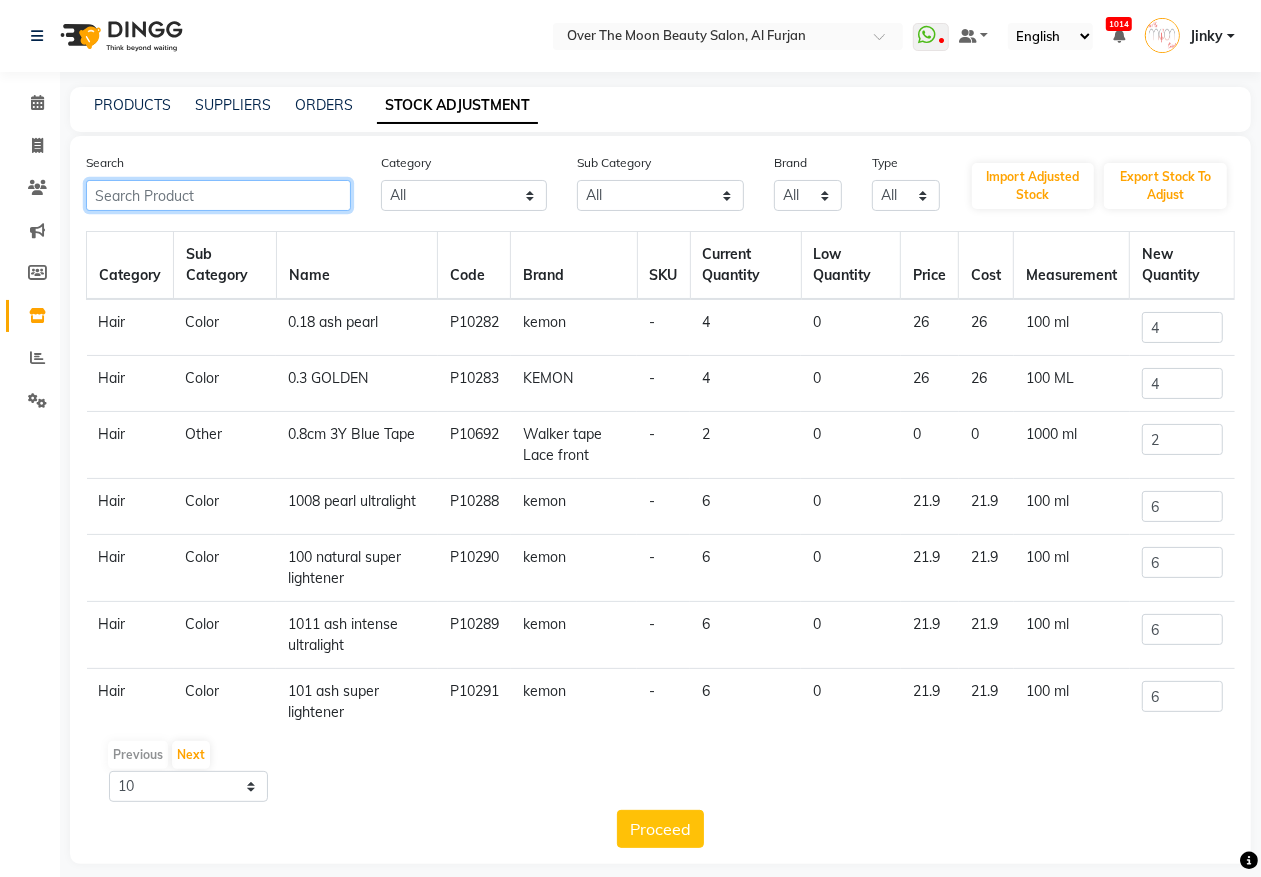 click 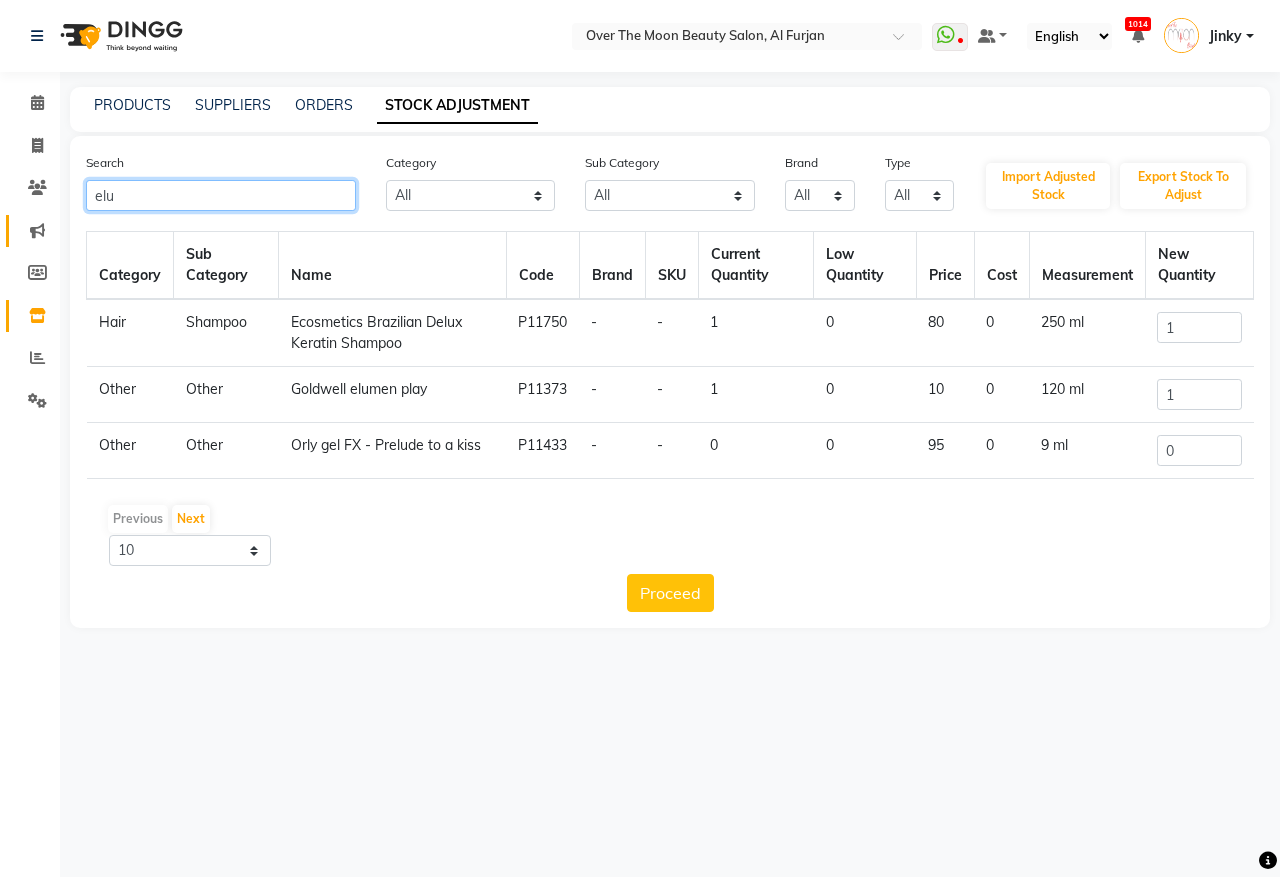 drag, startPoint x: 143, startPoint y: 187, endPoint x: 37, endPoint y: 215, distance: 109.63576 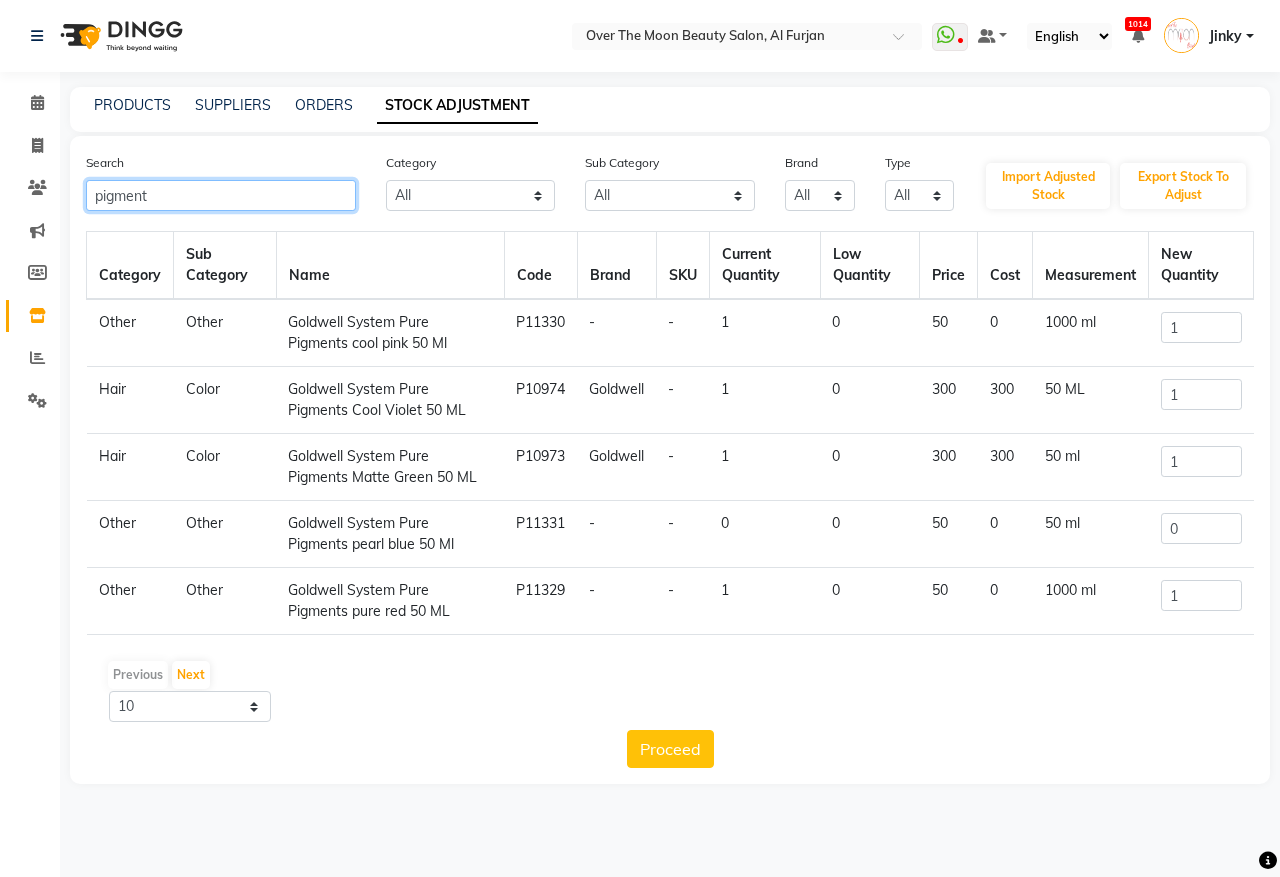 drag, startPoint x: 216, startPoint y: 182, endPoint x: 0, endPoint y: 260, distance: 229.65192 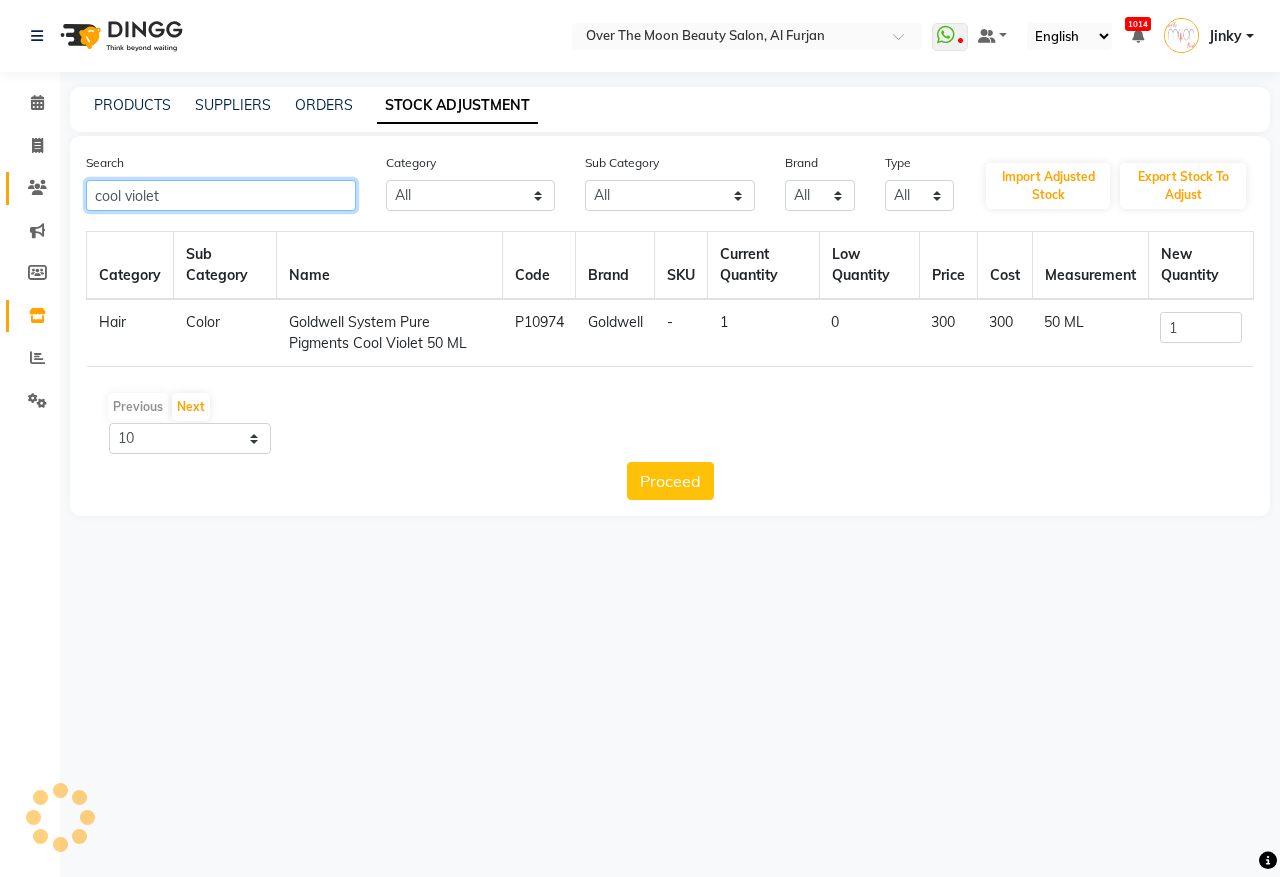 drag, startPoint x: 180, startPoint y: 188, endPoint x: 21, endPoint y: 203, distance: 159.70598 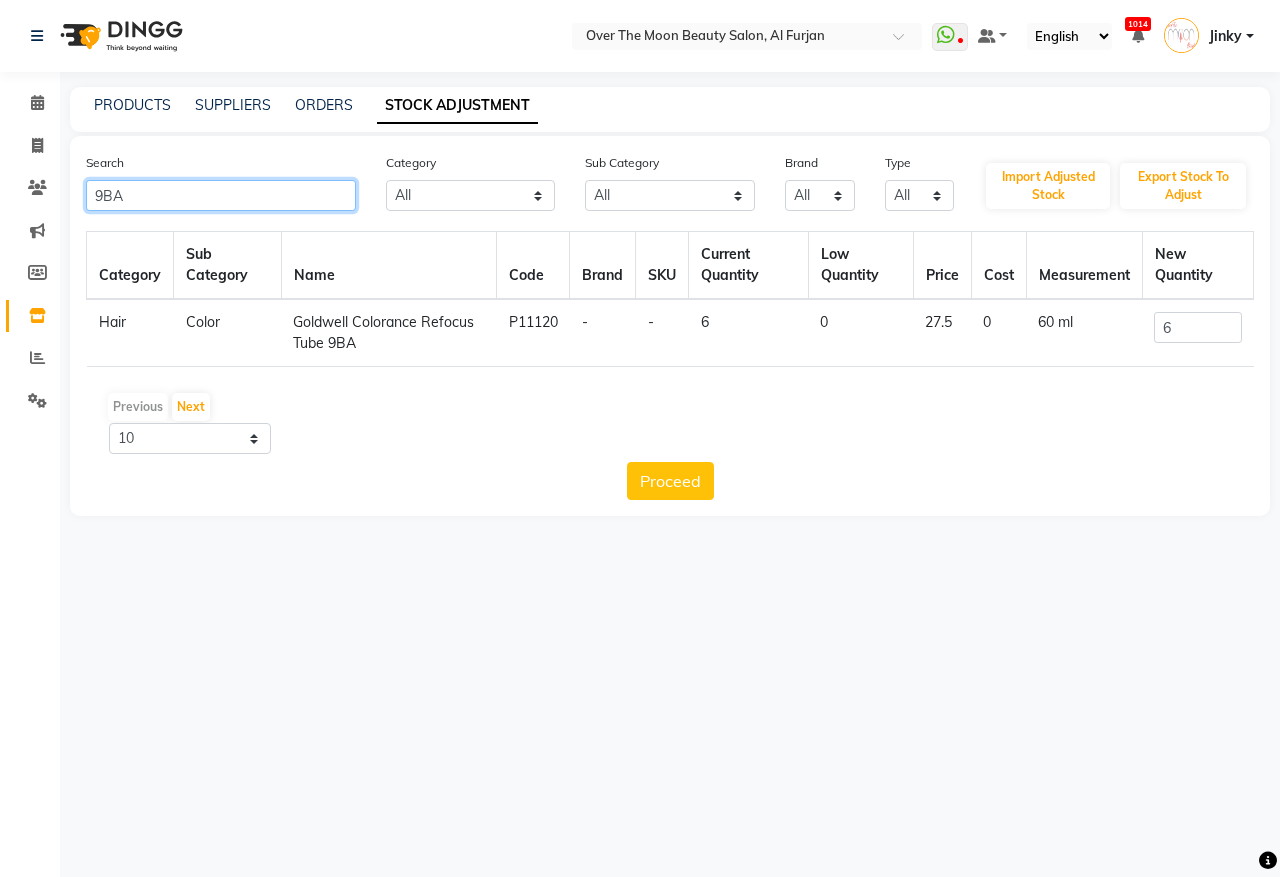 type on "9BA" 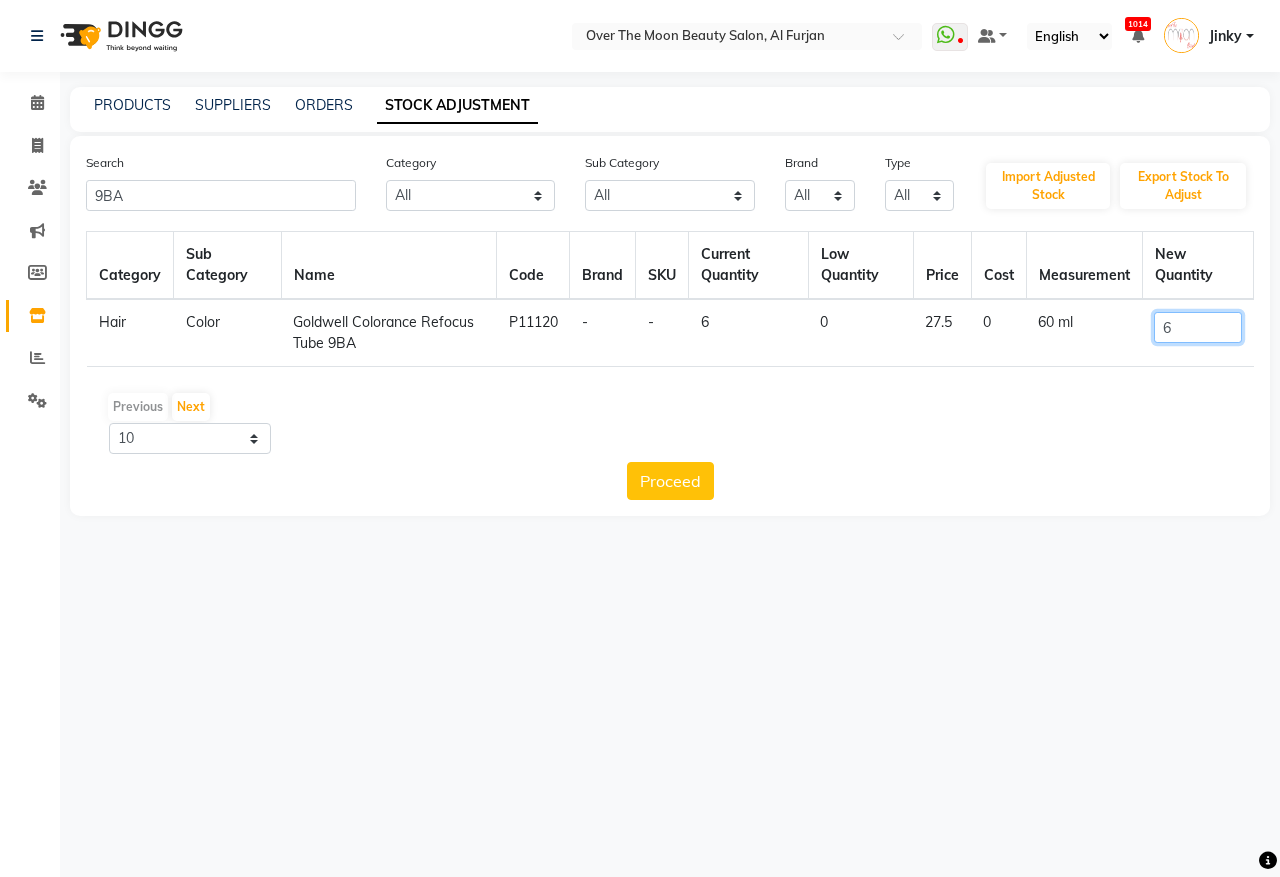 drag, startPoint x: 1185, startPoint y: 322, endPoint x: 1052, endPoint y: 356, distance: 137.2771 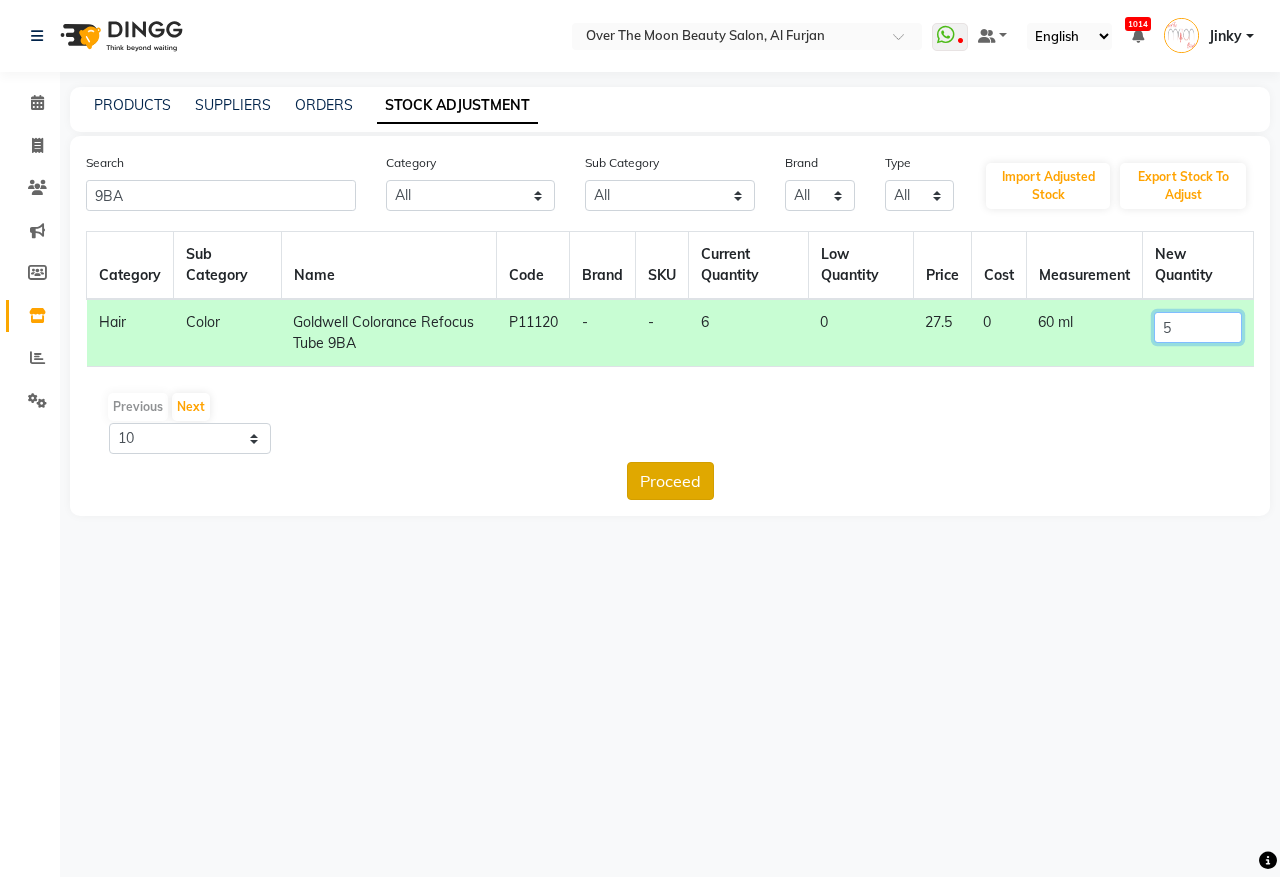 type on "5" 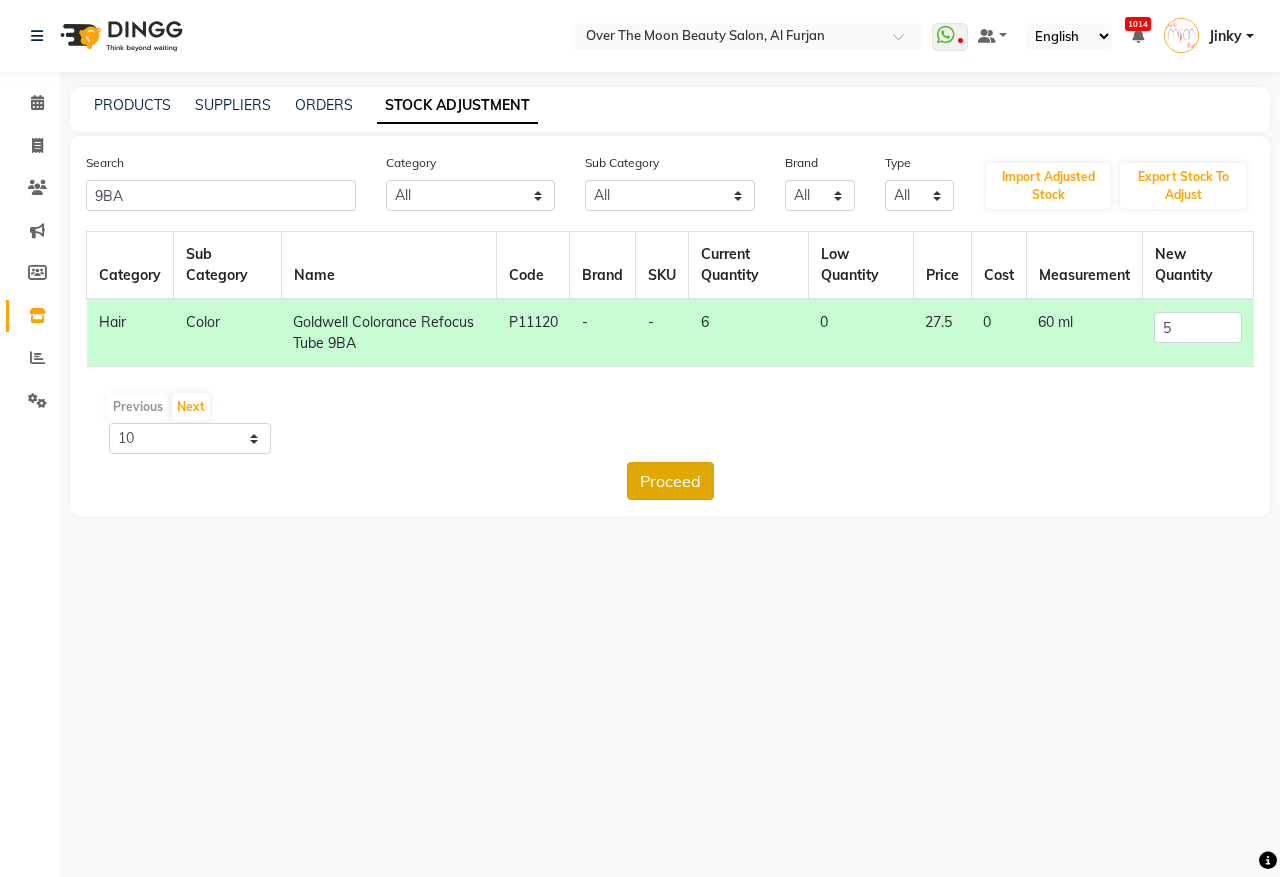 click on "Proceed" 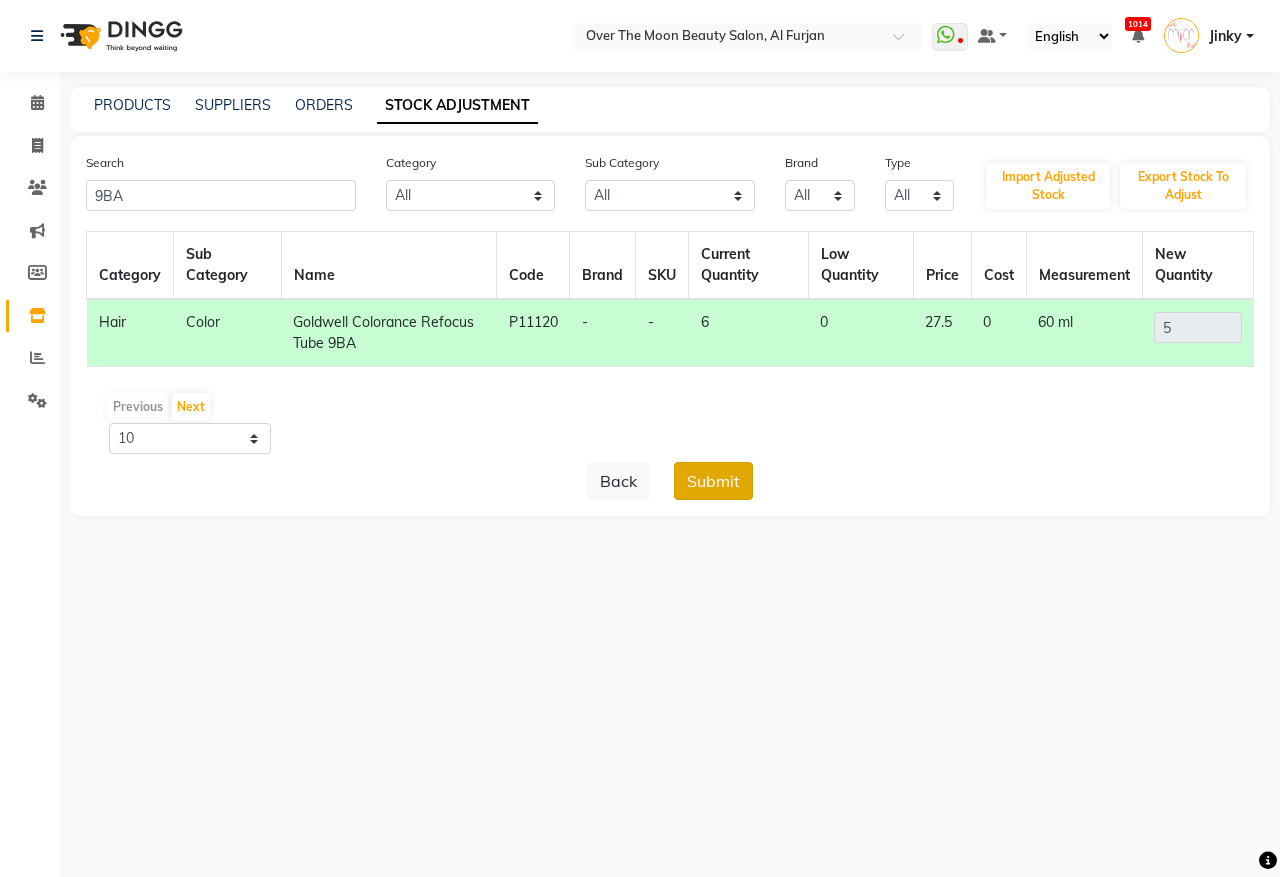 click on "Submit" 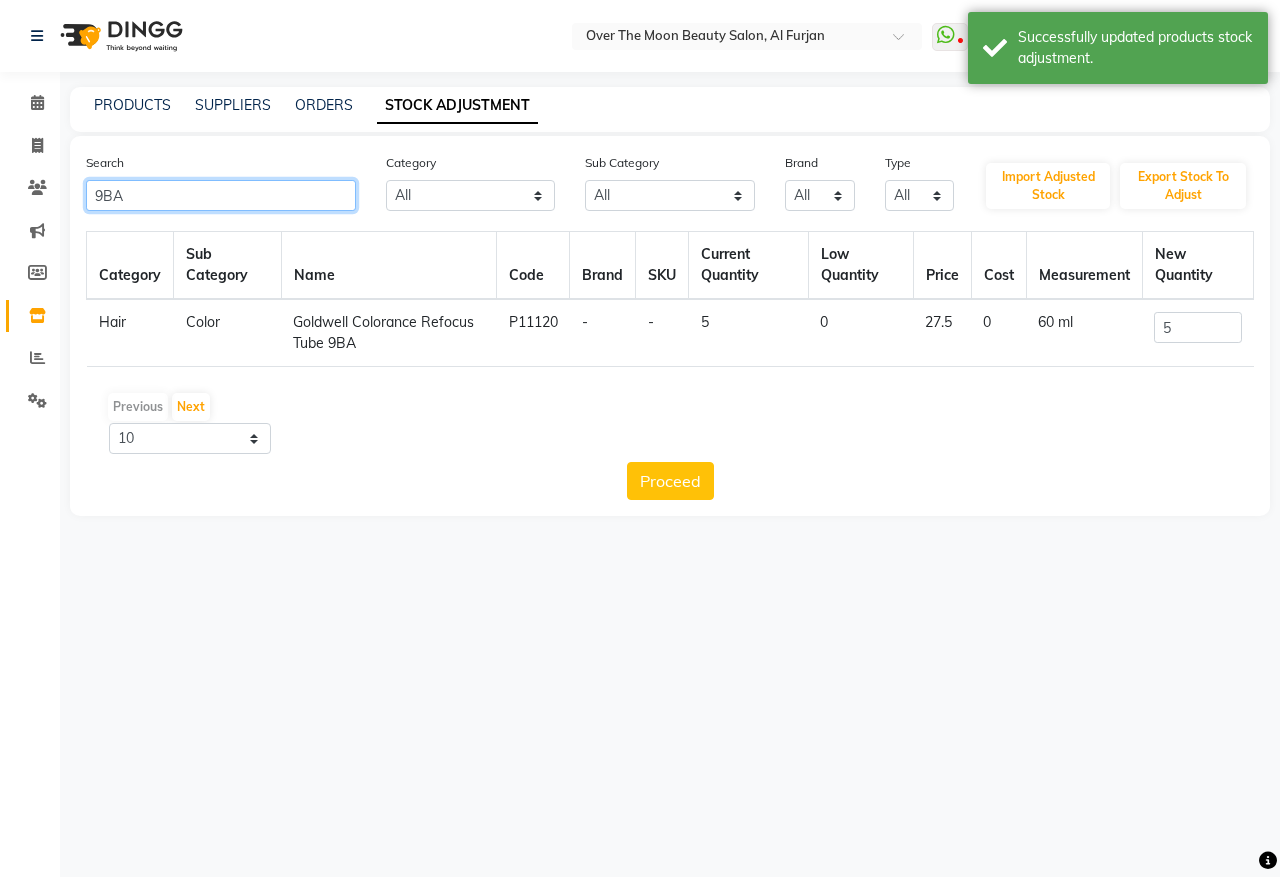 drag, startPoint x: 127, startPoint y: 187, endPoint x: 0, endPoint y: 253, distance: 143.12582 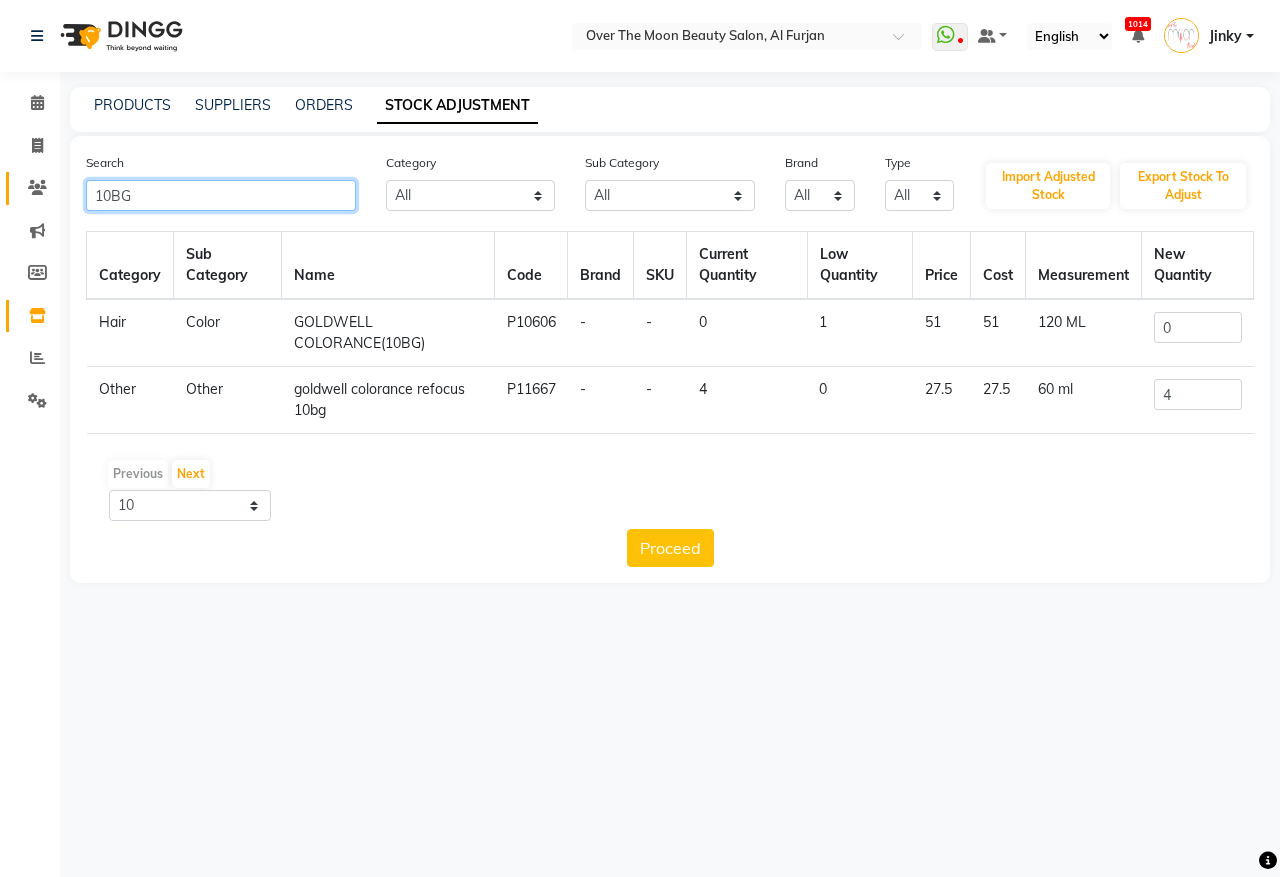 drag, startPoint x: 157, startPoint y: 195, endPoint x: 15, endPoint y: 192, distance: 142.0317 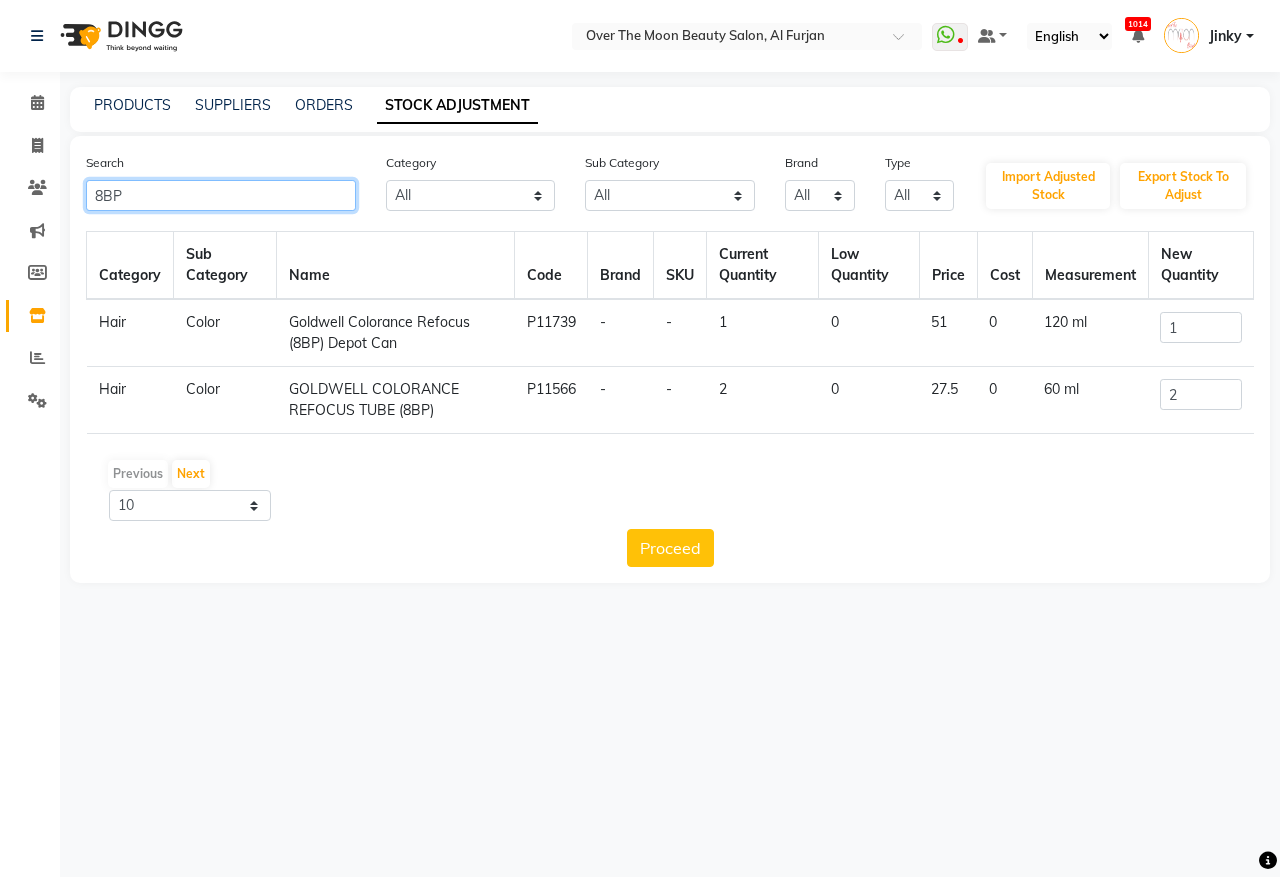 drag, startPoint x: 143, startPoint y: 197, endPoint x: 0, endPoint y: 227, distance: 146.11298 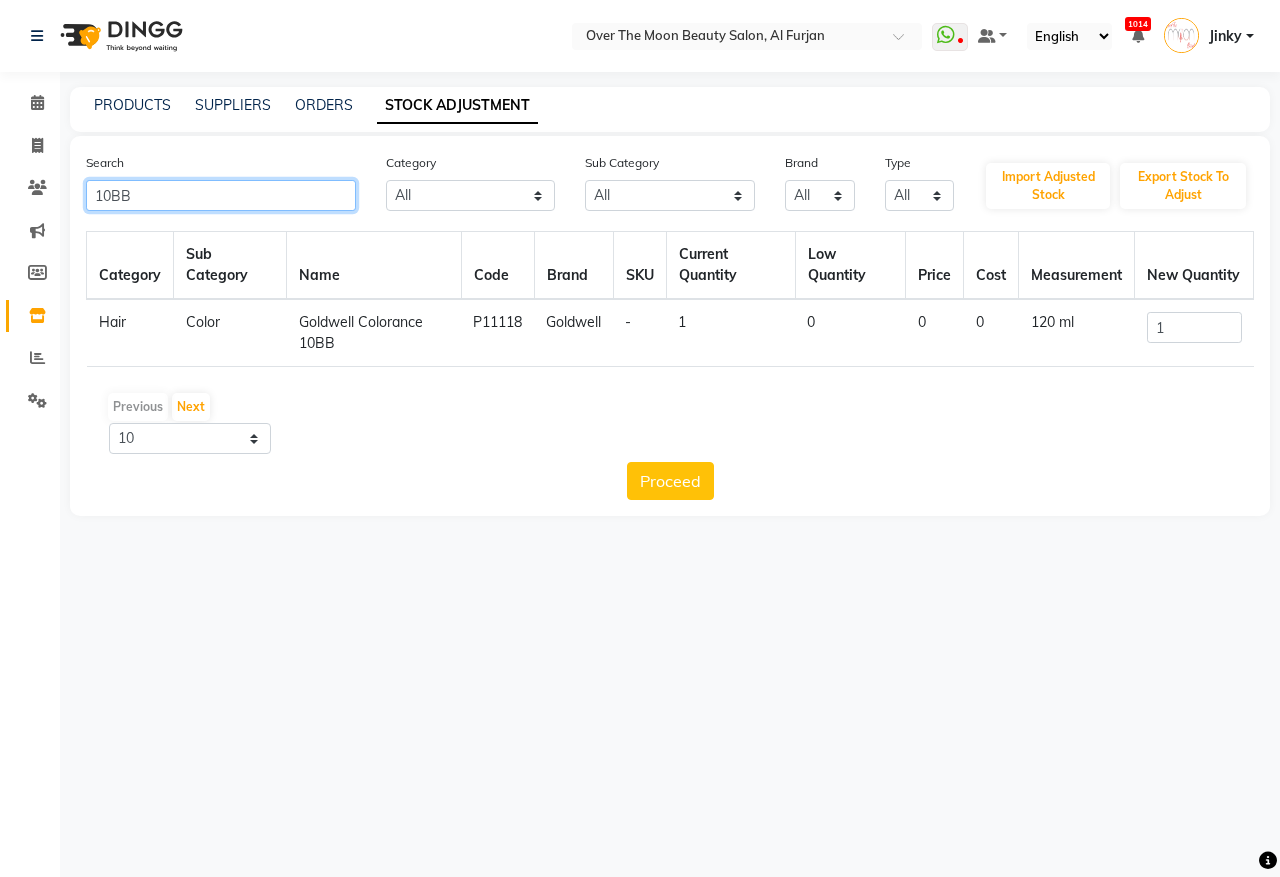 type on "10BB" 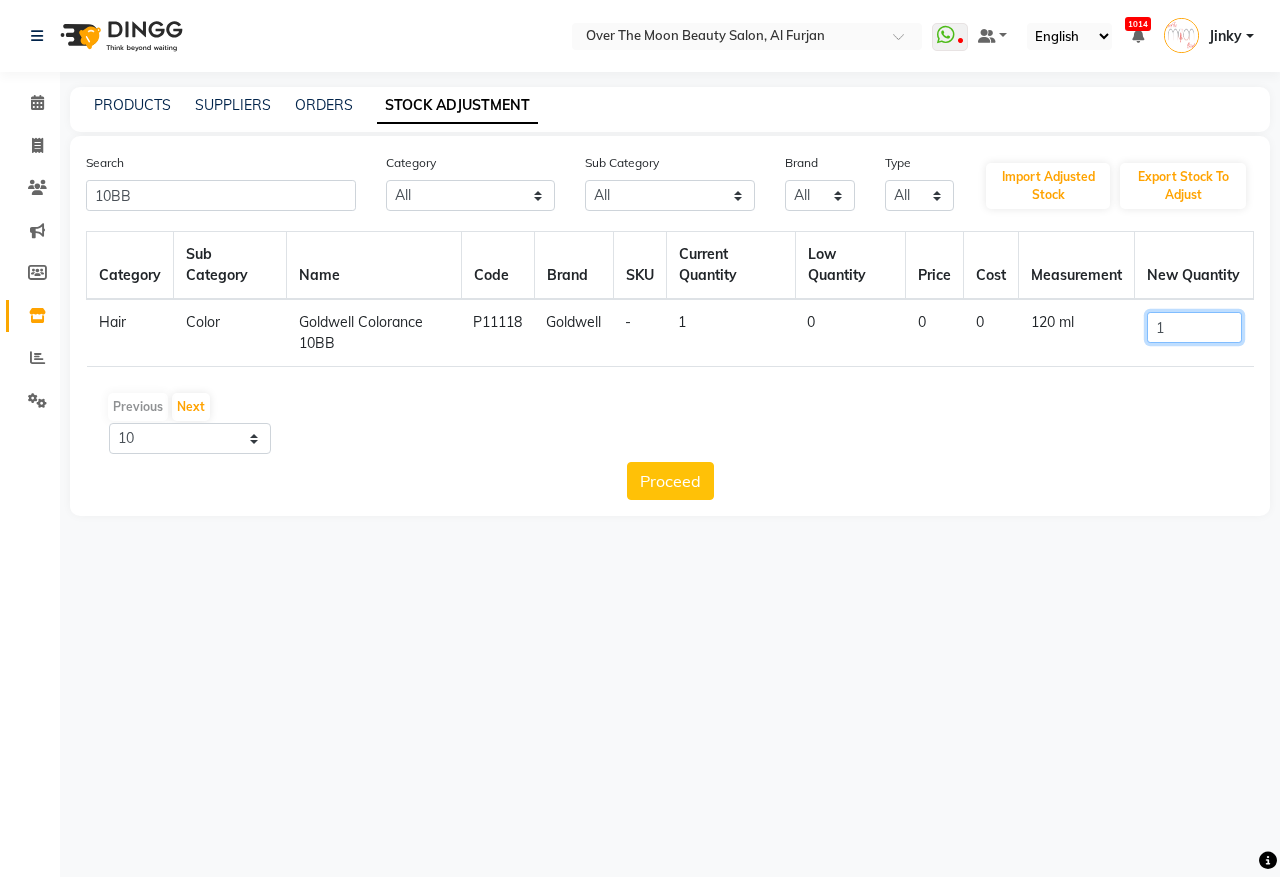 drag, startPoint x: 1171, startPoint y: 323, endPoint x: 1066, endPoint y: 403, distance: 132.00378 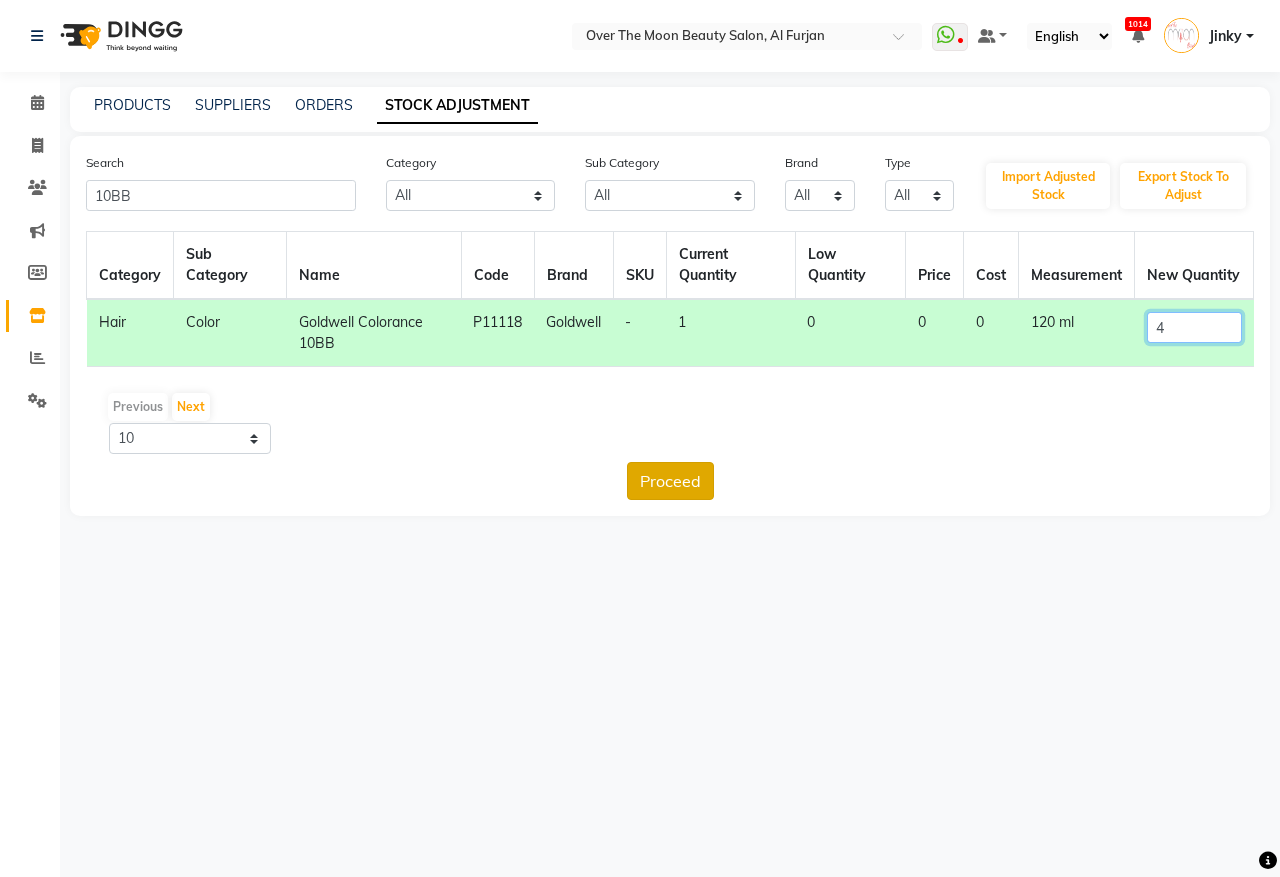 type on "4" 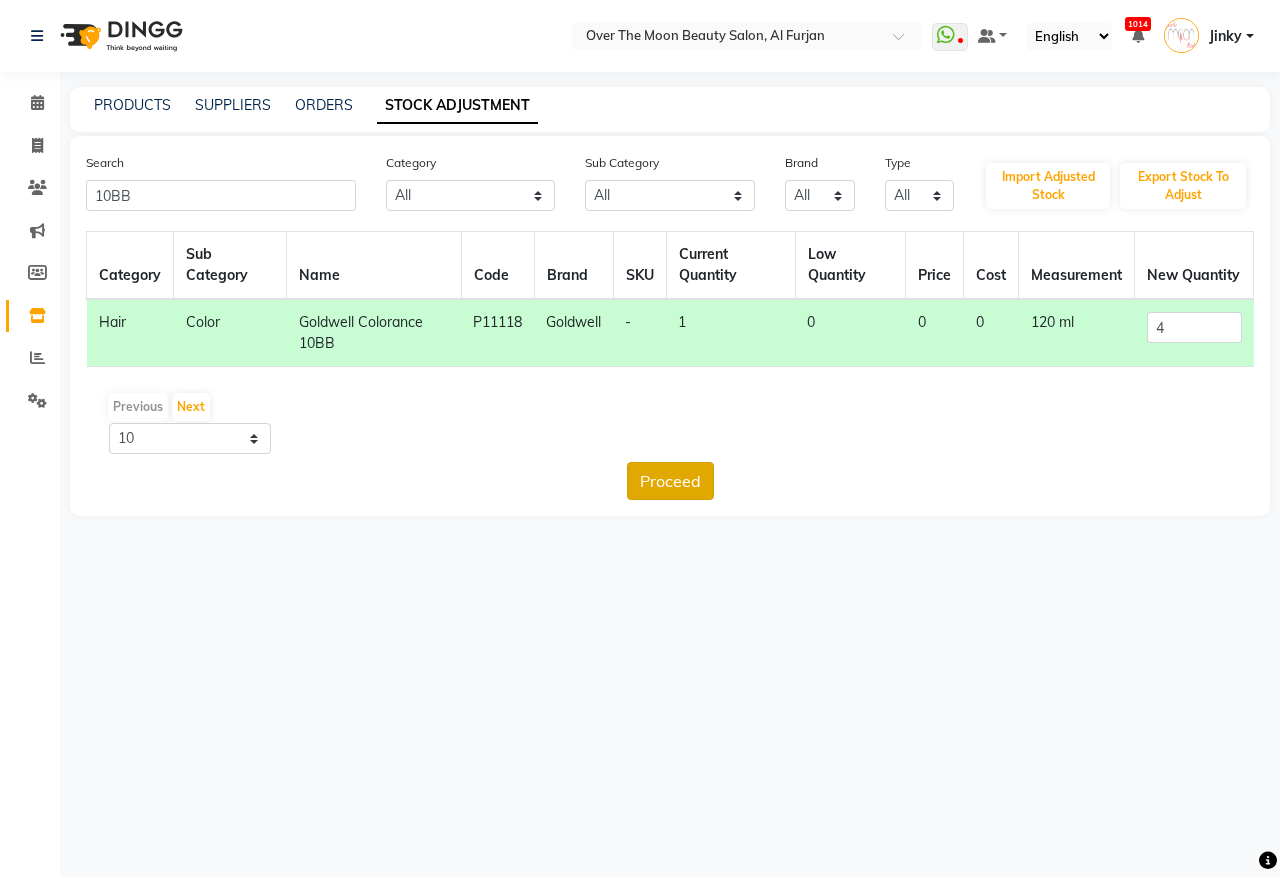 click on "Proceed" 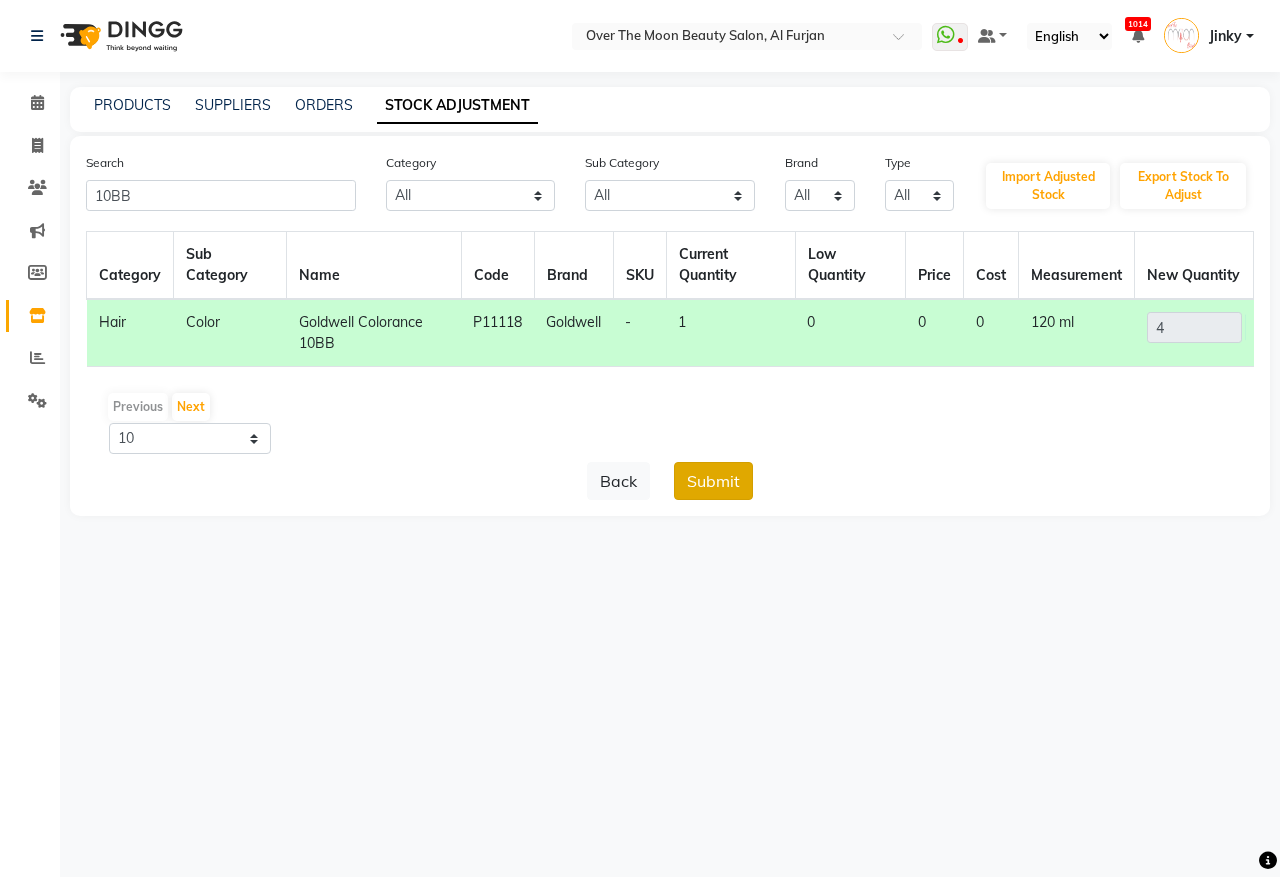 click on "Submit" 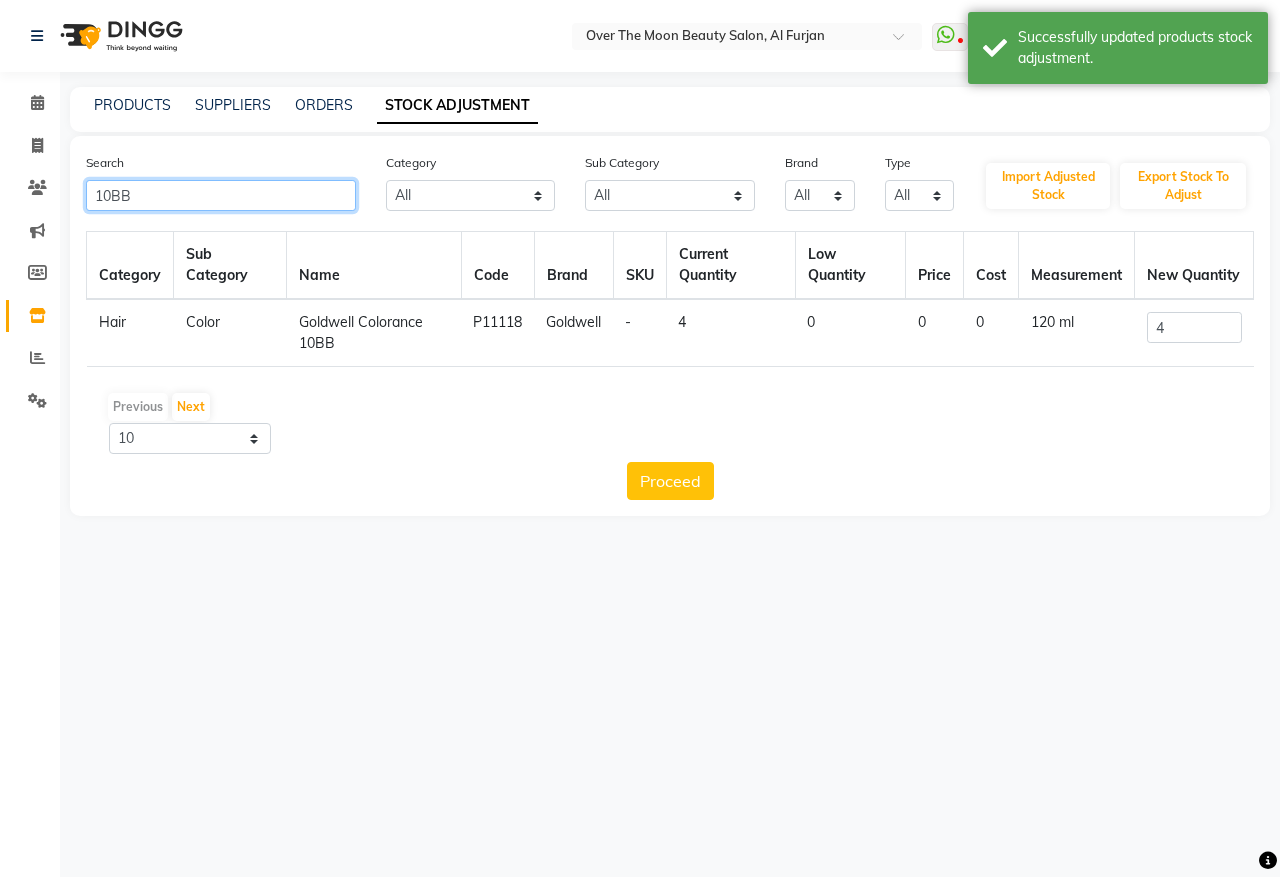 drag, startPoint x: 156, startPoint y: 197, endPoint x: 0, endPoint y: 200, distance: 156.02884 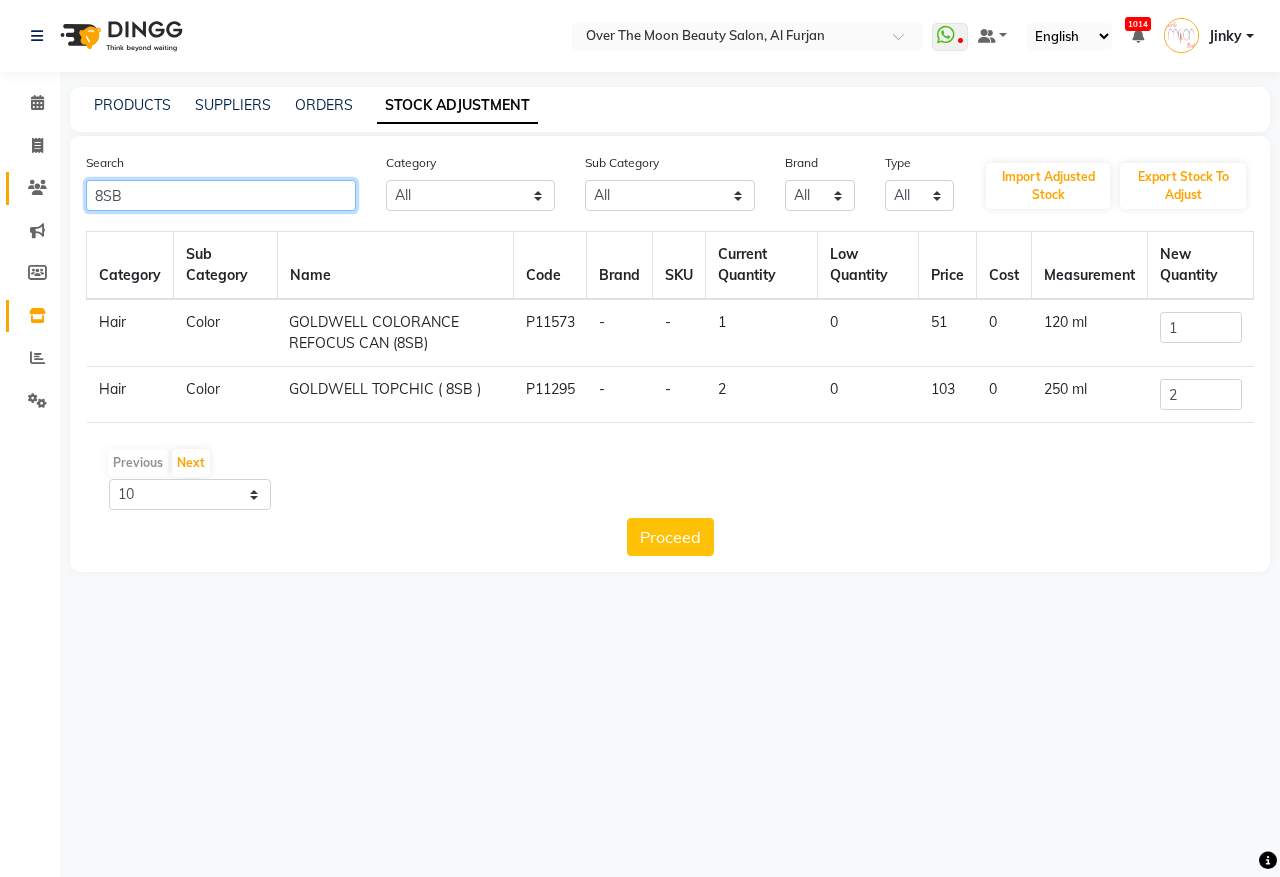 drag, startPoint x: 148, startPoint y: 195, endPoint x: 36, endPoint y: 197, distance: 112.01785 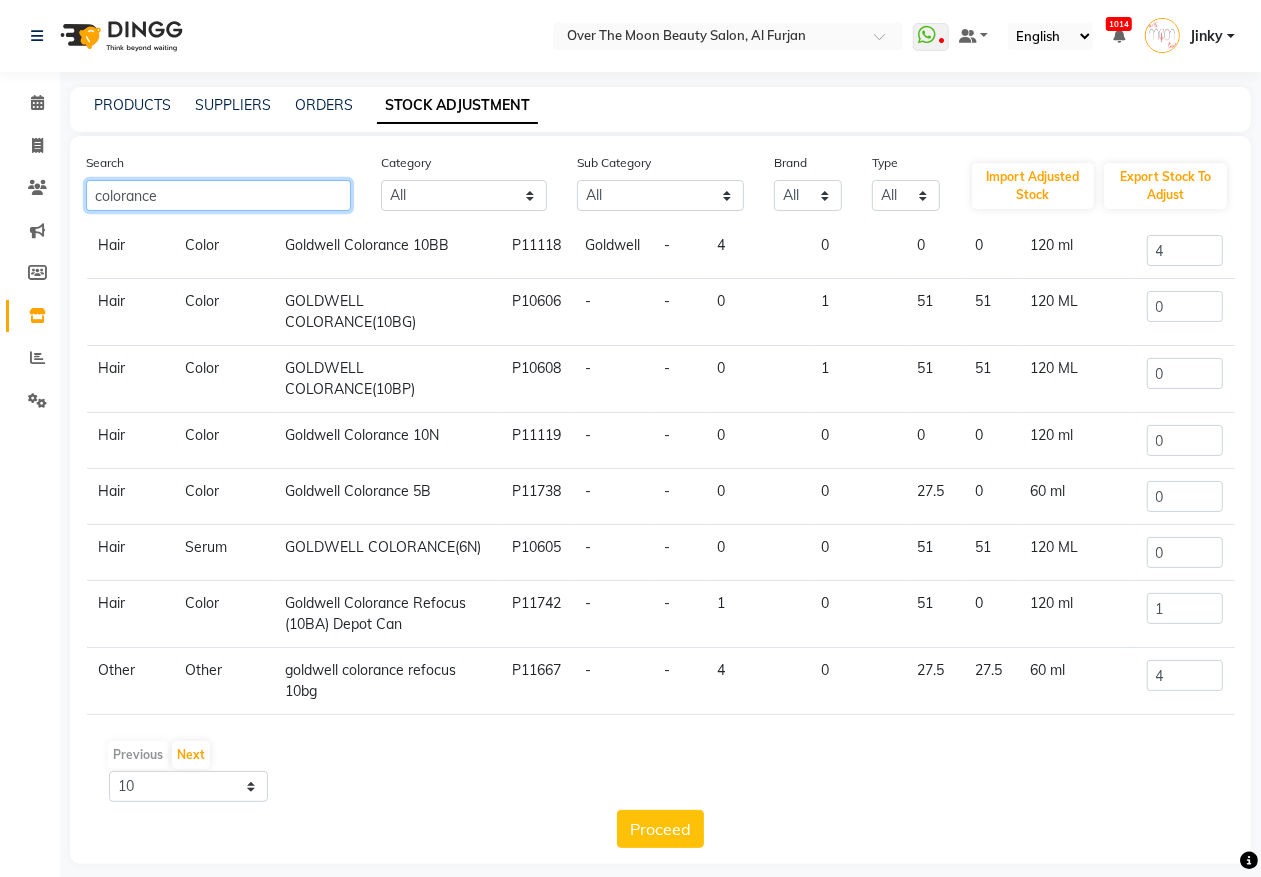 scroll, scrollTop: 223, scrollLeft: 0, axis: vertical 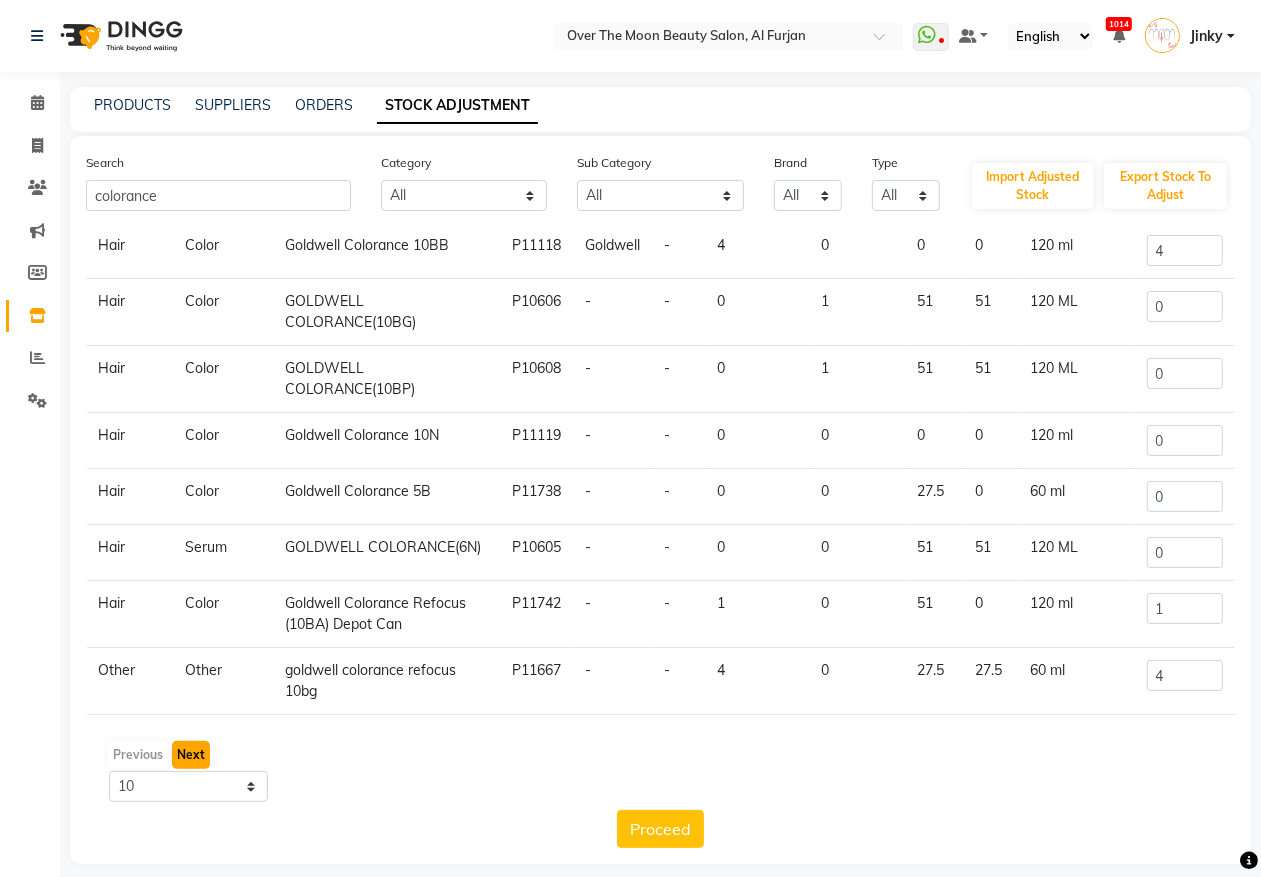 click on "Next" 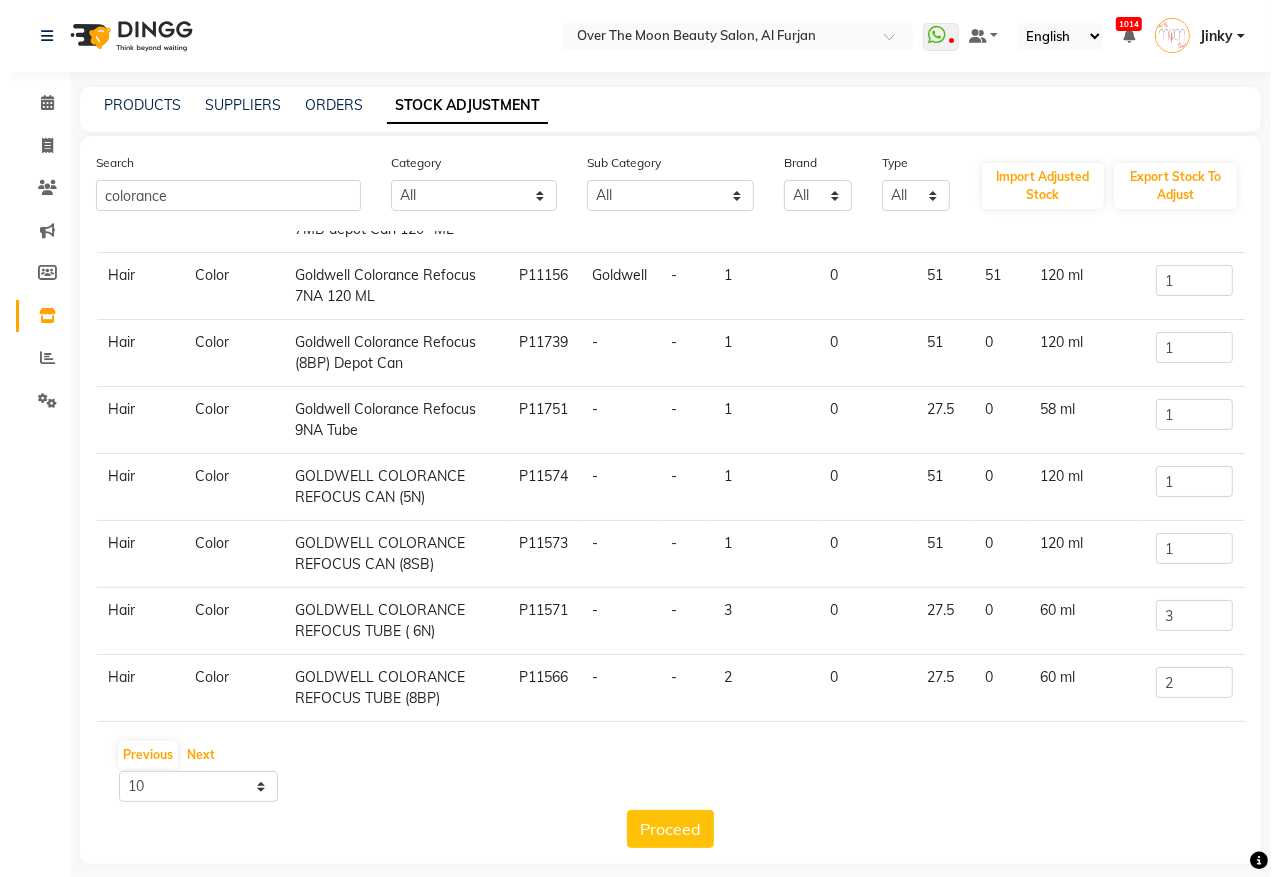 scroll, scrollTop: 256, scrollLeft: 0, axis: vertical 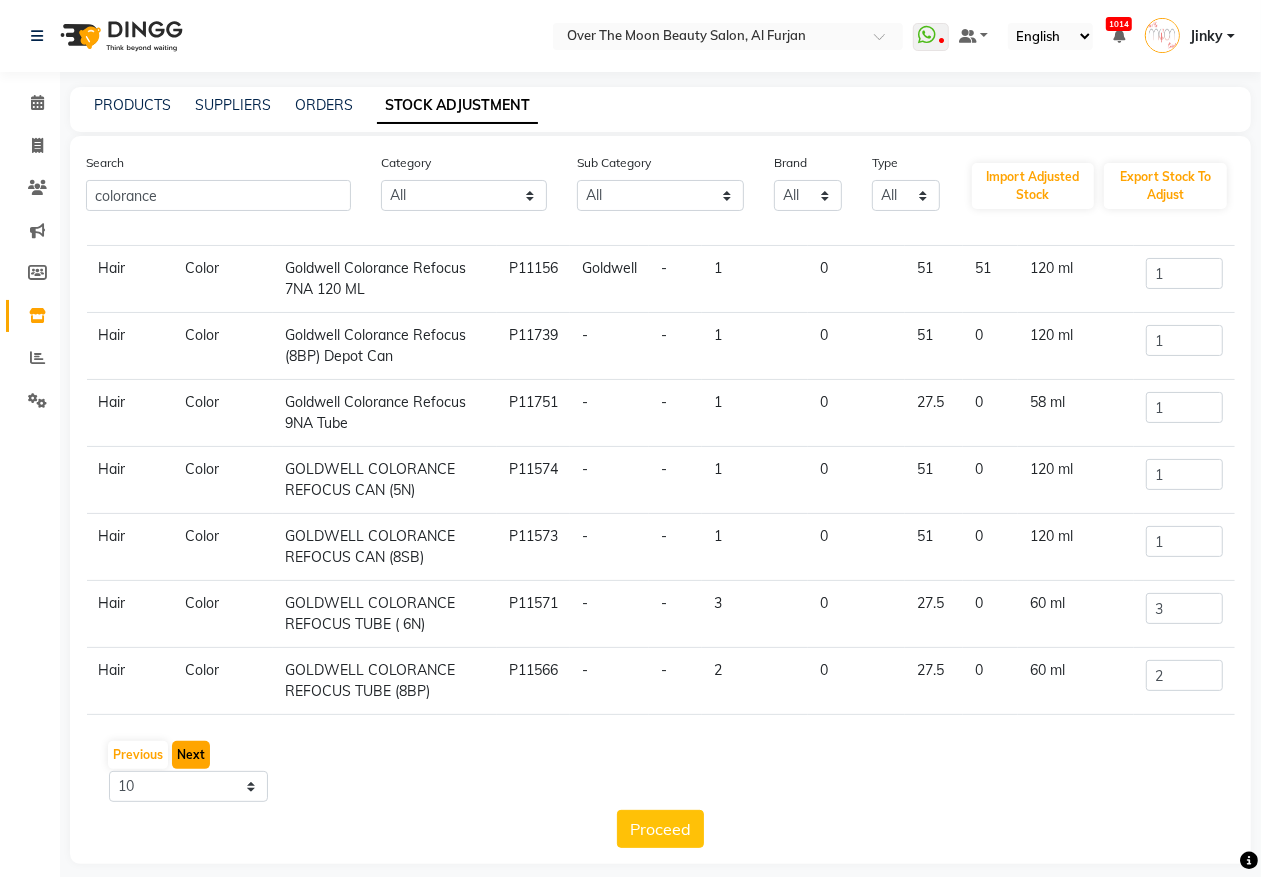 drag, startPoint x: 183, startPoint y: 757, endPoint x: 193, endPoint y: 732, distance: 26.925823 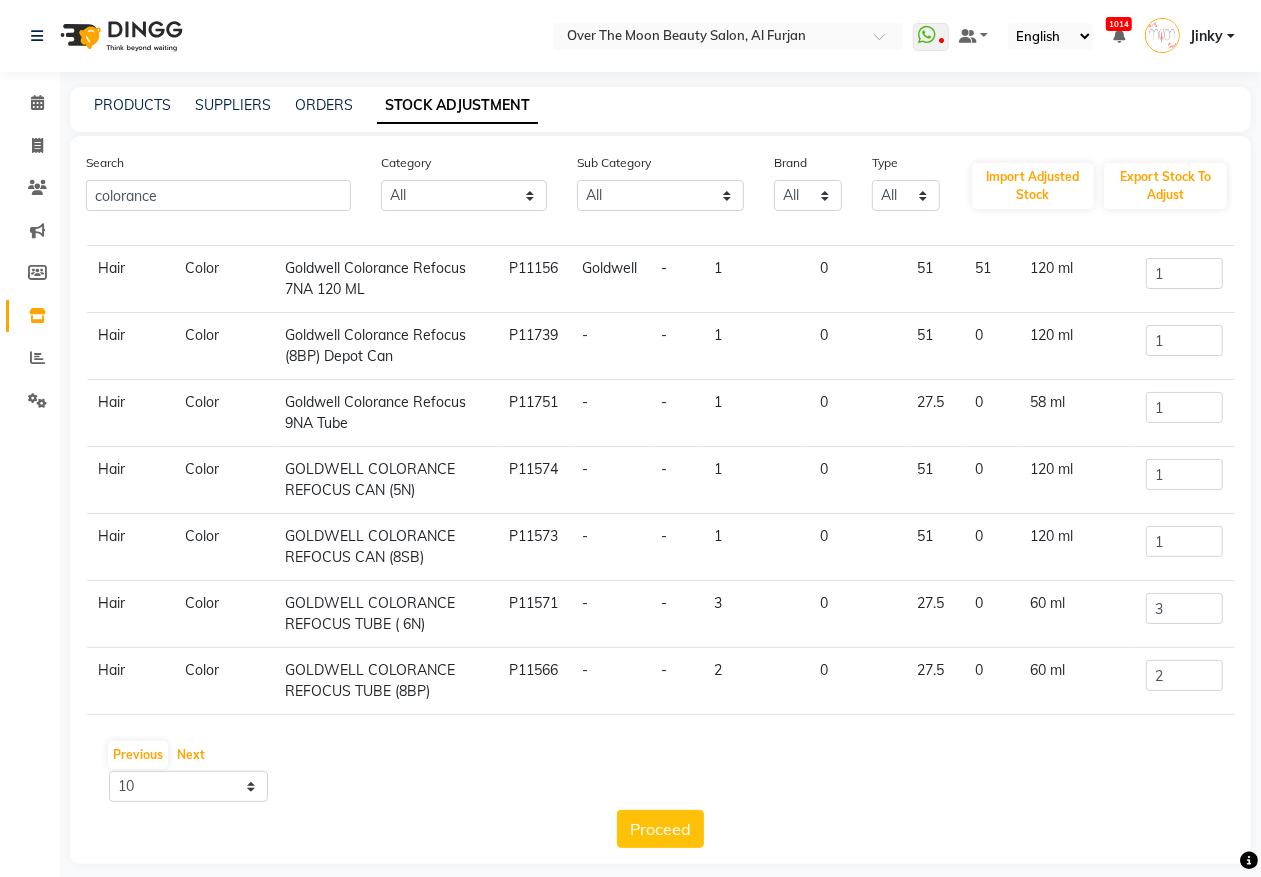 click on "Next" 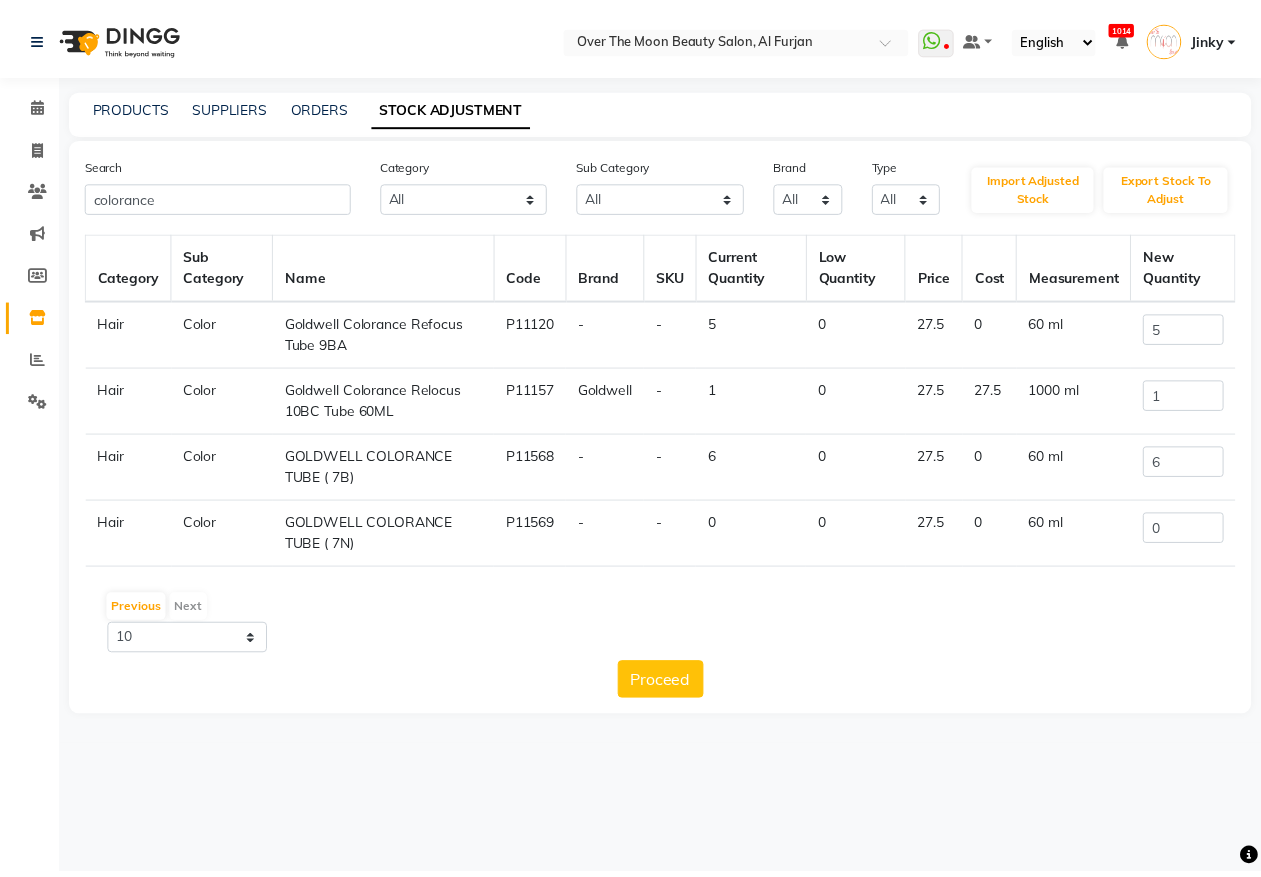 scroll, scrollTop: 0, scrollLeft: 0, axis: both 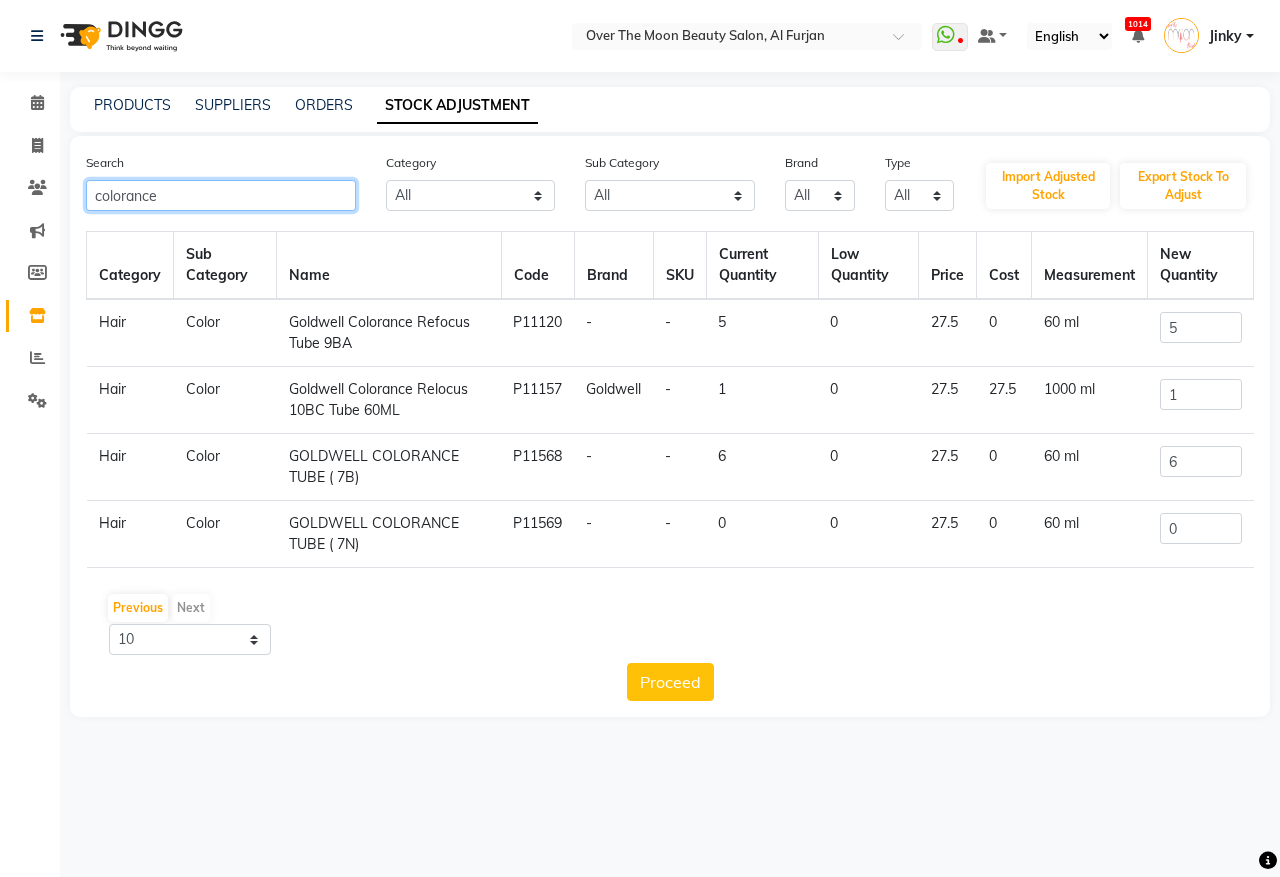 drag, startPoint x: 162, startPoint y: 200, endPoint x: 0, endPoint y: 177, distance: 163.62457 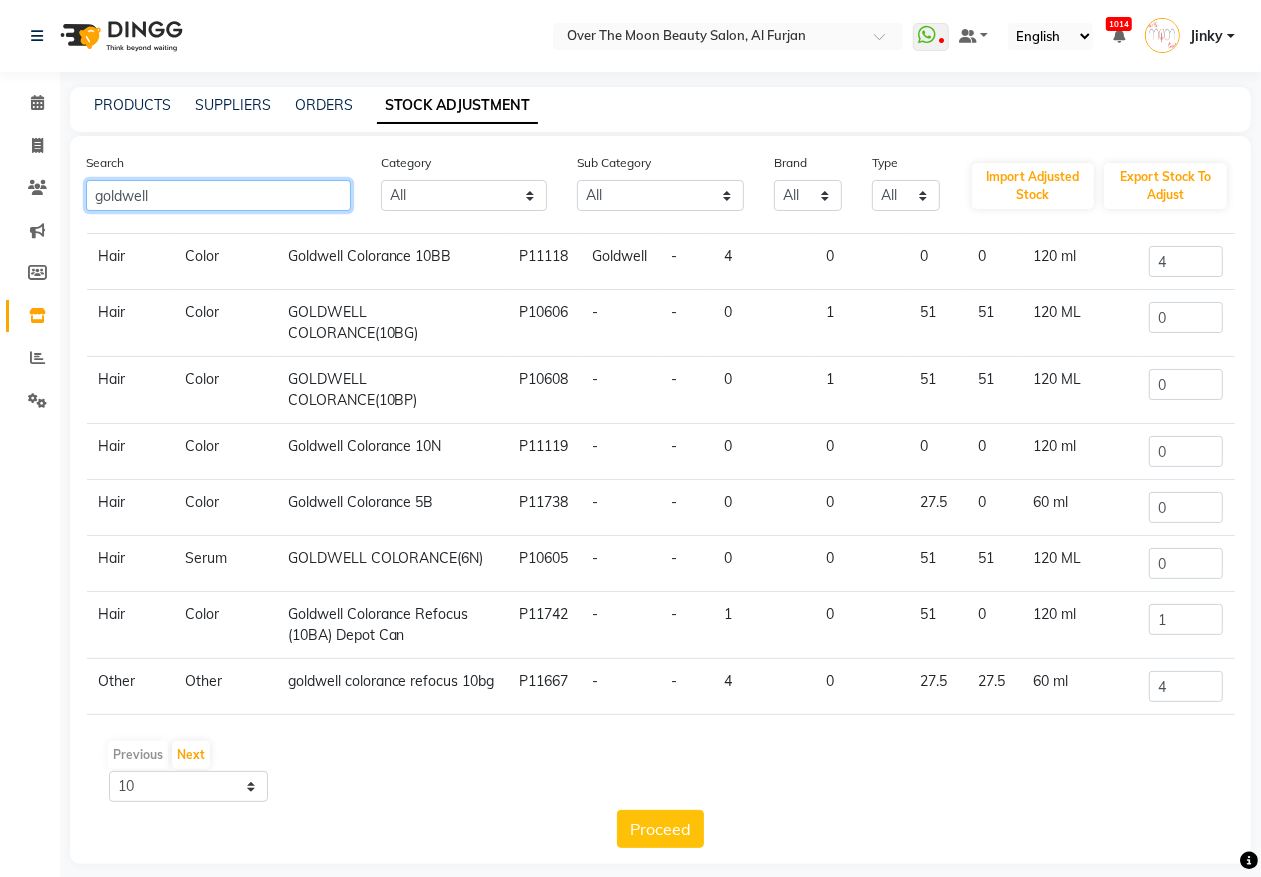 scroll, scrollTop: 212, scrollLeft: 0, axis: vertical 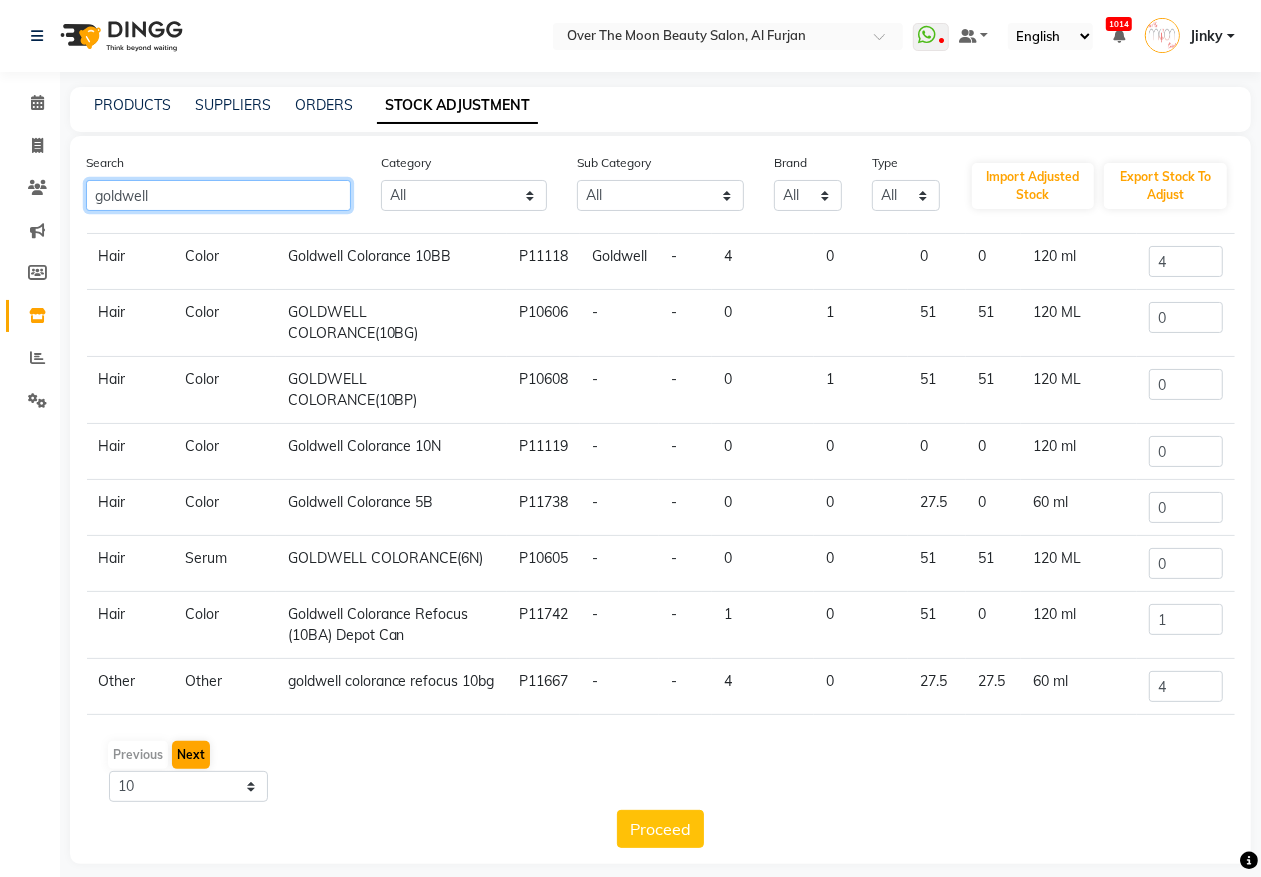 type on "goldwell" 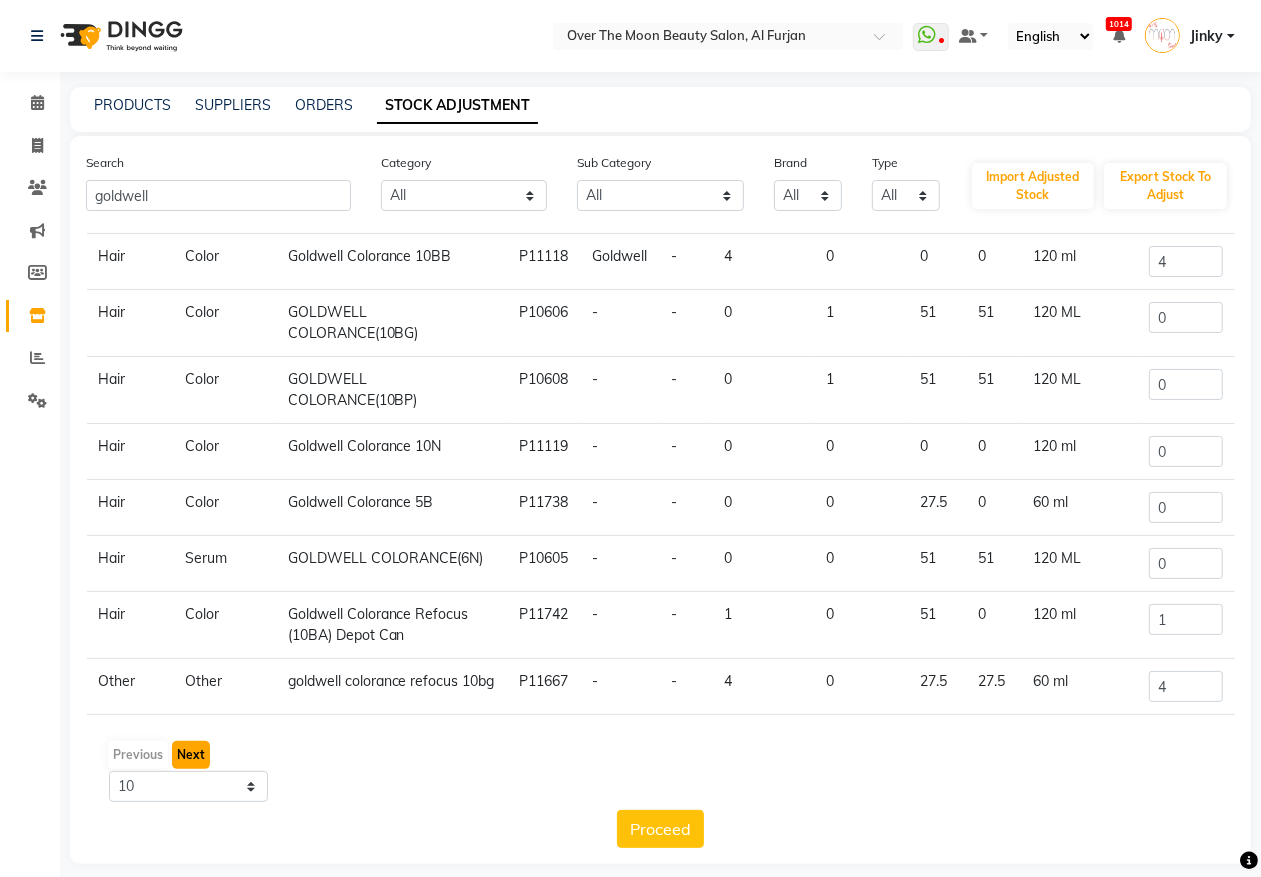 click on "Next" 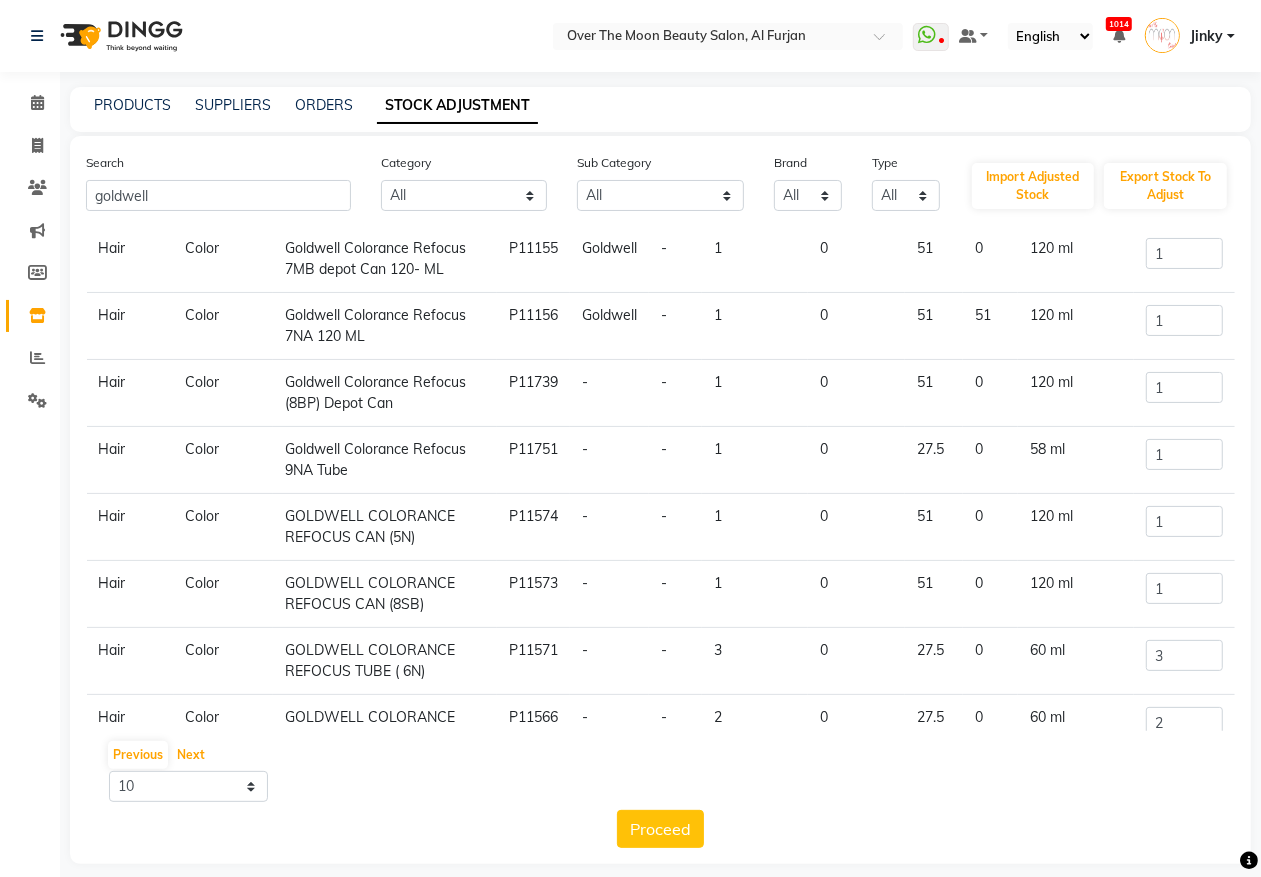 scroll, scrollTop: 256, scrollLeft: 0, axis: vertical 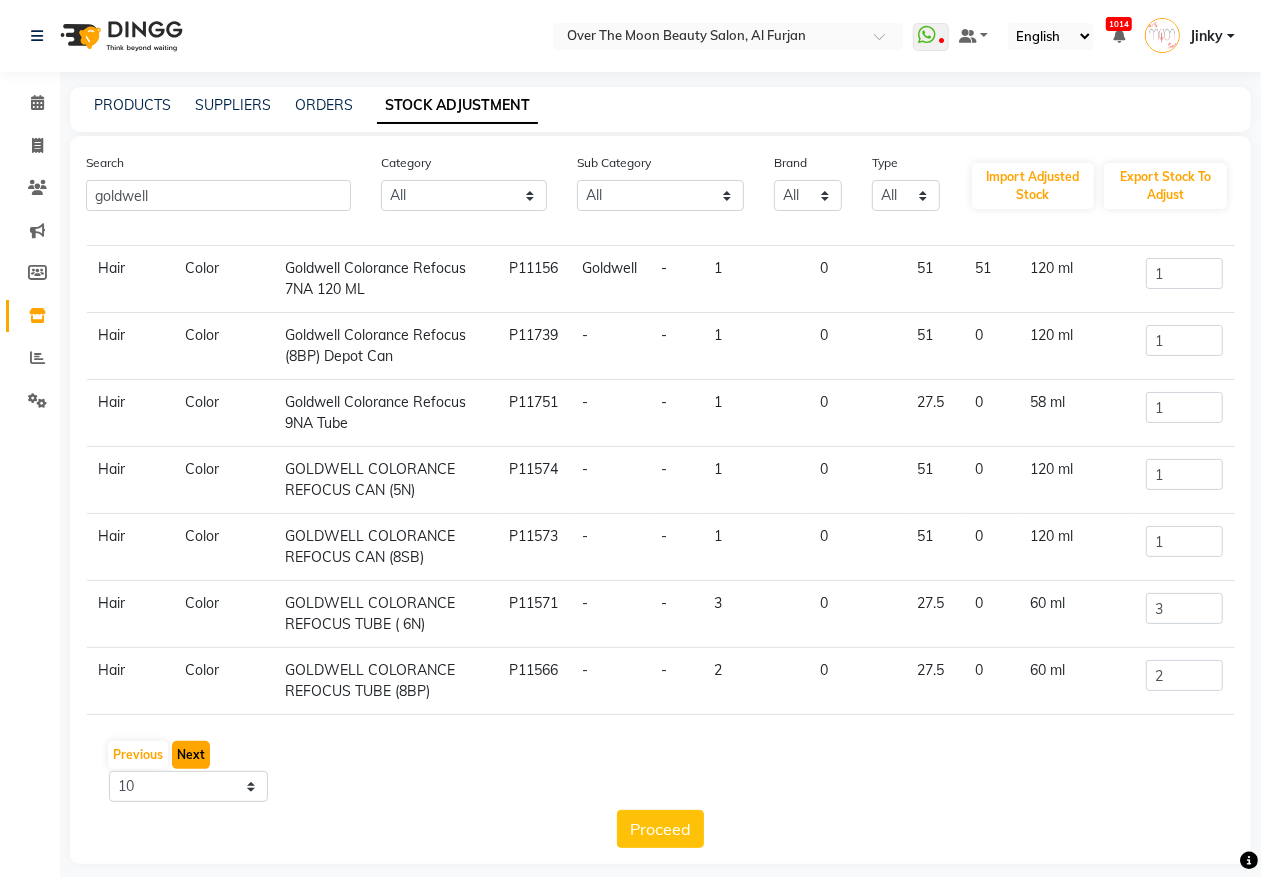 click on "Next" 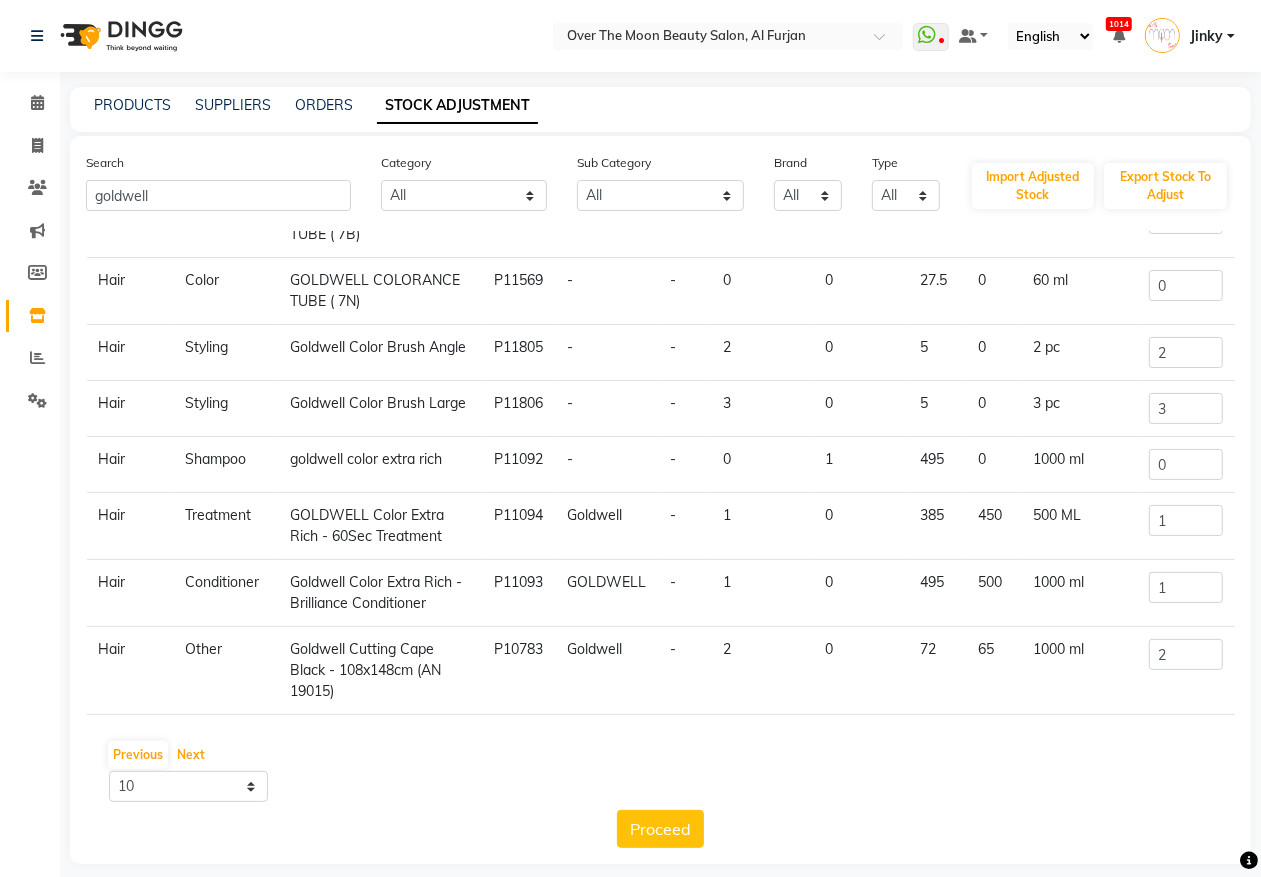 scroll, scrollTop: 266, scrollLeft: 0, axis: vertical 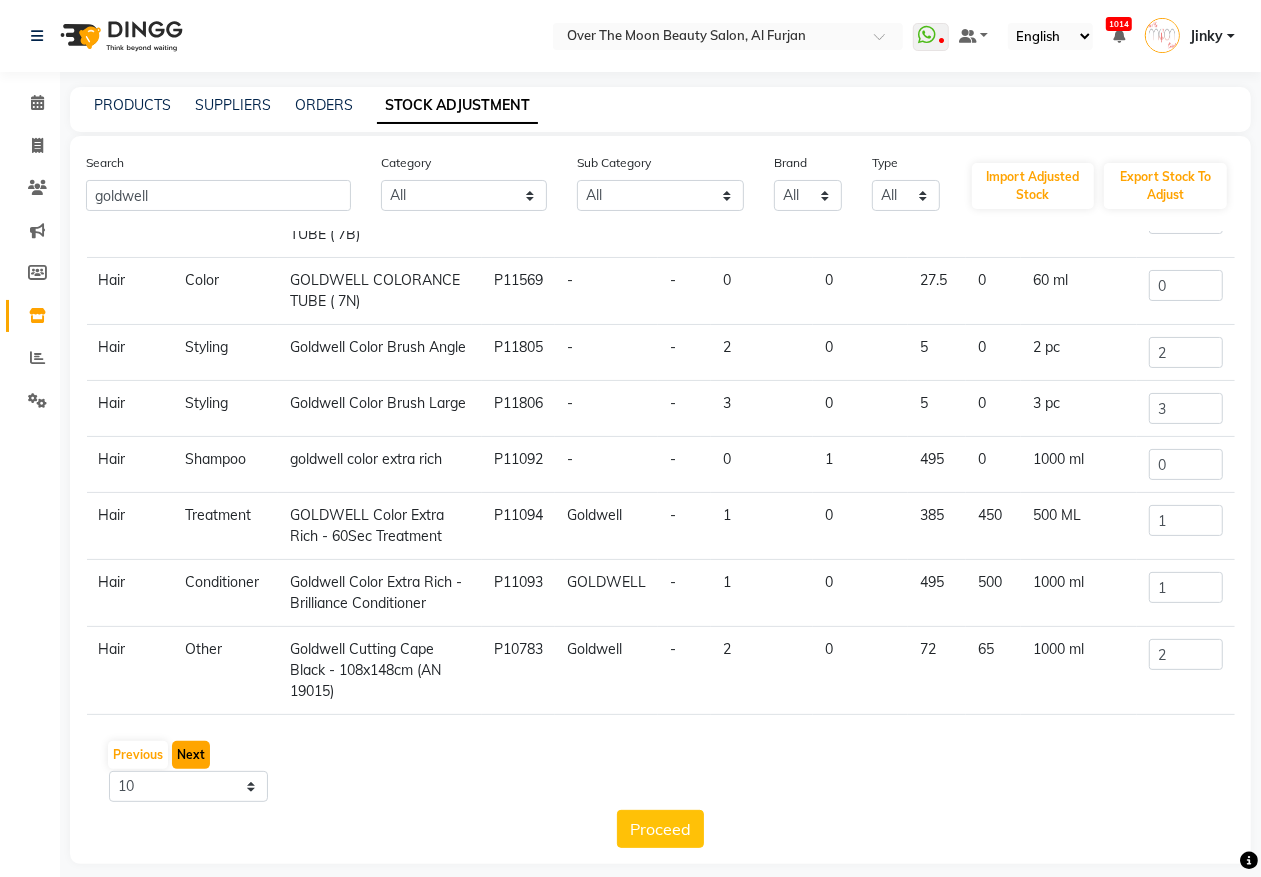 click on "Next" 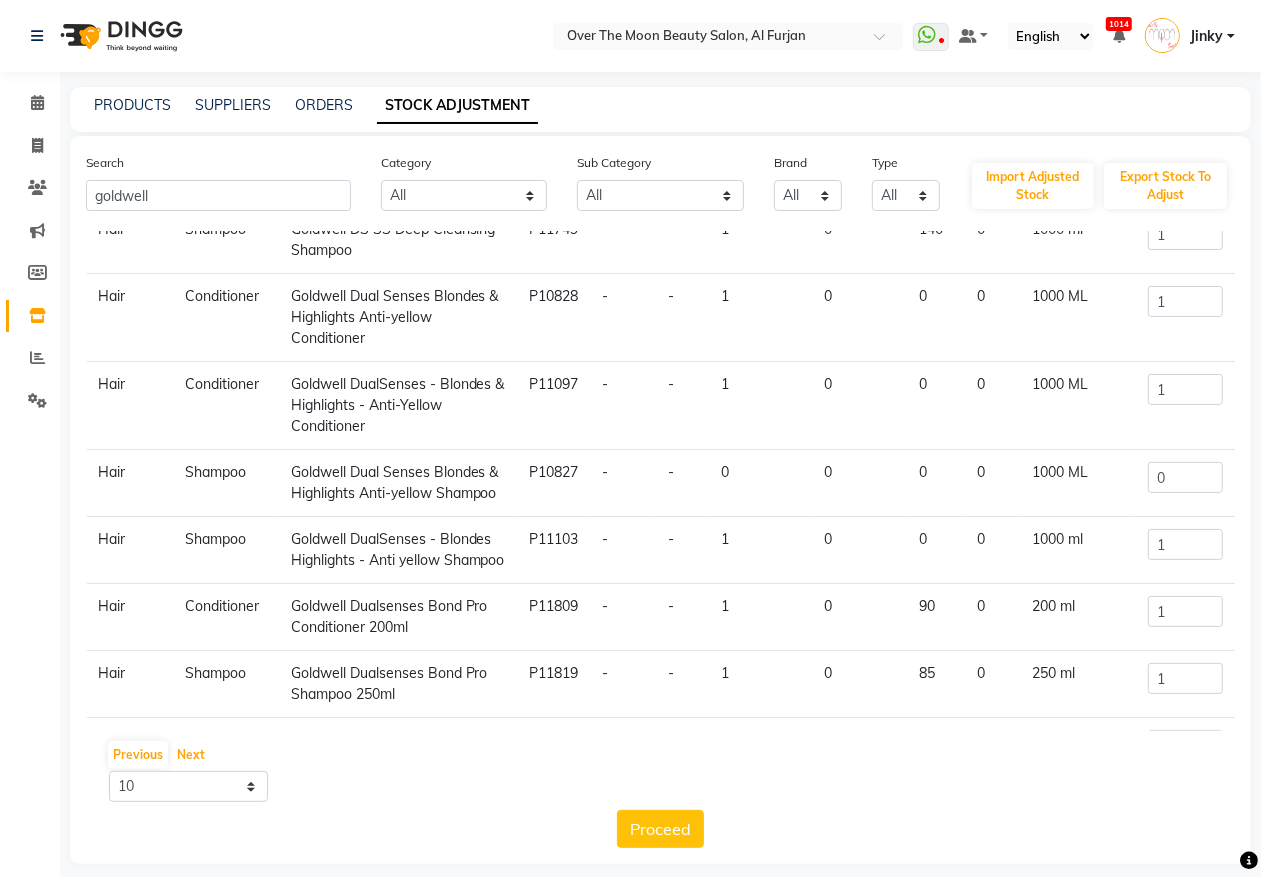 scroll, scrollTop: 330, scrollLeft: 0, axis: vertical 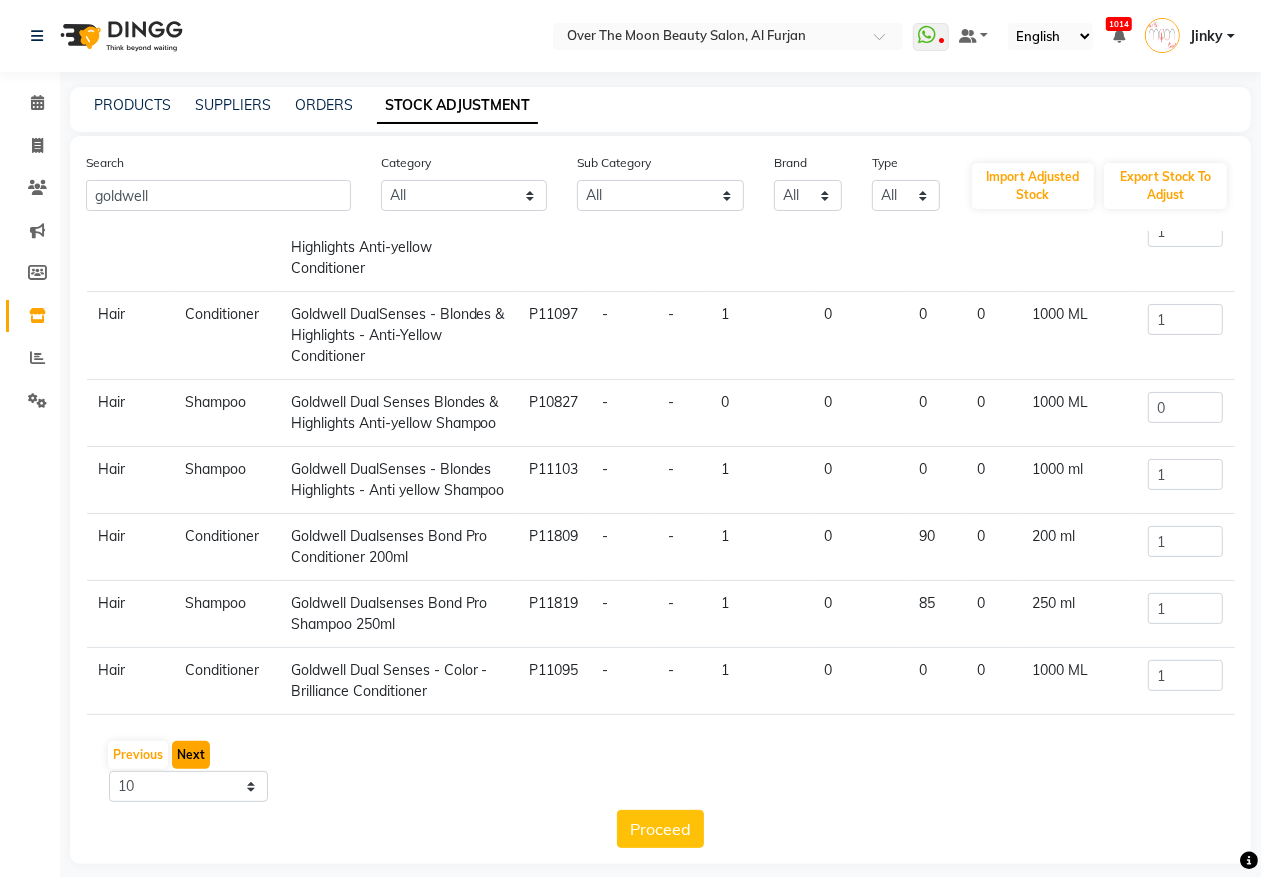 click on "Next" 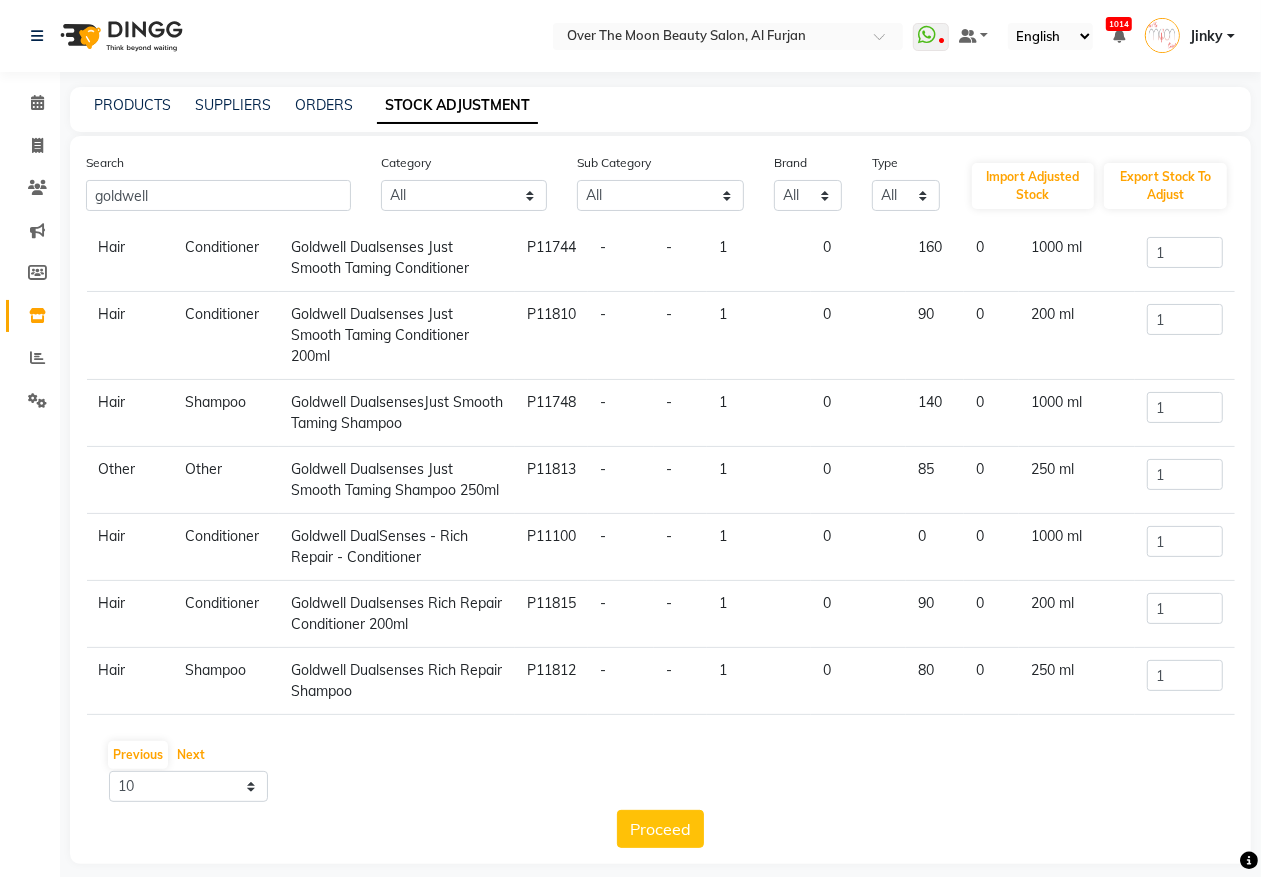 scroll, scrollTop: 298, scrollLeft: 0, axis: vertical 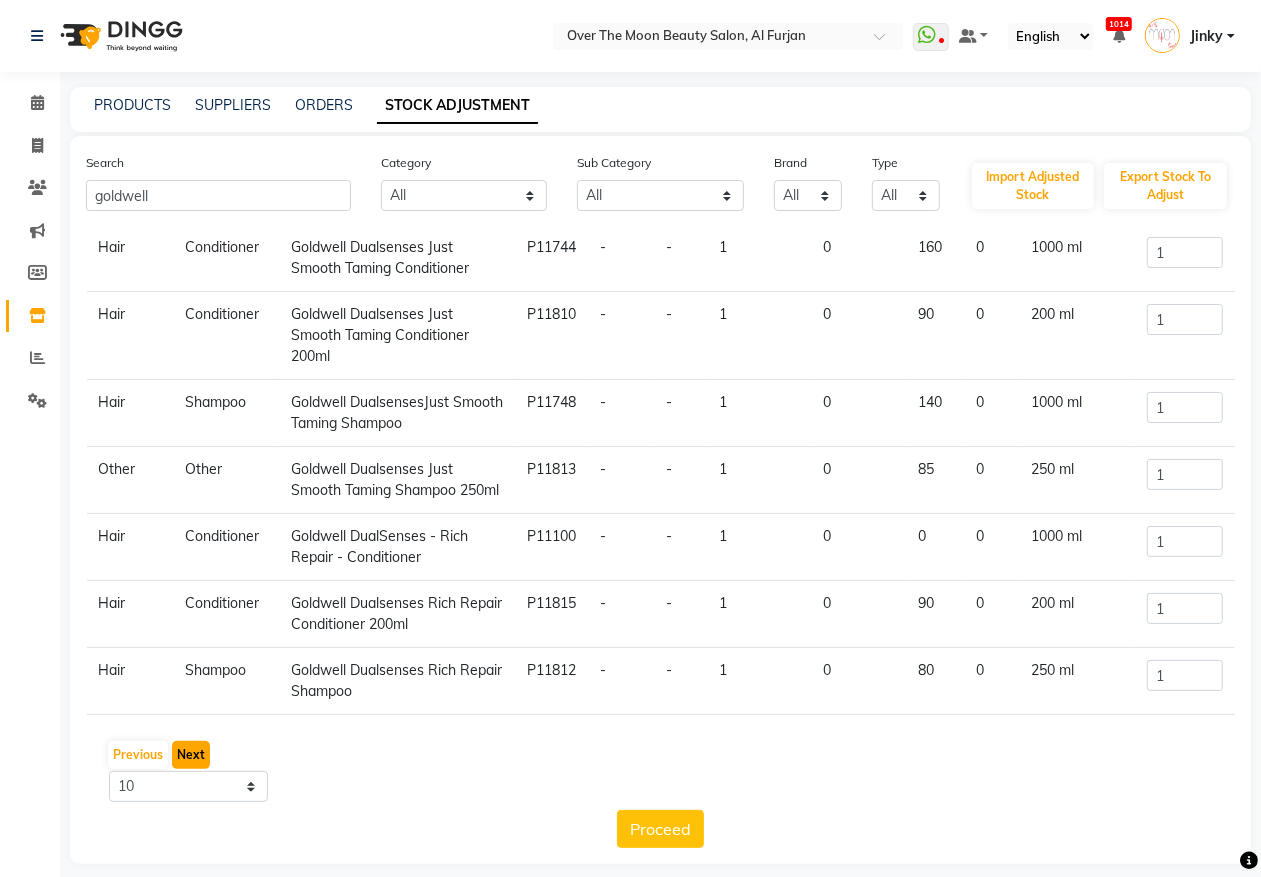 click on "Next" 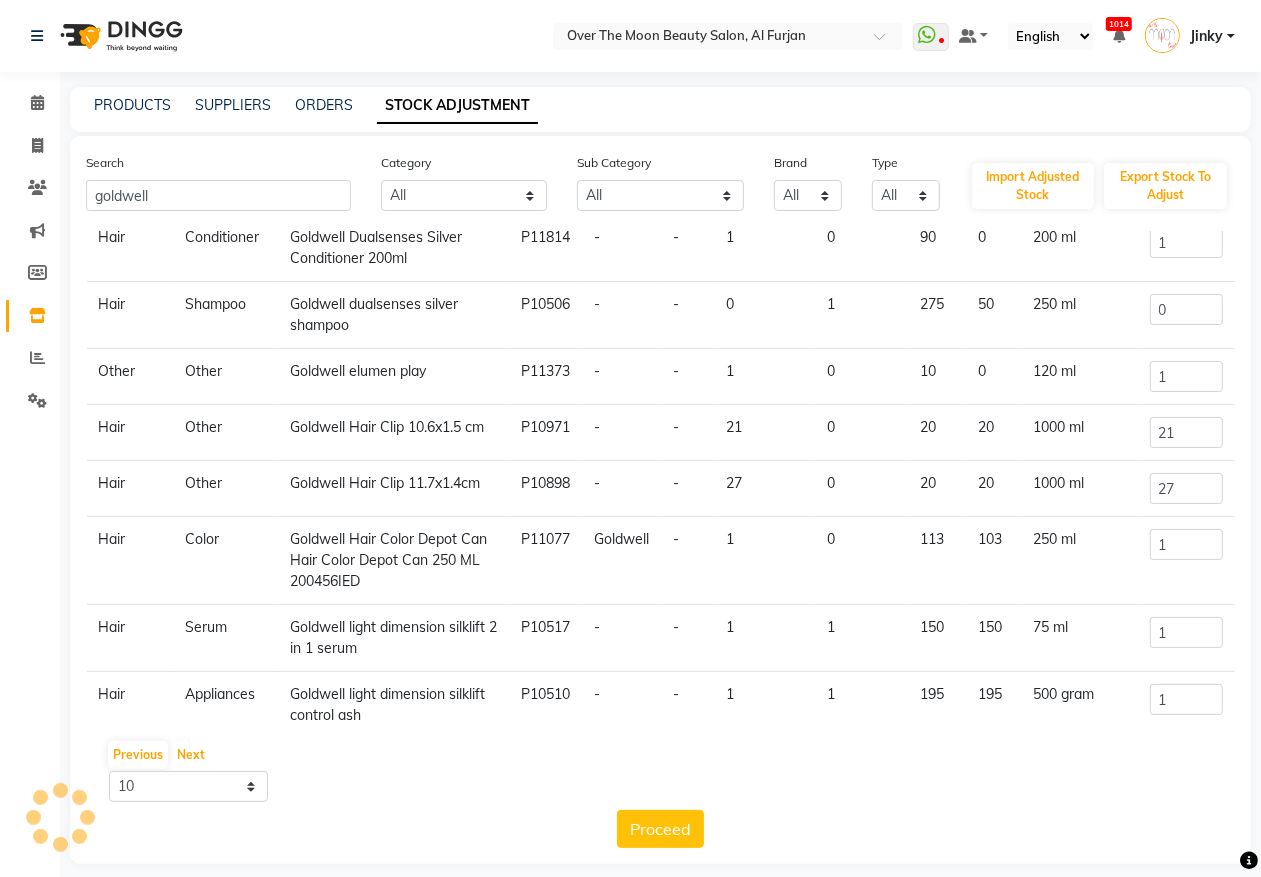 scroll, scrollTop: 266, scrollLeft: 0, axis: vertical 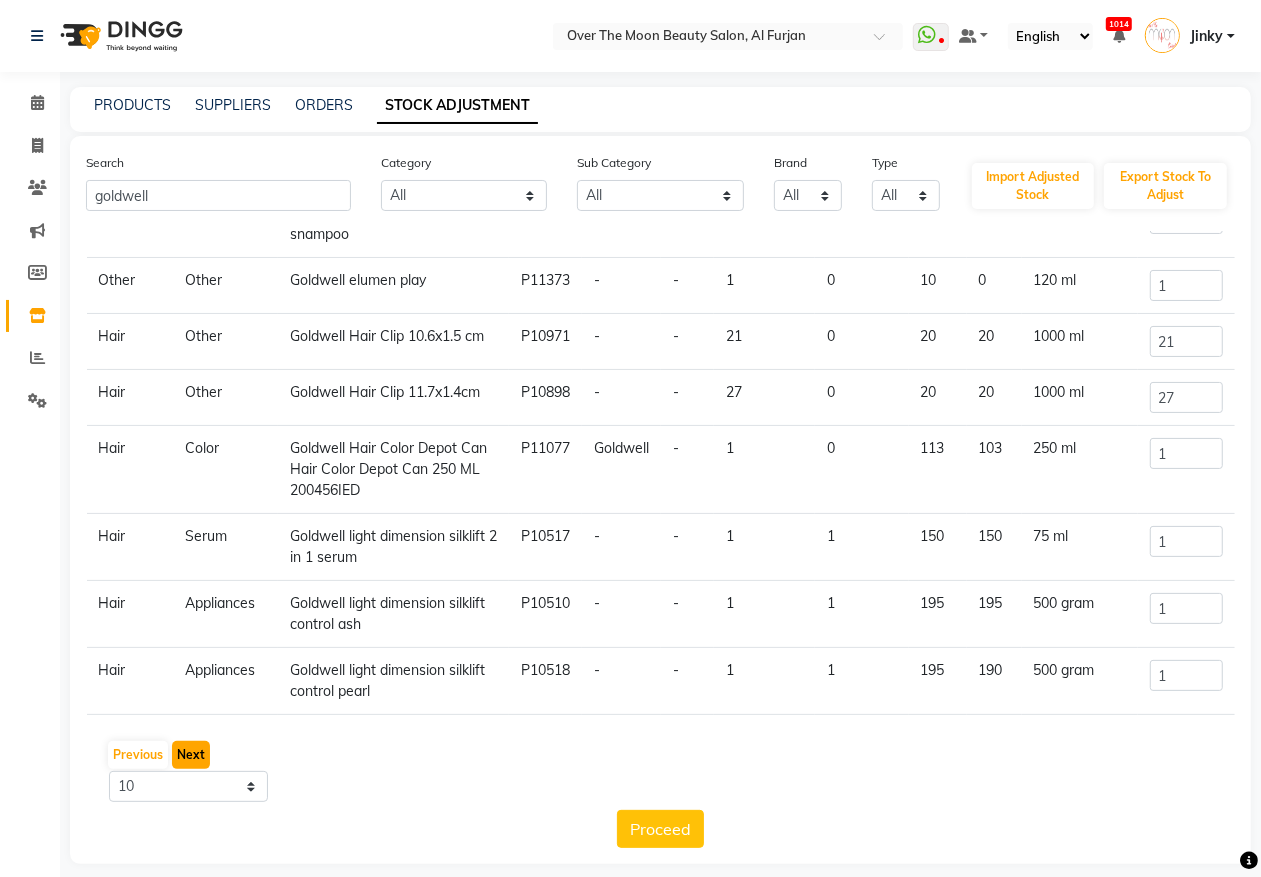 click on "Next" 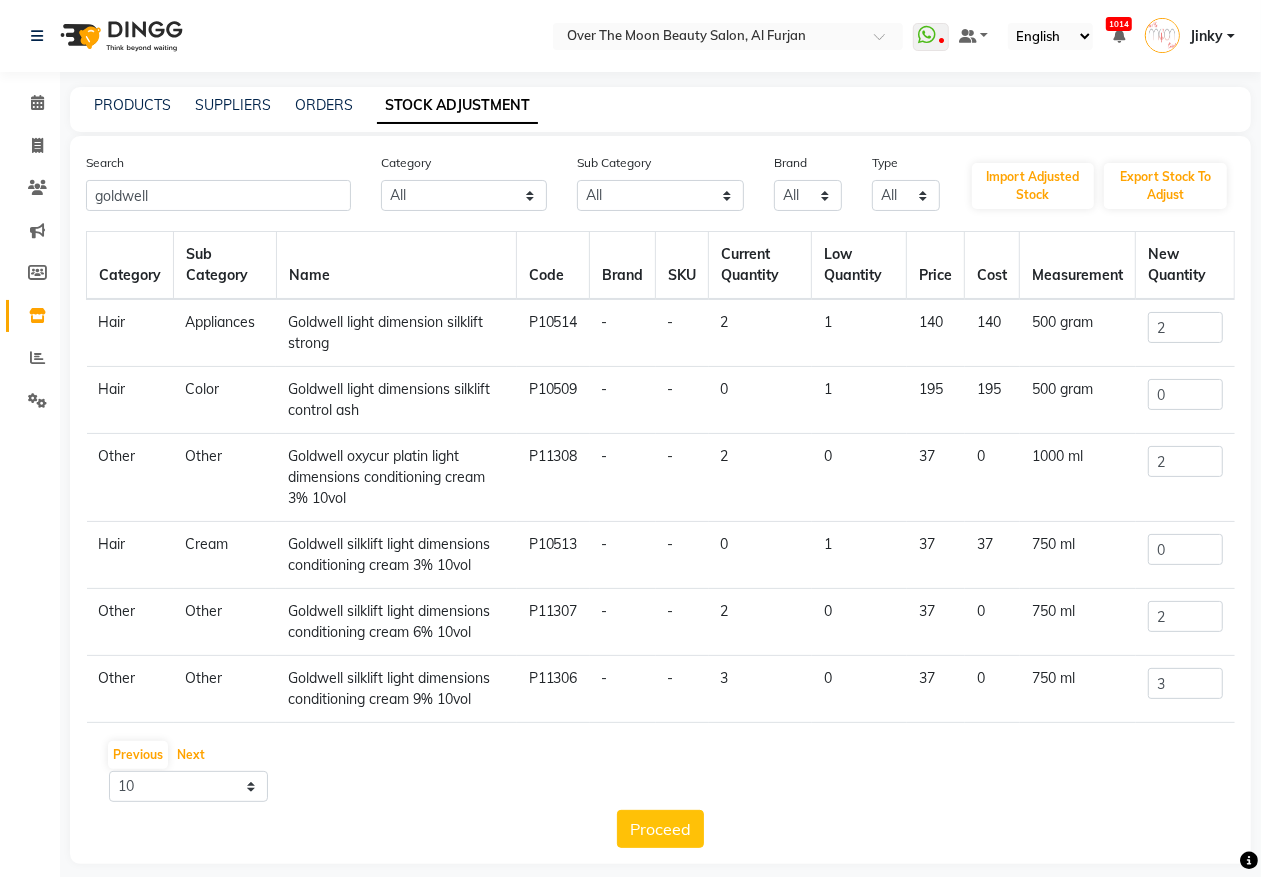 scroll, scrollTop: 361, scrollLeft: 0, axis: vertical 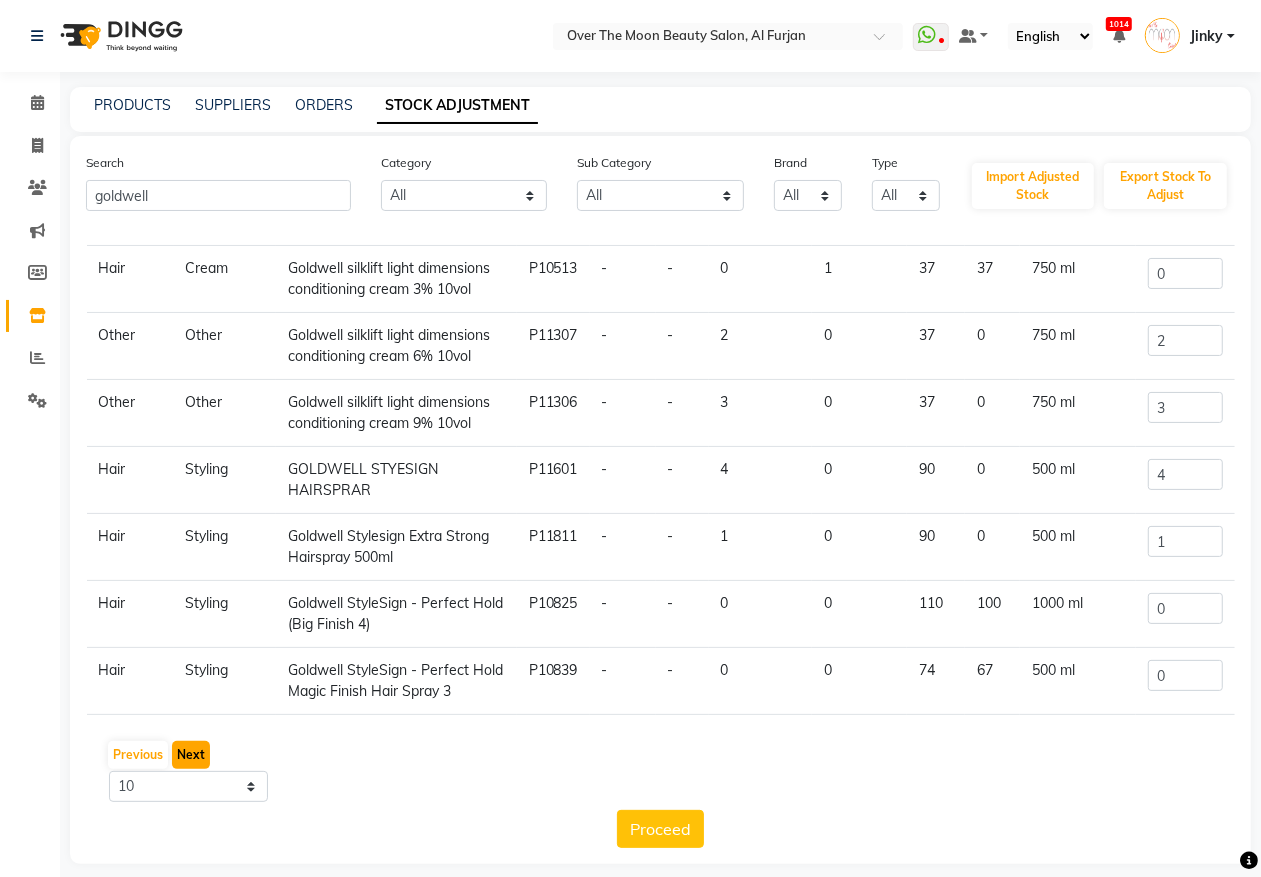 click on "Next" 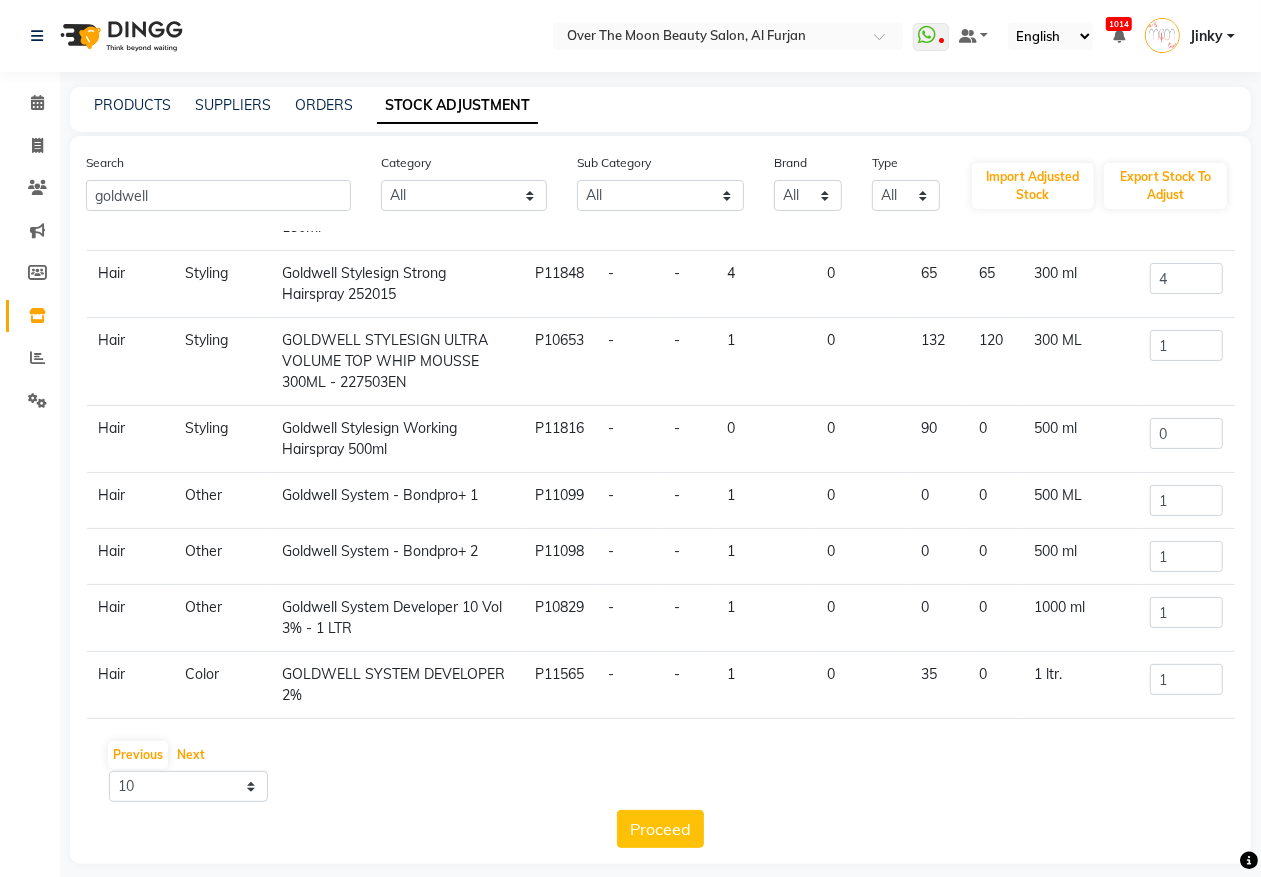 scroll, scrollTop: 256, scrollLeft: 0, axis: vertical 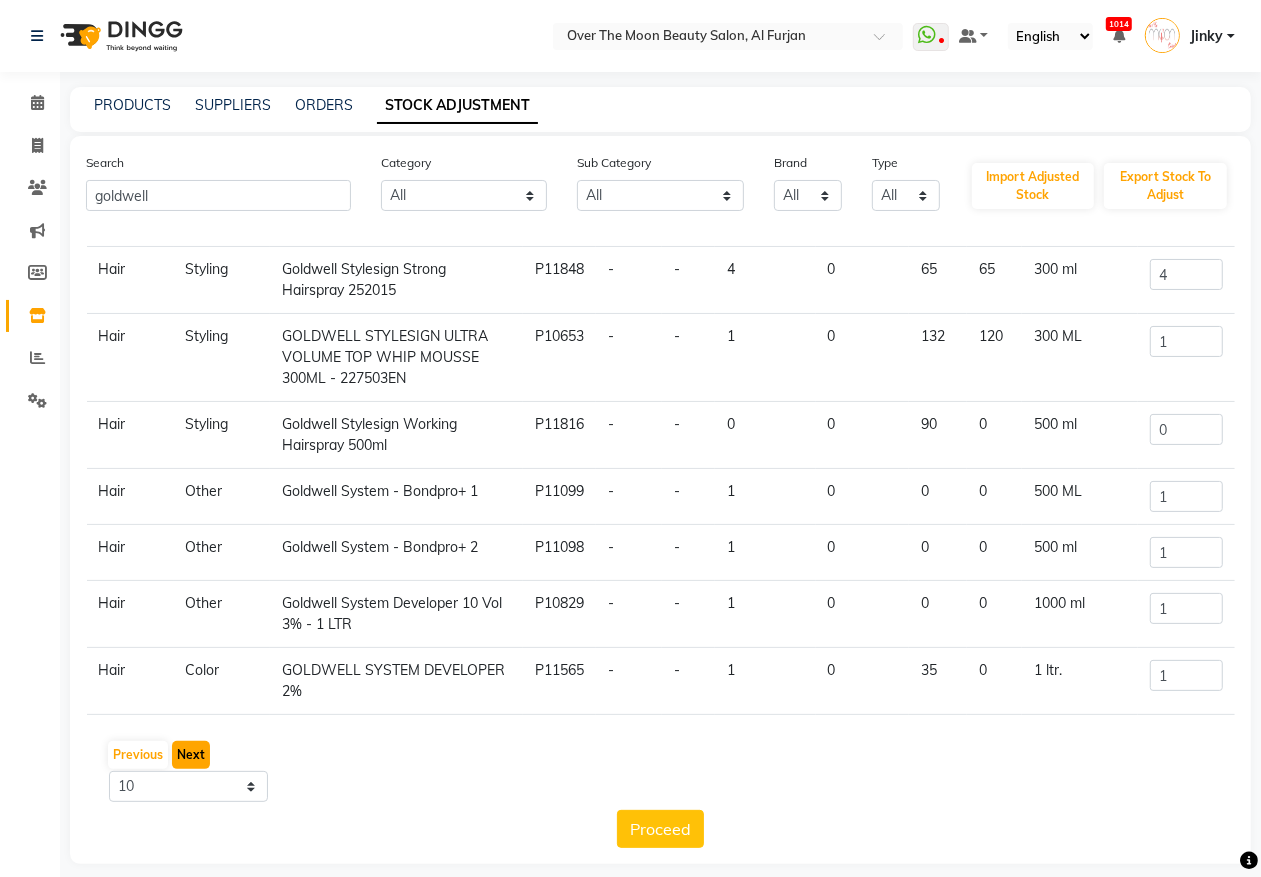 click on "Next" 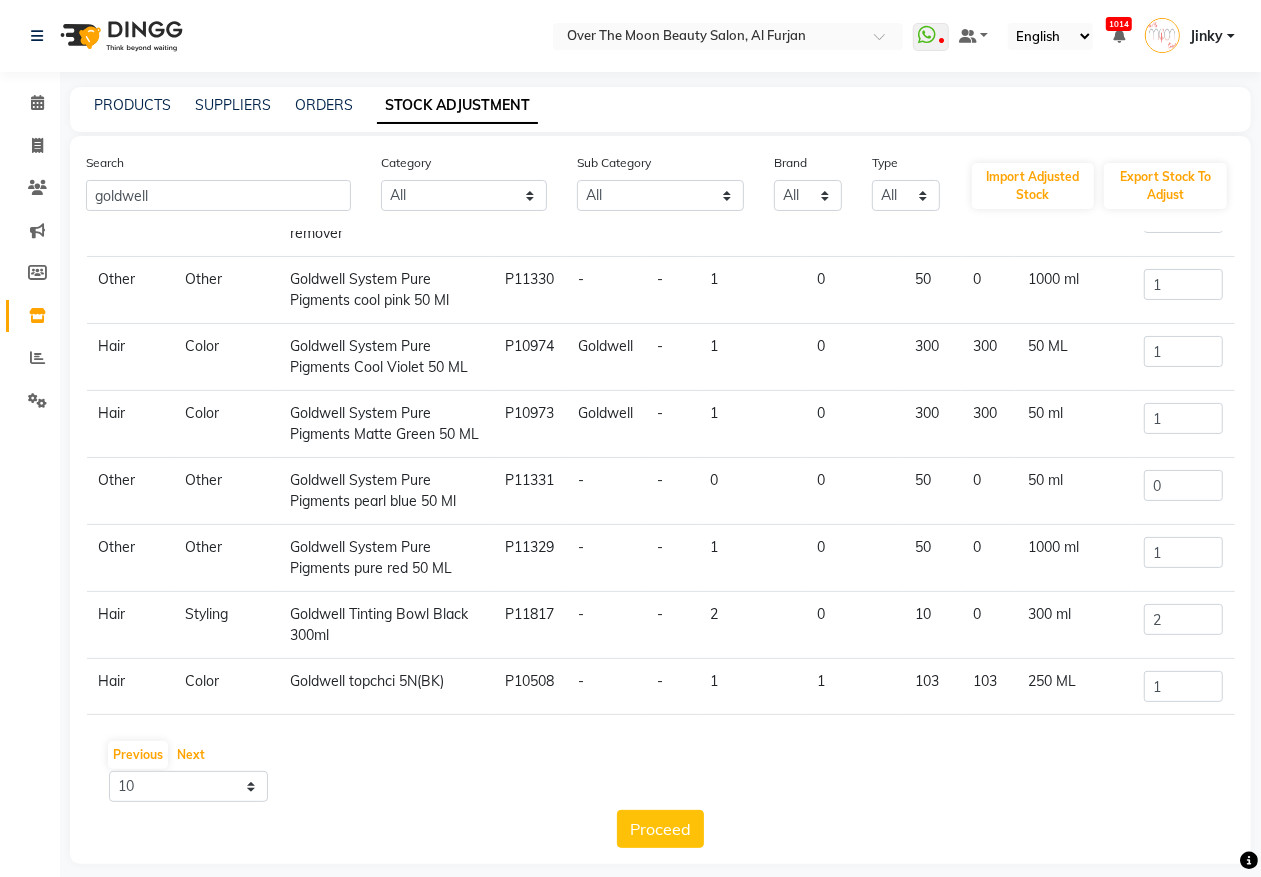 scroll, scrollTop: 308, scrollLeft: 0, axis: vertical 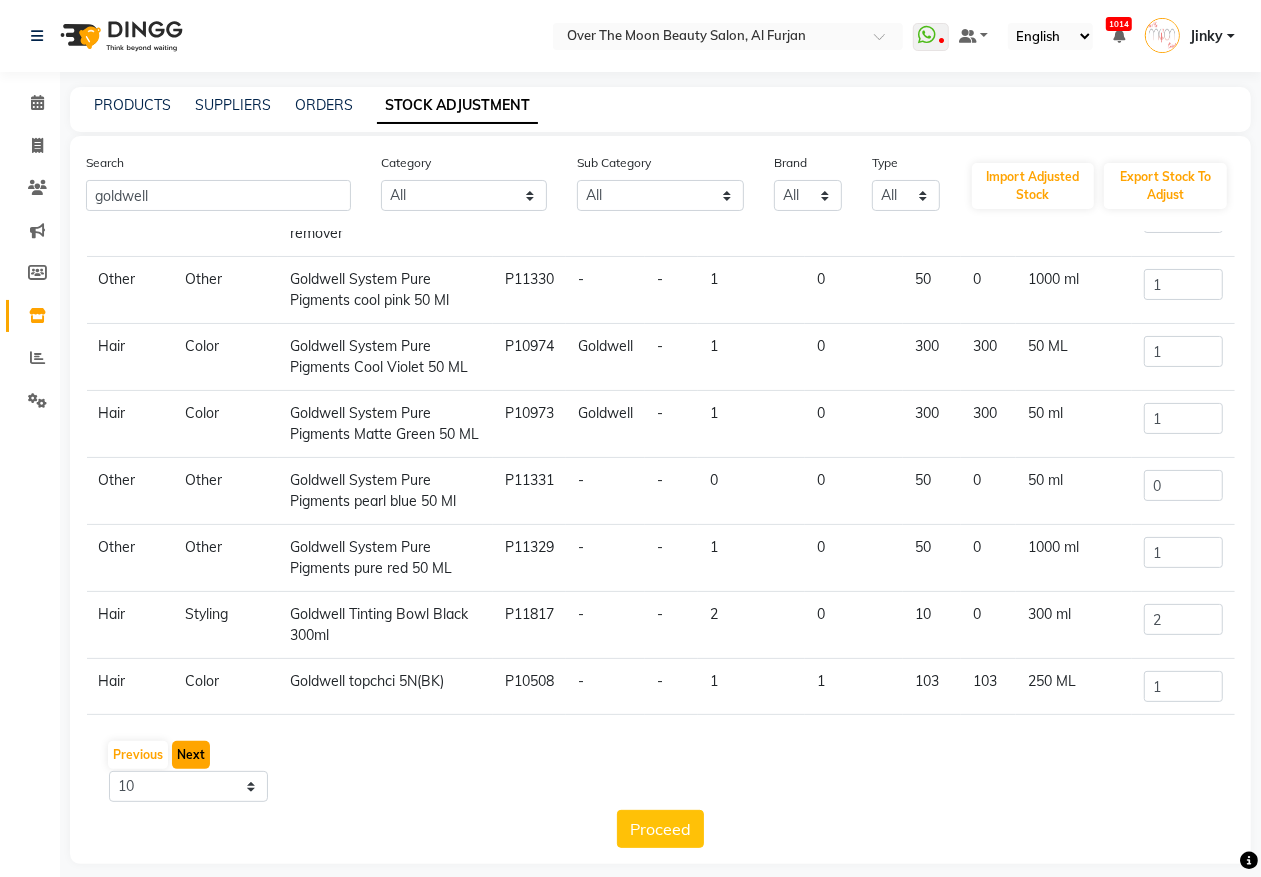 click on "Next" 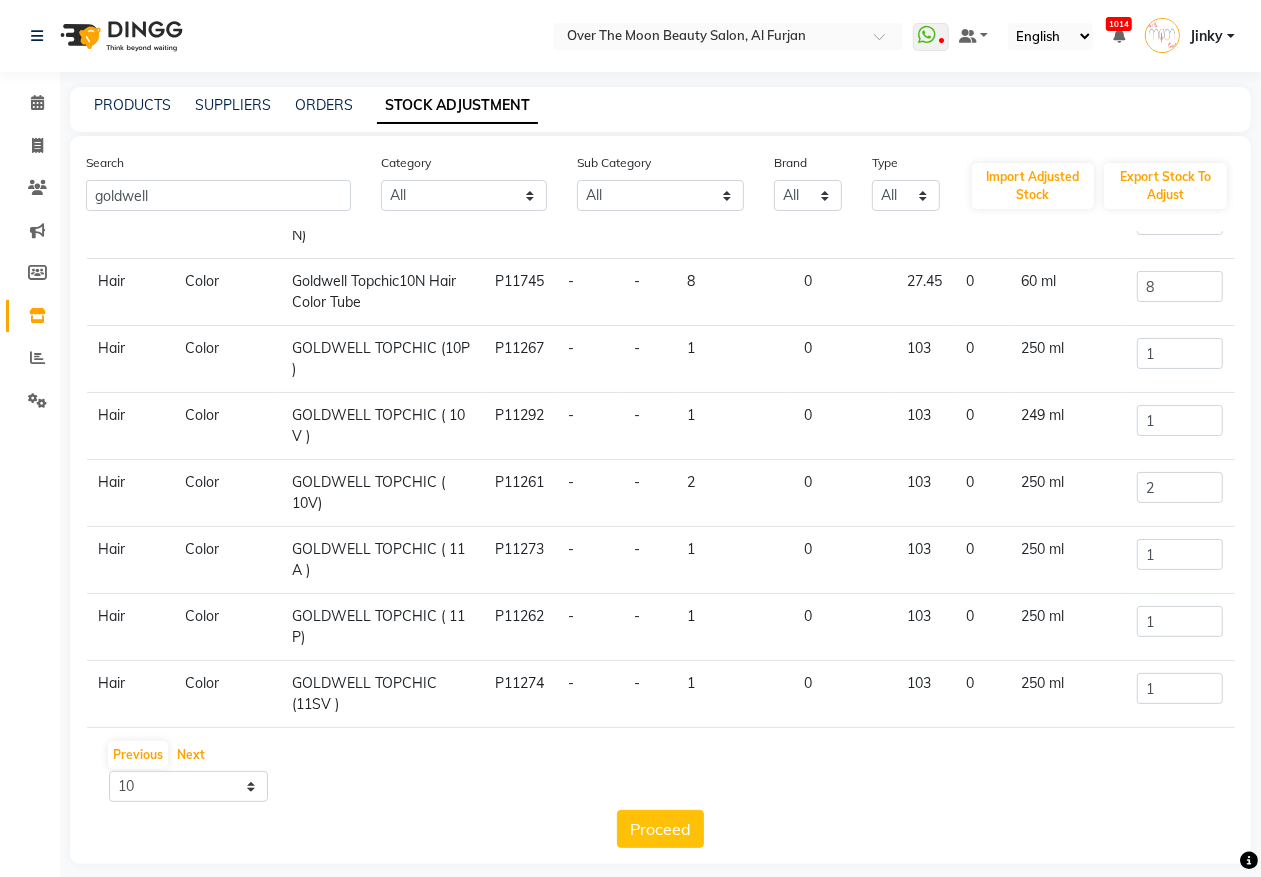 scroll, scrollTop: 256, scrollLeft: 0, axis: vertical 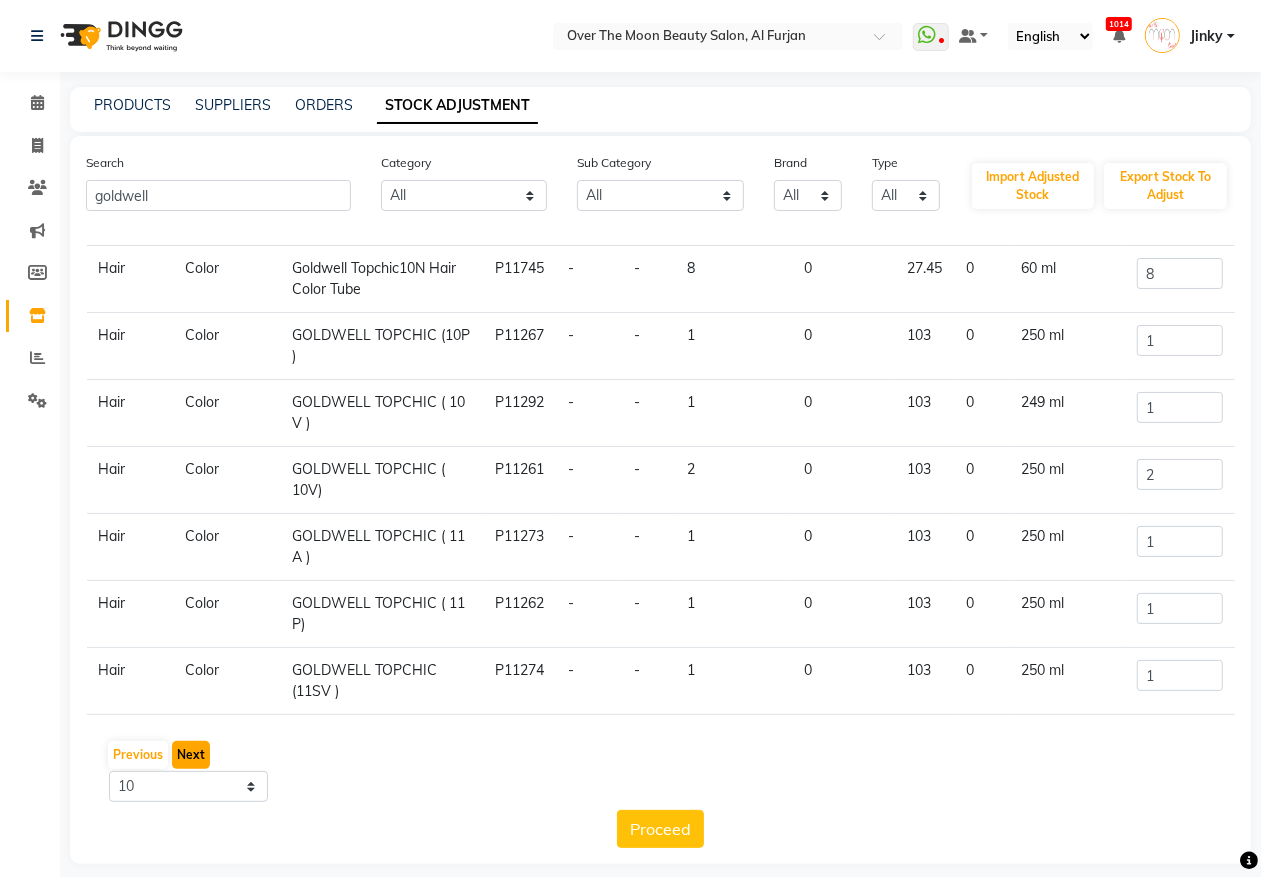 click on "Next" 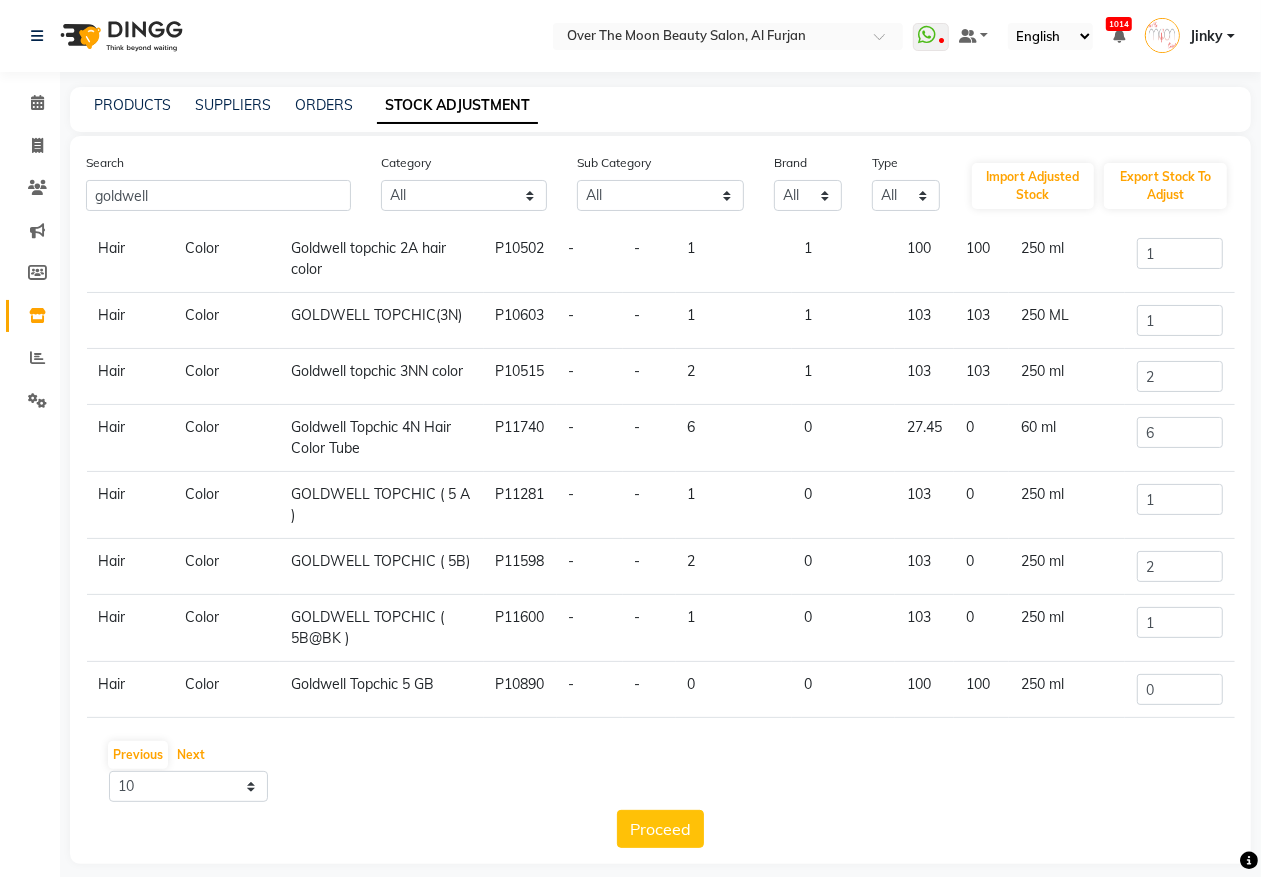 scroll, scrollTop: 246, scrollLeft: 0, axis: vertical 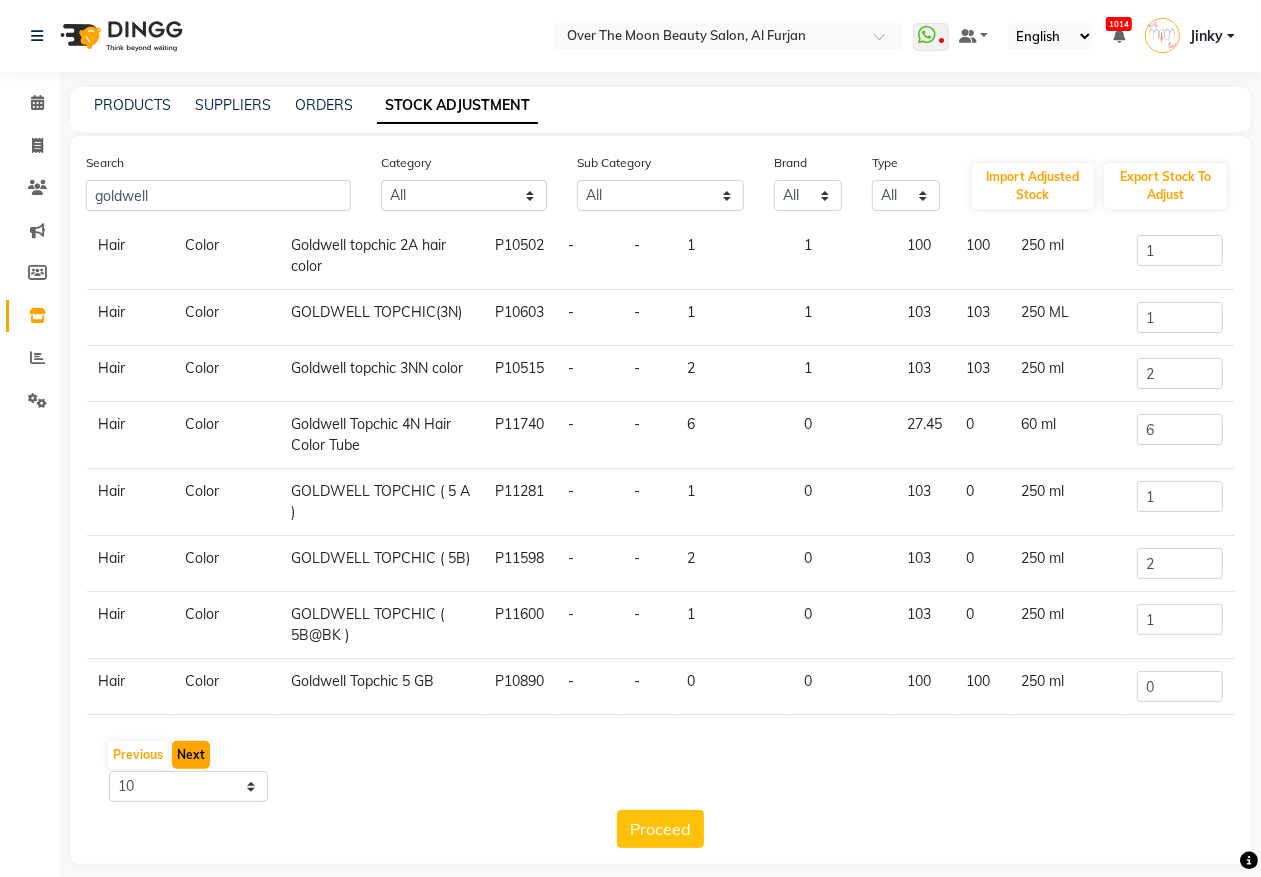 click on "Next" 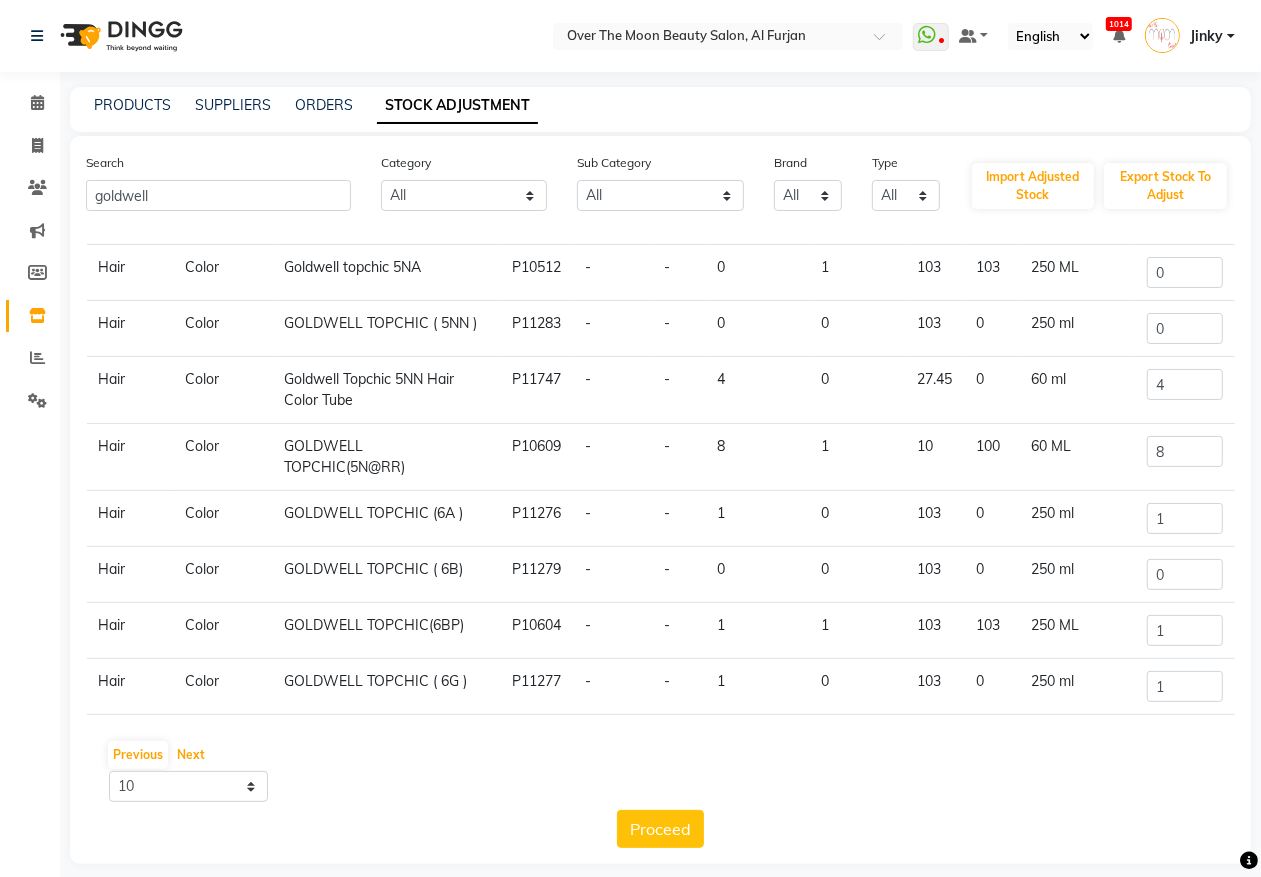 scroll 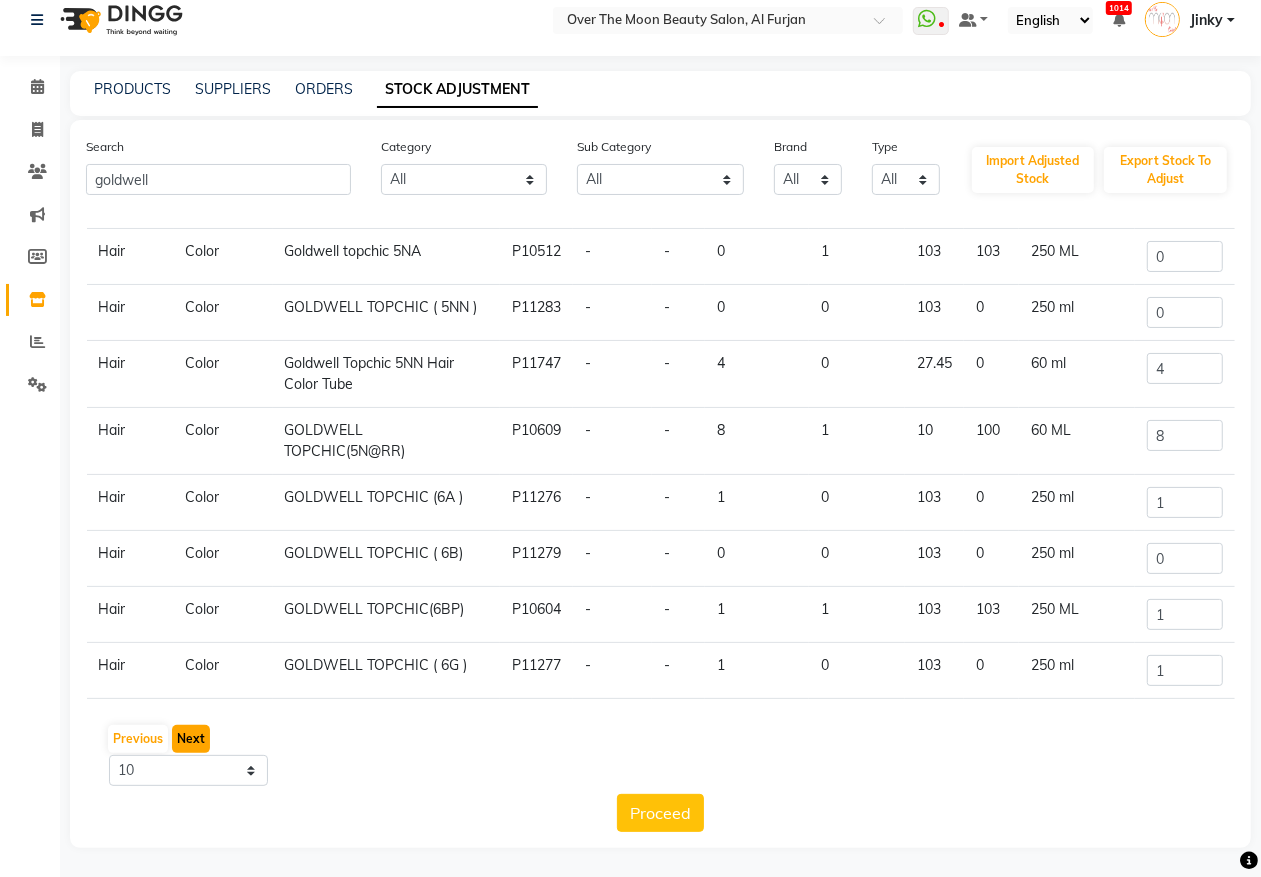 click on "Next" 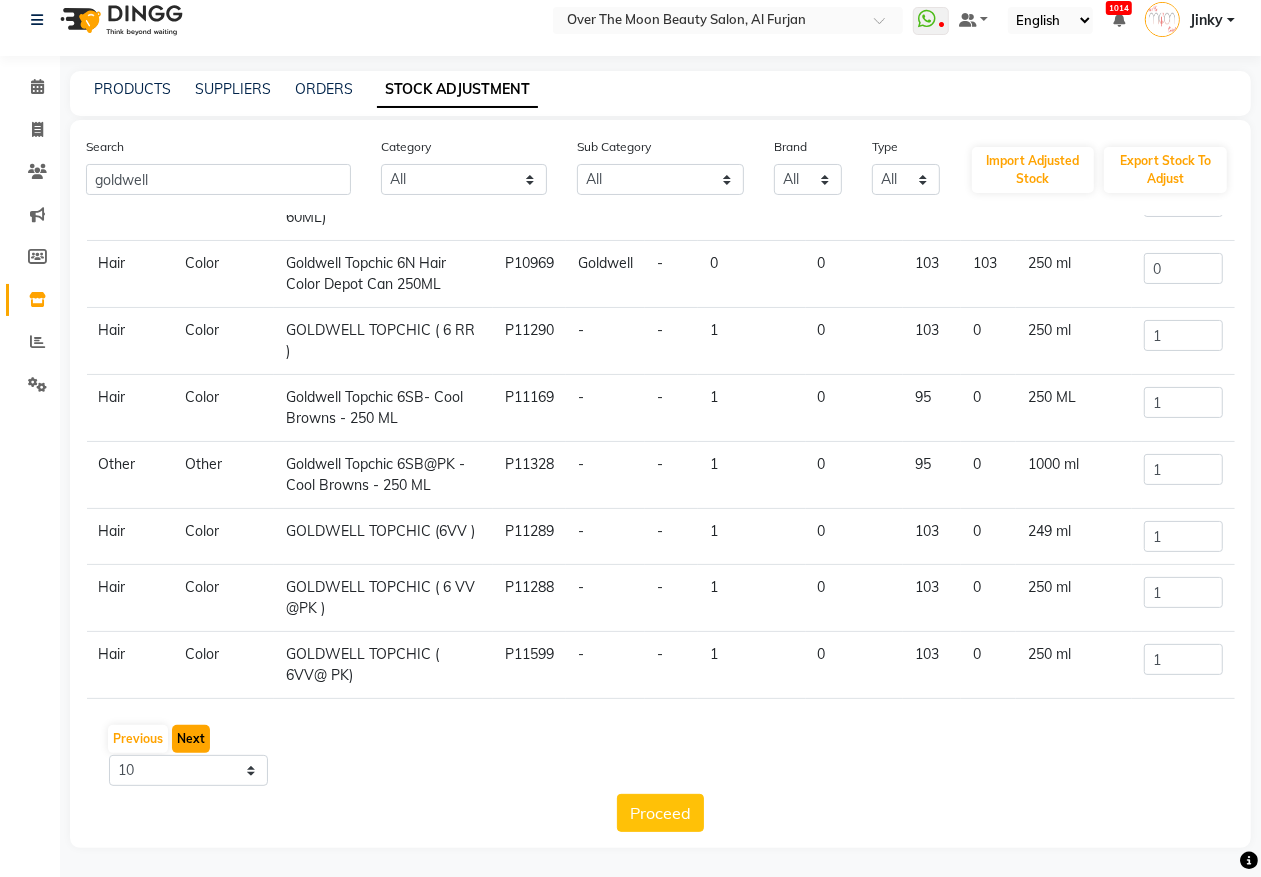 click on "Next" 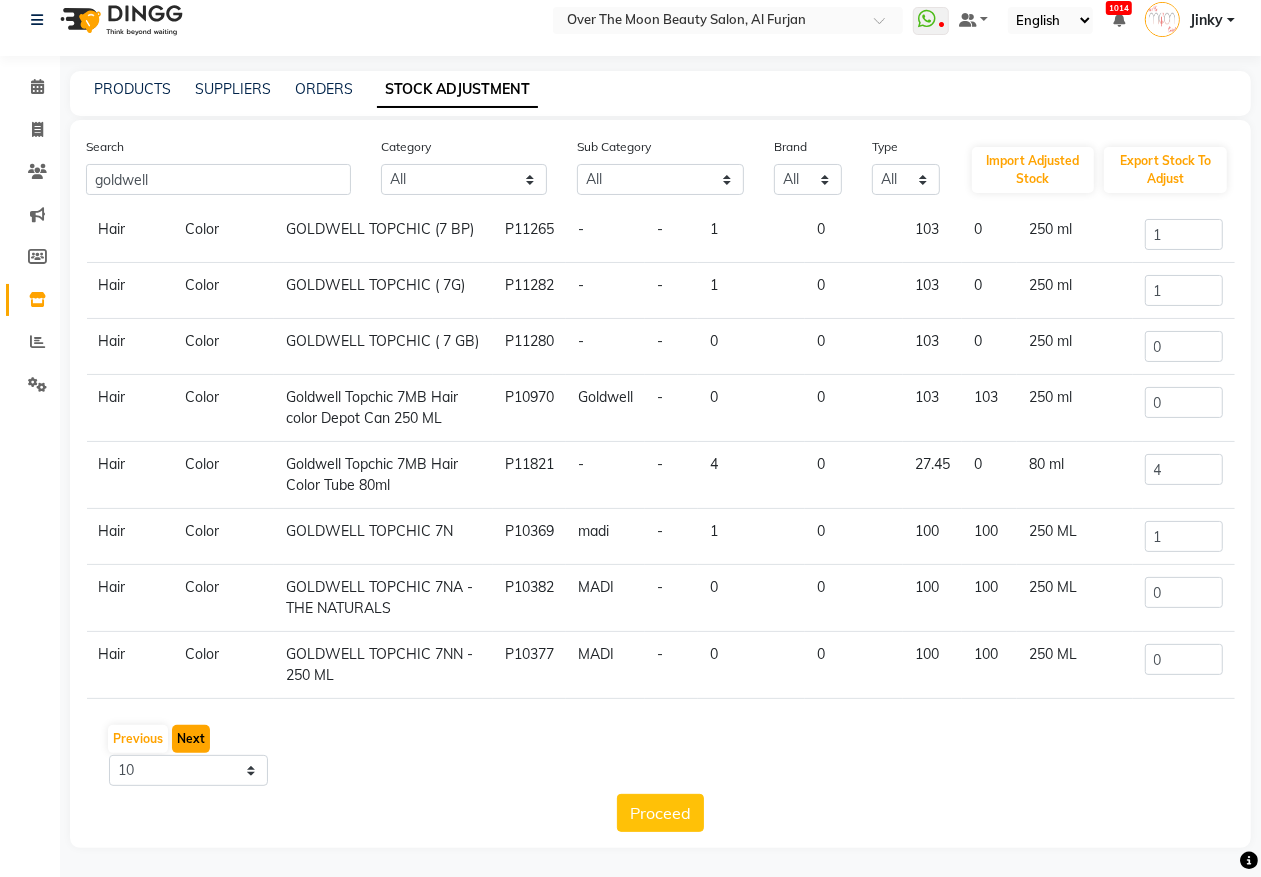 click on "Next" 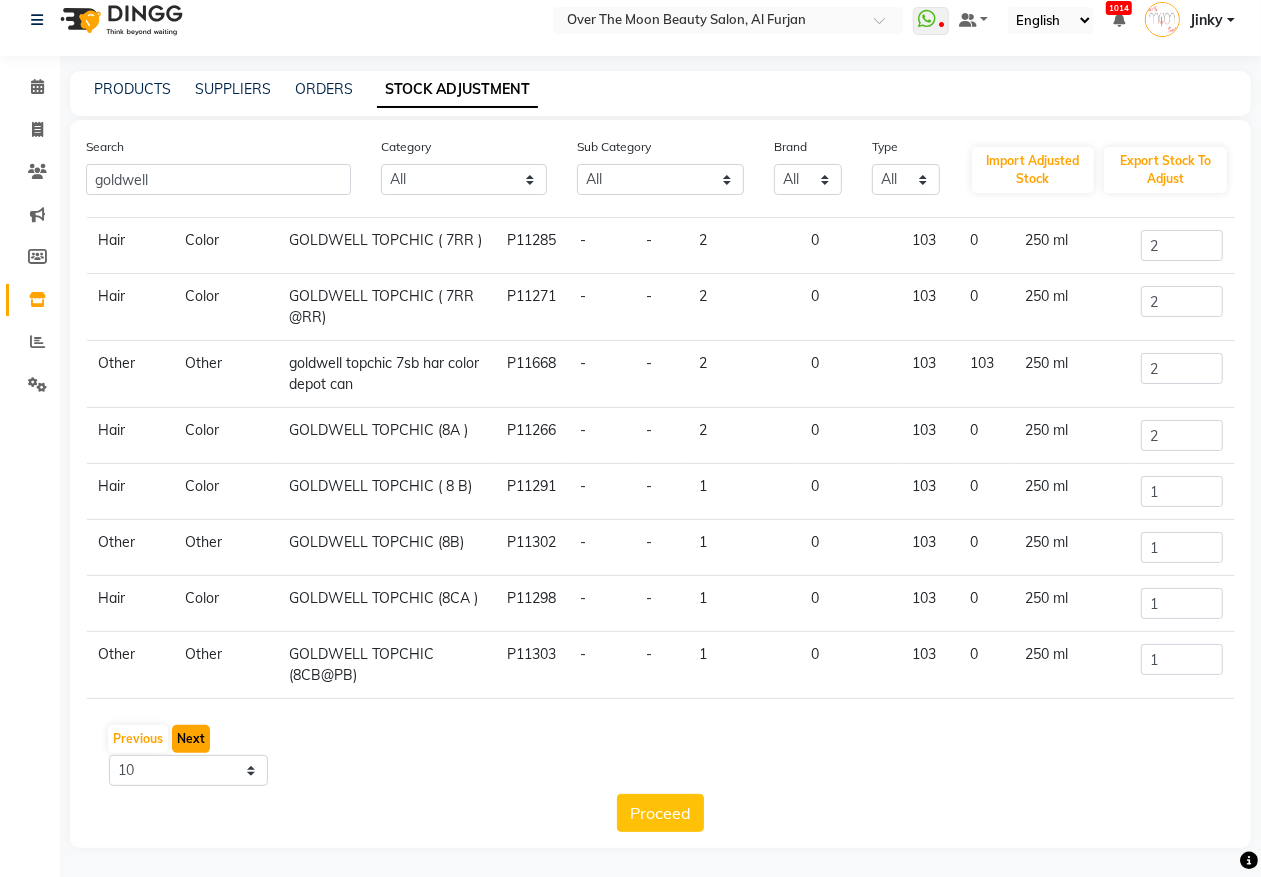 click on "Next" 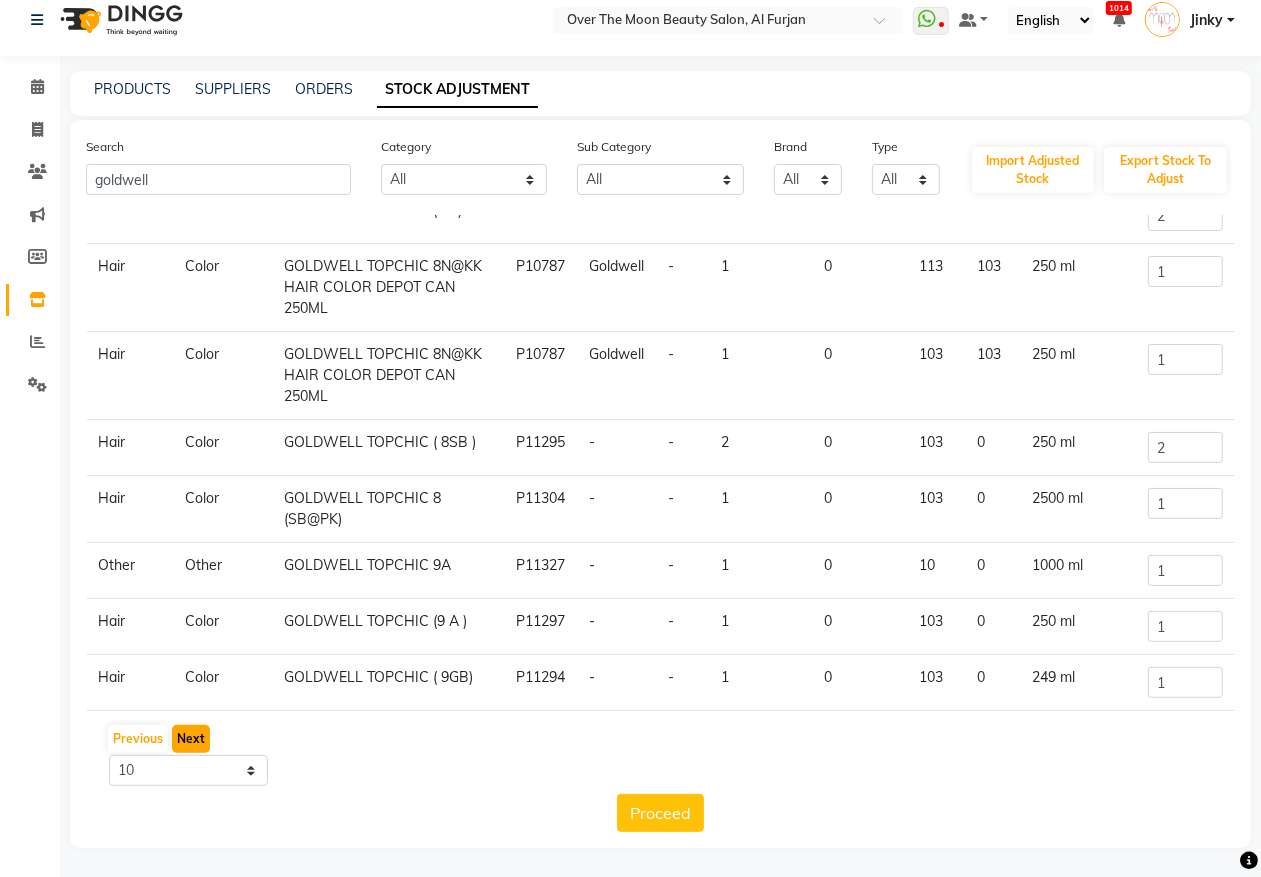 click on "Next" 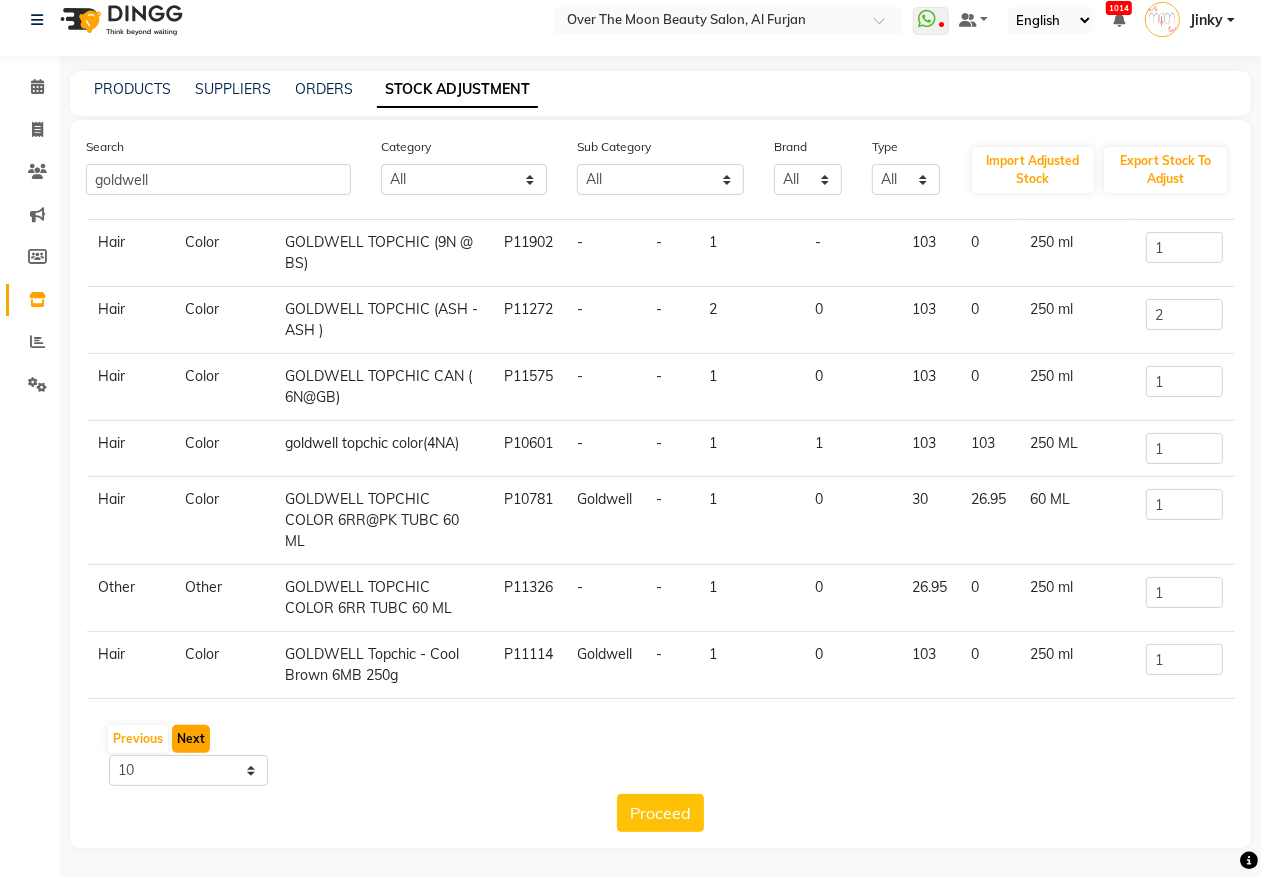 click on "Next" 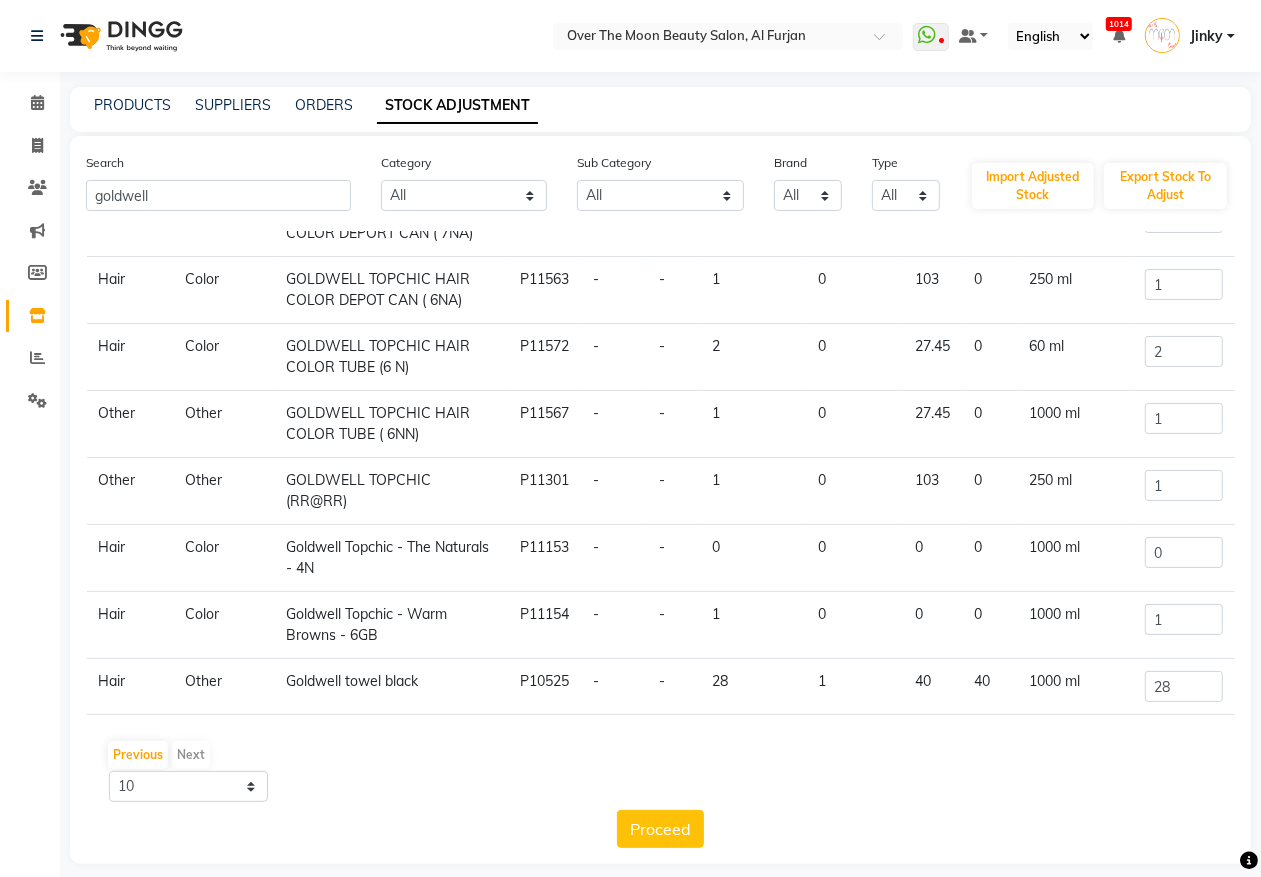 click on "Previous   Next" 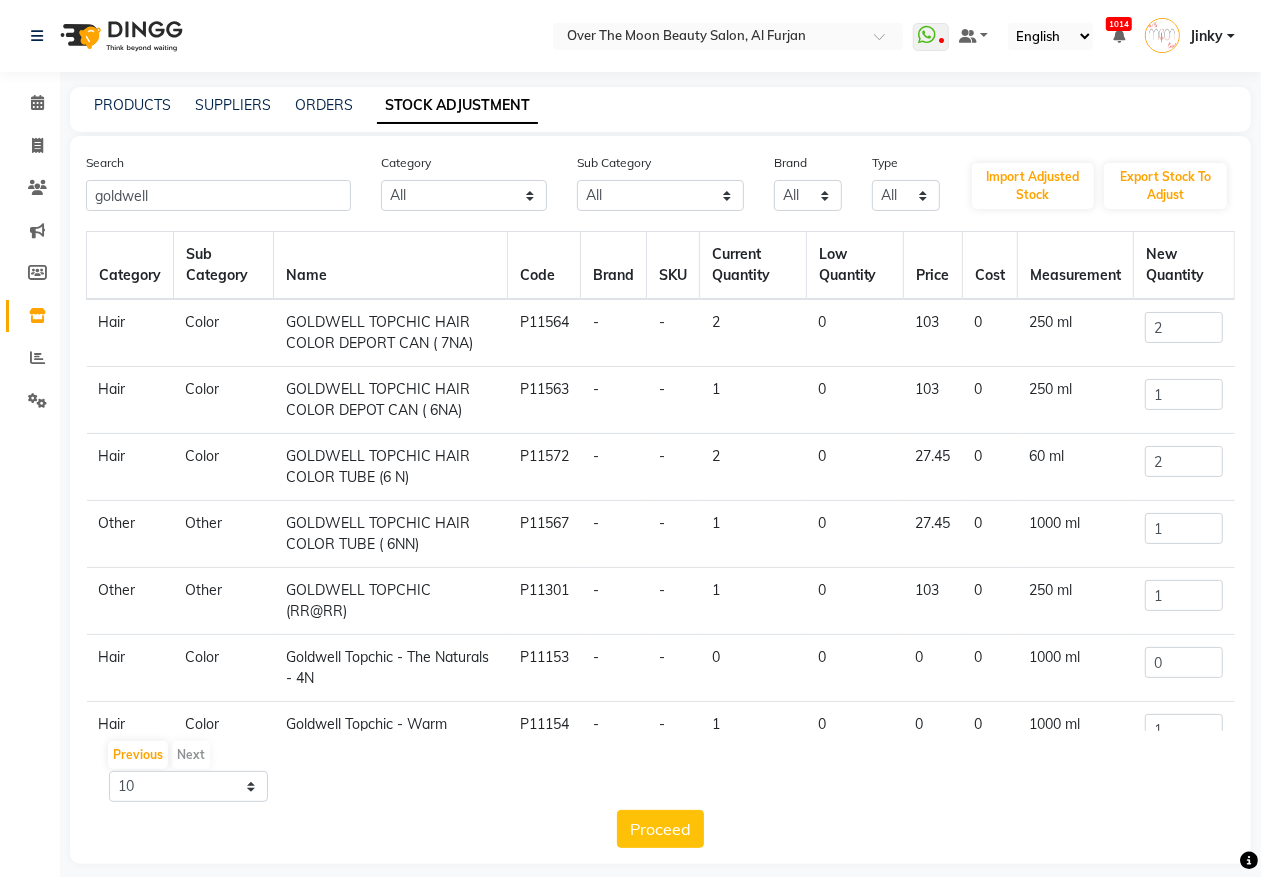 drag, startPoint x: 286, startPoint y: 451, endPoint x: 433, endPoint y: 496, distance: 153.73354 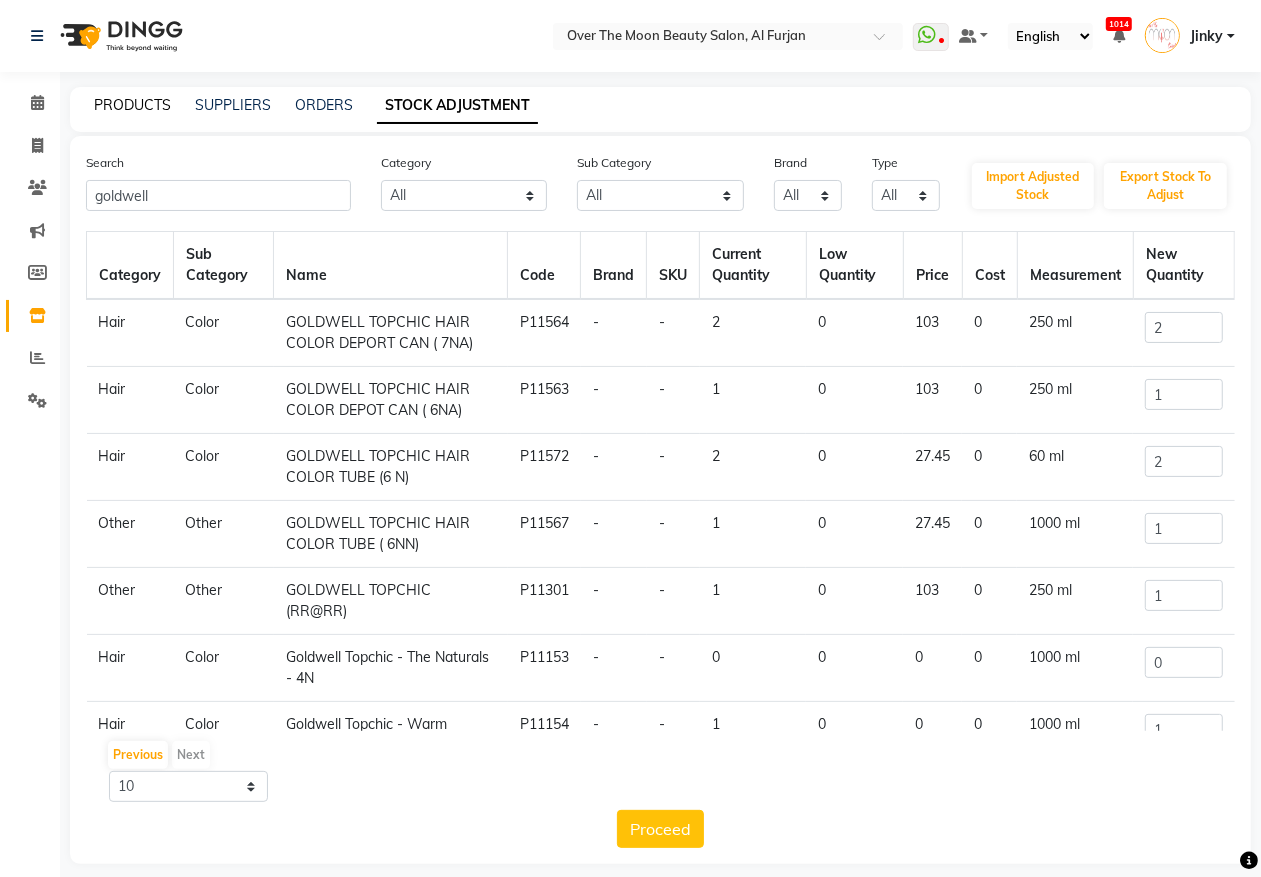 click on "PRODUCTS" 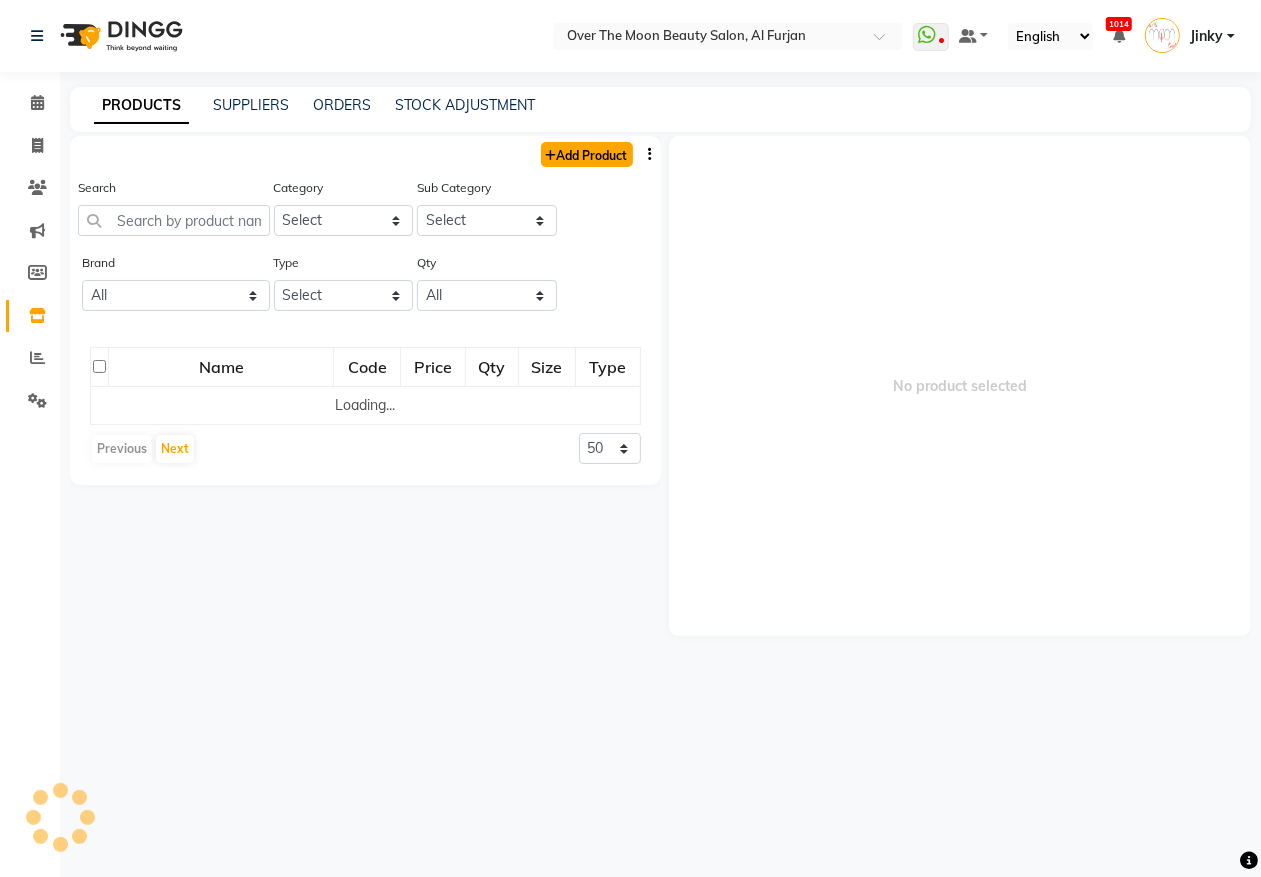 click on "Add Product" 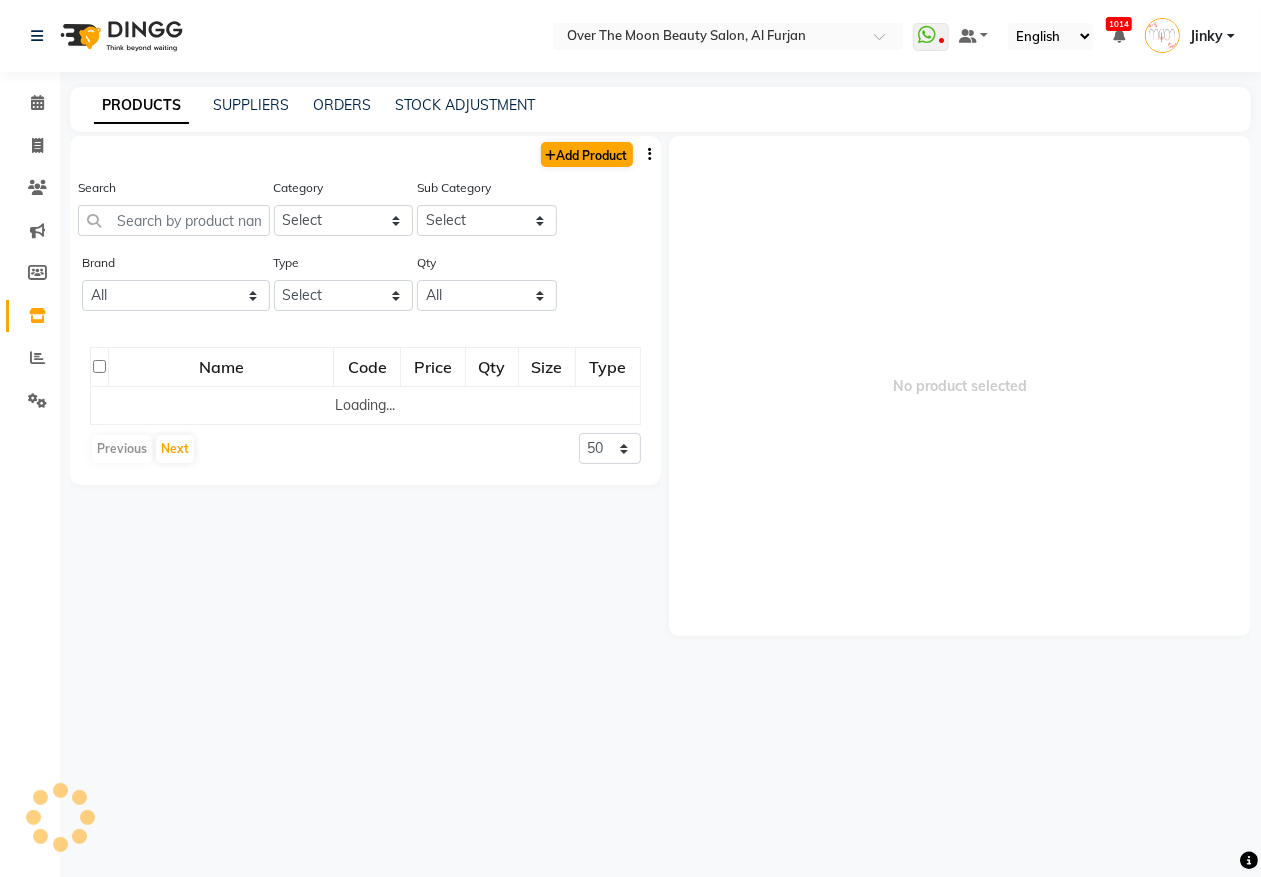 select on "true" 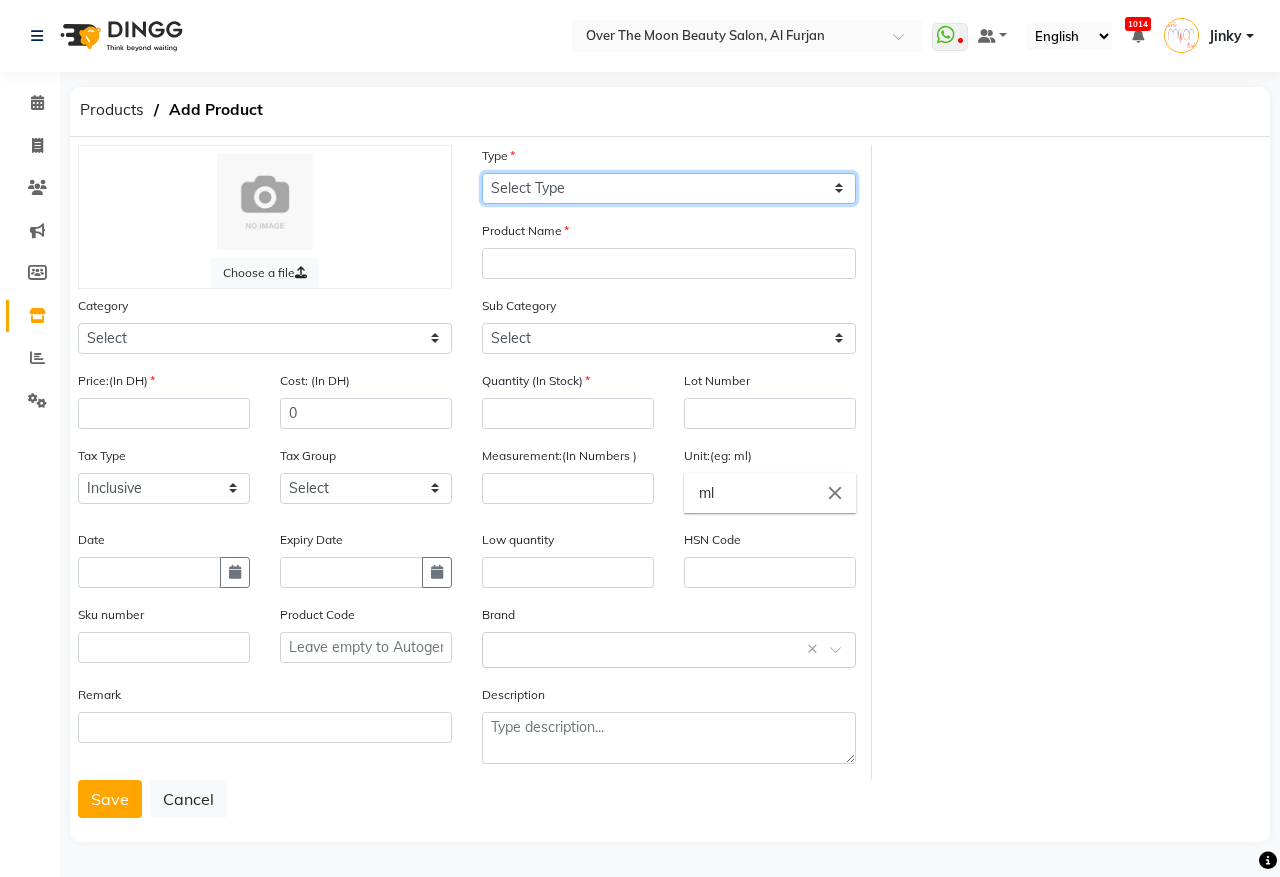 click on "Select Type Both Retail Consumable" 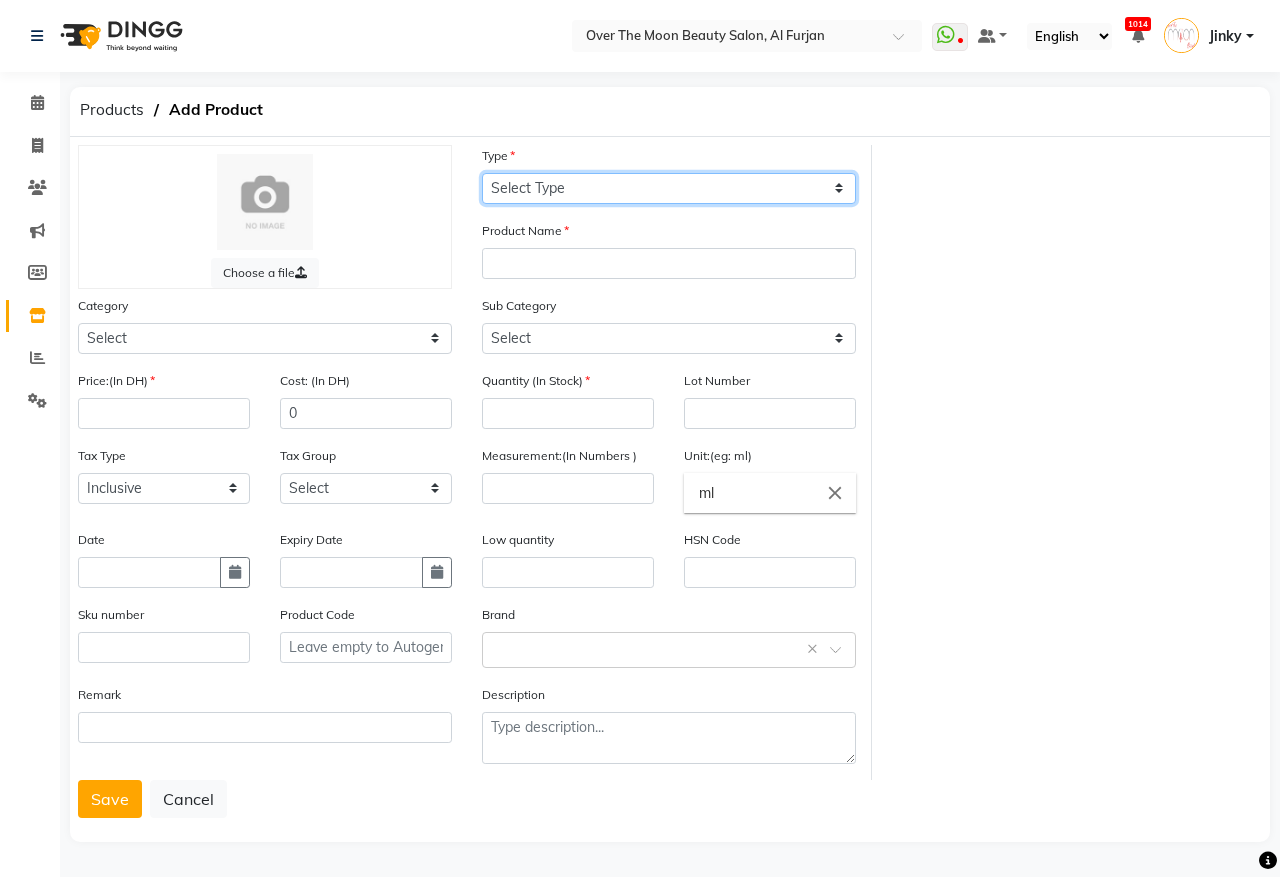 select on "C" 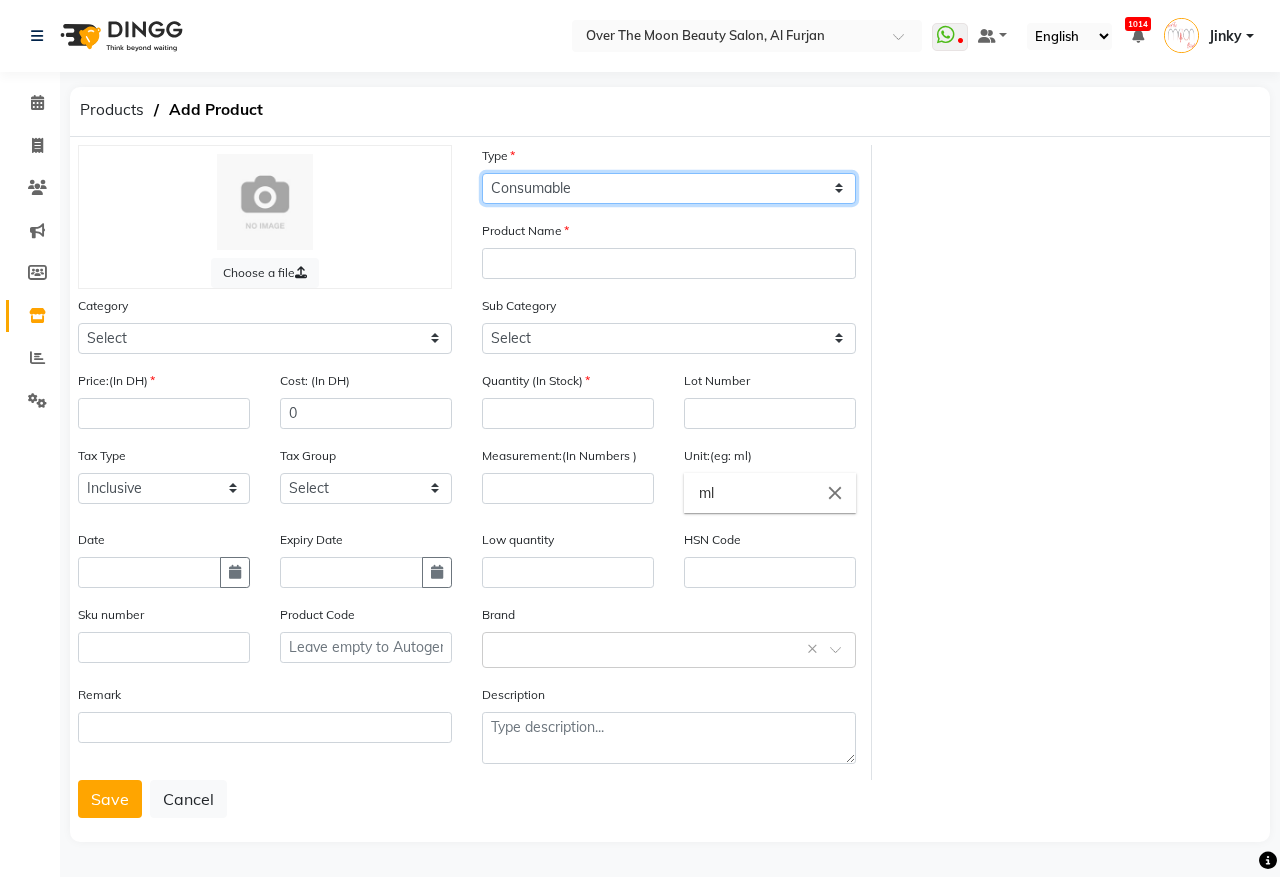 click on "Select Type Both Retail Consumable" 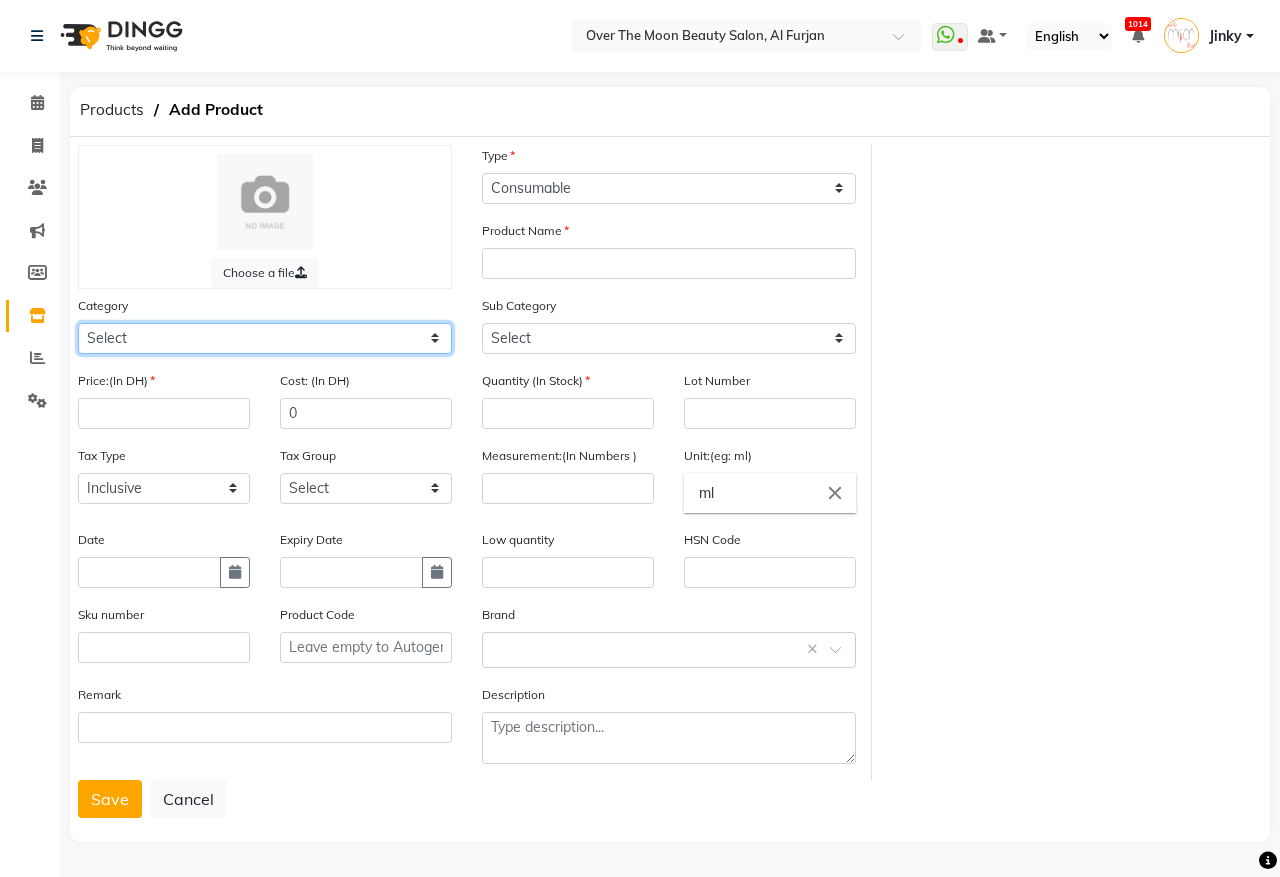 click on "Select Hair Skin Makeup Personal Care Appliances Beard Waxing Disposable Threading Hands and Feet Beauty Planet Botox Cadiveu Casmara Cheryls Loreal Olaplex Other" 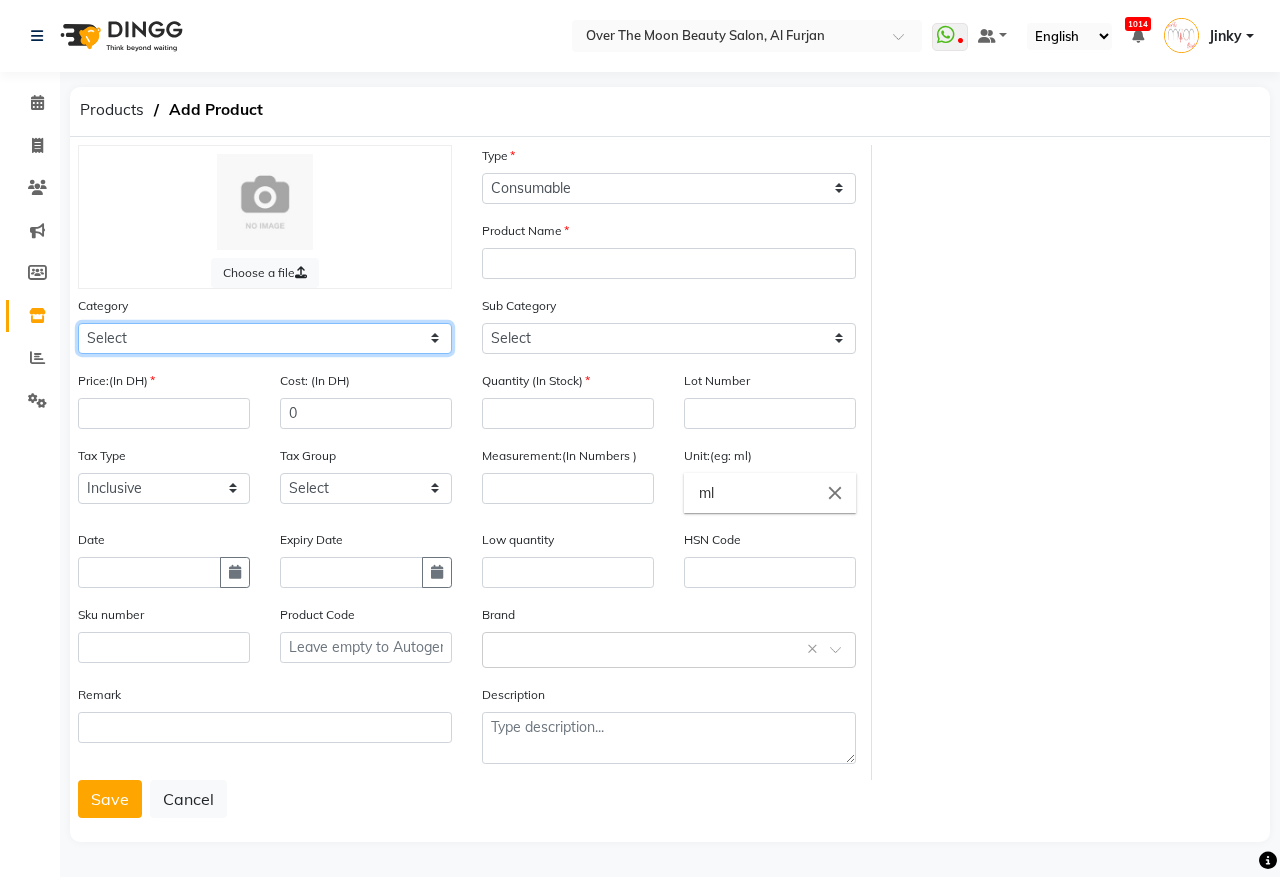 select on "[PHONE]" 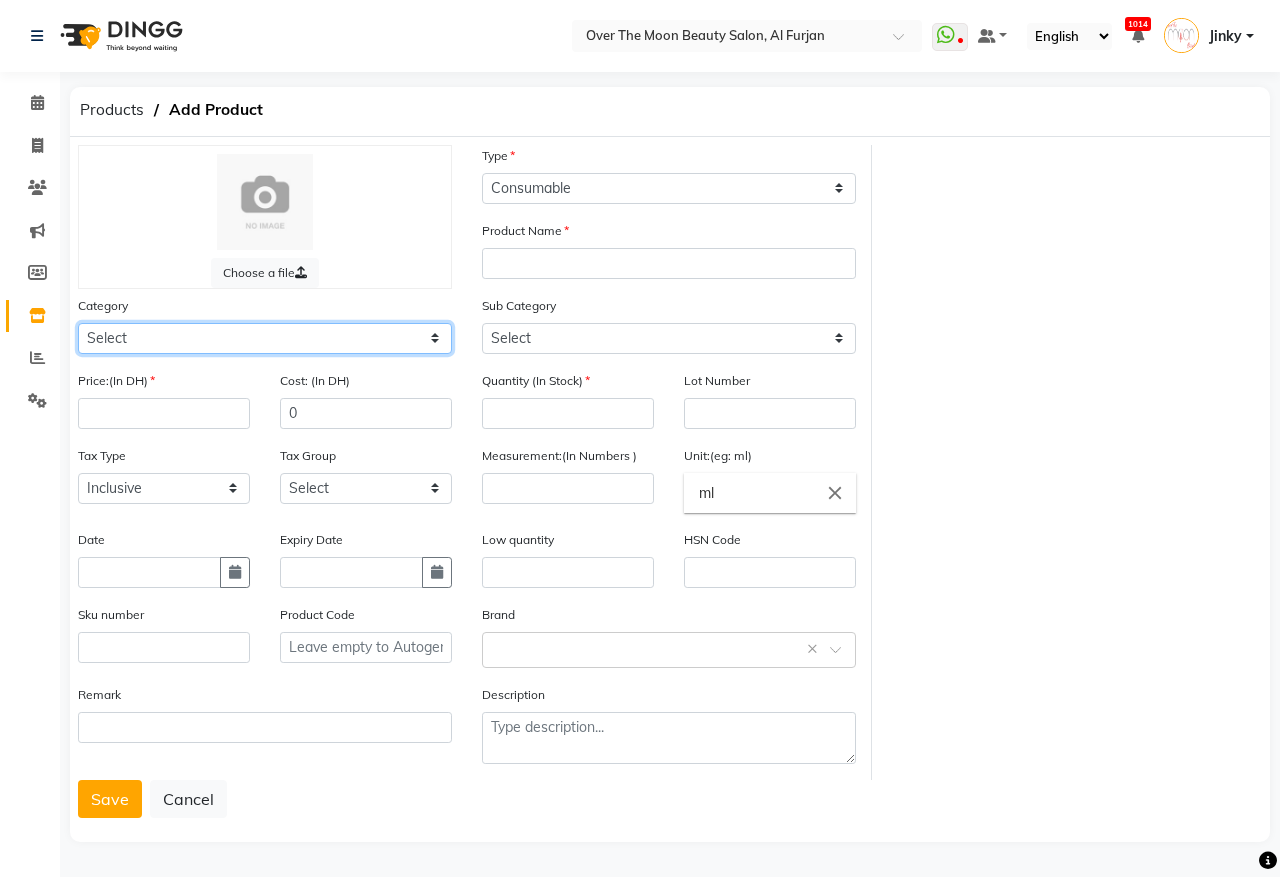 click on "Select Hair Skin Makeup Personal Care Appliances Beard Waxing Disposable Threading Hands and Feet Beauty Planet Botox Cadiveu Casmara Cheryls Loreal Olaplex Other" 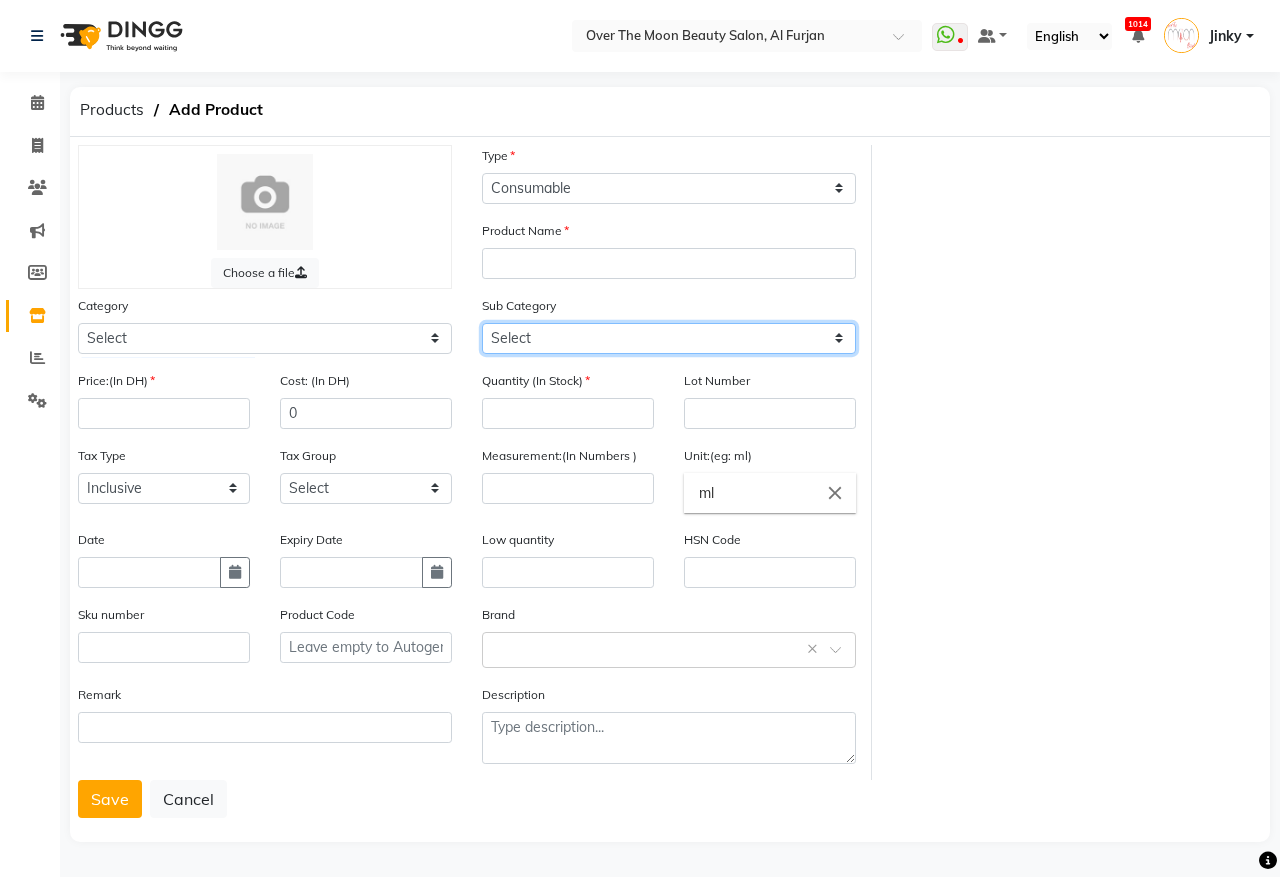click on "Select Shampoo Conditioner Cream Mask Oil Serum Color Appliances Treatment Styling Kit & Combo Other" 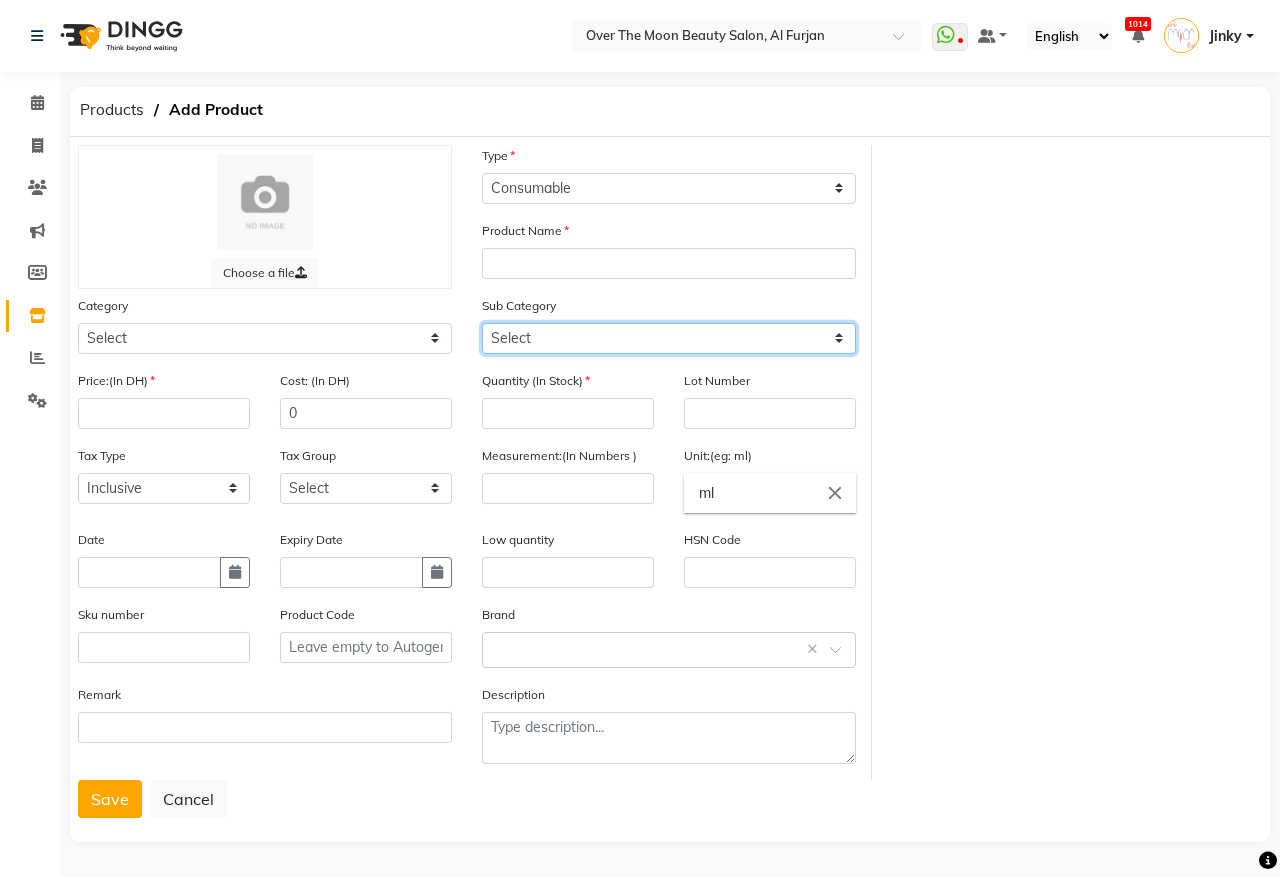 select on "478101107" 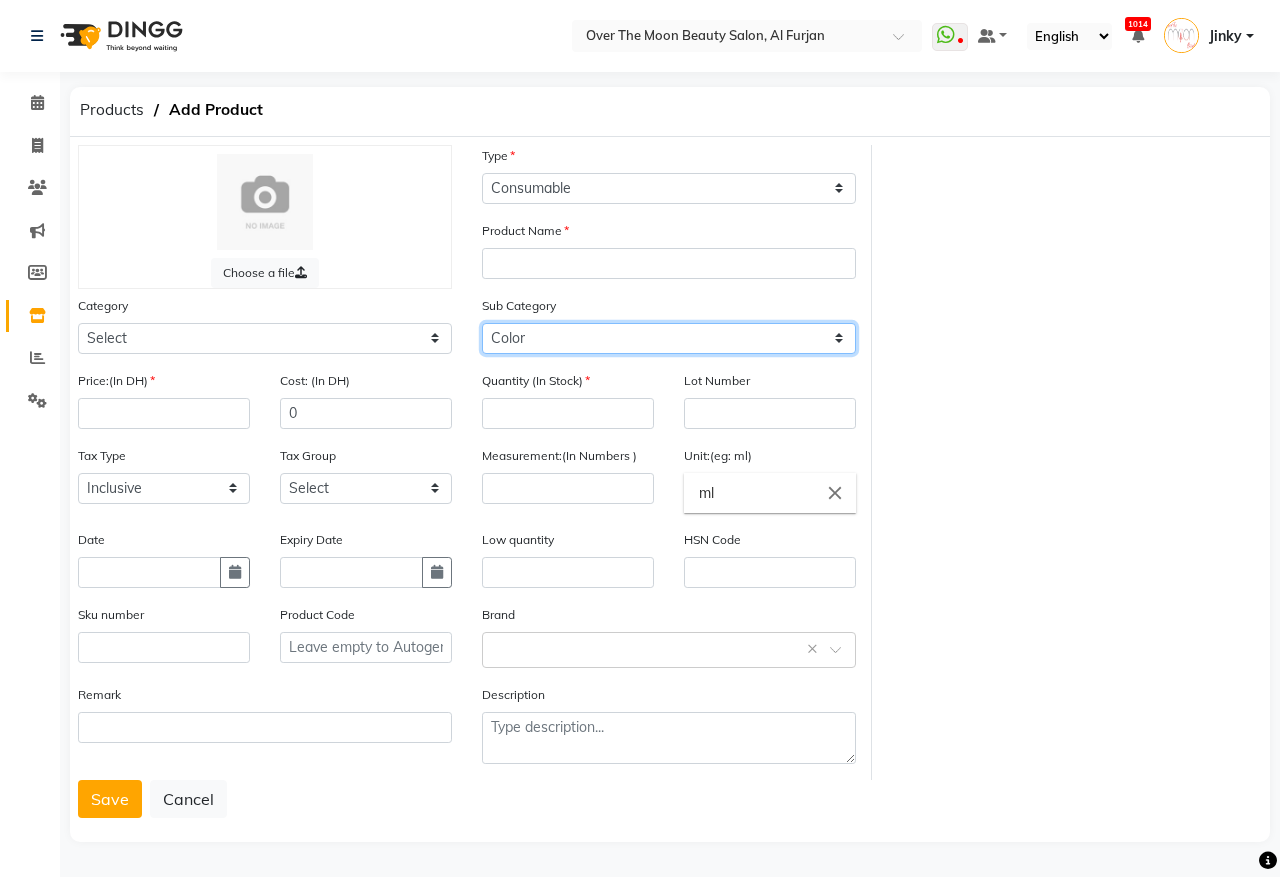 click on "Select Shampoo Conditioner Cream Mask Oil Serum Color Appliances Treatment Styling Kit & Combo Other" 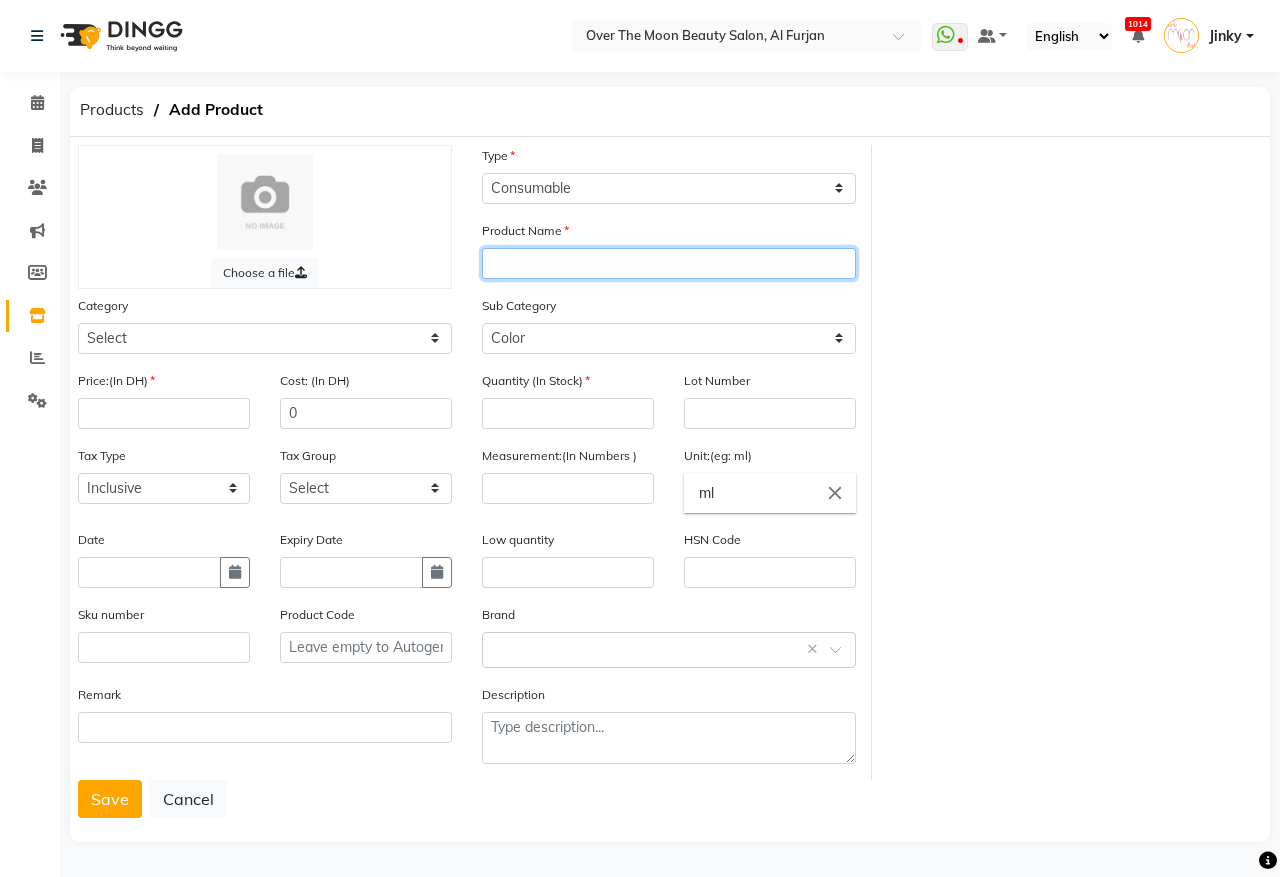 click 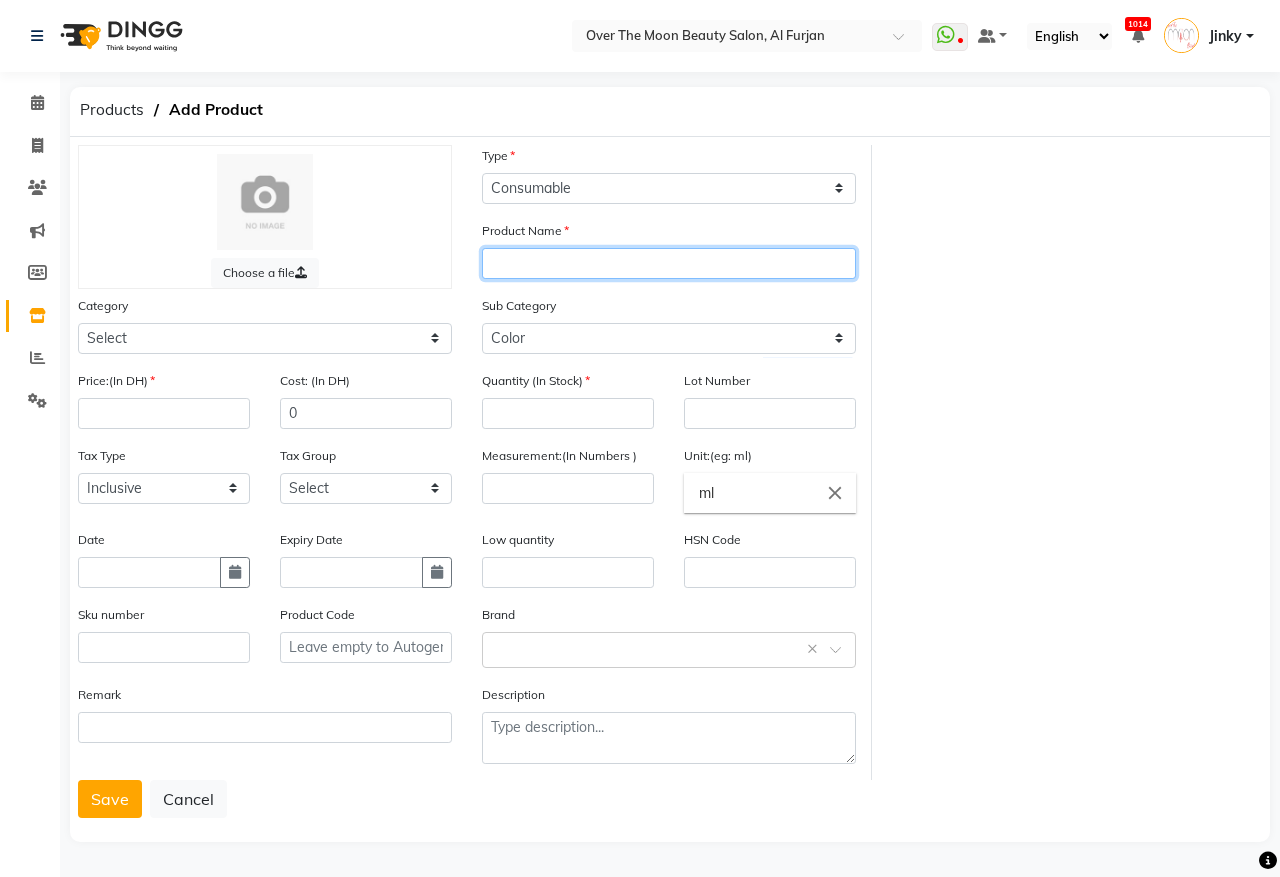 paste on "GOLDWELL TOPCHIC HAIR COLOR TUBE (6 N)" 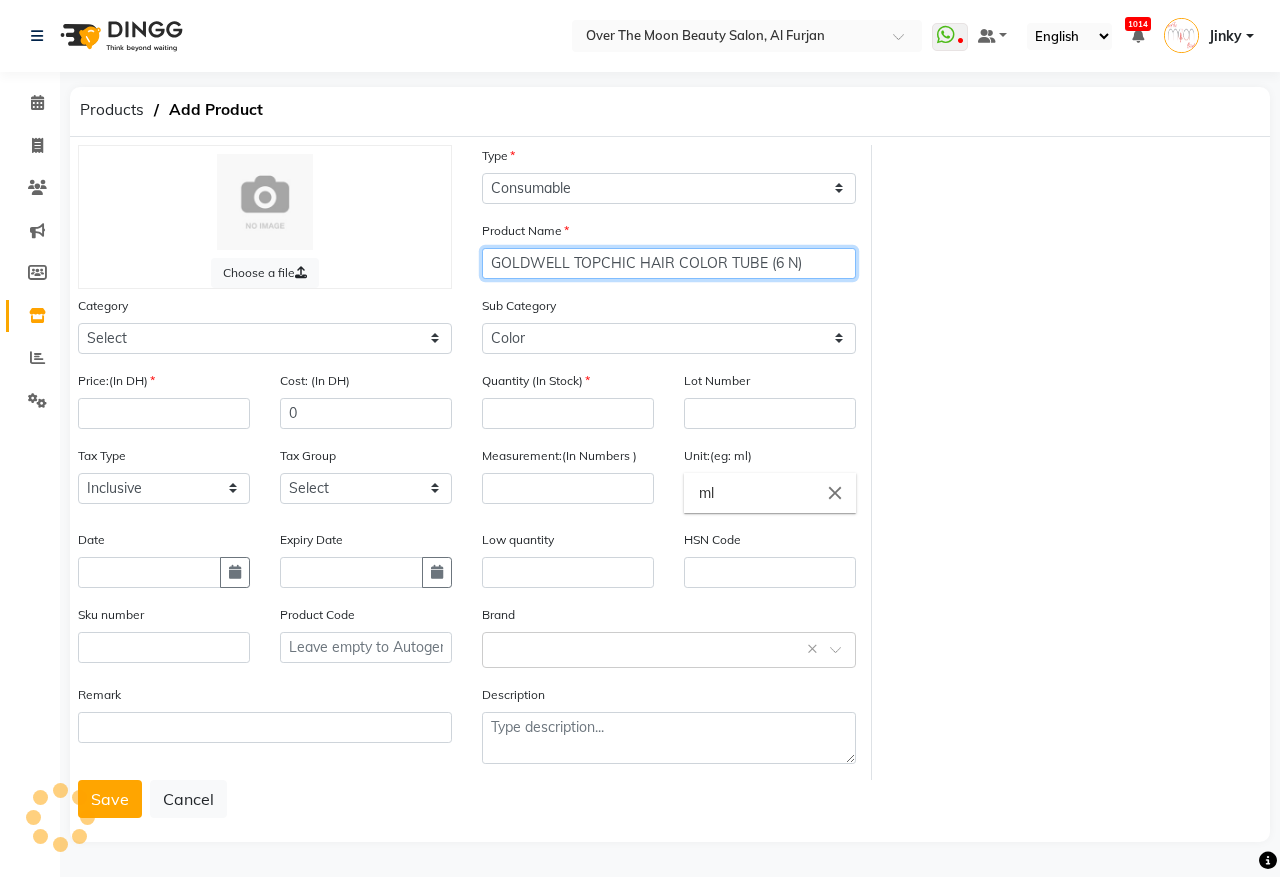 click on "GOLDWELL TOPCHIC HAIR COLOR TUBE (6 N)" 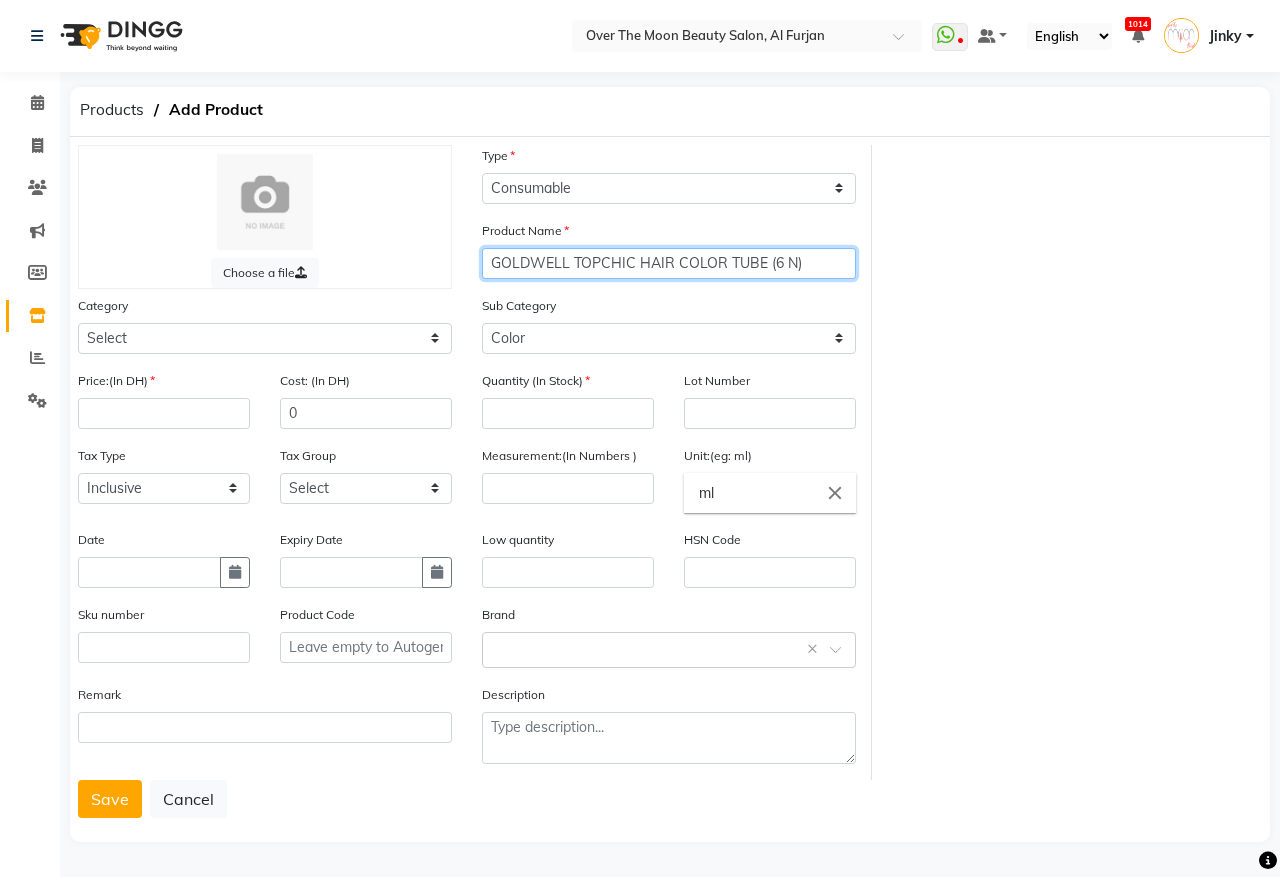 drag, startPoint x: 793, startPoint y: 261, endPoint x: 770, endPoint y: 277, distance: 28.01785 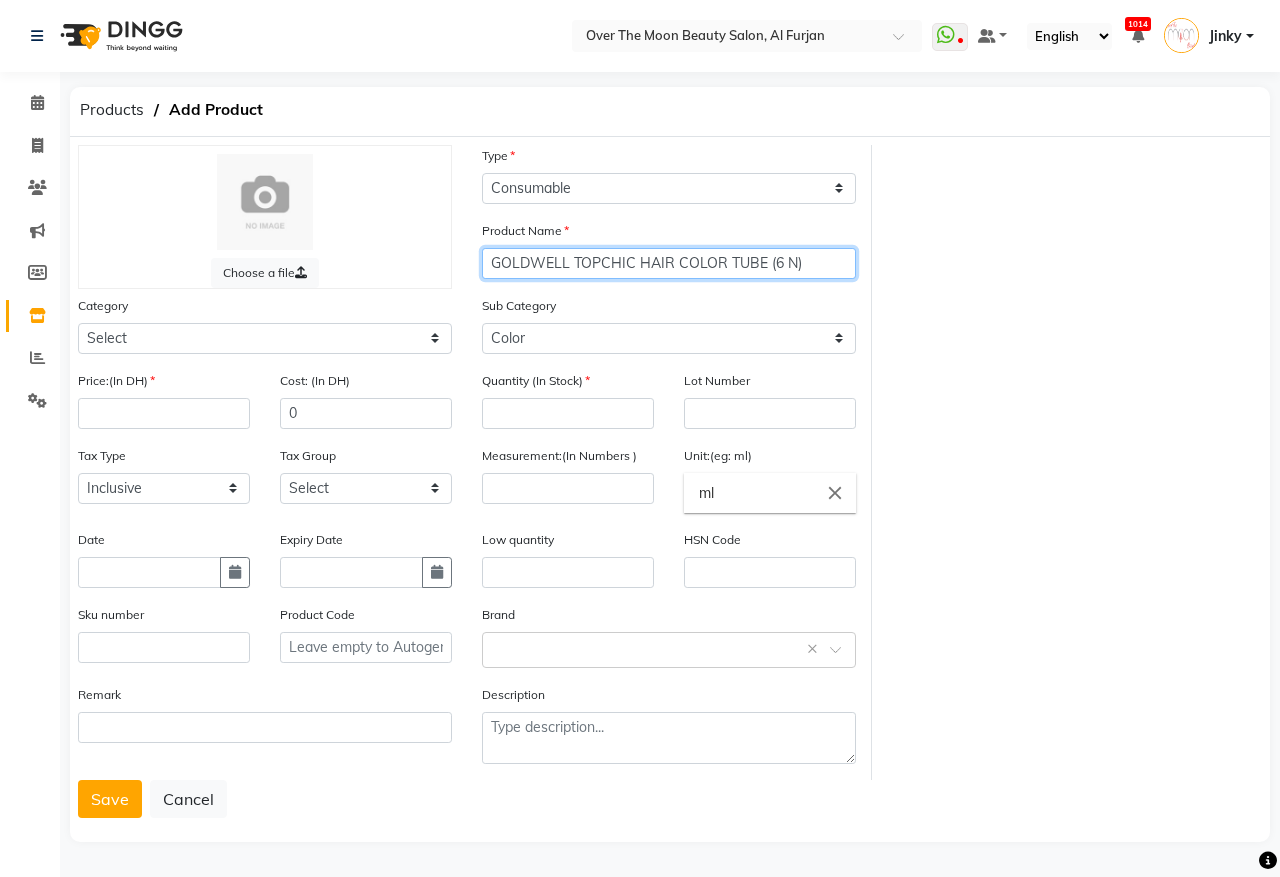 click on "Product Name GOLDWELL TOPCHIC HAIR COLOR TUBE (6 N)" 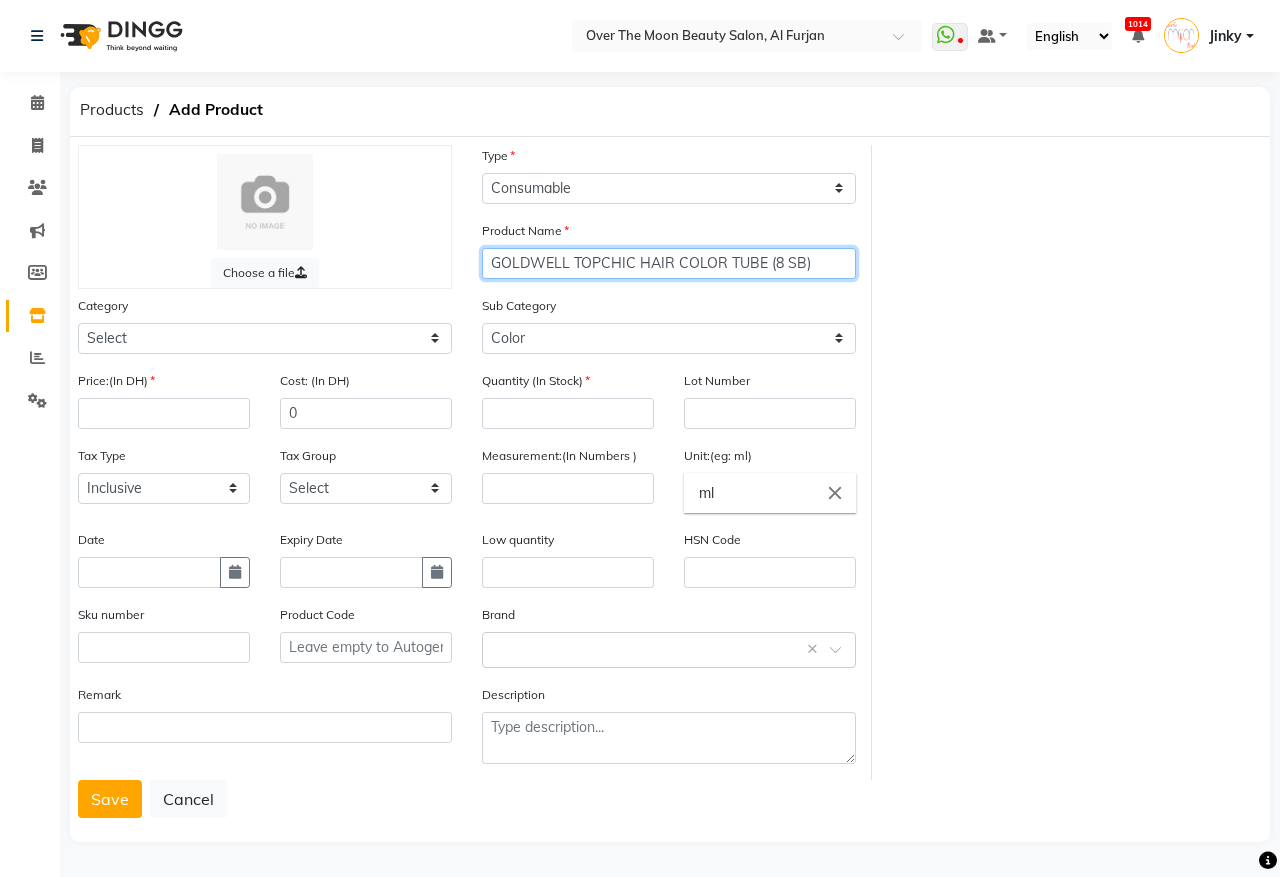 type on "GOLDWELL TOPCHIC HAIR COLOR TUBE (8 SB)" 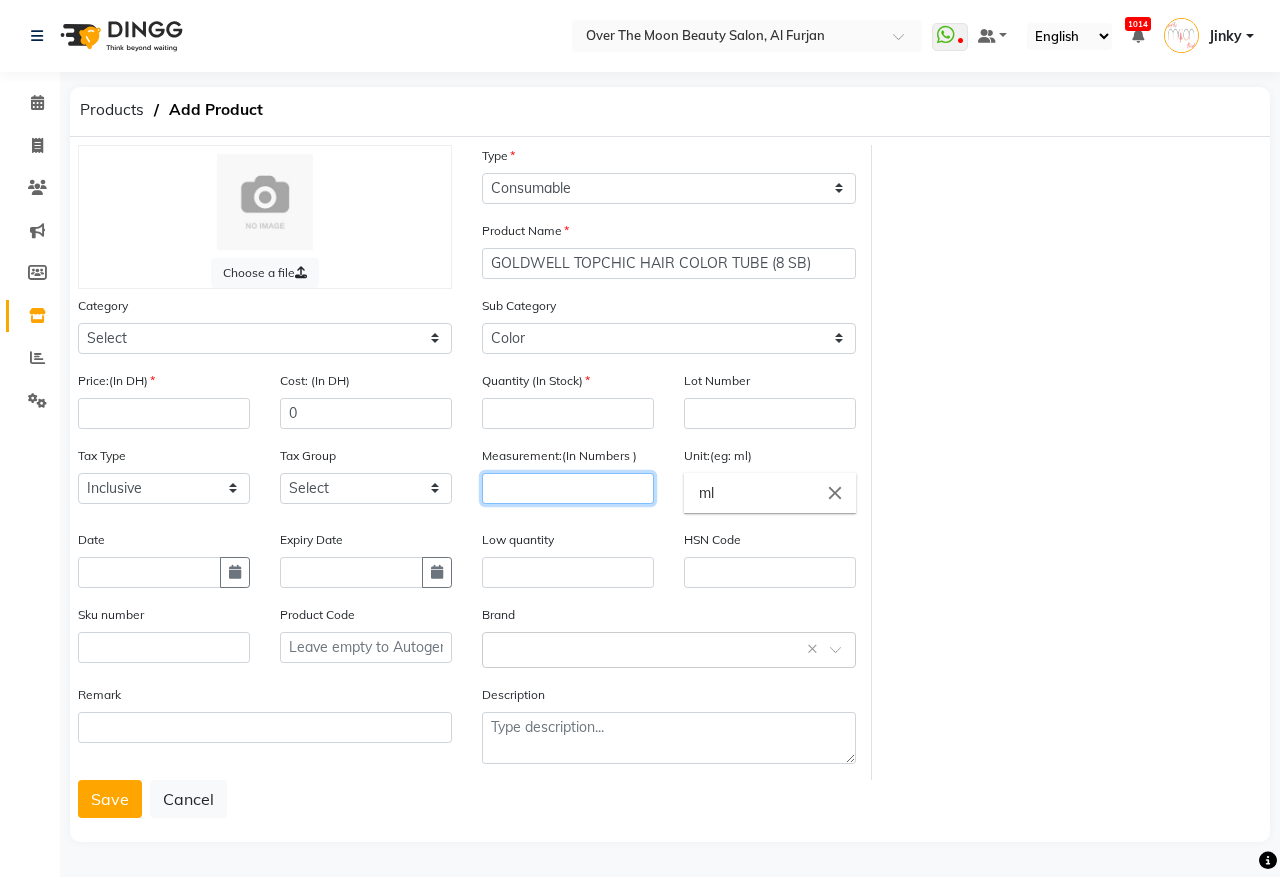 click 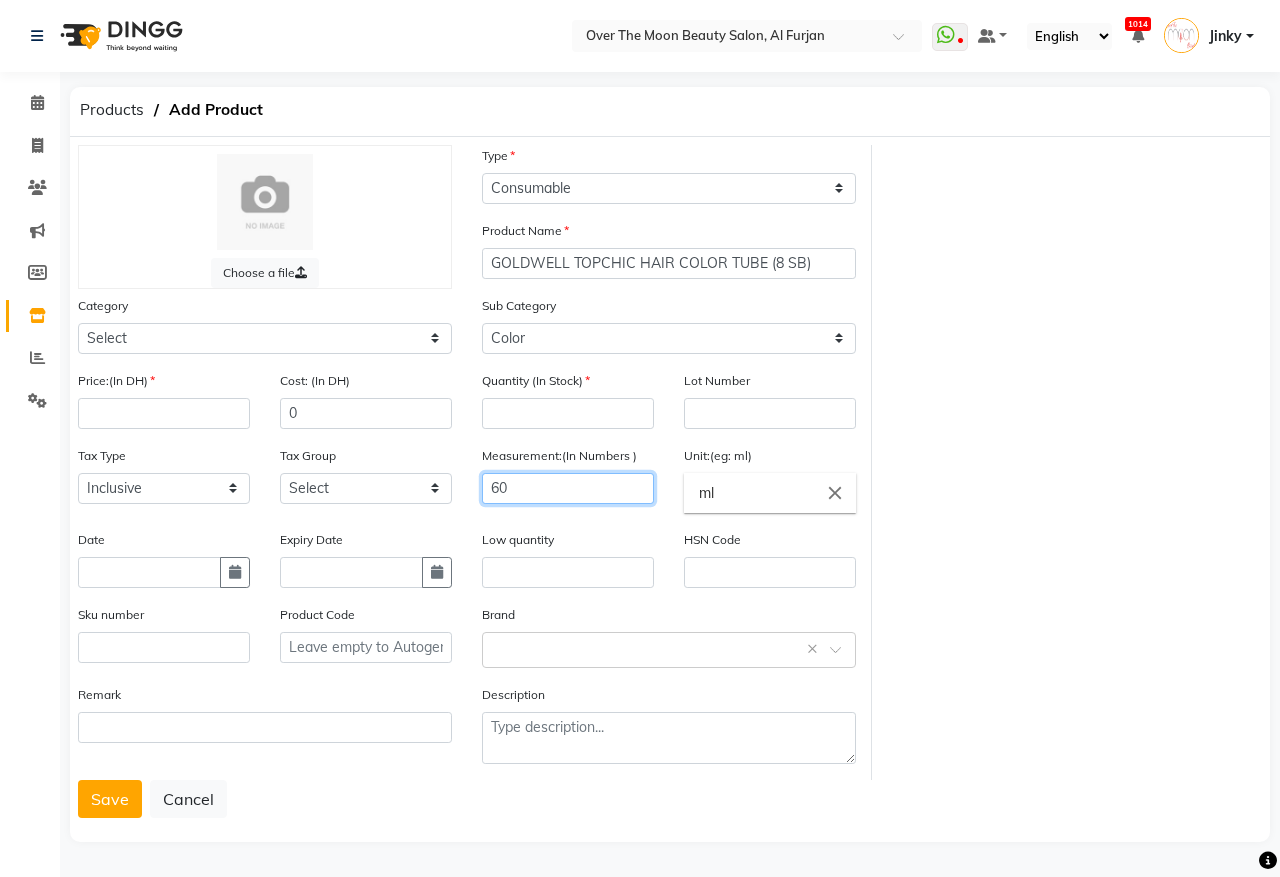 type on "60" 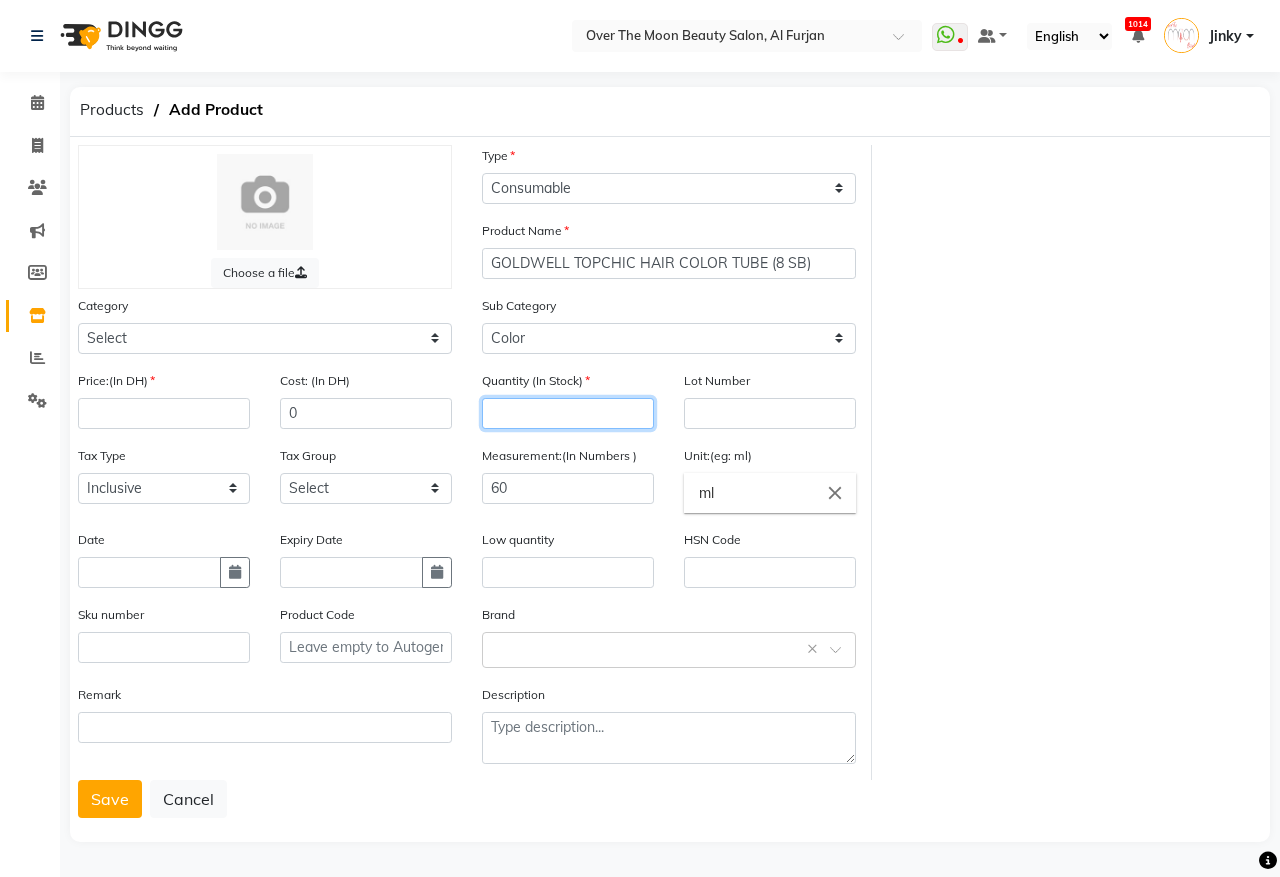 click 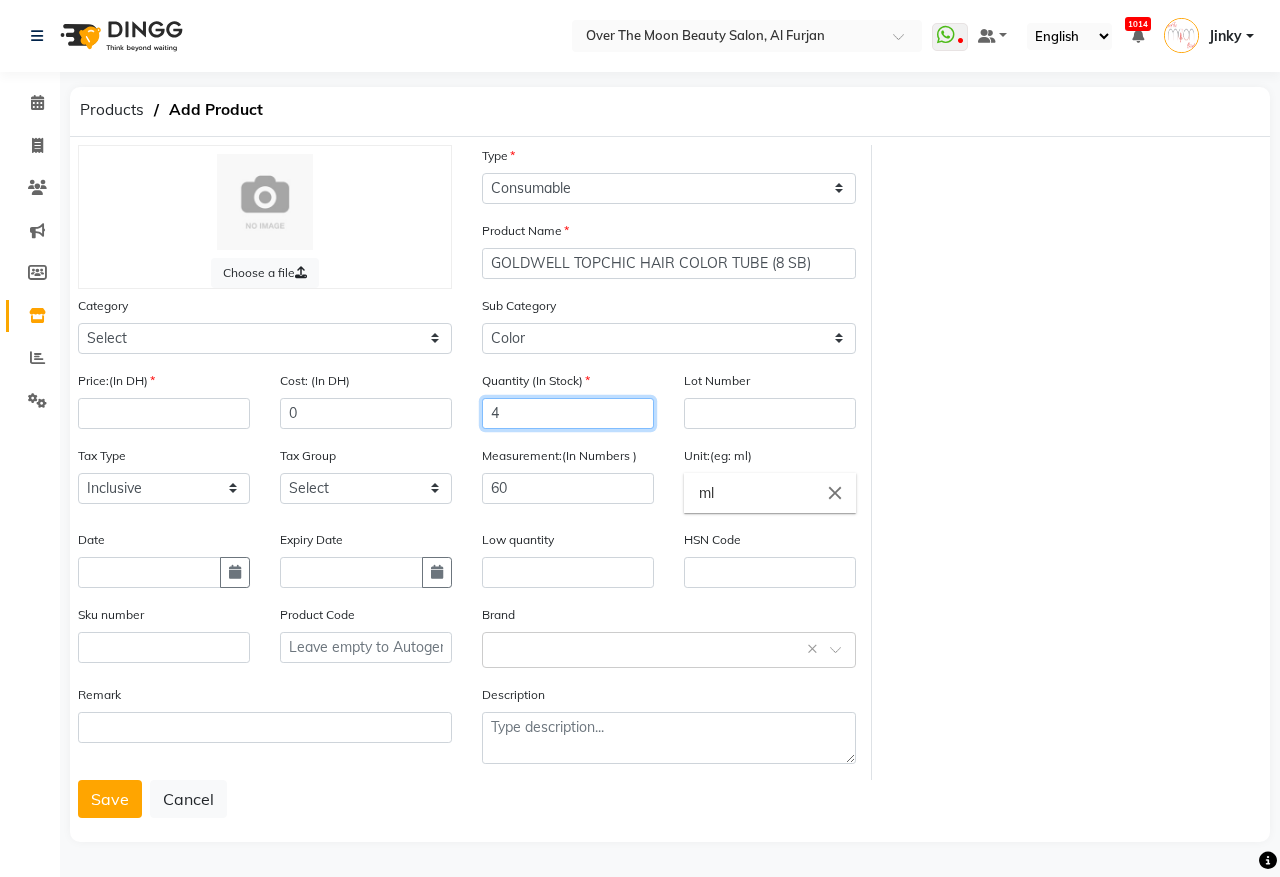 type on "4" 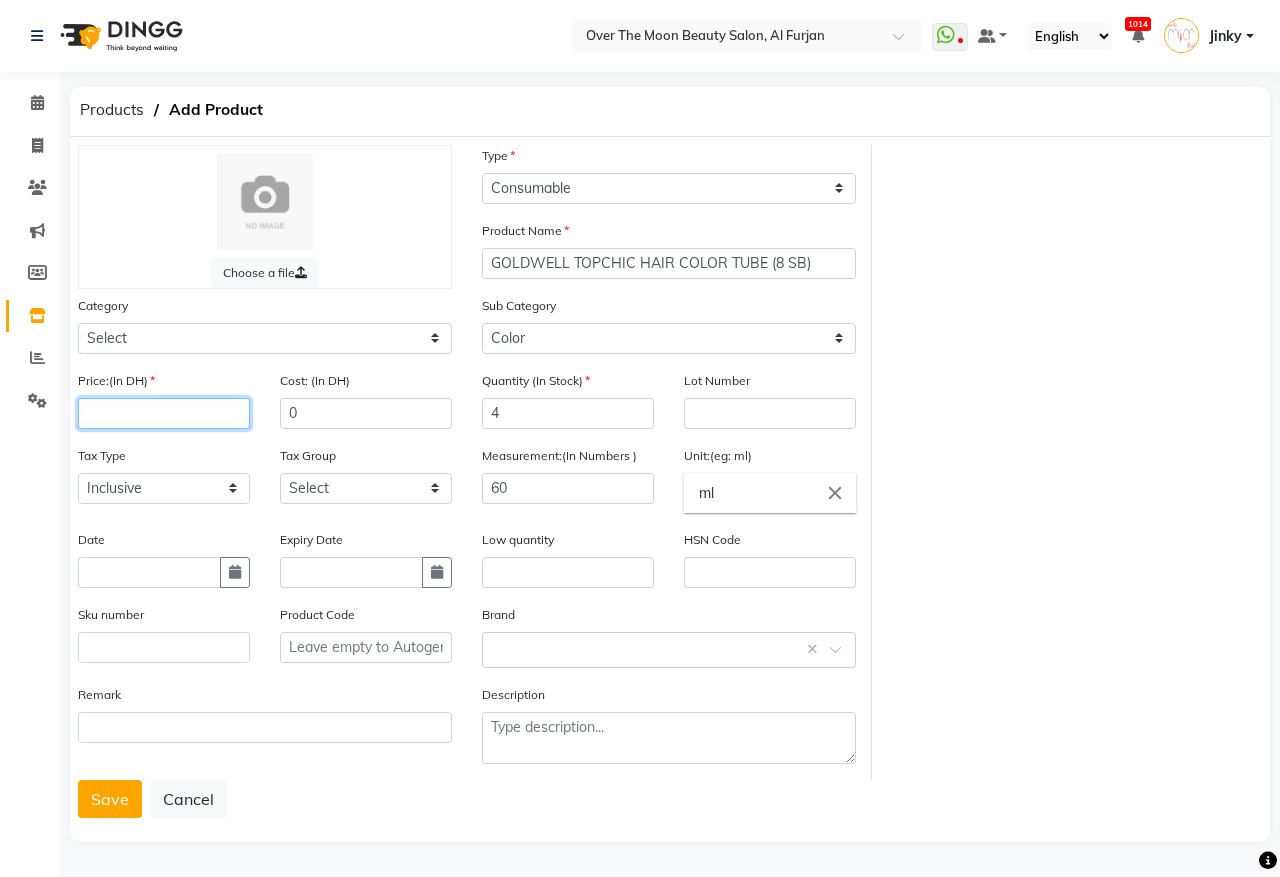 click 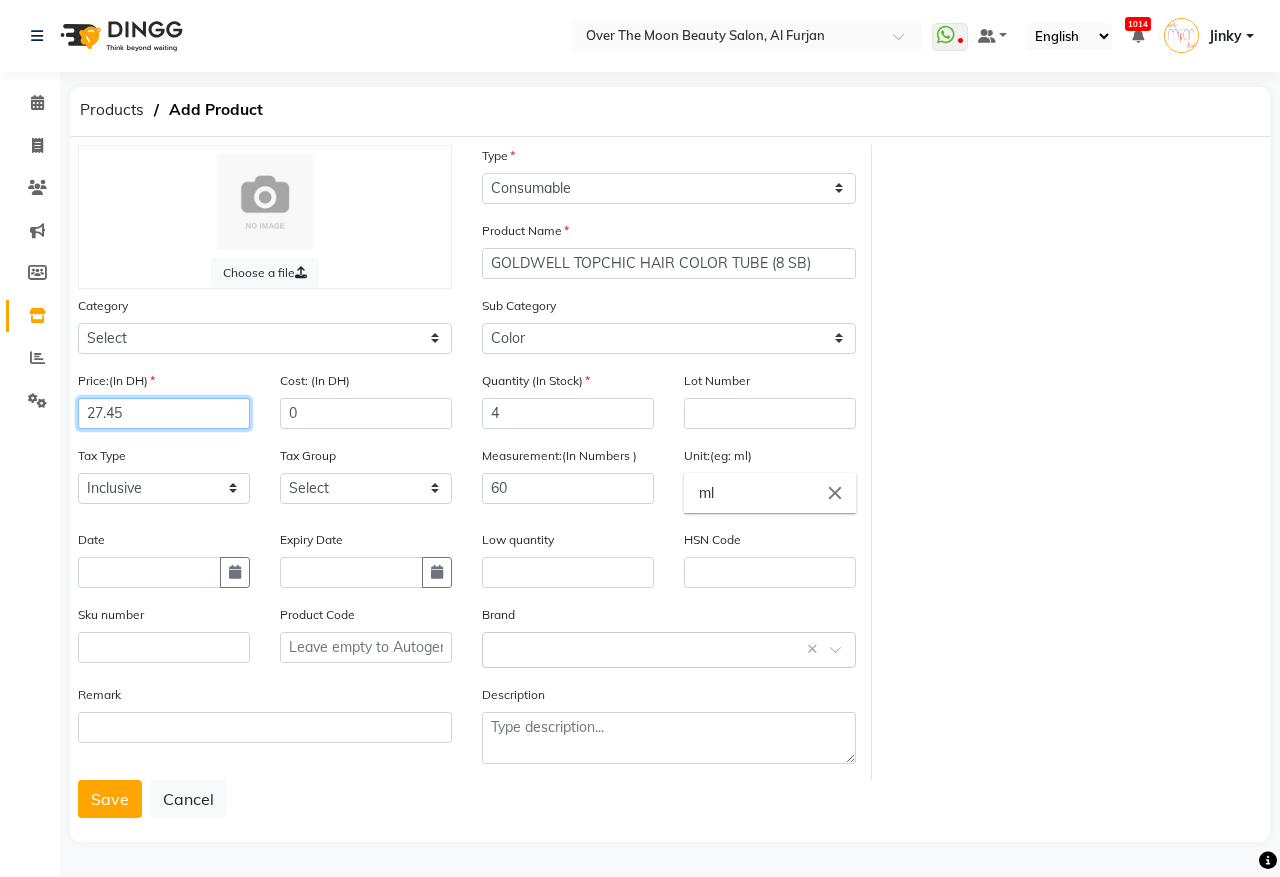 type on "27.45" 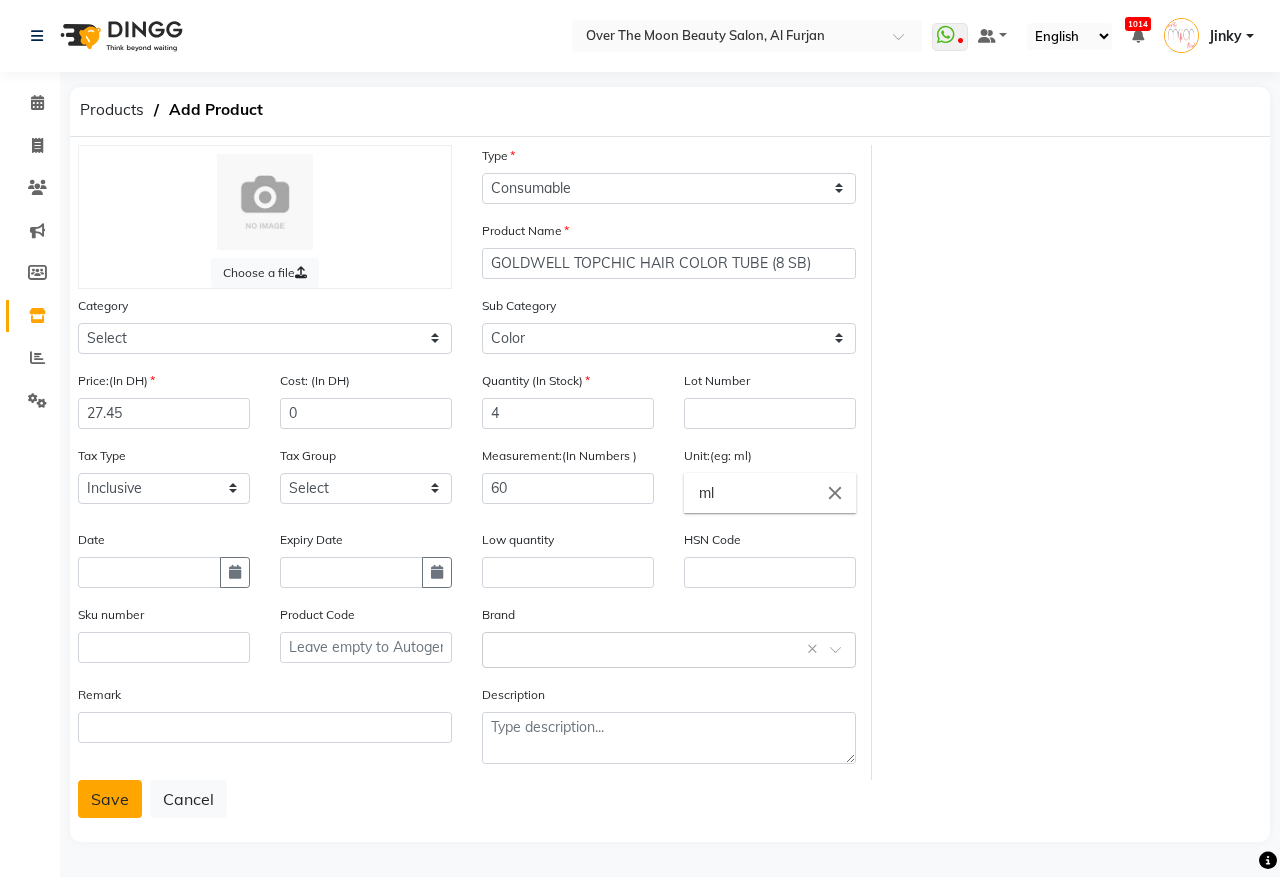 click on "Save" 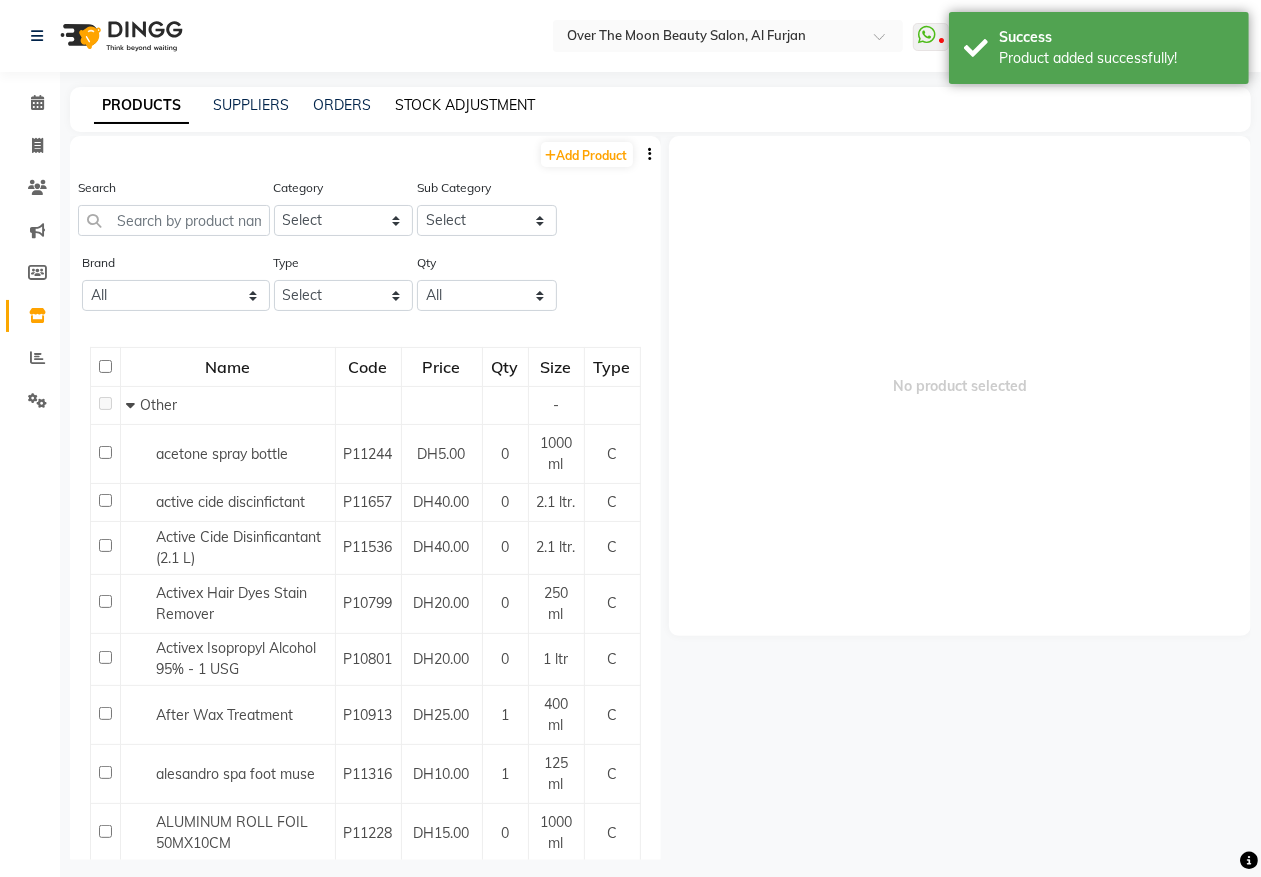 click on "STOCK ADJUSTMENT" 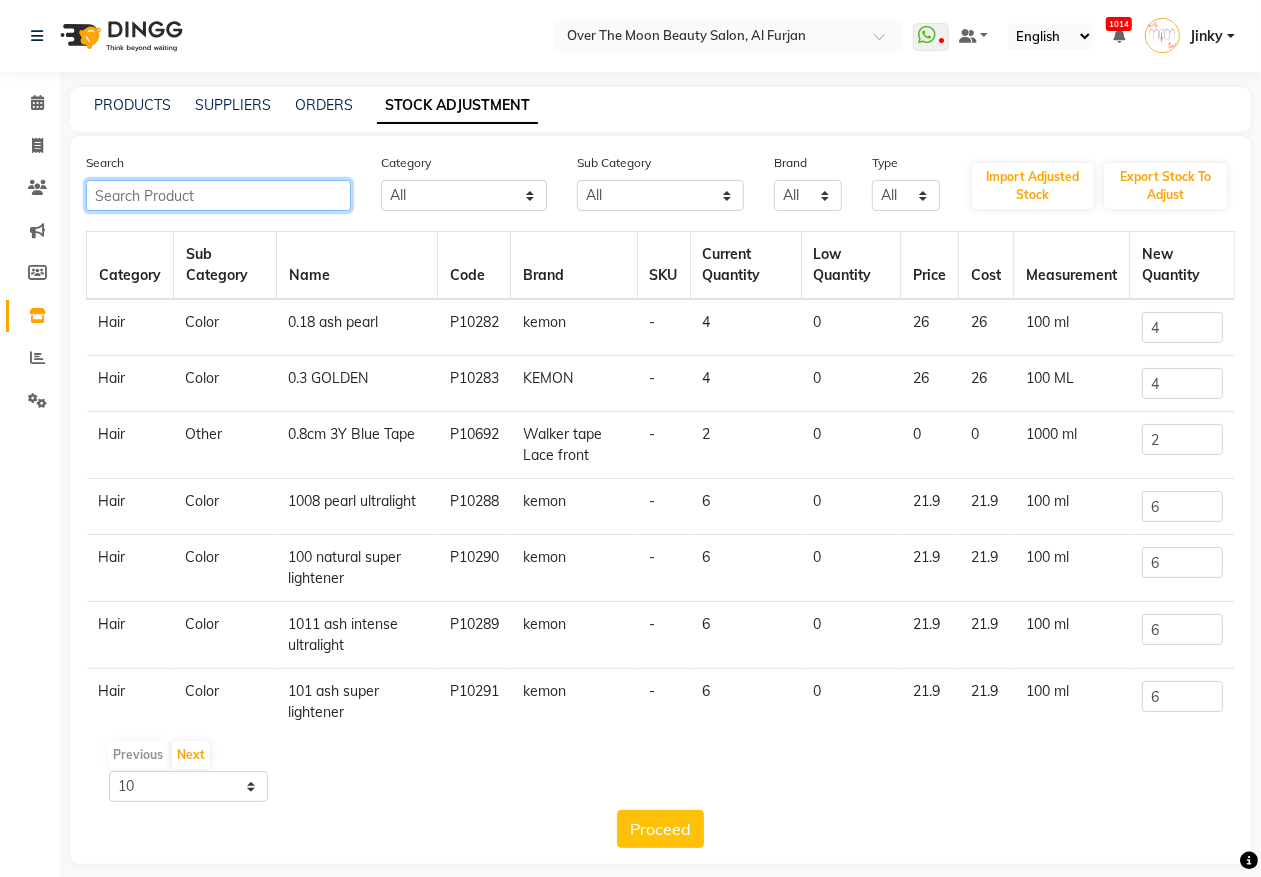 click 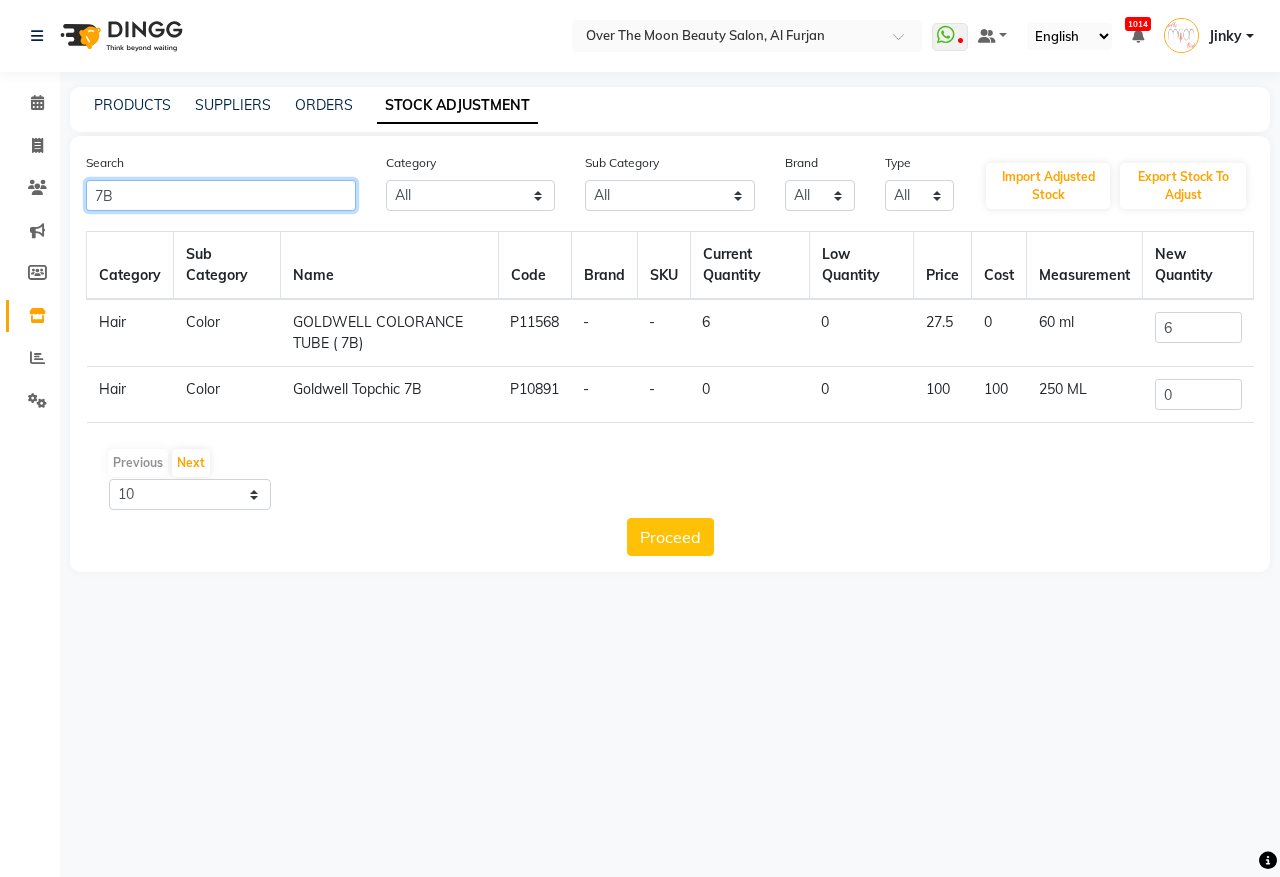 type on "7B" 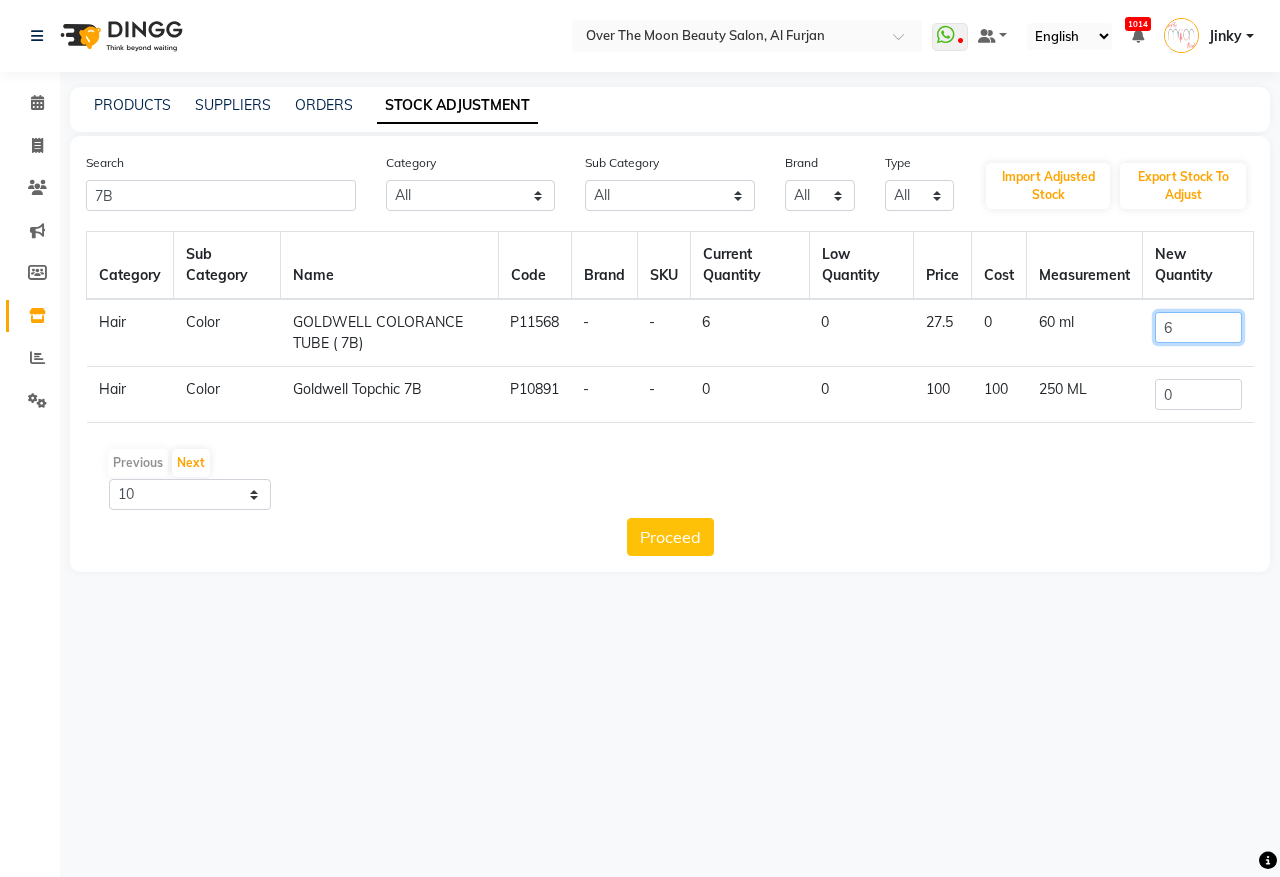 drag, startPoint x: 1183, startPoint y: 323, endPoint x: 1047, endPoint y: 387, distance: 150.30635 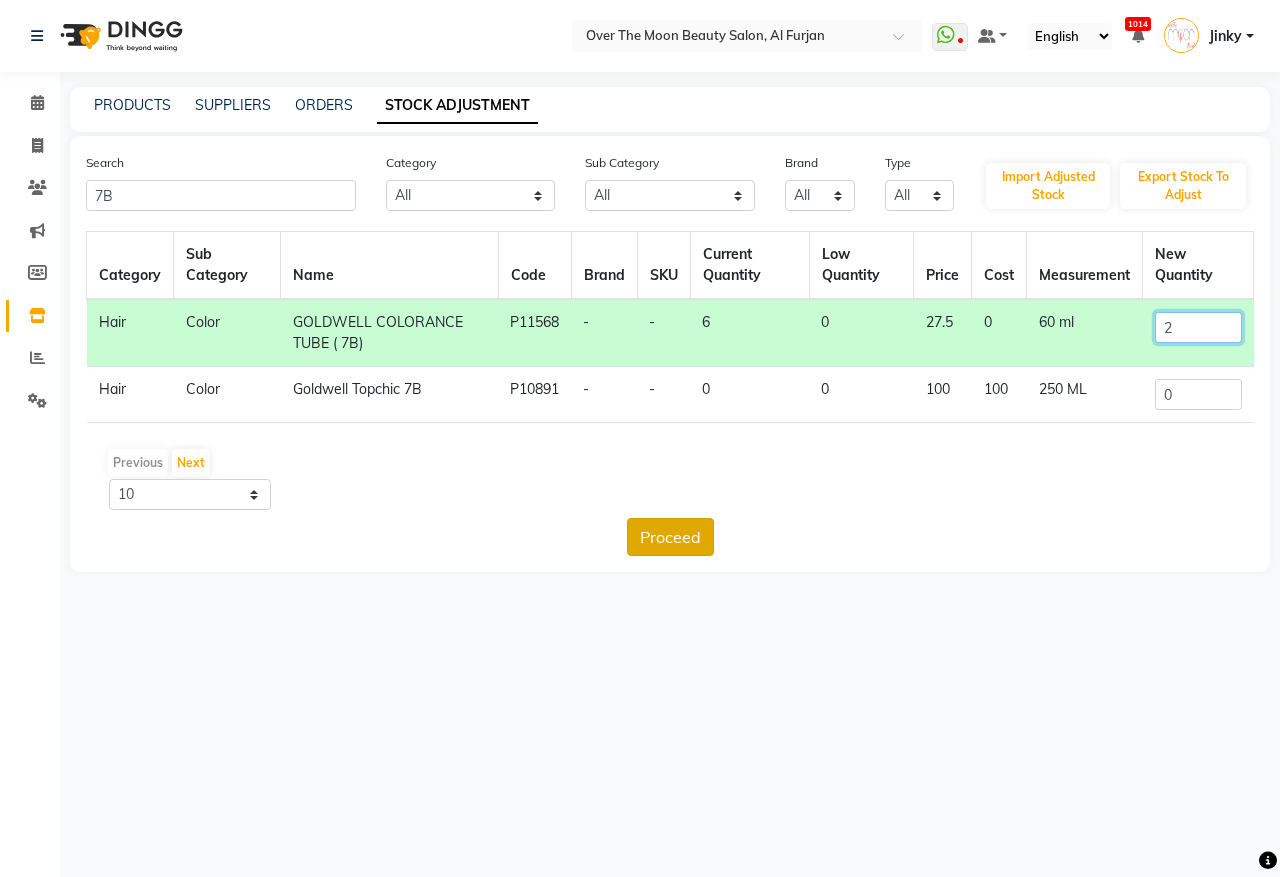 type on "2" 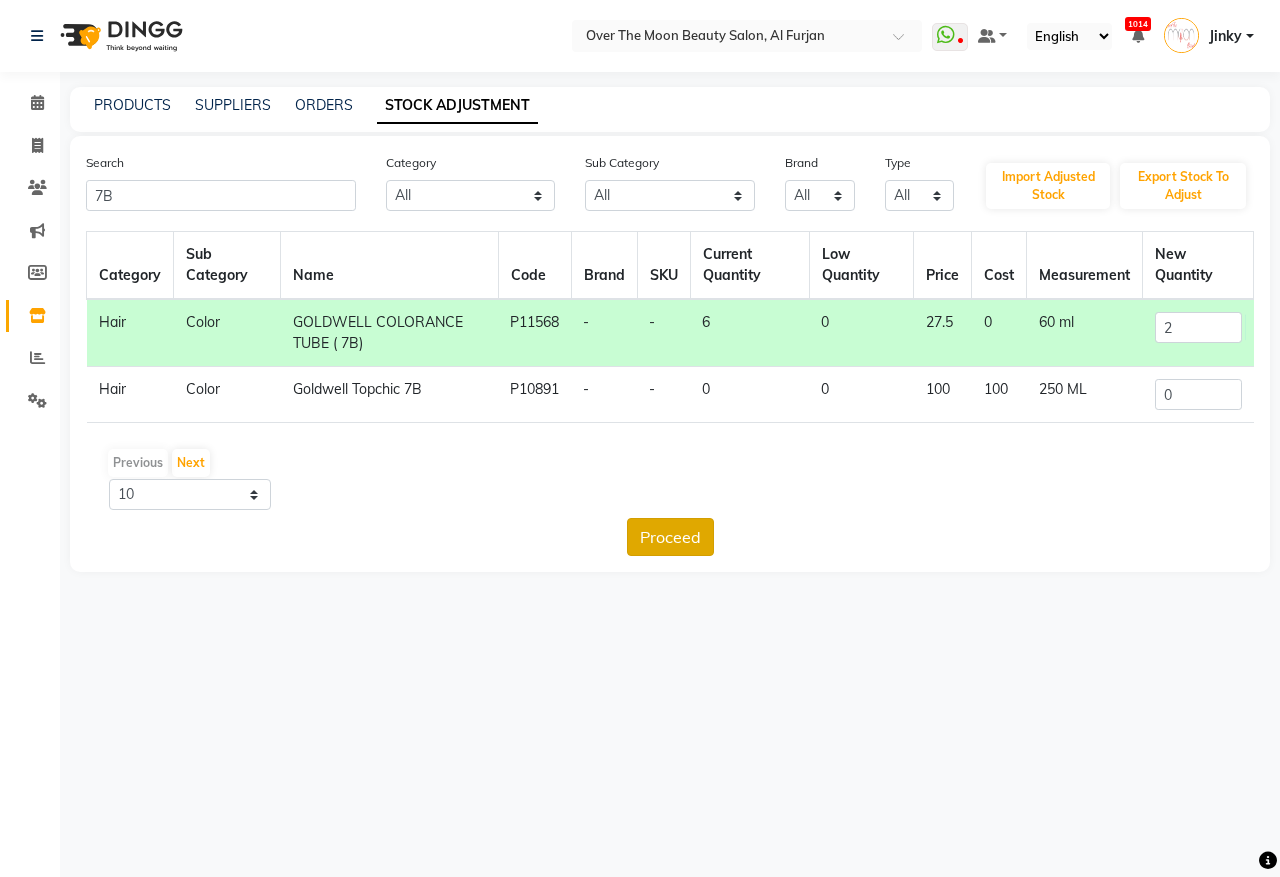 click on "Proceed" 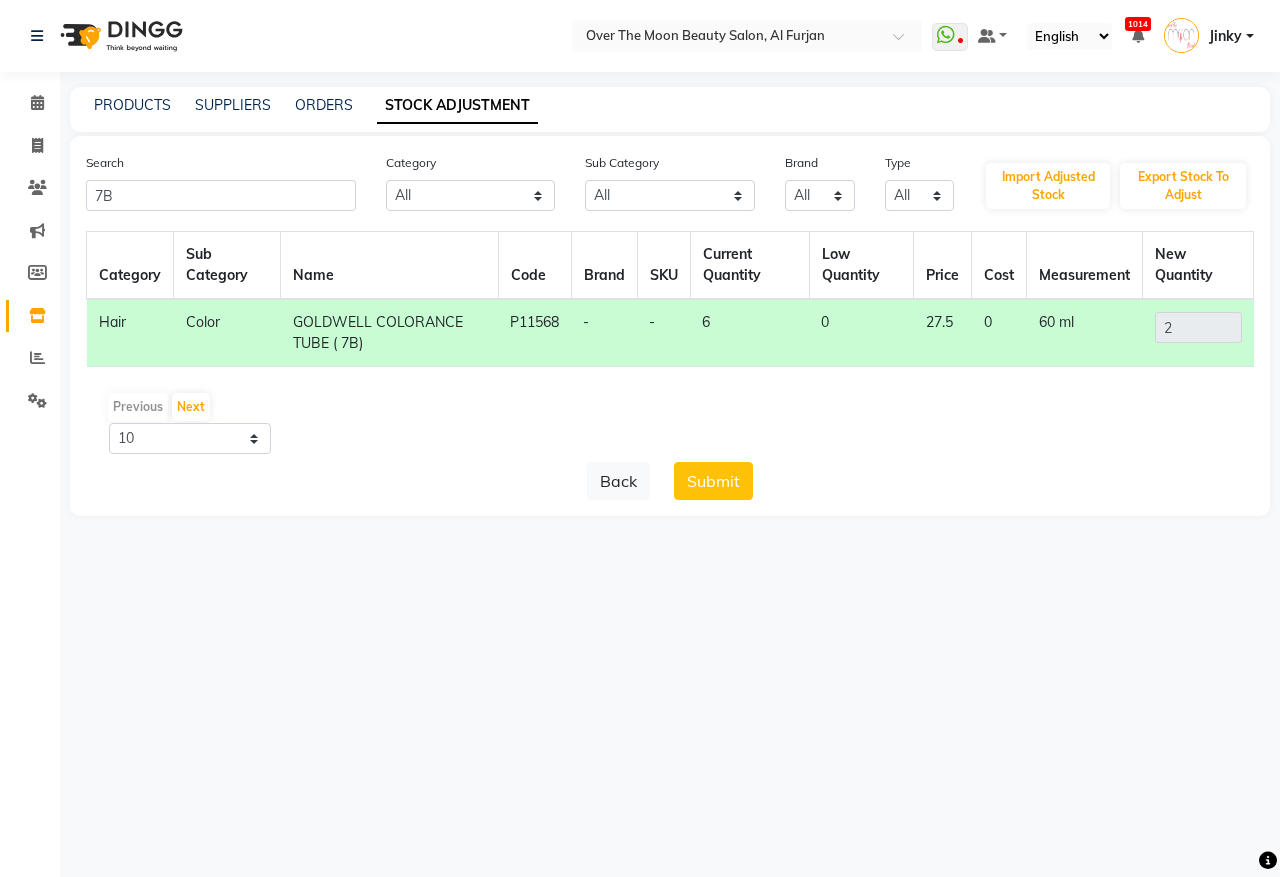 click on "Submit" 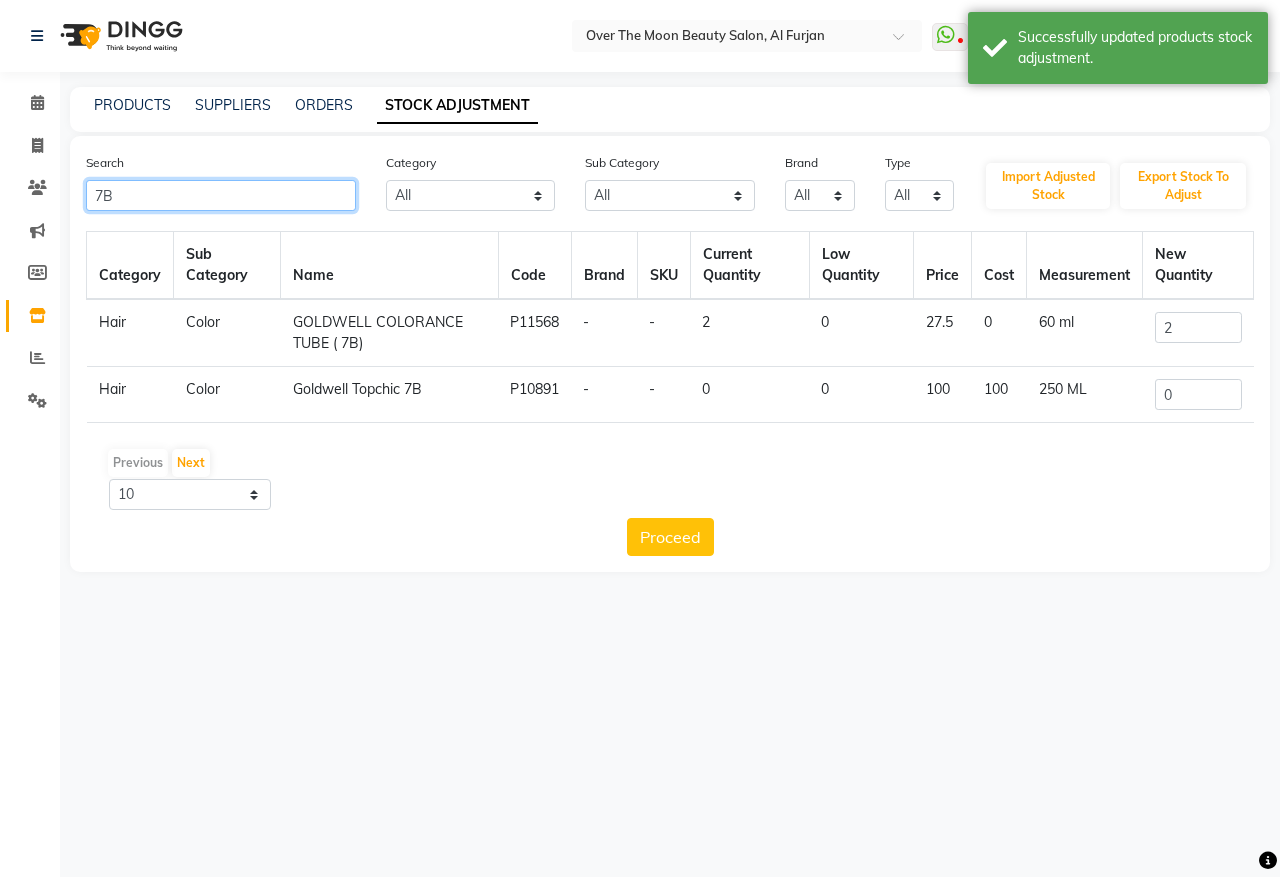 drag, startPoint x: 126, startPoint y: 195, endPoint x: 0, endPoint y: 193, distance: 126.01587 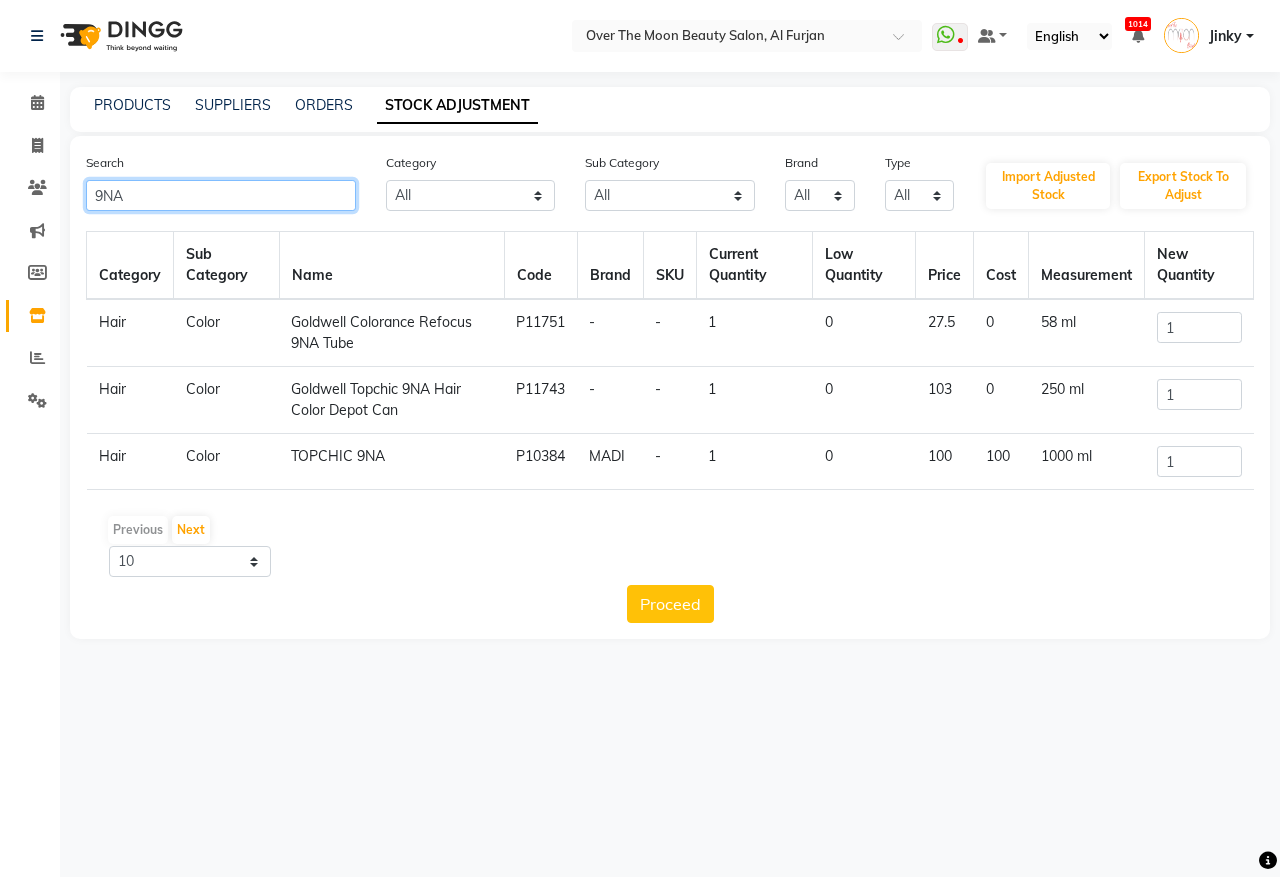 click on "Select Location × Over The Moon Beauty Salon, Al Furjan  WhatsApp Status  ✕ Status:  Disconnected Most Recent Message: 01-08-[YEAR]     09:30 PM Recent Service Activity: 01-08-[YEAR]     09:55 PM  [PHONE] Whatsapp Settings Default Panel My Panel English ENGLISH Español العربية मराठी हिंदी ગુજરાતી தமிழ் 中文 1014 Notifications nothing to show [PERSON] Manage Profile Change Password Sign out  Version:3.15.11  ☀ Over The Moon Beauty Salon, Al Furjan  Calendar  Invoice  Clients  Marketing  Members  Inventory  Reports  Settings Completed InProgress Upcoming Dropped Tentative Check-In Confirm Bookings Segments Page Builder PRODUCTS SUPPLIERS ORDERS STOCK ADJUSTMENT Search 9NA Category All Hair Skin Makeup Personal Care Appliances Beard Waxing Disposable Threading Hands and Feet Beauty Planet Botox Cadiveu Casmara Cheryls Loreal Olaplex Other Sub Category All Hair Bath & Body Lips Olaplex Salon Use Loreal Retail Cheryls Retail Casmara Retail Shampoo Products" 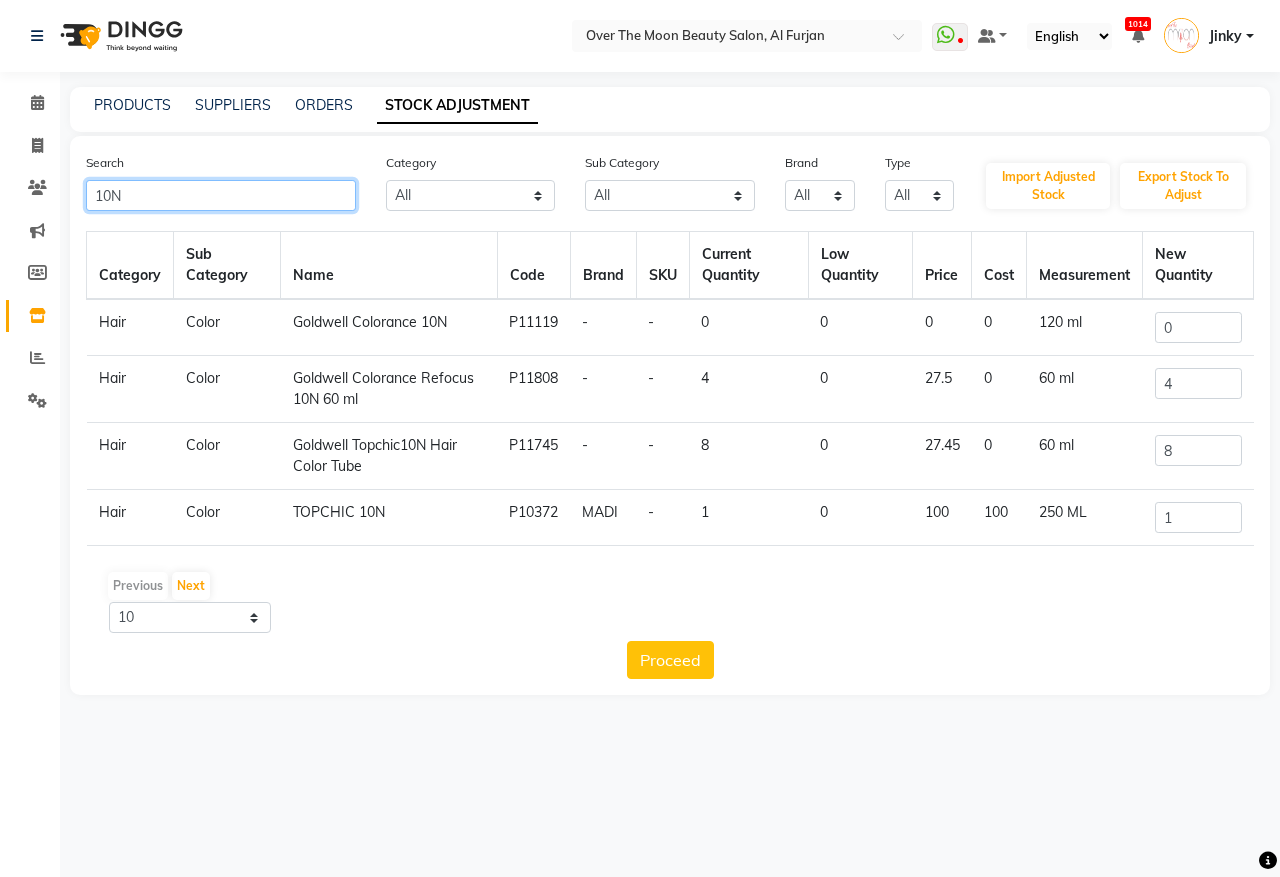 drag, startPoint x: 138, startPoint y: 192, endPoint x: 0, endPoint y: 218, distance: 140.42792 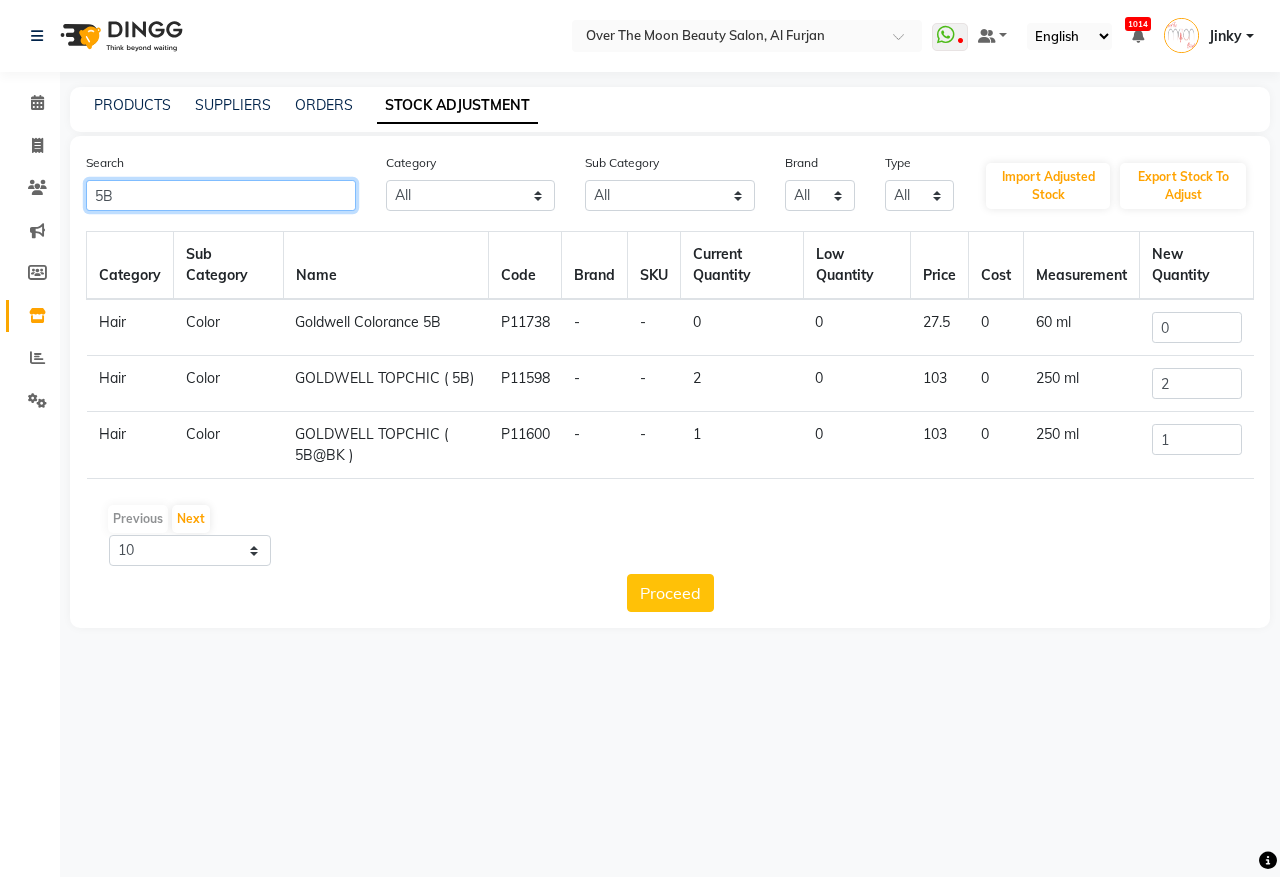 type on "5B" 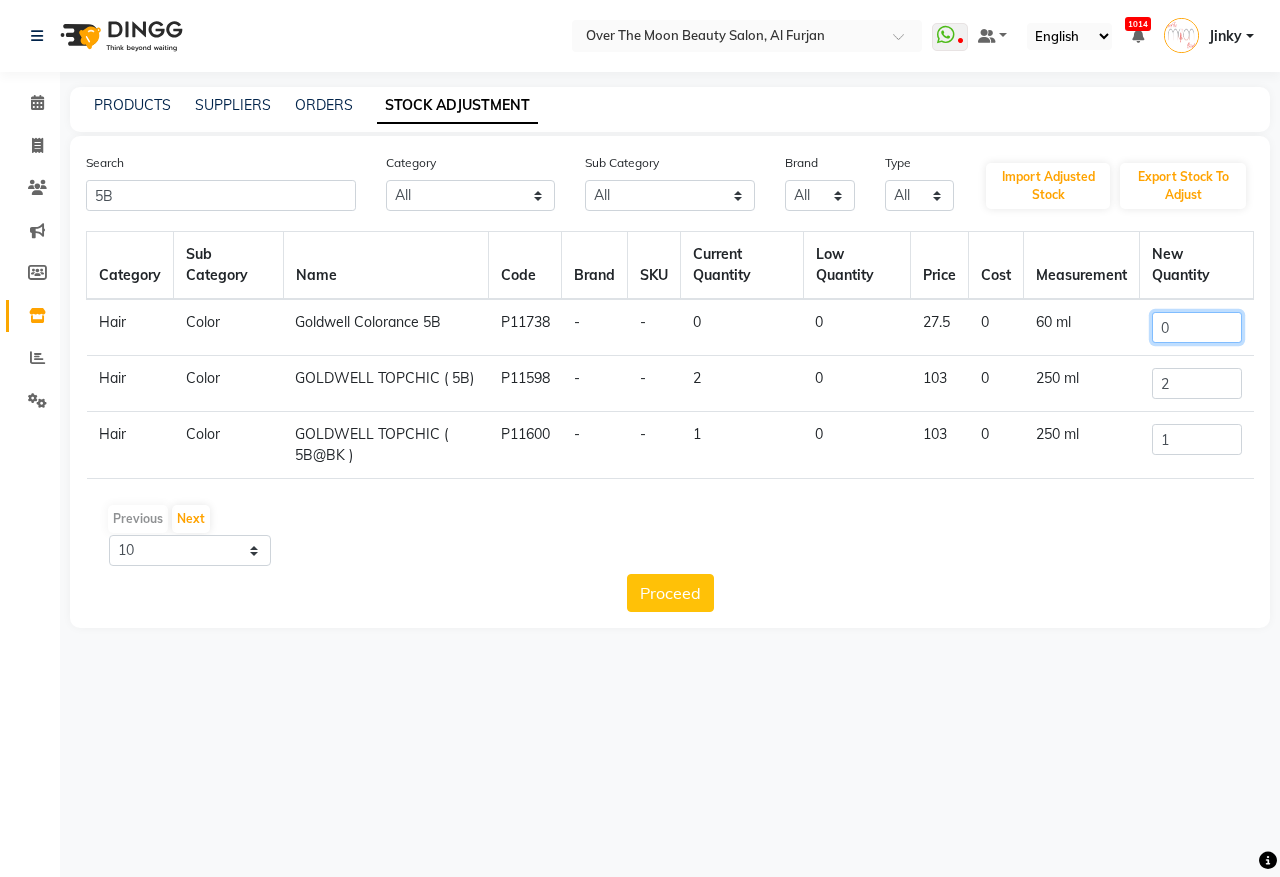 drag, startPoint x: 1183, startPoint y: 327, endPoint x: 1107, endPoint y: 352, distance: 80.00625 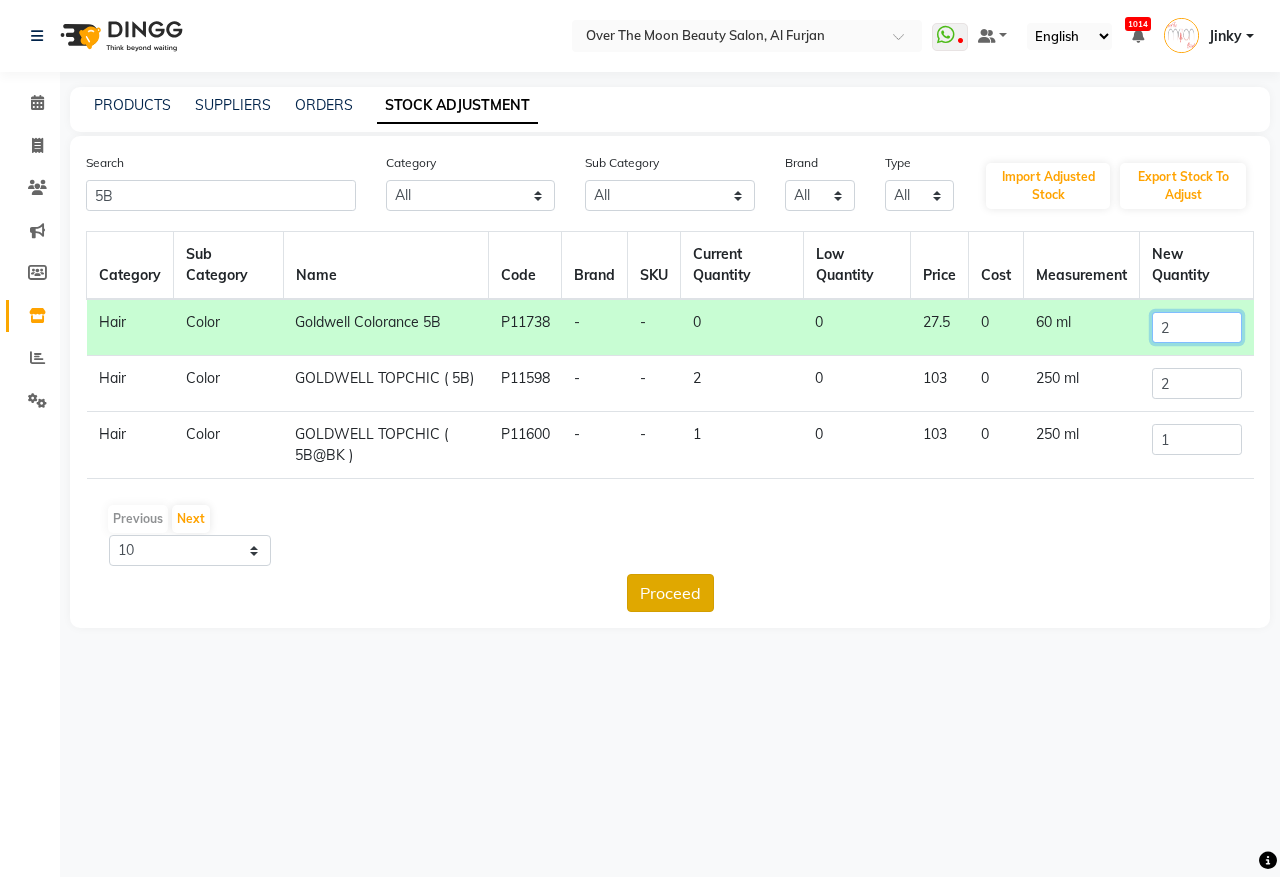type on "2" 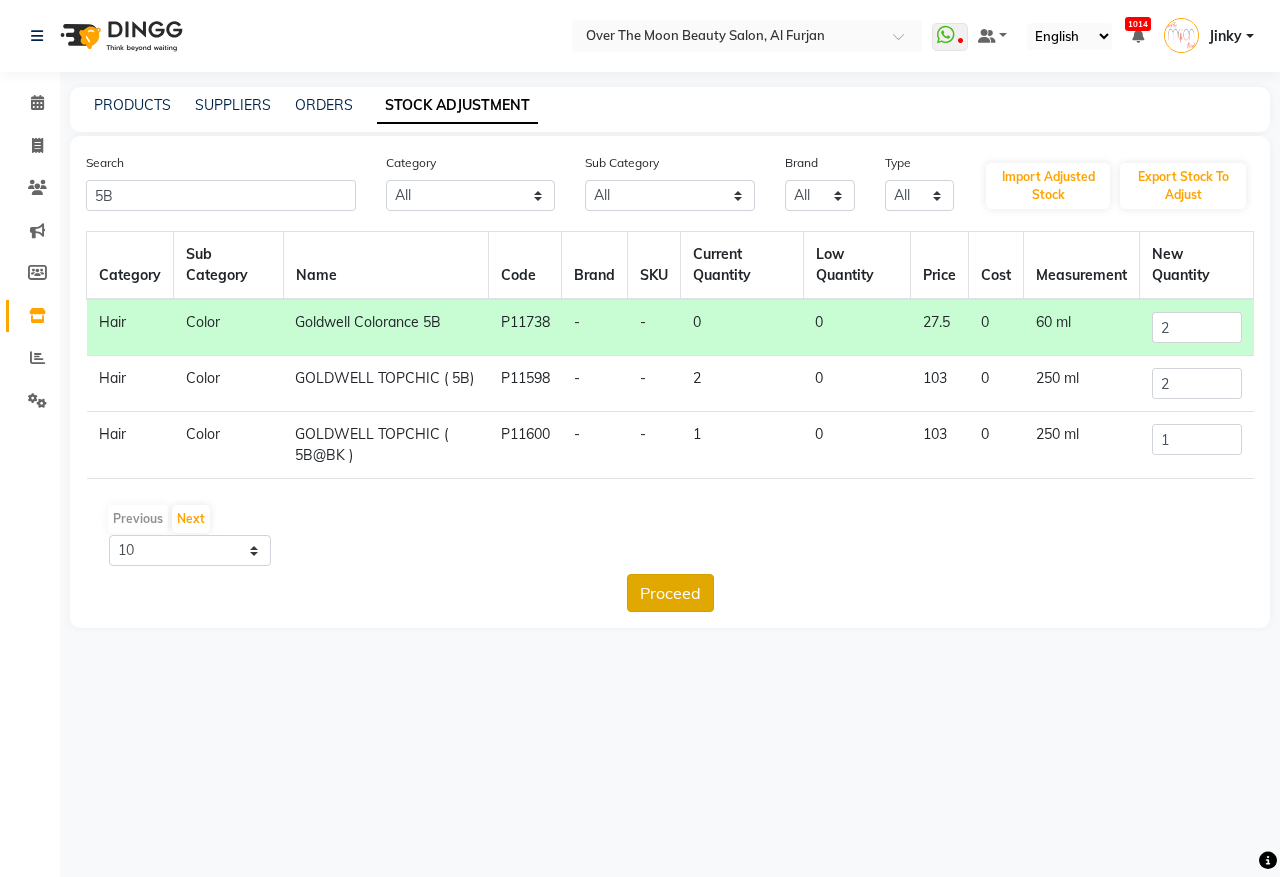 click on "Proceed" 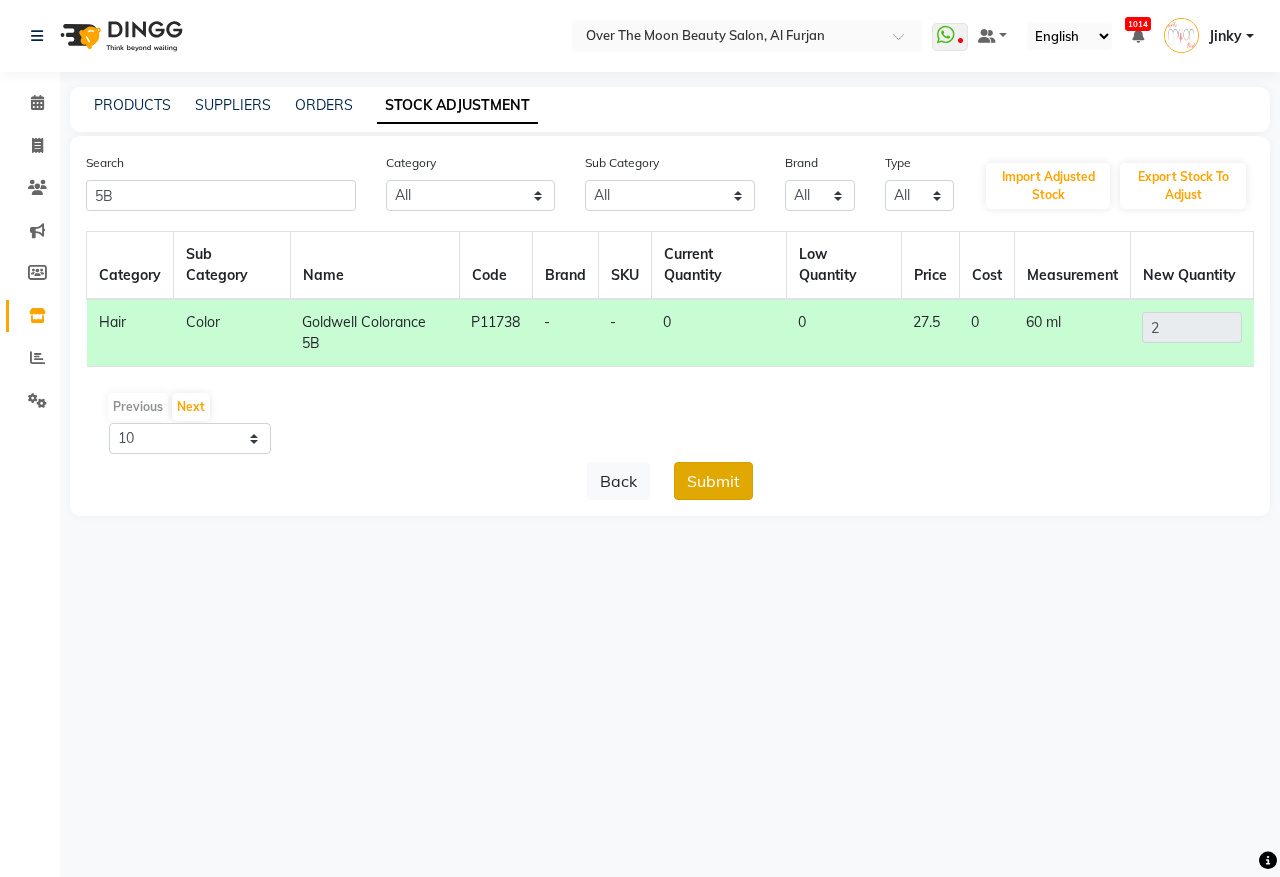 click on "Submit" 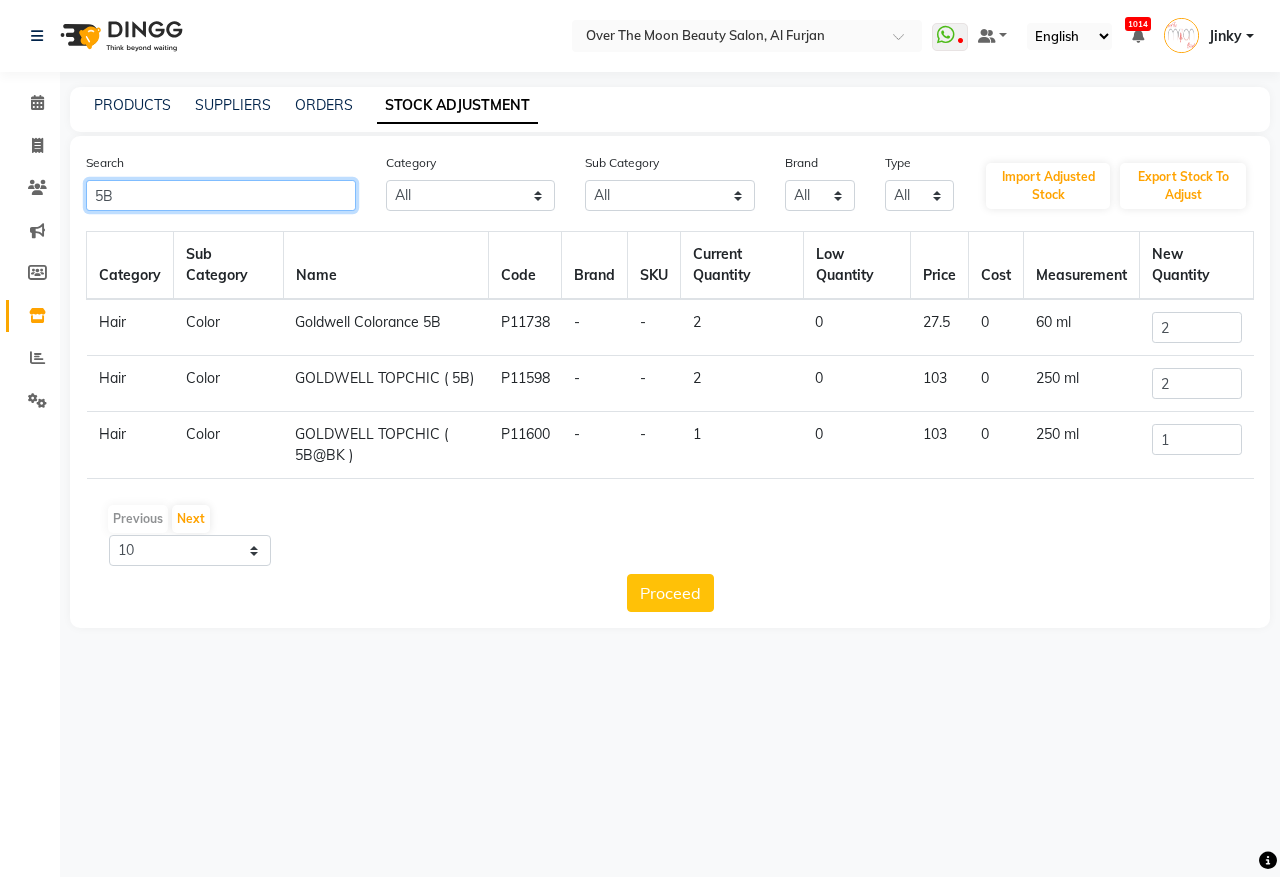 drag, startPoint x: 125, startPoint y: 190, endPoint x: 0, endPoint y: 188, distance: 125.016 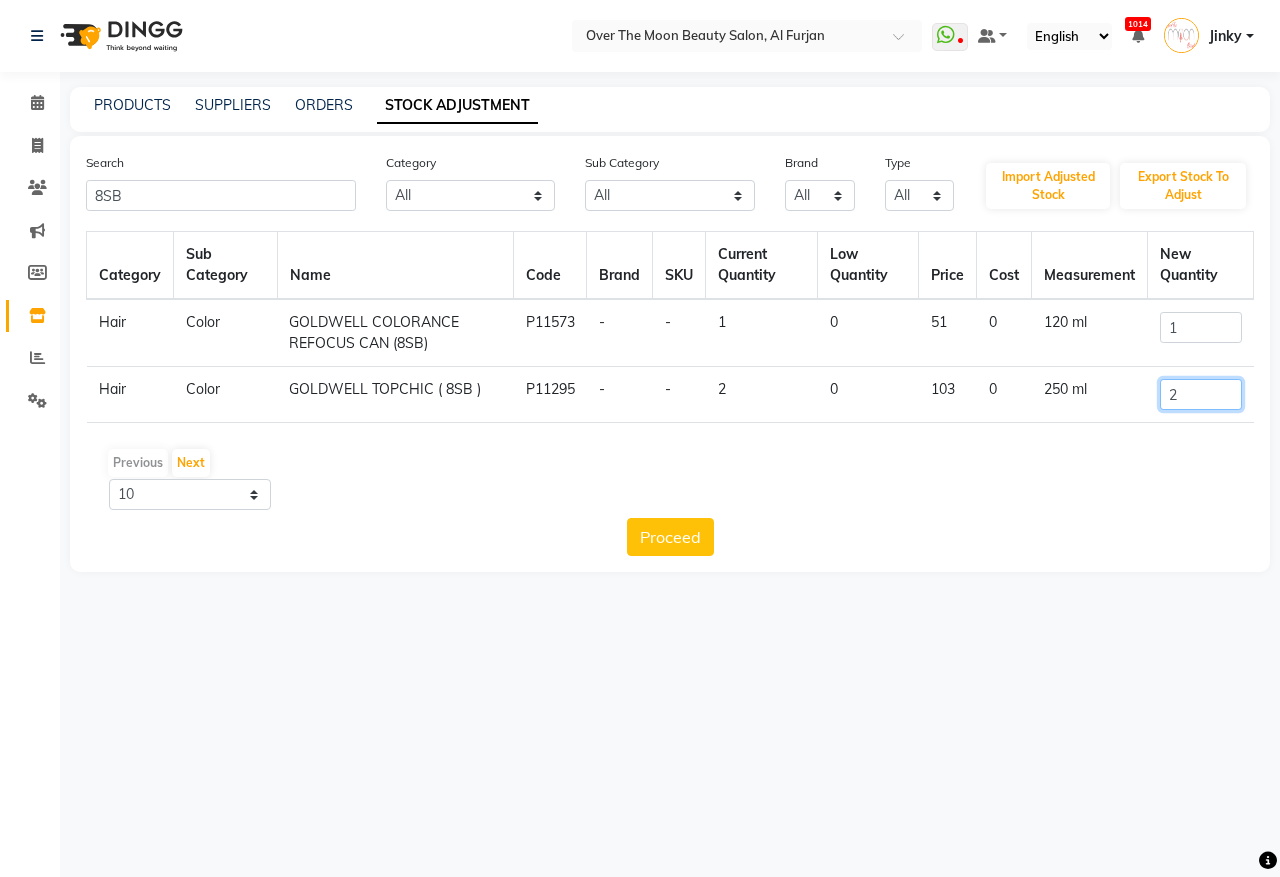 drag, startPoint x: 1191, startPoint y: 411, endPoint x: 1185, endPoint y: 401, distance: 11.661903 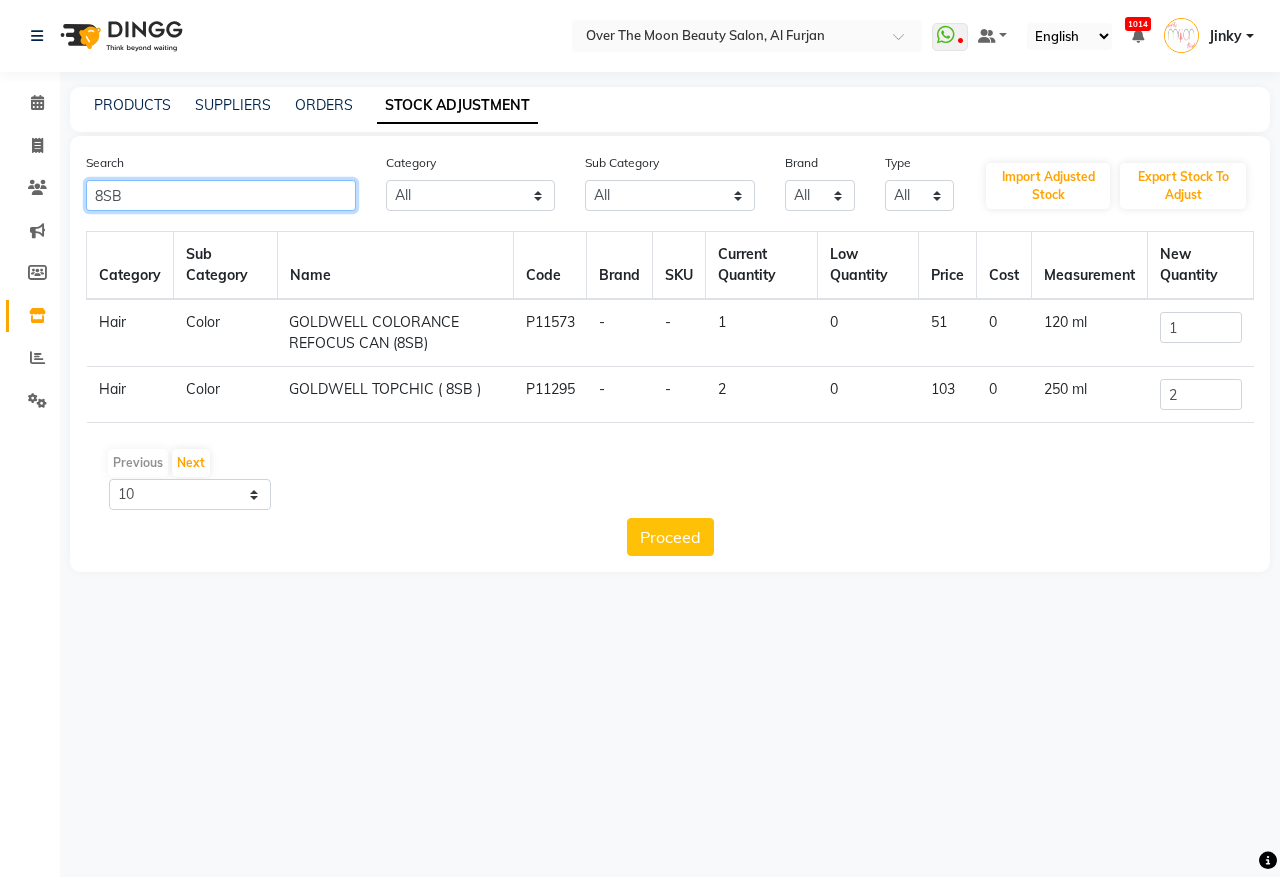 click on "8SB" 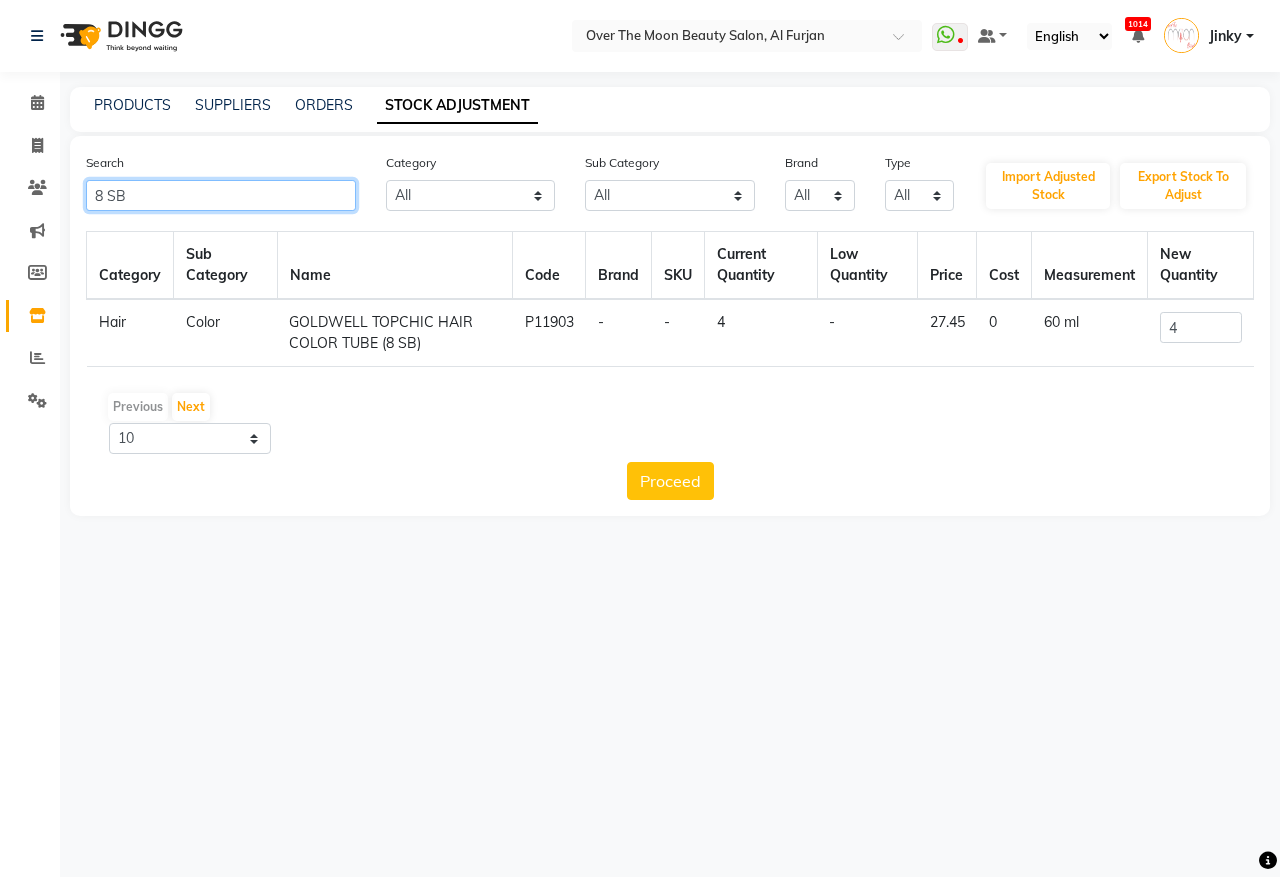 type on "8 SB" 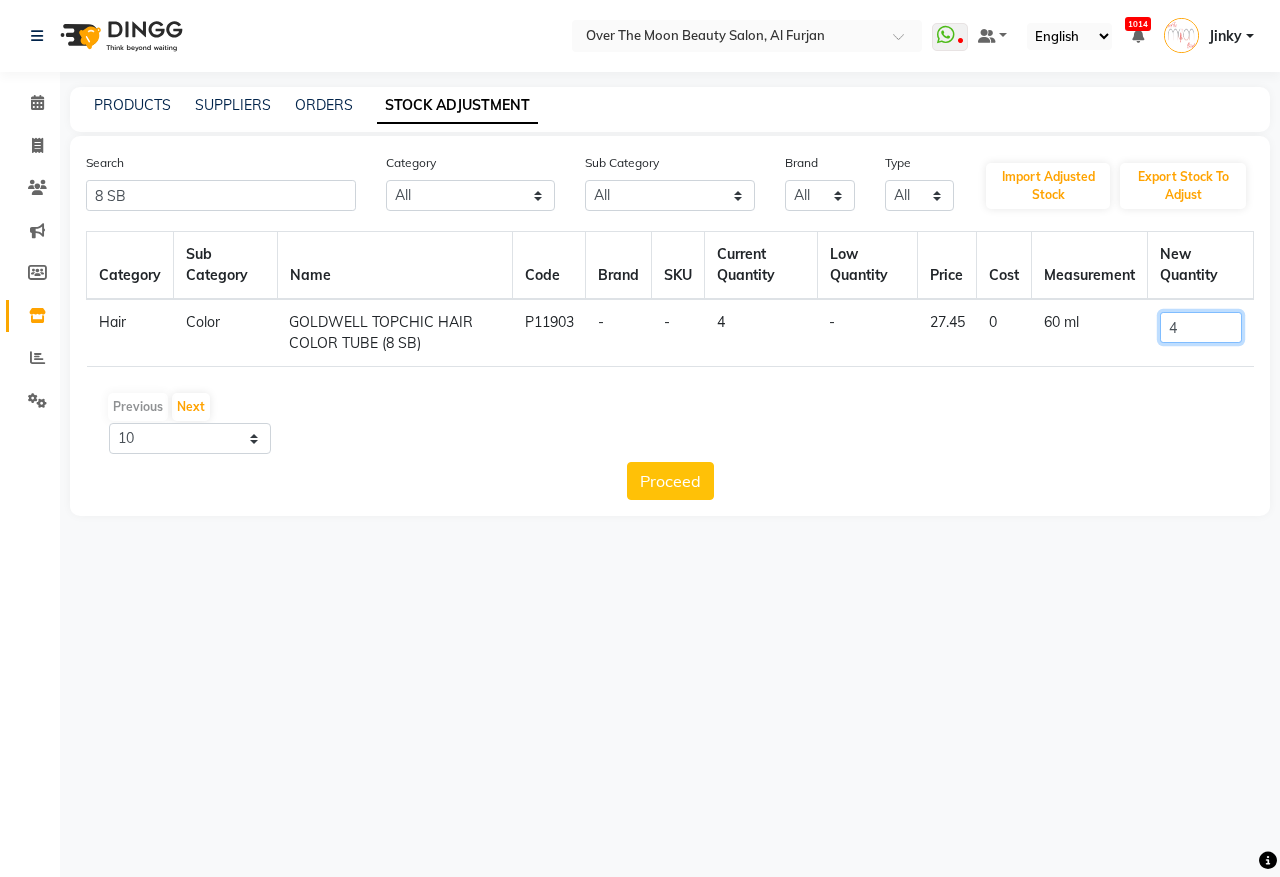 drag, startPoint x: 1187, startPoint y: 312, endPoint x: 1140, endPoint y: 365, distance: 70.837845 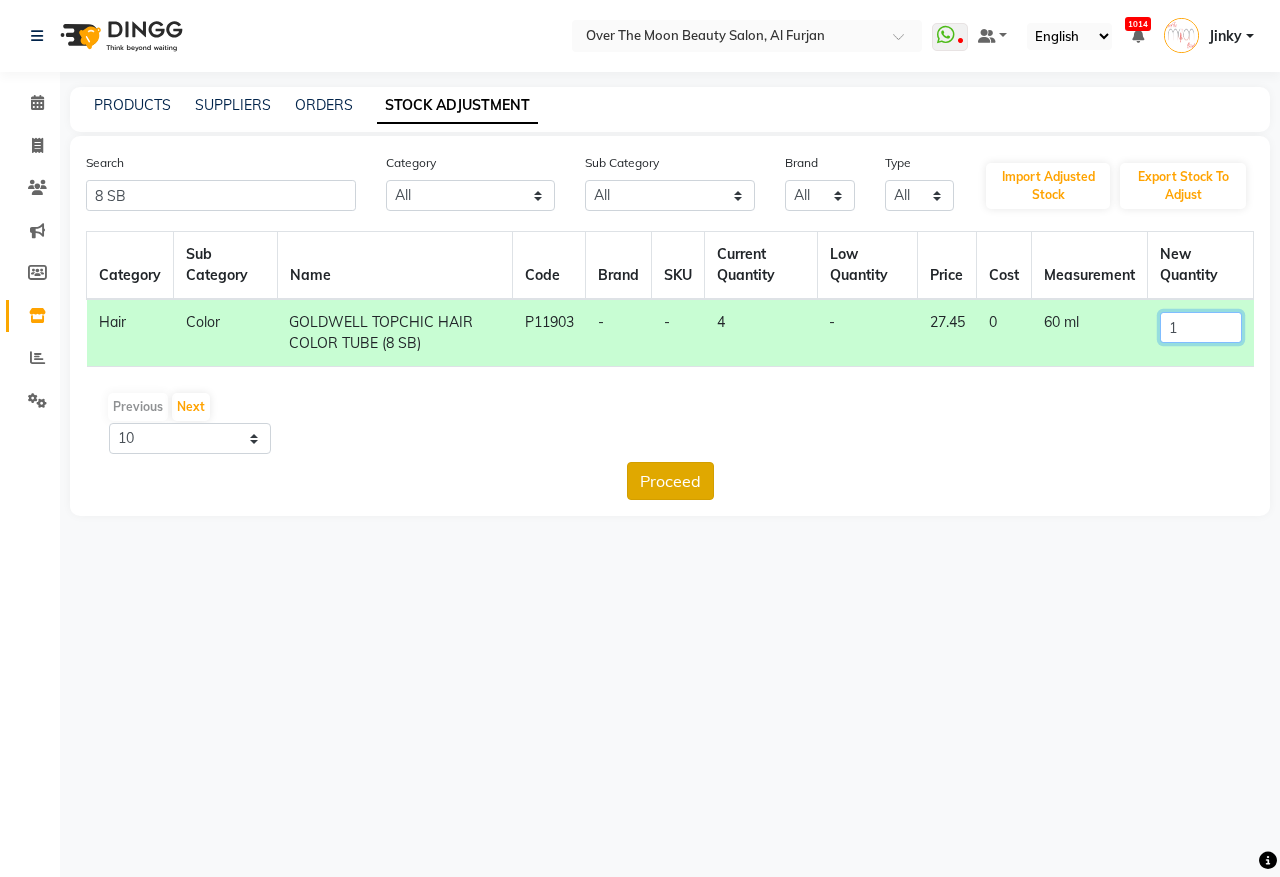 type on "1" 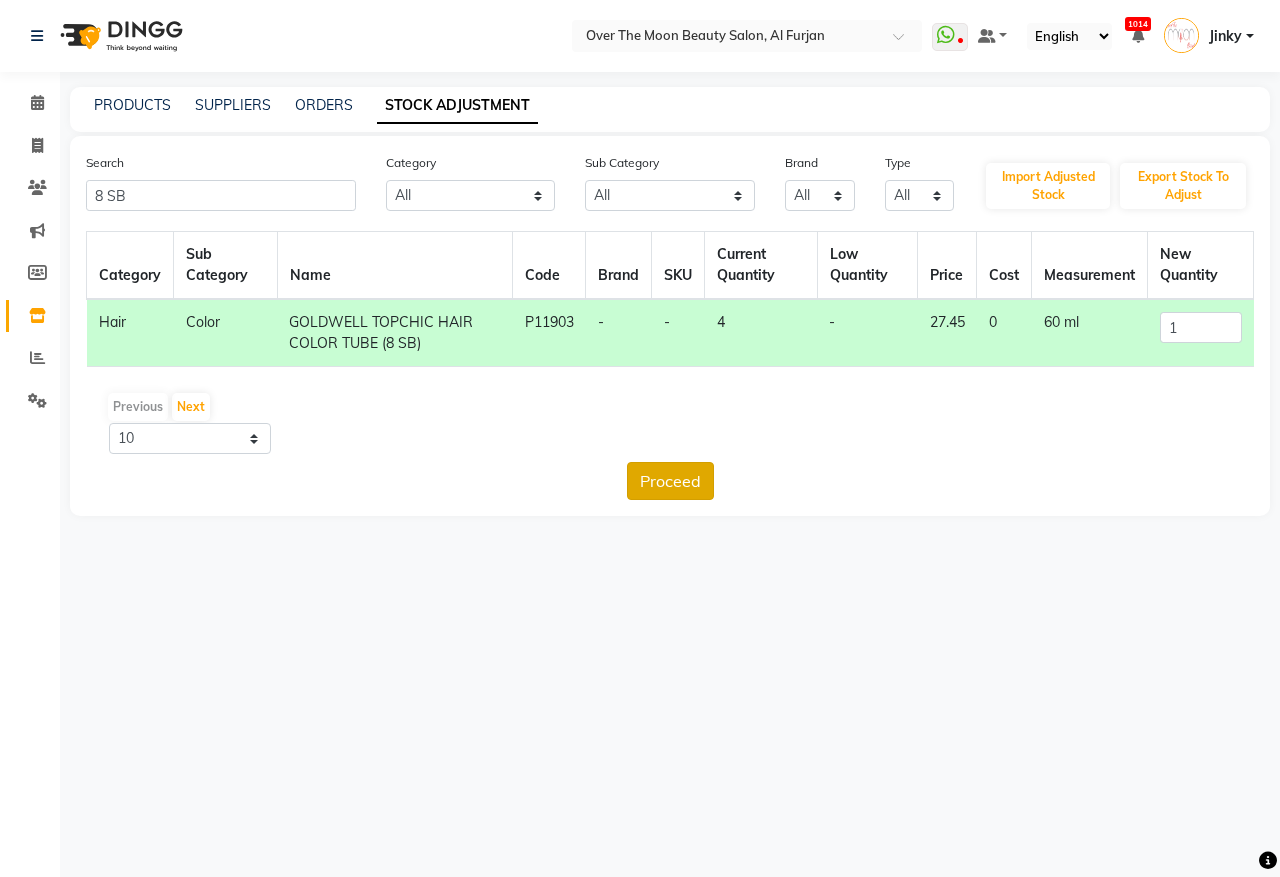 click on "Proceed" 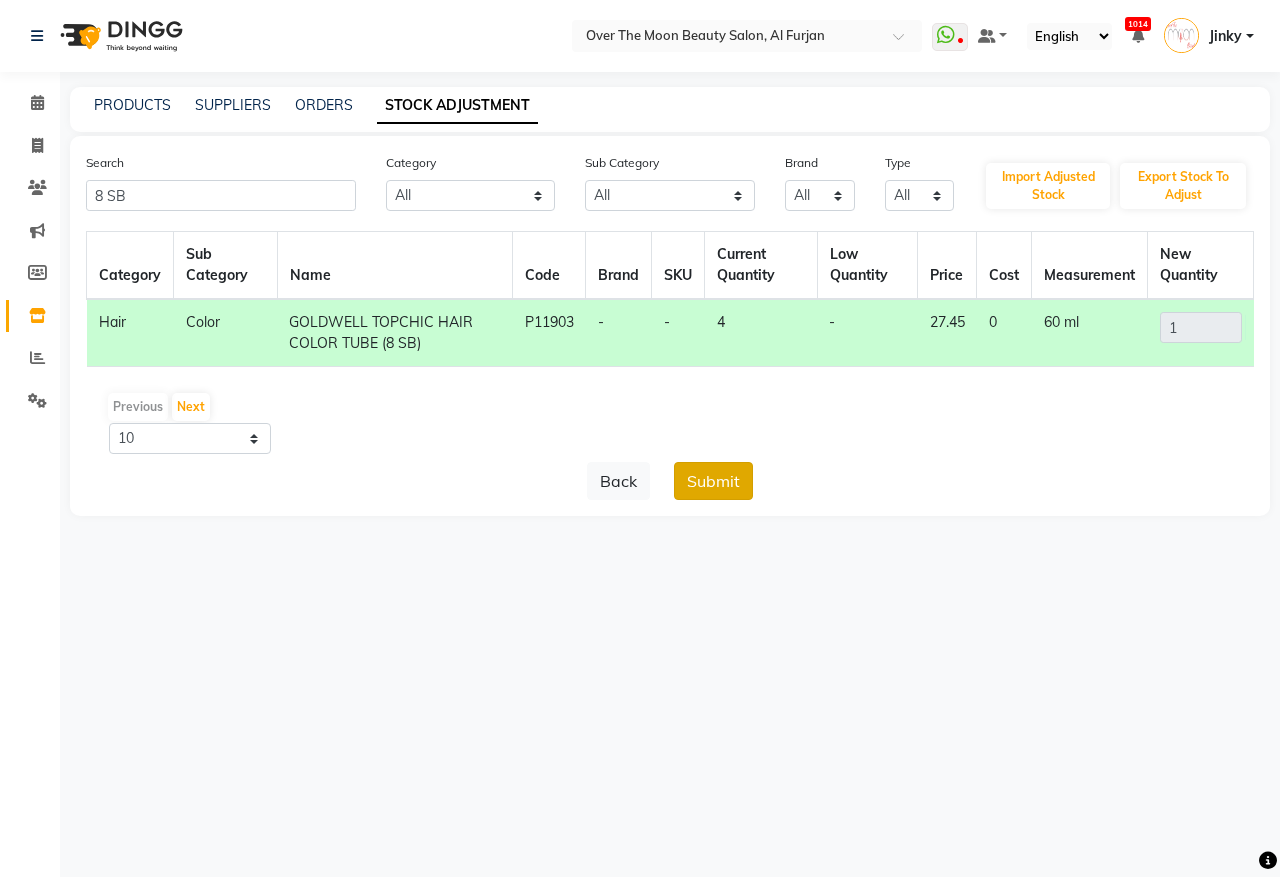 click on "Submit" 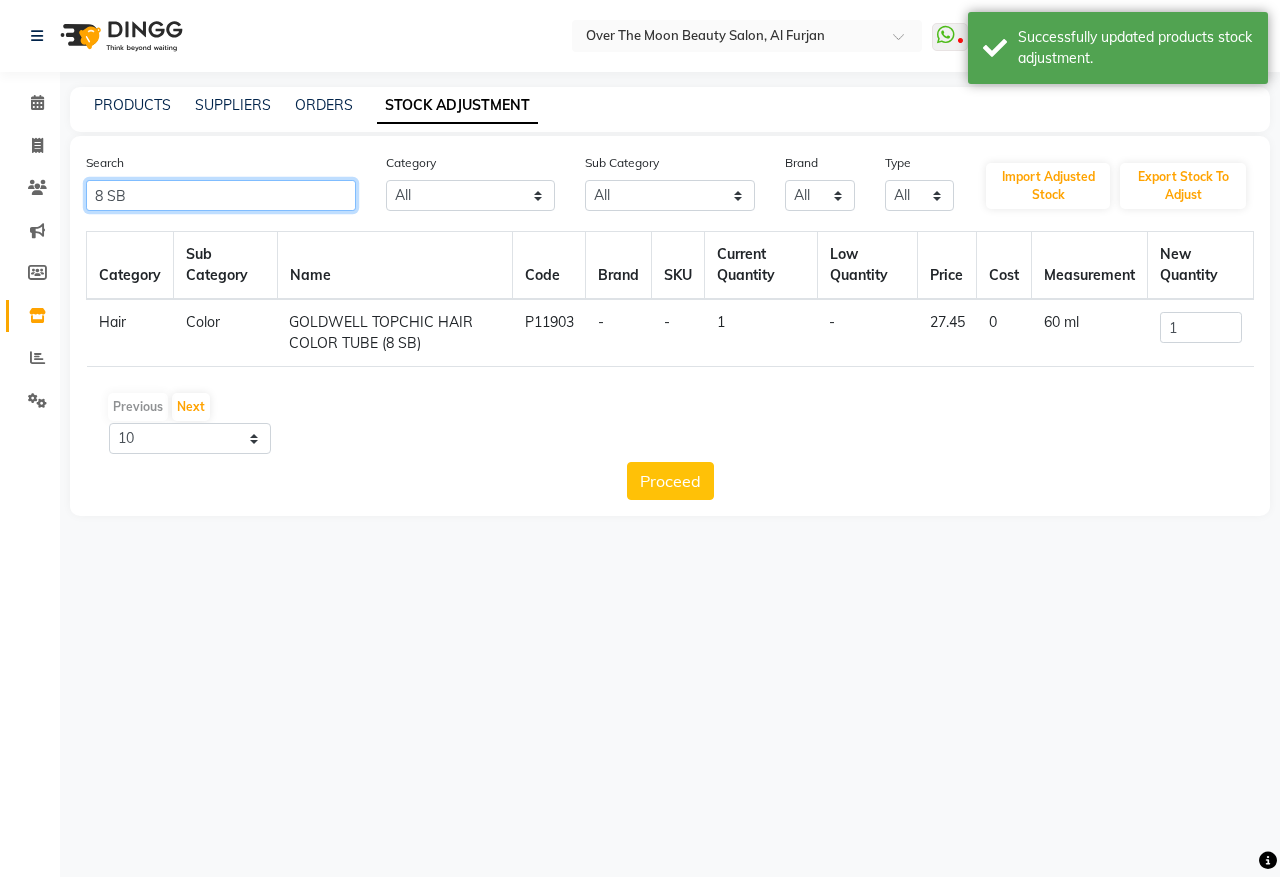click on "8 SB" 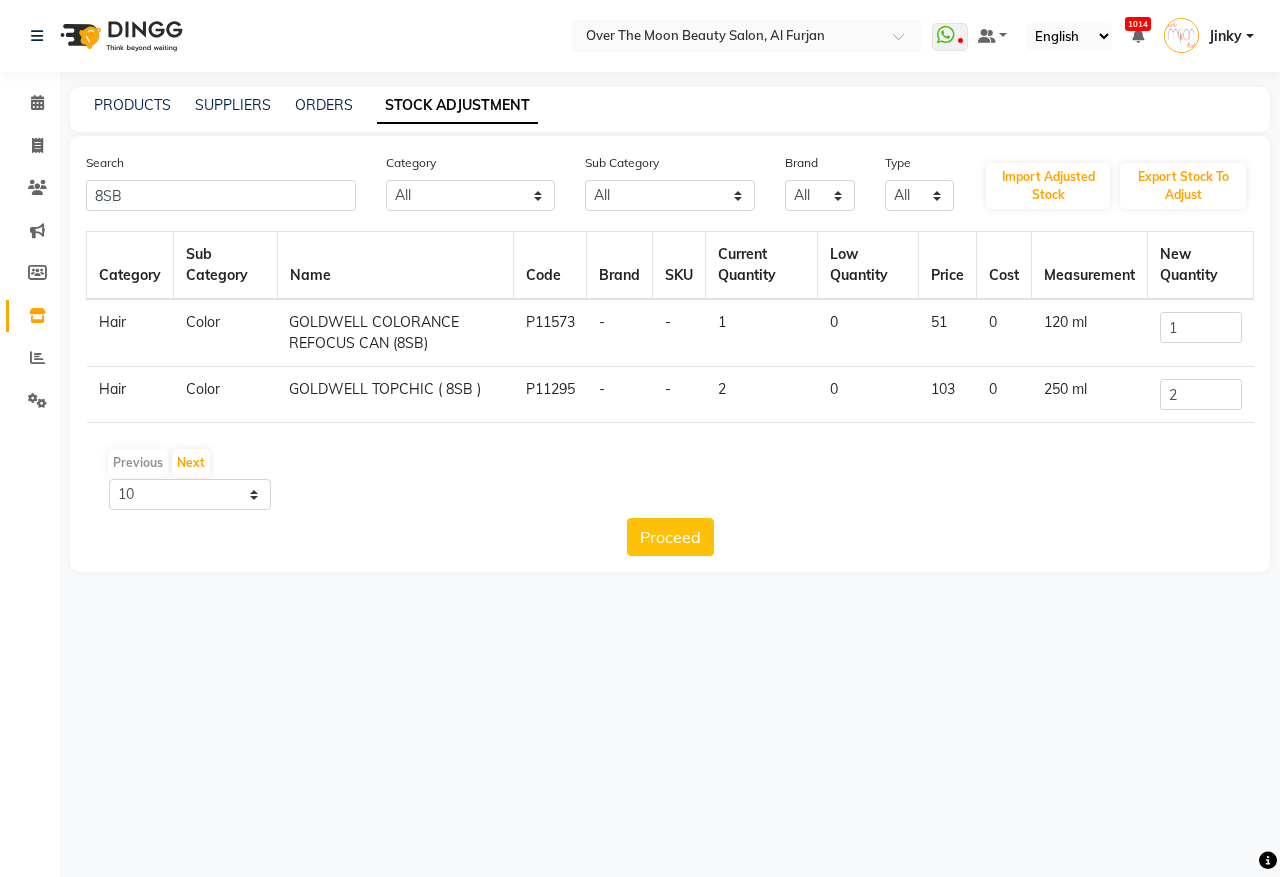 drag, startPoint x: 290, startPoint y: 385, endPoint x: 502, endPoint y: 403, distance: 212.76277 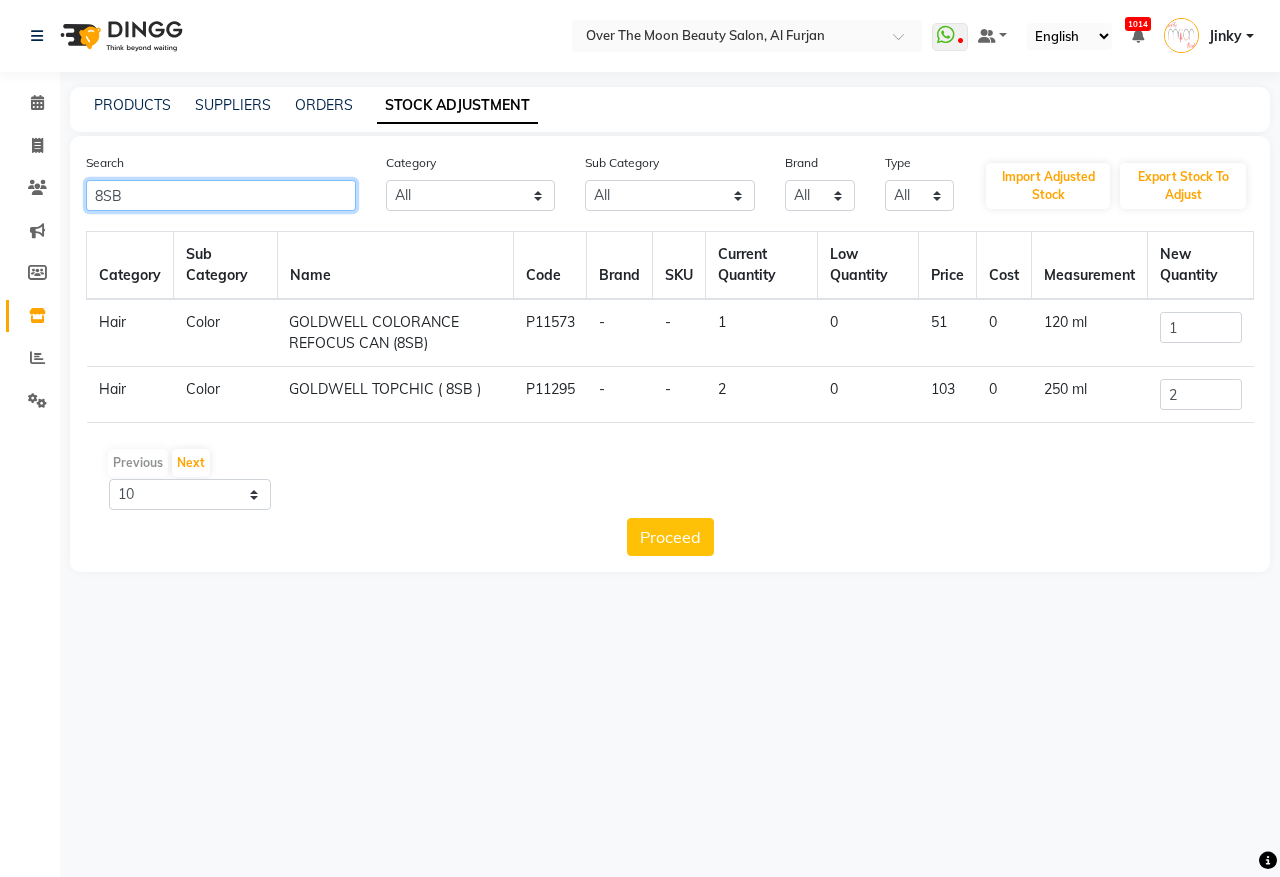 click on "8SB" 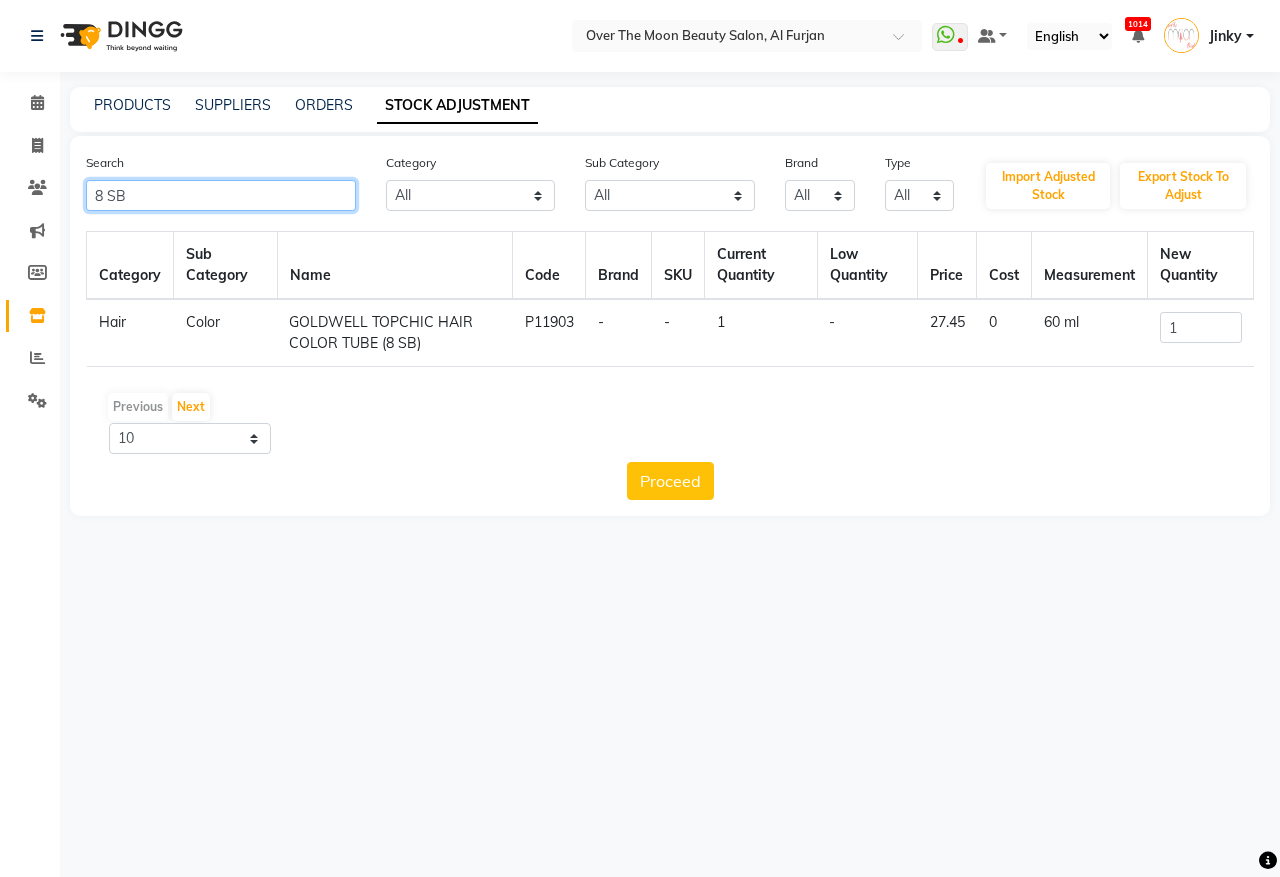 type on "8SB" 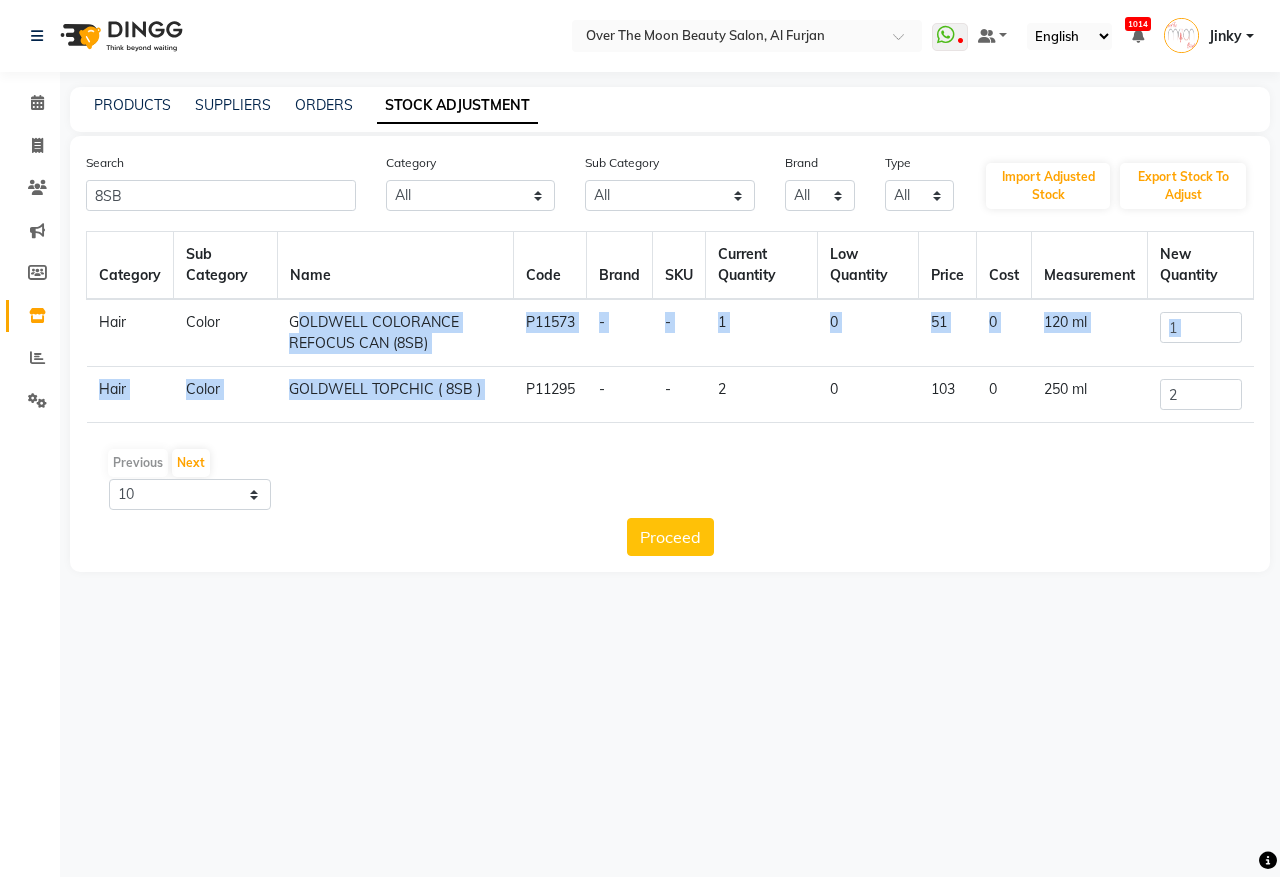 drag, startPoint x: 288, startPoint y: 317, endPoint x: 510, endPoint y: 383, distance: 231.6031 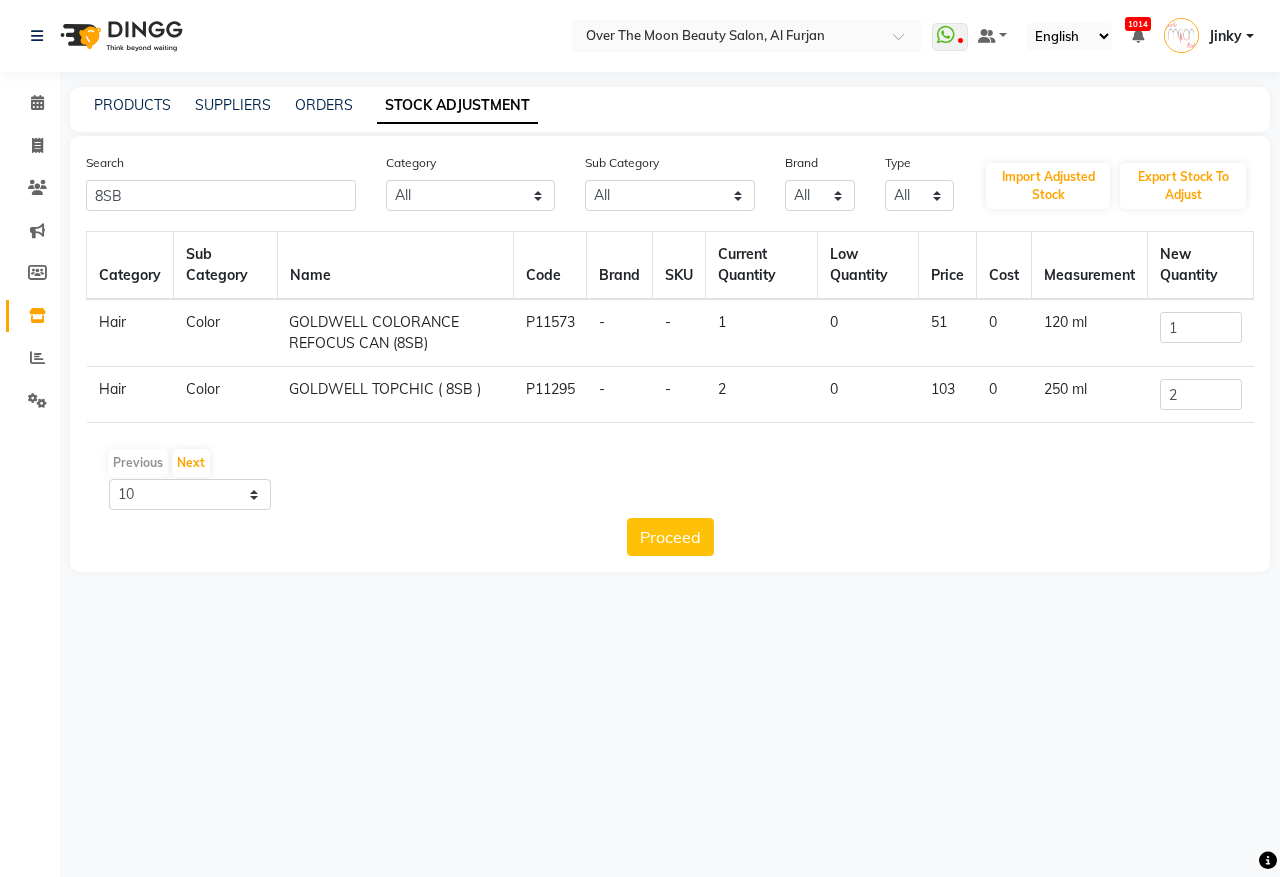 drag, startPoint x: 288, startPoint y: 318, endPoint x: 447, endPoint y: 347, distance: 161.62302 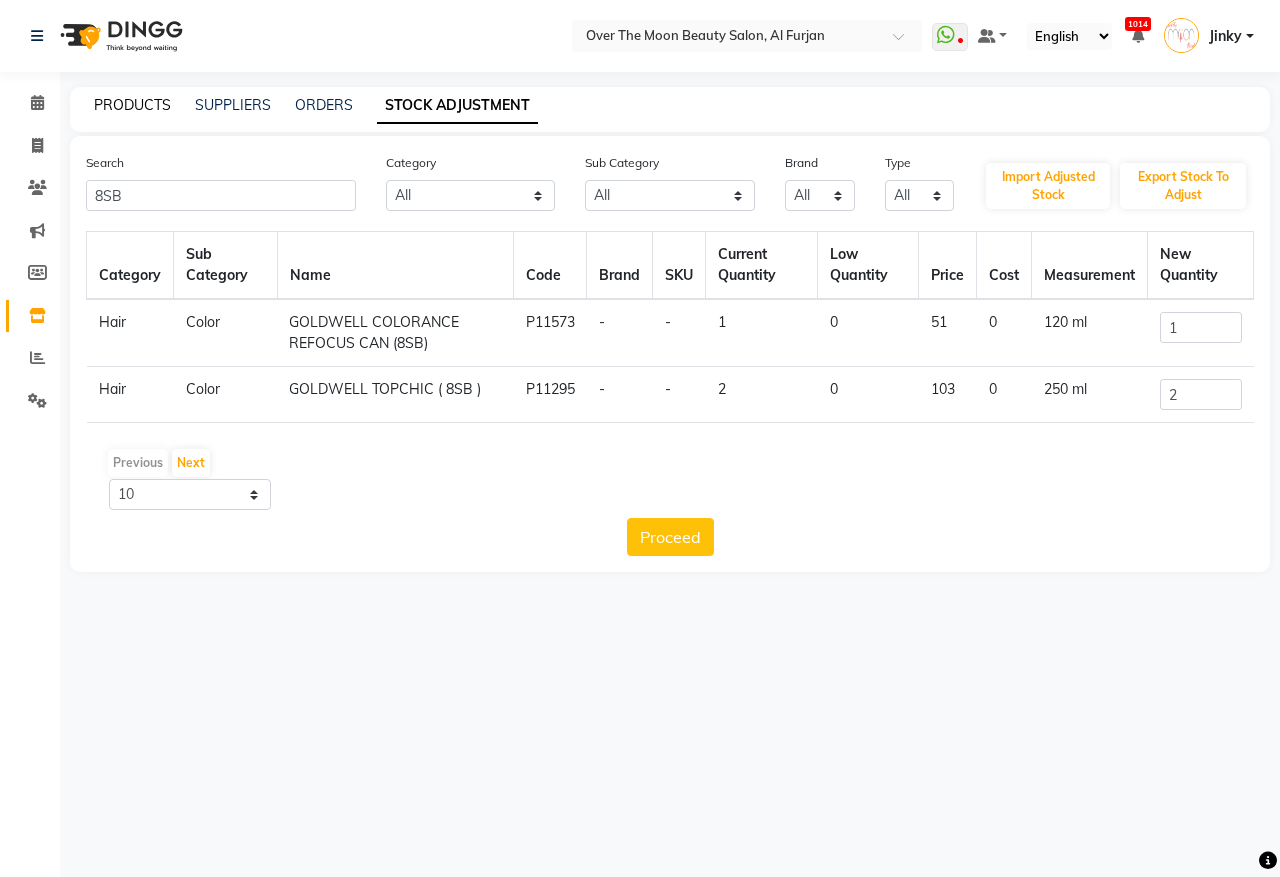 click on "PRODUCTS" 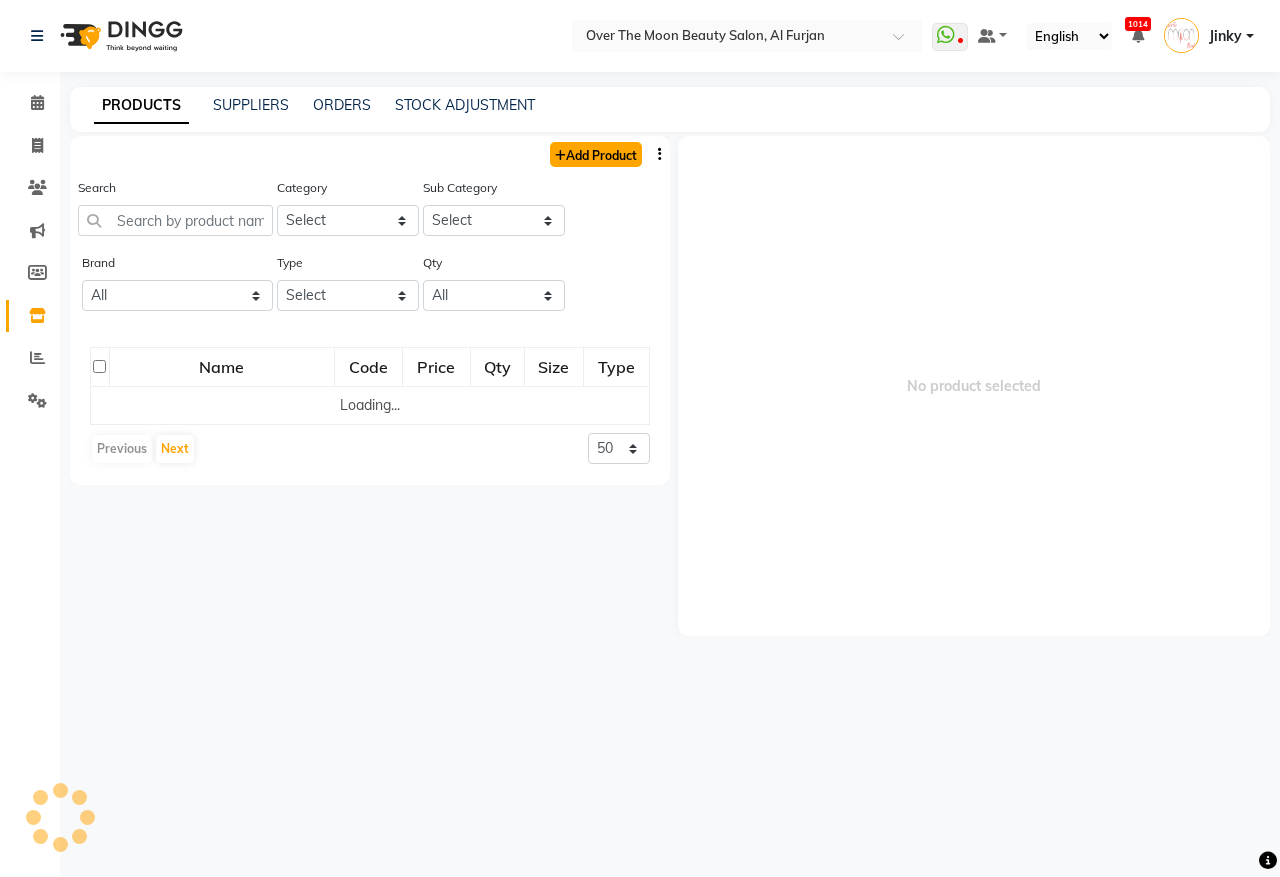 click on "Add Product" 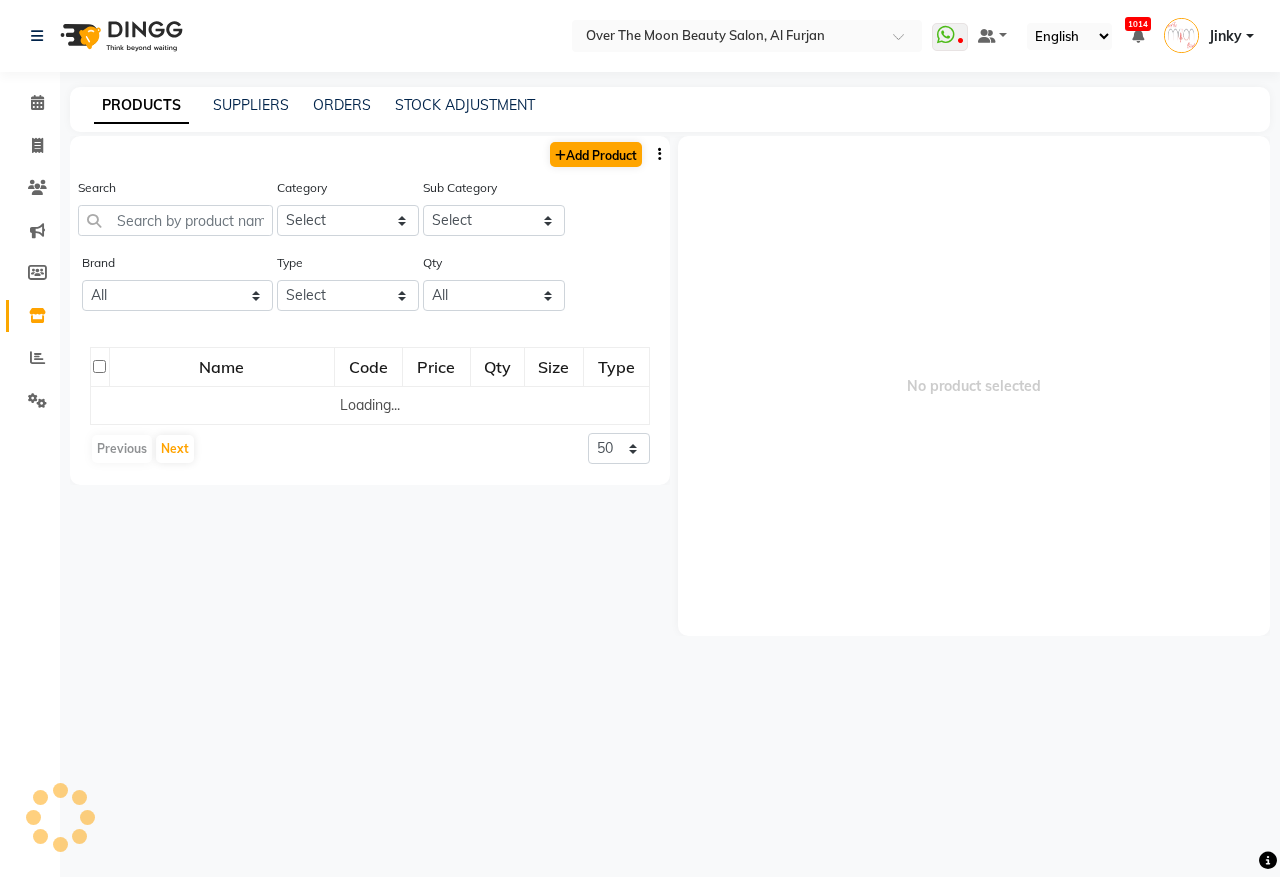 select on "true" 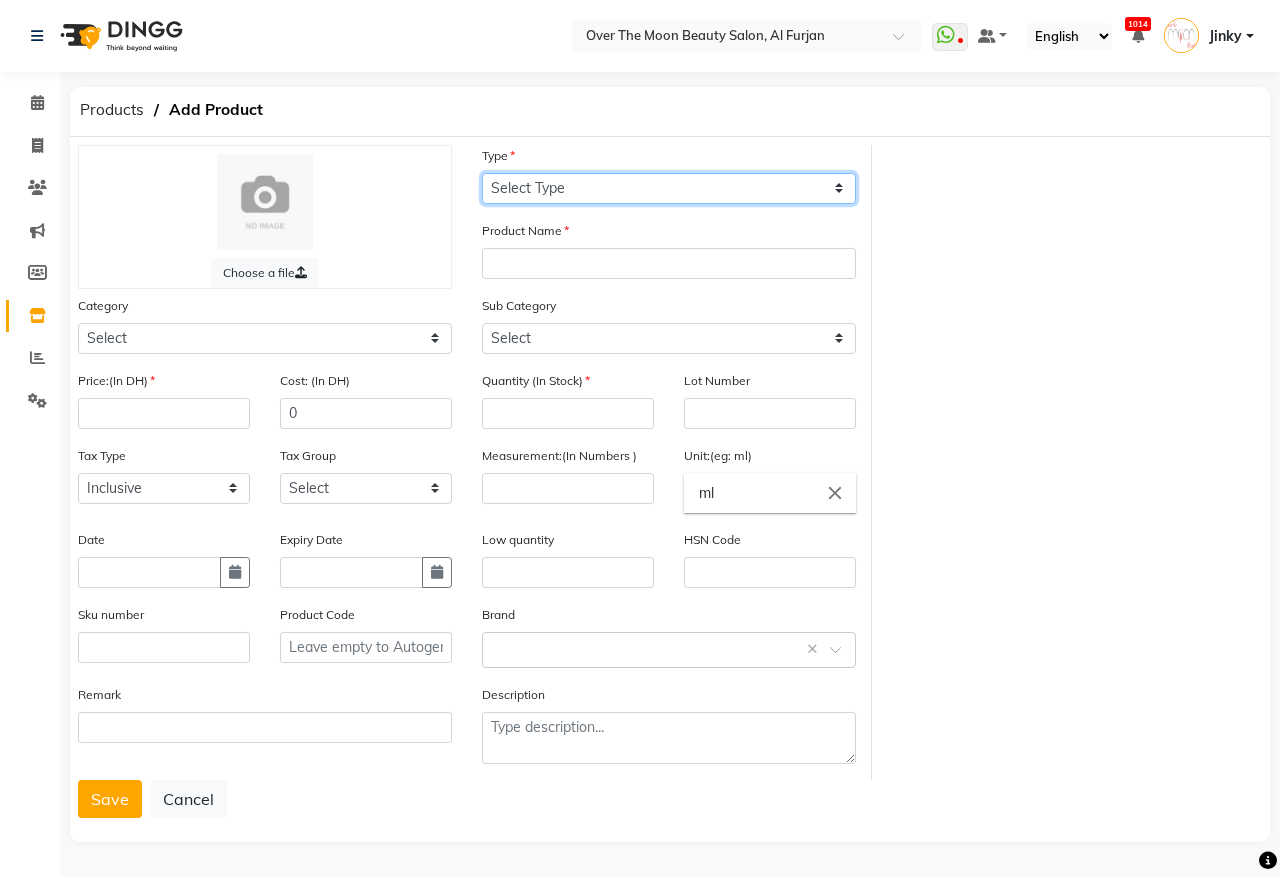 click on "Select Type Both Retail Consumable" 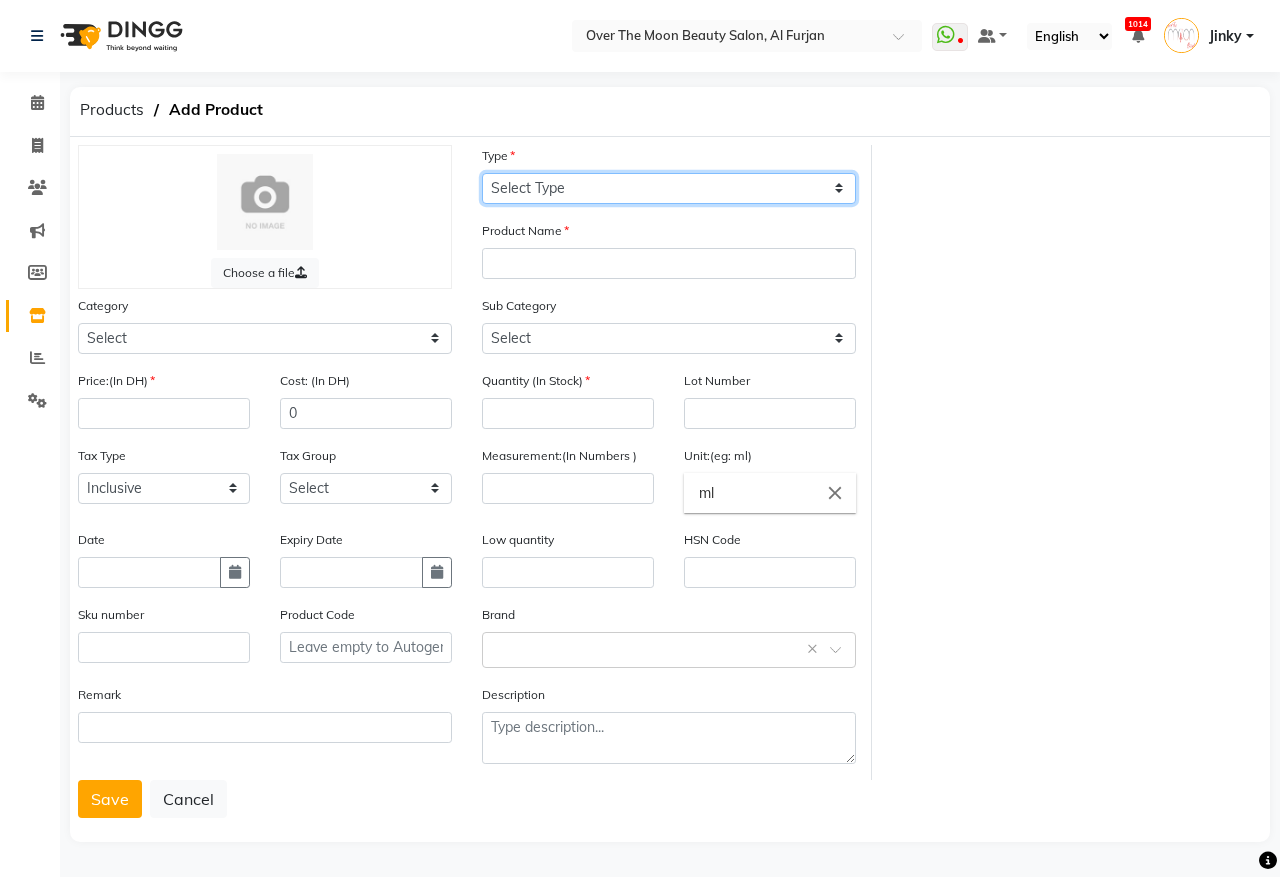select on "C" 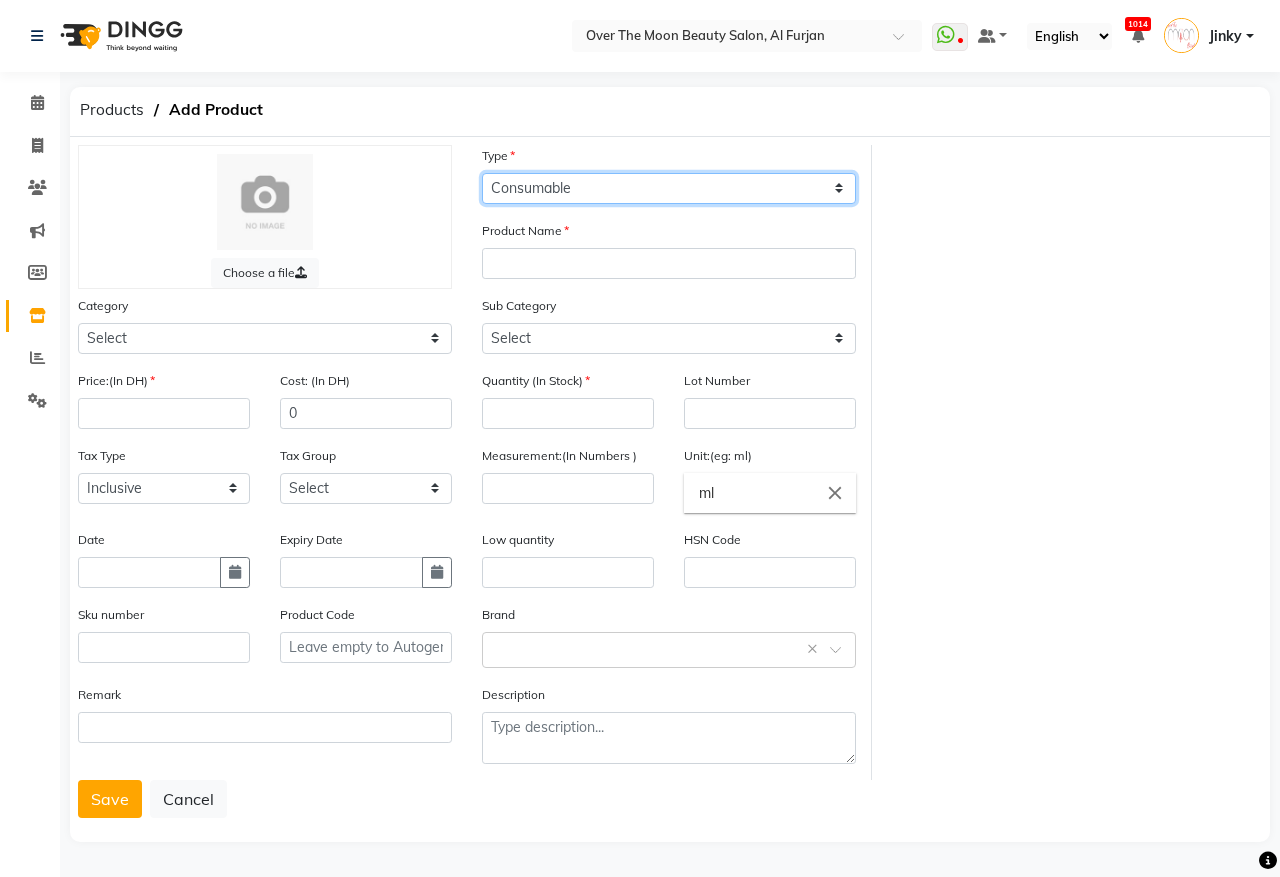 click on "Select Type Both Retail Consumable" 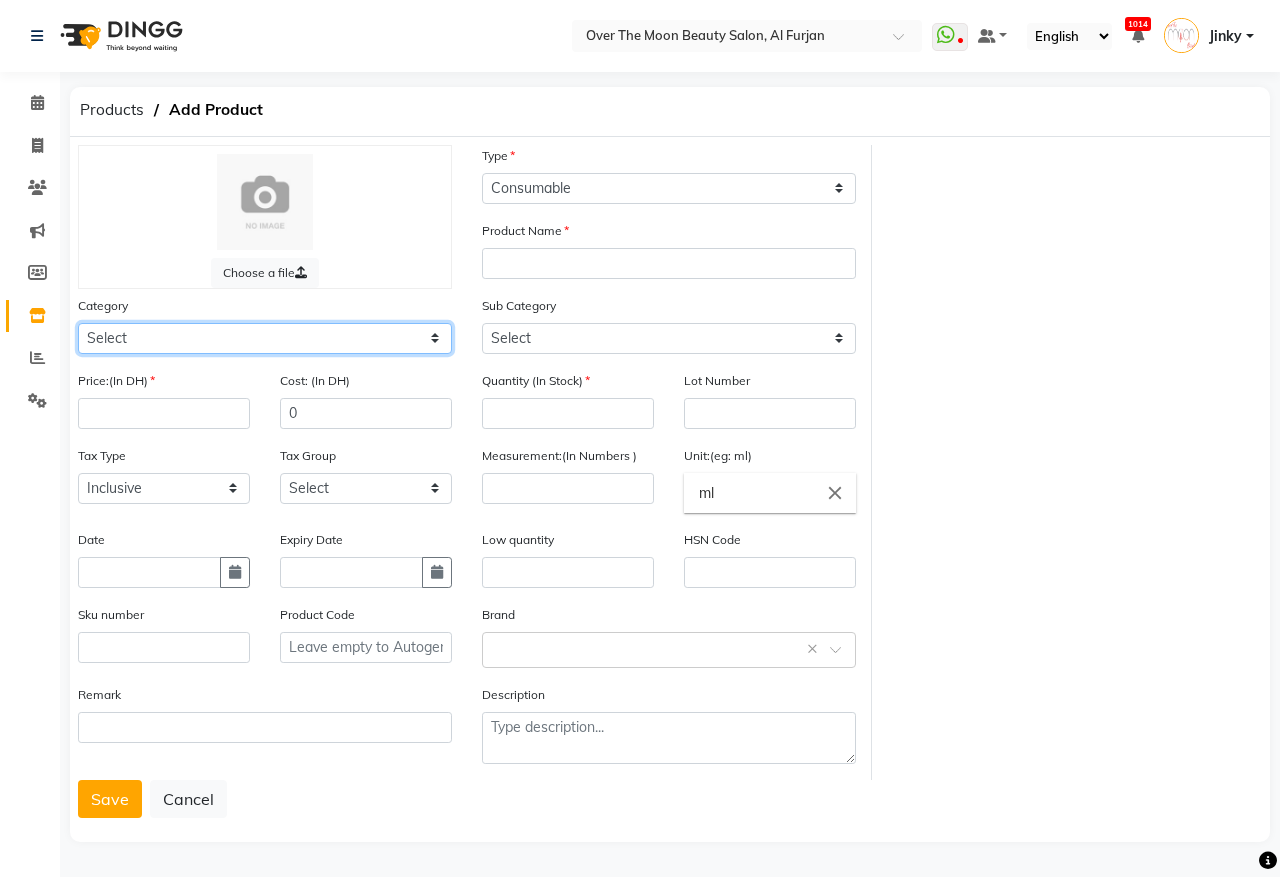 click on "Select Hair Skin Makeup Personal Care Appliances Beard Waxing Disposable Threading Hands and Feet Beauty Planet Botox Cadiveu Casmara Cheryls Loreal Olaplex Other" 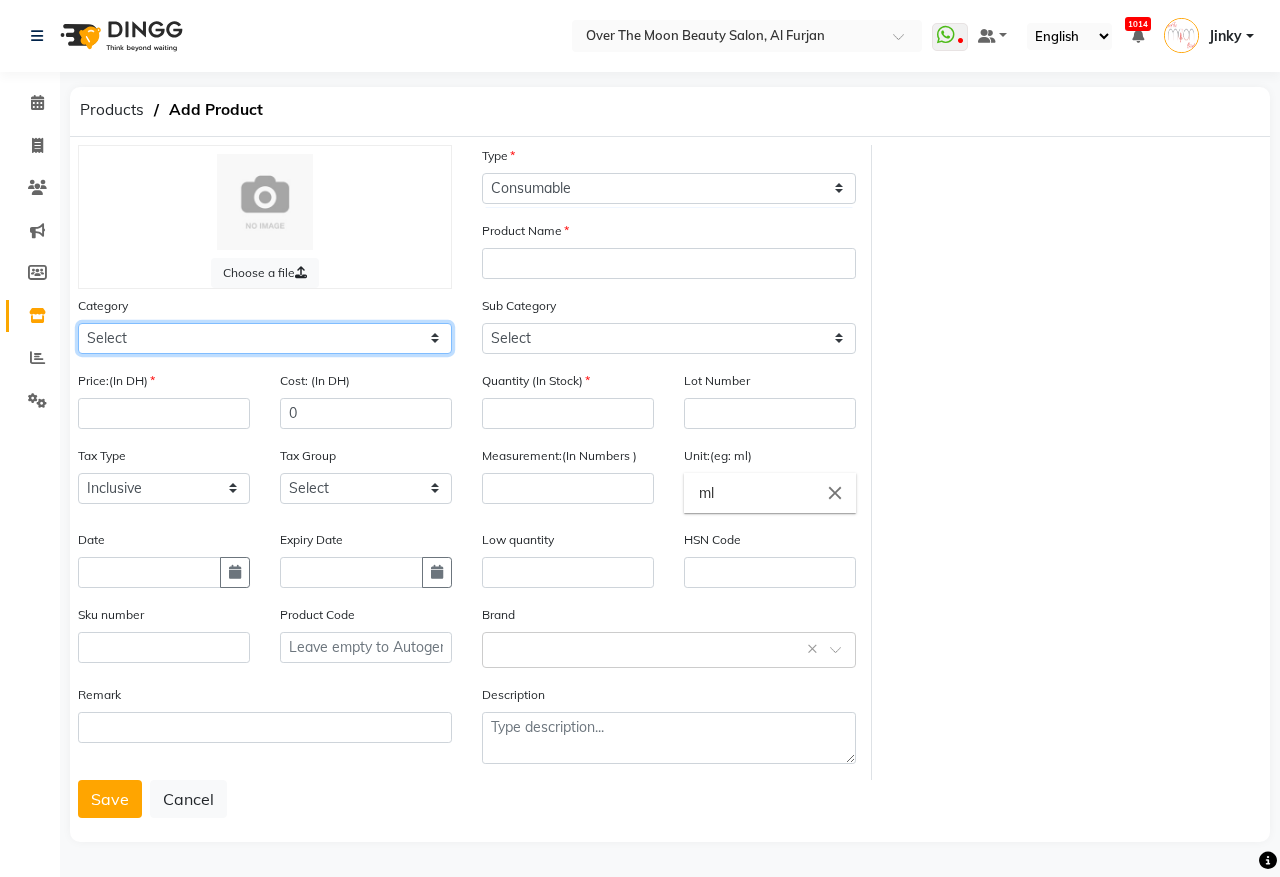 select on "[PHONE]" 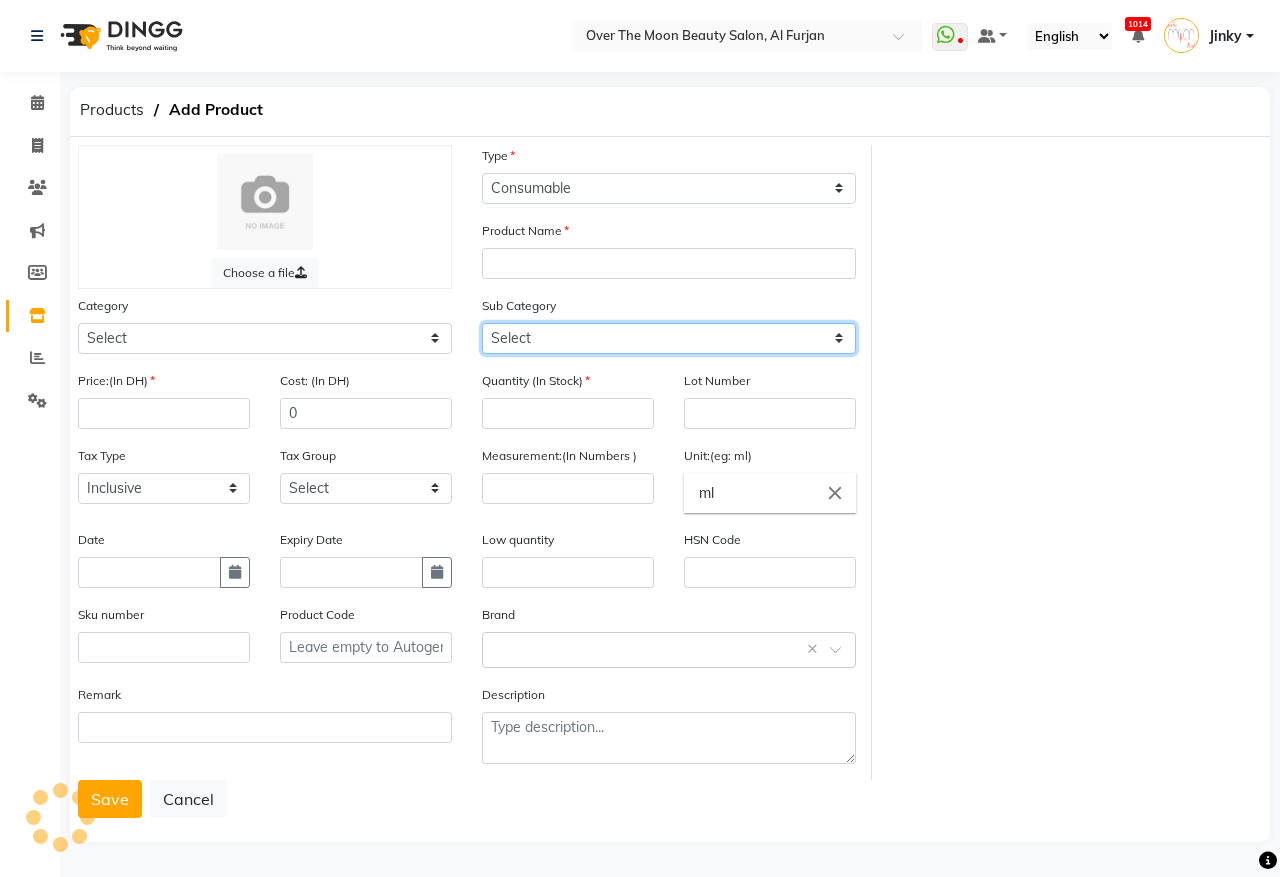 click on "Select" 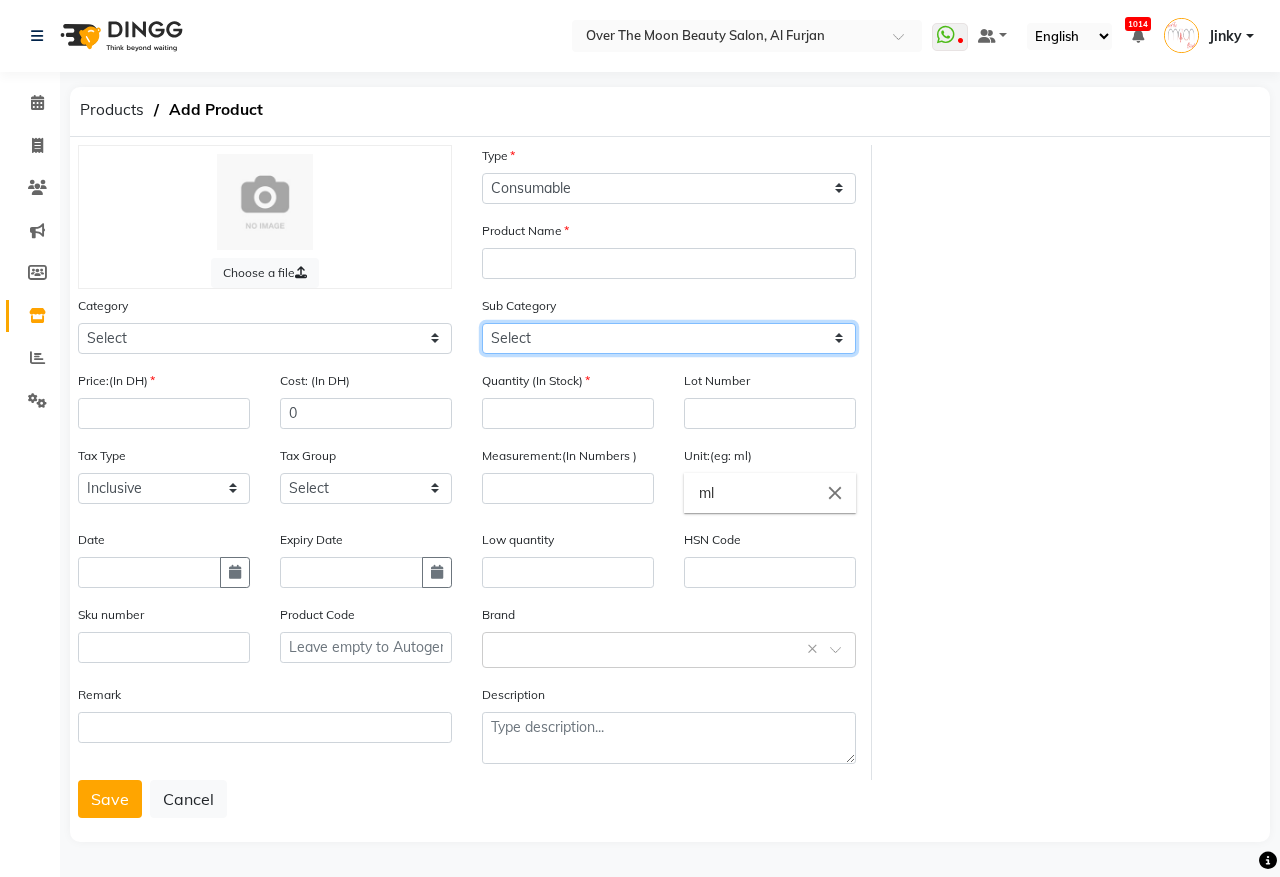 select on "478101107" 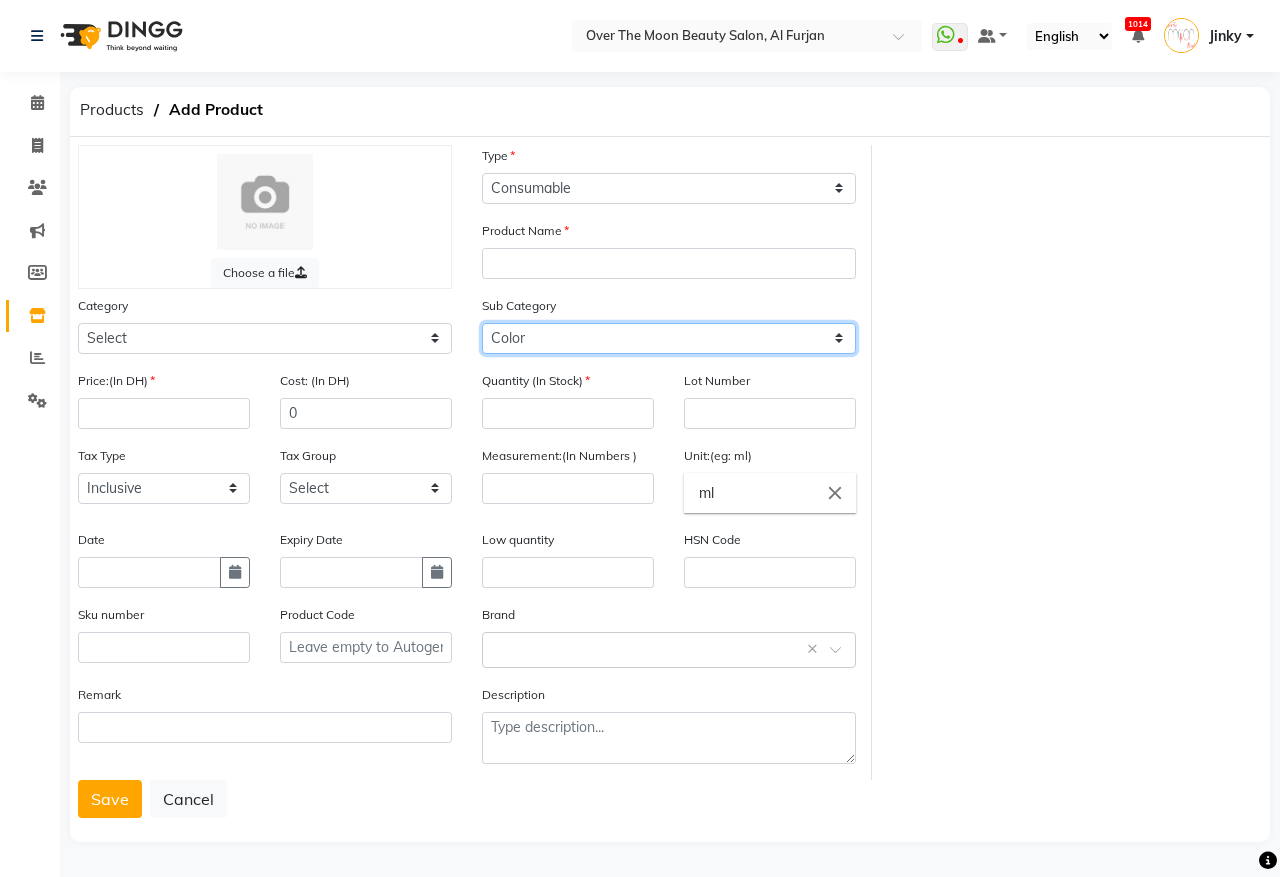 click on "Select Shampoo Conditioner Cream Mask Oil Serum Color Appliances Treatment Styling Kit & Combo Other" 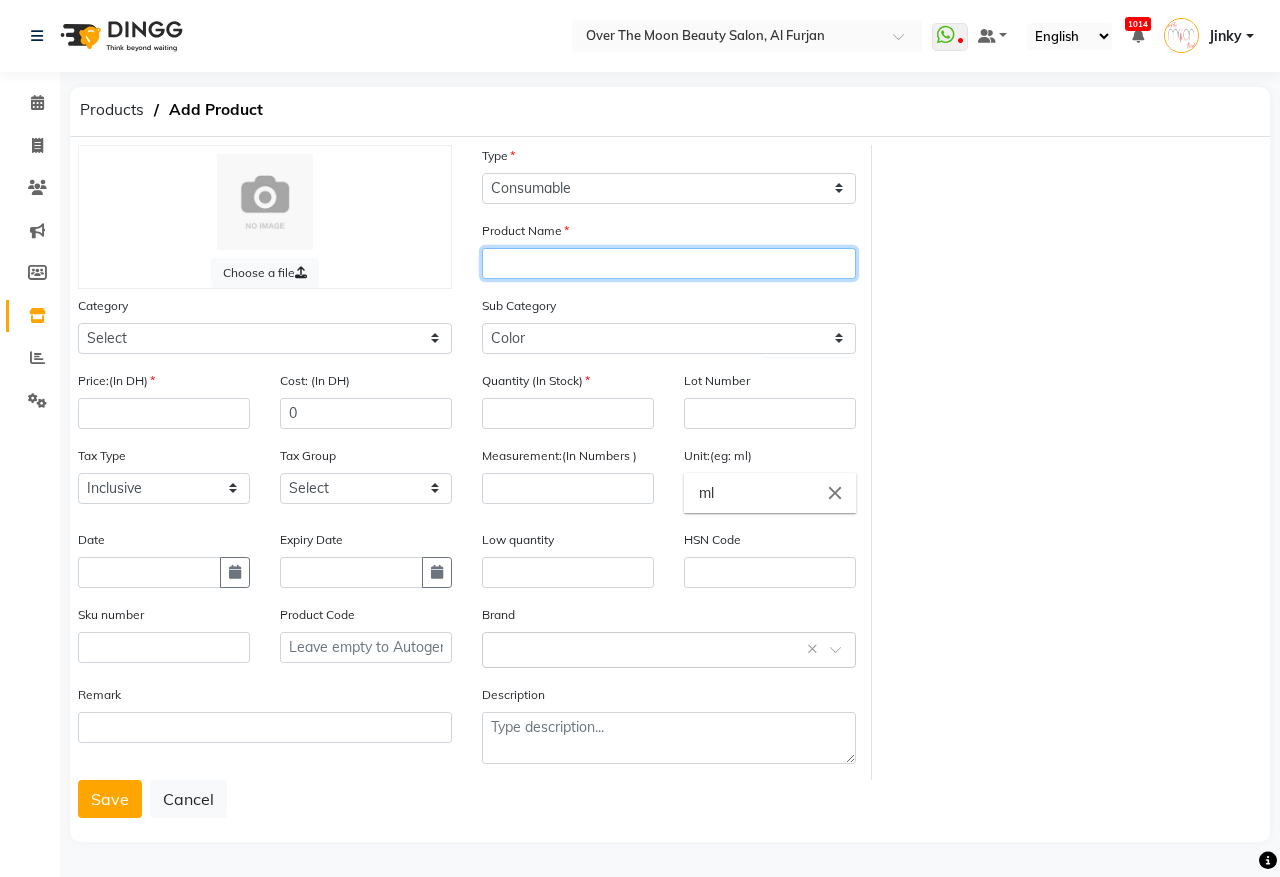 click 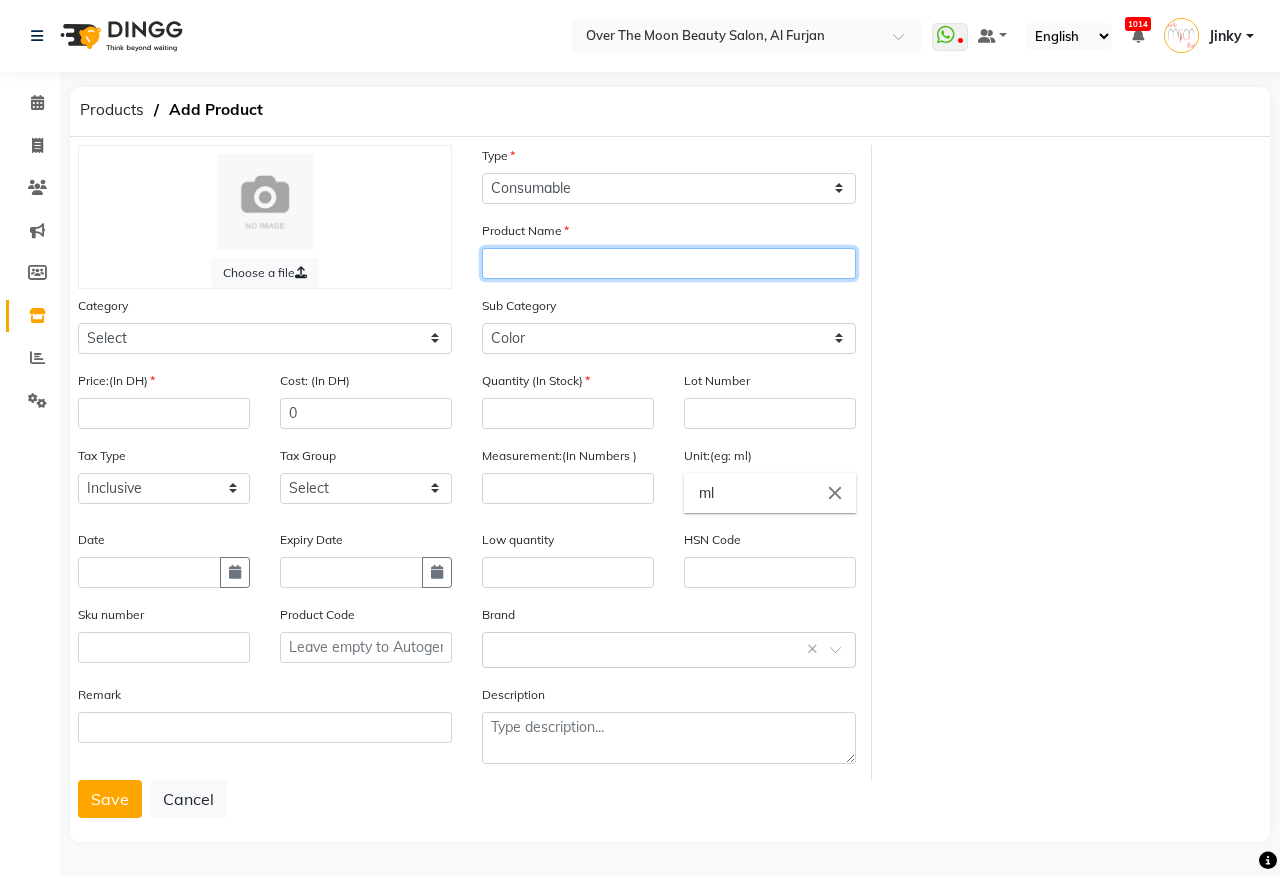 paste on "GOLDWELL COLORANCE REFOCUS CAN (8SB)" 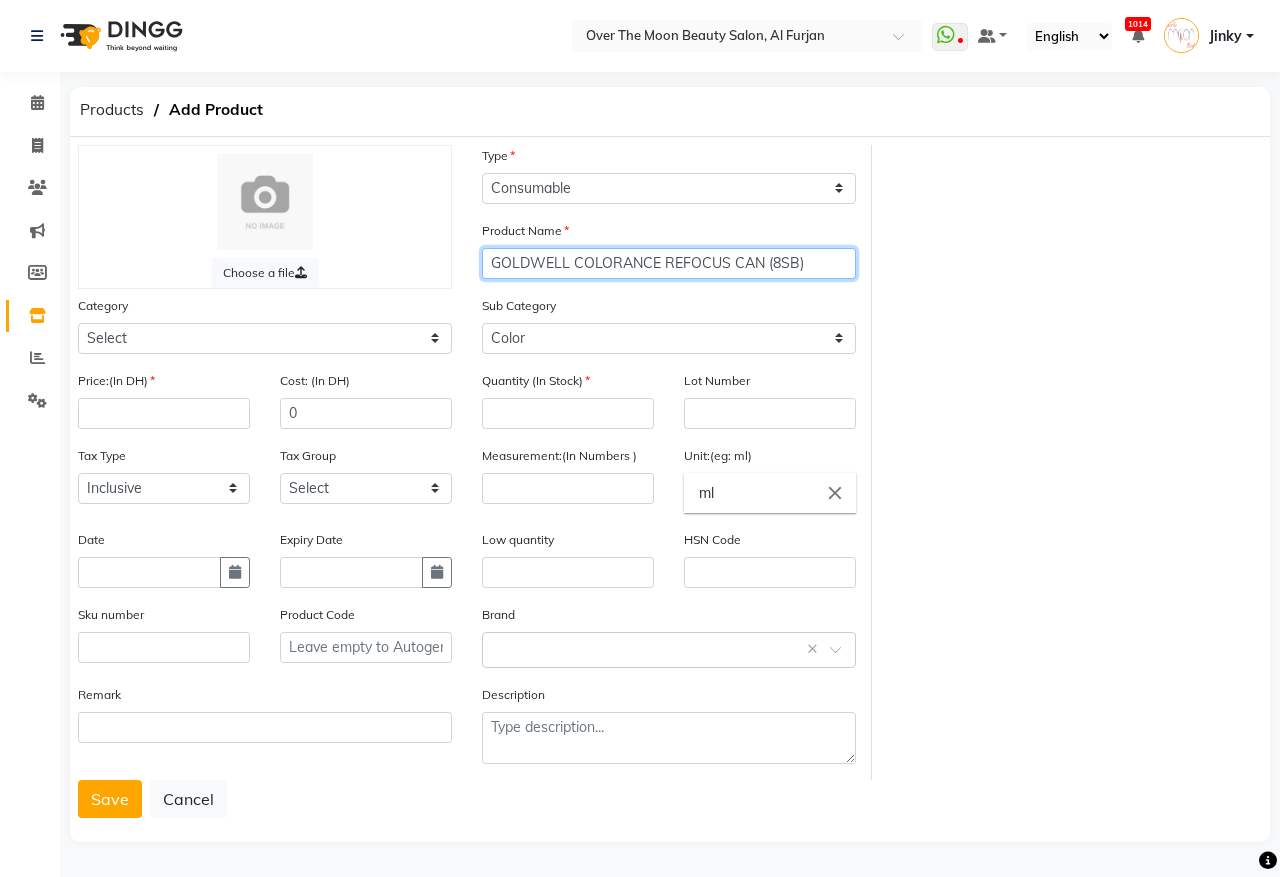 drag, startPoint x: 660, startPoint y: 258, endPoint x: 756, endPoint y: 267, distance: 96.42095 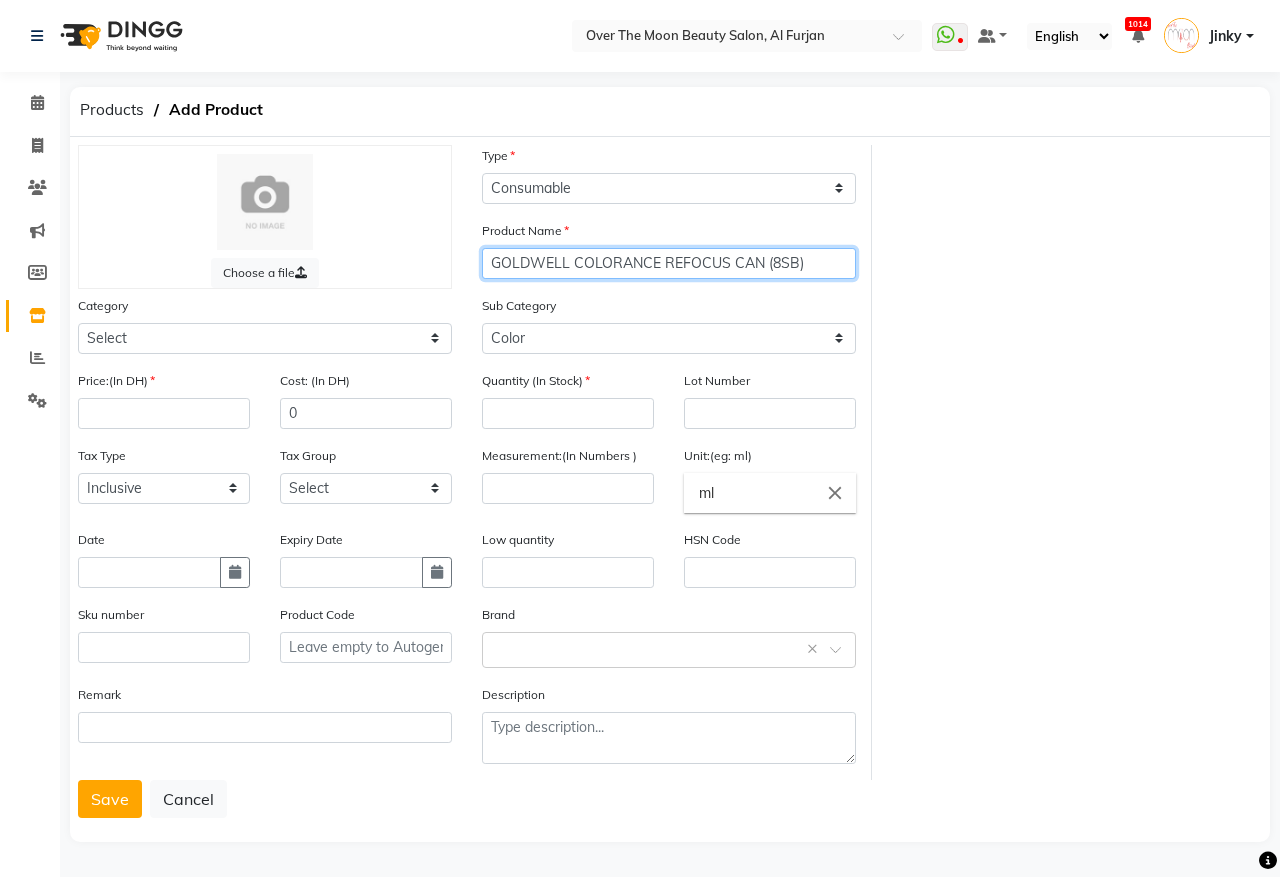 click on "GOLDWELL COLORANCE REFOCUS CAN (8SB)" 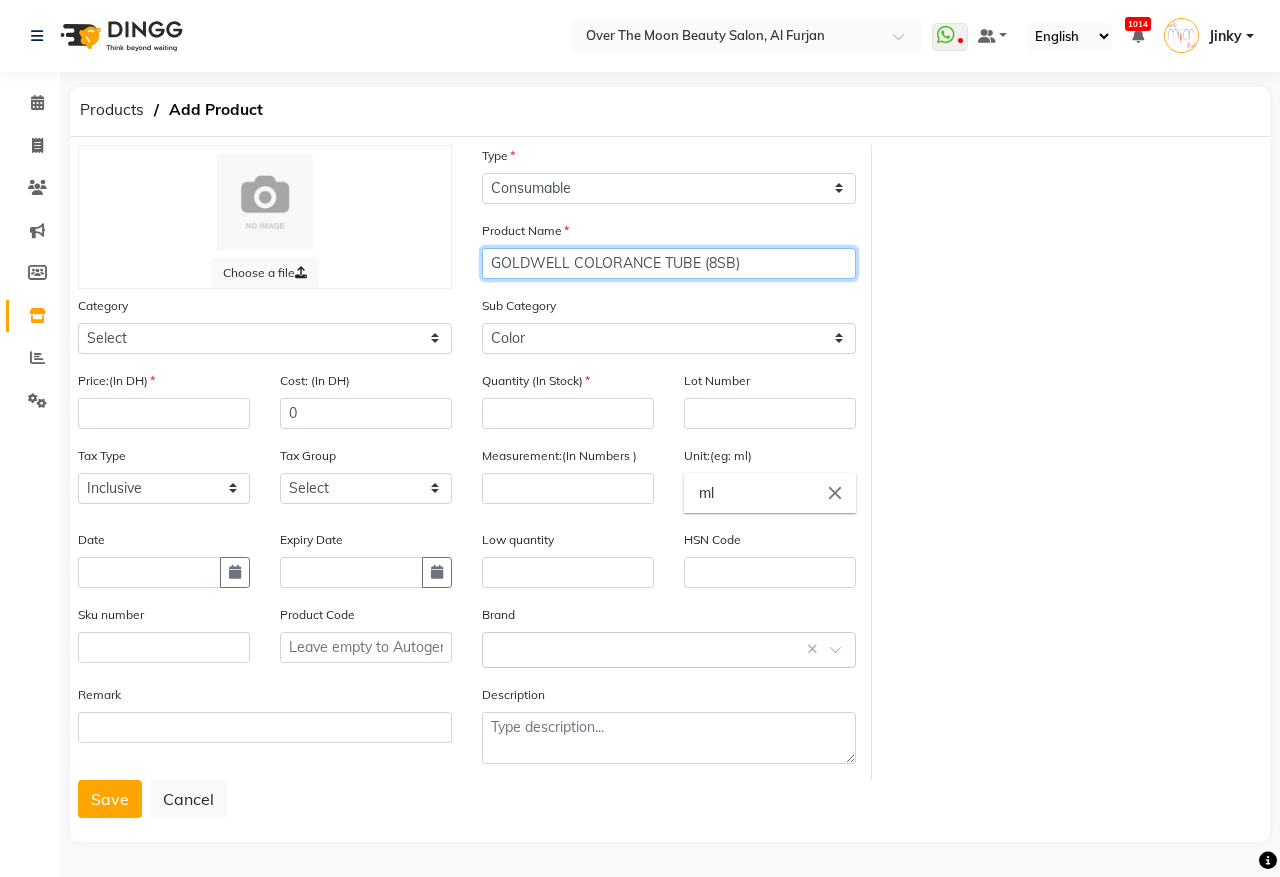 type on "GOLDWELL COLORANCE TUBE (8SB)" 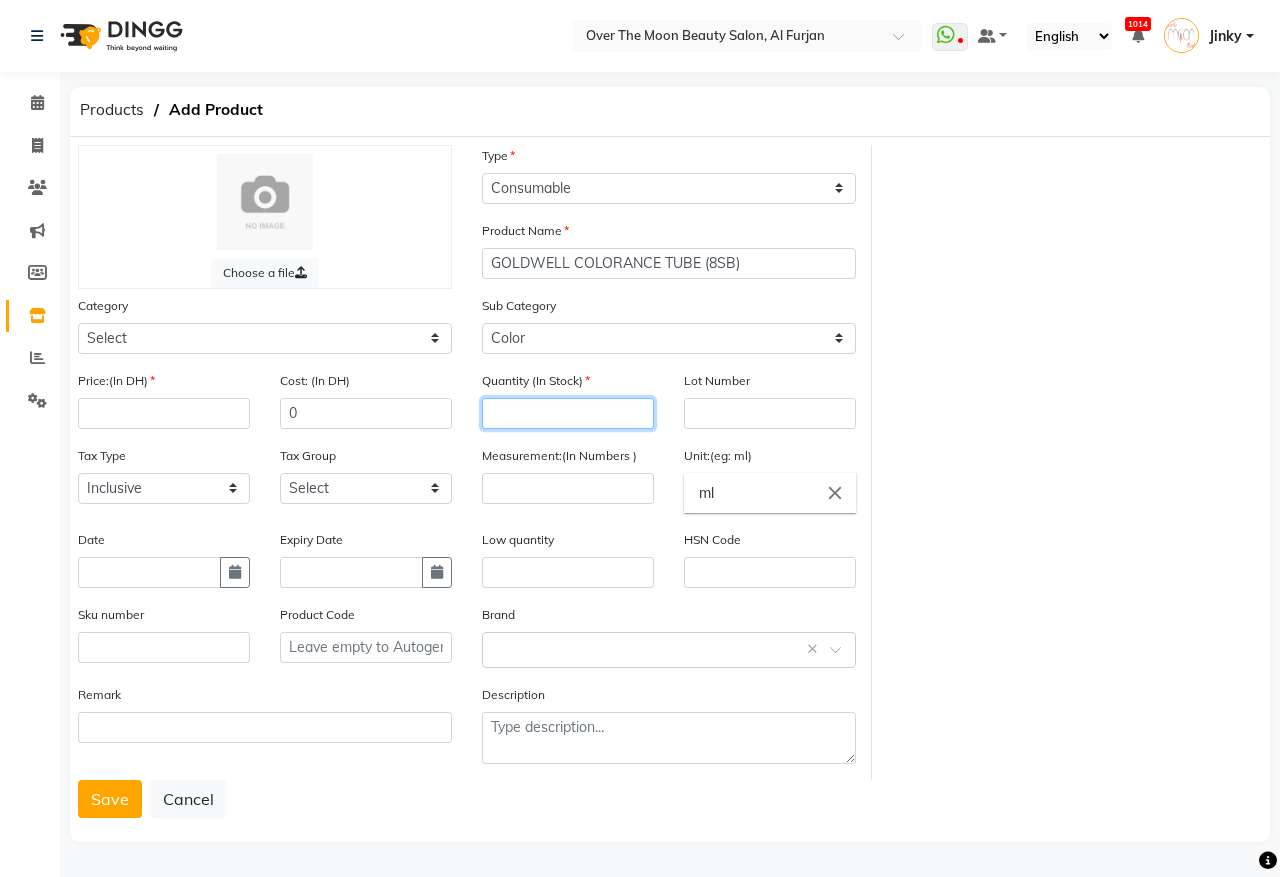click 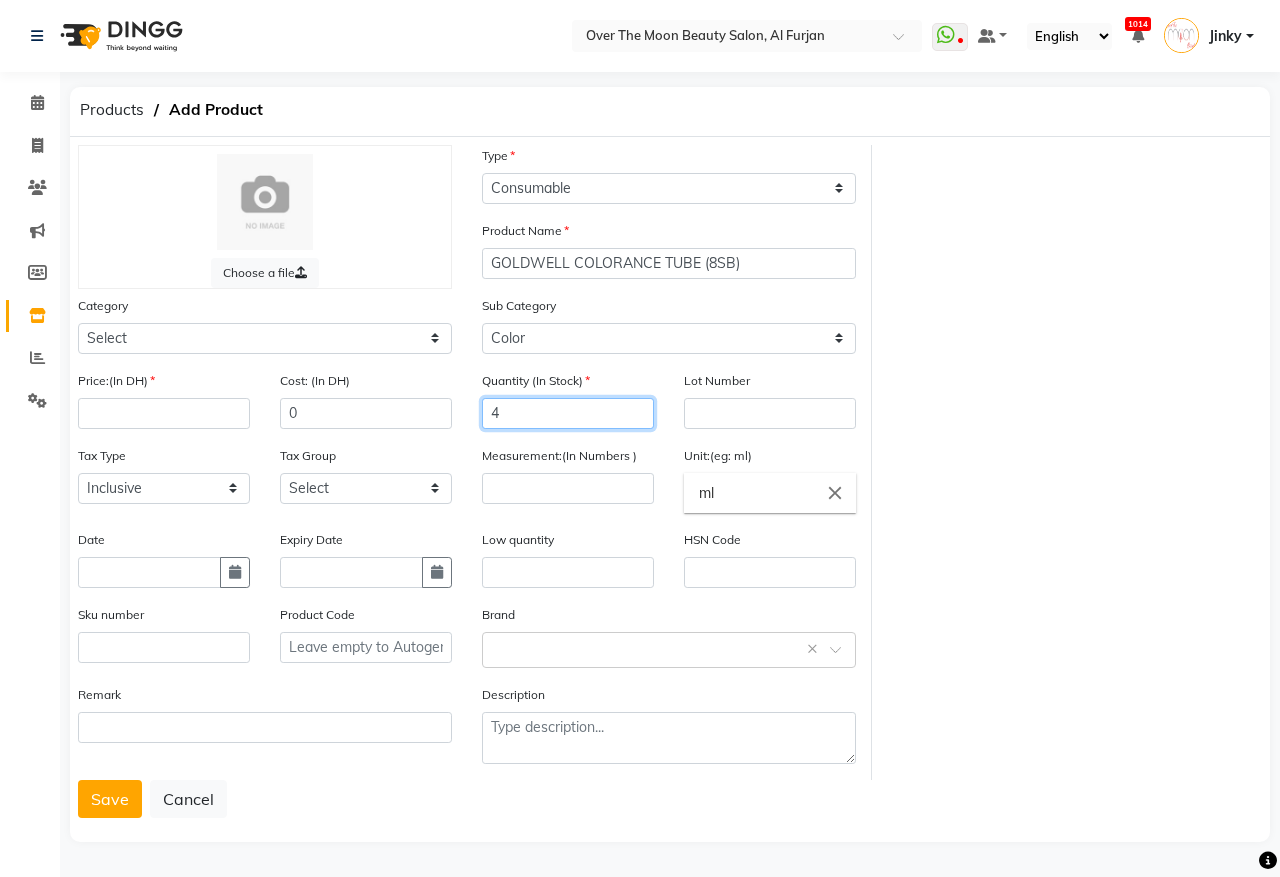 type on "4" 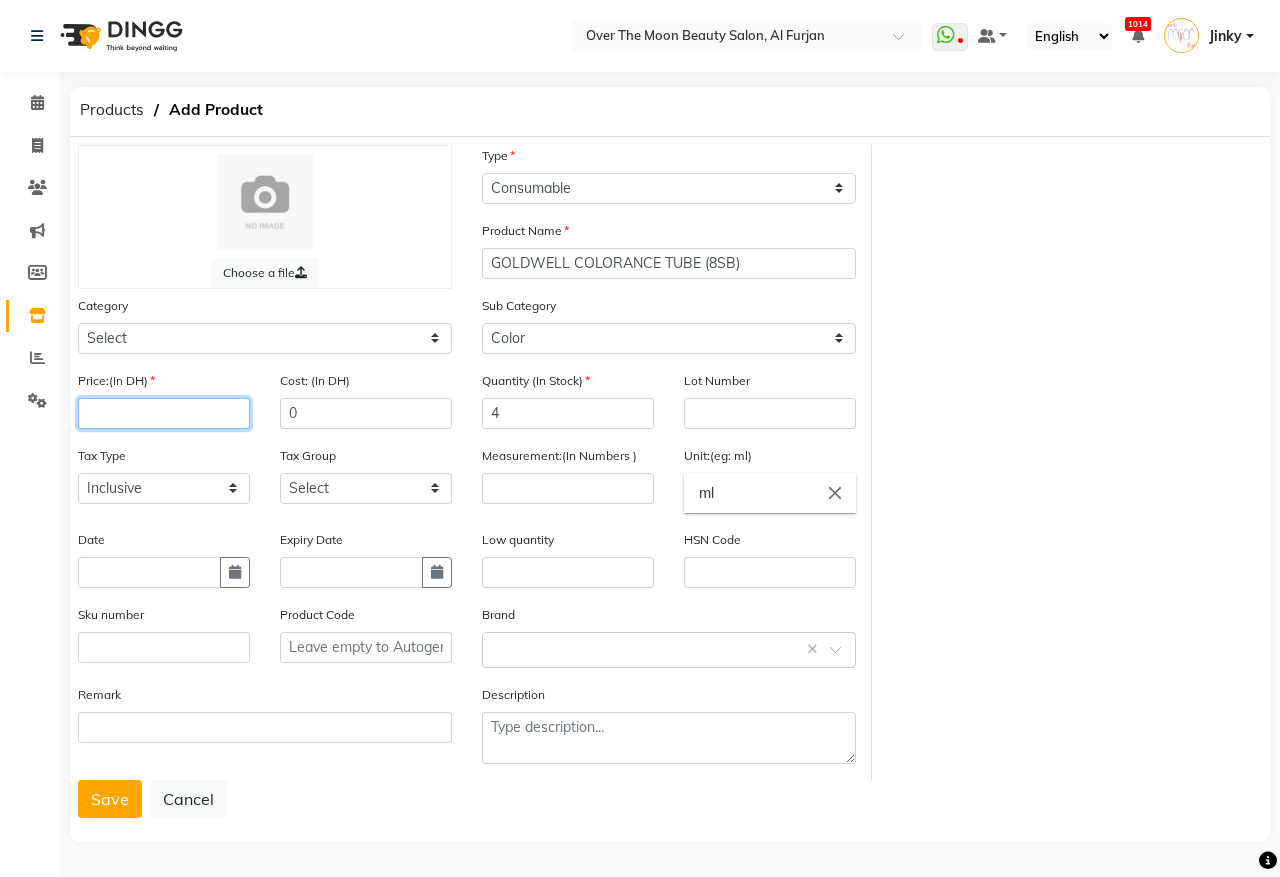 click 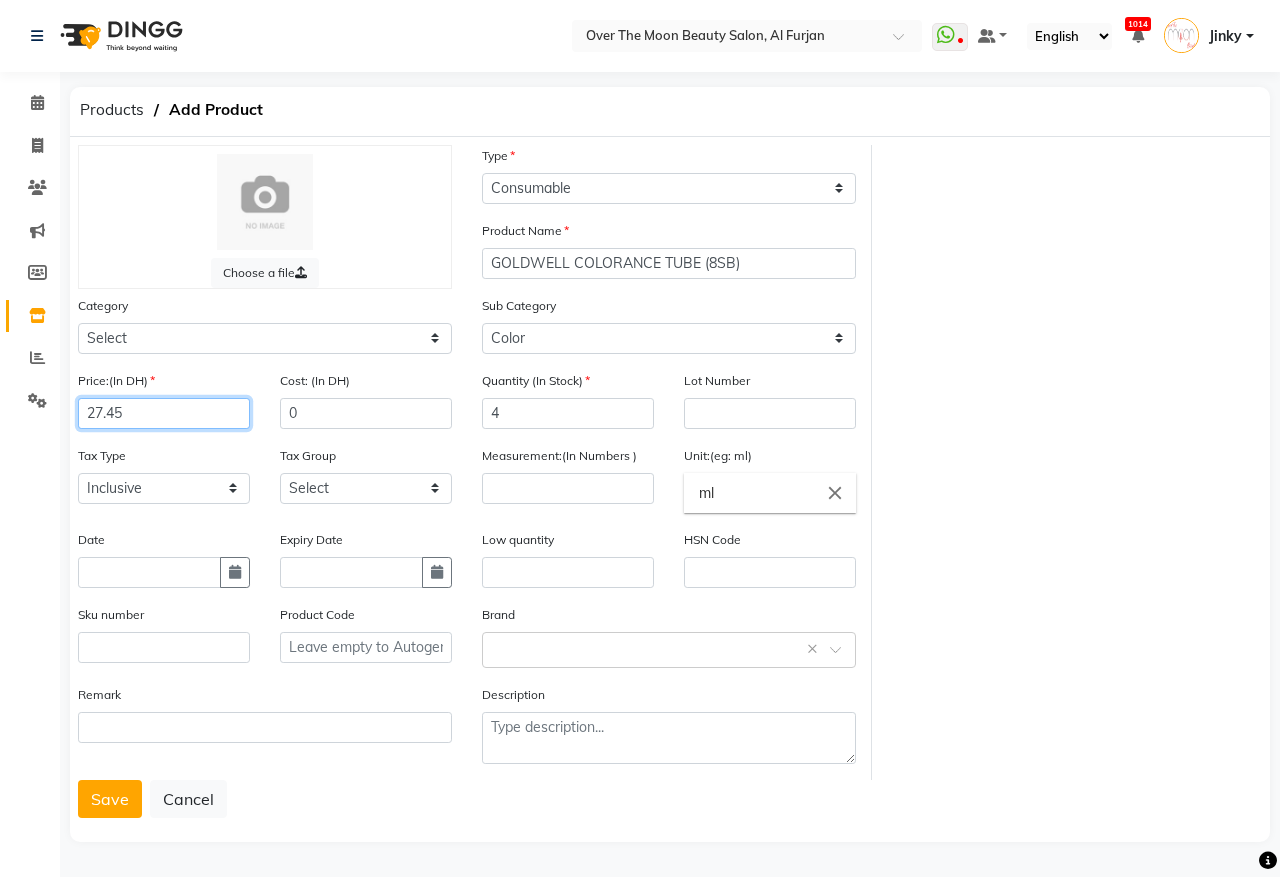 type on "27.45" 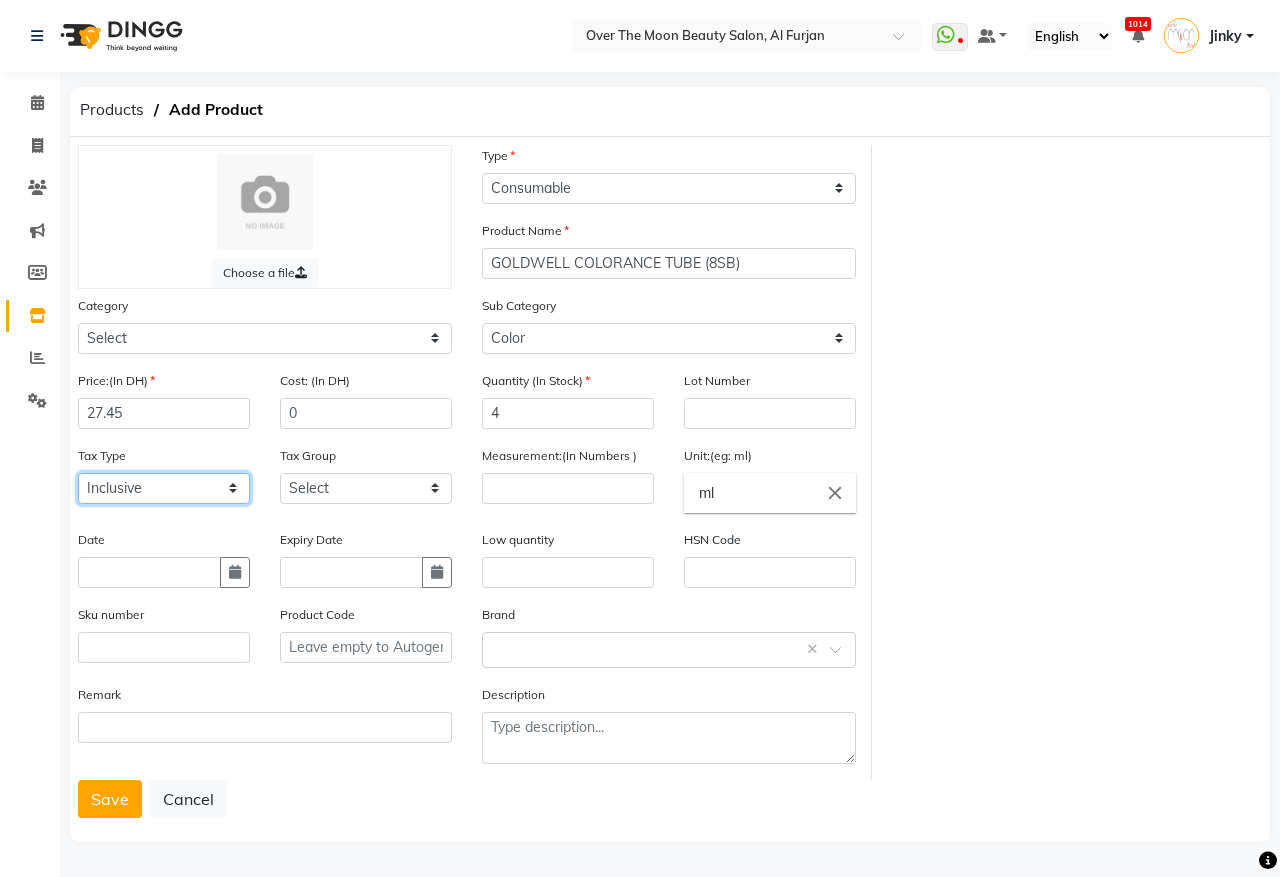 click on "Select Inclusive Exclusive" 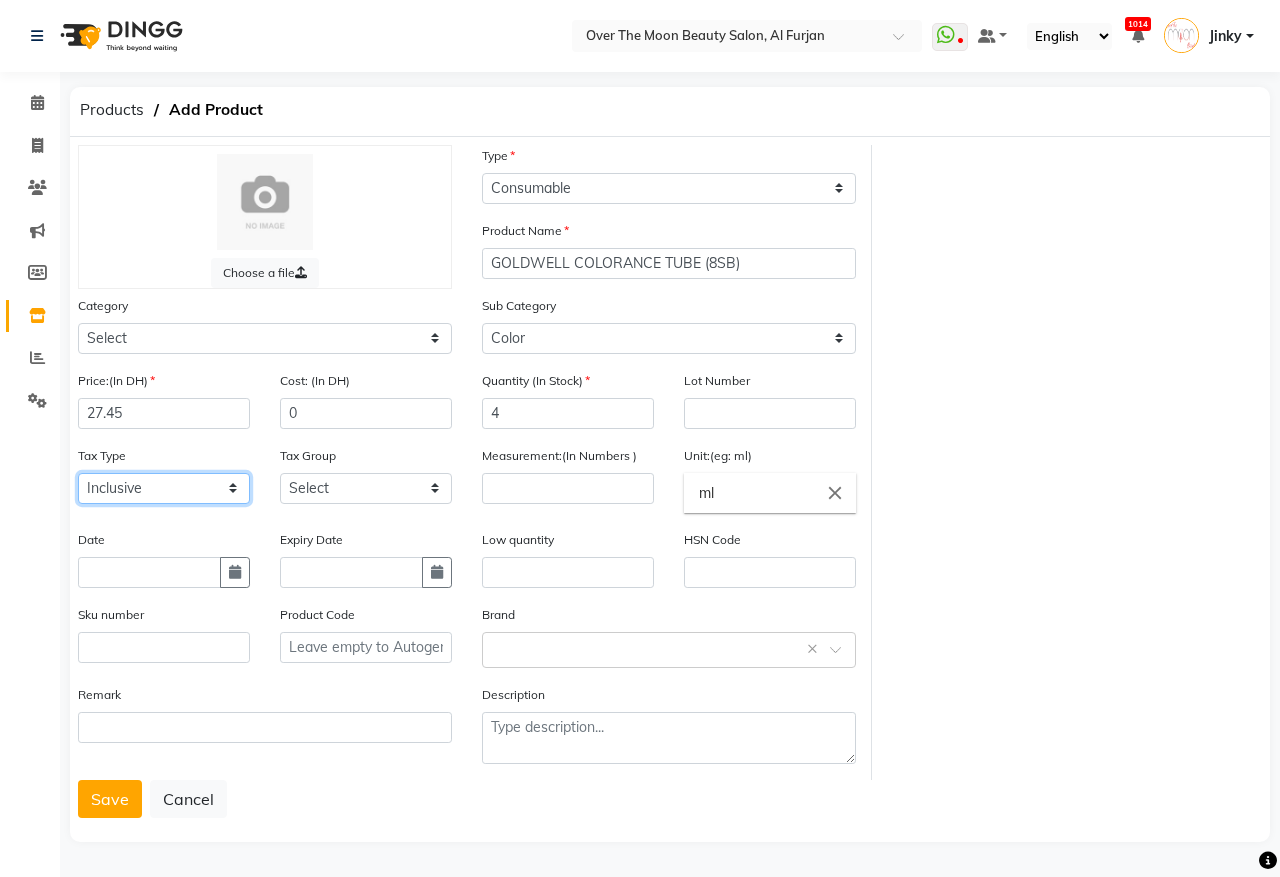 select on "false" 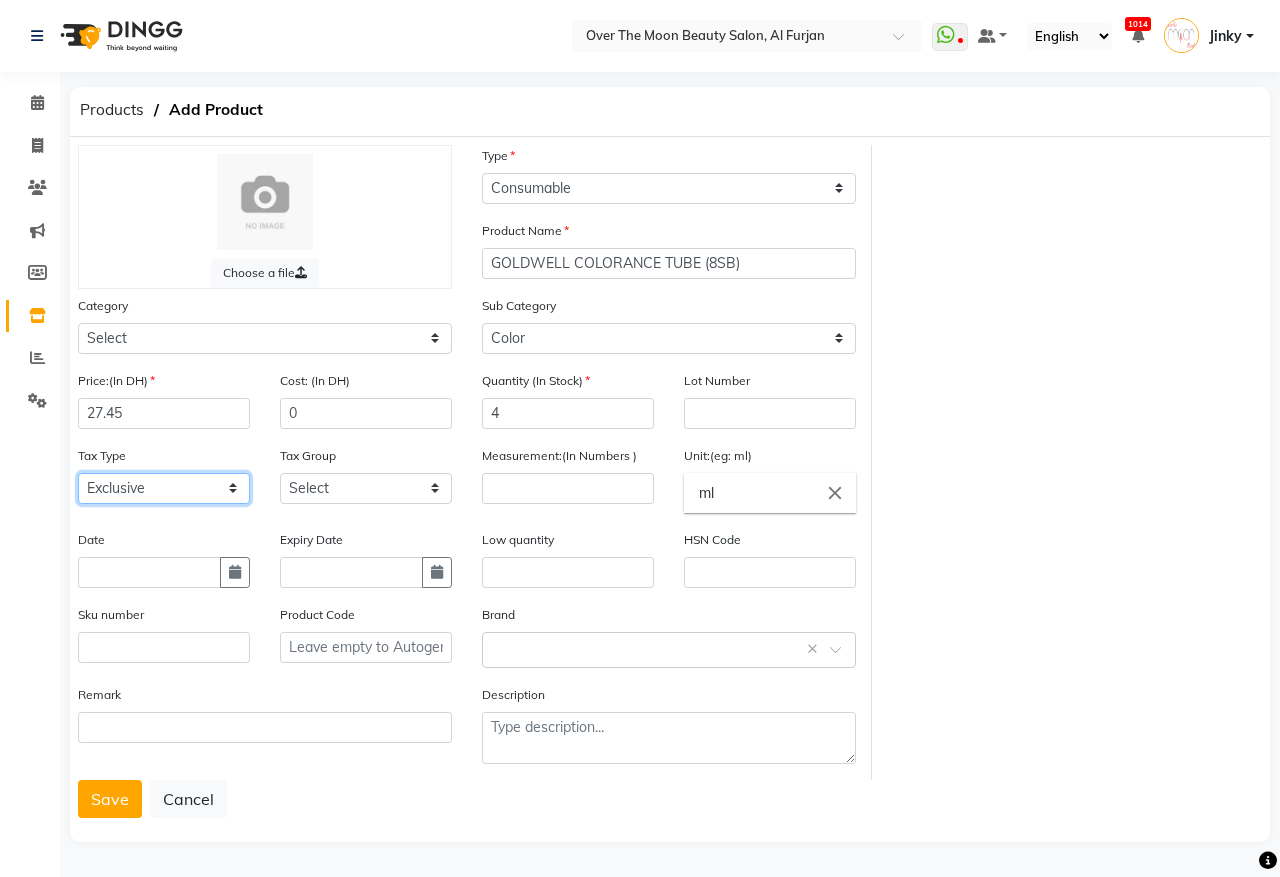 click on "Select Inclusive Exclusive" 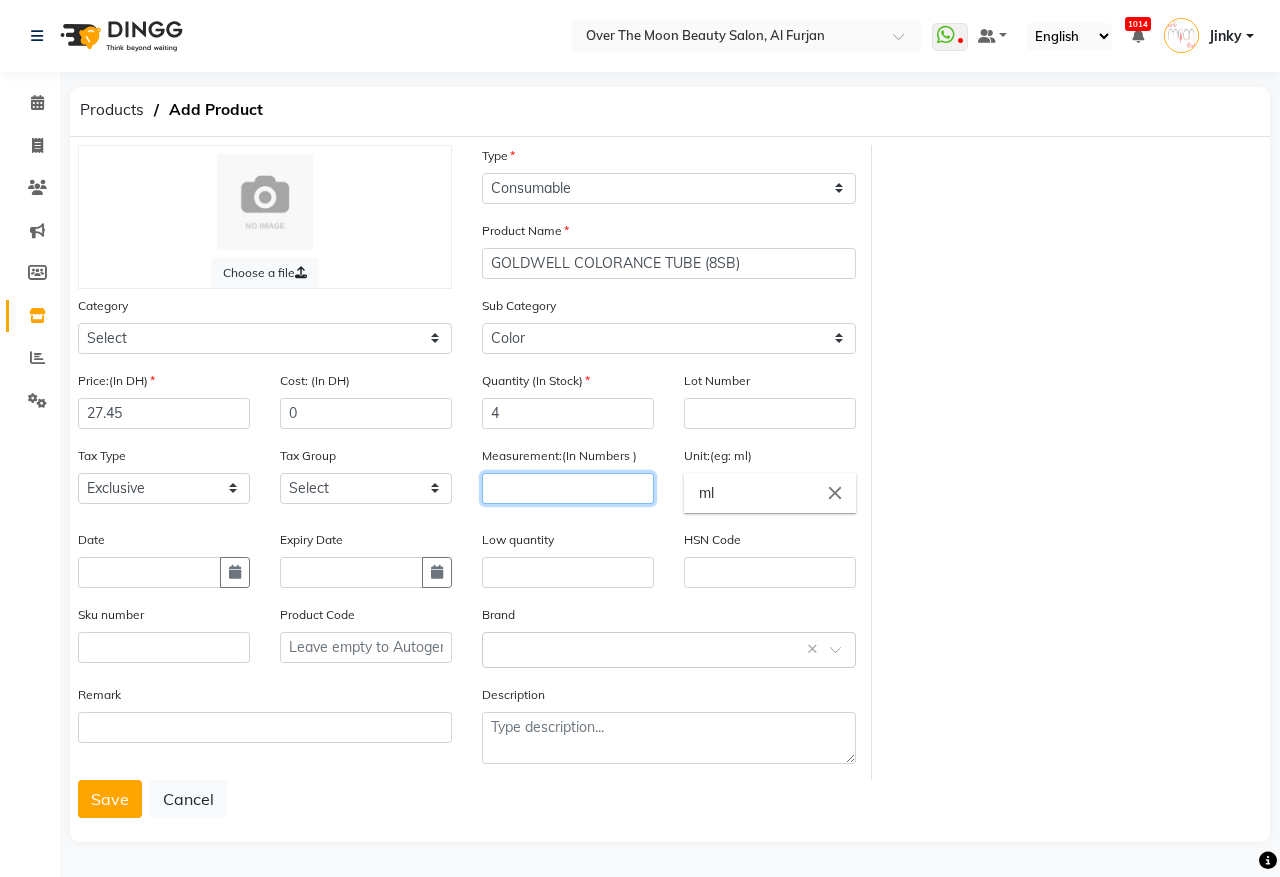 click 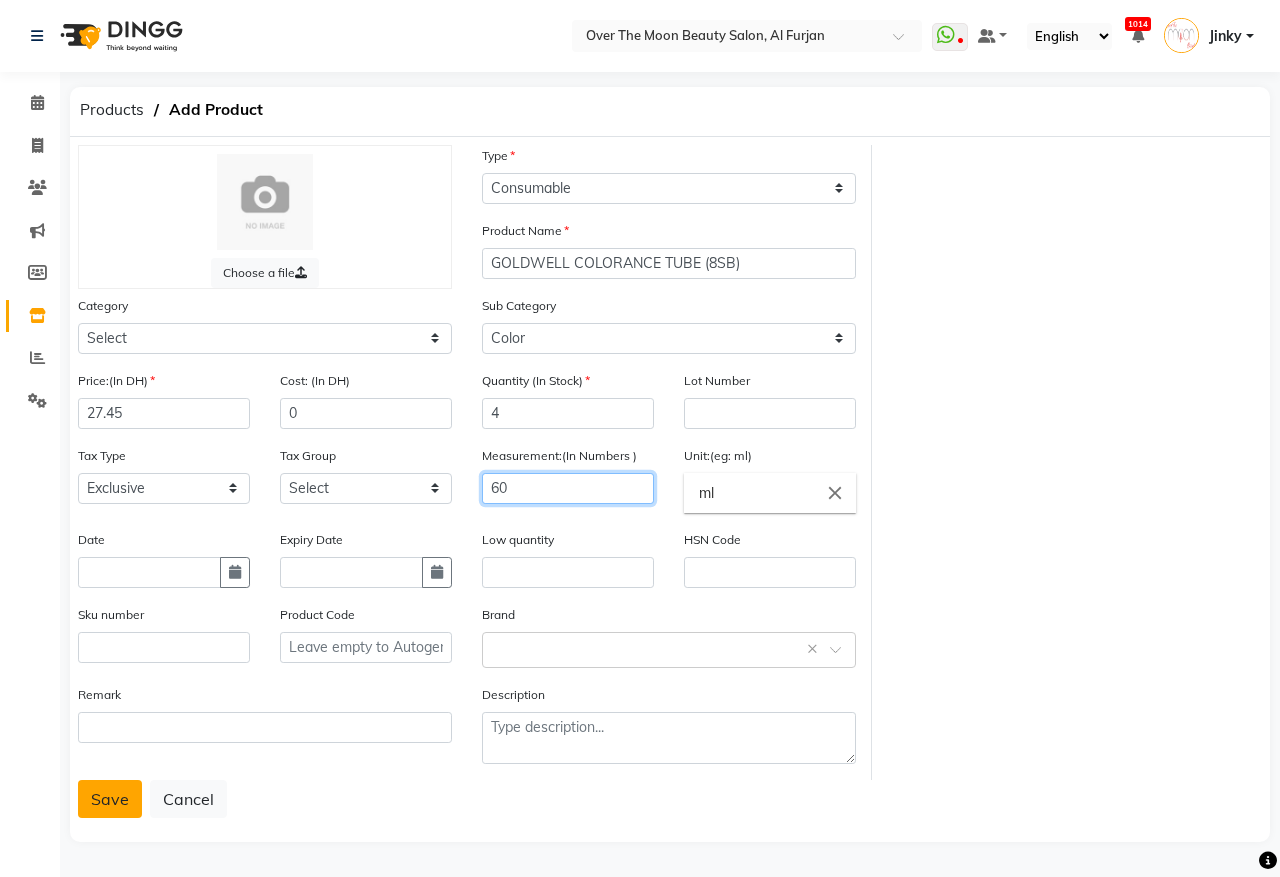 type on "60" 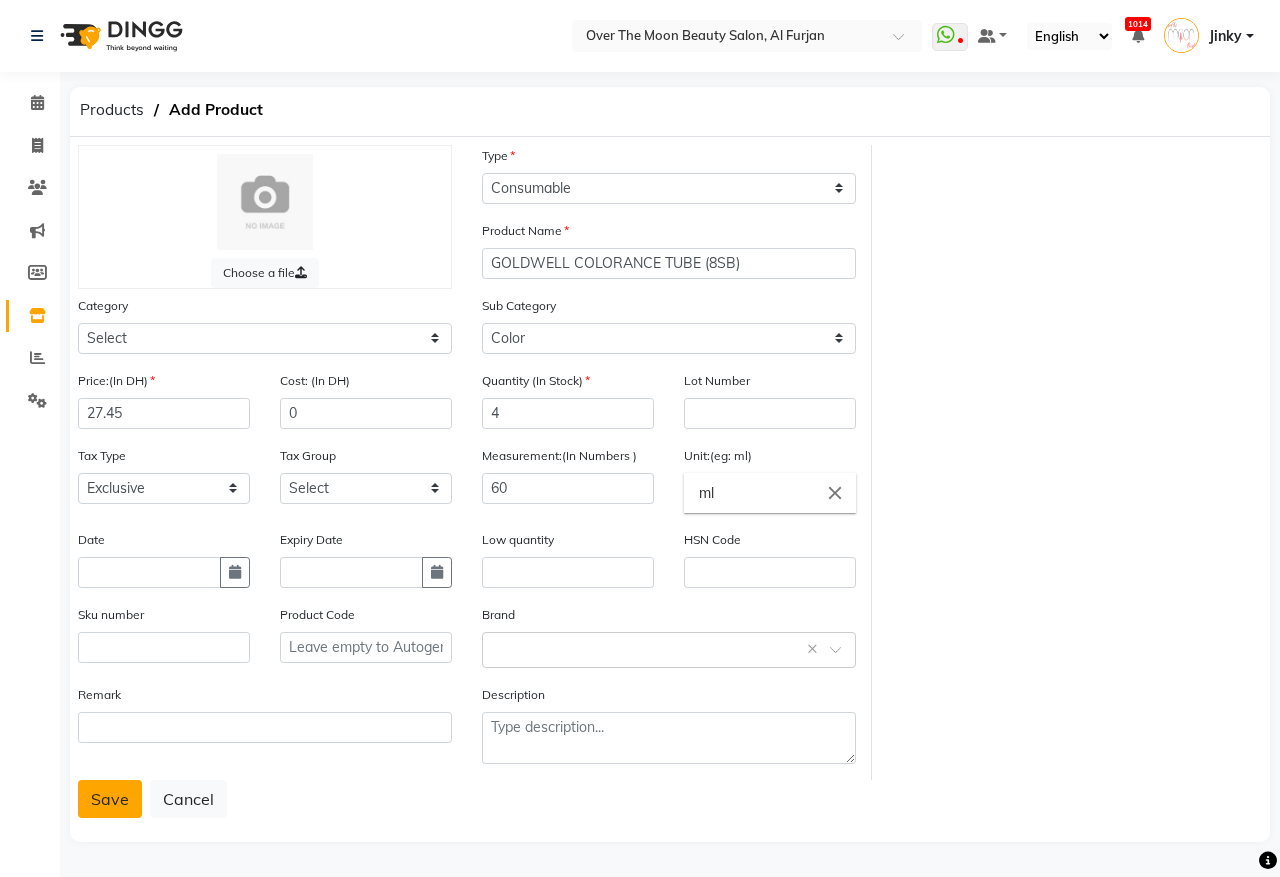 click on "Save" 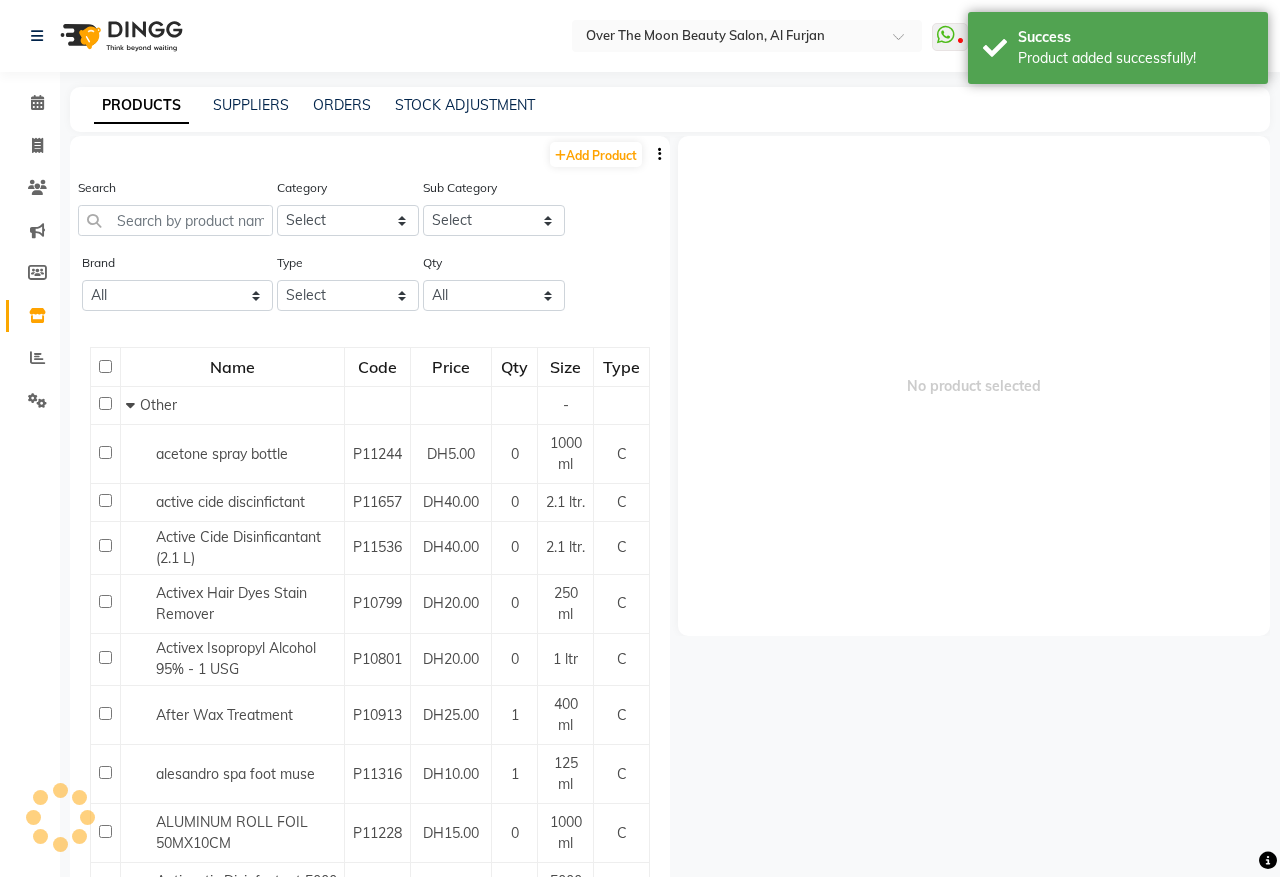 click on "STOCK ADJUSTMENT" 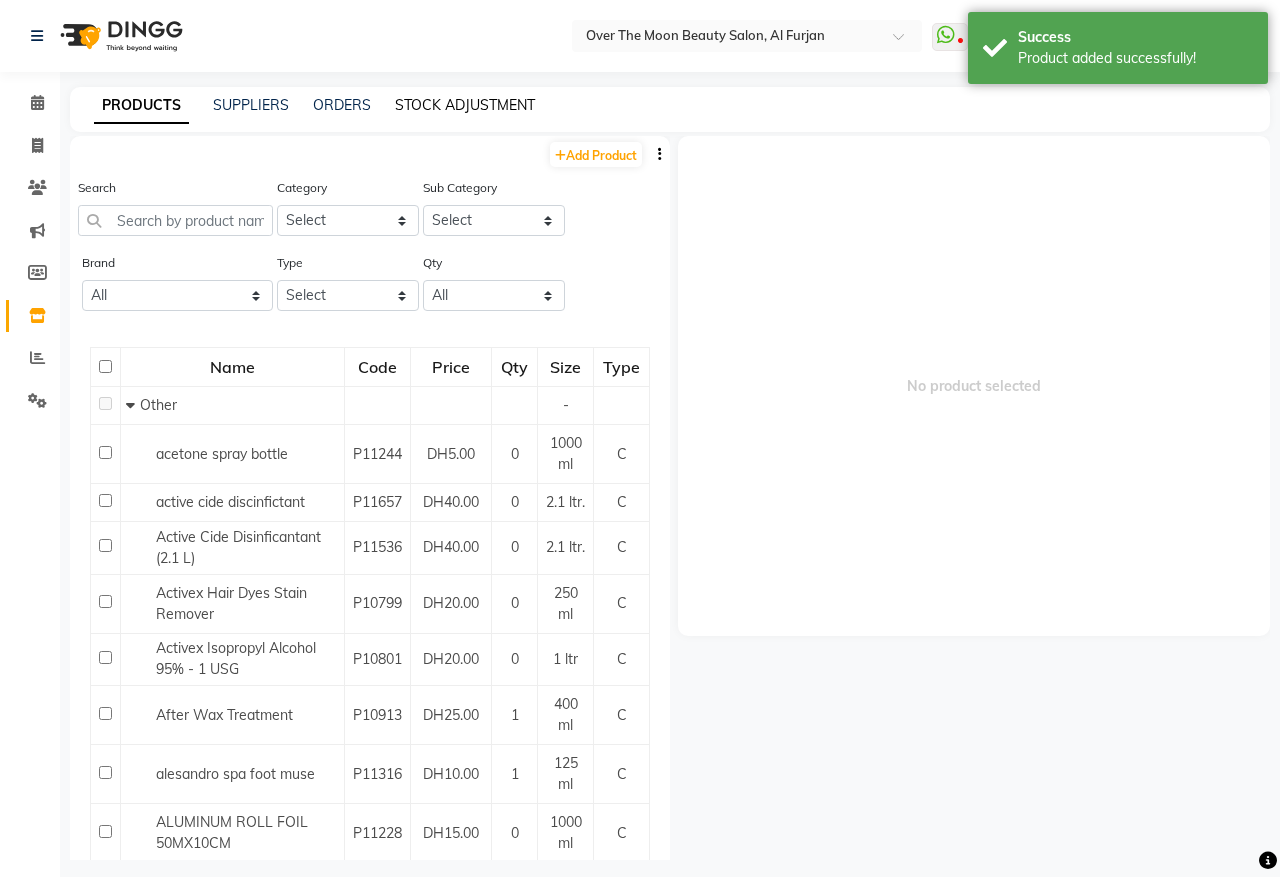 click on "STOCK ADJUSTMENT" 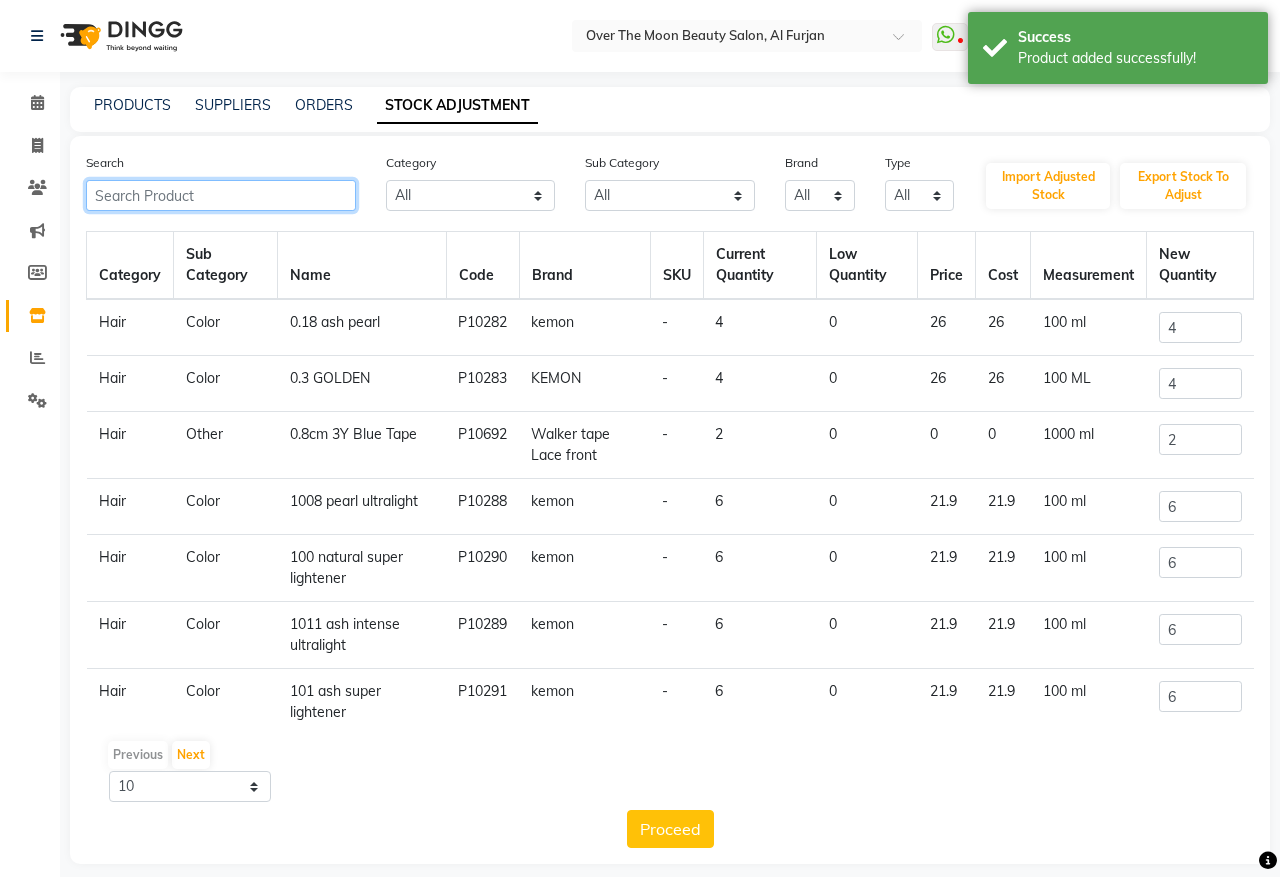 click 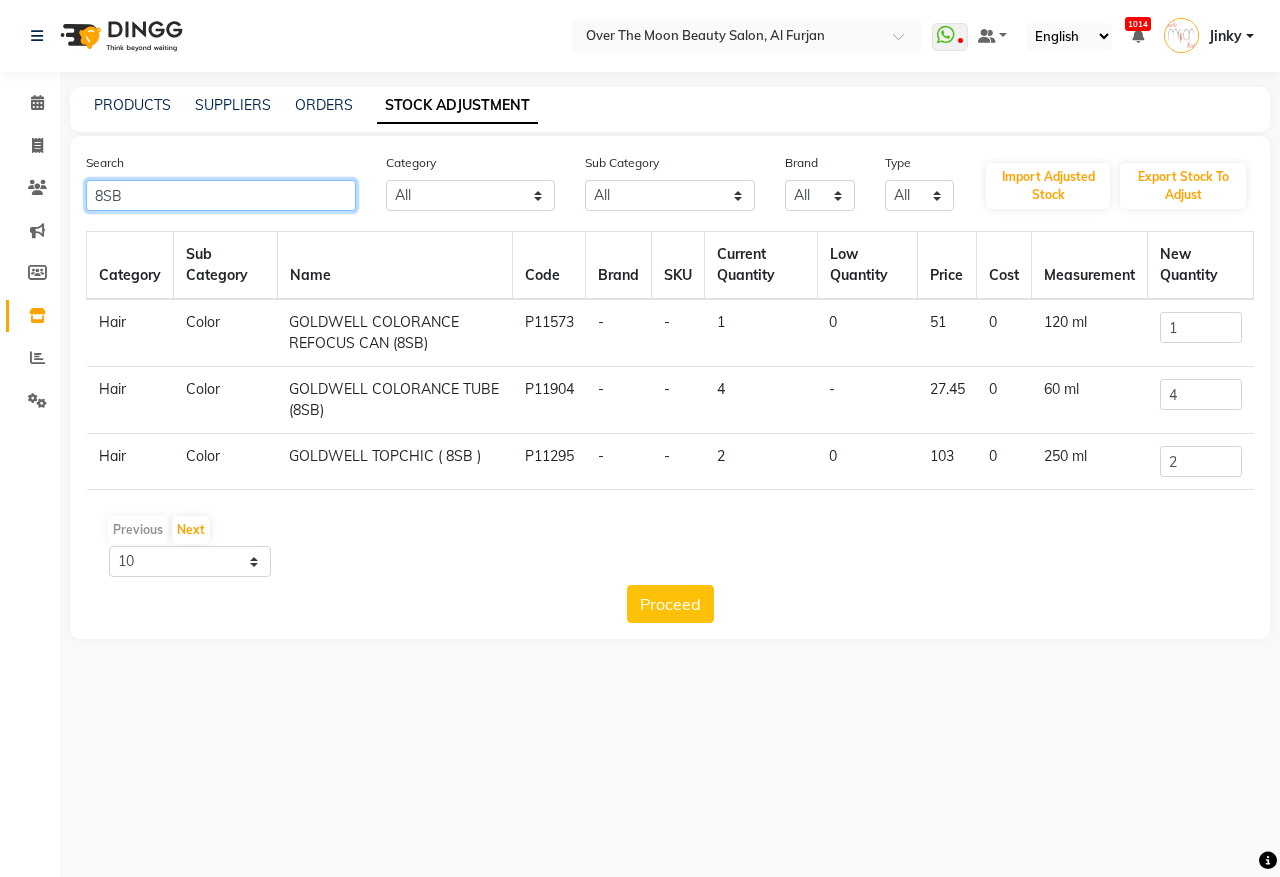 click on "8SB" 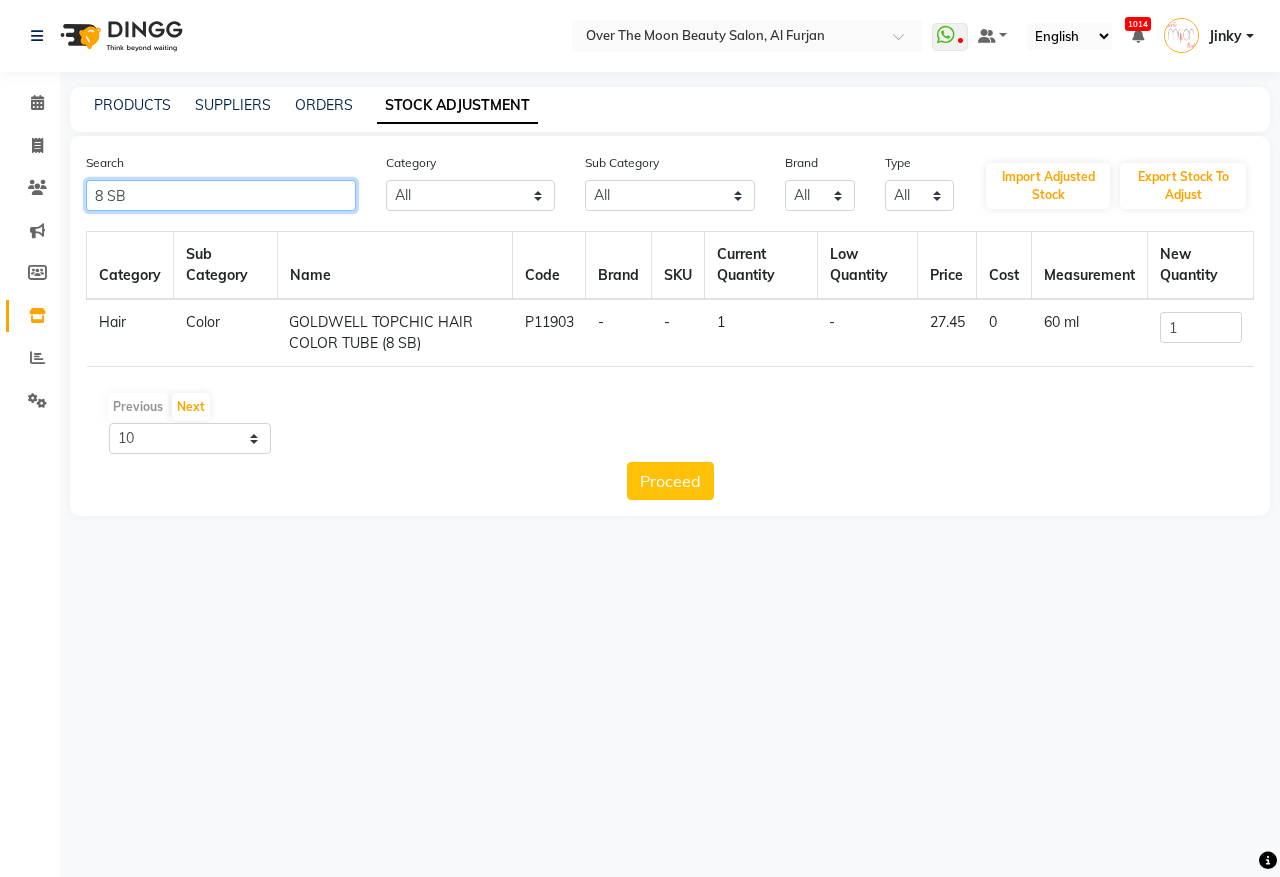 drag, startPoint x: 153, startPoint y: 205, endPoint x: 0, endPoint y: 201, distance: 153.05228 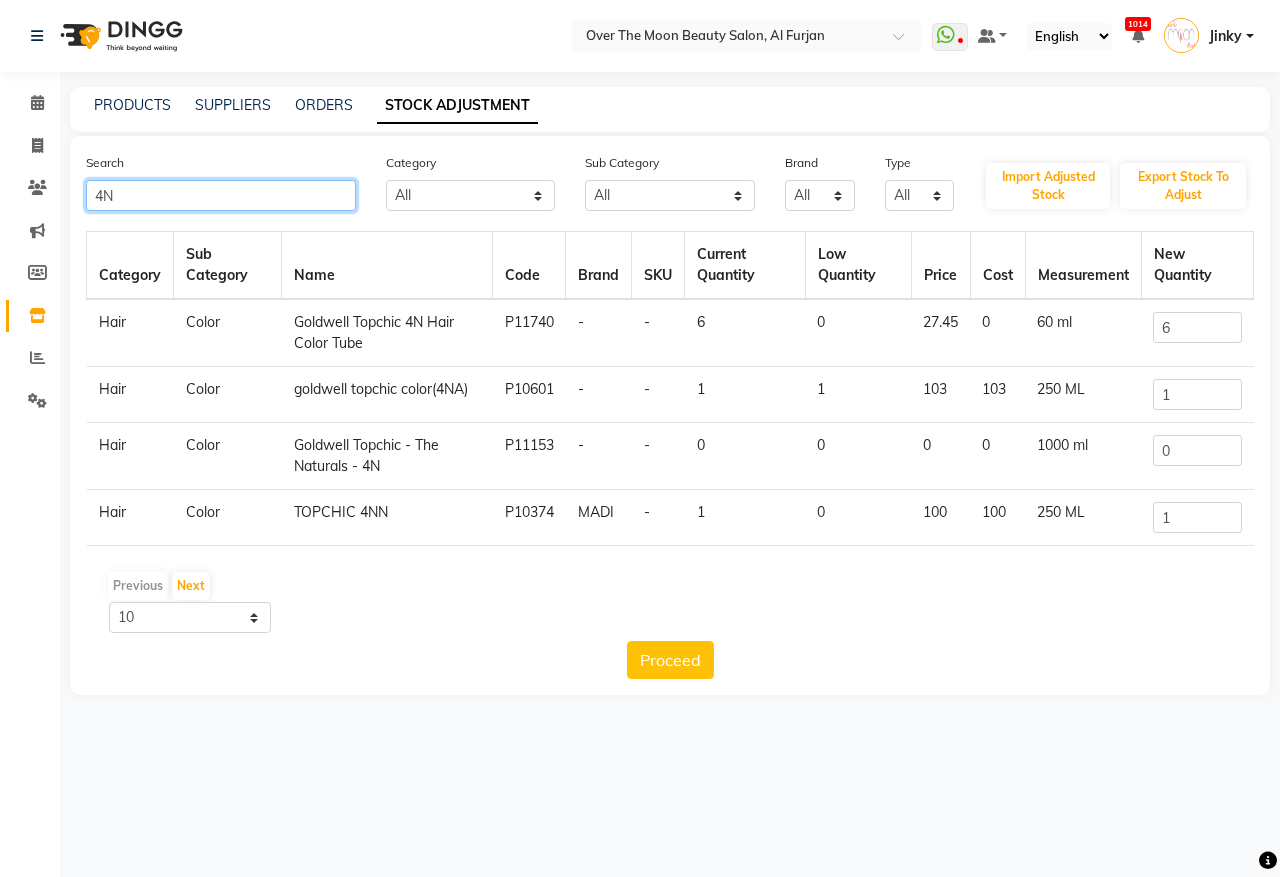 type on "4N" 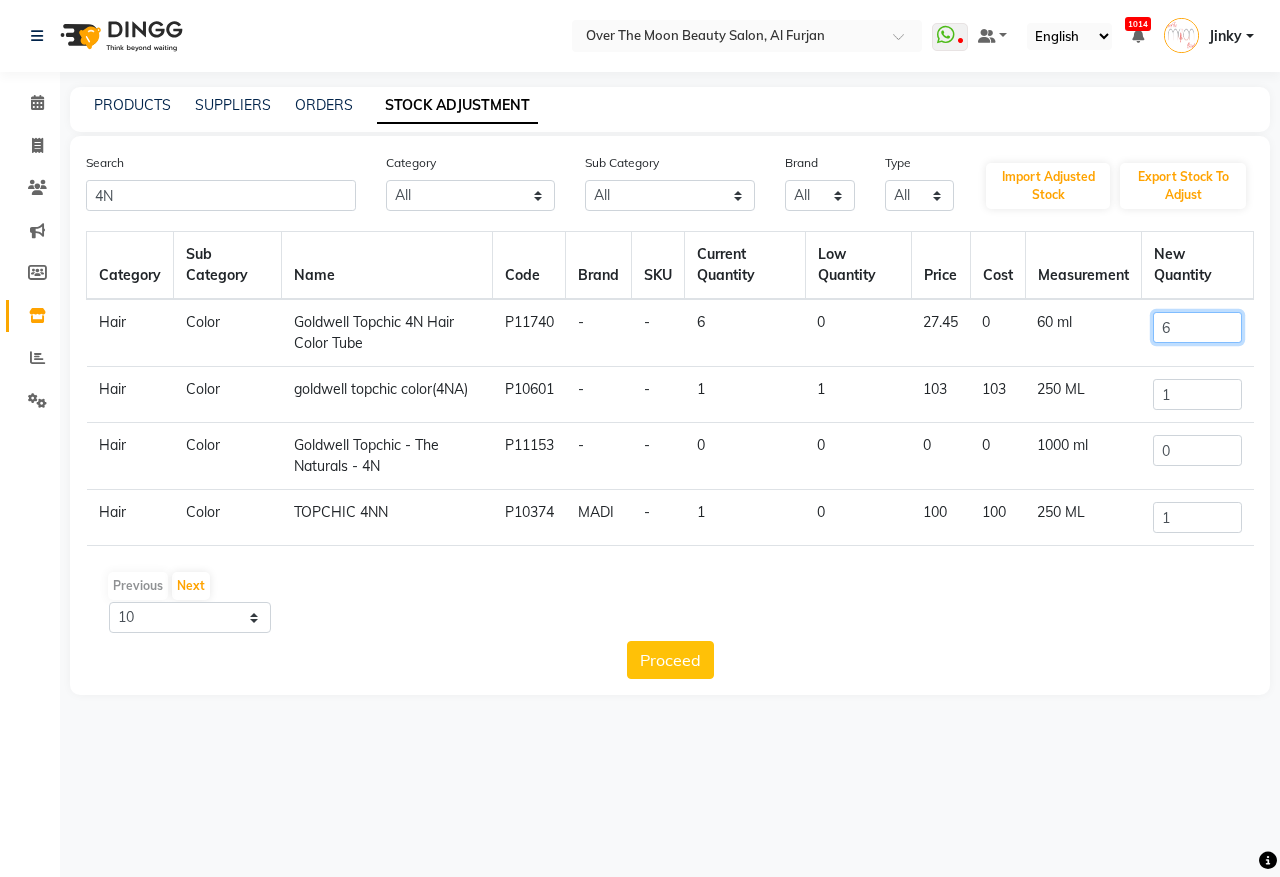 drag, startPoint x: 1183, startPoint y: 311, endPoint x: 1141, endPoint y: 353, distance: 59.39697 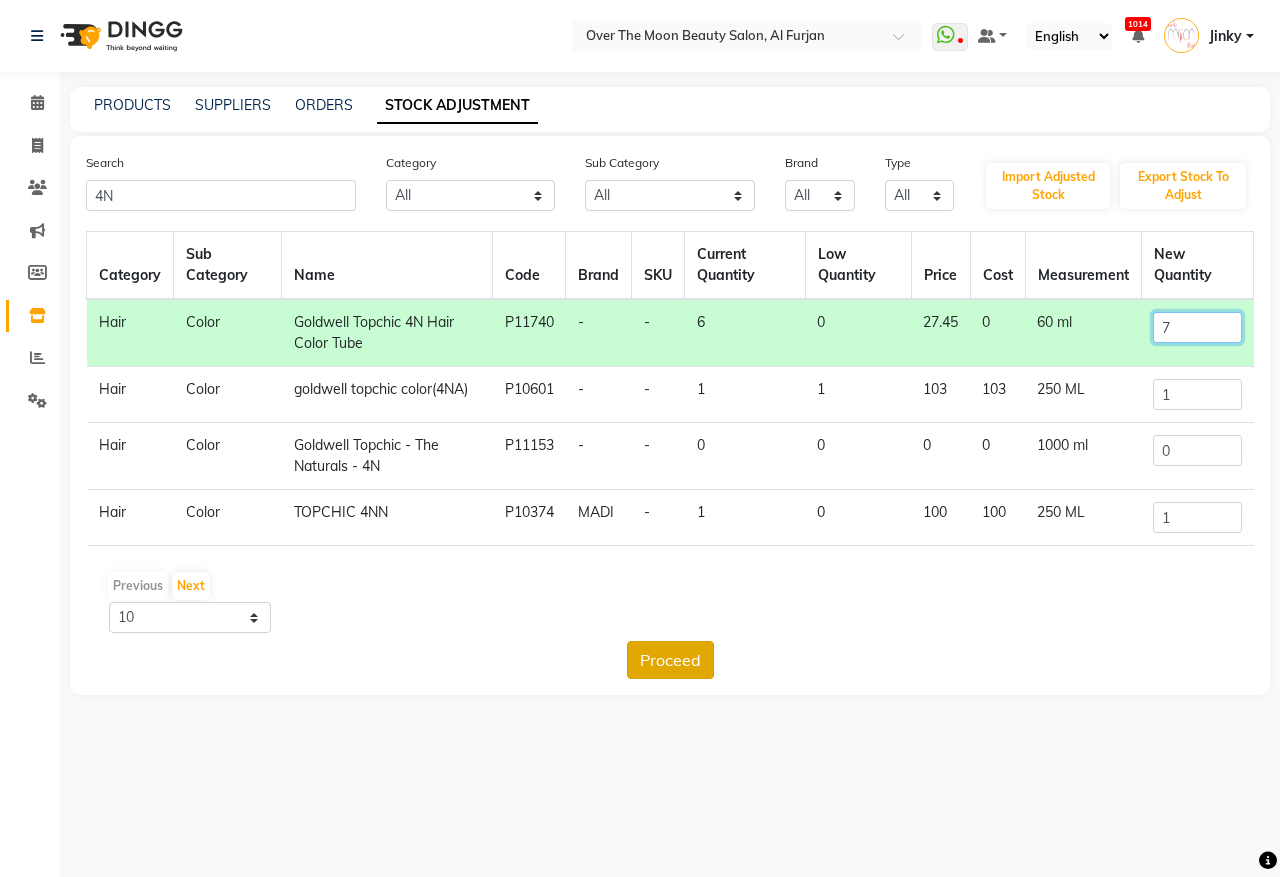 type on "7" 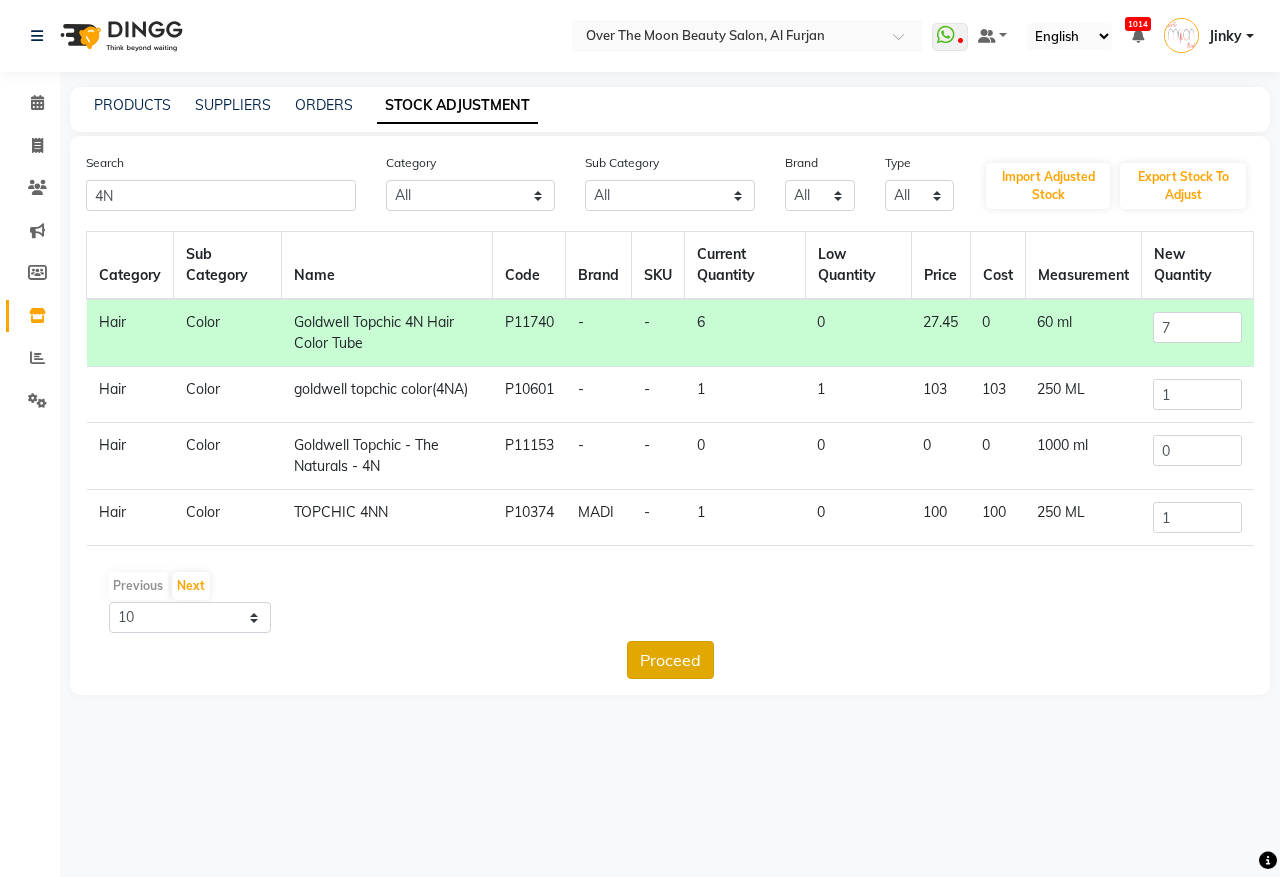 click on "Proceed" 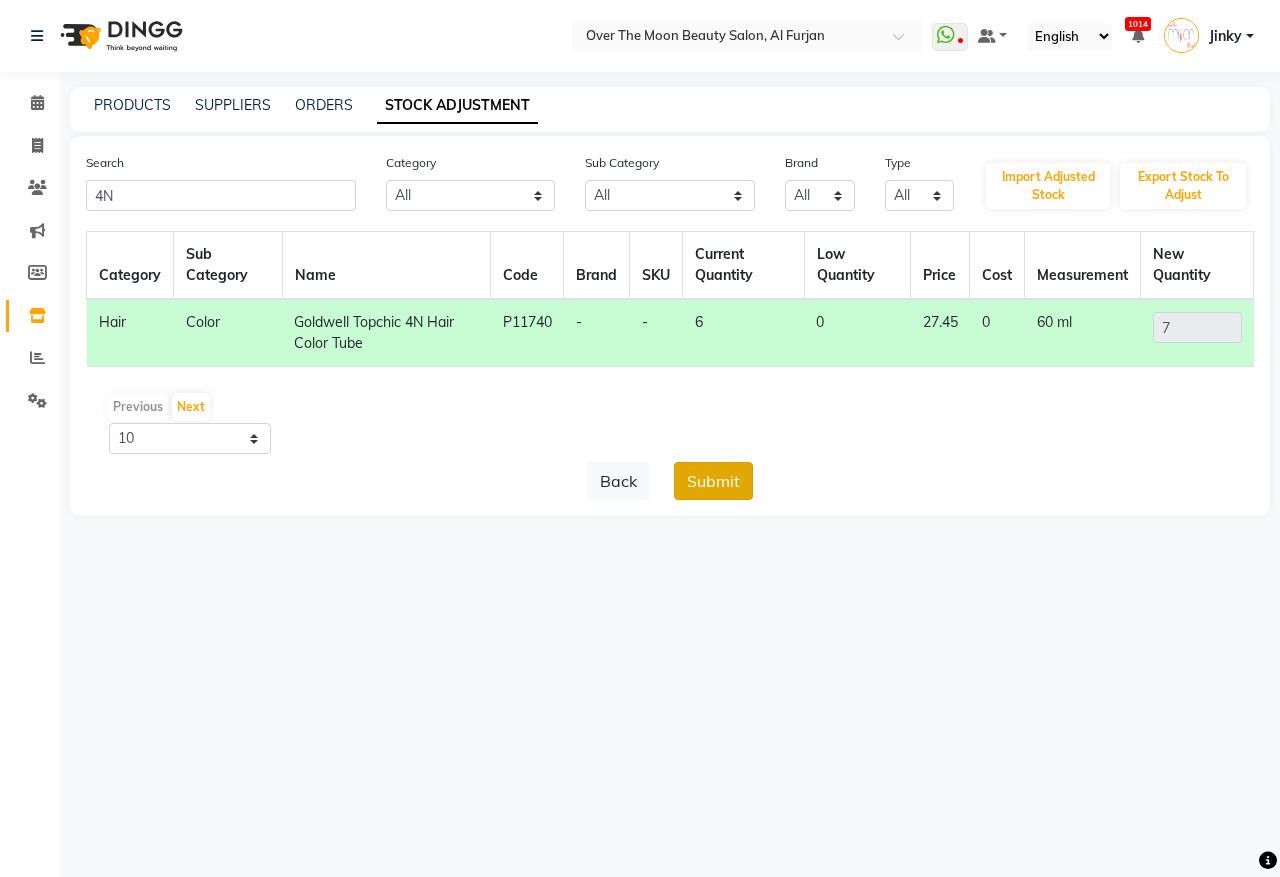 click on "Submit" 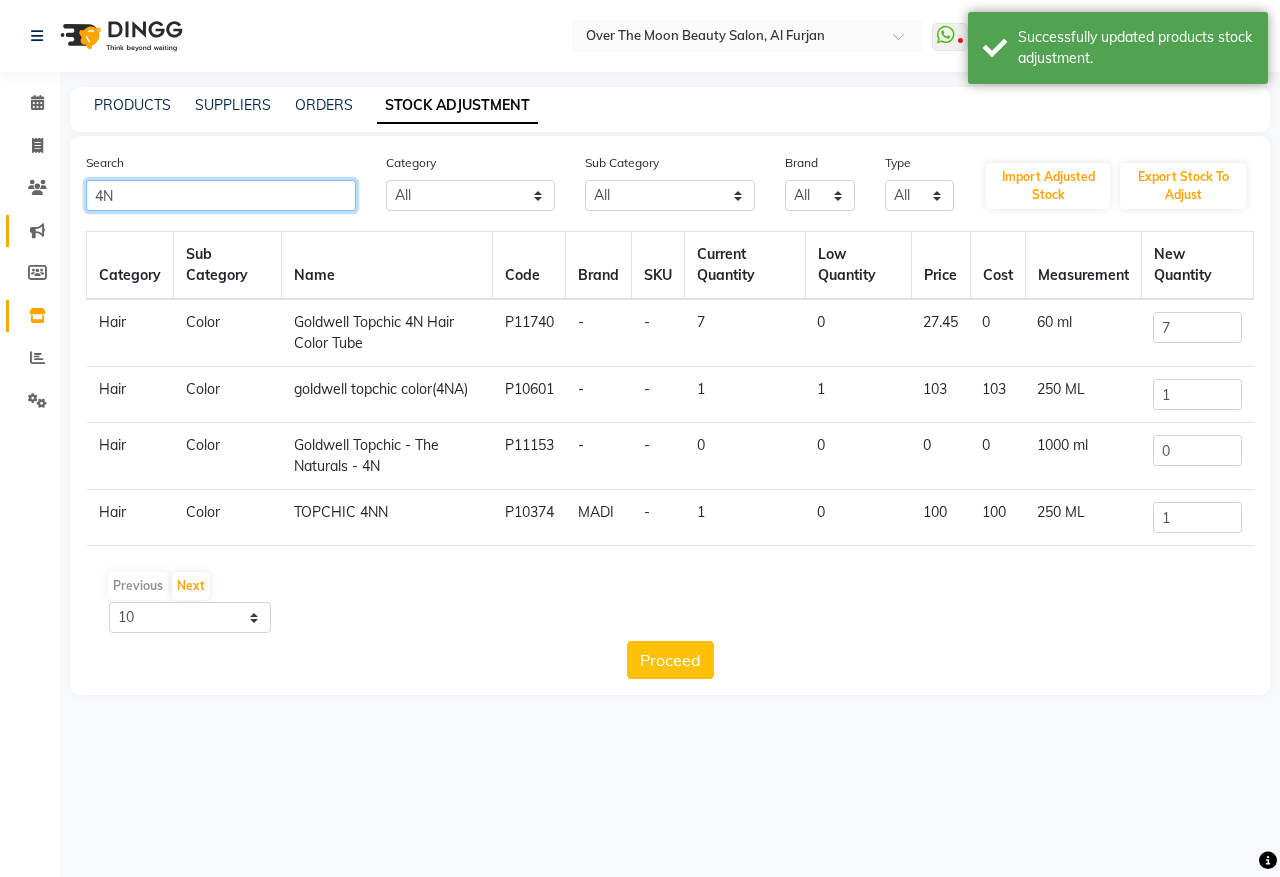 drag, startPoint x: 128, startPoint y: 188, endPoint x: 23, endPoint y: 216, distance: 108.66922 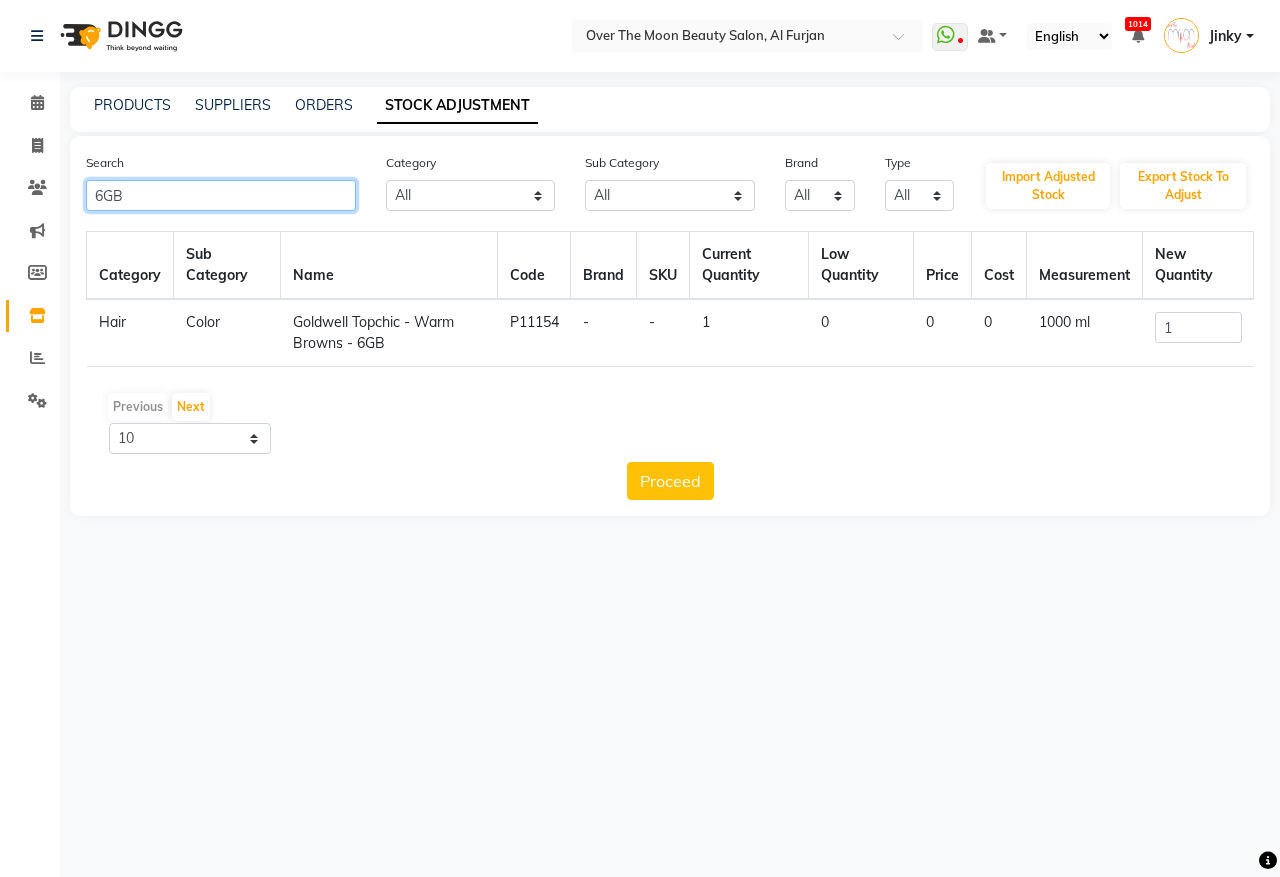 click on "6GB" 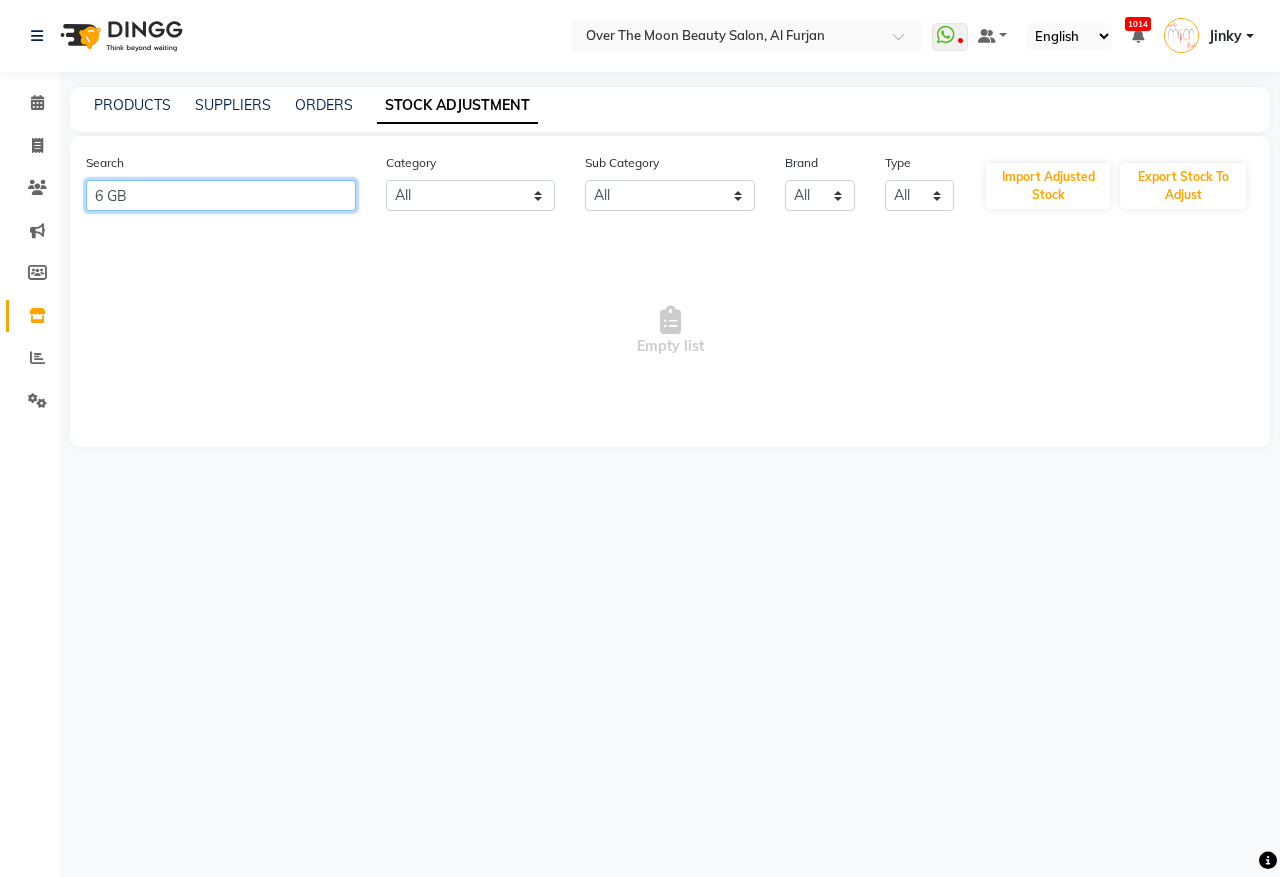 drag, startPoint x: 133, startPoint y: 195, endPoint x: 73, endPoint y: 213, distance: 62.641838 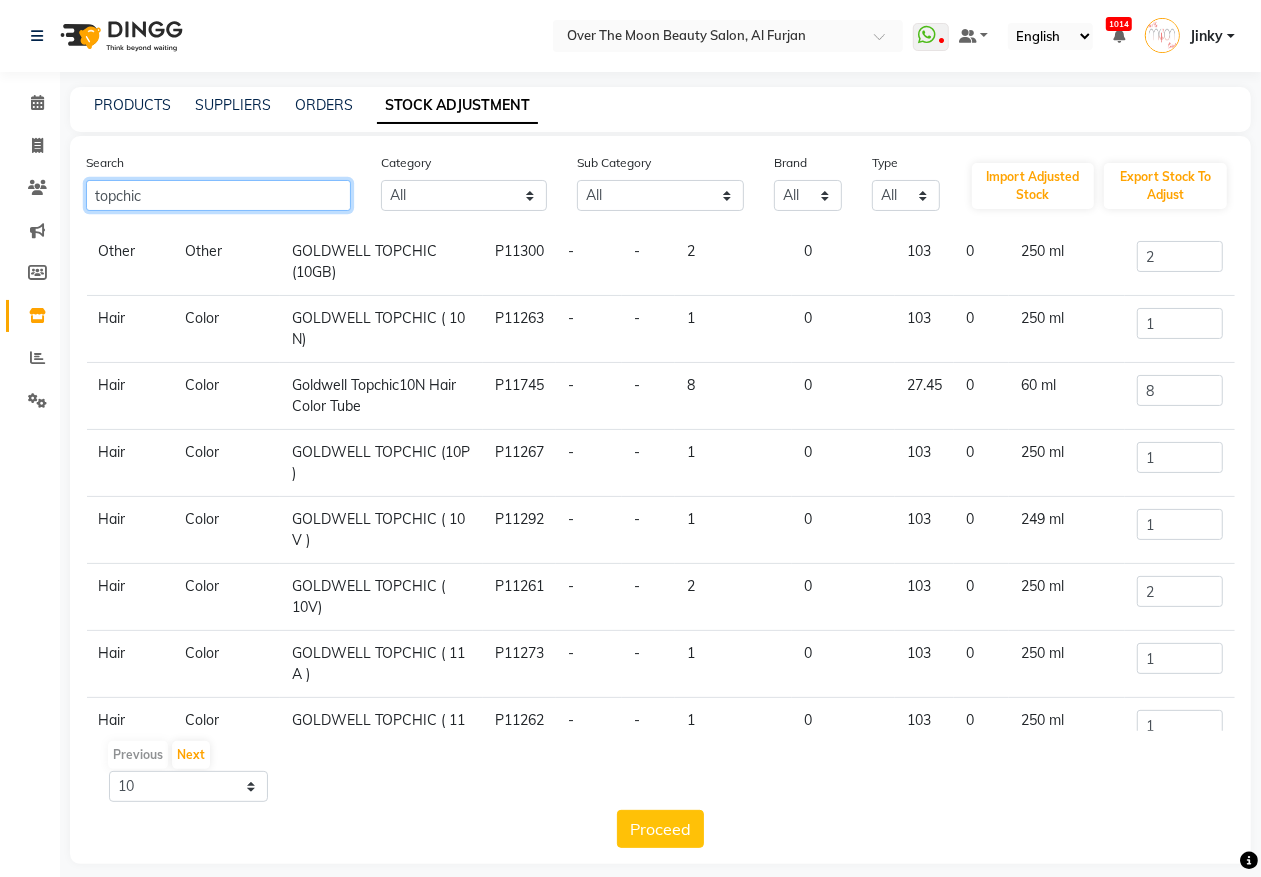 scroll, scrollTop: 256, scrollLeft: 0, axis: vertical 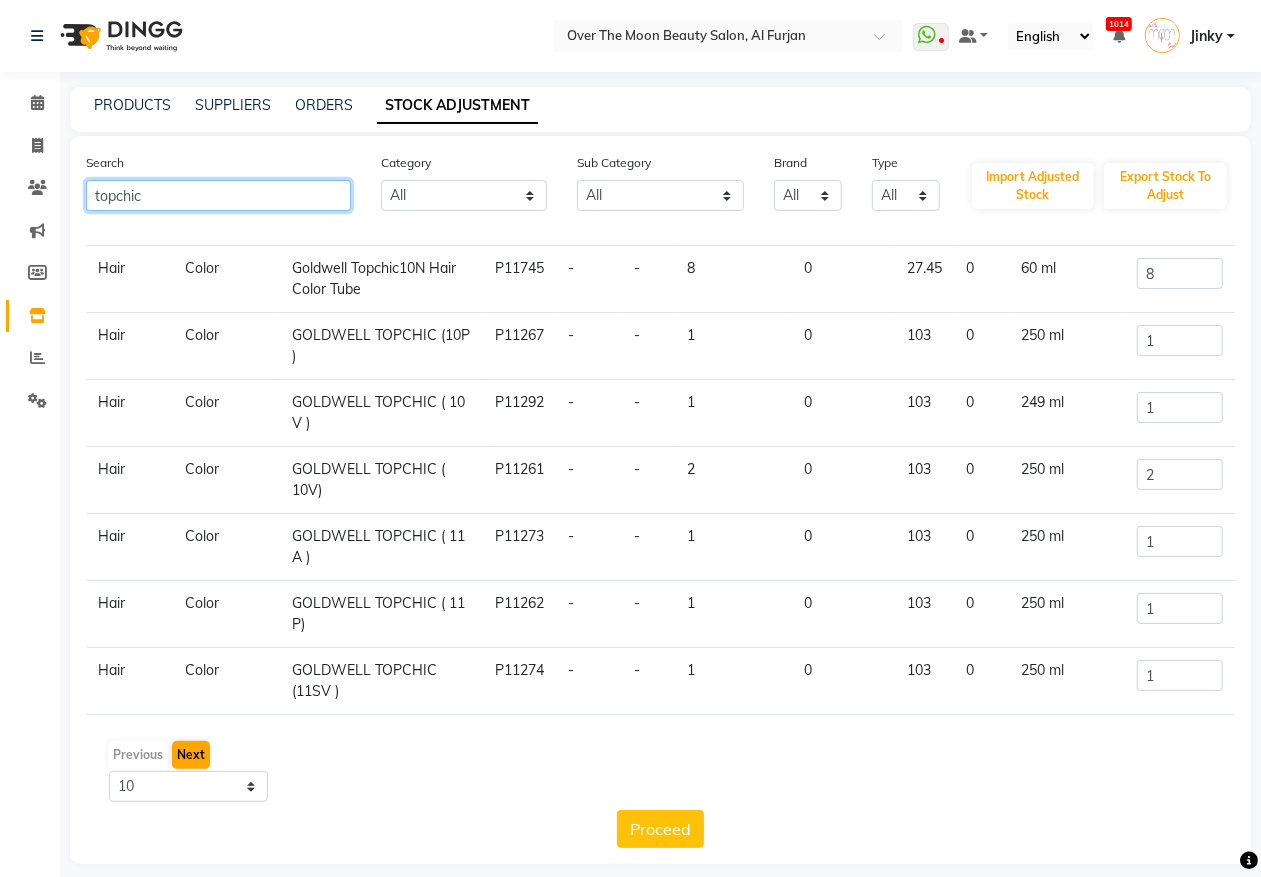 type on "topchic" 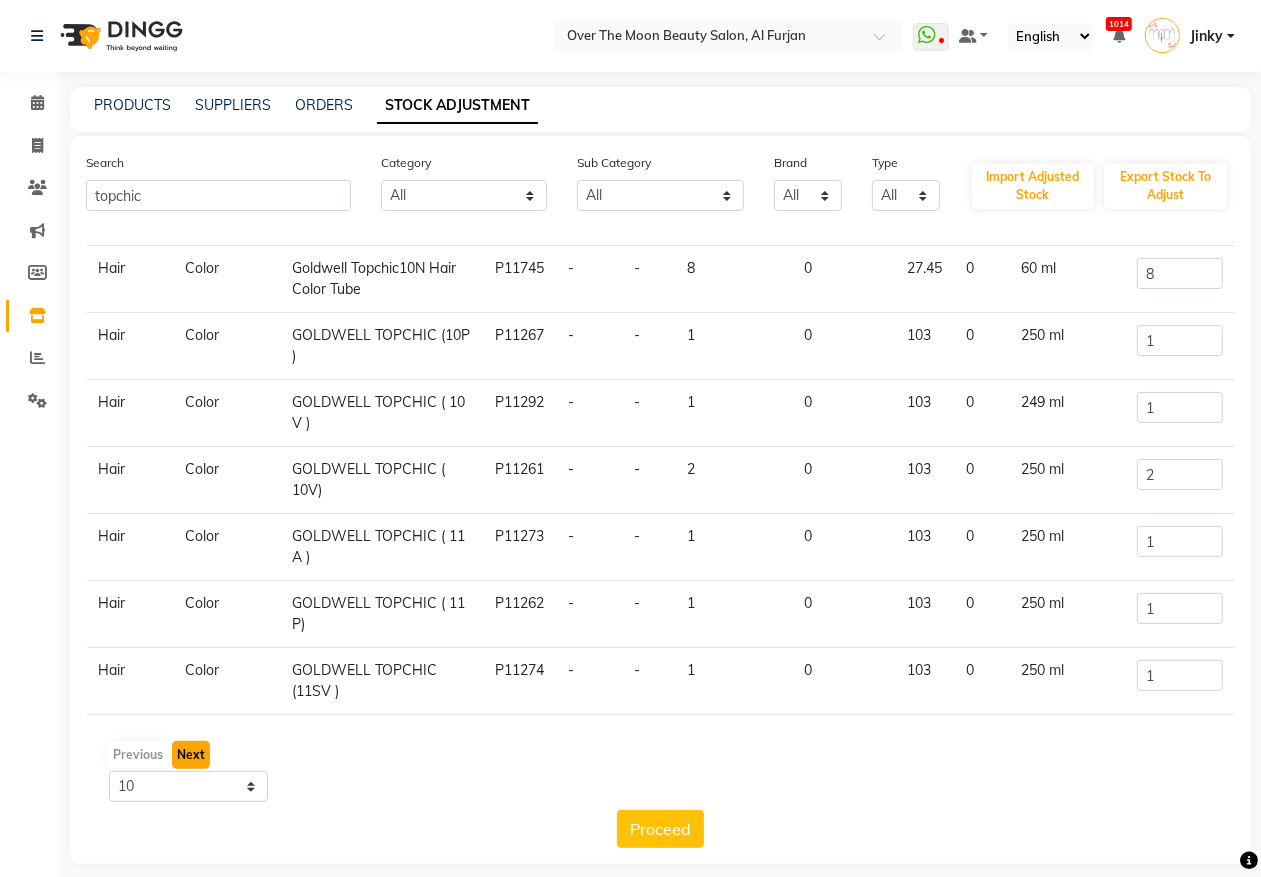 click on "Next" 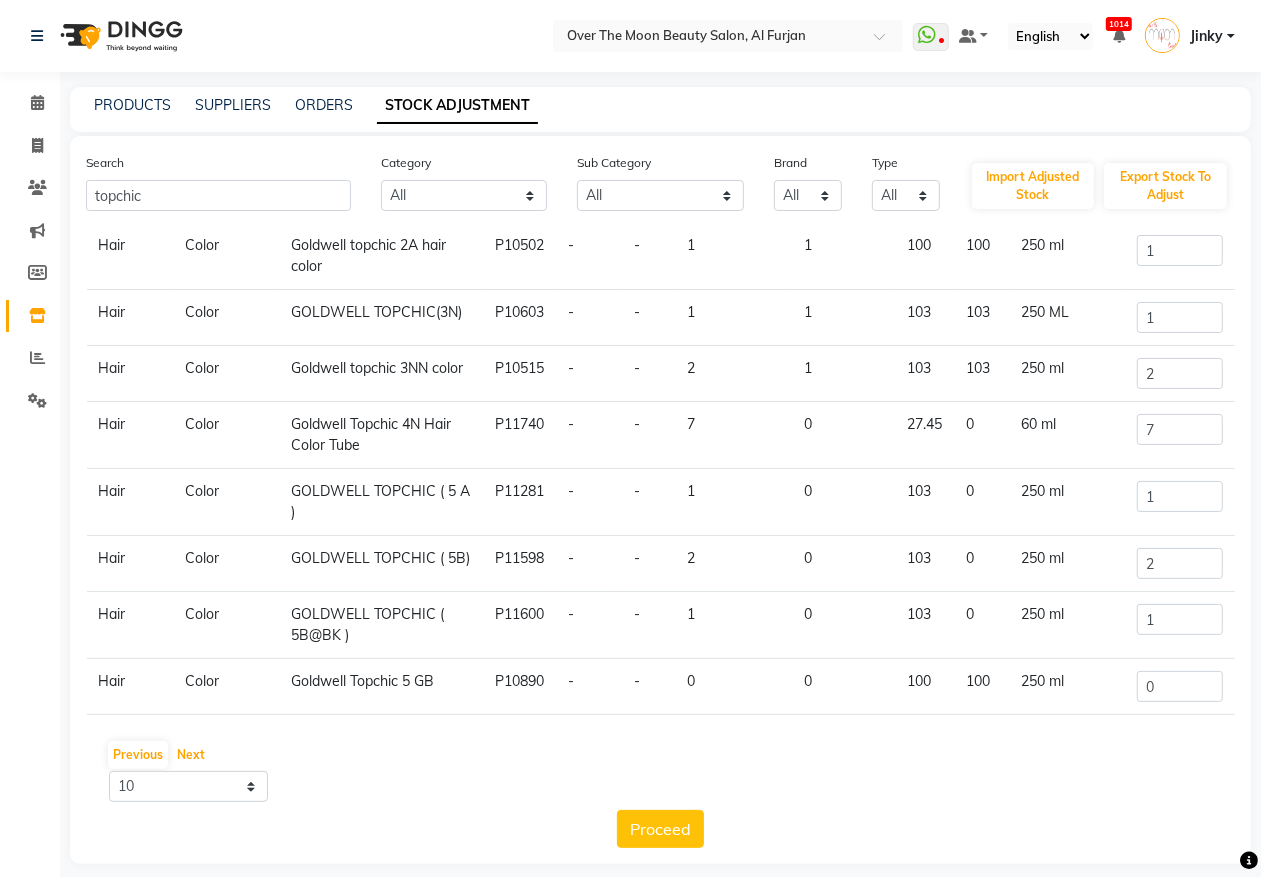 scroll, scrollTop: 246, scrollLeft: 0, axis: vertical 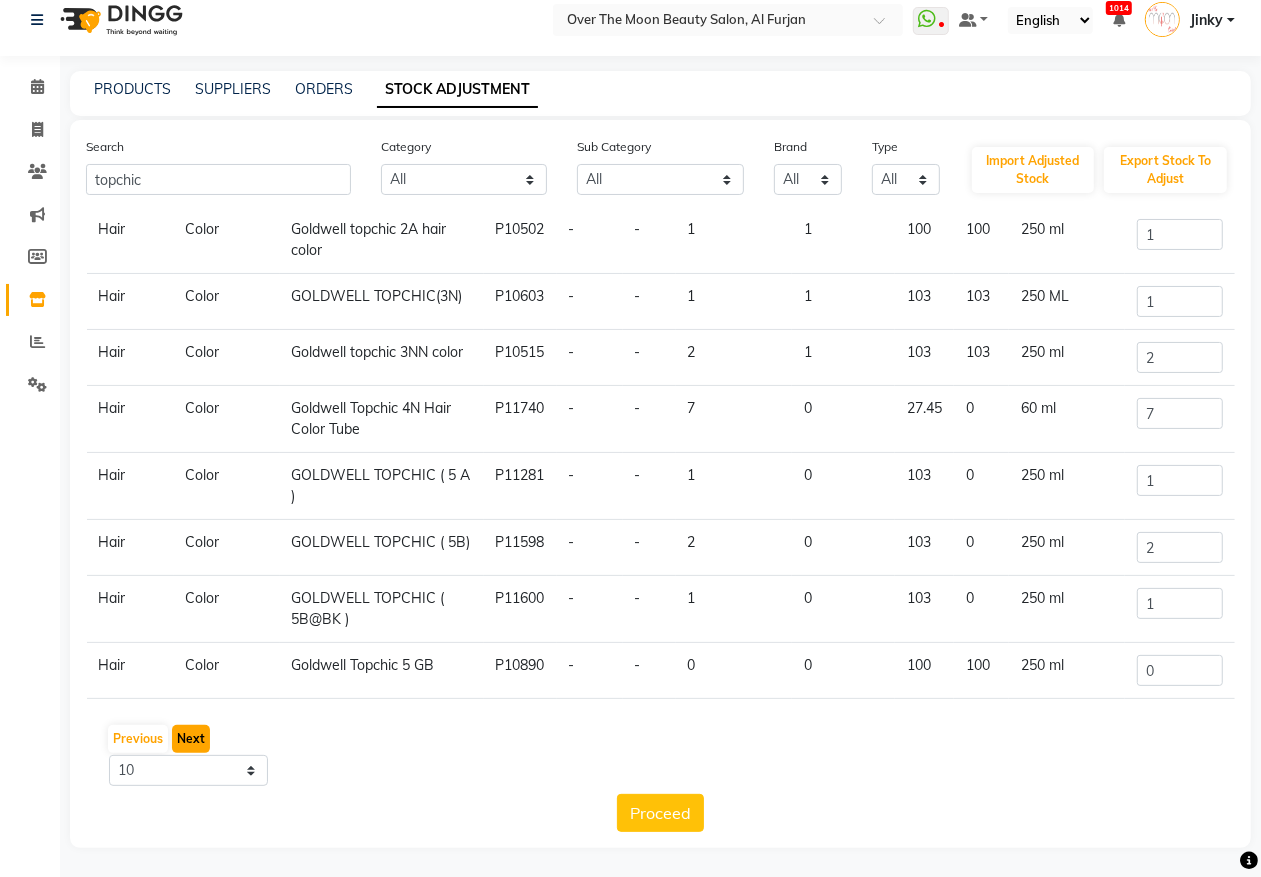 click on "Next" 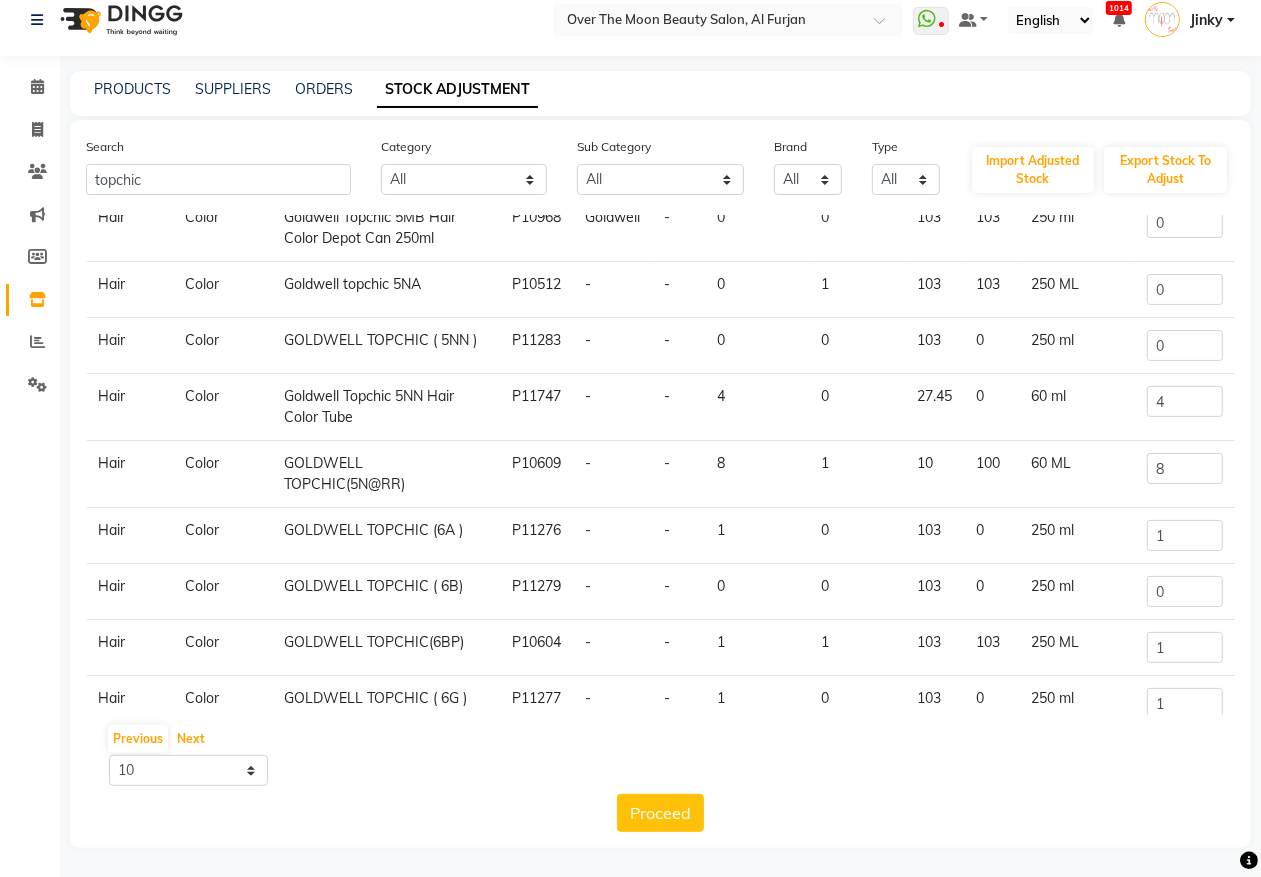 scroll, scrollTop: 201, scrollLeft: 0, axis: vertical 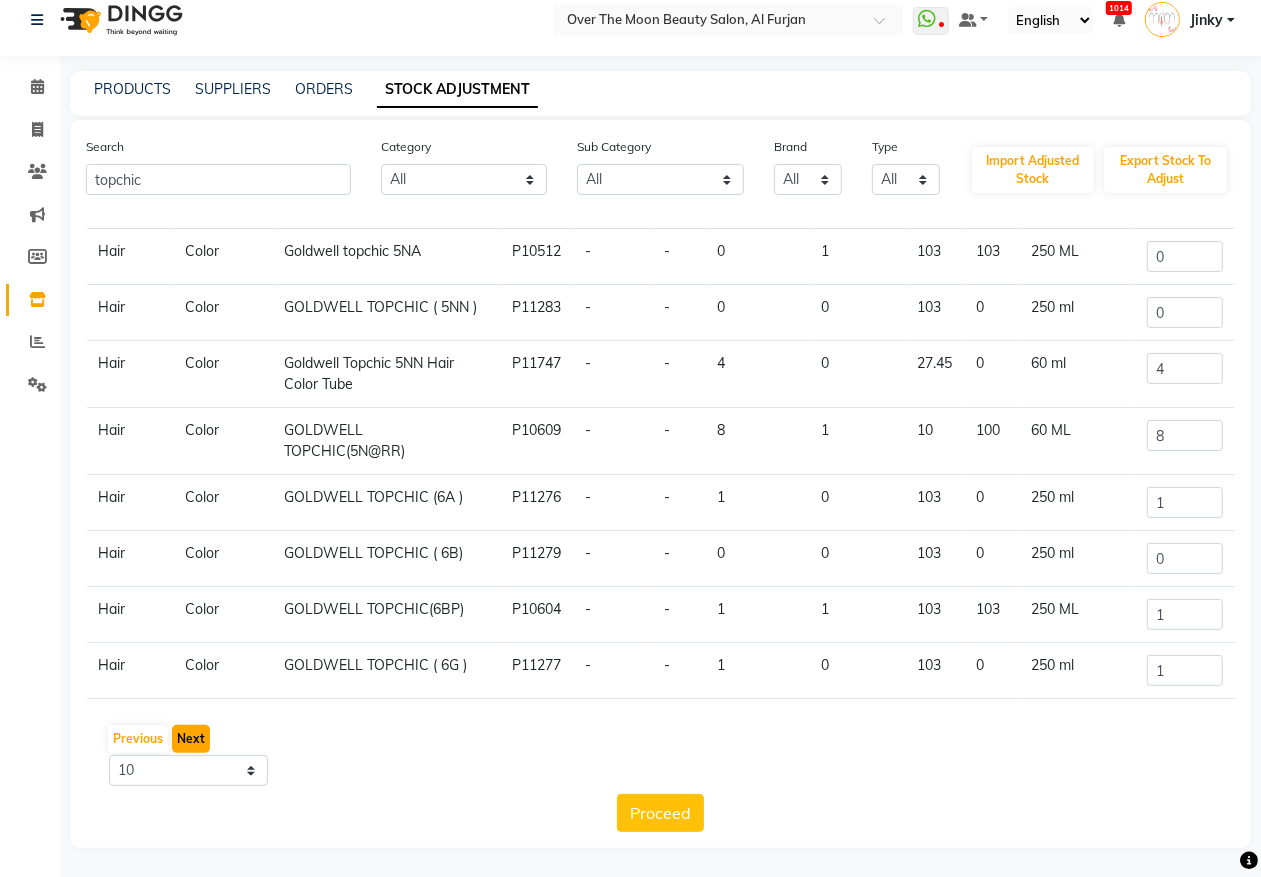 click on "Next" 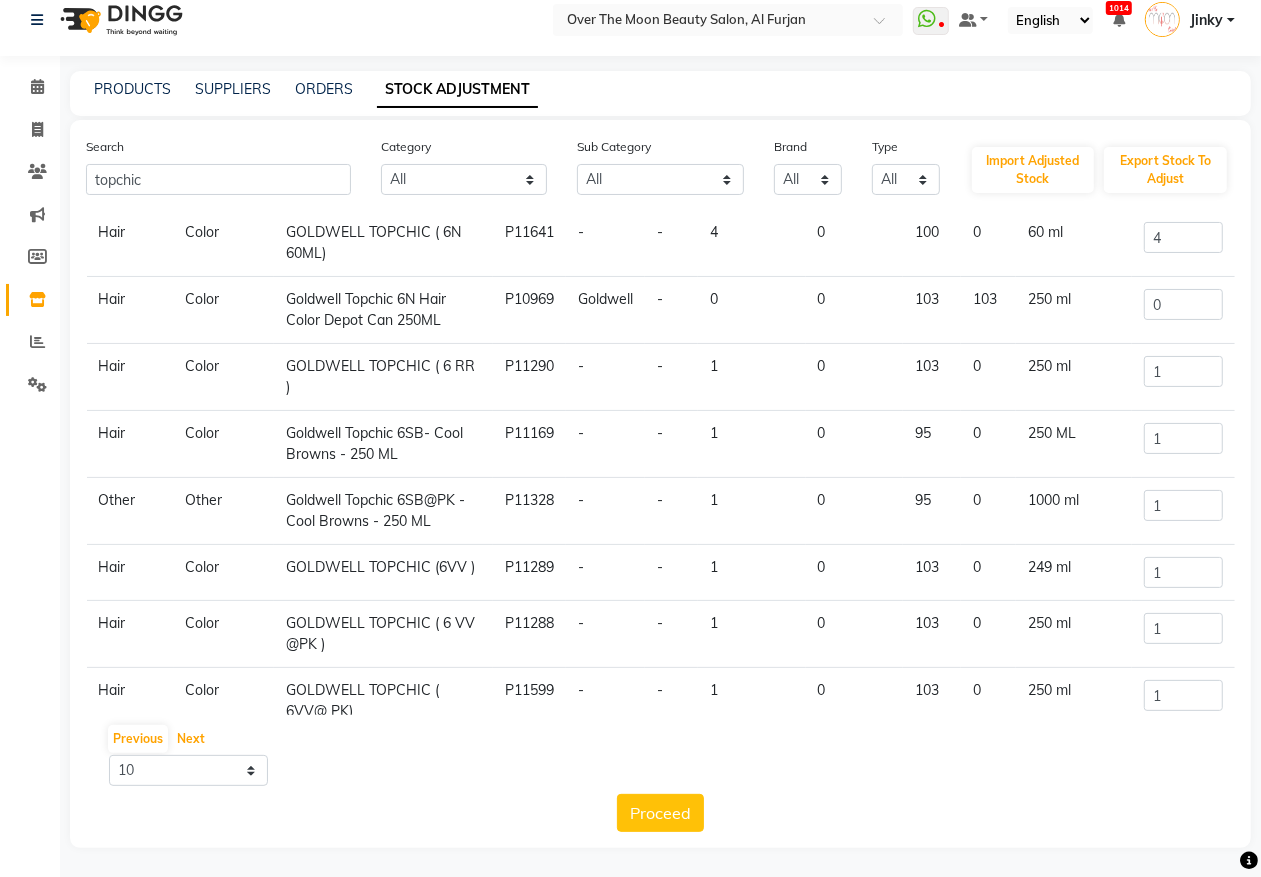 scroll, scrollTop: 256, scrollLeft: 0, axis: vertical 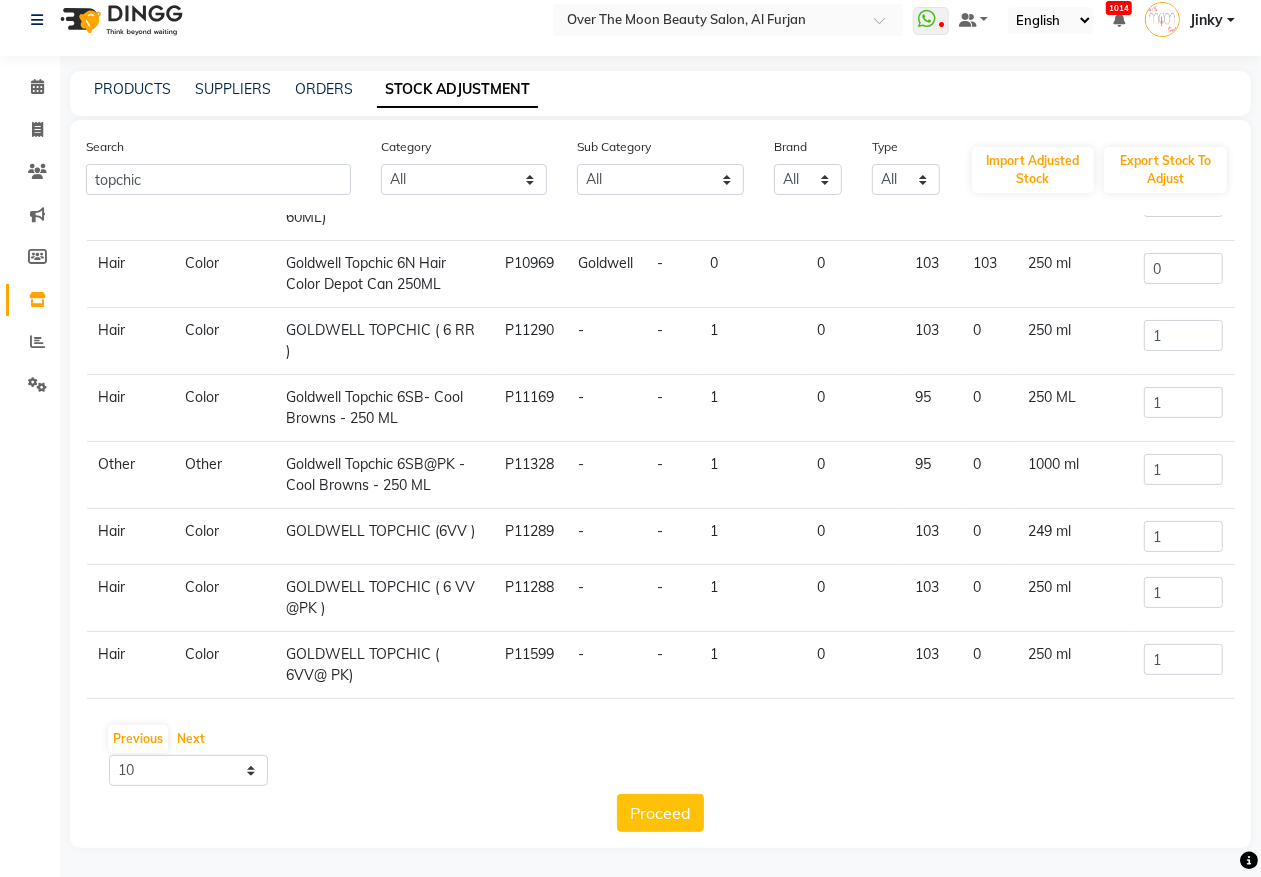 drag, startPoint x: 186, startPoint y: 733, endPoint x: 215, endPoint y: 712, distance: 35.805027 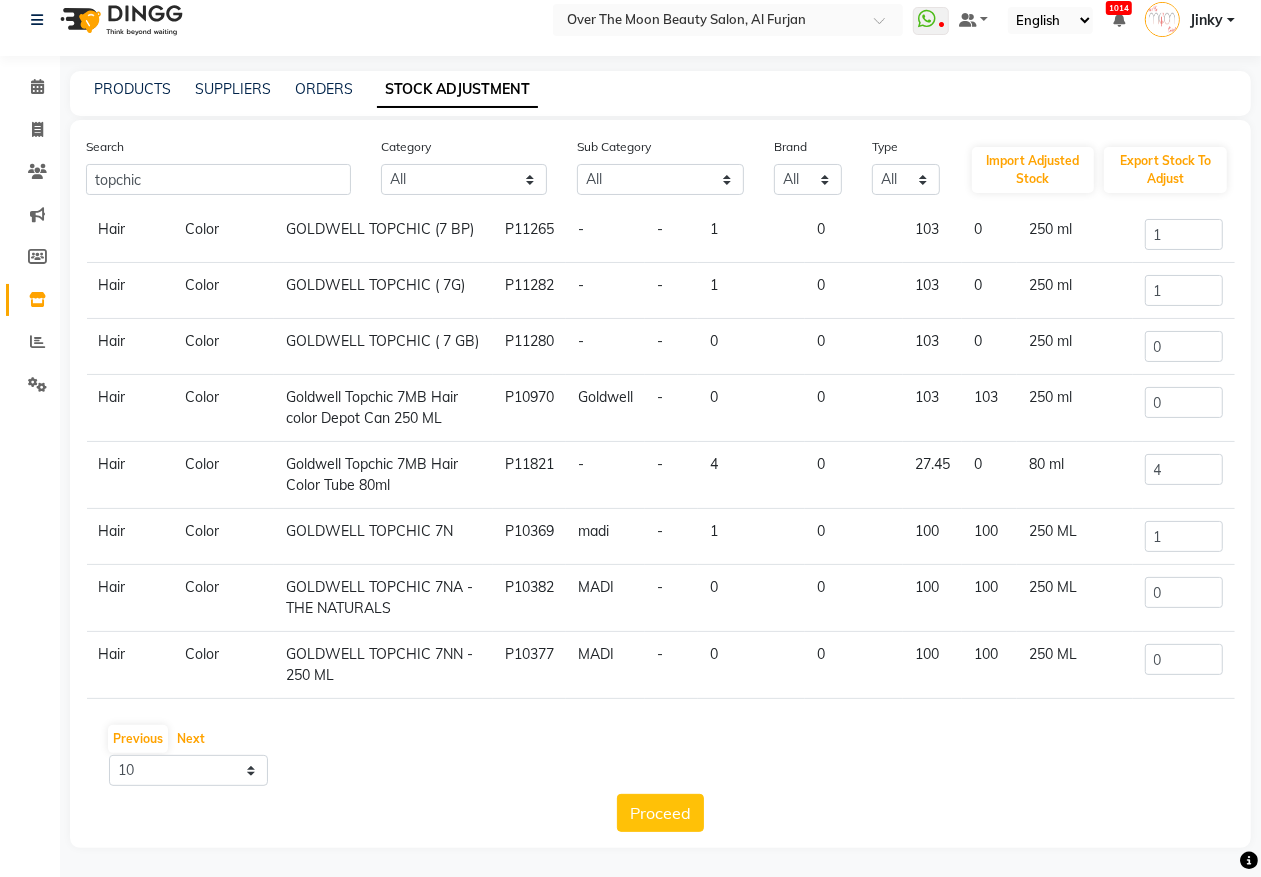 scroll, scrollTop: 223, scrollLeft: 0, axis: vertical 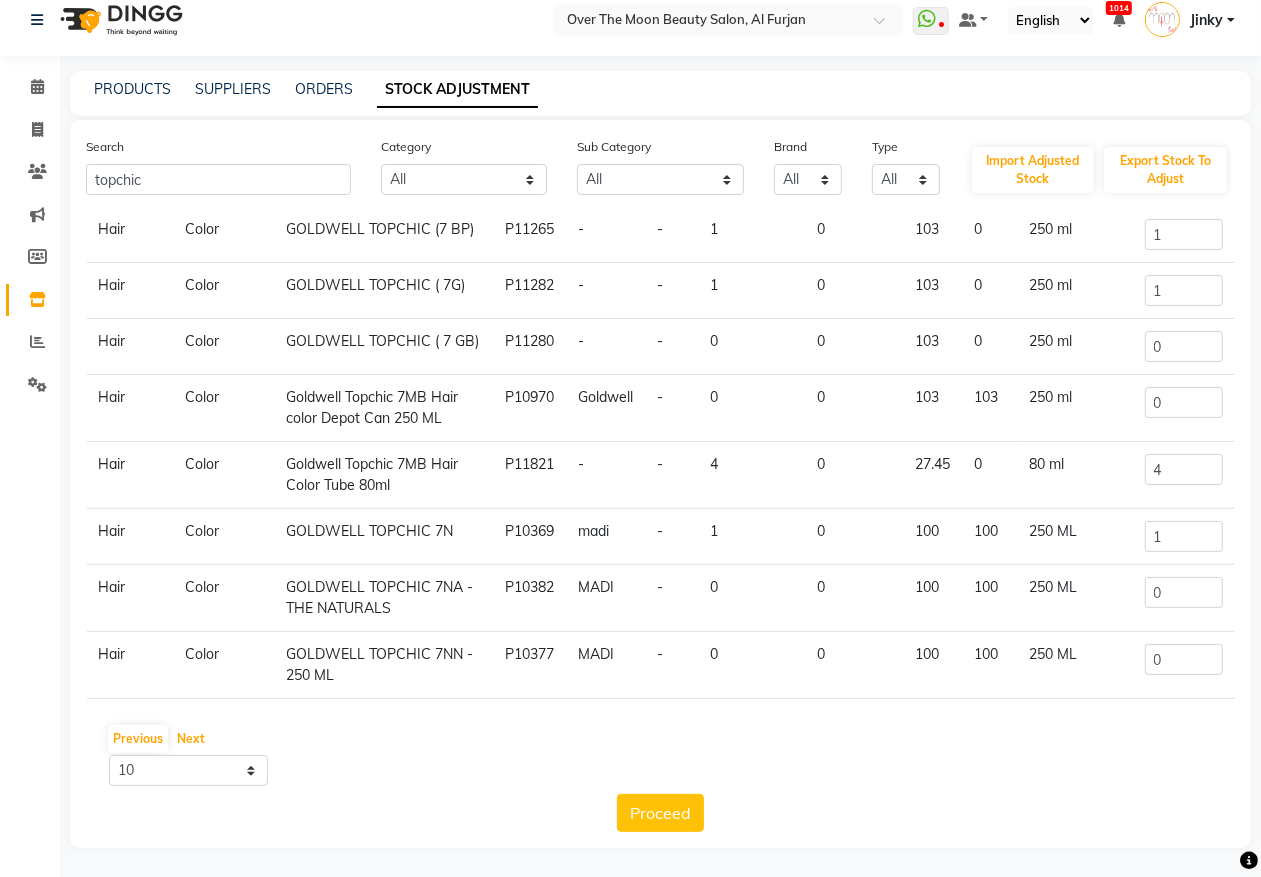 drag, startPoint x: 193, startPoint y: 732, endPoint x: 205, endPoint y: 708, distance: 26.832815 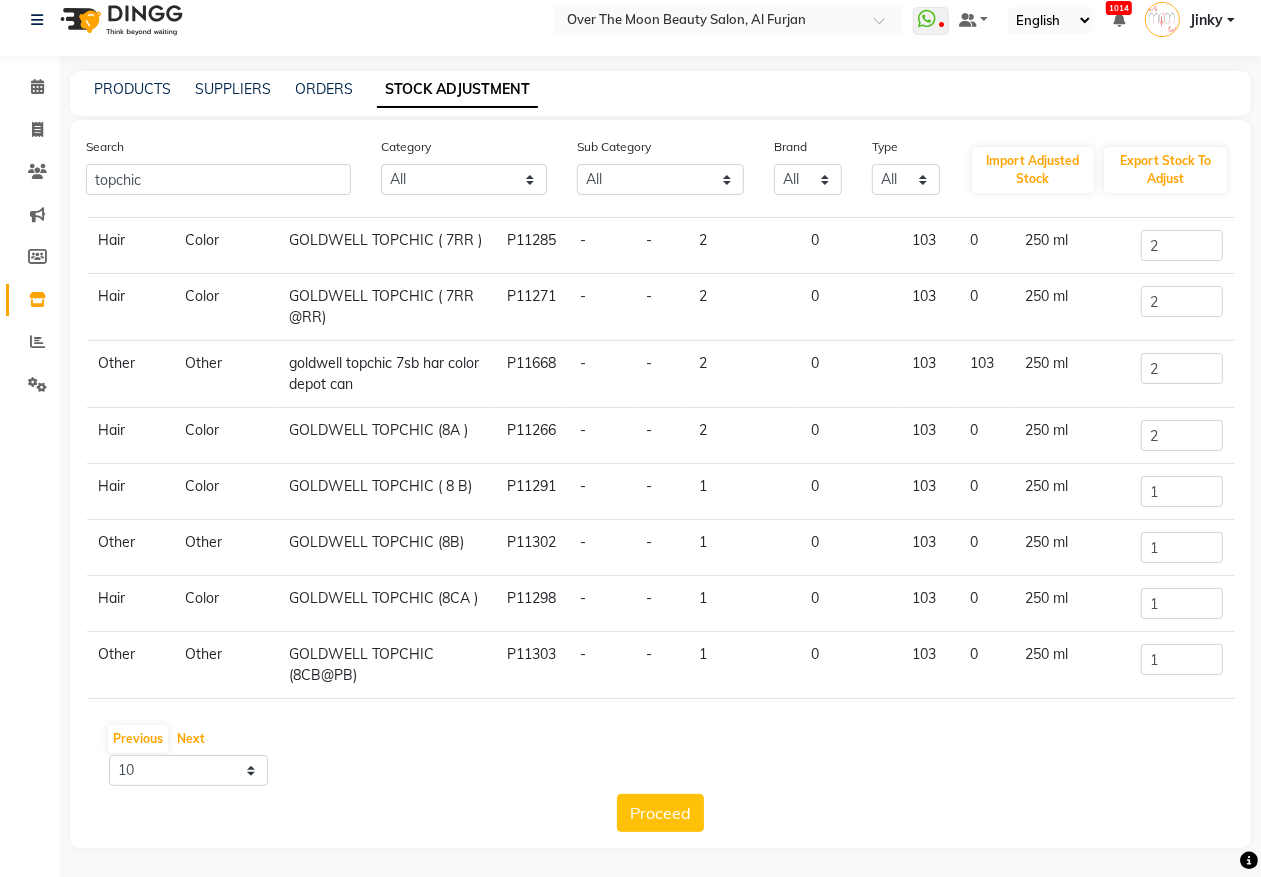 scroll, scrollTop: 235, scrollLeft: 0, axis: vertical 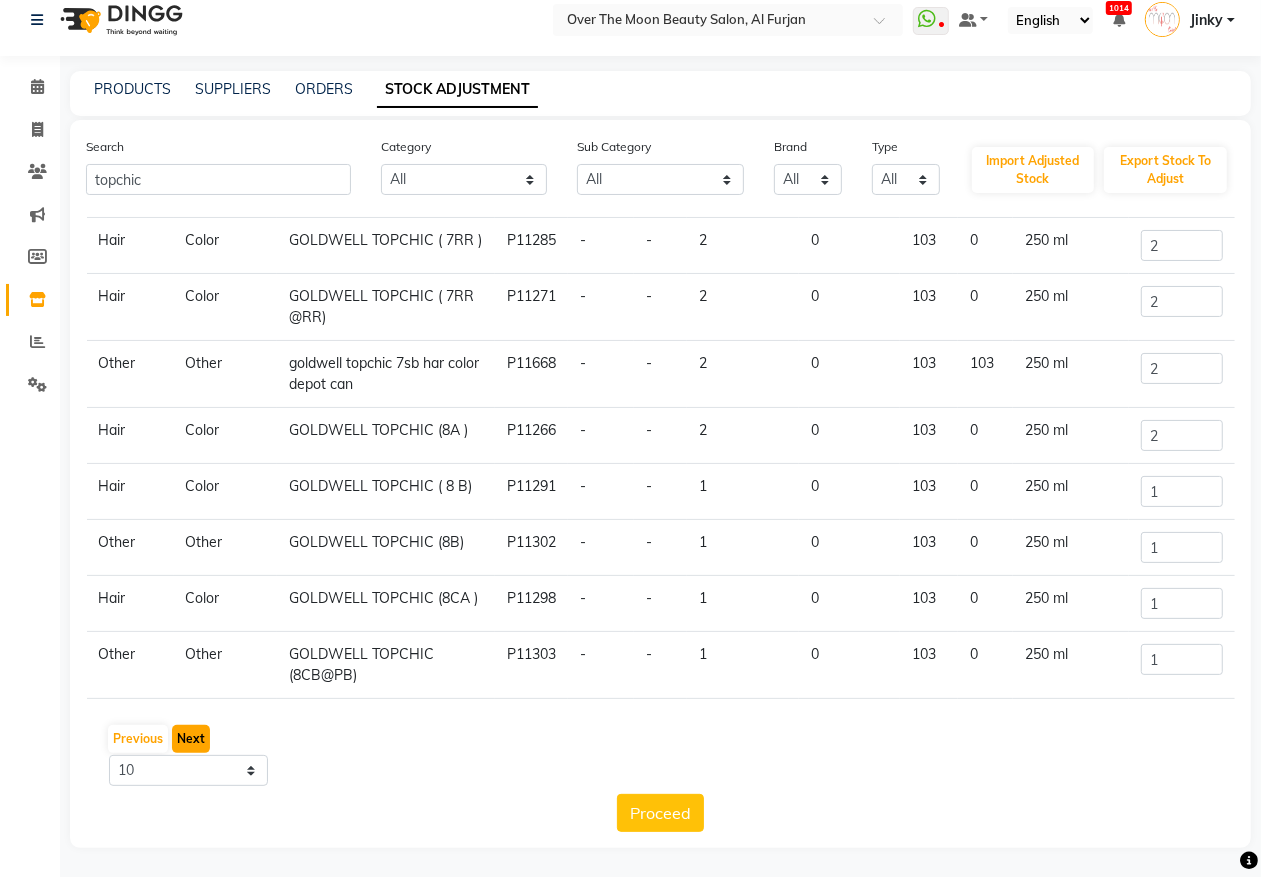 click on "Next" 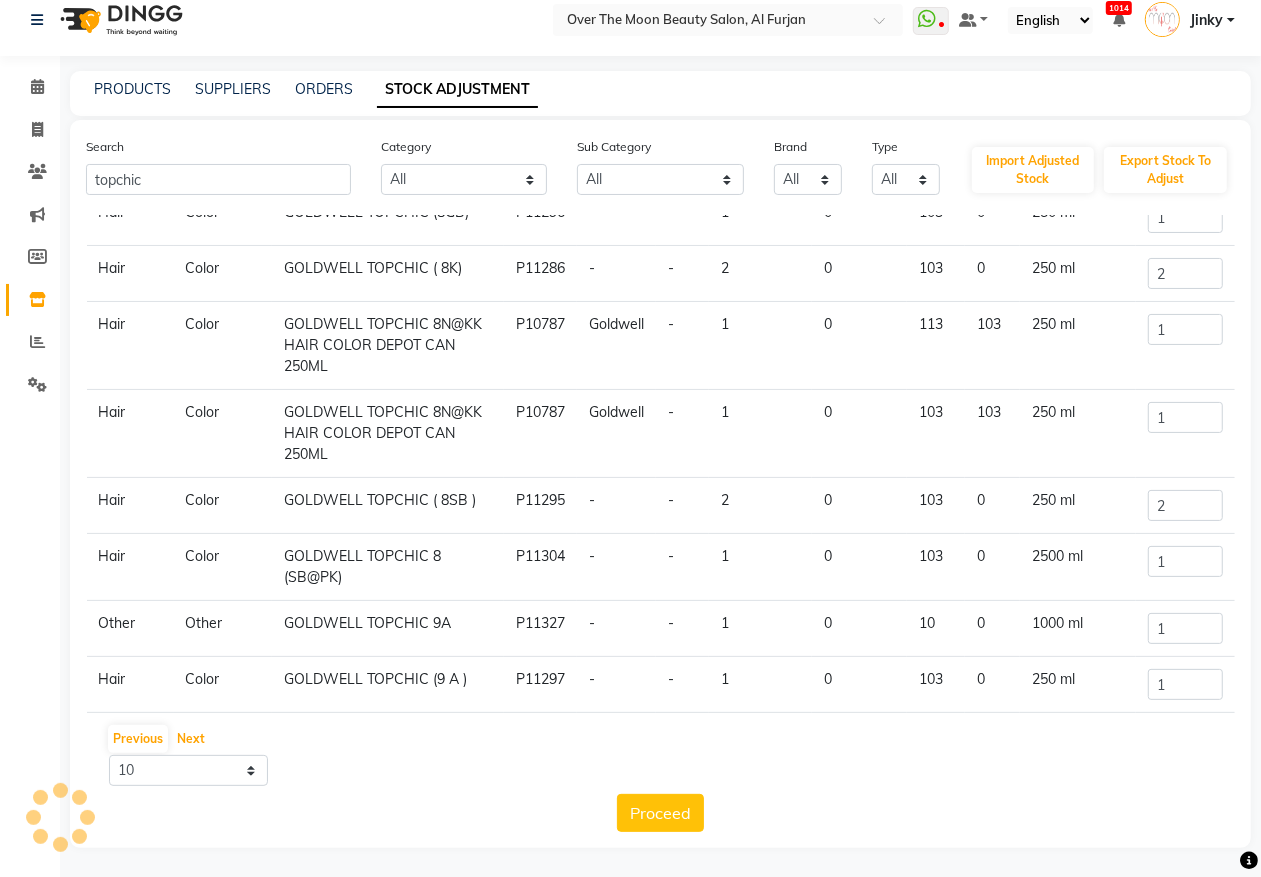 scroll, scrollTop: 221, scrollLeft: 0, axis: vertical 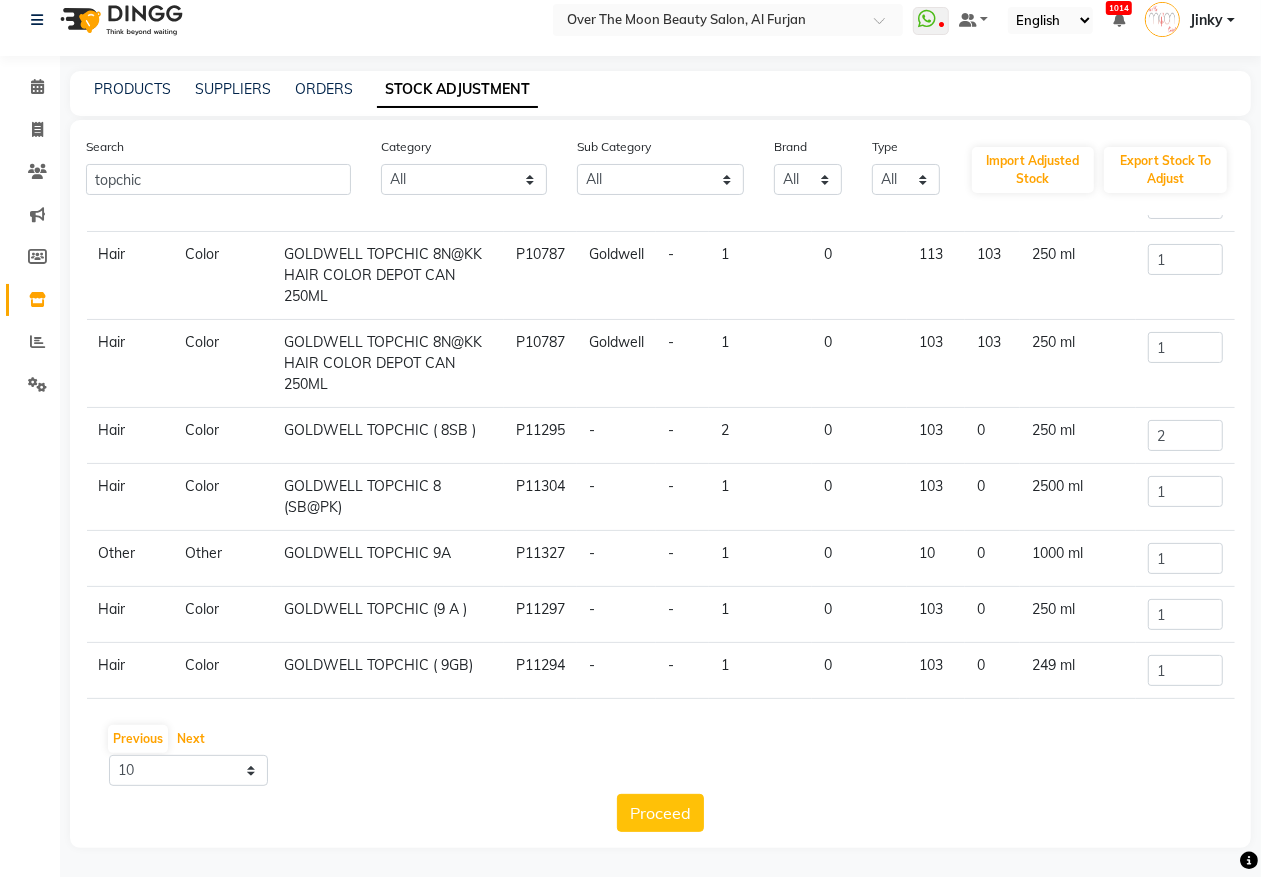 drag, startPoint x: 181, startPoint y: 731, endPoint x: 196, endPoint y: 717, distance: 20.518284 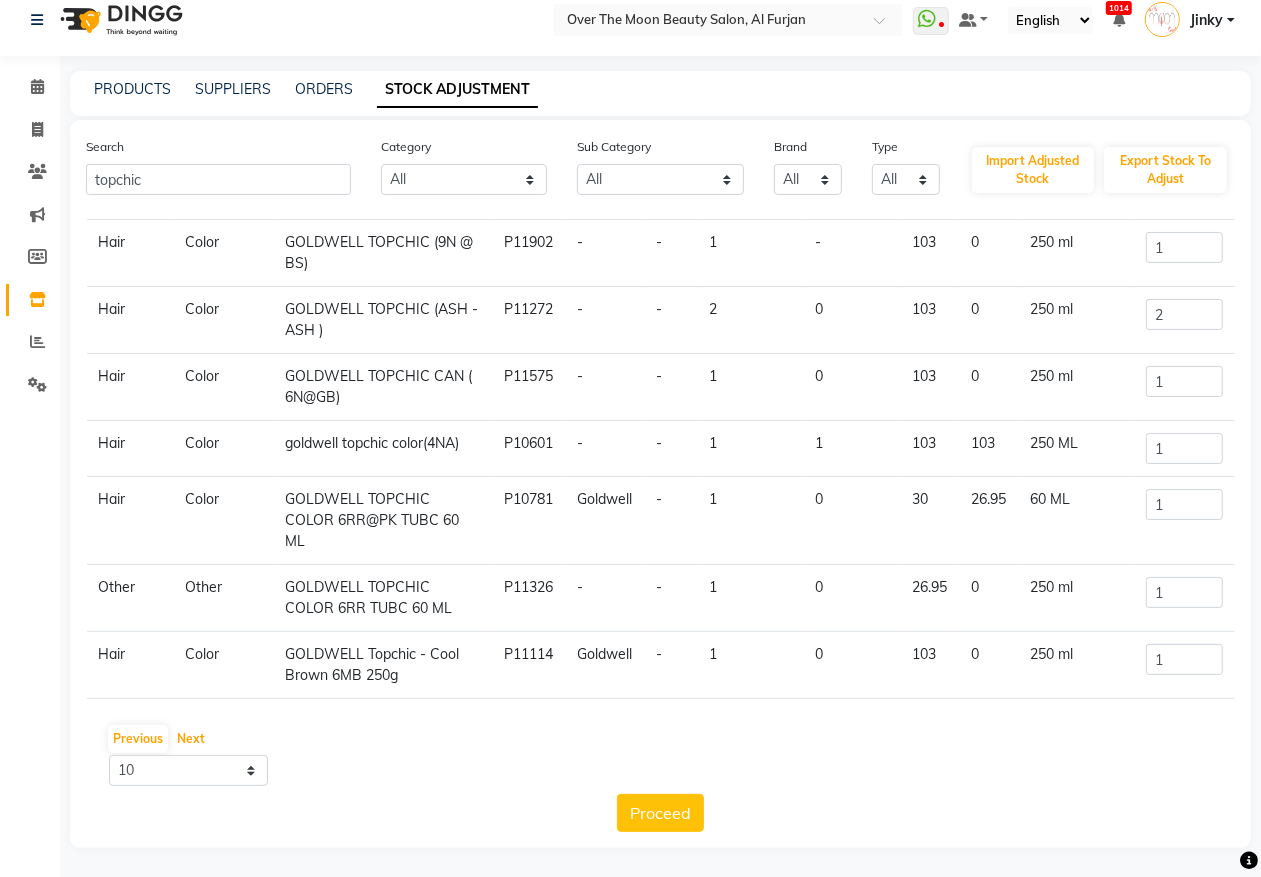 scroll, scrollTop: 277, scrollLeft: 0, axis: vertical 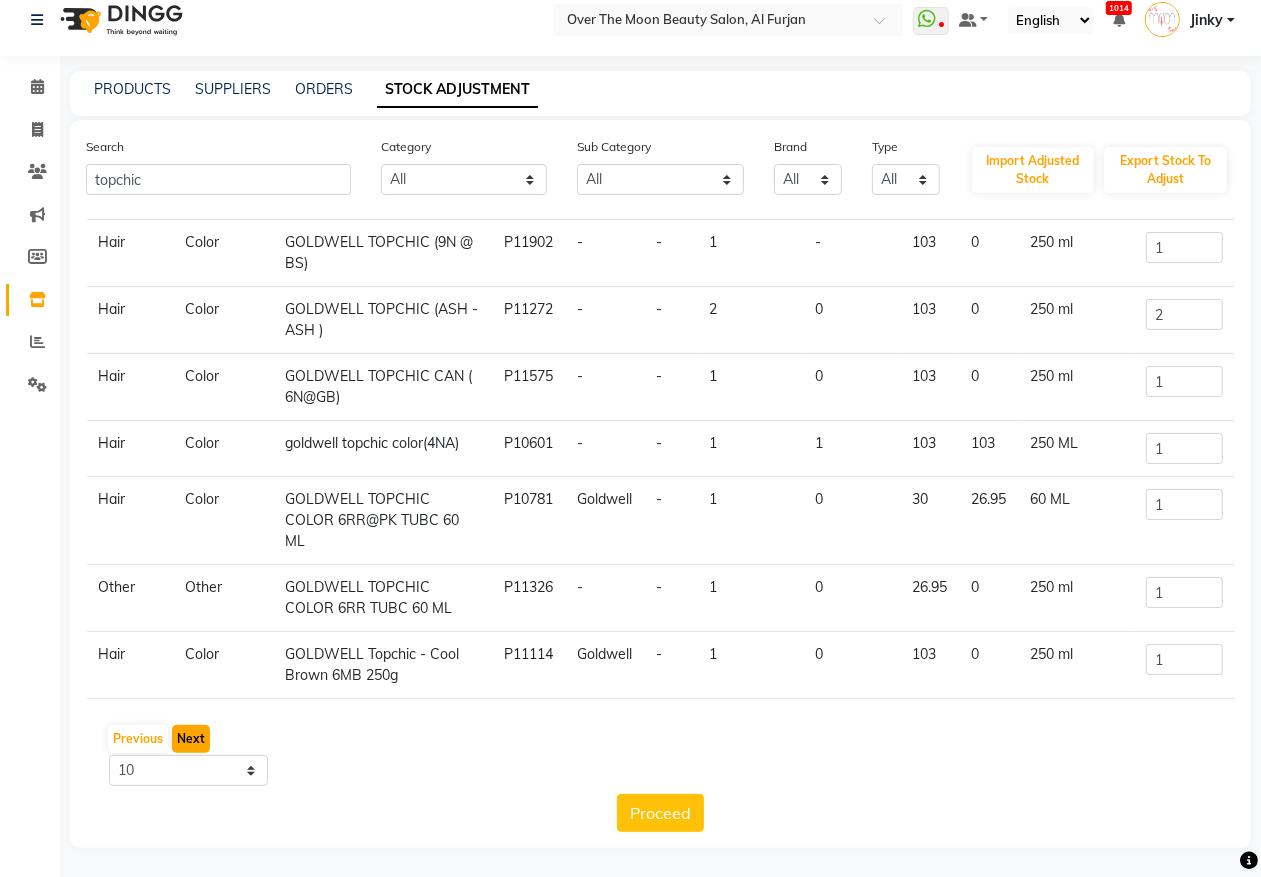 click on "Next" 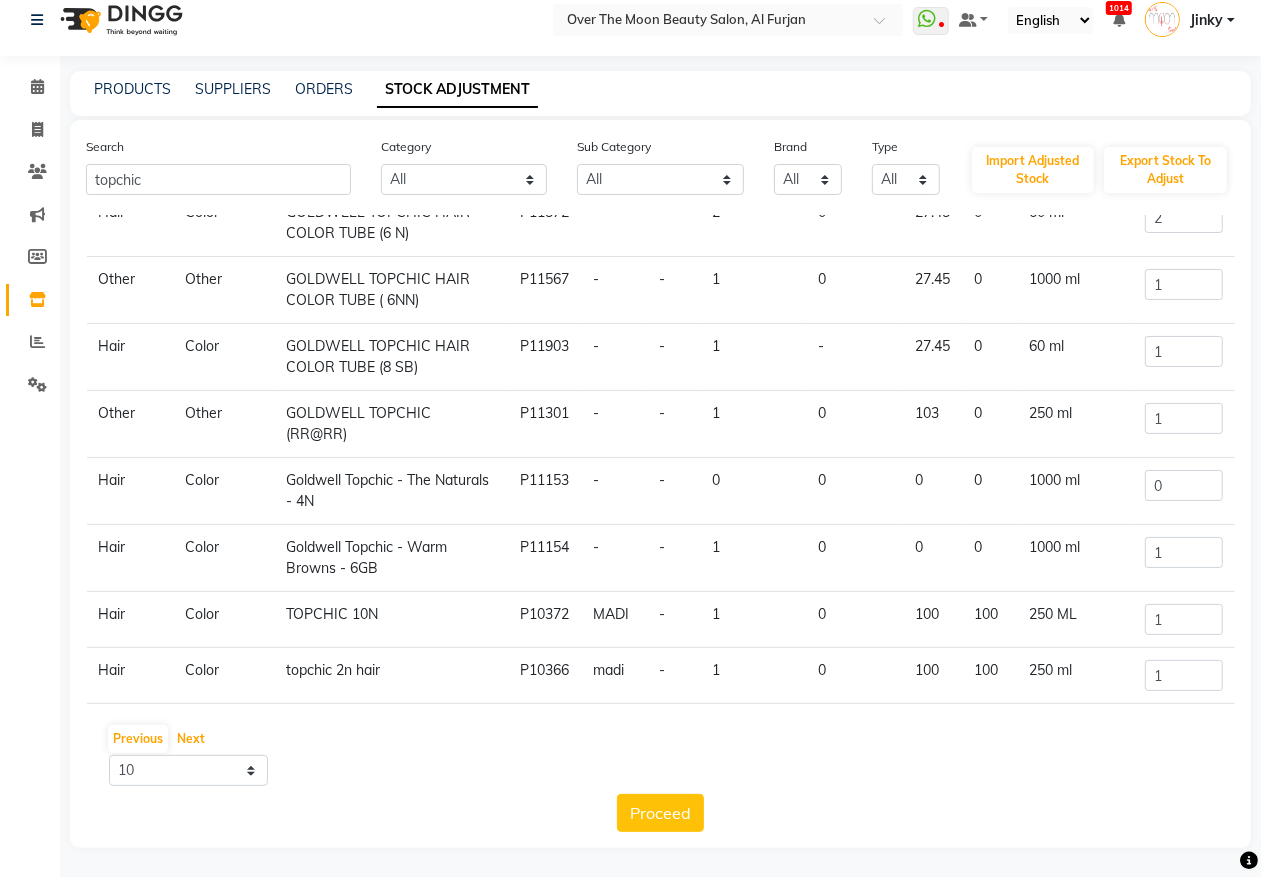 scroll, scrollTop: 235, scrollLeft: 0, axis: vertical 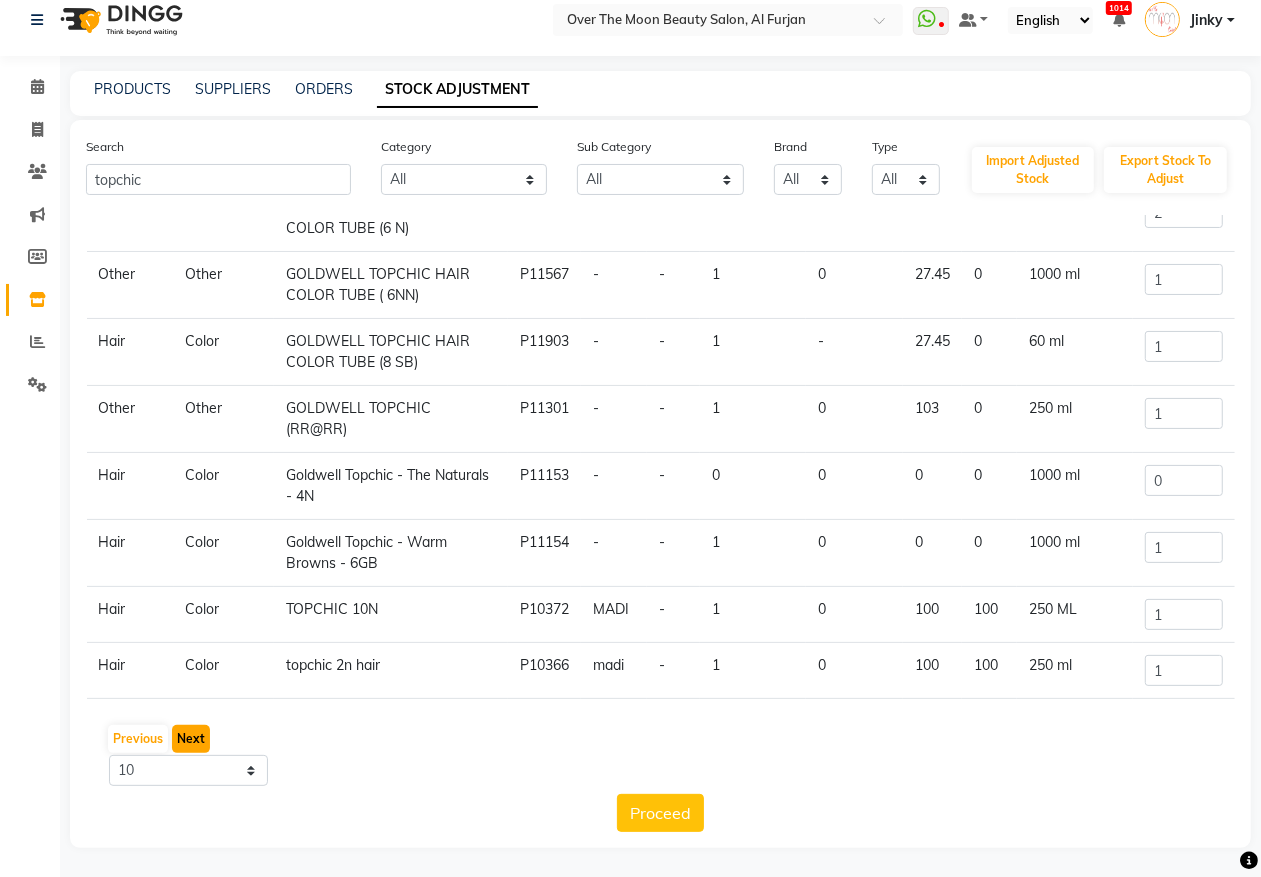 click on "Next" 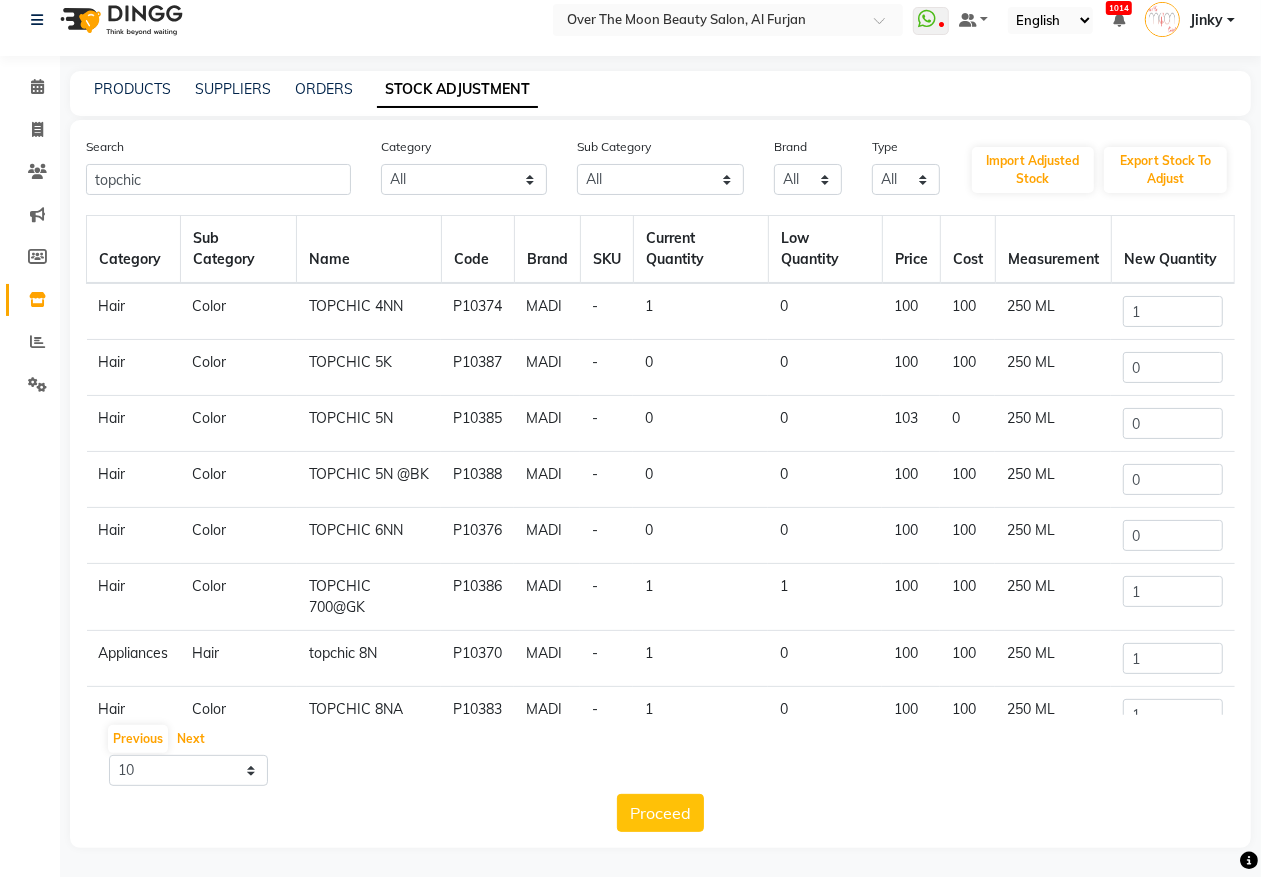 scroll, scrollTop: 168, scrollLeft: 0, axis: vertical 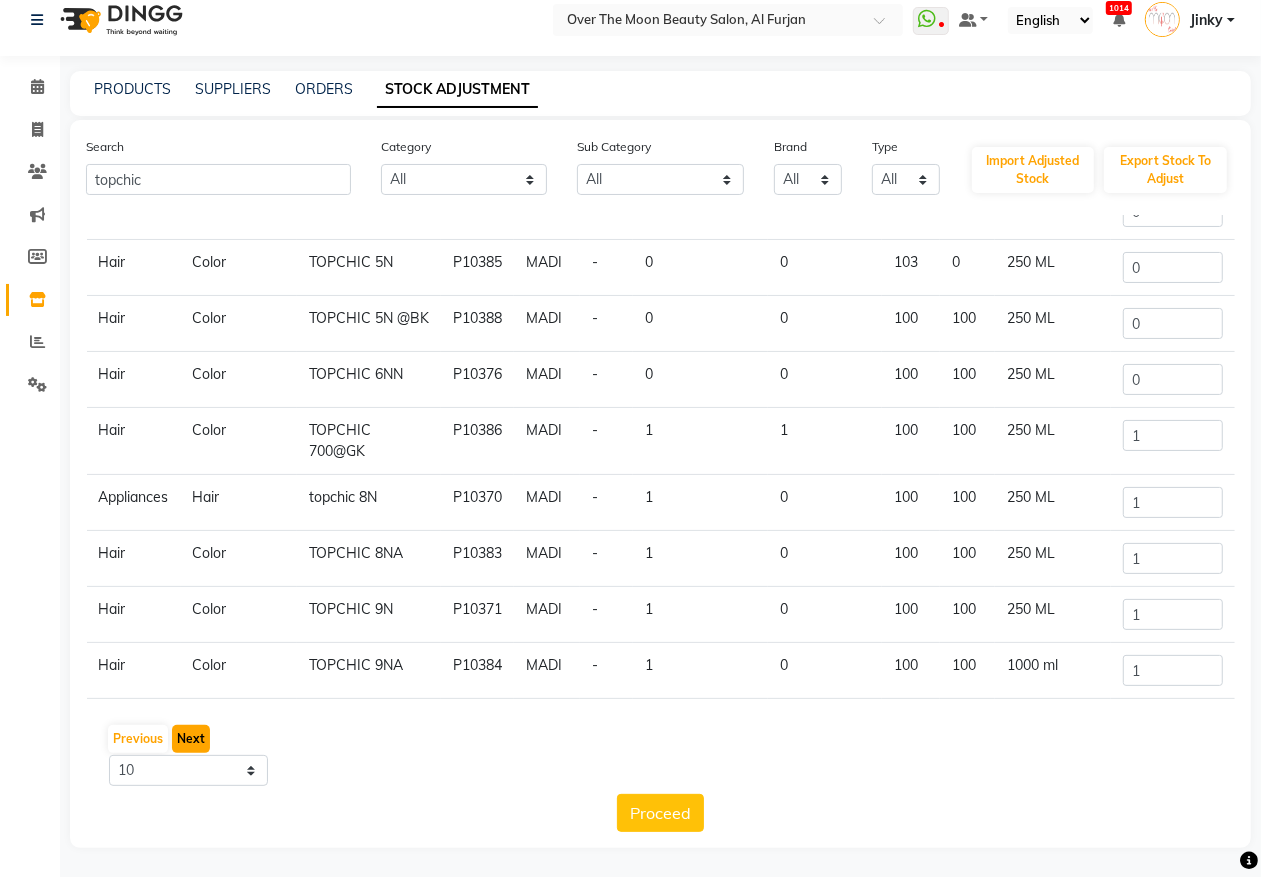 click on "Next" 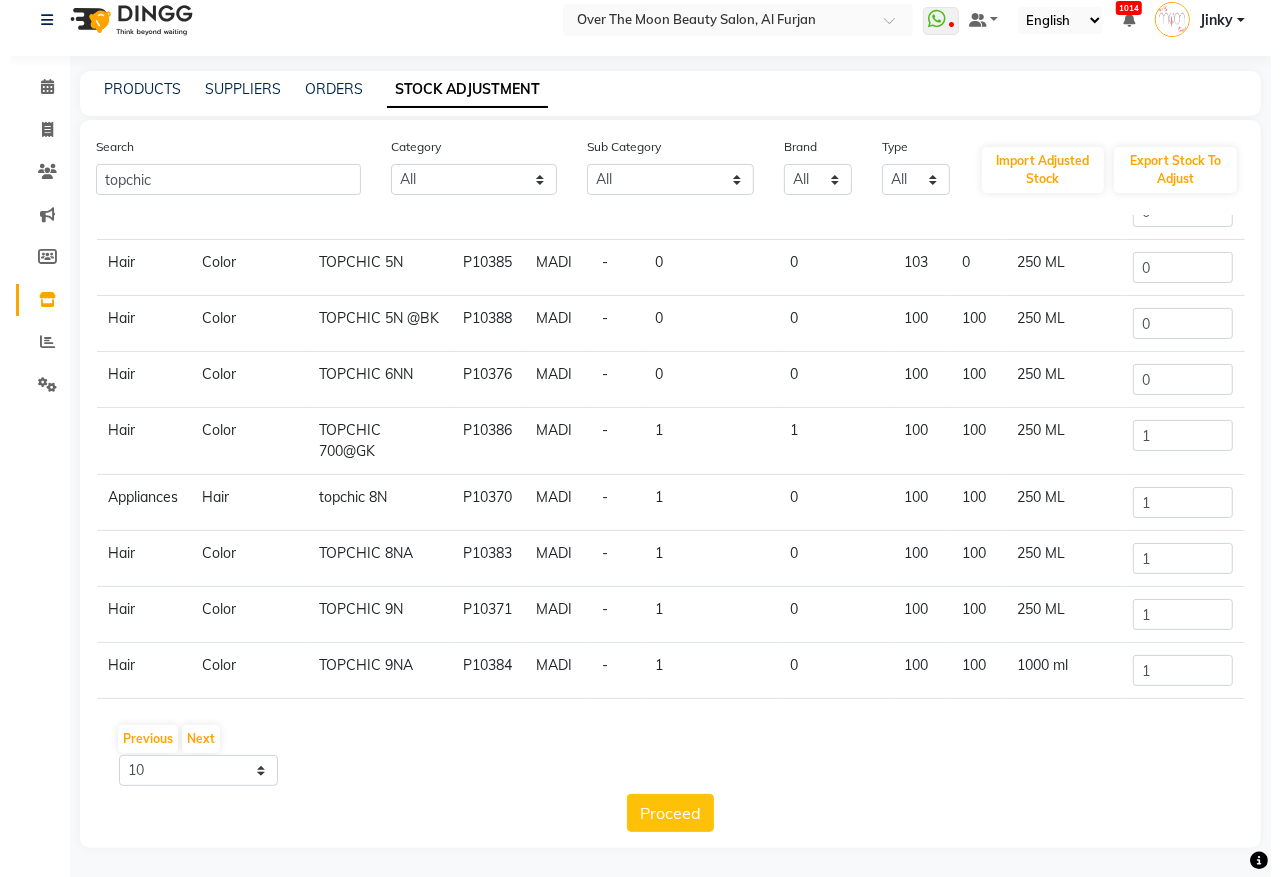 scroll, scrollTop: 0, scrollLeft: 0, axis: both 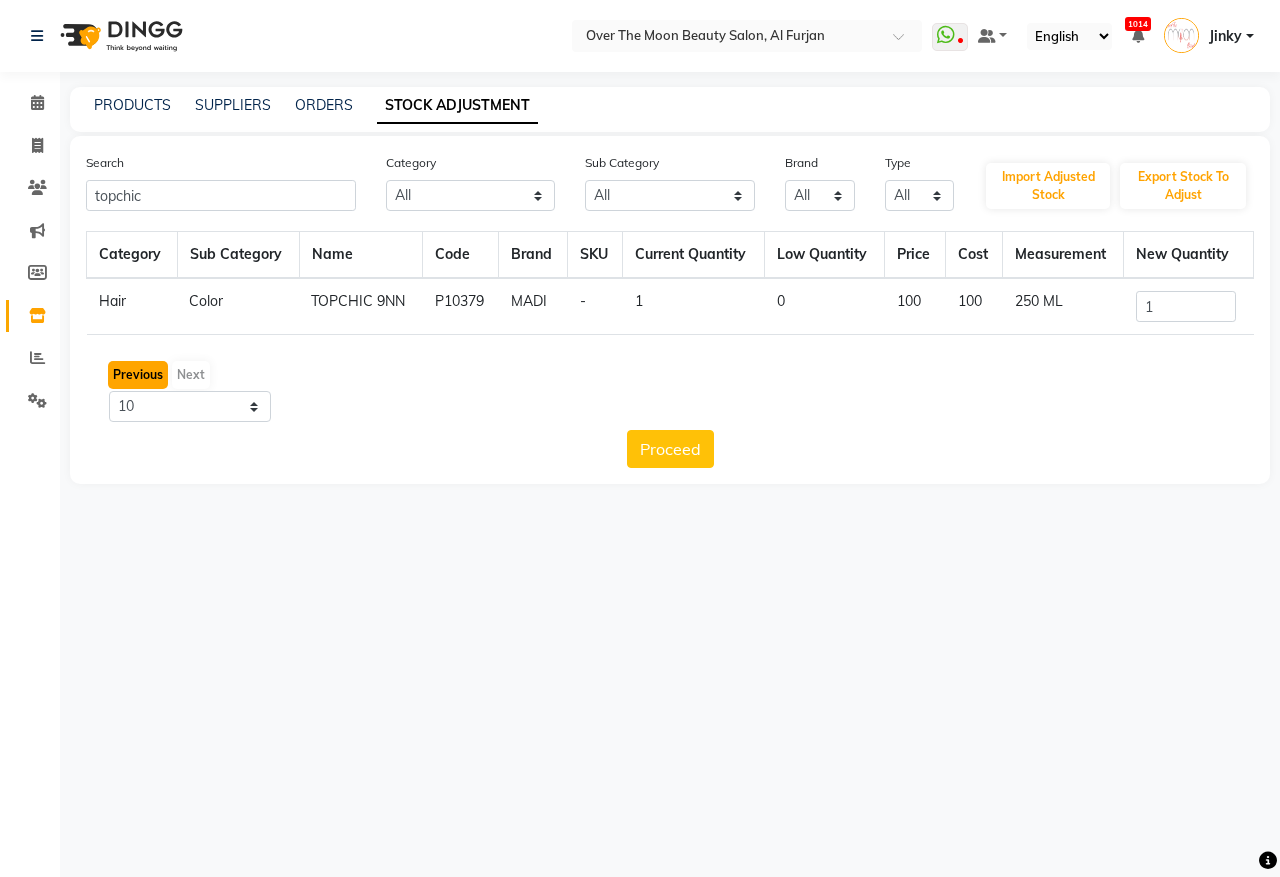 click on "Previous" 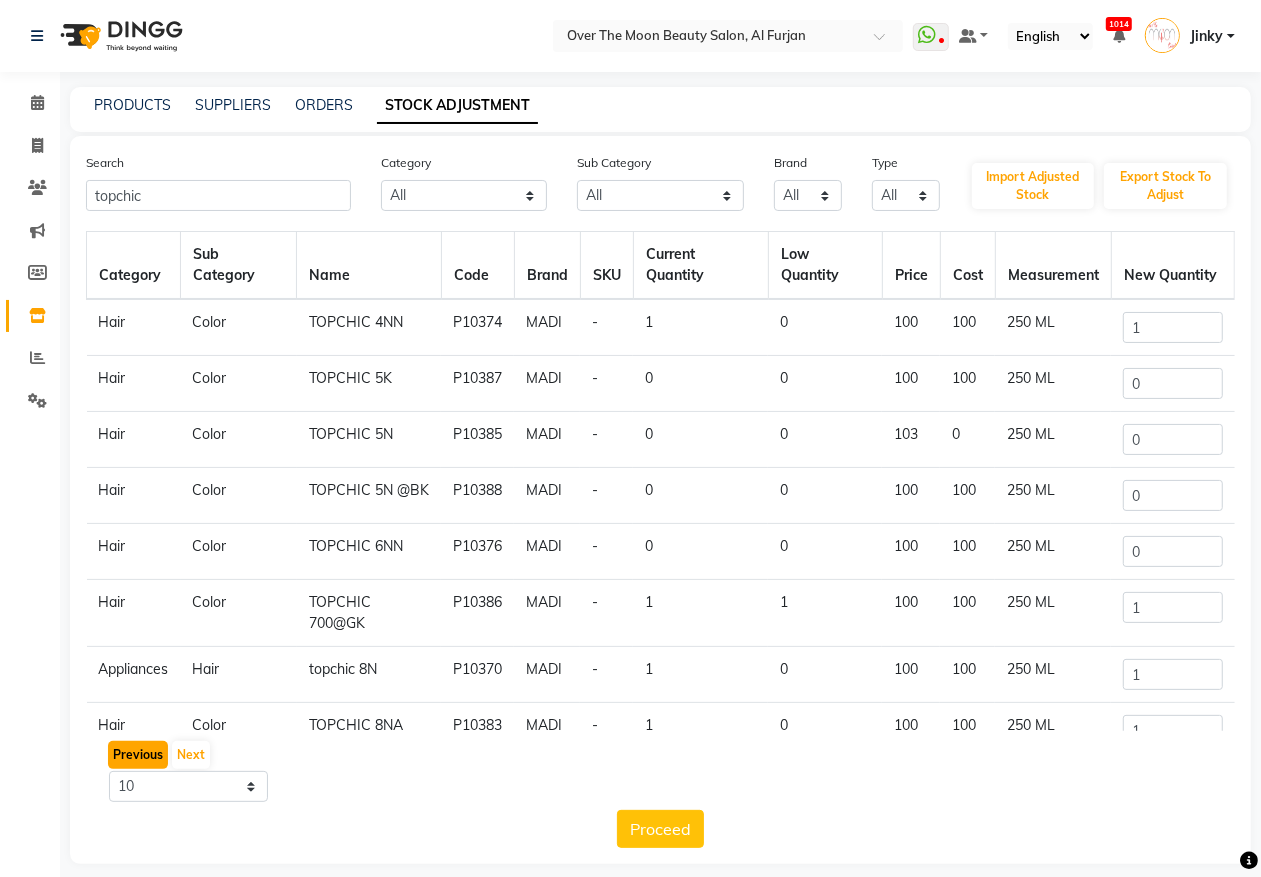 click on "Previous" 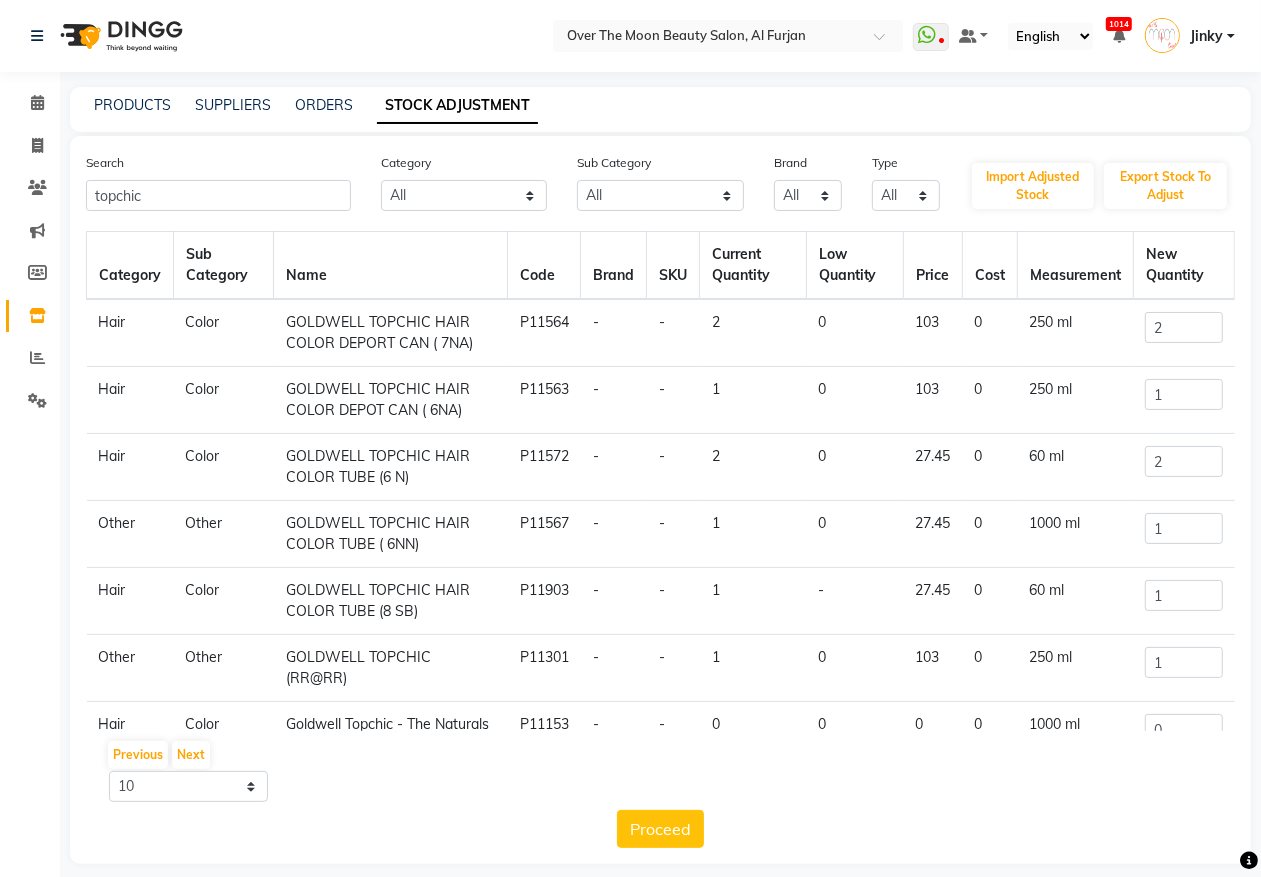 drag, startPoint x: 283, startPoint y: 450, endPoint x: 428, endPoint y: 487, distance: 149.64626 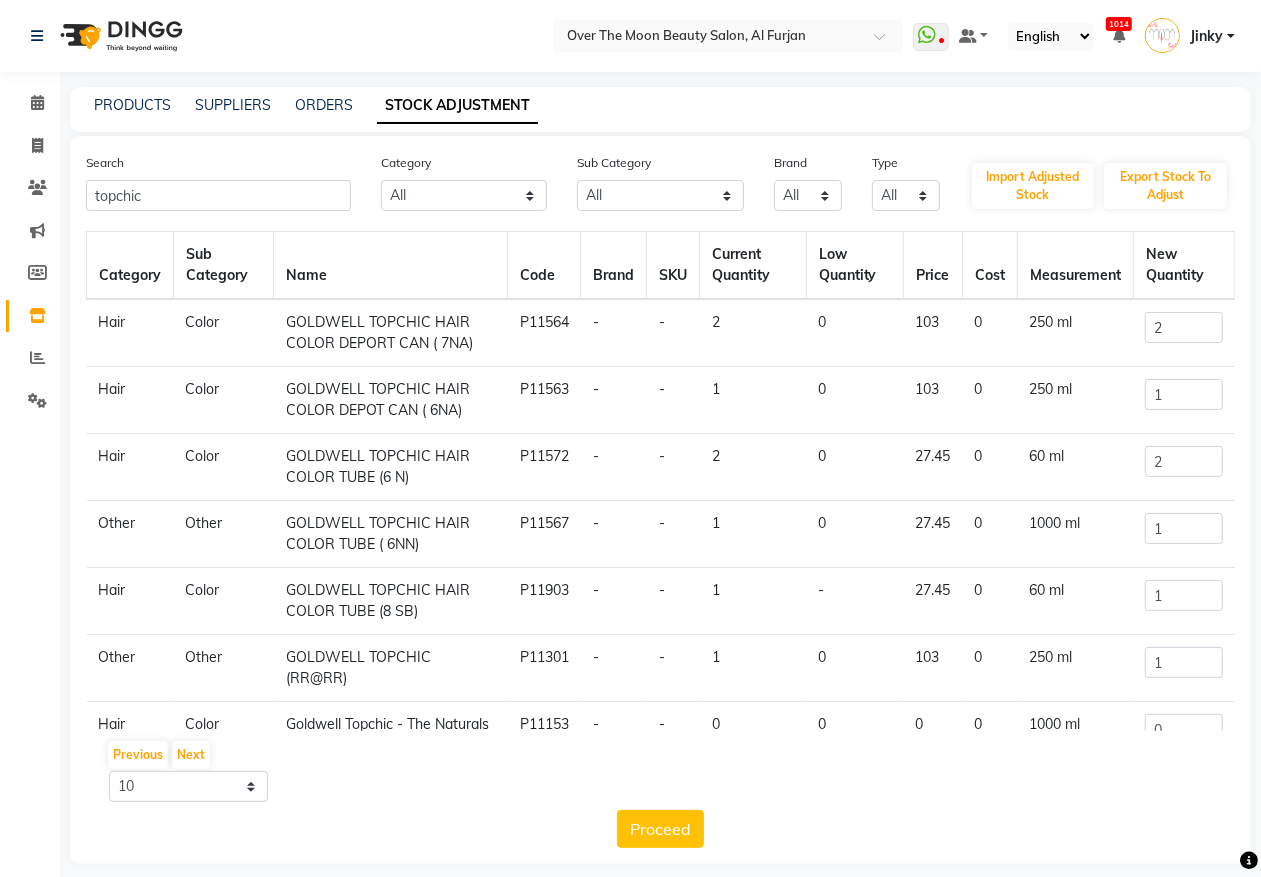 copy on "GOLDWELL TOPCHIC HAIR COLOR TUBE (6 N)" 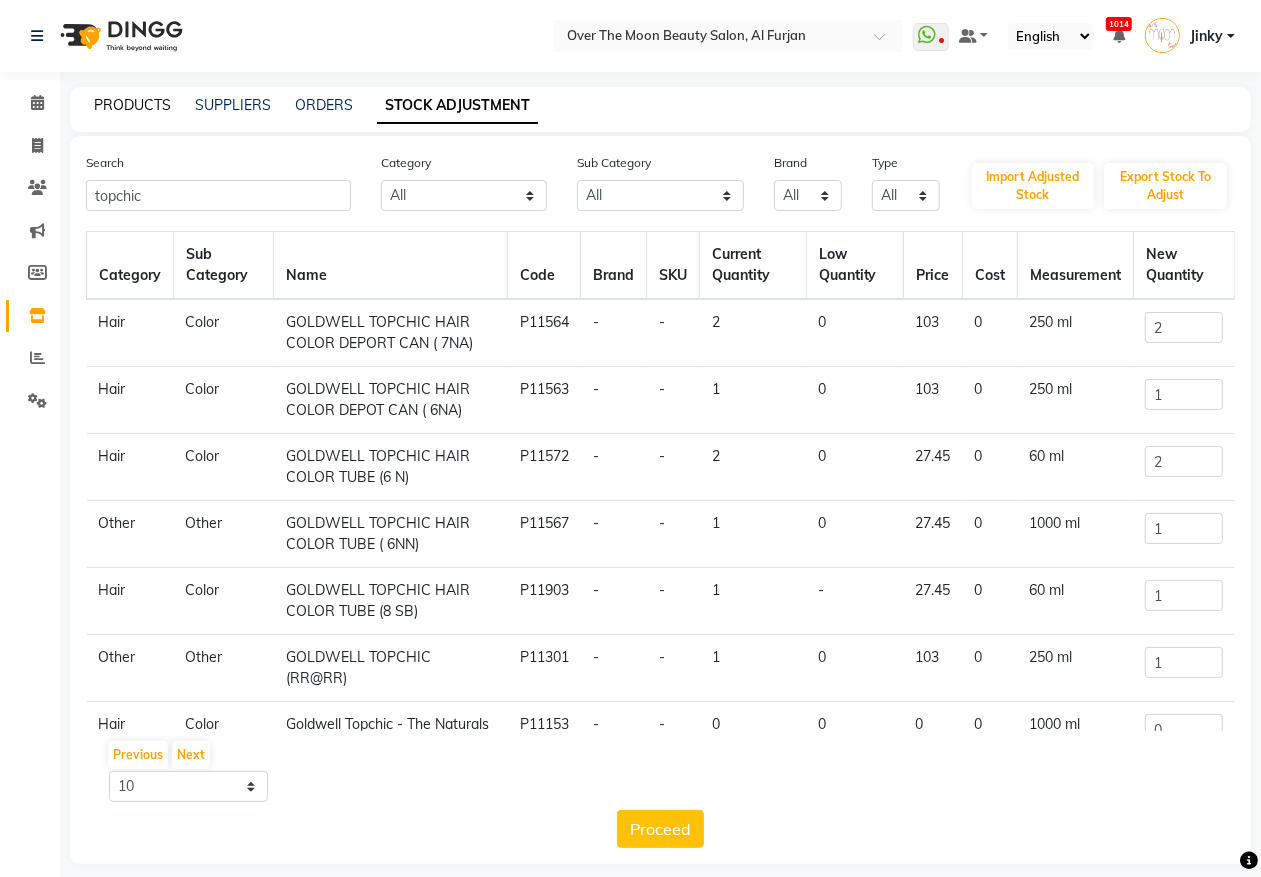 click on "PRODUCTS" 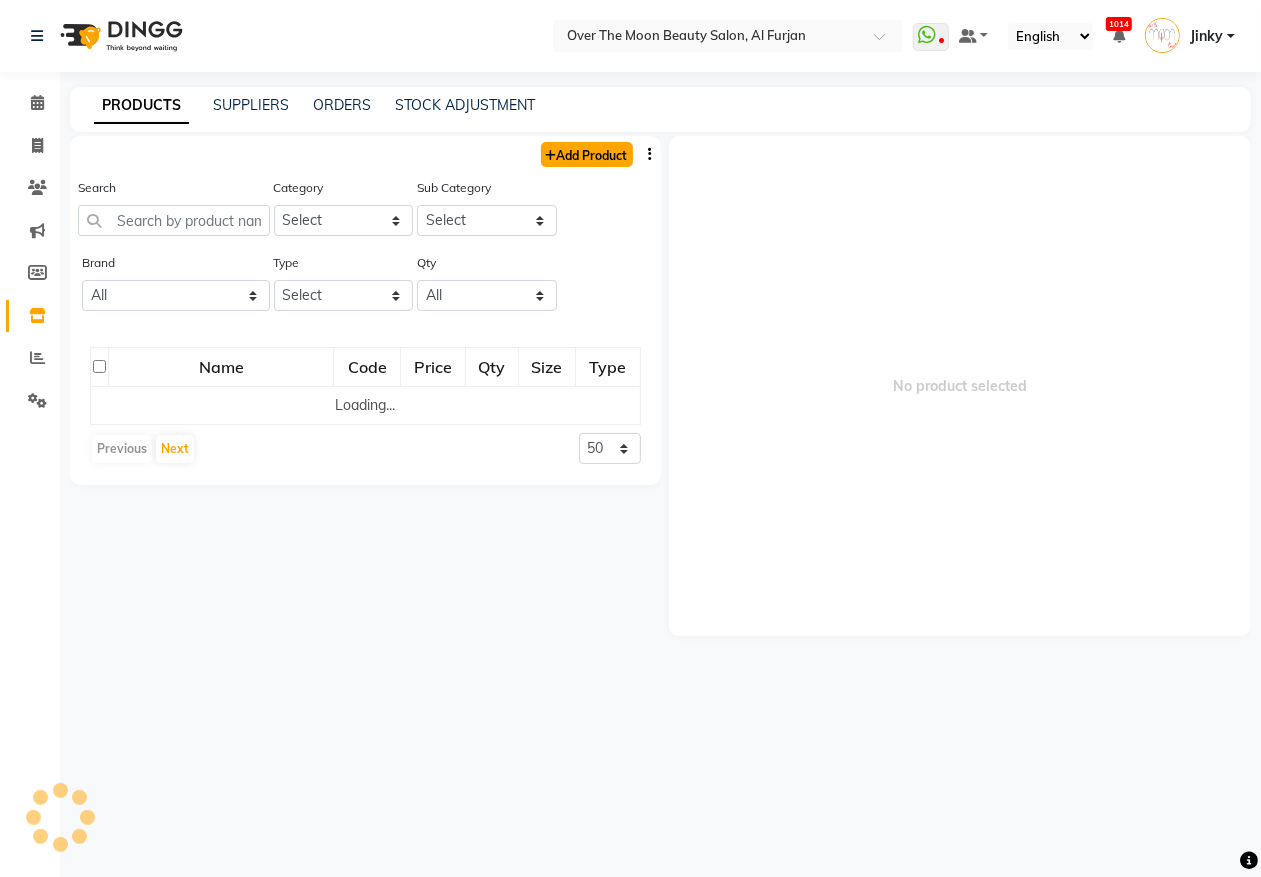 click on "Add Product" 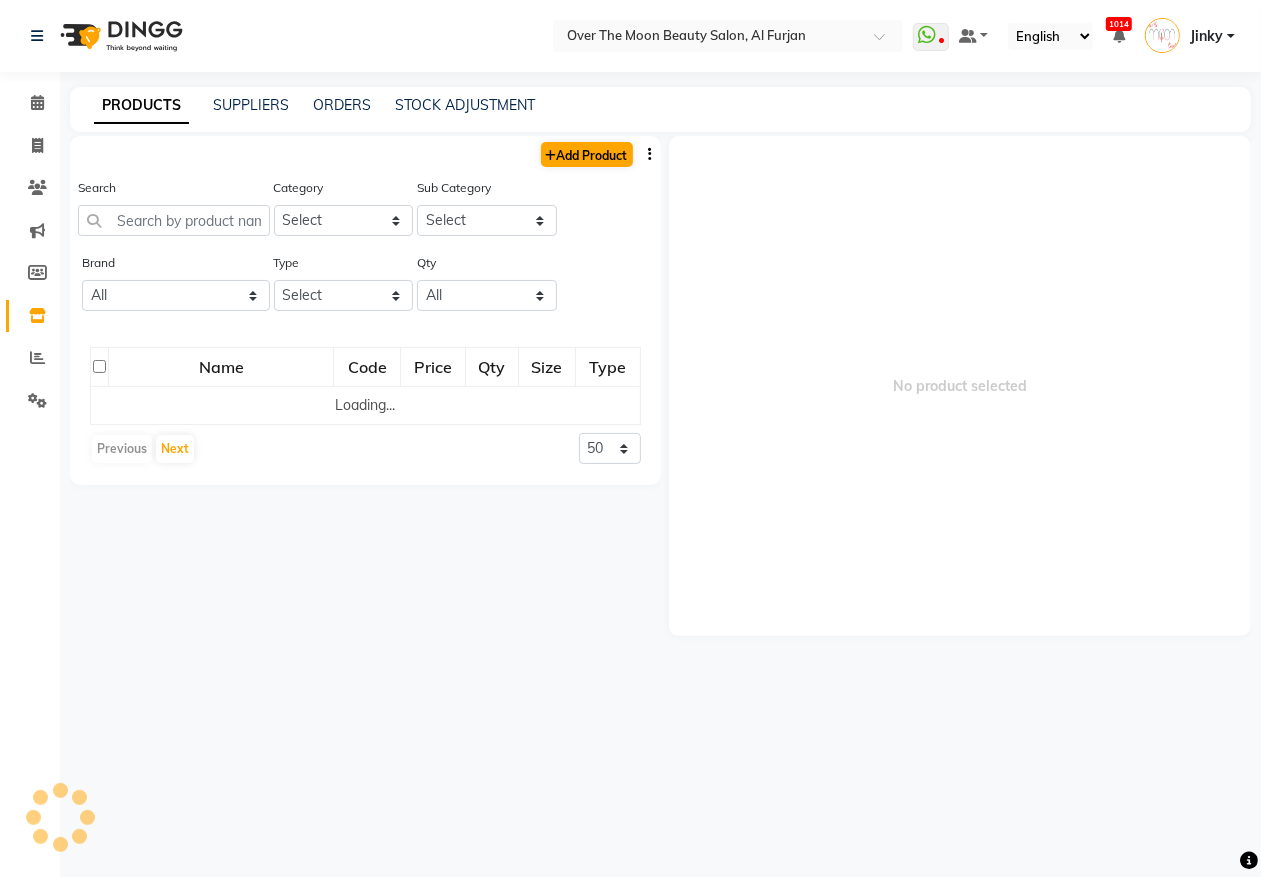 select on "true" 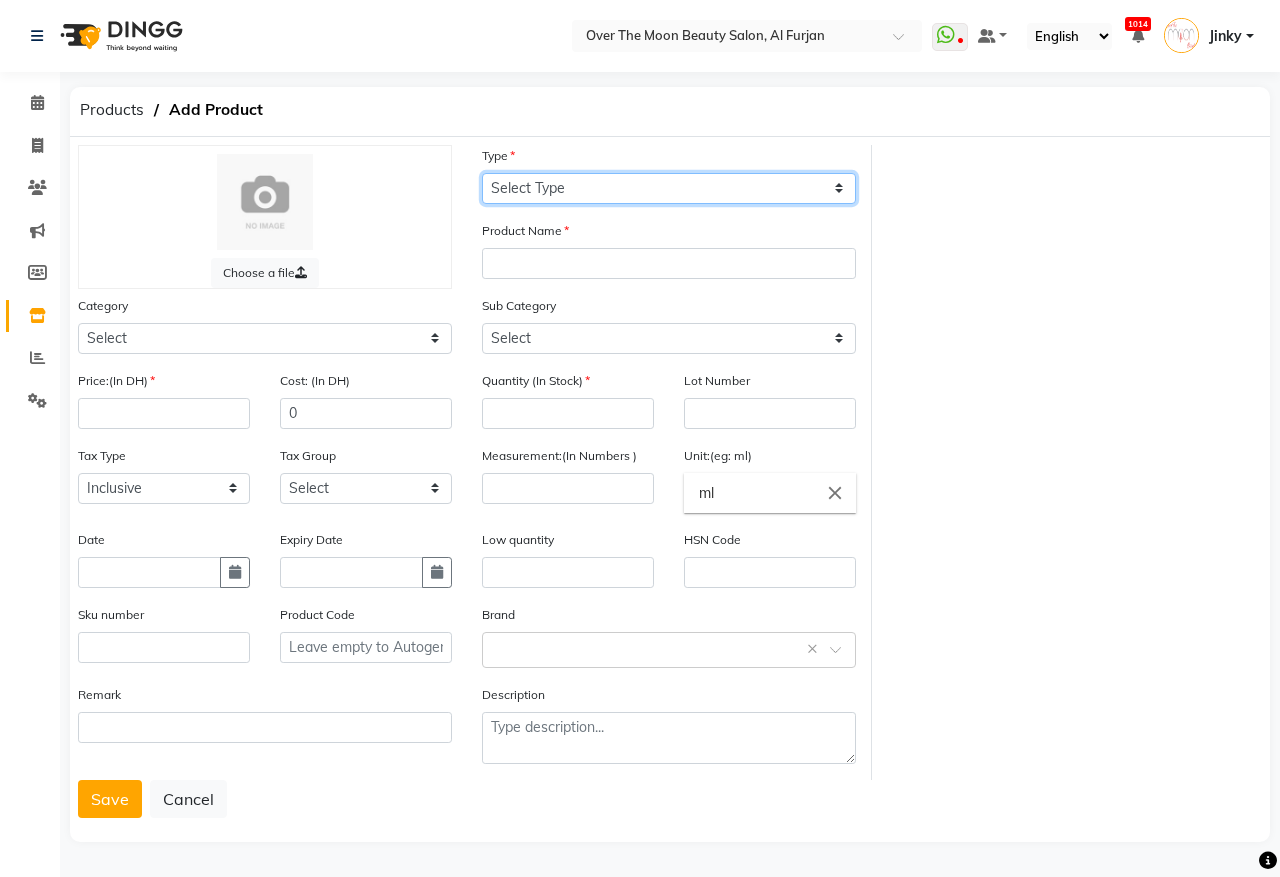 click on "Select Type Both Retail Consumable" 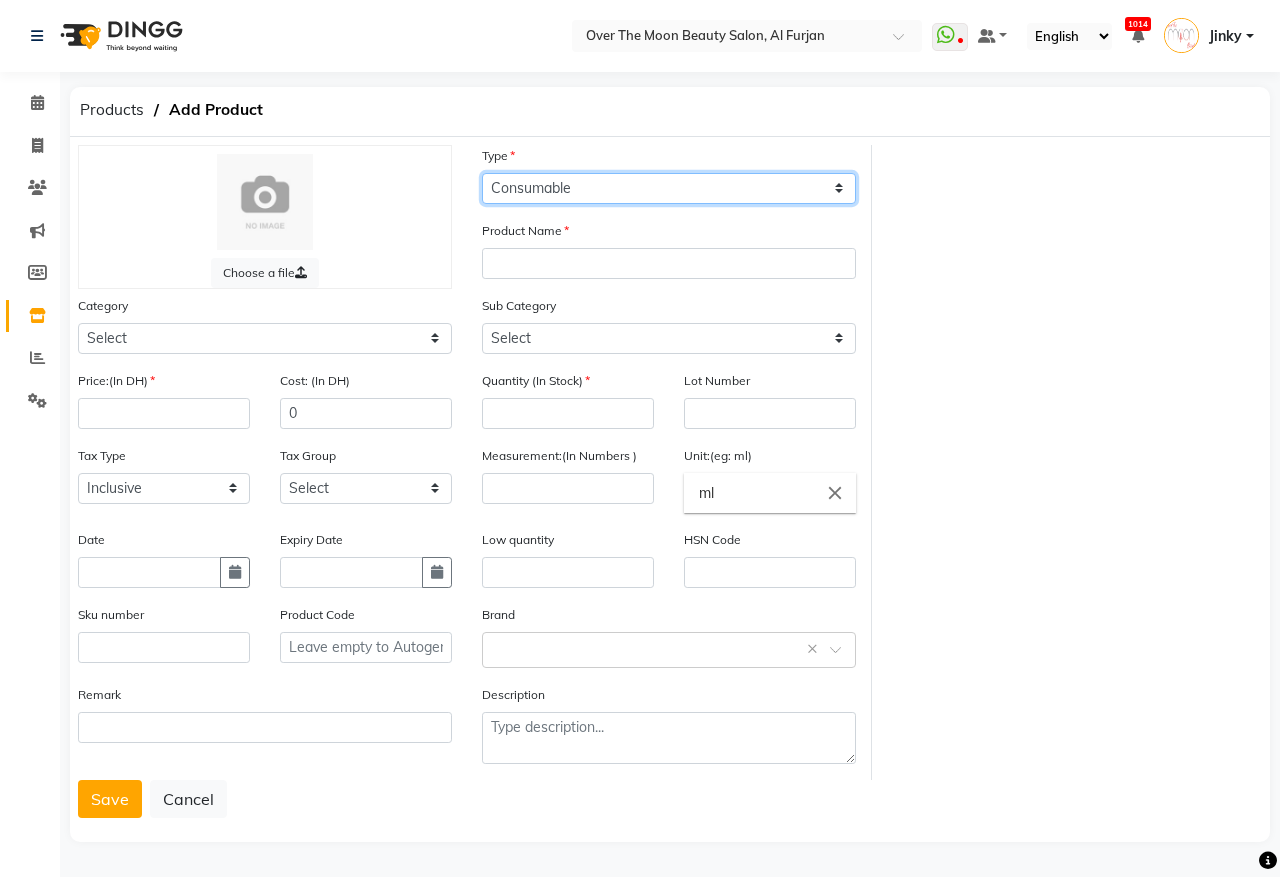 click on "Select Type Both Retail Consumable" 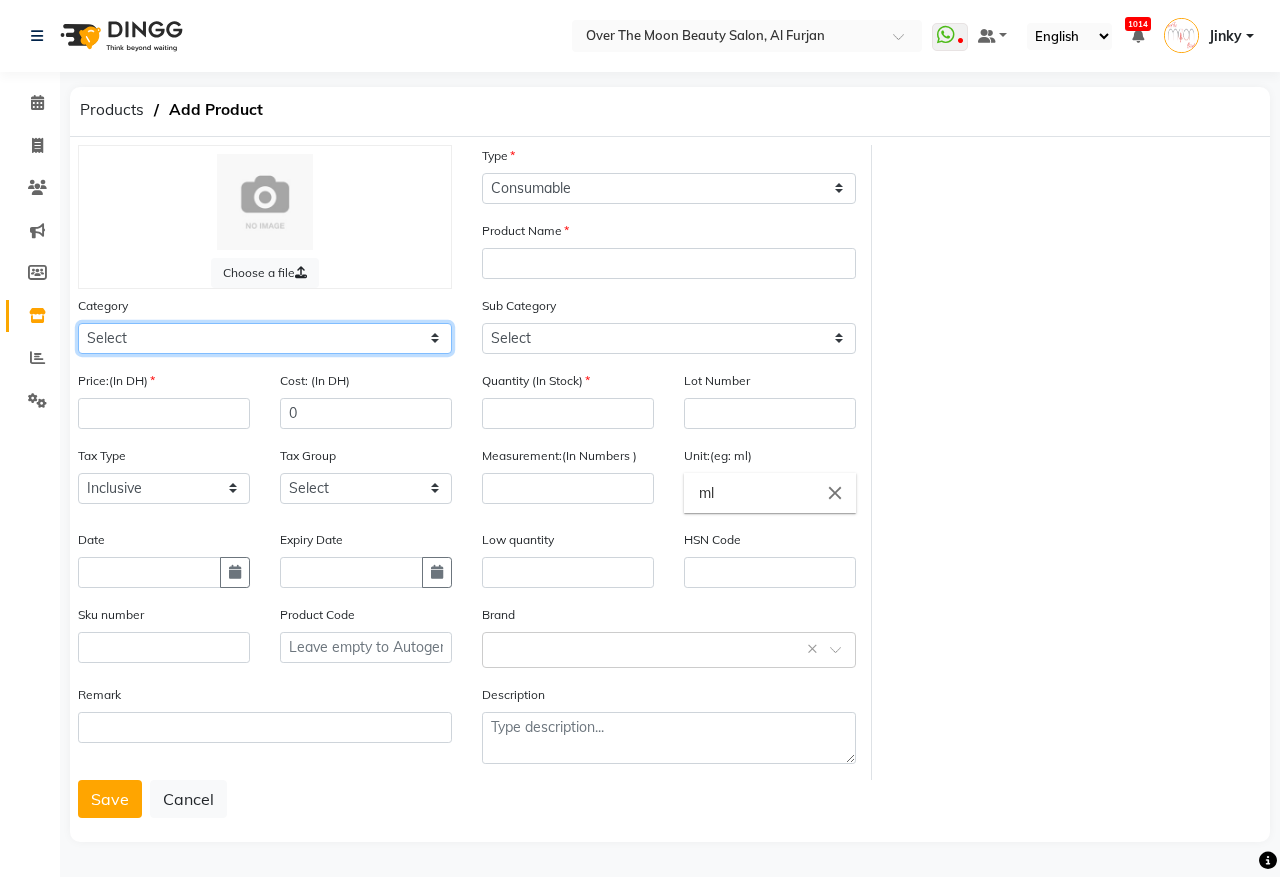 click on "Select Hair Skin Makeup Personal Care Appliances Beard Waxing Disposable Threading Hands and Feet Beauty Planet Botox Cadiveu Casmara Cheryls Loreal Olaplex Other" 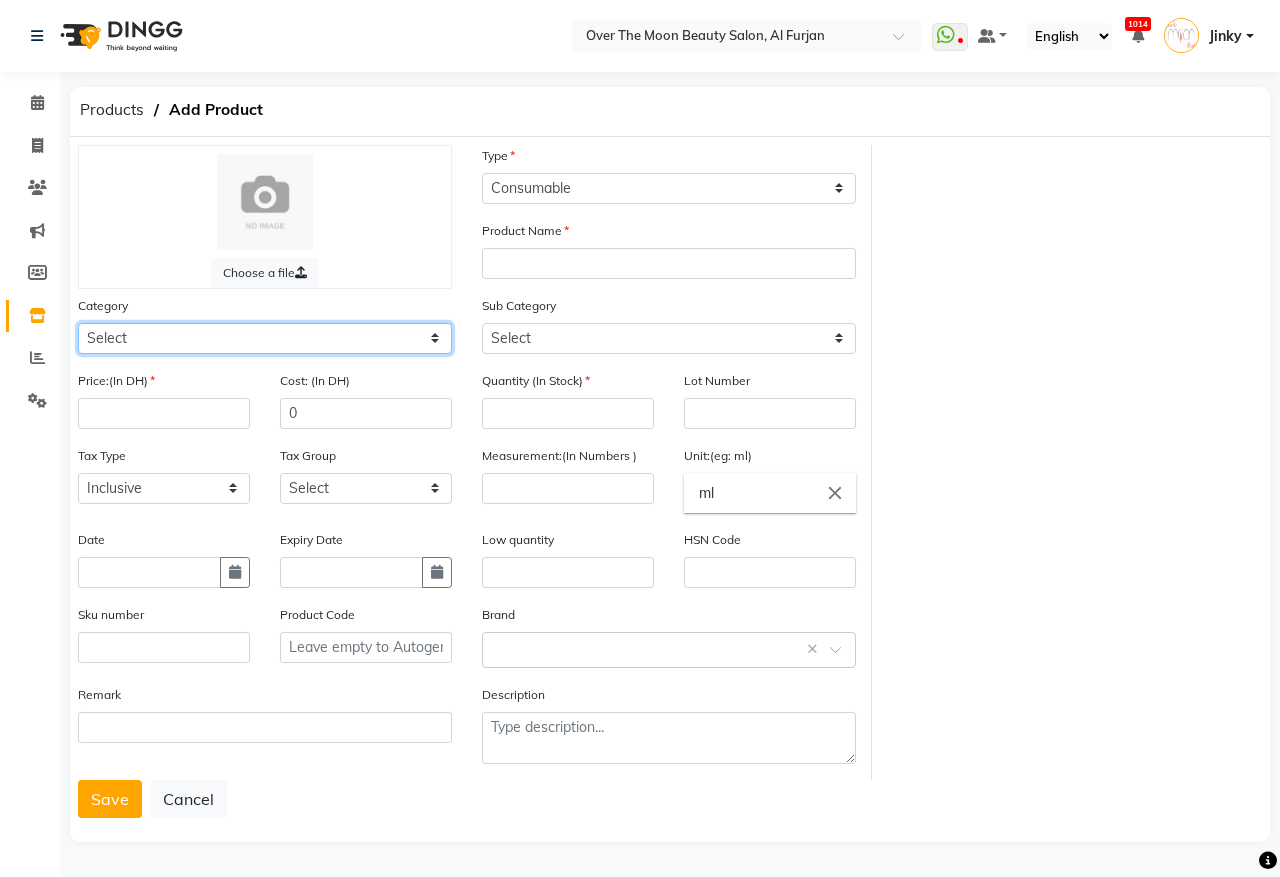 select on "[PHONE]" 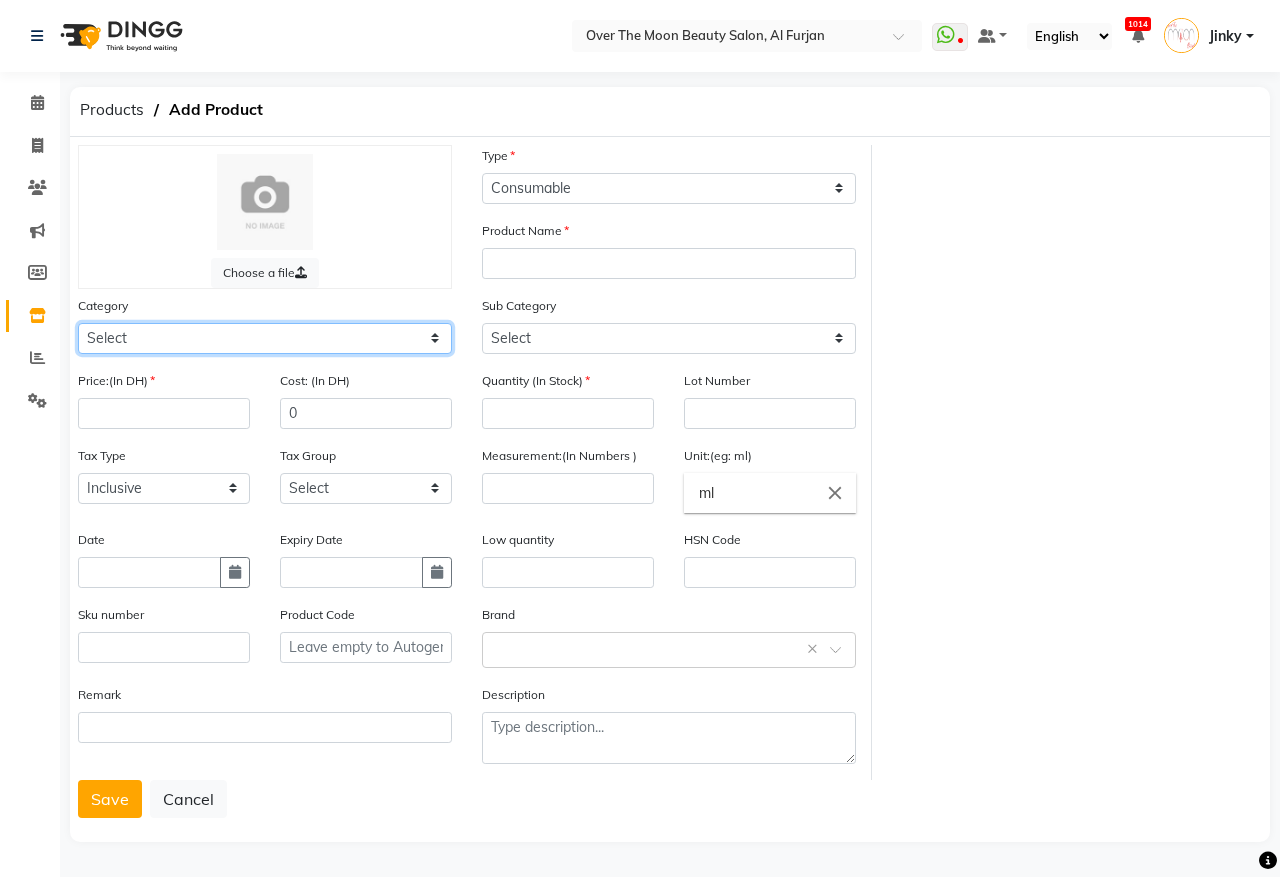 click on "Select Hair Skin Makeup Personal Care Appliances Beard Waxing Disposable Threading Hands and Feet Beauty Planet Botox Cadiveu Casmara Cheryls Loreal Olaplex Other" 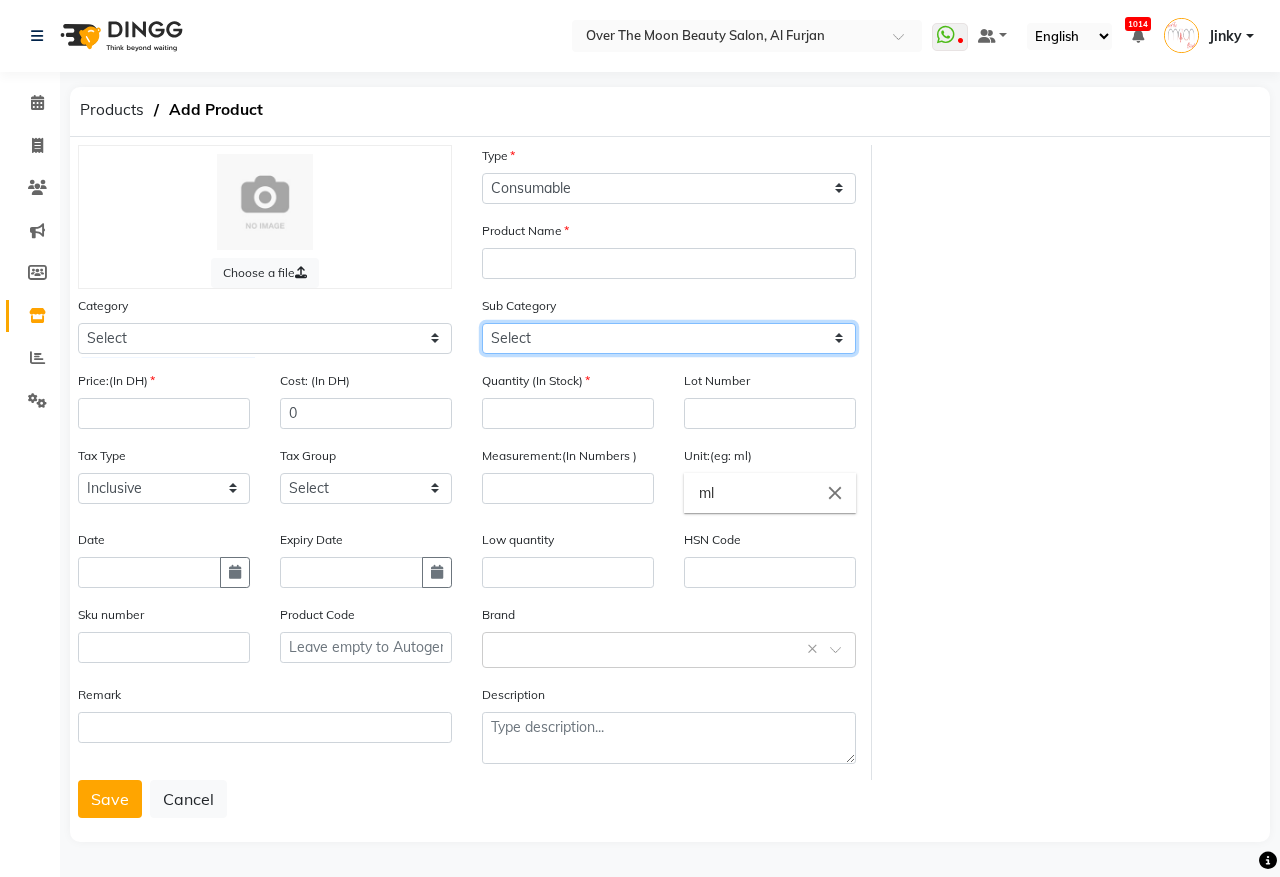 click on "Select Shampoo Conditioner Cream Mask Oil Serum Color Appliances Treatment Styling Kit & Combo Other" 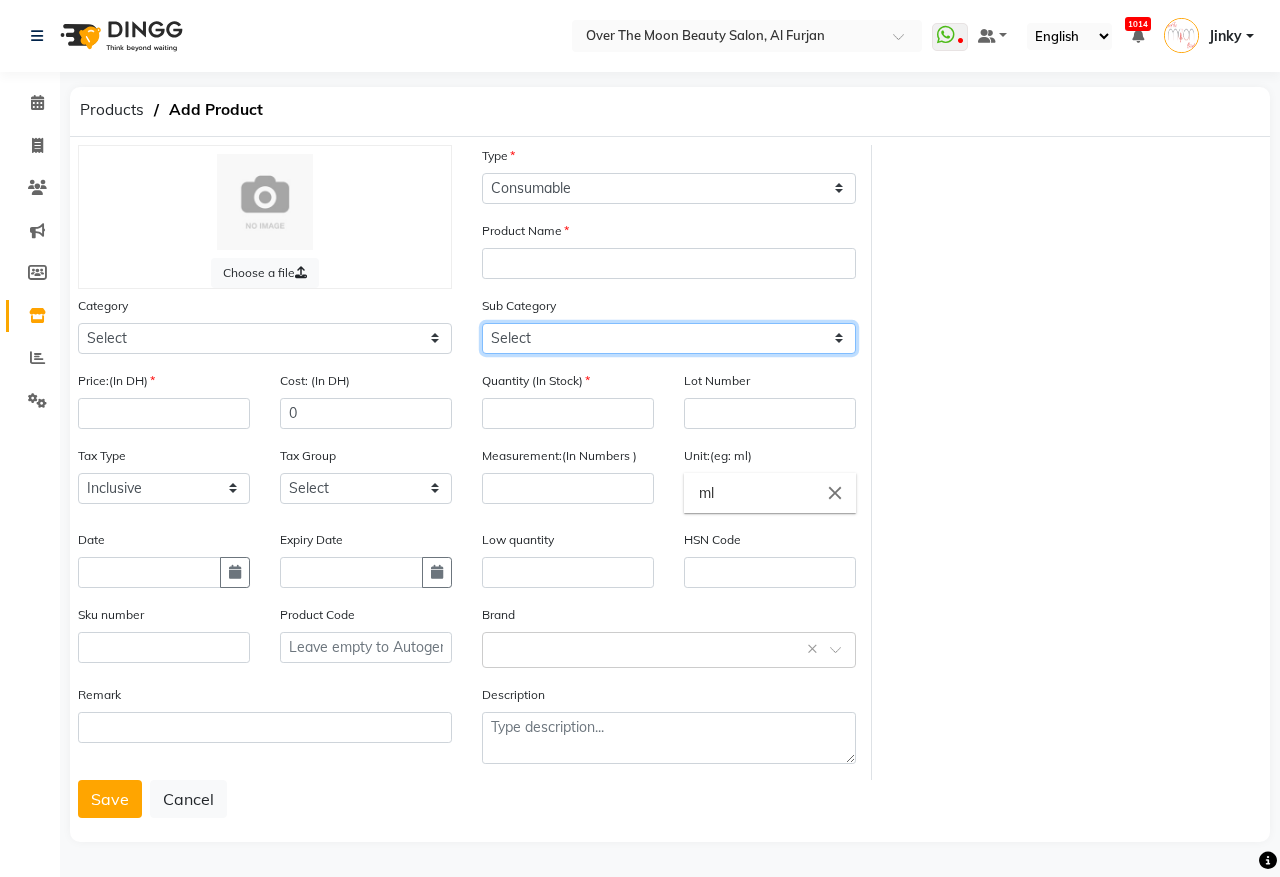 select on "478101107" 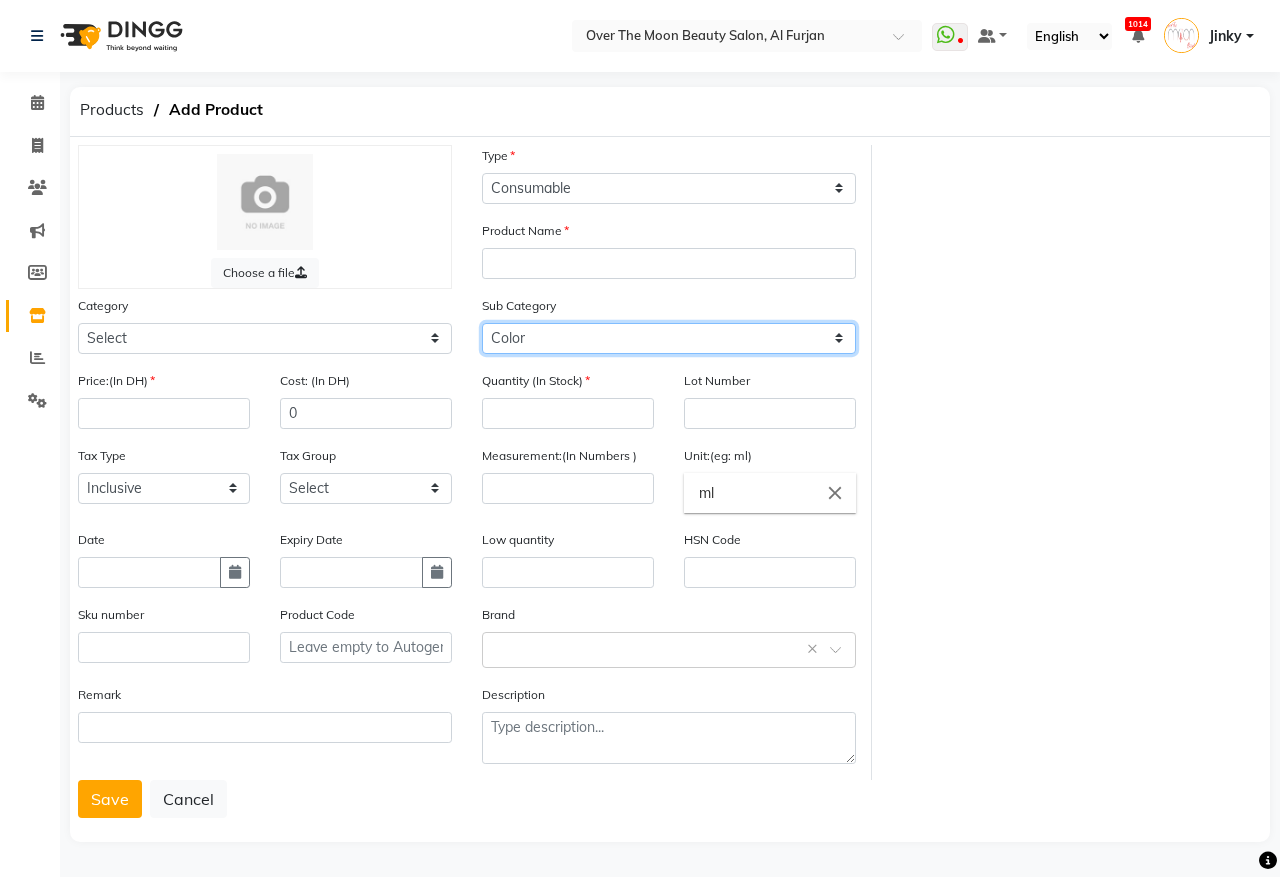 click on "Select Shampoo Conditioner Cream Mask Oil Serum Color Appliances Treatment Styling Kit & Combo Other" 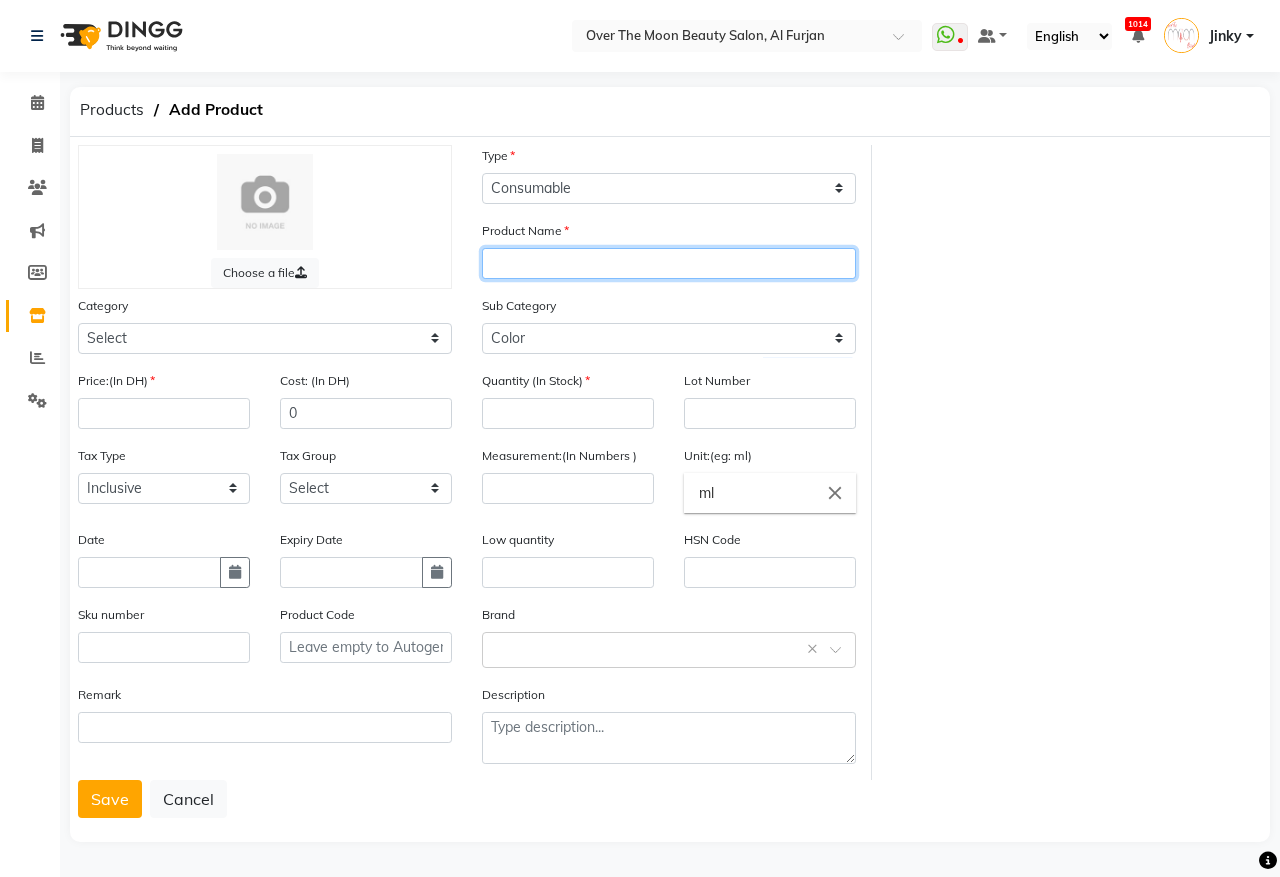 click 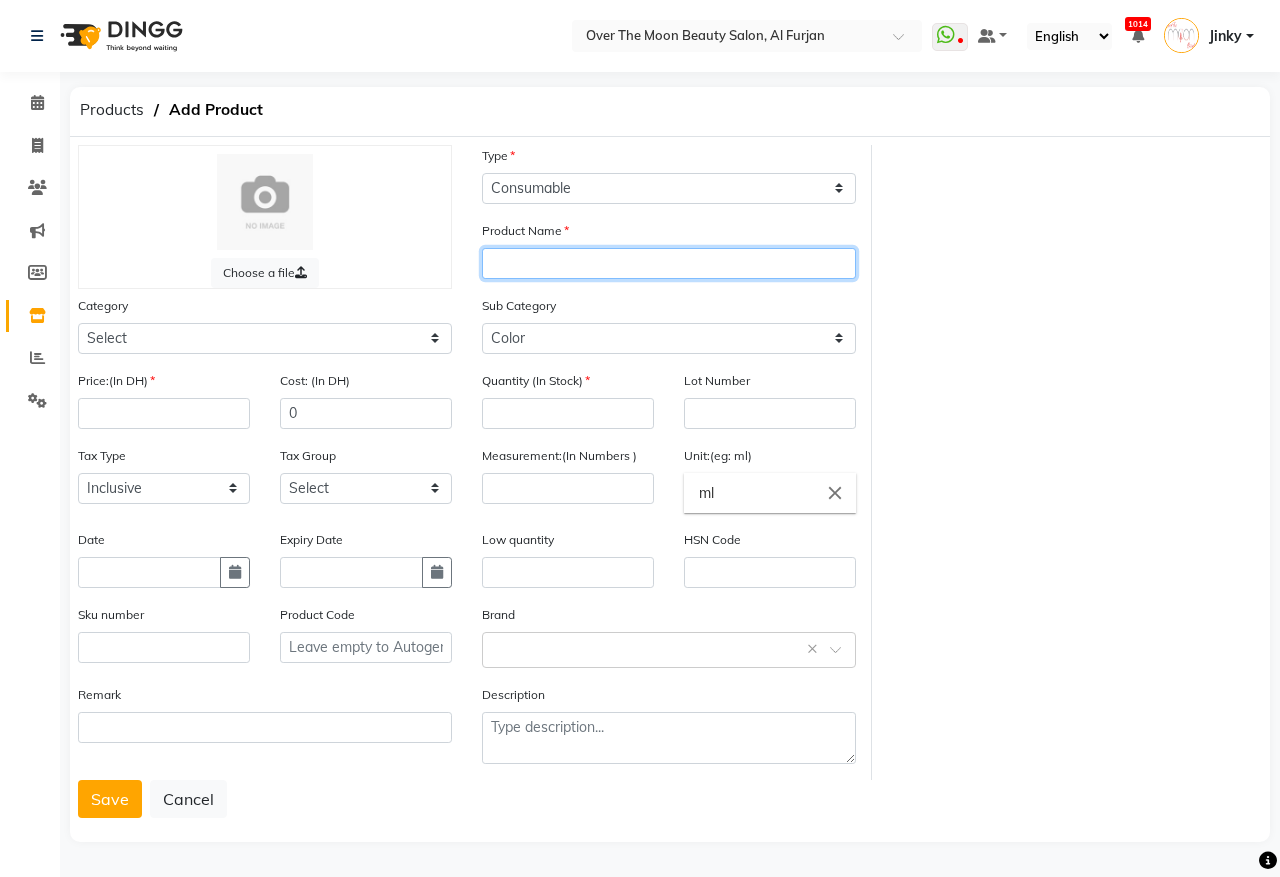 paste on "GOLDWELL TOPCHIC HAIR COLOR TUBE (6 N)" 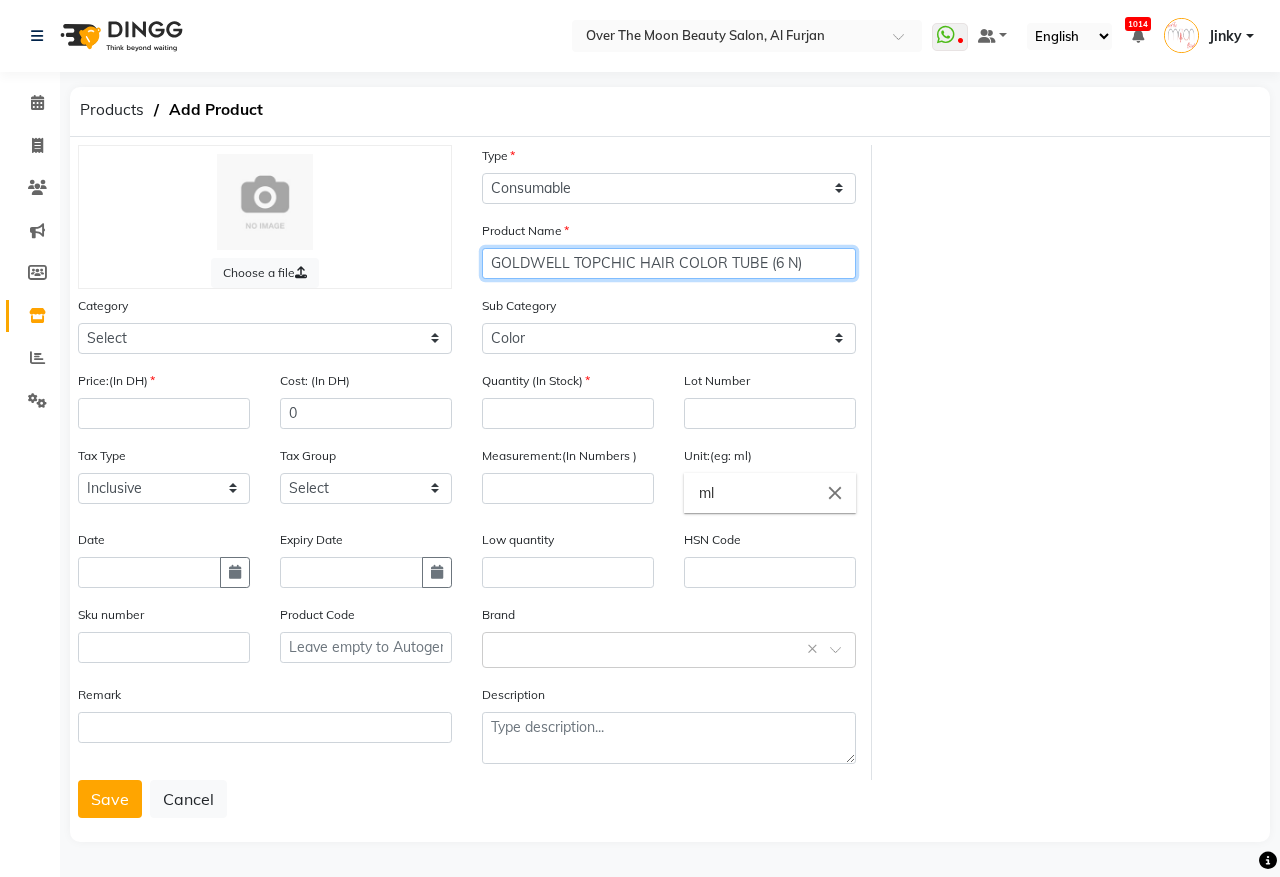 click on "GOLDWELL TOPCHIC HAIR COLOR TUBE (6 N)" 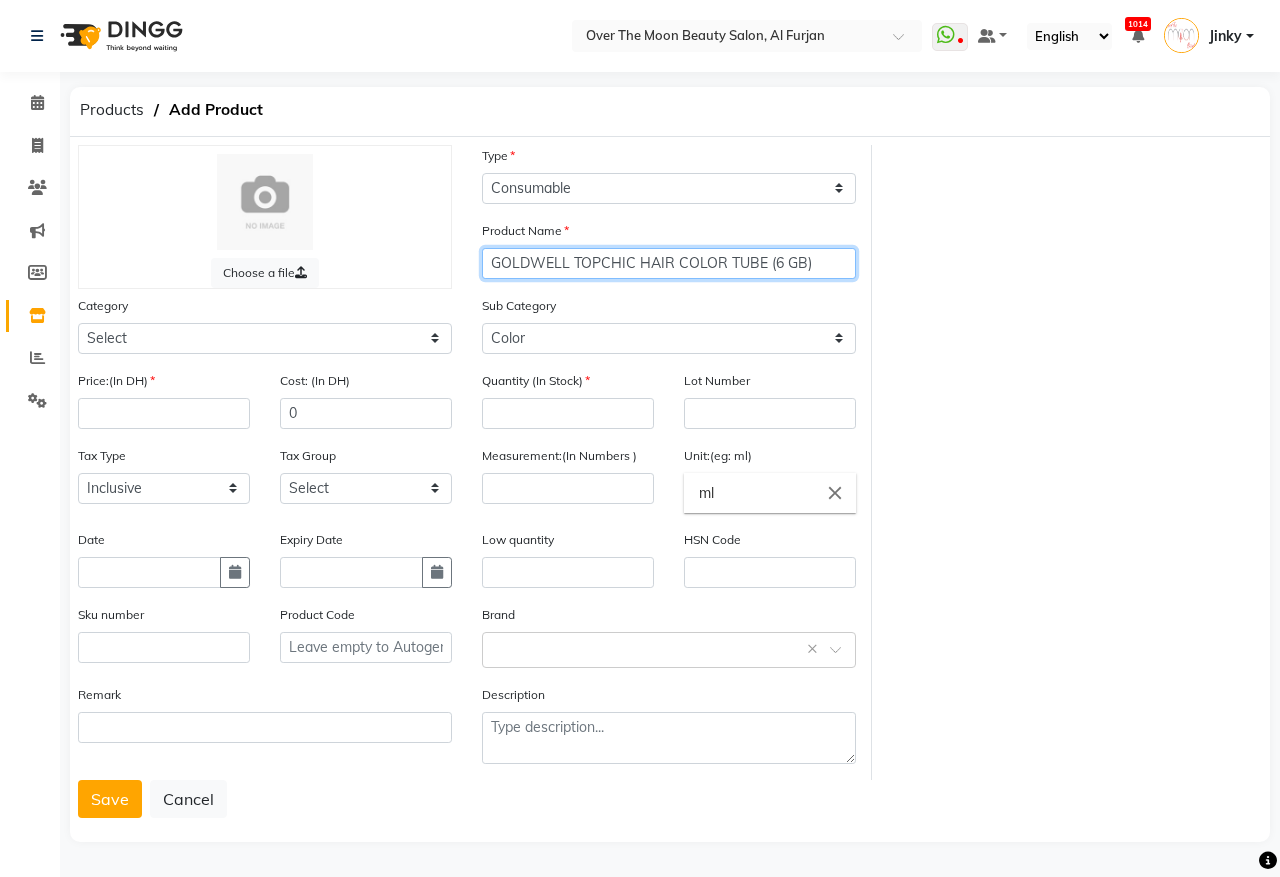 click on "GOLDWELL TOPCHIC HAIR COLOR TUBE (6 GB)" 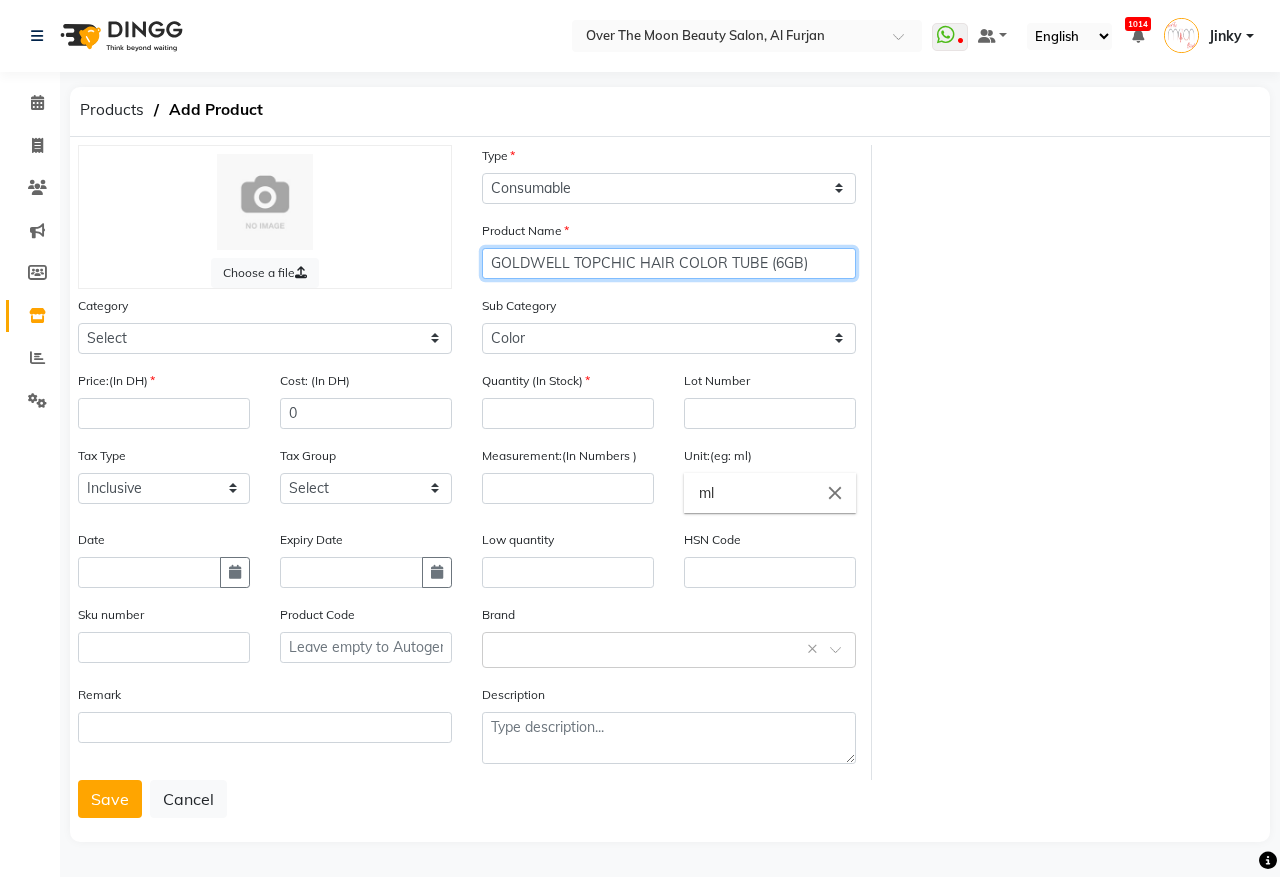 type on "GOLDWELL TOPCHIC HAIR COLOR TUBE (6GB)" 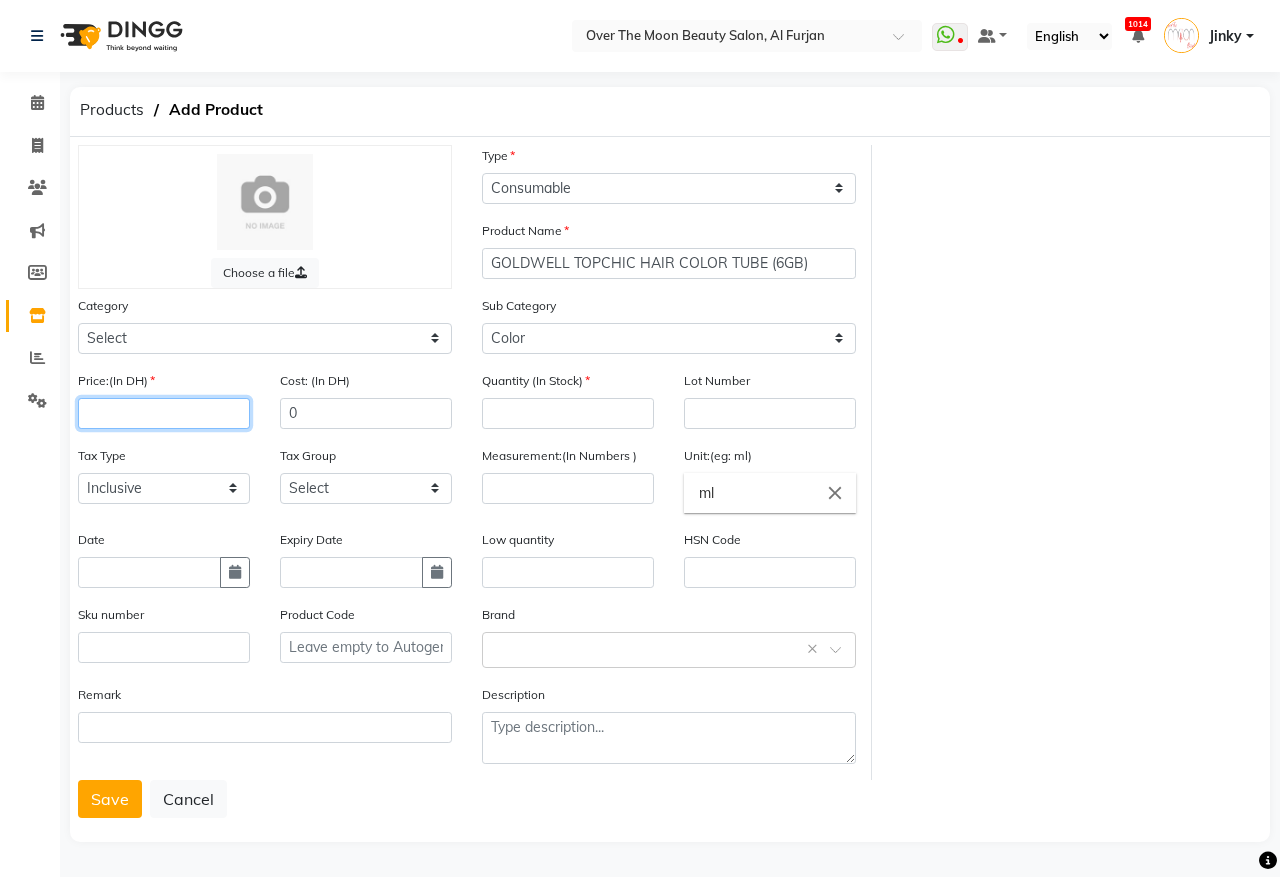 click 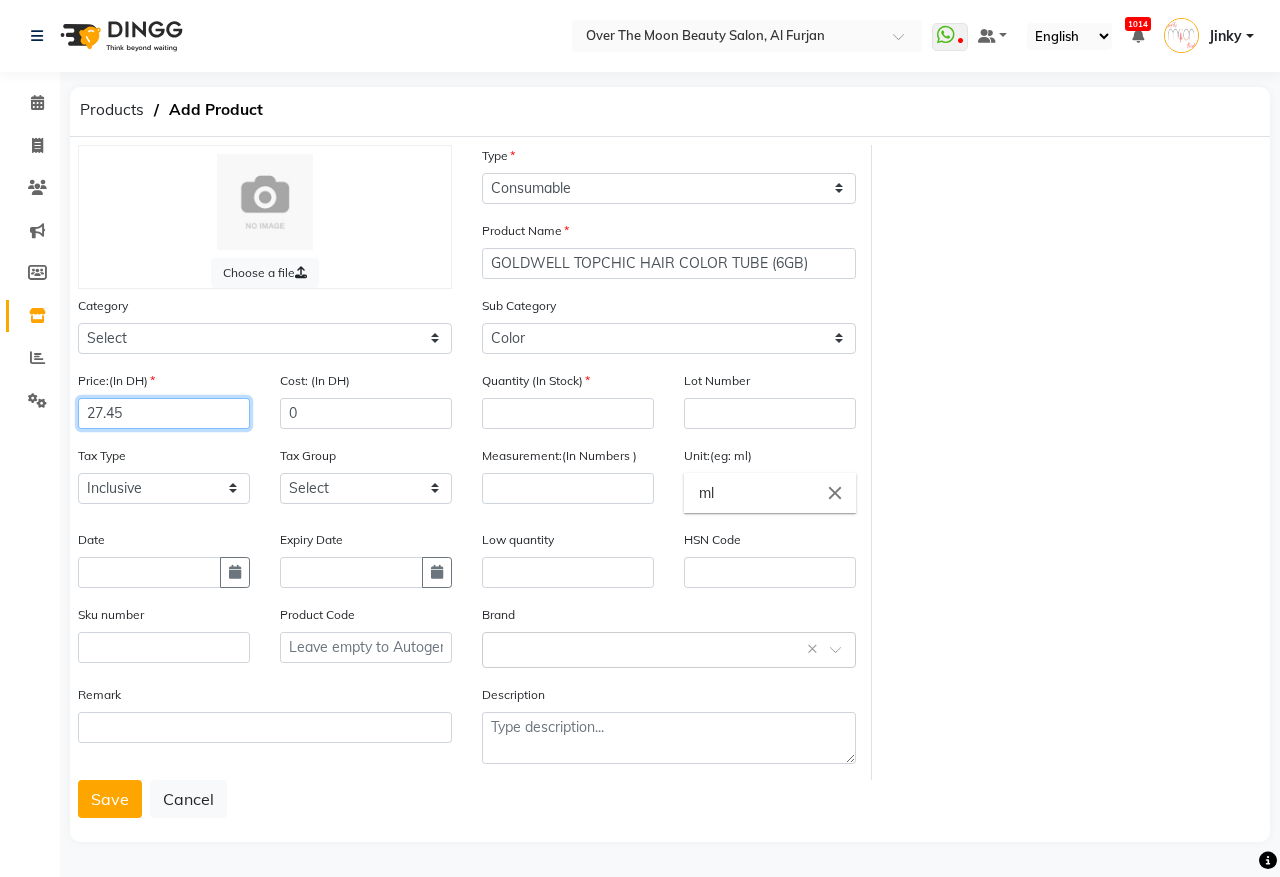 type on "27.45" 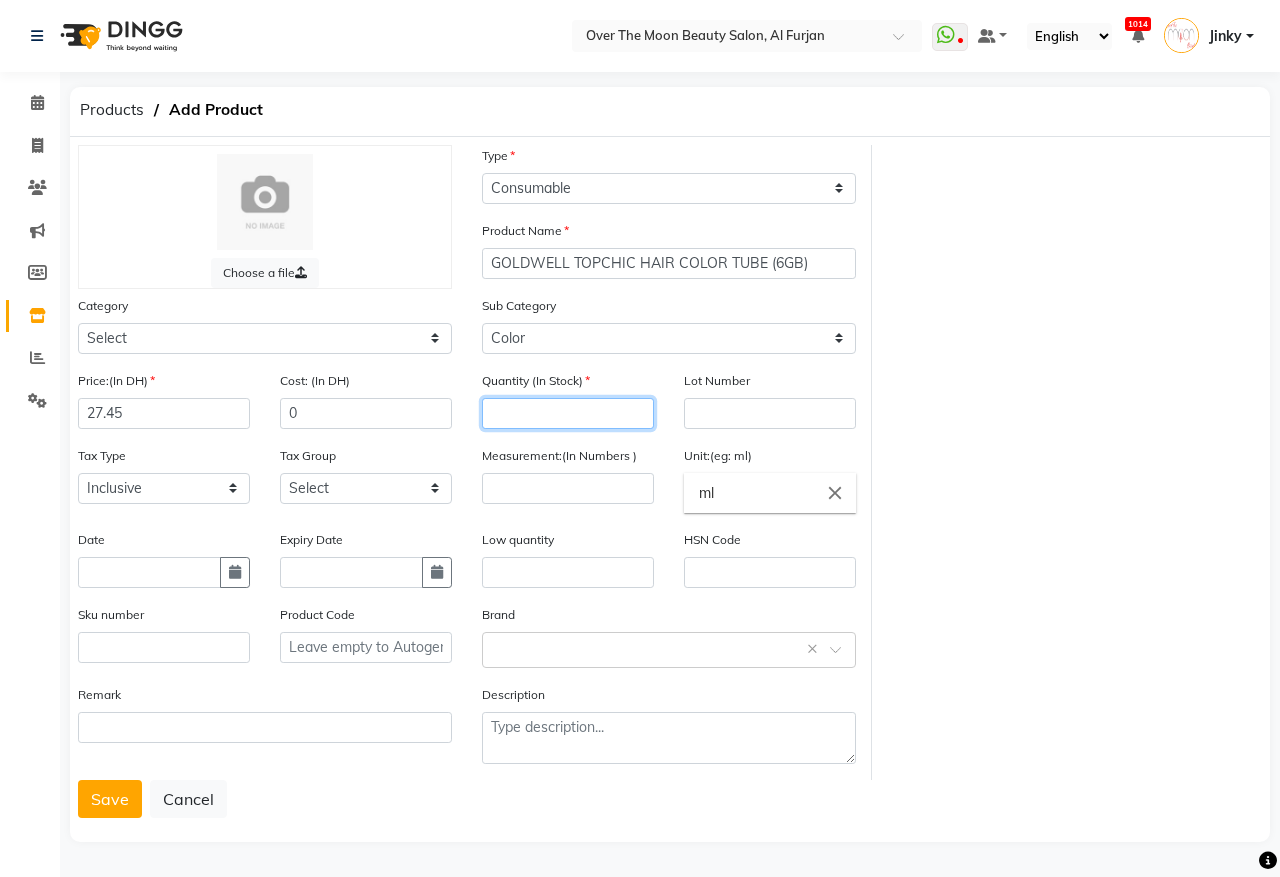click 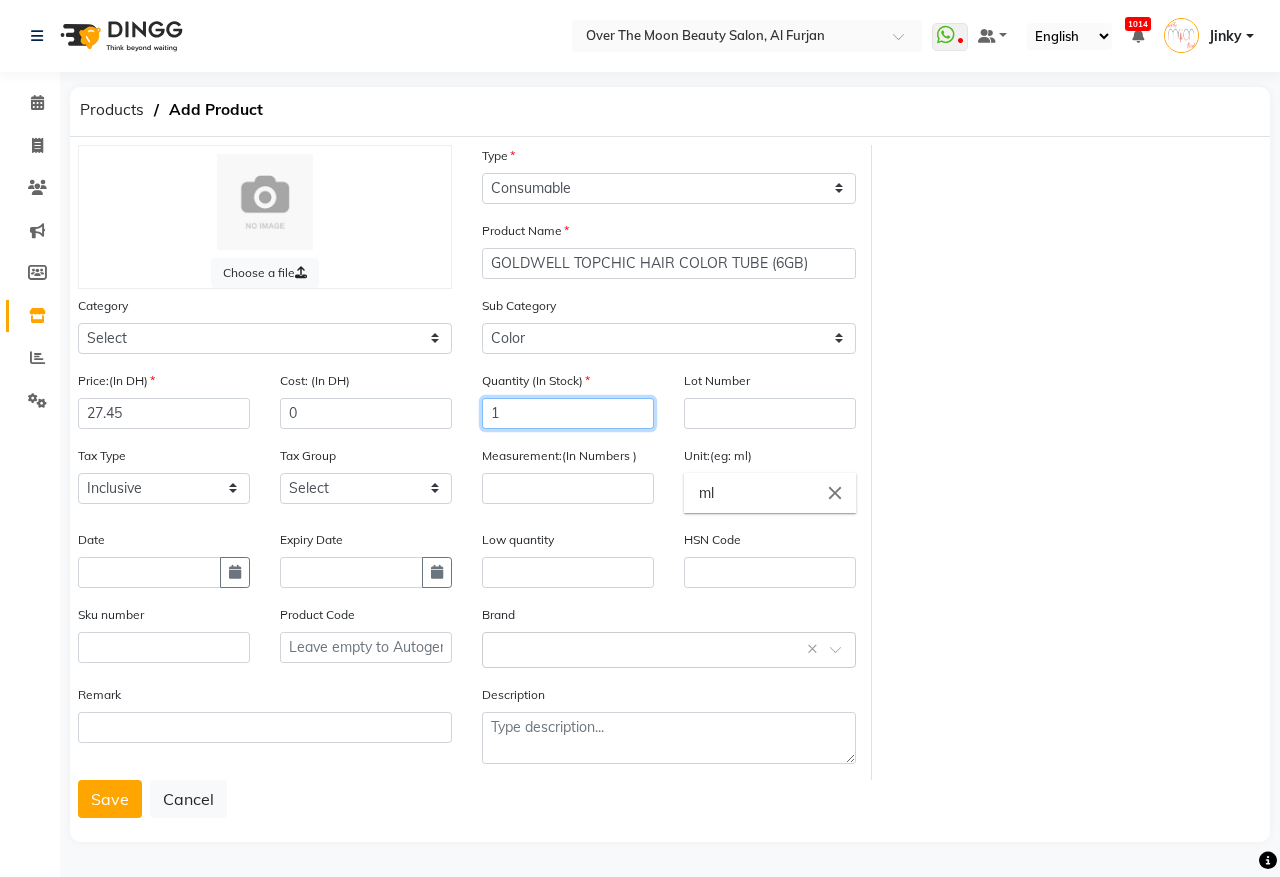 type on "1" 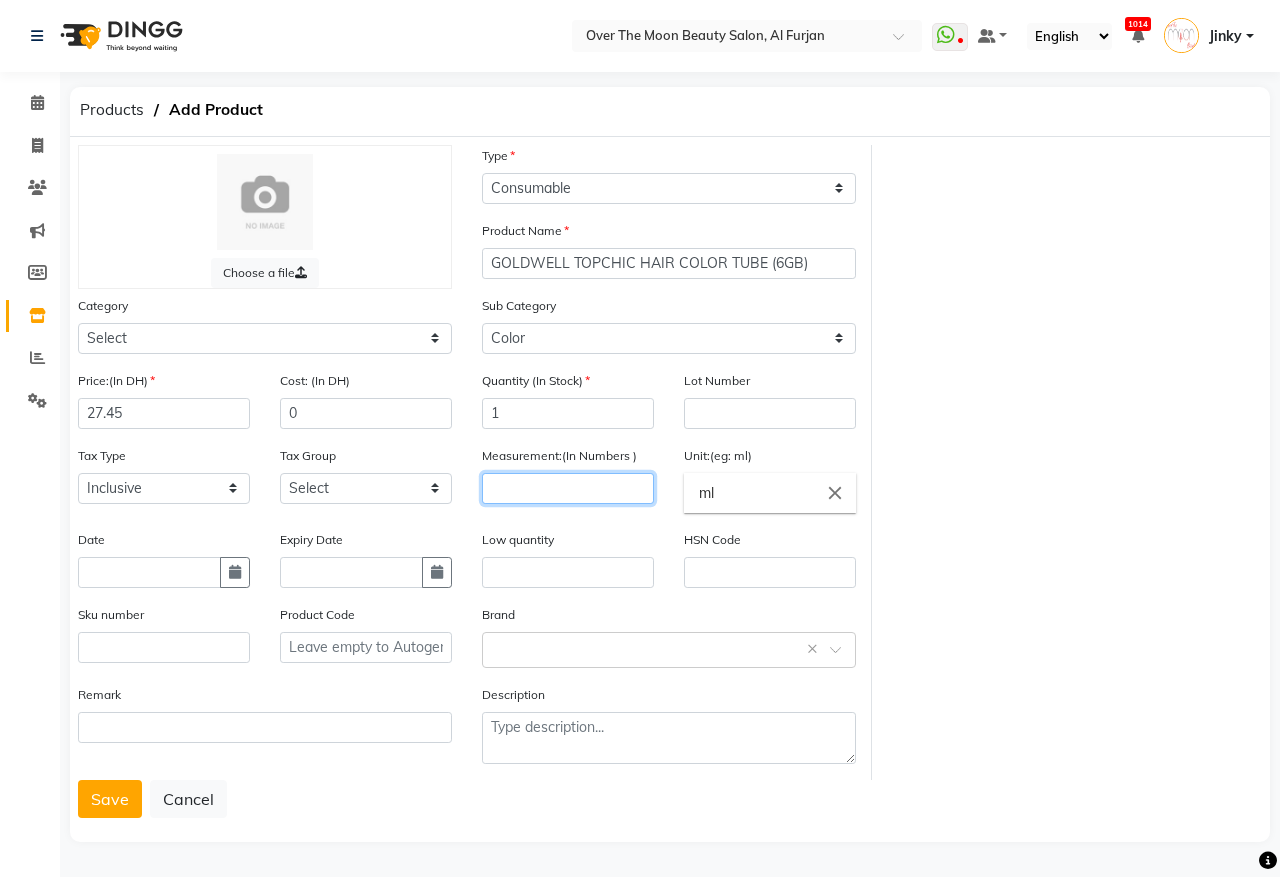 click 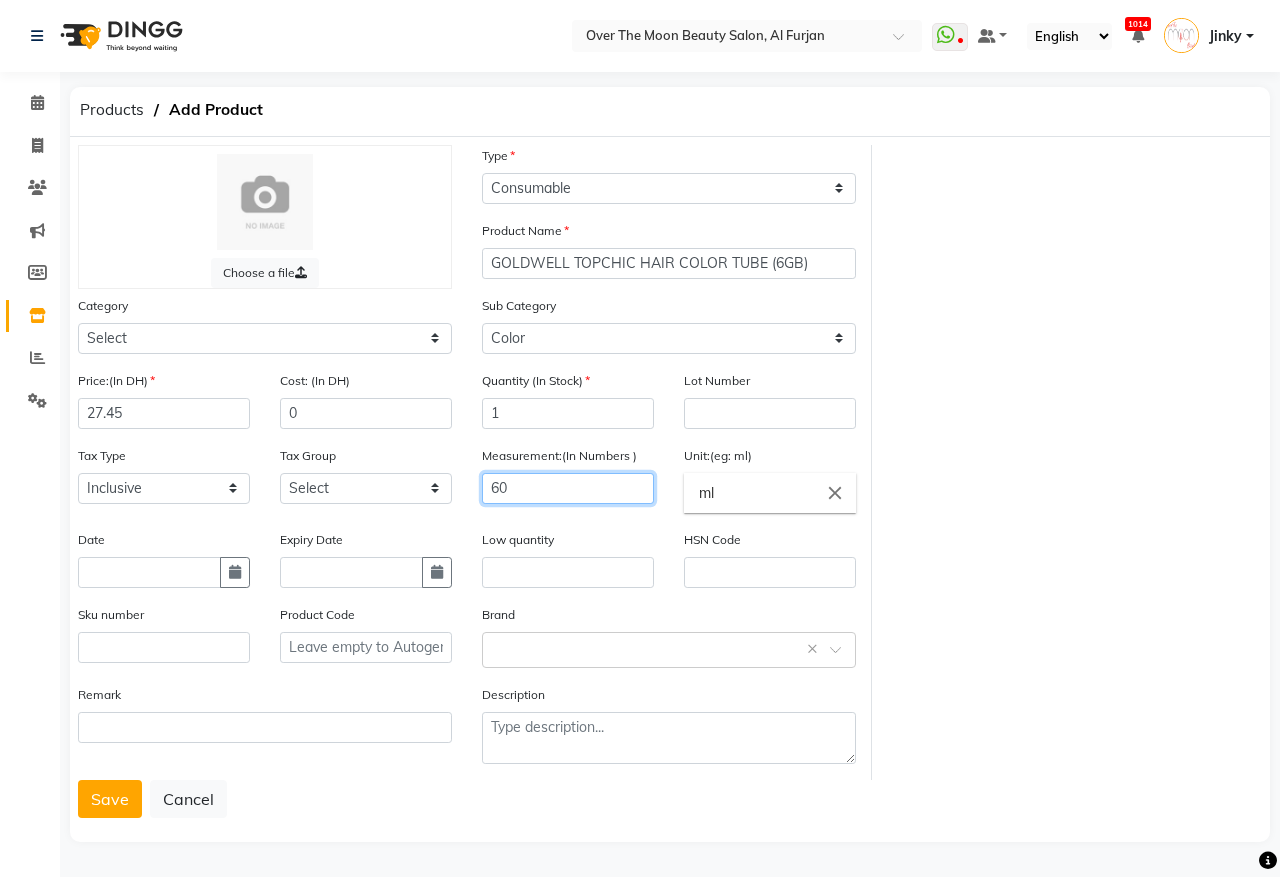 type on "60" 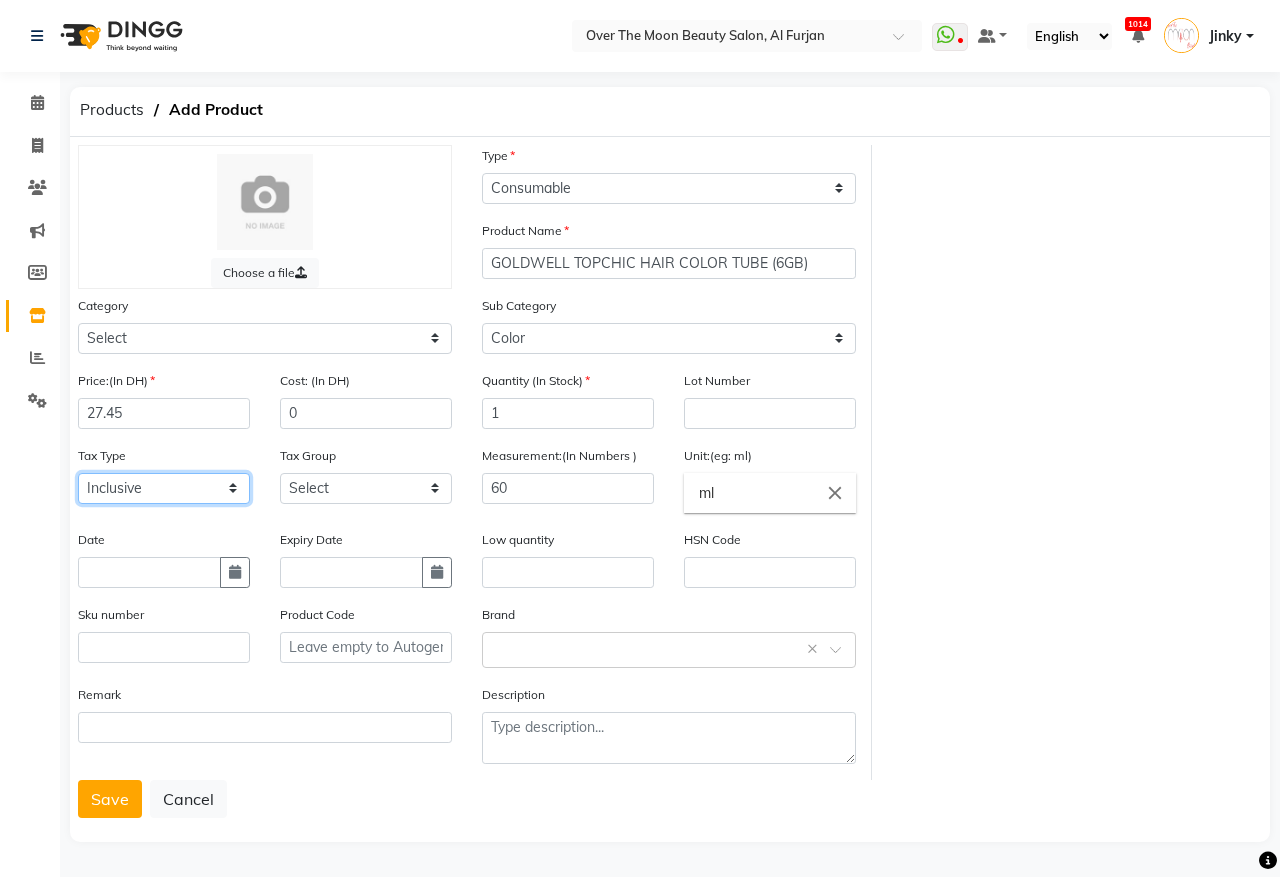 click on "Select Inclusive Exclusive" 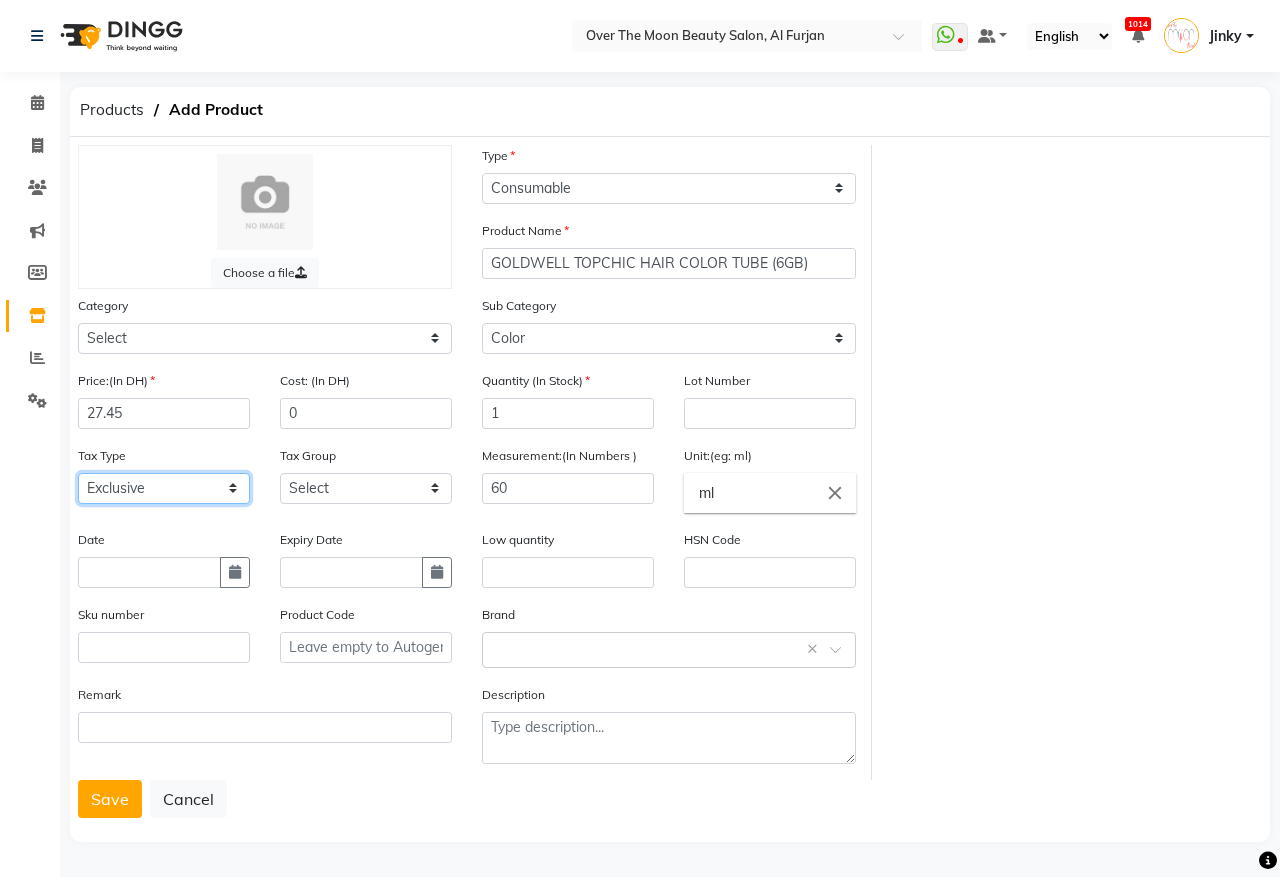 click on "Select Inclusive Exclusive" 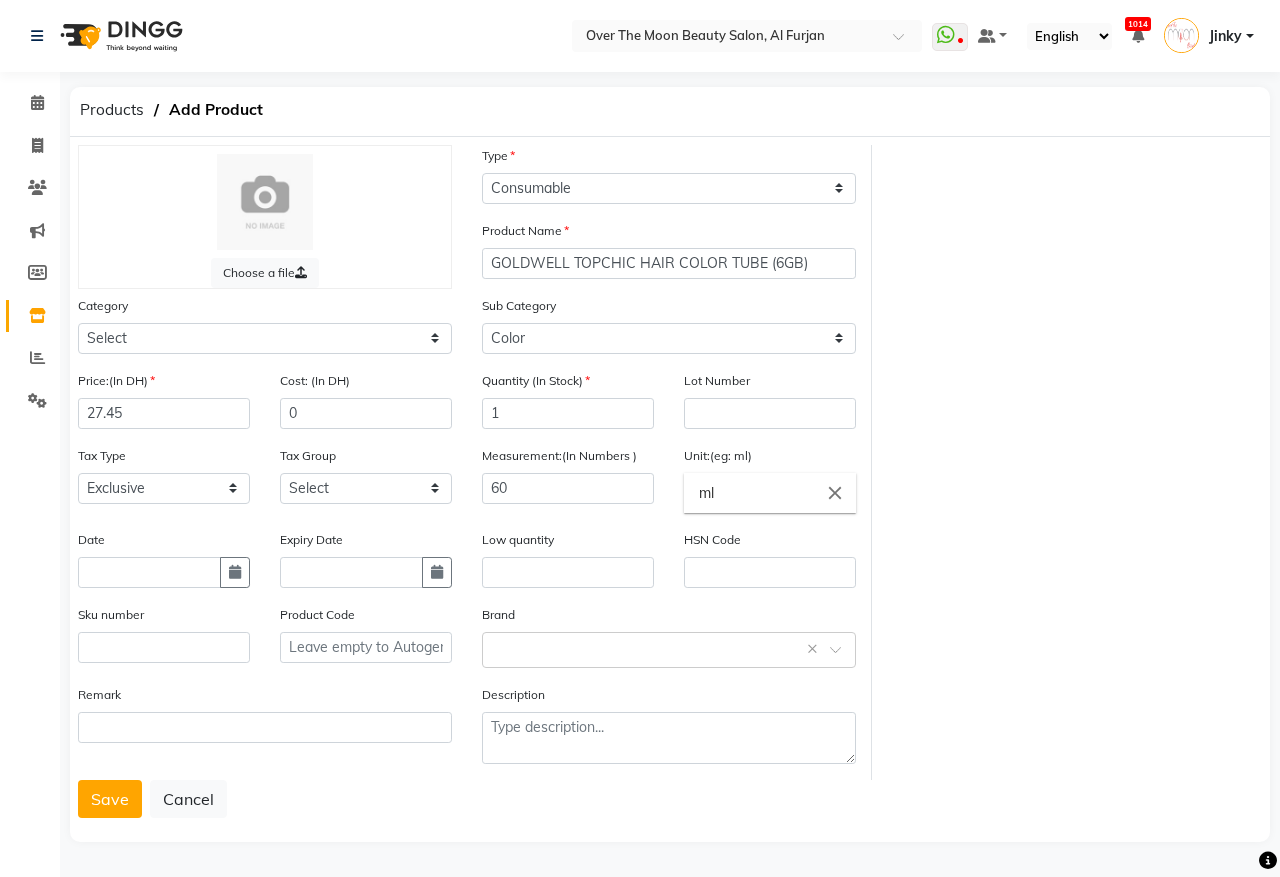click on "Save" 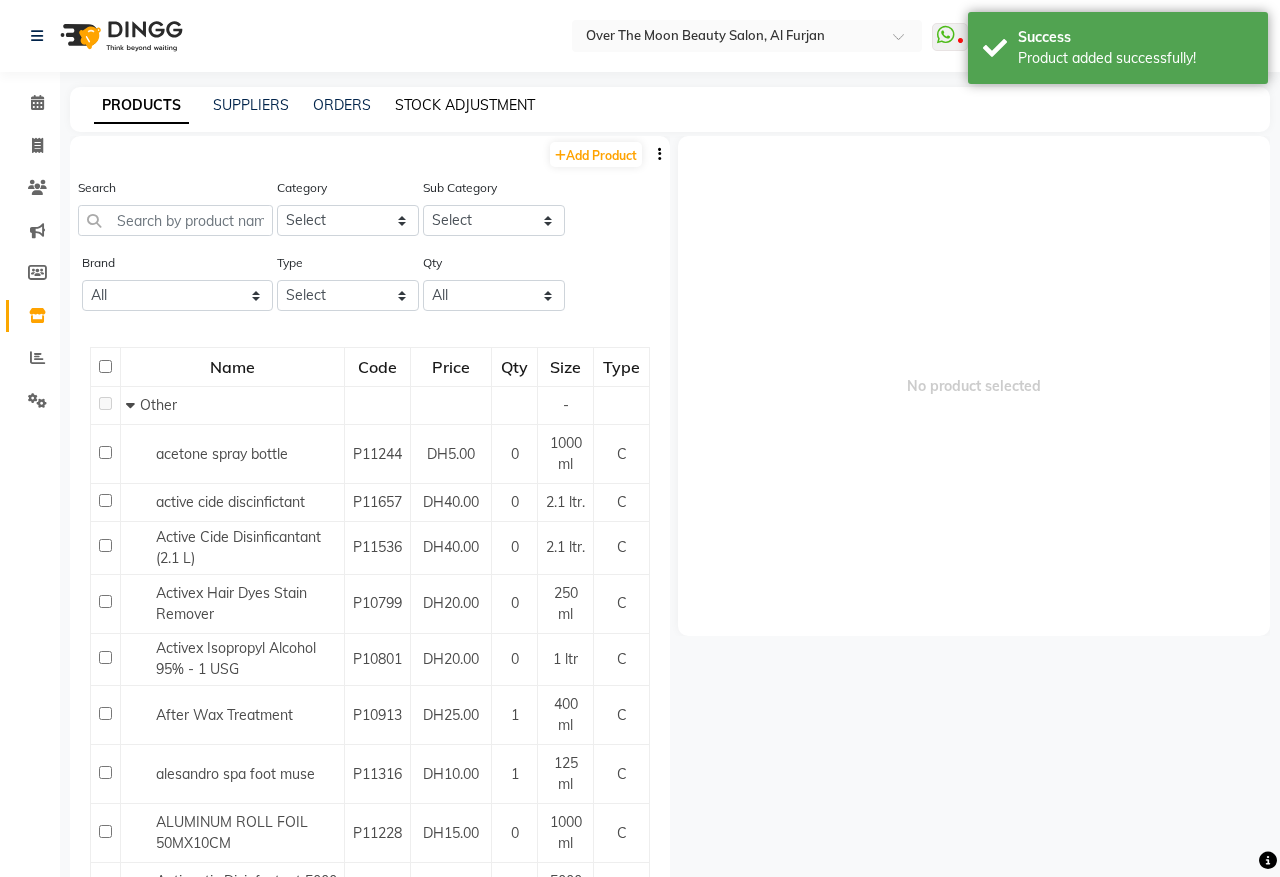 click on "STOCK ADJUSTMENT" 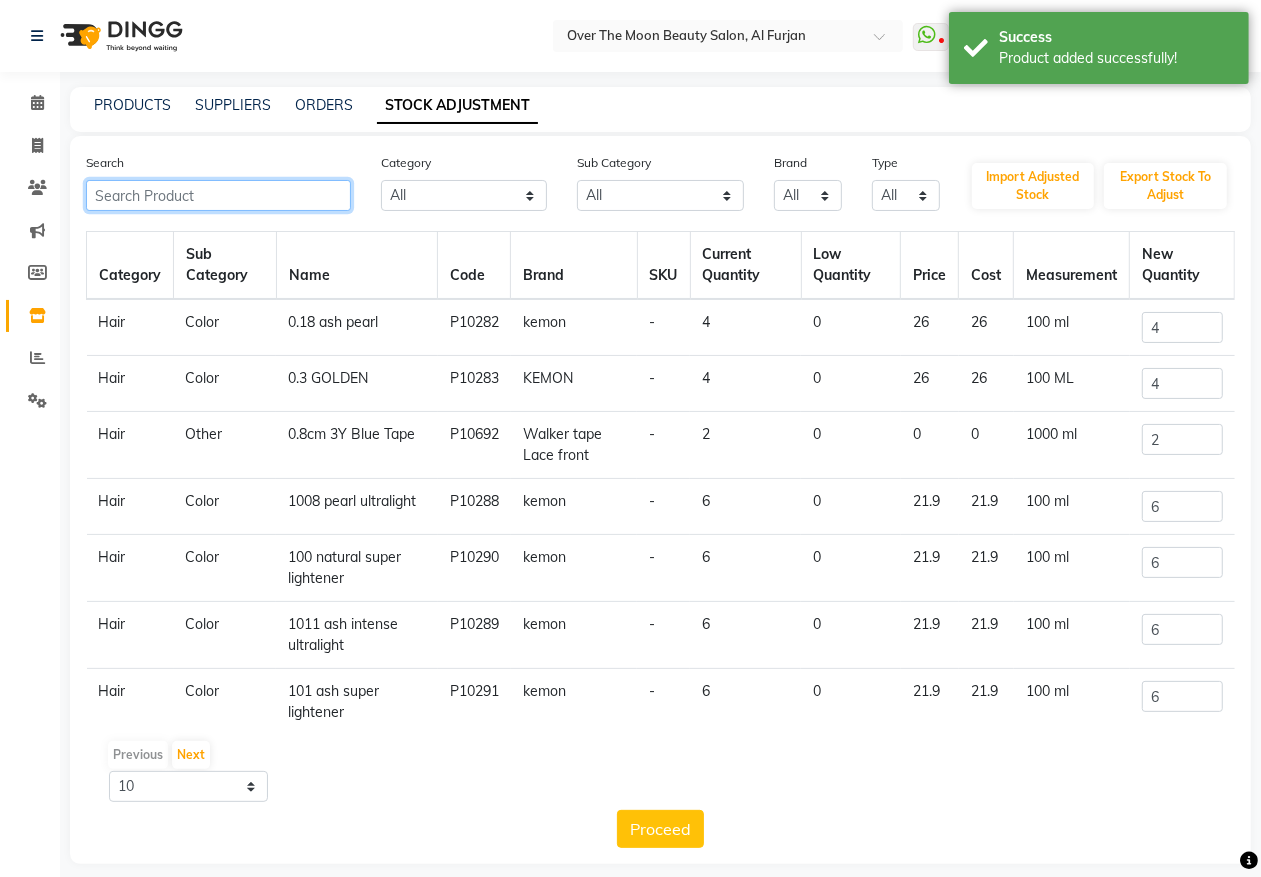 click 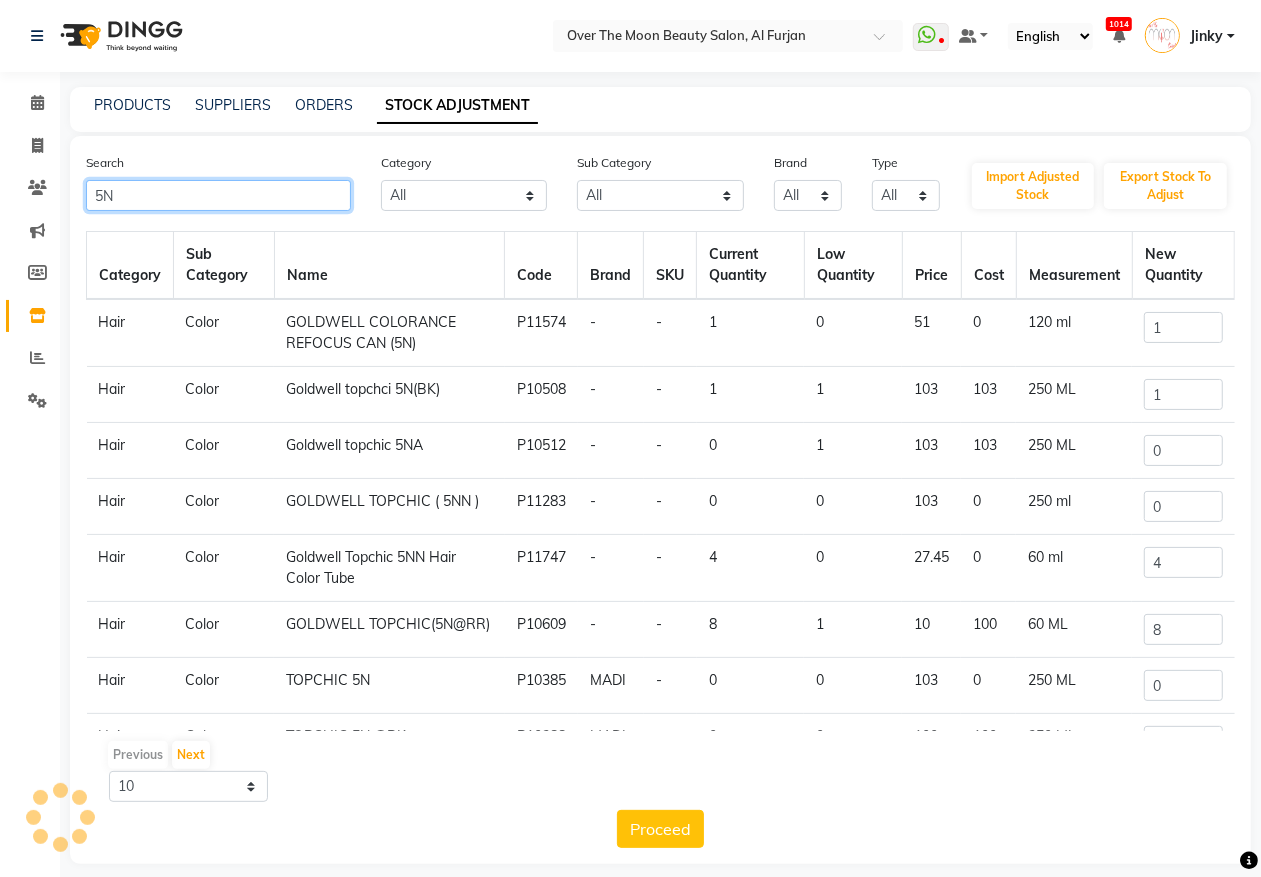 scroll, scrollTop: 67, scrollLeft: 0, axis: vertical 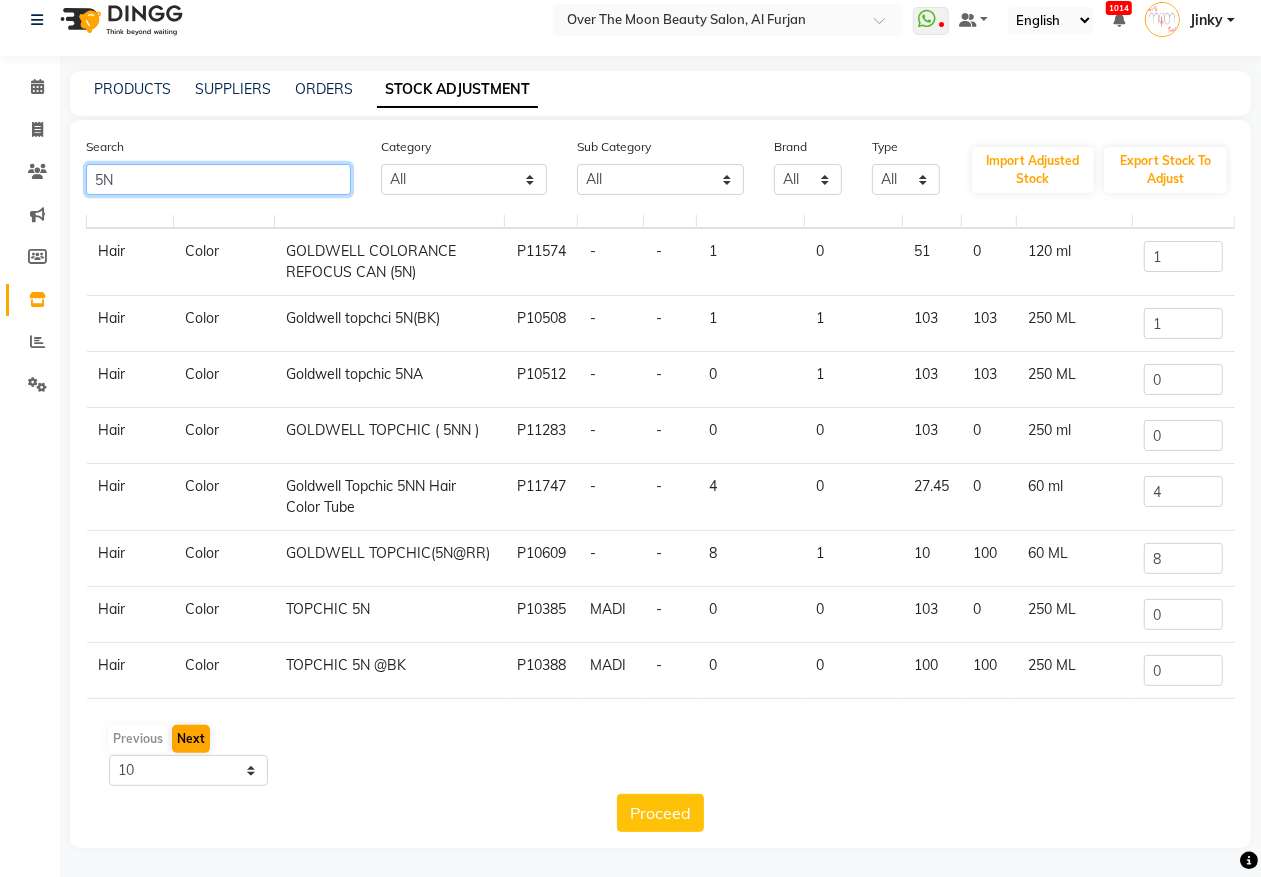 type on "5N" 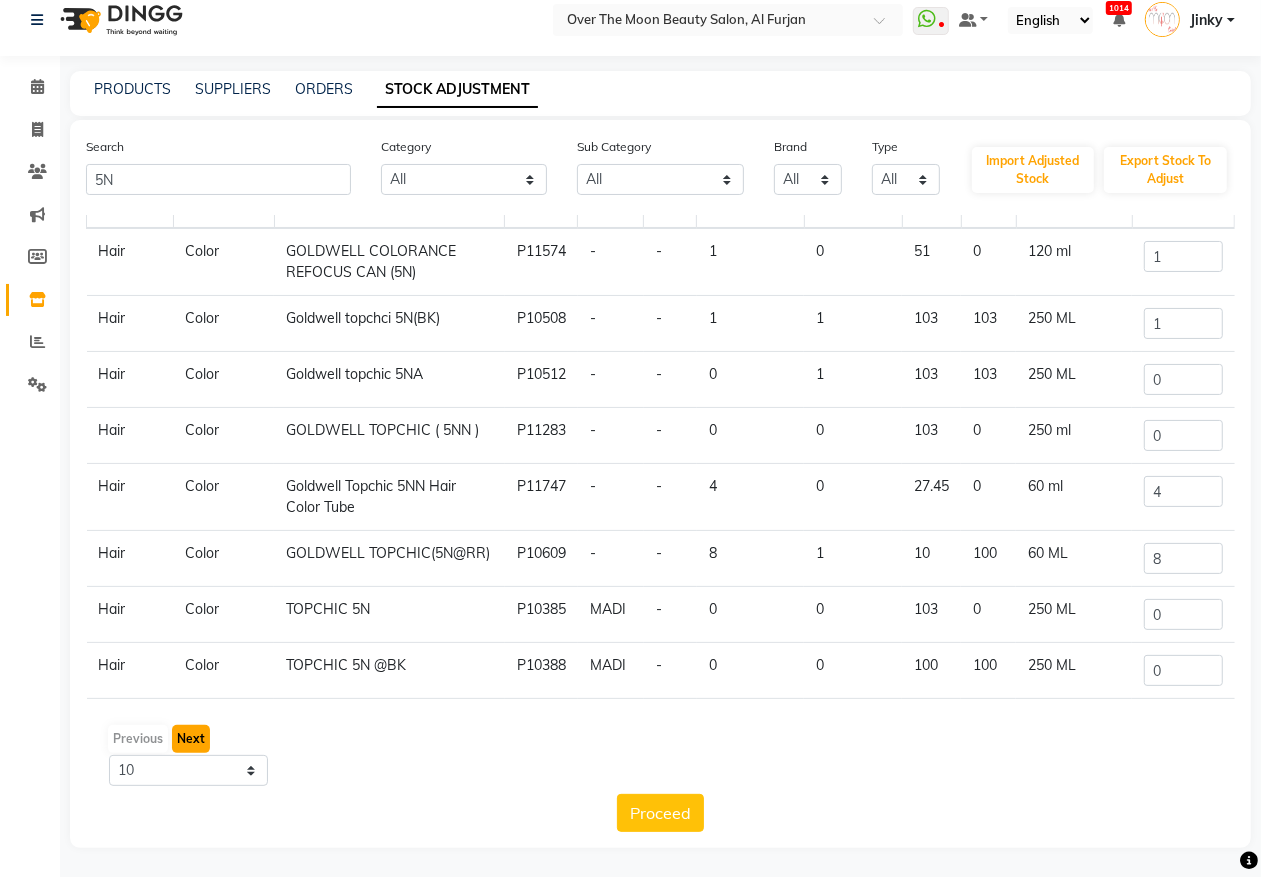 click on "Next" 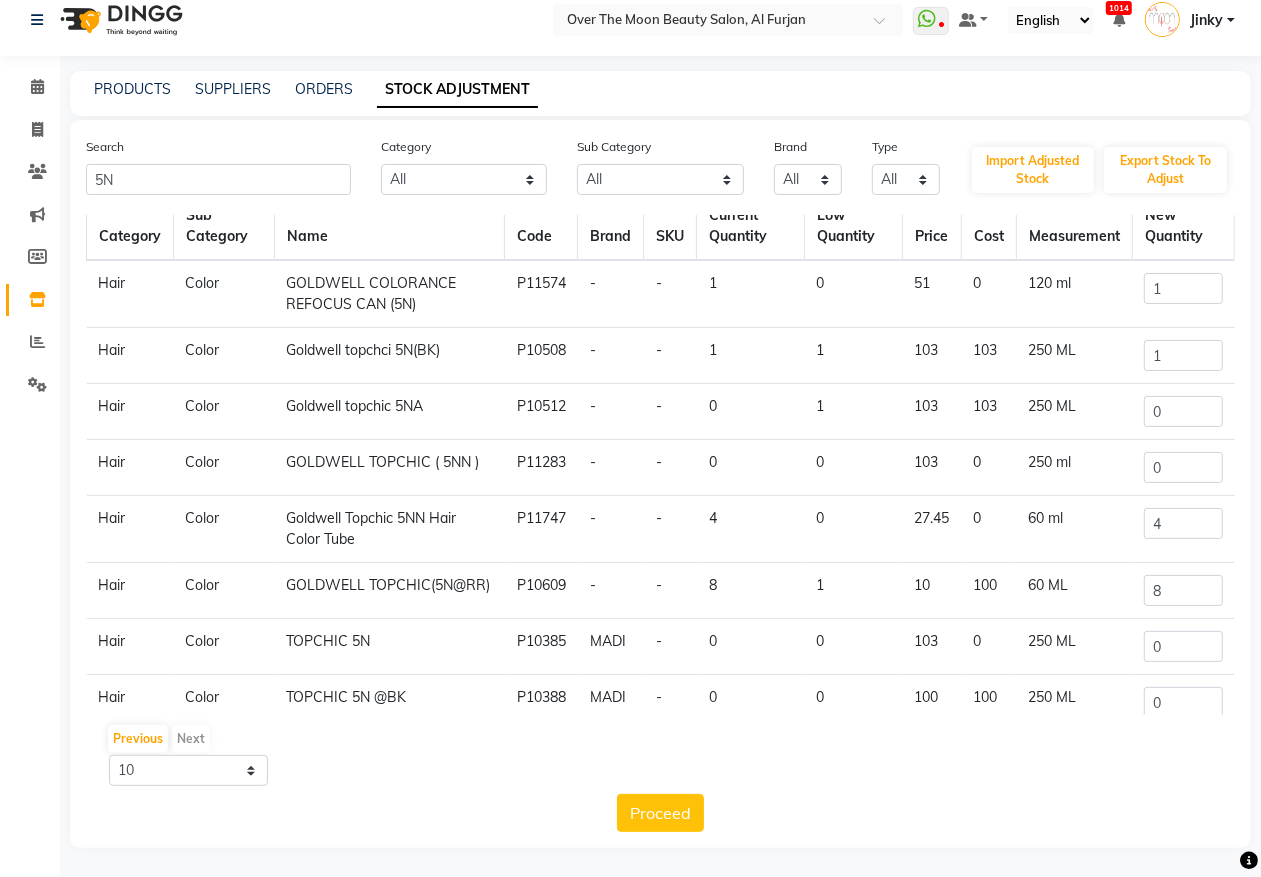 scroll, scrollTop: 0, scrollLeft: 0, axis: both 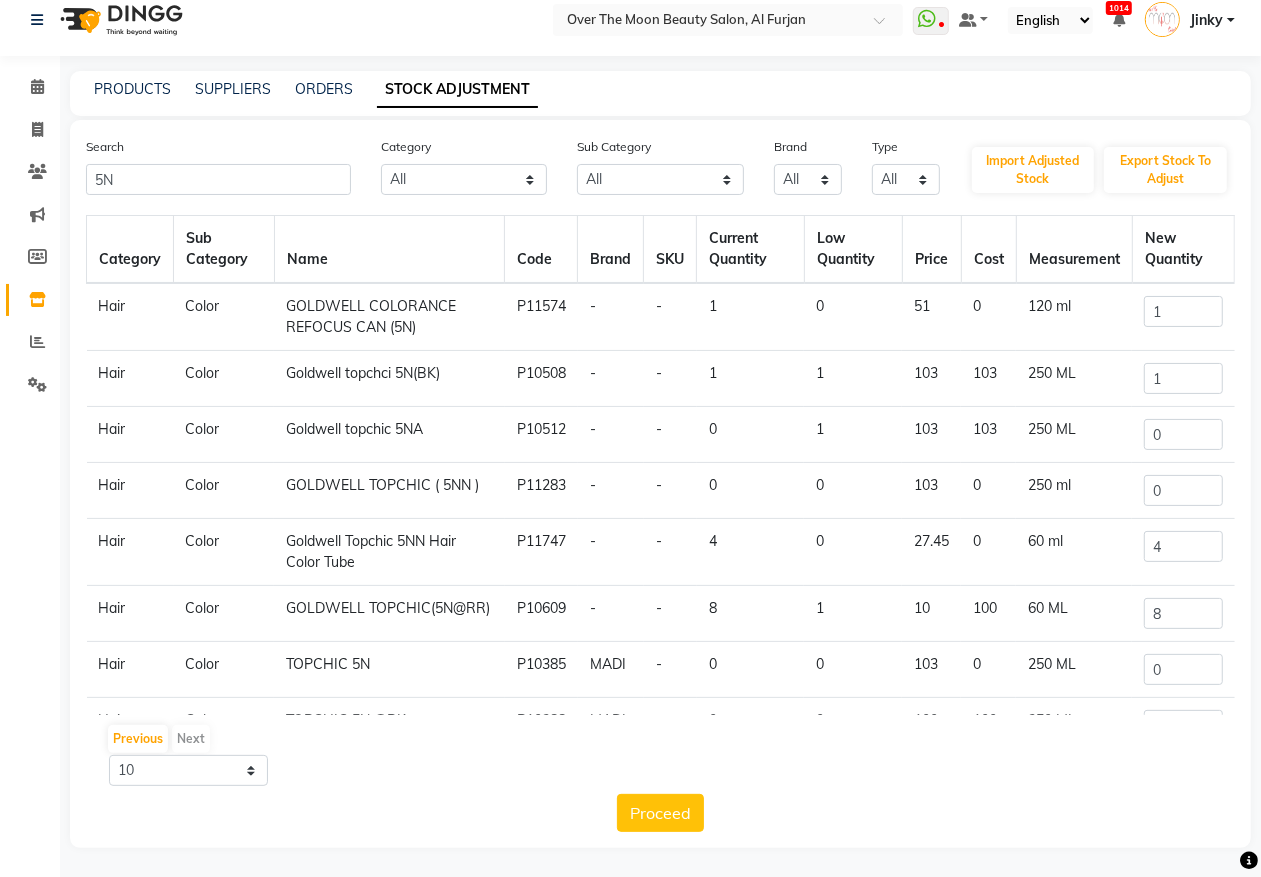 drag, startPoint x: 283, startPoint y: 603, endPoint x: 441, endPoint y: 646, distance: 163.74675 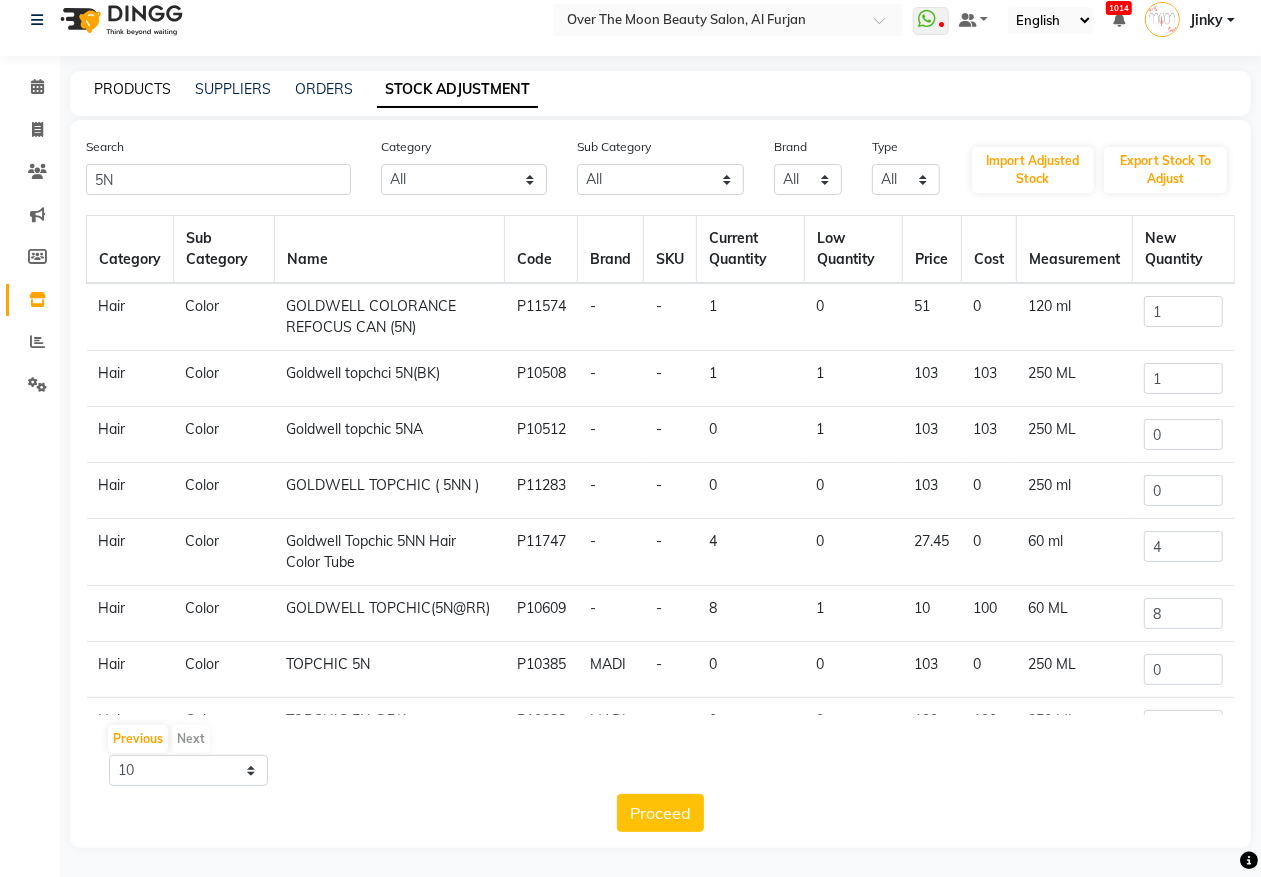 click on "PRODUCTS" 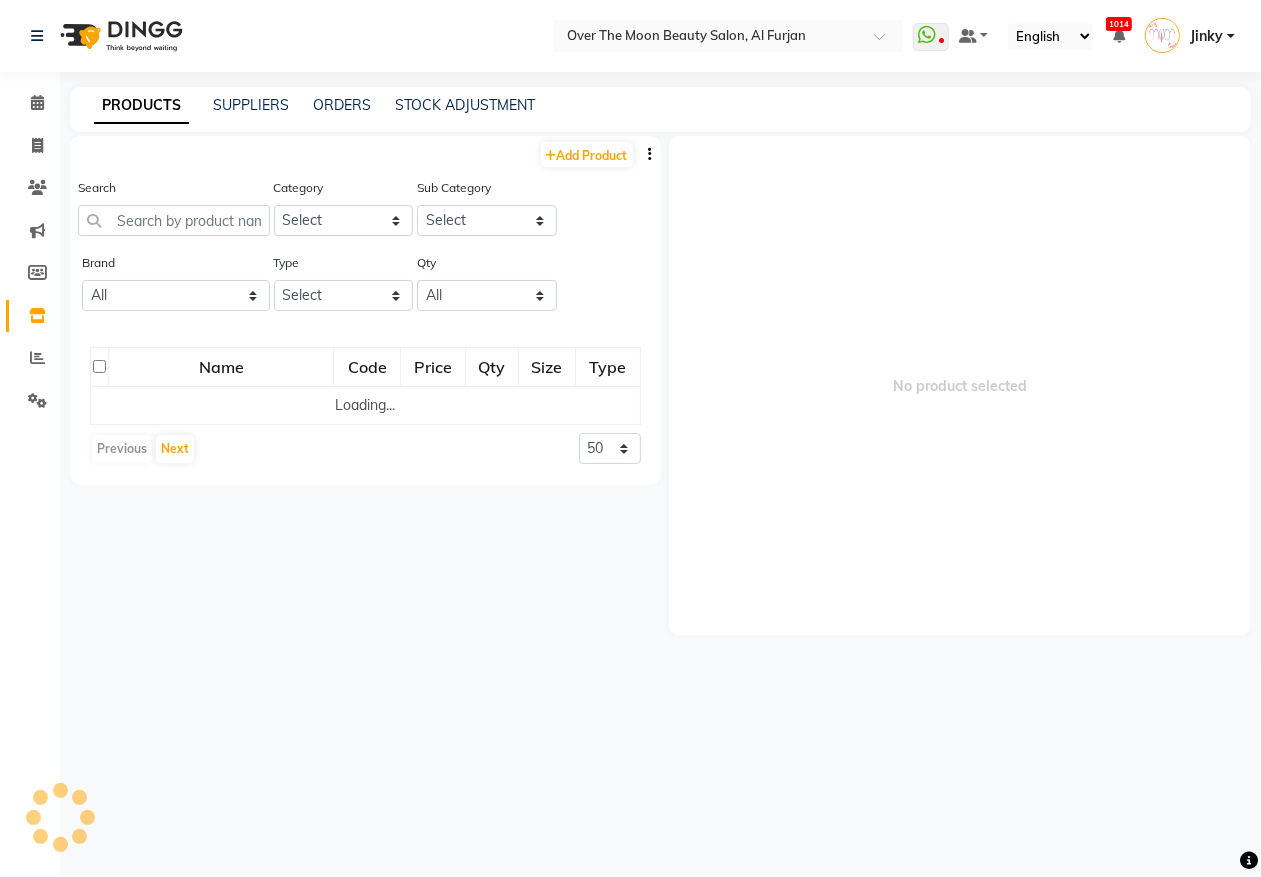scroll, scrollTop: 0, scrollLeft: 0, axis: both 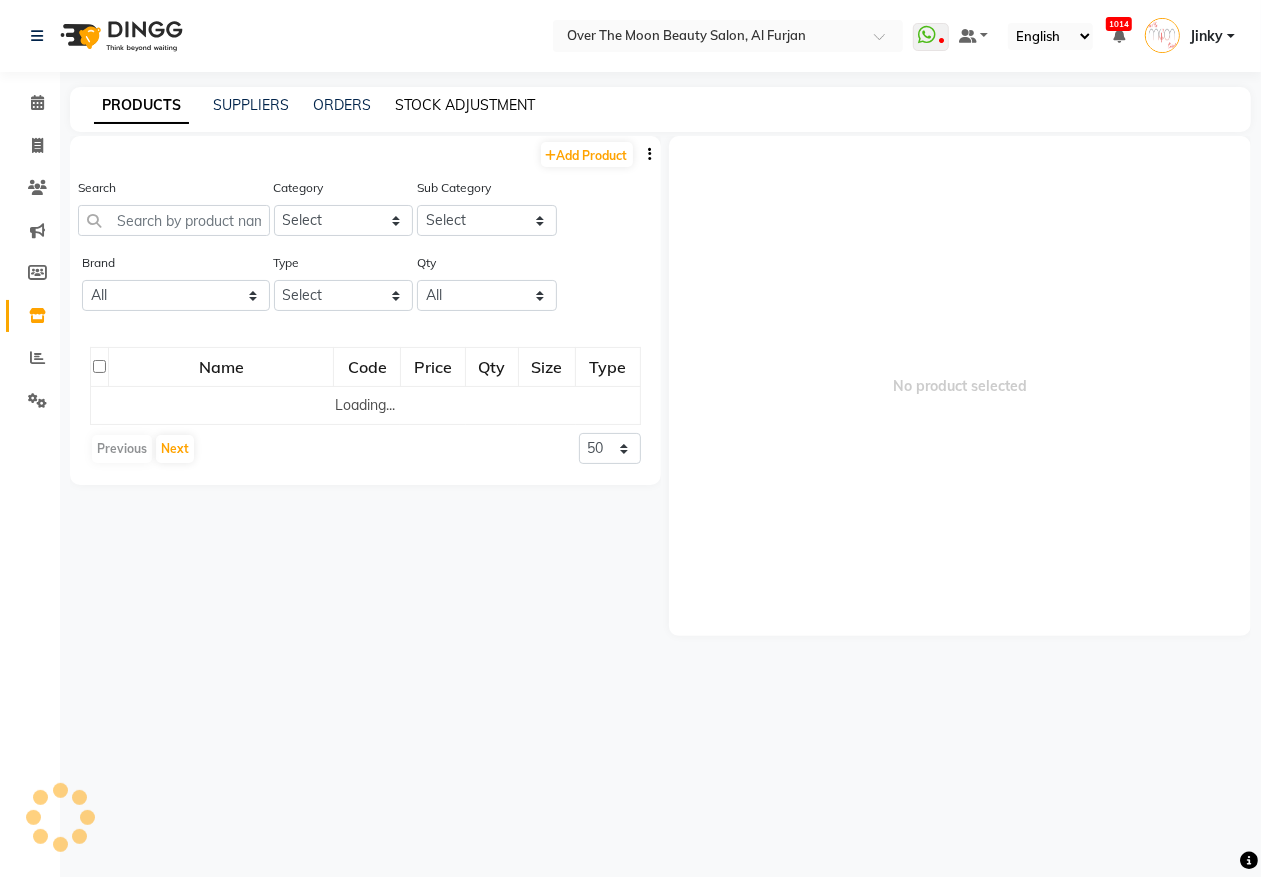 click on "STOCK ADJUSTMENT" 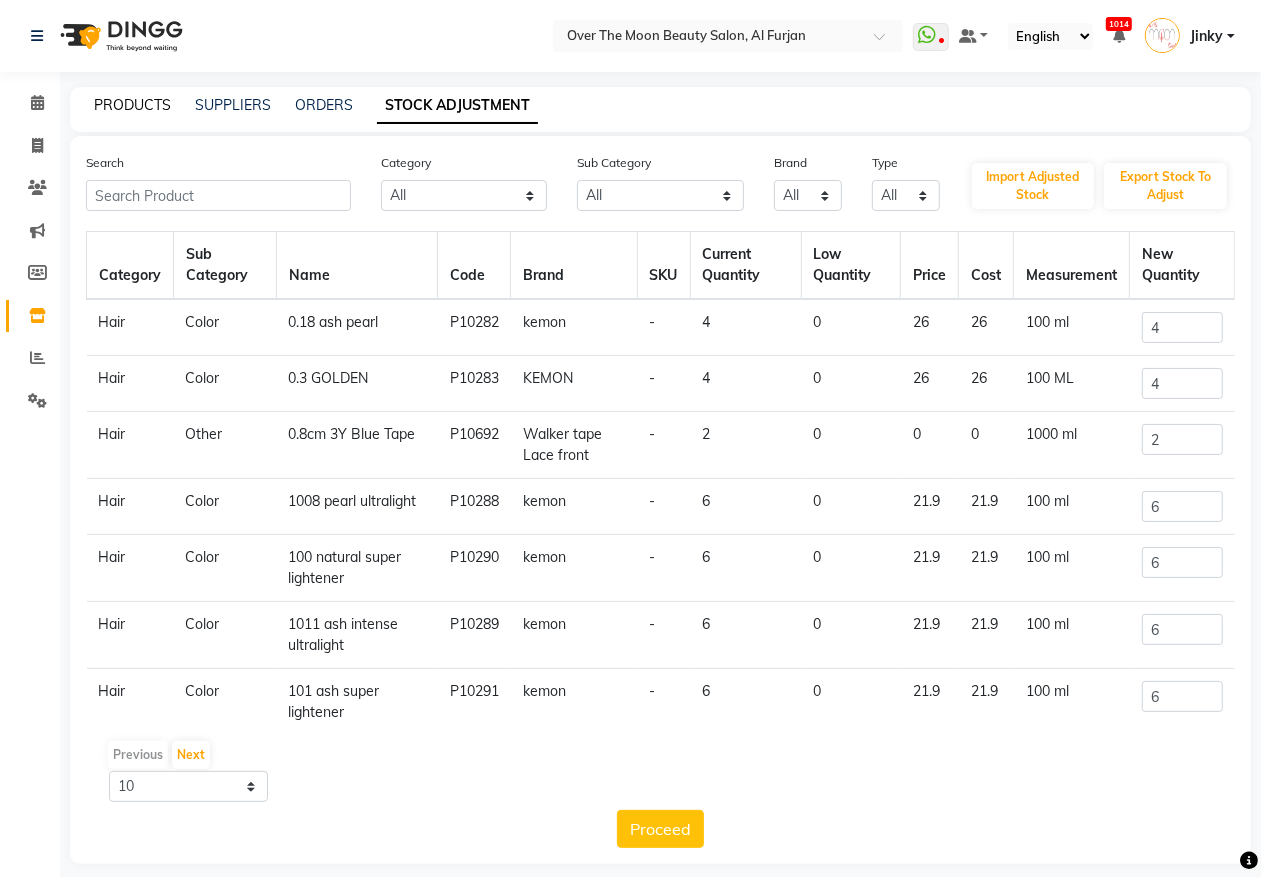 click on "PRODUCTS" 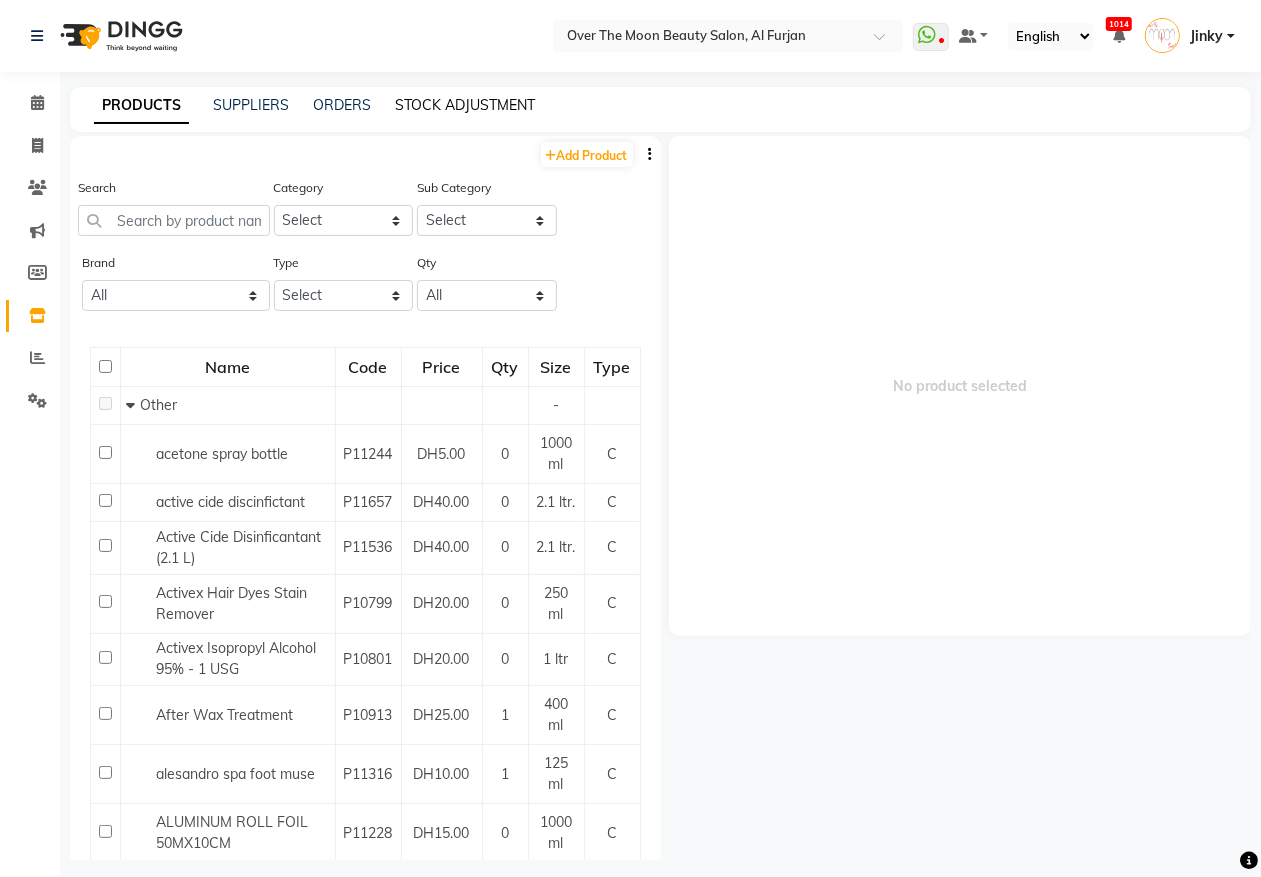 click on "STOCK ADJUSTMENT" 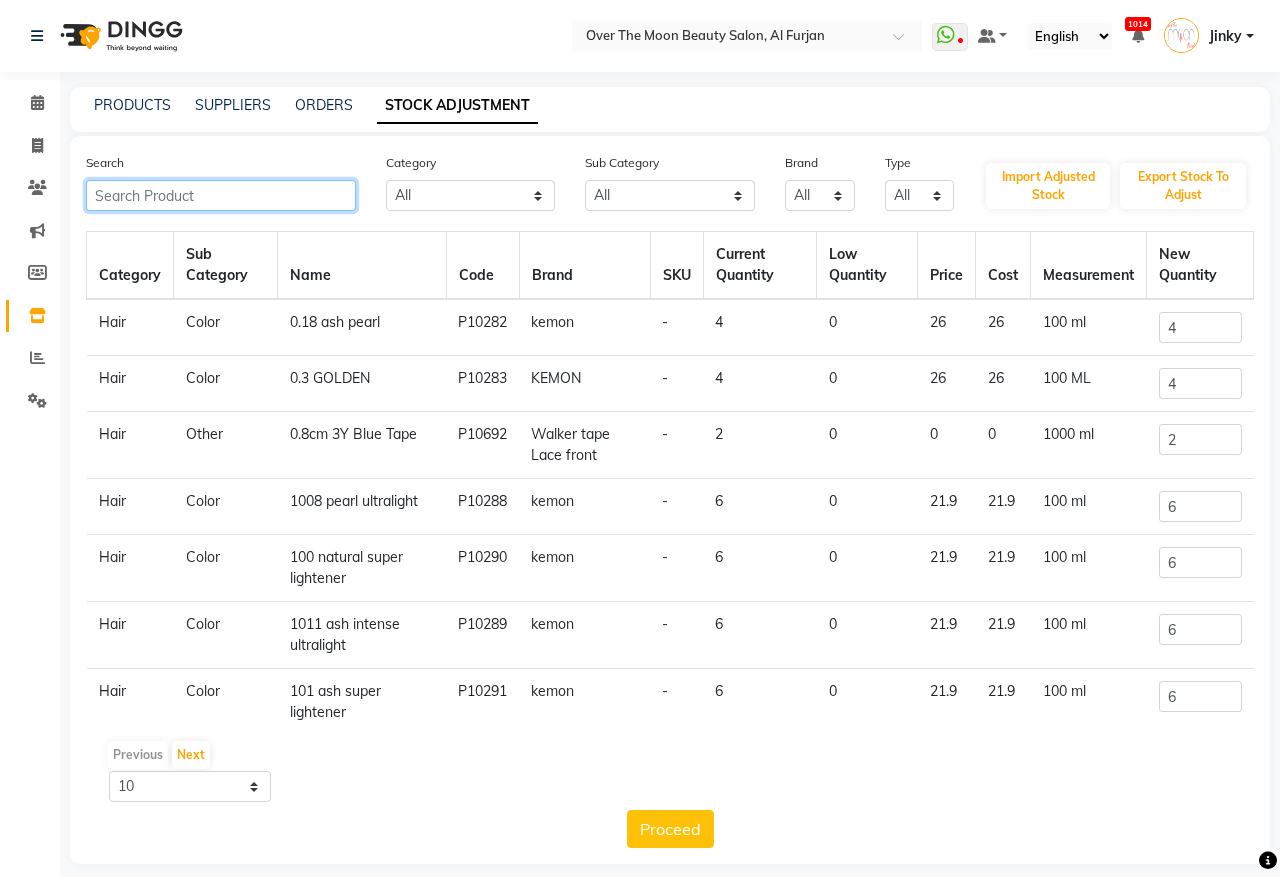 click 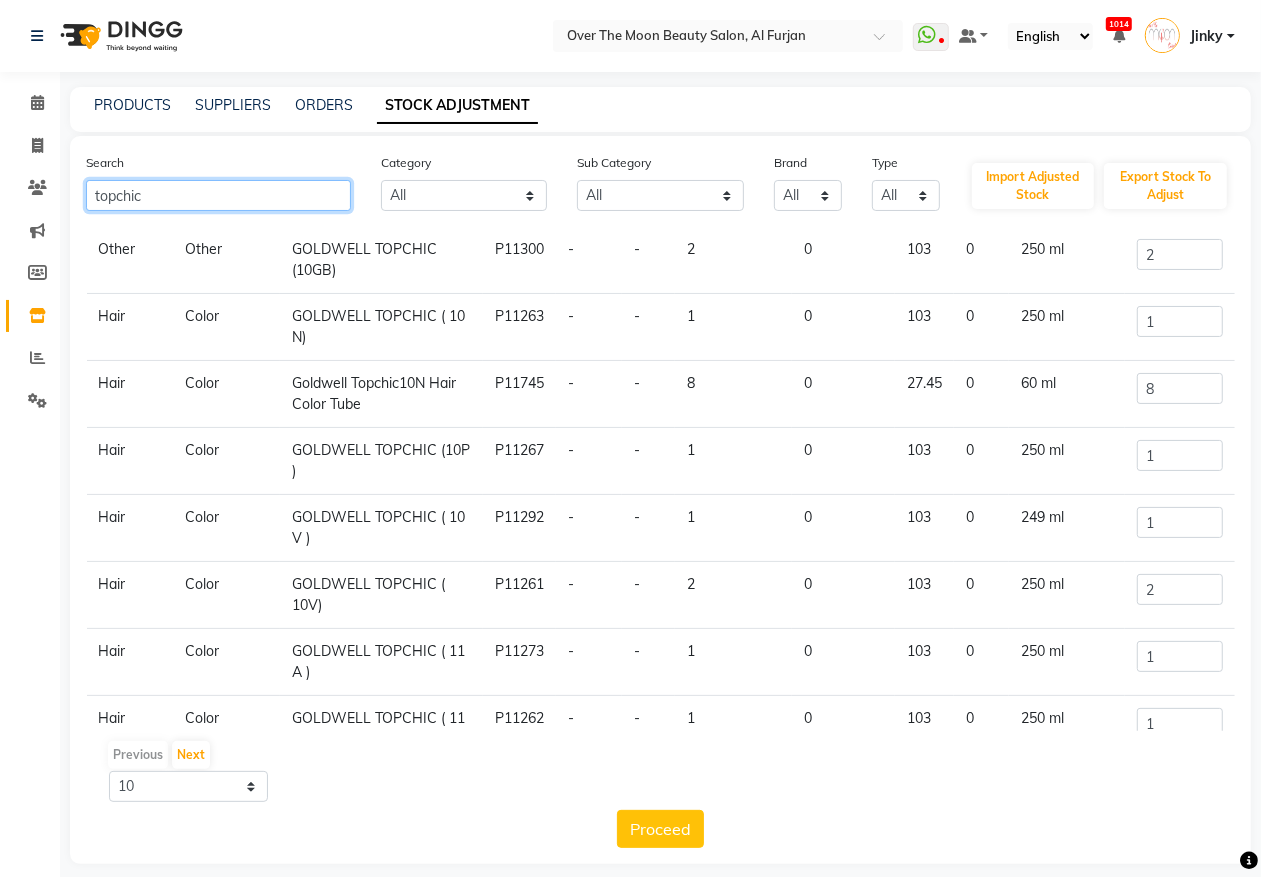 scroll, scrollTop: 256, scrollLeft: 0, axis: vertical 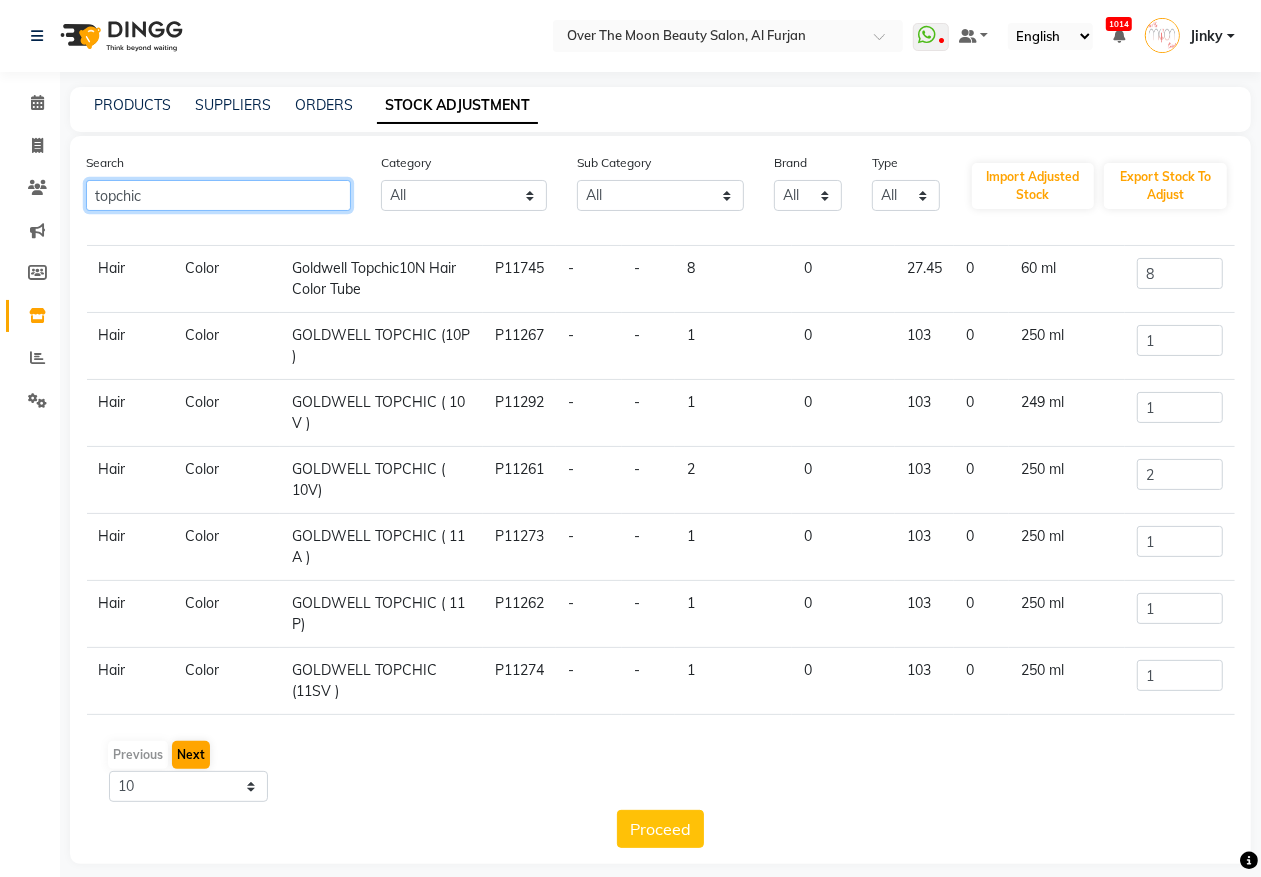 type on "topchic" 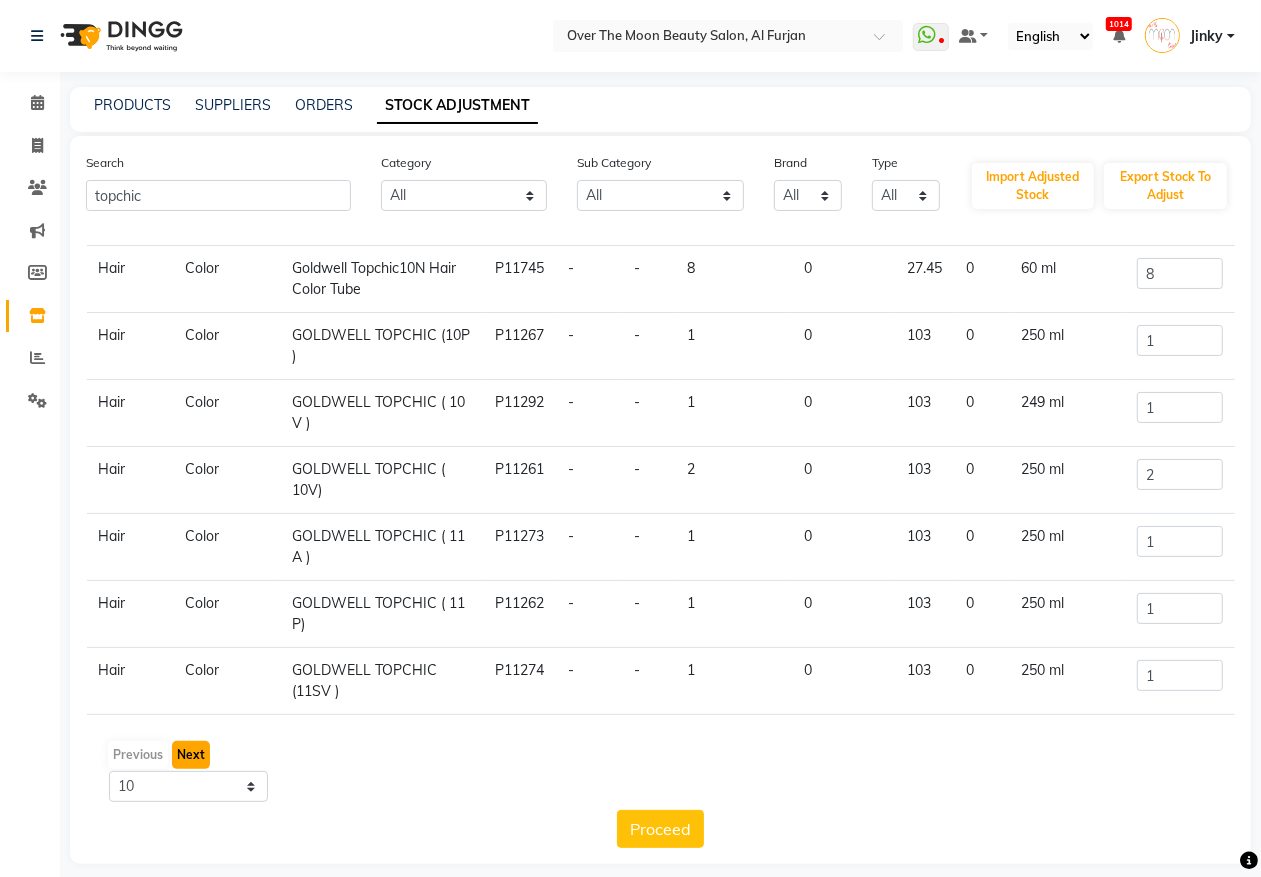 click on "Next" 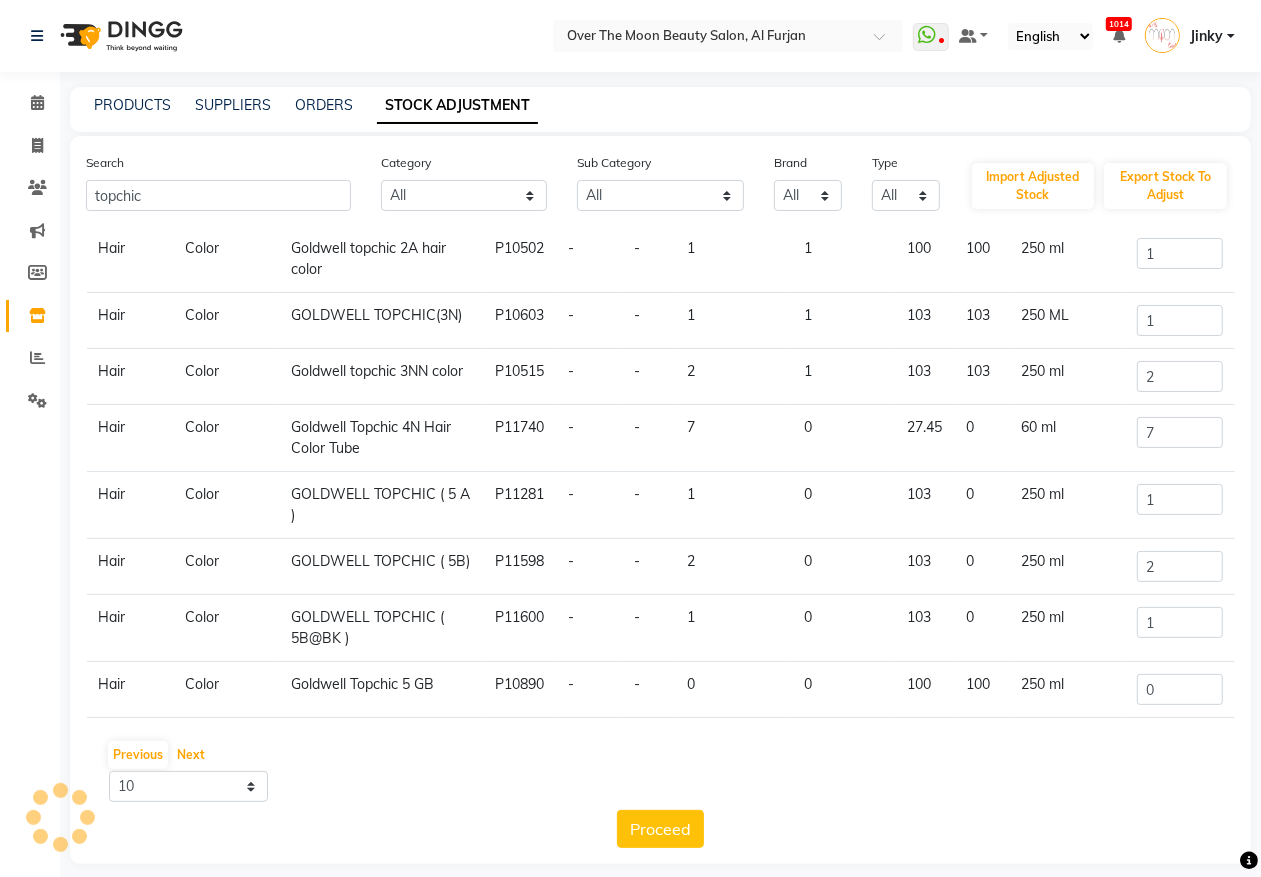 scroll, scrollTop: 246, scrollLeft: 0, axis: vertical 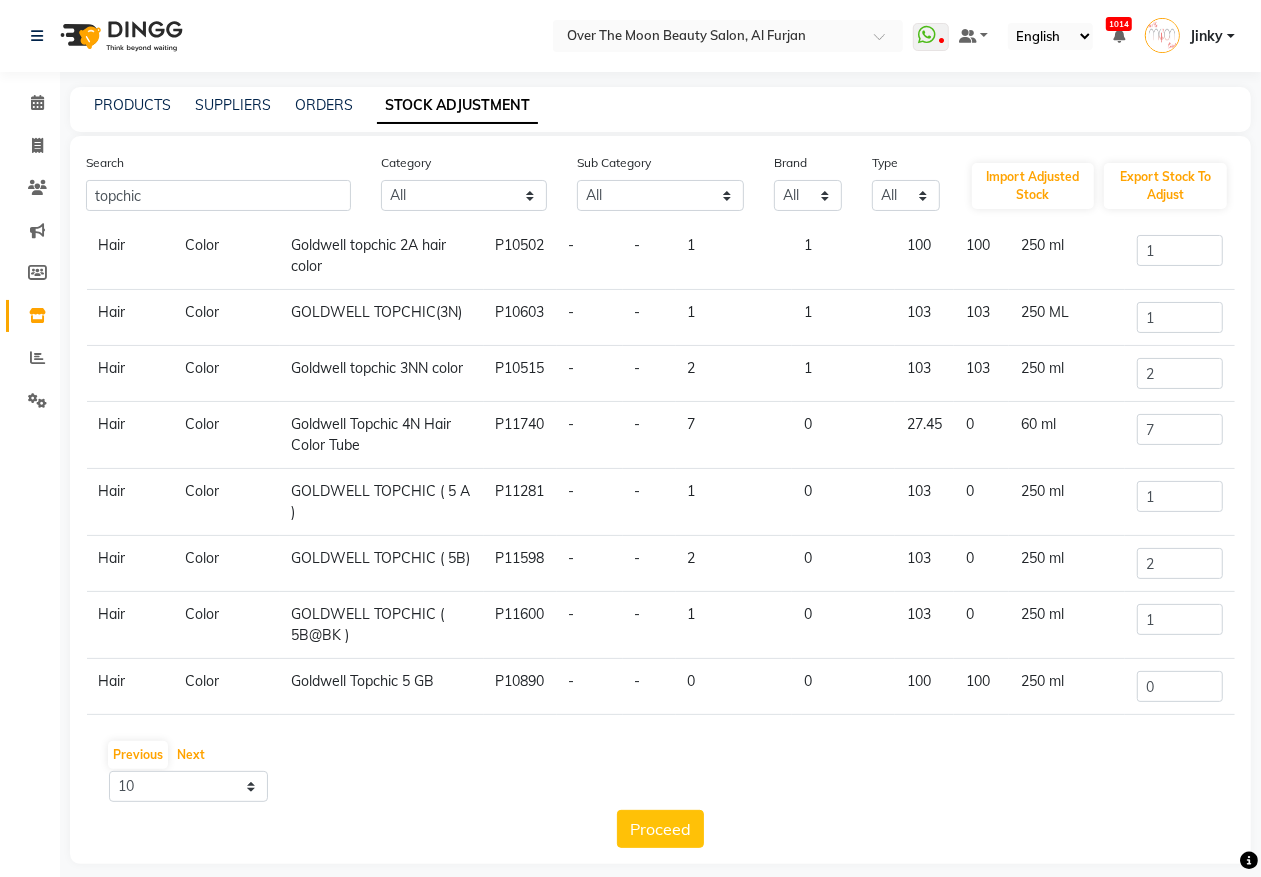 drag, startPoint x: 183, startPoint y: 751, endPoint x: 187, endPoint y: 731, distance: 20.396078 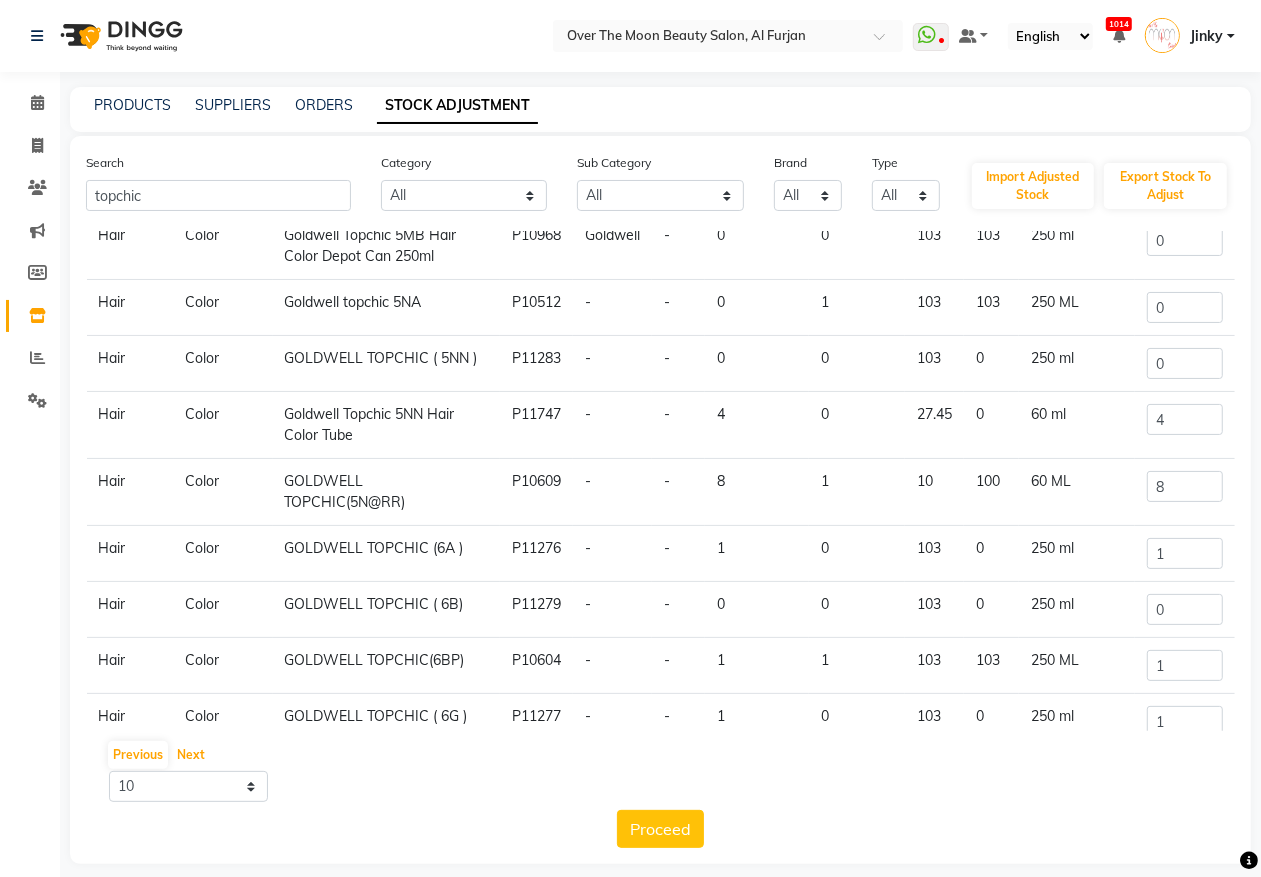scroll, scrollTop: 201, scrollLeft: 0, axis: vertical 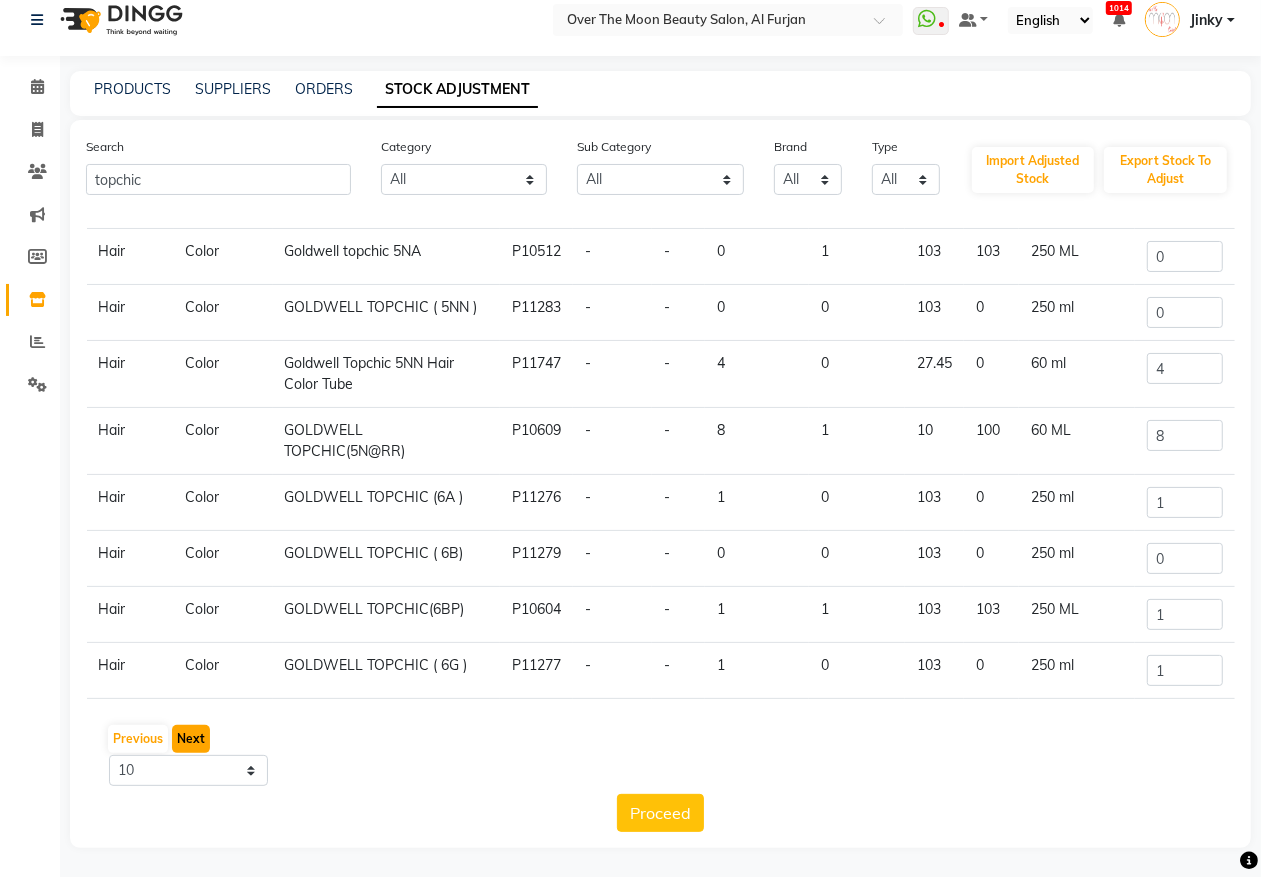 click on "Next" 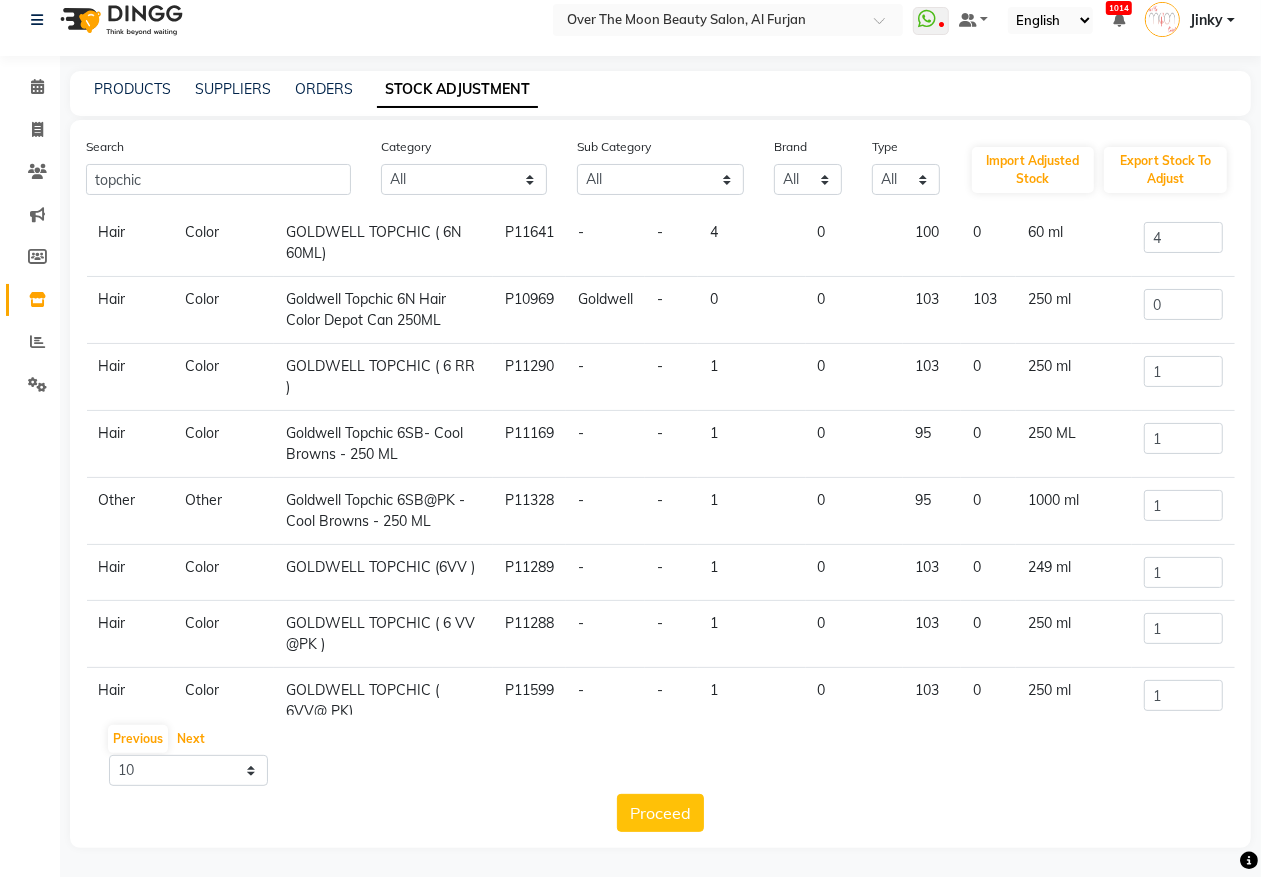 scroll, scrollTop: 256, scrollLeft: 0, axis: vertical 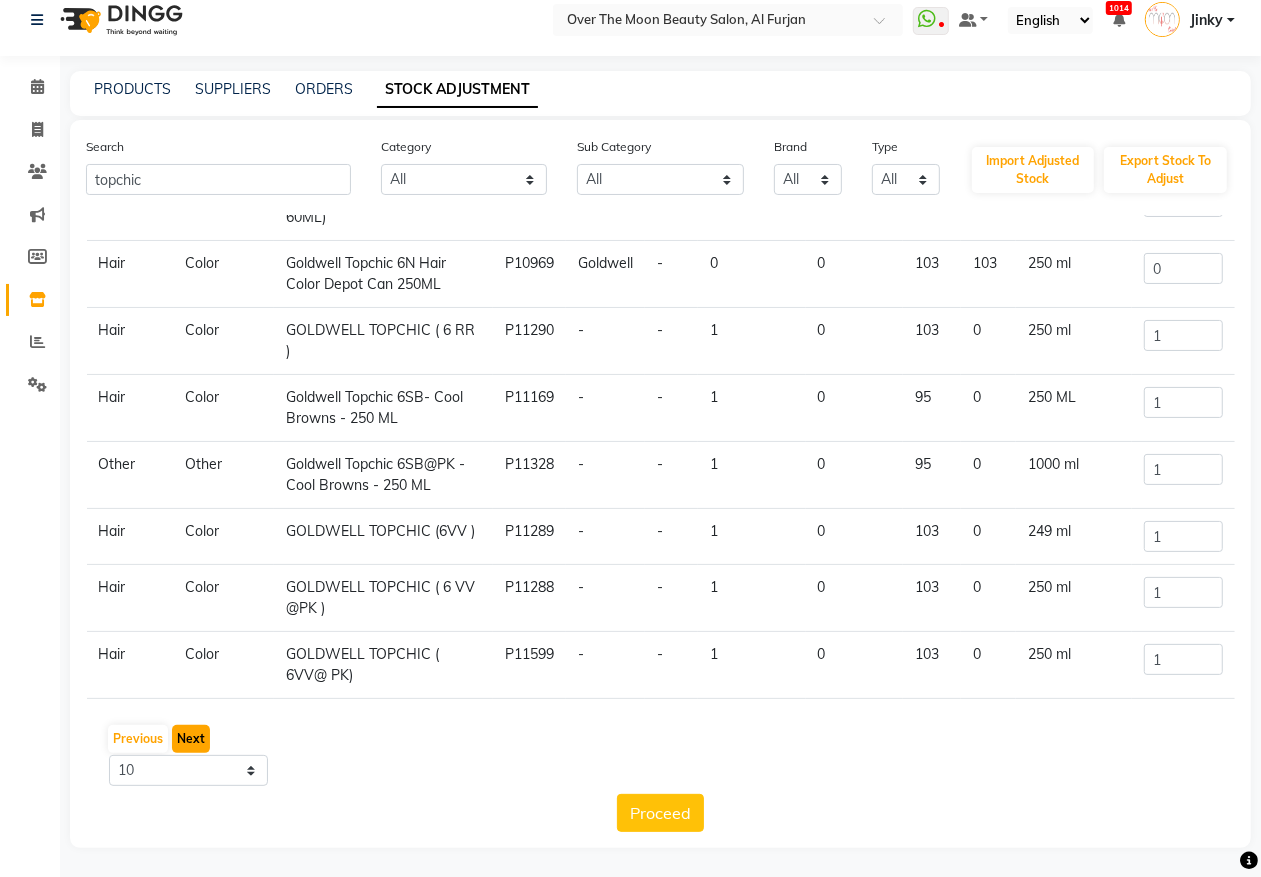 click on "Next" 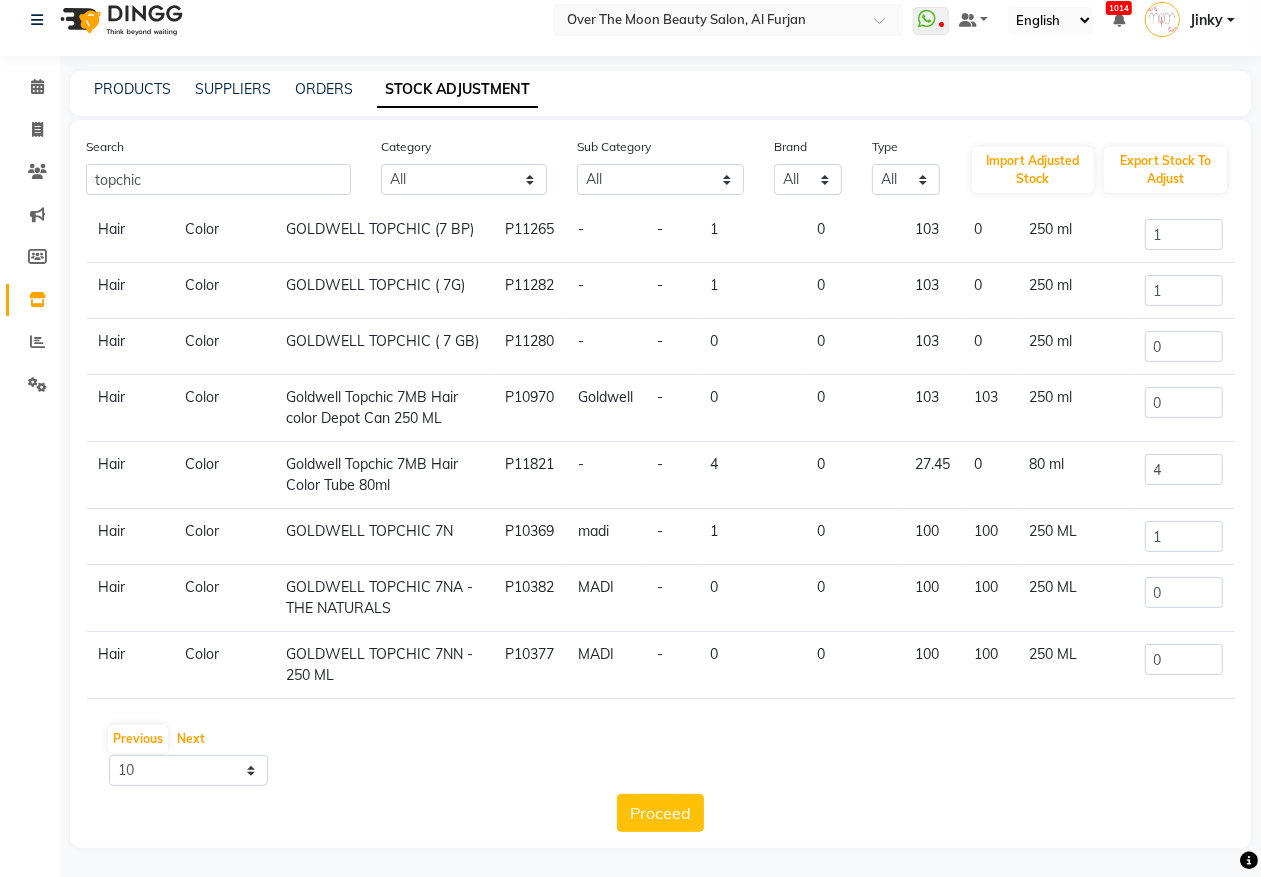scroll, scrollTop: 223, scrollLeft: 0, axis: vertical 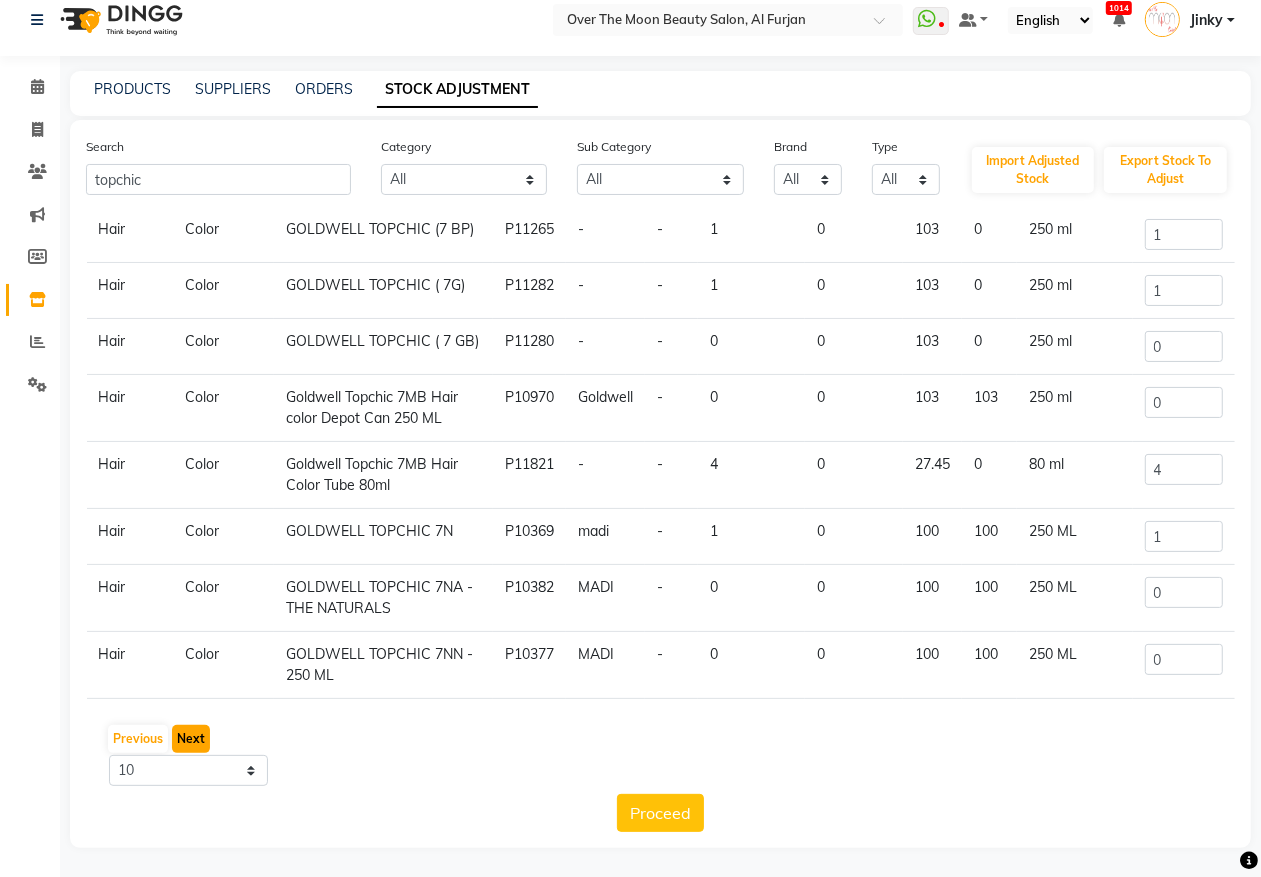 click on "Next" 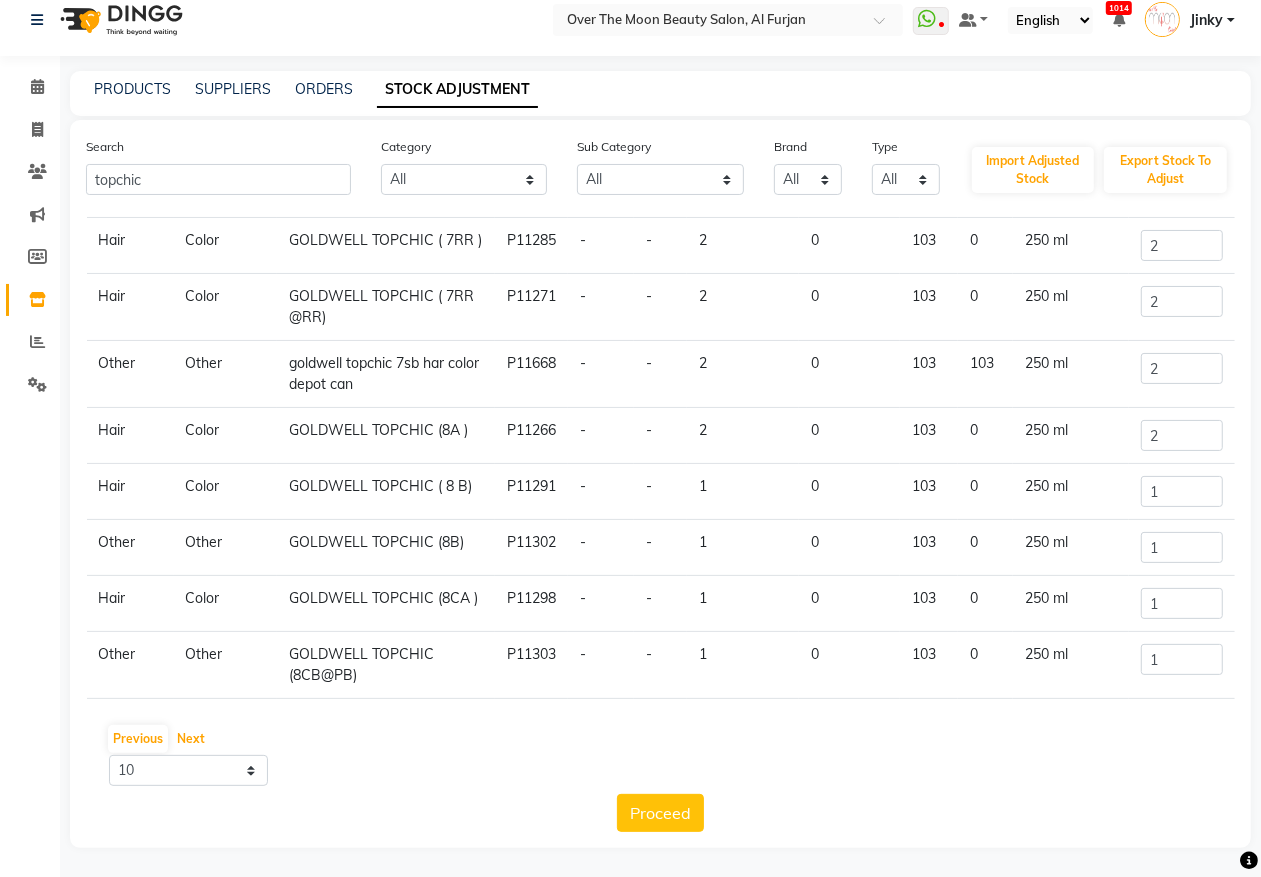 scroll, scrollTop: 235, scrollLeft: 0, axis: vertical 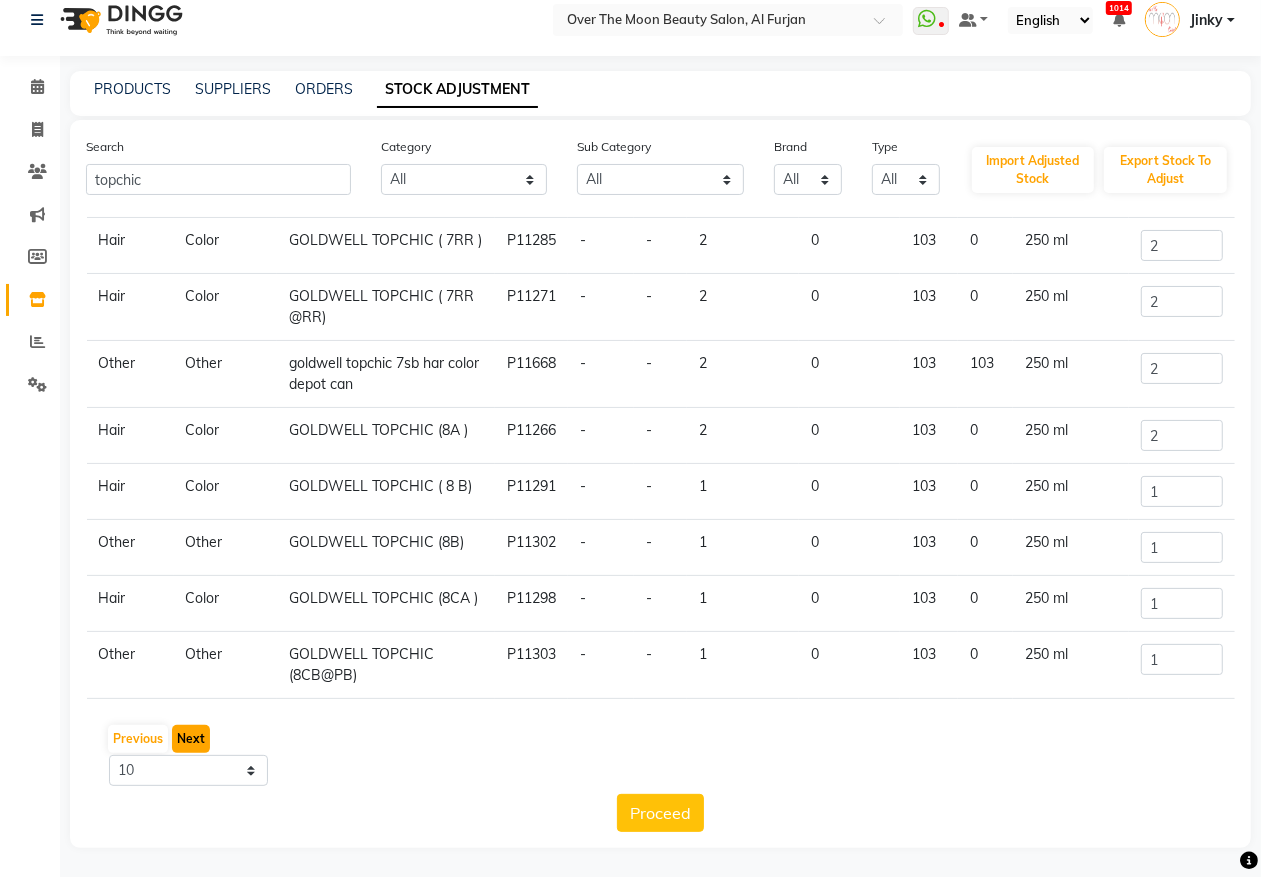 click on "Next" 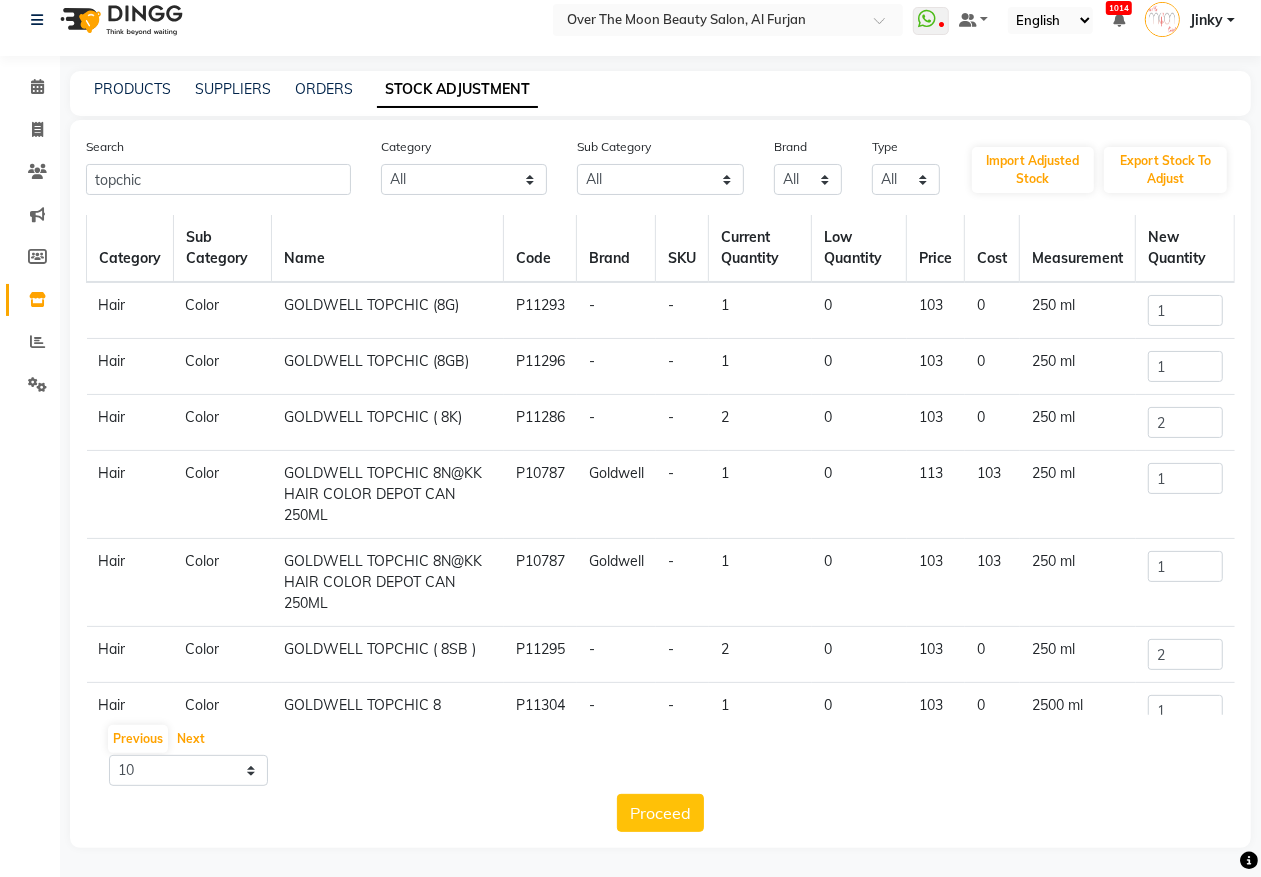 scroll, scrollTop: 0, scrollLeft: 0, axis: both 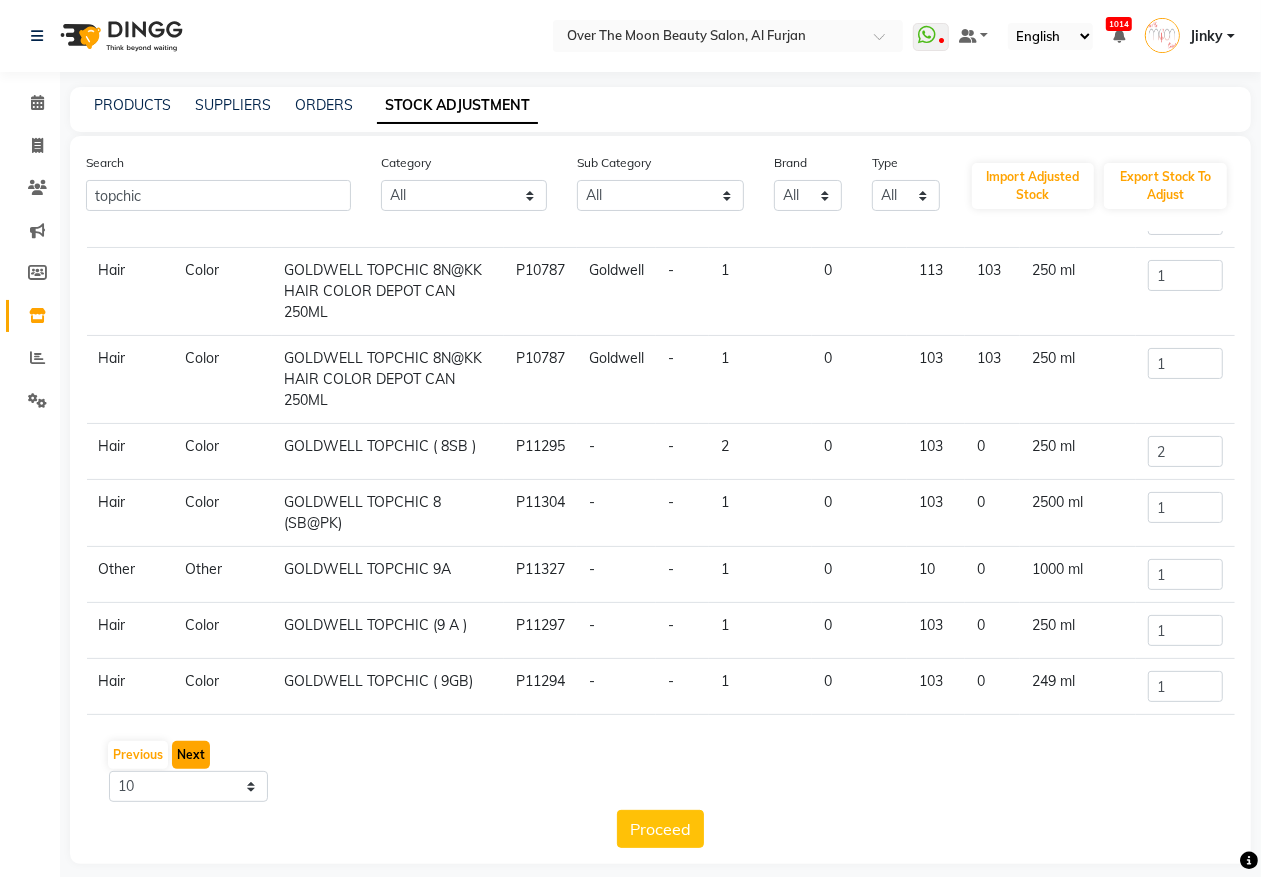 click on "Next" 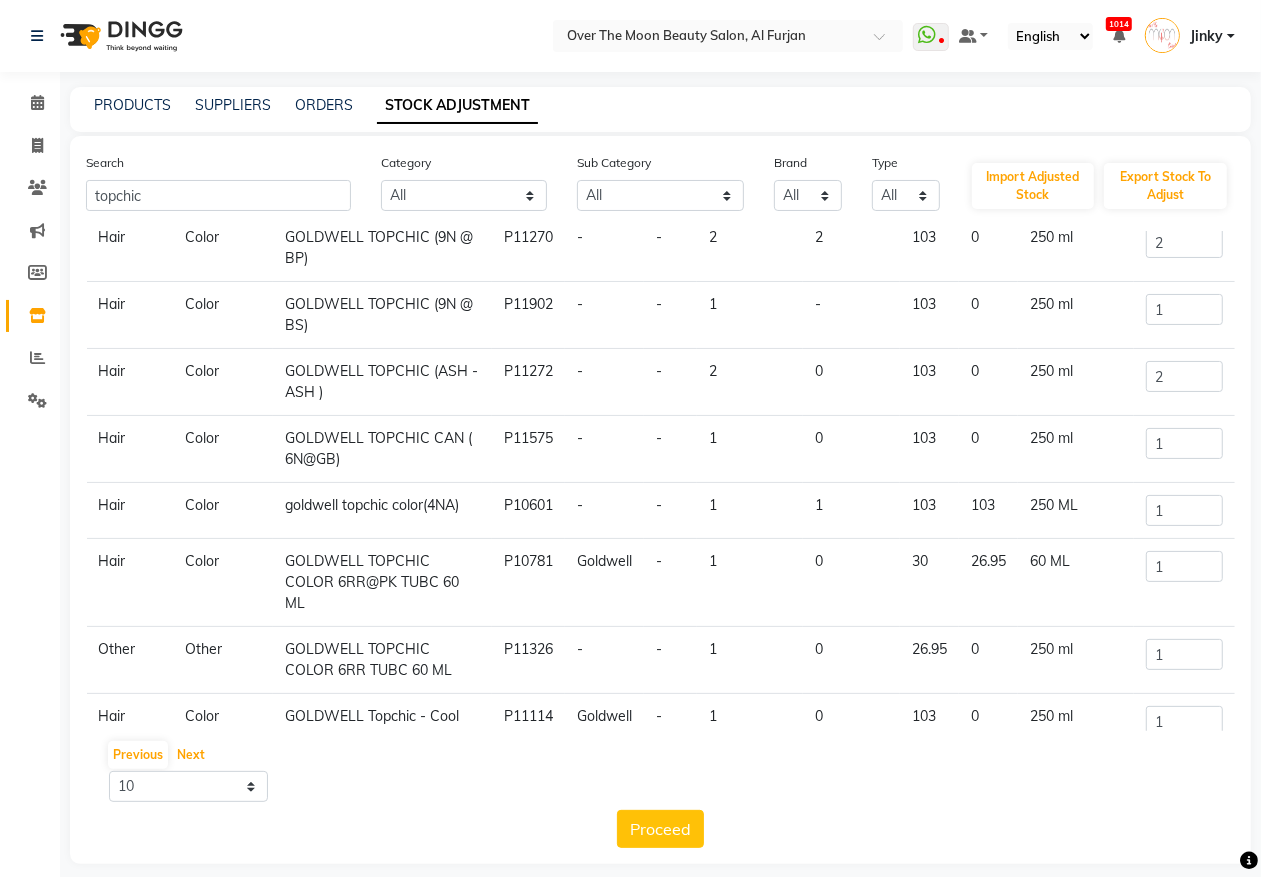 scroll, scrollTop: 277, scrollLeft: 0, axis: vertical 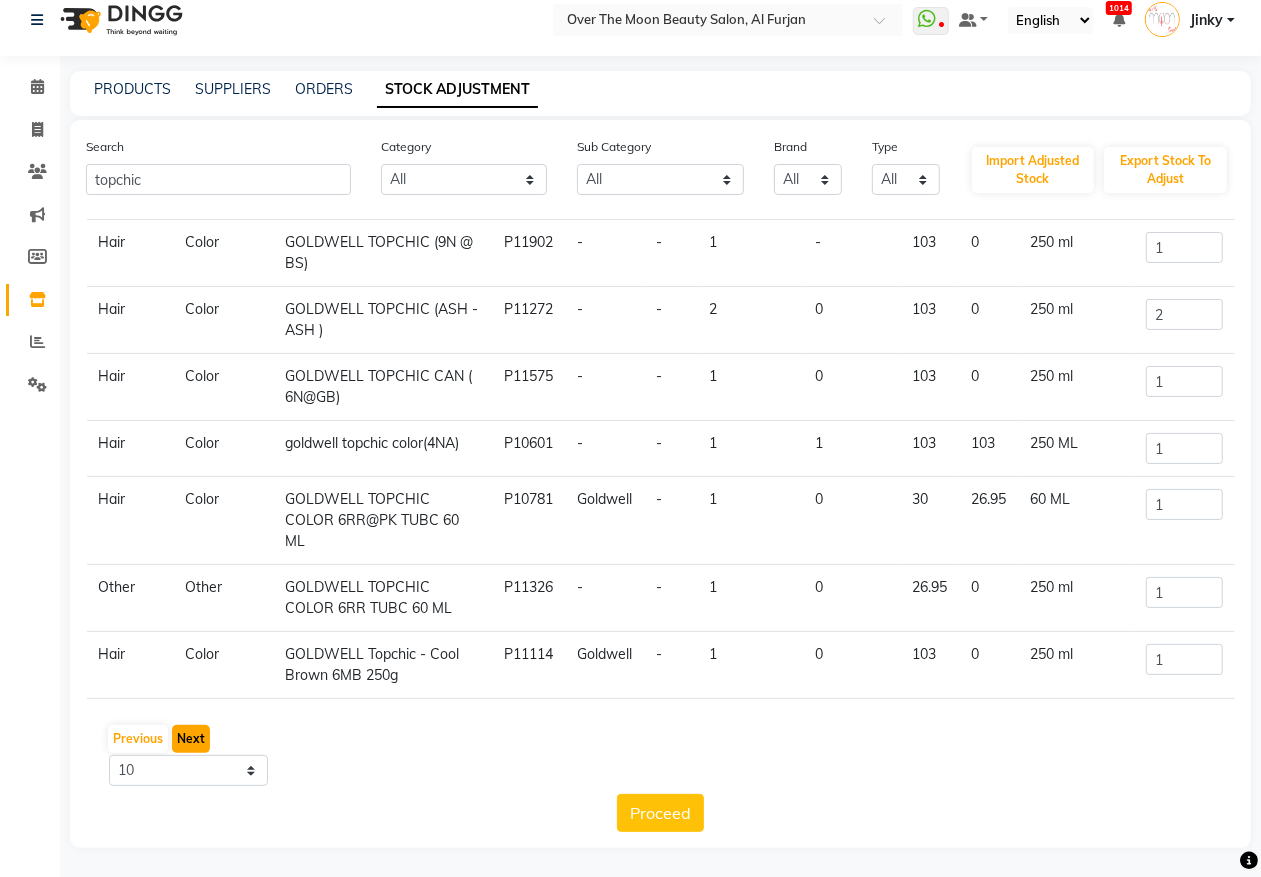 click on "Next" 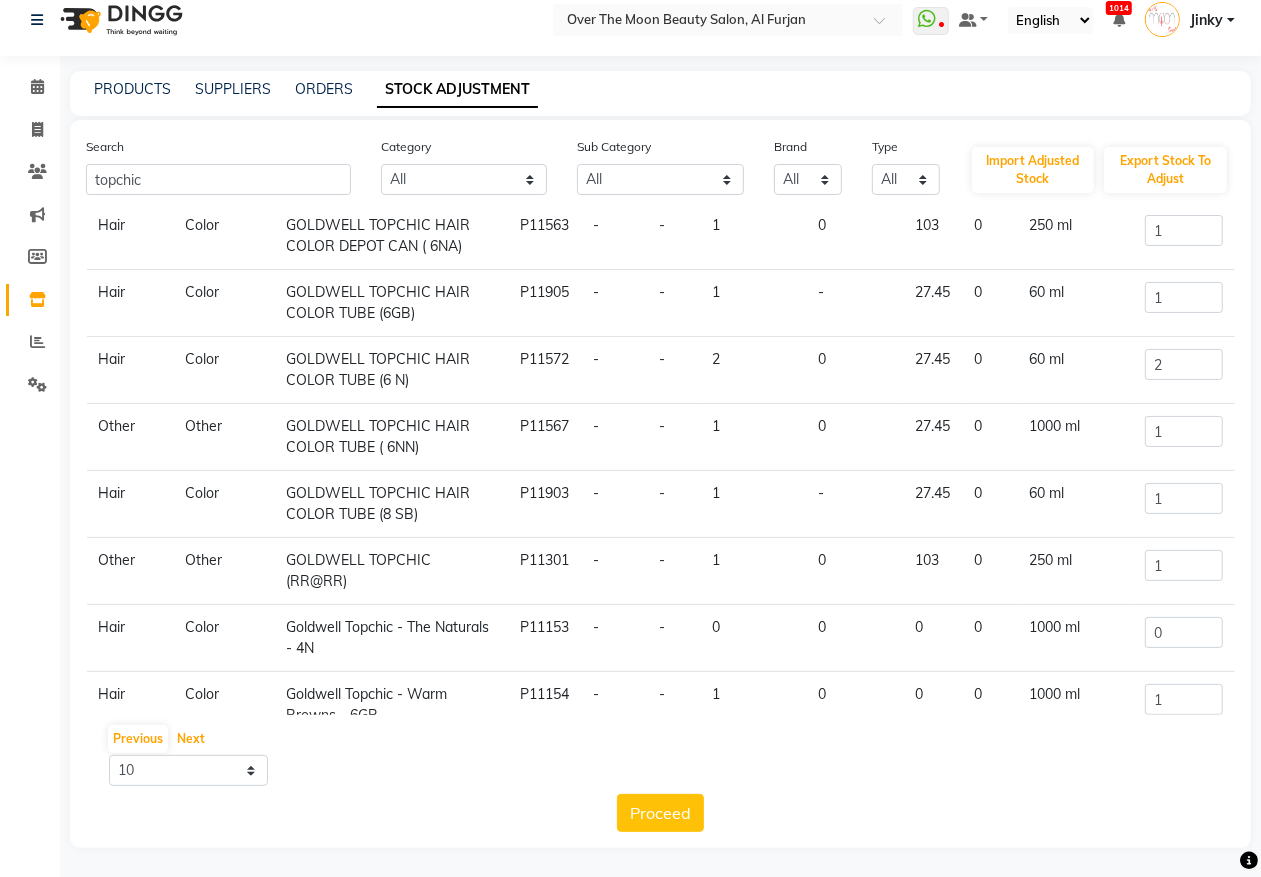 scroll, scrollTop: 208, scrollLeft: 0, axis: vertical 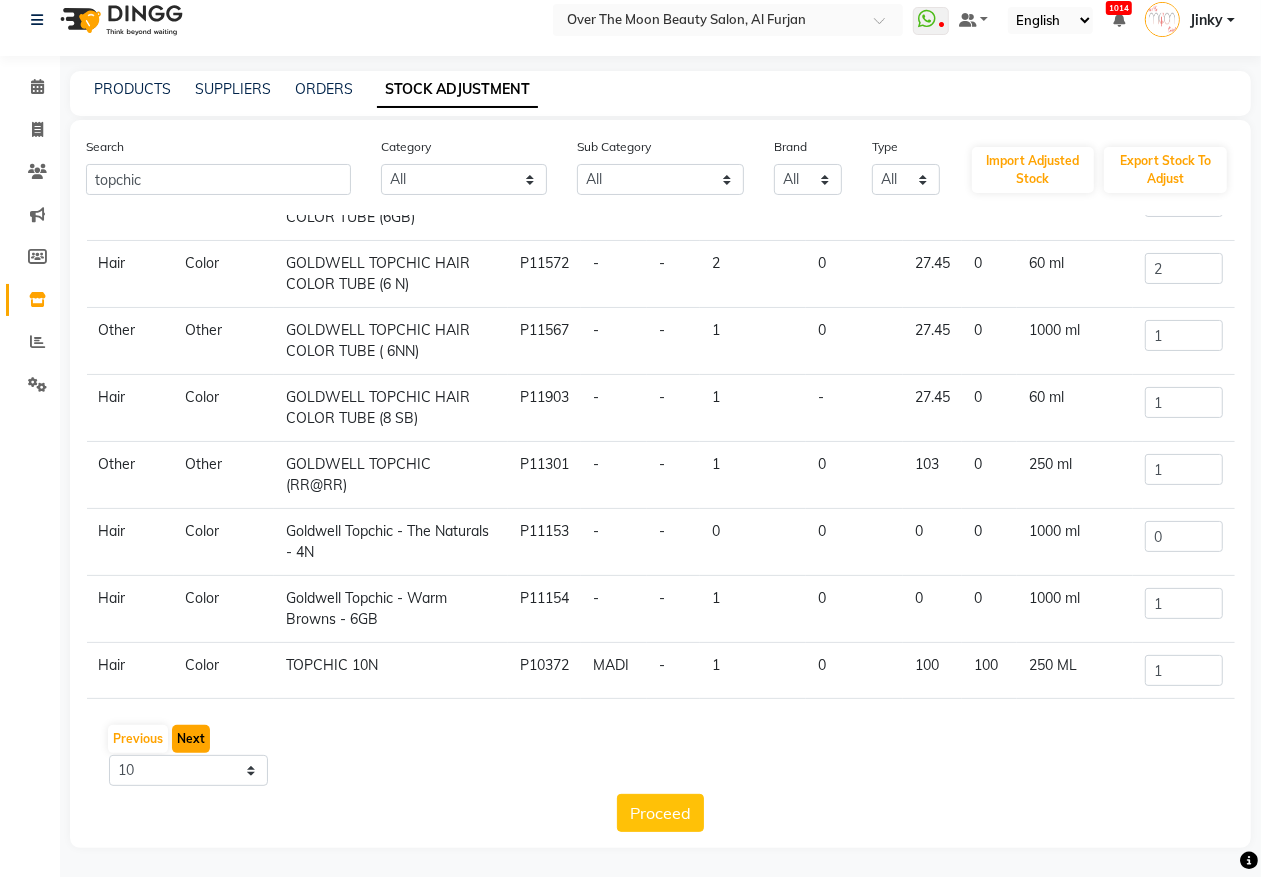 click on "Next" 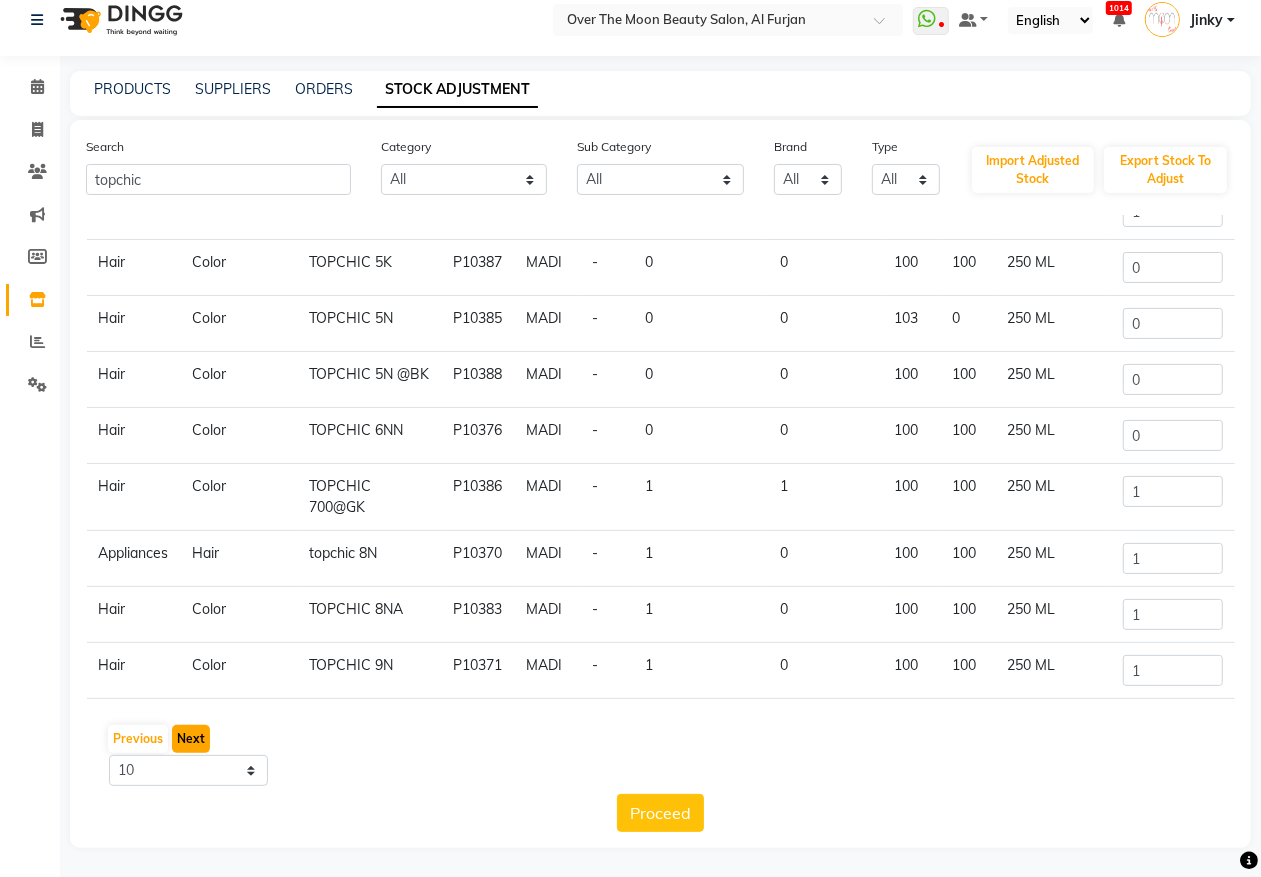 click on "Next" 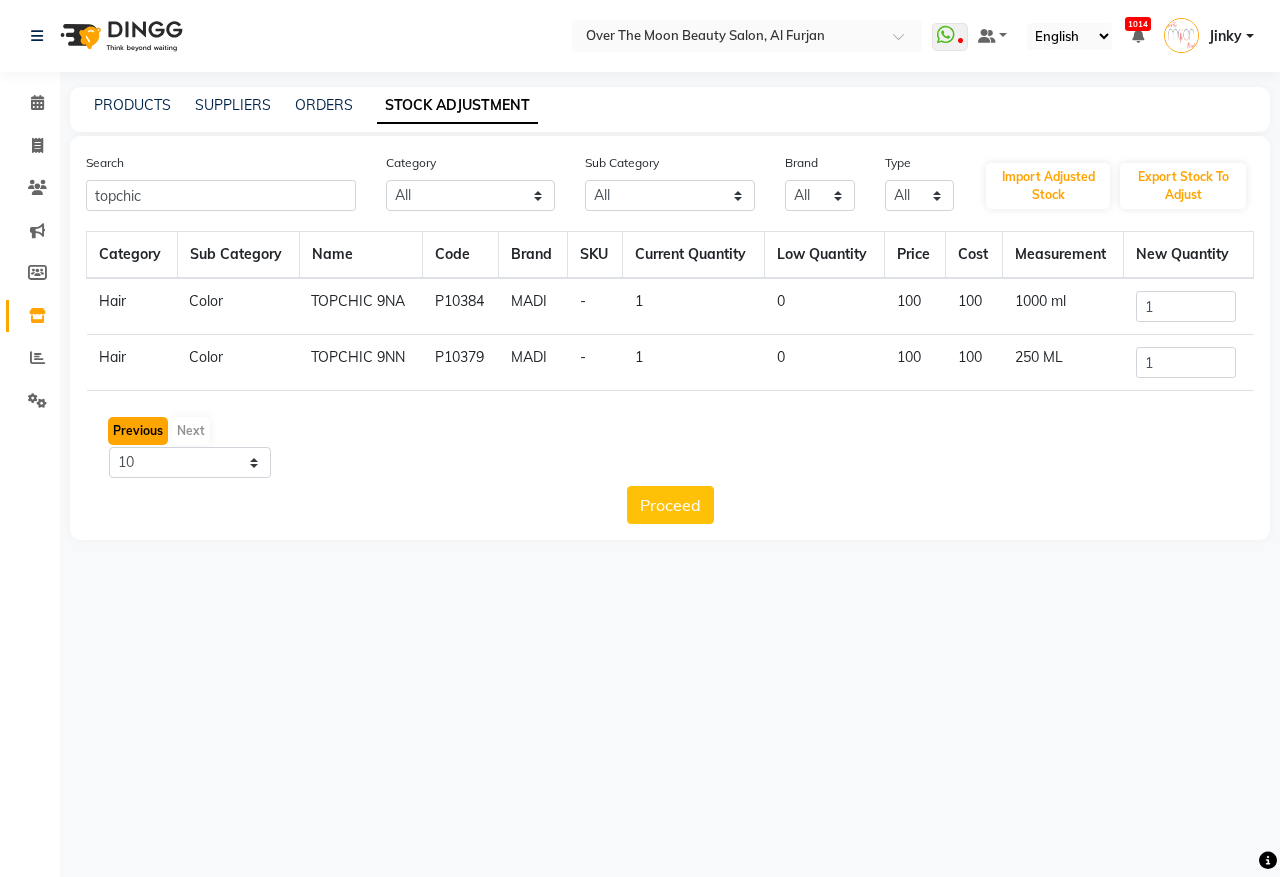 click on "Previous" 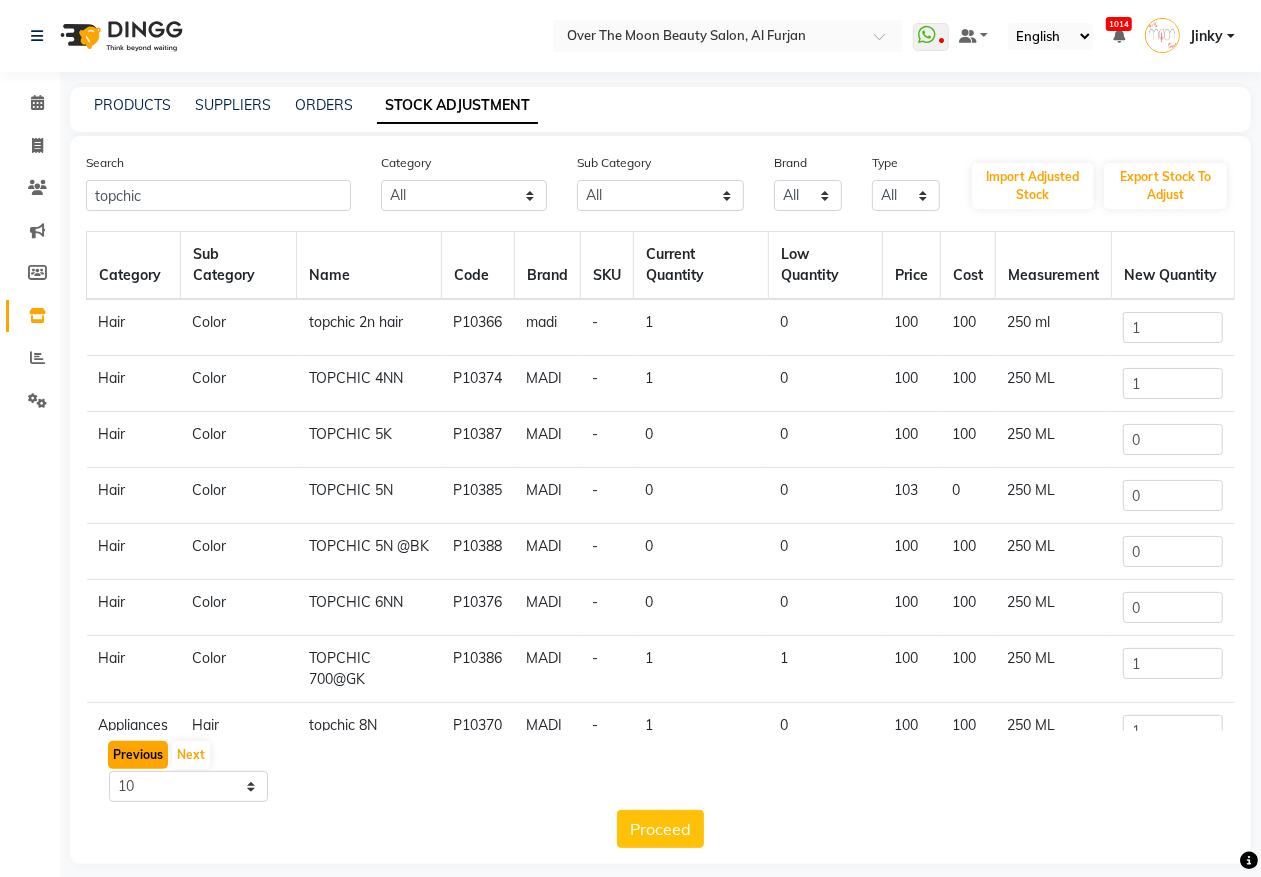 click on "Previous" 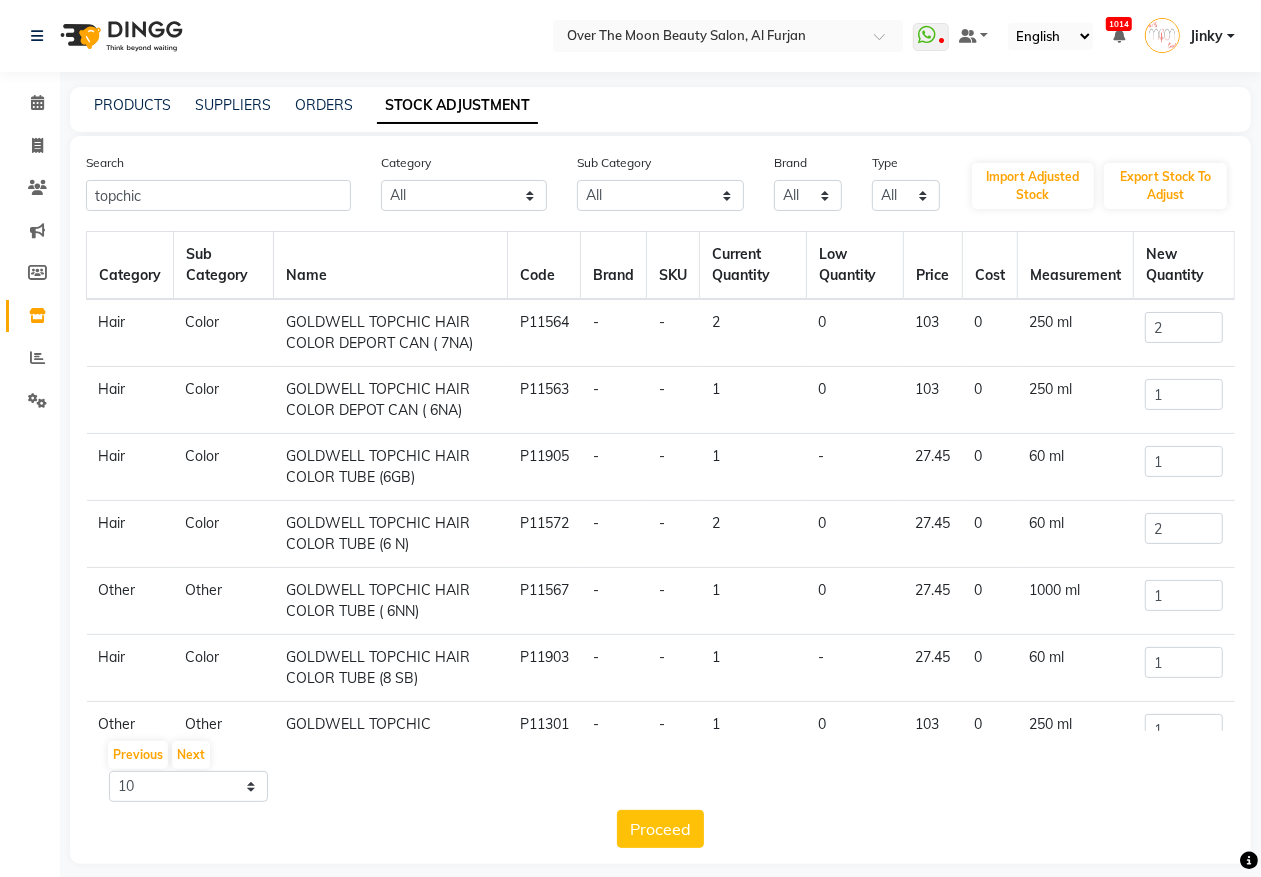 drag, startPoint x: 283, startPoint y: 451, endPoint x: 458, endPoint y: 482, distance: 177.7245 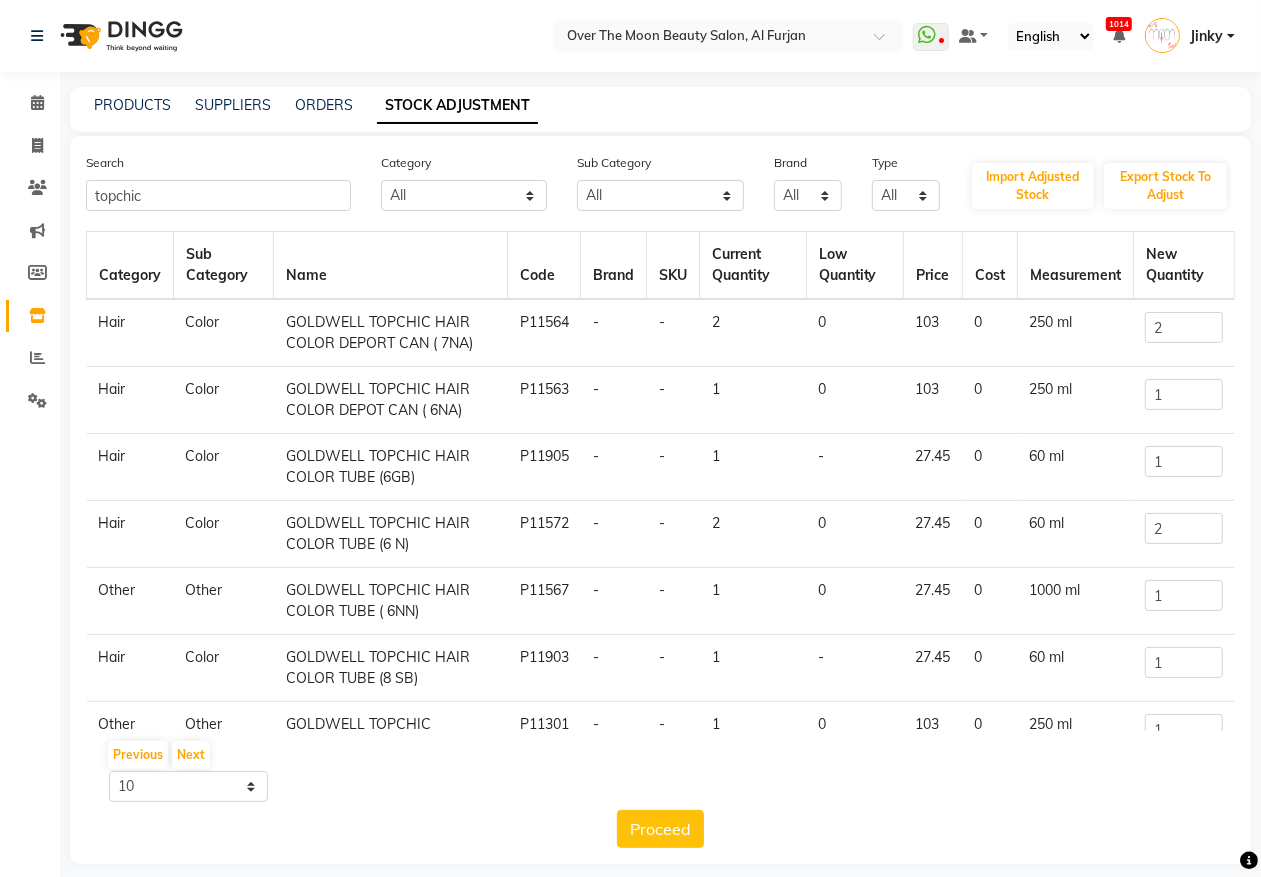 copy on "GOLDWELL TOPCHIC HAIR COLOR TUBE (6GB)" 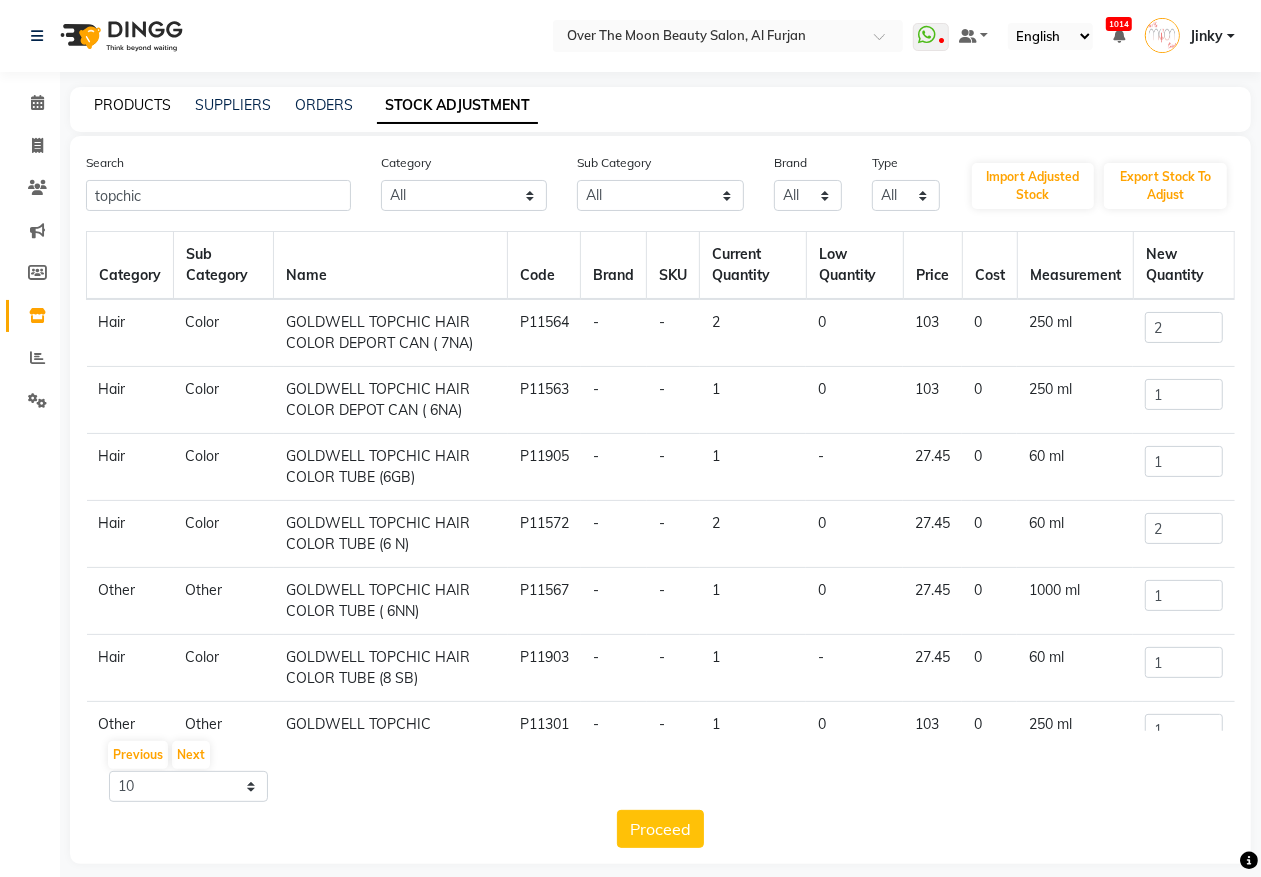 click on "PRODUCTS" 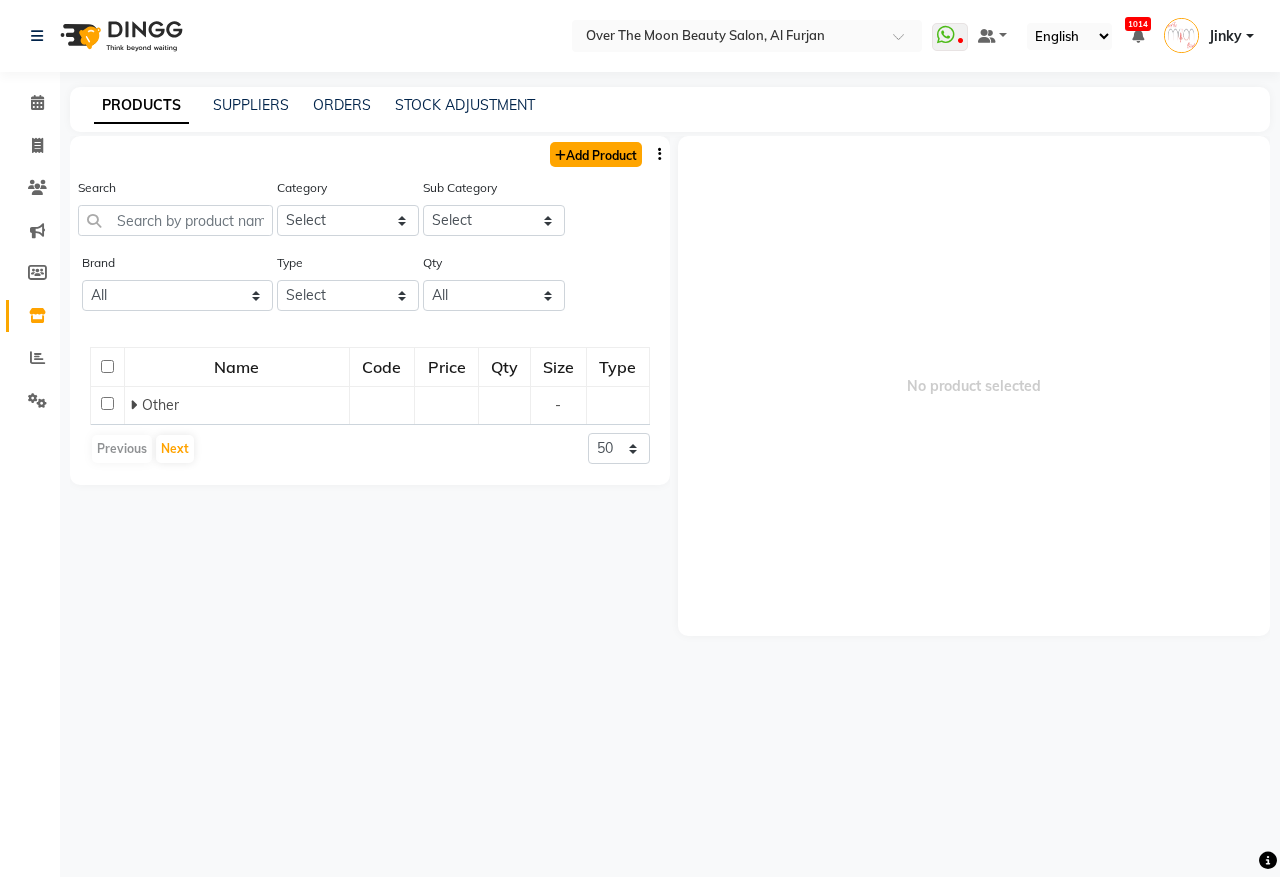 click on "Add Product" 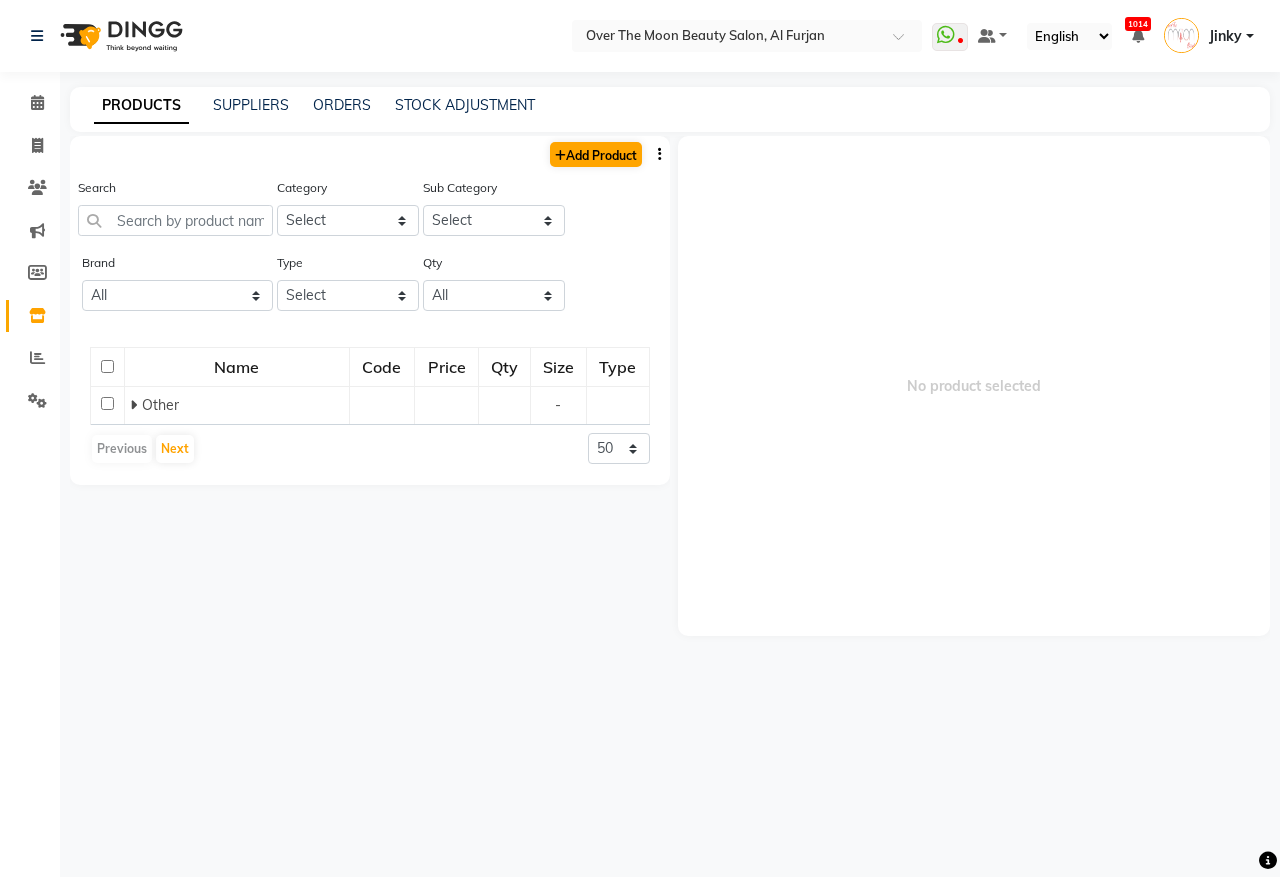 select on "true" 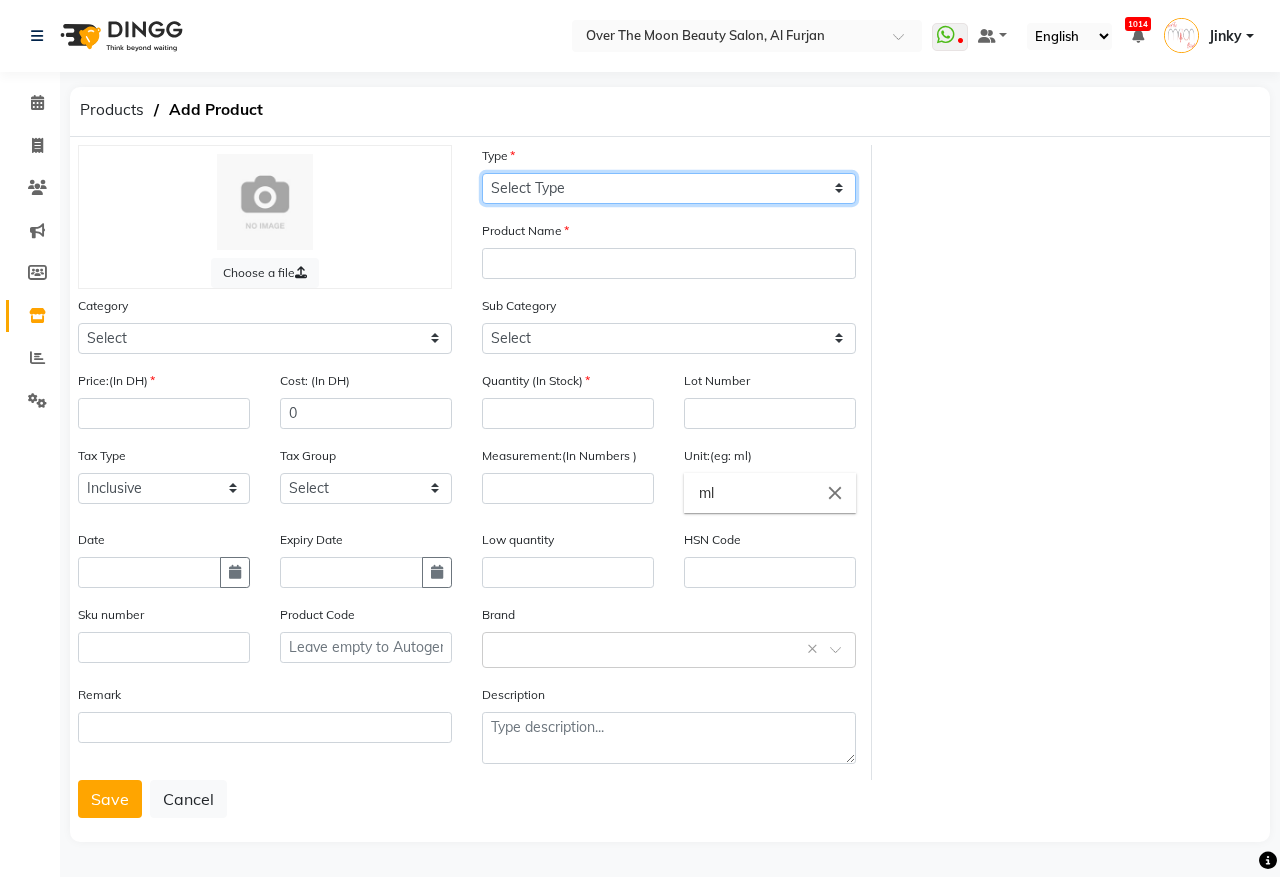 click on "Select Type Both Retail Consumable" 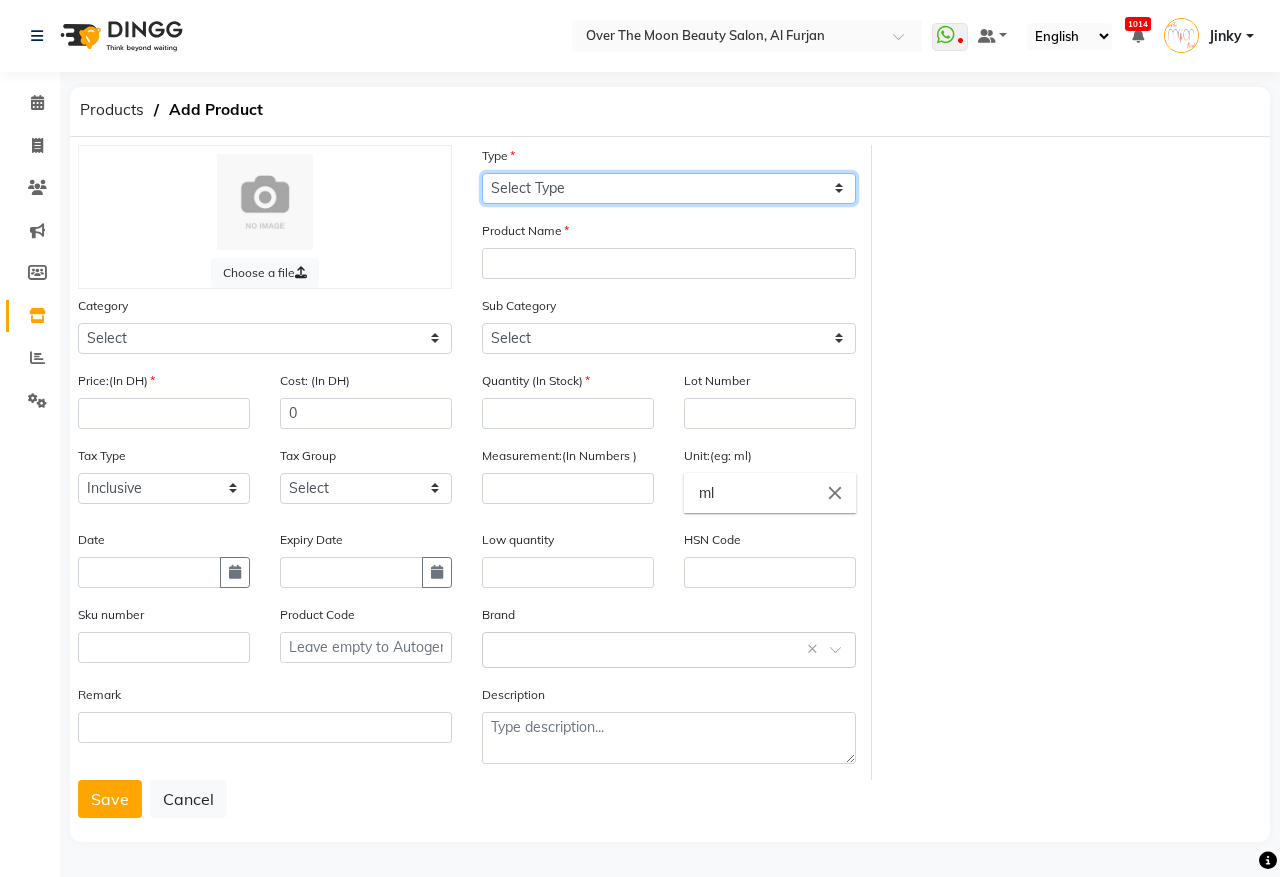 select on "C" 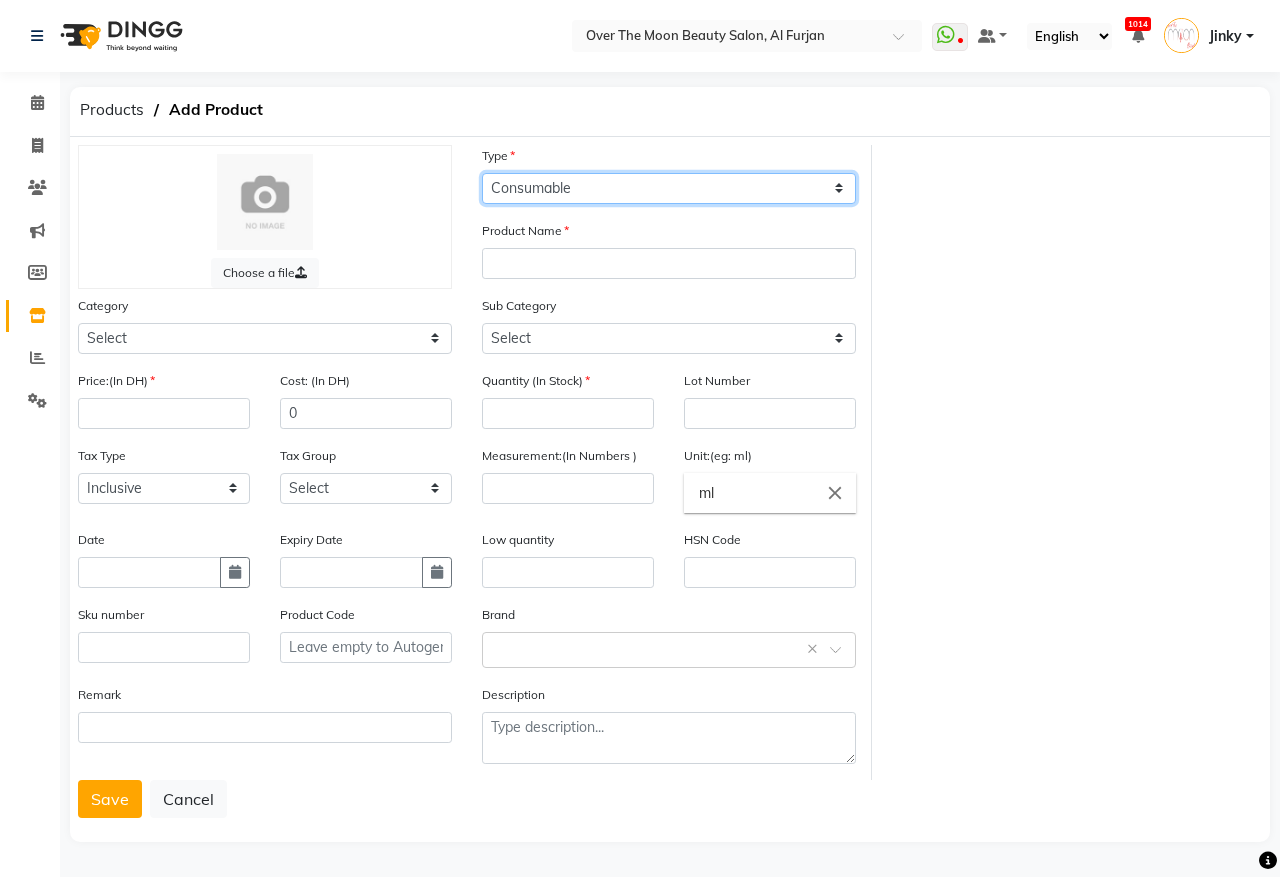 click on "Select Type Both Retail Consumable" 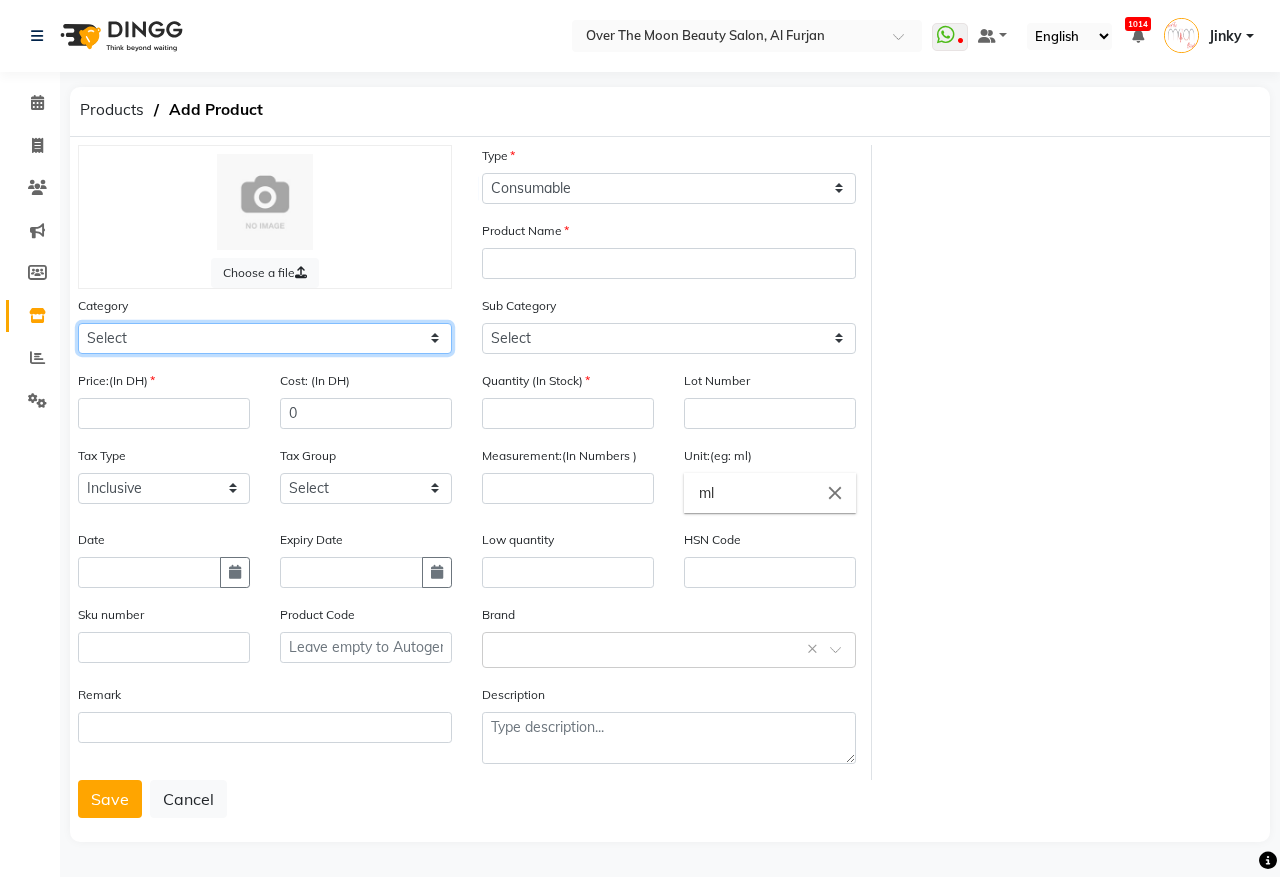 click on "Select Hair Skin Makeup Personal Care Appliances Beard Waxing Disposable Threading Hands and Feet Beauty Planet Botox Cadiveu Casmara Cheryls Loreal Olaplex Other" 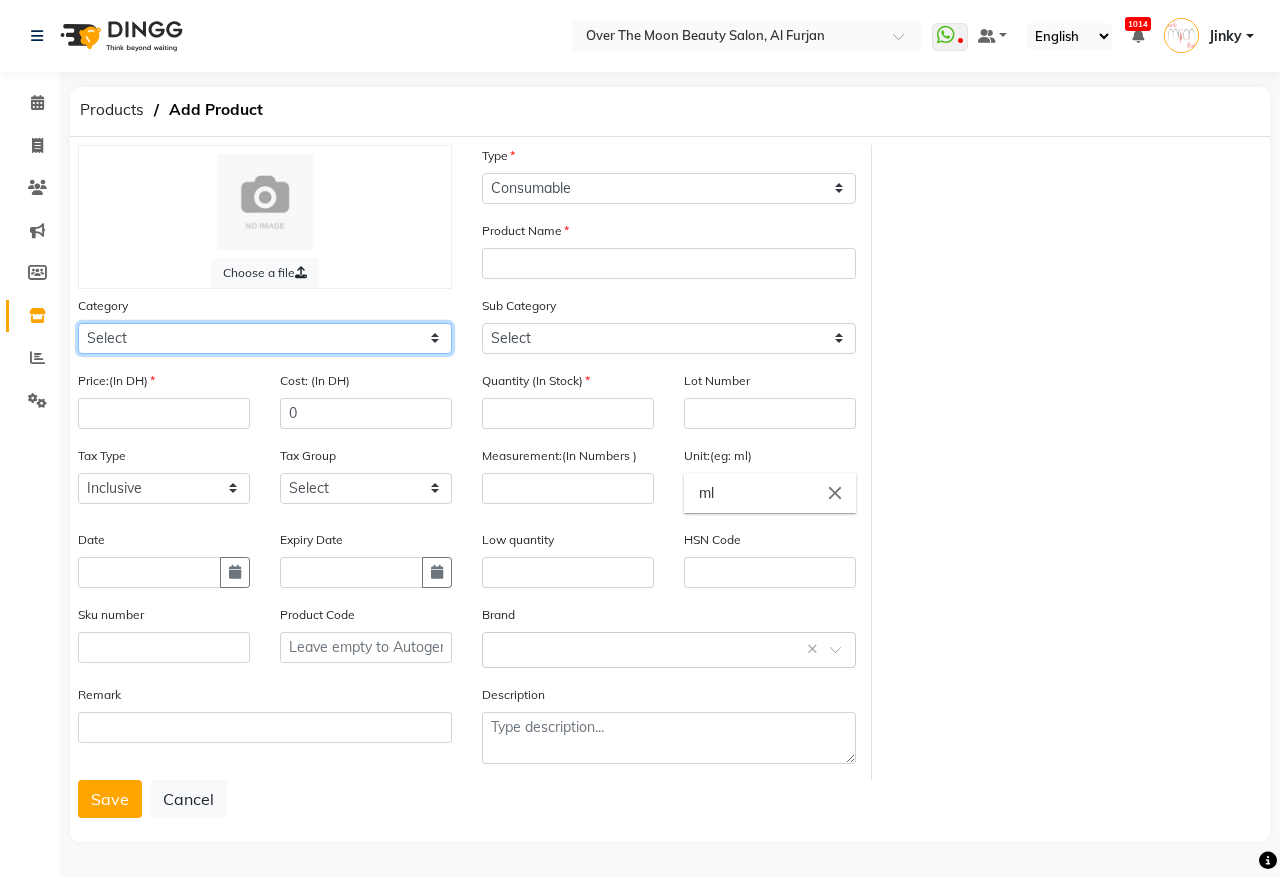 select on "[PHONE]" 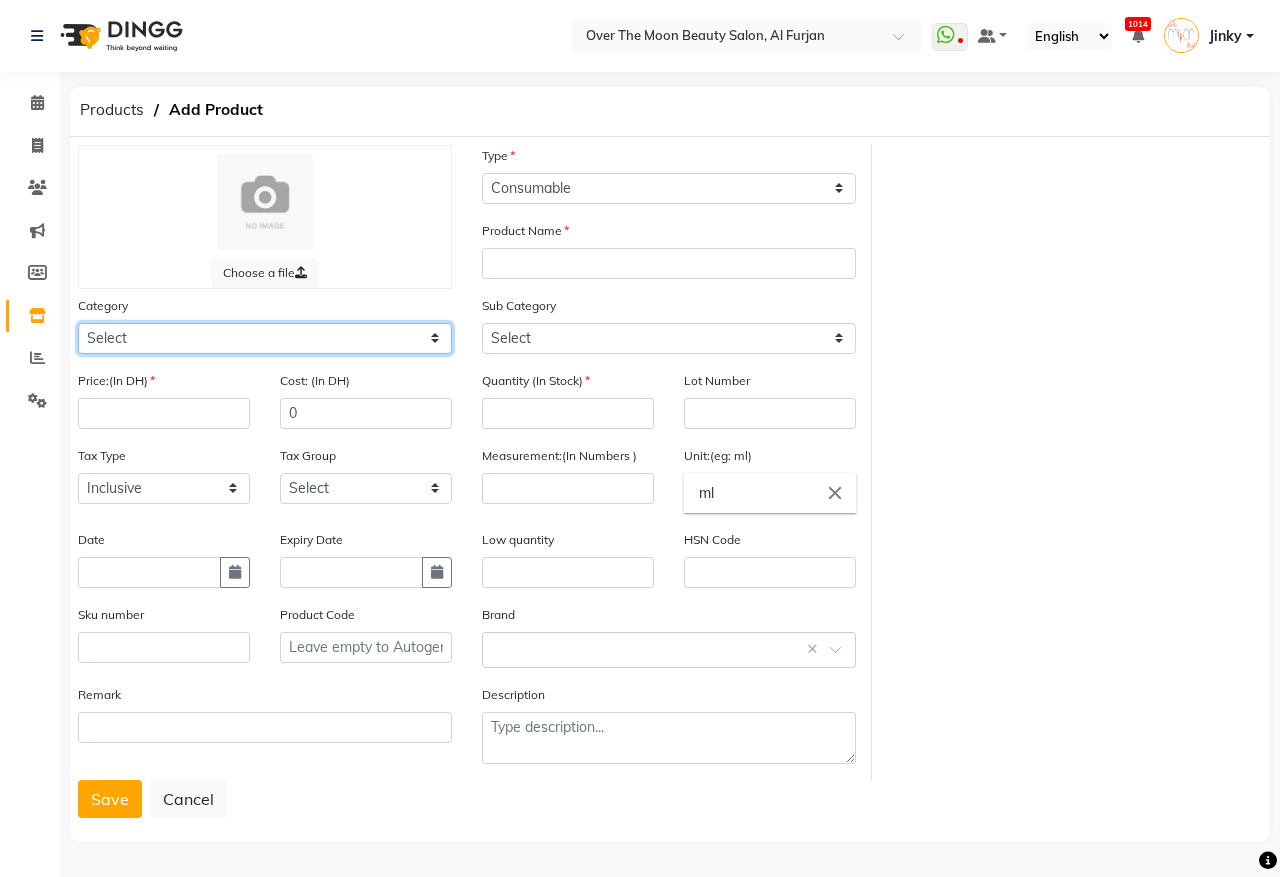click on "Select Hair Skin Makeup Personal Care Appliances Beard Waxing Disposable Threading Hands and Feet Beauty Planet Botox Cadiveu Casmara Cheryls Loreal Olaplex Other" 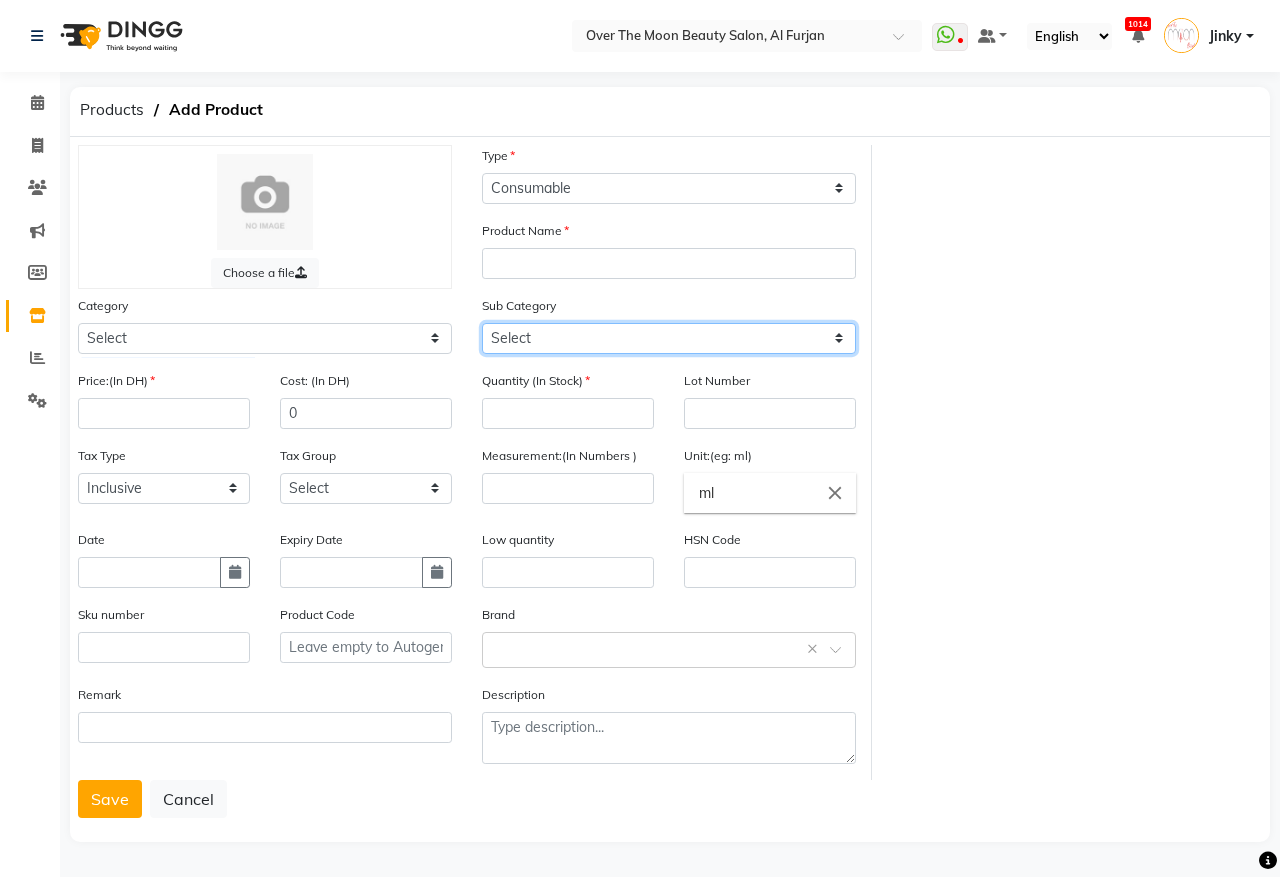 click on "Select Shampoo Conditioner Cream Mask Oil Serum Color Appliances Treatment Styling Kit & Combo Other" 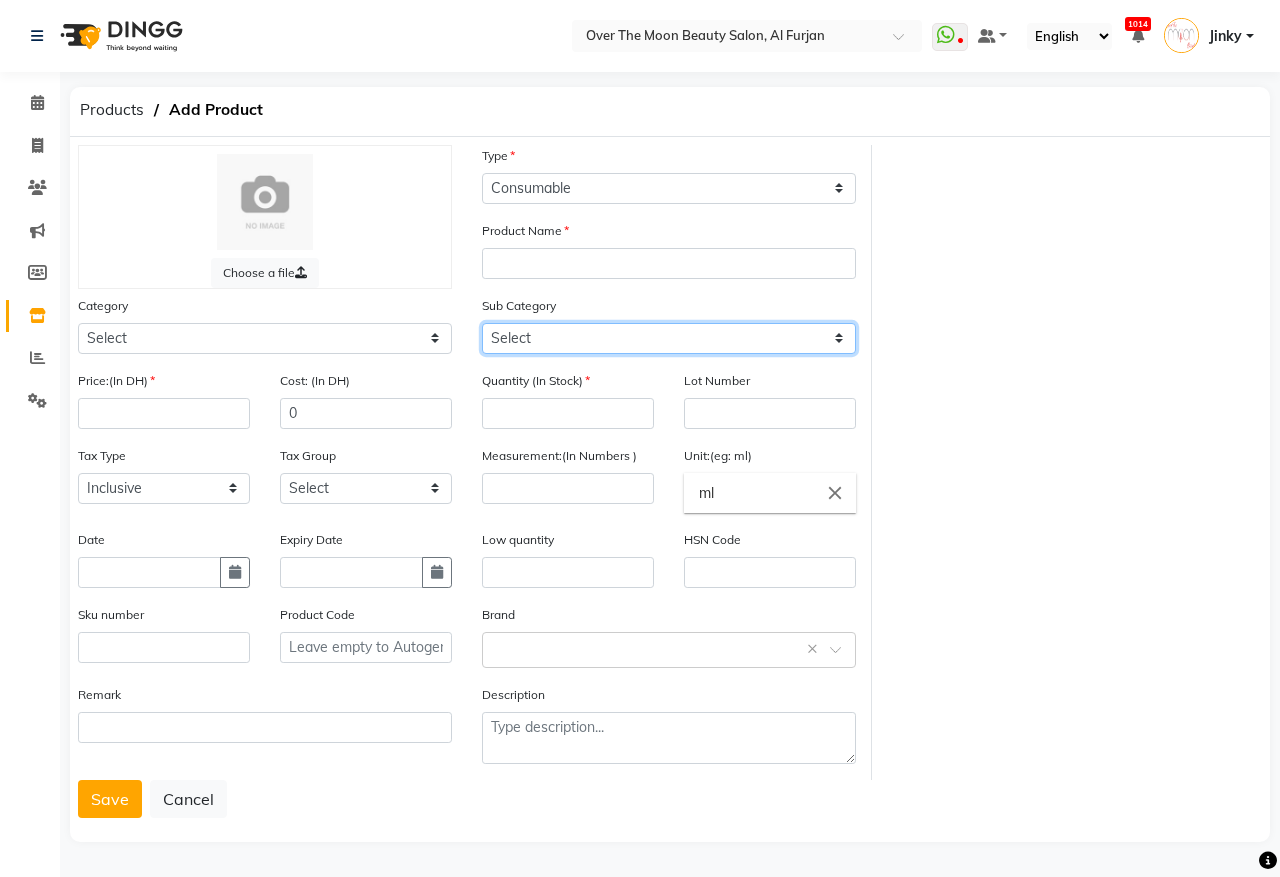 select on "478101107" 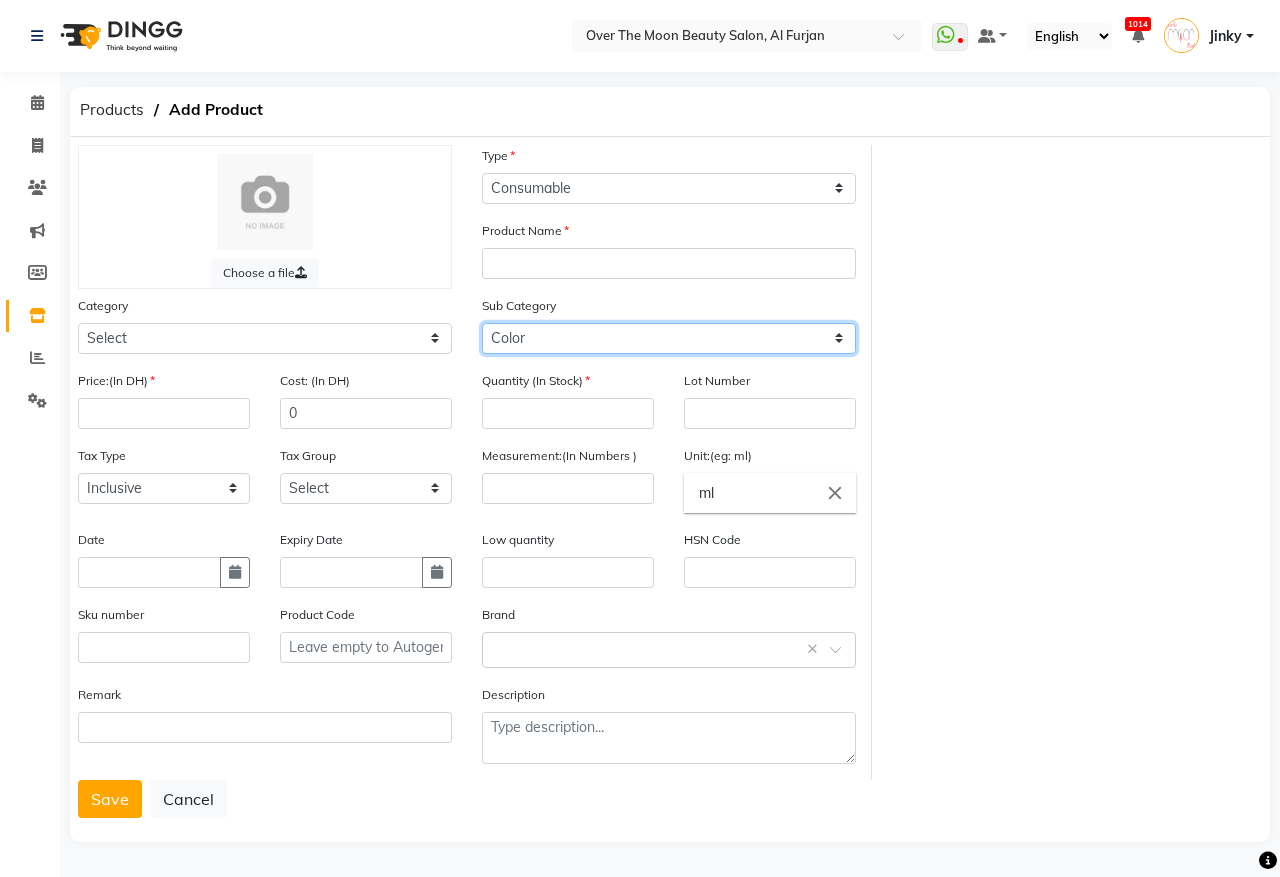 click on "Select Shampoo Conditioner Cream Mask Oil Serum Color Appliances Treatment Styling Kit & Combo Other" 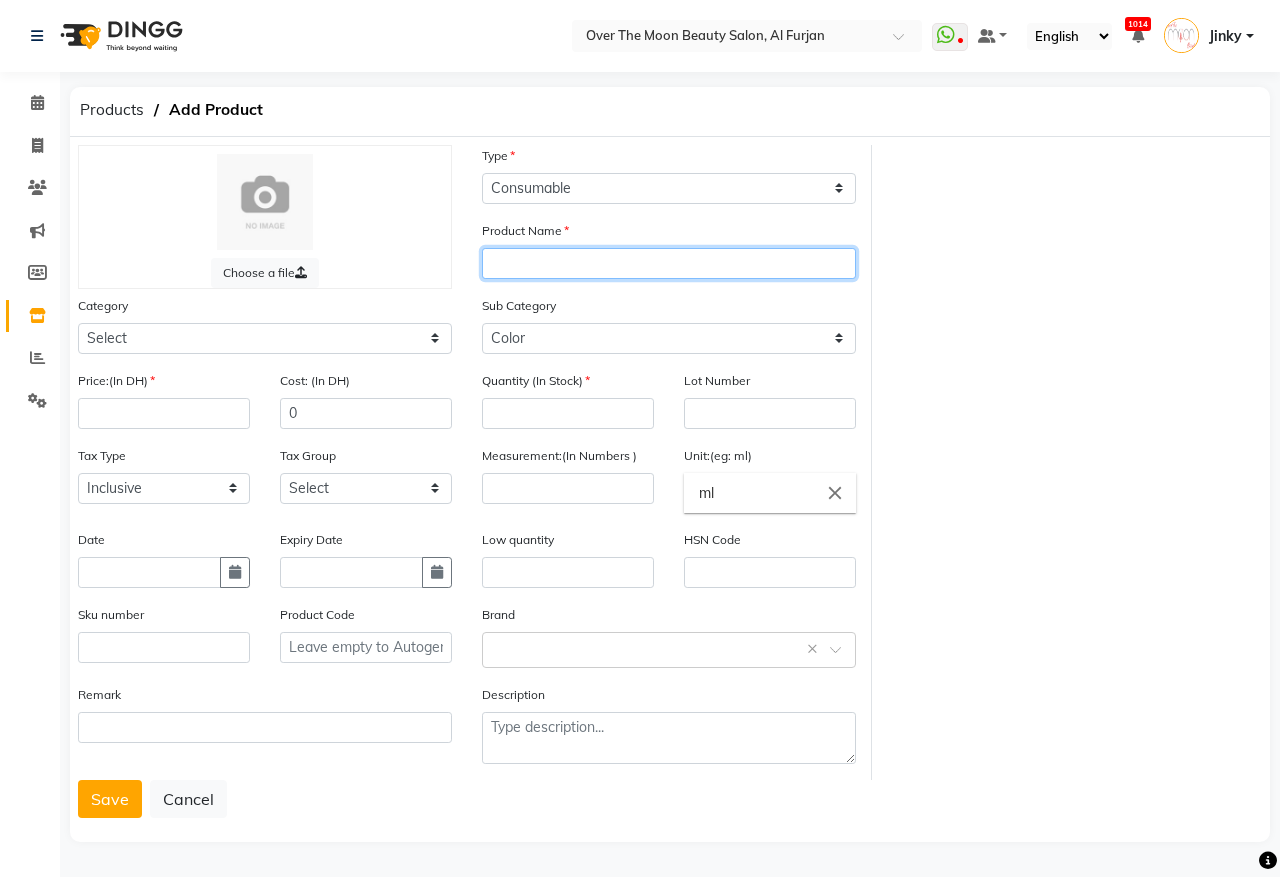 click 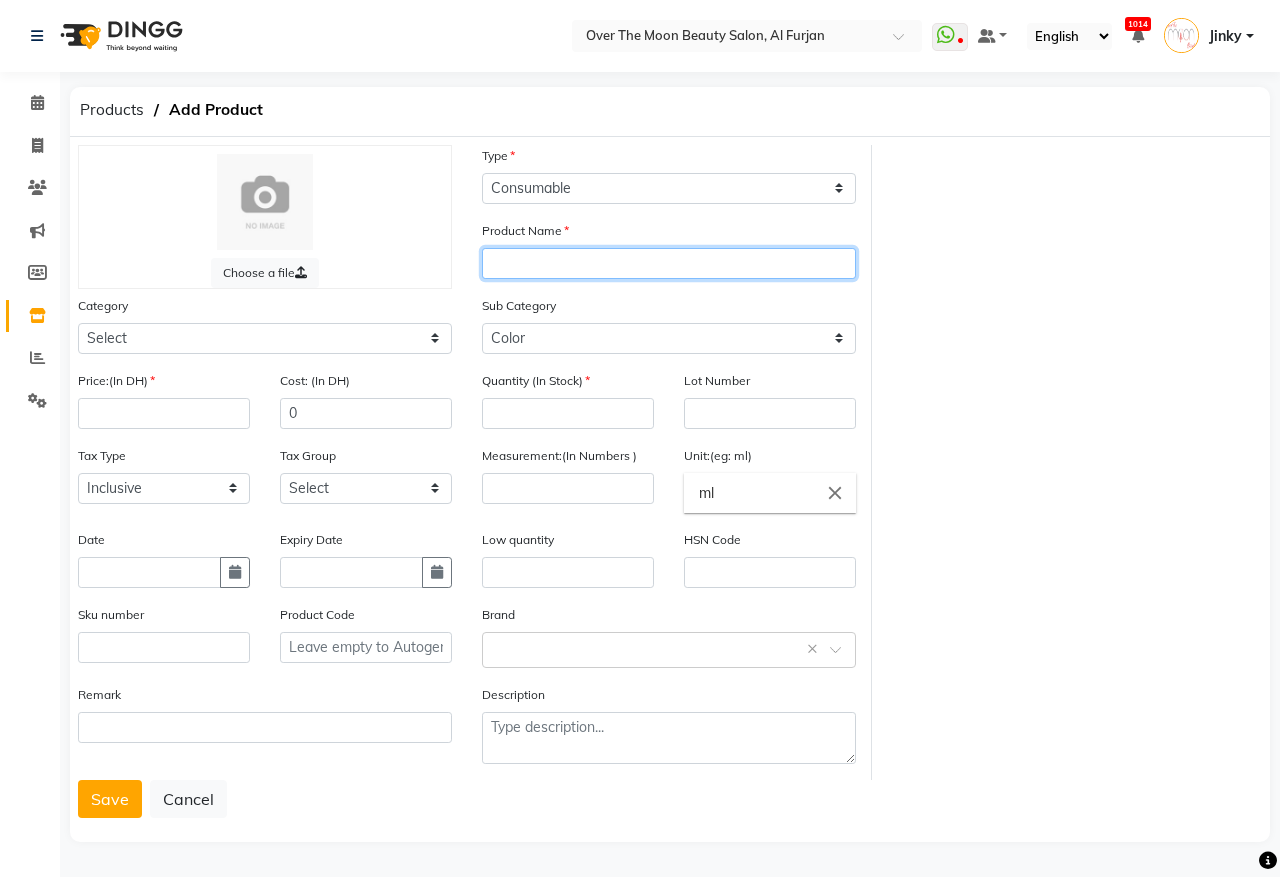 paste on "GOLDWELL TOPCHIC HAIR COLOR TUBE (6GB)" 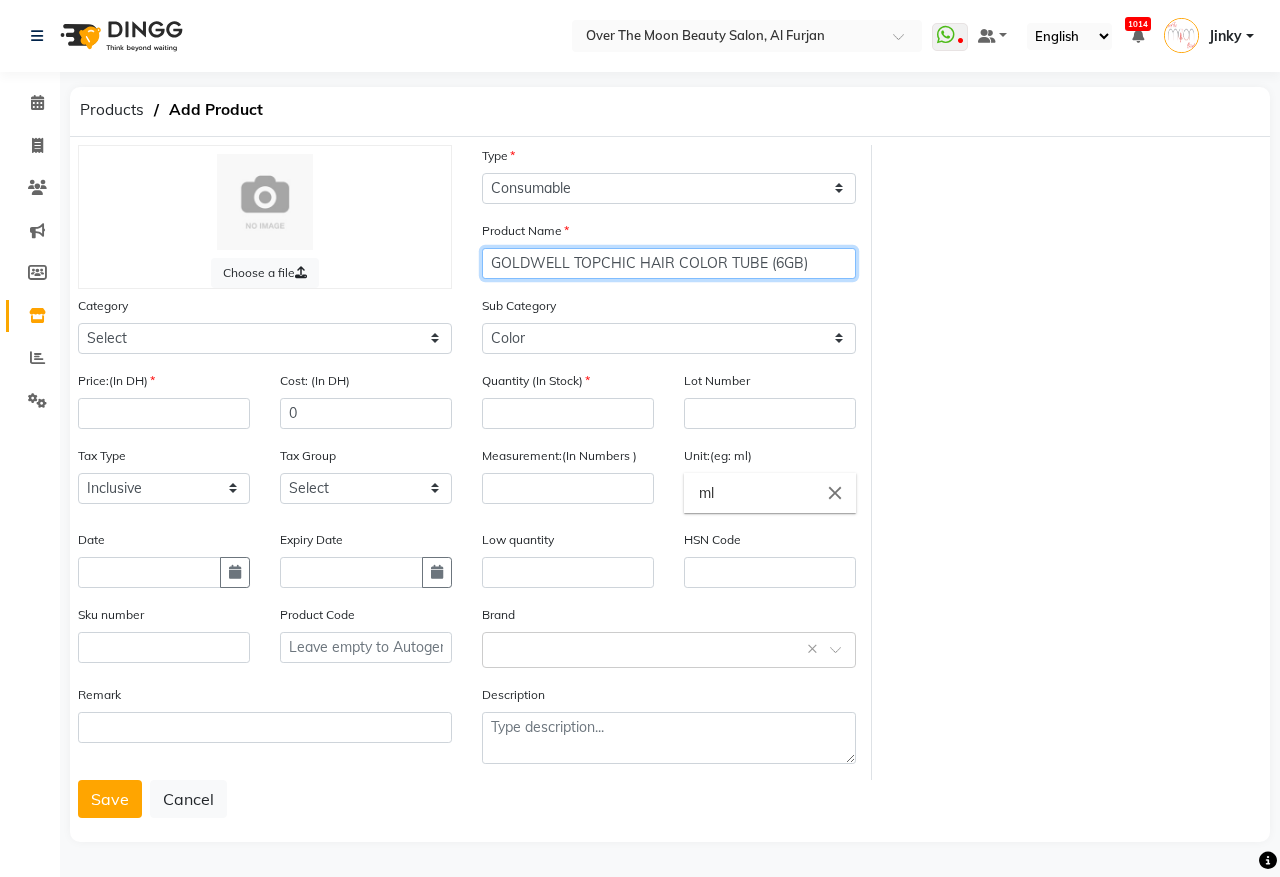 click on "GOLDWELL TOPCHIC HAIR COLOR TUBE (6GB)" 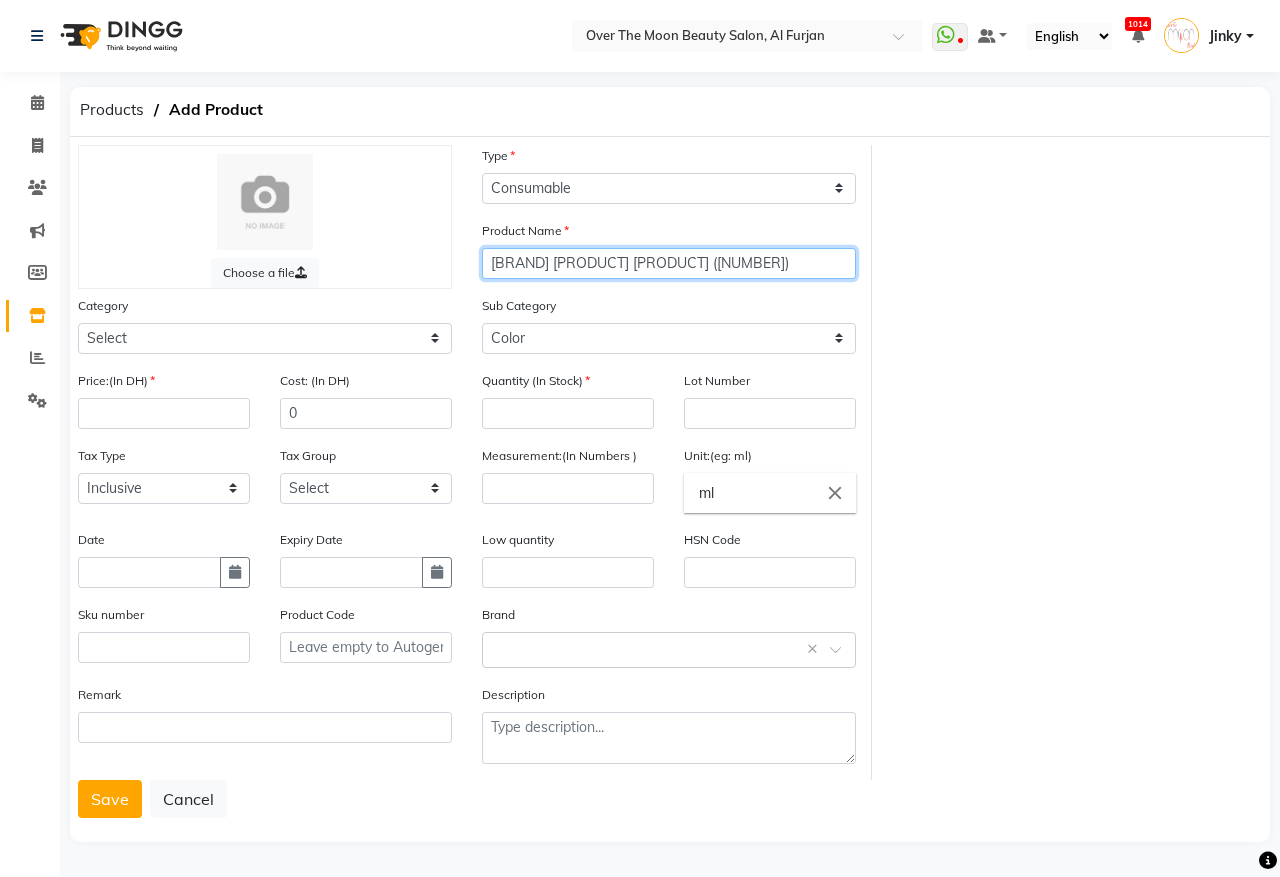 type on "[BRAND] [PRODUCT] [PRODUCT] ([NUMBER])" 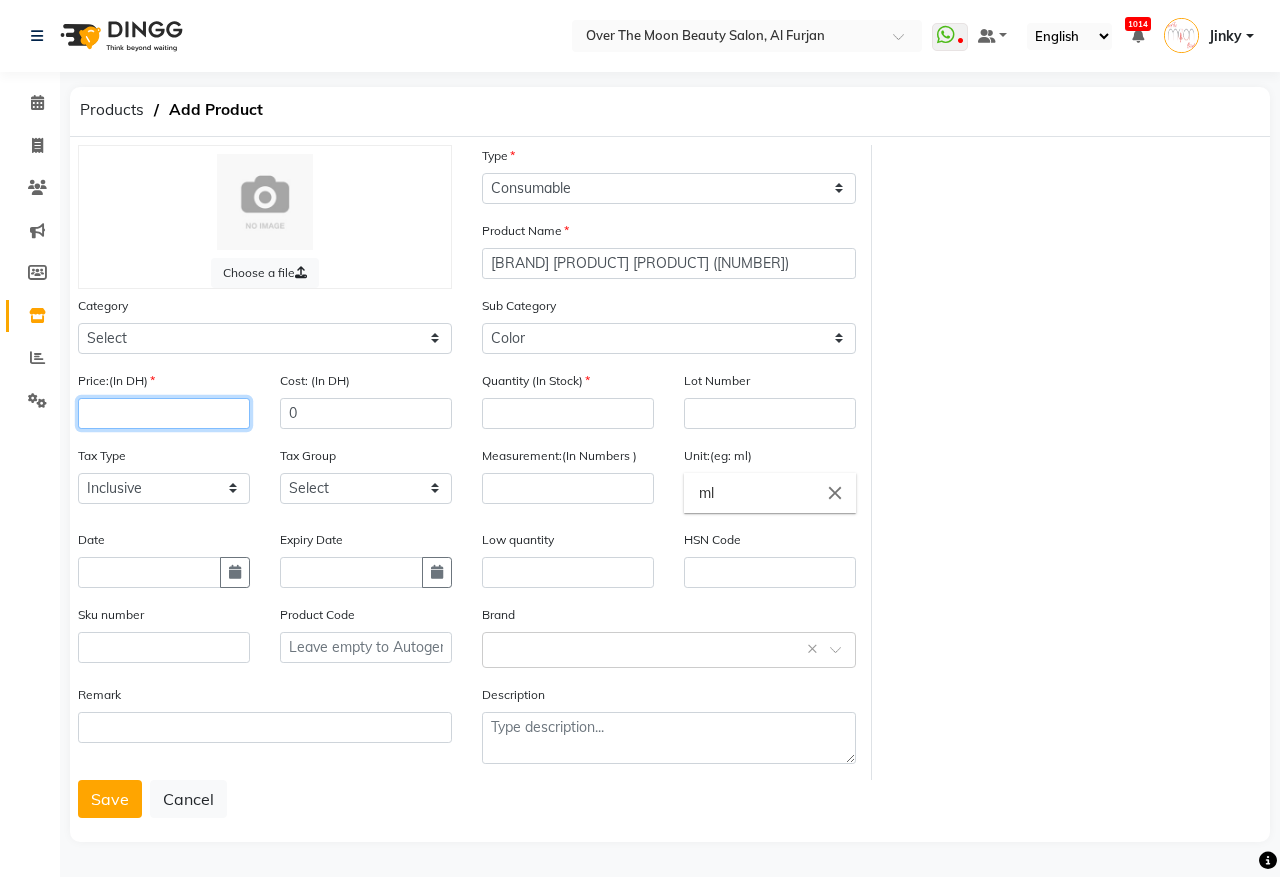 click 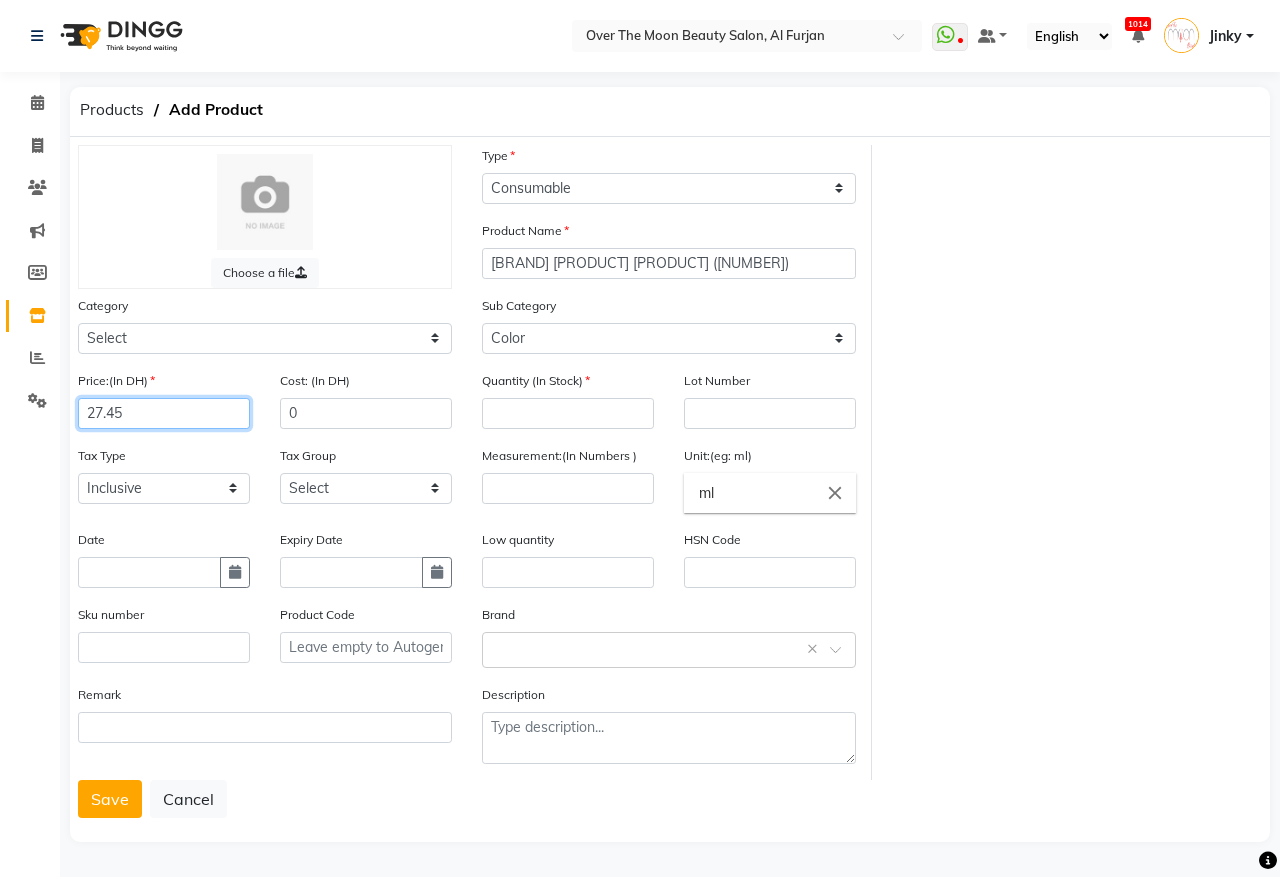 type on "27.45" 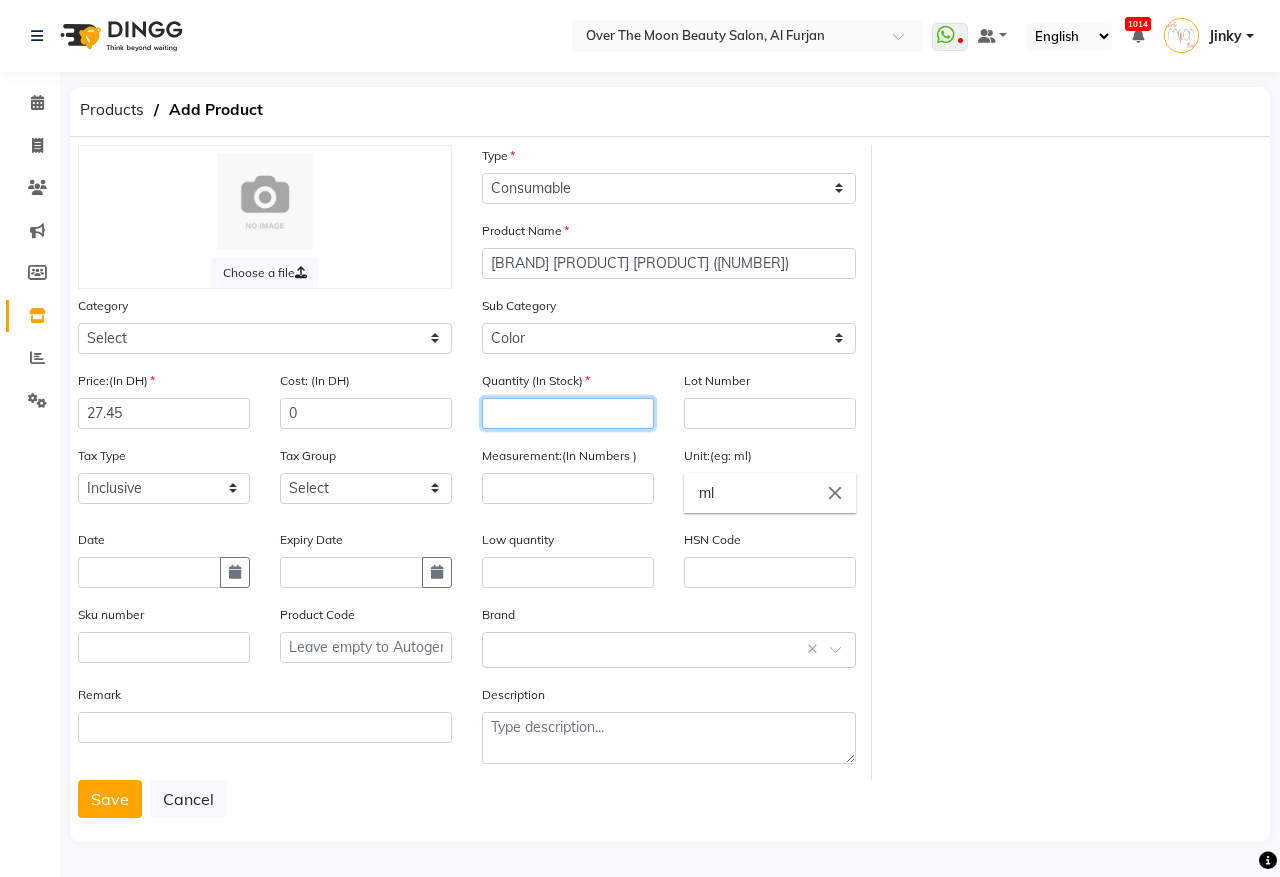 click 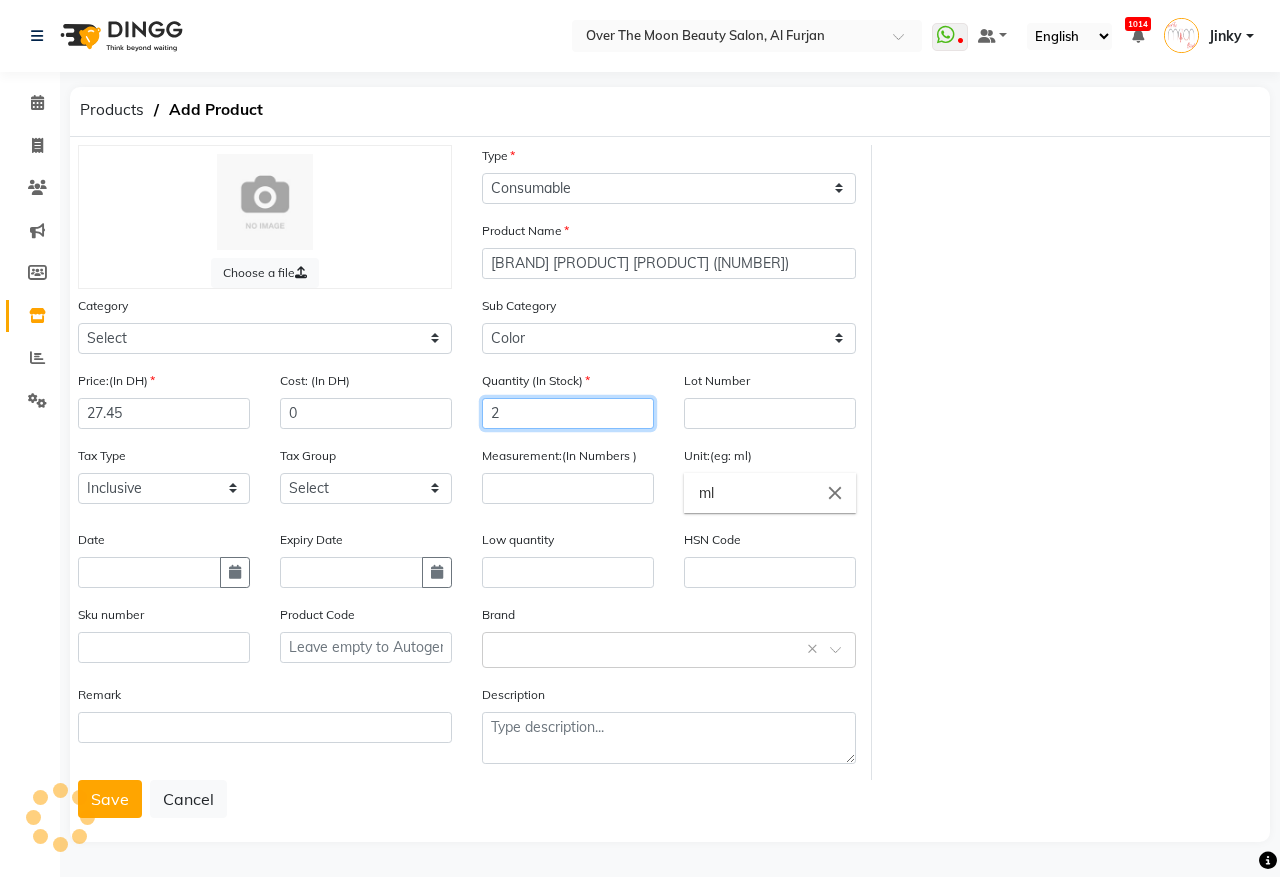 type on "2" 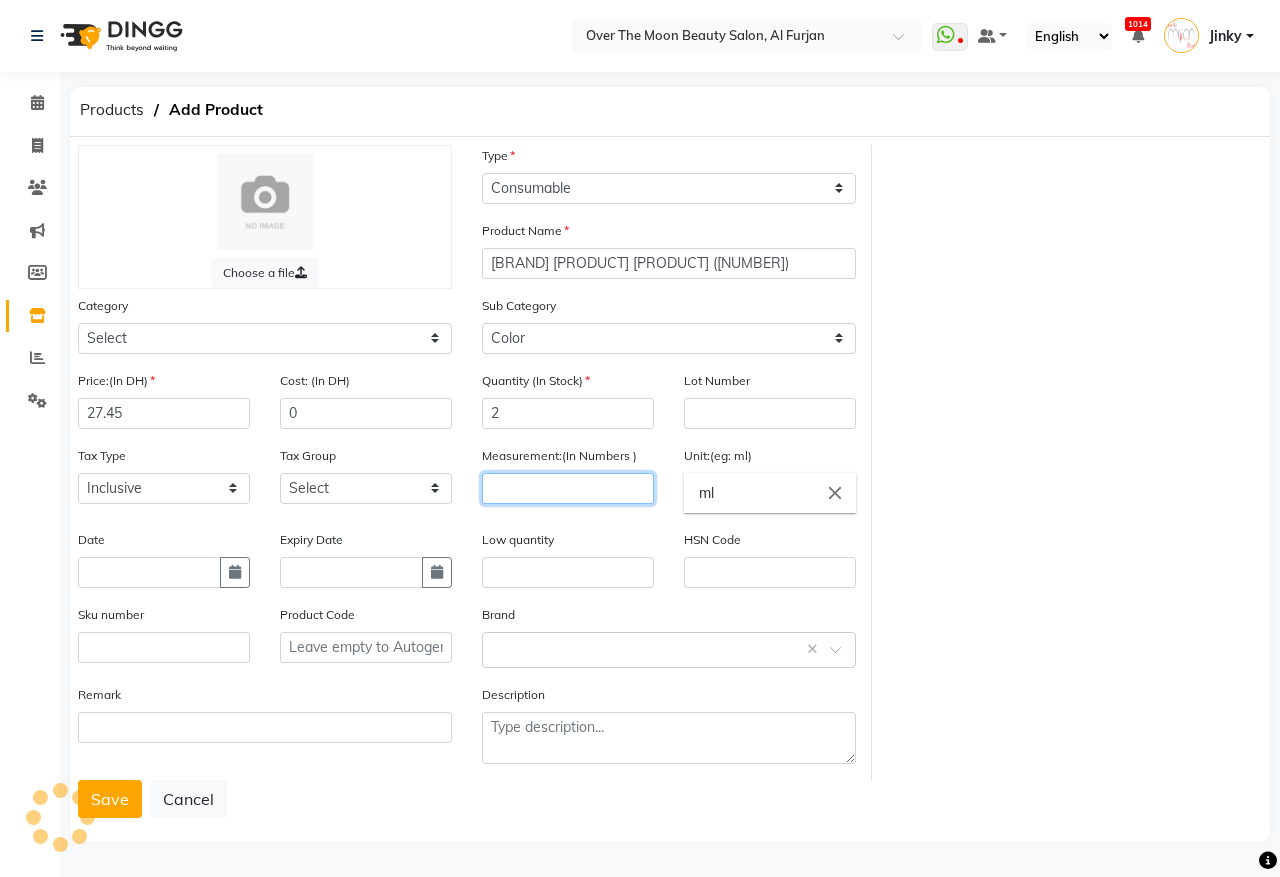click 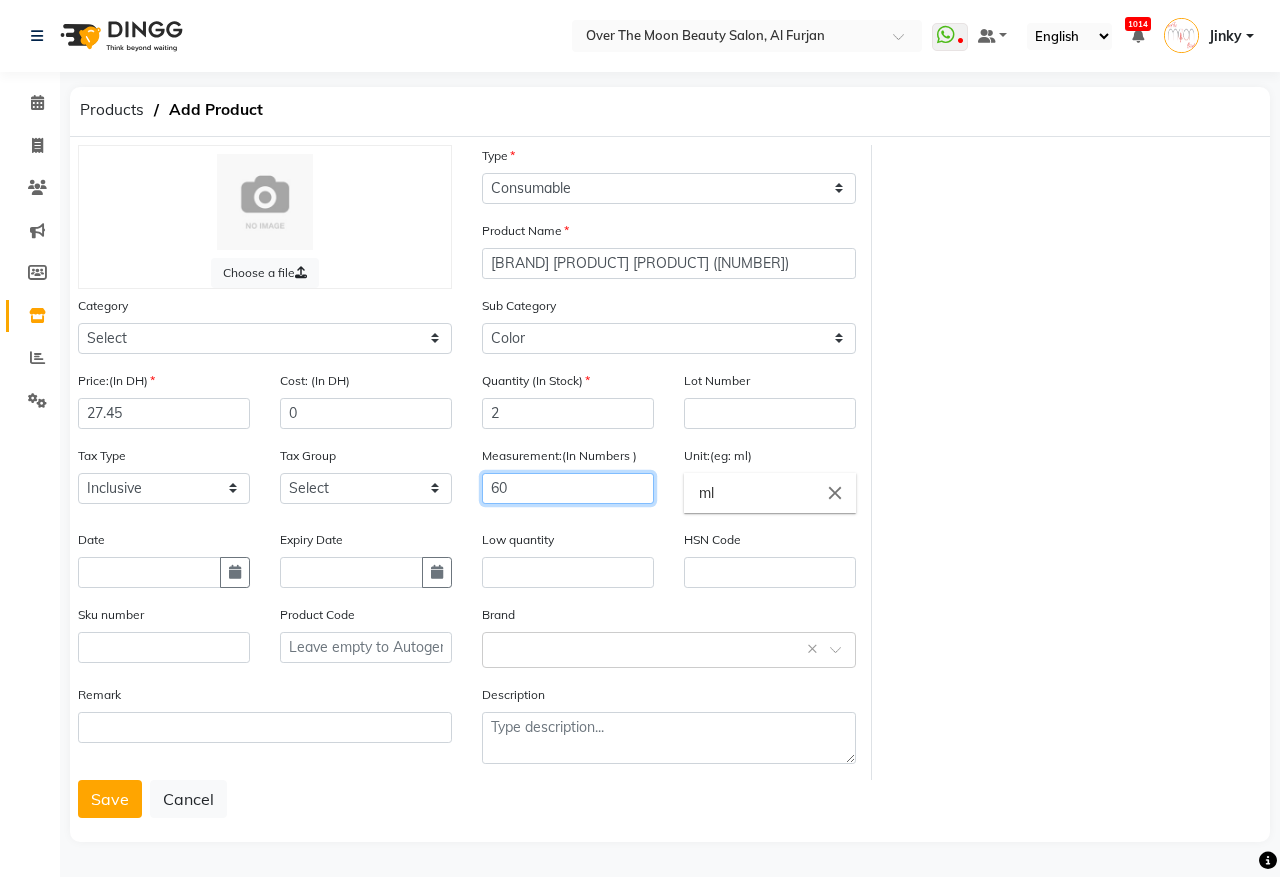 type on "60" 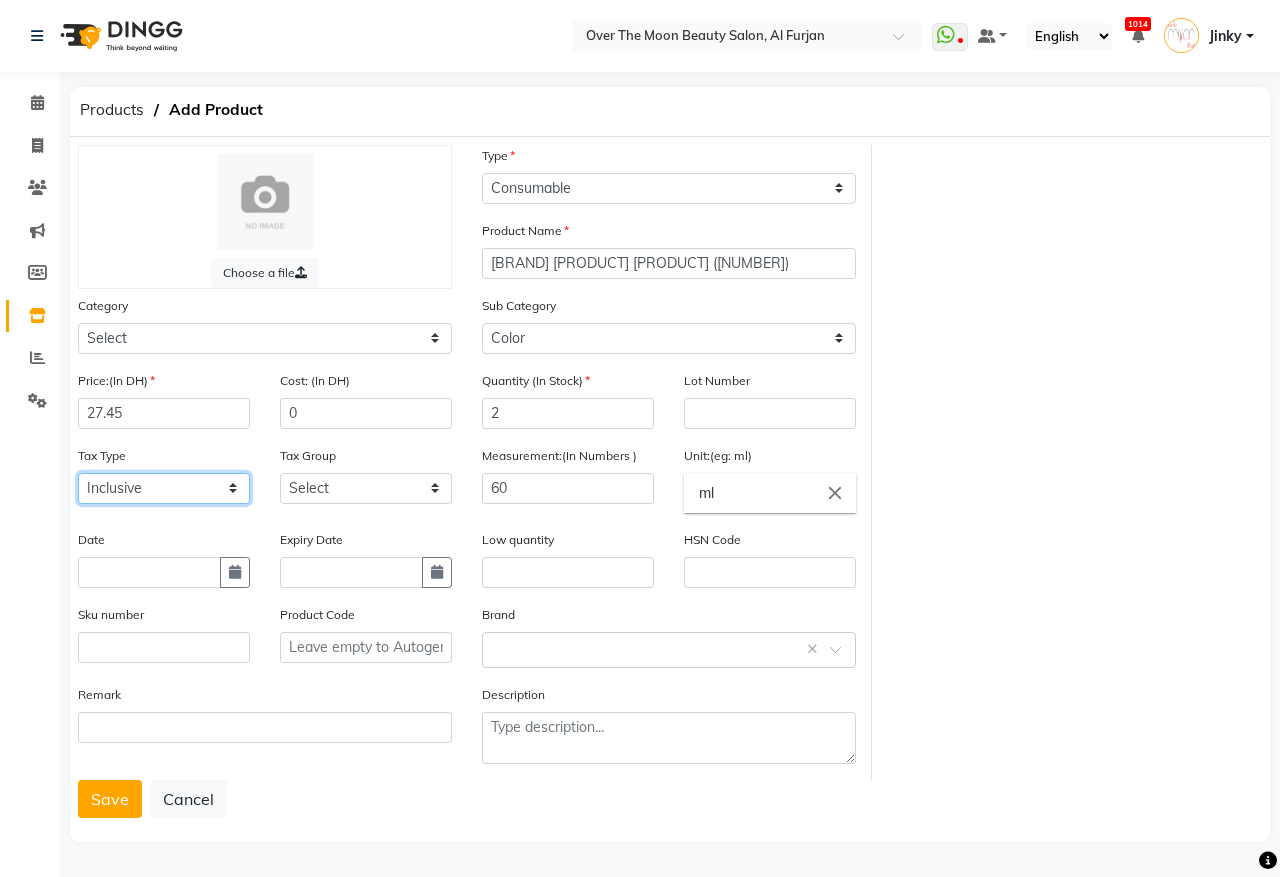 click on "Select Inclusive Exclusive" 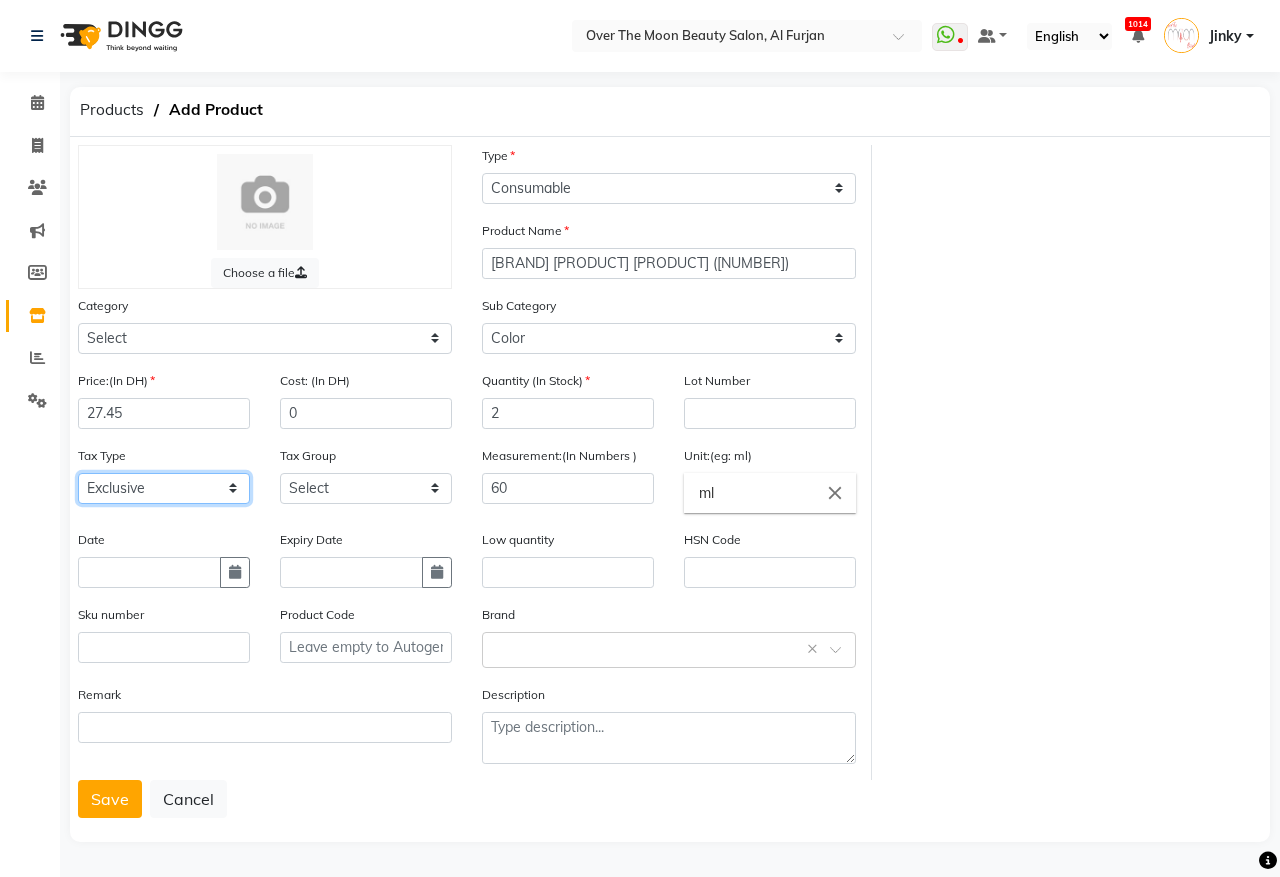 click on "Select Inclusive Exclusive" 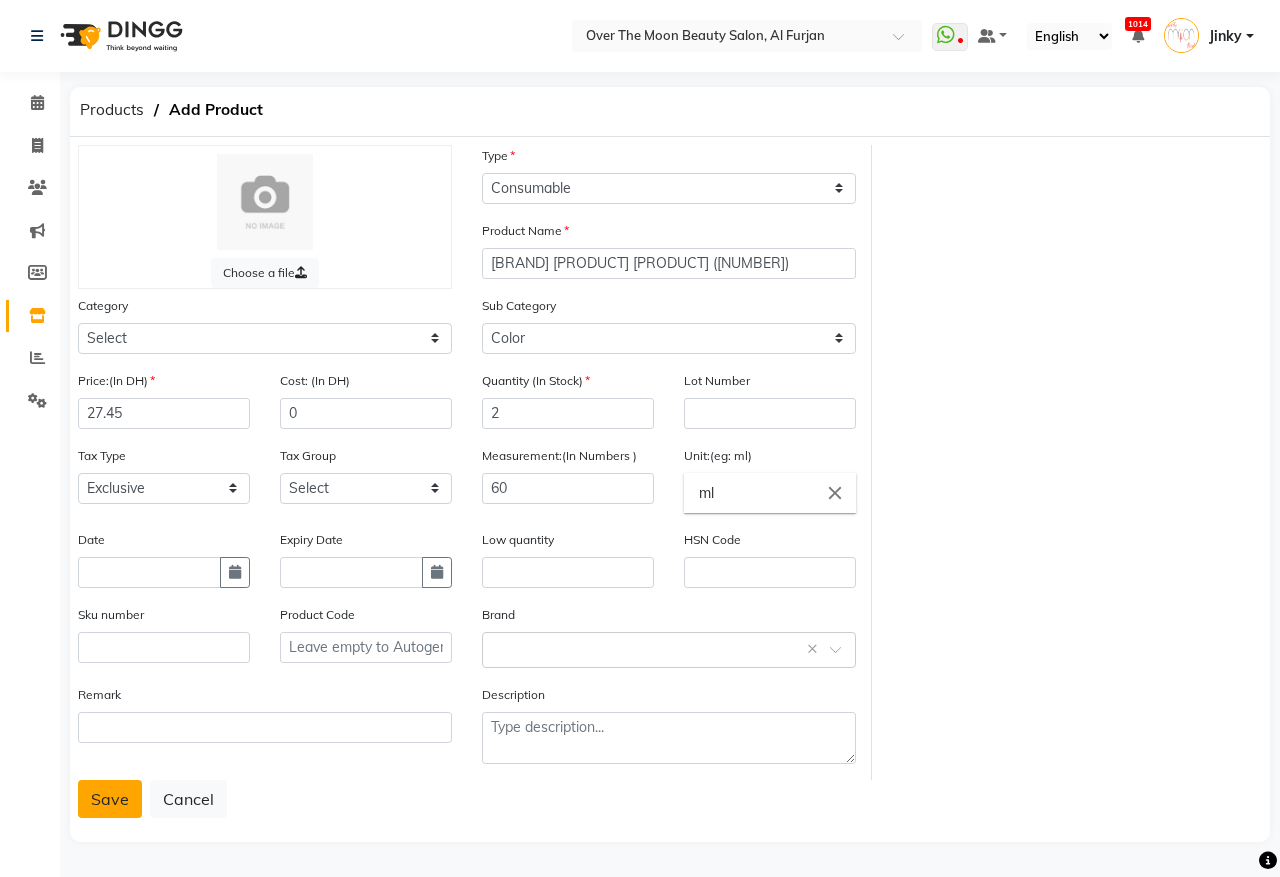 click on "Save" 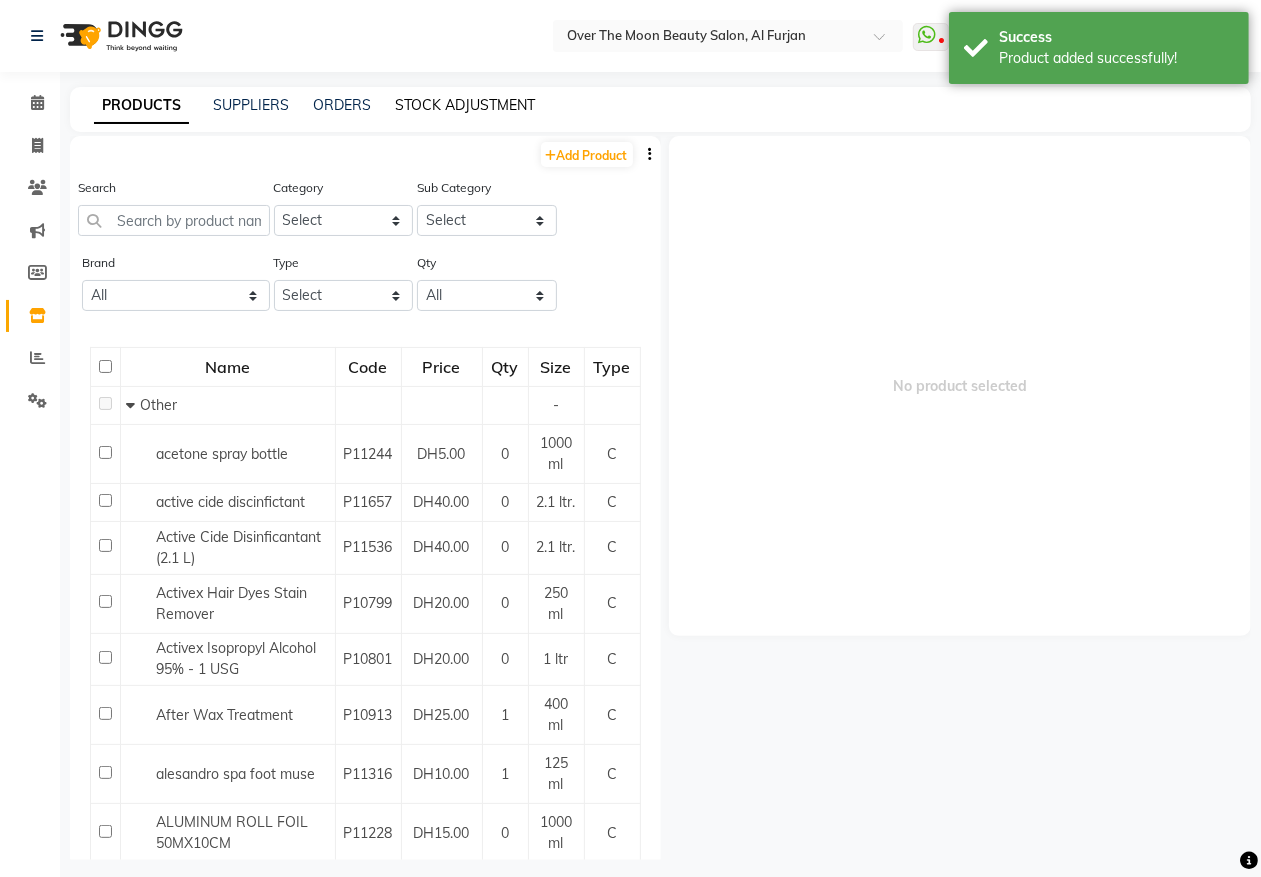 click on "STOCK ADJUSTMENT" 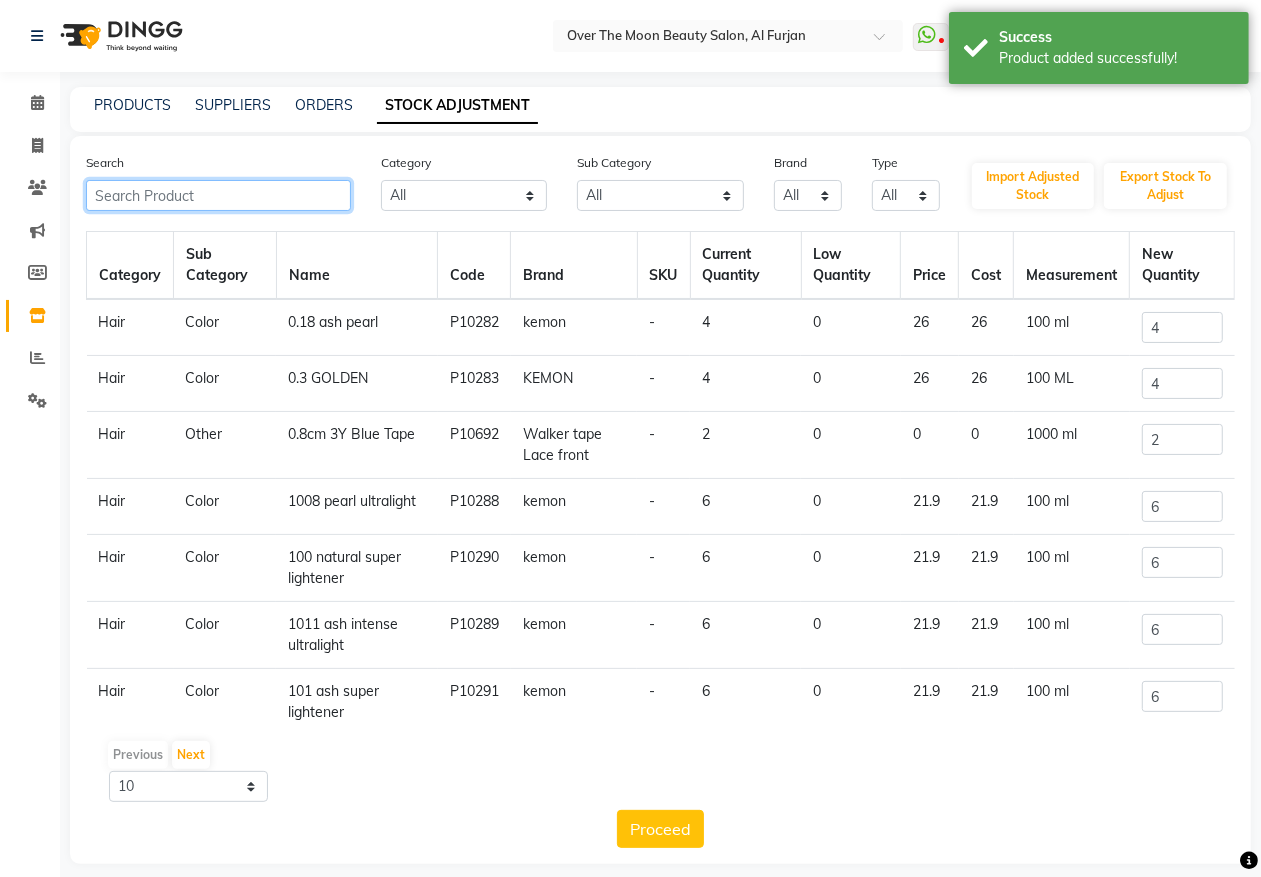 click 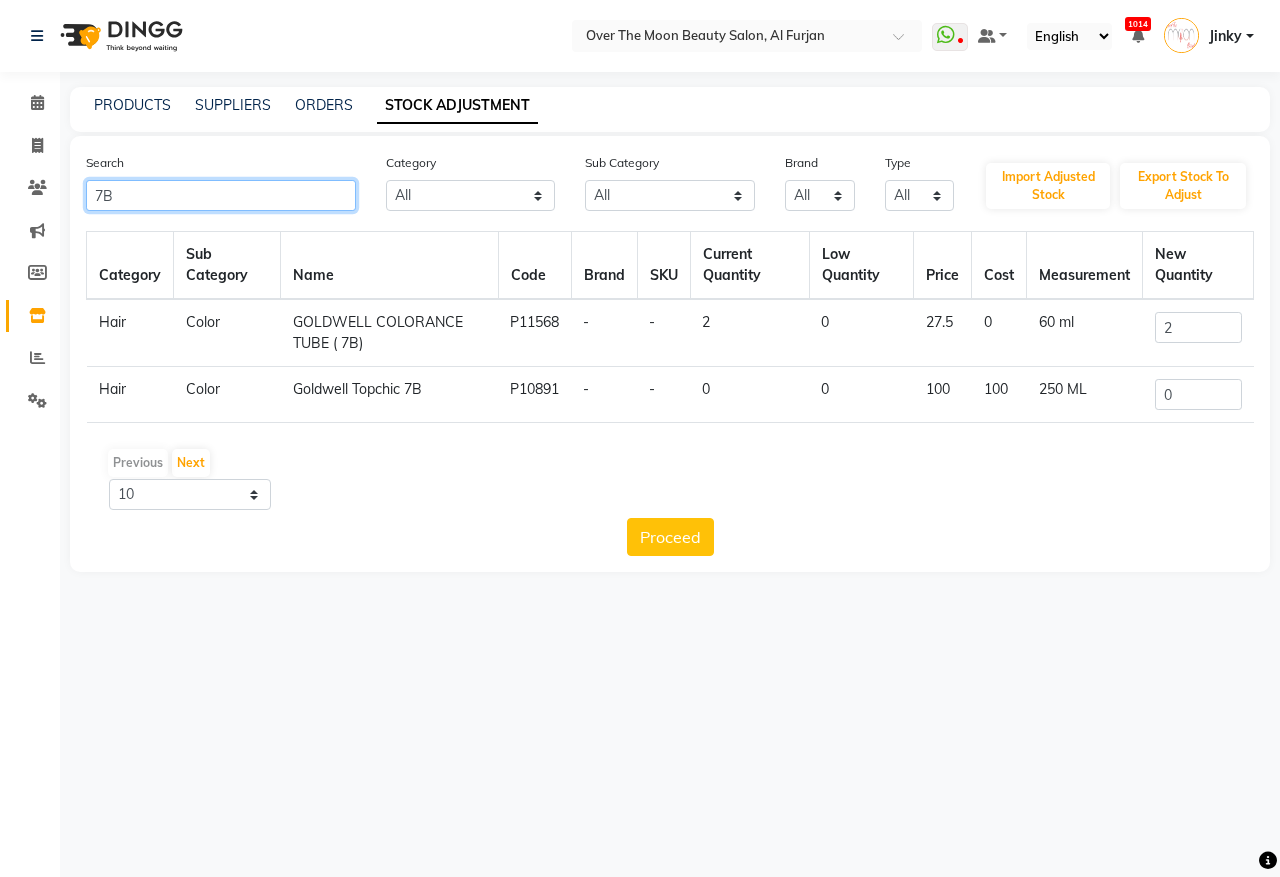 type on "7B" 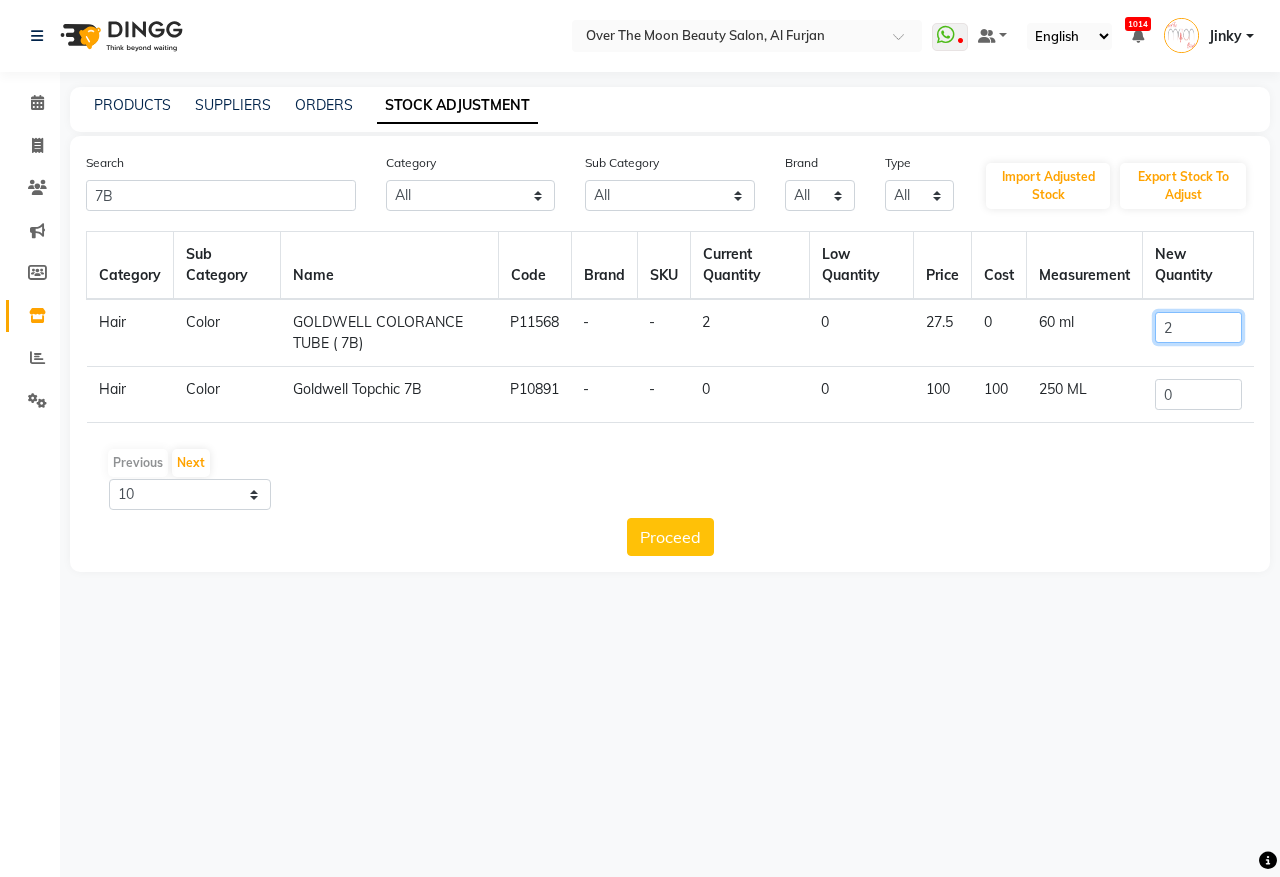 drag, startPoint x: 1206, startPoint y: 317, endPoint x: 1118, endPoint y: 353, distance: 95.07891 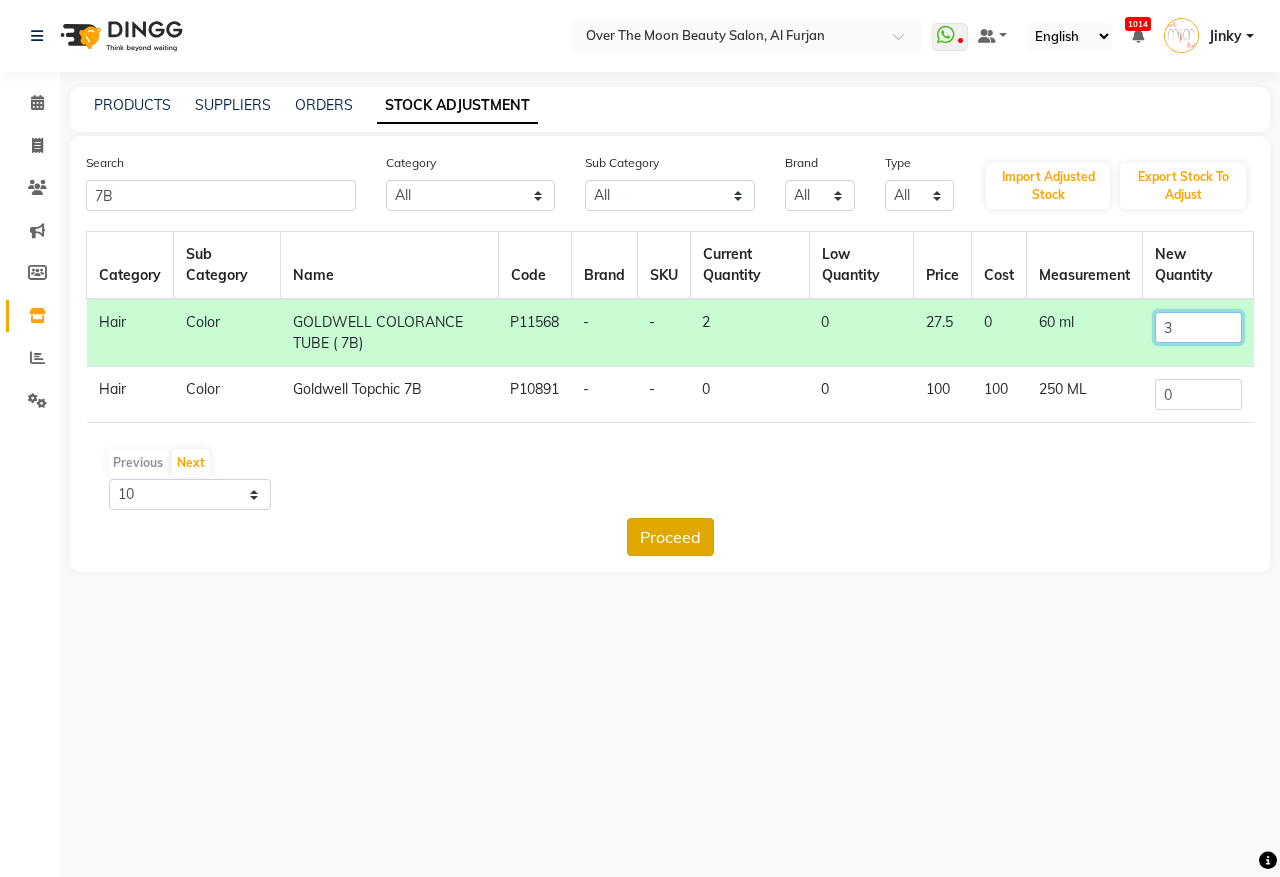 type on "3" 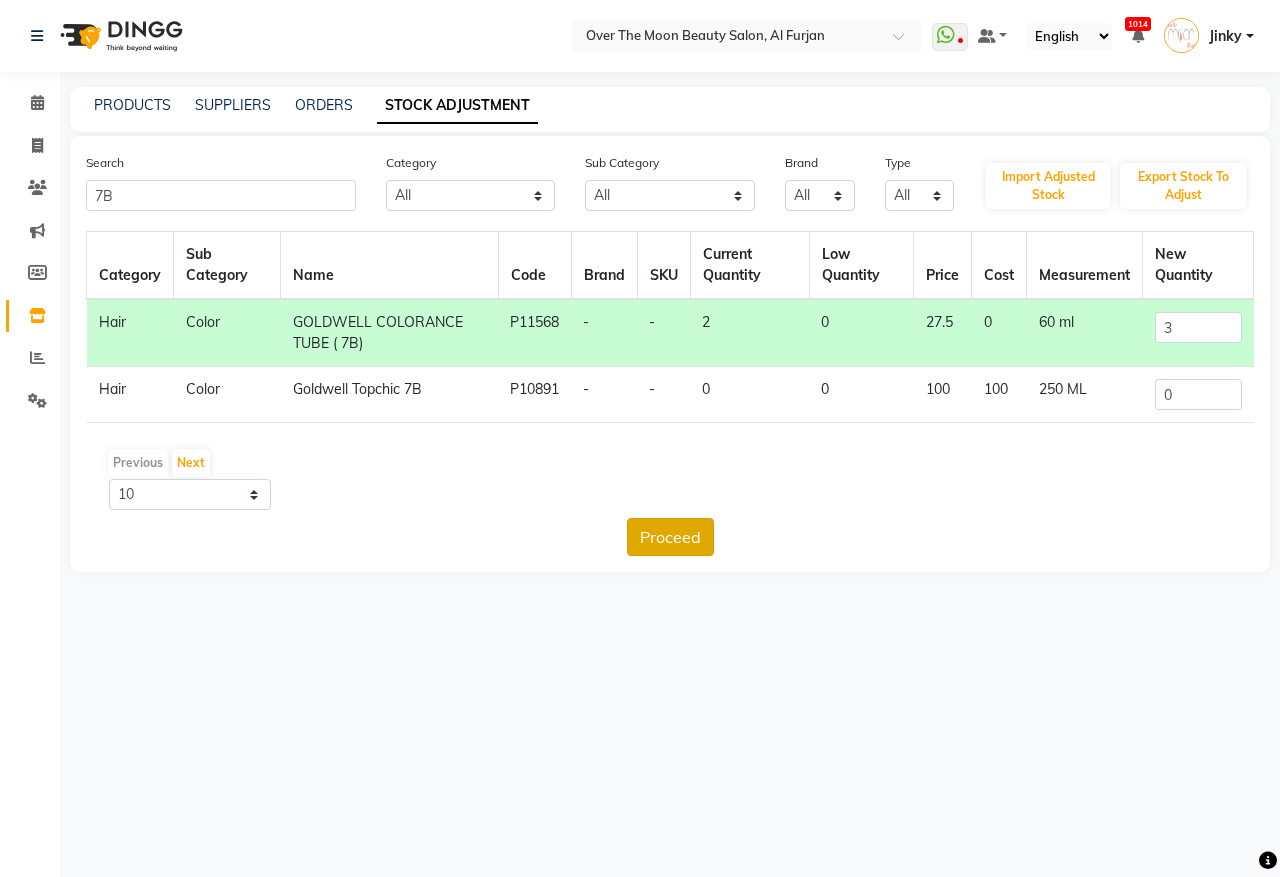 click on "Proceed" 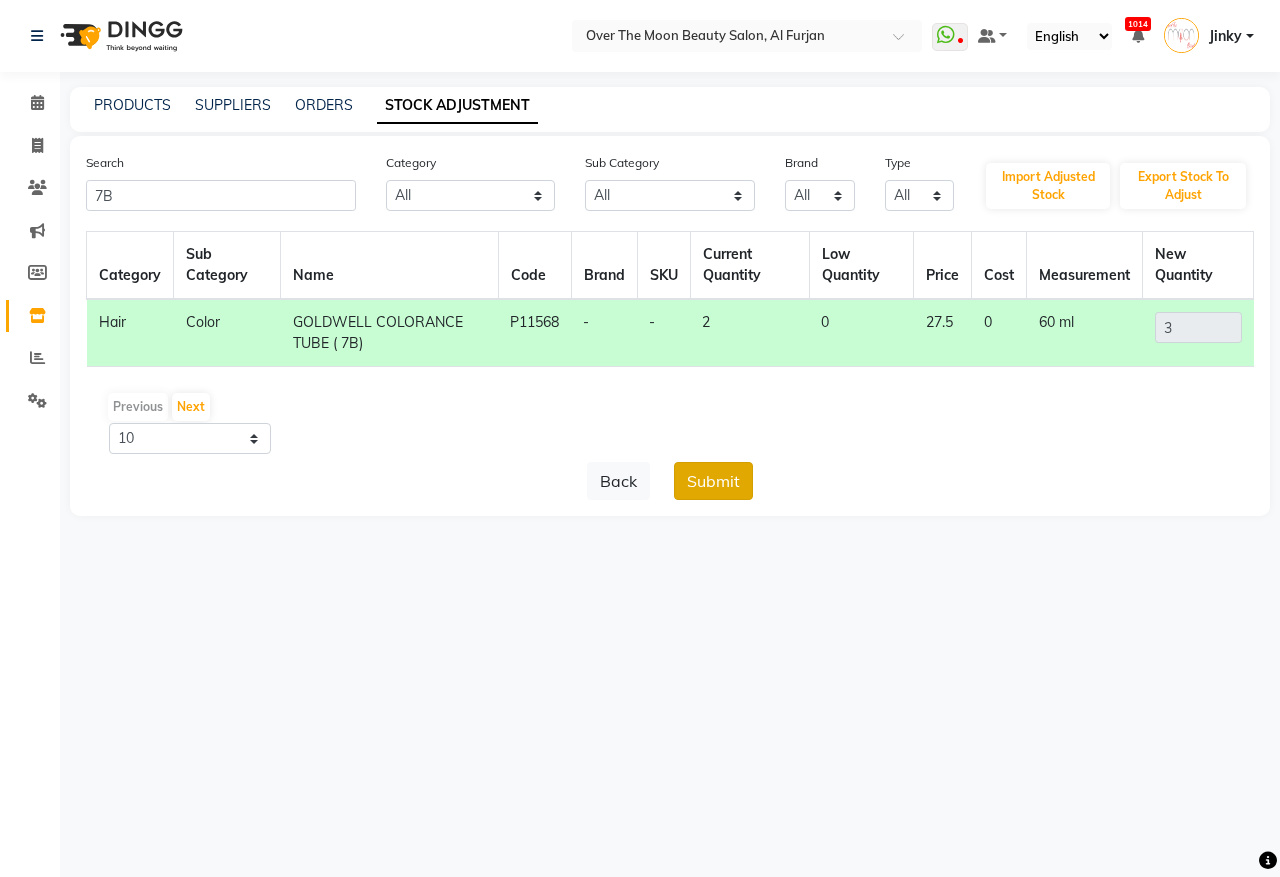 click on "Submit" 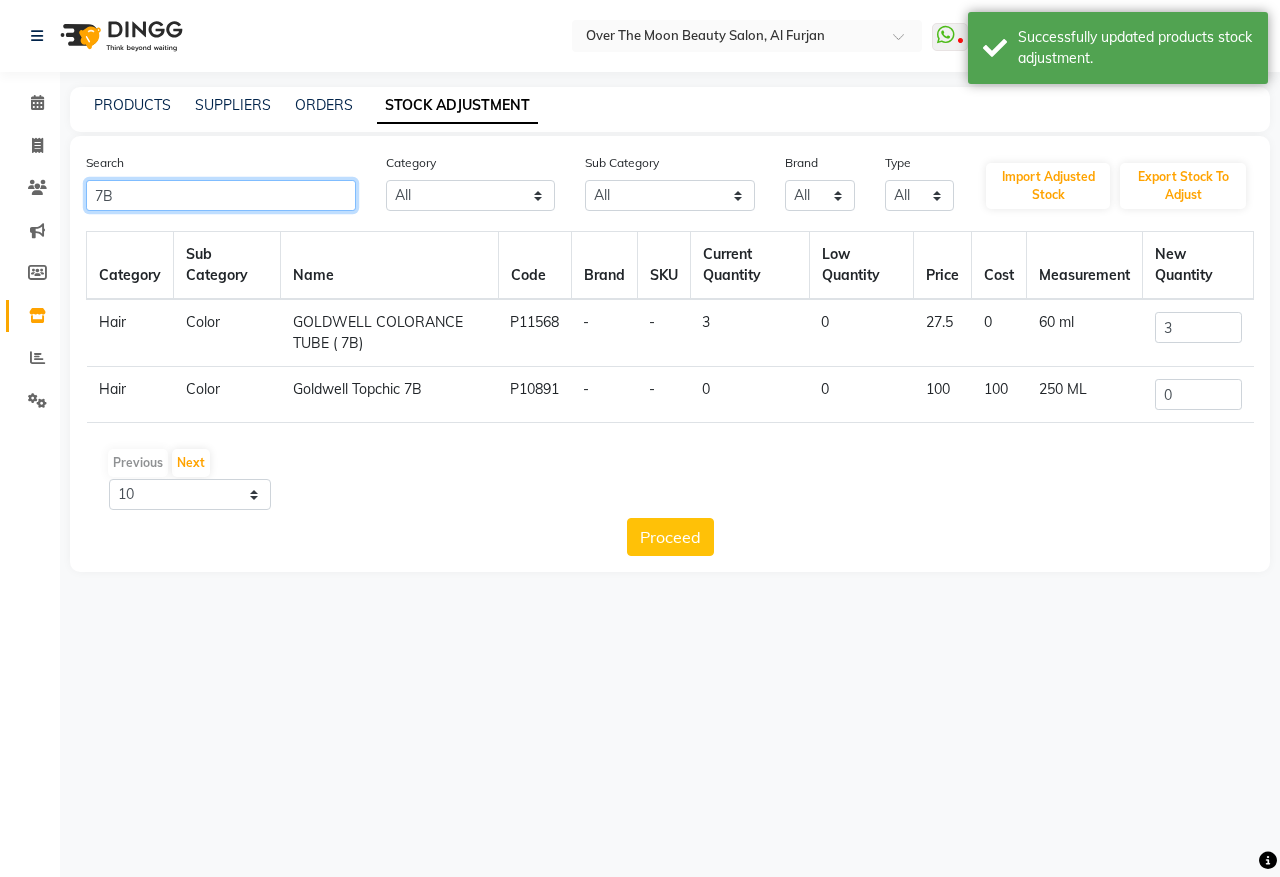 click on "7B" 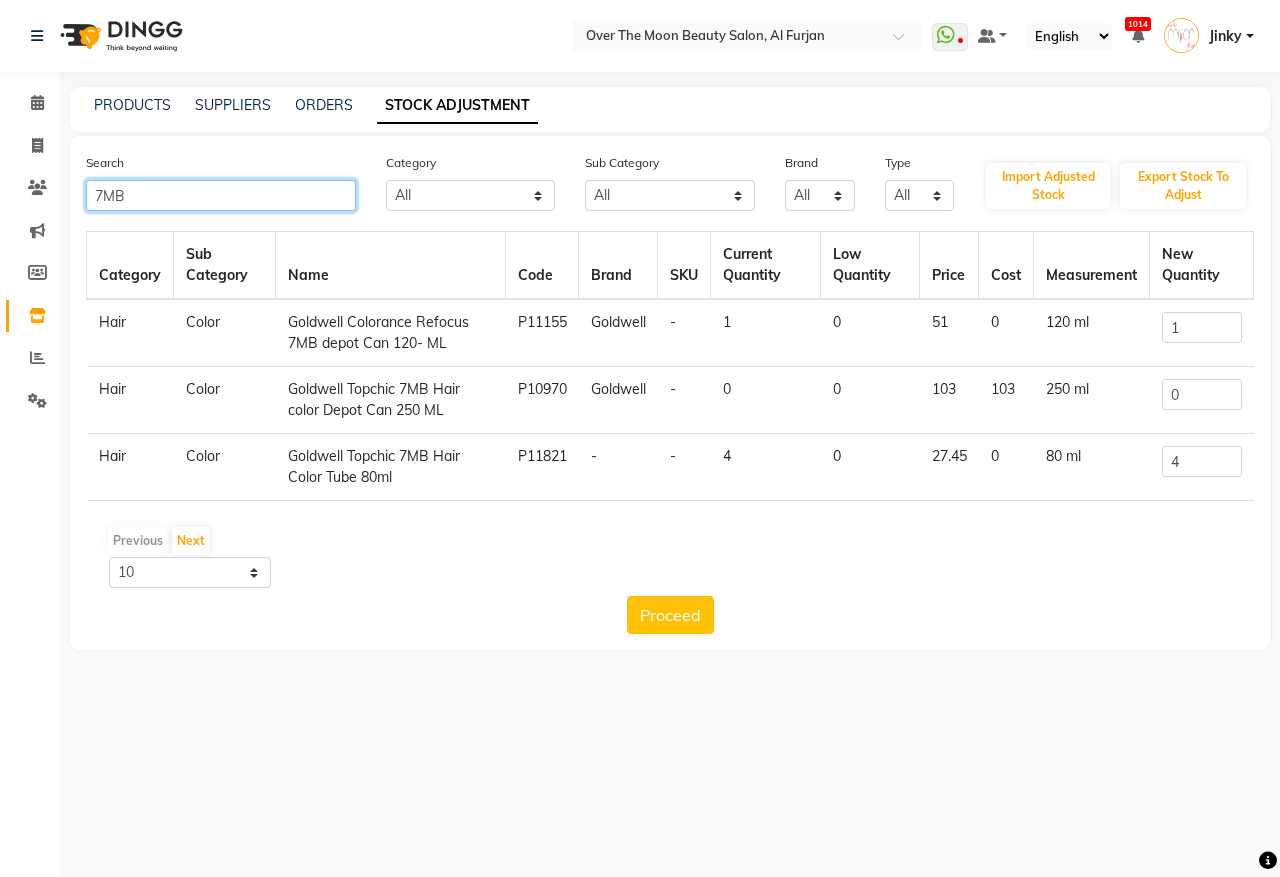 type on "7MB" 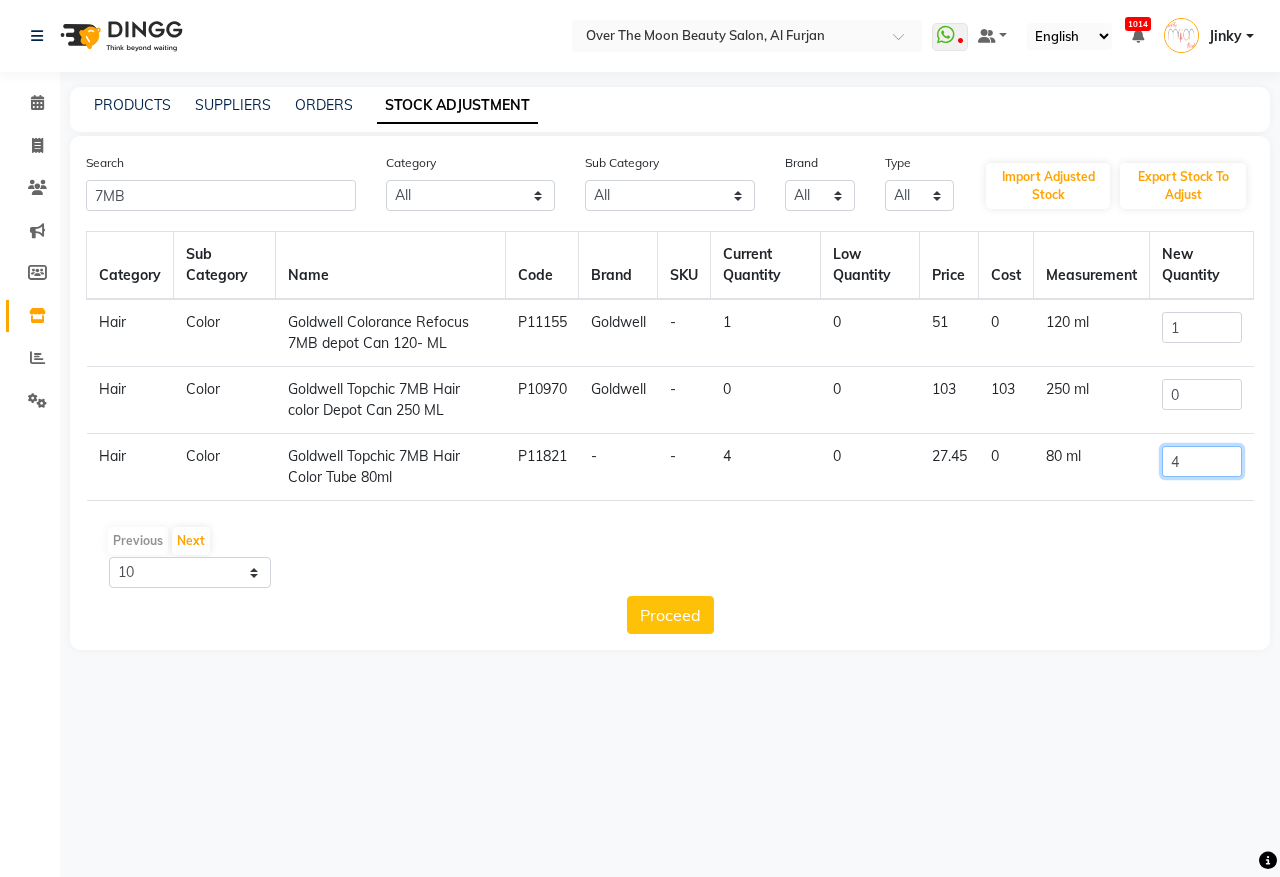 drag, startPoint x: 1187, startPoint y: 466, endPoint x: 1111, endPoint y: 538, distance: 104.69002 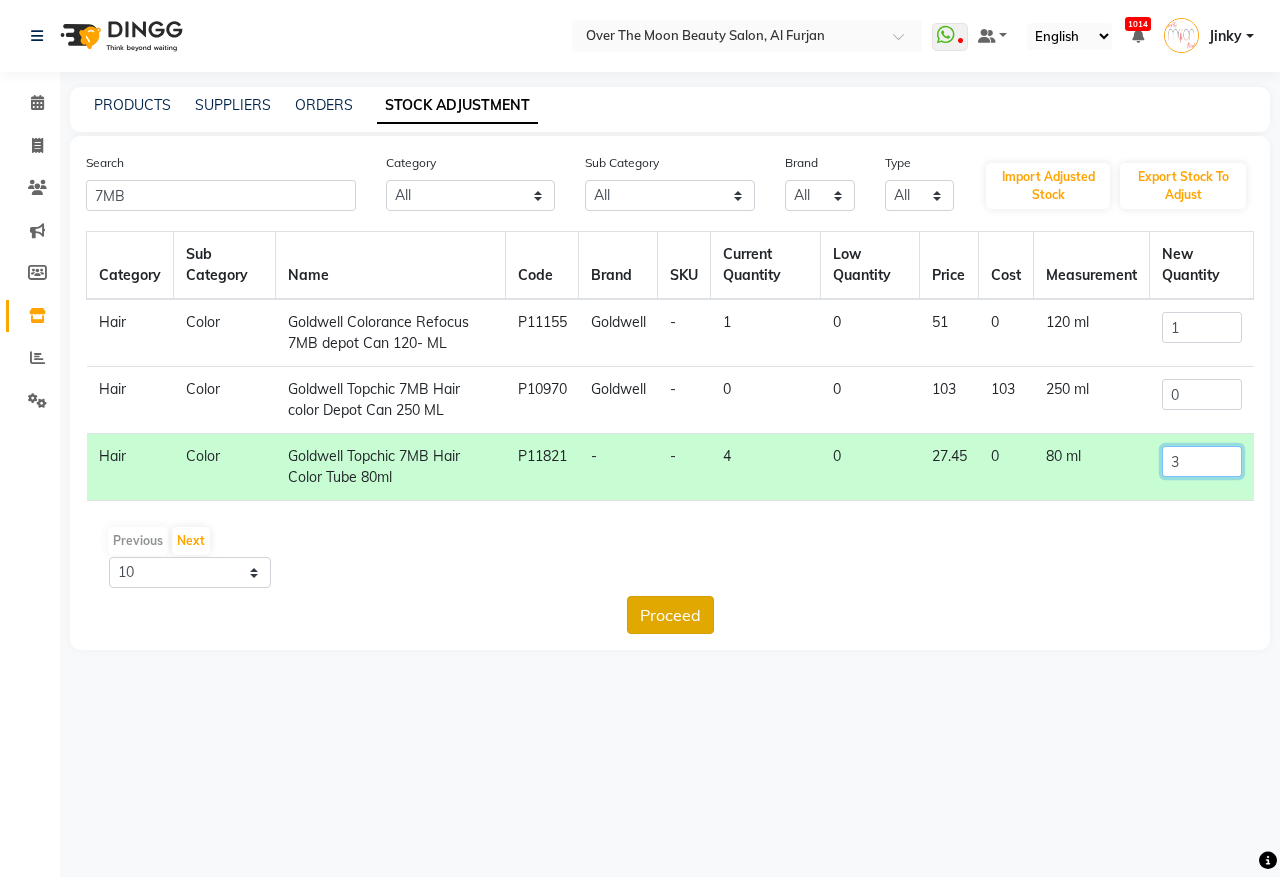 type on "3" 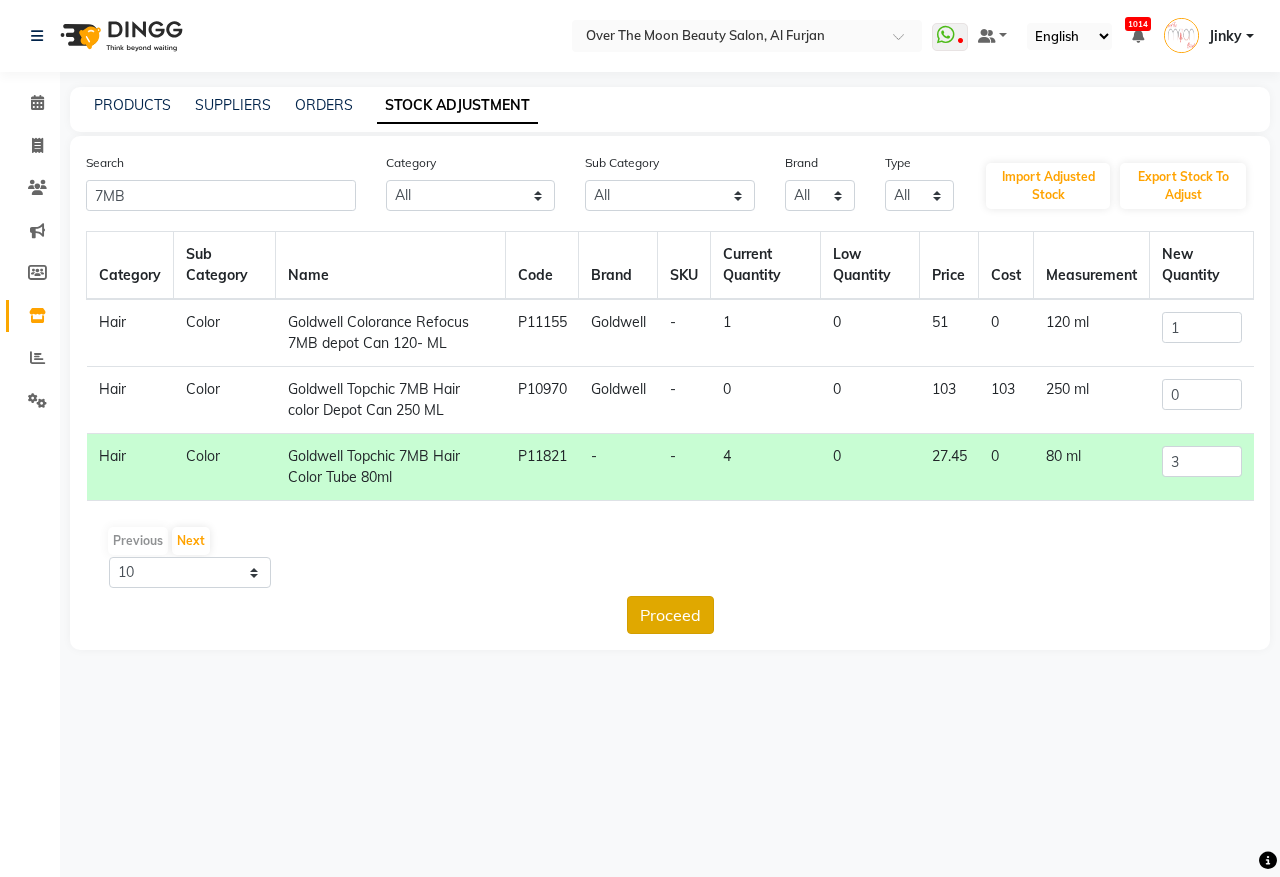 click on "Proceed" 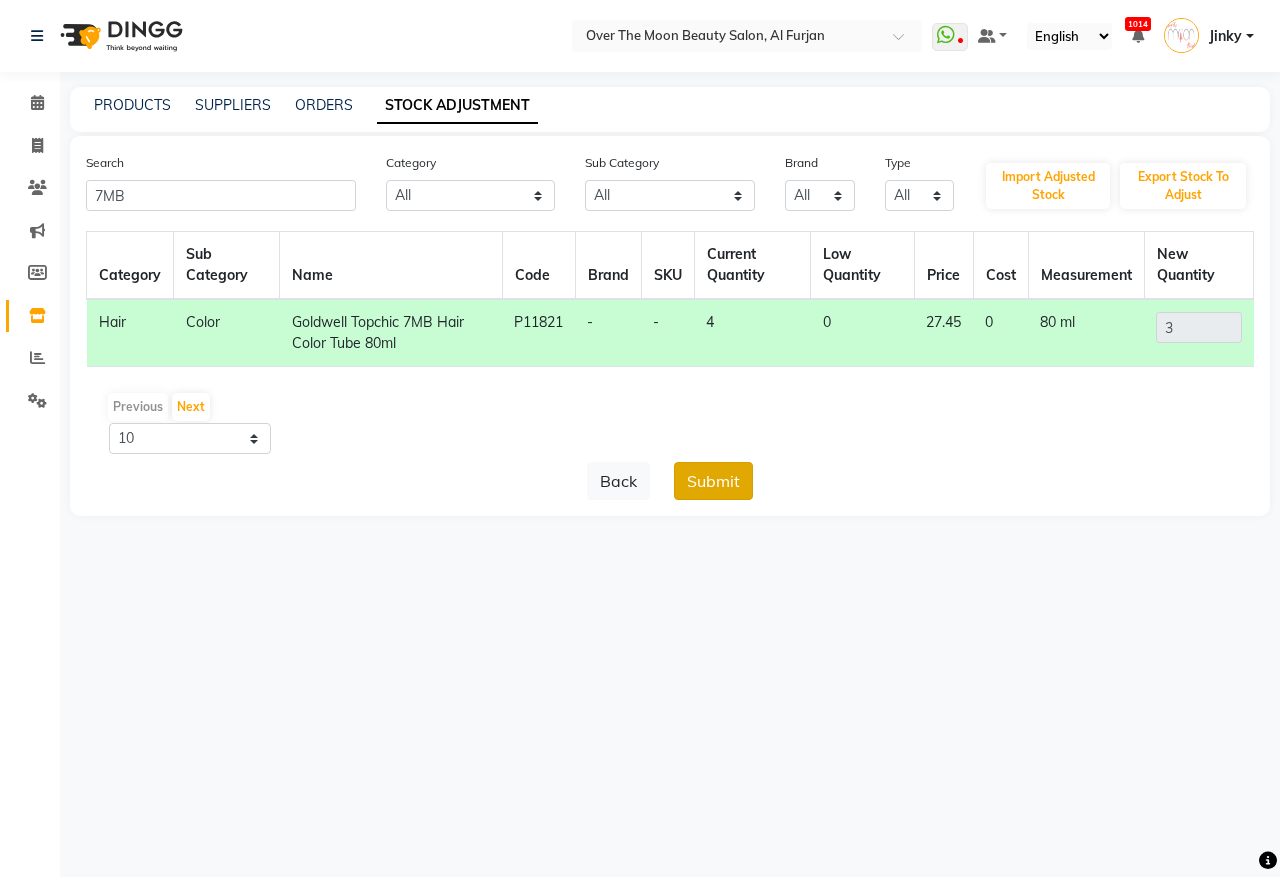 click on "Submit" 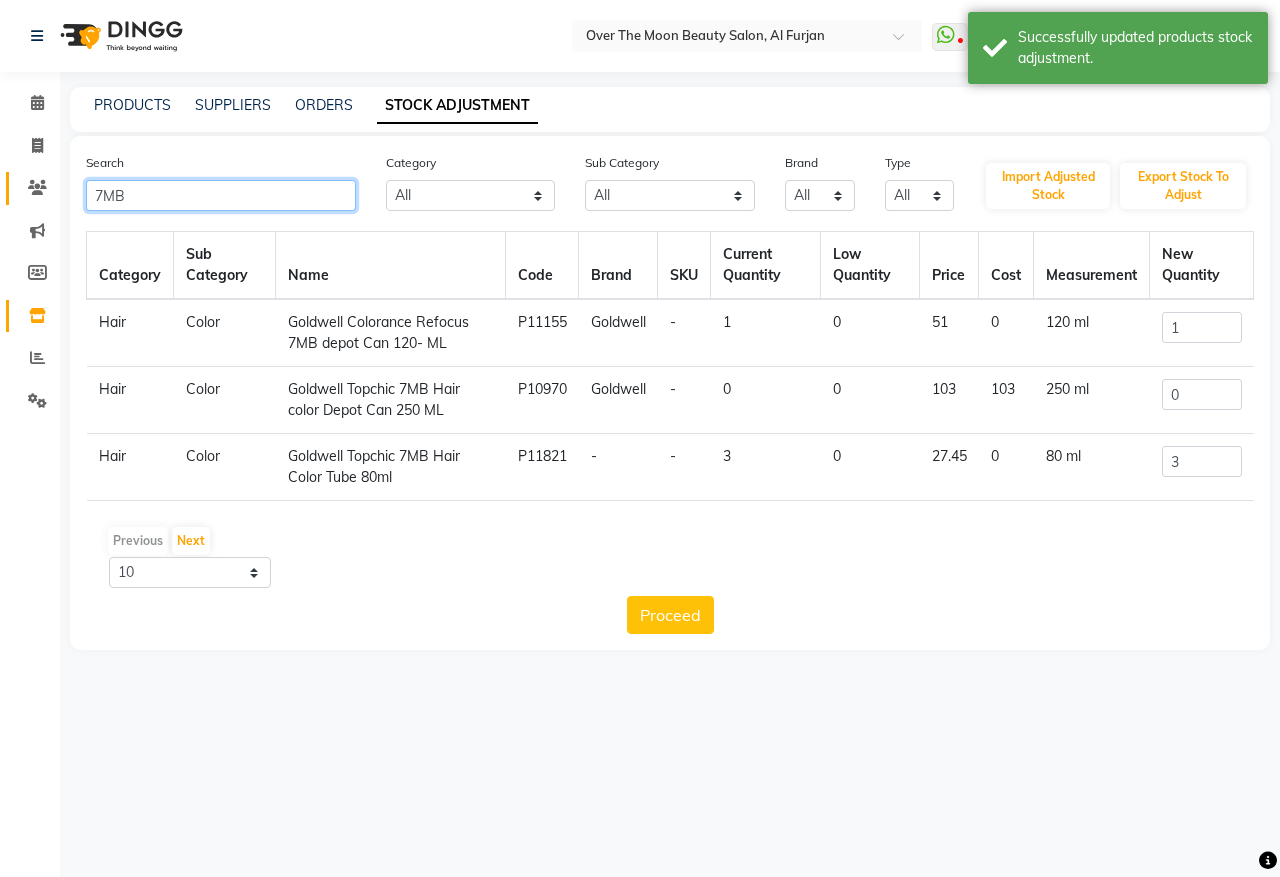 drag, startPoint x: 135, startPoint y: 196, endPoint x: 23, endPoint y: 197, distance: 112.00446 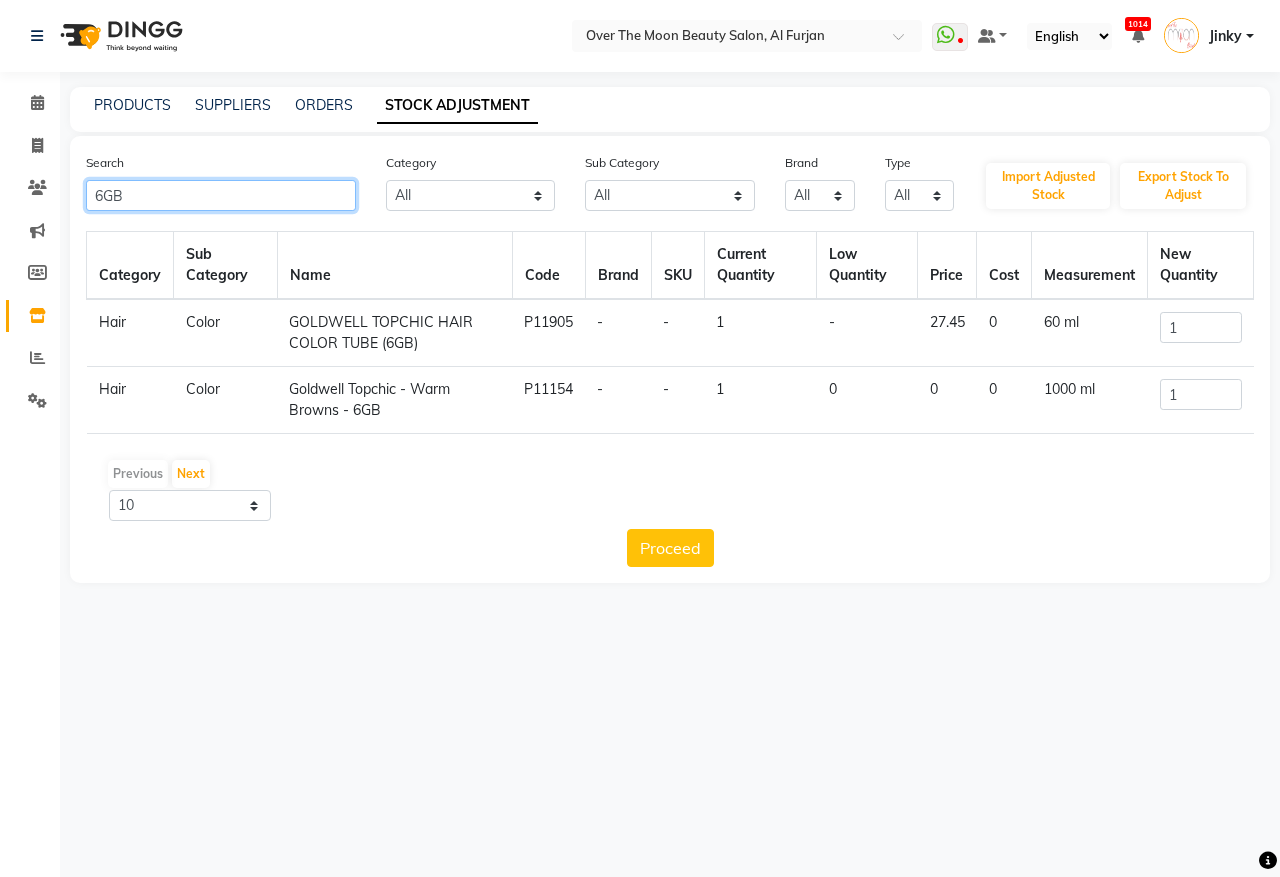 type on "6GB" 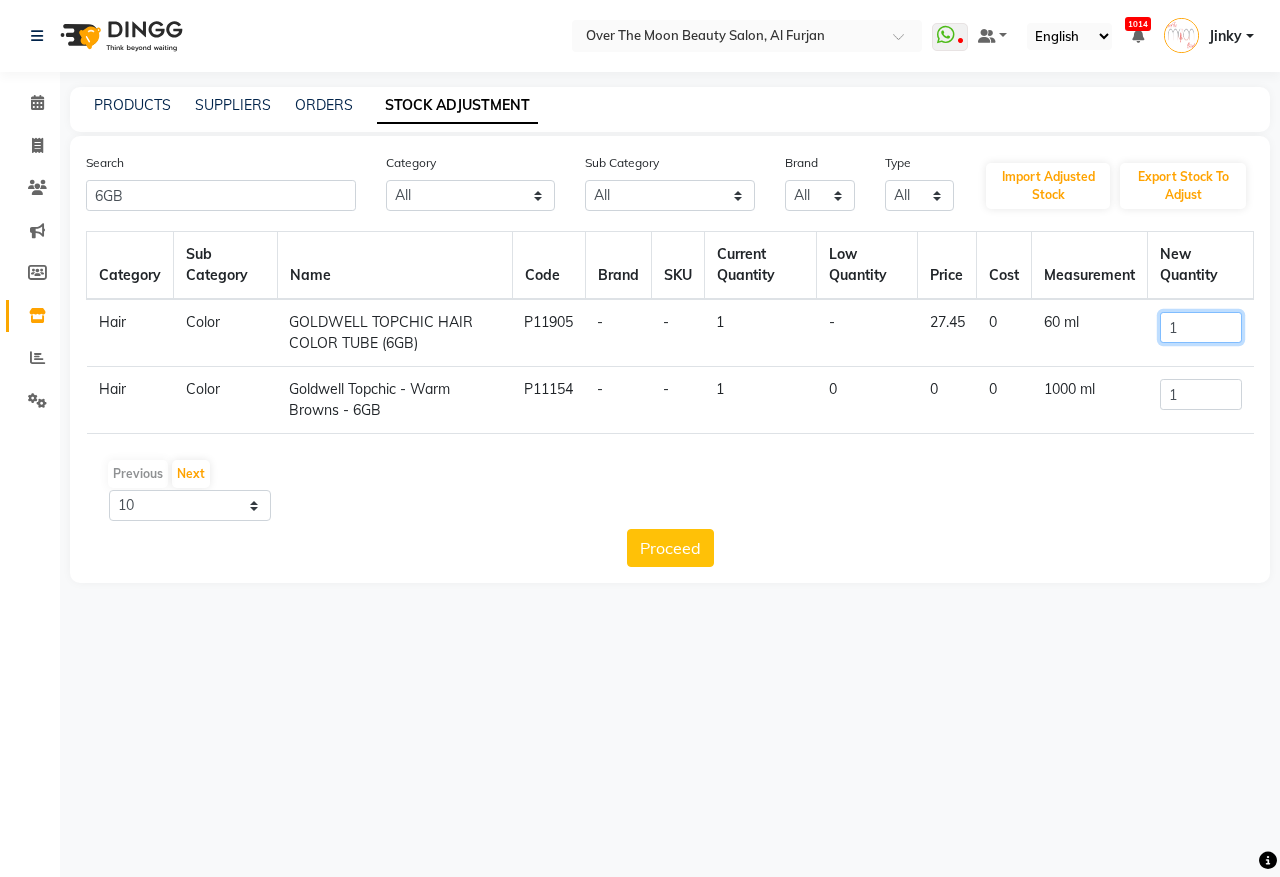 drag, startPoint x: 1190, startPoint y: 323, endPoint x: 1073, endPoint y: 400, distance: 140.06427 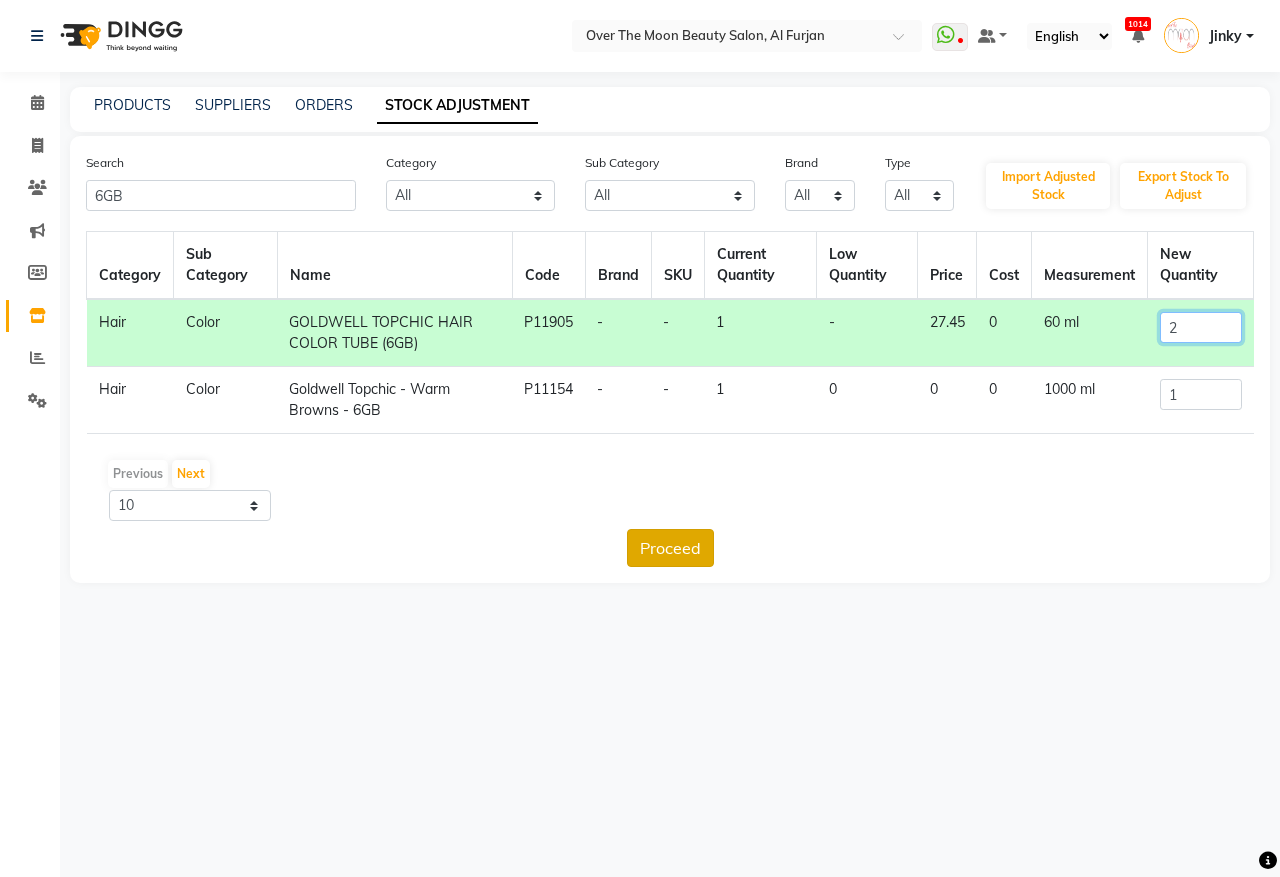type on "2" 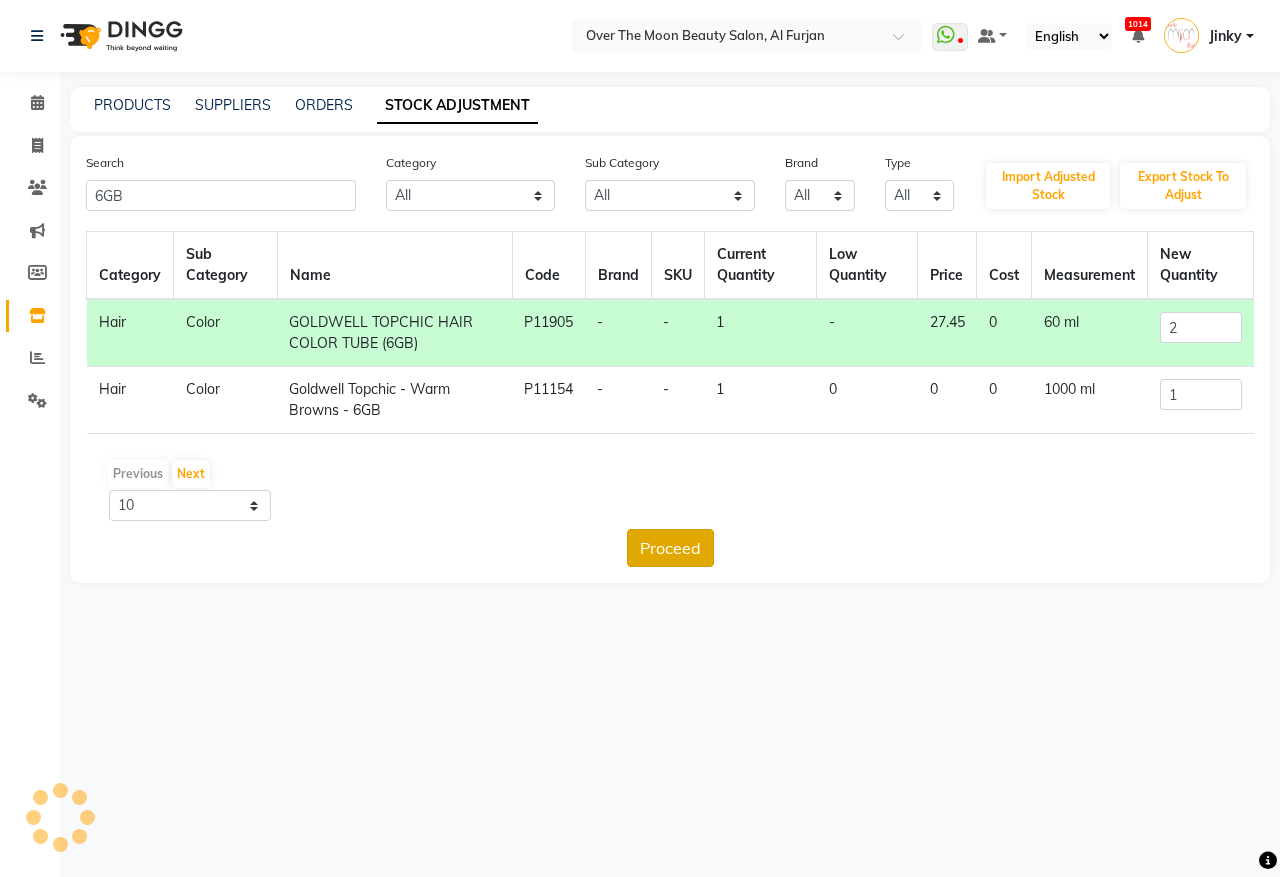 click on "Proceed" 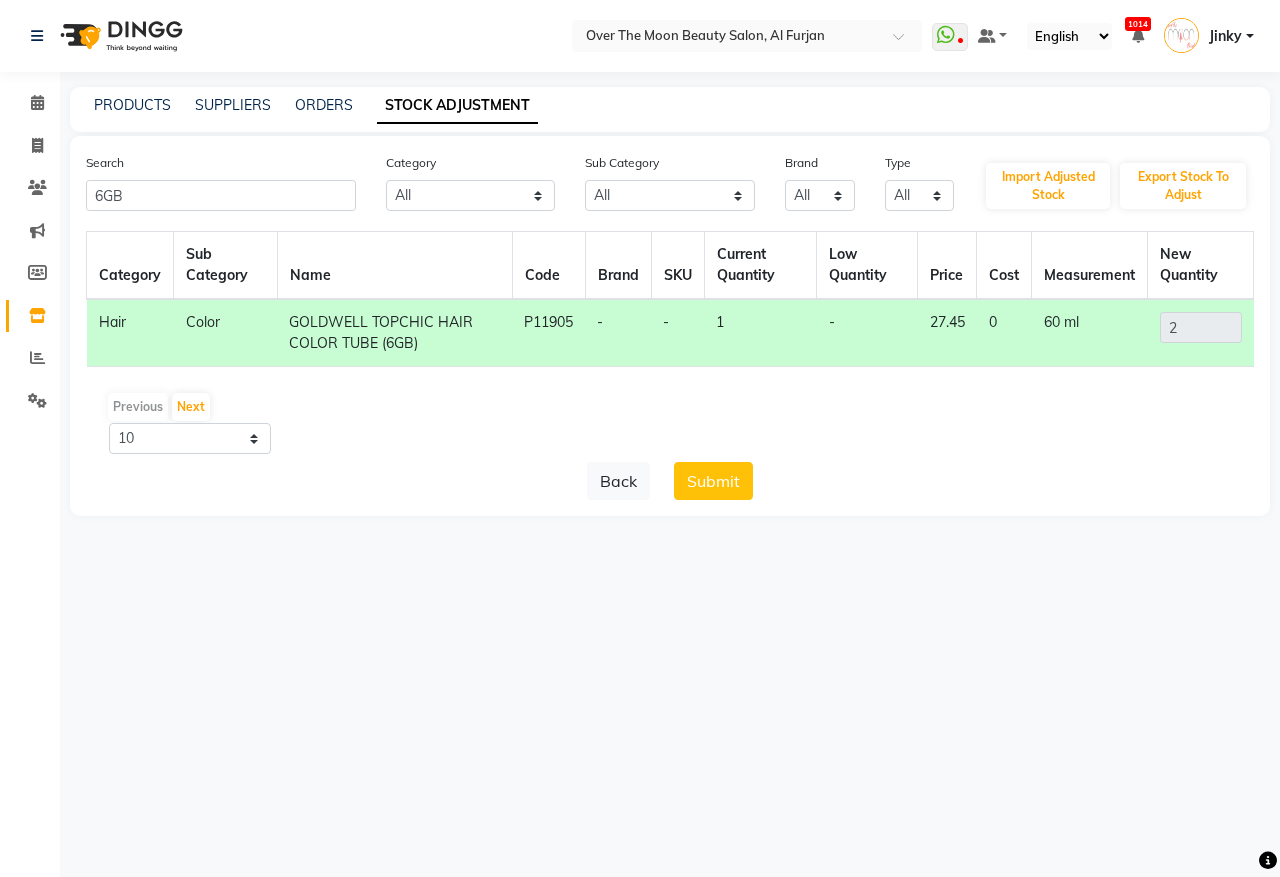 click on "Submit" 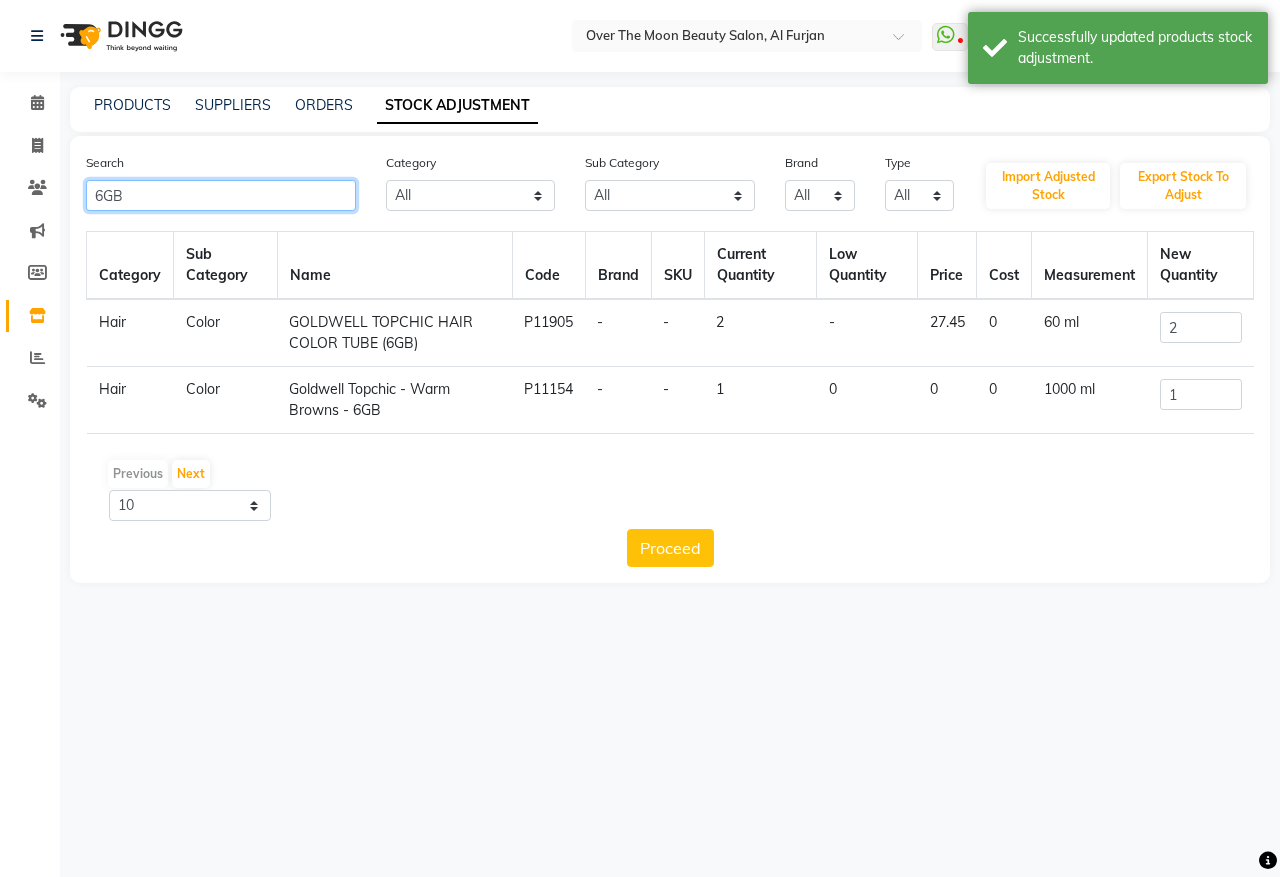 drag, startPoint x: 137, startPoint y: 203, endPoint x: 65, endPoint y: 205, distance: 72.02777 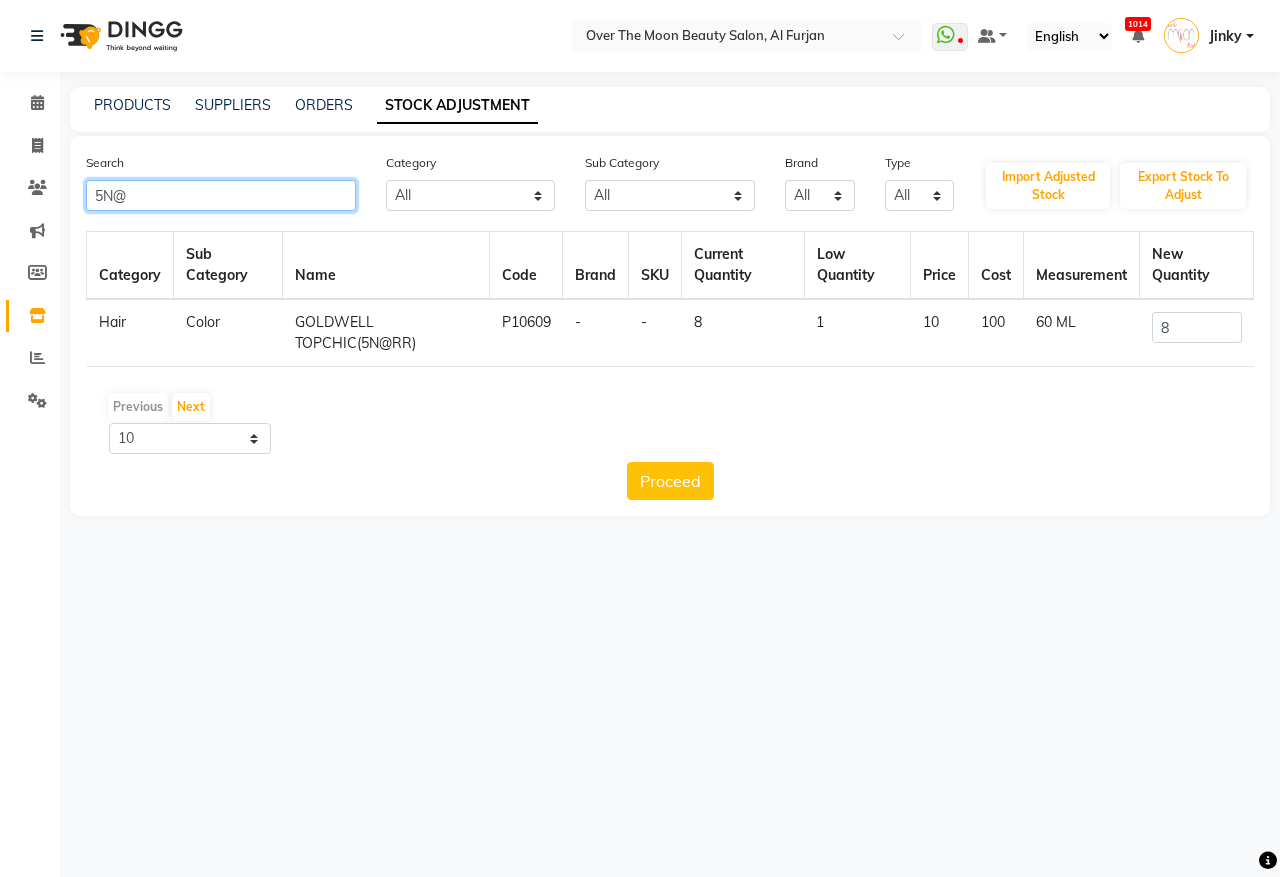 type on "5N@" 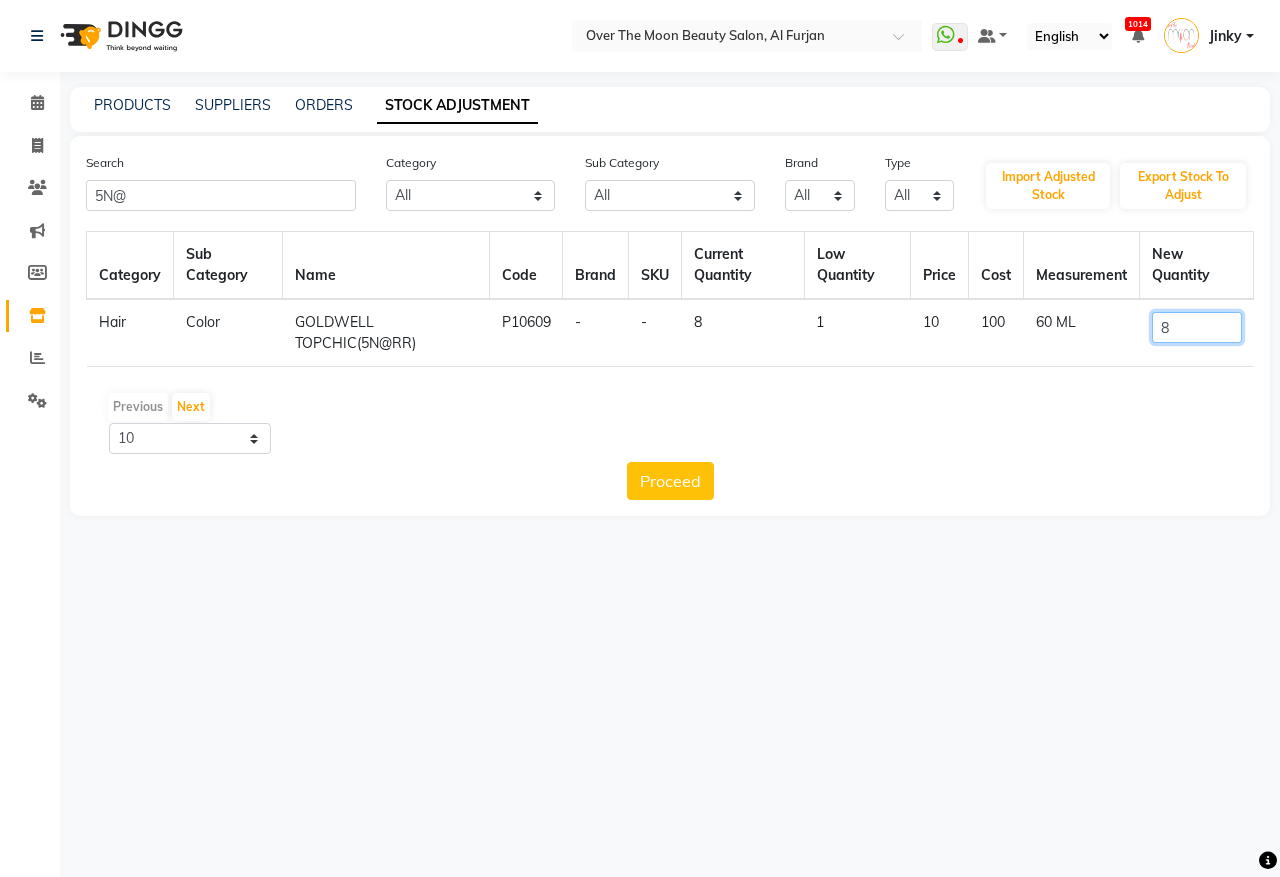 drag, startPoint x: 1176, startPoint y: 330, endPoint x: 1121, endPoint y: 360, distance: 62.649822 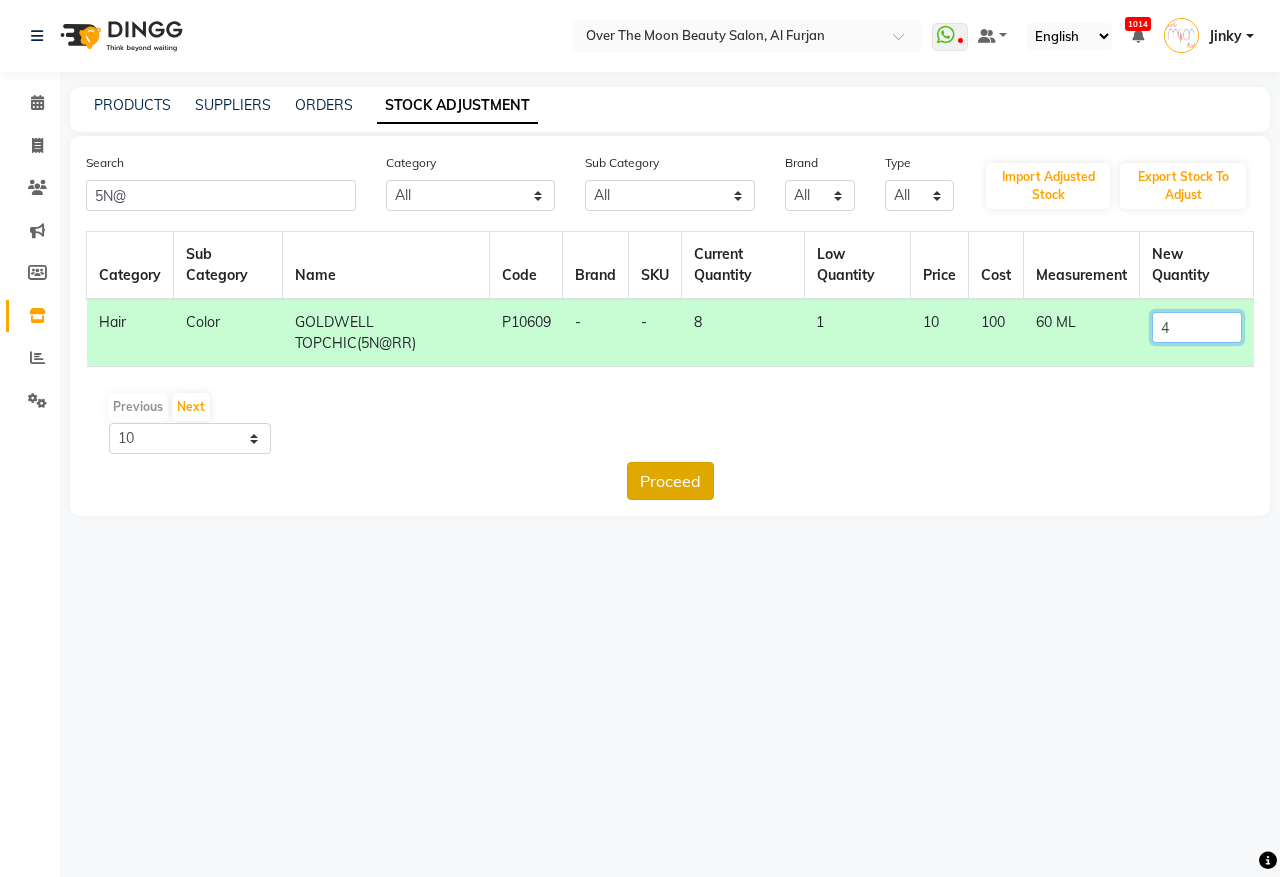 type on "4" 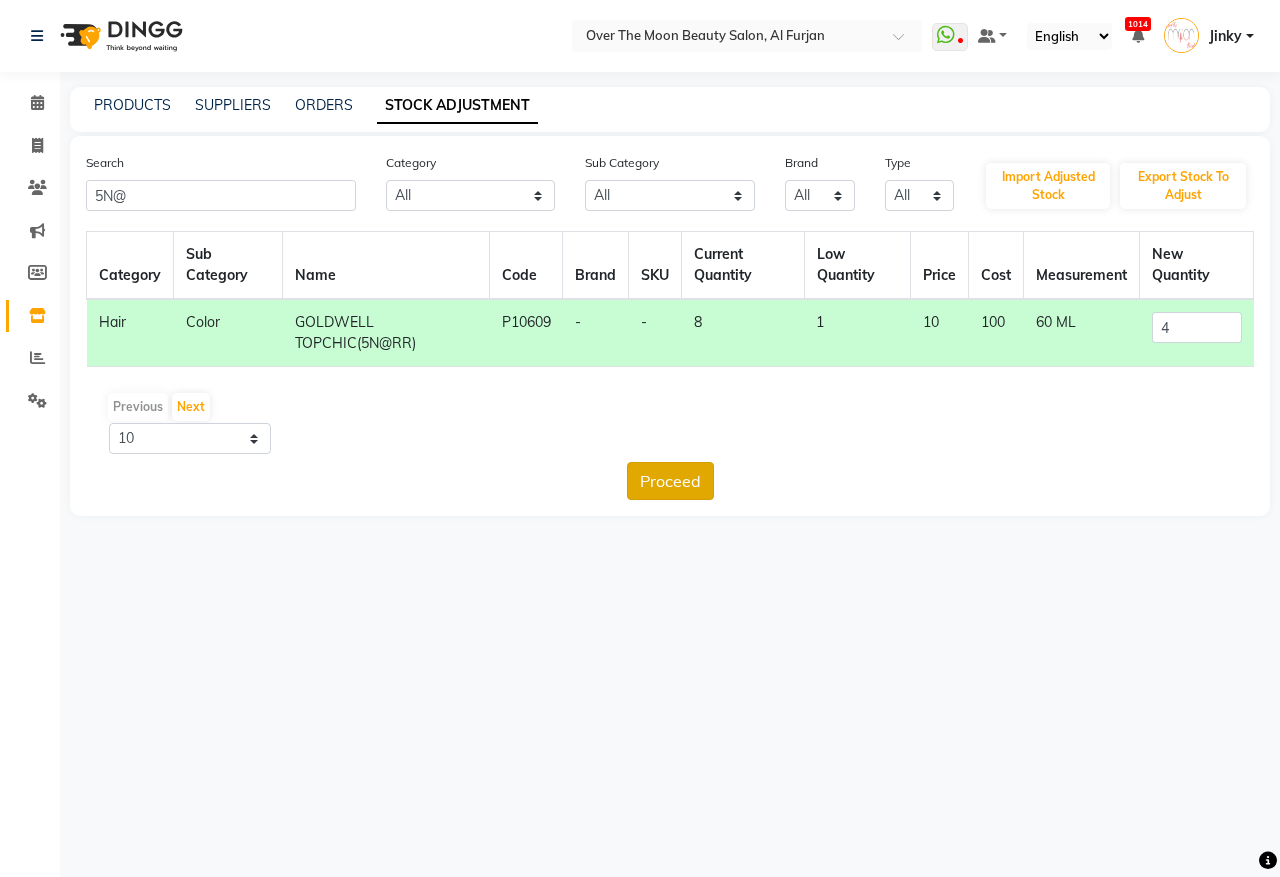 click on "Proceed" 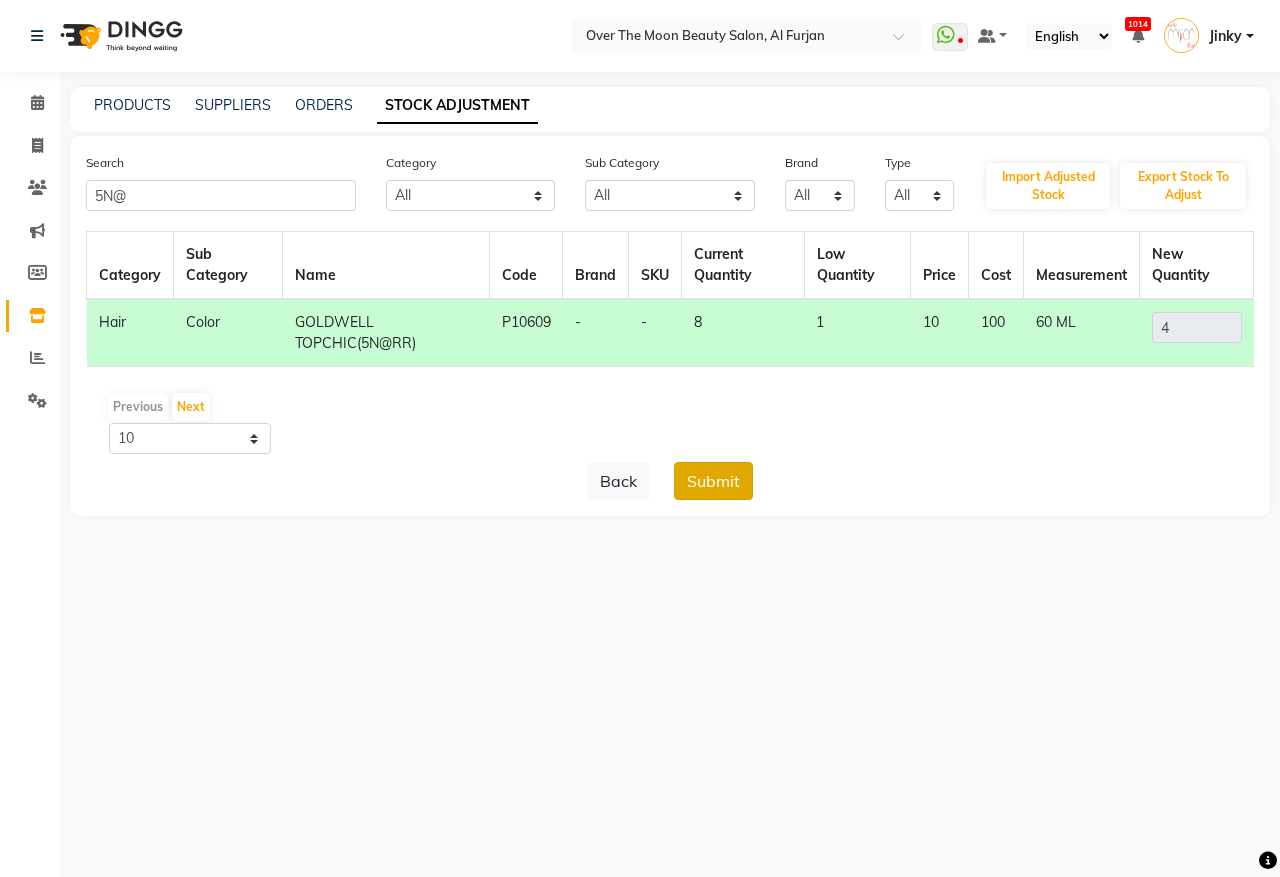 click on "Submit" 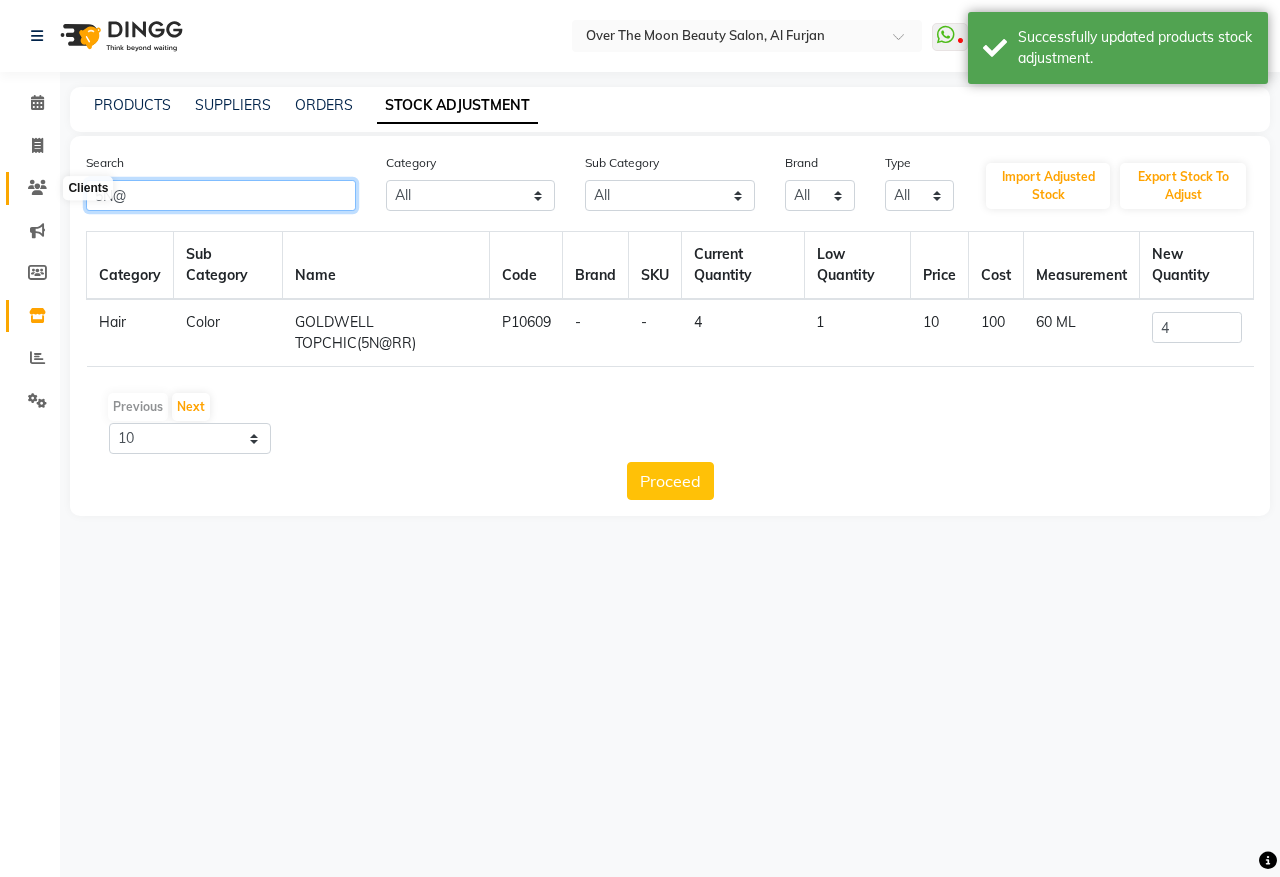 drag, startPoint x: 68, startPoint y: 190, endPoint x: 31, endPoint y: 203, distance: 39.217342 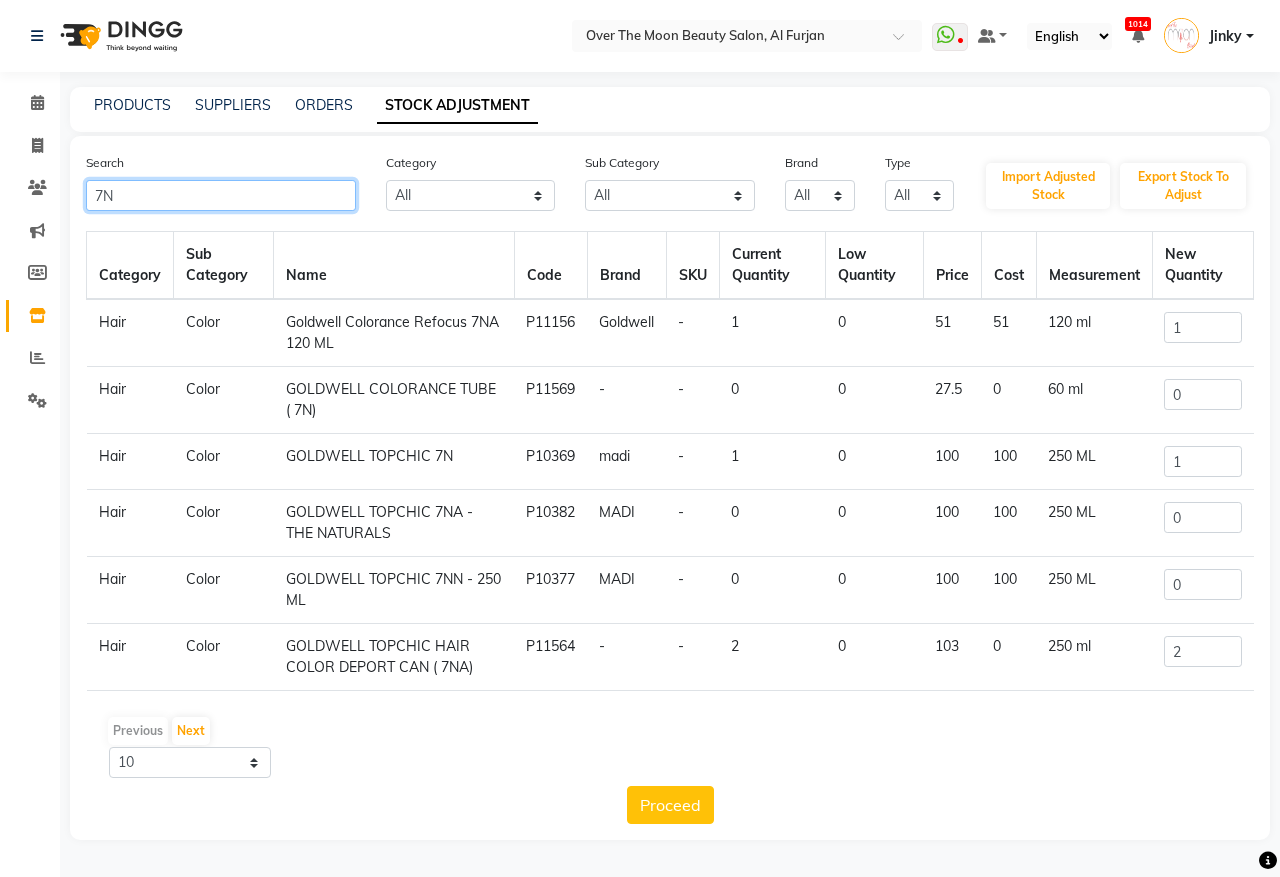 click on "7N" 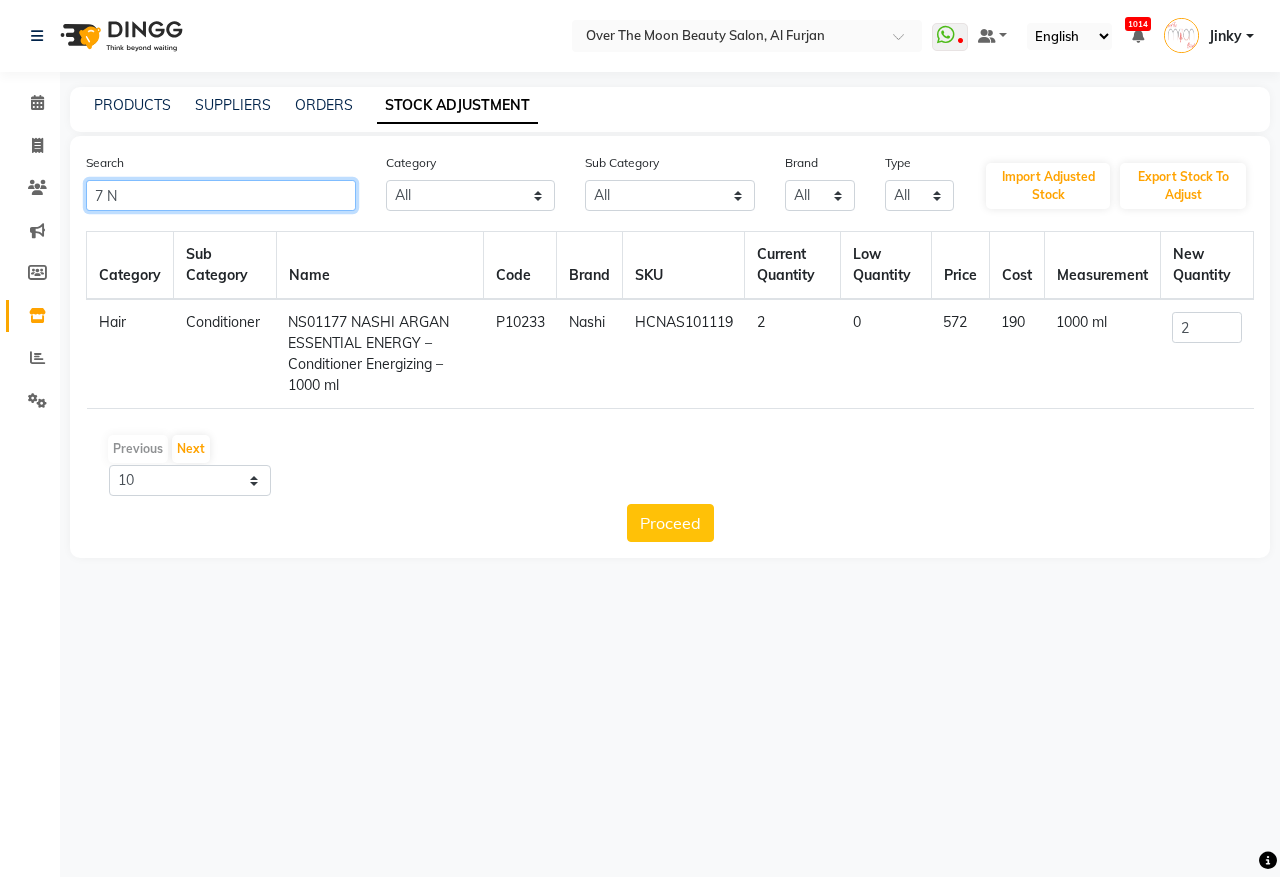 drag, startPoint x: 138, startPoint y: 195, endPoint x: 0, endPoint y: 210, distance: 138.81282 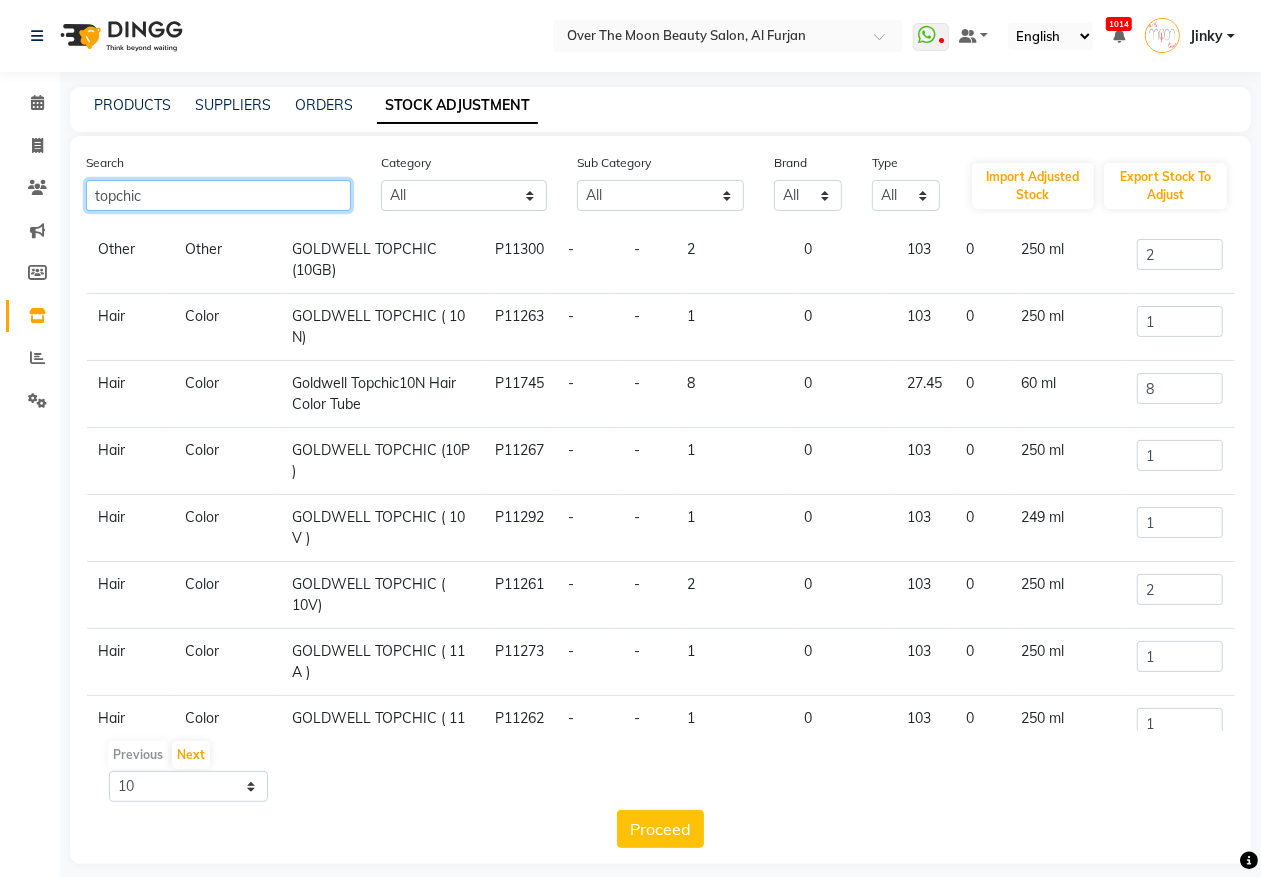 scroll, scrollTop: 256, scrollLeft: 0, axis: vertical 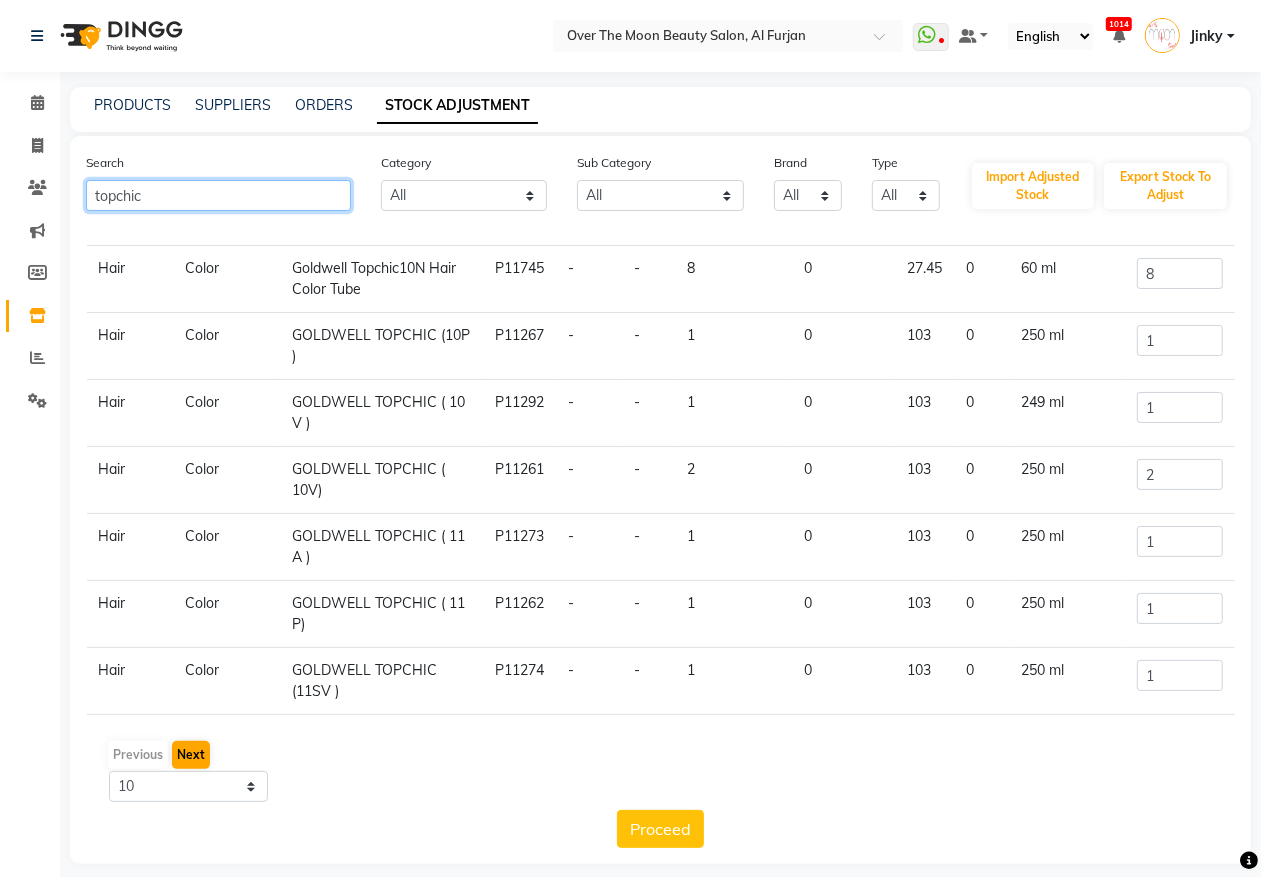 type on "topchic" 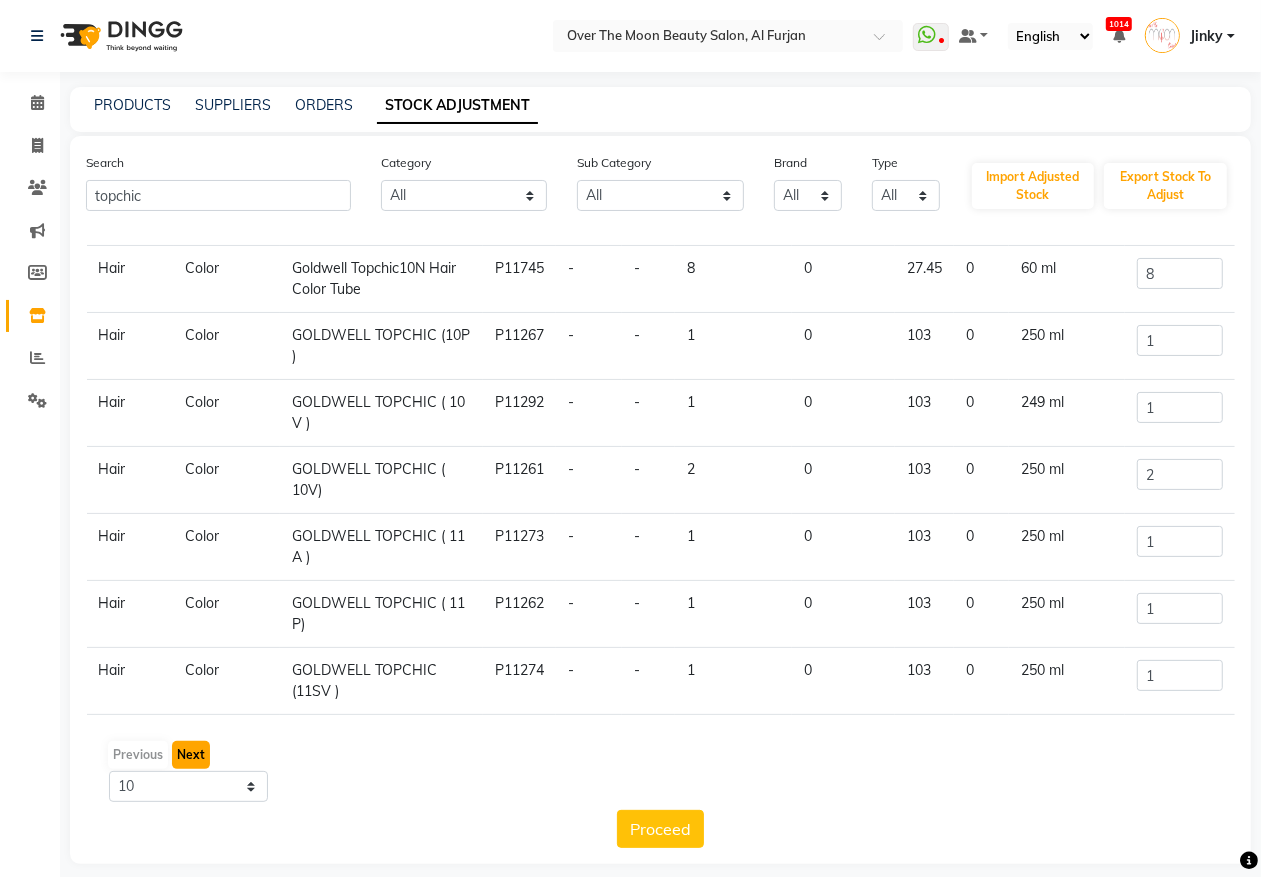 click on "Next" 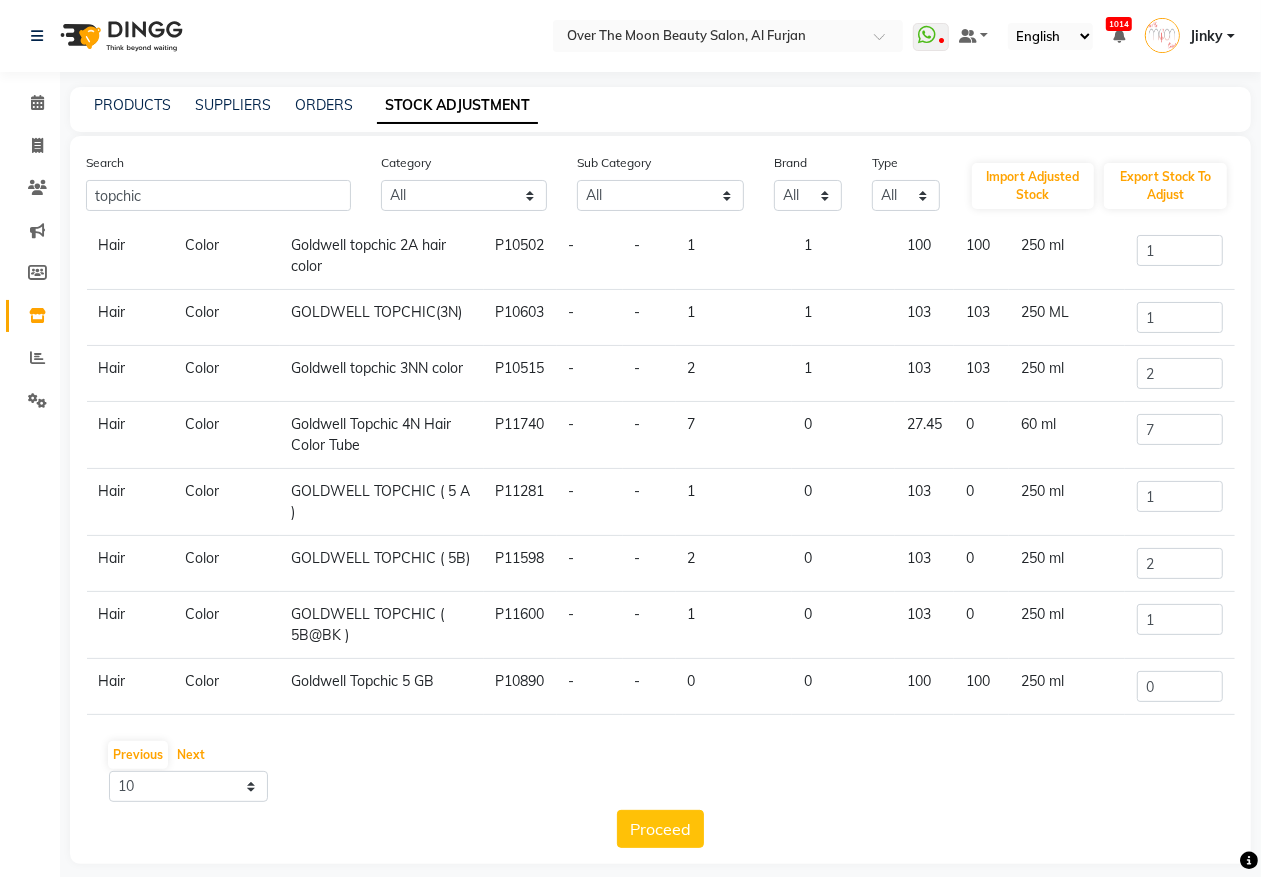 scroll, scrollTop: 246, scrollLeft: 0, axis: vertical 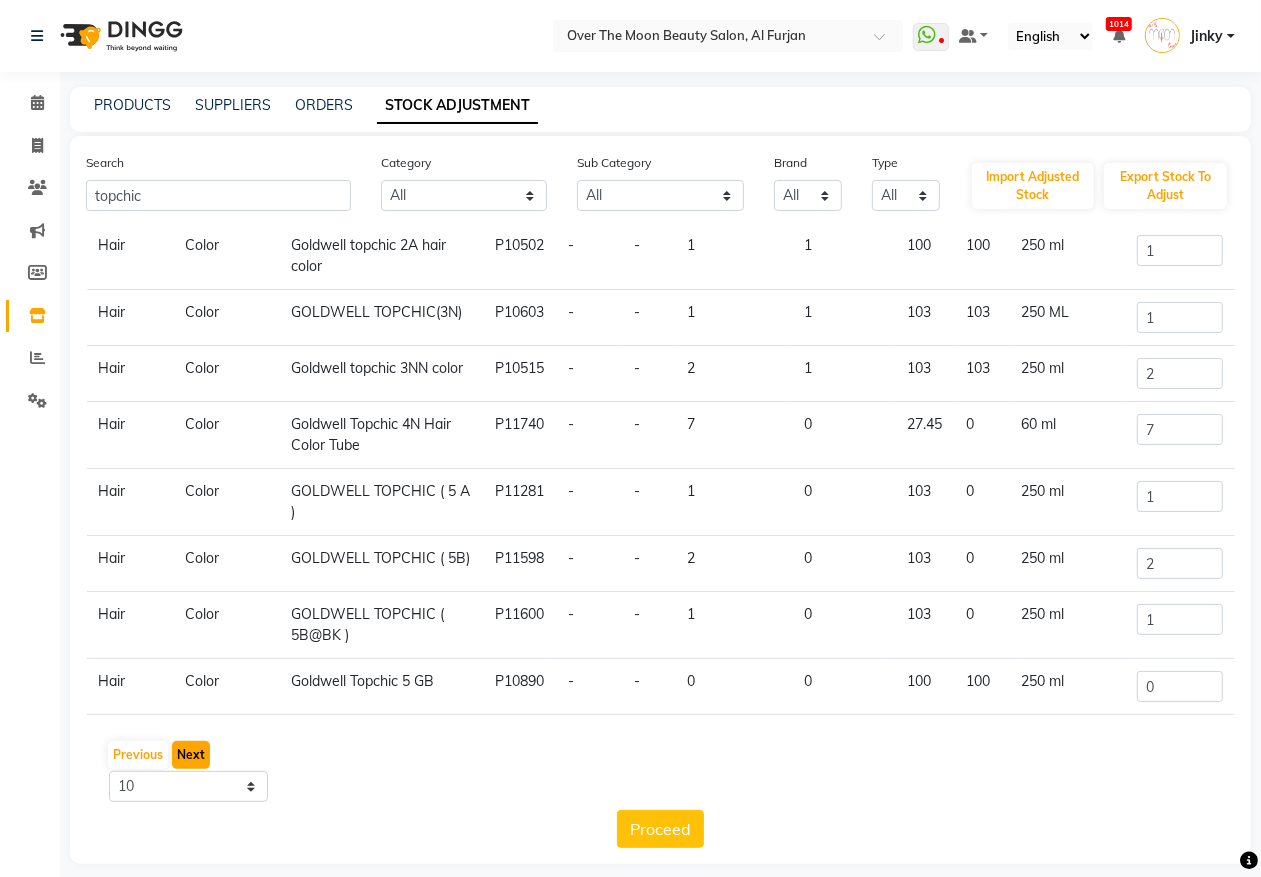 click on "Next" 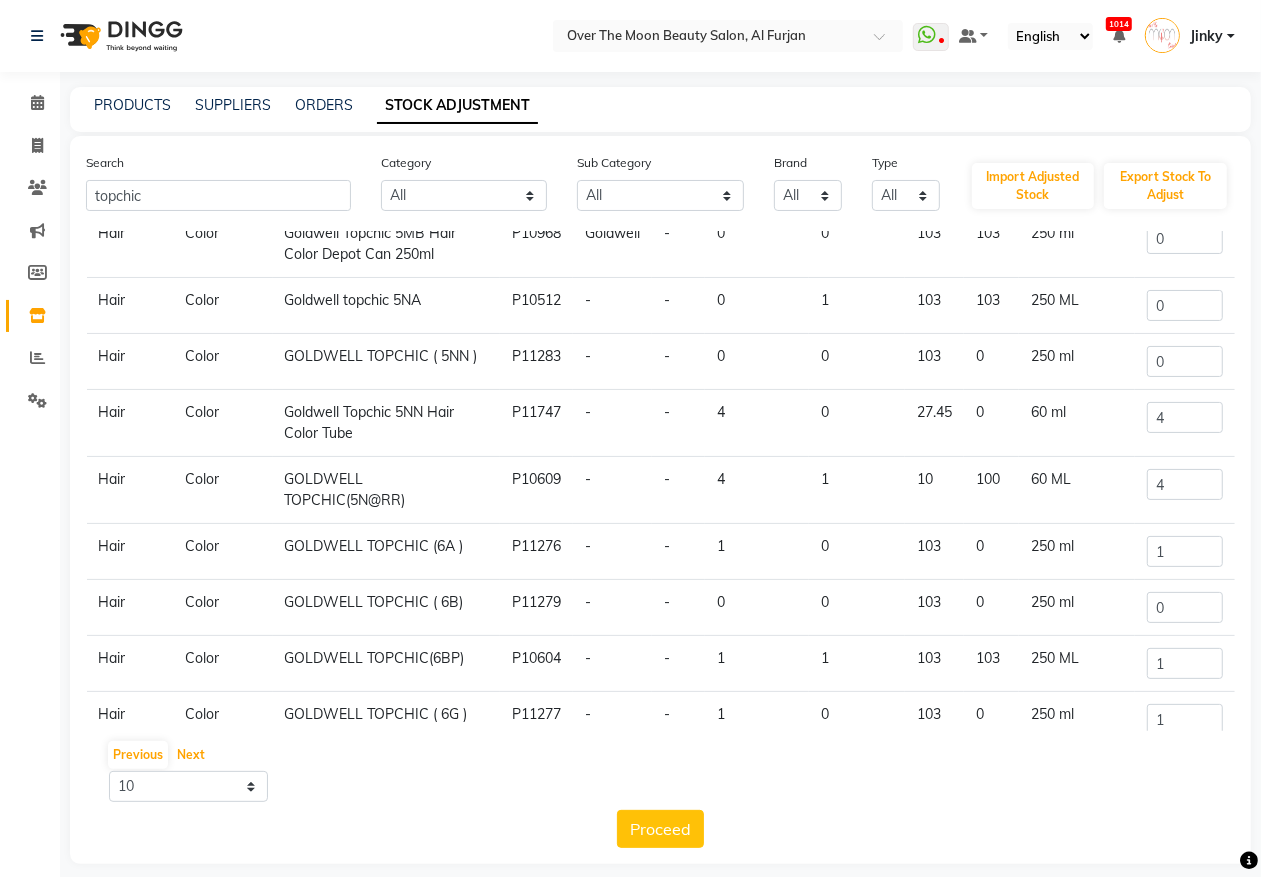 scroll, scrollTop: 201, scrollLeft: 0, axis: vertical 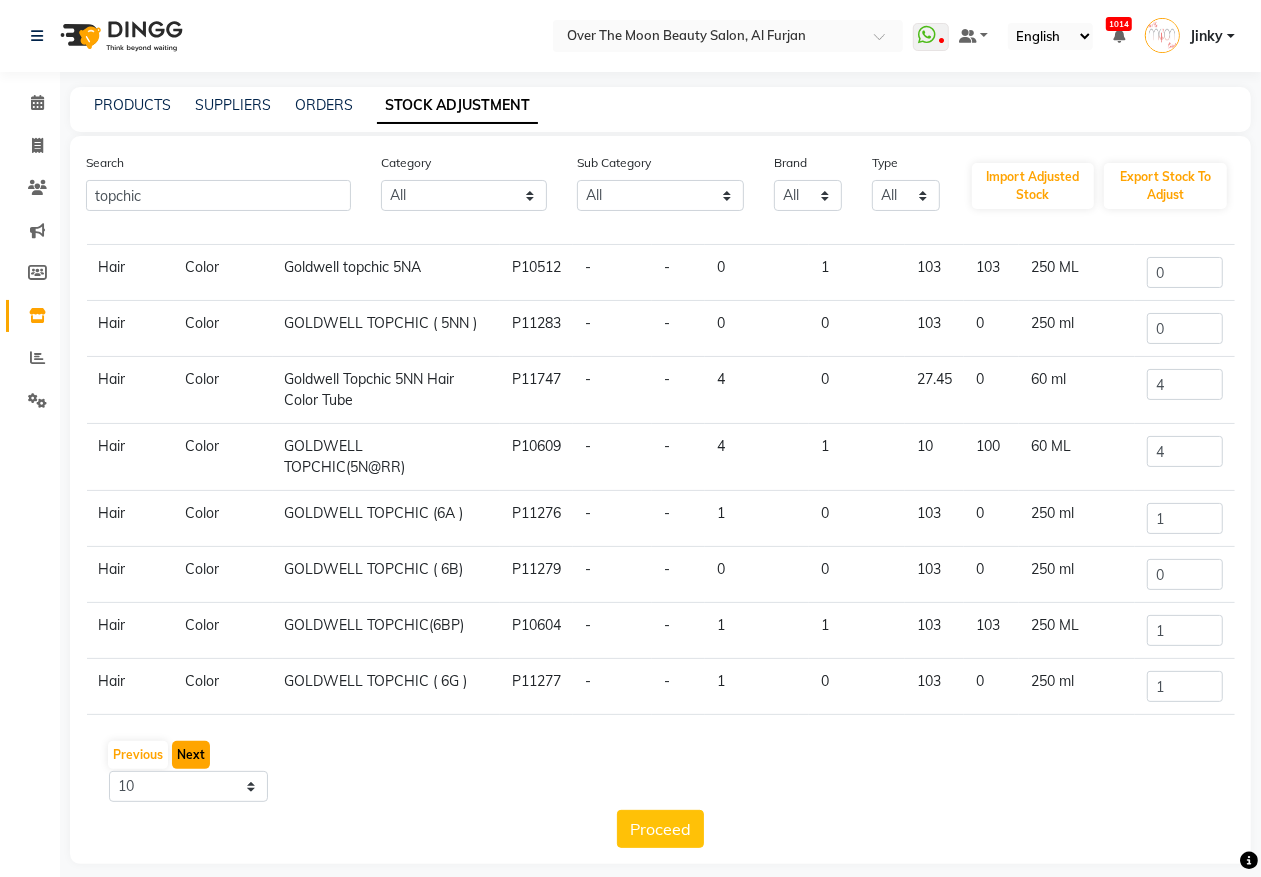 click on "Next" 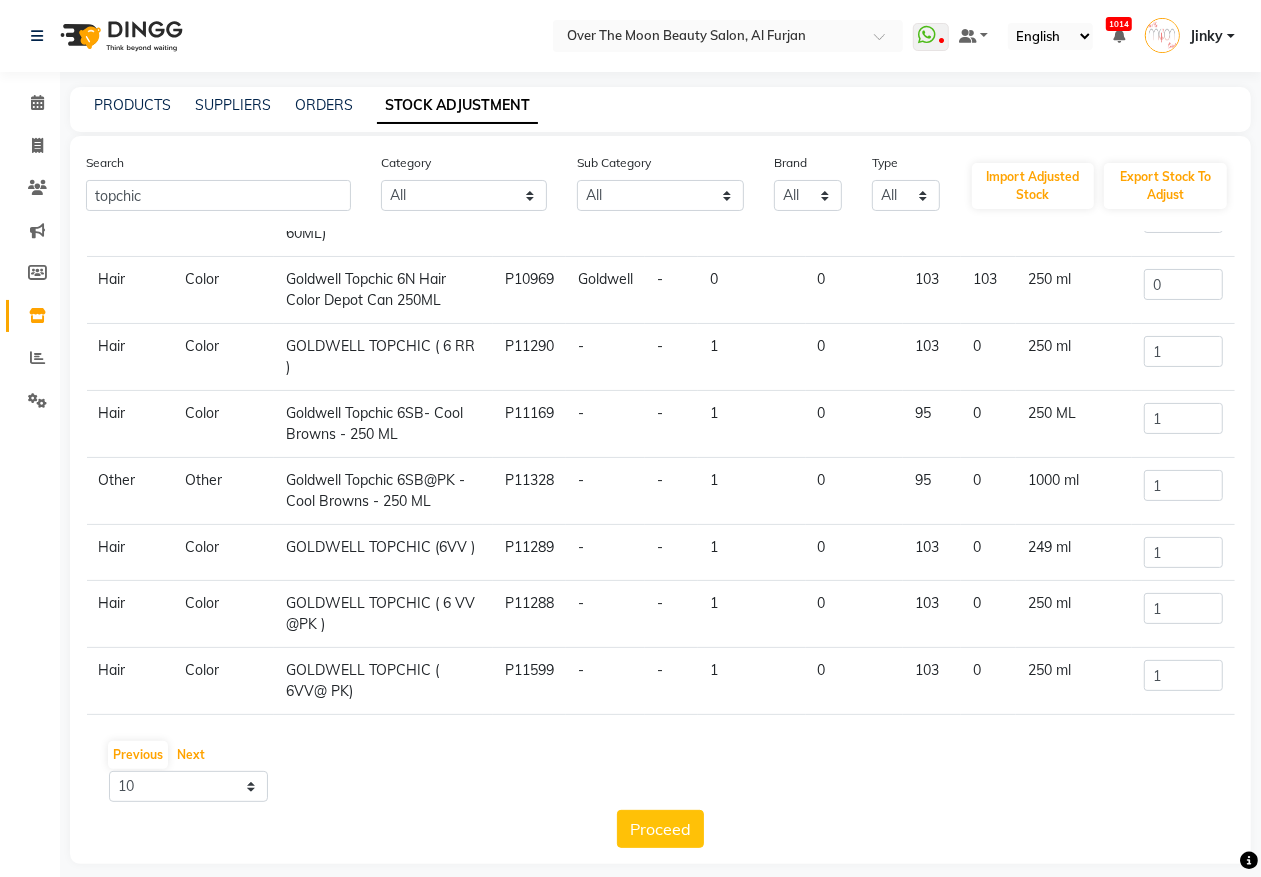 scroll, scrollTop: 256, scrollLeft: 0, axis: vertical 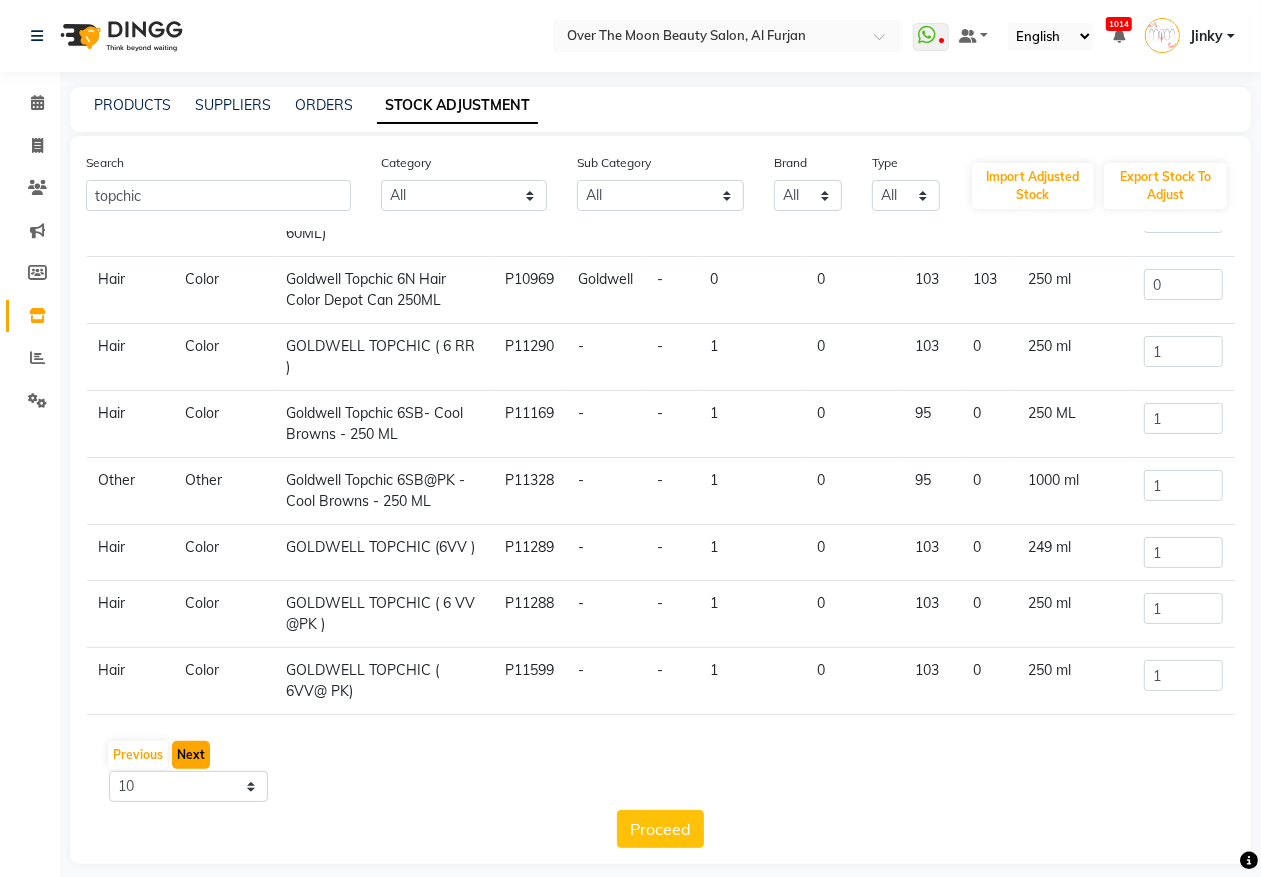 drag, startPoint x: 186, startPoint y: 753, endPoint x: 201, endPoint y: 741, distance: 19.209373 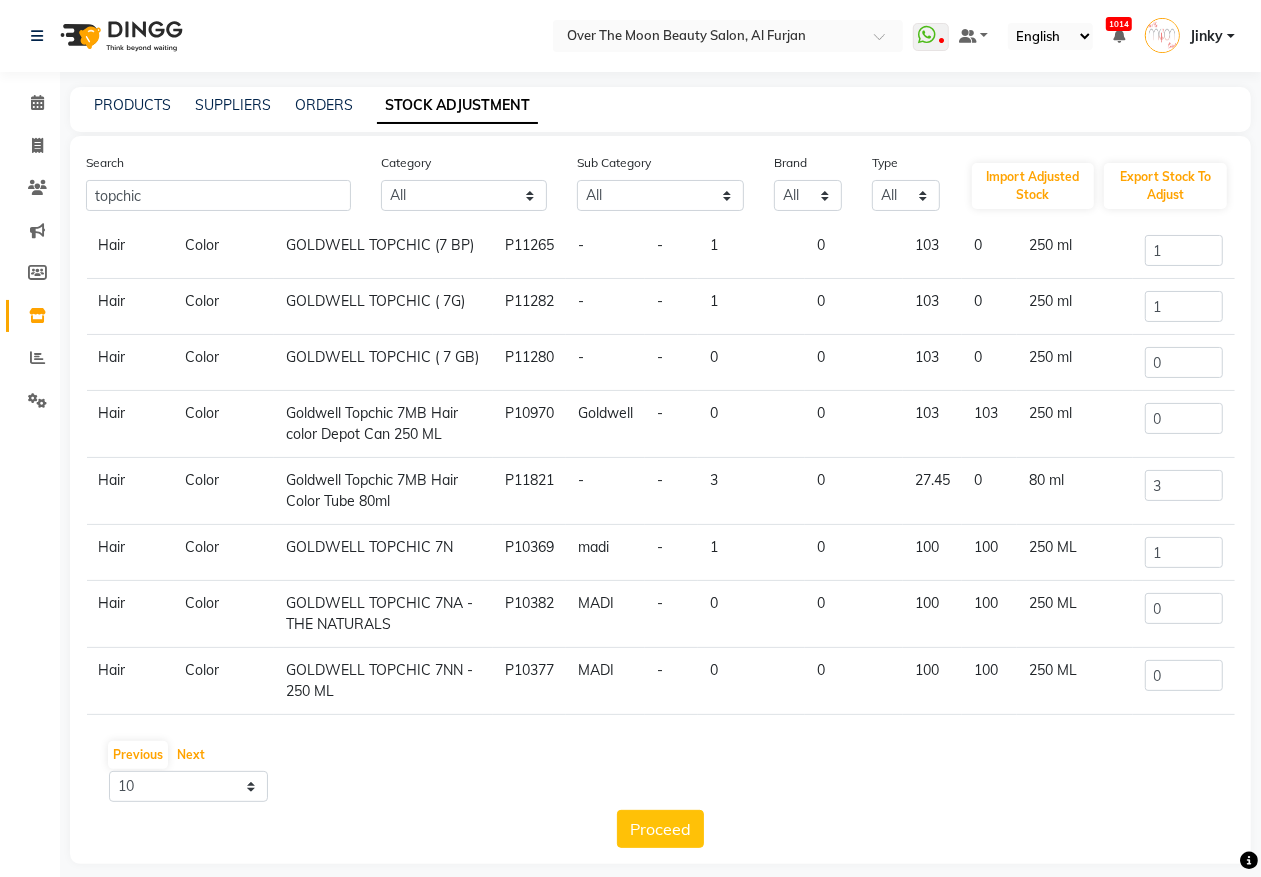 scroll, scrollTop: 223, scrollLeft: 0, axis: vertical 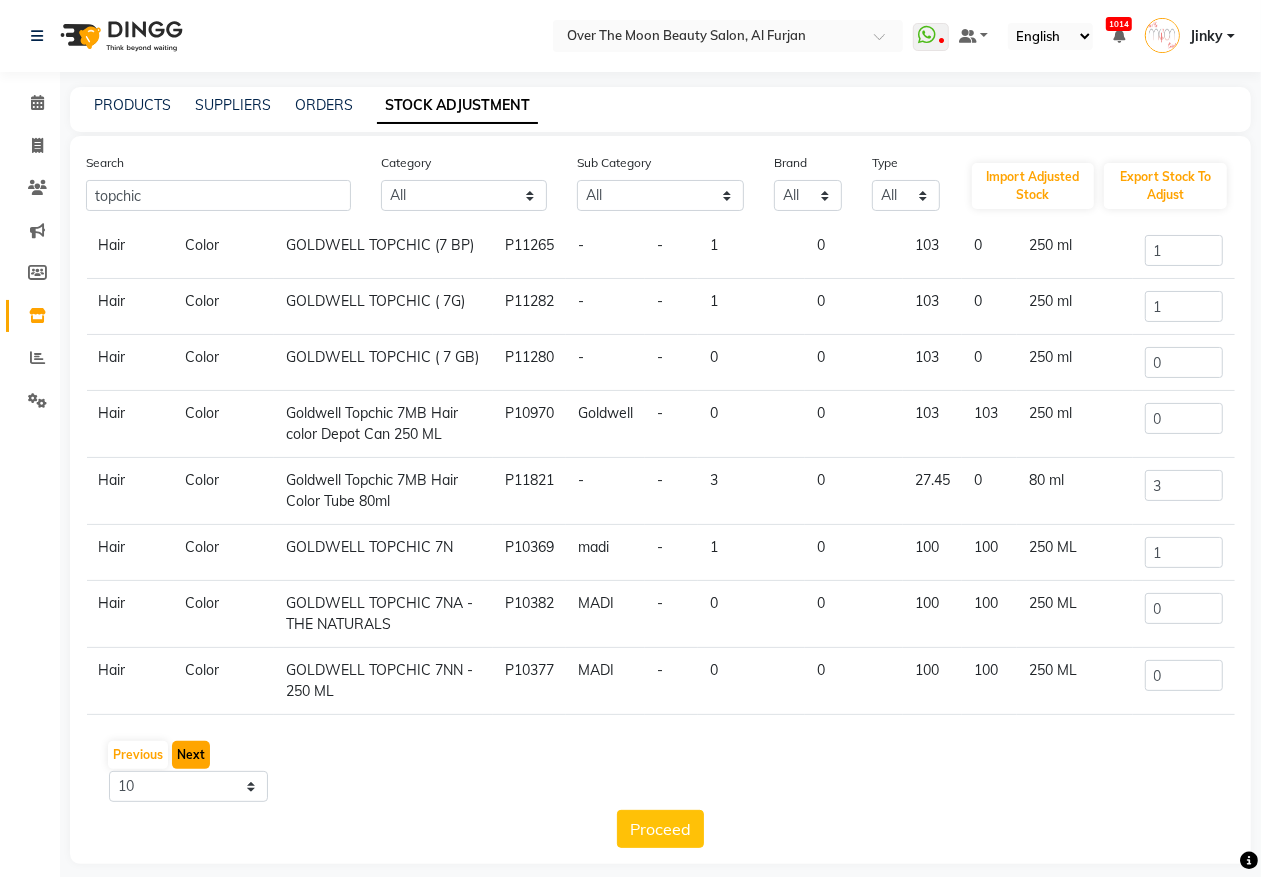 click on "Next" 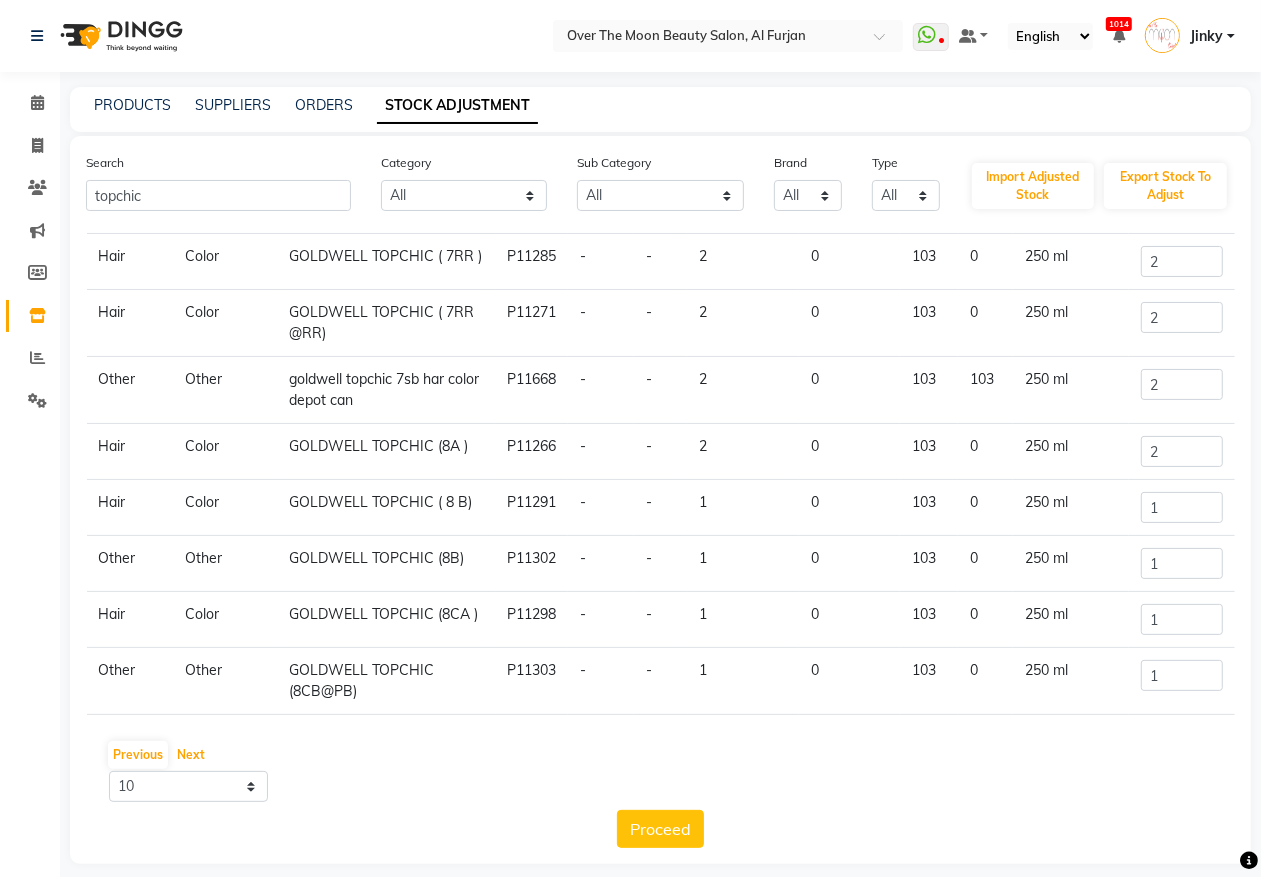 scroll, scrollTop: 235, scrollLeft: 0, axis: vertical 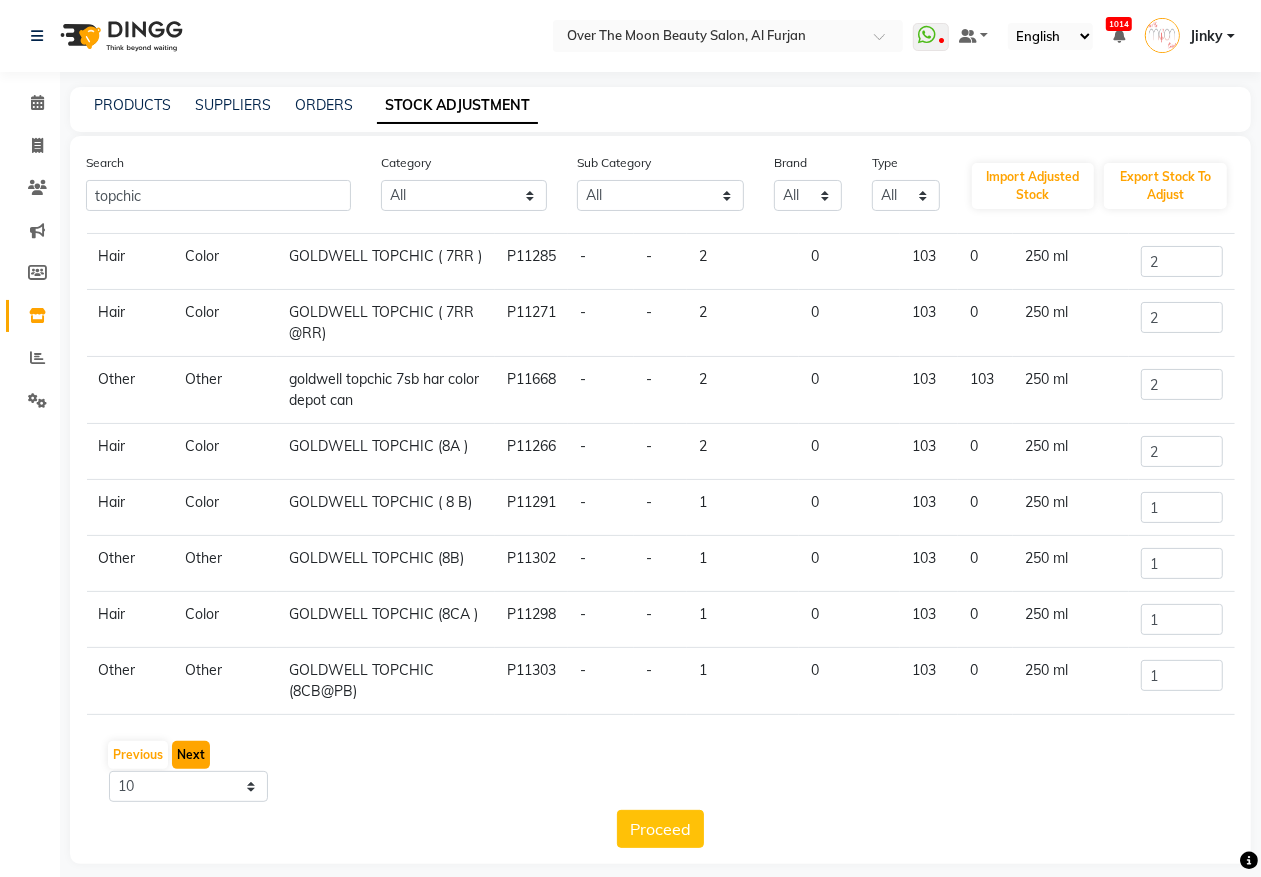 click on "Next" 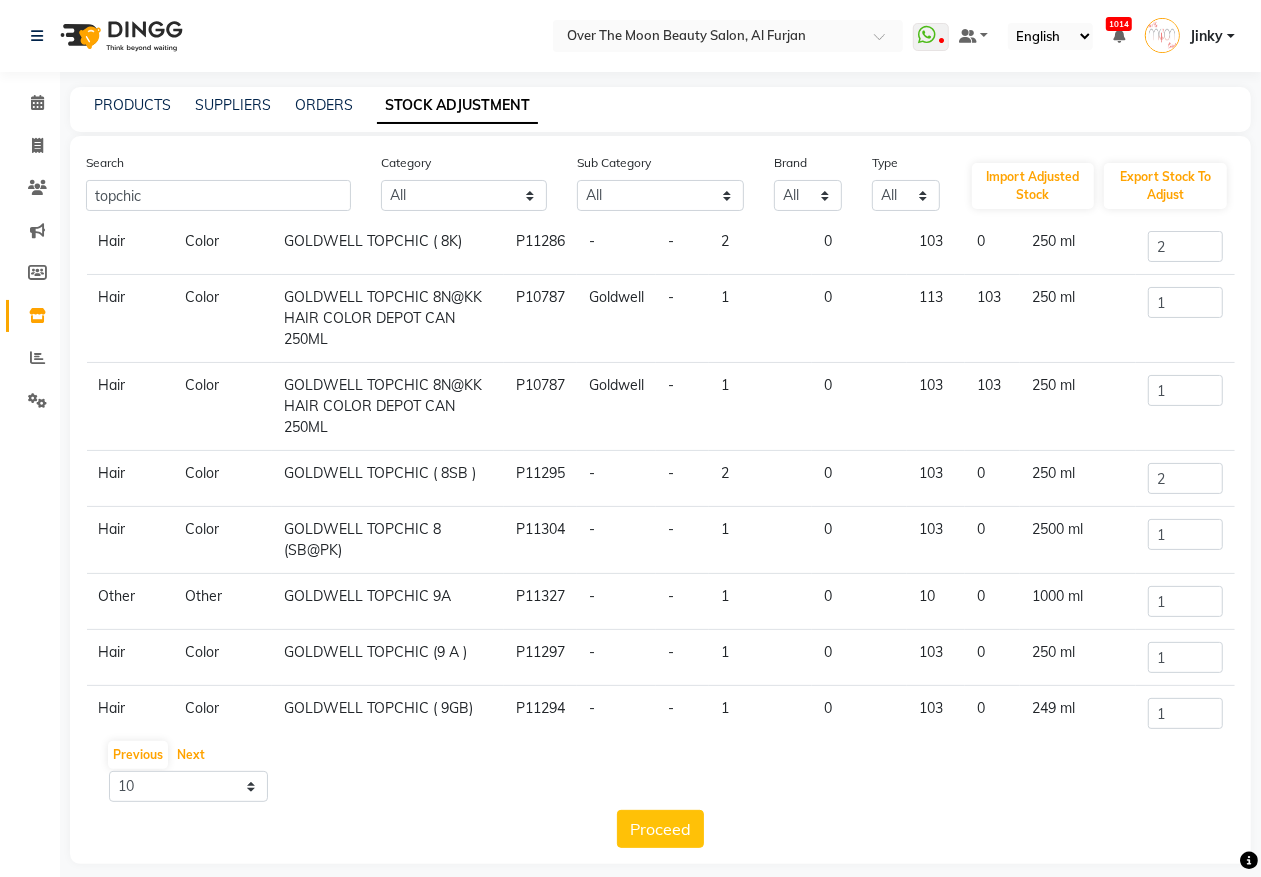 scroll, scrollTop: 221, scrollLeft: 0, axis: vertical 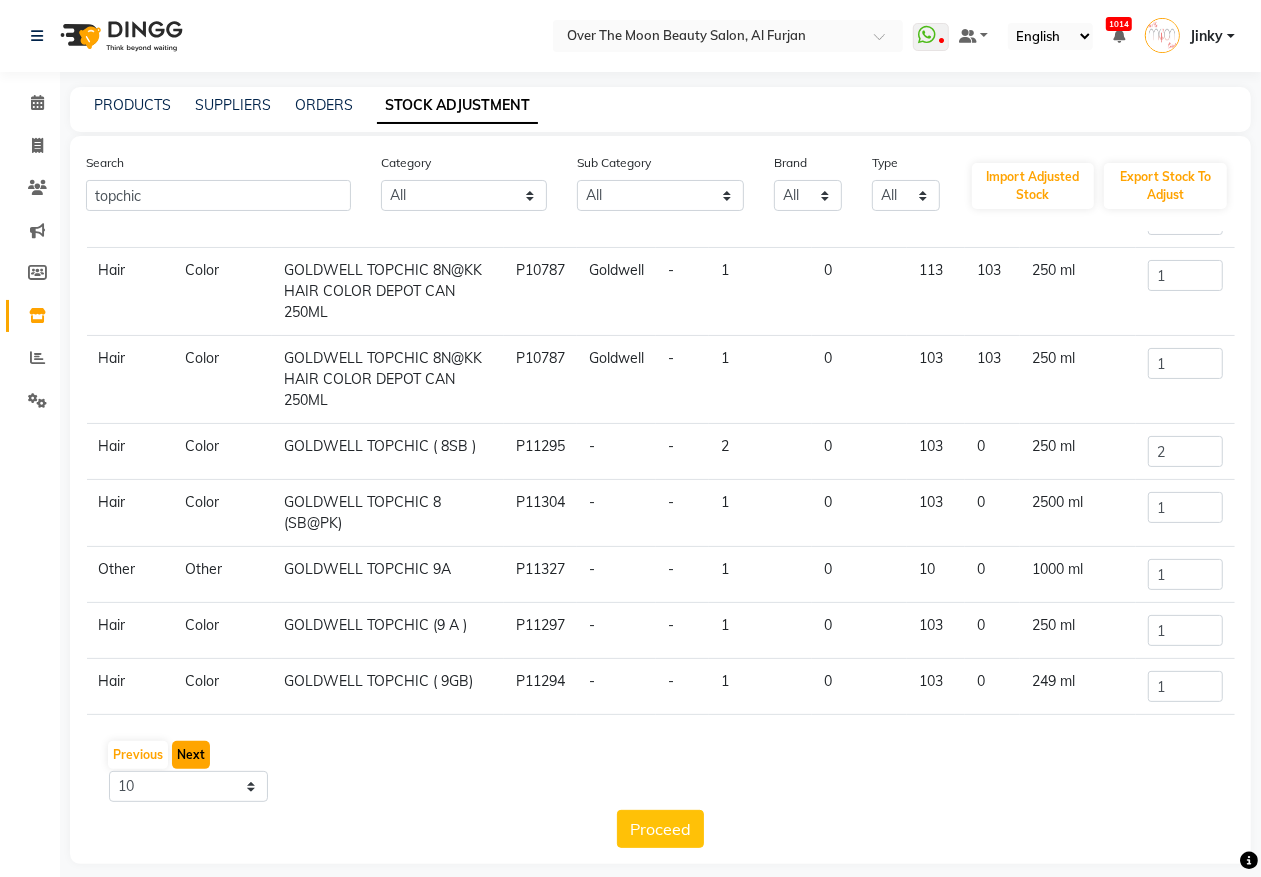 click on "Next" 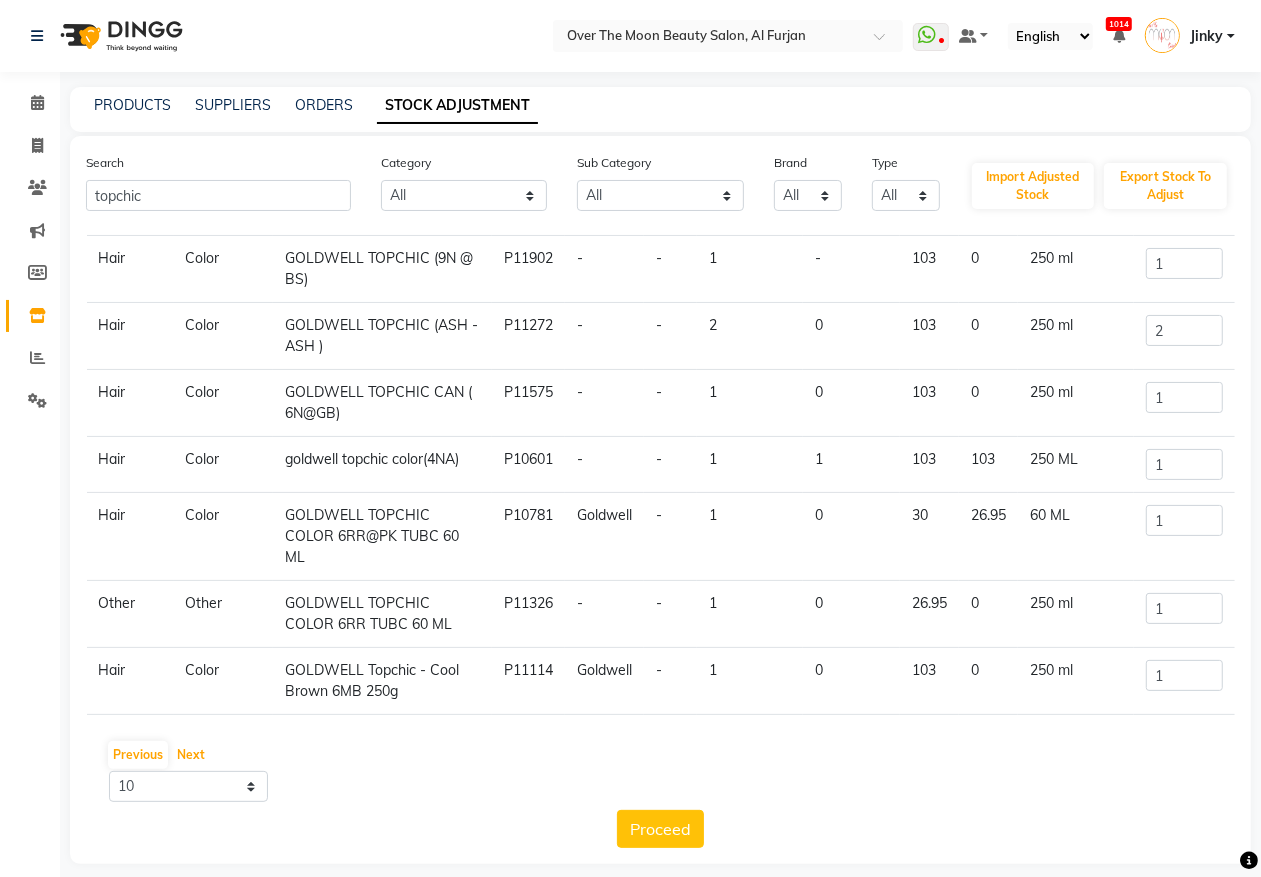 scroll, scrollTop: 277, scrollLeft: 0, axis: vertical 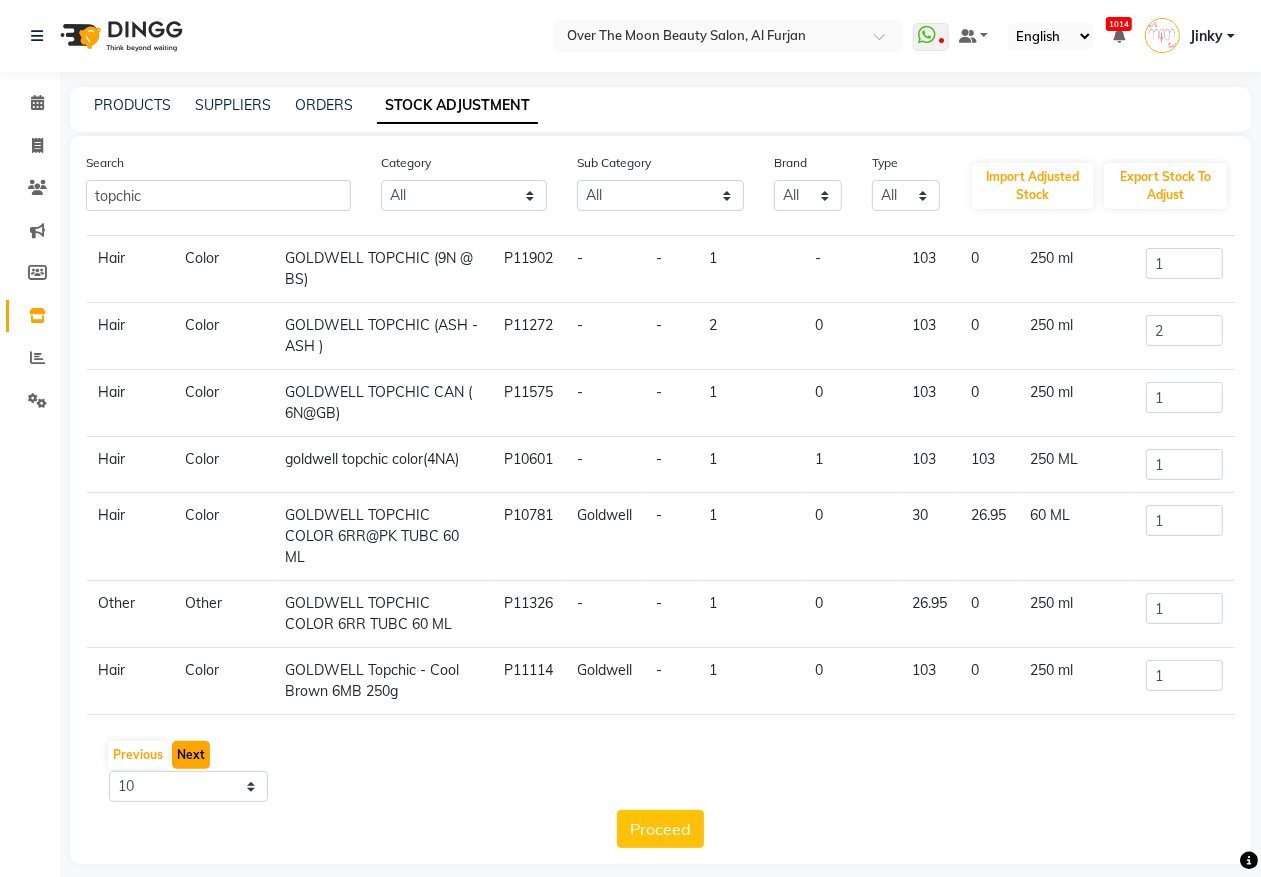 click on "Next" 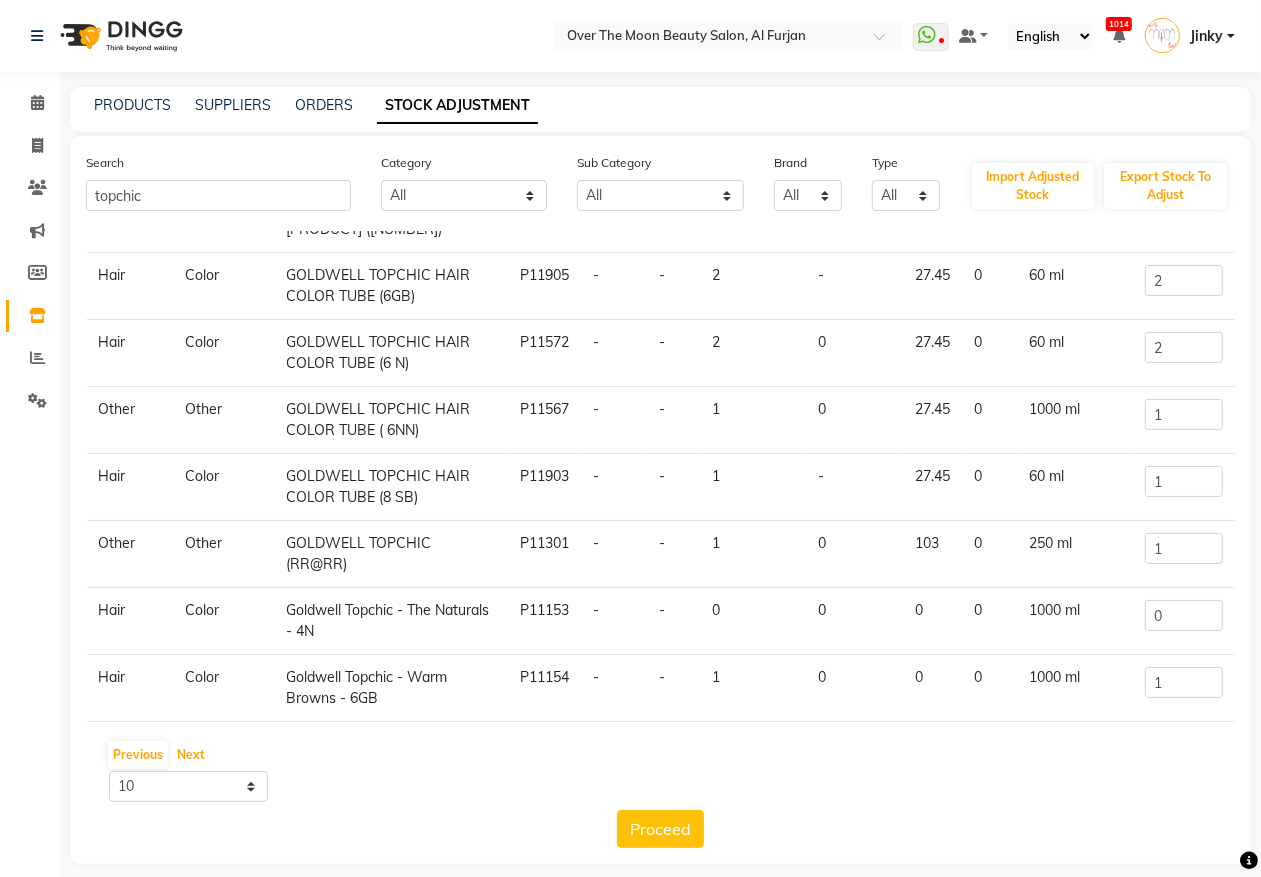 scroll, scrollTop: 256, scrollLeft: 0, axis: vertical 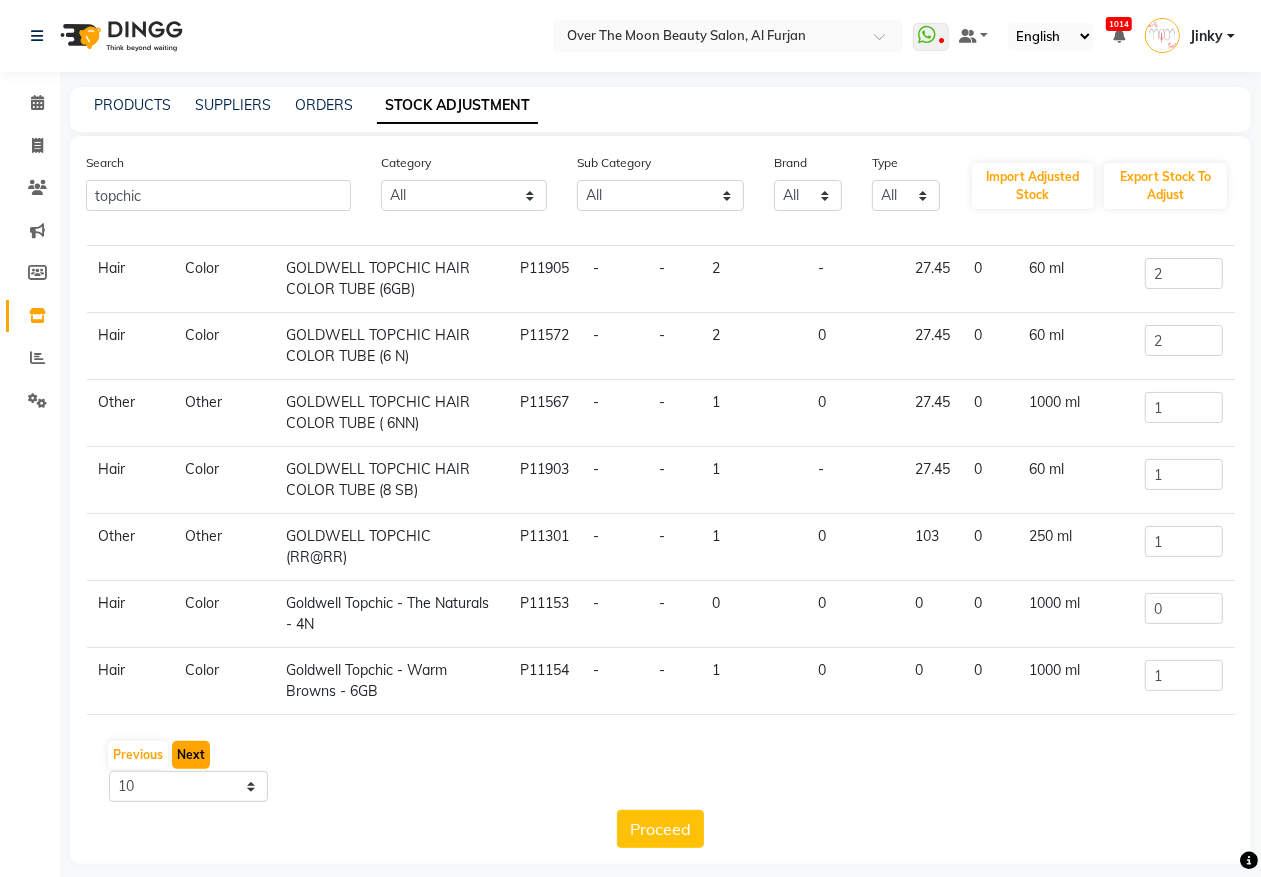 click on "Next" 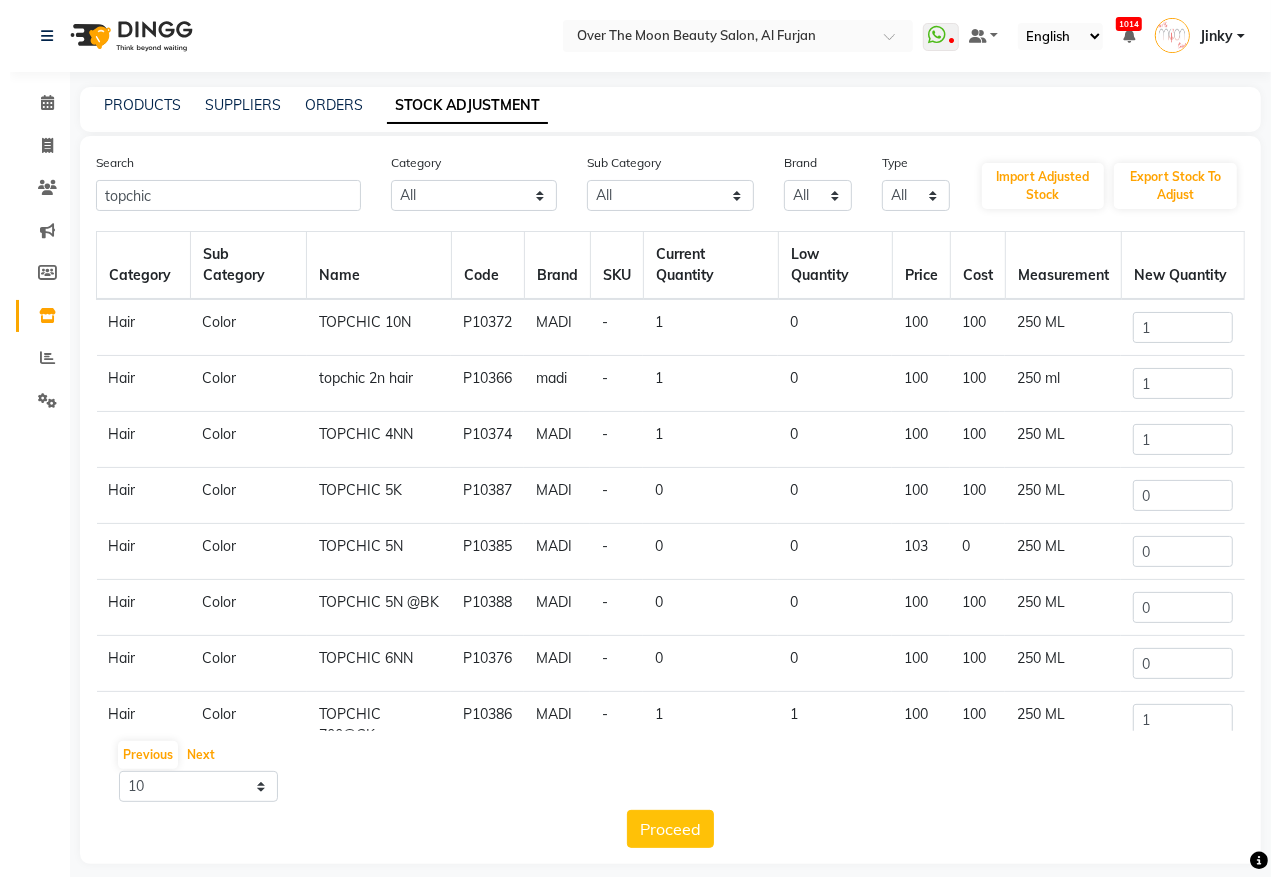 scroll, scrollTop: 168, scrollLeft: 0, axis: vertical 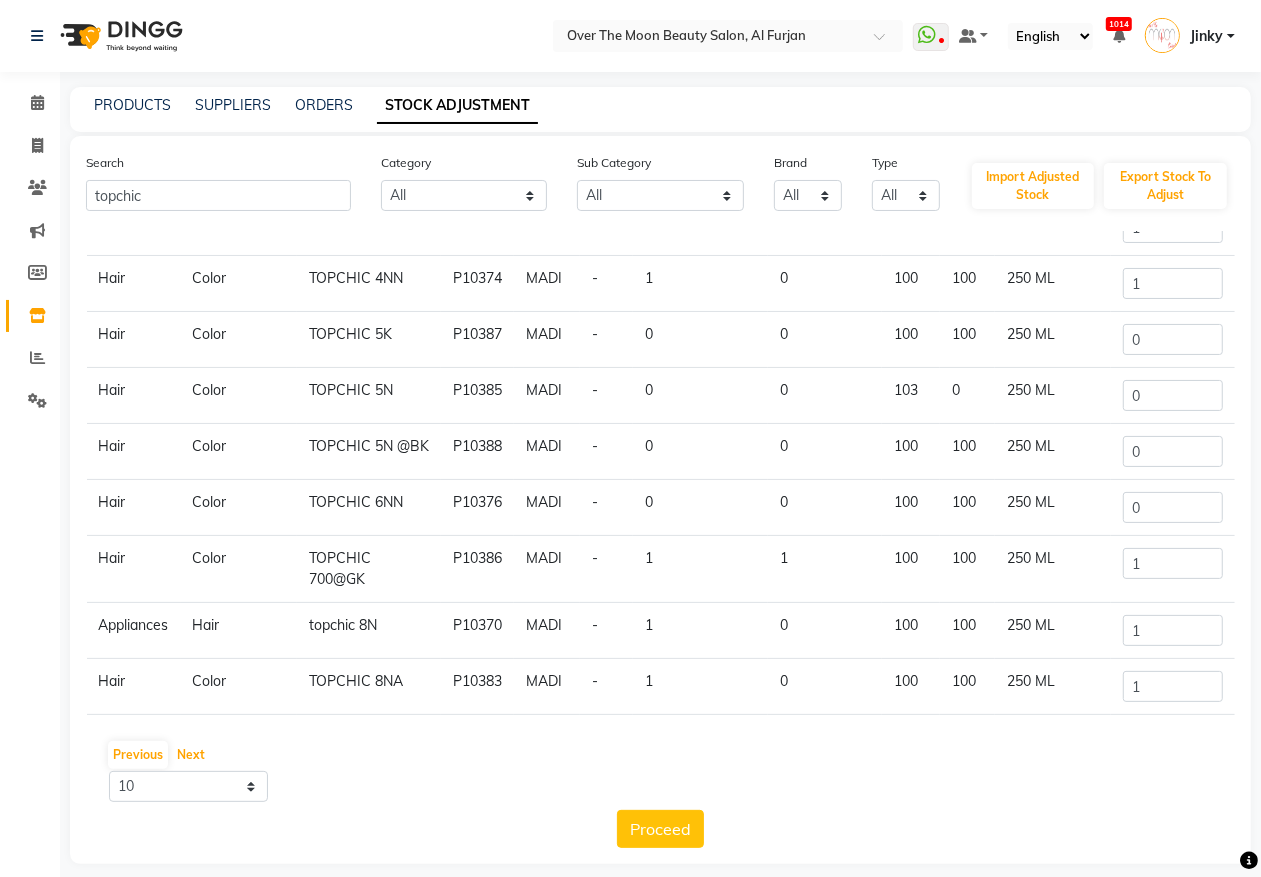 drag, startPoint x: 188, startPoint y: 756, endPoint x: 203, endPoint y: 742, distance: 20.518284 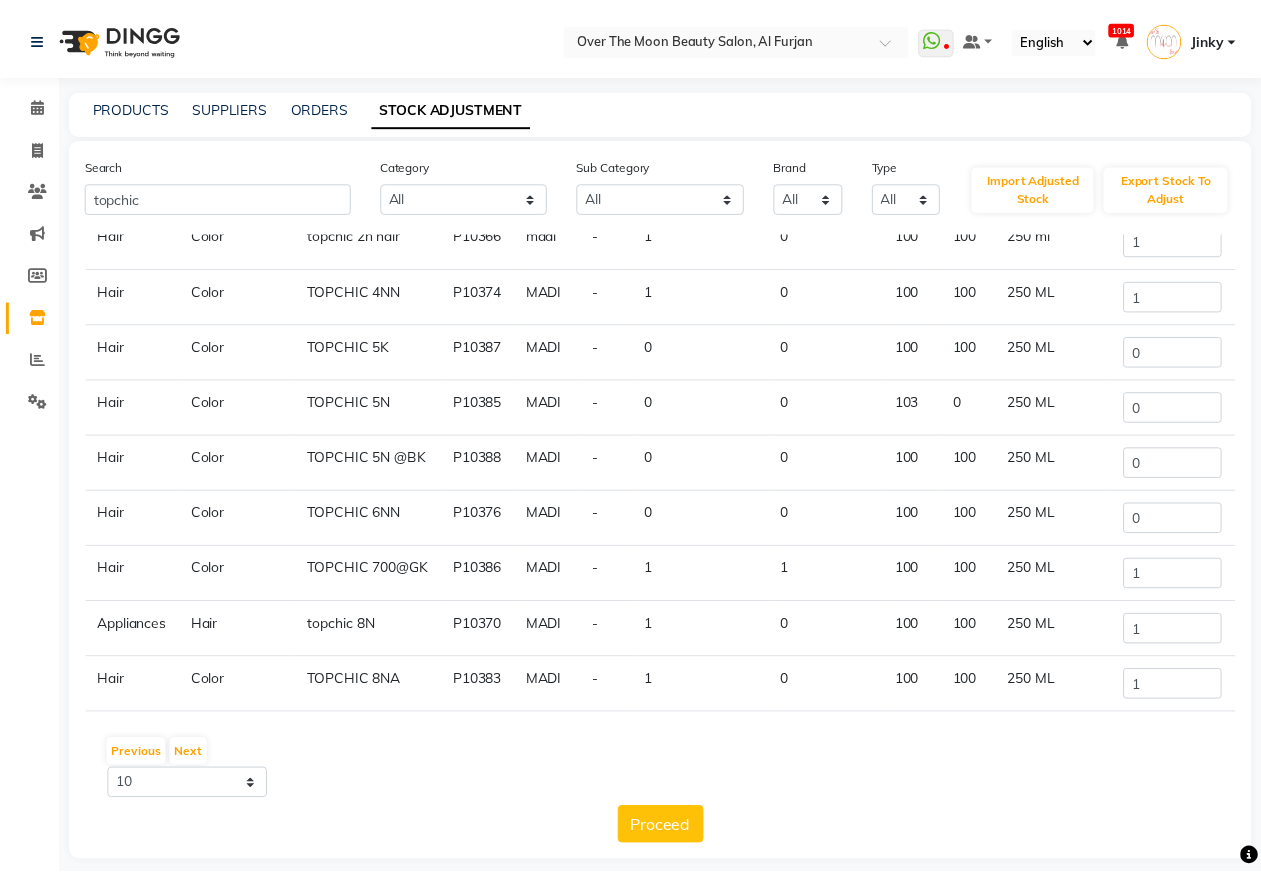 scroll, scrollTop: 0, scrollLeft: 0, axis: both 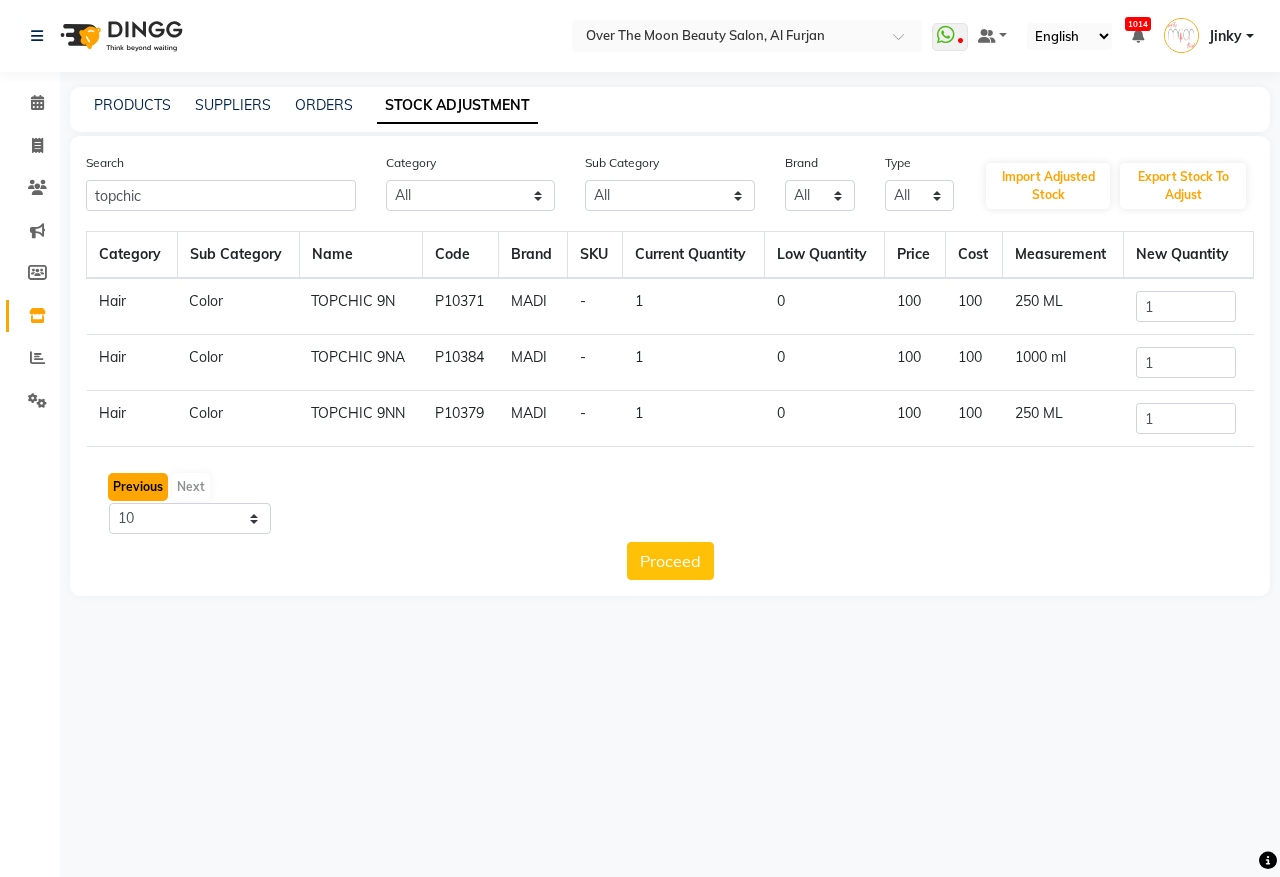 click on "Previous" 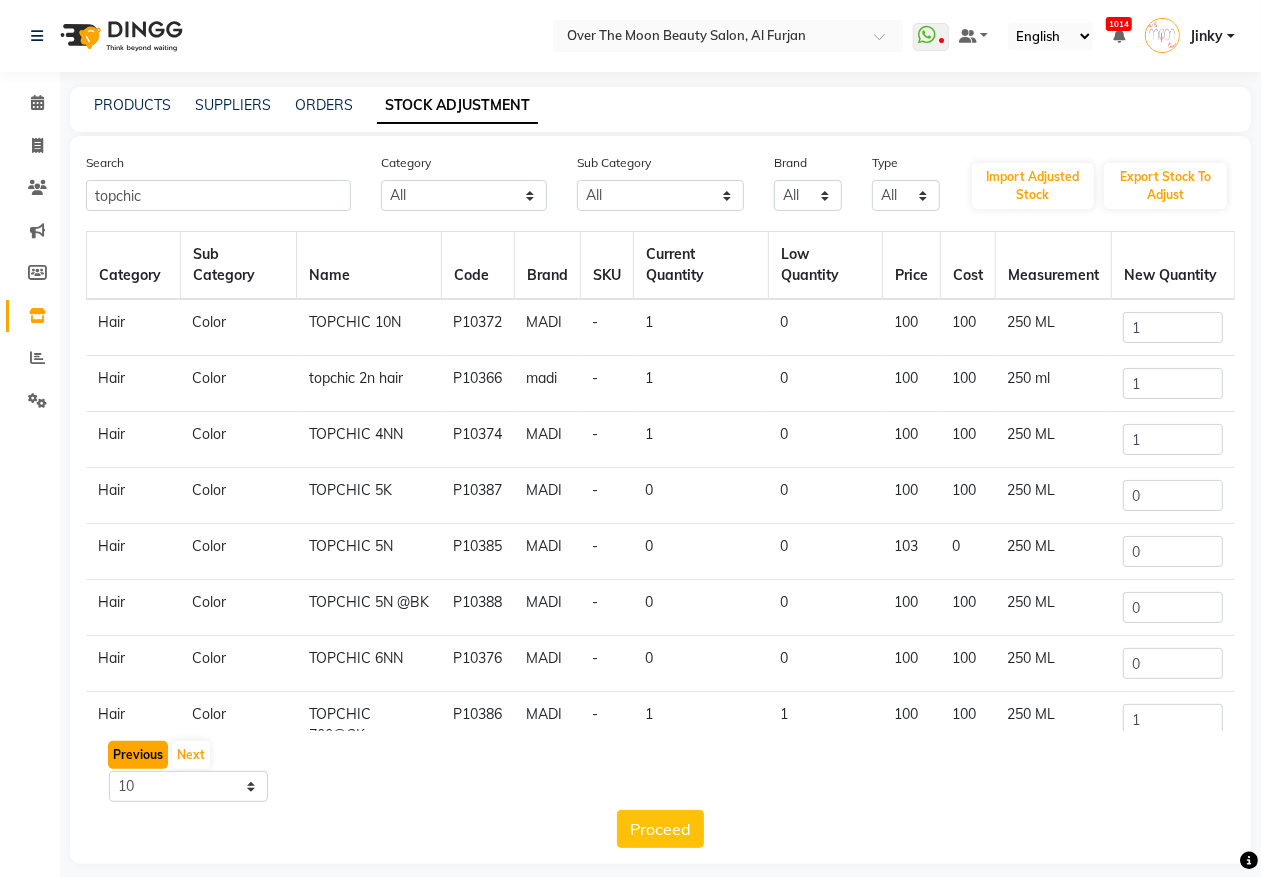 click on "Previous" 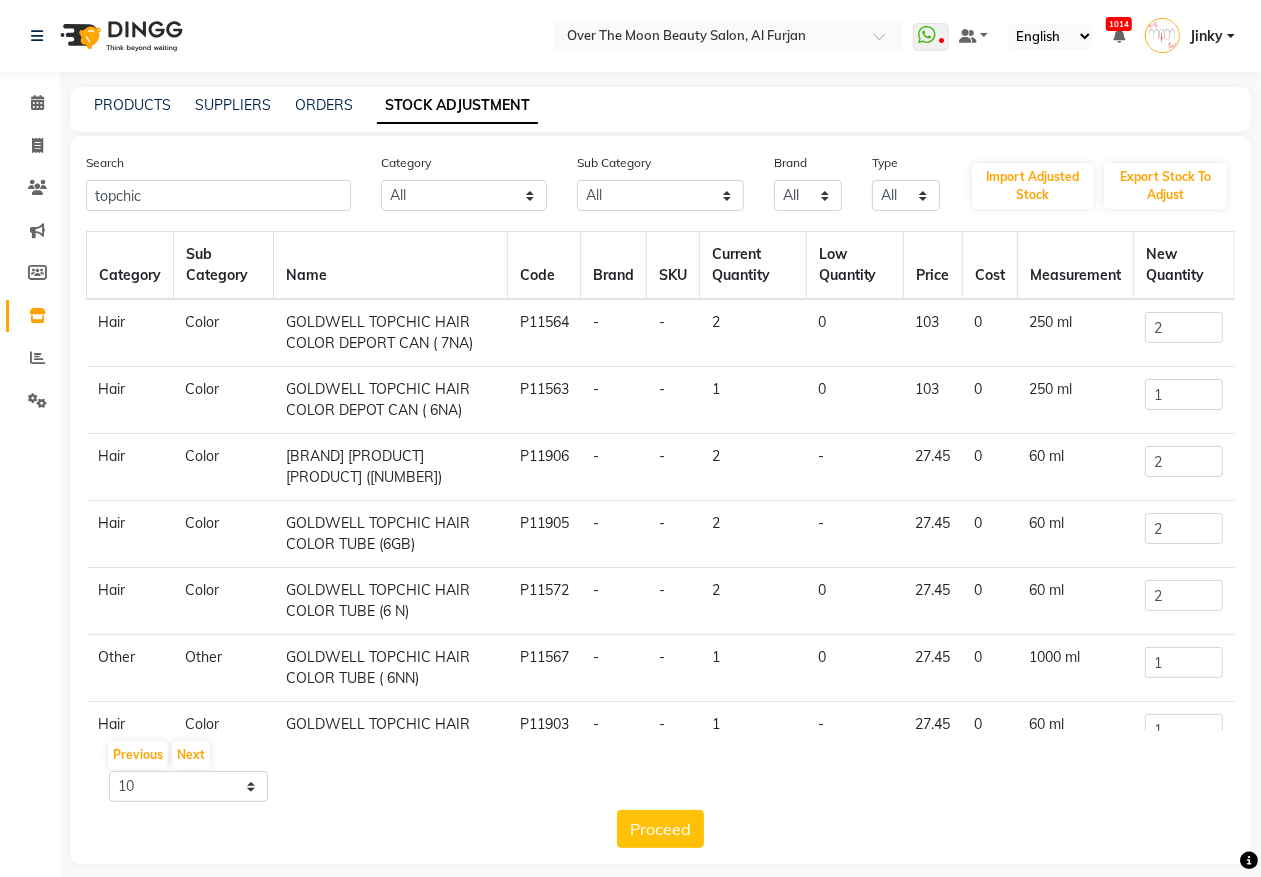 drag, startPoint x: 283, startPoint y: 521, endPoint x: 441, endPoint y: 551, distance: 160.82289 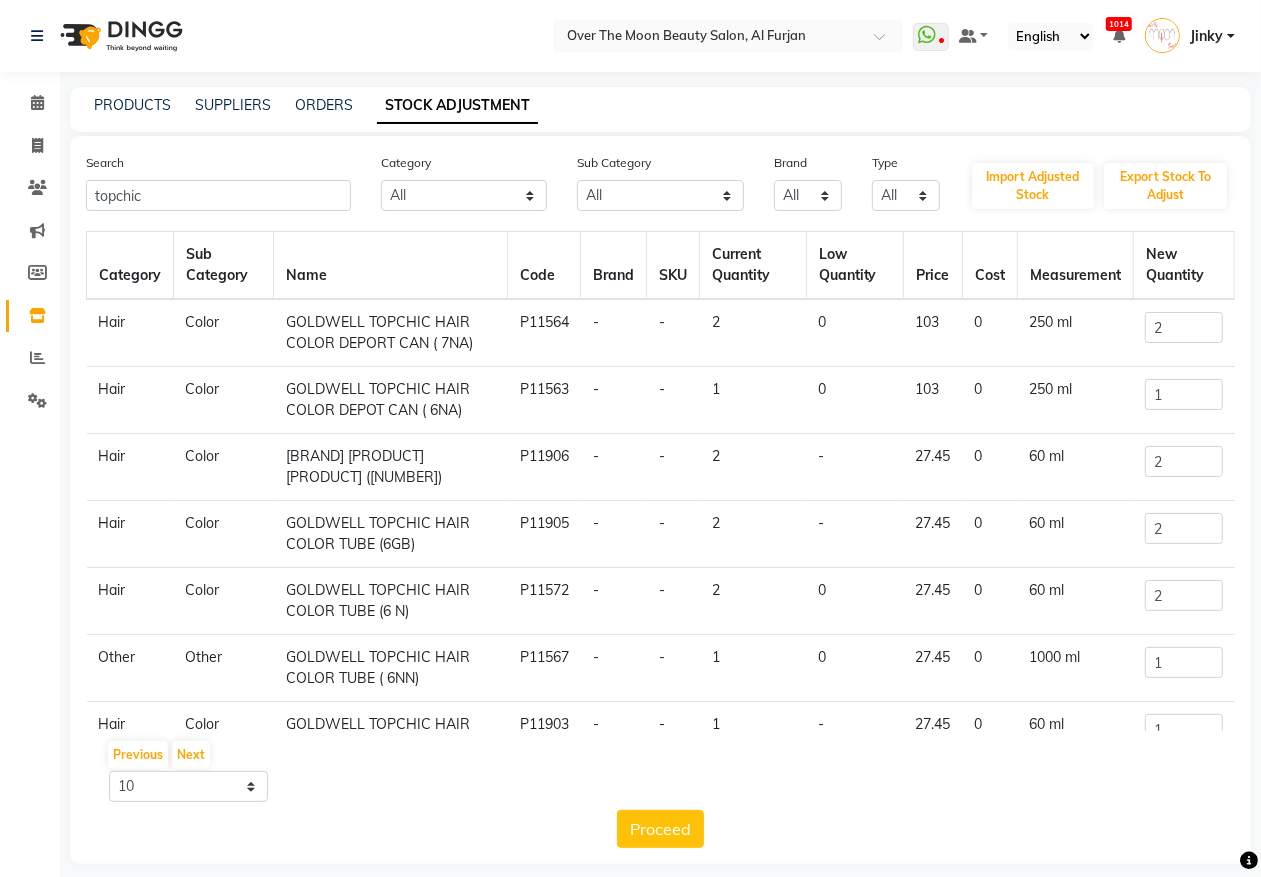copy on "GOLDWELL TOPCHIC HAIR COLOR TUBE (6GB)" 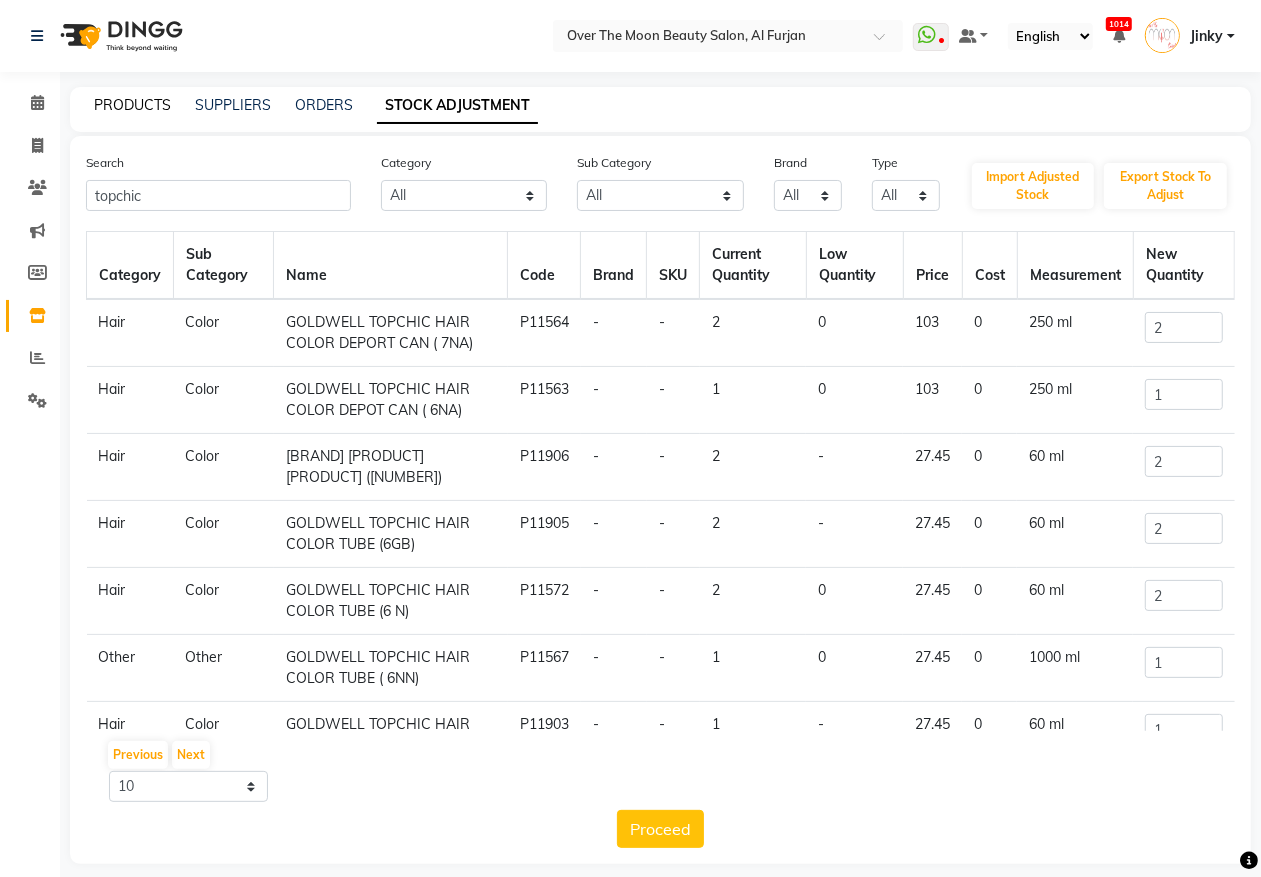 click on "PRODUCTS" 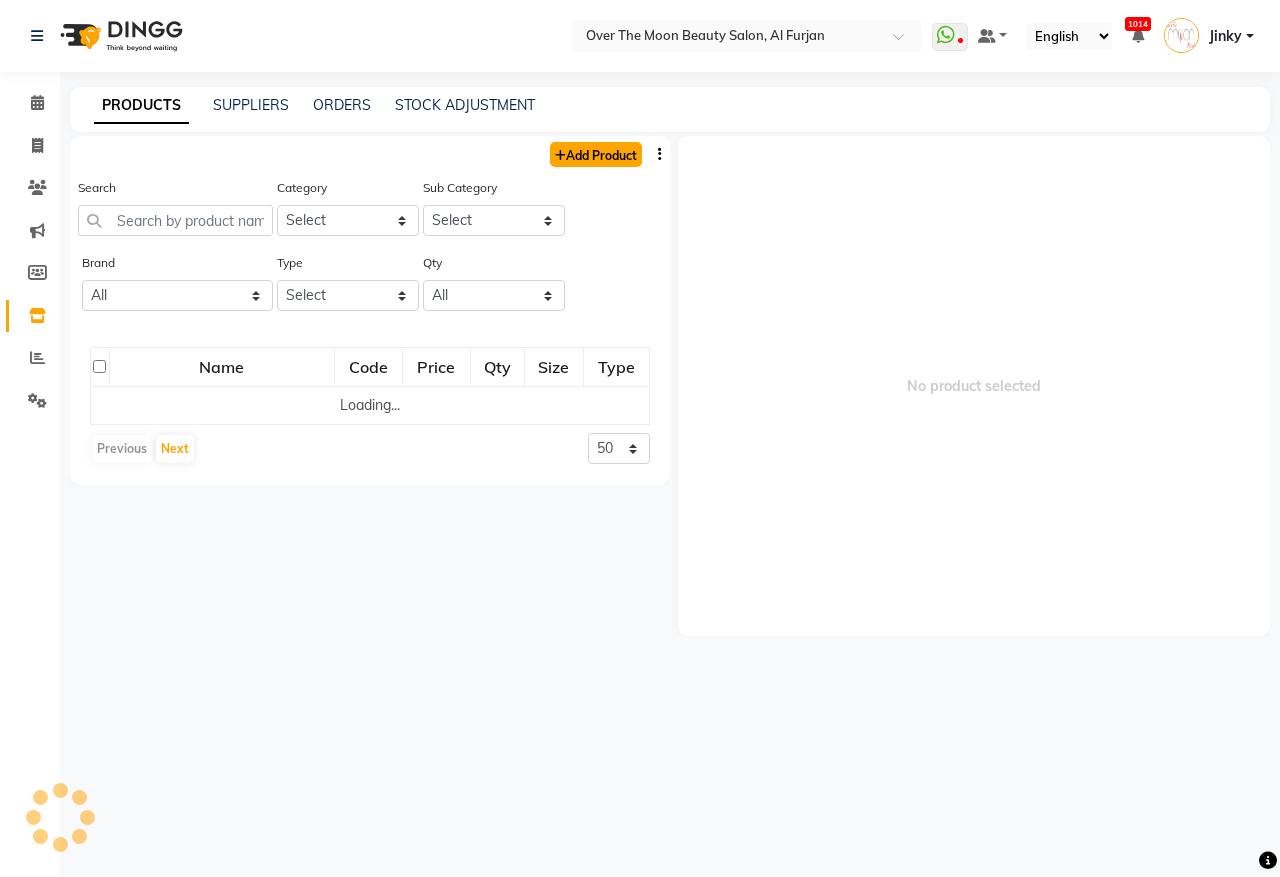 click on "Add Product" 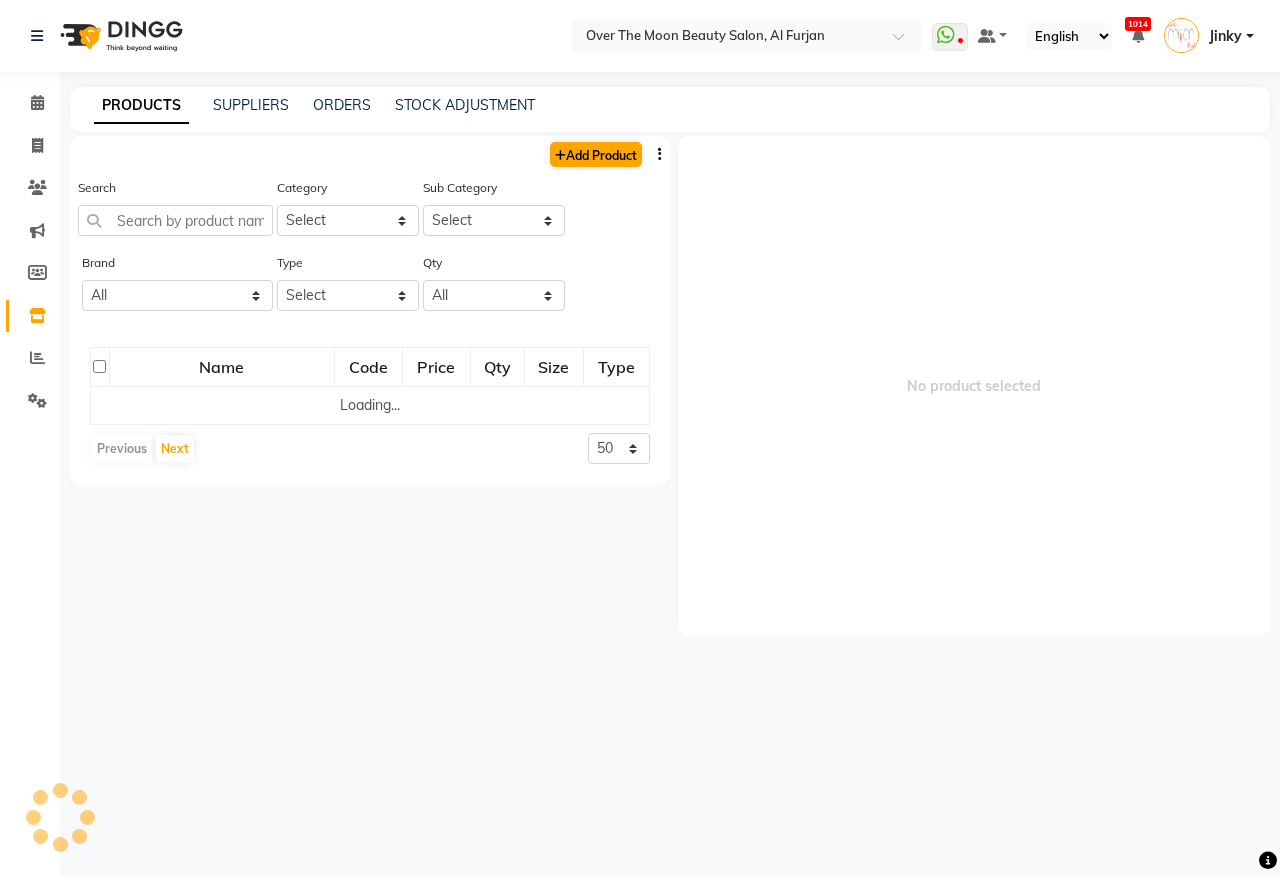 select on "true" 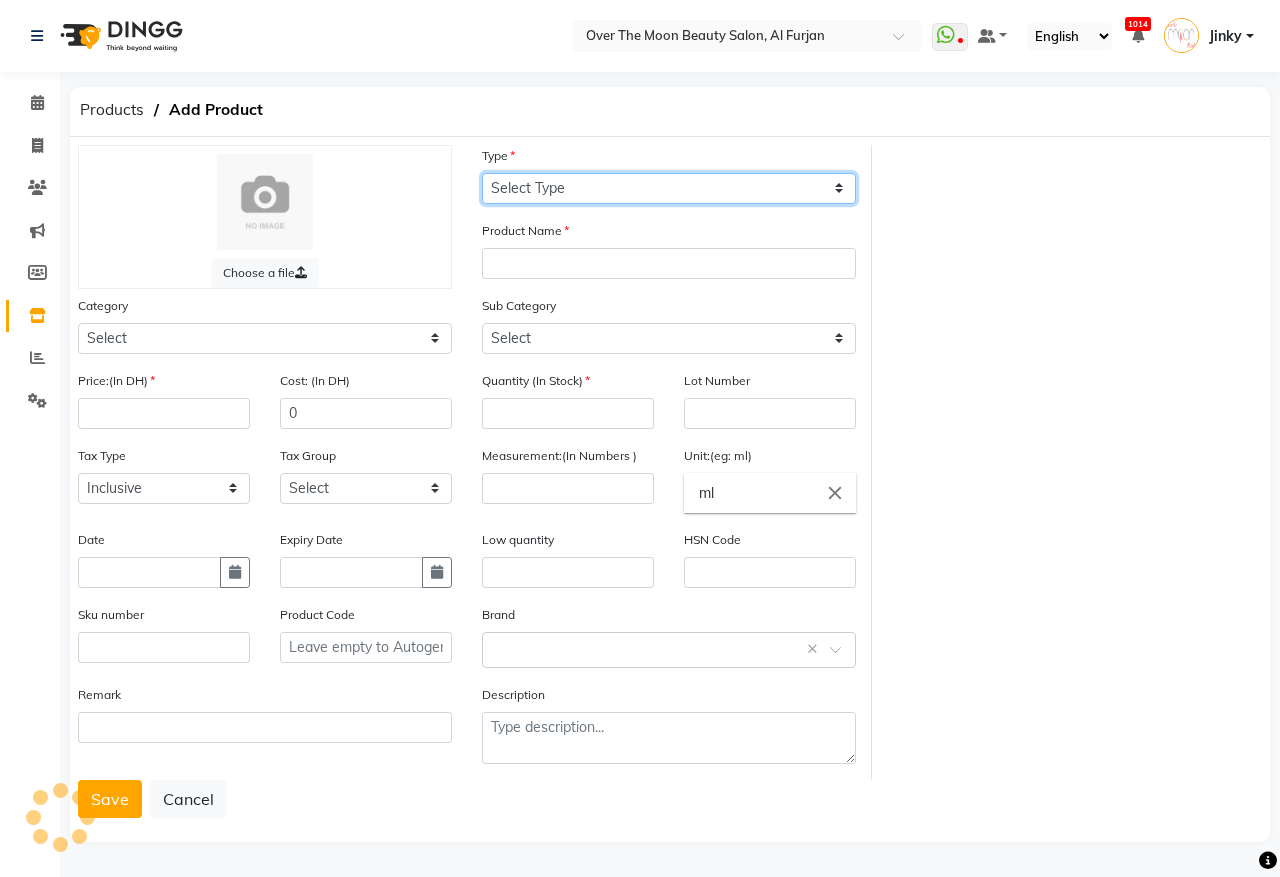 click on "Select Type Both Retail Consumable" 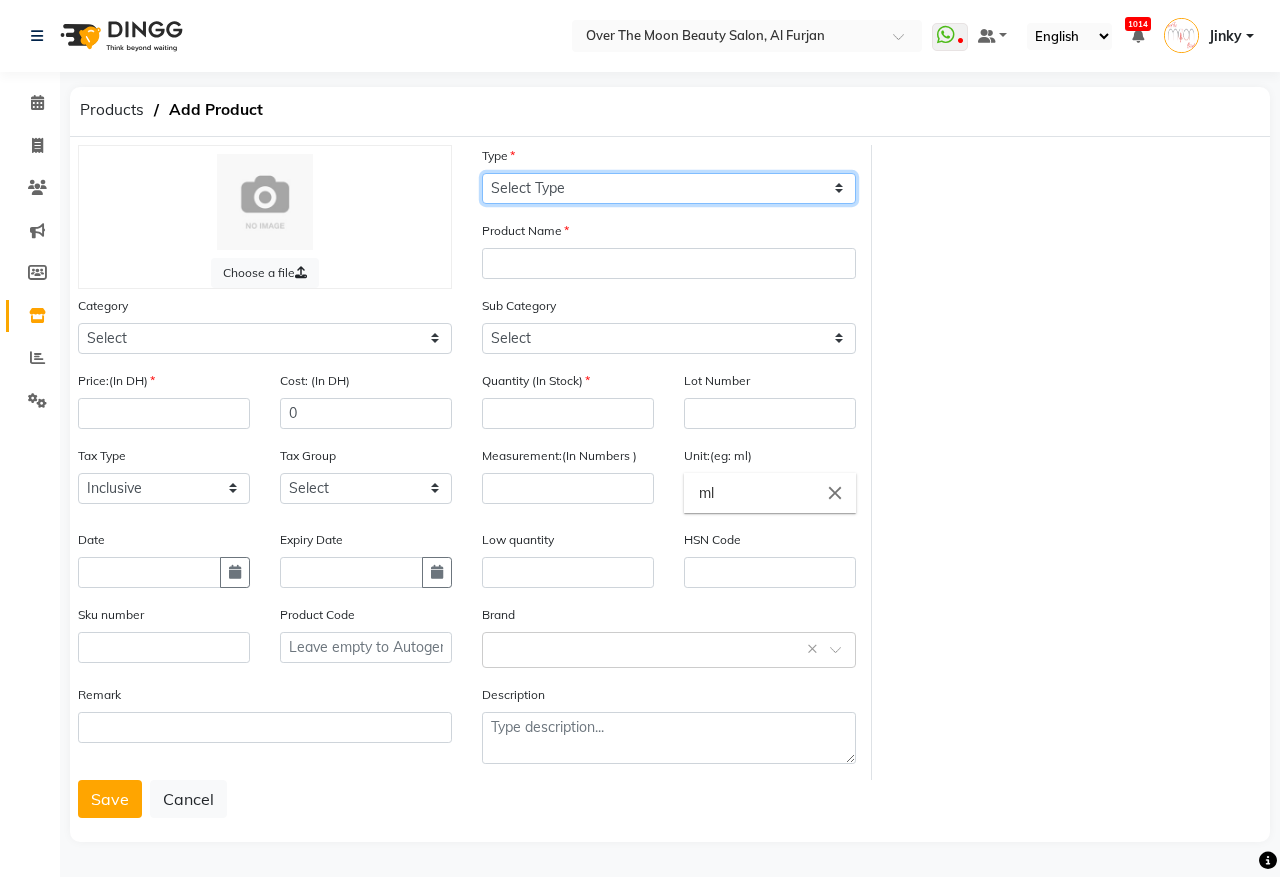 select on "C" 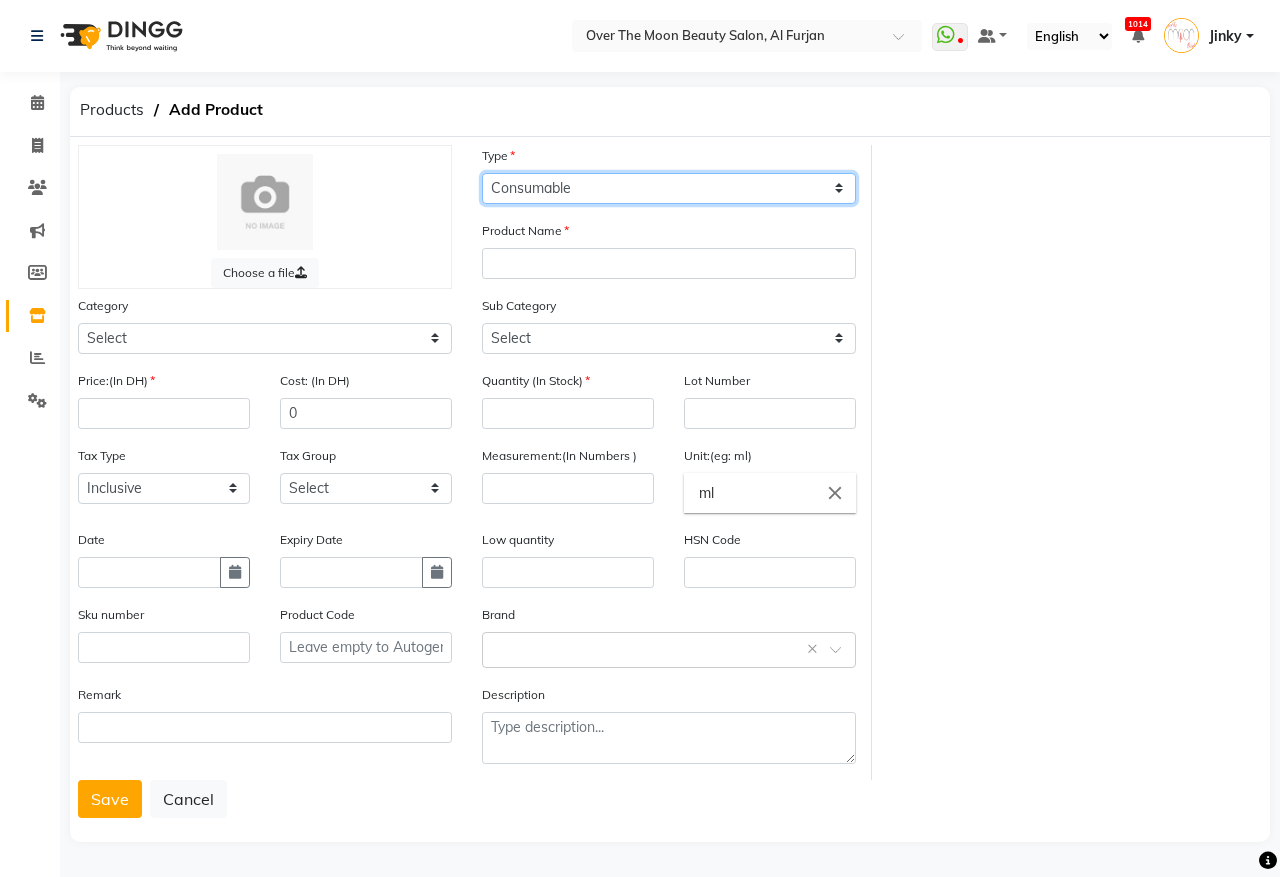 click on "Select Type Both Retail Consumable" 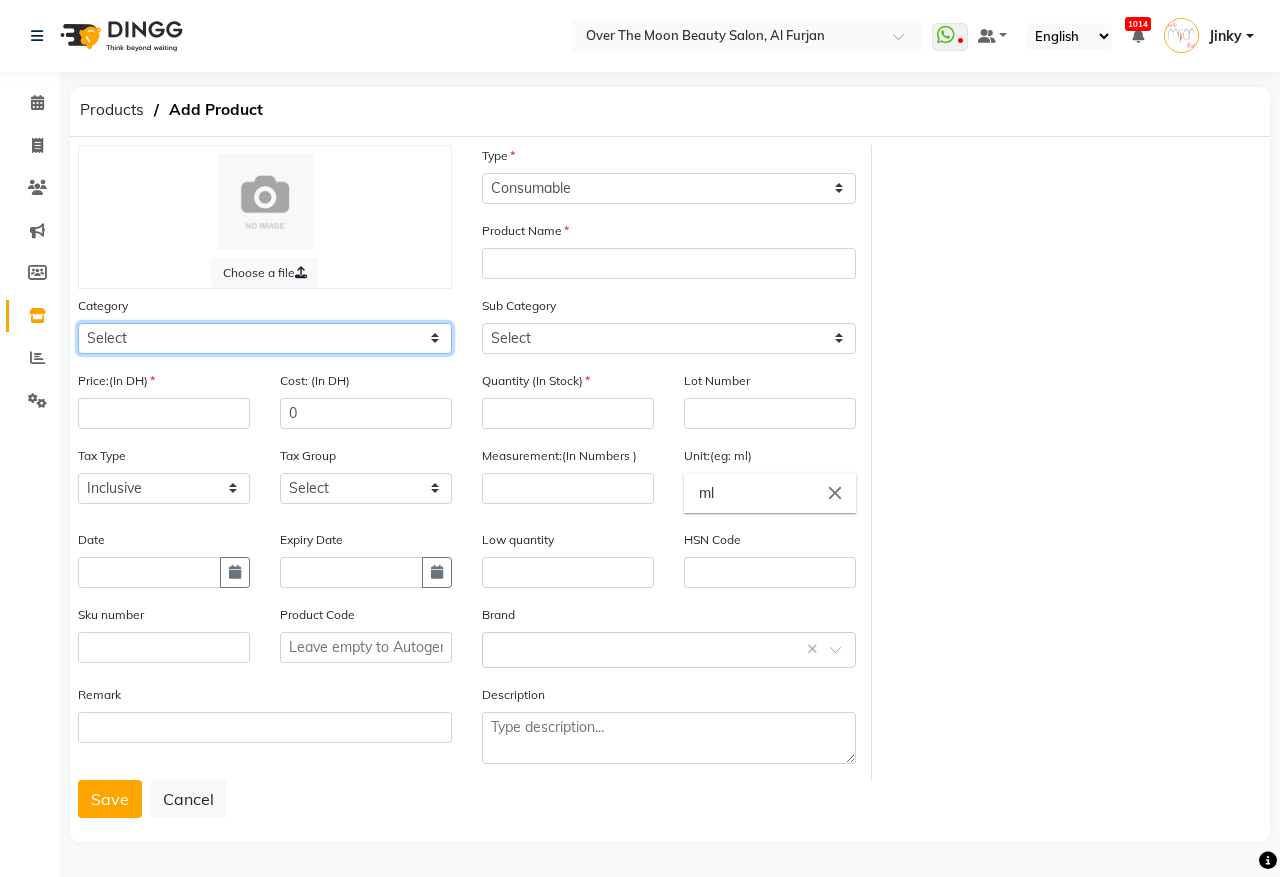 click on "Select Hair Skin Makeup Personal Care Appliances Beard Waxing Disposable Threading Hands and Feet Beauty Planet Botox Cadiveu Casmara Cheryls Loreal Olaplex Other" 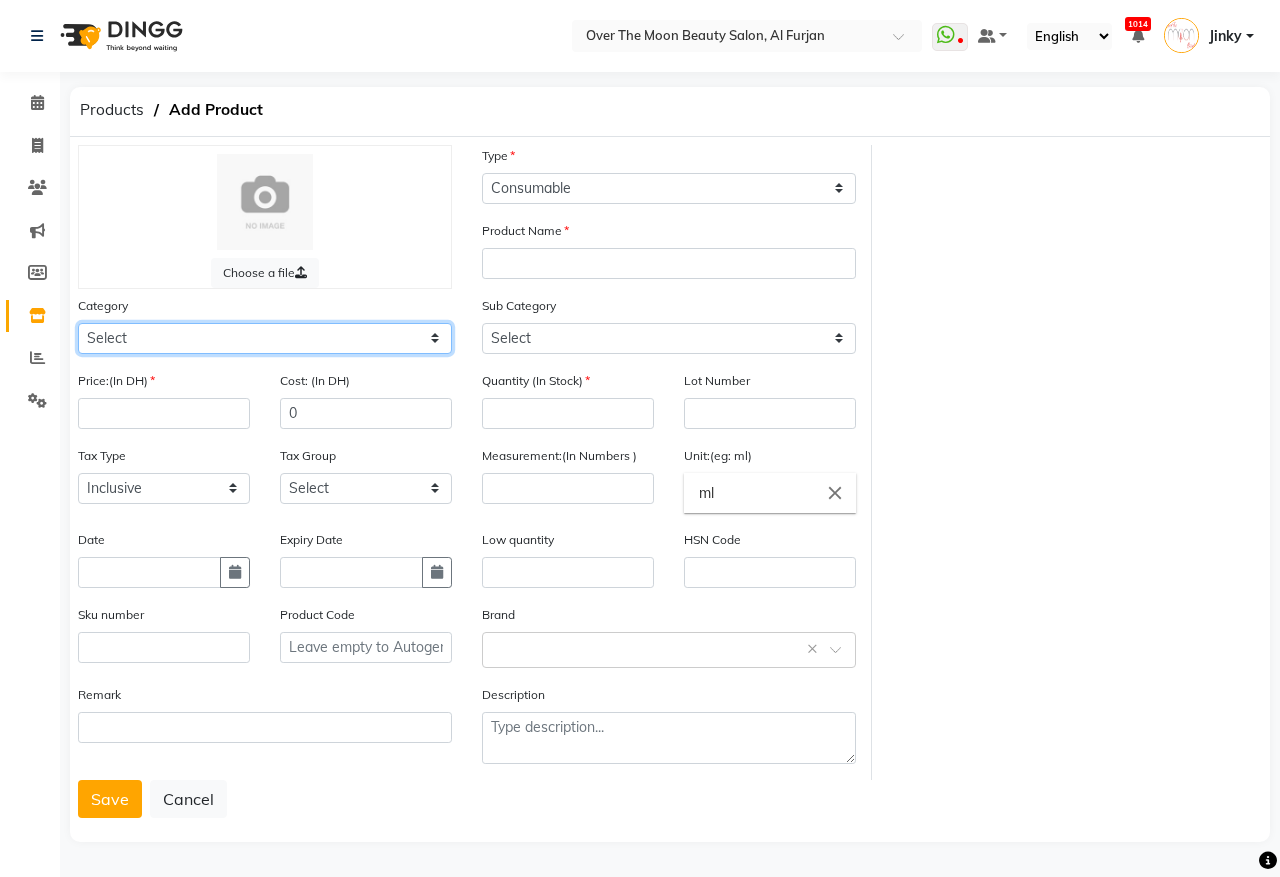 select on "[PHONE]" 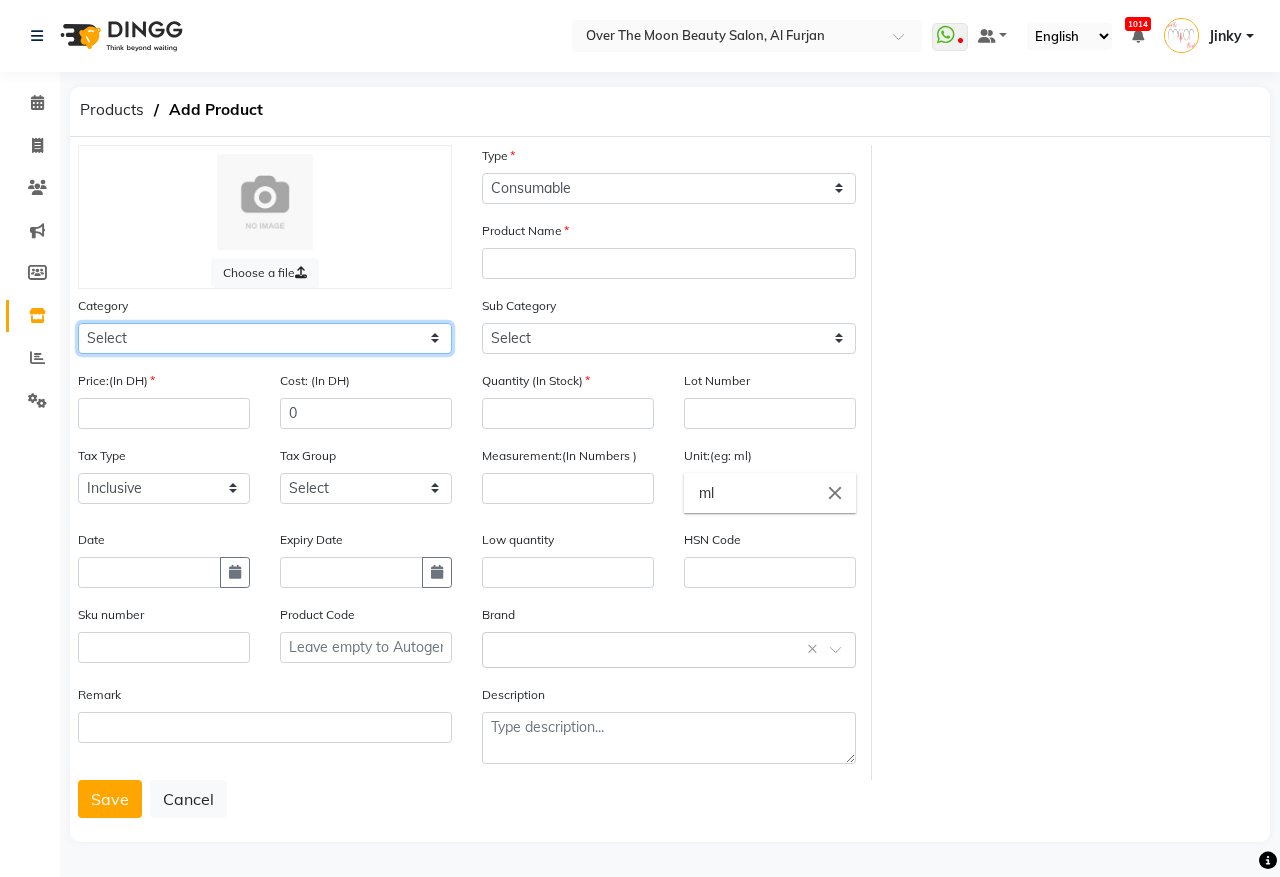 click on "Select Hair Skin Makeup Personal Care Appliances Beard Waxing Disposable Threading Hands and Feet Beauty Planet Botox Cadiveu Casmara Cheryls Loreal Olaplex Other" 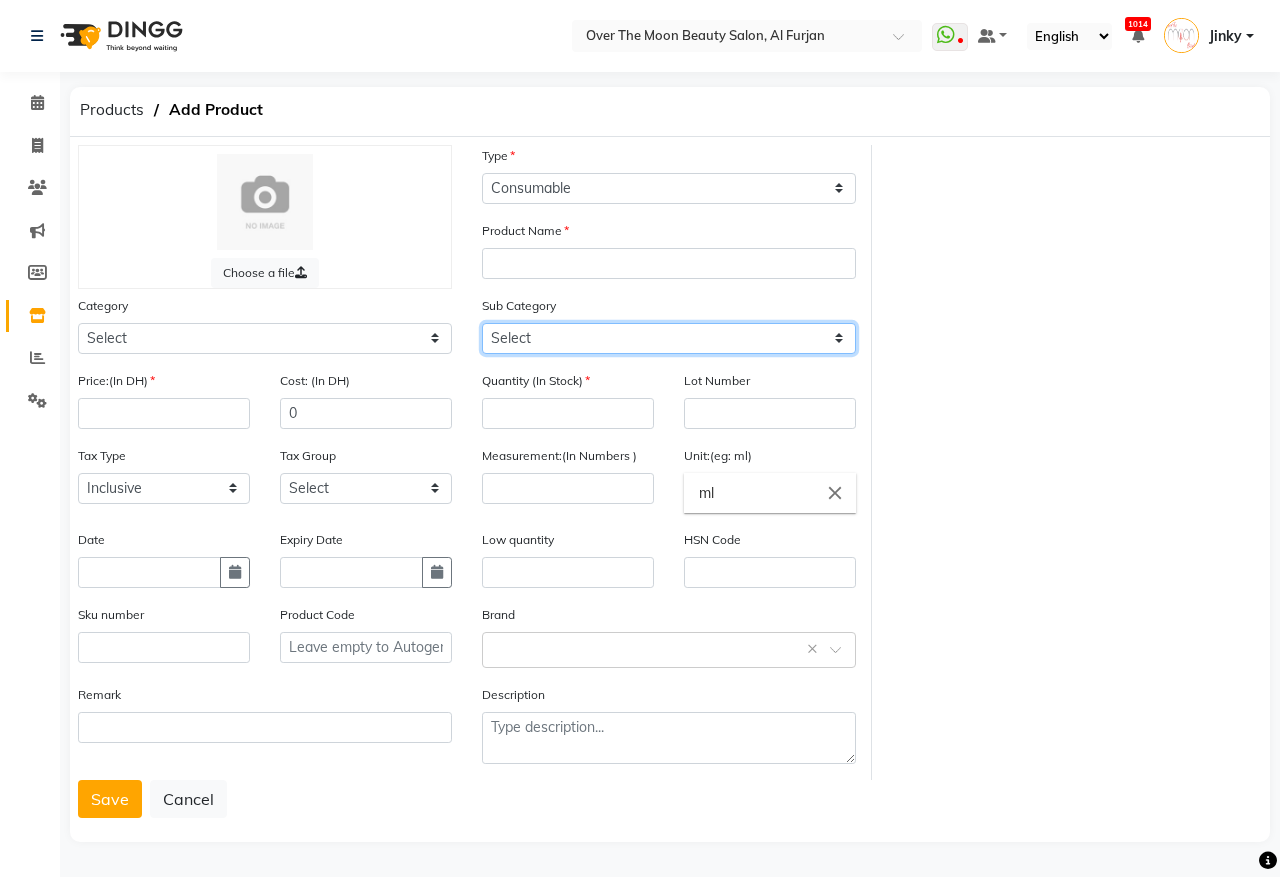 drag, startPoint x: 526, startPoint y: 328, endPoint x: 511, endPoint y: 325, distance: 15.297058 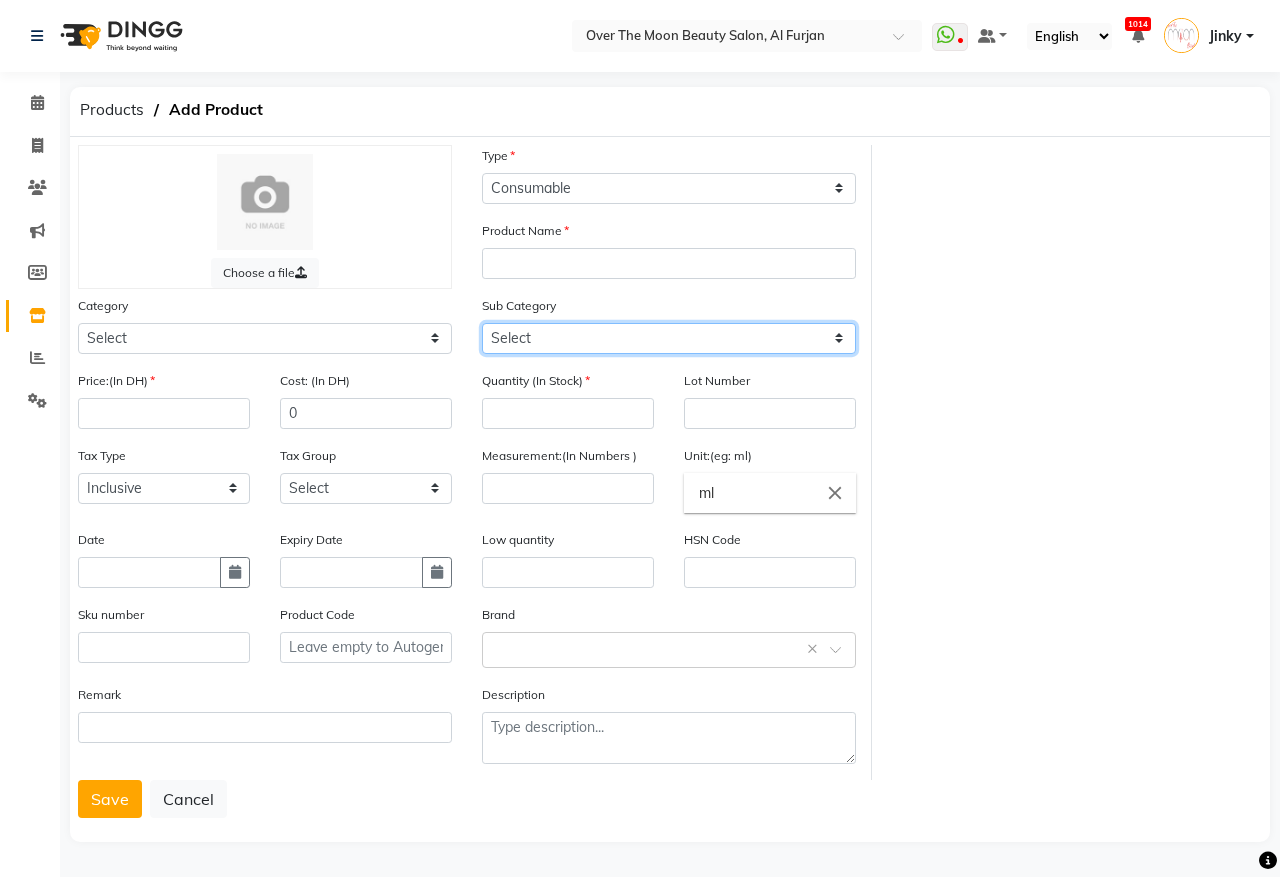 select on "478101105" 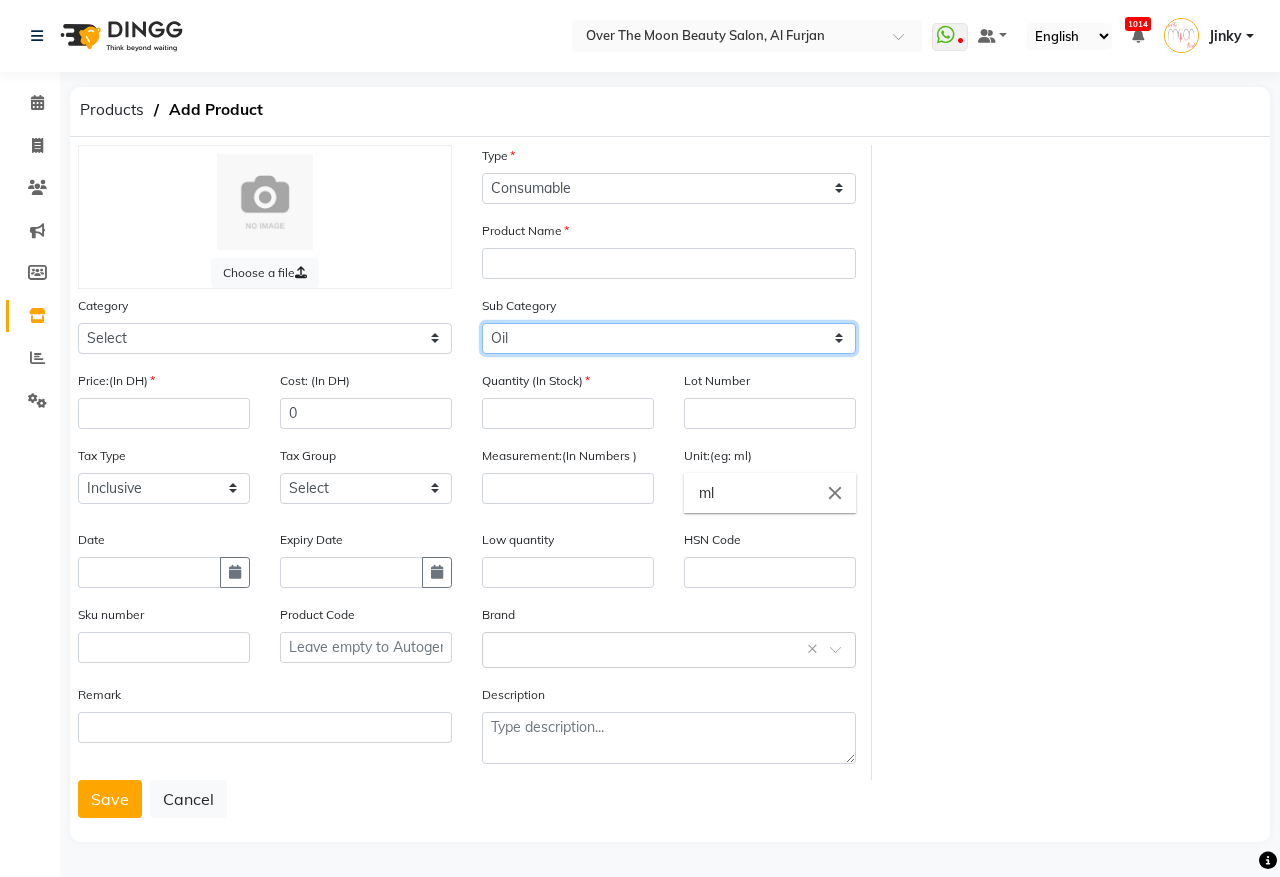 click on "Select Shampoo Conditioner Cream Mask Oil Serum Color Appliances Treatment Styling Kit & Combo Other" 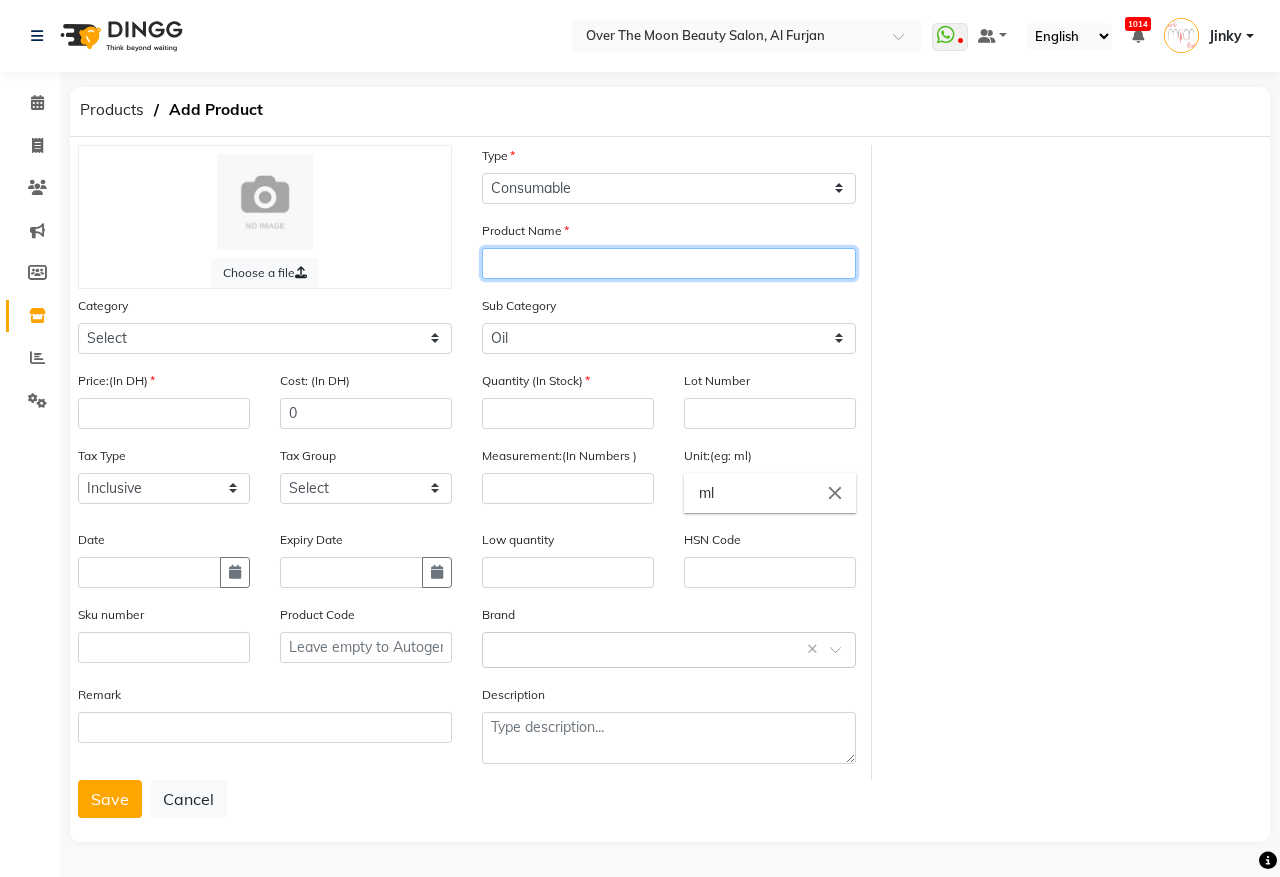 click 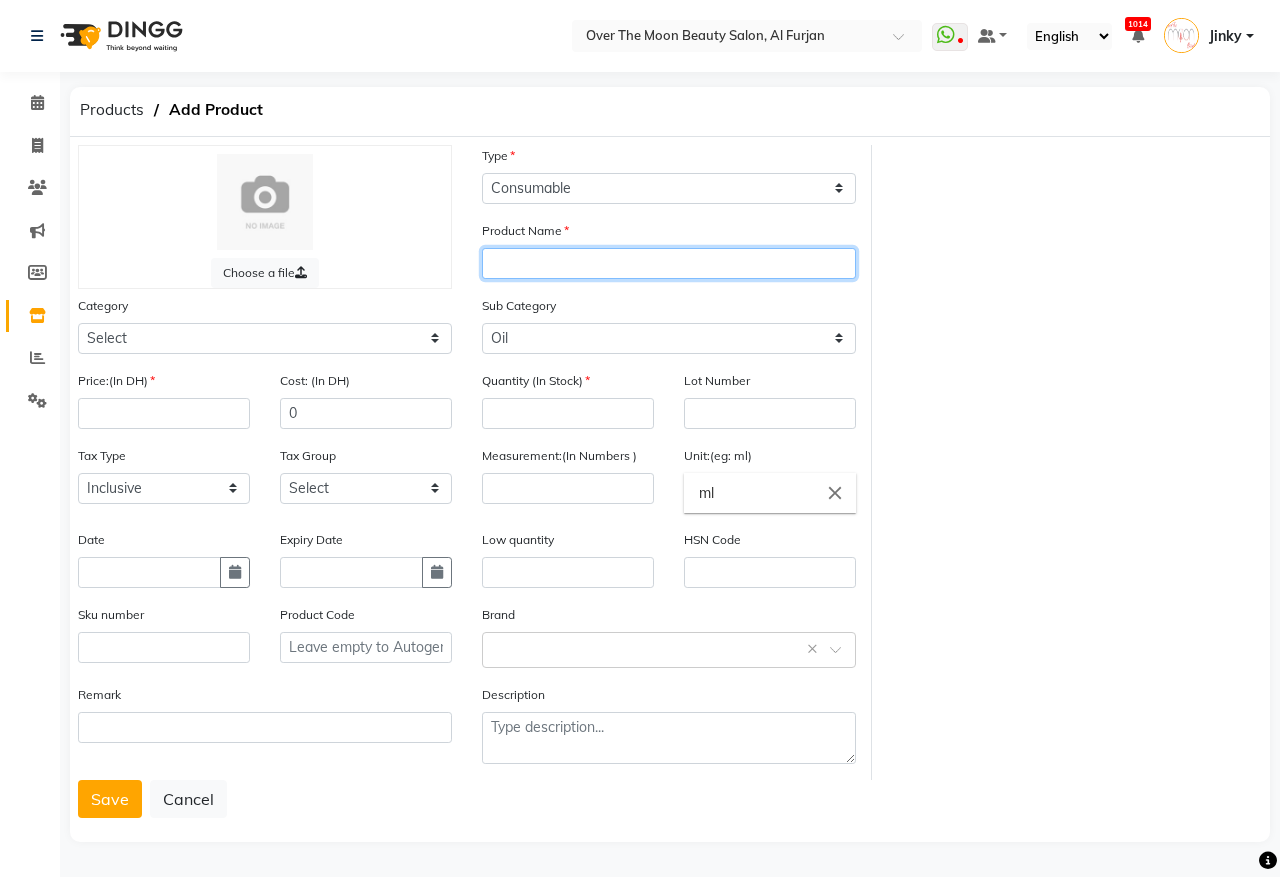 paste on "GOLDWELL TOPCHIC HAIR COLOR TUBE (6GB)" 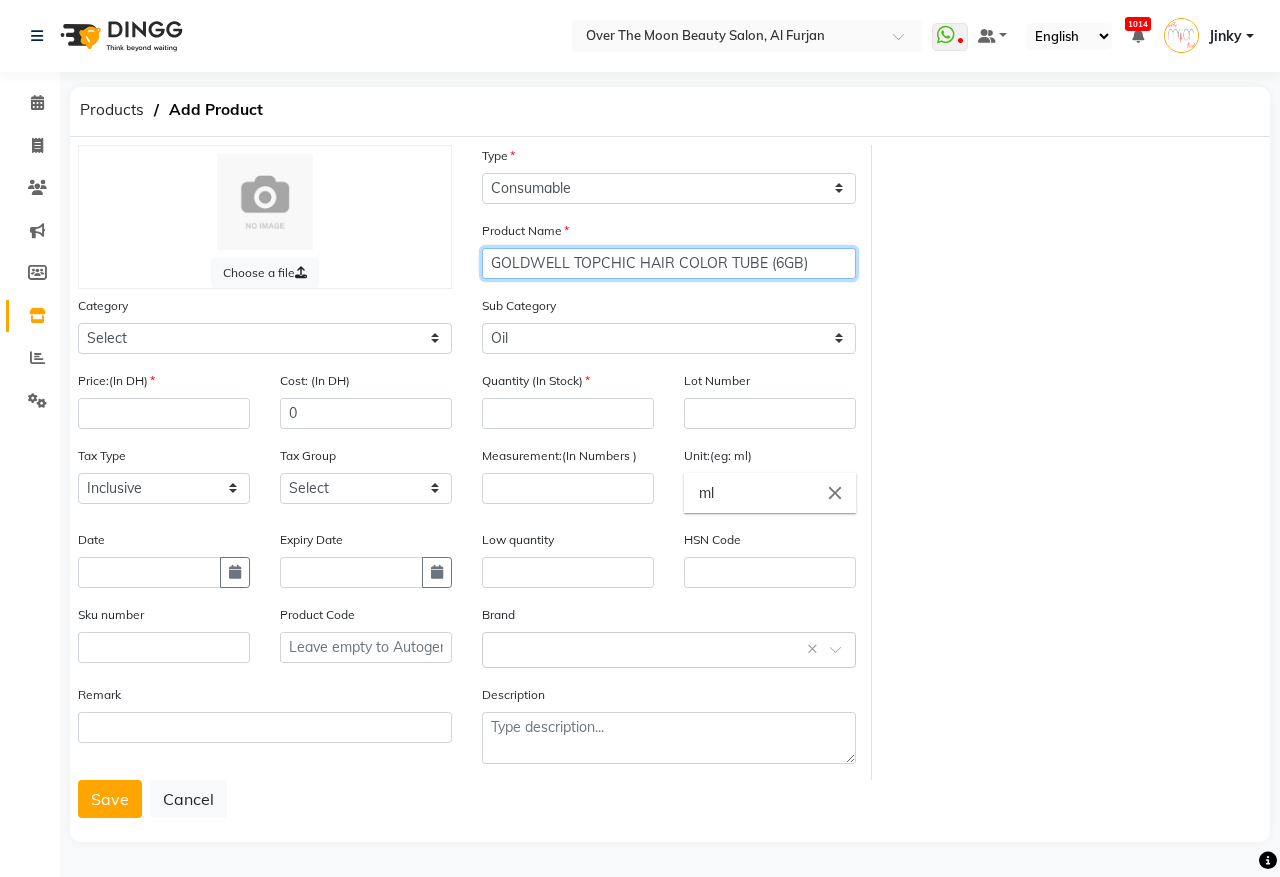 click on "GOLDWELL TOPCHIC HAIR COLOR TUBE (6GB)" 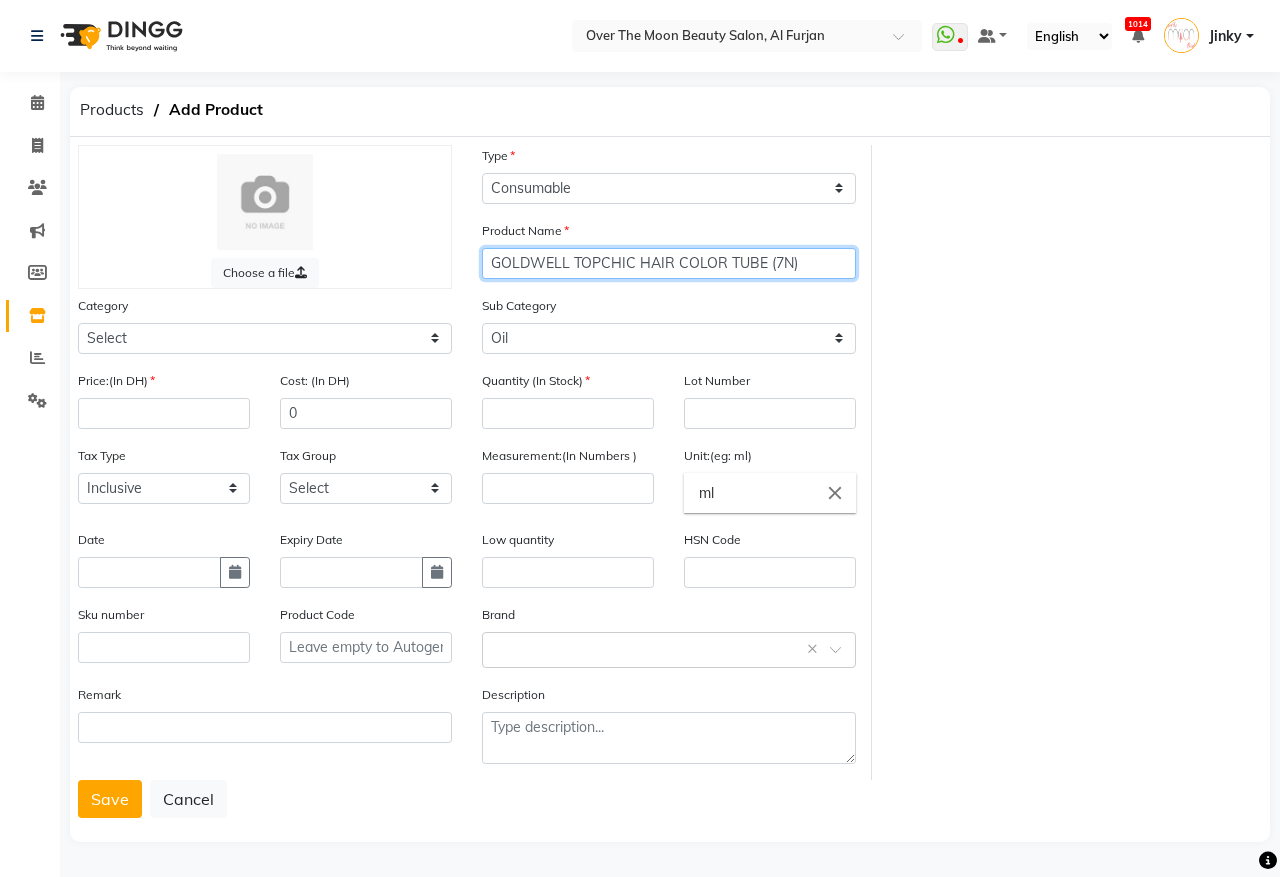 type on "GOLDWELL TOPCHIC HAIR COLOR TUBE (7N)" 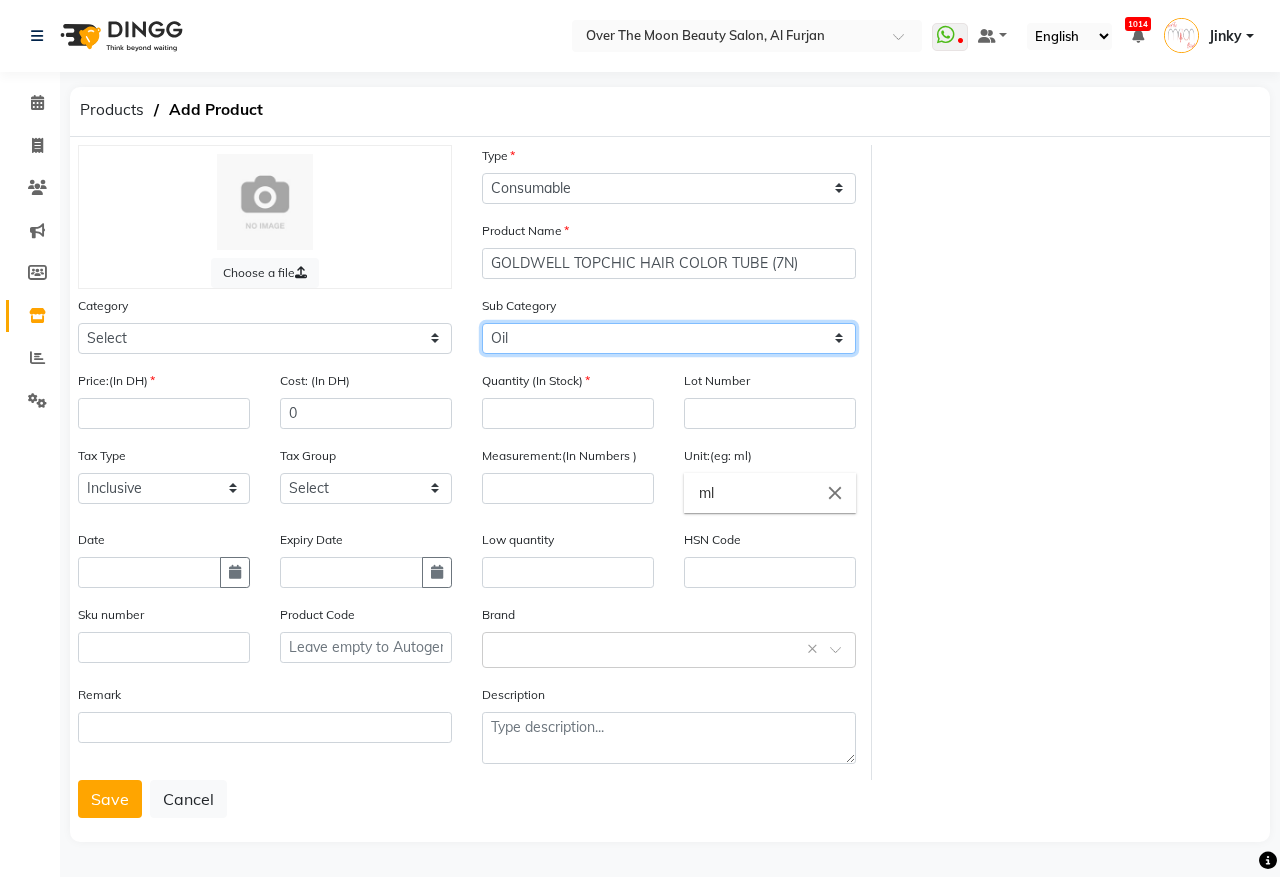 click on "Select Shampoo Conditioner Cream Mask Oil Serum Color Appliances Treatment Styling Kit & Combo Other" 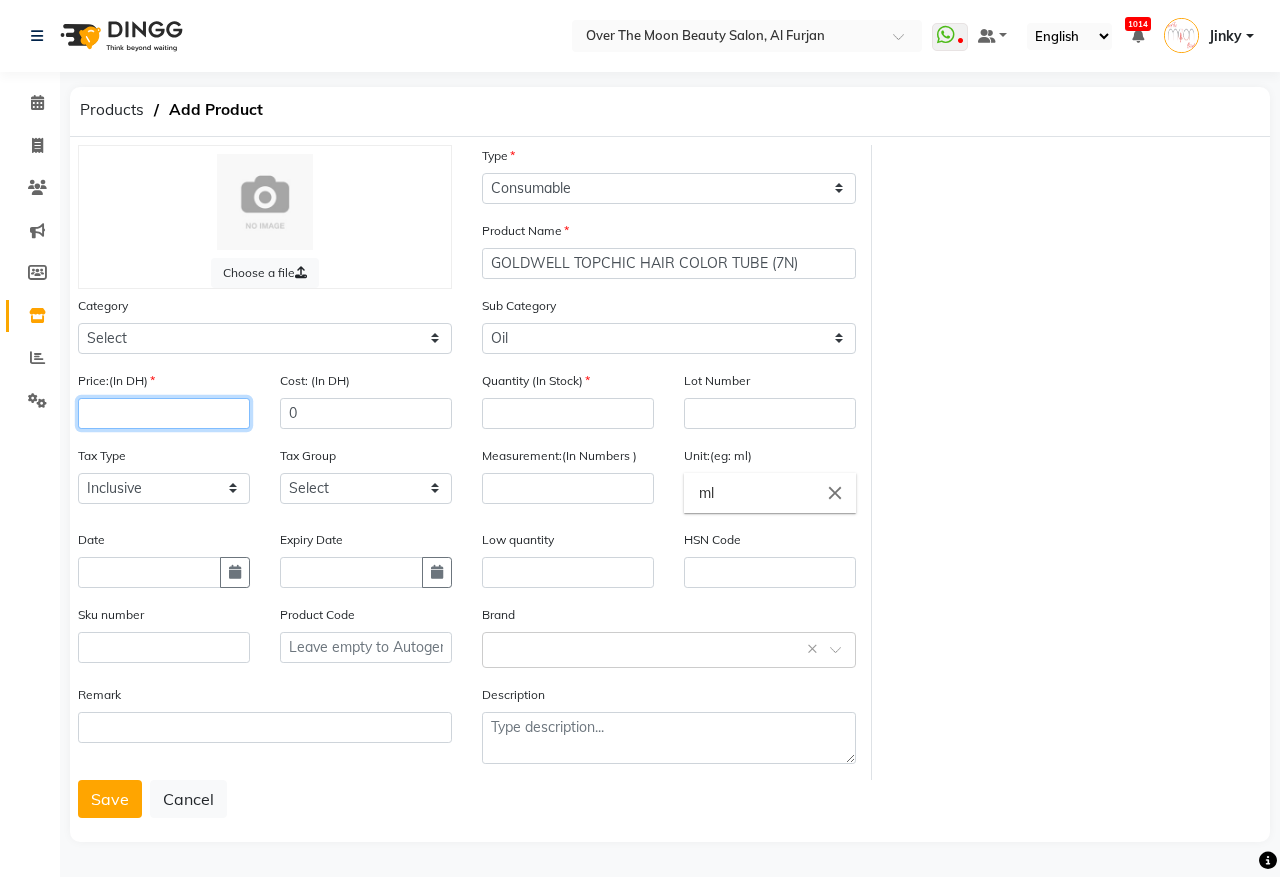 click 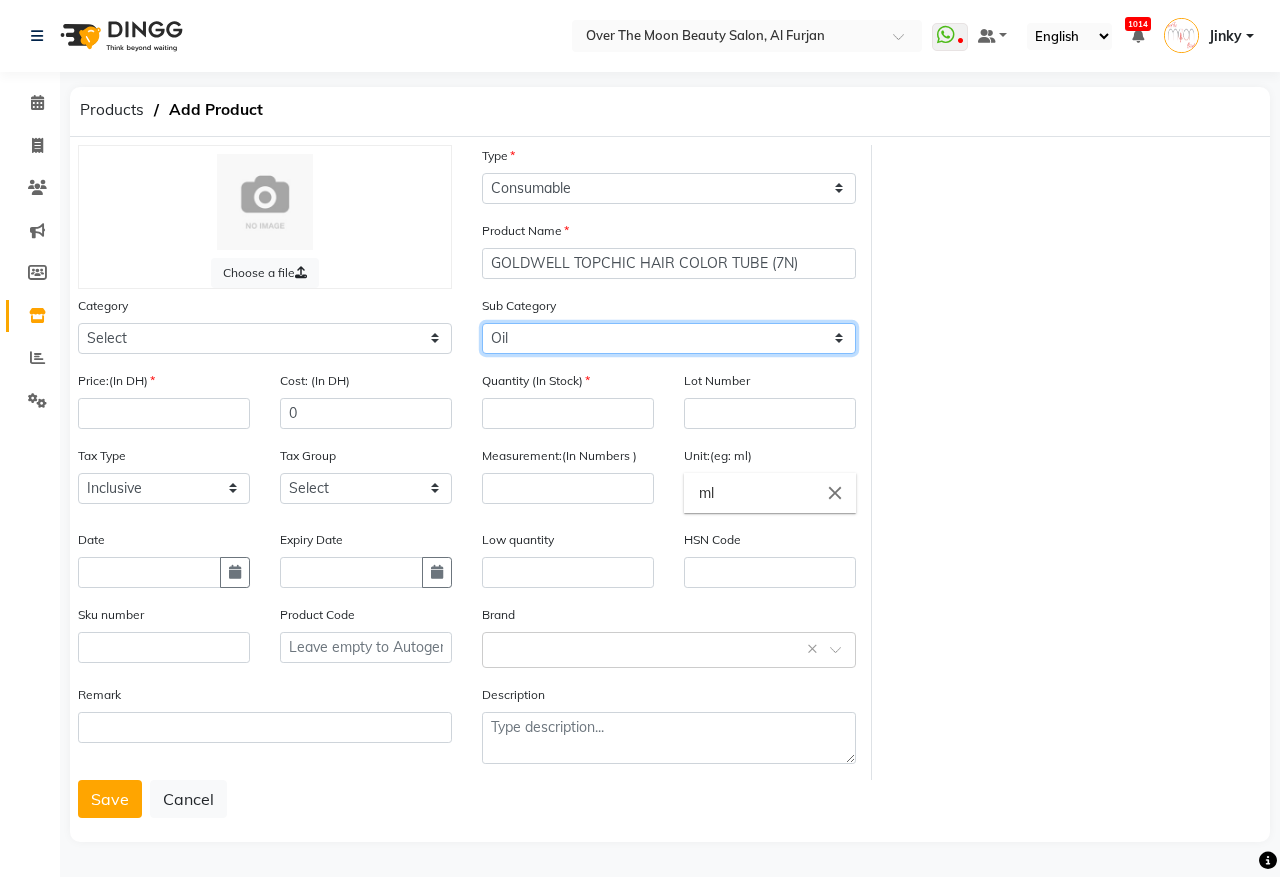 click on "Select Shampoo Conditioner Cream Mask Oil Serum Color Appliances Treatment Styling Kit & Combo Other" 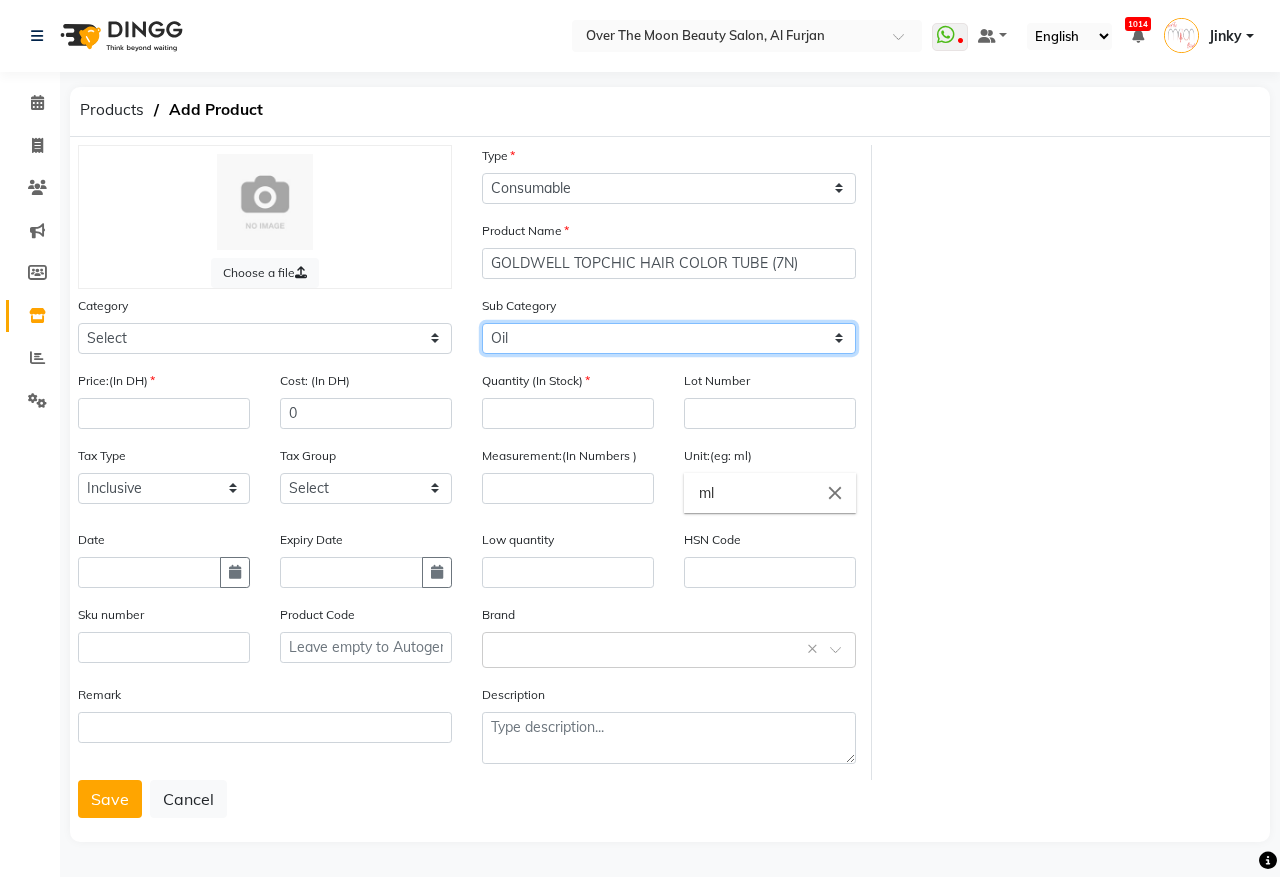select on "478101107" 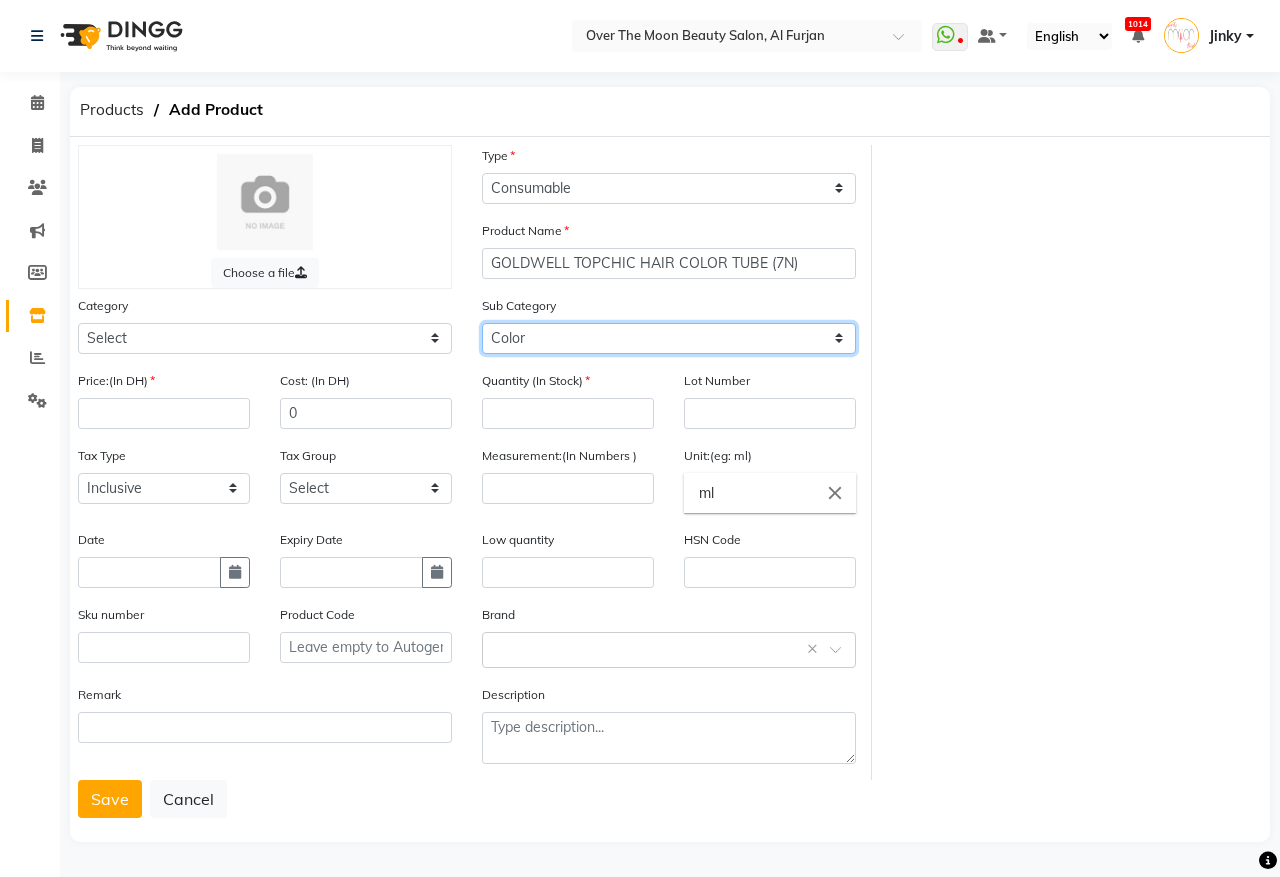 click on "Select Shampoo Conditioner Cream Mask Oil Serum Color Appliances Treatment Styling Kit & Combo Other" 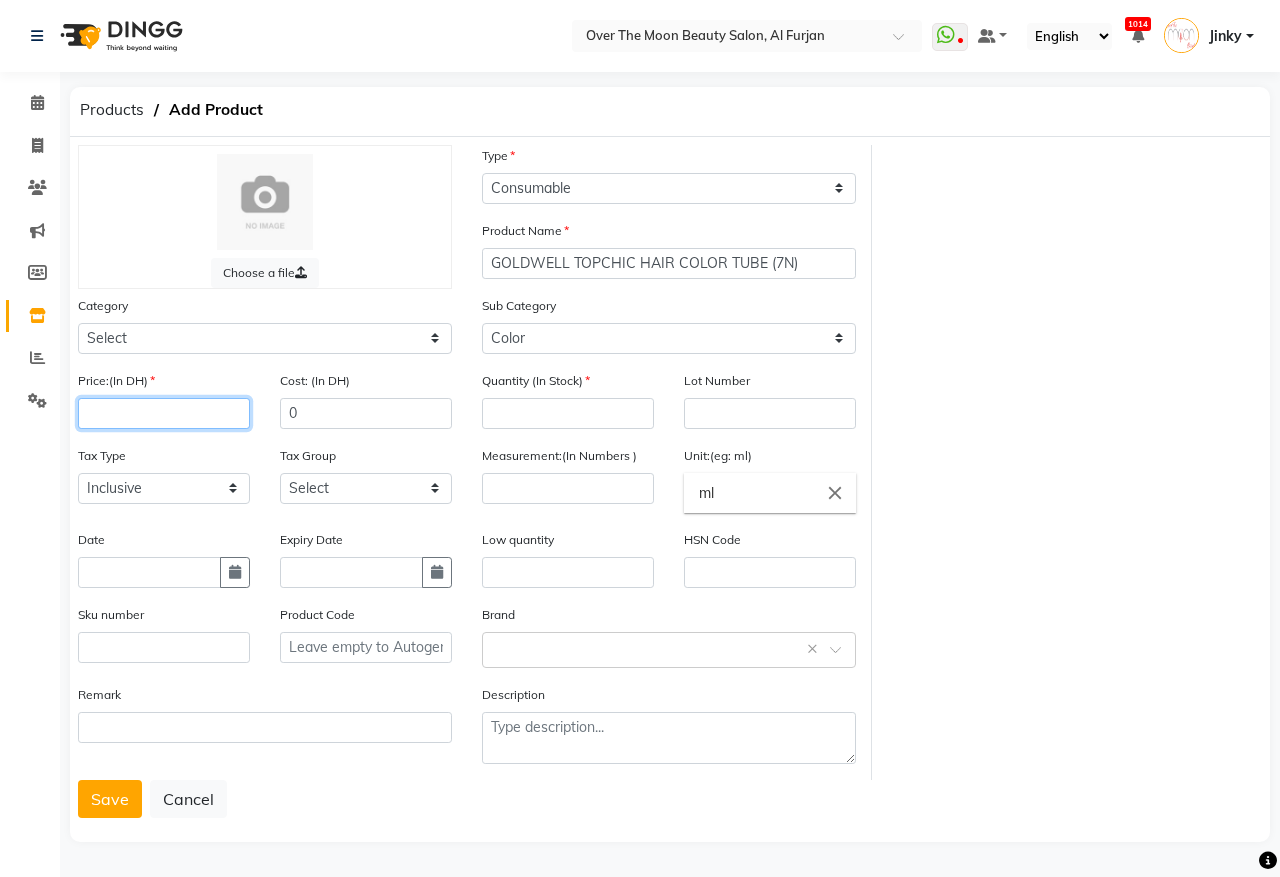 click 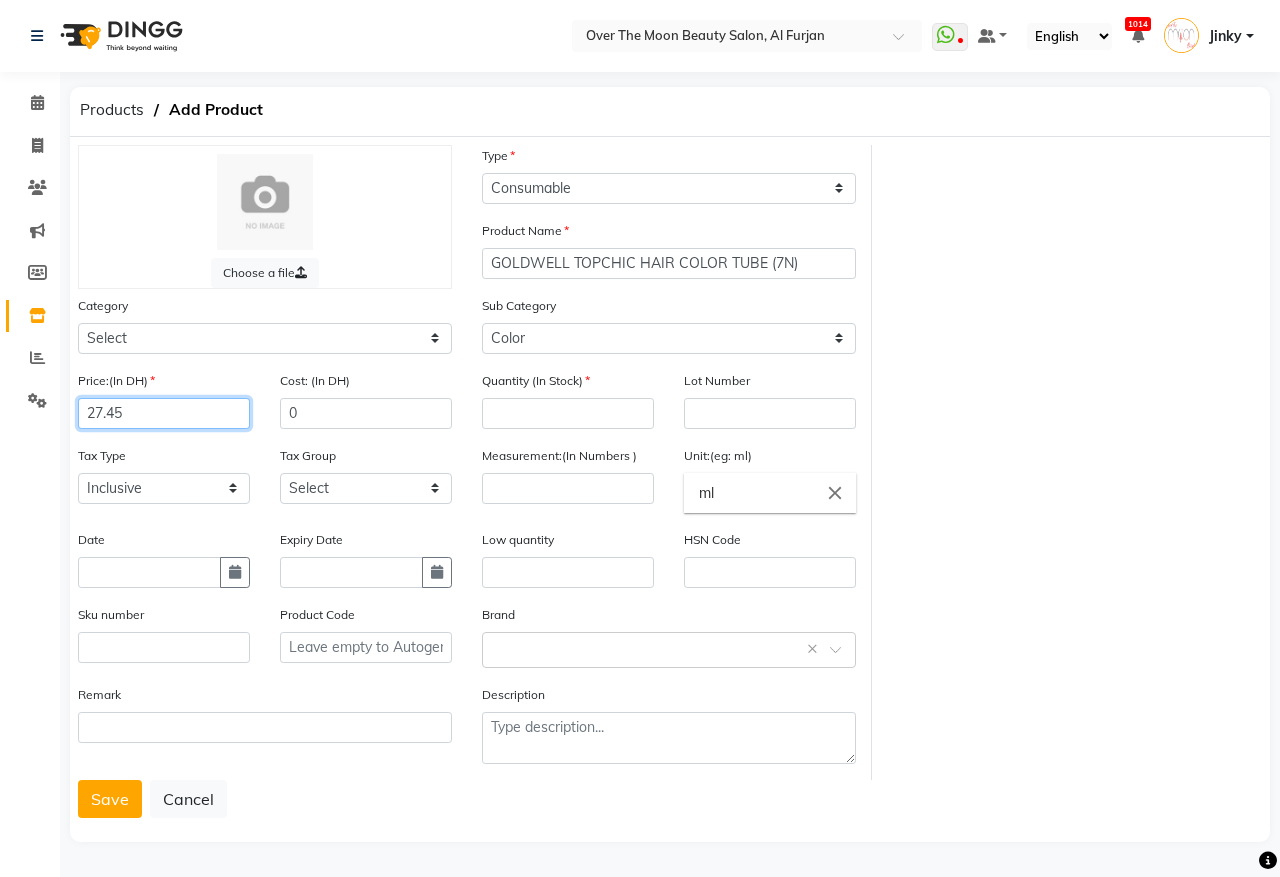 type on "27.45" 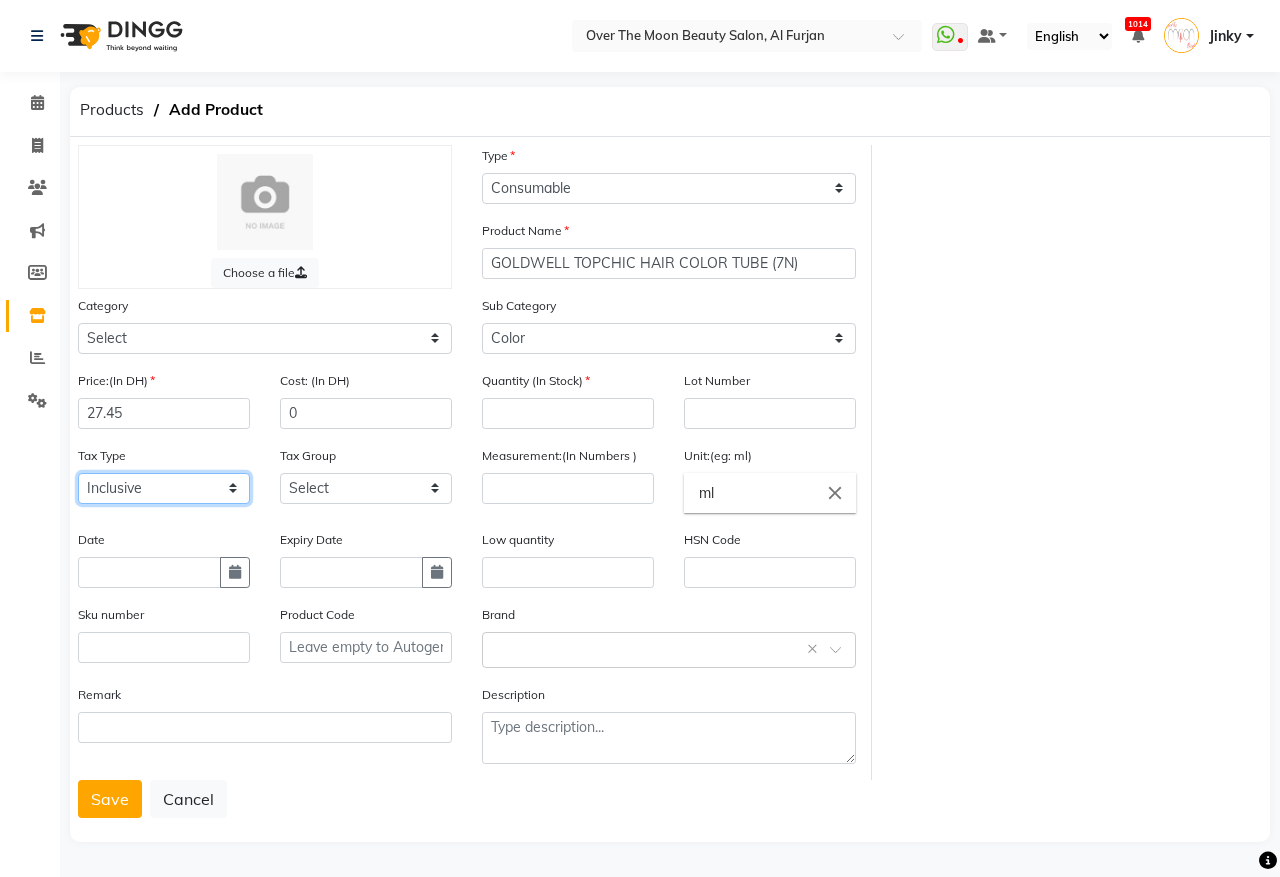 click on "Select Inclusive Exclusive" 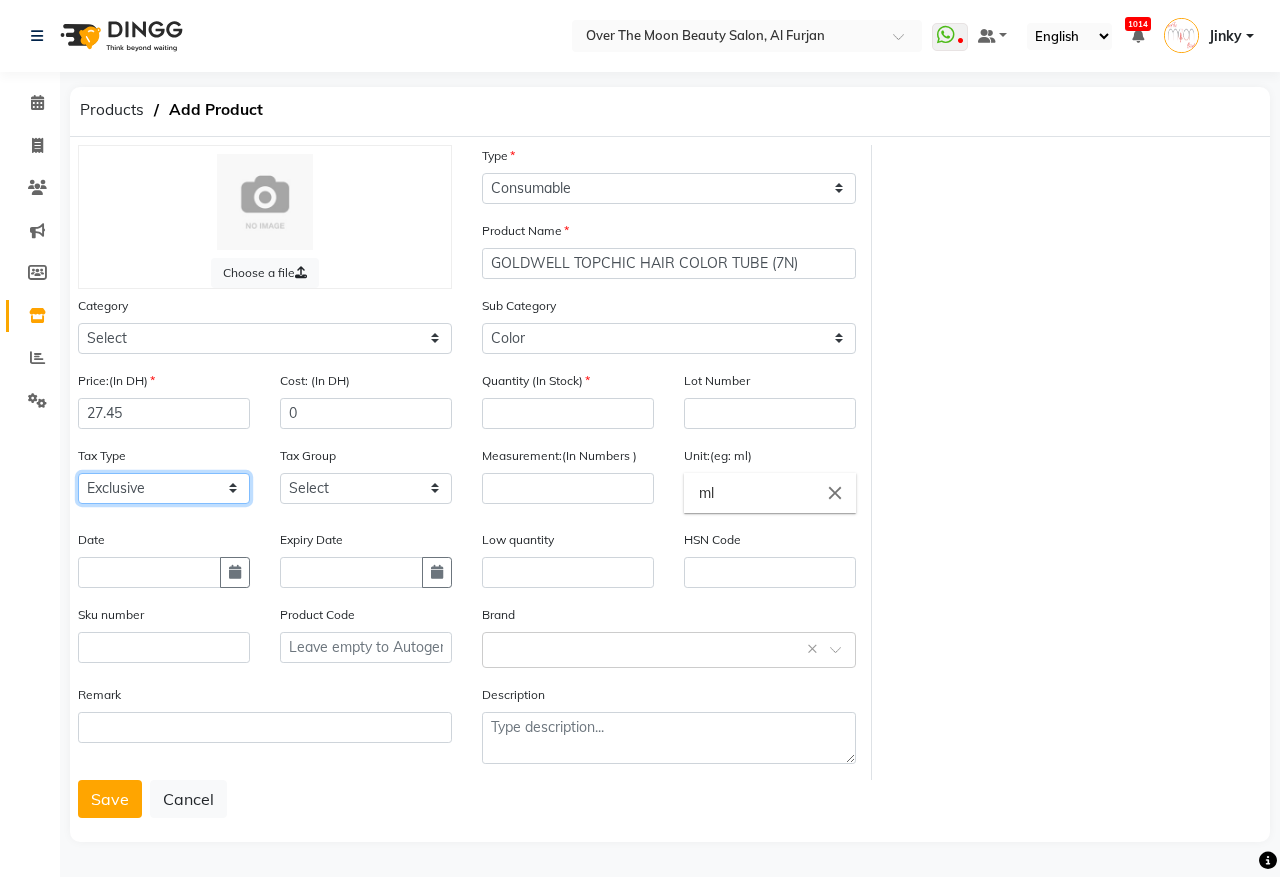 click on "Select Inclusive Exclusive" 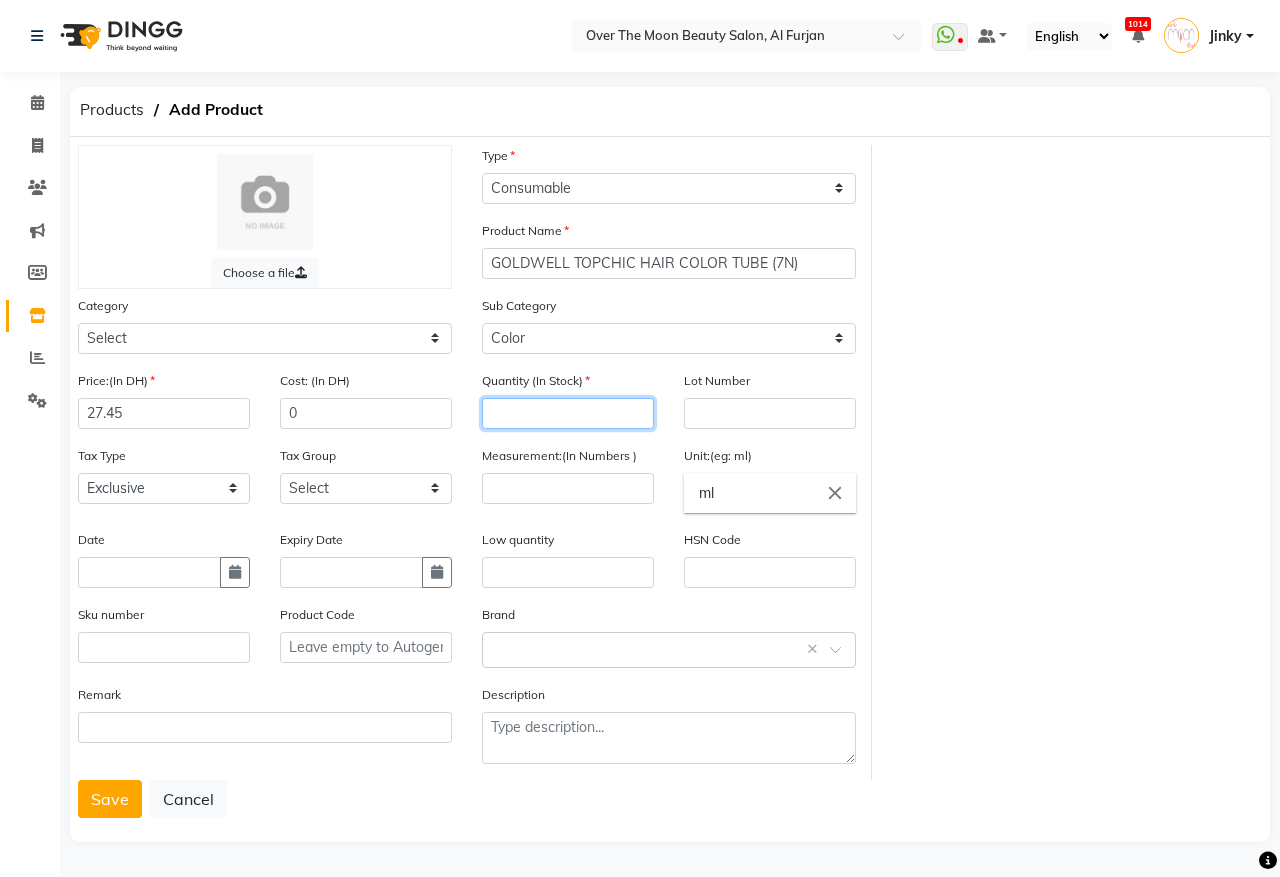 click 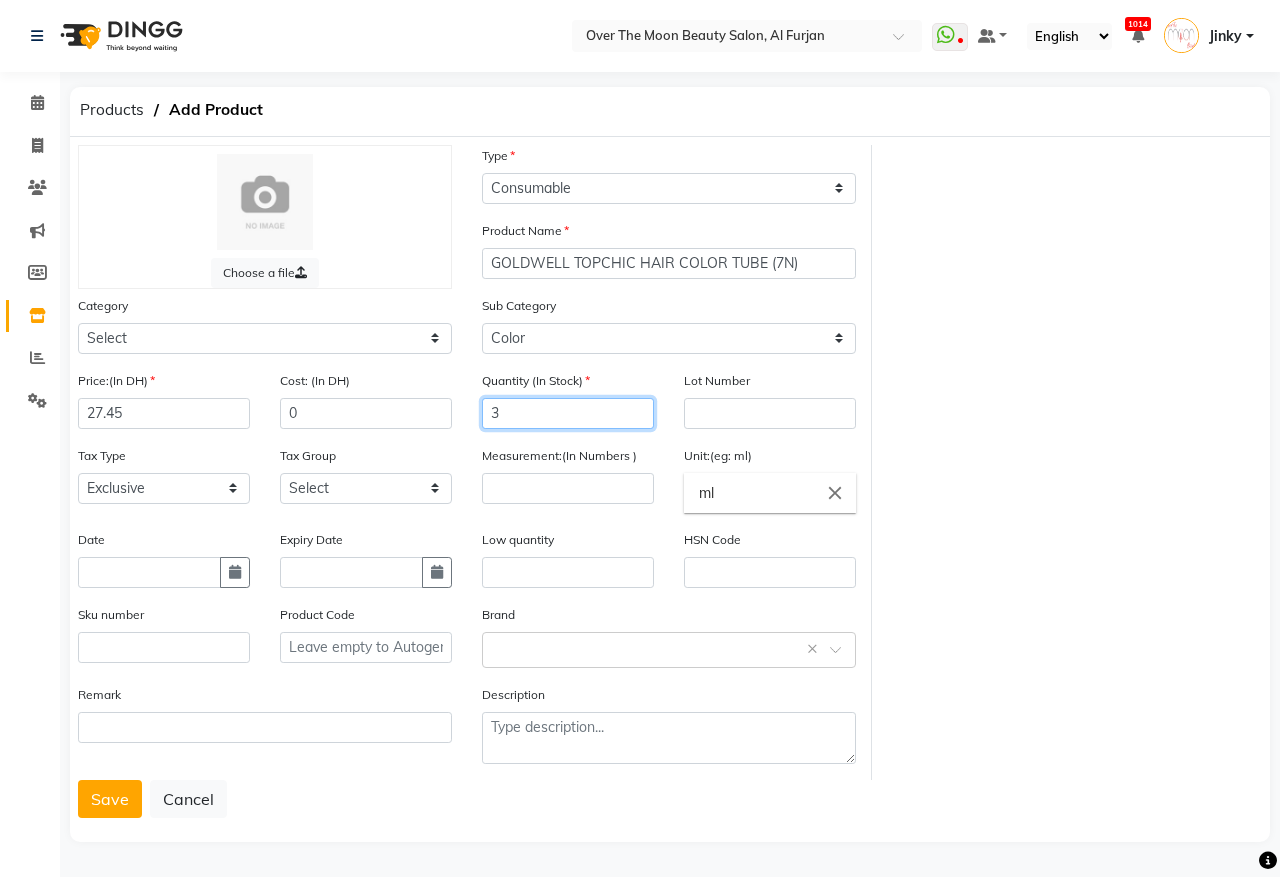 type on "3" 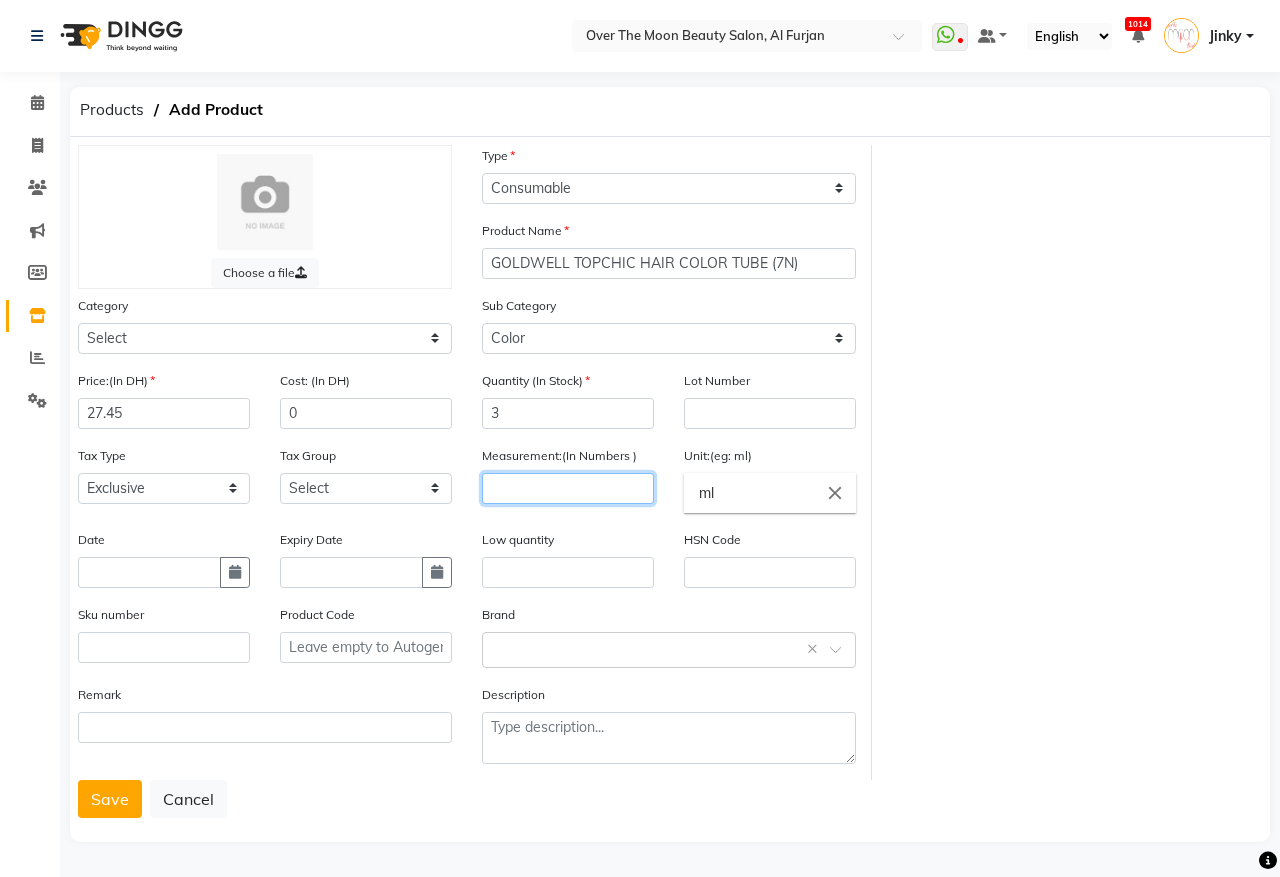 click 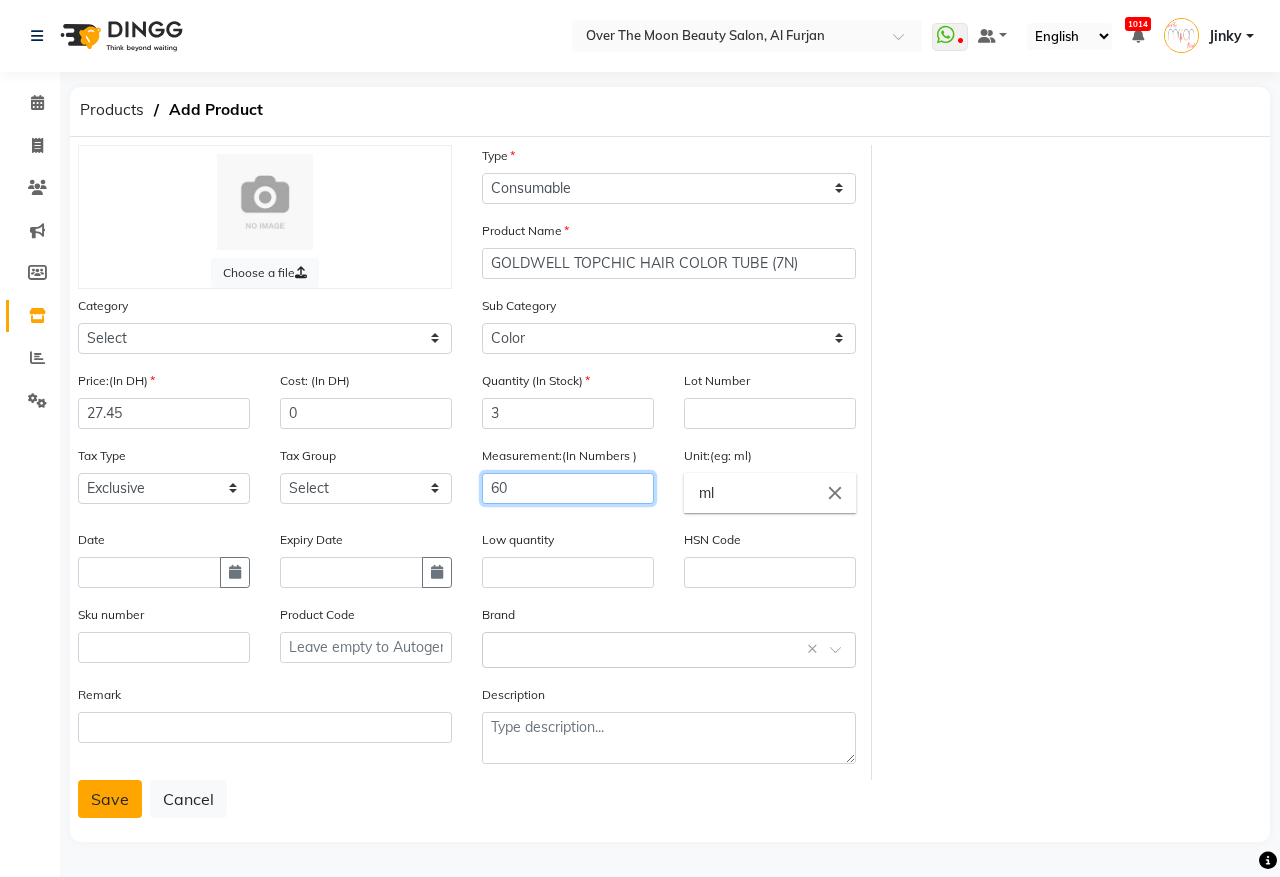type on "60" 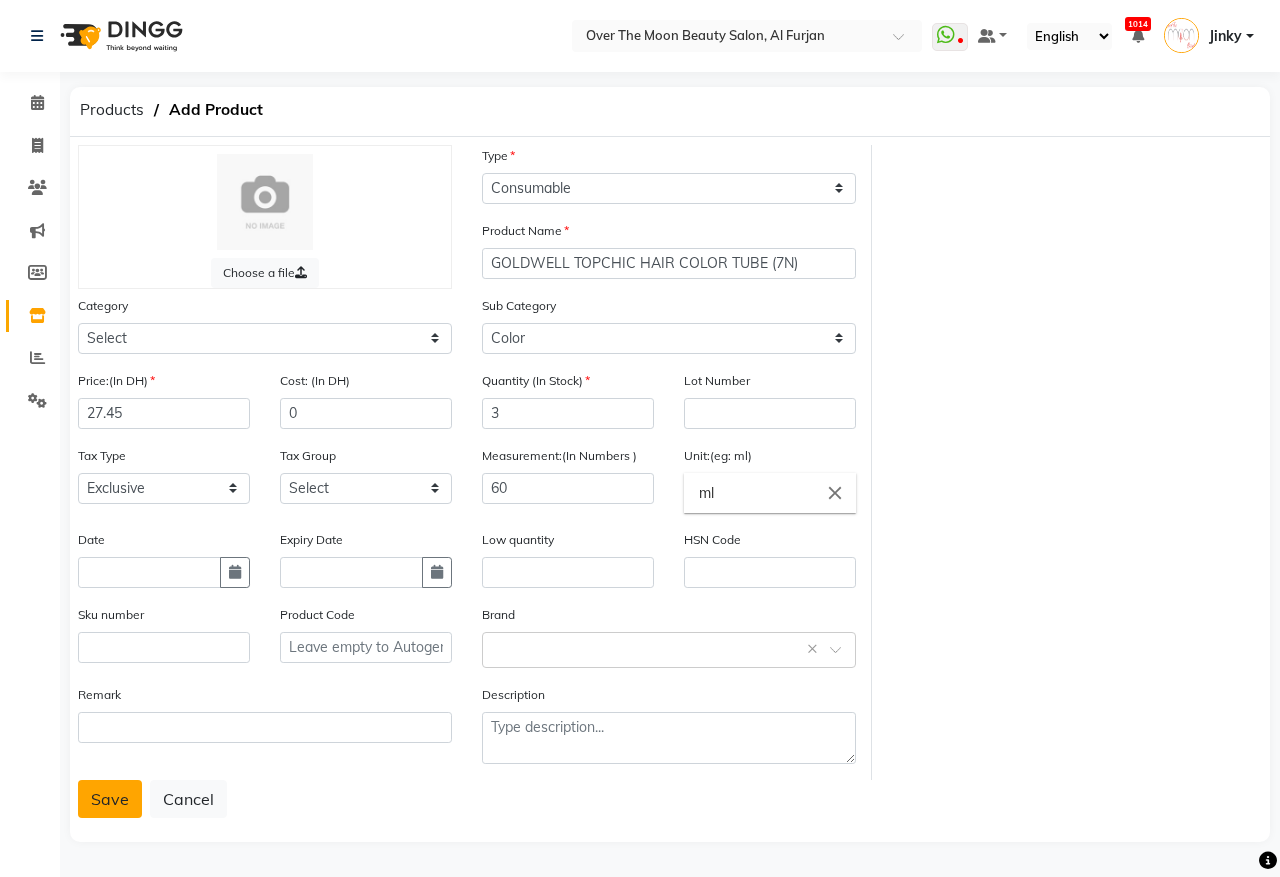 click on "Save" 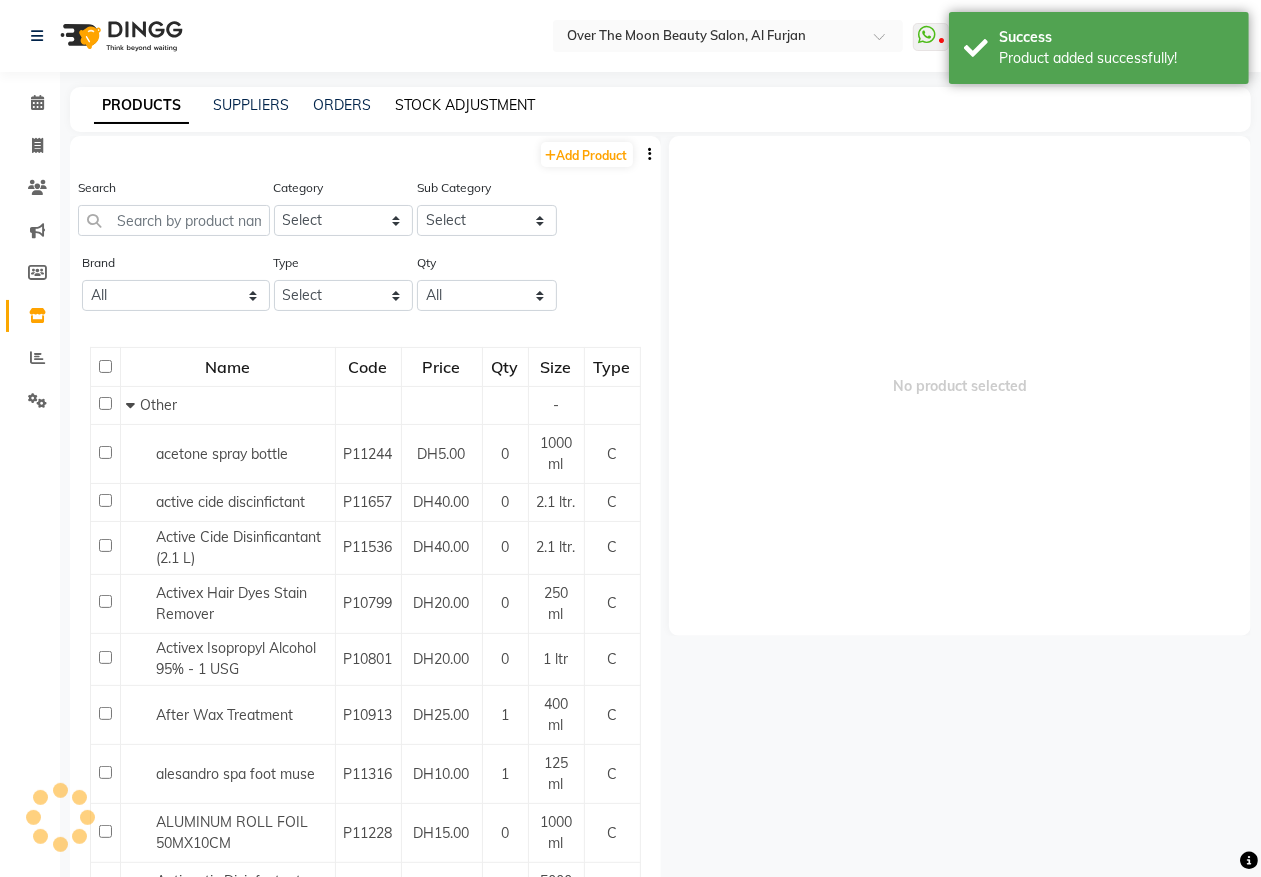 click on "STOCK ADJUSTMENT" 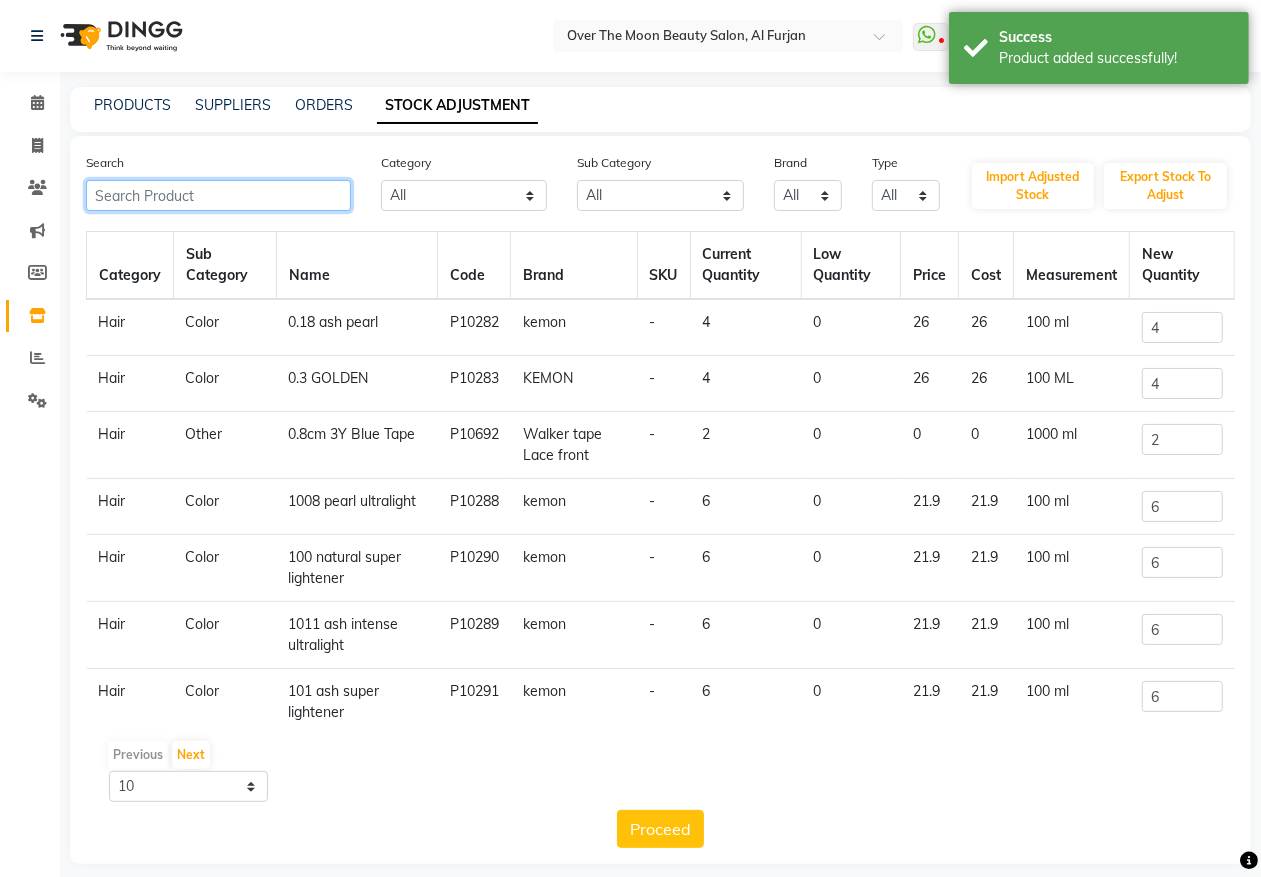 click 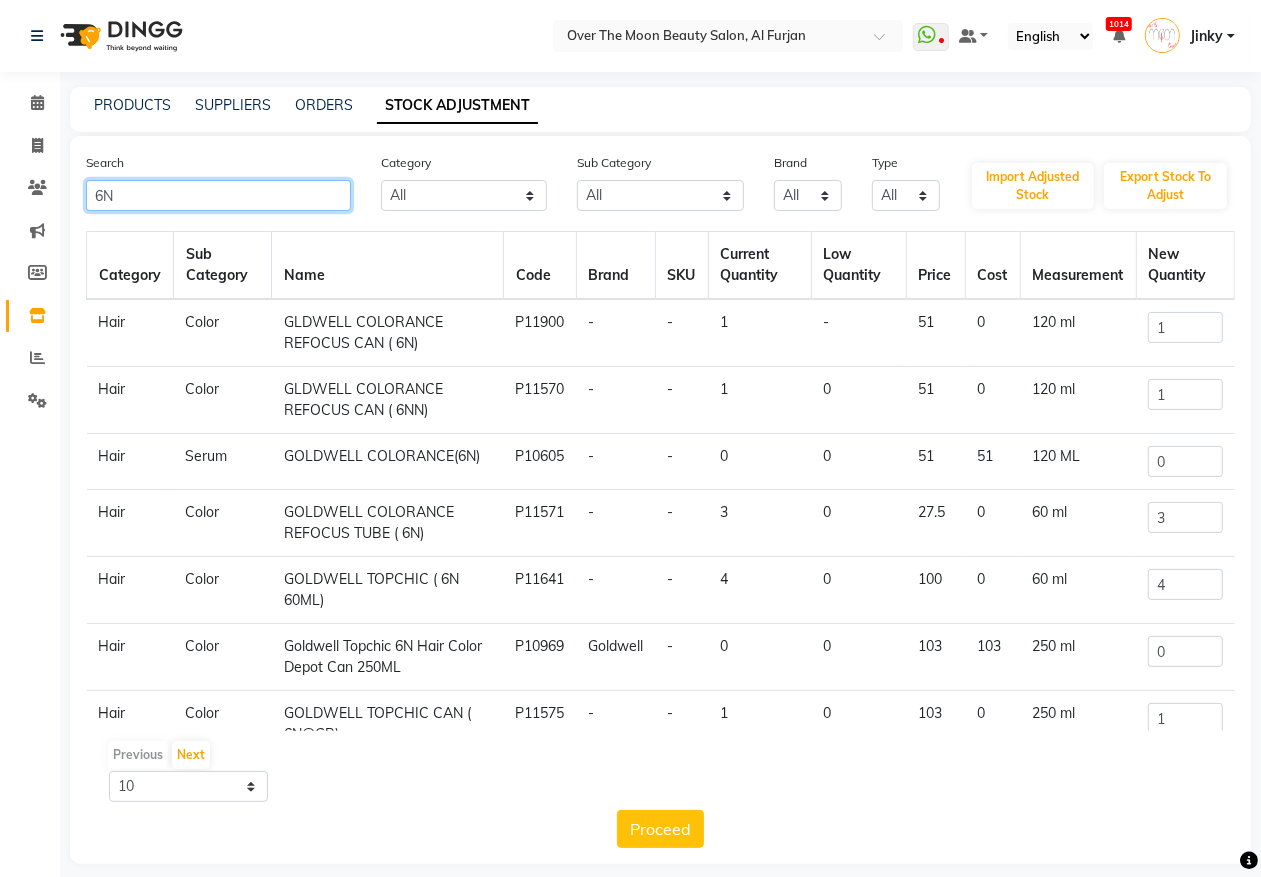 type on "6N" 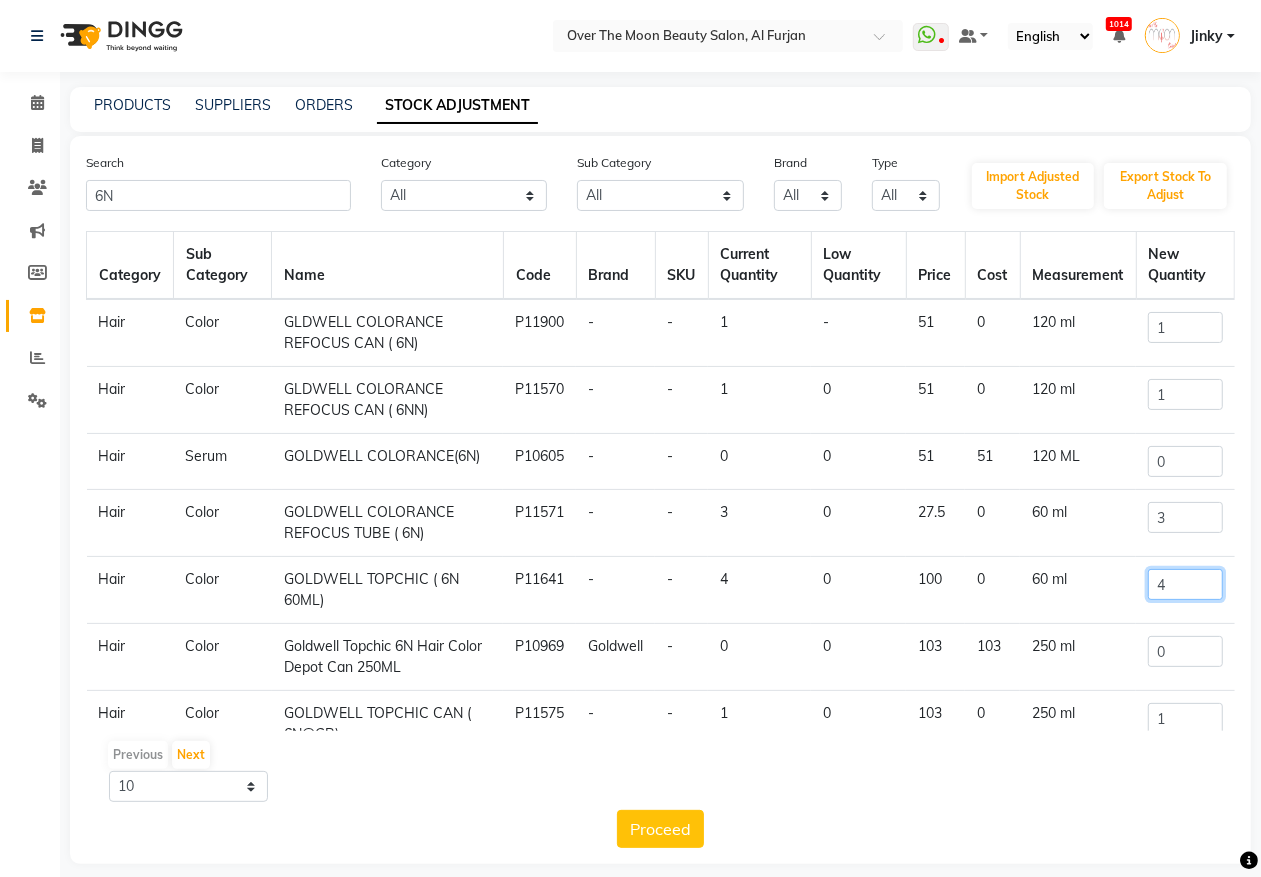 drag, startPoint x: 1170, startPoint y: 592, endPoint x: 1050, endPoint y: 630, distance: 125.872955 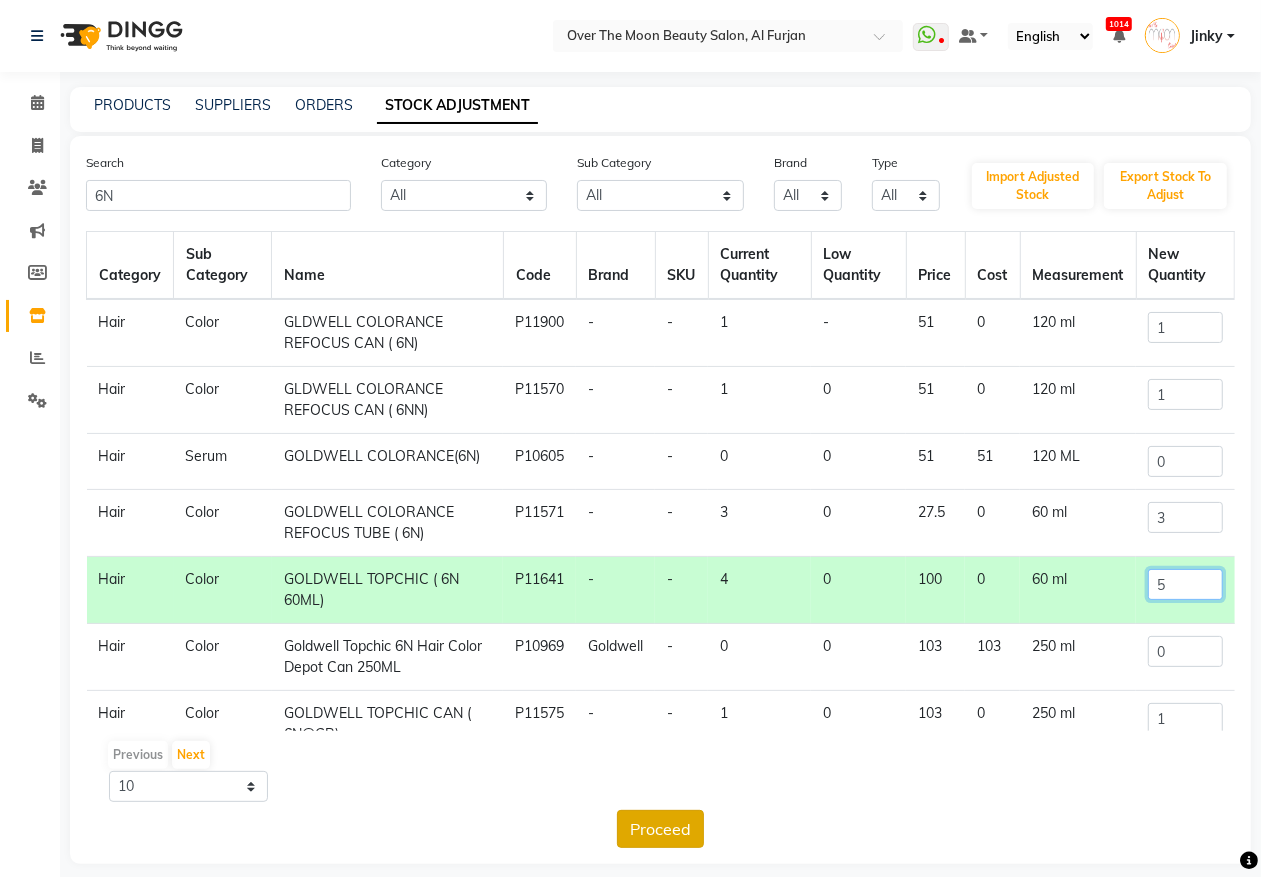 type on "5" 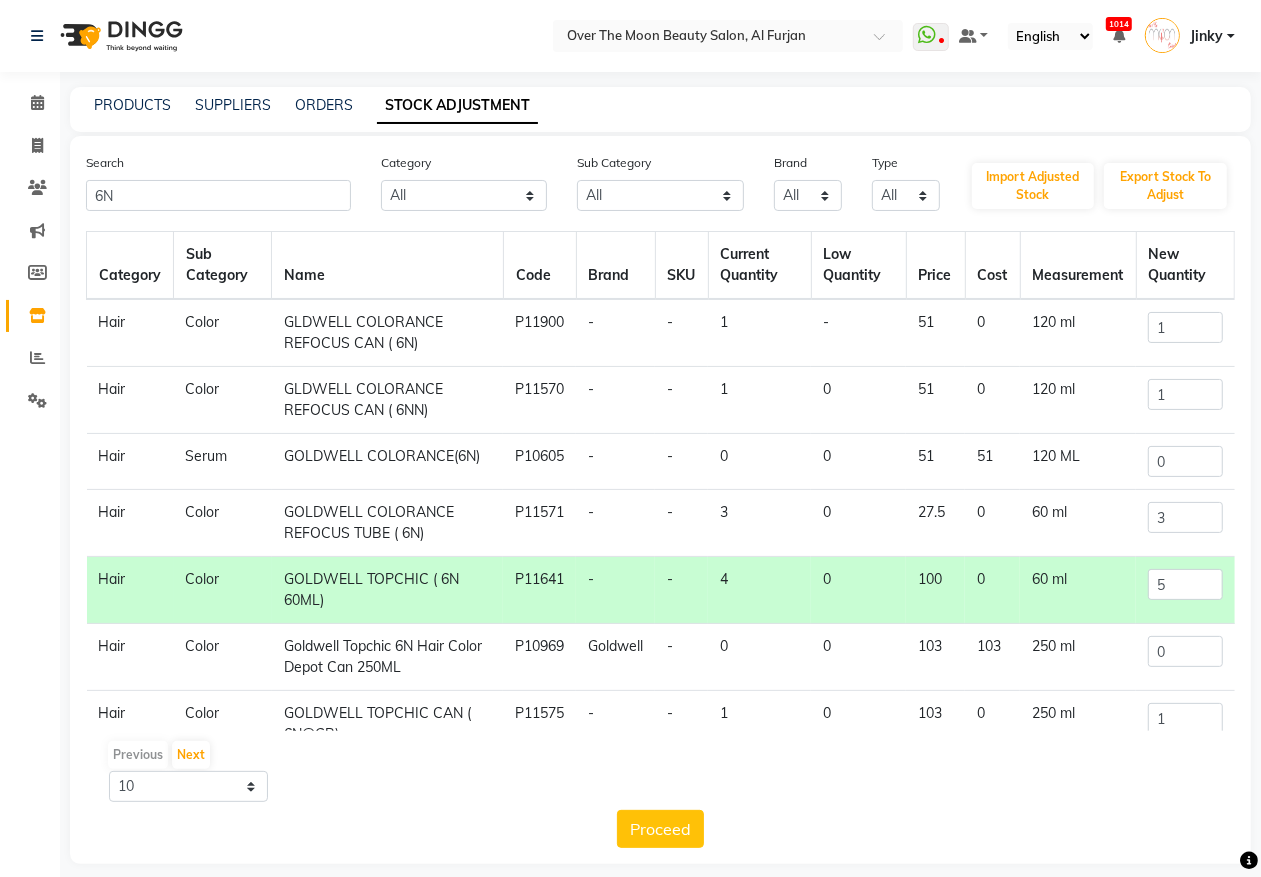 click on "Proceed" 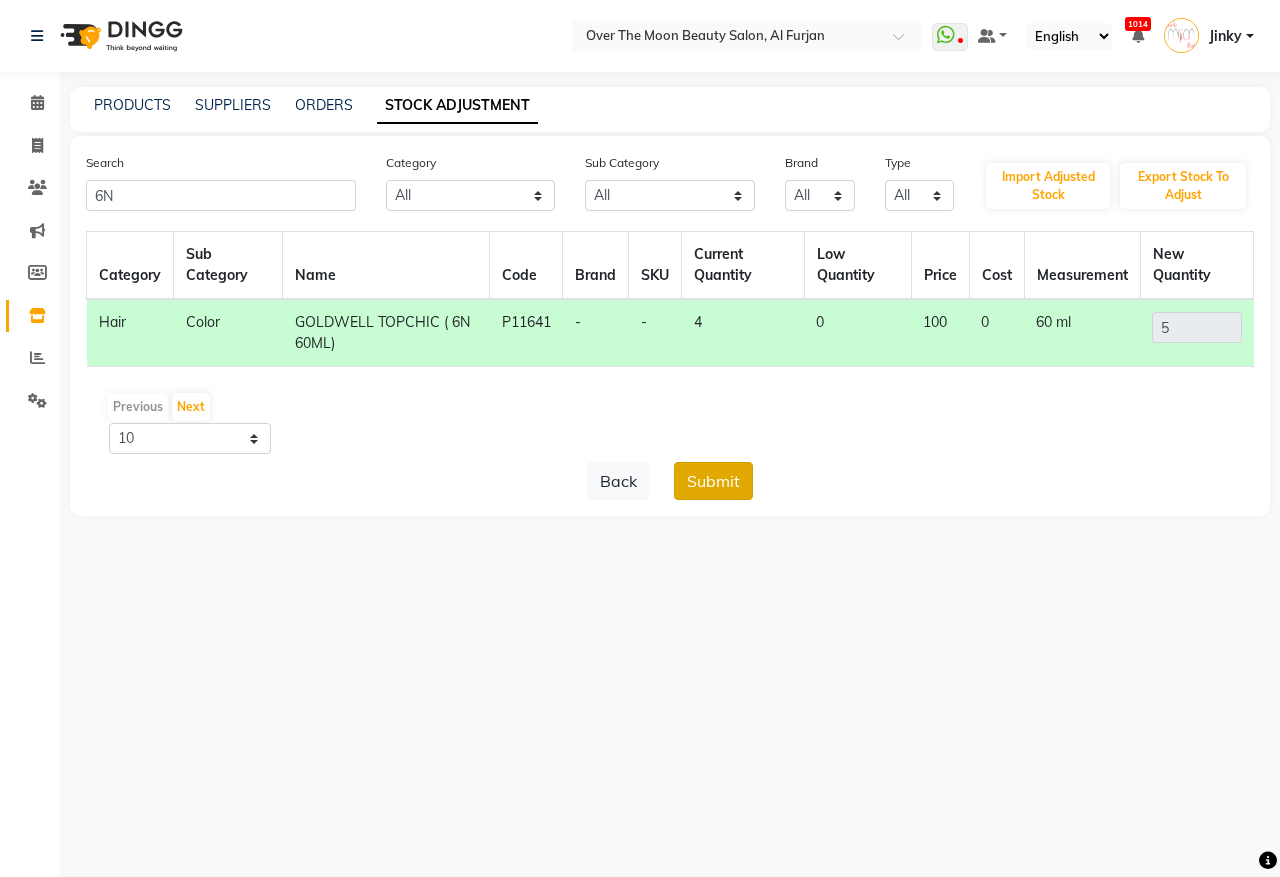 click on "Submit" 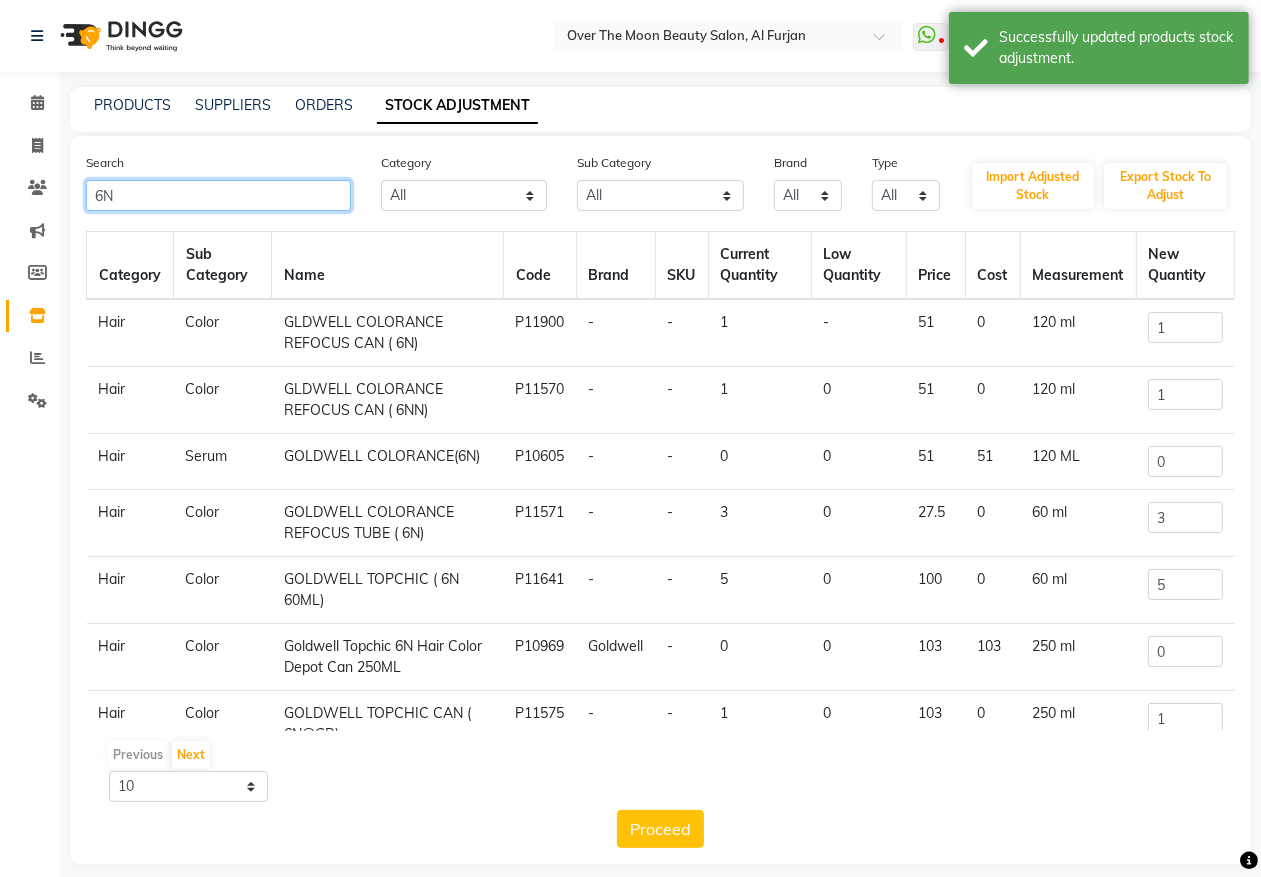 drag, startPoint x: 138, startPoint y: 193, endPoint x: 0, endPoint y: 202, distance: 138.29317 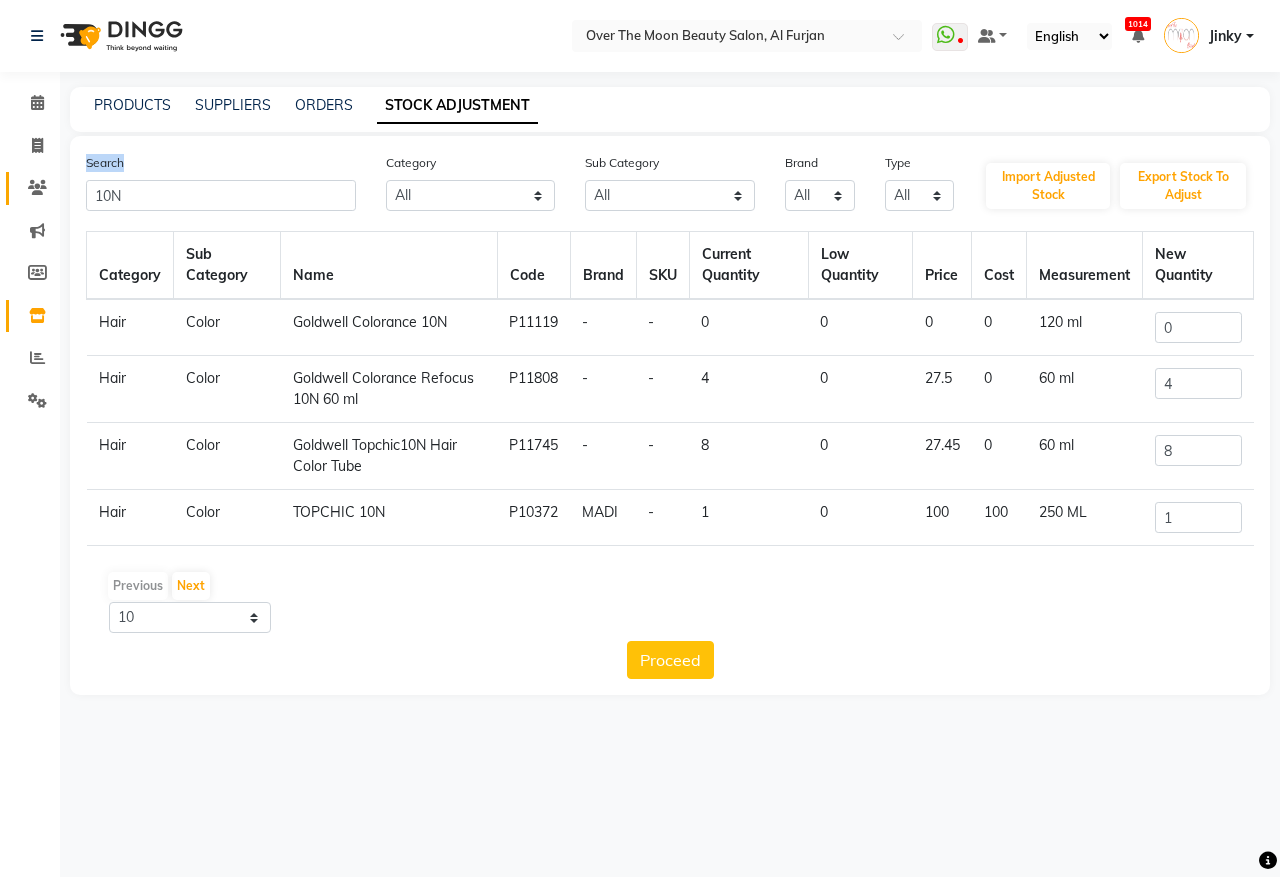 drag, startPoint x: 140, startPoint y: 175, endPoint x: 51, endPoint y: 203, distance: 93.30059 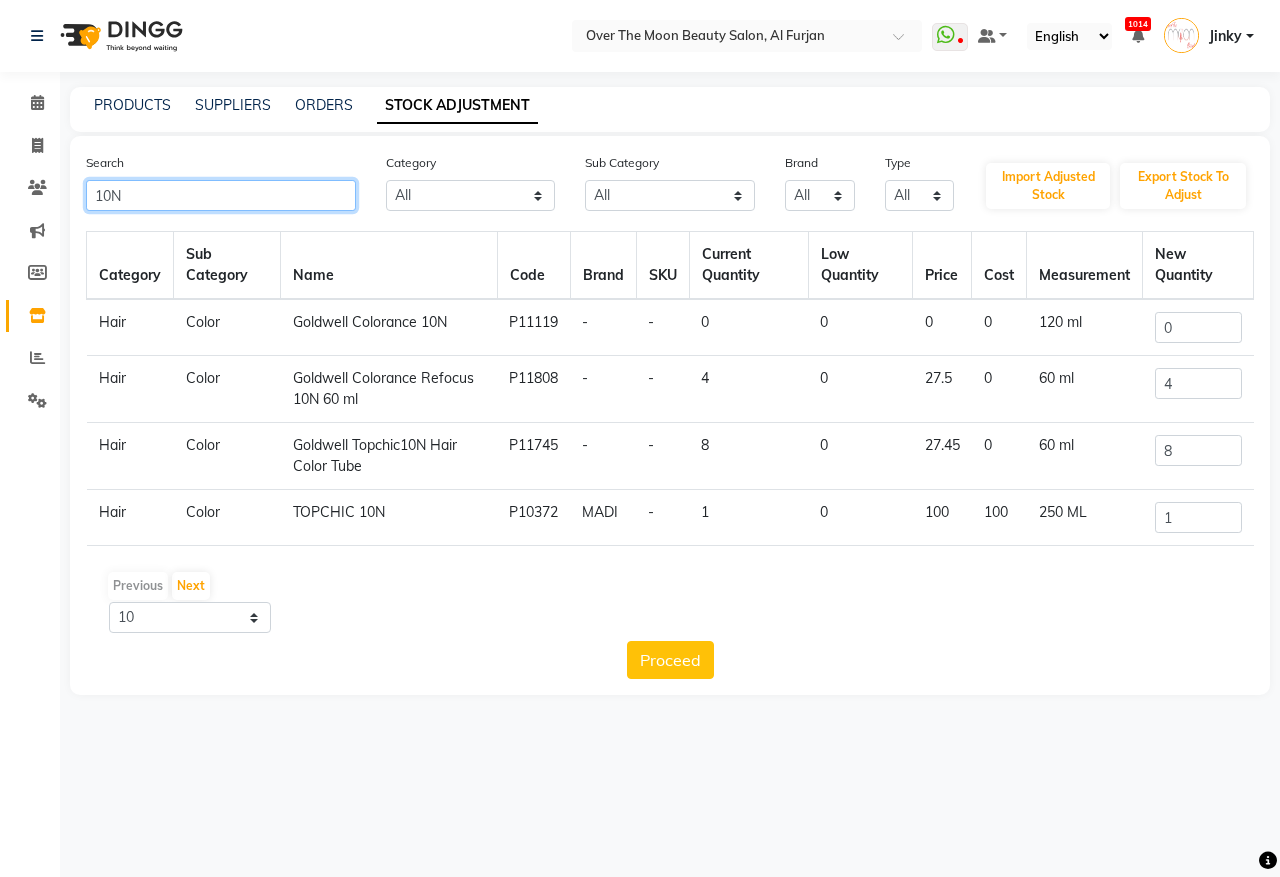 click on "10N" 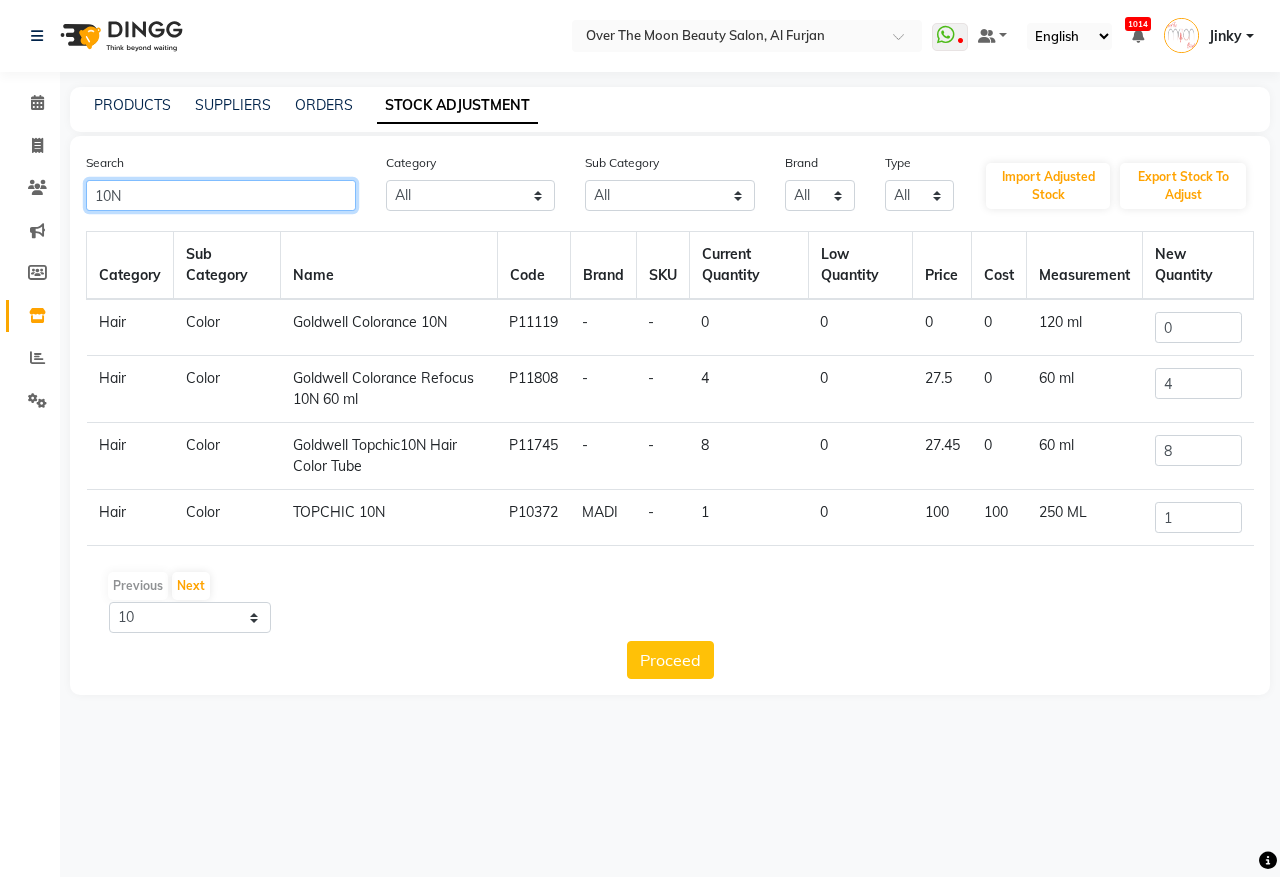 drag, startPoint x: 110, startPoint y: 195, endPoint x: 45, endPoint y: 208, distance: 66.287254 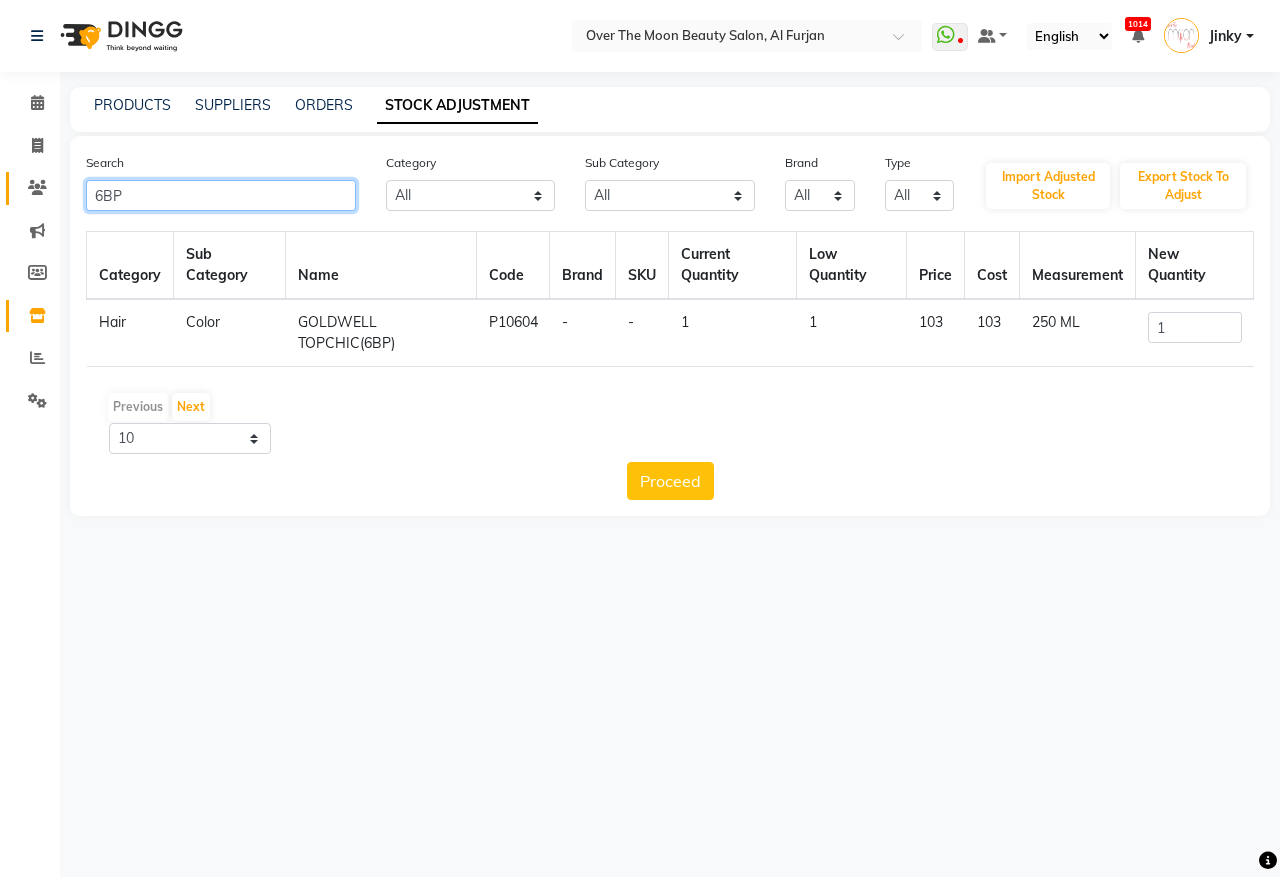 drag, startPoint x: 145, startPoint y: 202, endPoint x: 35, endPoint y: 195, distance: 110.2225 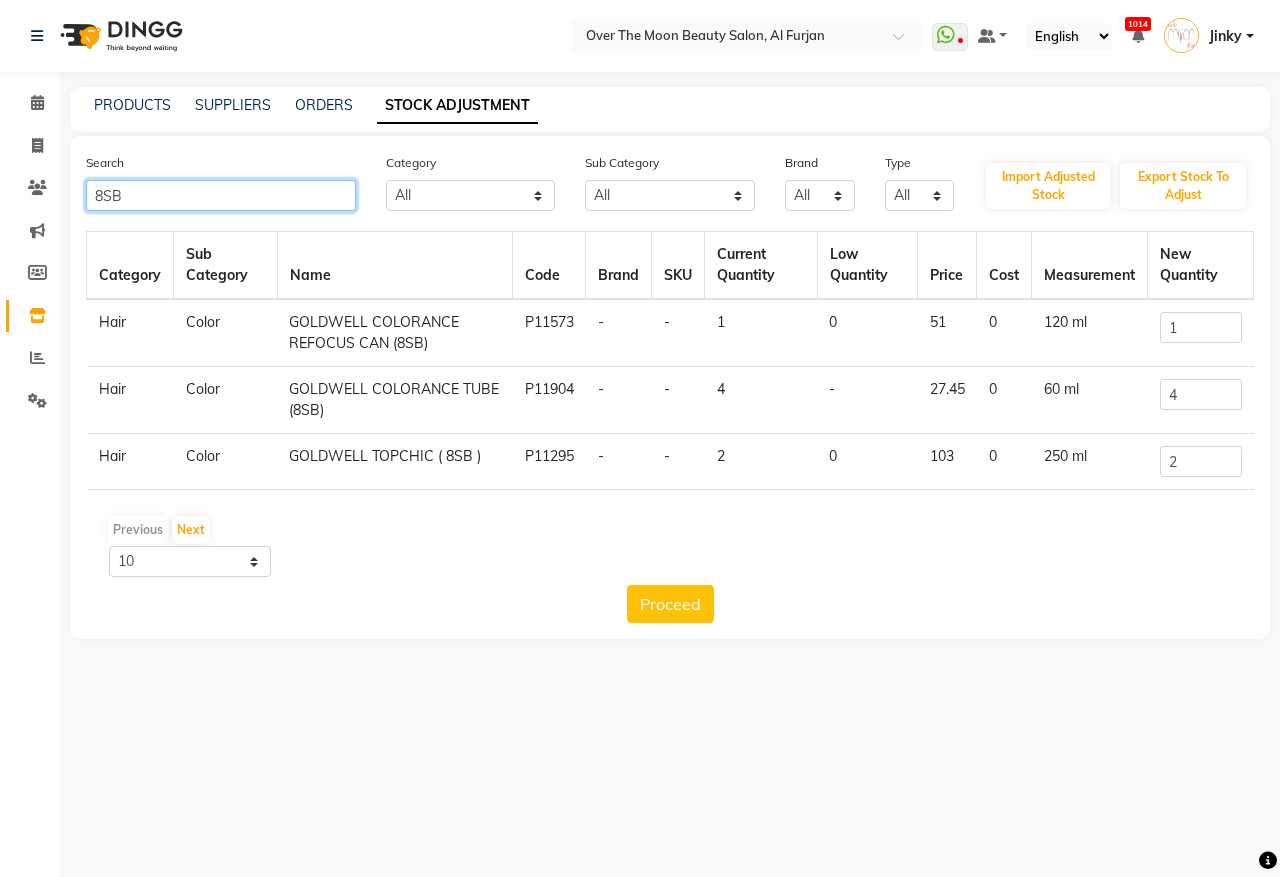 click on "8SB" 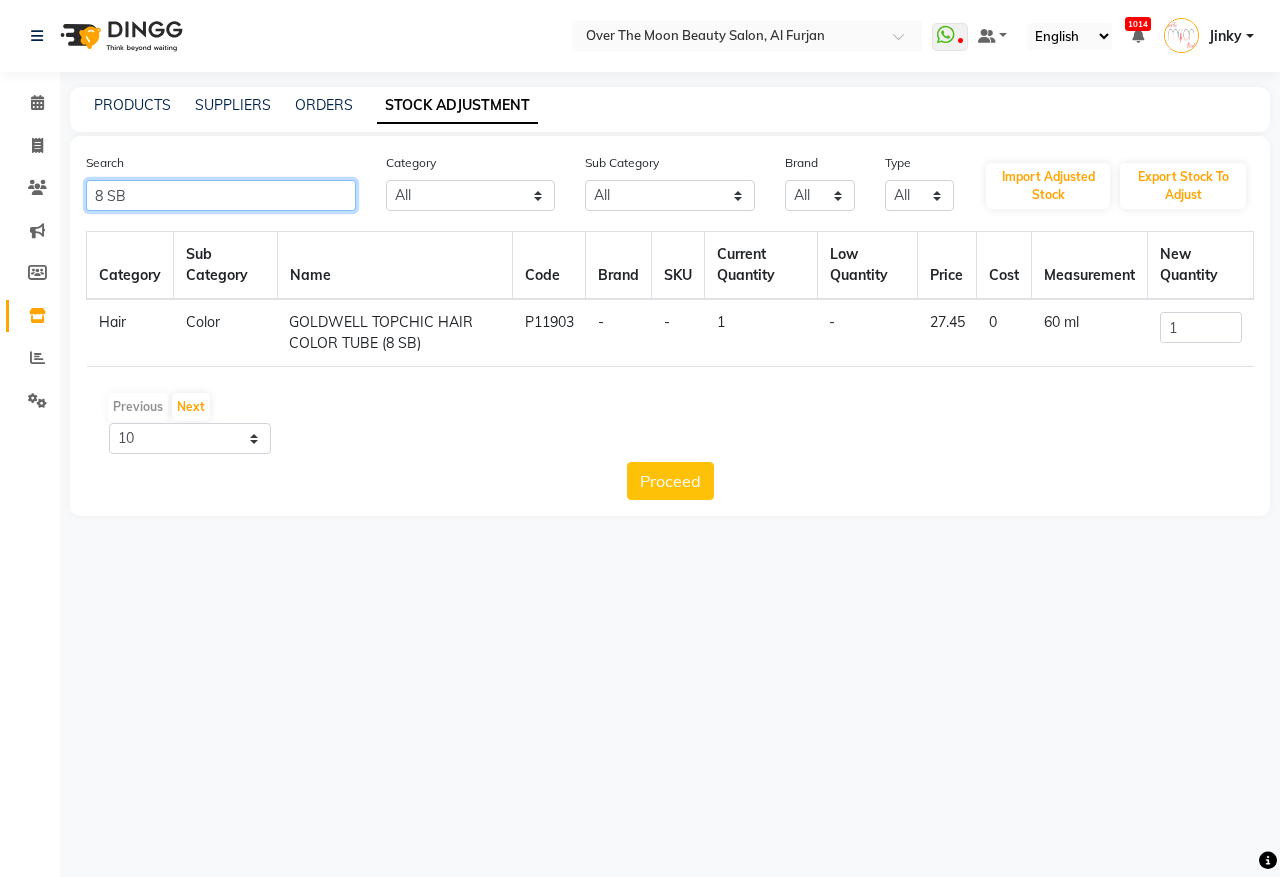 type on "8 SB" 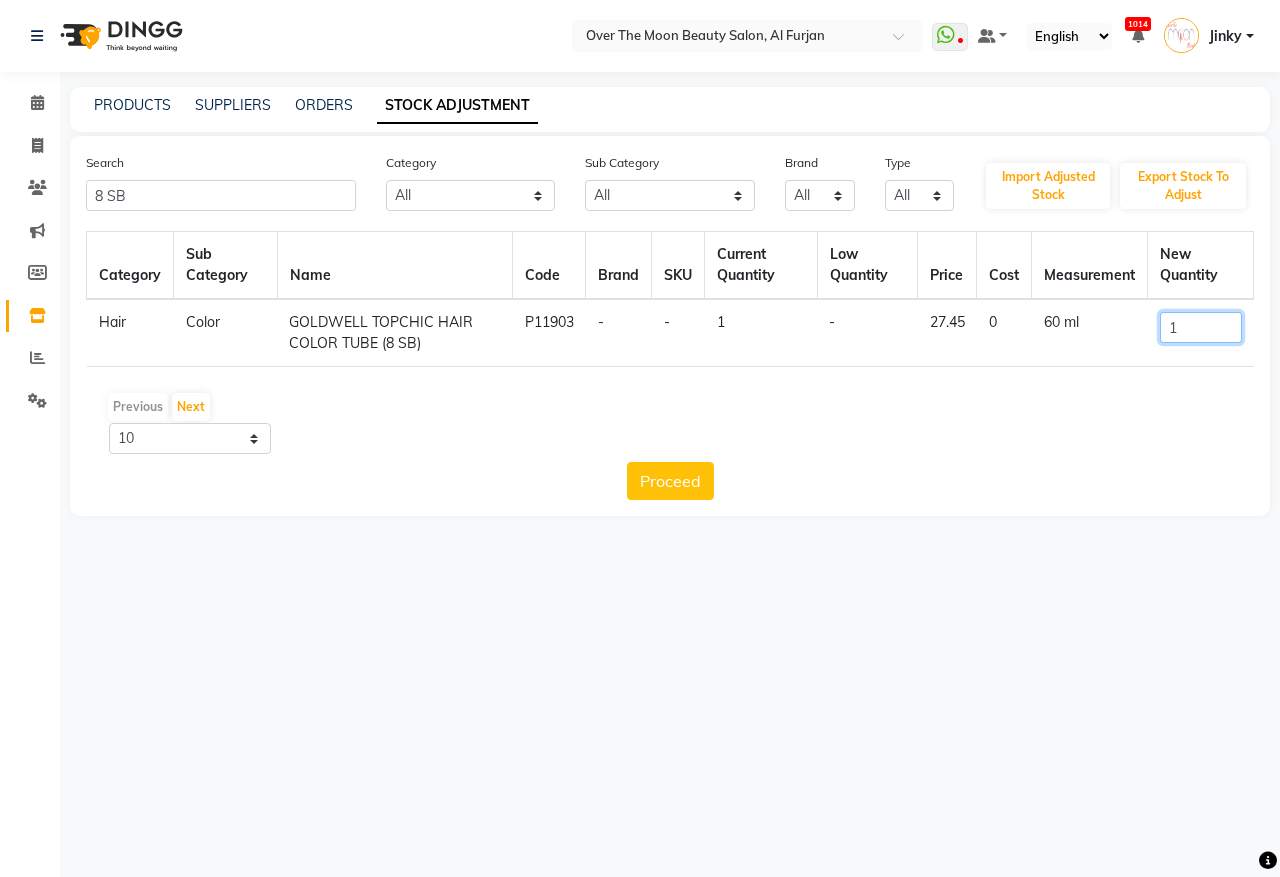 drag, startPoint x: 1195, startPoint y: 317, endPoint x: 1131, endPoint y: 350, distance: 72.00694 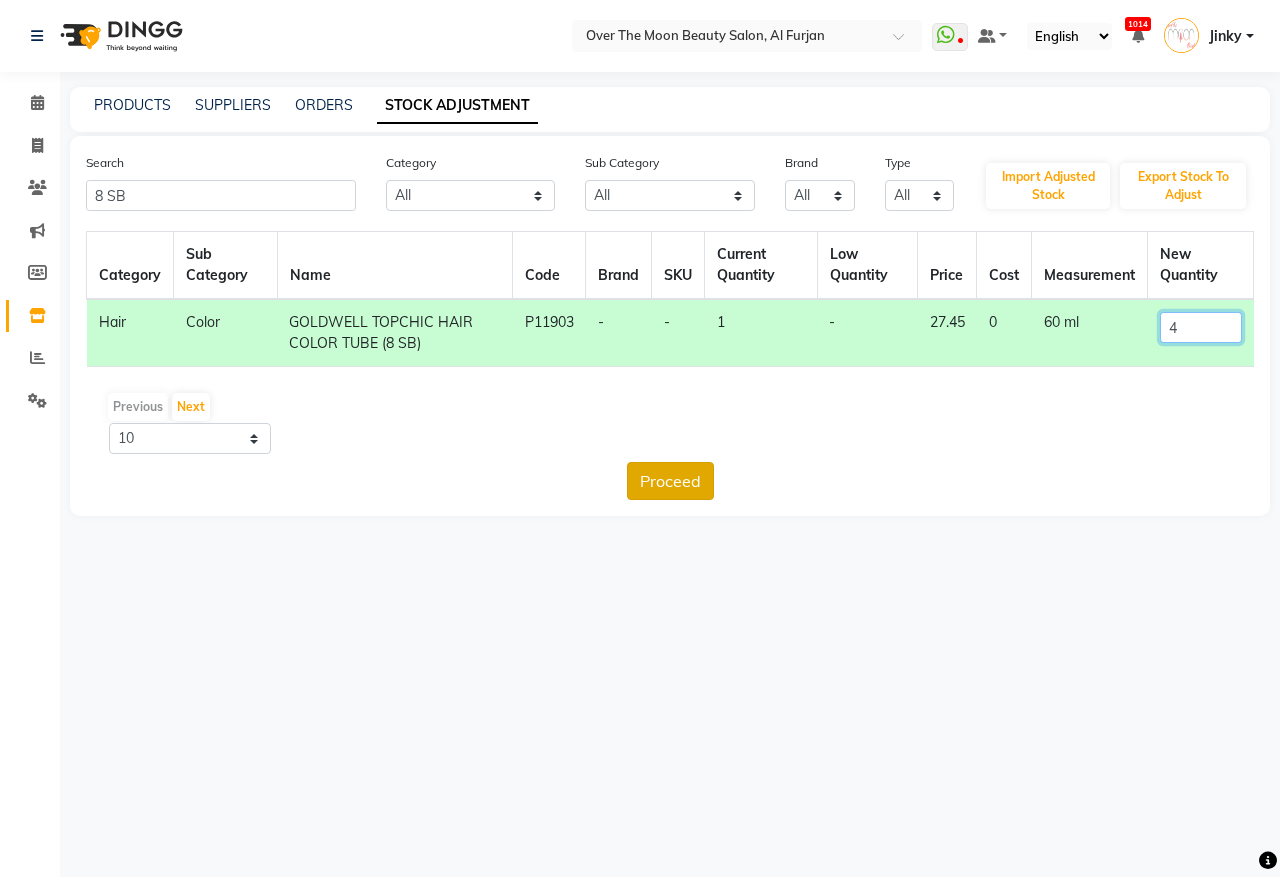type on "4" 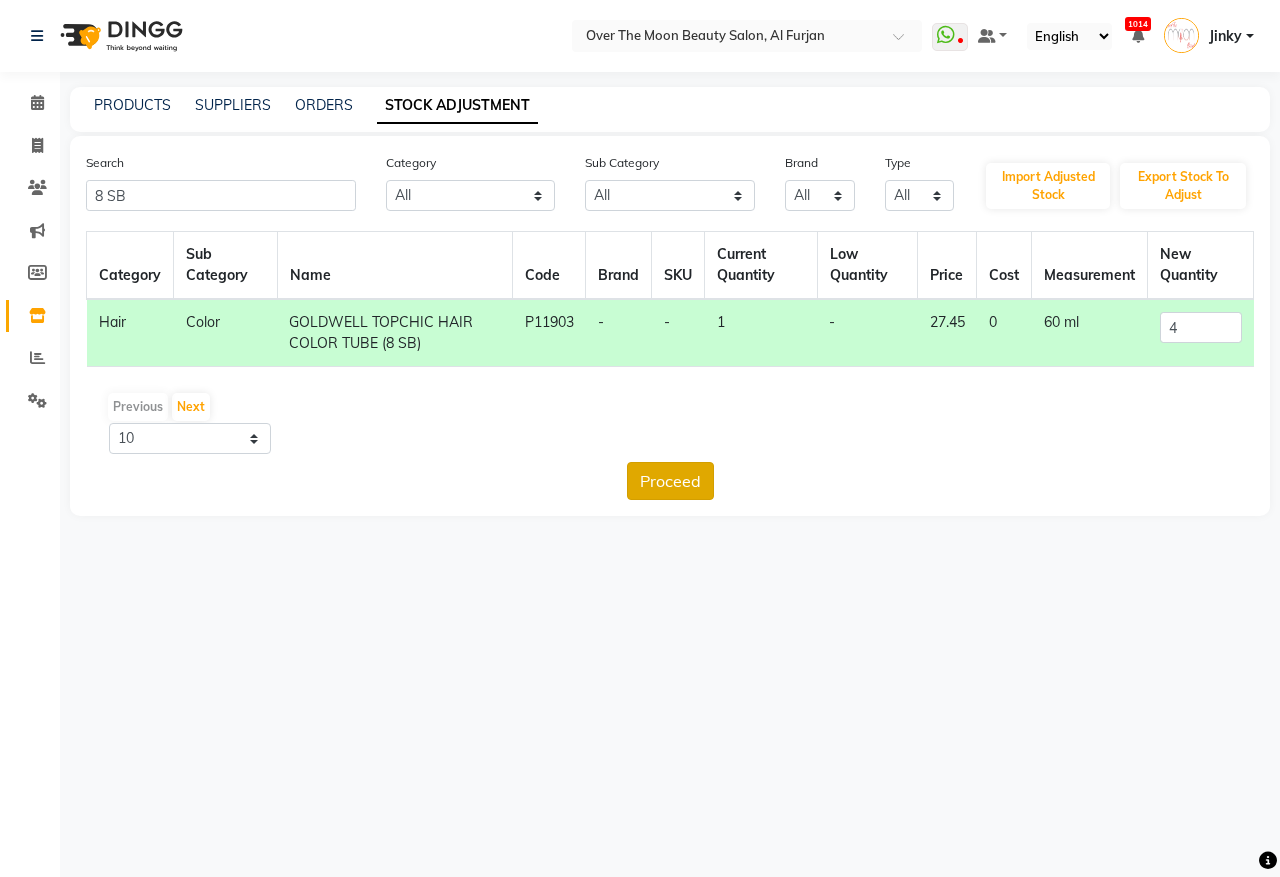 click on "Proceed" 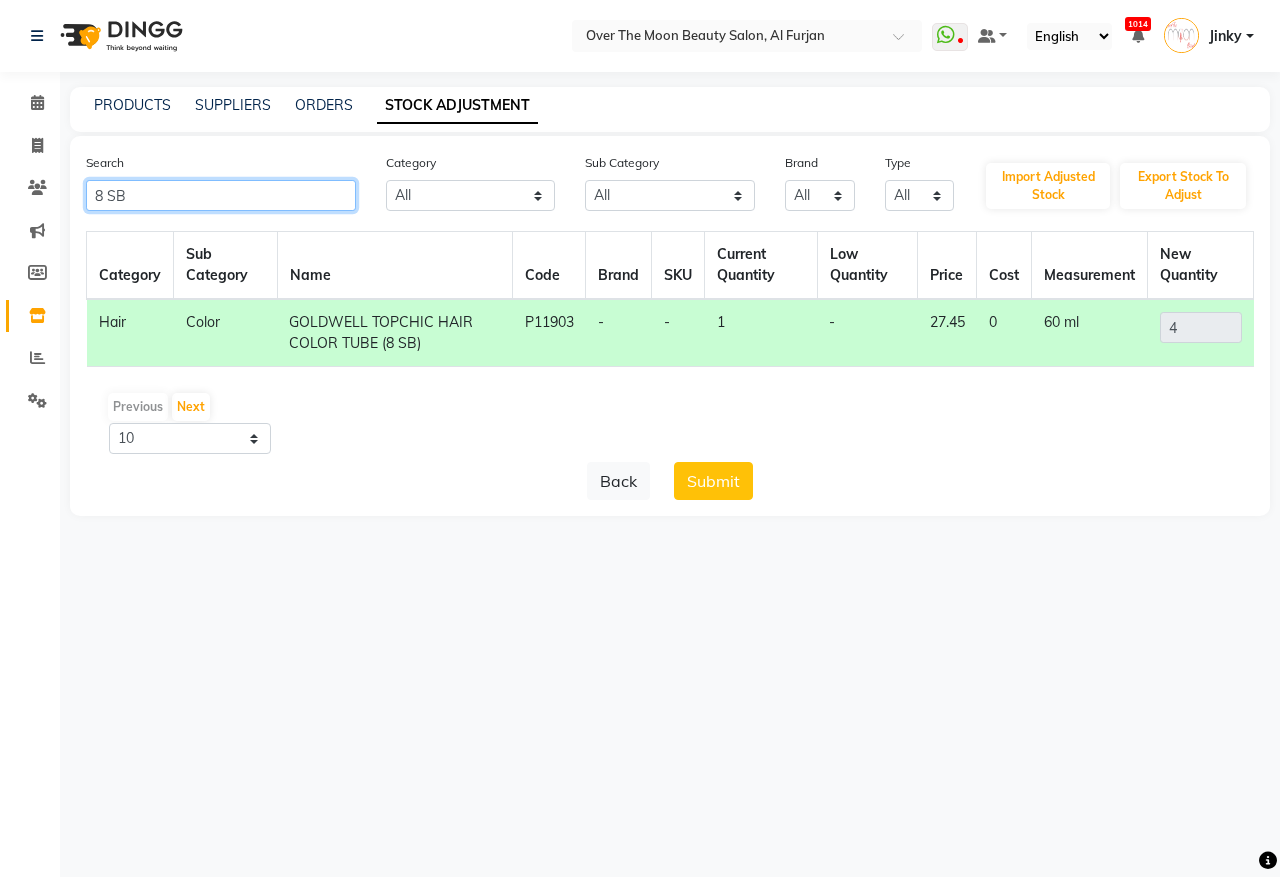 click on "8 SB" 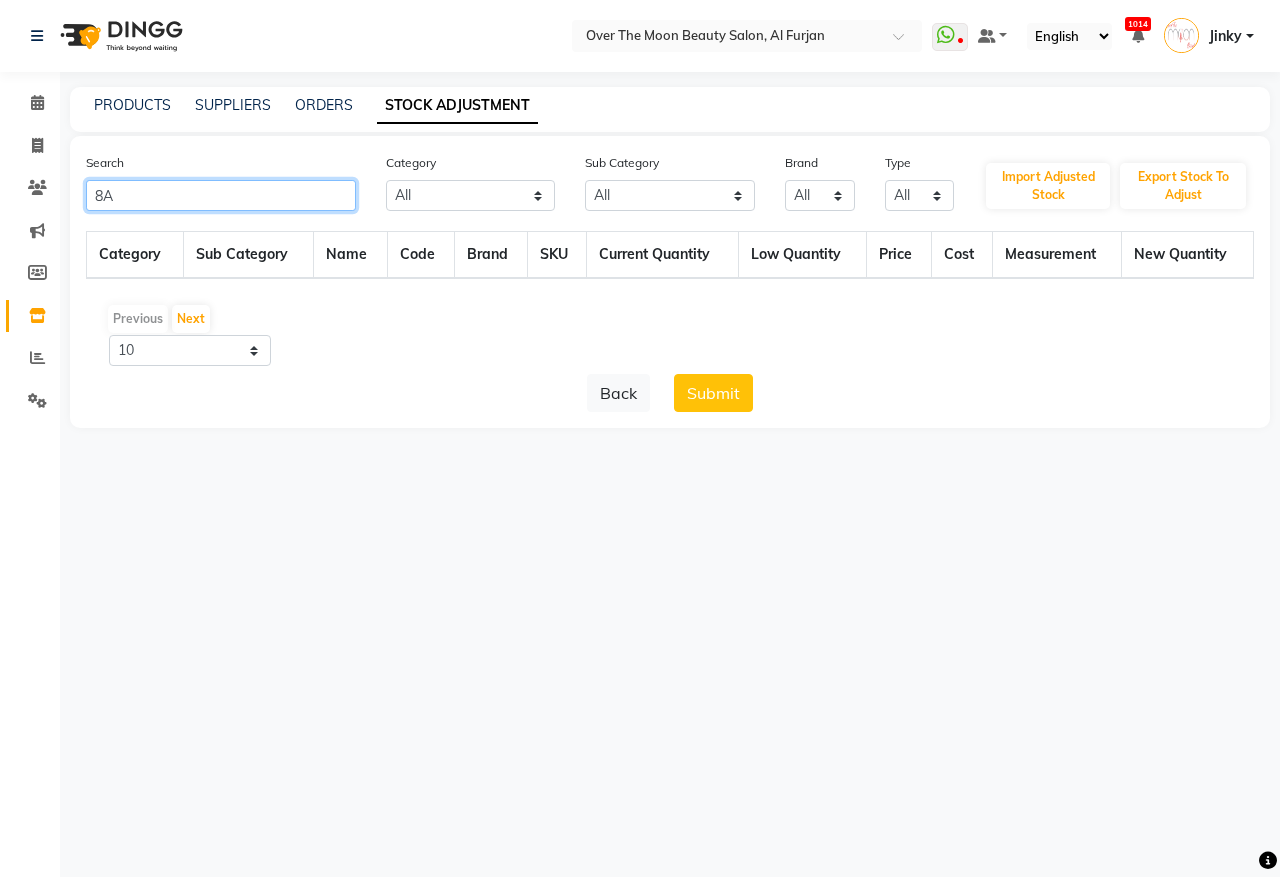 click on "8A" 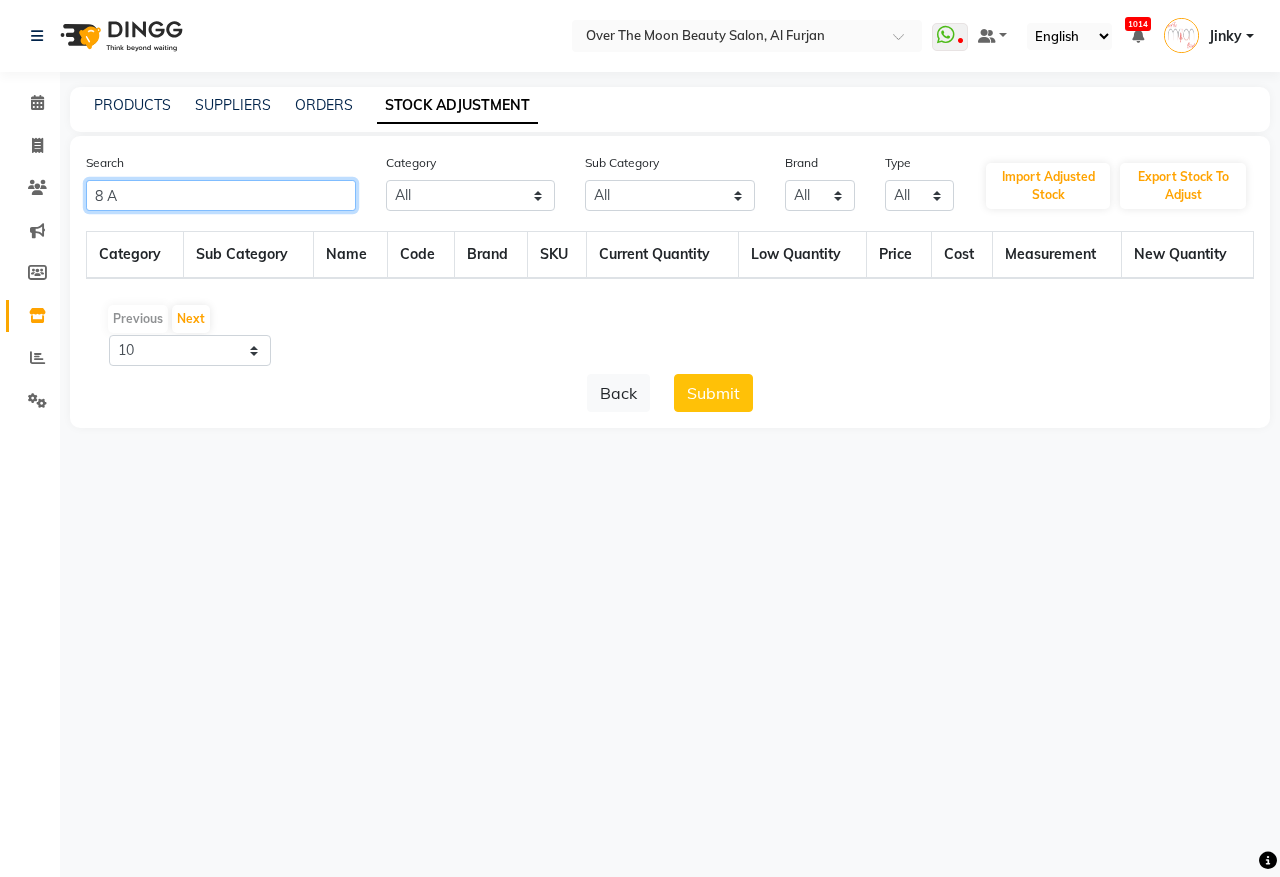 drag, startPoint x: 151, startPoint y: 191, endPoint x: 0, endPoint y: 216, distance: 153.05554 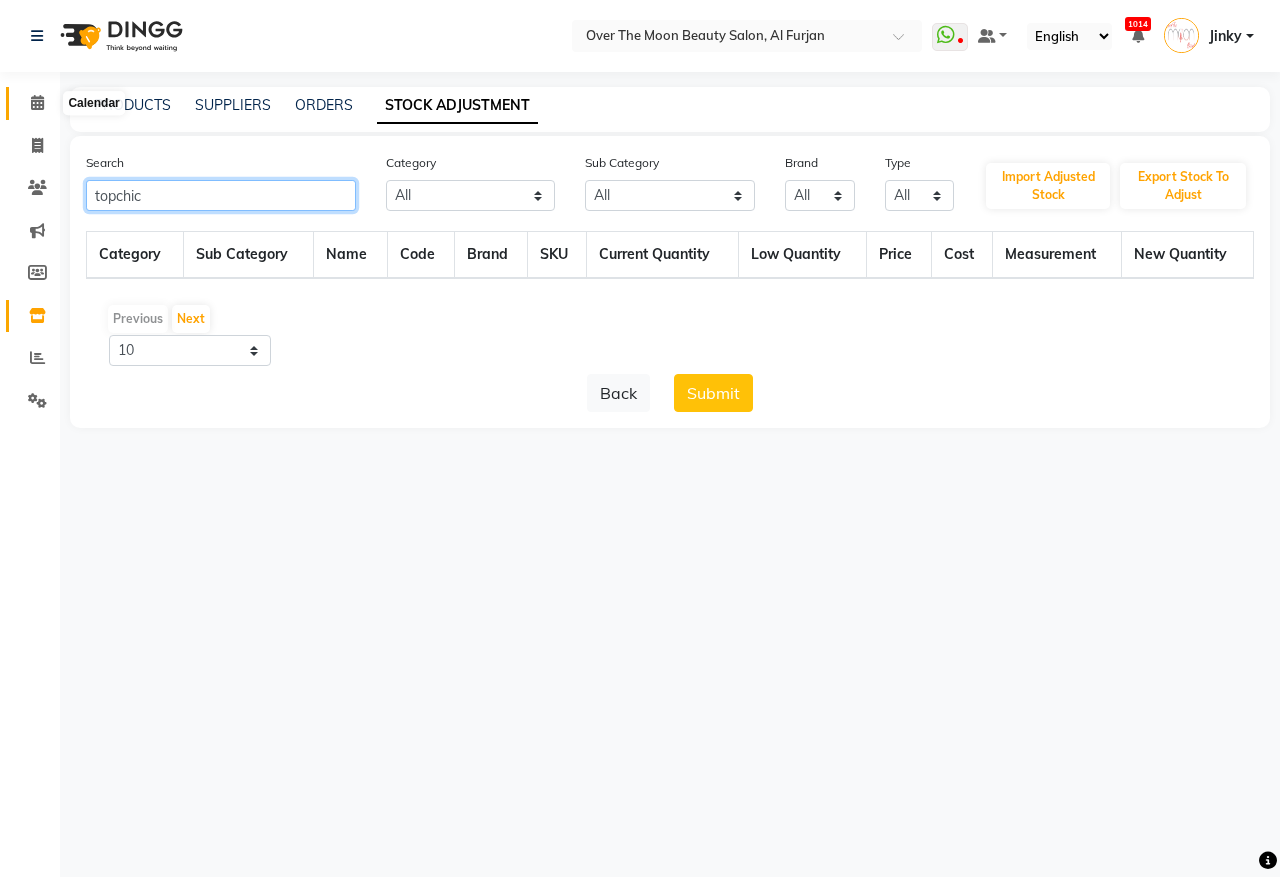 type on "topchic" 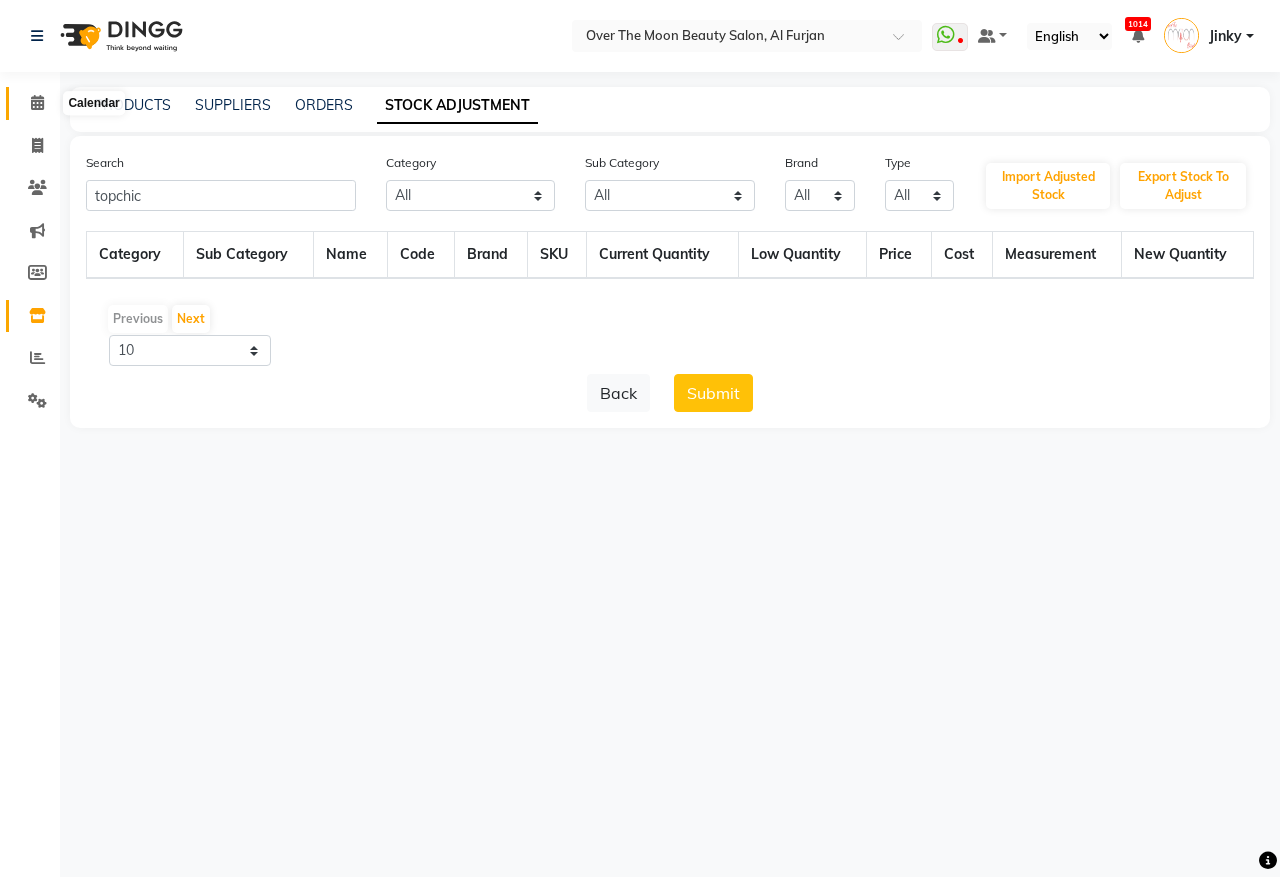 click 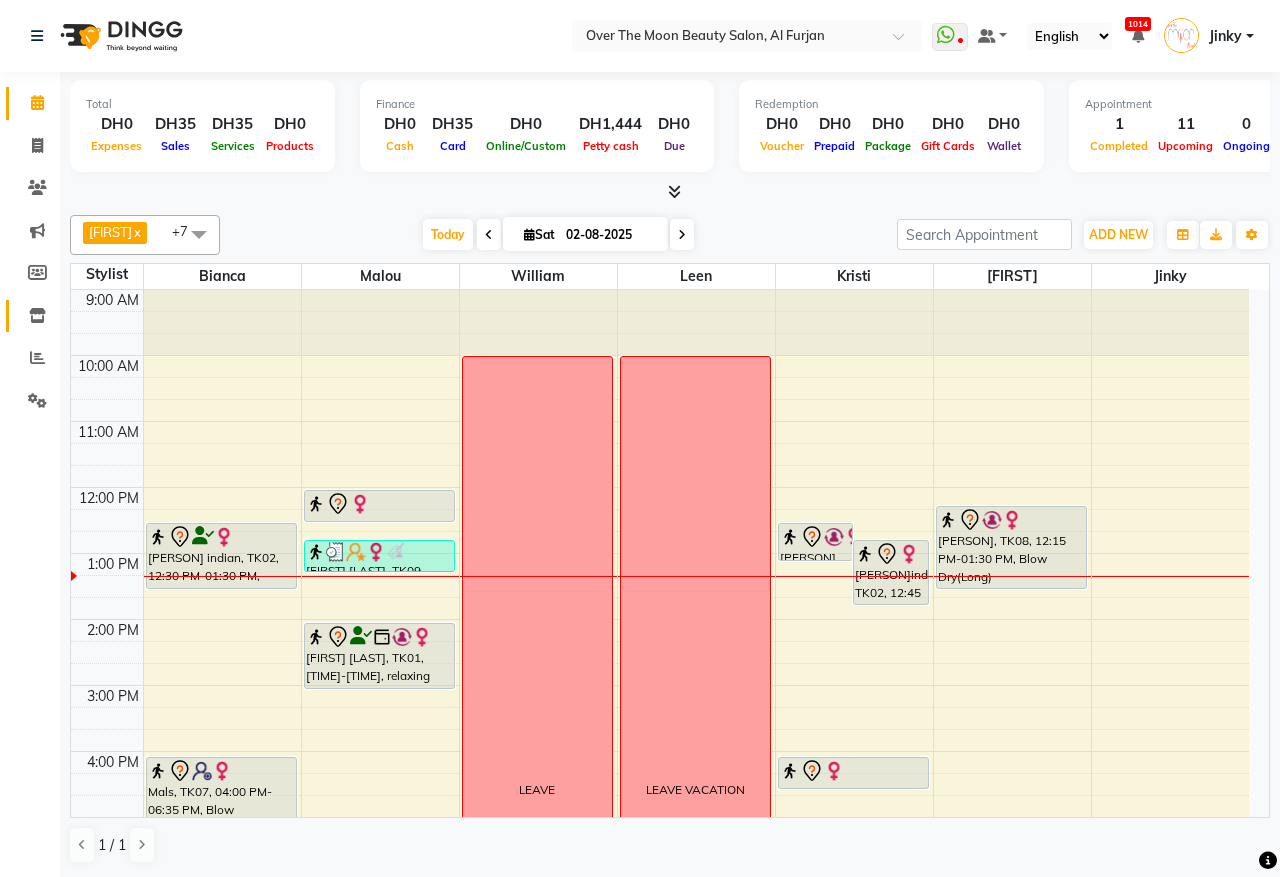 click 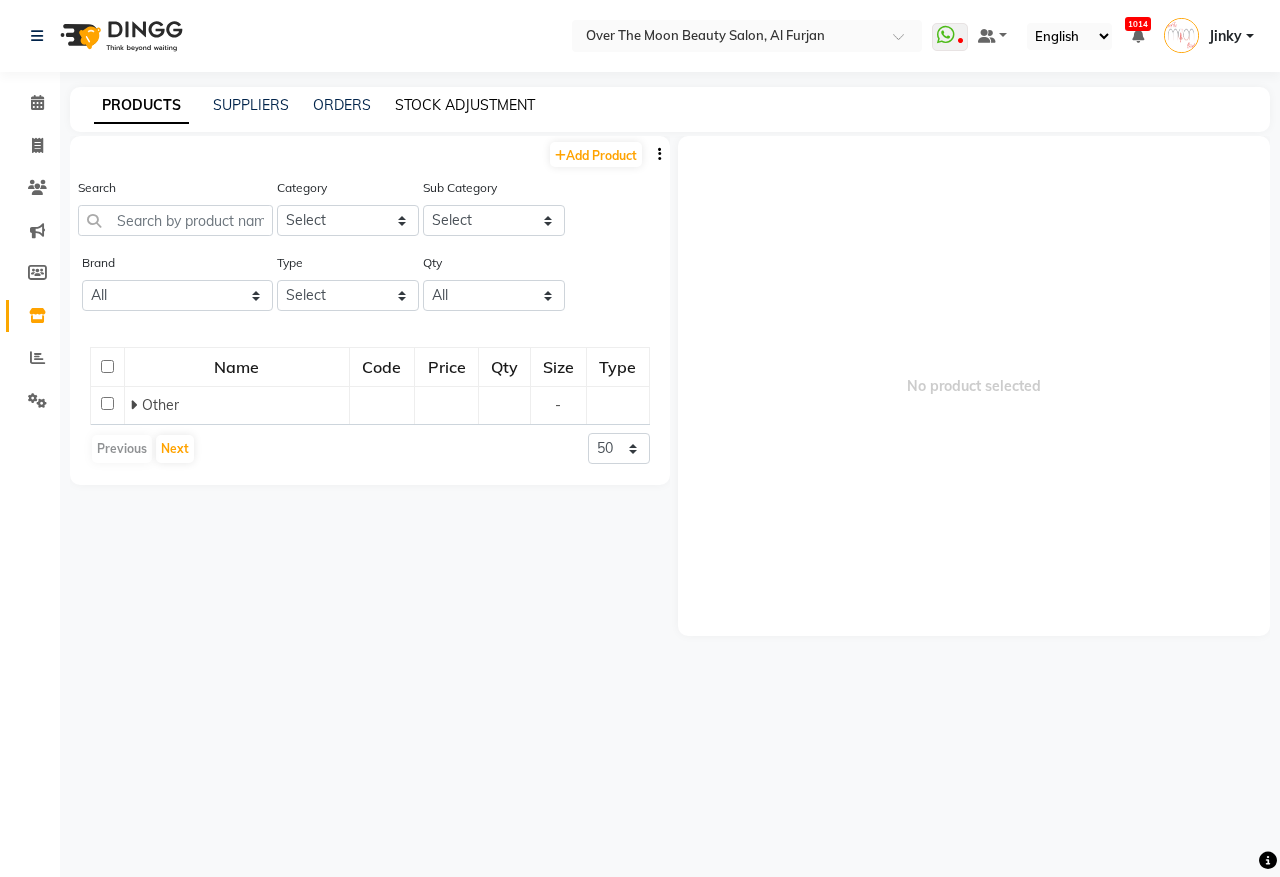 click on "STOCK ADJUSTMENT" 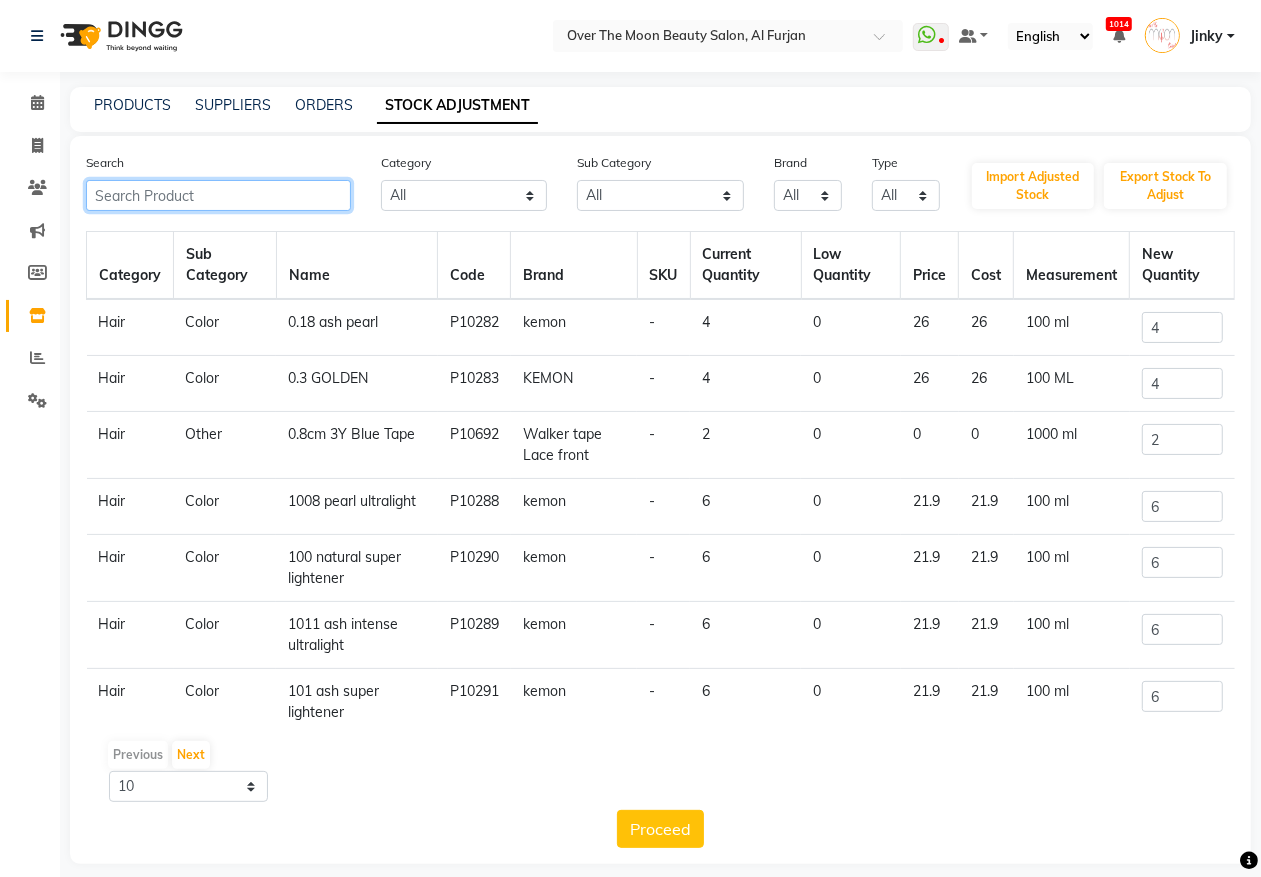 click 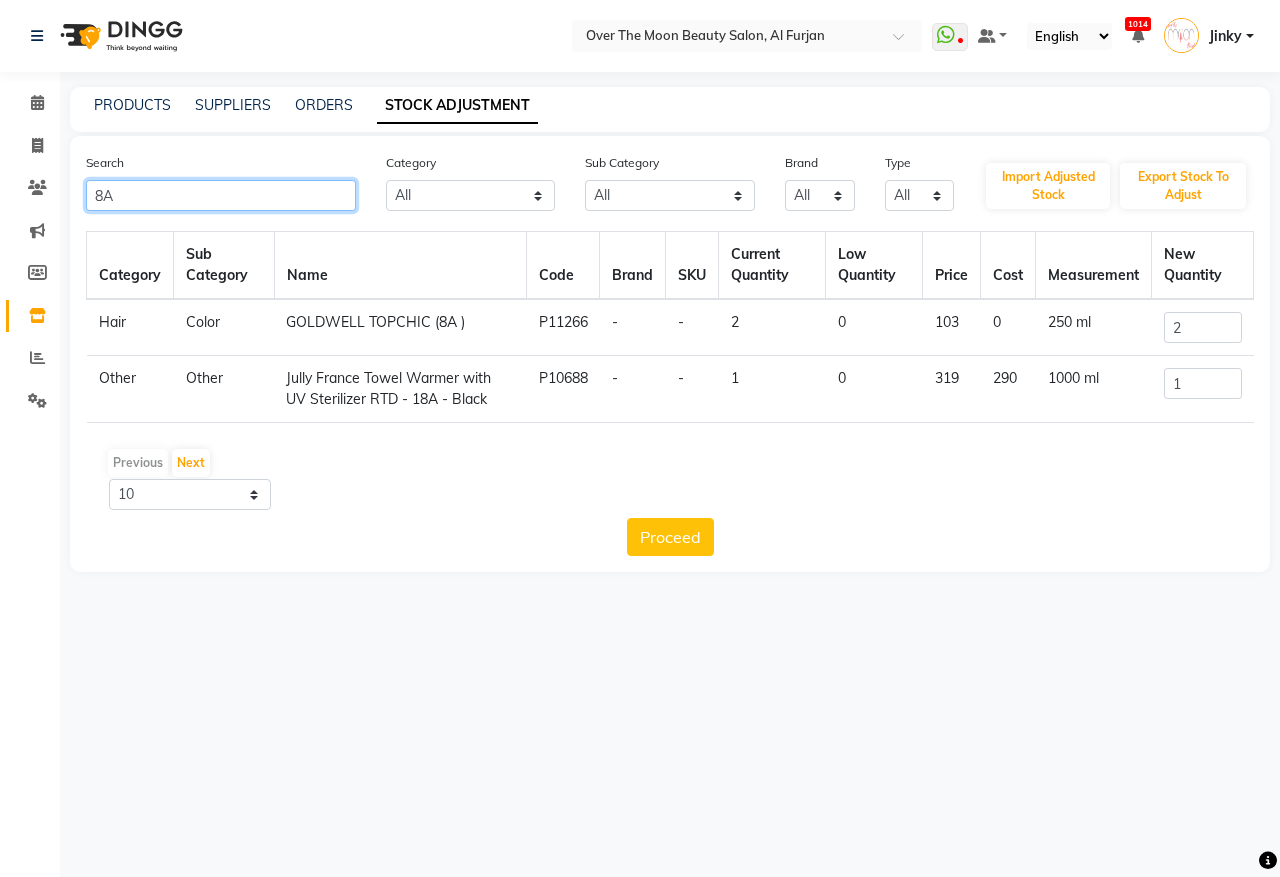 type on "8A" 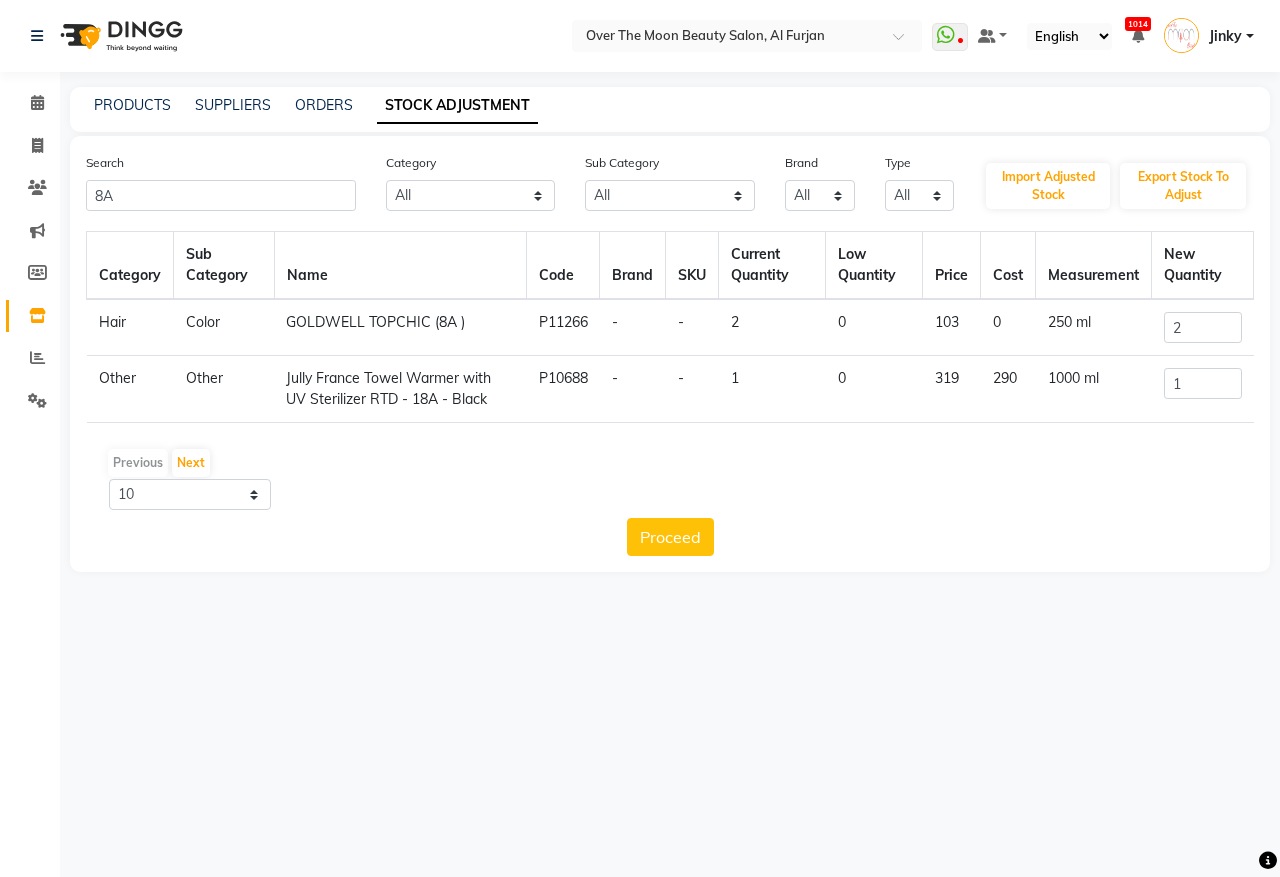 drag, startPoint x: 290, startPoint y: 318, endPoint x: 472, endPoint y: 333, distance: 182.61708 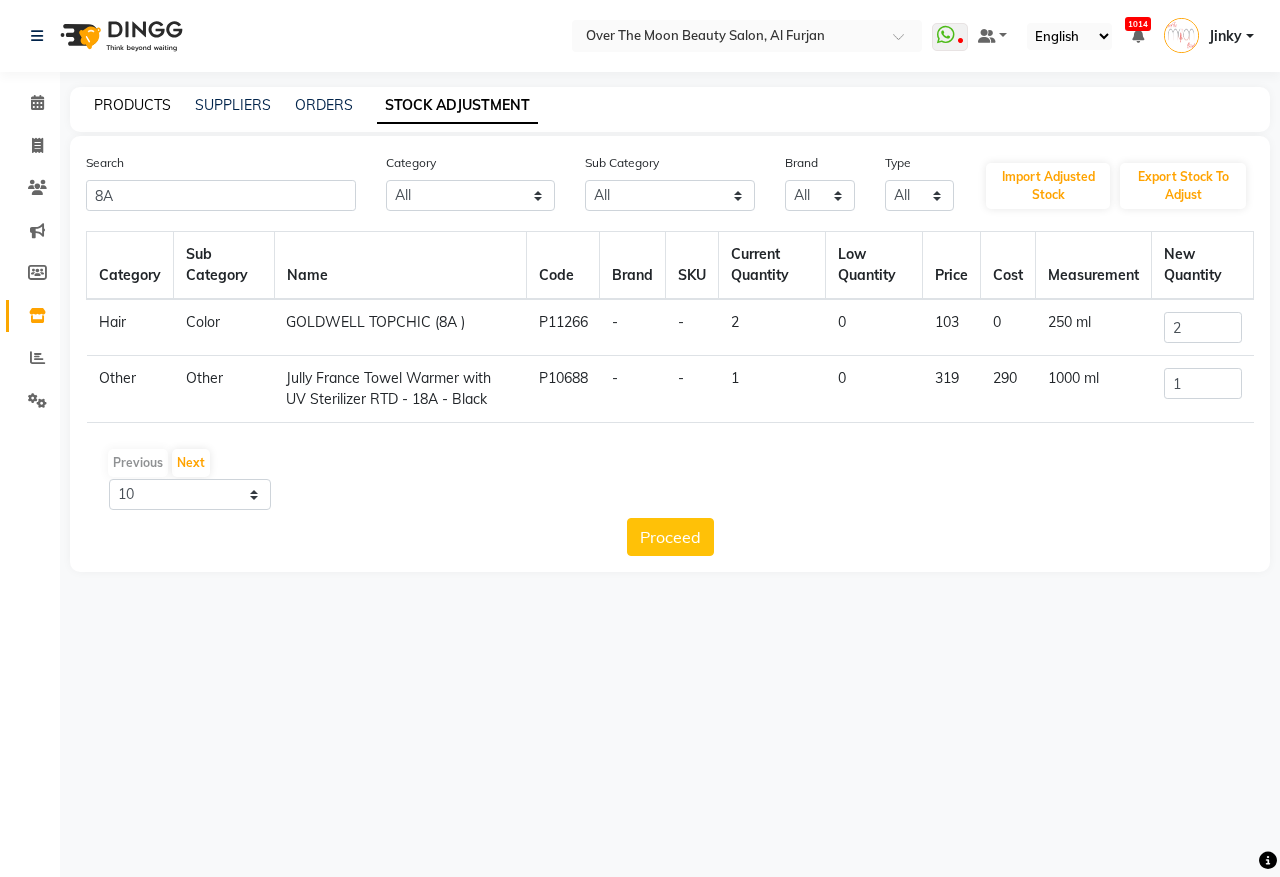 click on "PRODUCTS" 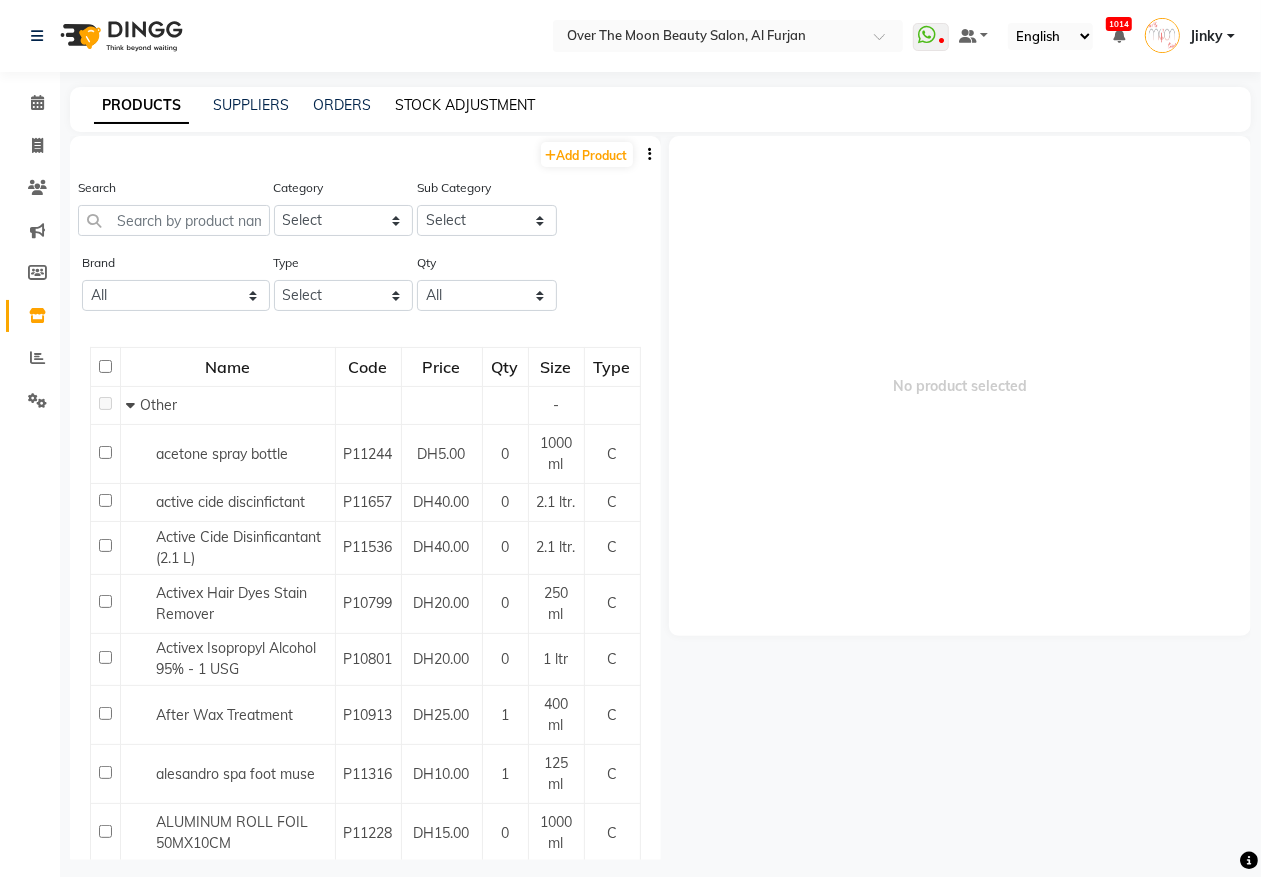 click on "STOCK ADJUSTMENT" 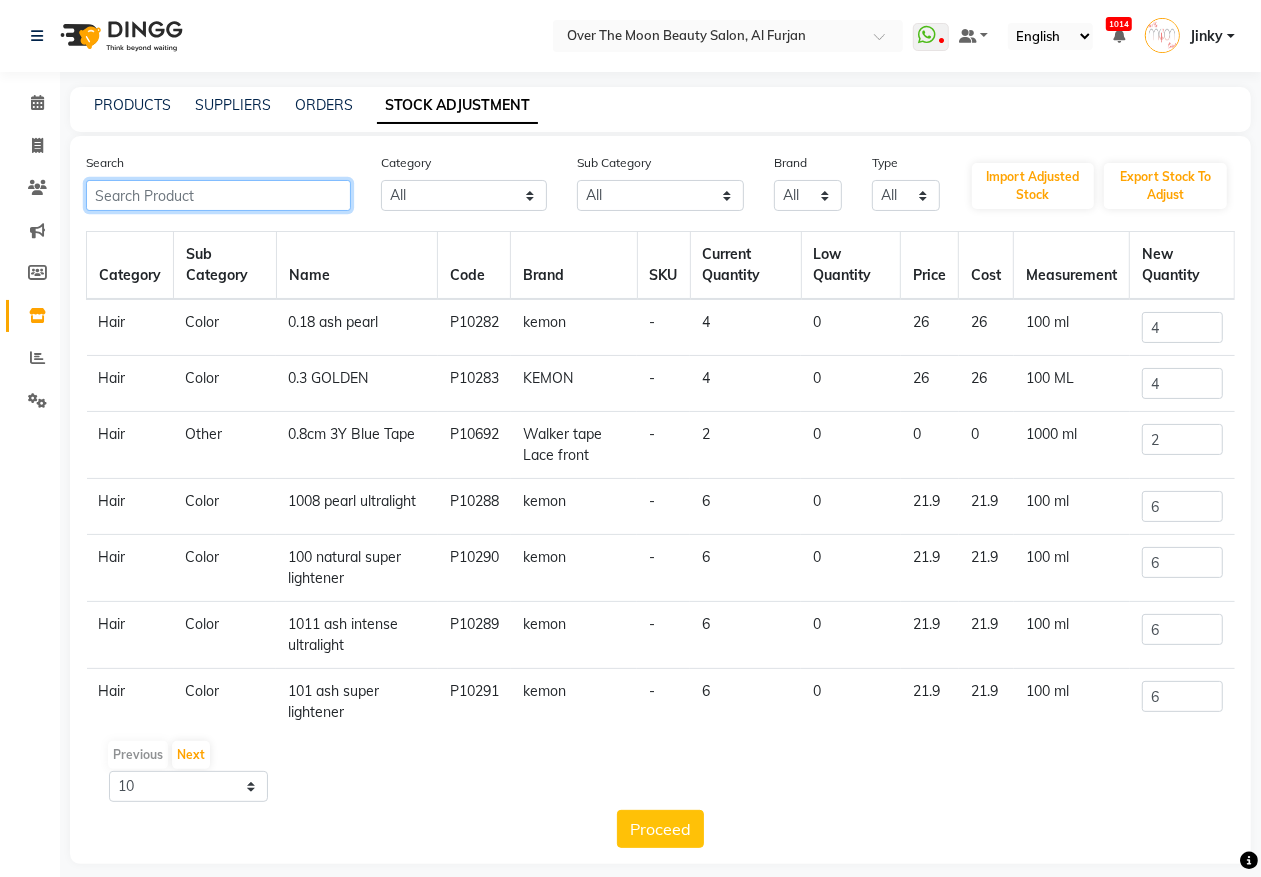 click 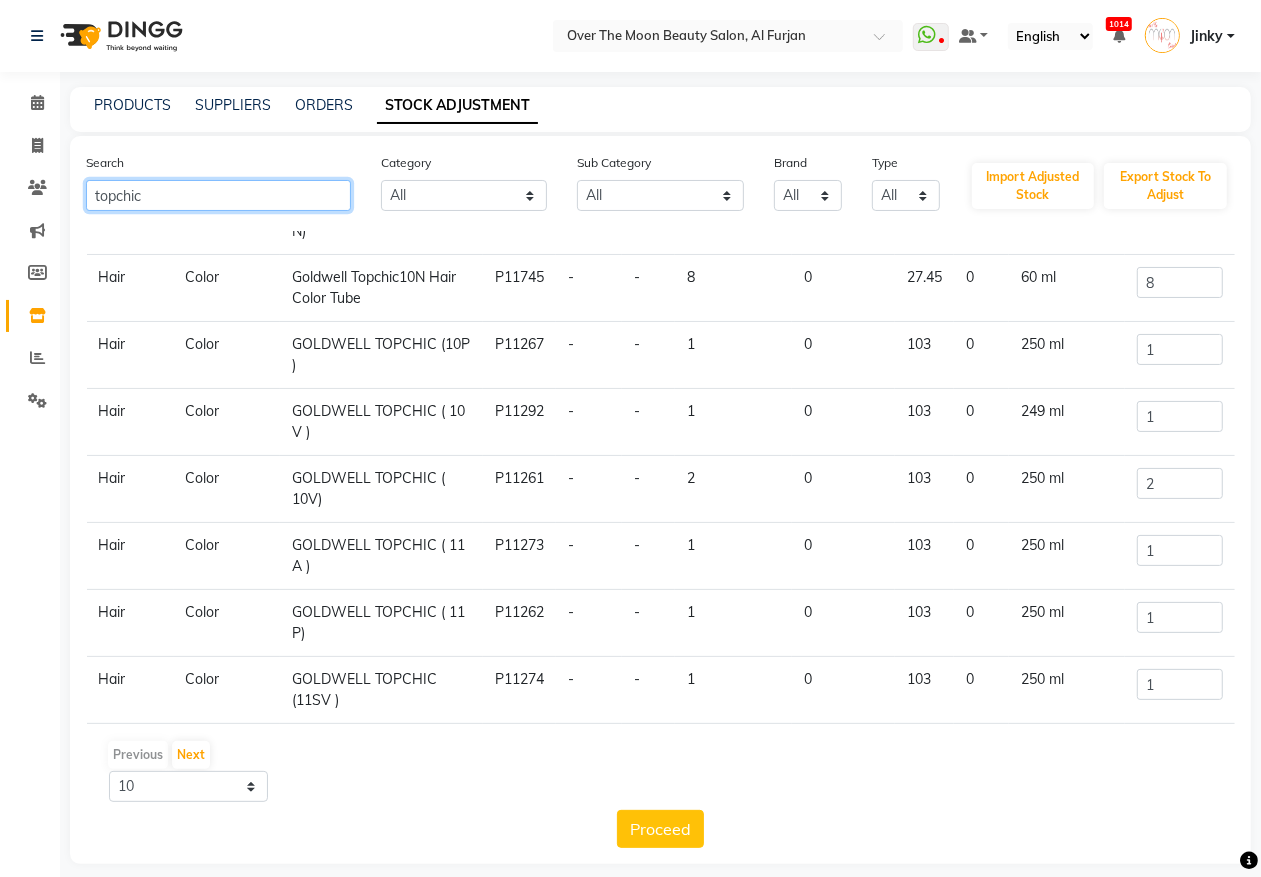scroll, scrollTop: 256, scrollLeft: 0, axis: vertical 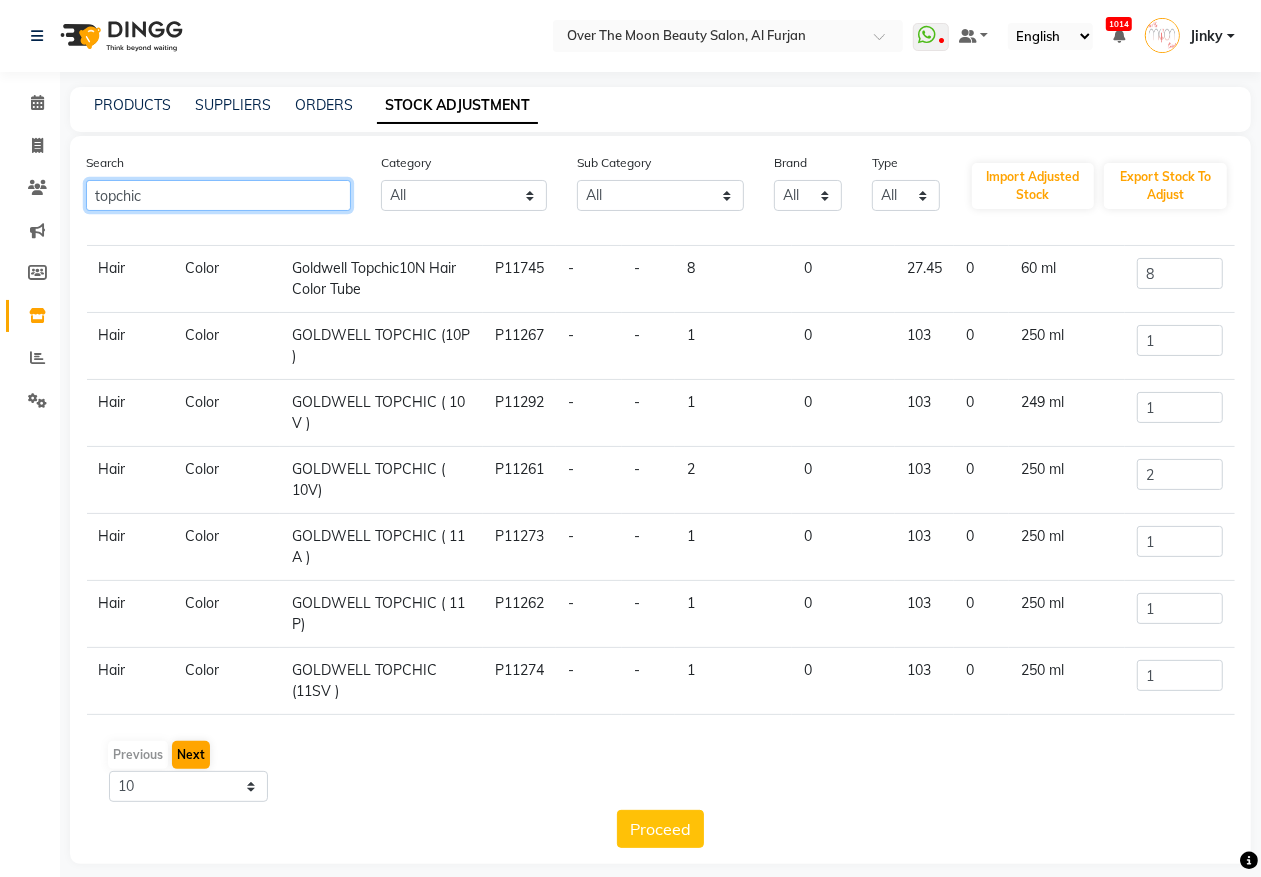 type on "topchic" 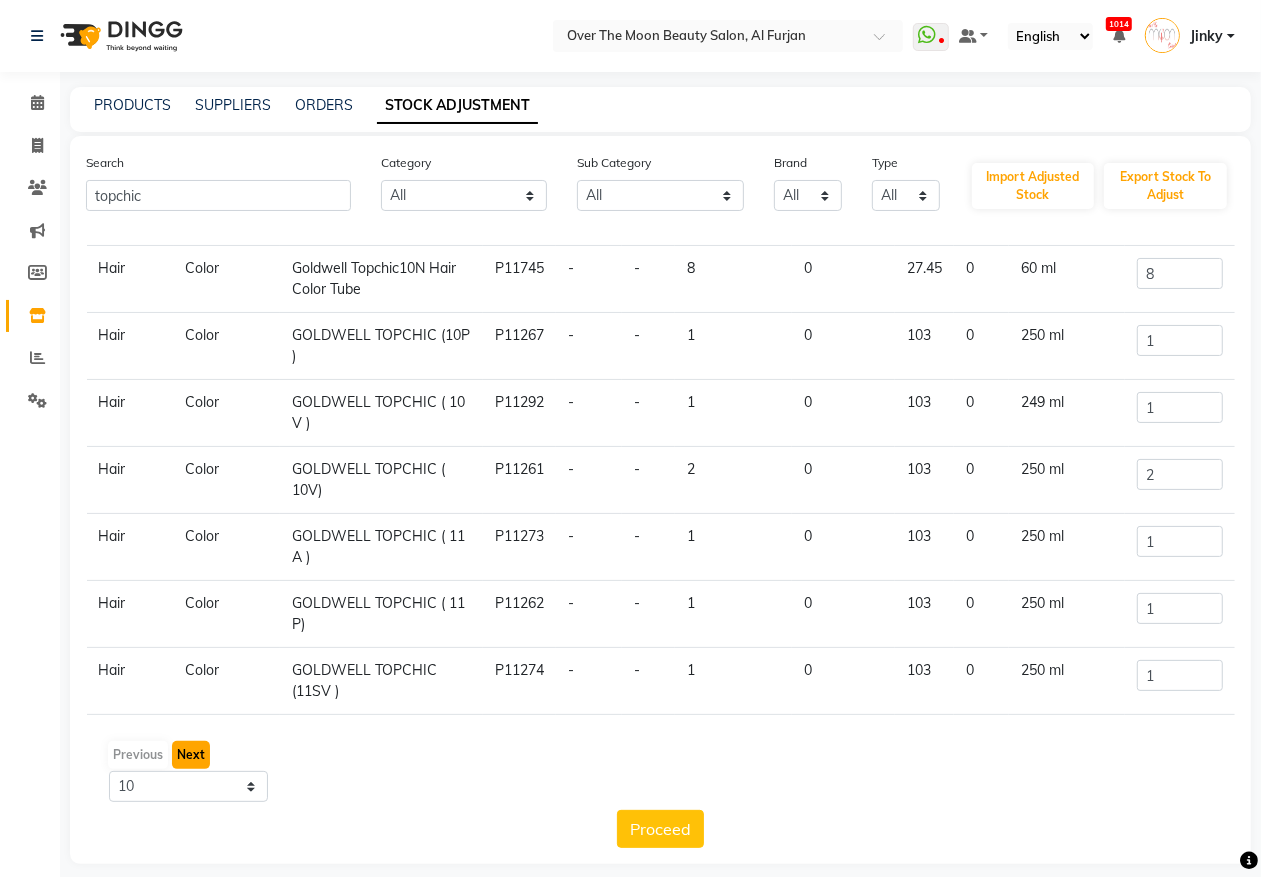 click on "Next" 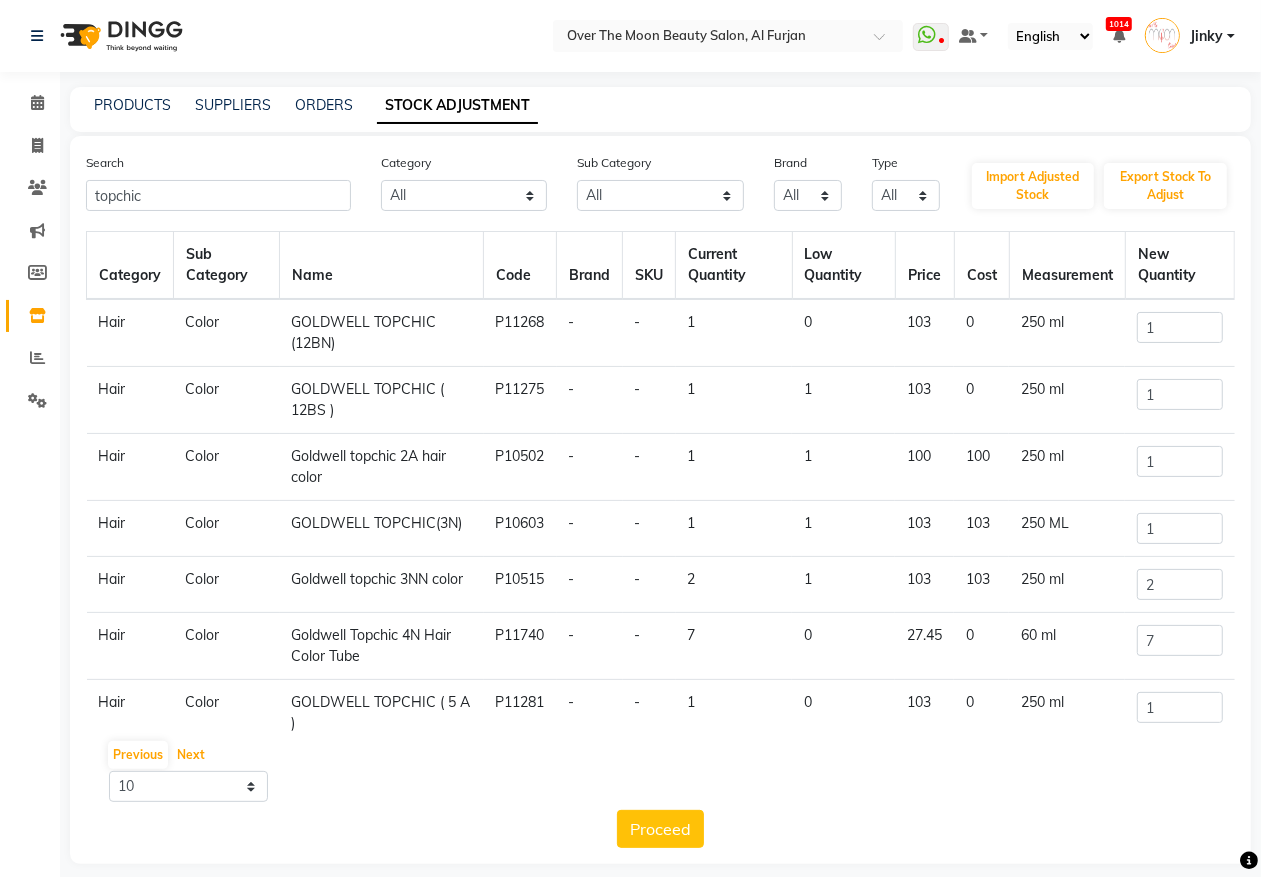 scroll, scrollTop: 246, scrollLeft: 0, axis: vertical 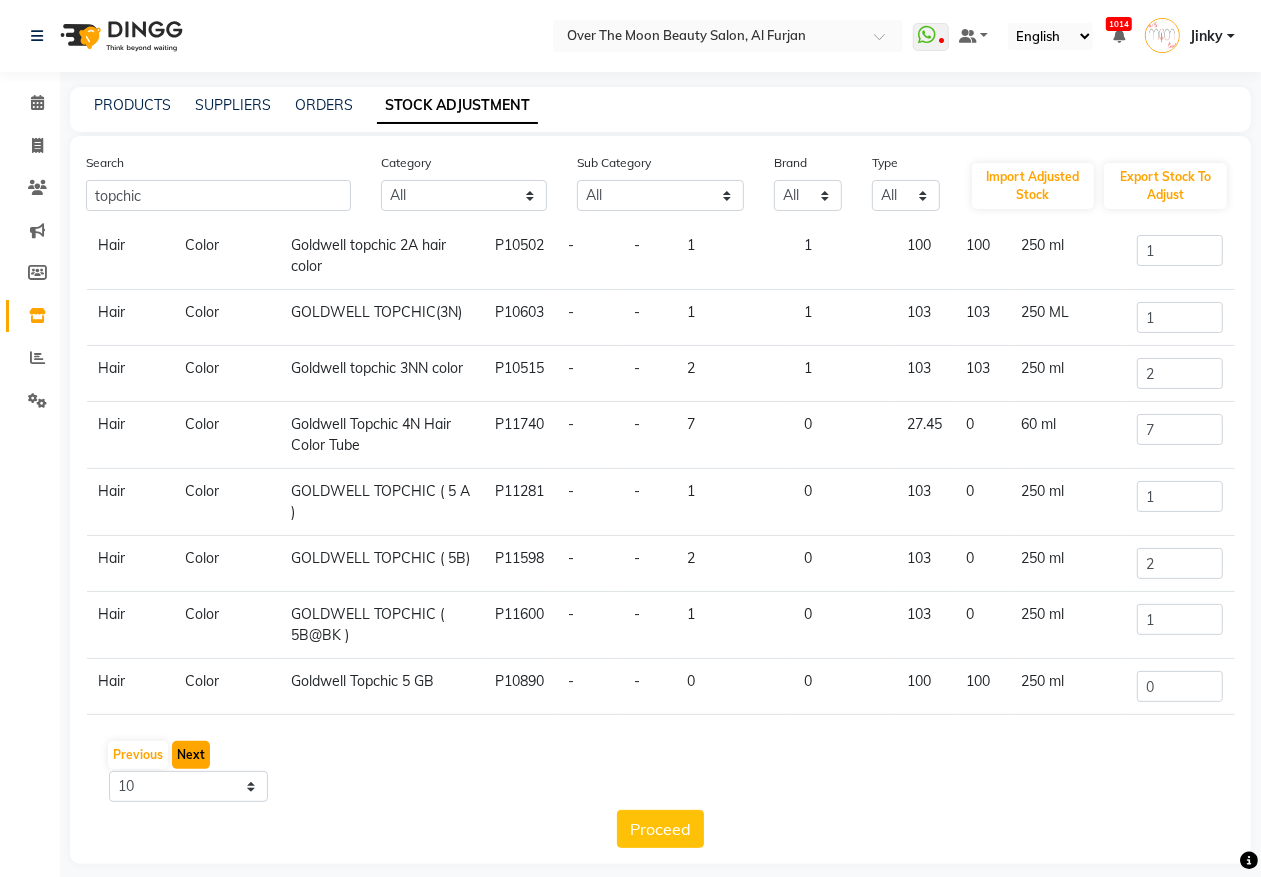 click on "Next" 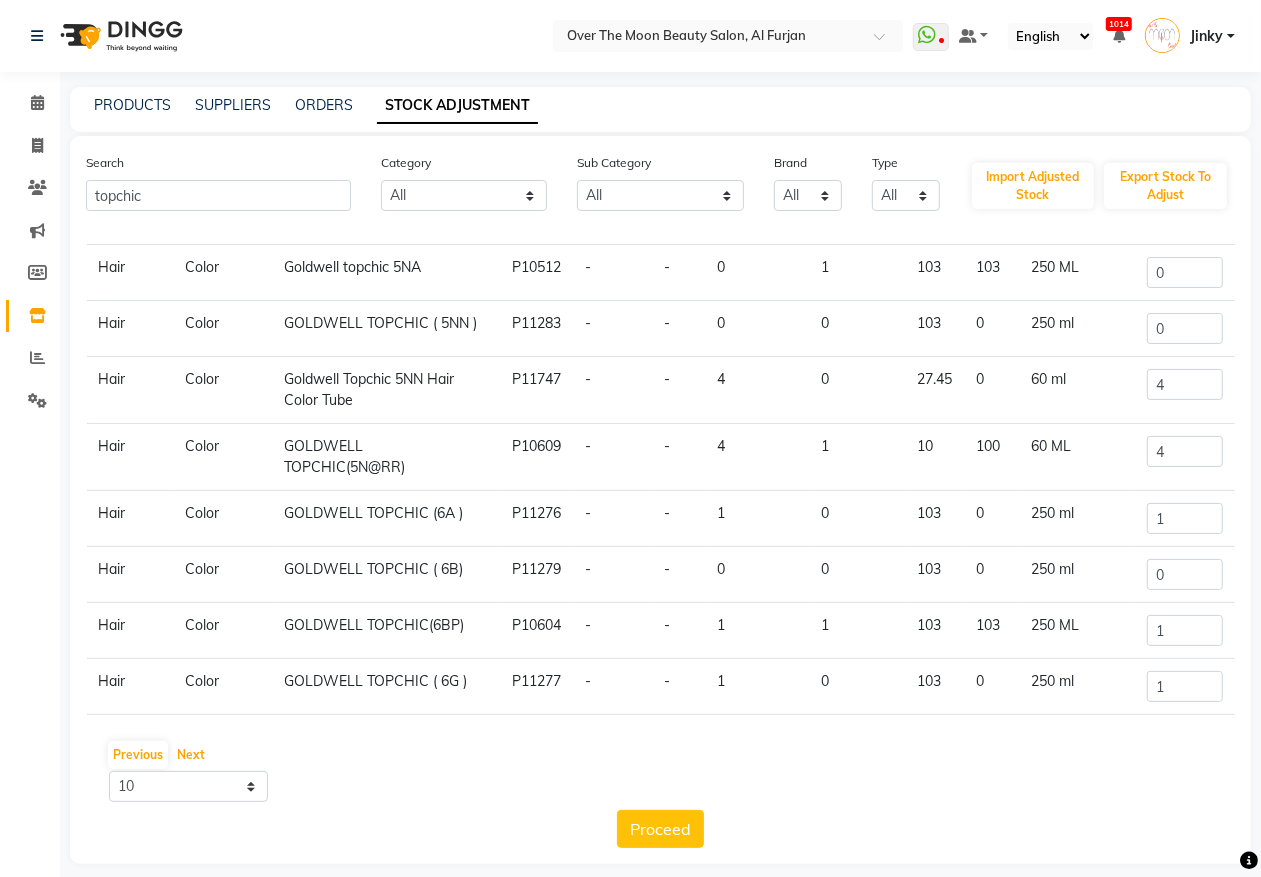 scroll, scrollTop: 201, scrollLeft: 0, axis: vertical 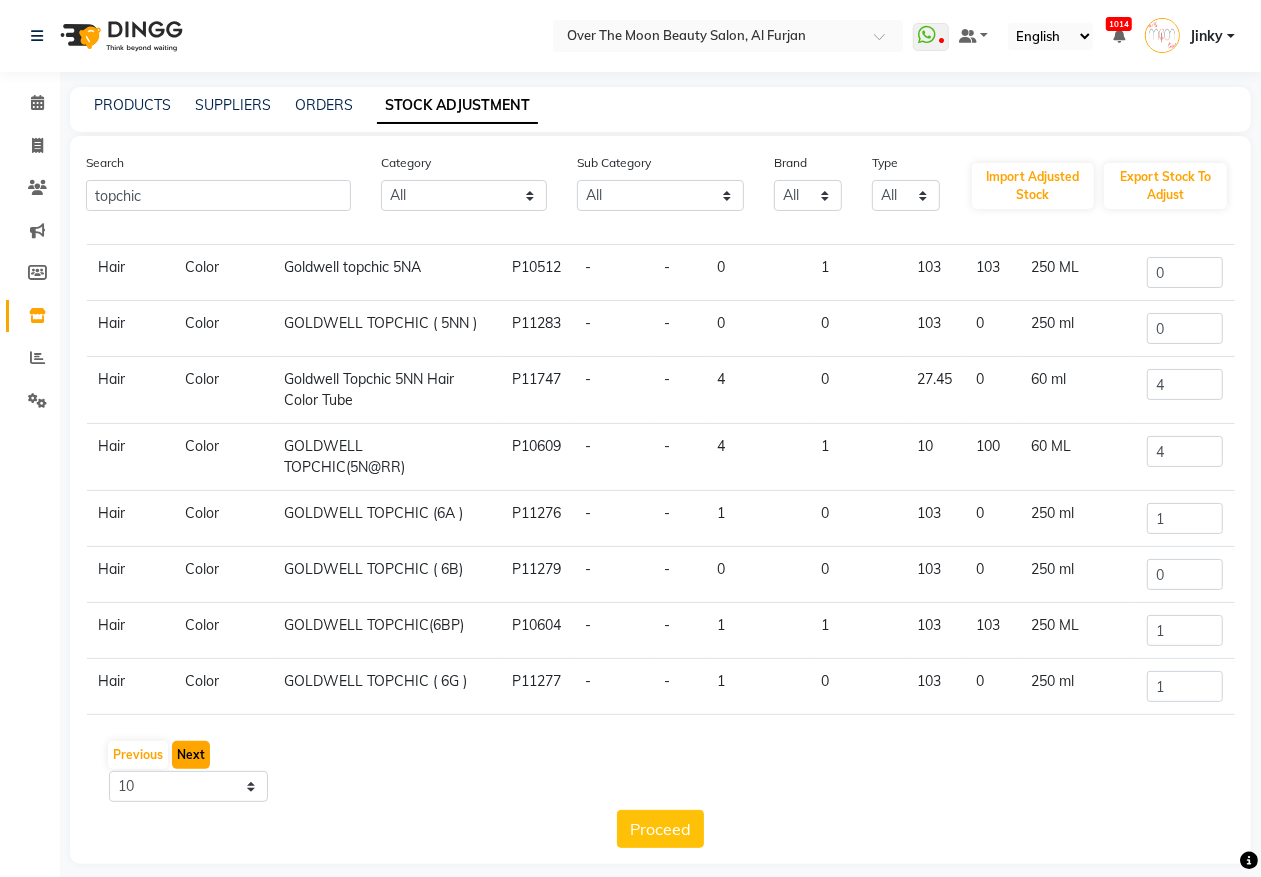 click on "Next" 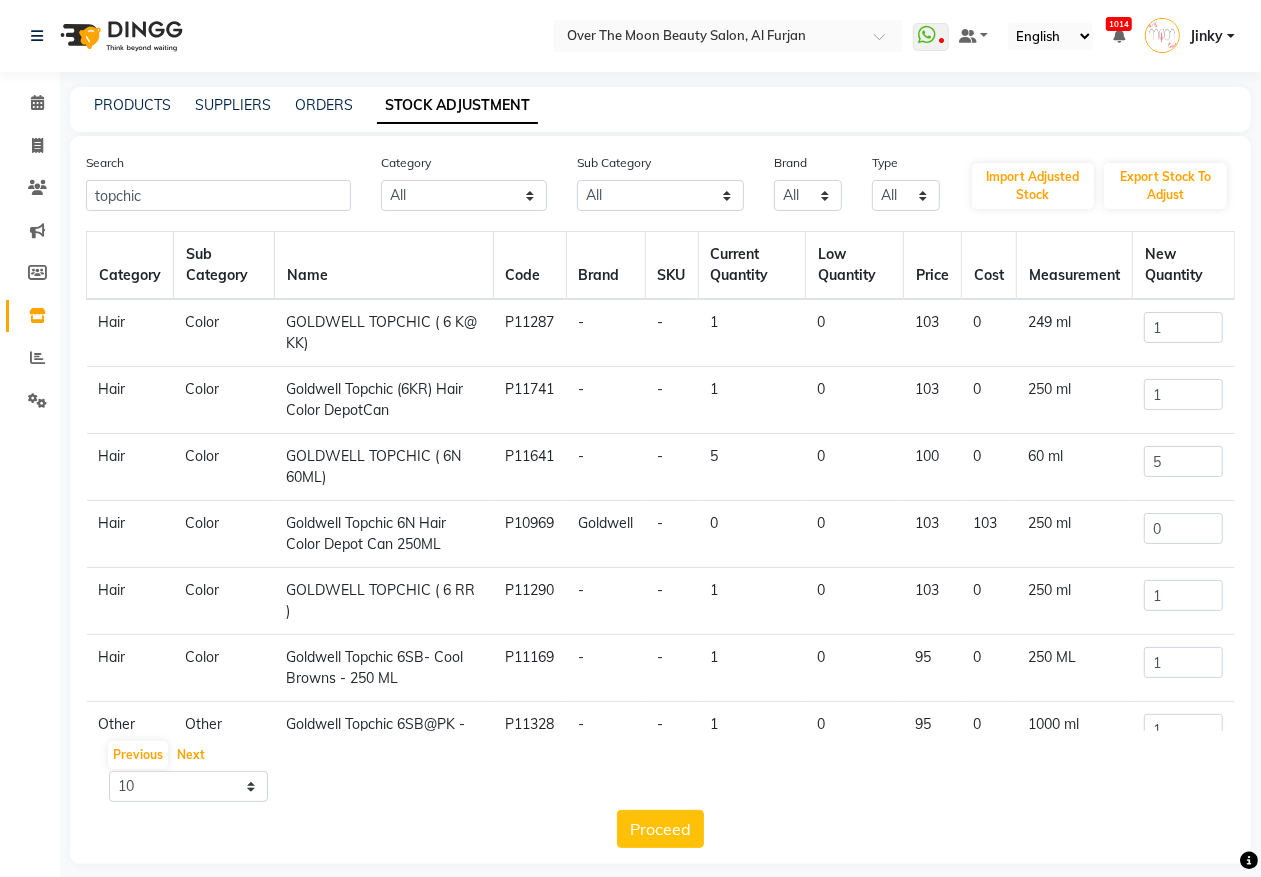 scroll, scrollTop: 256, scrollLeft: 0, axis: vertical 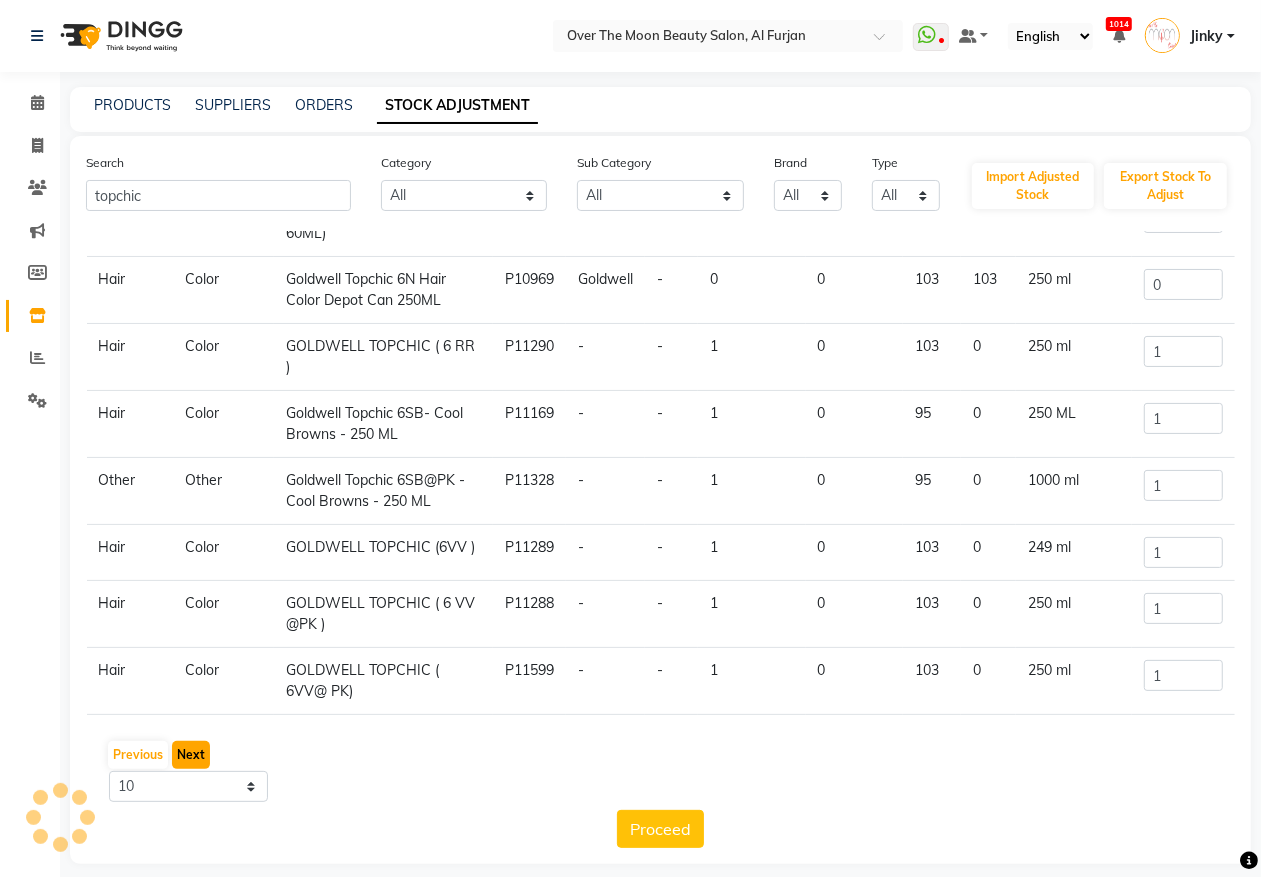 click on "Next" 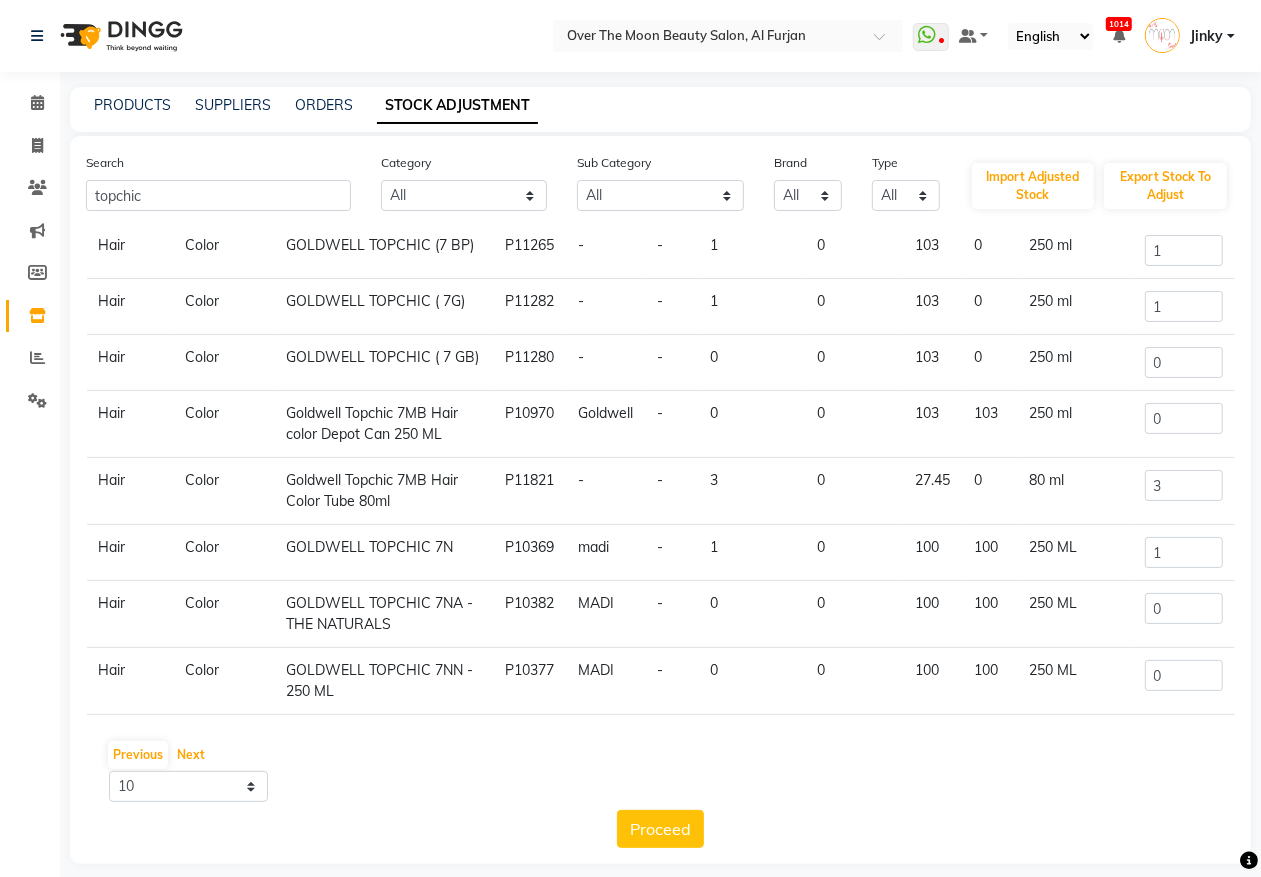 scroll, scrollTop: 223, scrollLeft: 0, axis: vertical 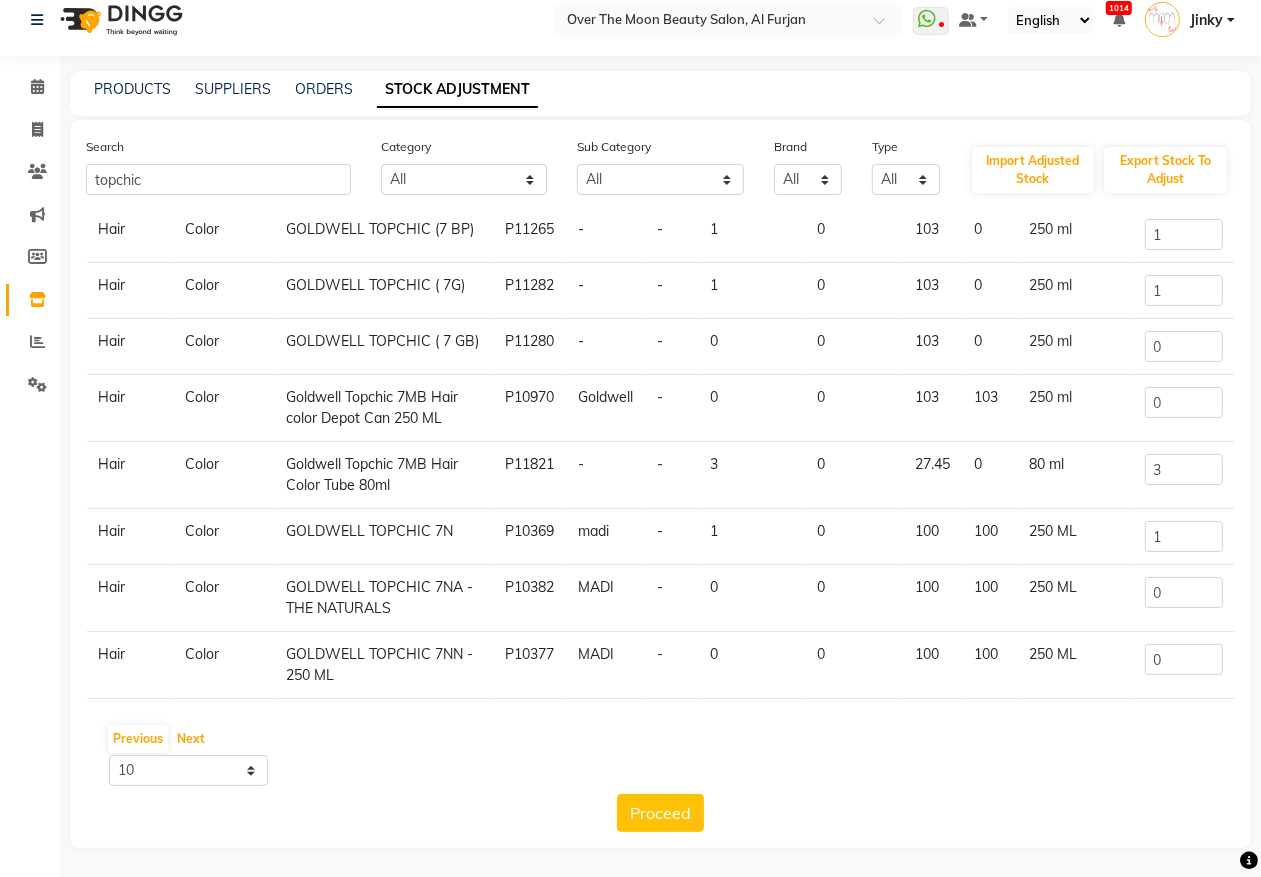 drag, startPoint x: 186, startPoint y: 733, endPoint x: 220, endPoint y: 703, distance: 45.343136 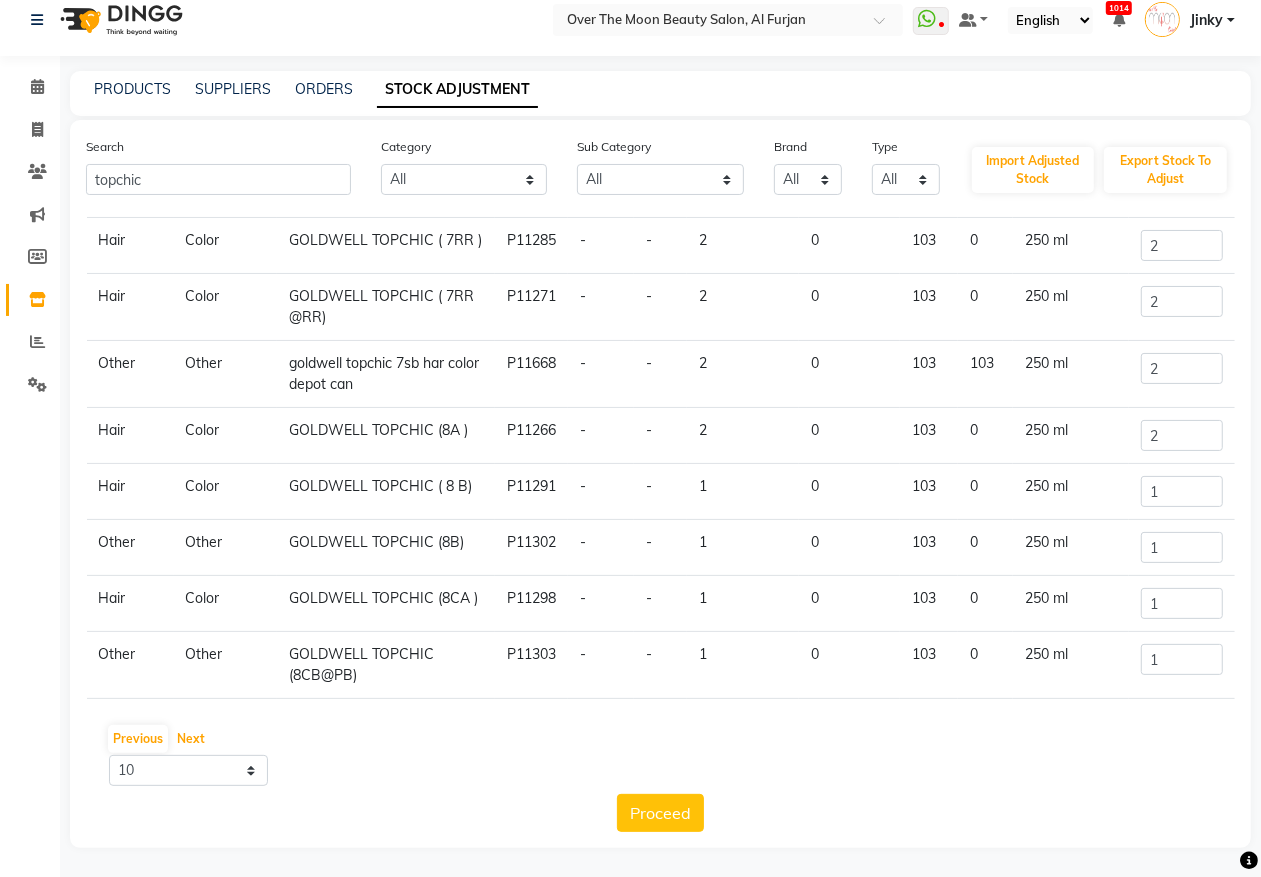 scroll, scrollTop: 235, scrollLeft: 0, axis: vertical 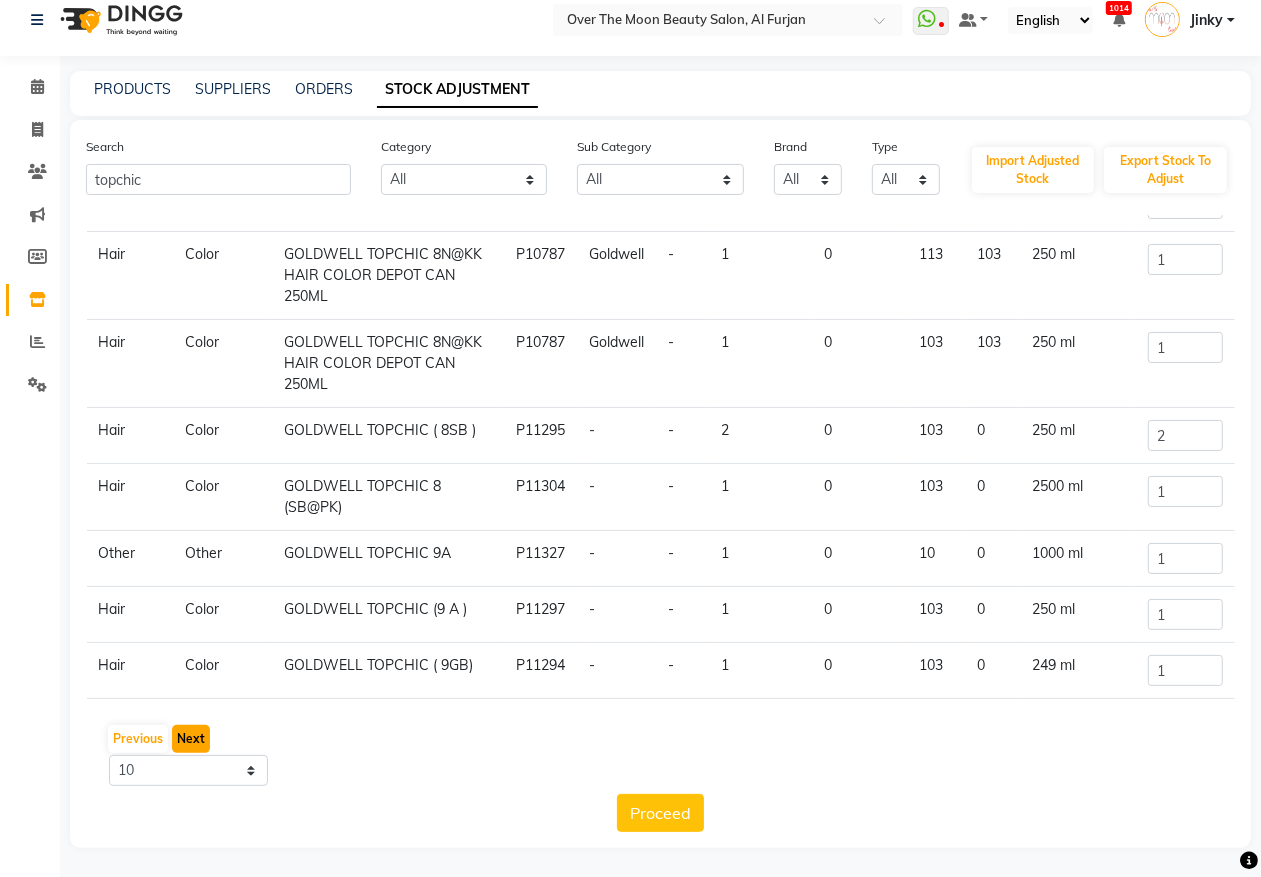 click on "Next" 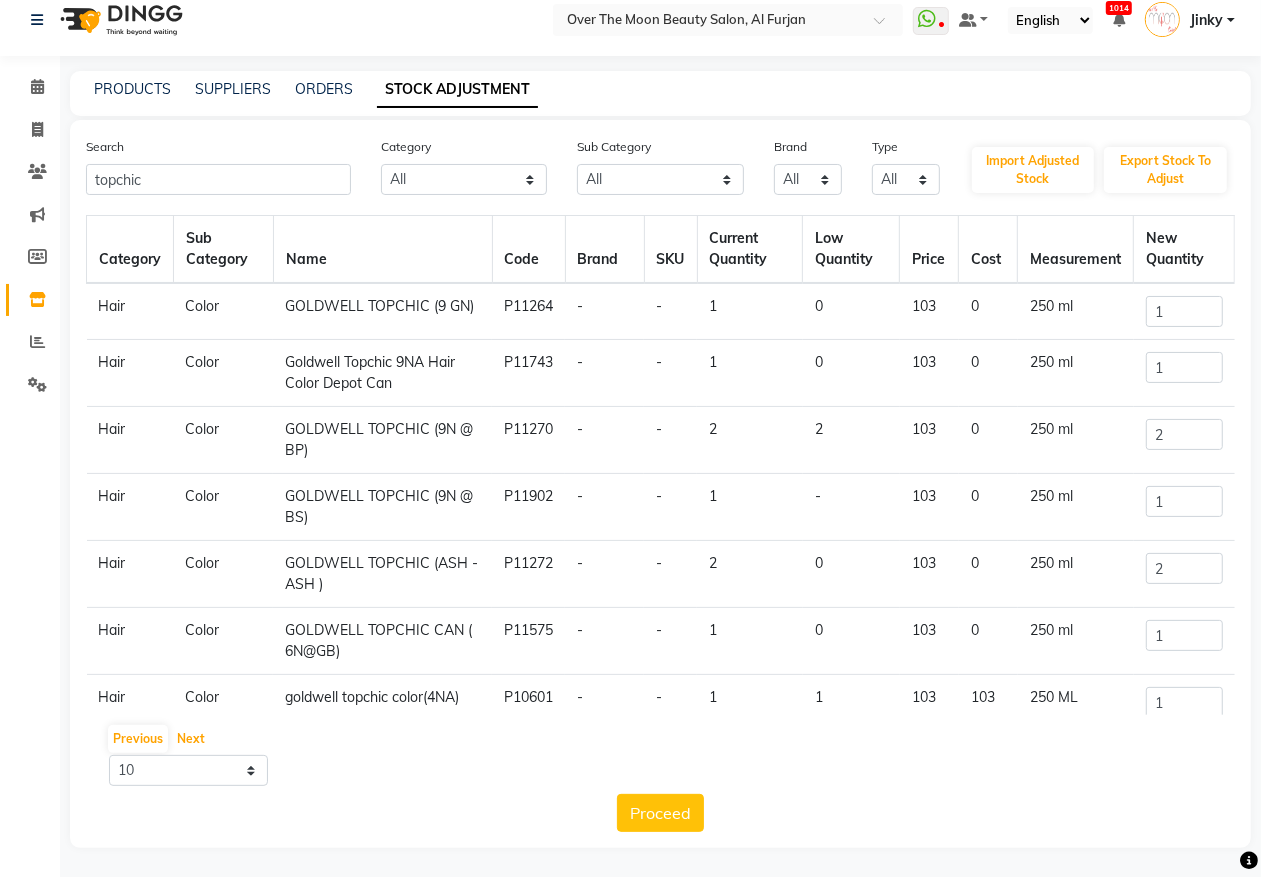scroll, scrollTop: 277, scrollLeft: 0, axis: vertical 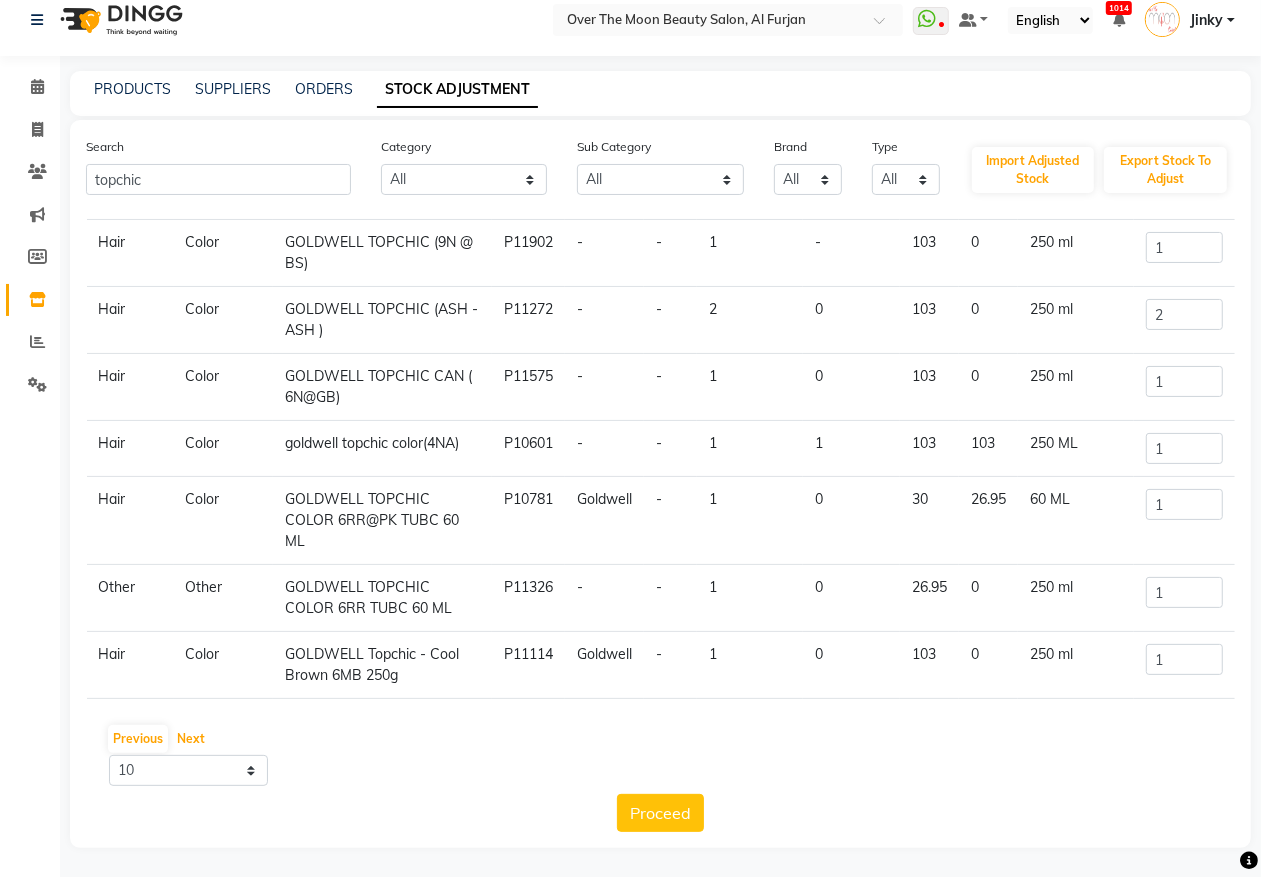 drag, startPoint x: 197, startPoint y: 733, endPoint x: 223, endPoint y: 715, distance: 31.622776 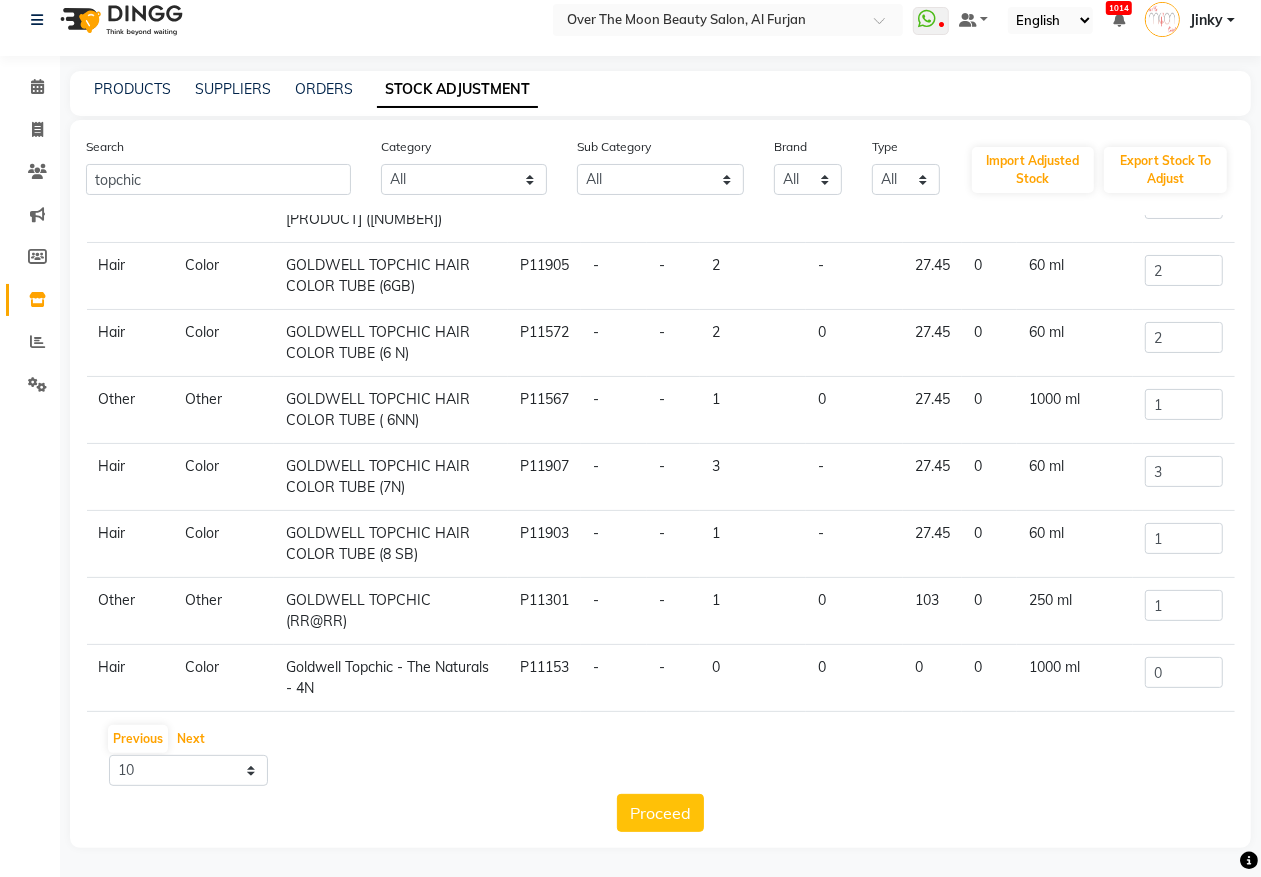 scroll, scrollTop: 256, scrollLeft: 0, axis: vertical 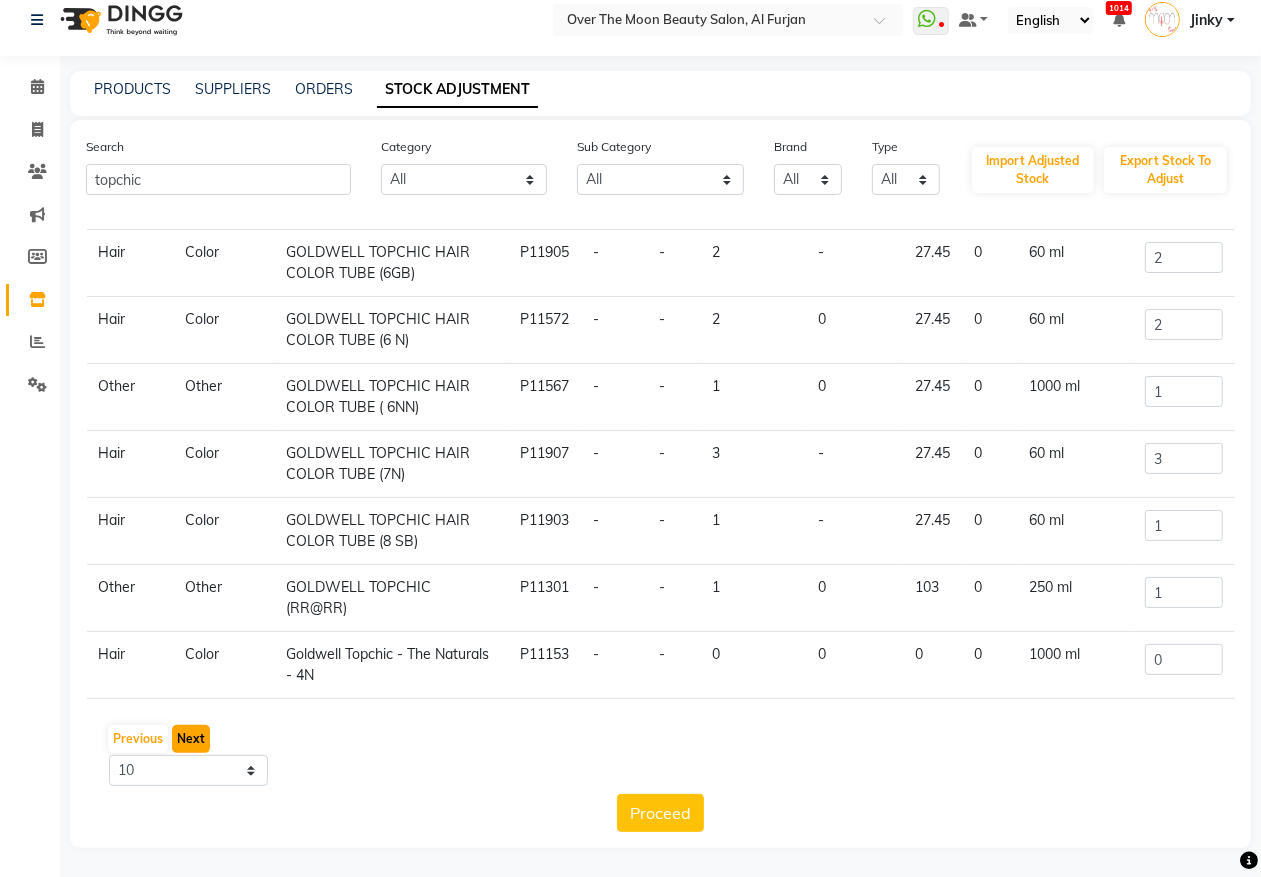click on "Next" 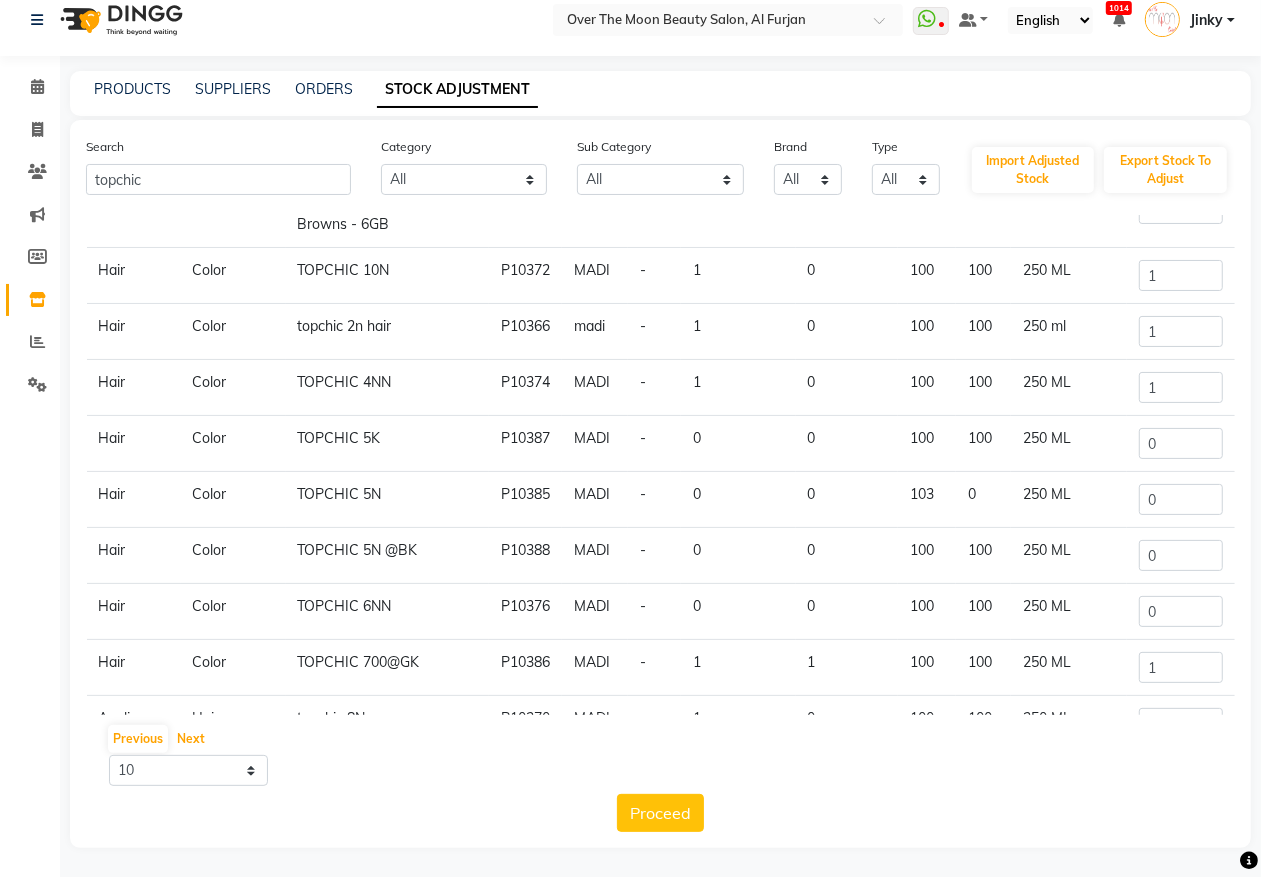 scroll, scrollTop: 157, scrollLeft: 0, axis: vertical 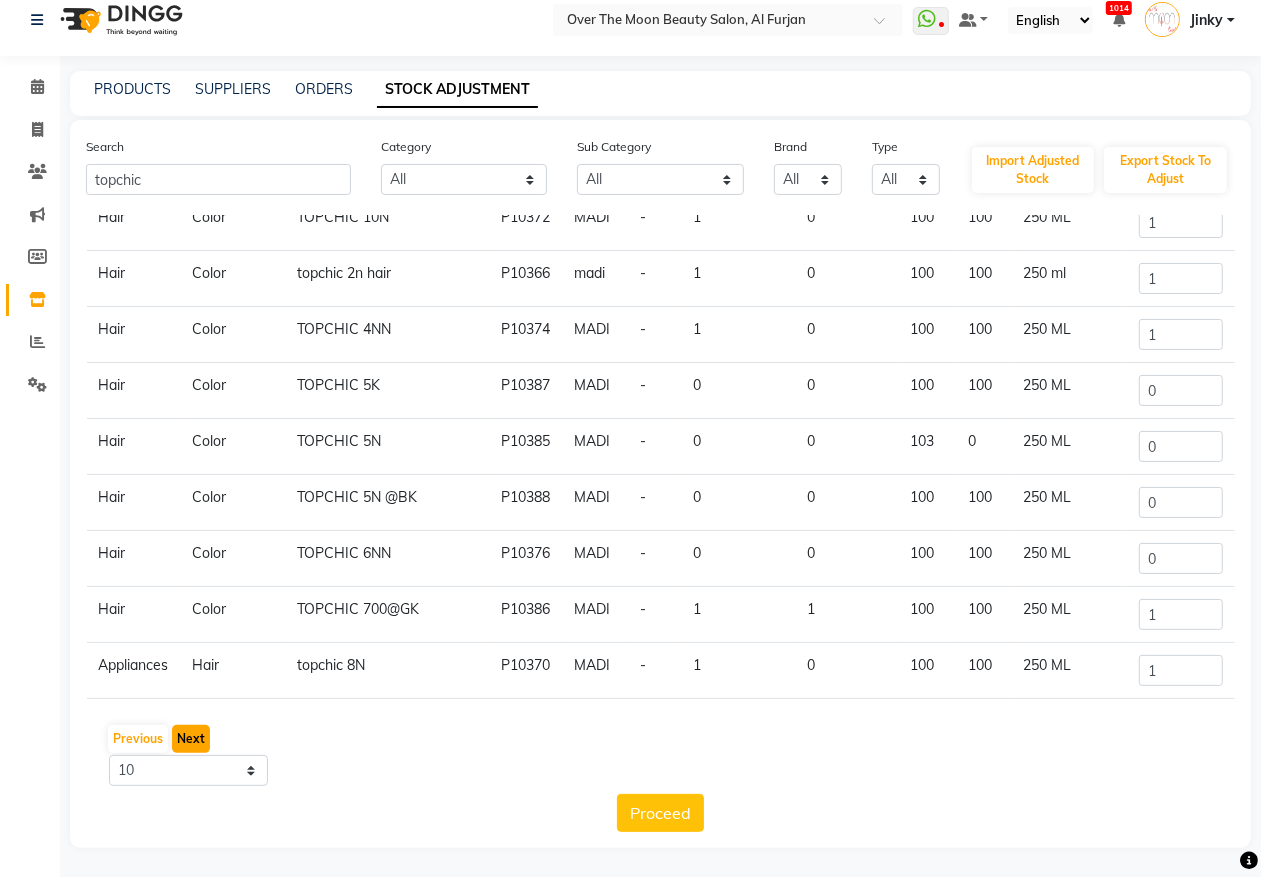 click on "Next" 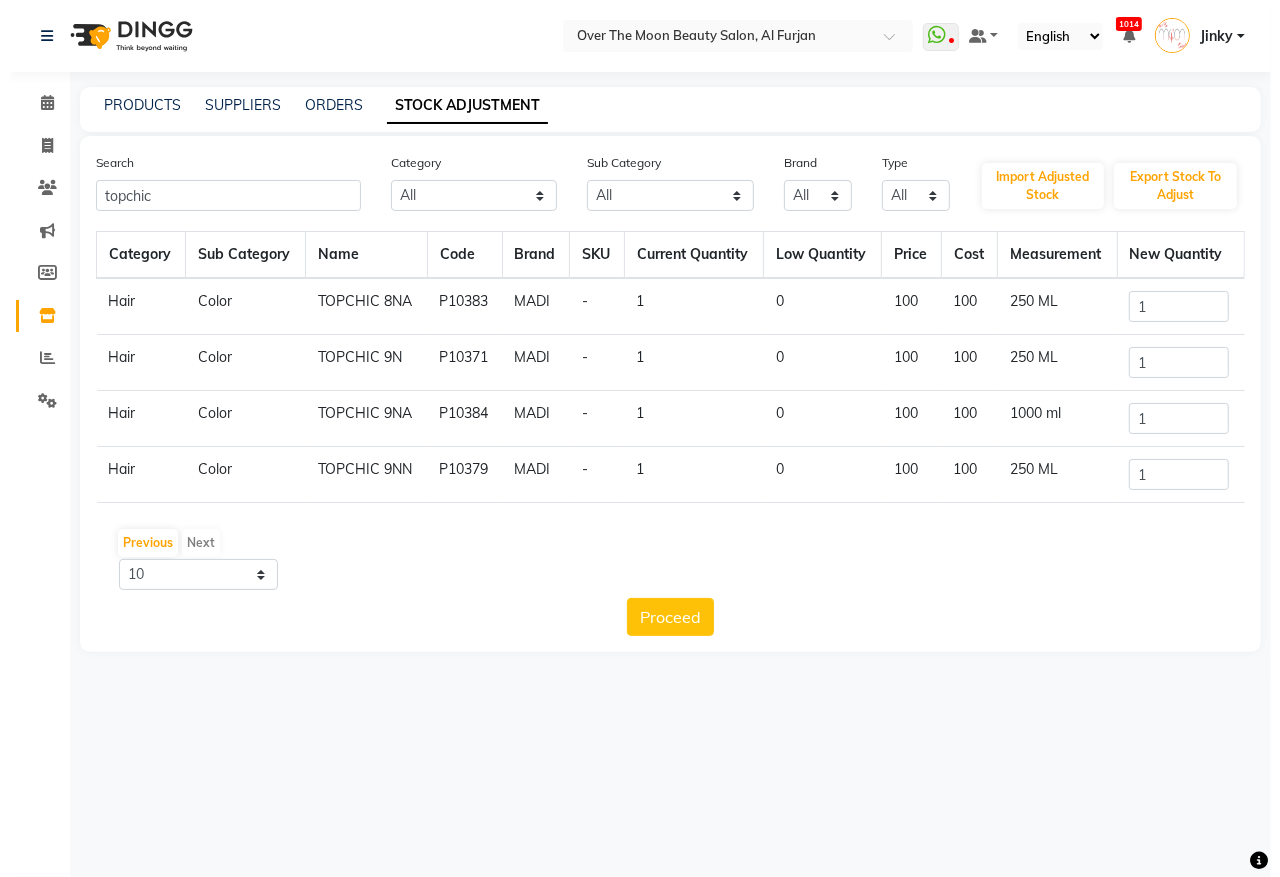 scroll, scrollTop: 0, scrollLeft: 0, axis: both 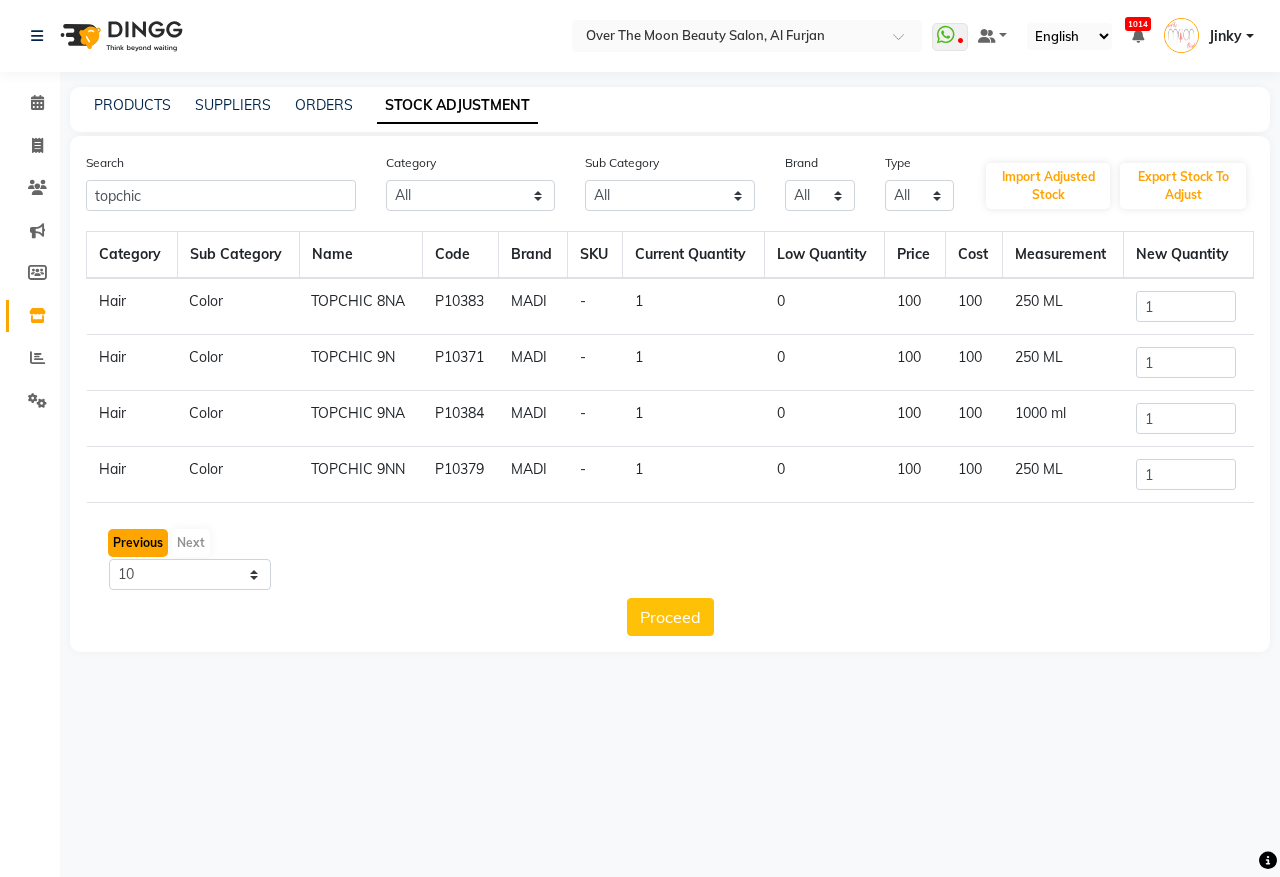 click on "Previous" 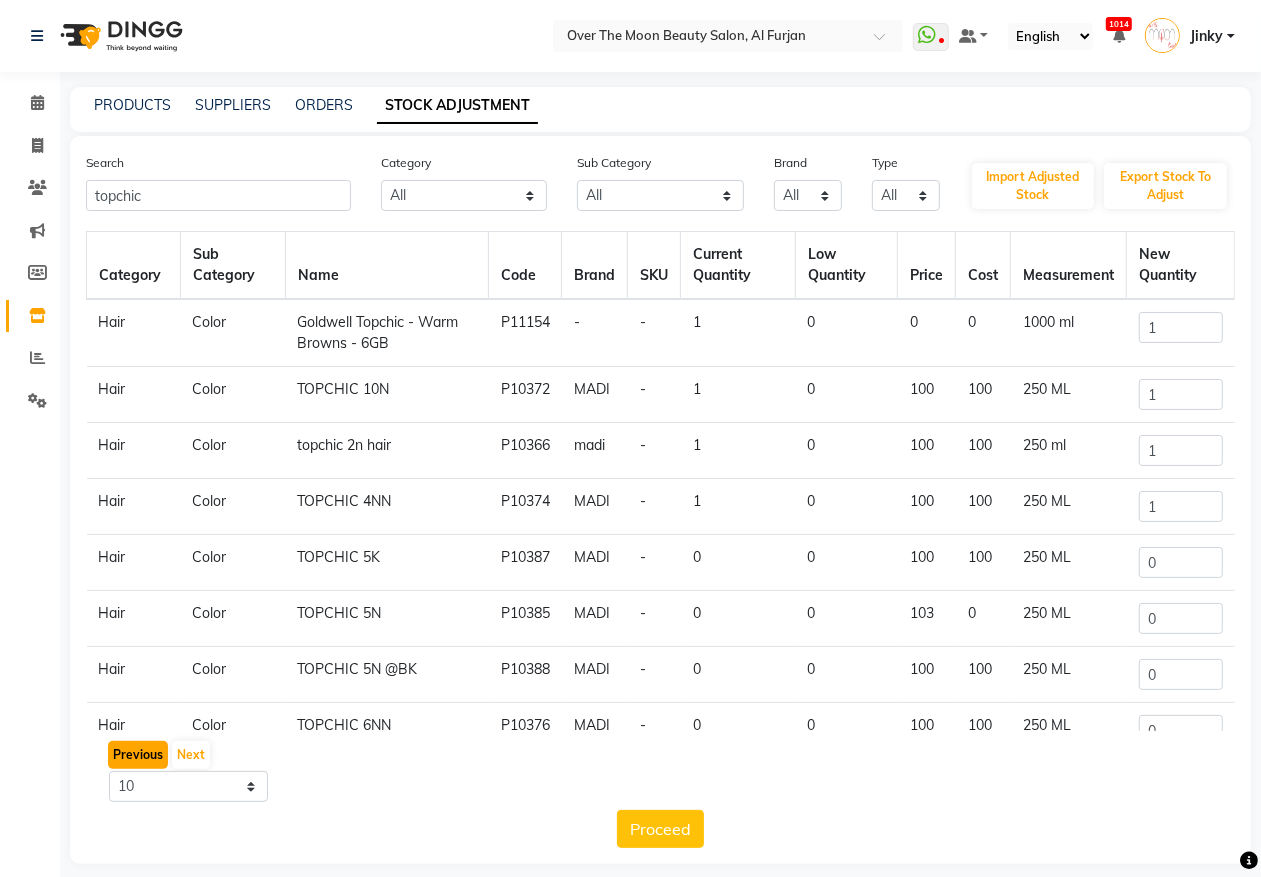 click on "Previous" 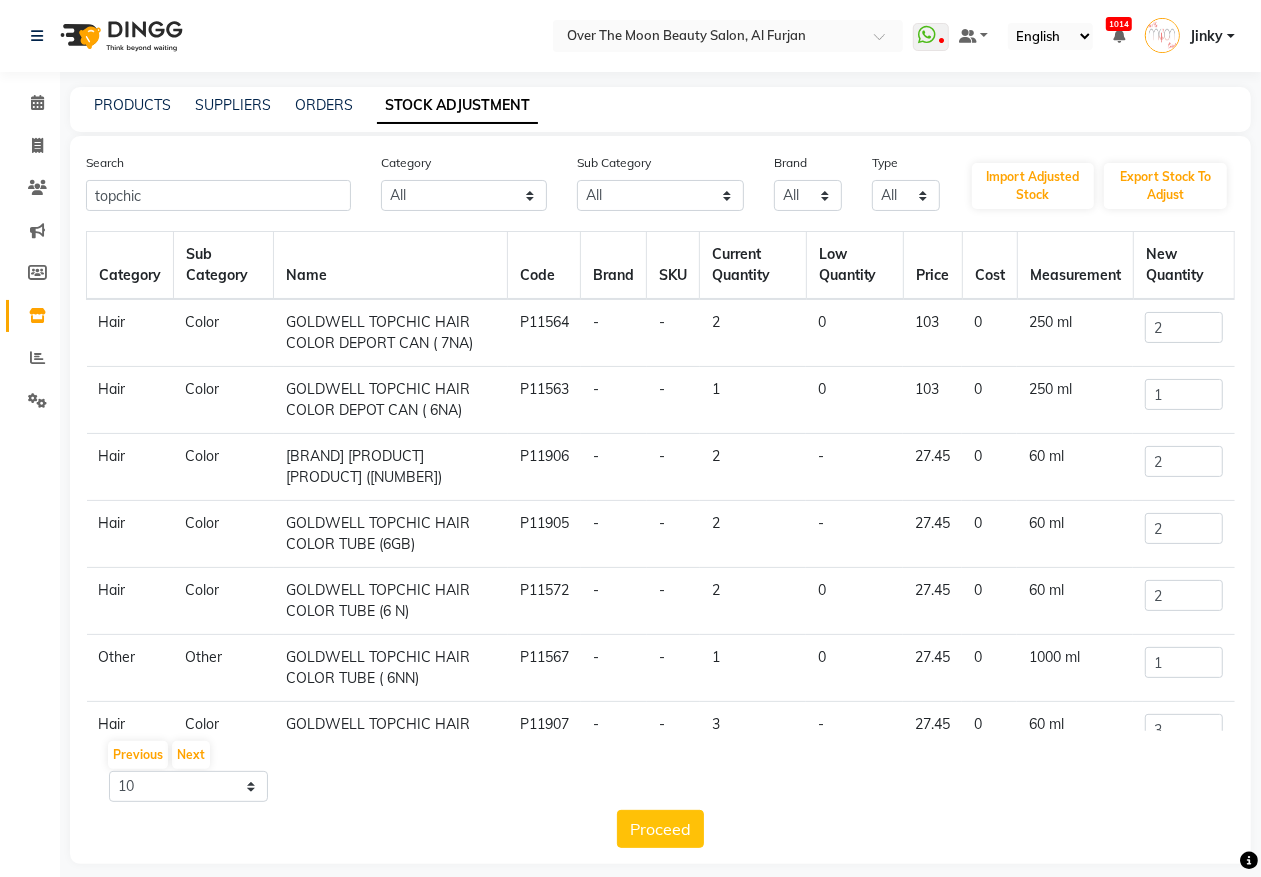 drag, startPoint x: 283, startPoint y: 515, endPoint x: 460, endPoint y: 551, distance: 180.62392 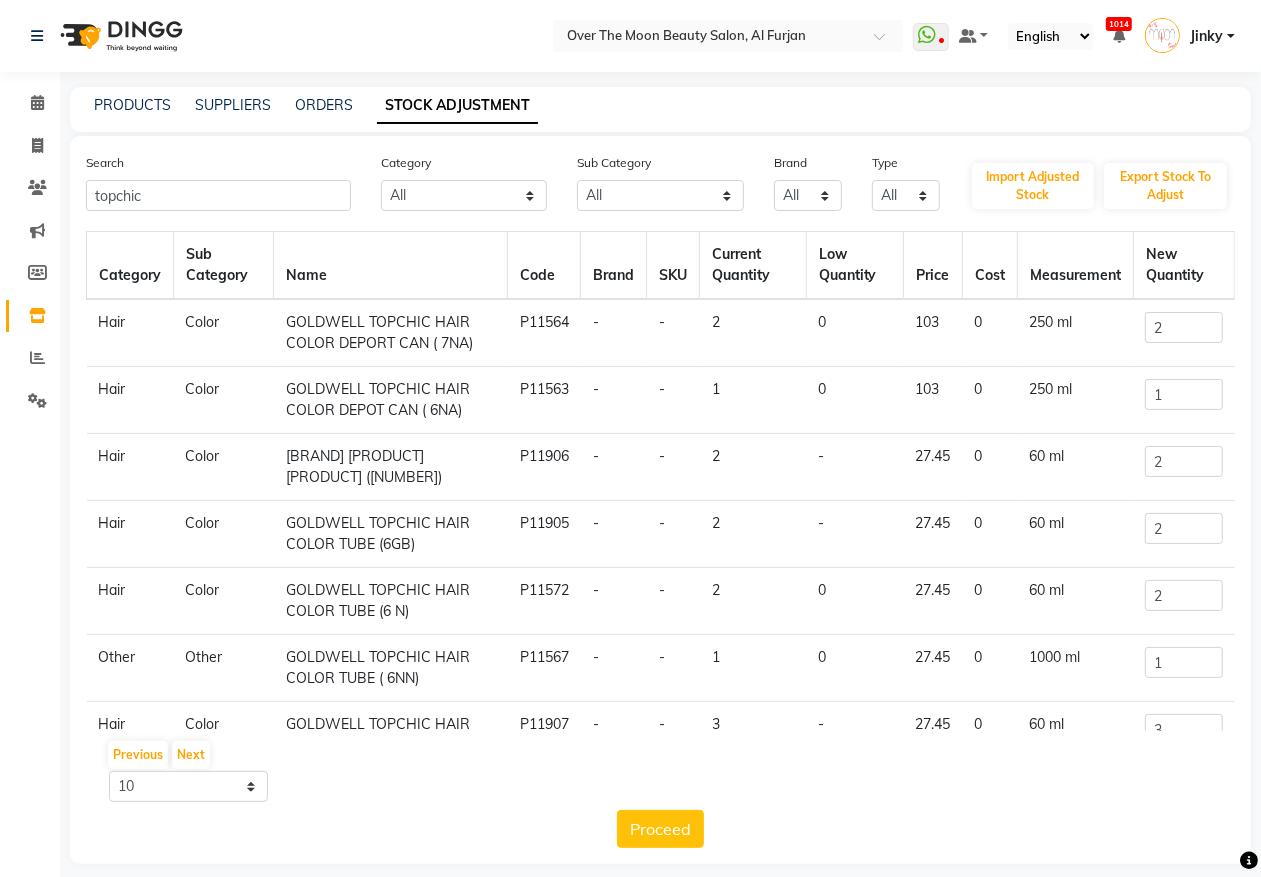 copy on "GOLDWELL TOPCHIC HAIR COLOR TUBE (6GB)" 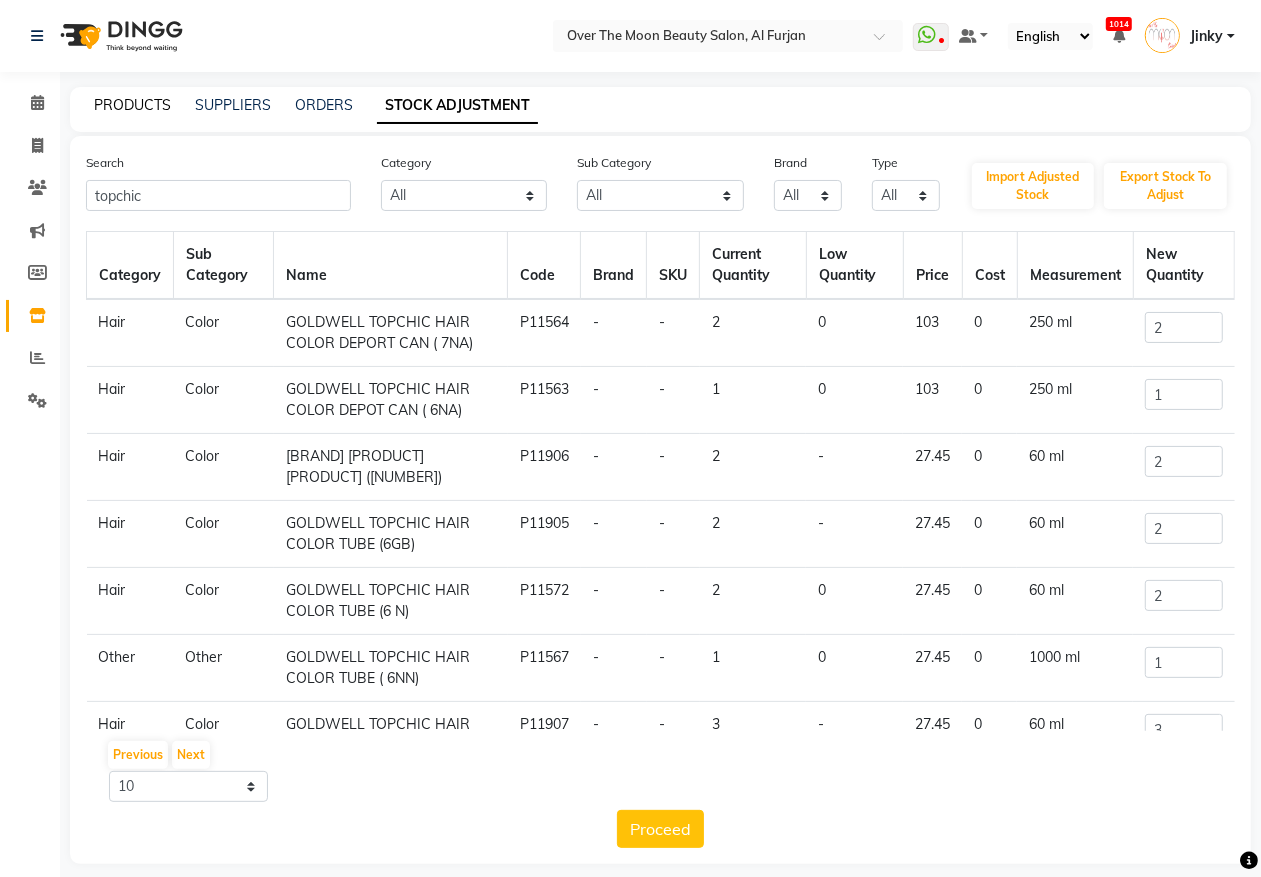 click on "PRODUCTS" 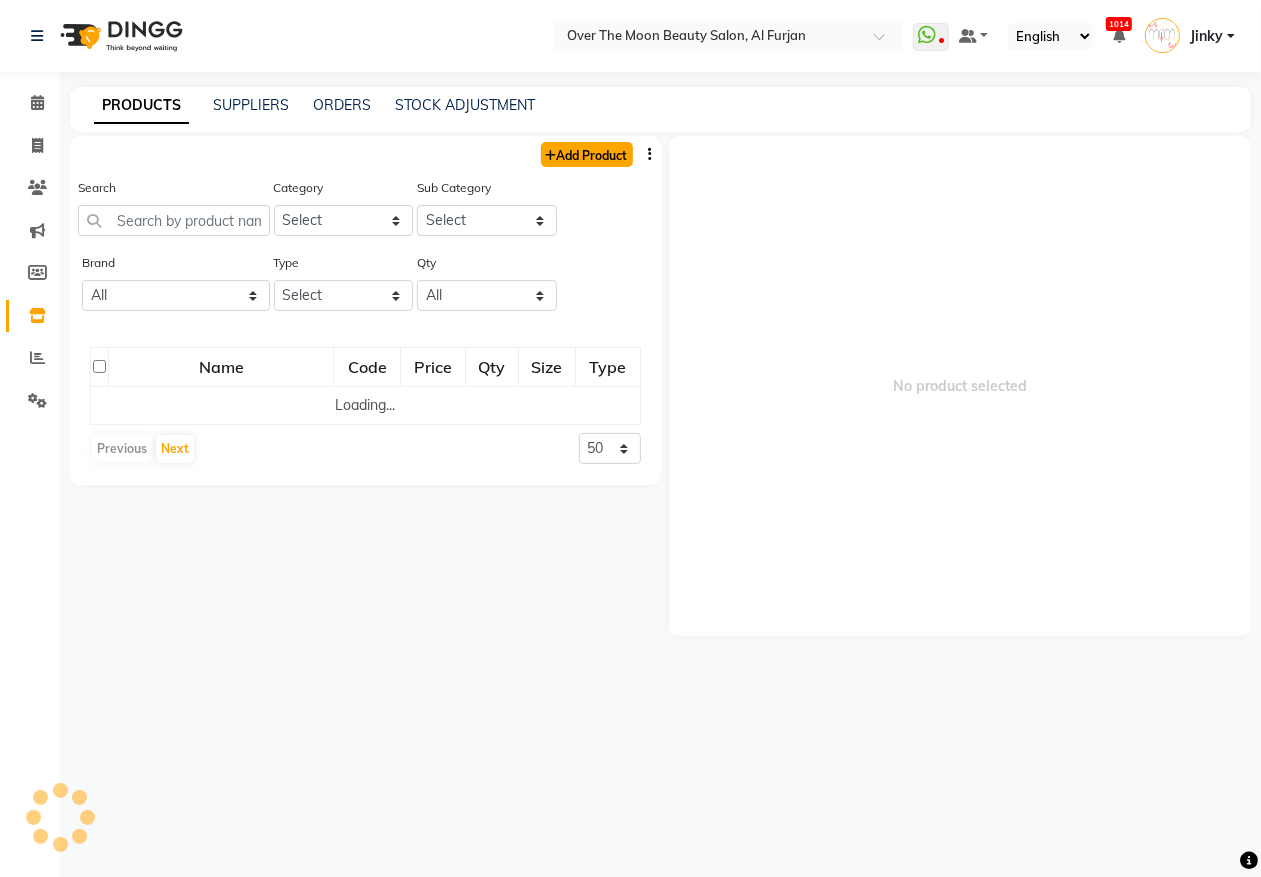 click on "Add Product" 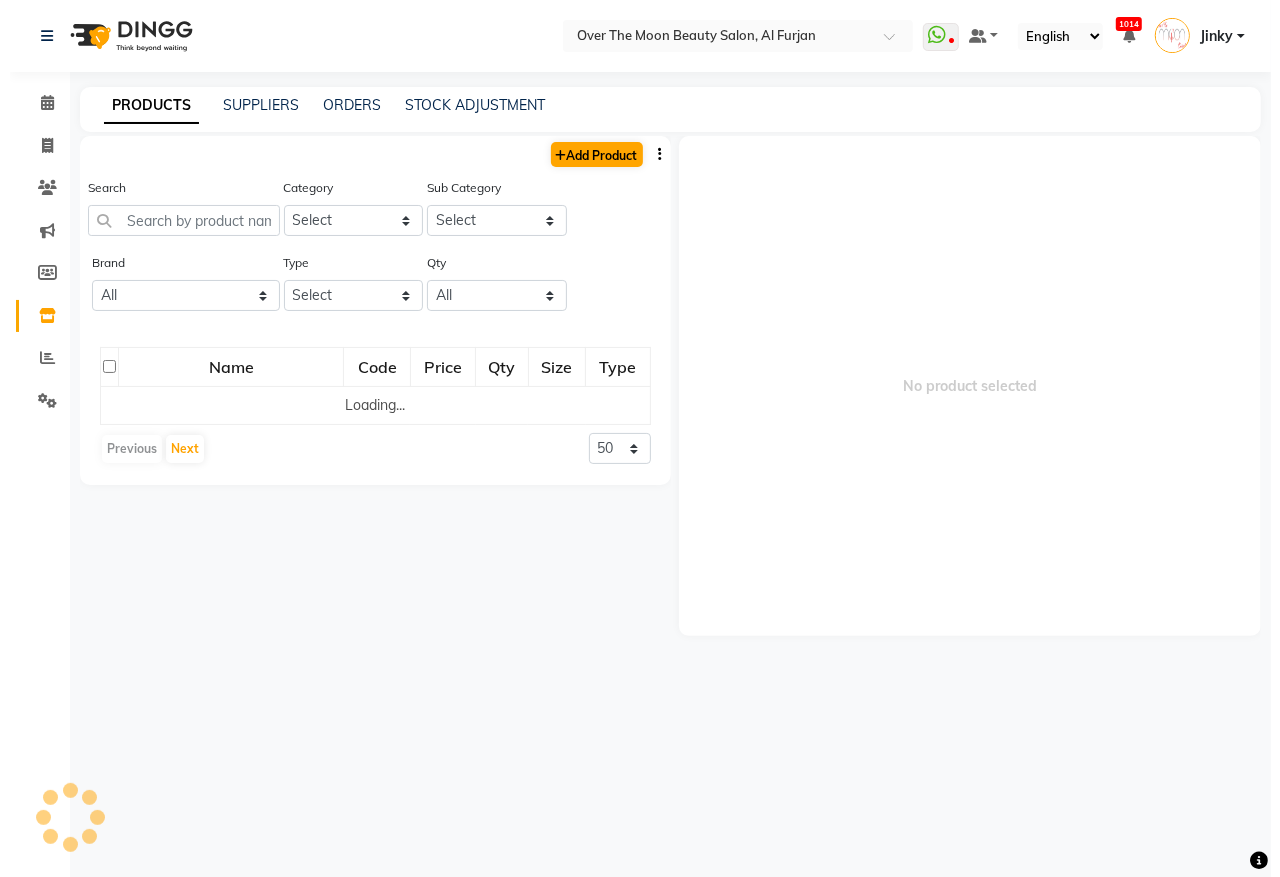 type 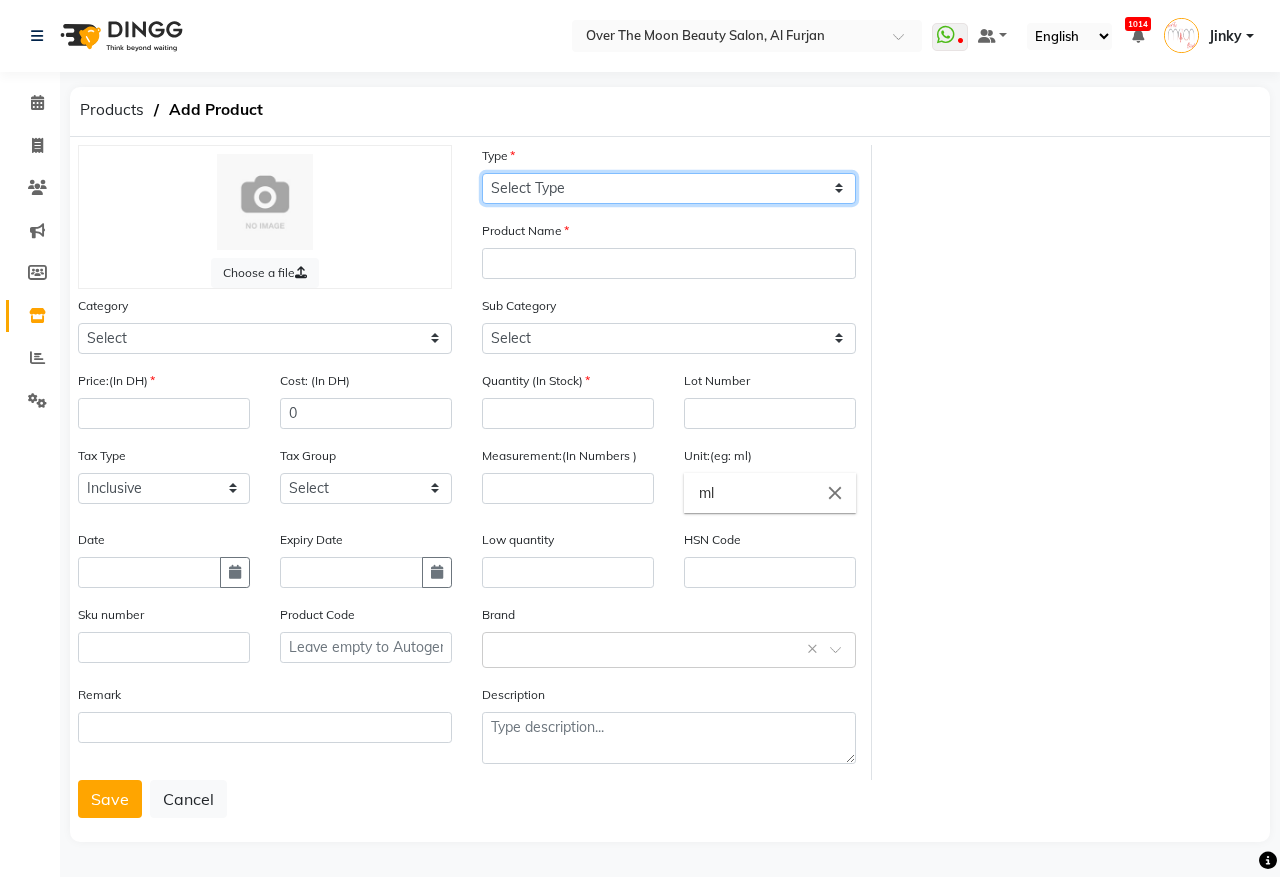 click on "Select Type Both Retail Consumable" 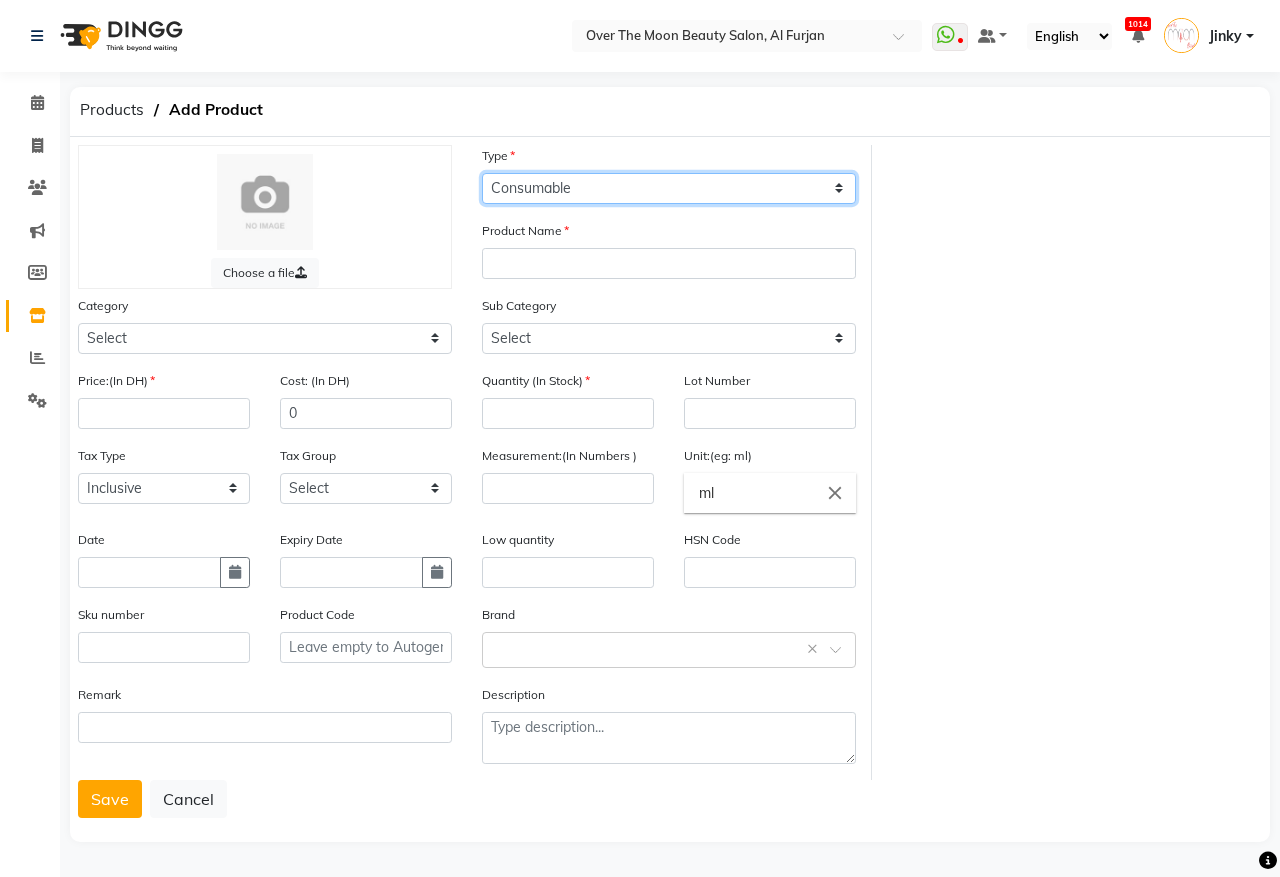 click on "Select Type Both Retail Consumable" 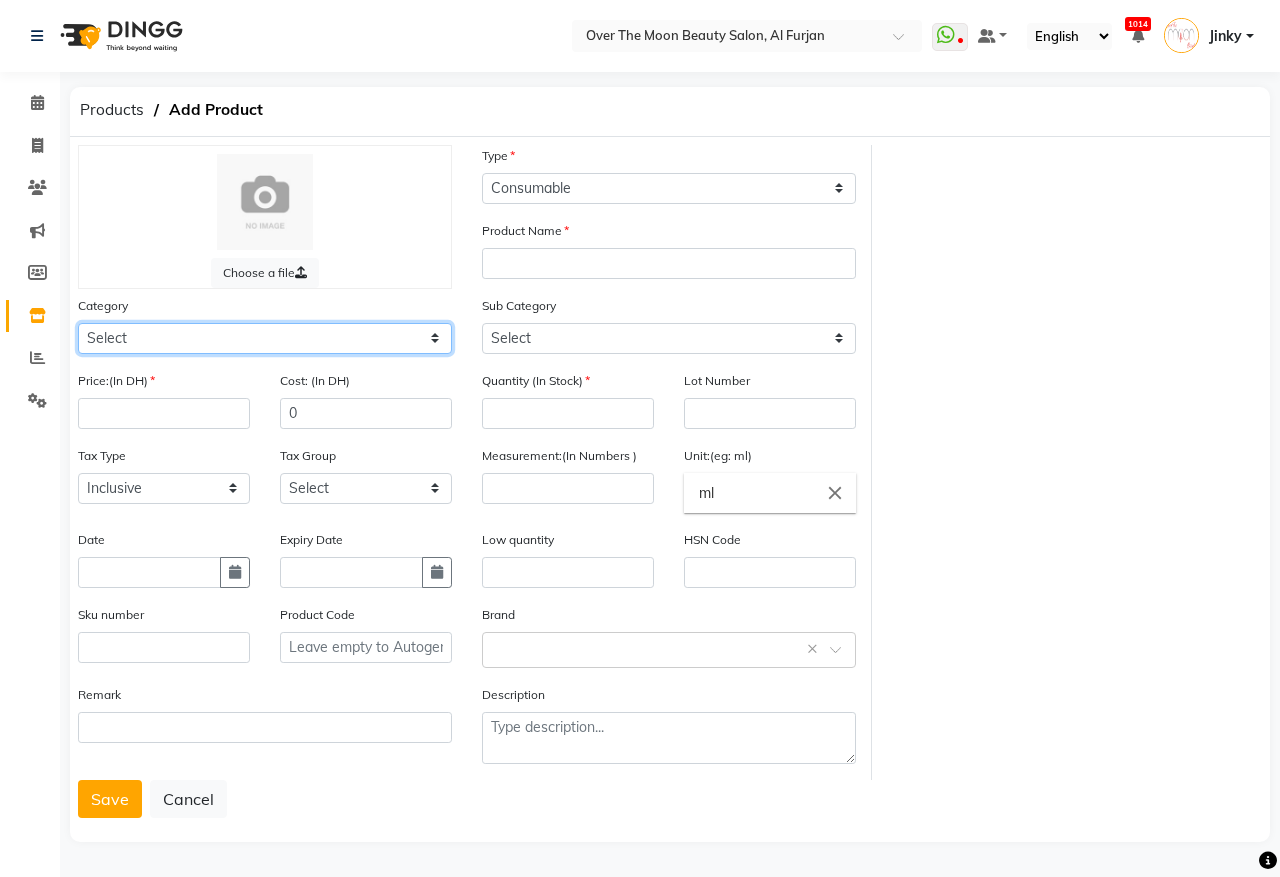 click on "Select Hair Skin Makeup Personal Care Appliances Beard Waxing Disposable Threading Hands and Feet Beauty Planet Botox Cadiveu Casmara Cheryls Loreal Olaplex Other" 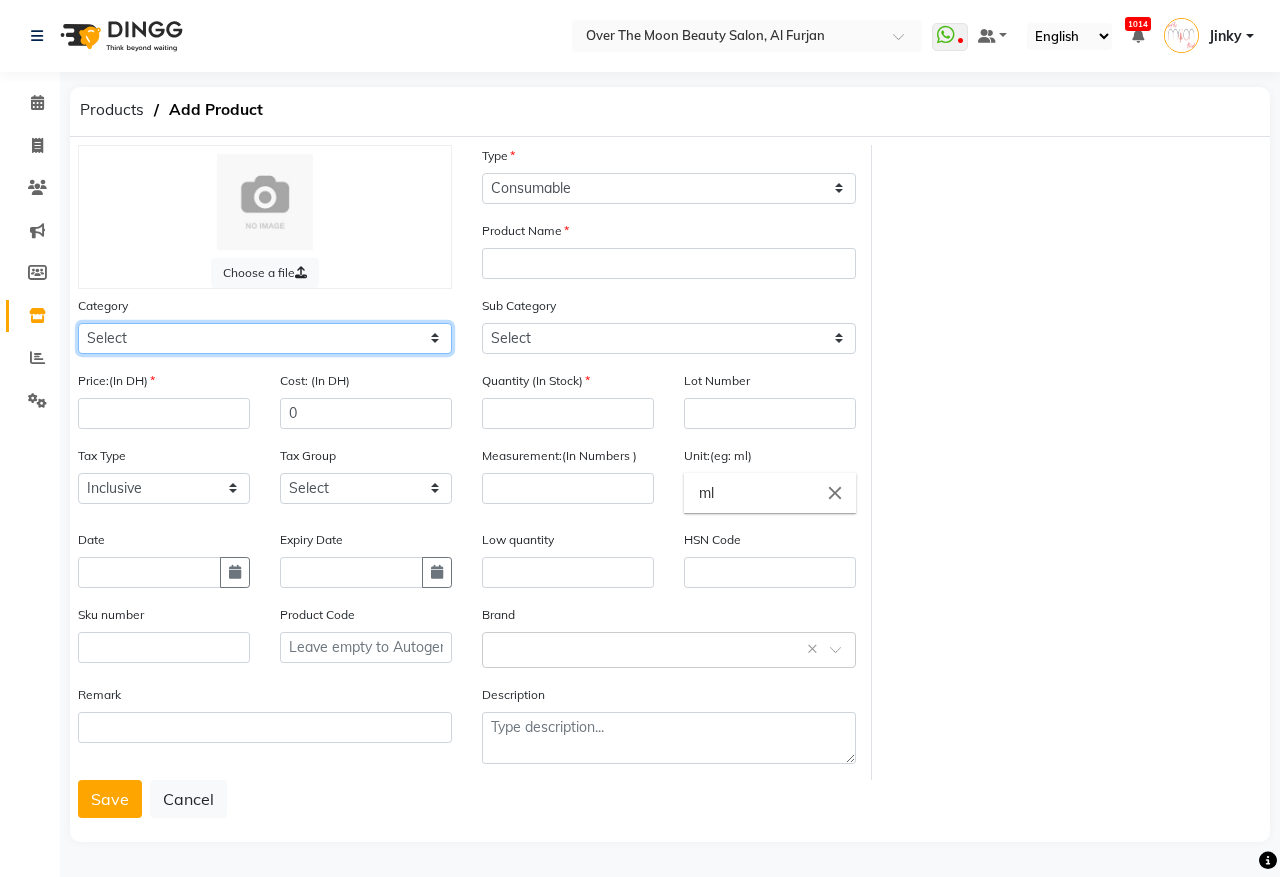 click on "Select Hair Skin Makeup Personal Care Appliances Beard Waxing Disposable Threading Hands and Feet Beauty Planet Botox Cadiveu Casmara Cheryls Loreal Olaplex Other" 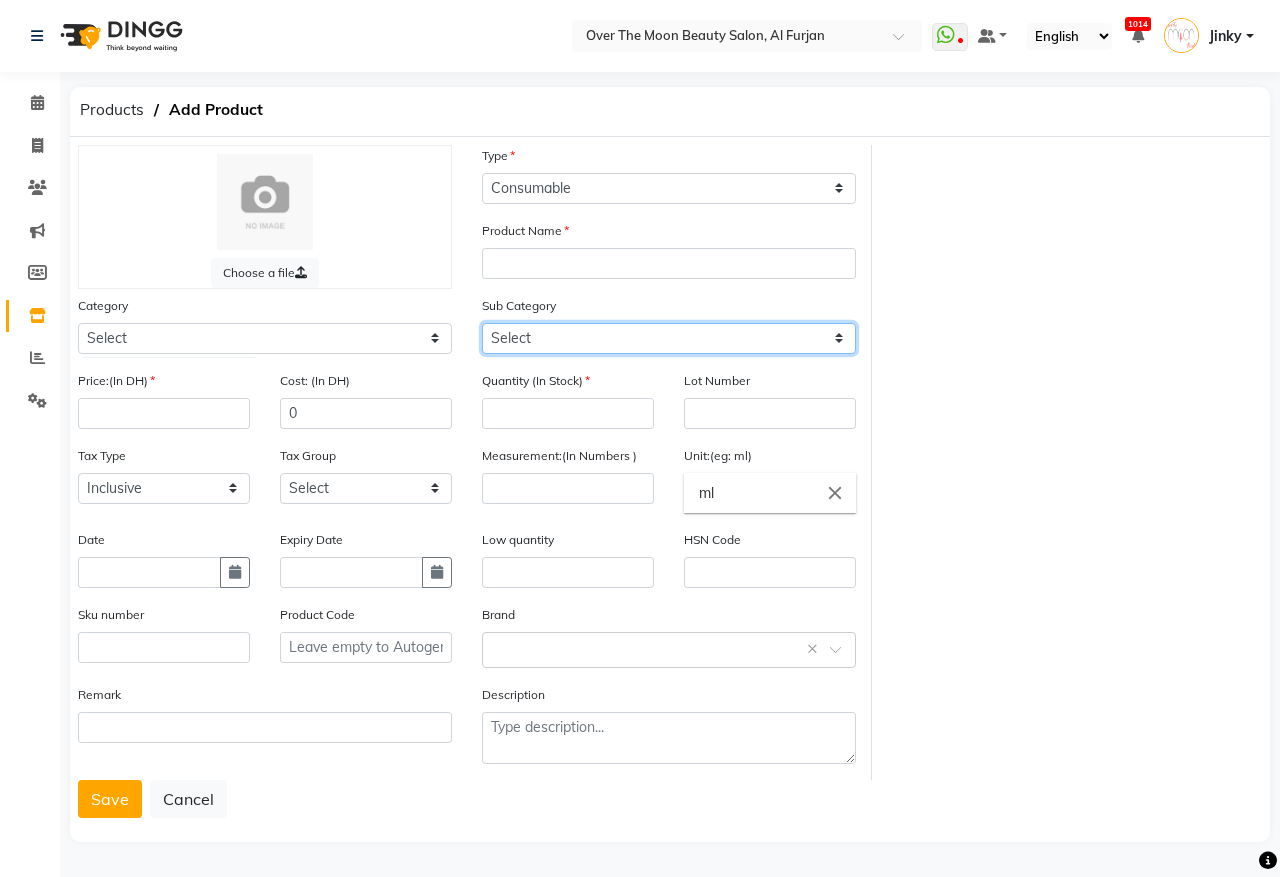 click on "Select Shampoo Conditioner Cream Mask Oil Serum Color Appliances Treatment Styling Kit & Combo Other" 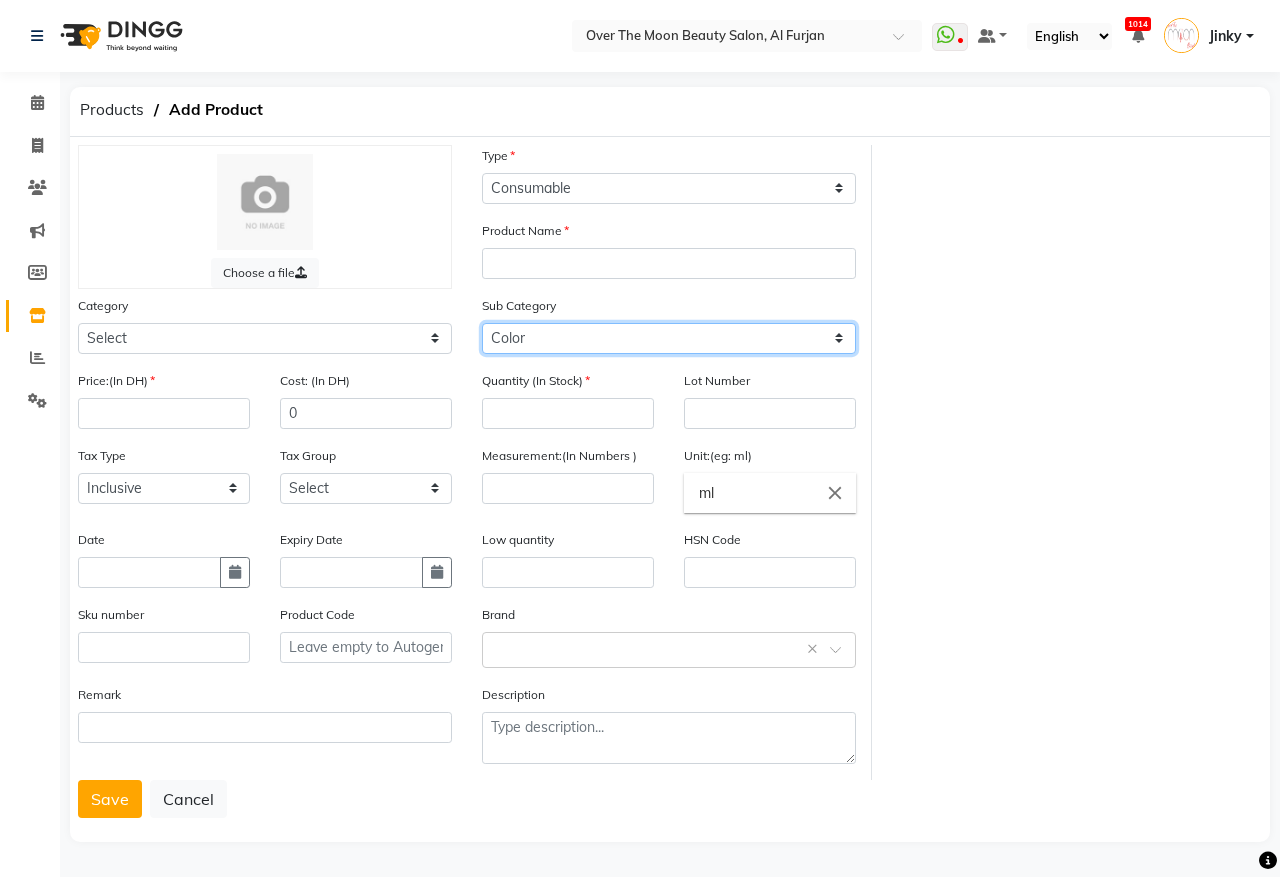 click on "Select Shampoo Conditioner Cream Mask Oil Serum Color Appliances Treatment Styling Kit & Combo Other" 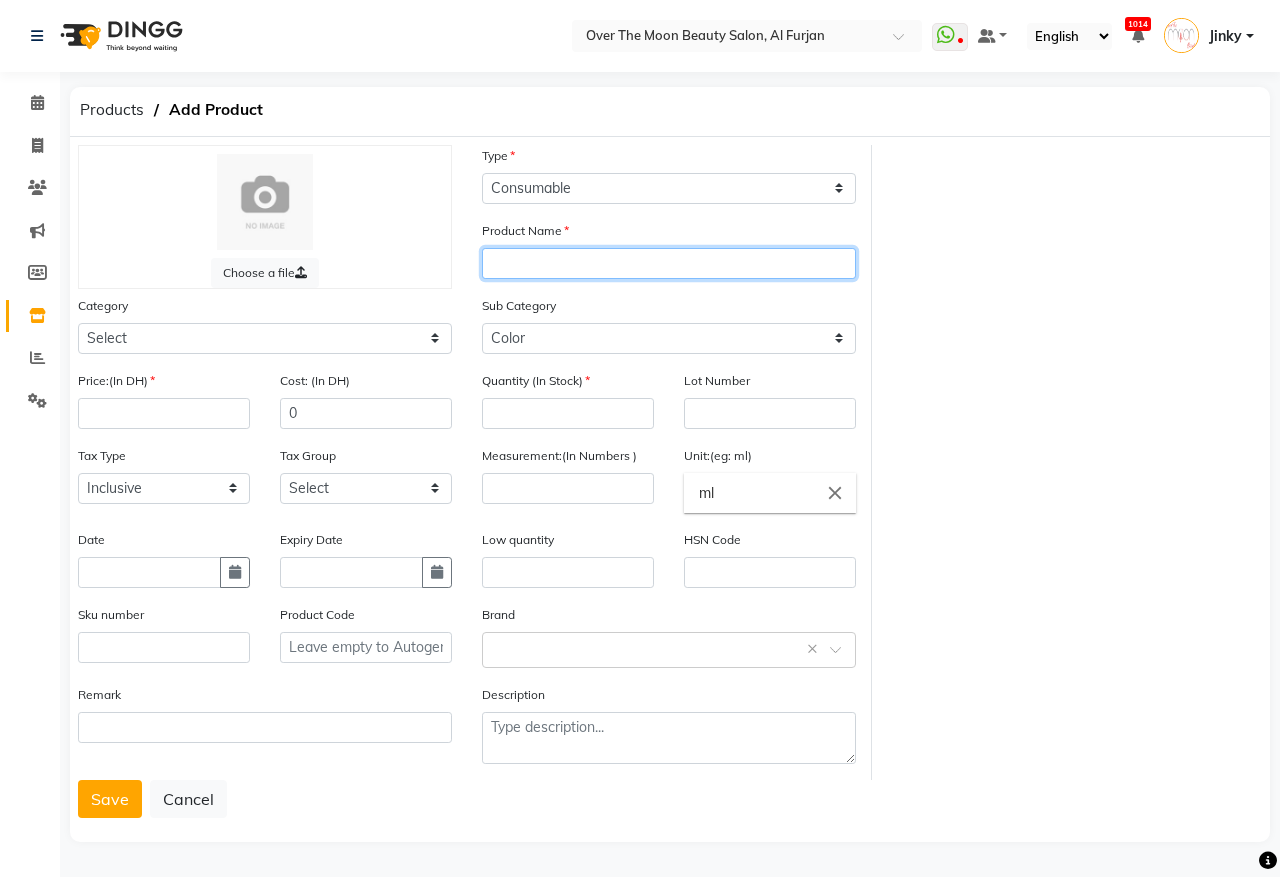 click 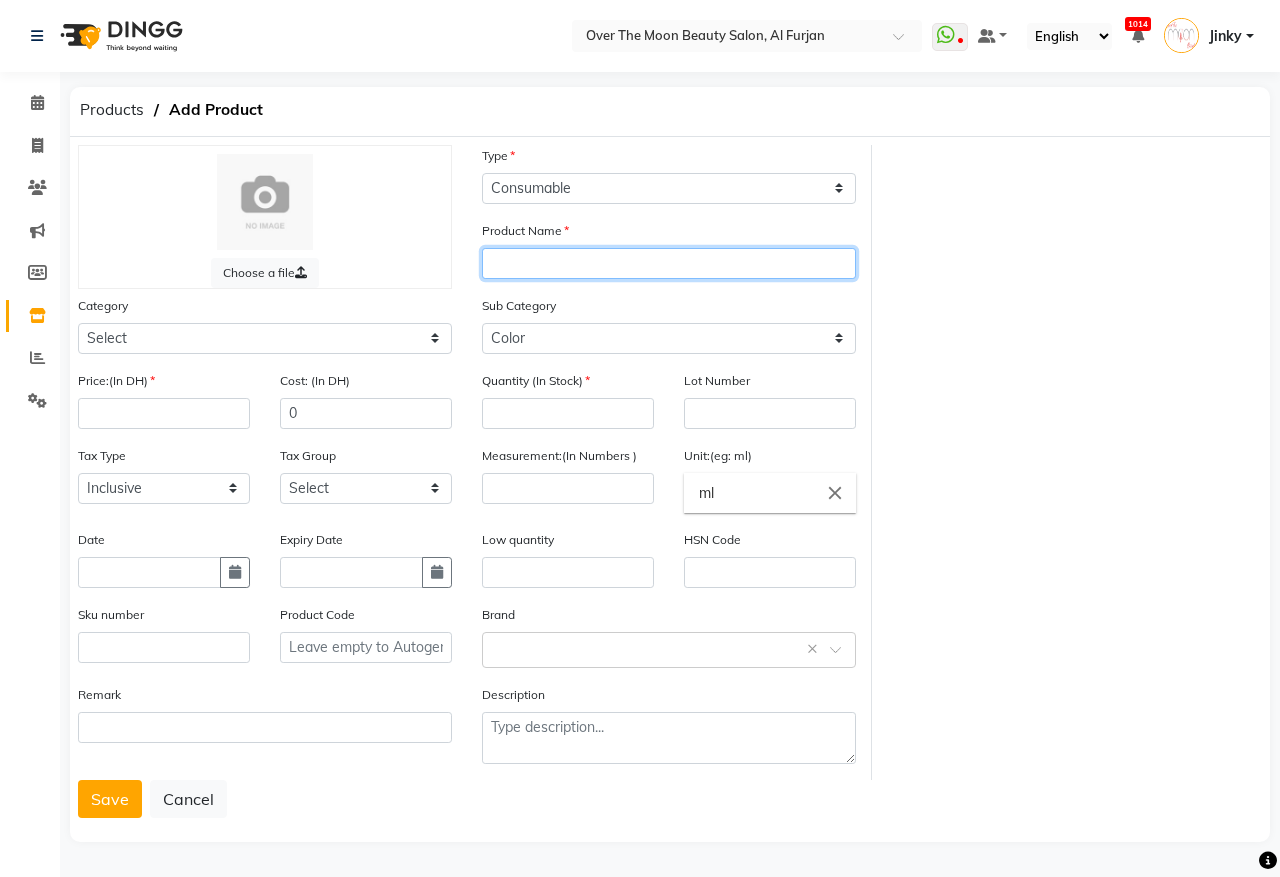 paste on "GOLDWELL TOPCHIC HAIR COLOR TUBE (6GB)" 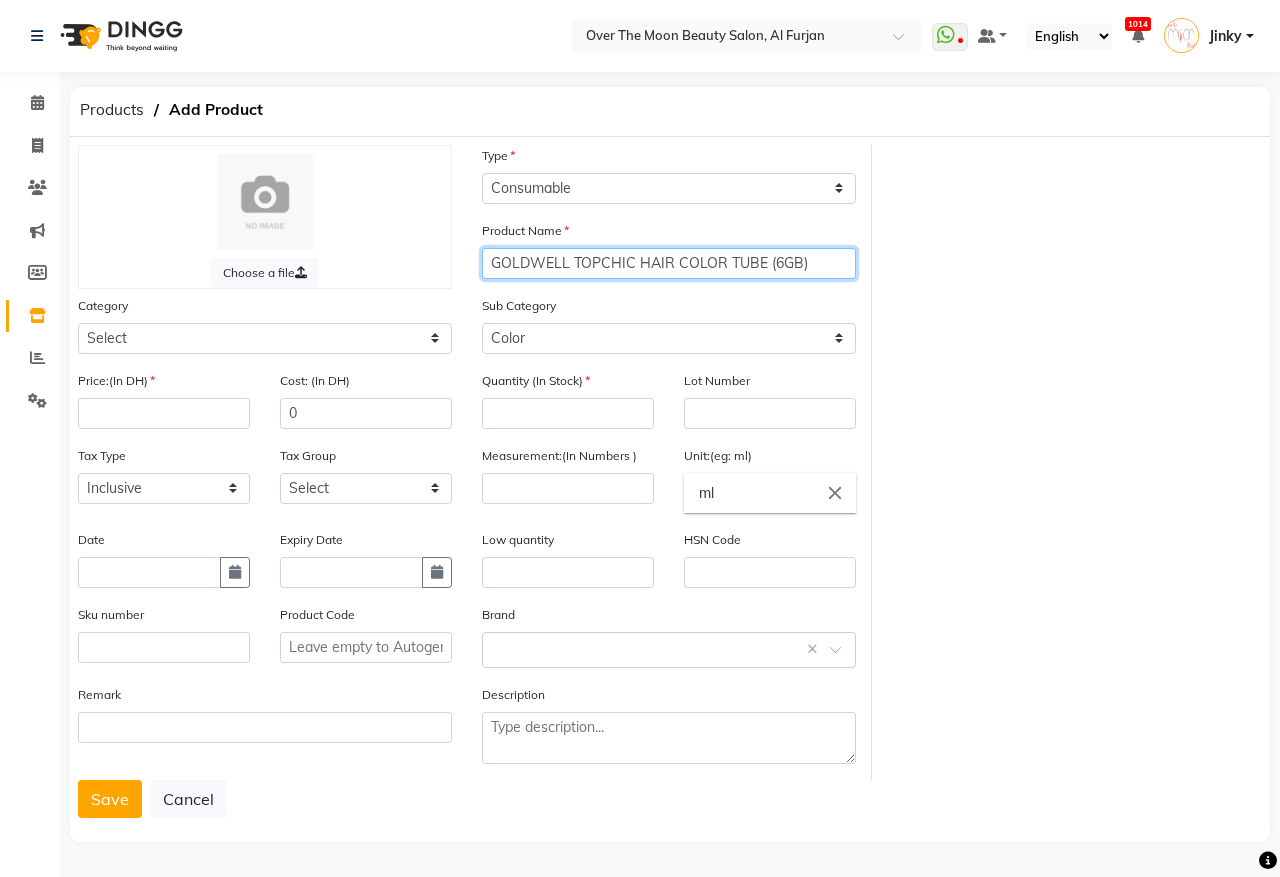 drag, startPoint x: 796, startPoint y: 260, endPoint x: 775, endPoint y: 266, distance: 21.84033 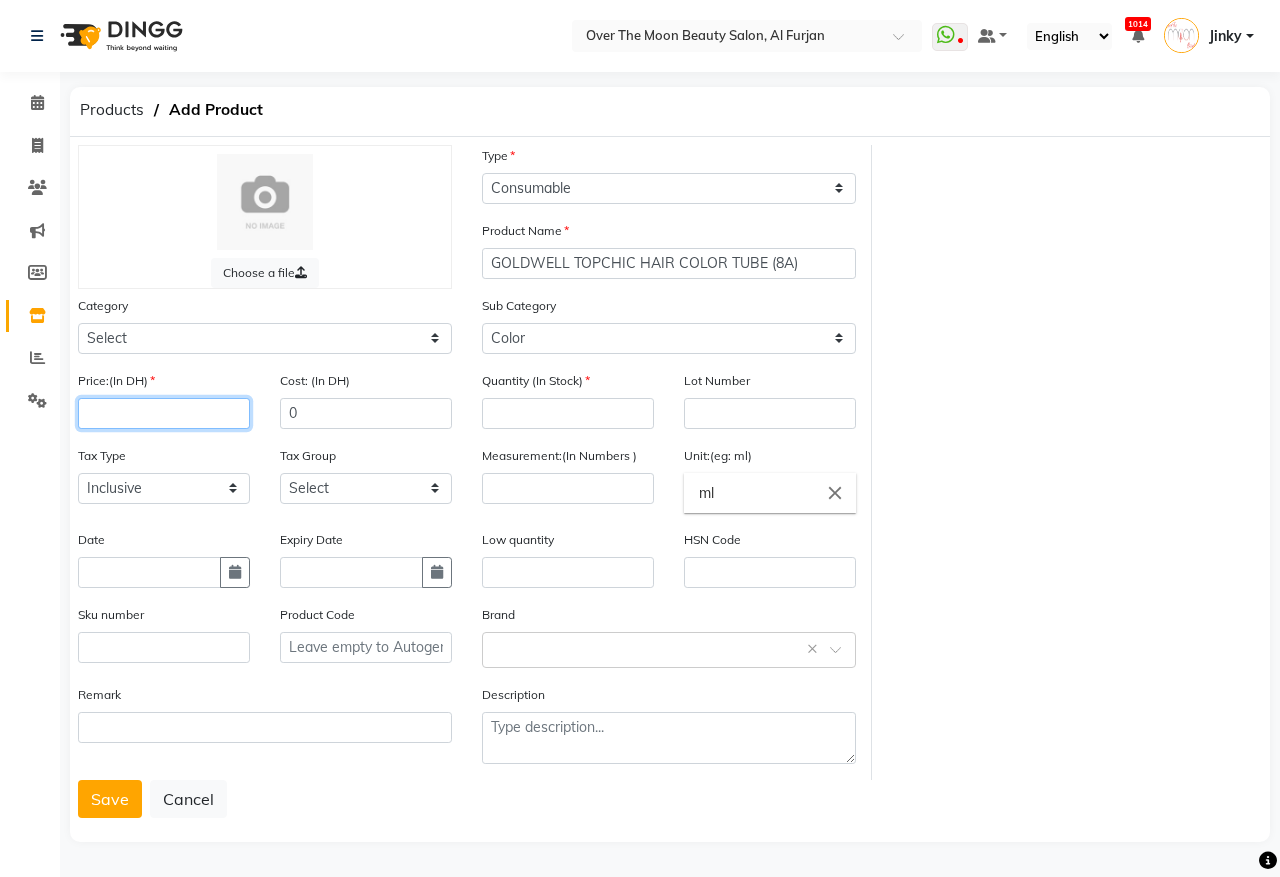 click 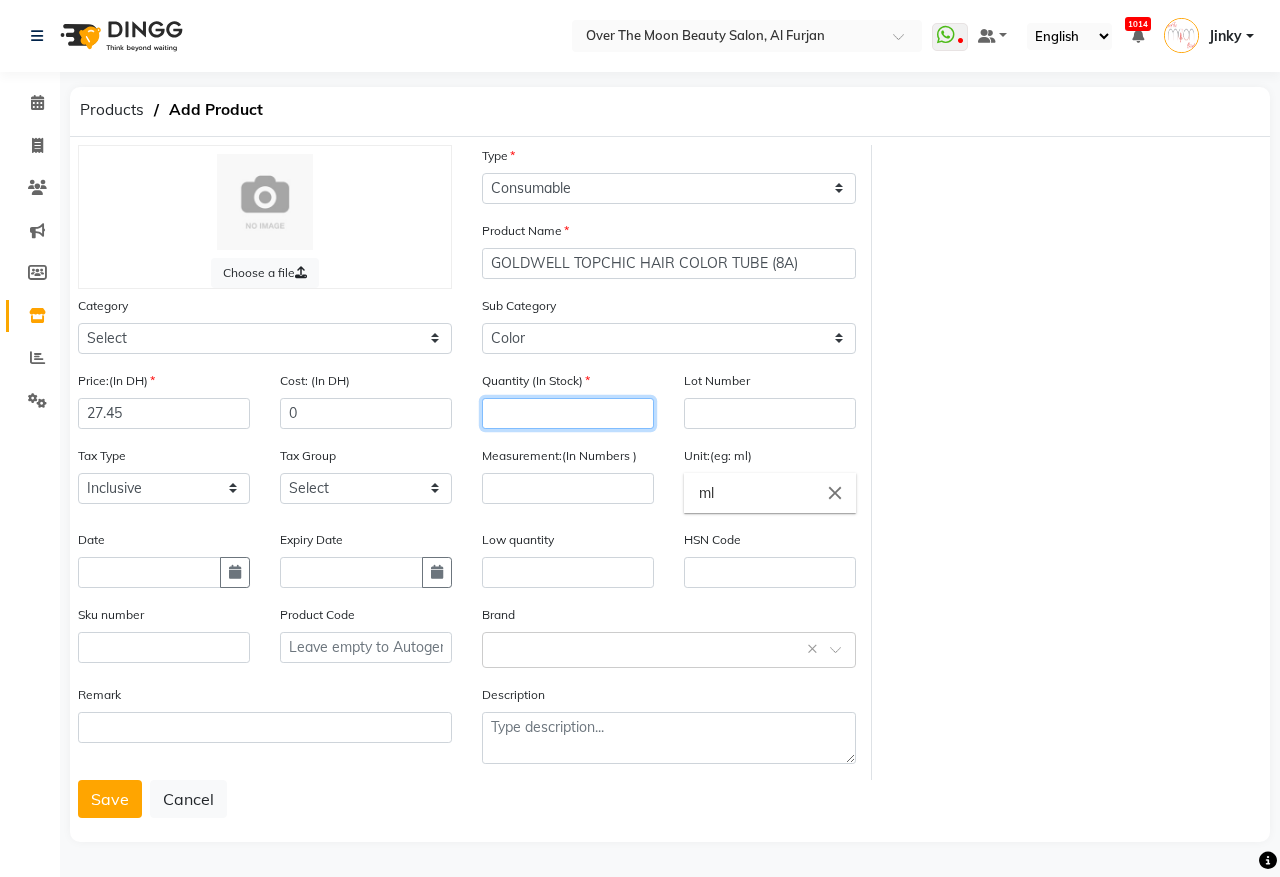 click 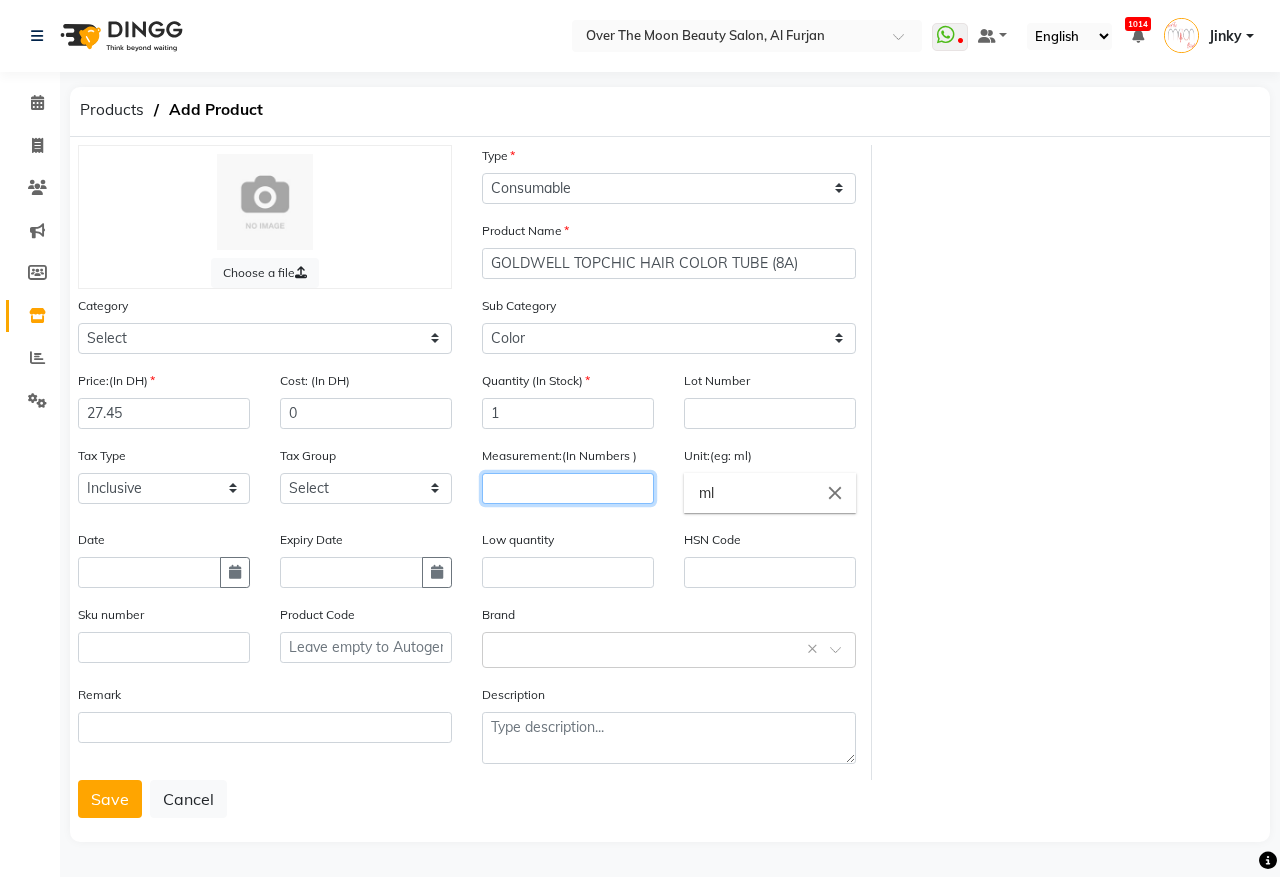 click 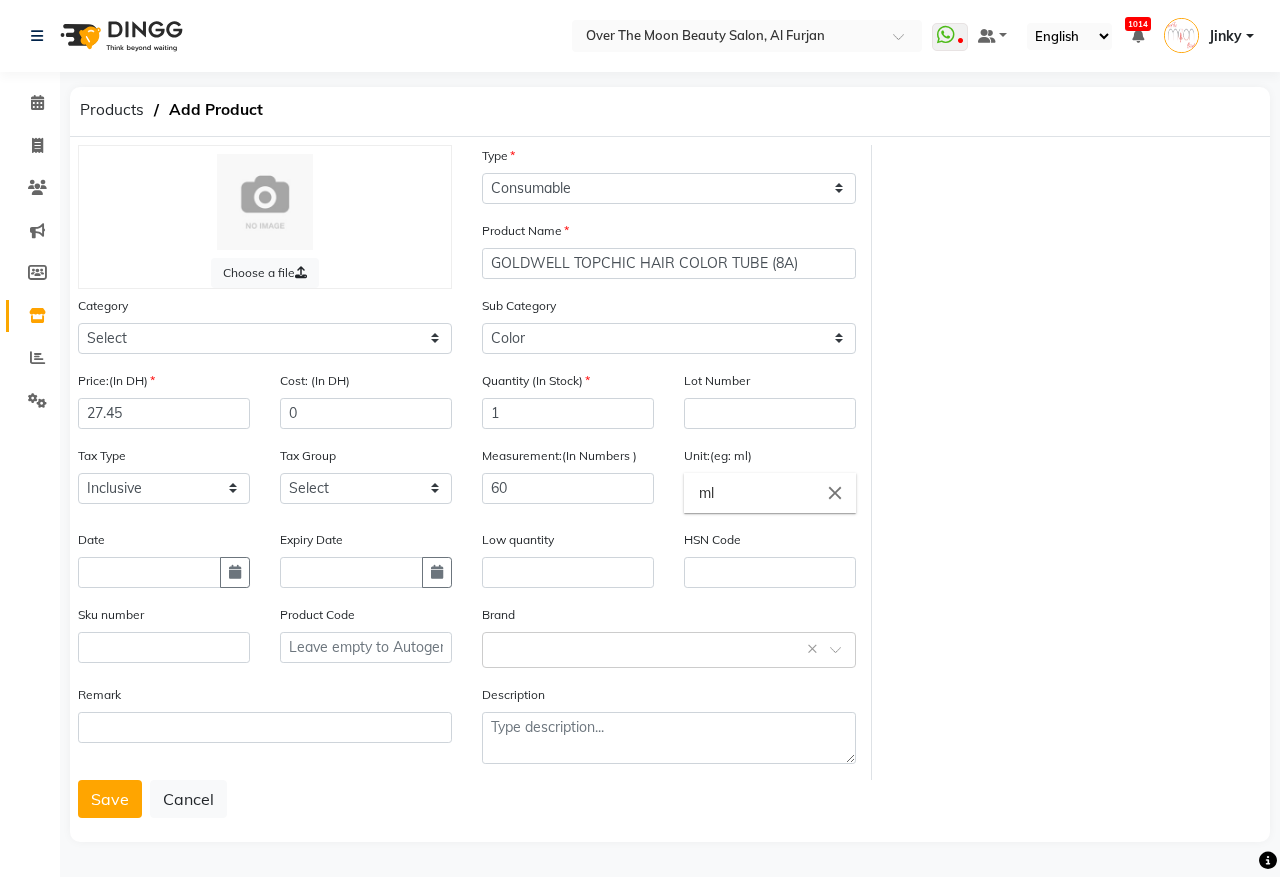 click on "Tax Type Select Inclusive Exclusive" 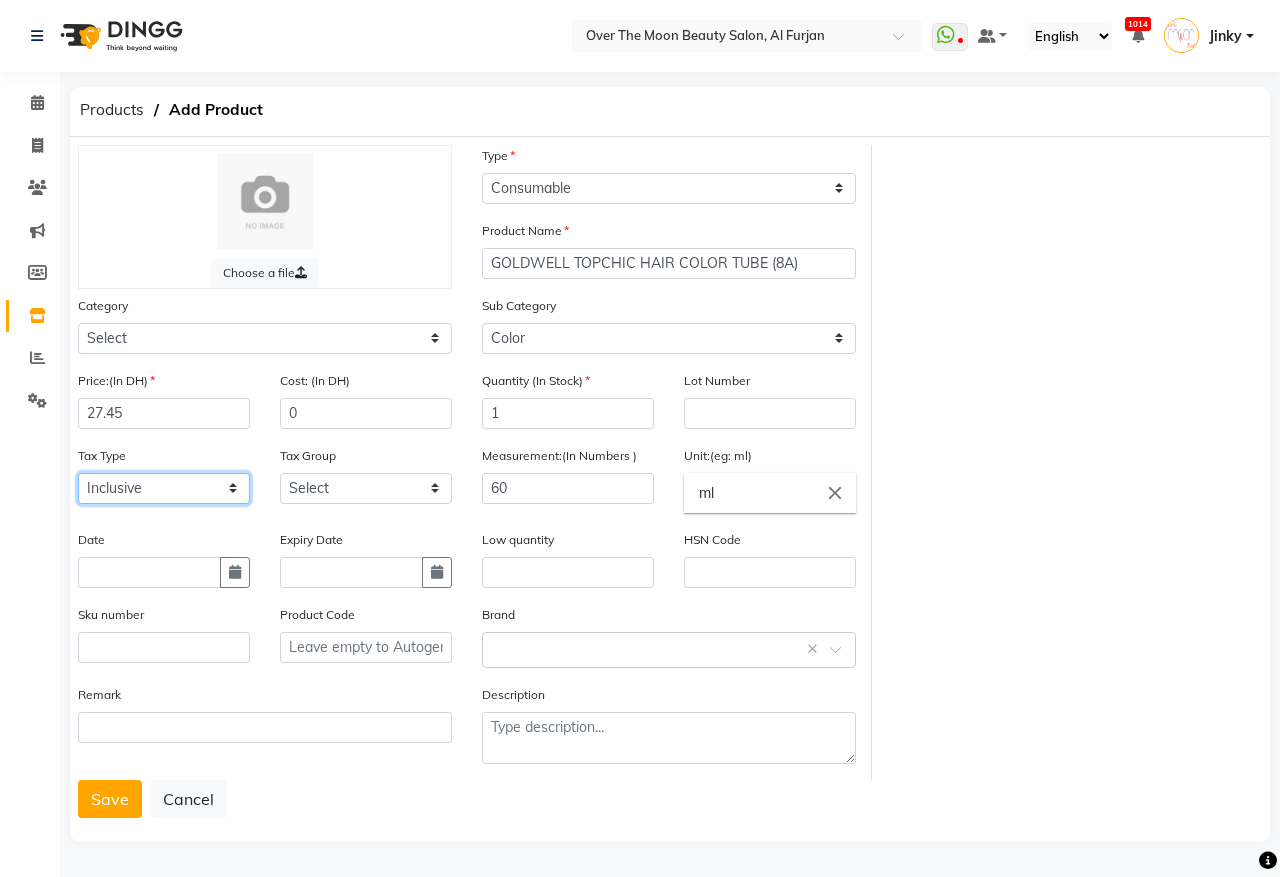 click on "Select Inclusive Exclusive" 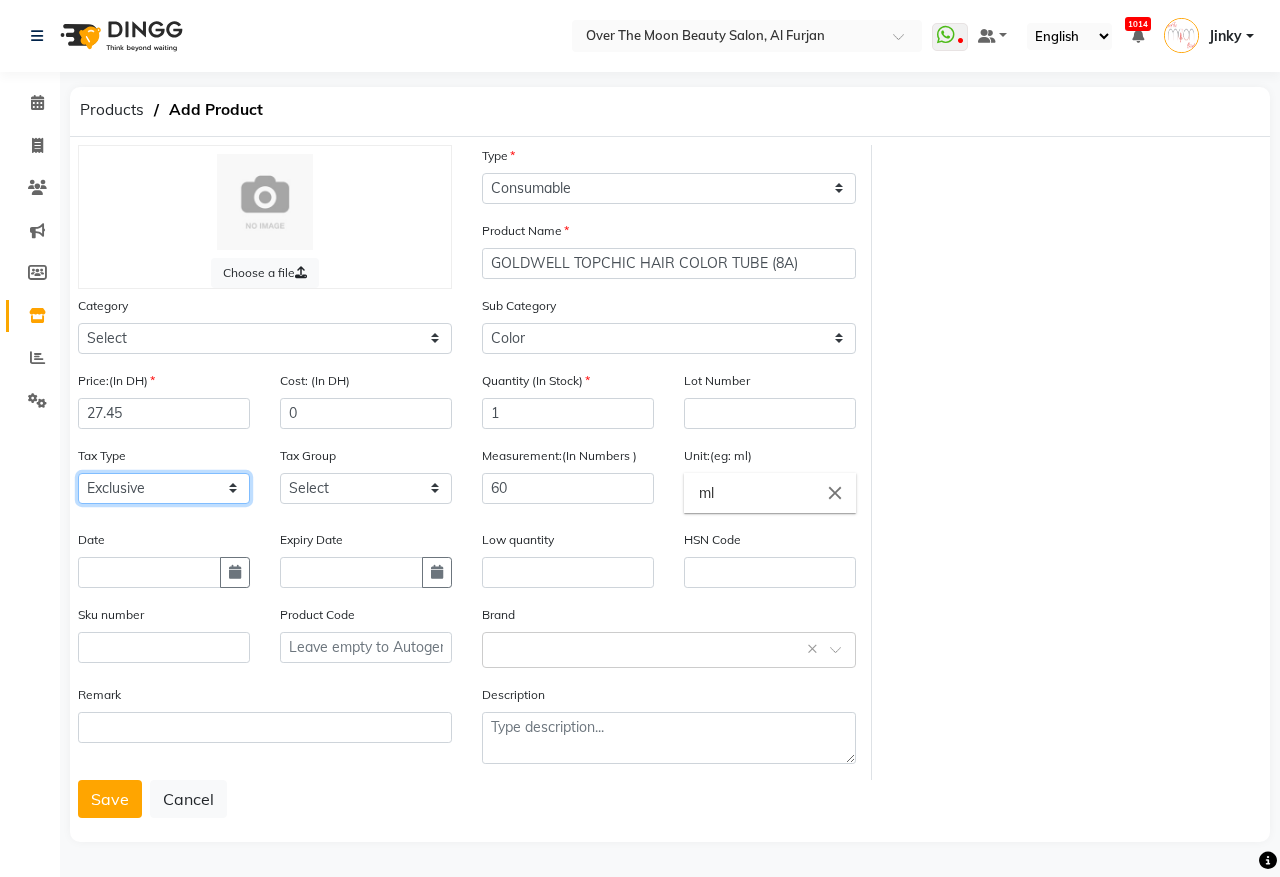 click on "Select Inclusive Exclusive" 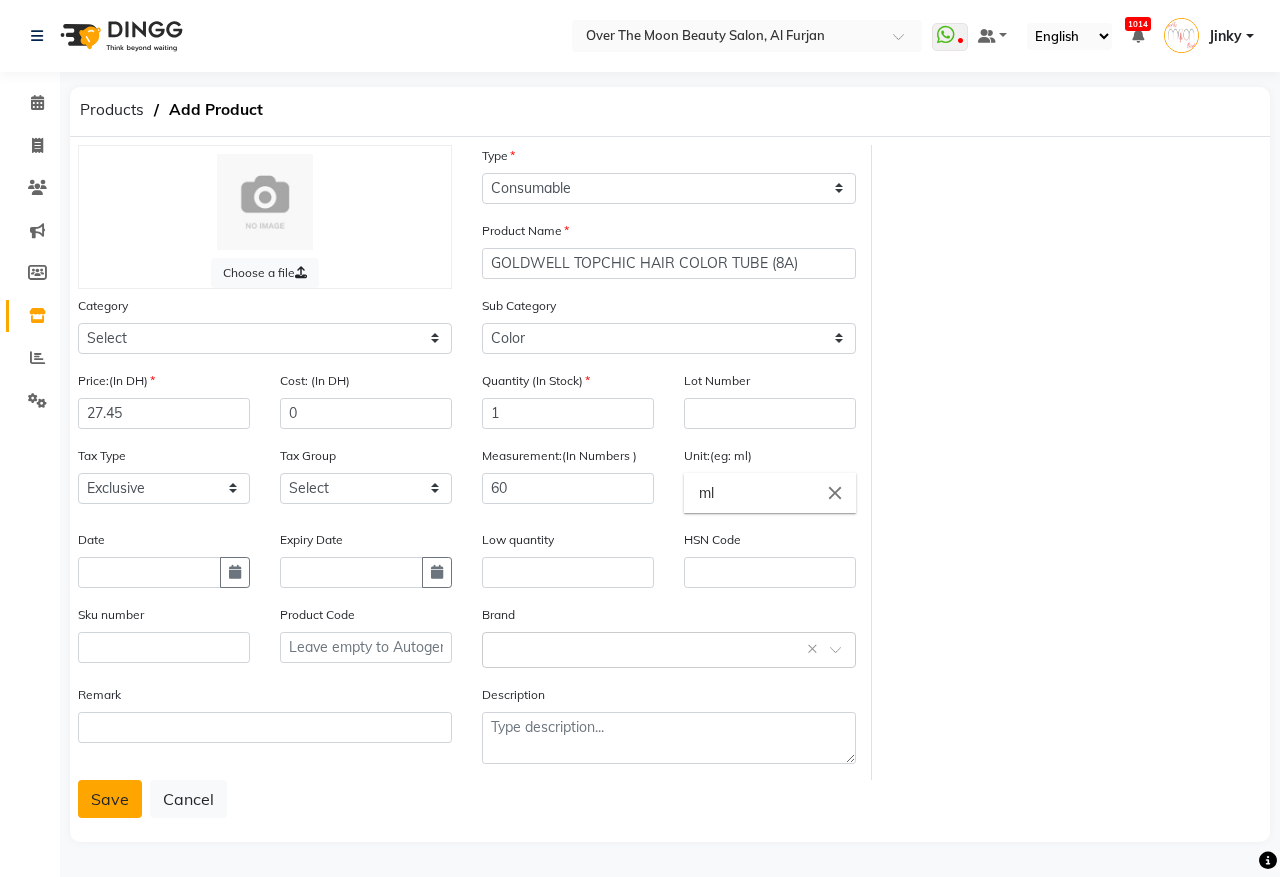 click on "Save" 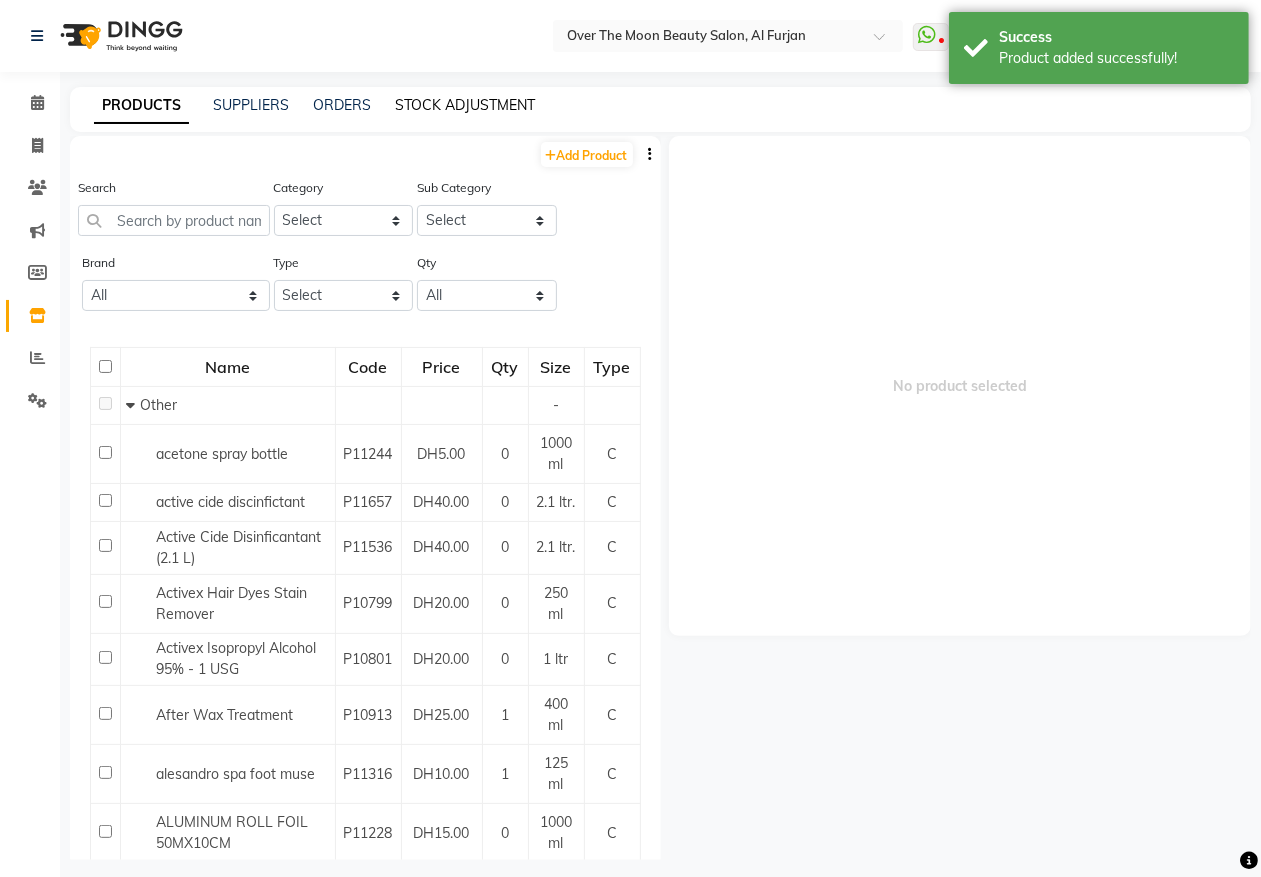 click on "STOCK ADJUSTMENT" 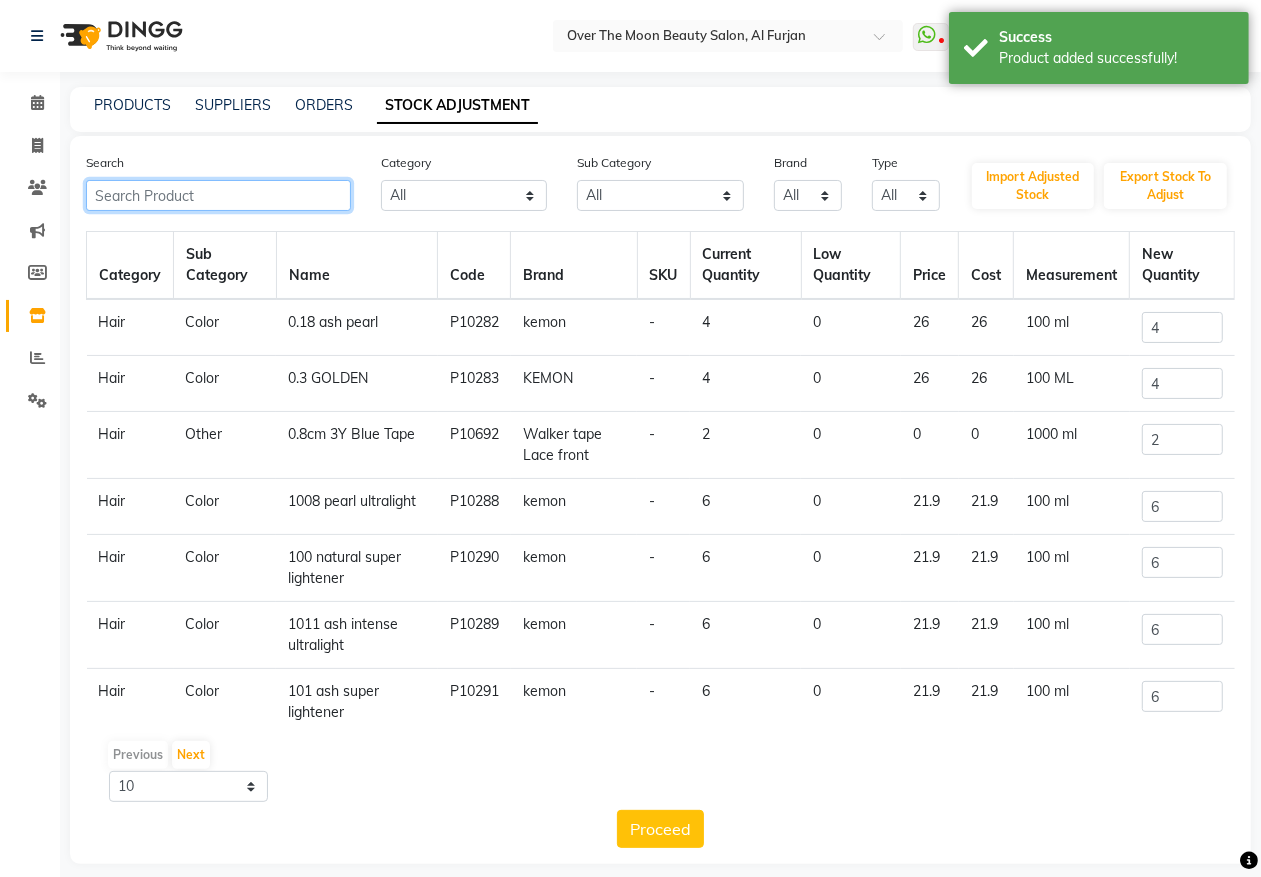 click 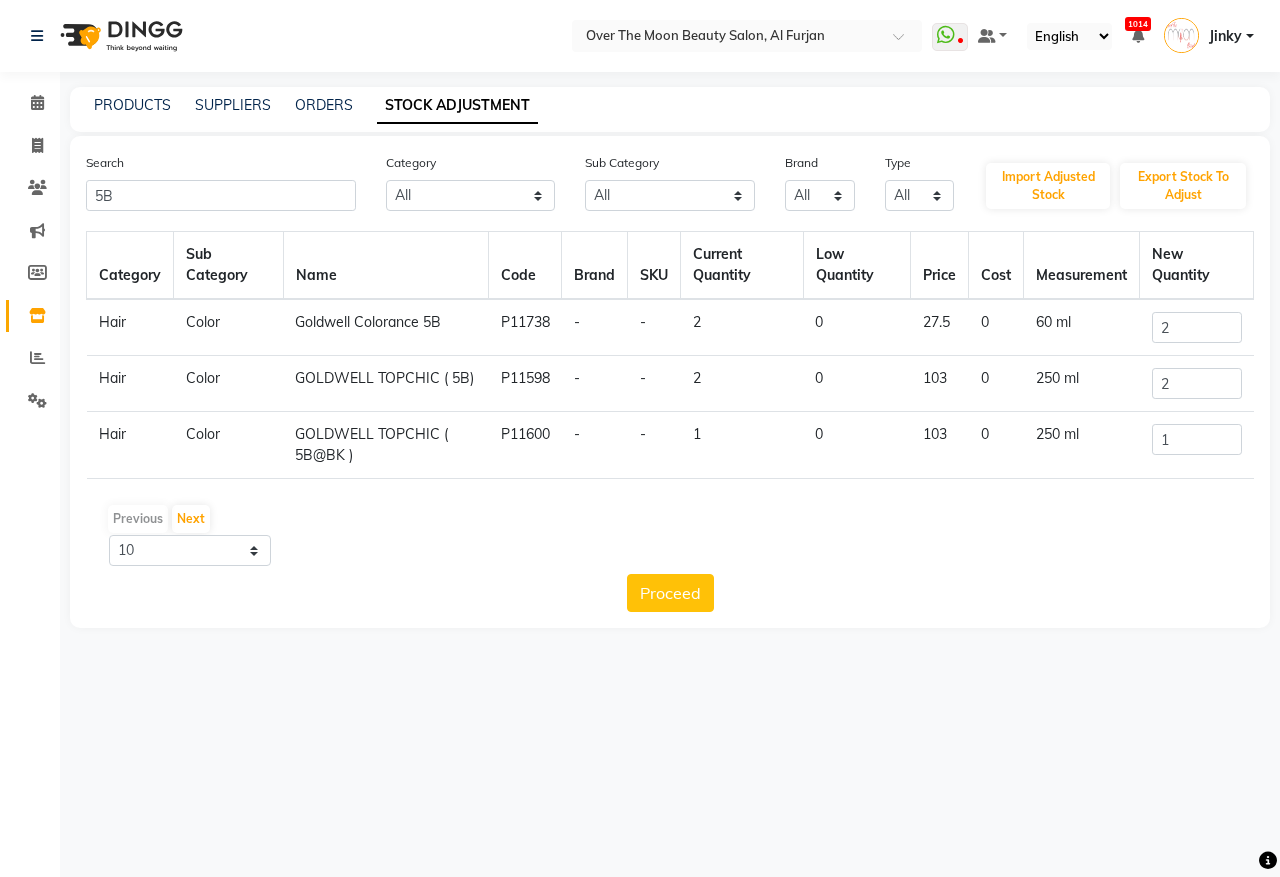 click on "GOLDWELL TOPCHIC ( 5B)" 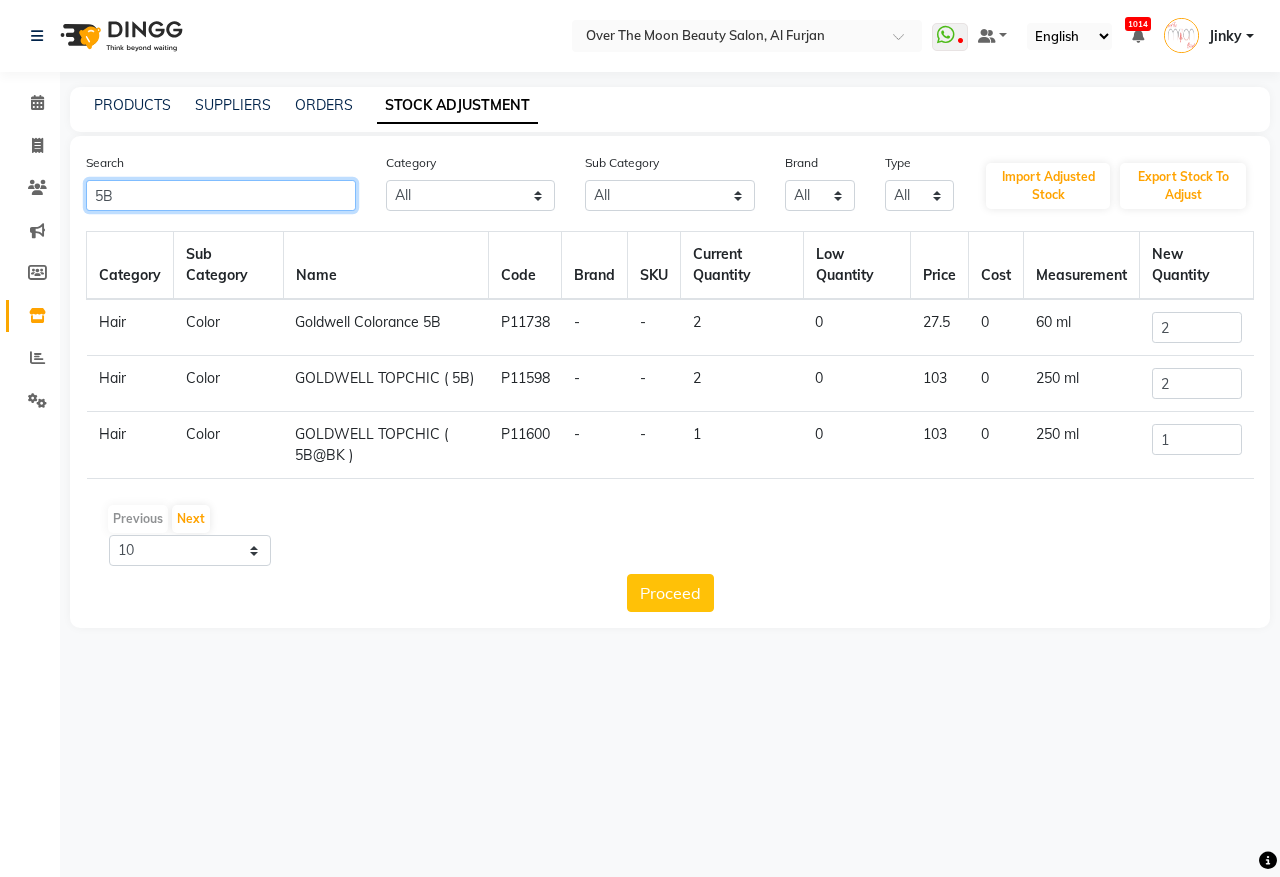 click on "5B" 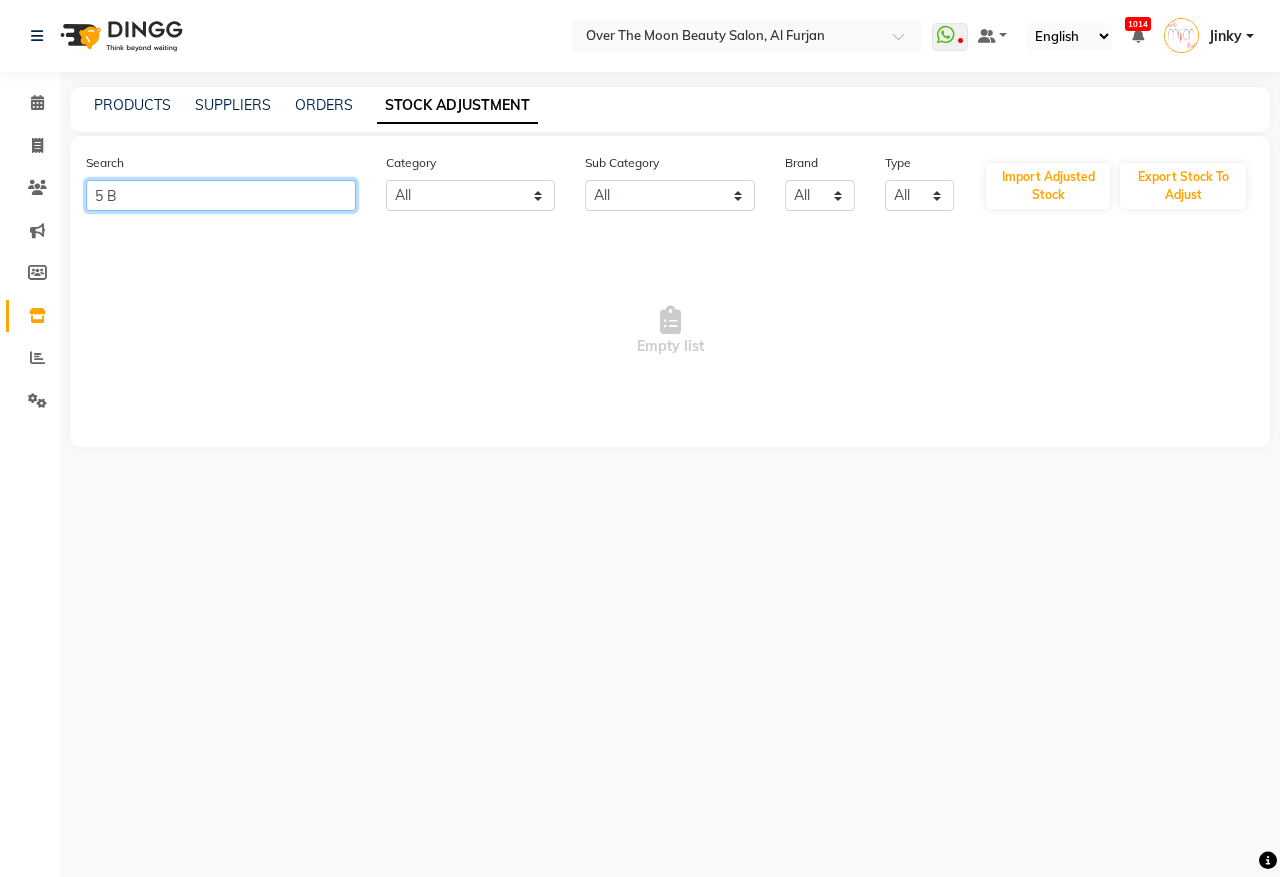 drag, startPoint x: 138, startPoint y: 188, endPoint x: 0, endPoint y: 242, distance: 148.18907 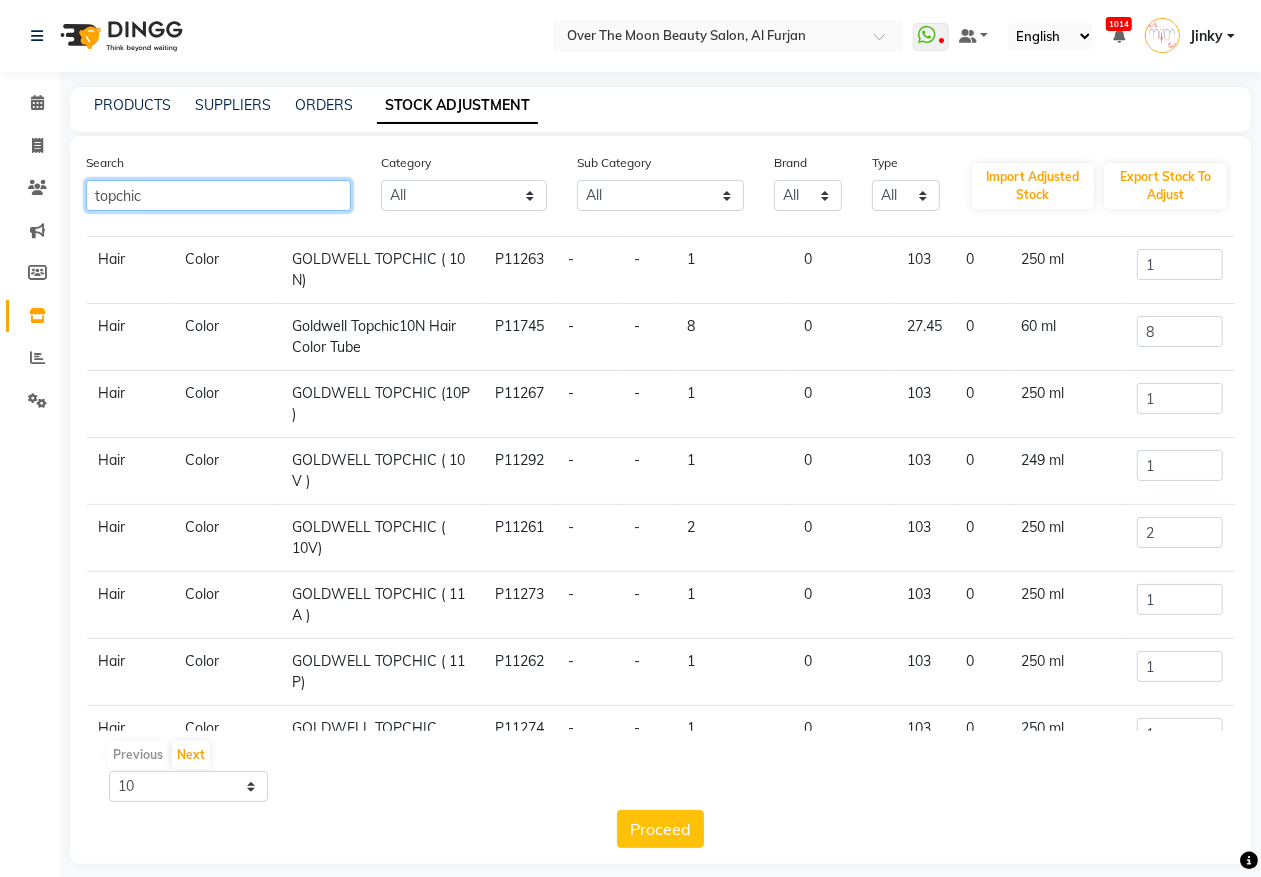 scroll, scrollTop: 256, scrollLeft: 0, axis: vertical 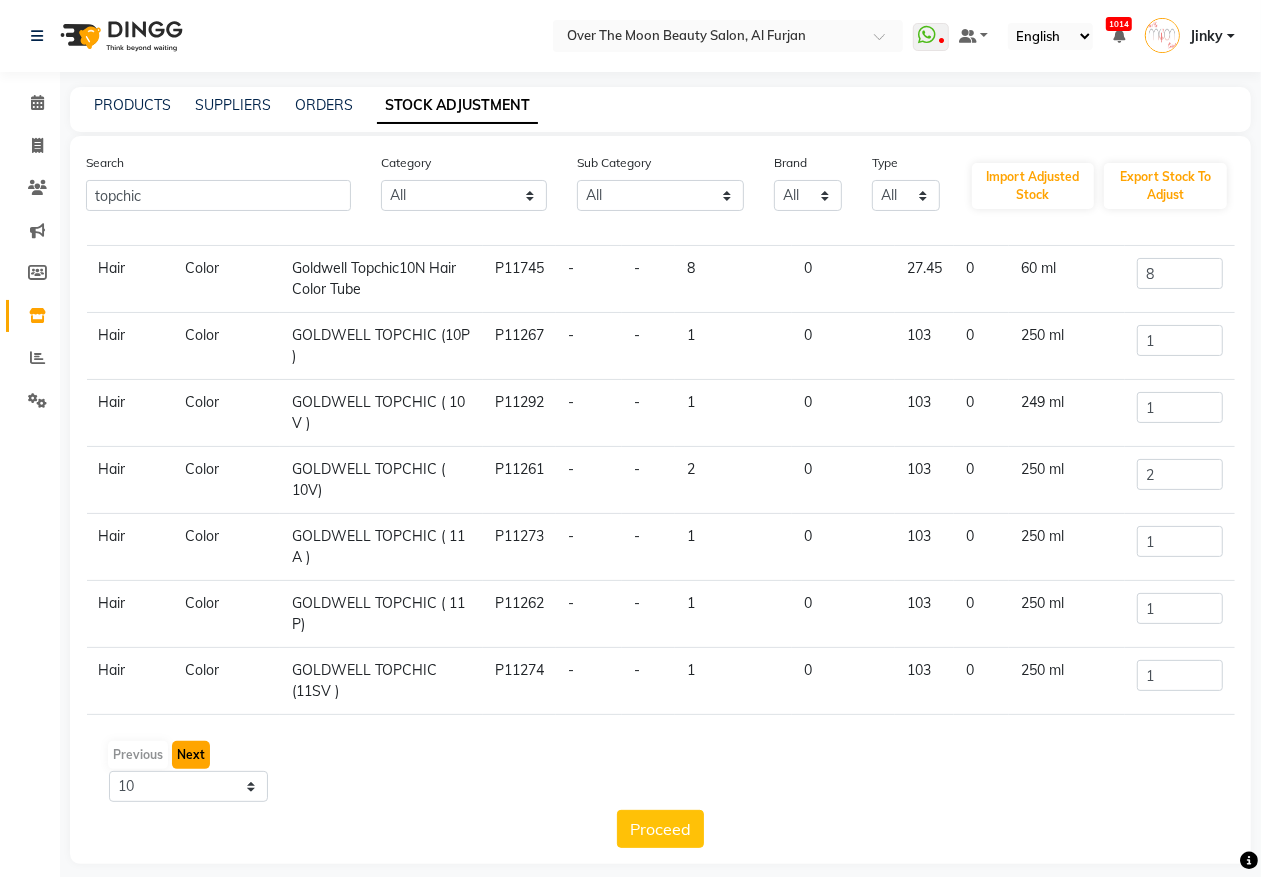 click on "Next" 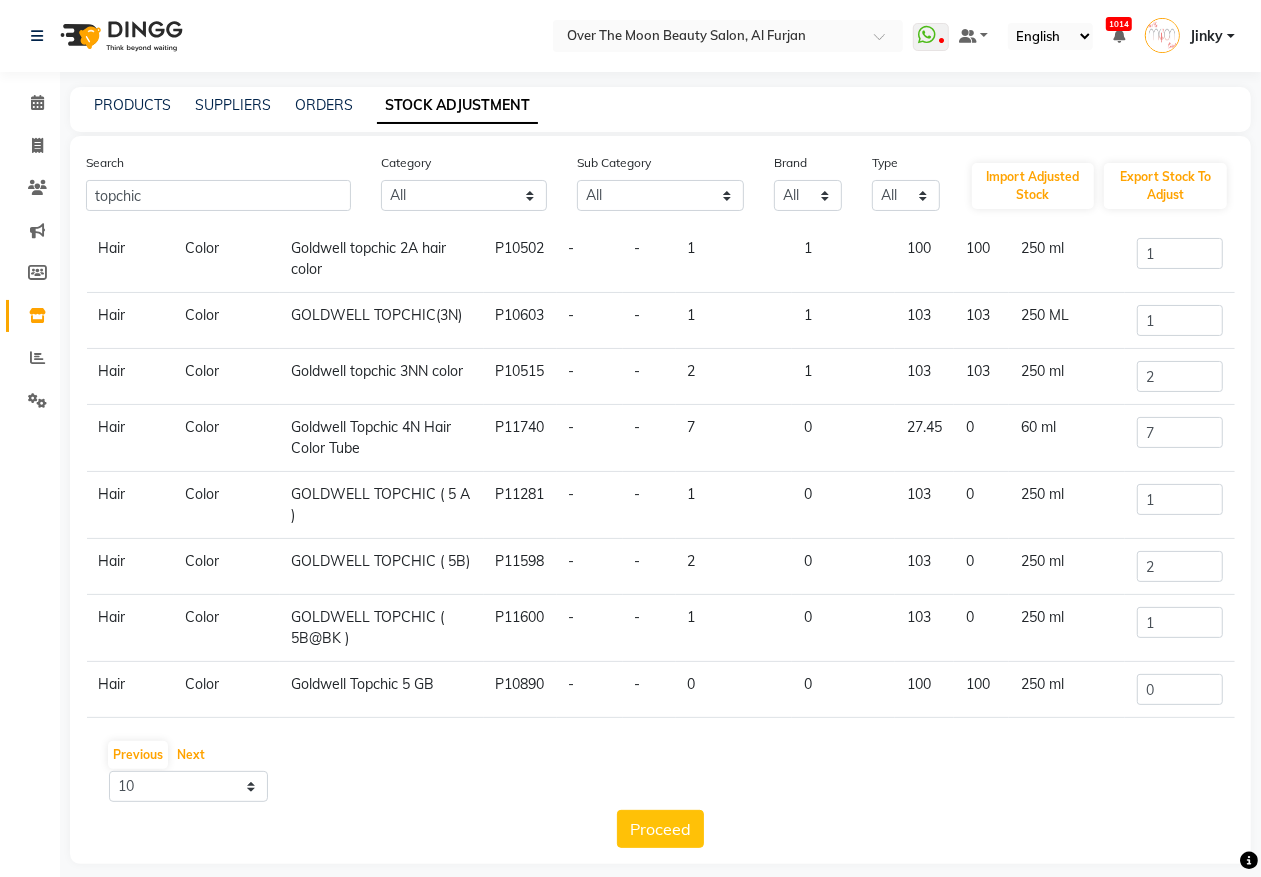 scroll, scrollTop: 246, scrollLeft: 0, axis: vertical 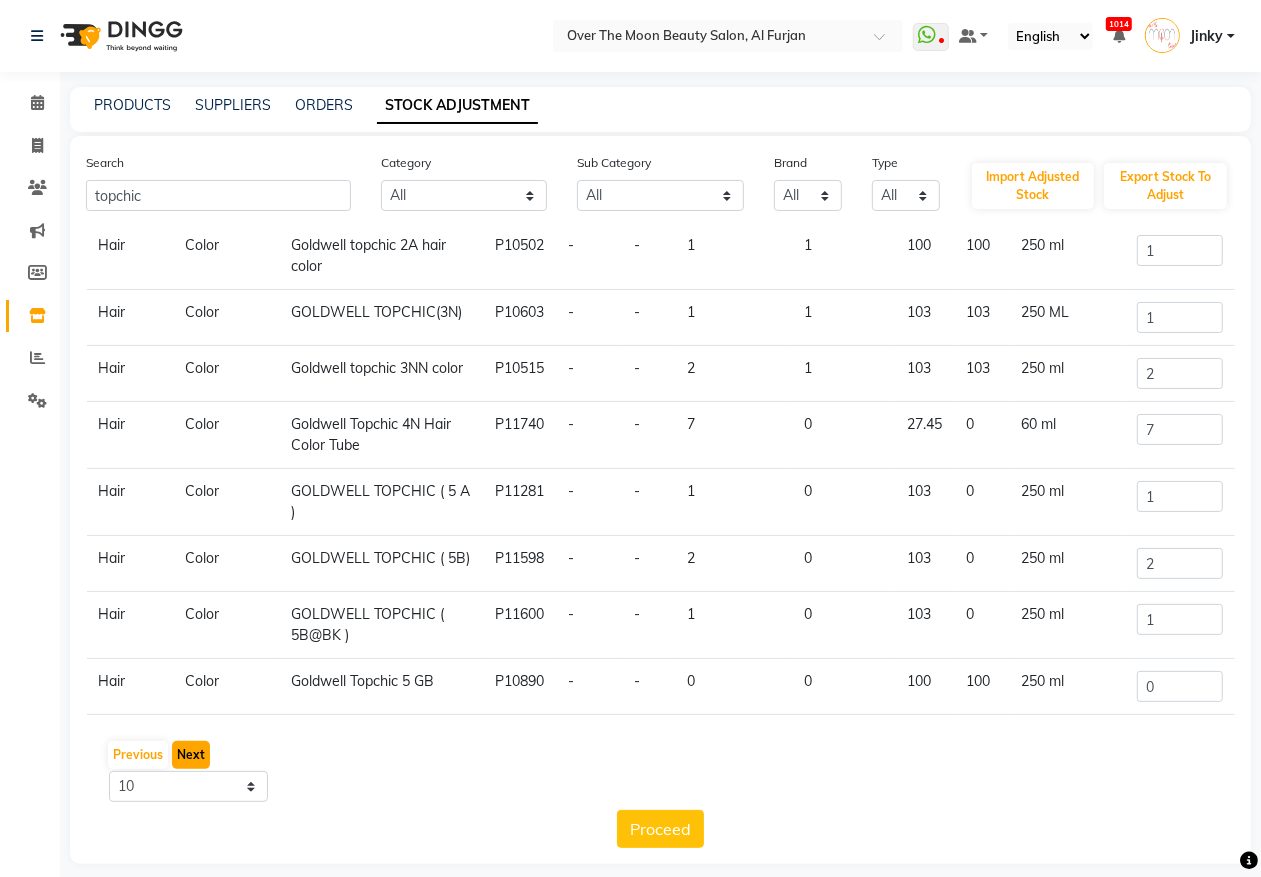 click on "Next" 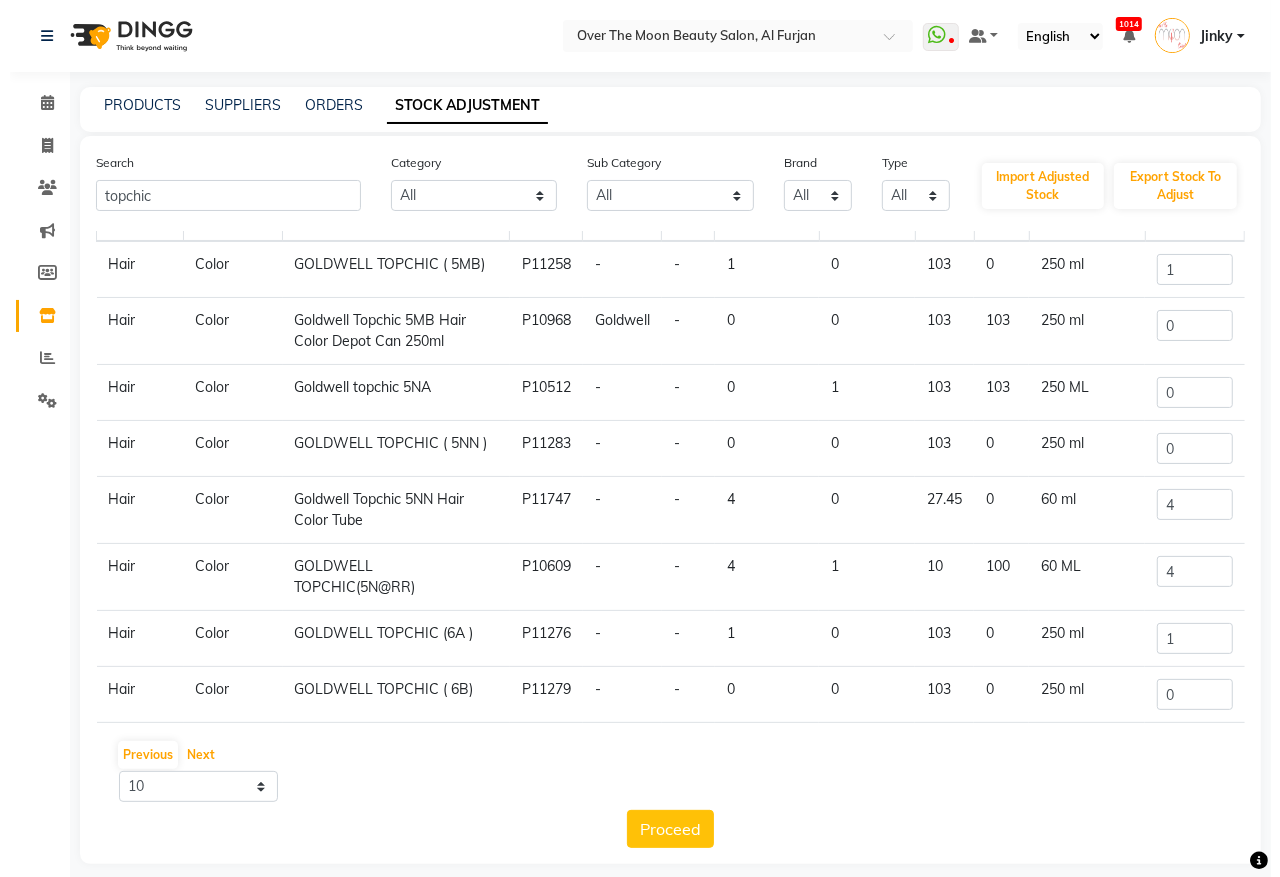 scroll, scrollTop: 0, scrollLeft: 0, axis: both 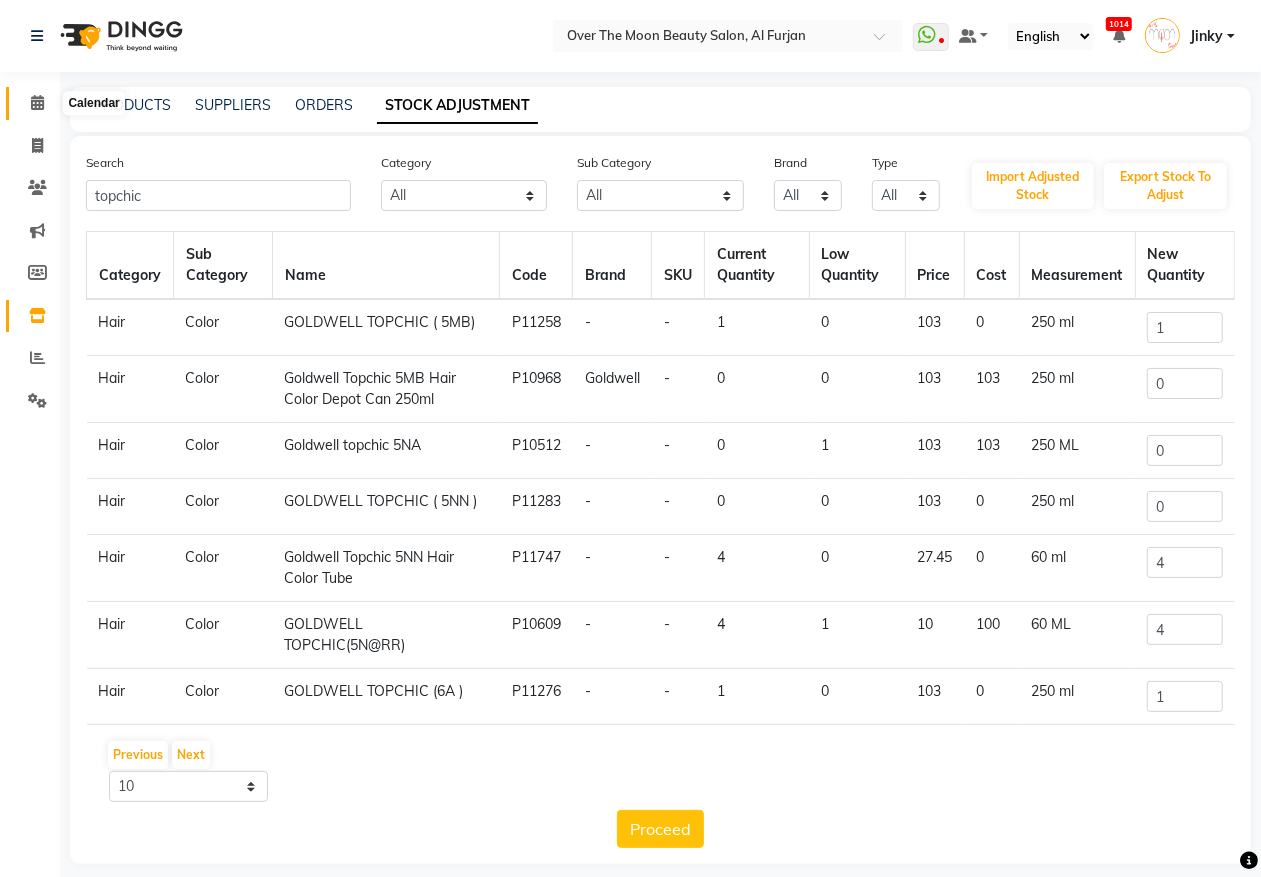 click 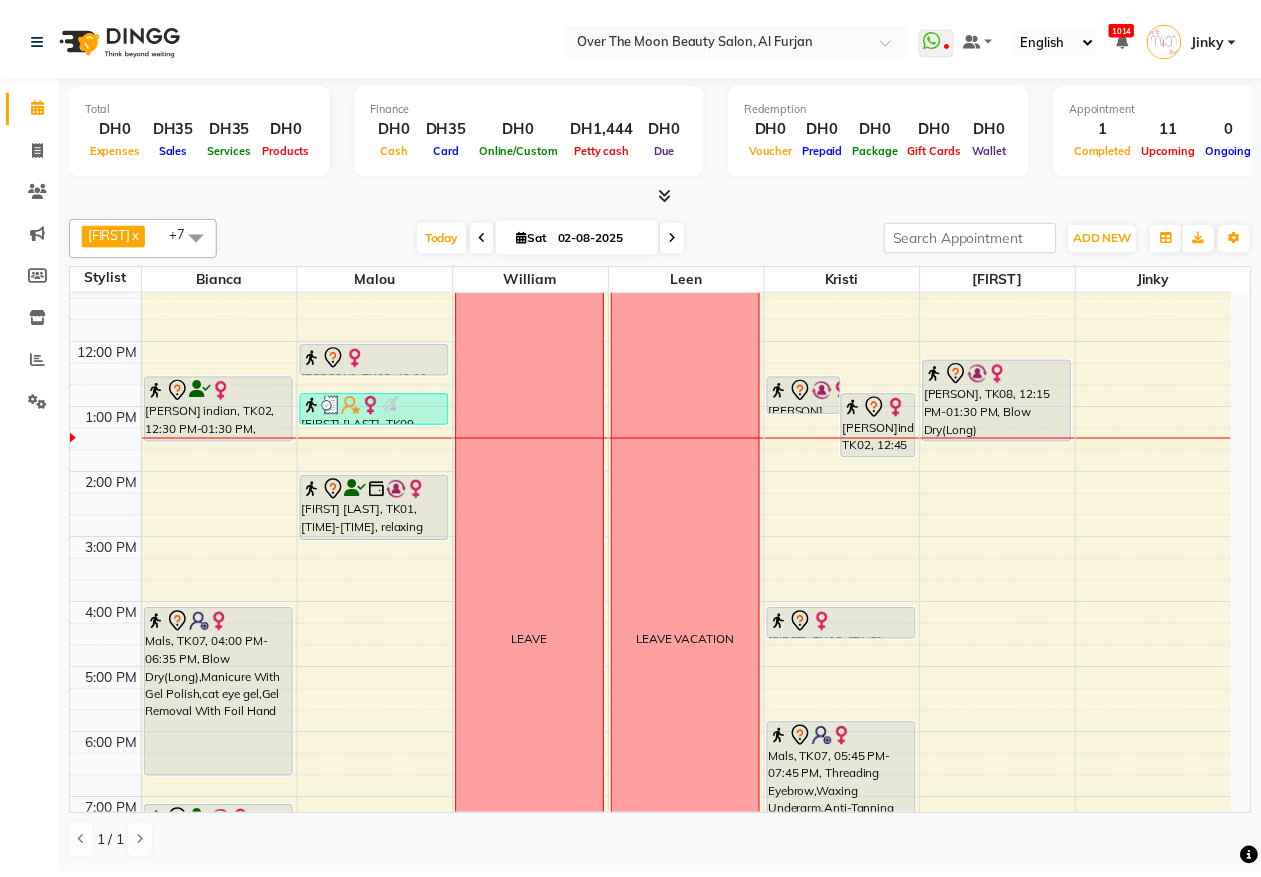 scroll, scrollTop: 208, scrollLeft: 0, axis: vertical 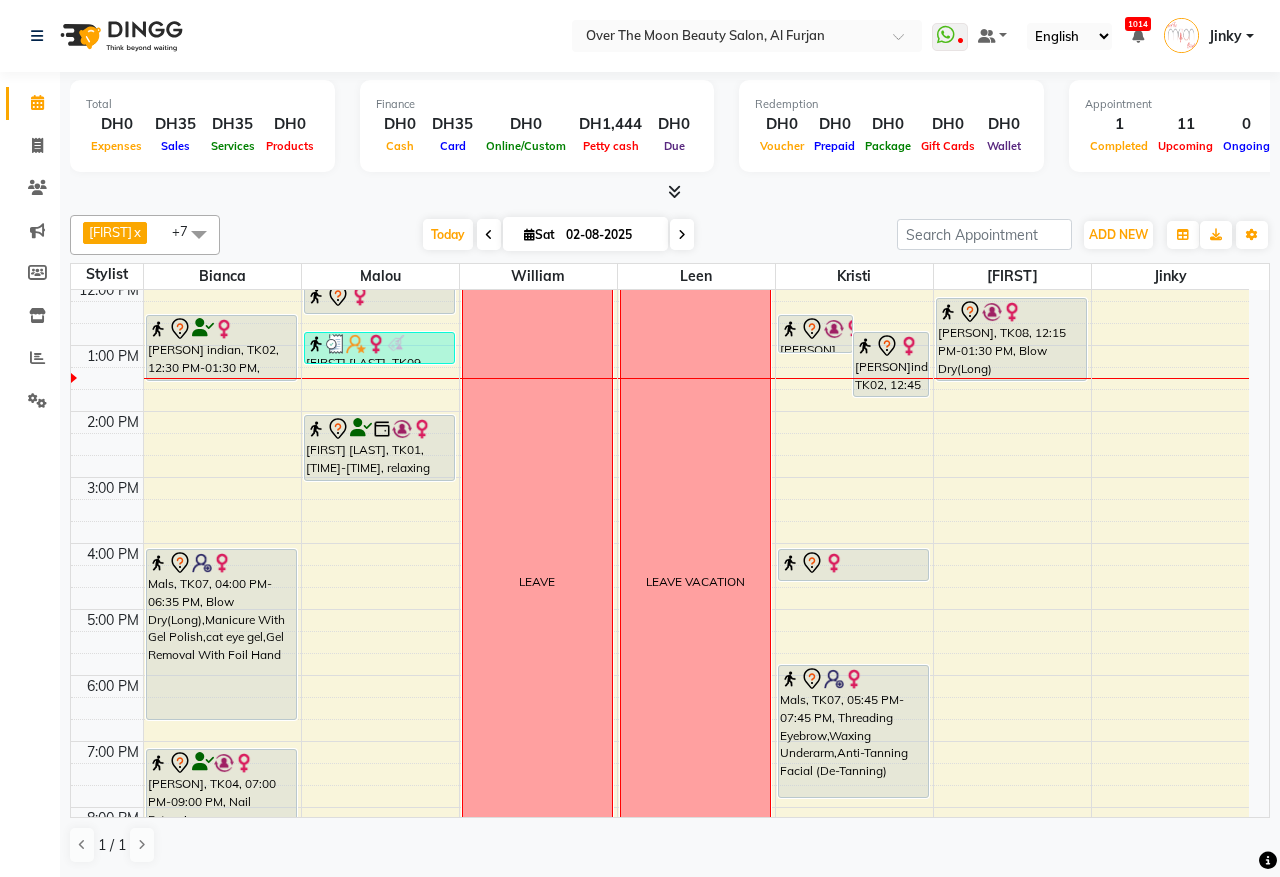 click on "[PERSON], TK08, 12:15 PM-01:30 PM, Blow Dry(Long)" at bounding box center (1011, 339) 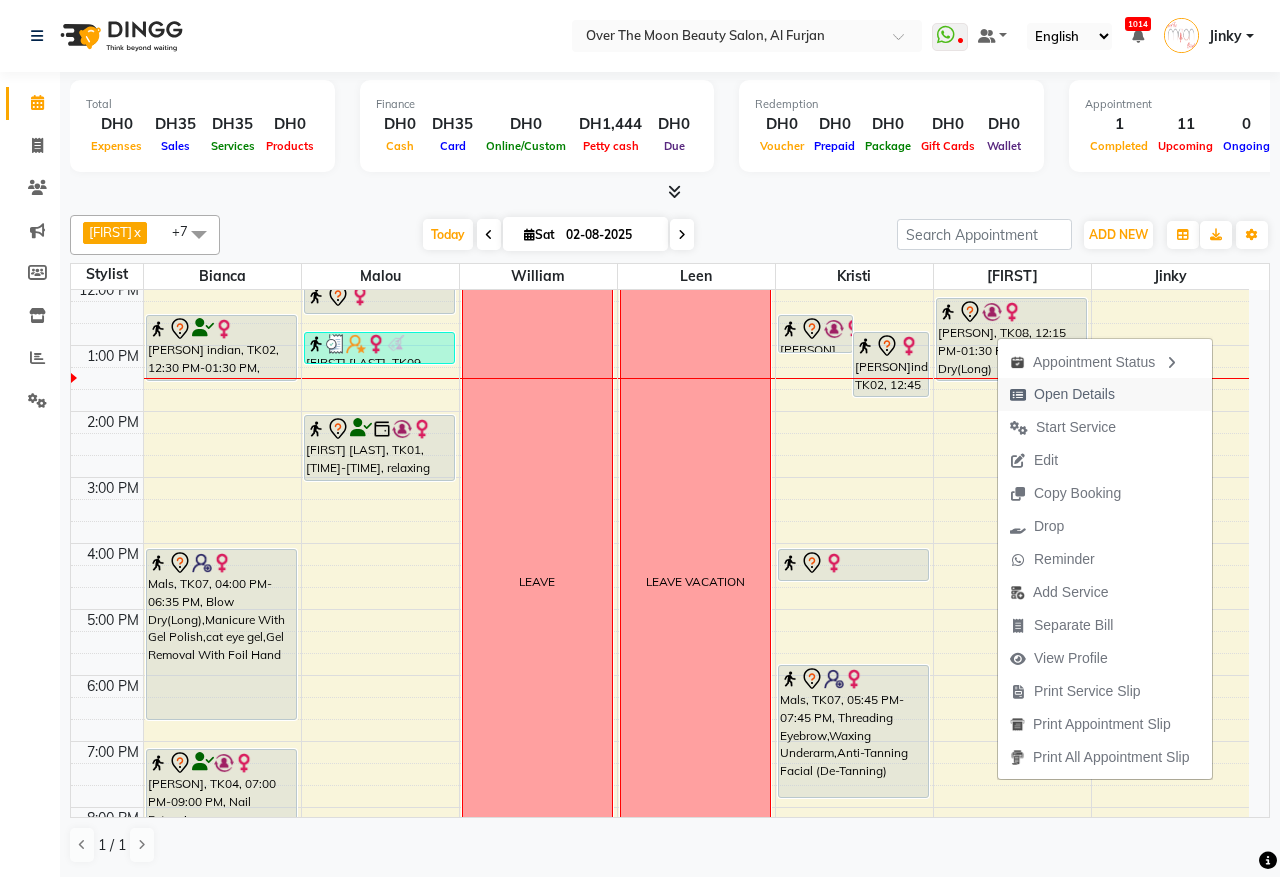 click on "Open Details" at bounding box center [1074, 394] 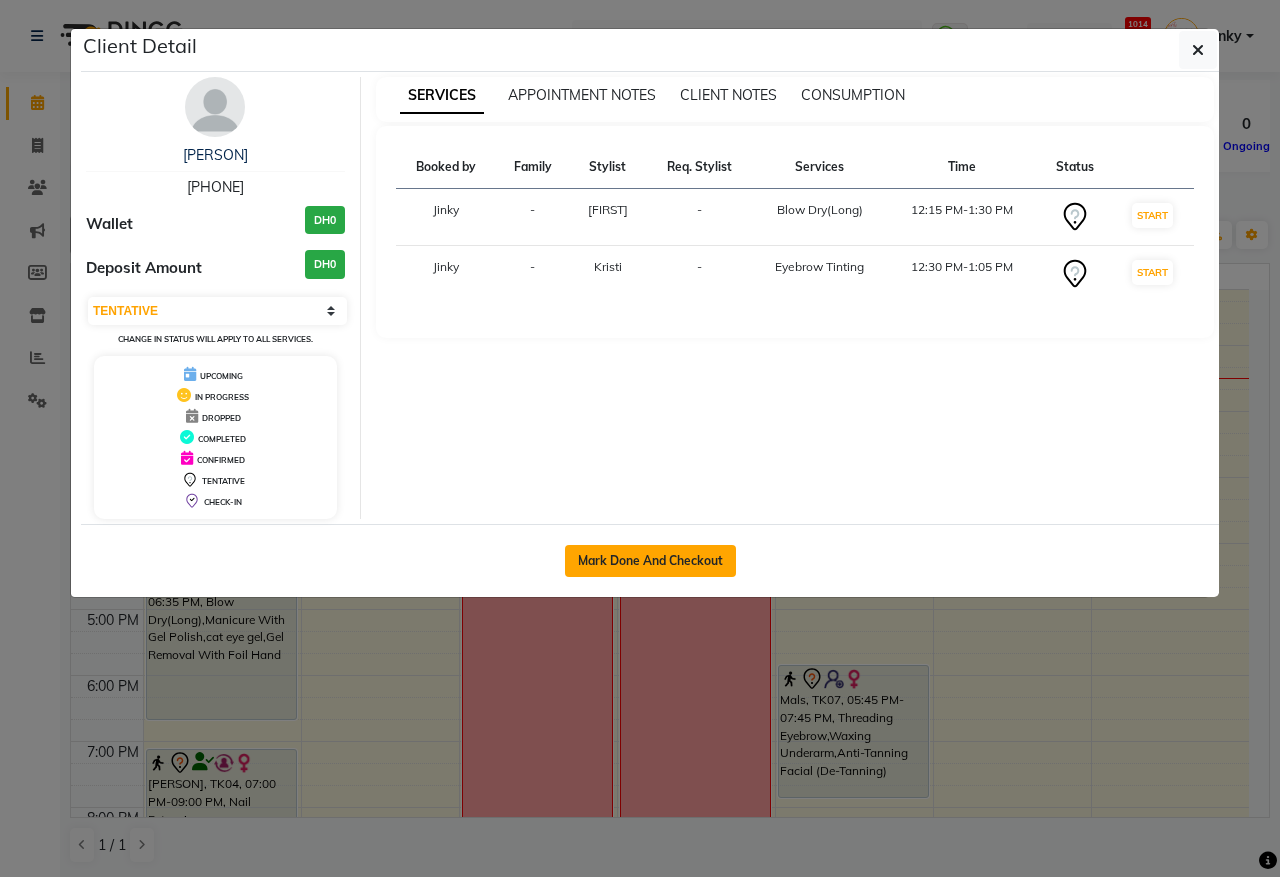 click on "Mark Done And Checkout" 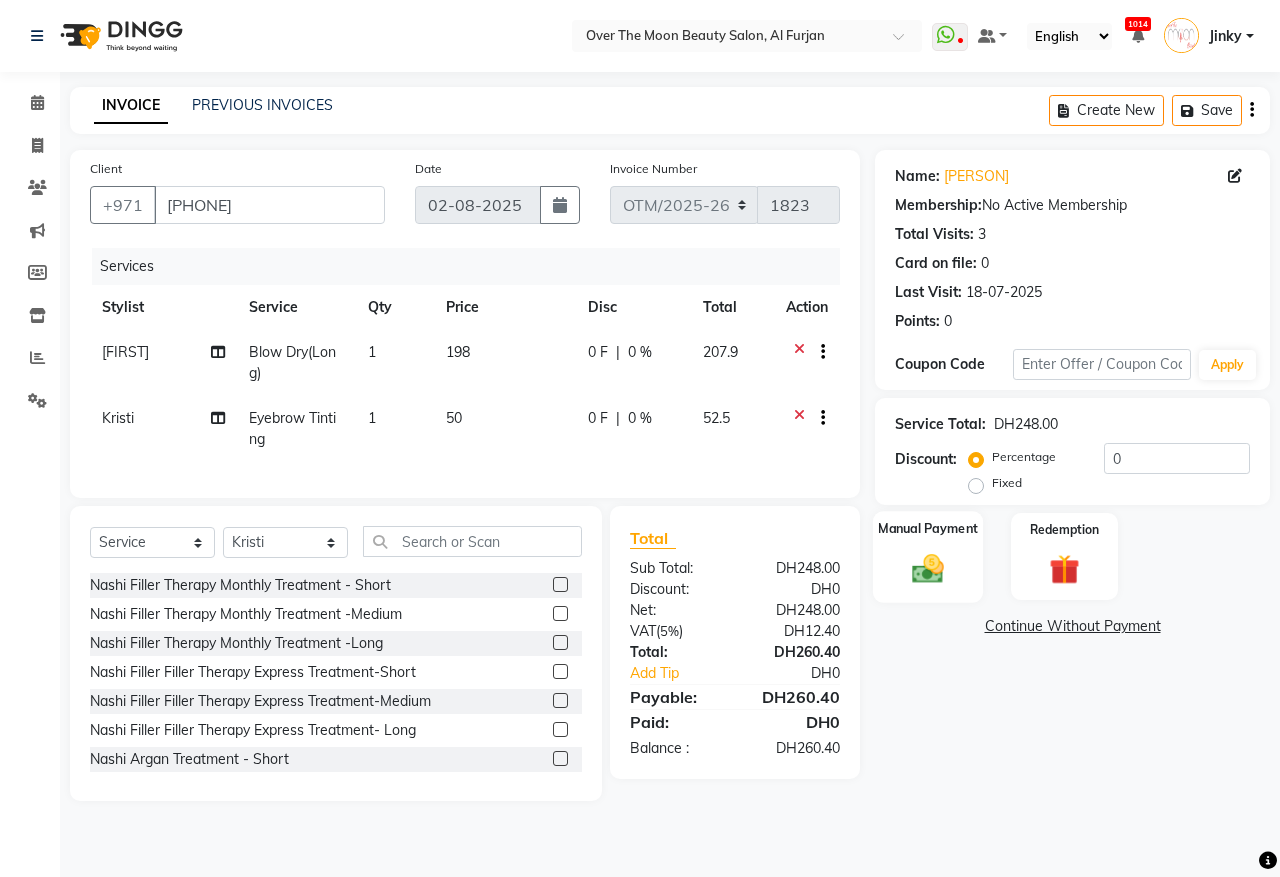 click 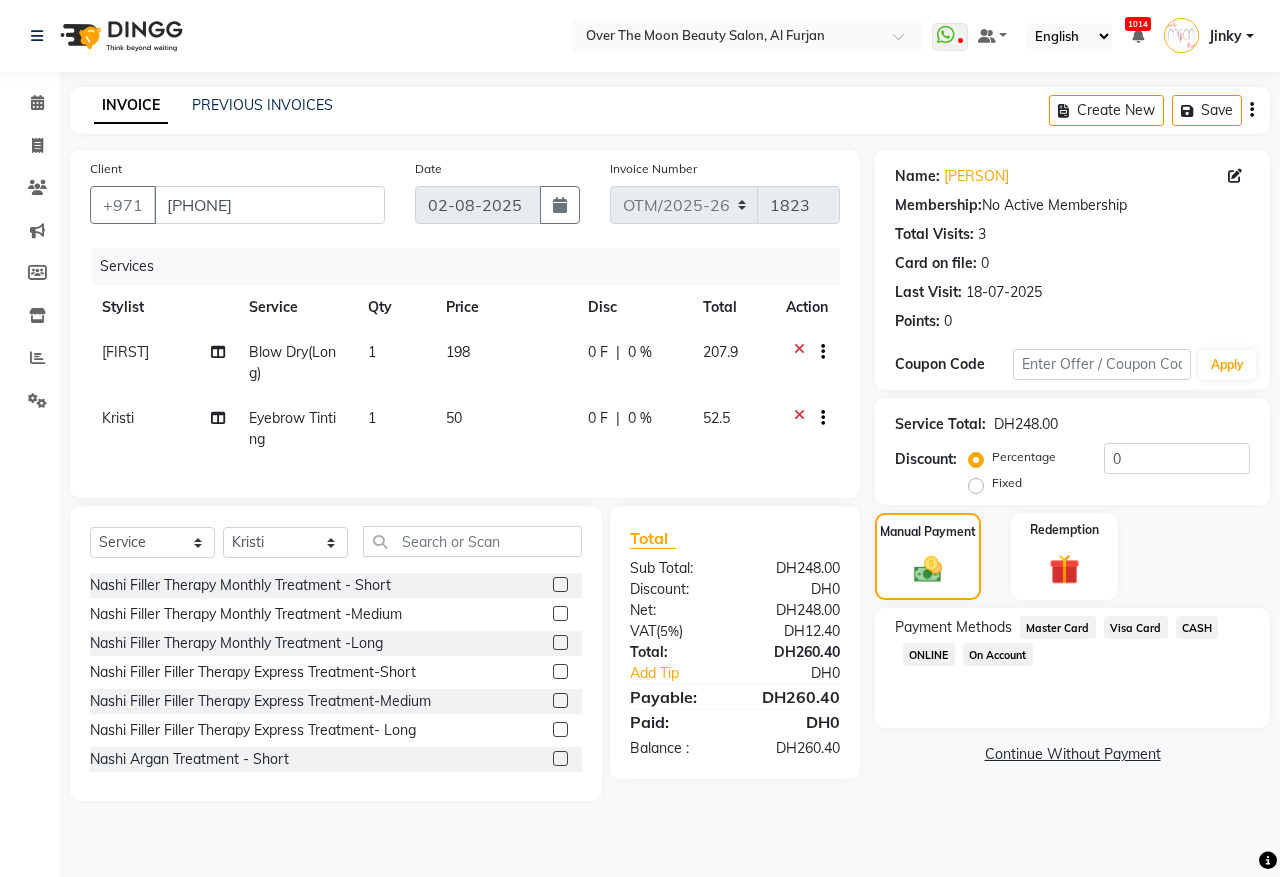 click on "CASH" 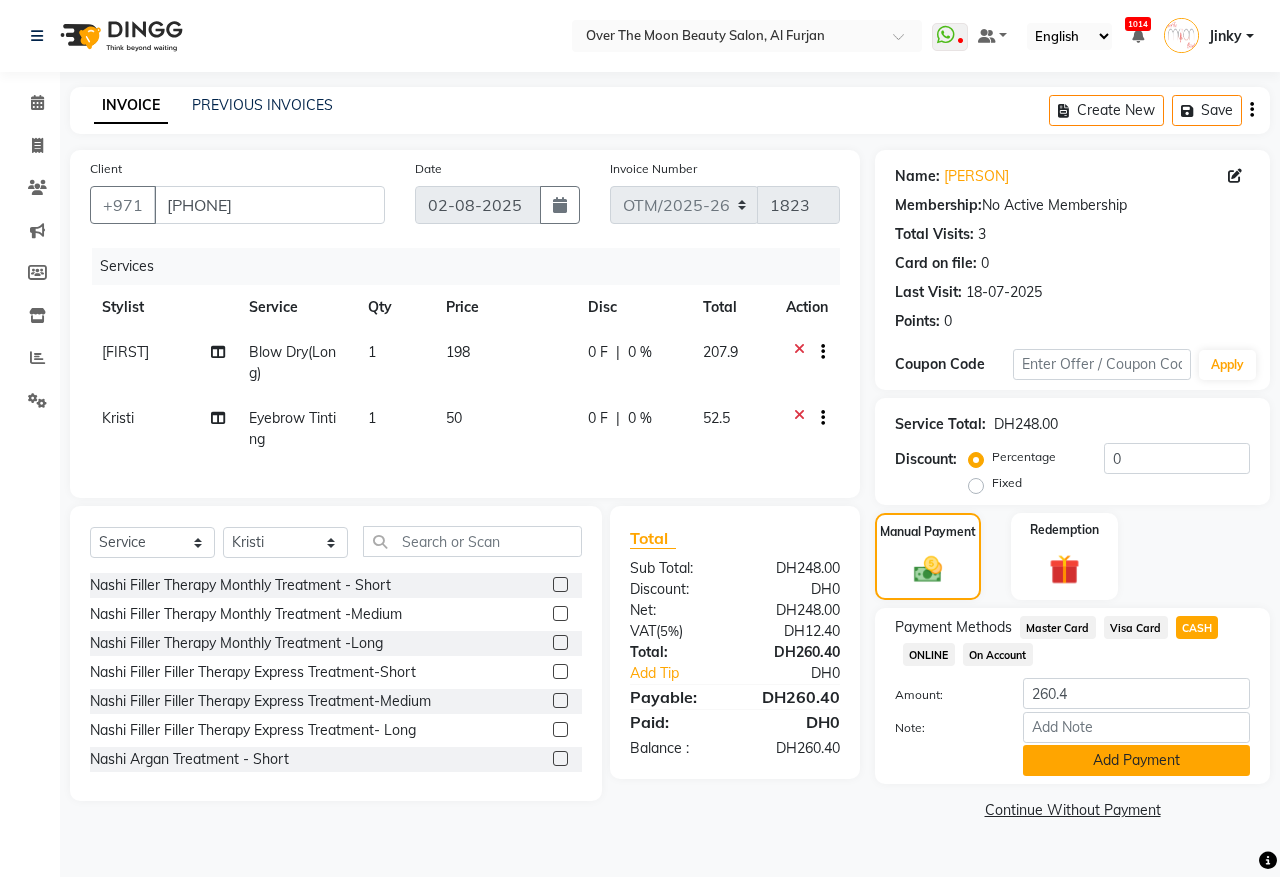 click on "Add Payment" 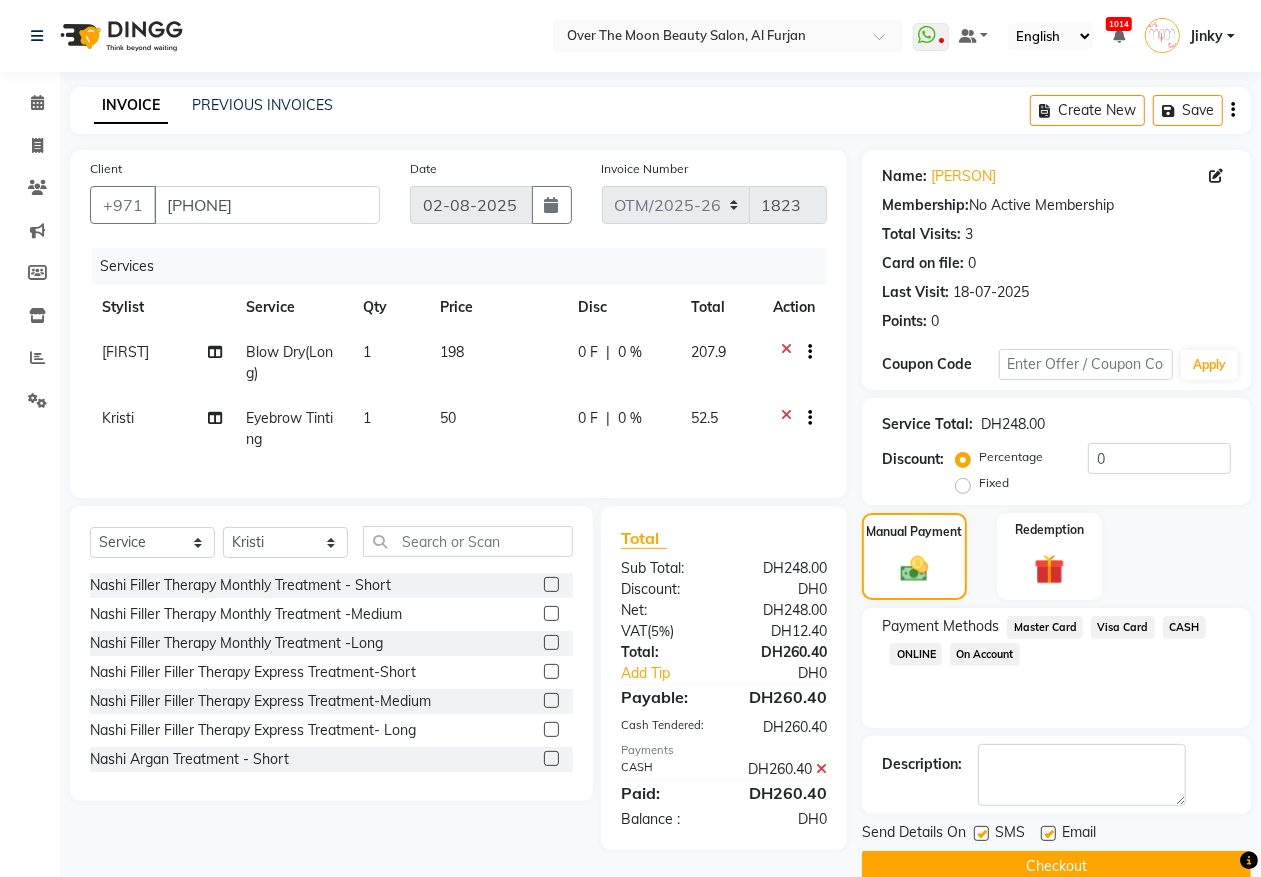 scroll, scrollTop: 35, scrollLeft: 0, axis: vertical 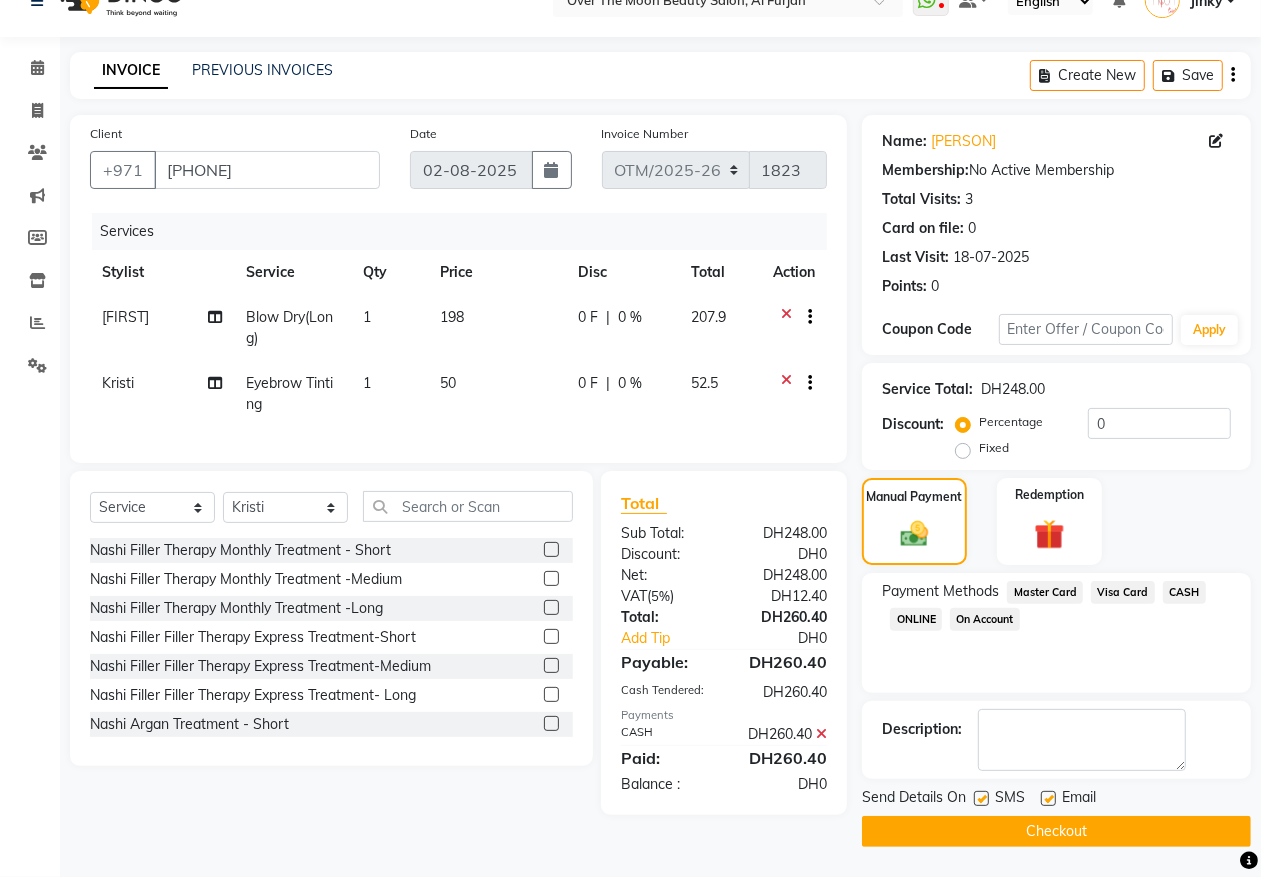 click on "Checkout" 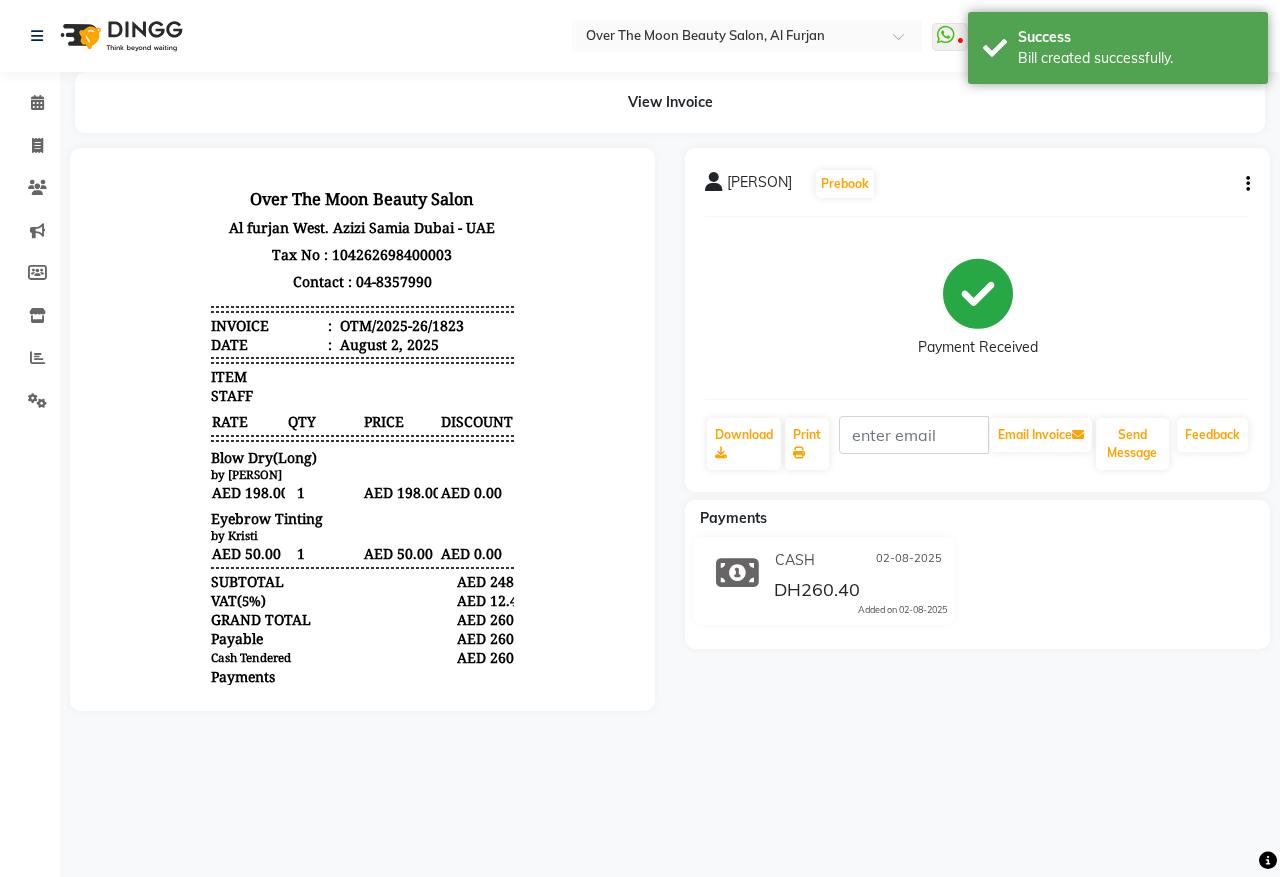 scroll, scrollTop: 0, scrollLeft: 0, axis: both 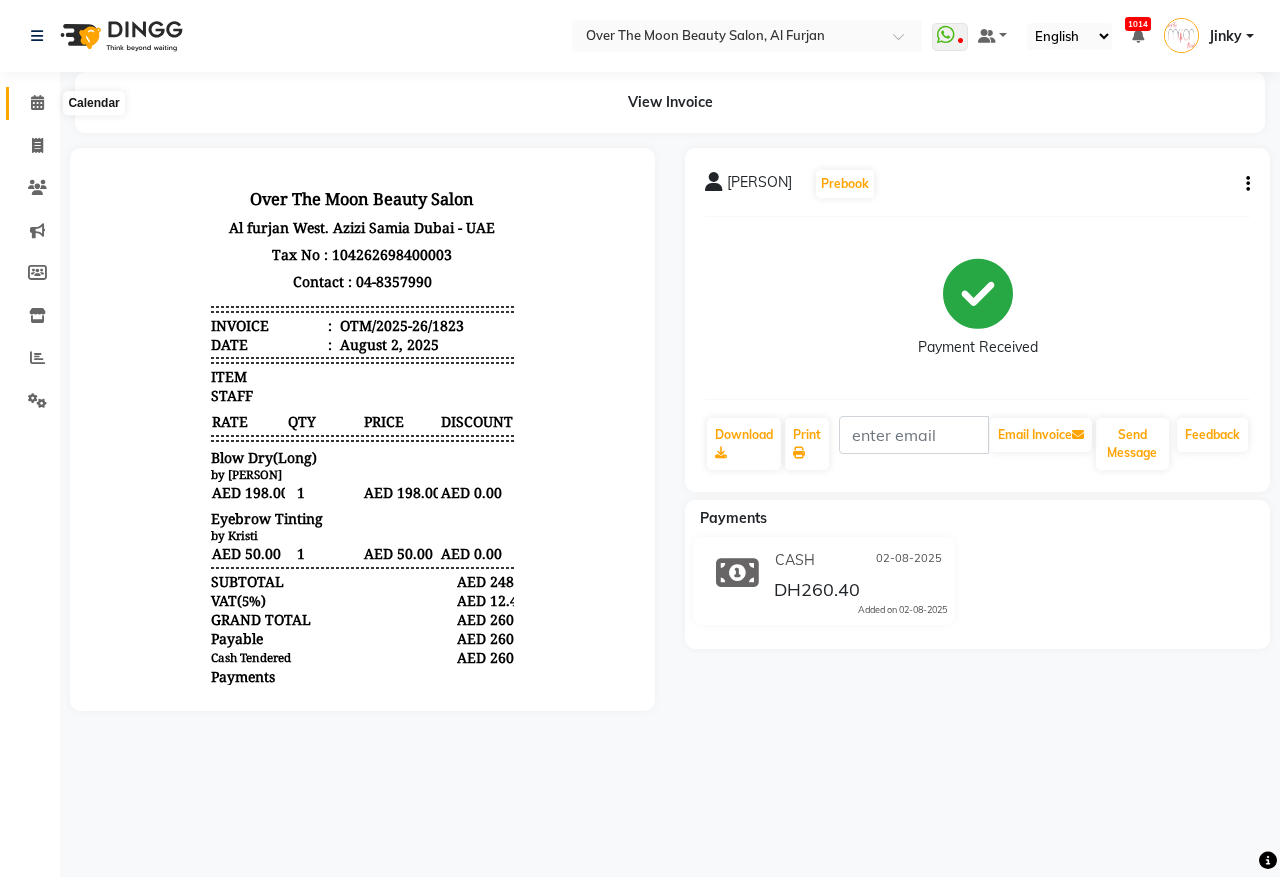 click 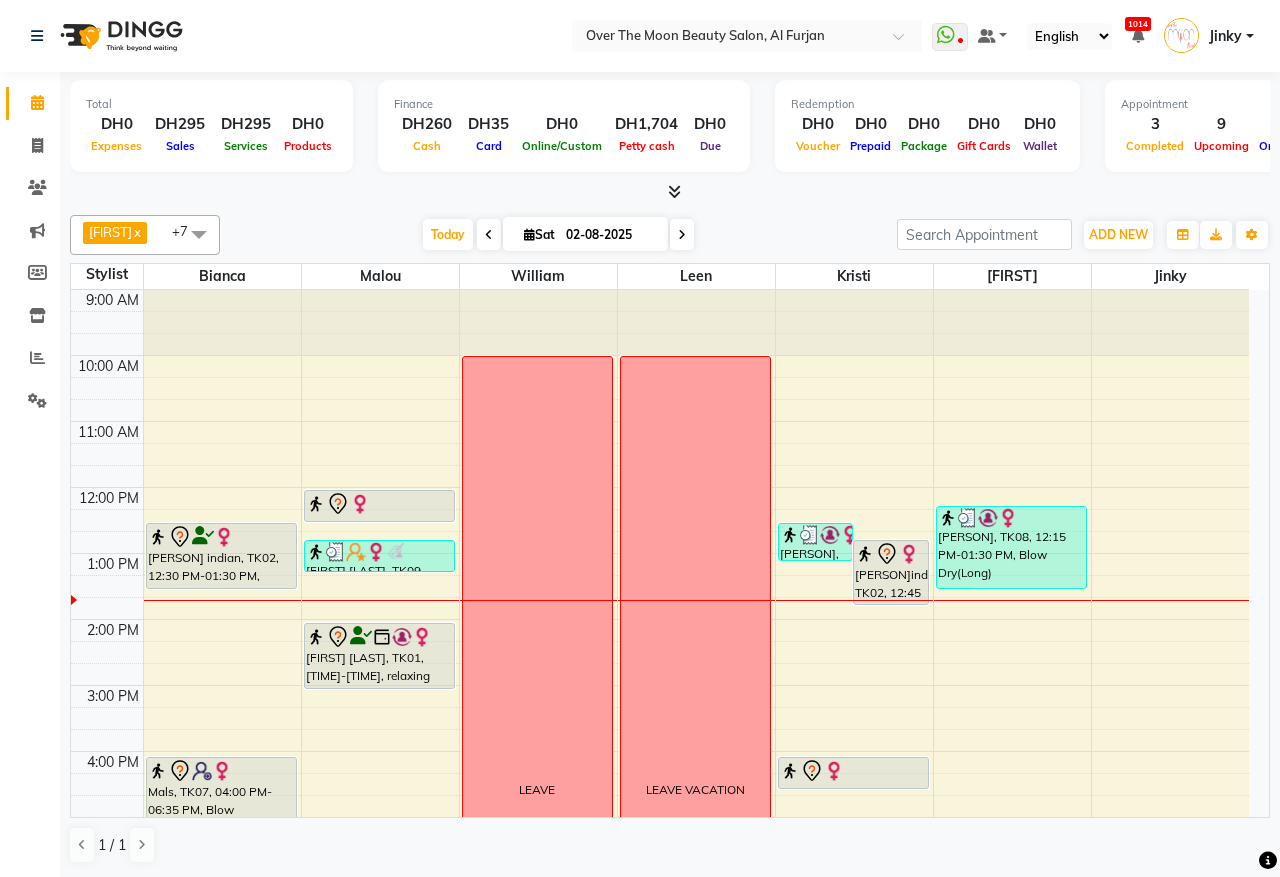 scroll, scrollTop: 267, scrollLeft: 0, axis: vertical 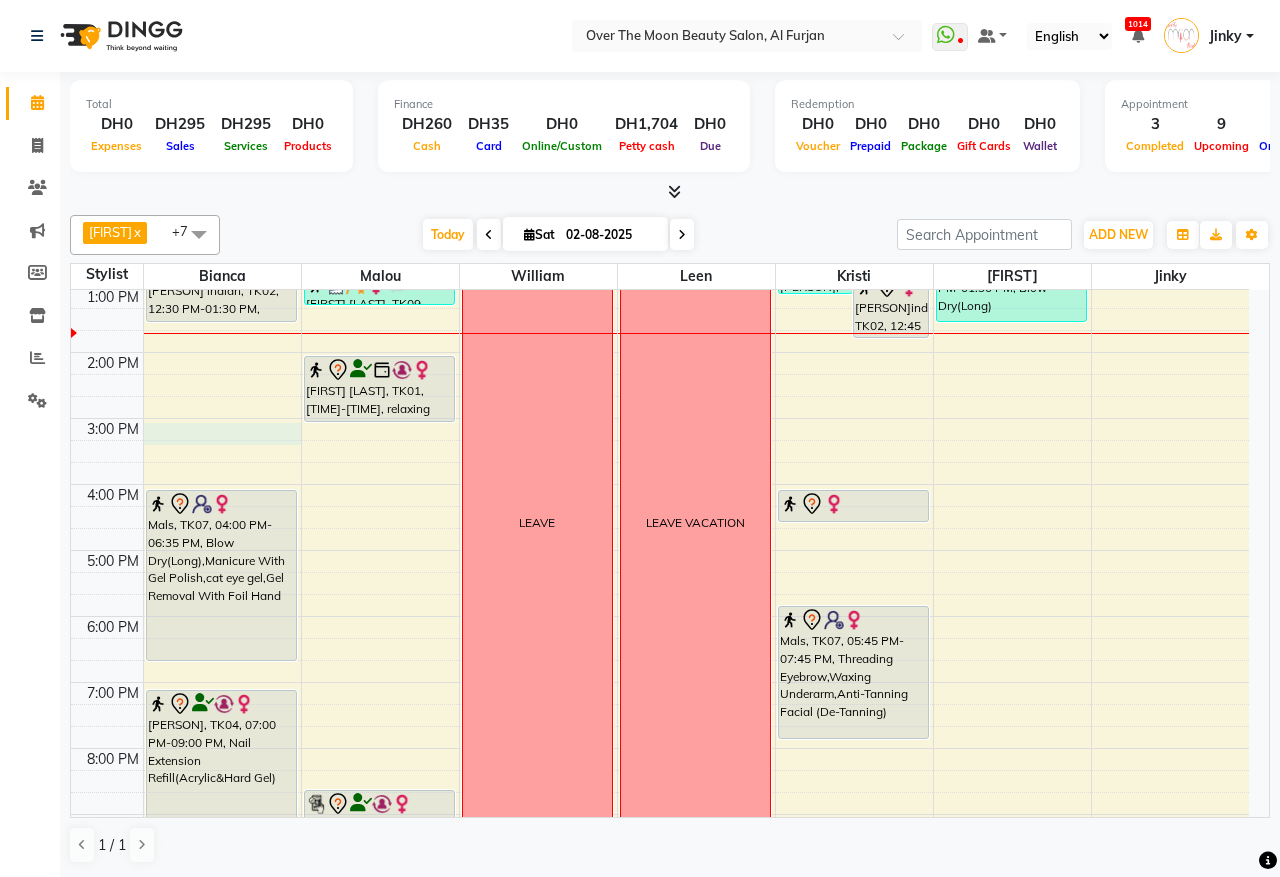 click on "9:00 AM 10:00 AM 11:00 AM 12:00 PM 1:00 PM 2:00 PM 3:00 PM 4:00 PM 5:00 PM 6:00 PM 7:00 PM 8:00 PM 9:00 PM 10:00 PM 11:00 PM             [PERSON] indian, TK02, 12:30 PM-01:30 PM, Classic Pedicure             Mals, TK07, 04:00 PM-06:35 PM, Blow Dry(Long),Manicure With Gel Polish,cat eye gel,Gel Removal With Foil Hand             Jaleela, TK04, 07:00 PM-09:00 PM, Nail Extension Refill(Acrylic&Hard Gel)             Janiya Nourtazna, TK03, 12:00 PM-12:30 PM, Waxing Full brazillian     Saman Farooq, TK09, 12:45 PM-01:15 PM, Princess Manicure              May Miranda, TK01, 02:00 PM-03:00 PM, relaxing massage 60 minutes             Asmaa, TK05, 08:30 PM-09:35 PM, Deplive Stomach,Foot scrub  LEAVE   LEAVE VACATION      Ashleigh, TK08, 12:30 PM-01:05 PM, Eyebrow Tinting (DH50)             priyanka indian, TK02, 12:45 PM-01:45 PM, Classic Manicure (DH77)             malak, TK06, 04:00 PM-04:30 PM, Threading Eyebrow                 Ashleigh, TK08, 12:15 PM-01:30 PM, Blow Dry(Long)" at bounding box center [660, 517] 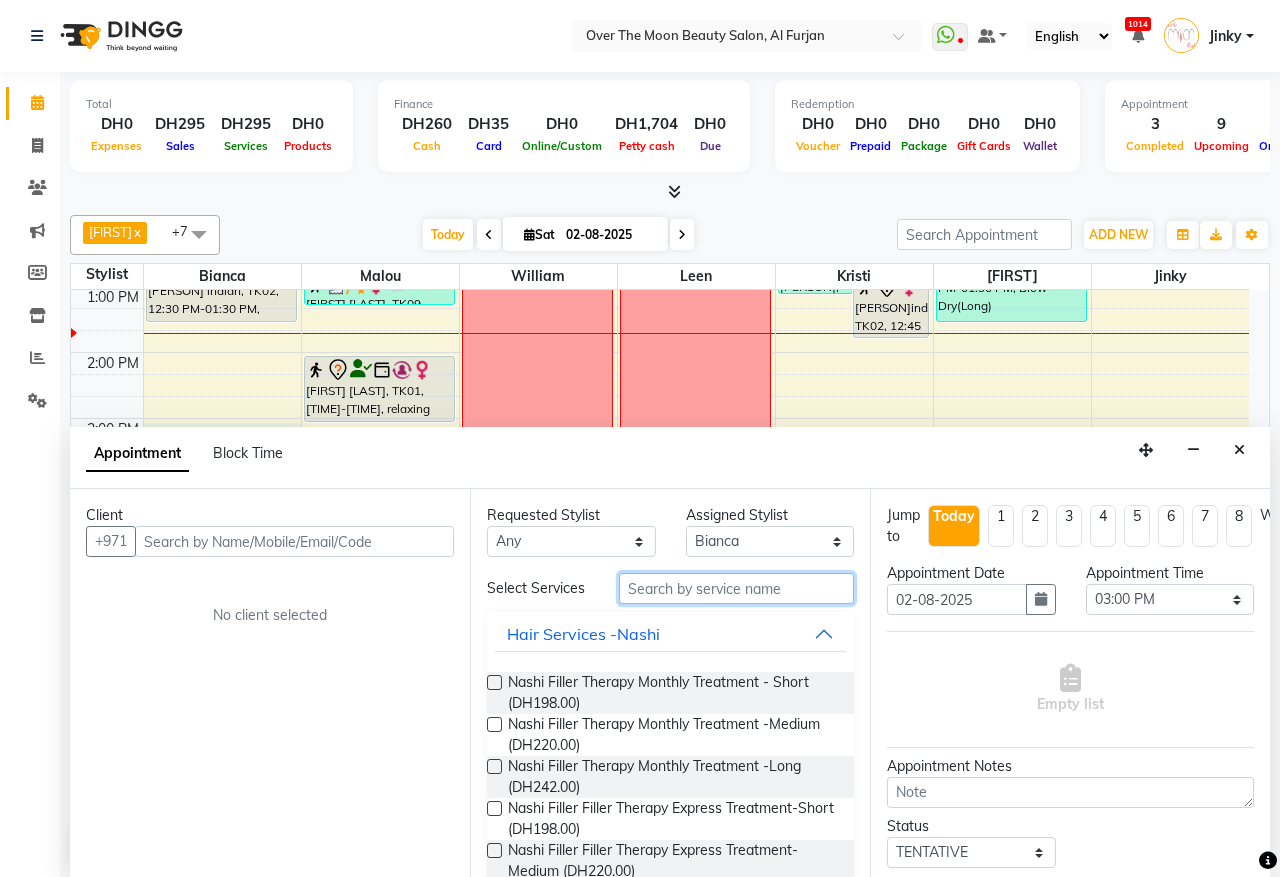click at bounding box center (736, 588) 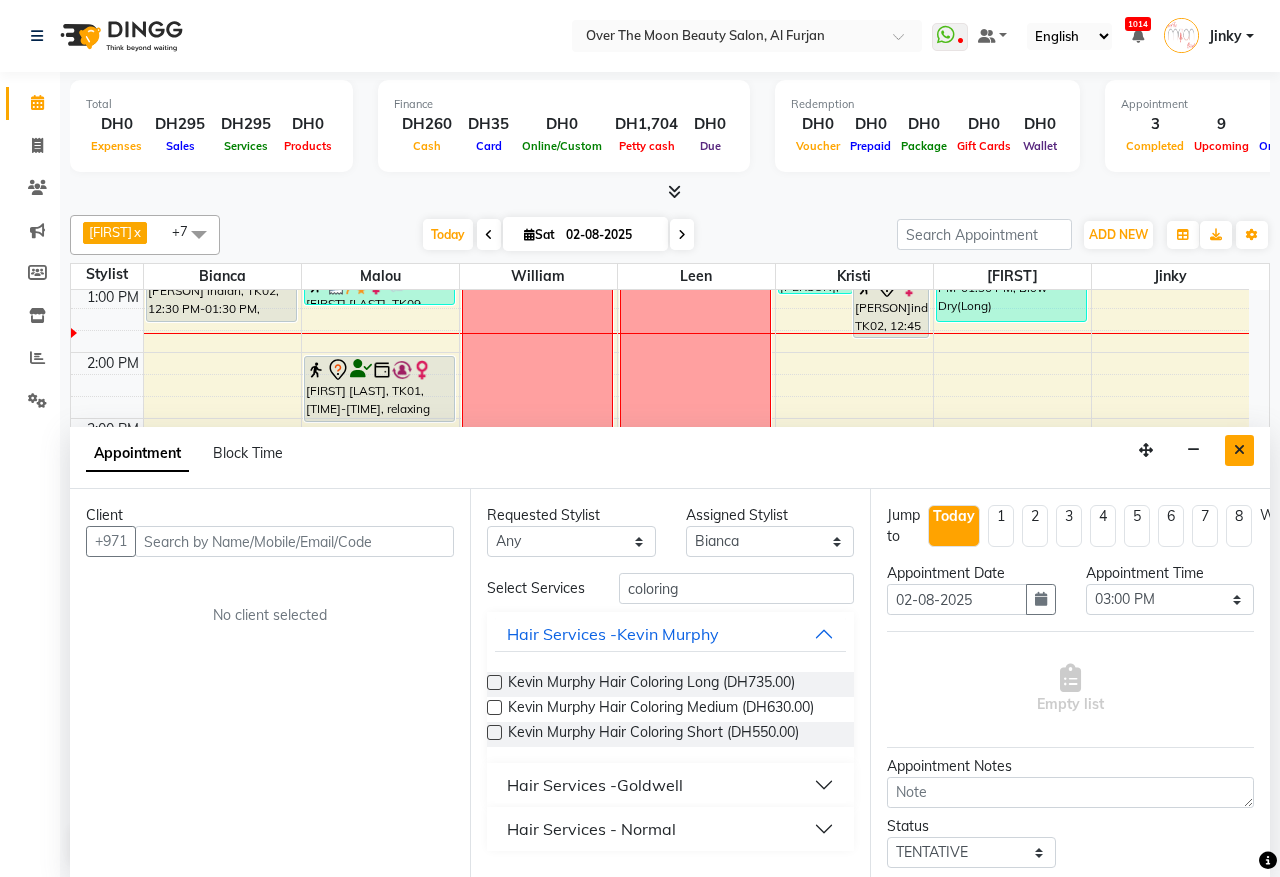 click at bounding box center [1239, 450] 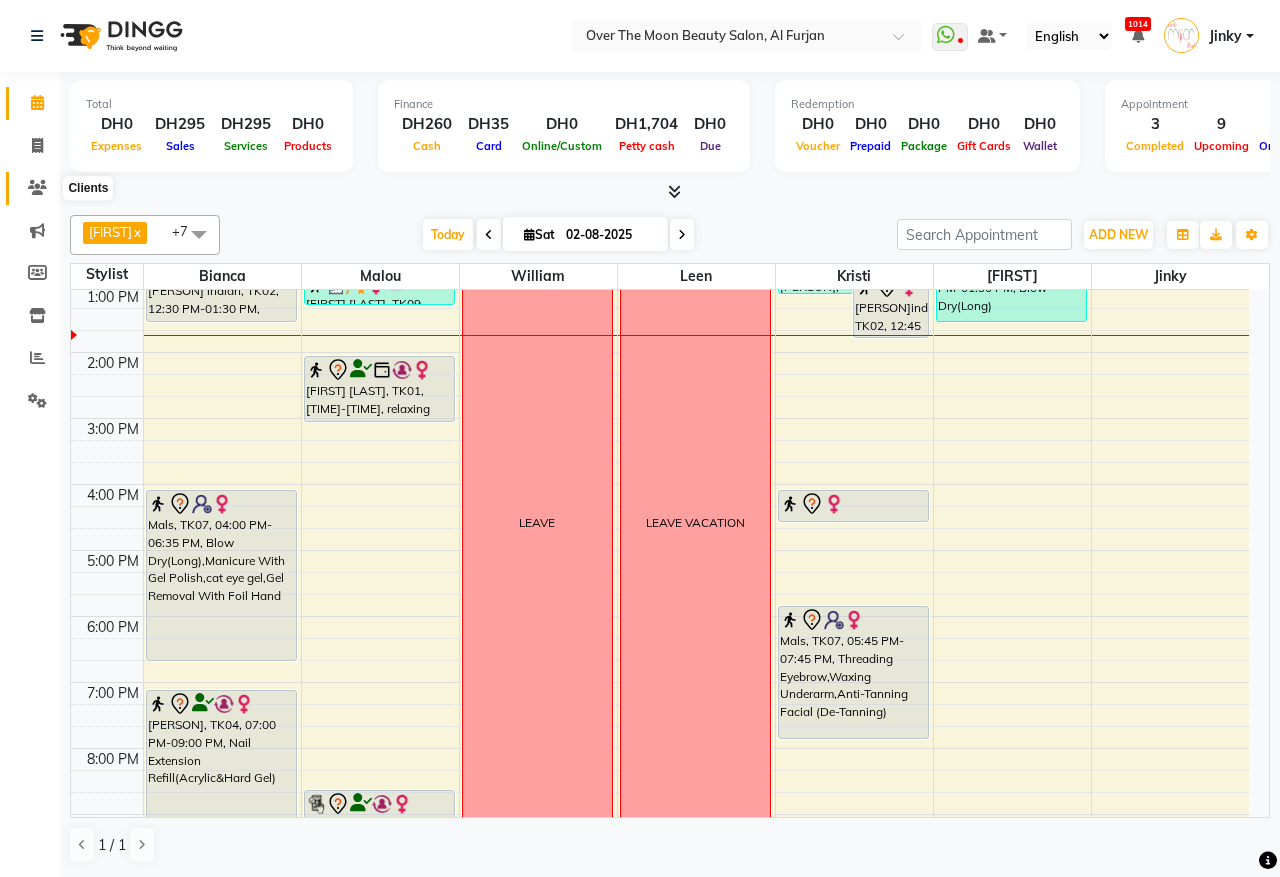 click 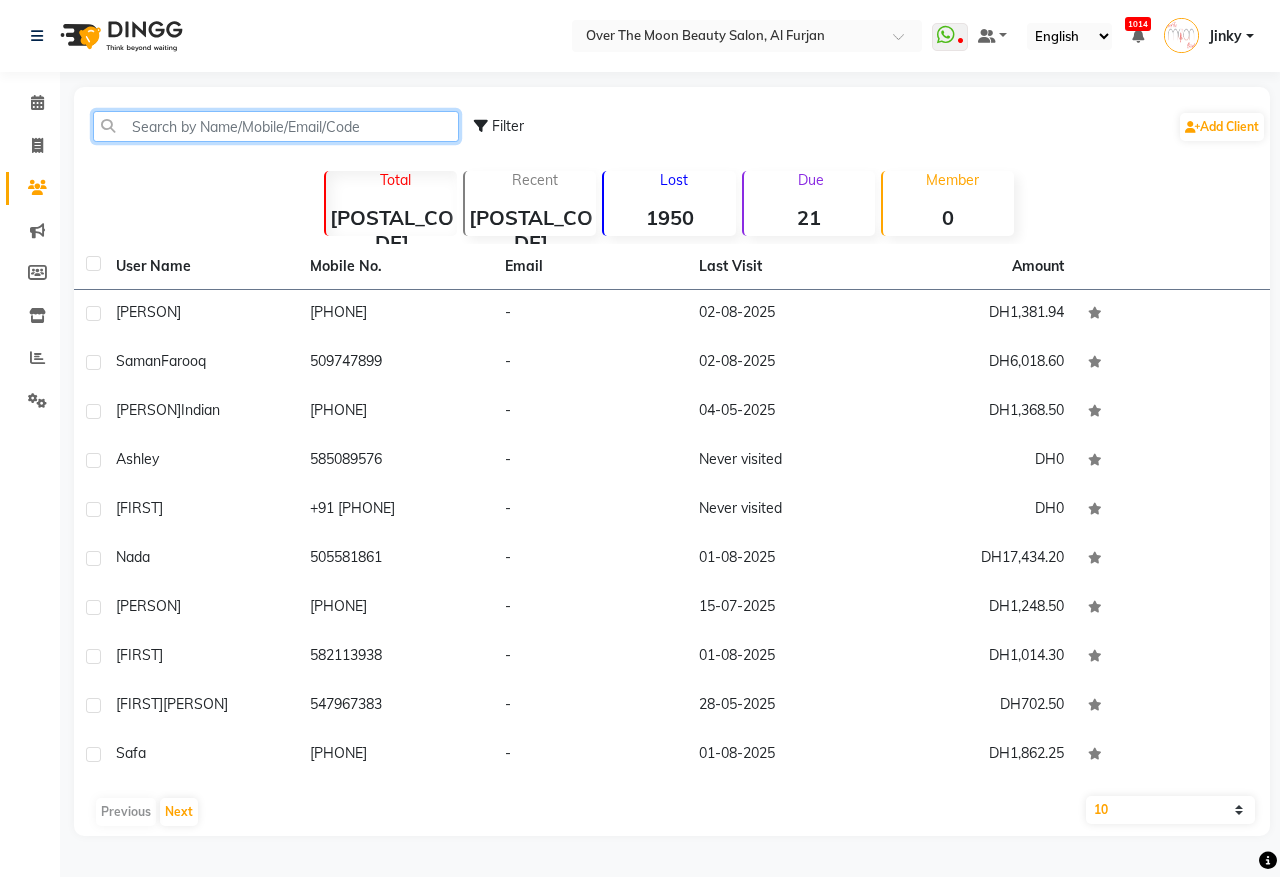 click 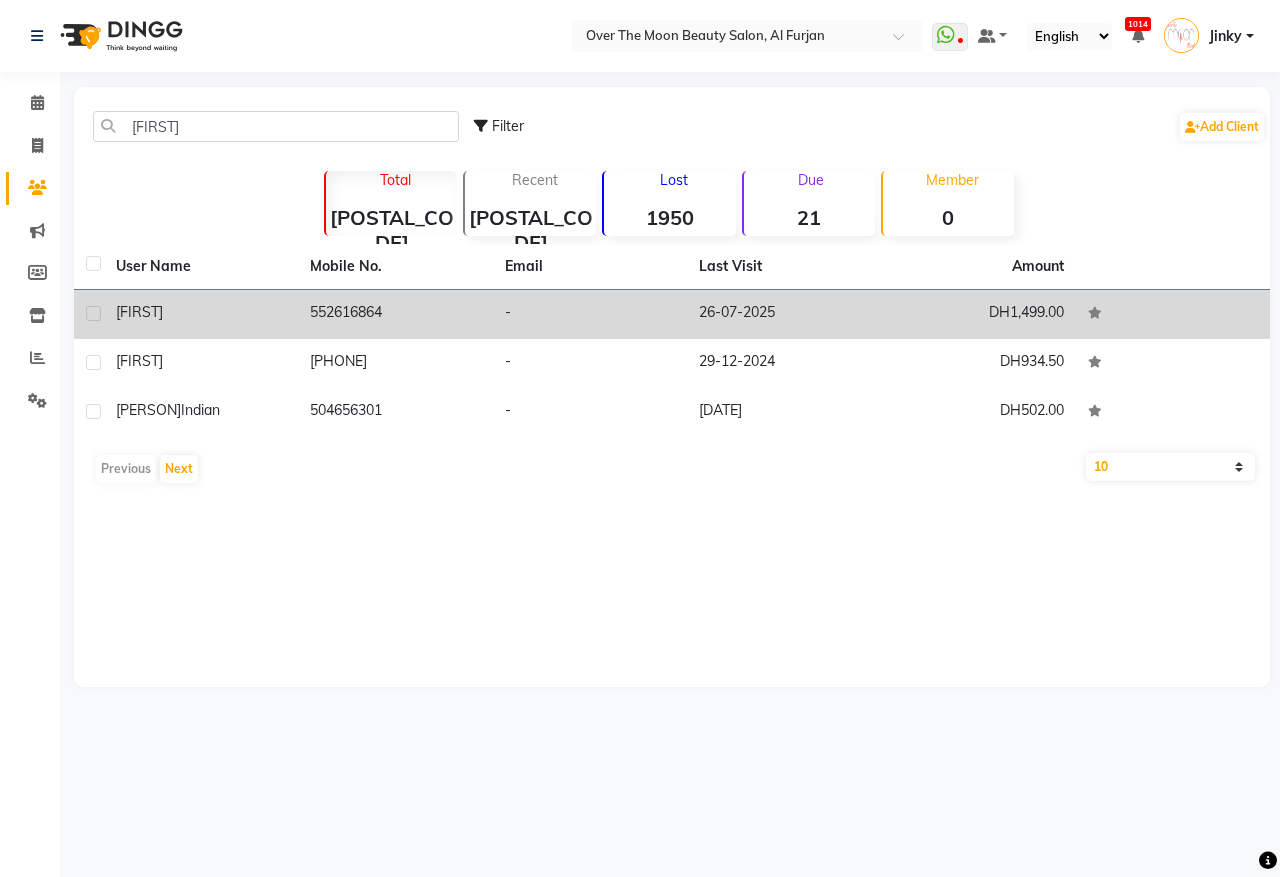 click on "552616864" 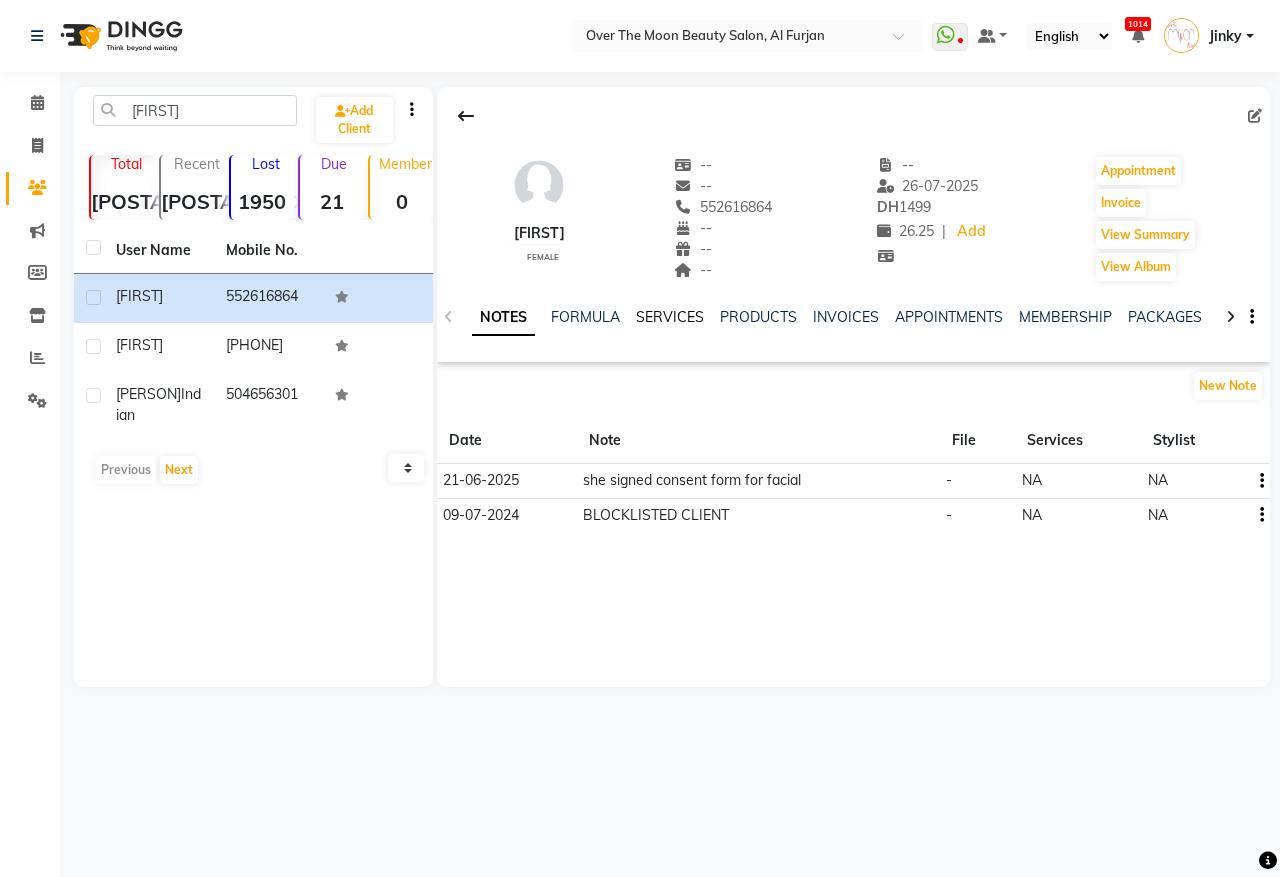 click on "SERVICES" 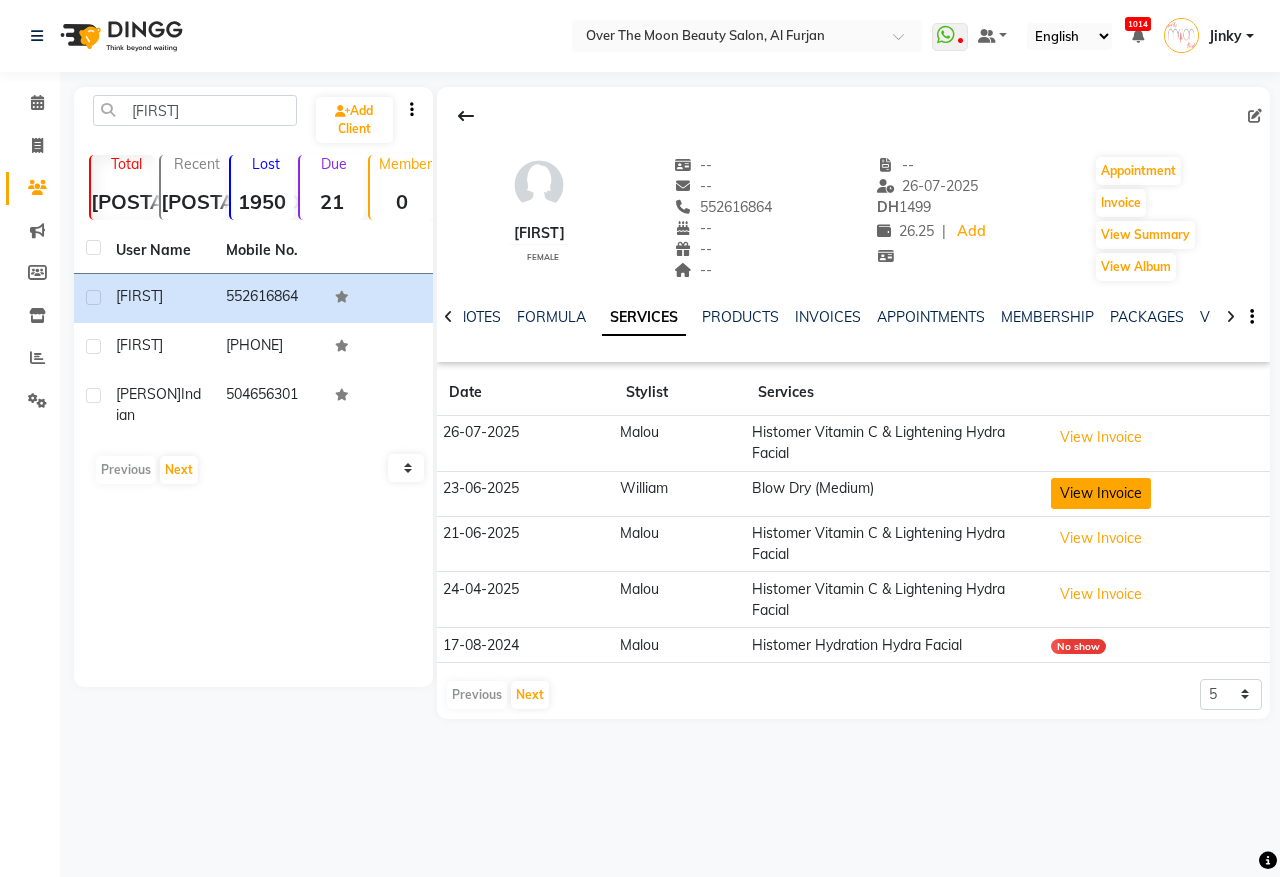 click on "View Invoice" 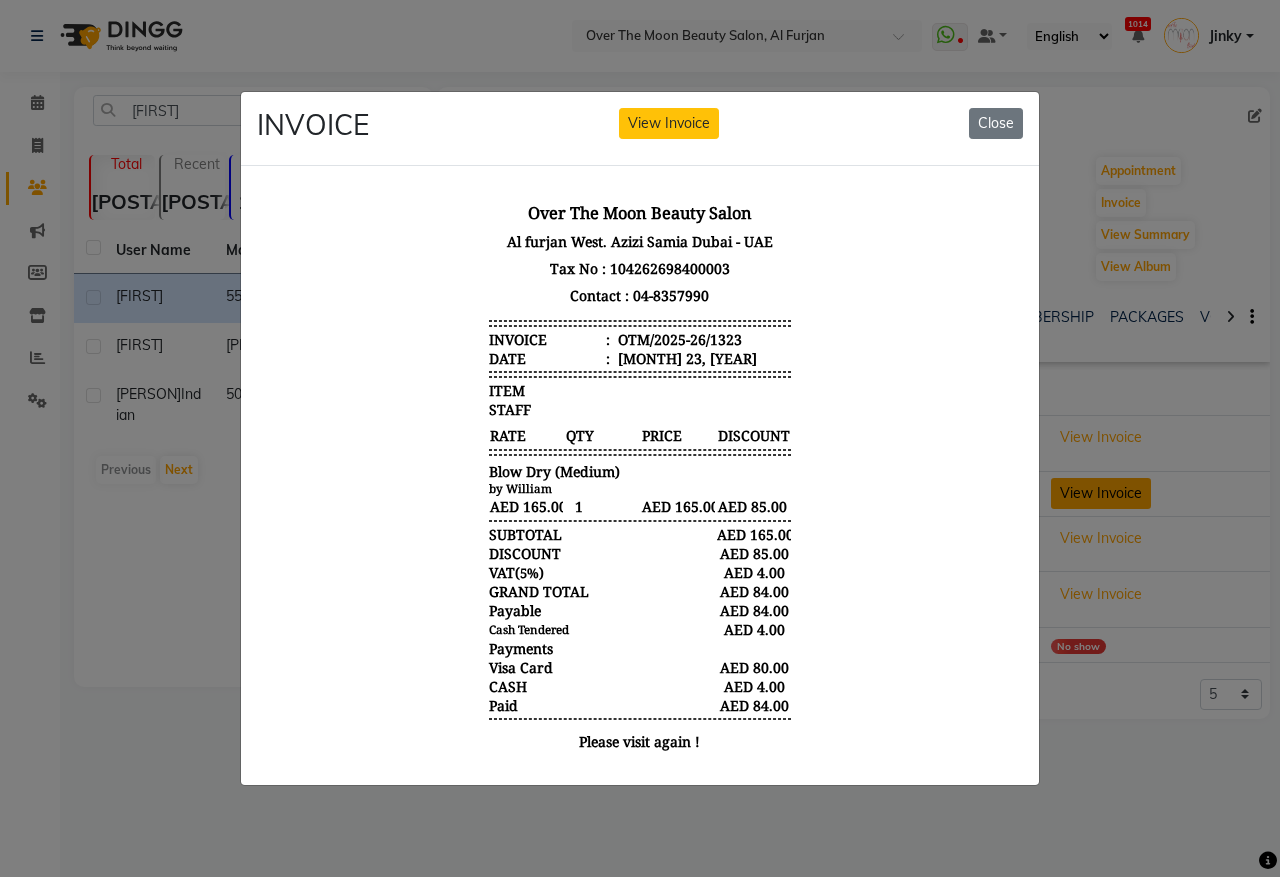scroll, scrollTop: 0, scrollLeft: 0, axis: both 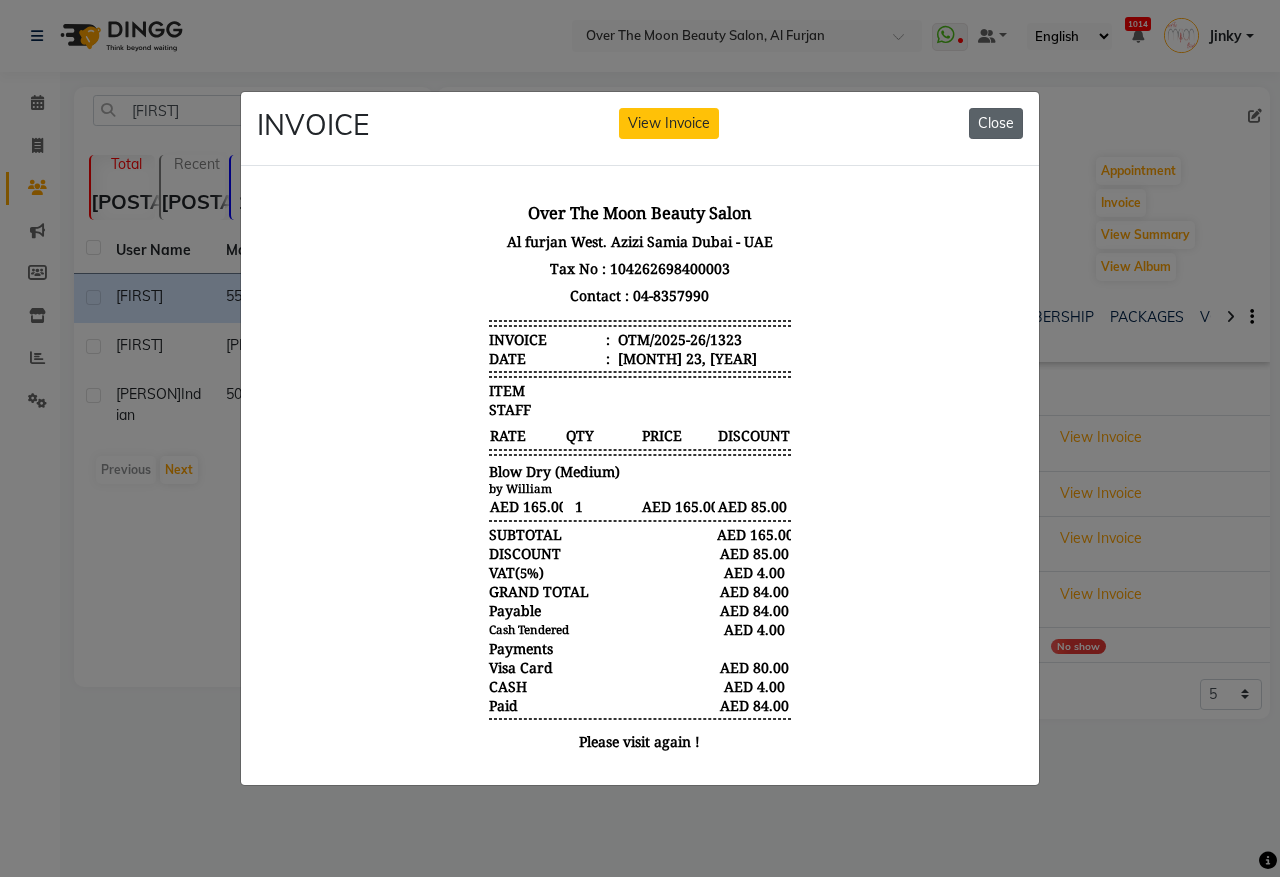 click on "Close" 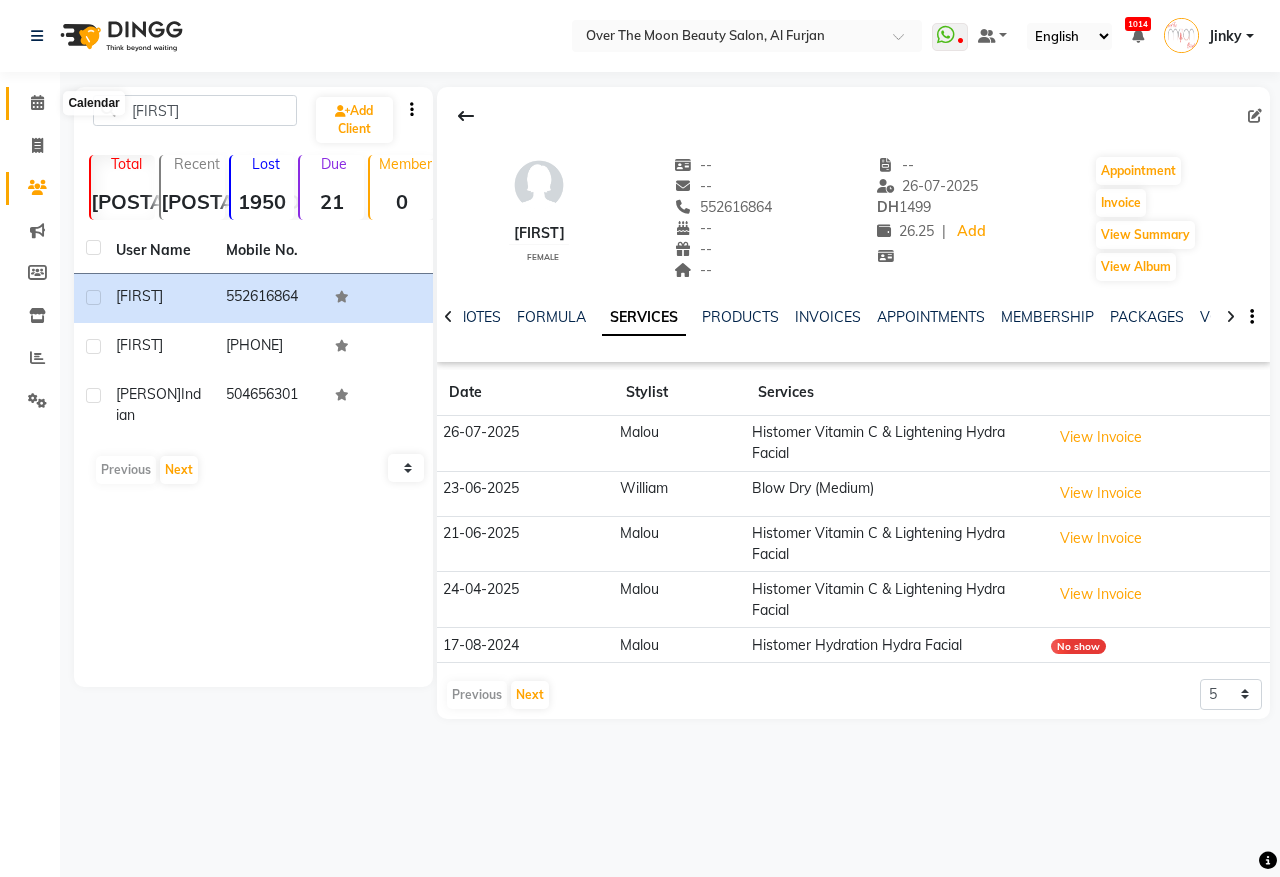 click 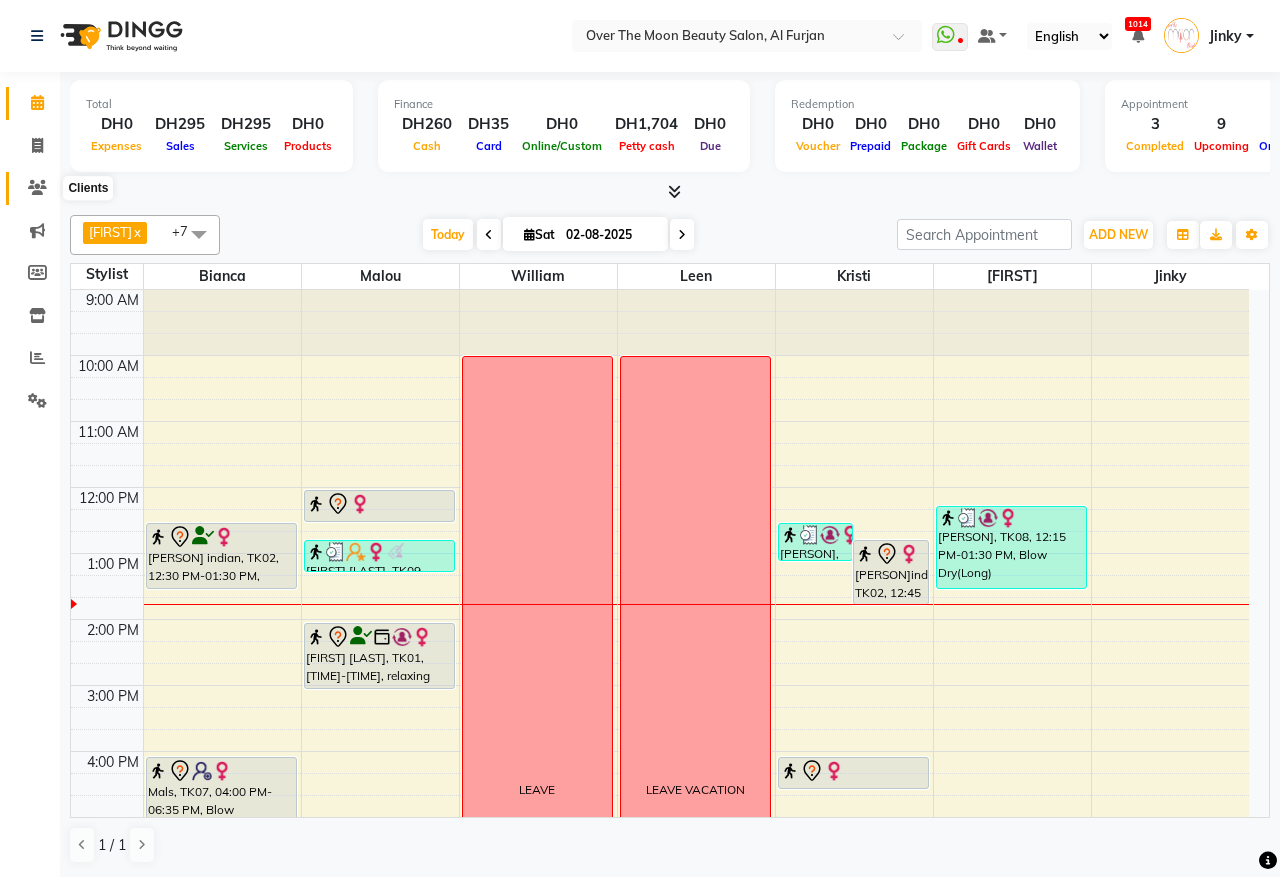 click 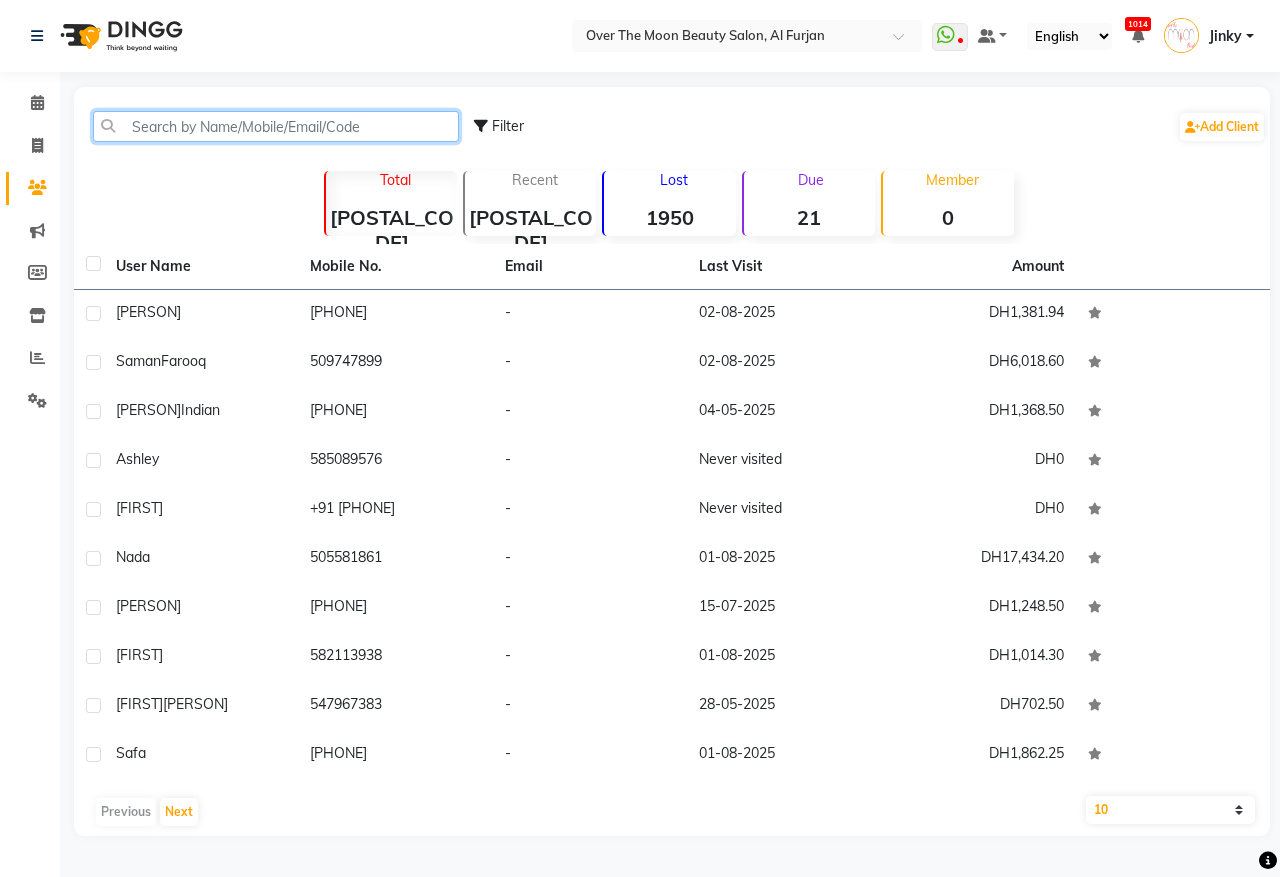 click 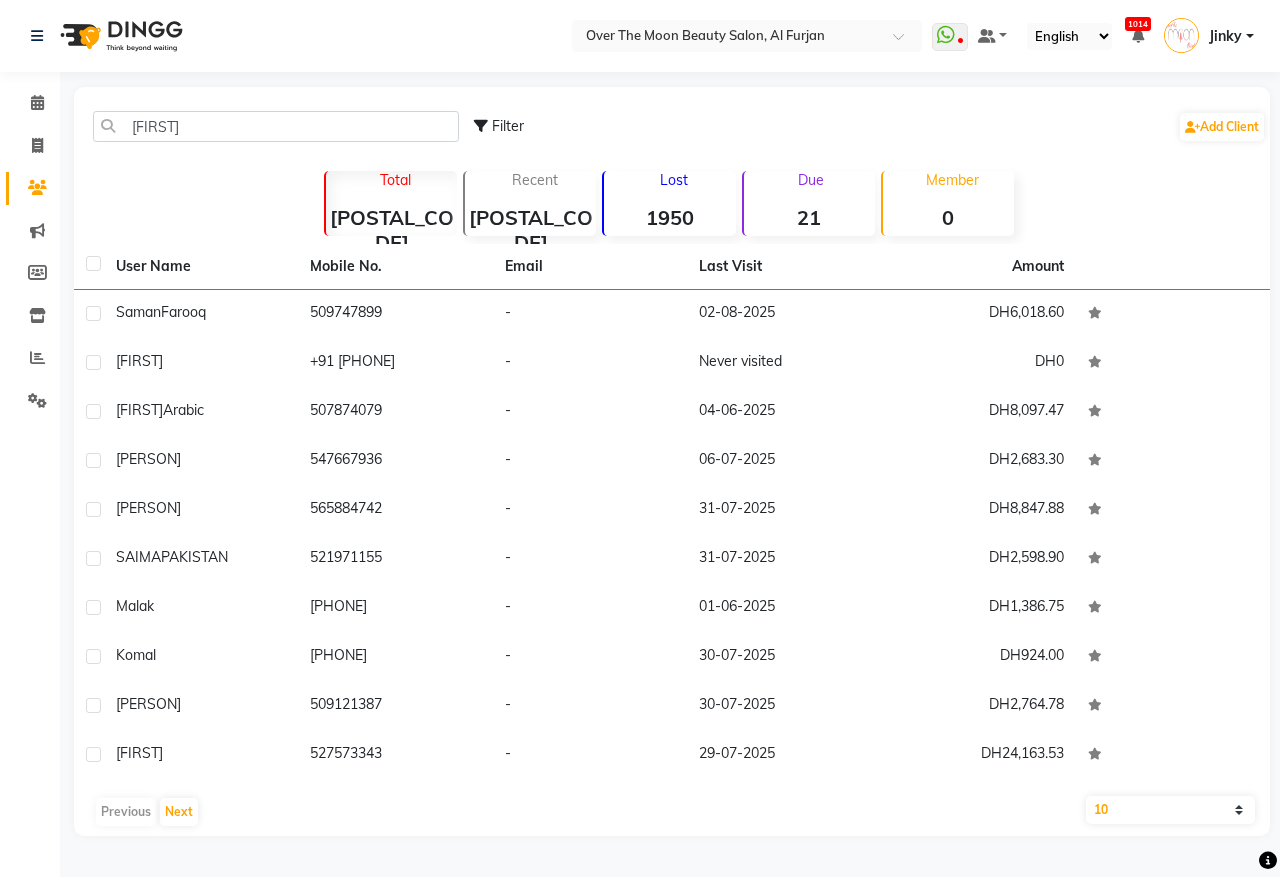 click on "[FIRST] Filter  Add Client" 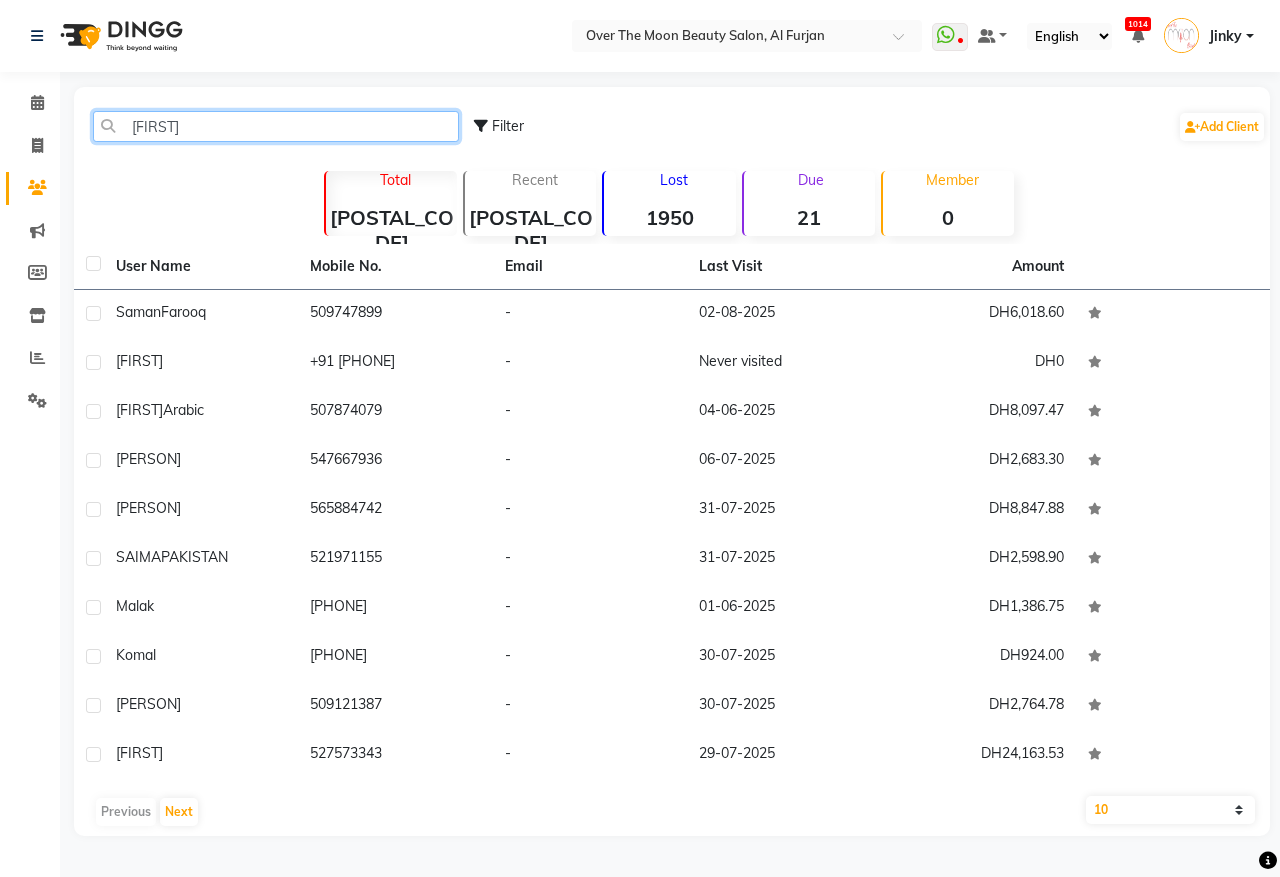 drag, startPoint x: 170, startPoint y: 126, endPoint x: 0, endPoint y: 151, distance: 171.8284 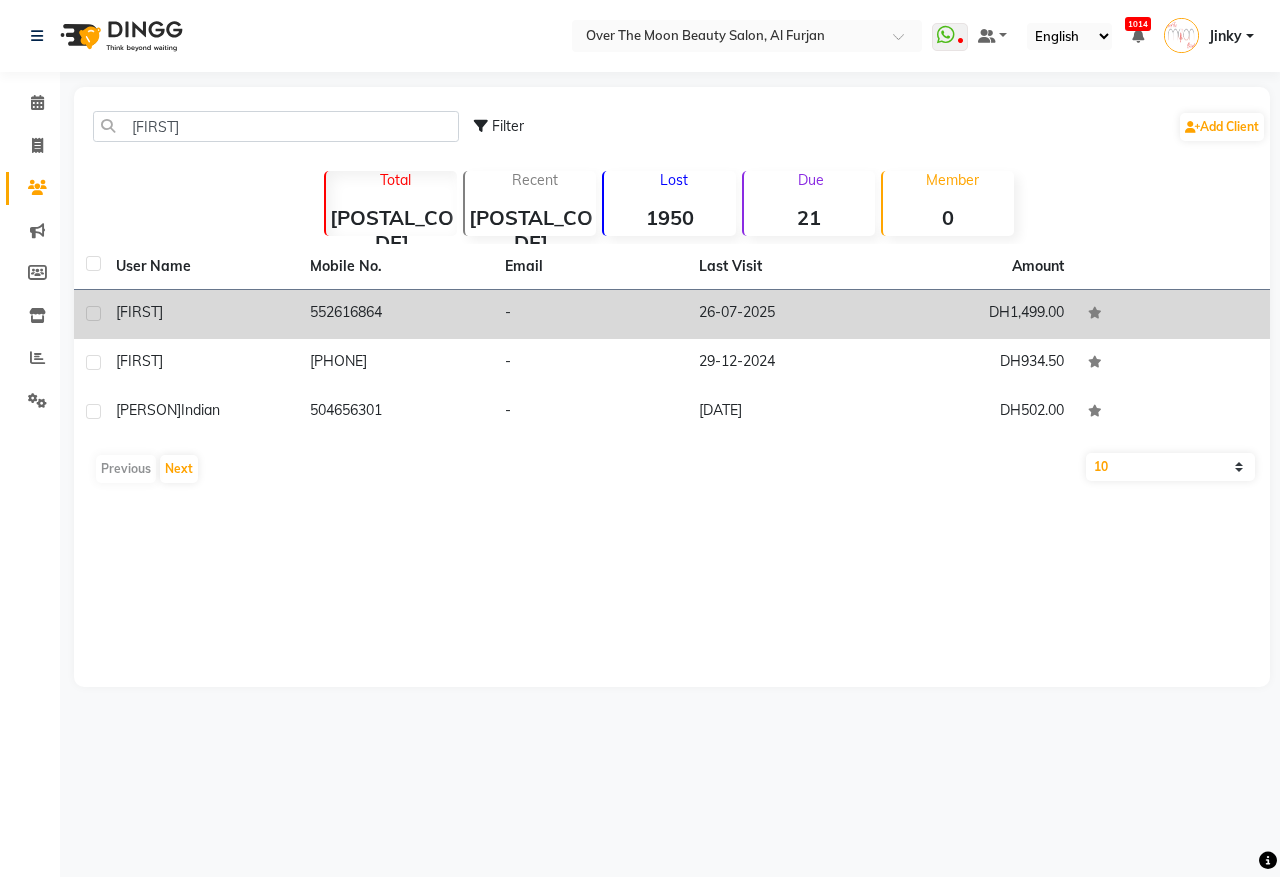 click on "-" 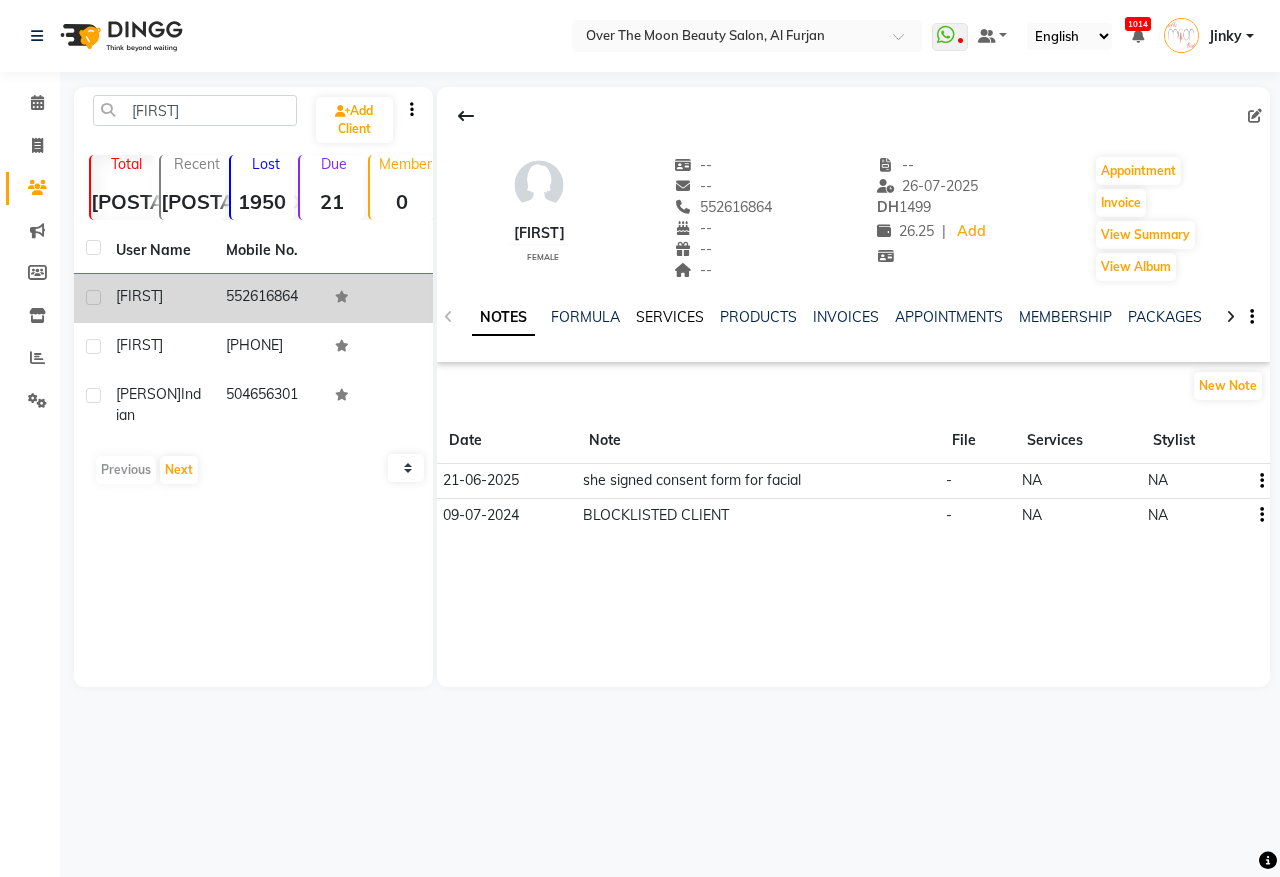 click on "SERVICES" 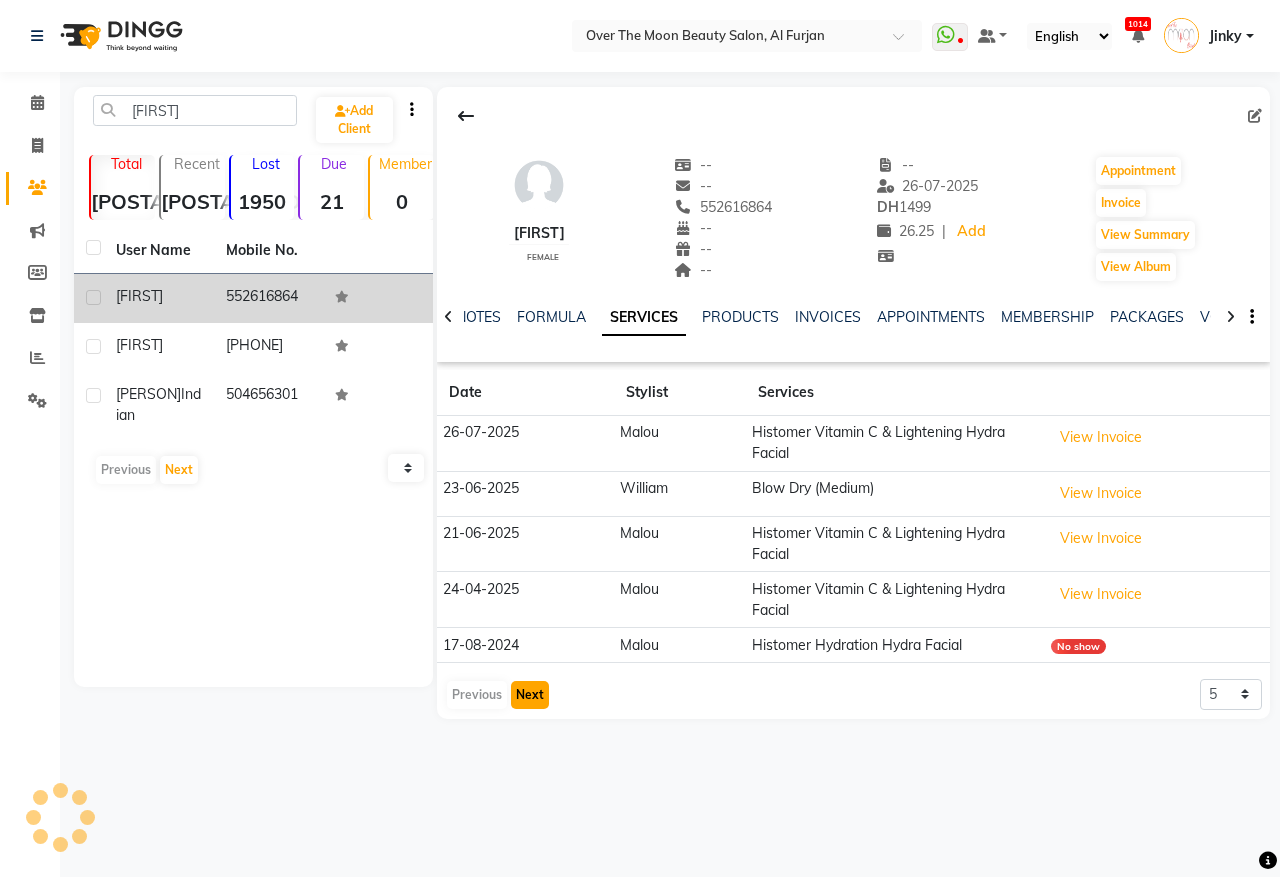 click on "Next" 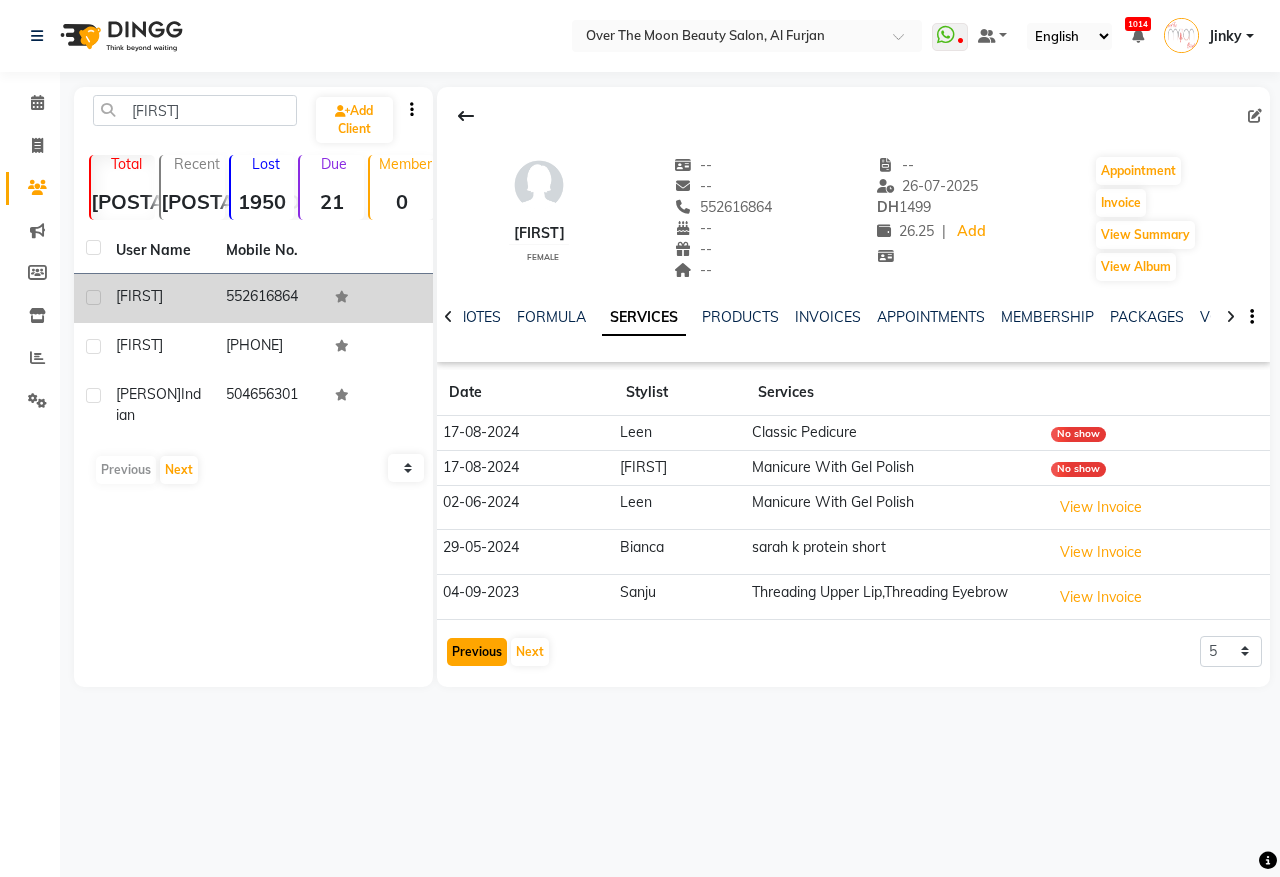 click on "Previous" 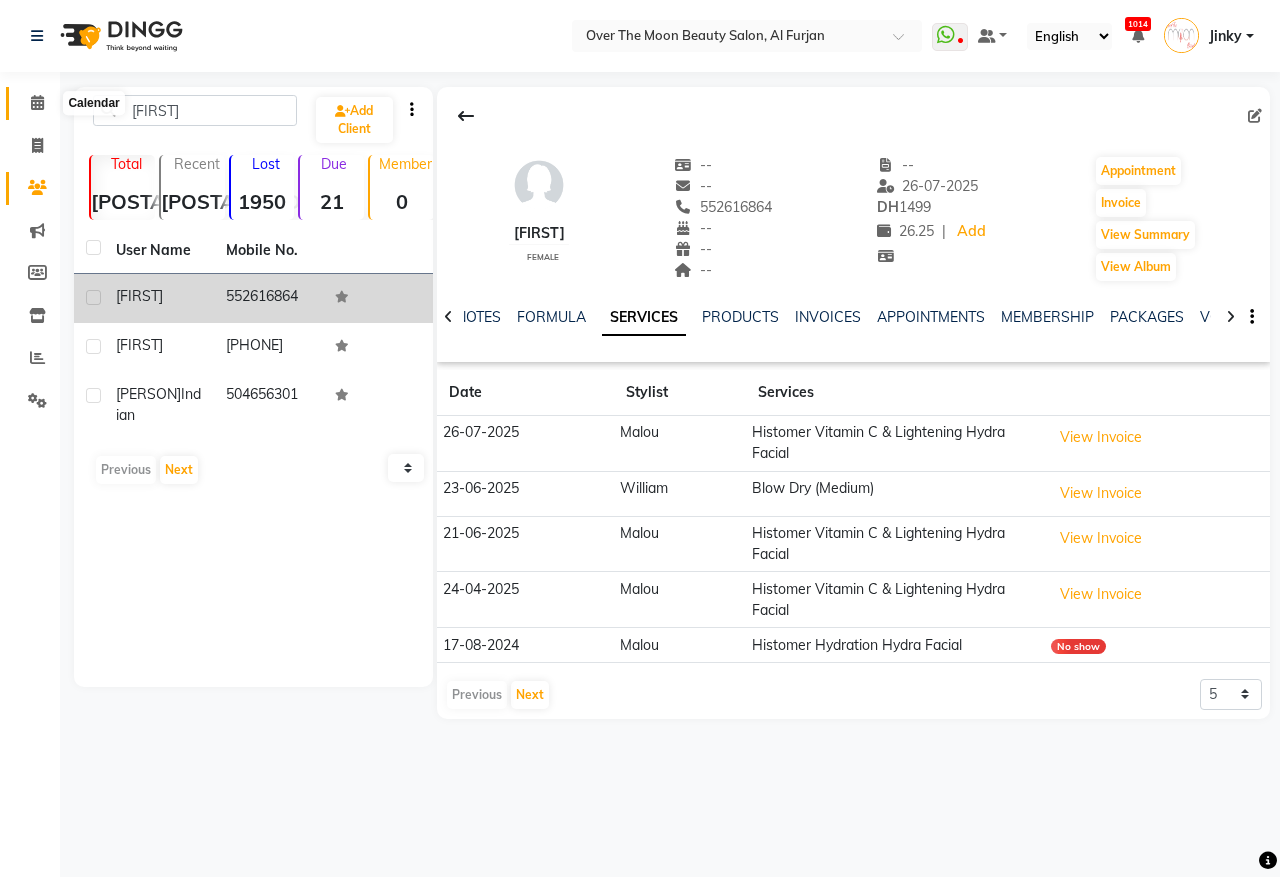 click 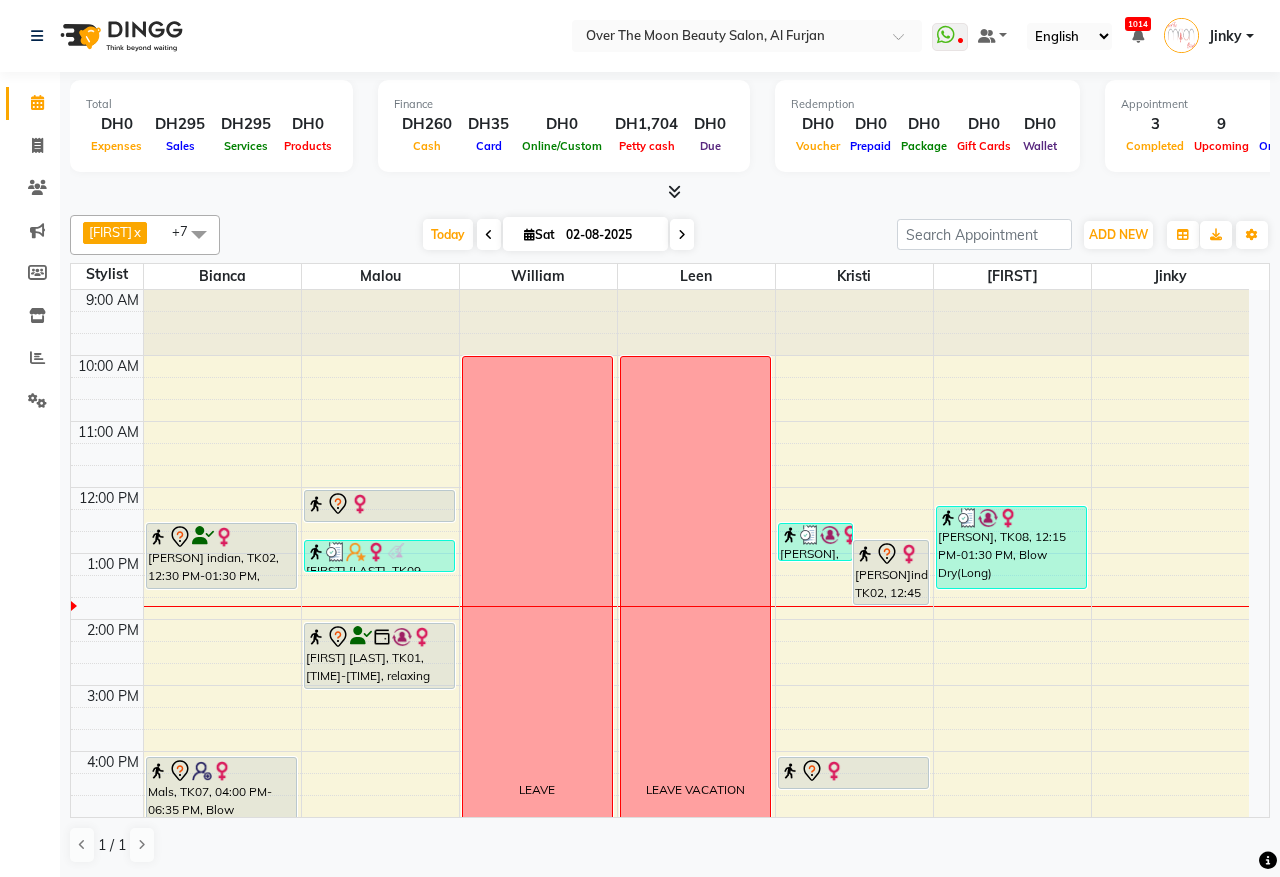scroll, scrollTop: 208, scrollLeft: 0, axis: vertical 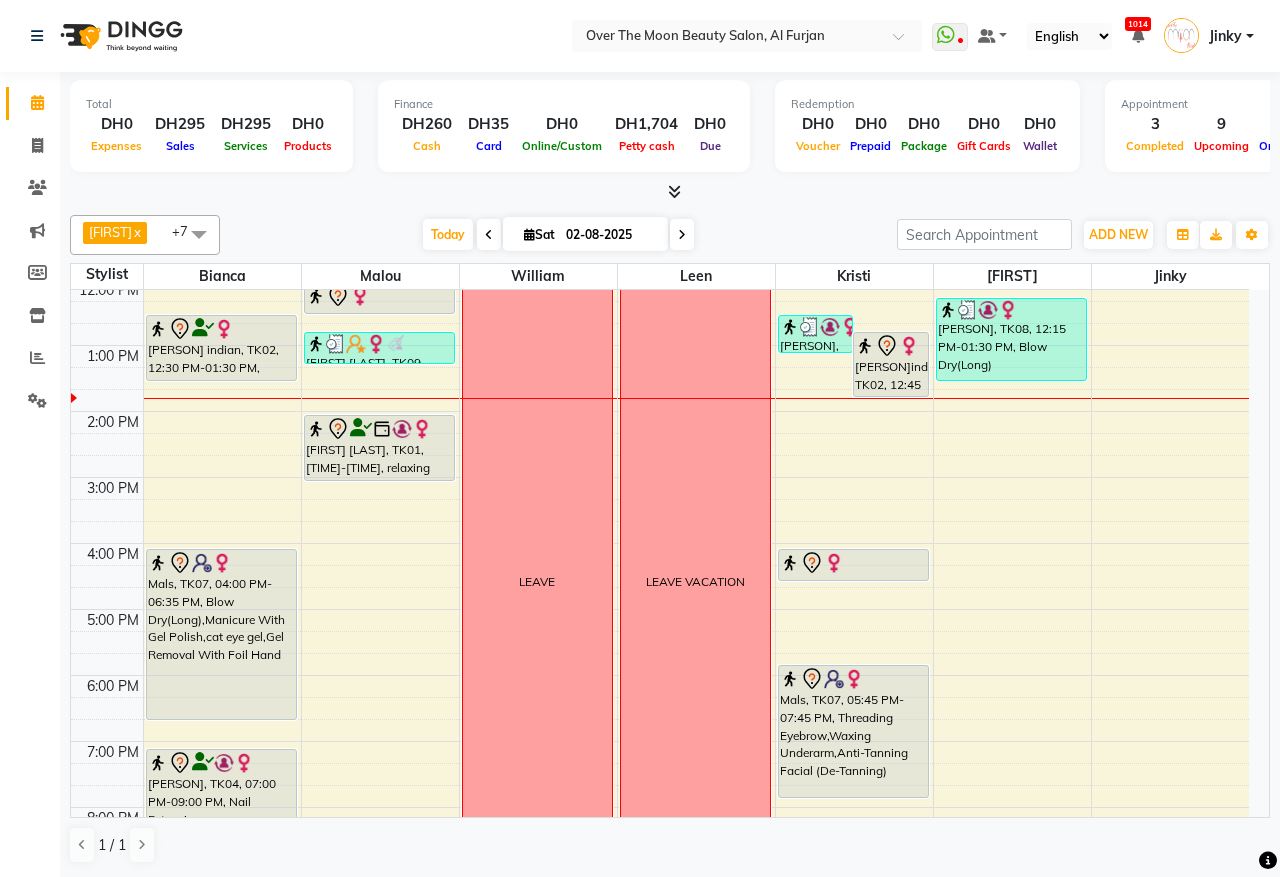 click on "9:00 AM 10:00 AM 11:00 AM 12:00 PM 1:00 PM 2:00 PM 3:00 PM 4:00 PM 5:00 PM 6:00 PM 7:00 PM 8:00 PM 9:00 PM 10:00 PM 11:00 PM             [PERSON] indian, TK02, 12:30 PM-01:30 PM, Classic Pedicure             Mals, TK07, 04:00 PM-06:35 PM, Blow Dry(Long),Manicure With Gel Polish,cat eye gel,Gel Removal With Foil Hand             Jaleela, TK04, 07:00 PM-09:00 PM, Nail Extension Refill(Acrylic&Hard Gel)             Janiya Nourtazna, TK03, 12:00 PM-12:30 PM, Waxing Full brazillian     Saman Farooq, TK09, 12:45 PM-01:15 PM, Princess Manicure              May Miranda, TK01, 02:00 PM-03:00 PM, relaxing massage 60 minutes             Asmaa, TK05, 08:30 PM-09:35 PM, Deplive Stomach,Foot scrub  LEAVE   LEAVE VACATION      Ashleigh, TK08, 12:30 PM-01:05 PM, Eyebrow Tinting (DH50)             priyanka indian, TK02, 12:45 PM-01:45 PM, Classic Manicure (DH77)             malak, TK06, 04:00 PM-04:30 PM, Threading Eyebrow                 Ashleigh, TK08, 12:15 PM-01:30 PM, Blow Dry(Long)" at bounding box center (660, 576) 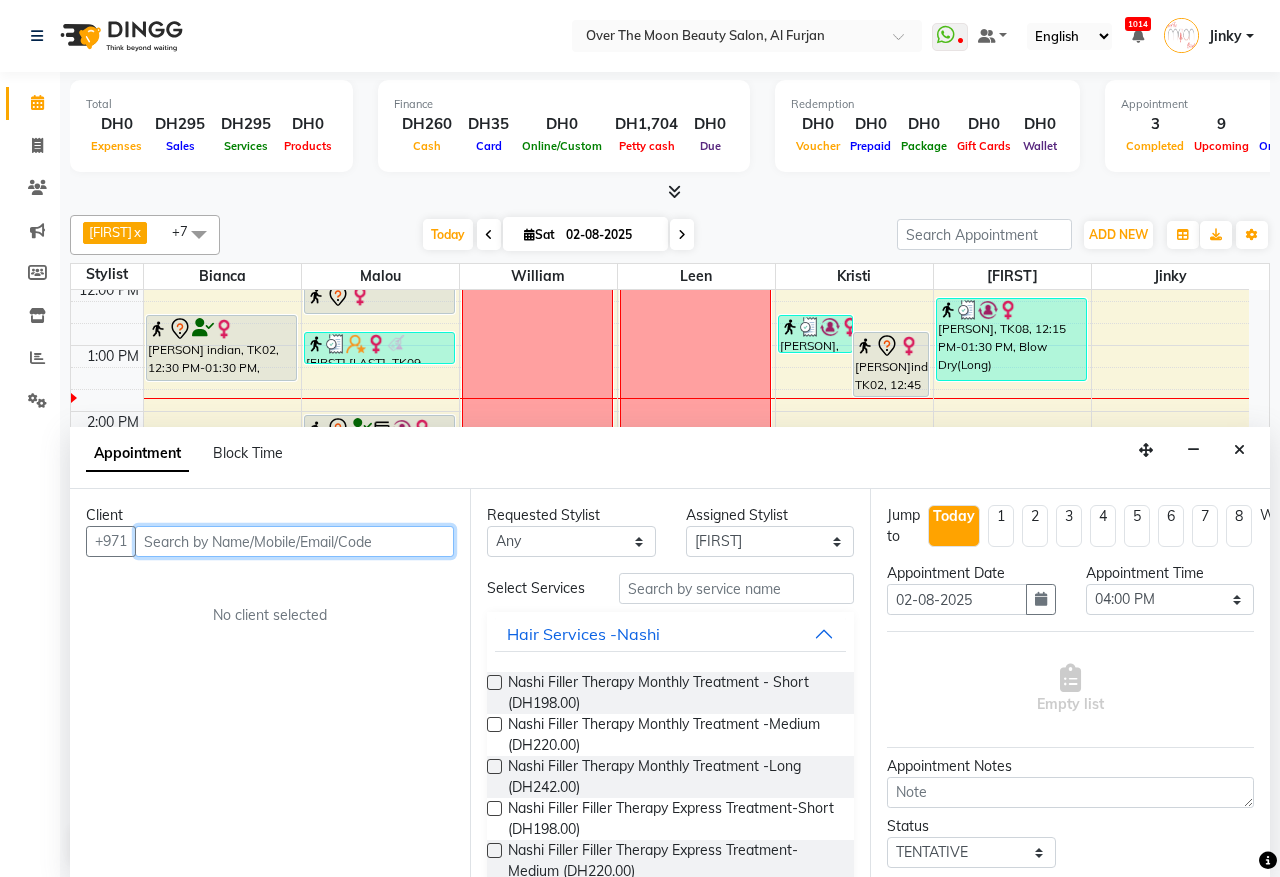 click at bounding box center (294, 541) 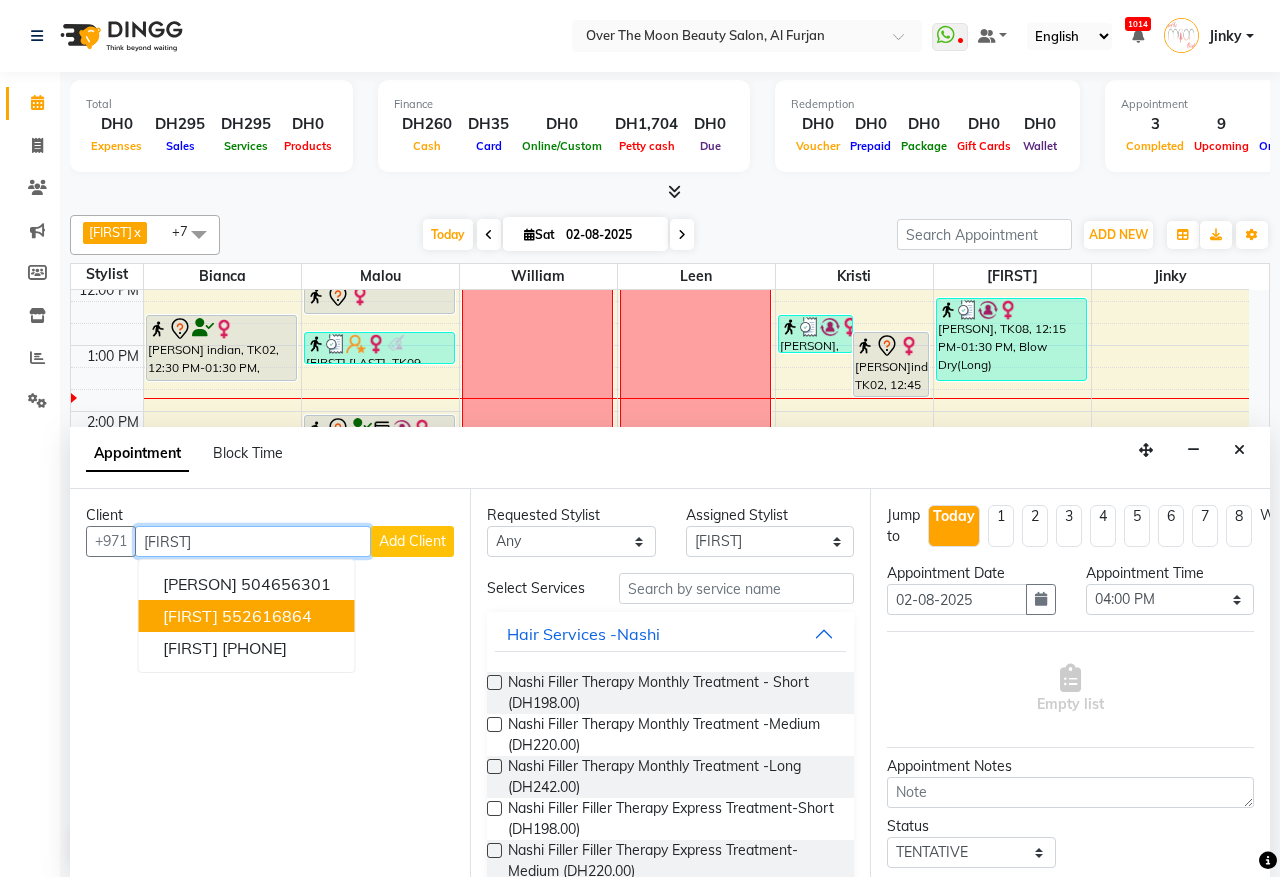 click on "552616864" at bounding box center [267, 616] 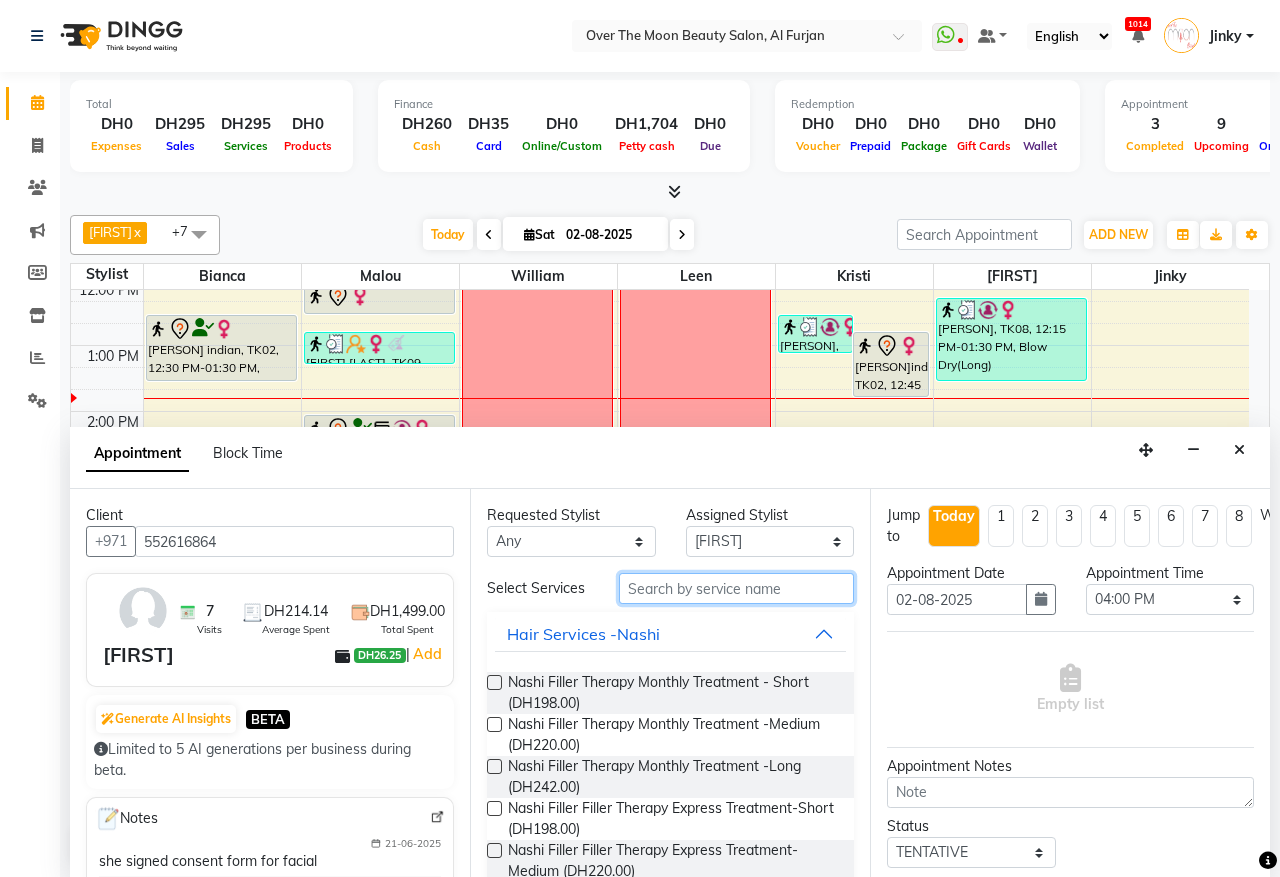 click at bounding box center [736, 588] 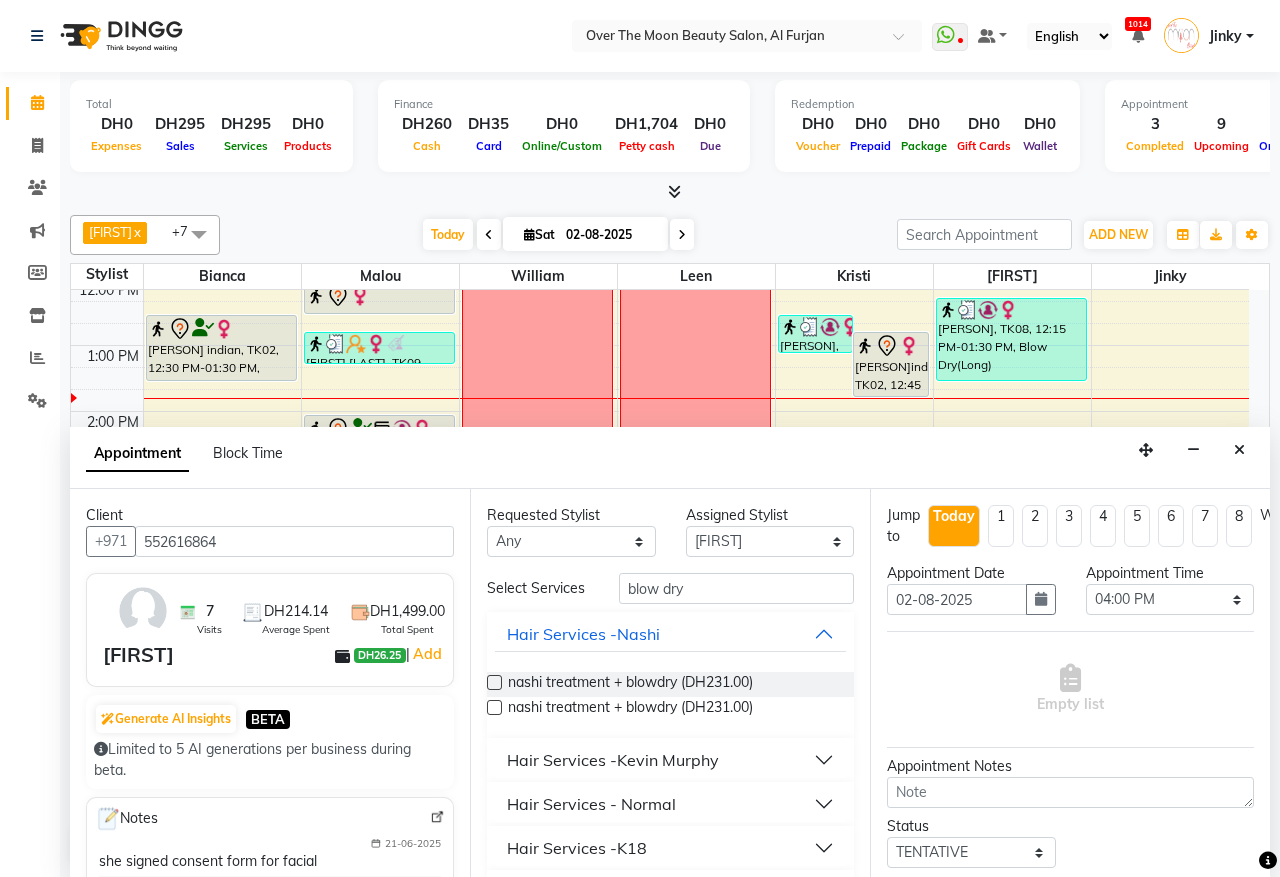 click on "Hair Services - Normal" at bounding box center (591, 804) 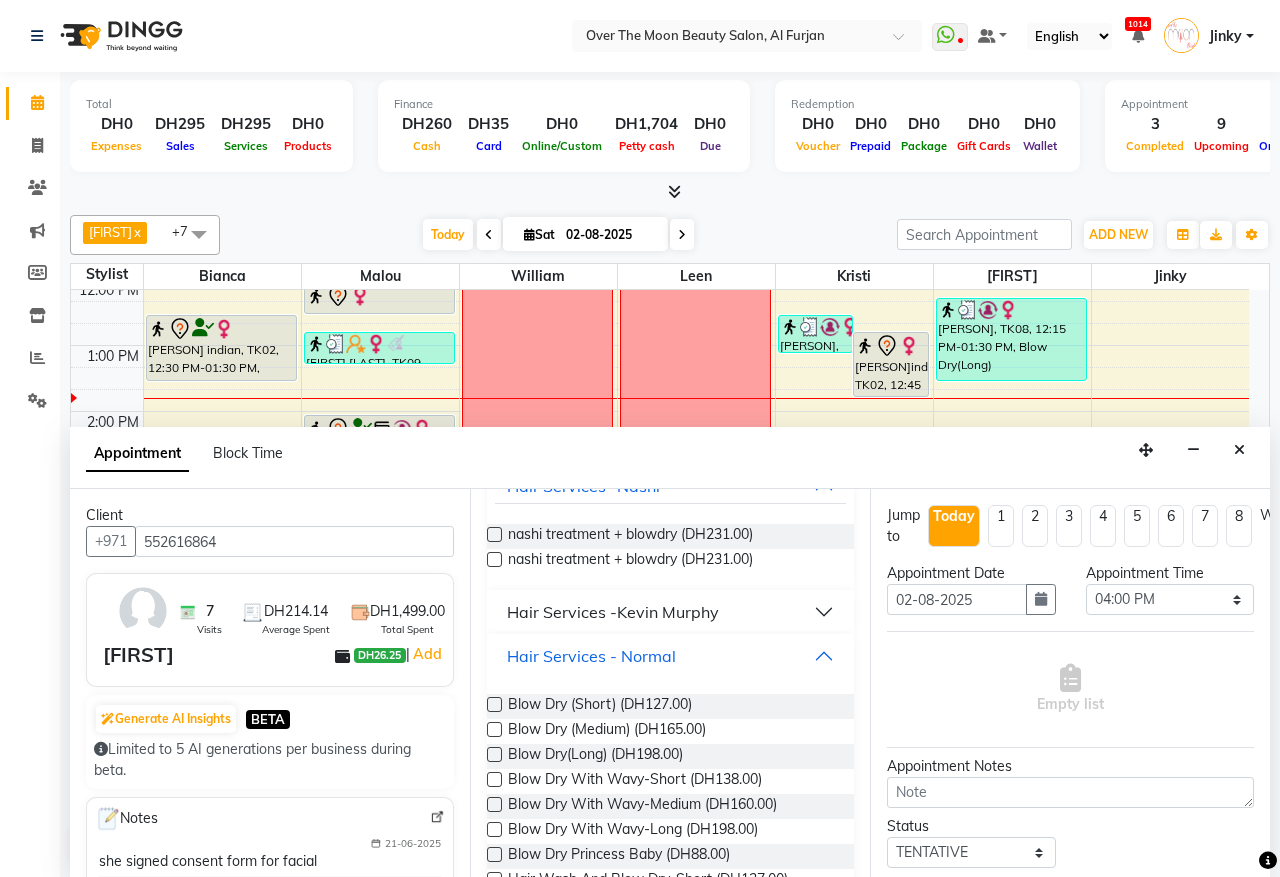 scroll, scrollTop: 208, scrollLeft: 0, axis: vertical 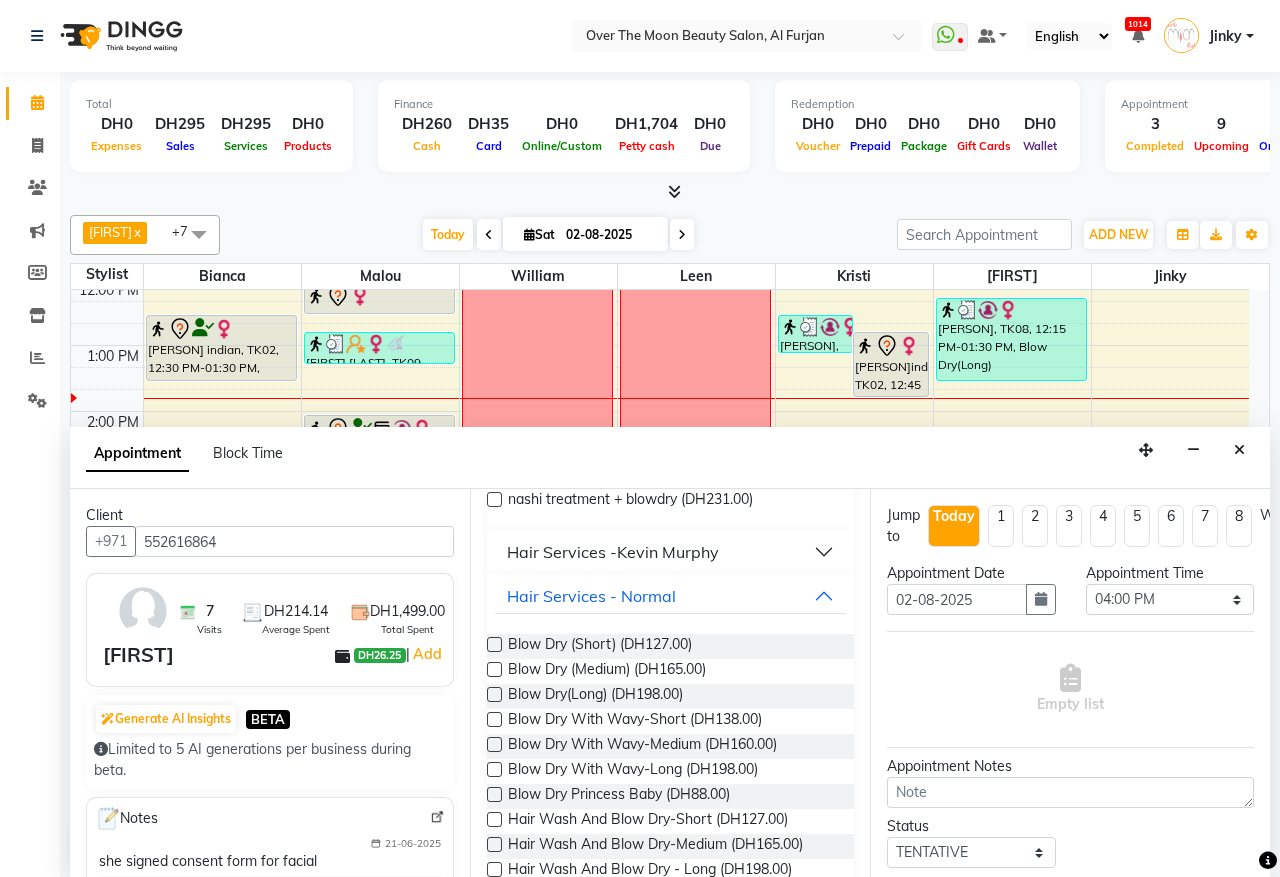 click at bounding box center (494, 669) 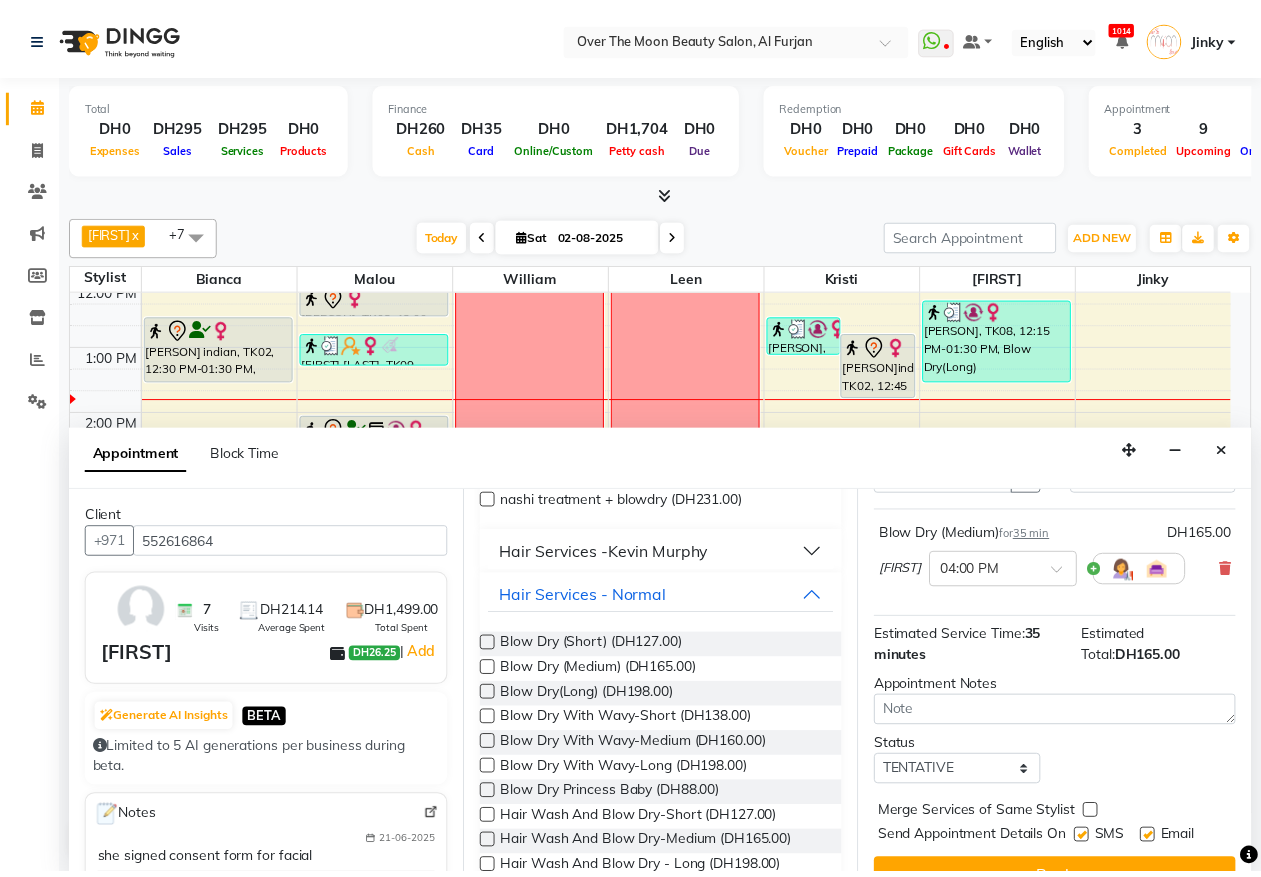 scroll, scrollTop: 180, scrollLeft: 0, axis: vertical 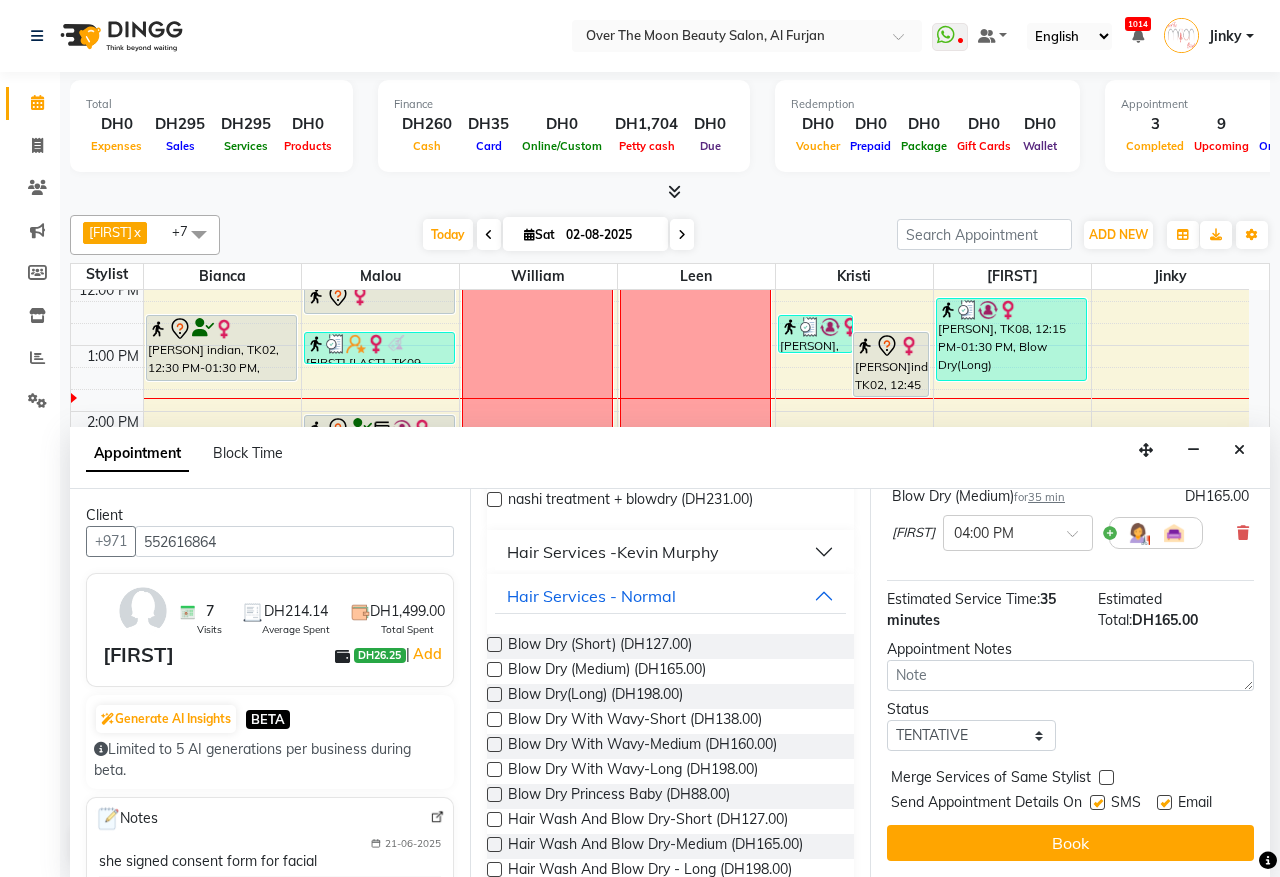click at bounding box center [1106, 777] 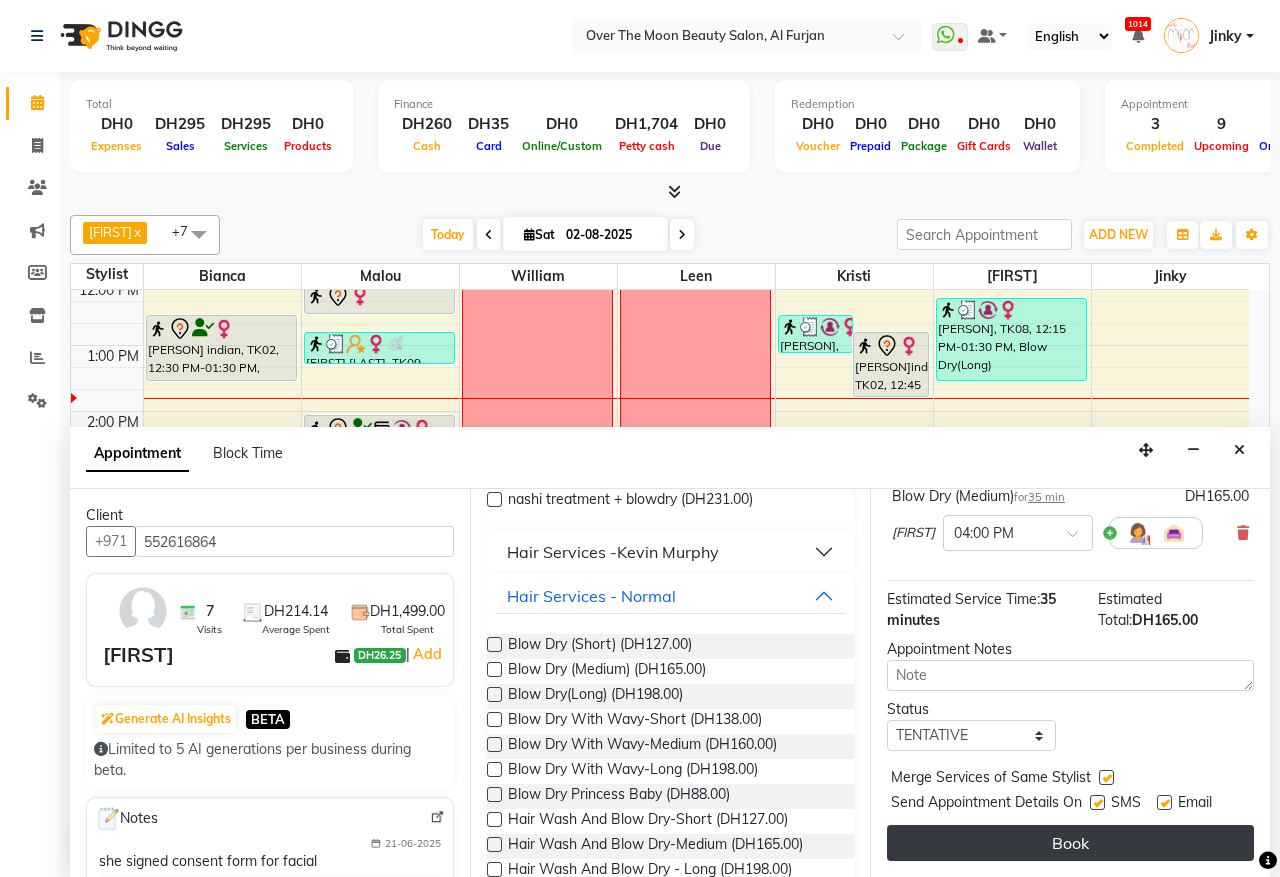 click on "Book" at bounding box center (1070, 843) 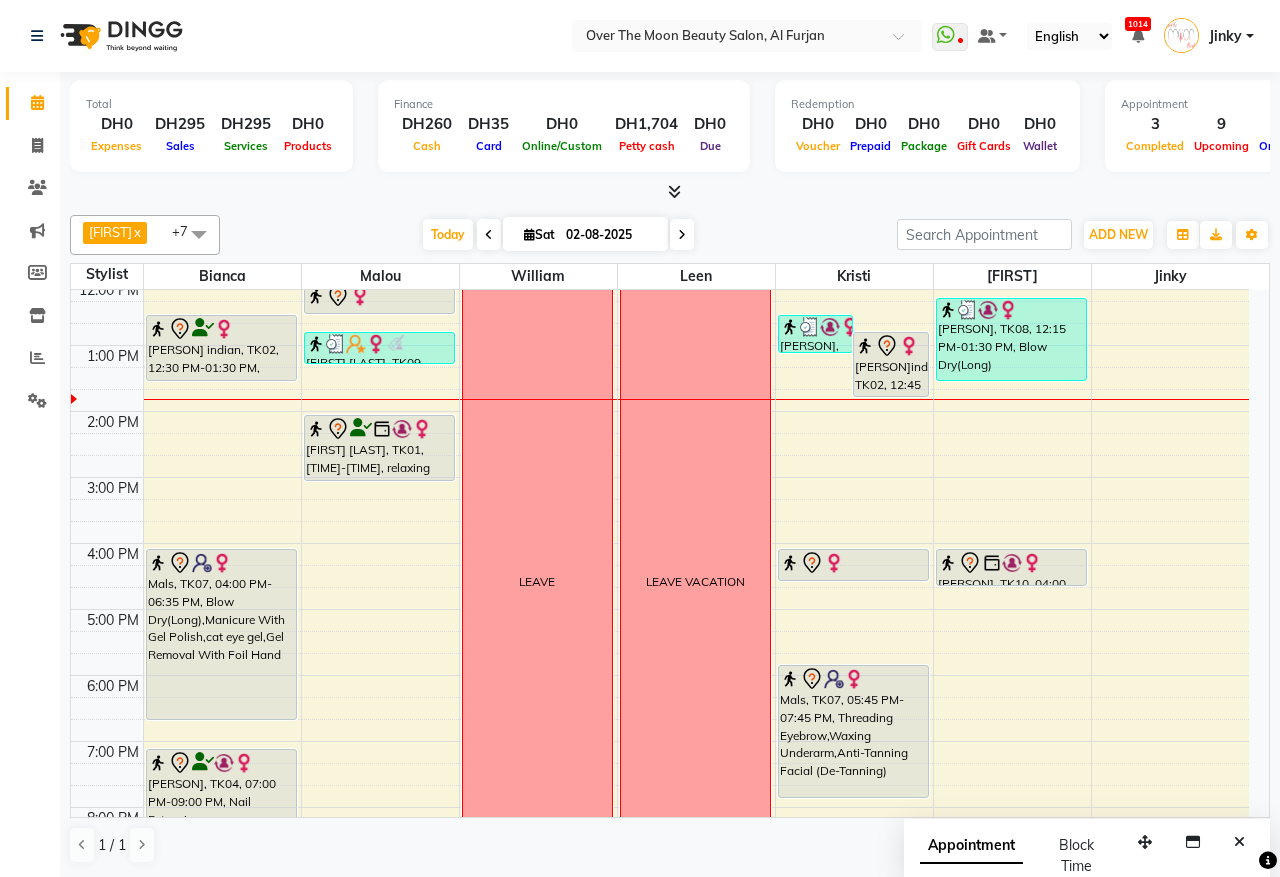 click on "[PERSON]indian, TK02, 12:45 PM-01:45 PM, Classic Manicure (DH77)" at bounding box center [891, 364] 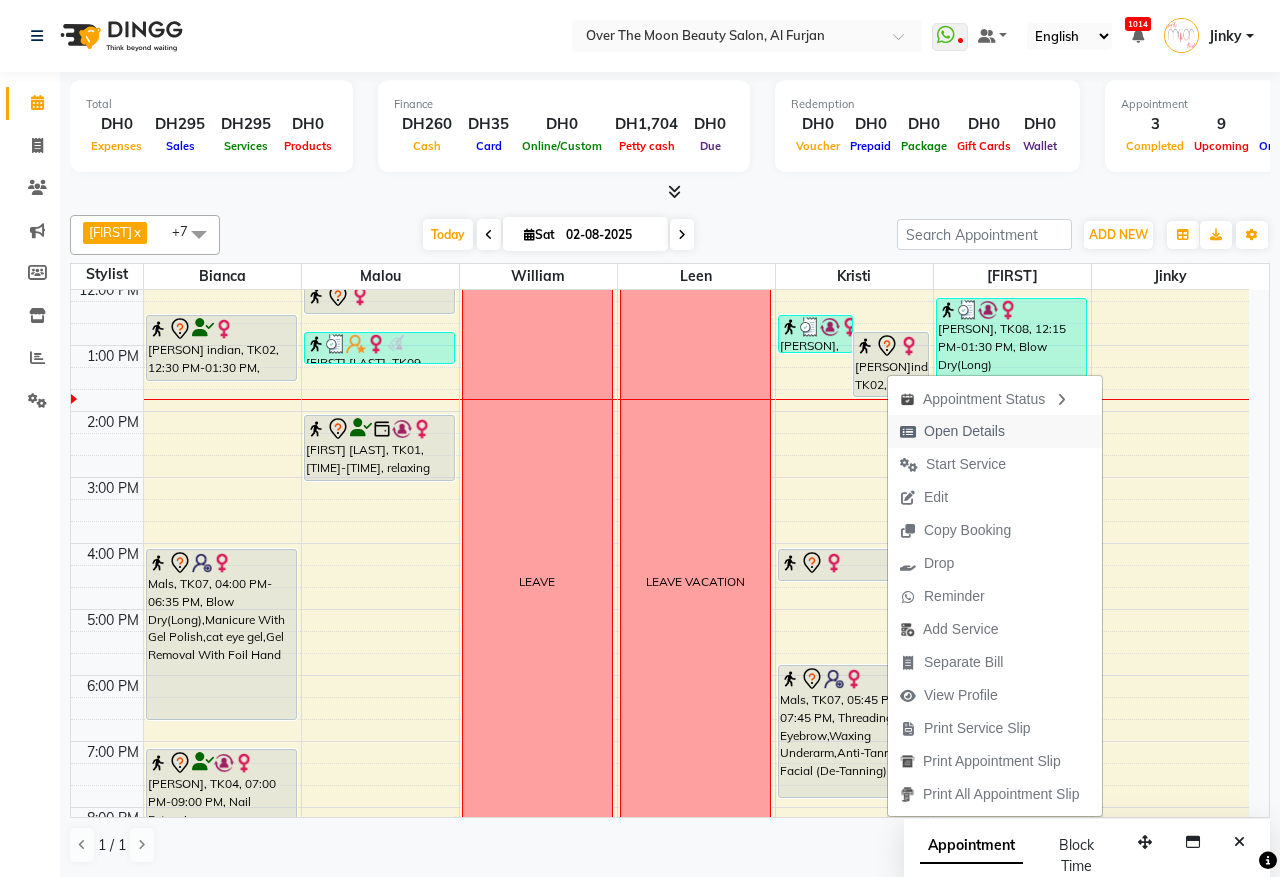 click on "Open Details" at bounding box center (964, 431) 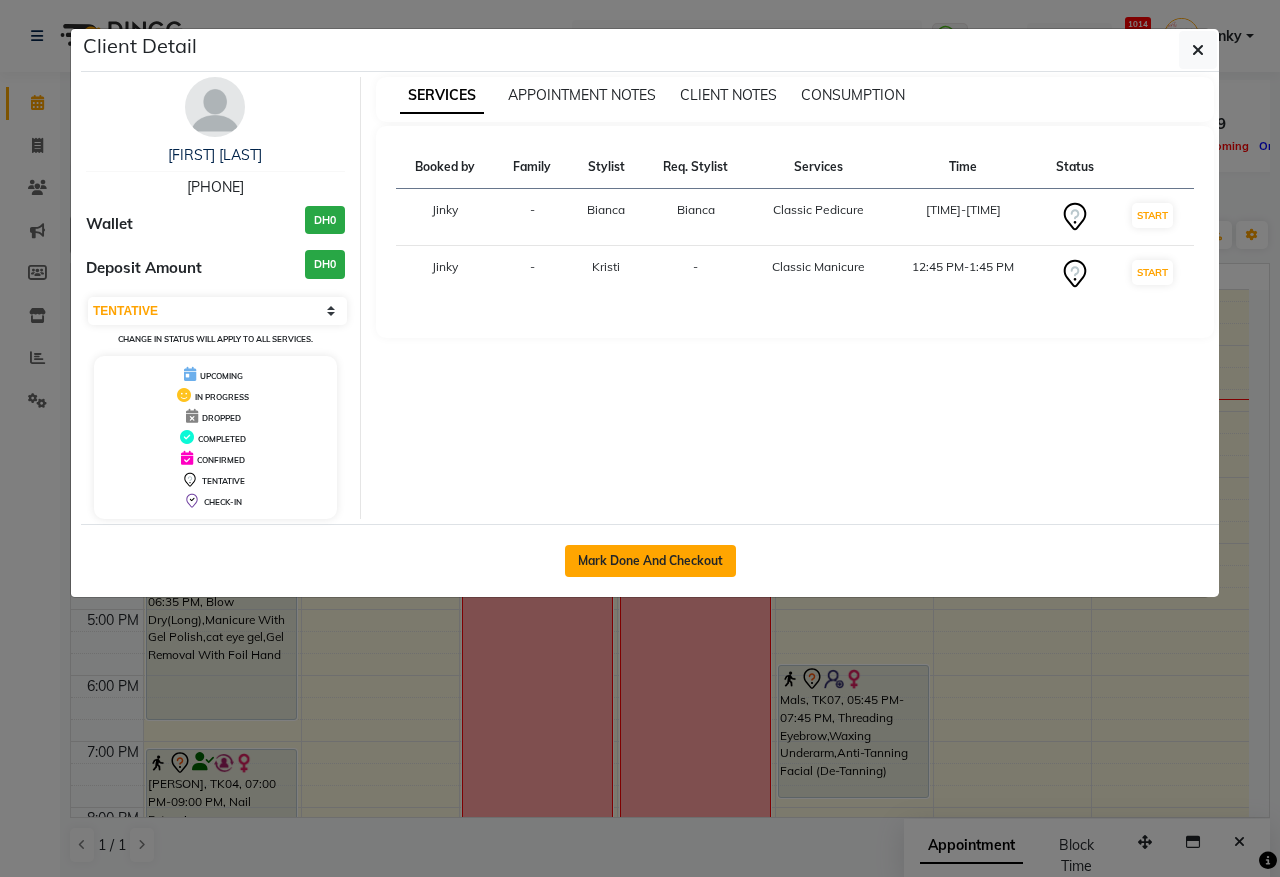 click on "Mark Done And Checkout" 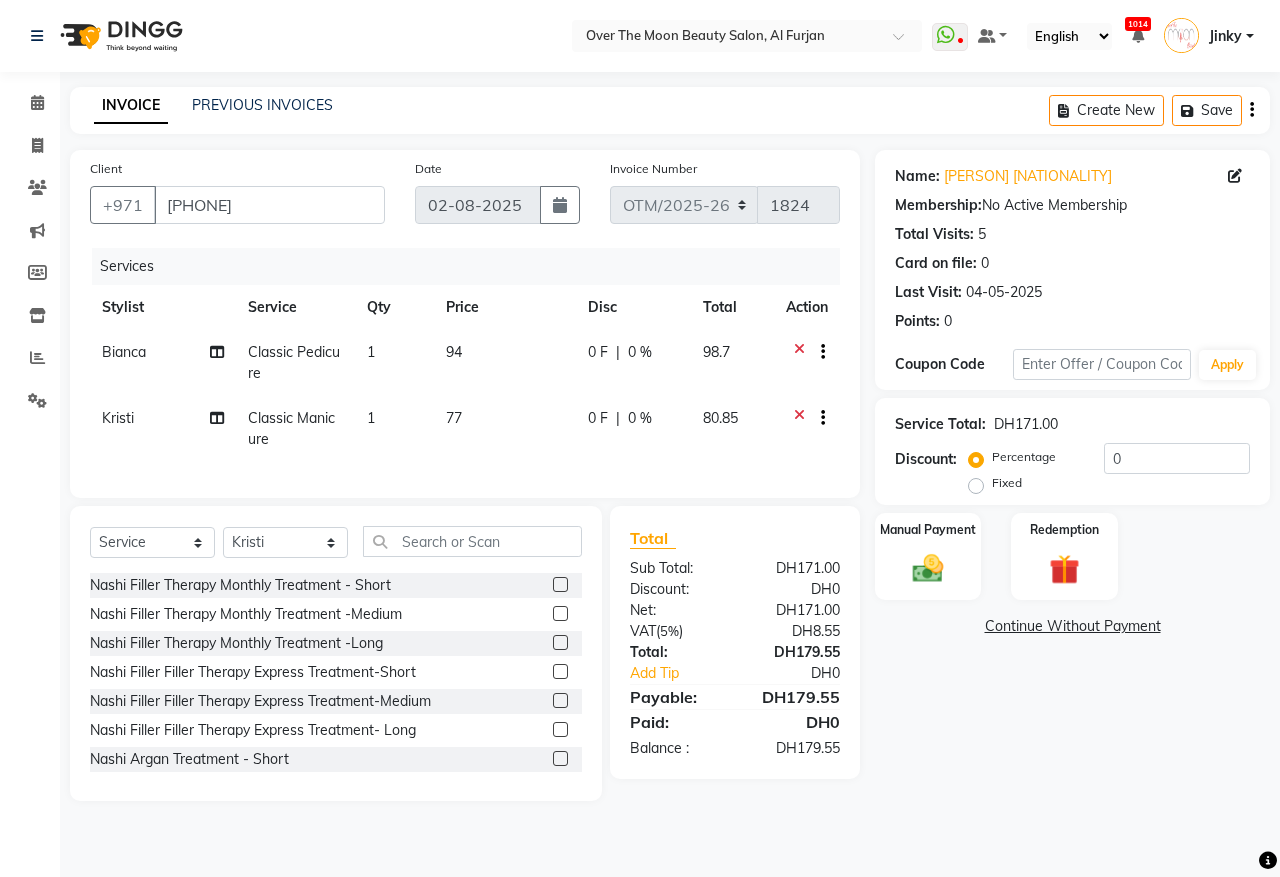 click on "0 F" 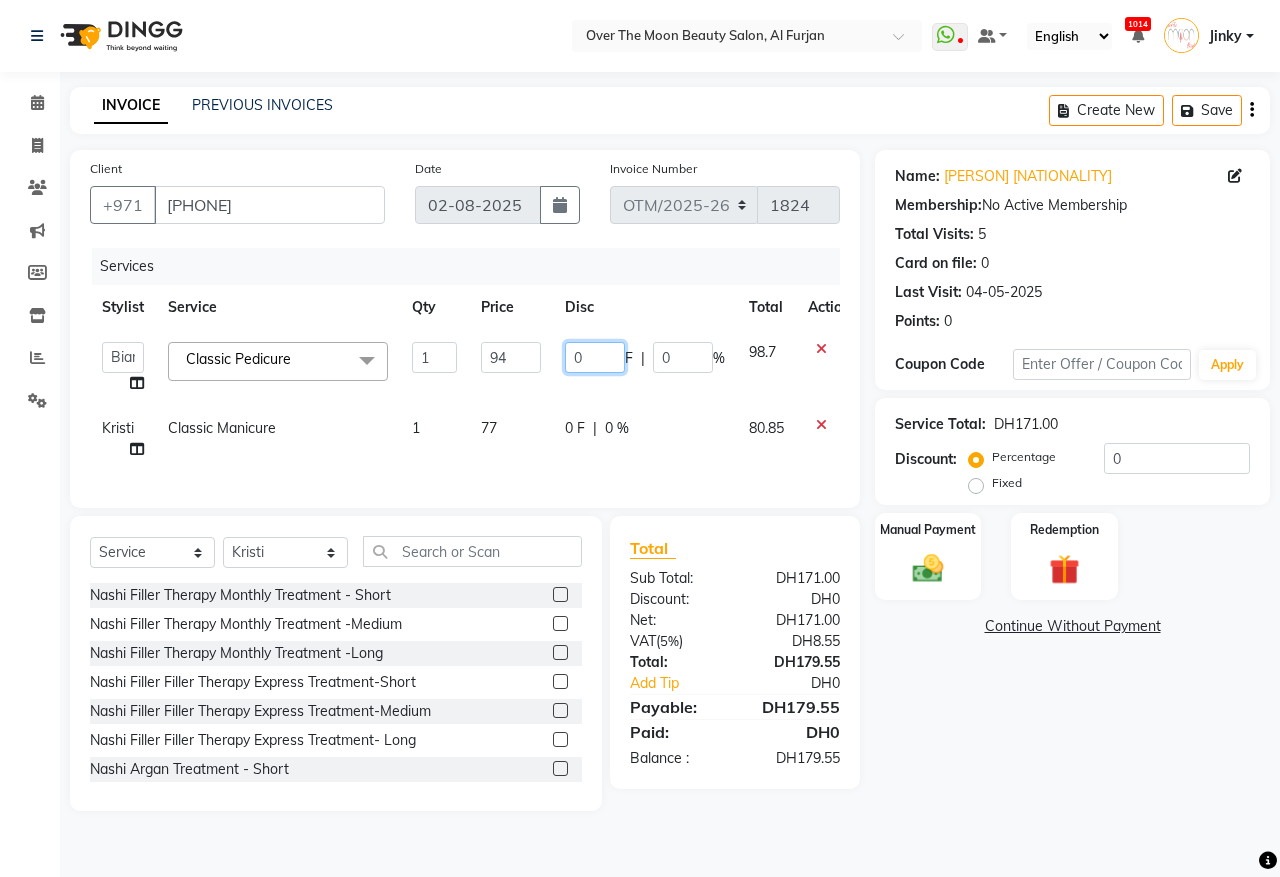 drag, startPoint x: 596, startPoint y: 350, endPoint x: 491, endPoint y: 391, distance: 112.720894 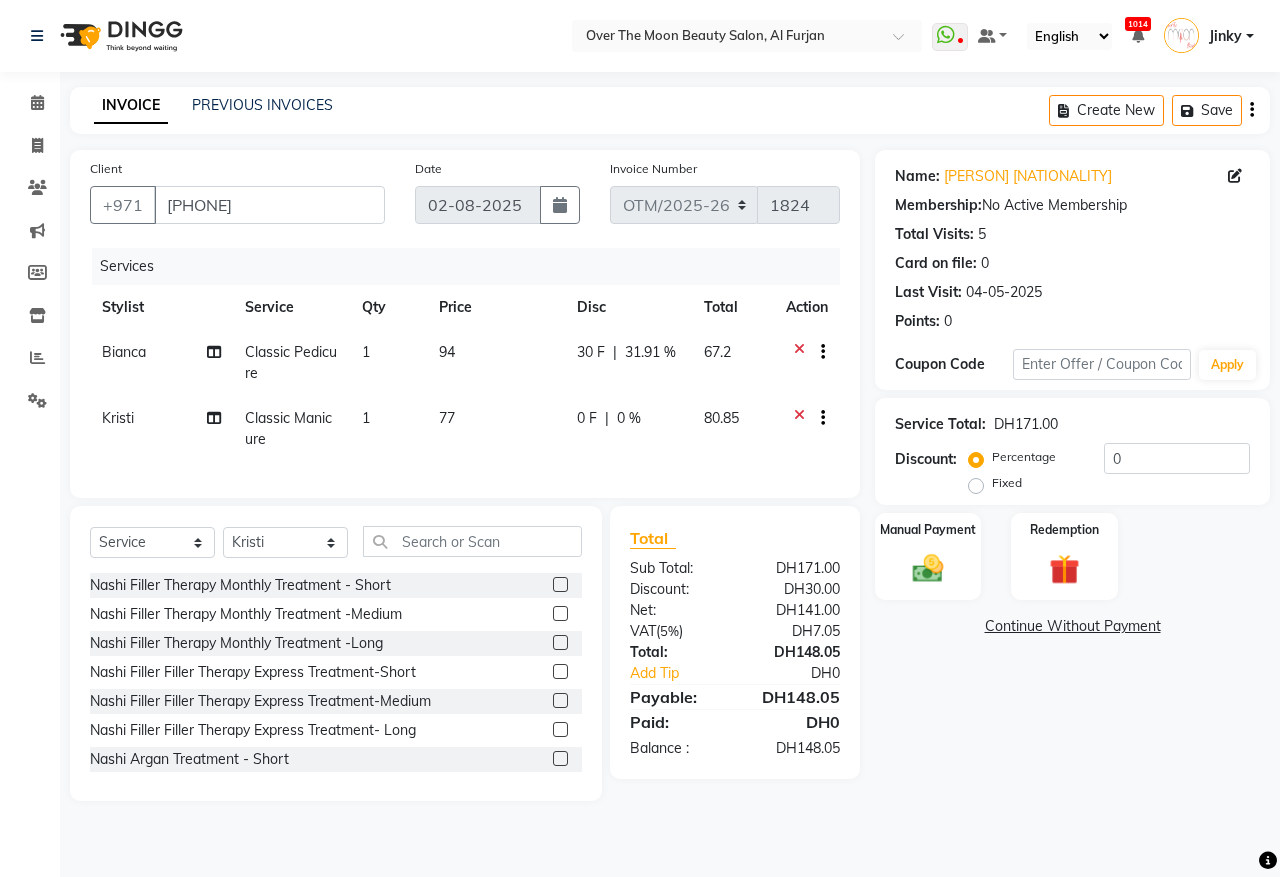click on "0 F | 0 %" 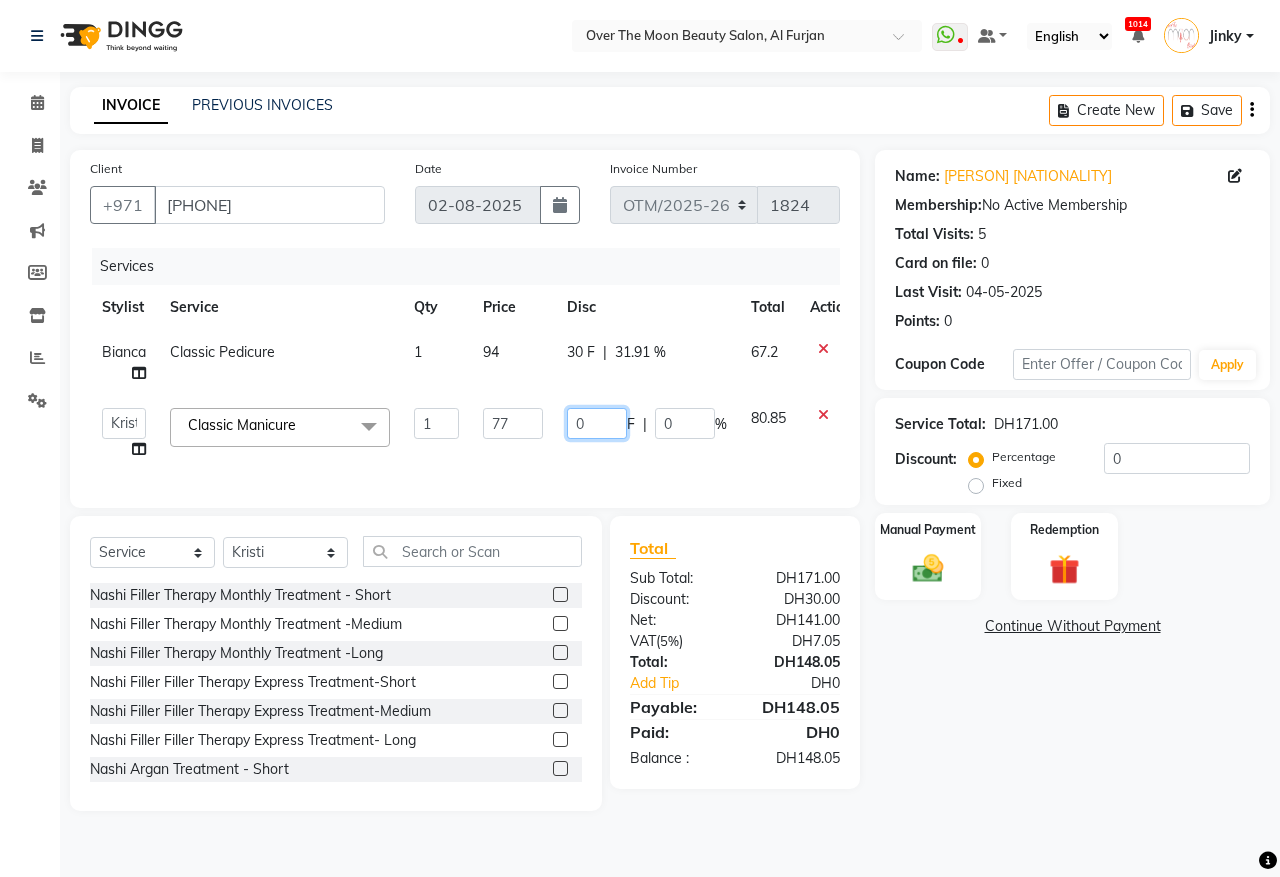 drag, startPoint x: 587, startPoint y: 413, endPoint x: 548, endPoint y: 463, distance: 63.411354 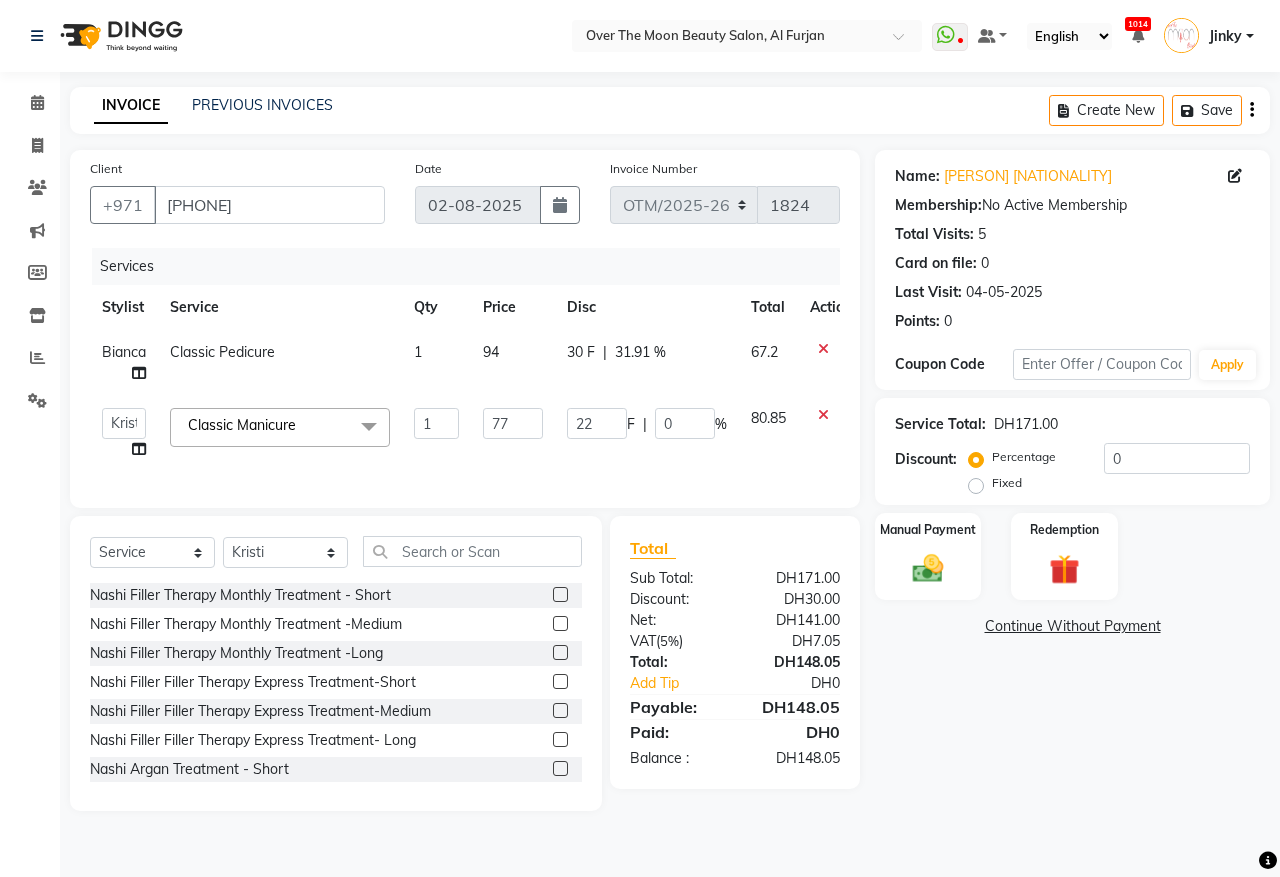 click on "Disc" 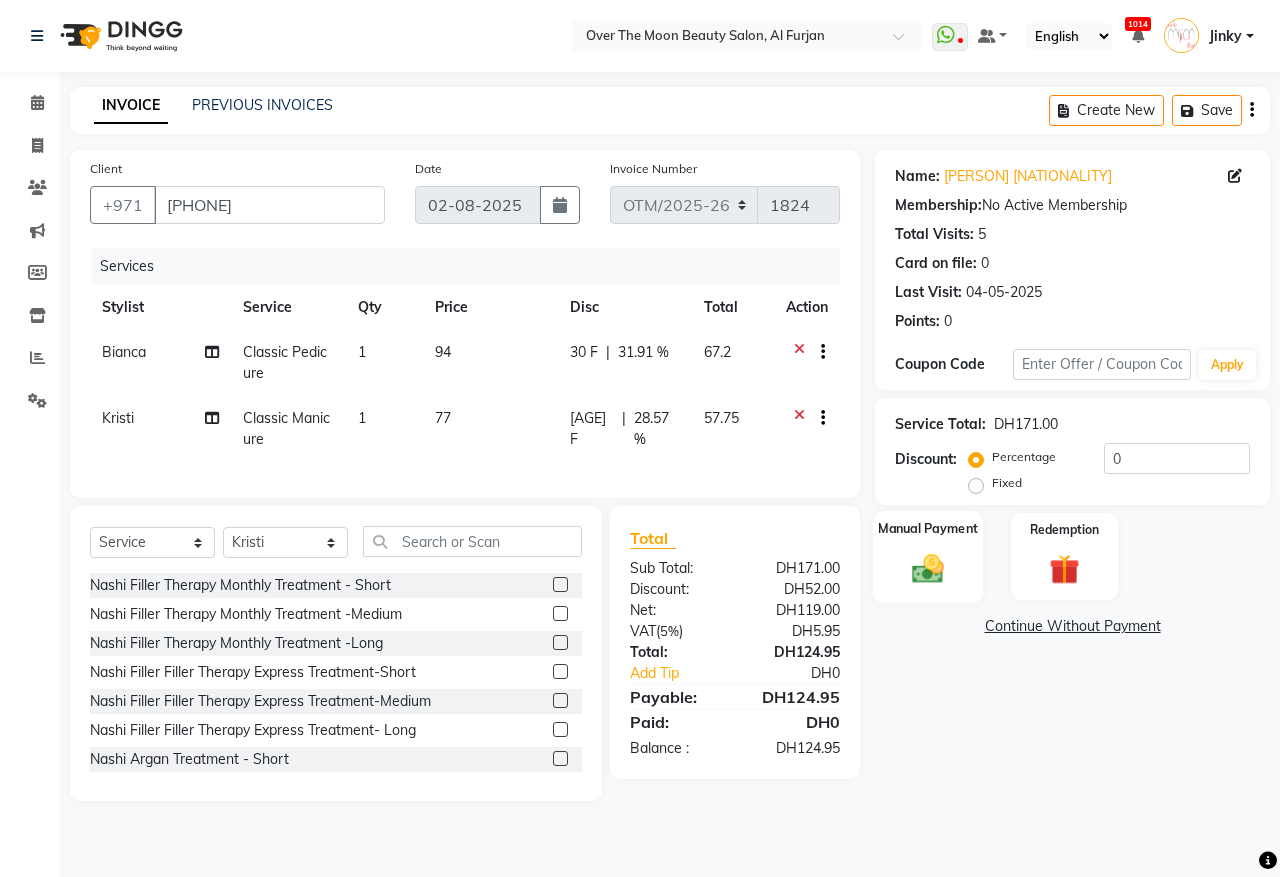 click 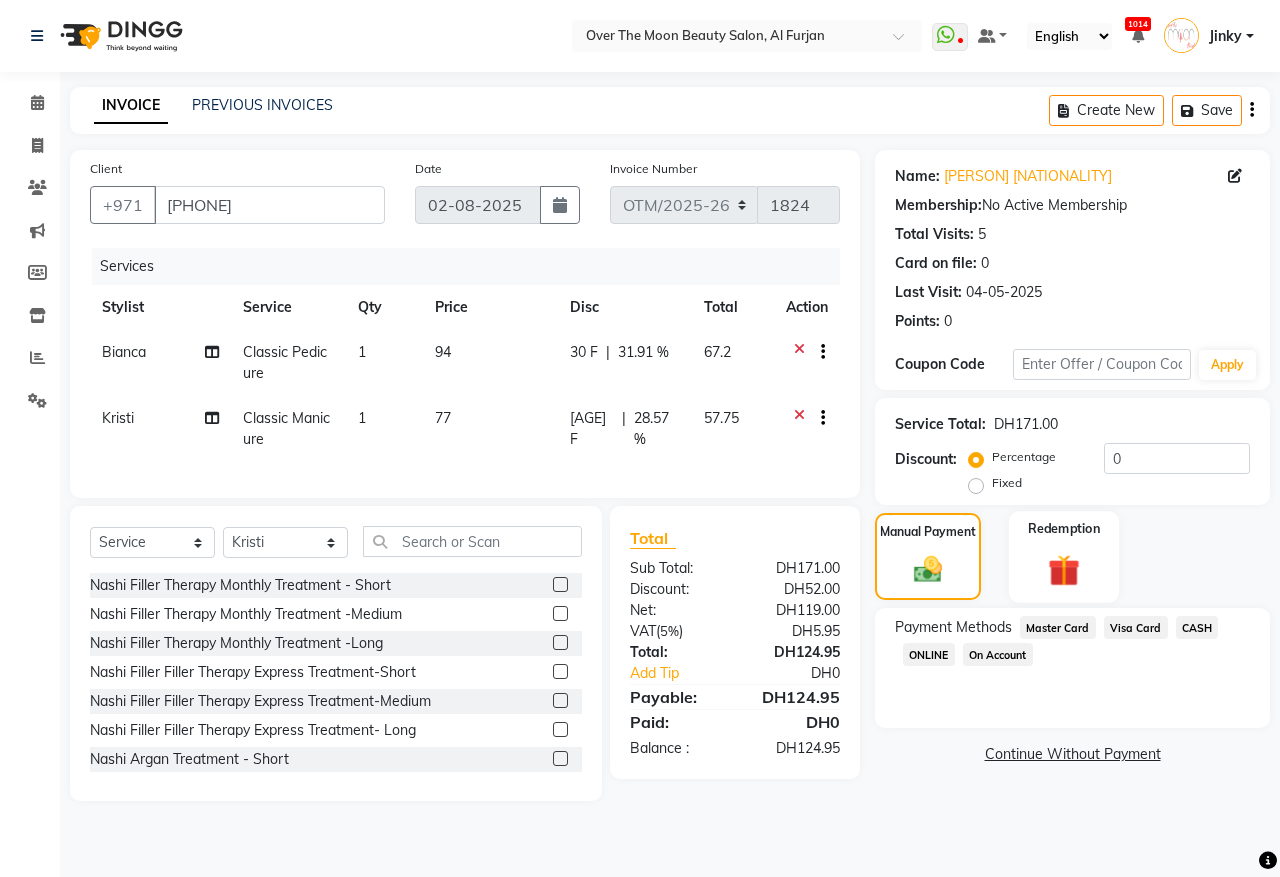 click on "Master Card" 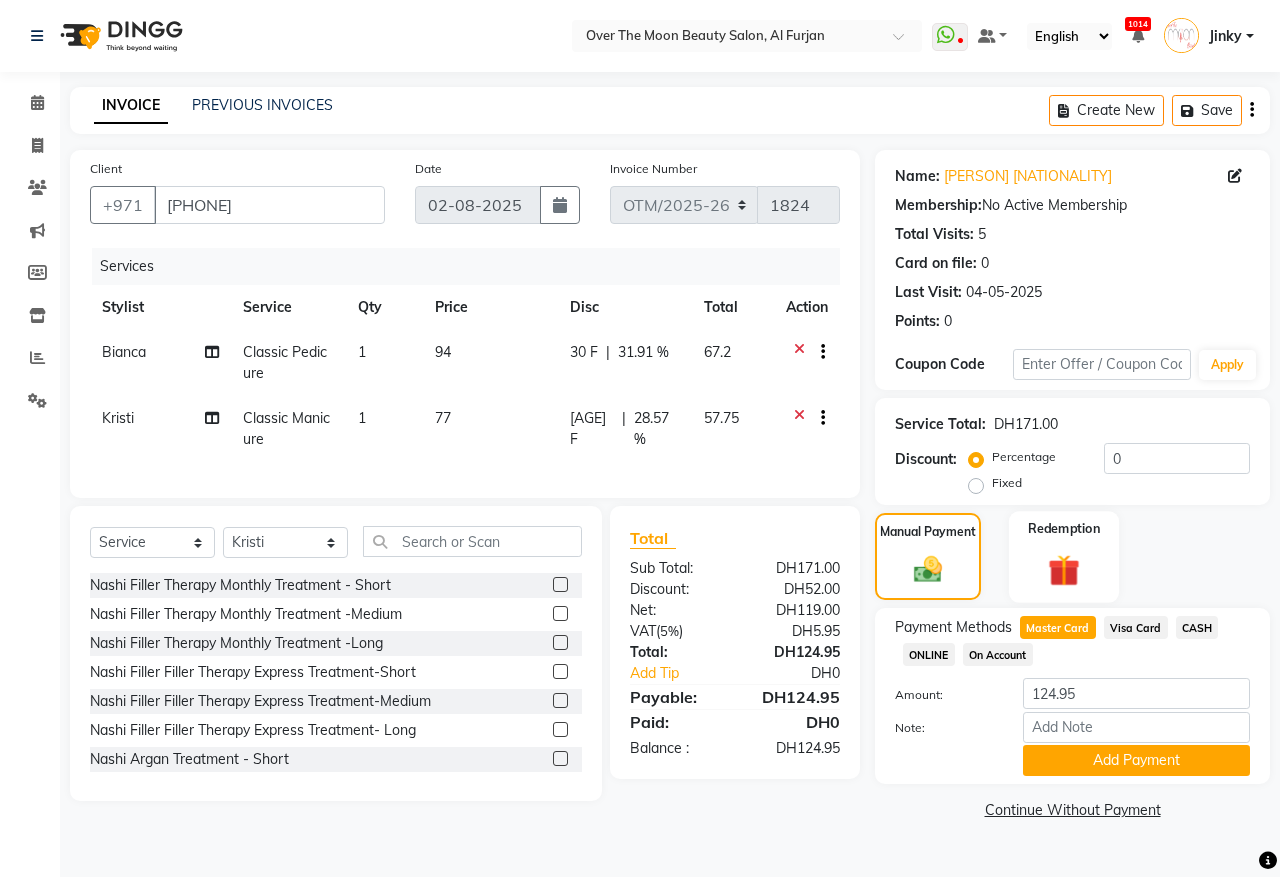 drag, startPoint x: 1066, startPoint y: 762, endPoint x: 1033, endPoint y: 537, distance: 227.40712 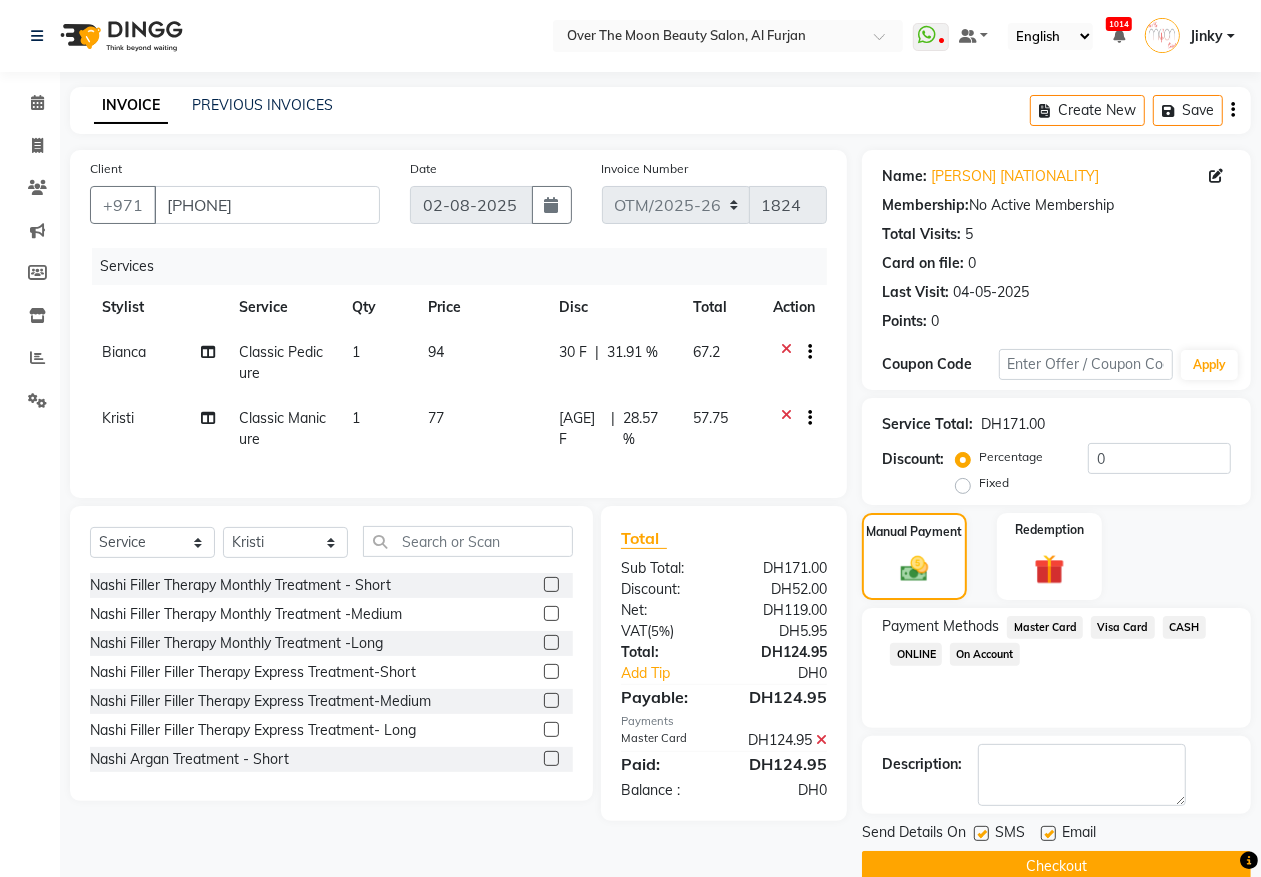 scroll, scrollTop: 35, scrollLeft: 0, axis: vertical 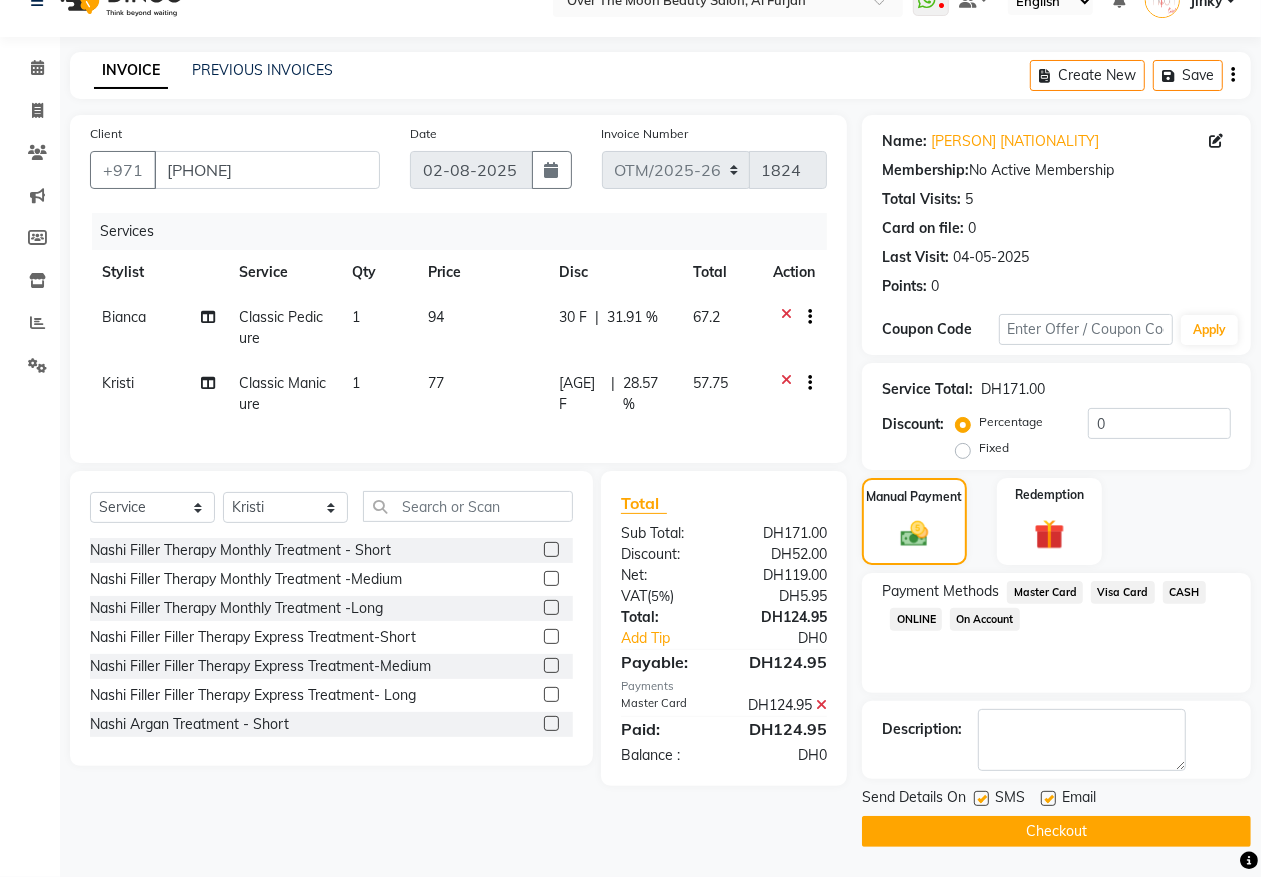 click on "Checkout" 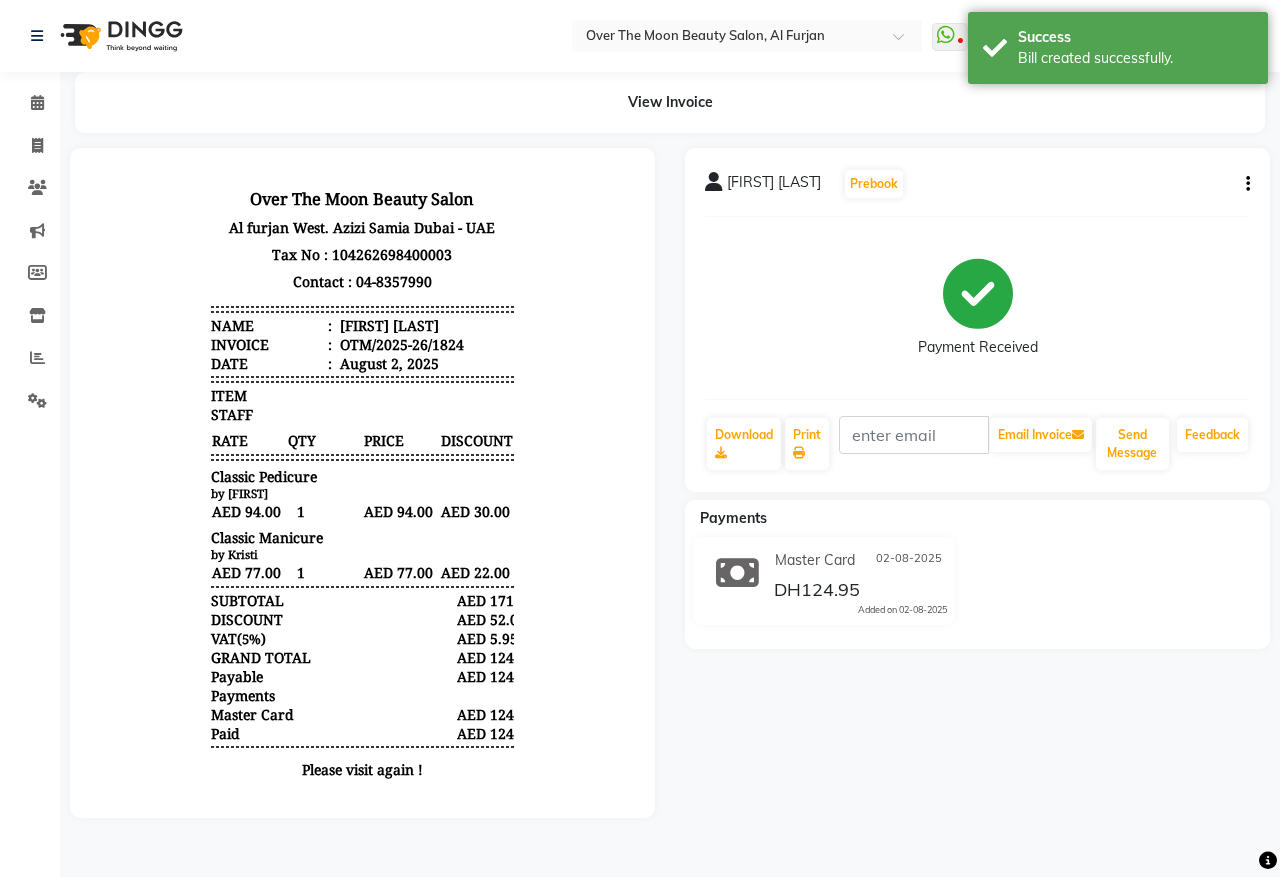scroll, scrollTop: 0, scrollLeft: 0, axis: both 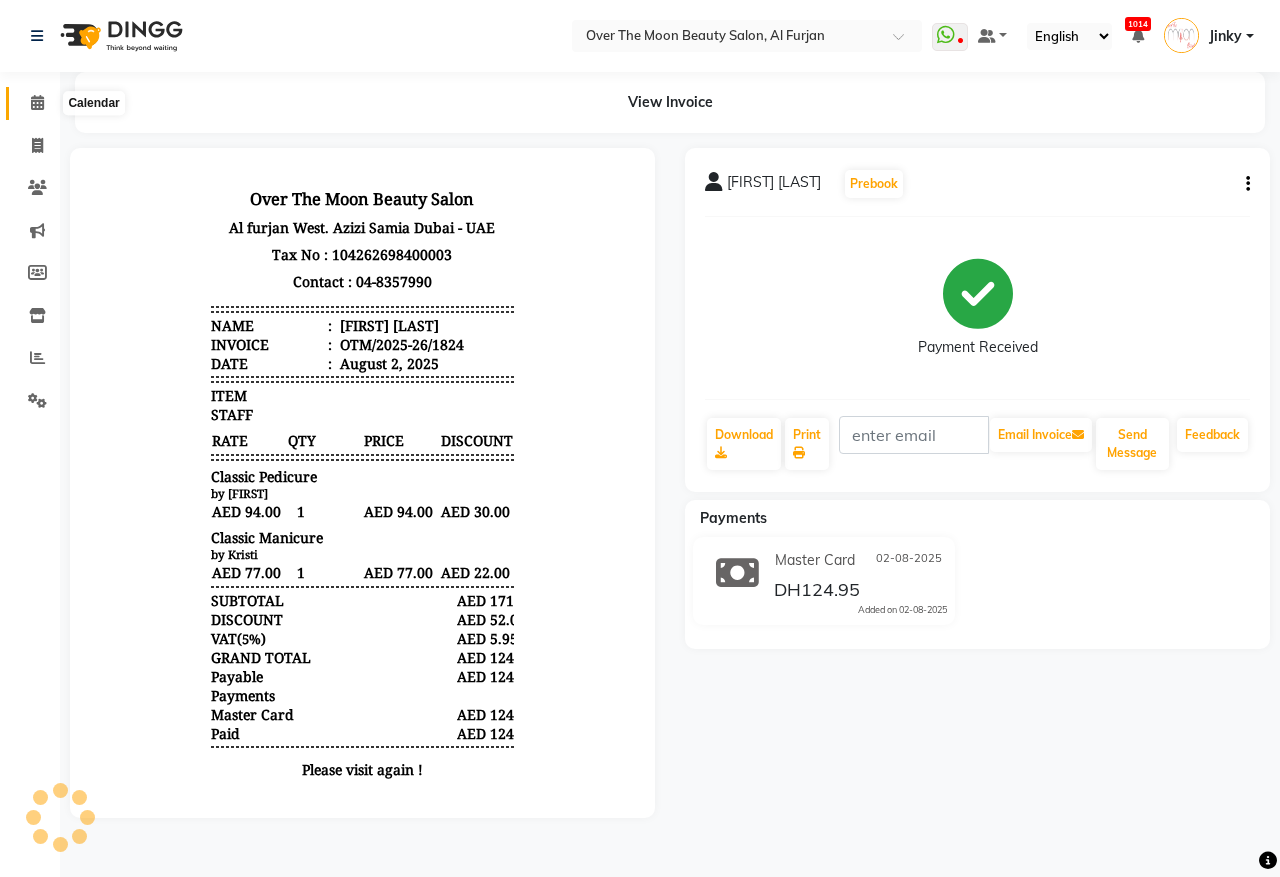 click 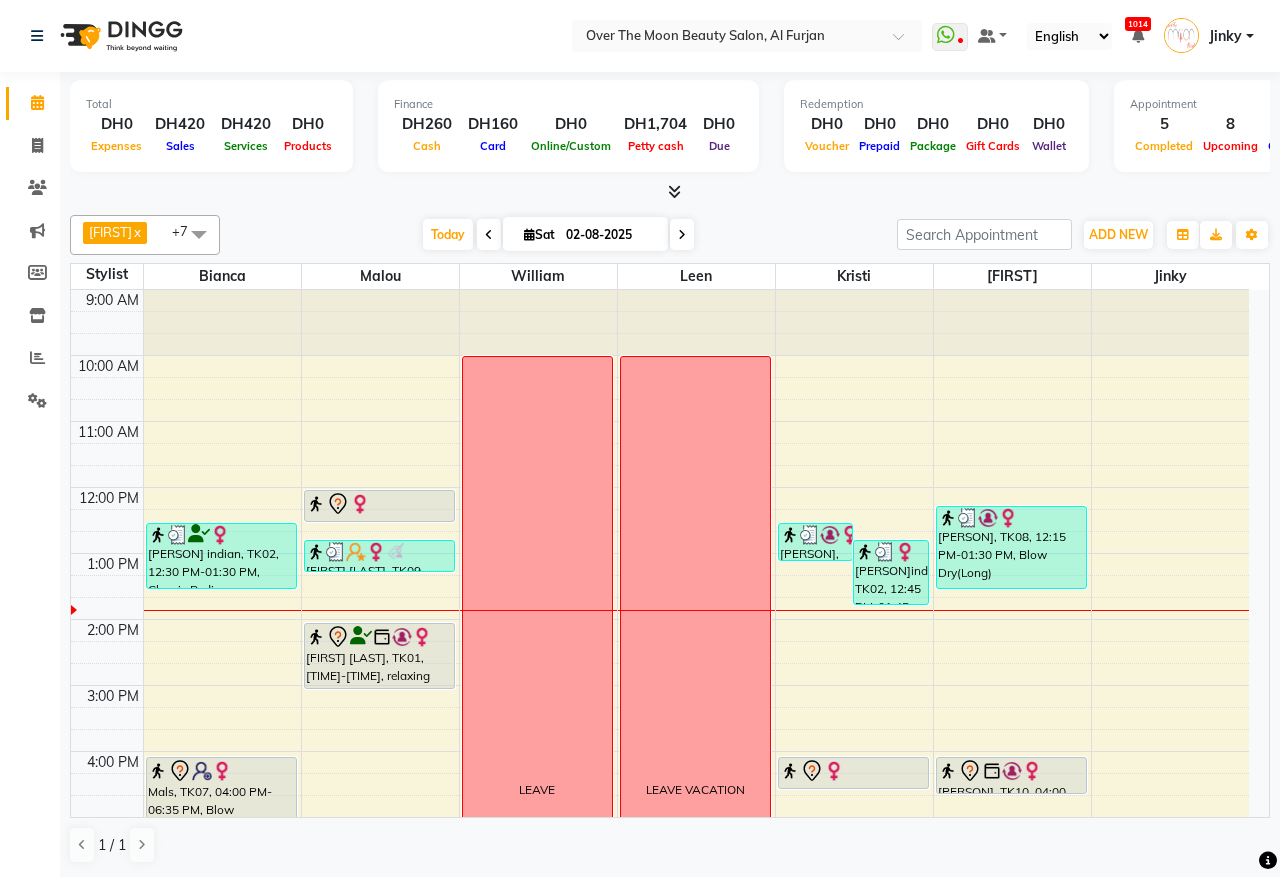 scroll, scrollTop: 208, scrollLeft: 0, axis: vertical 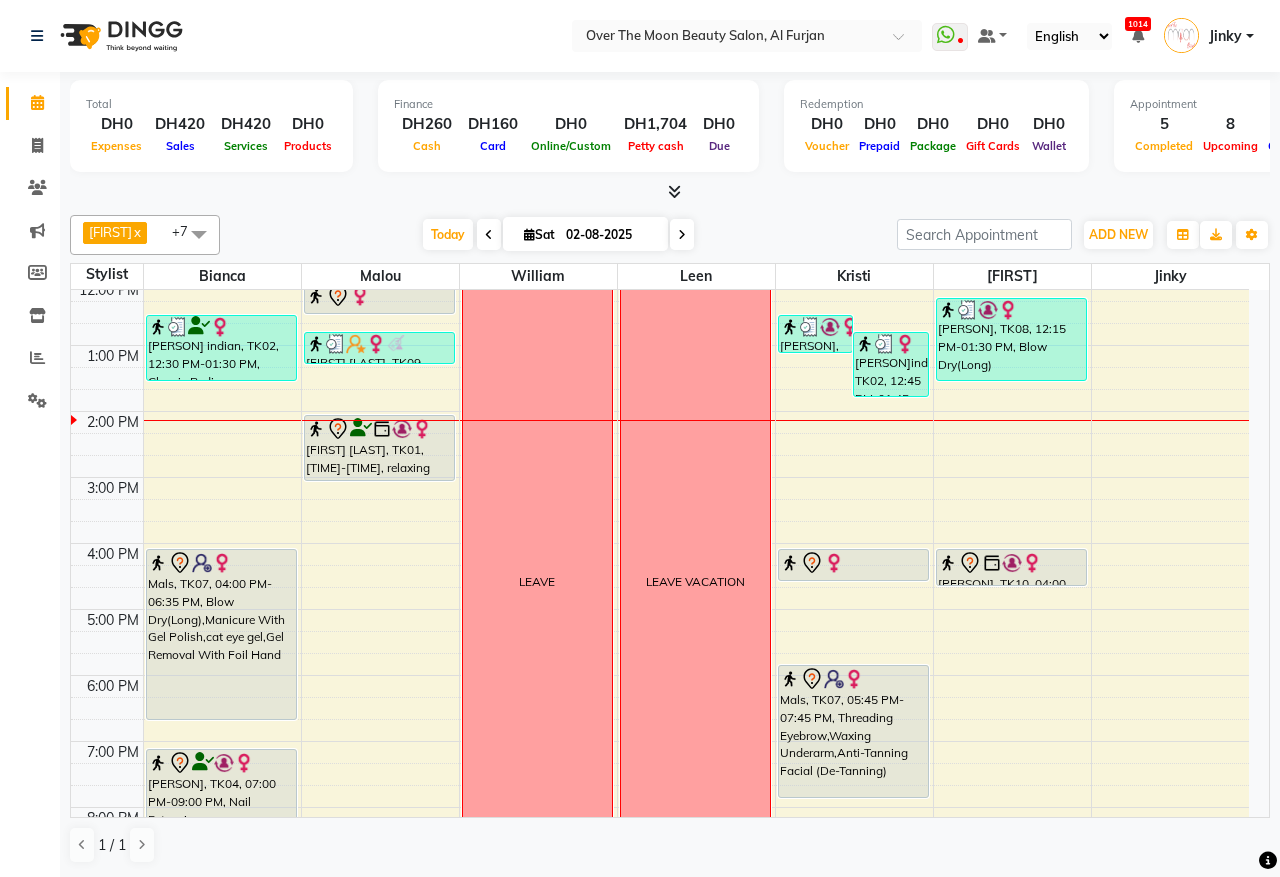 click on "[FIRST] [LAST], TK01, [TIME]-[TIME], relaxing massage 60 minutes" at bounding box center [379, 448] 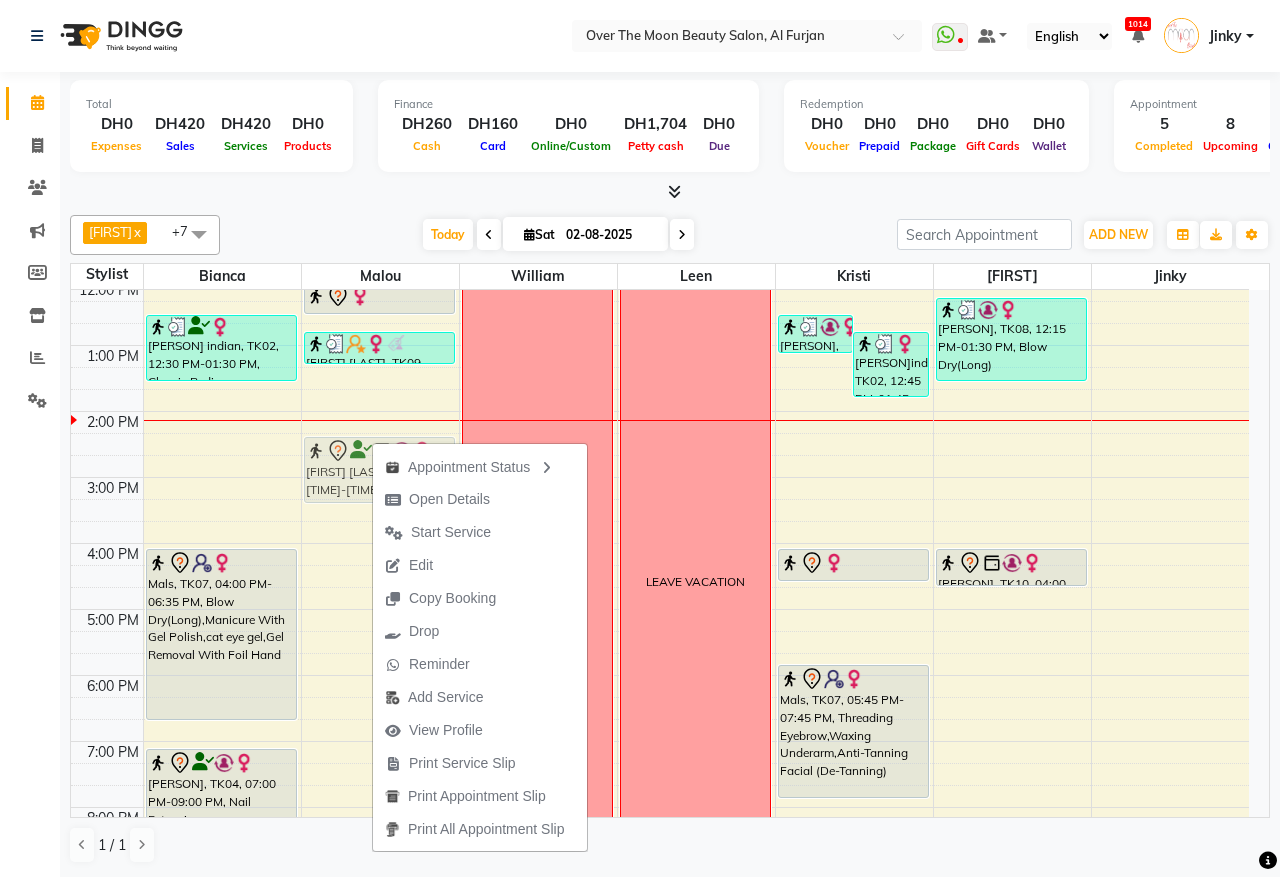 drag, startPoint x: 342, startPoint y: 447, endPoint x: 335, endPoint y: 462, distance: 16.552946 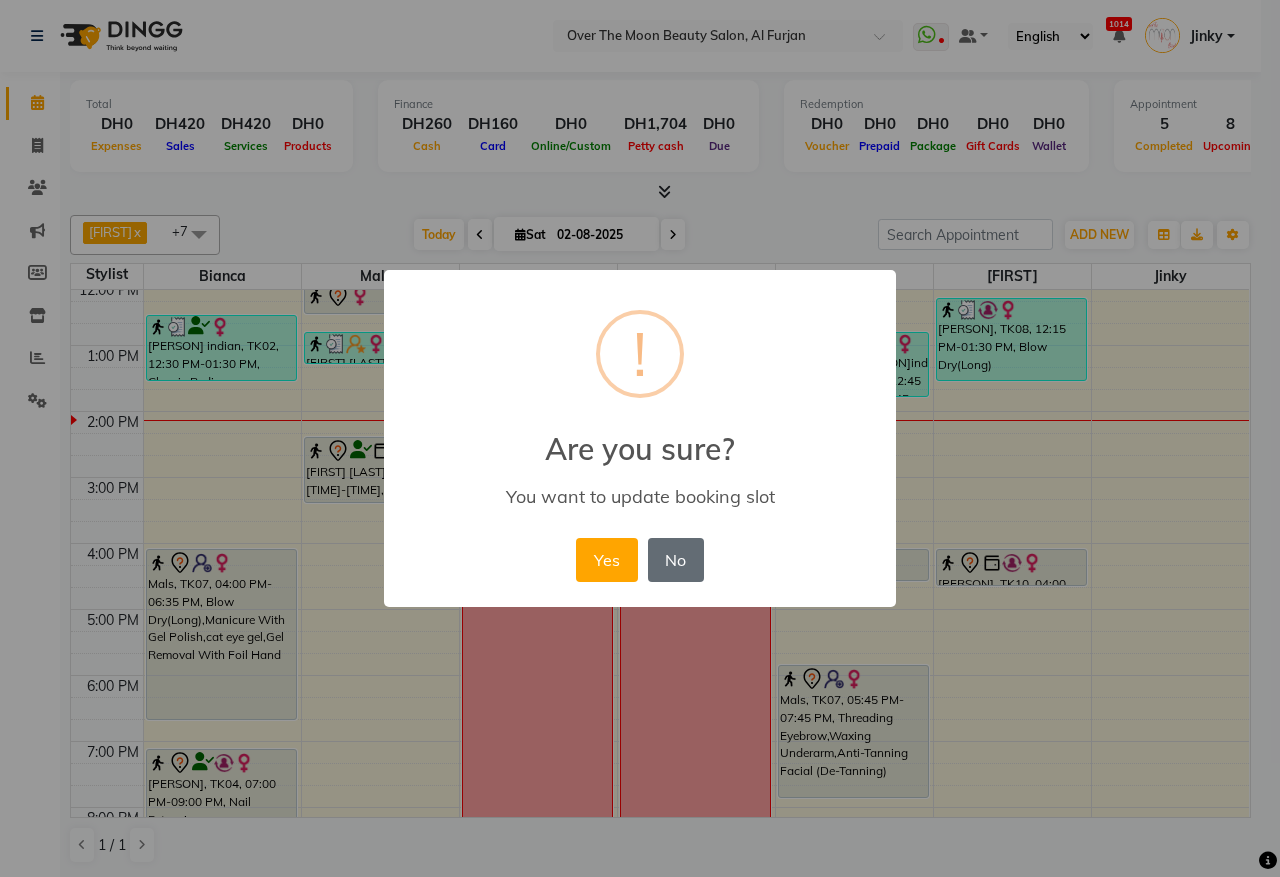 click on "No" at bounding box center [676, 560] 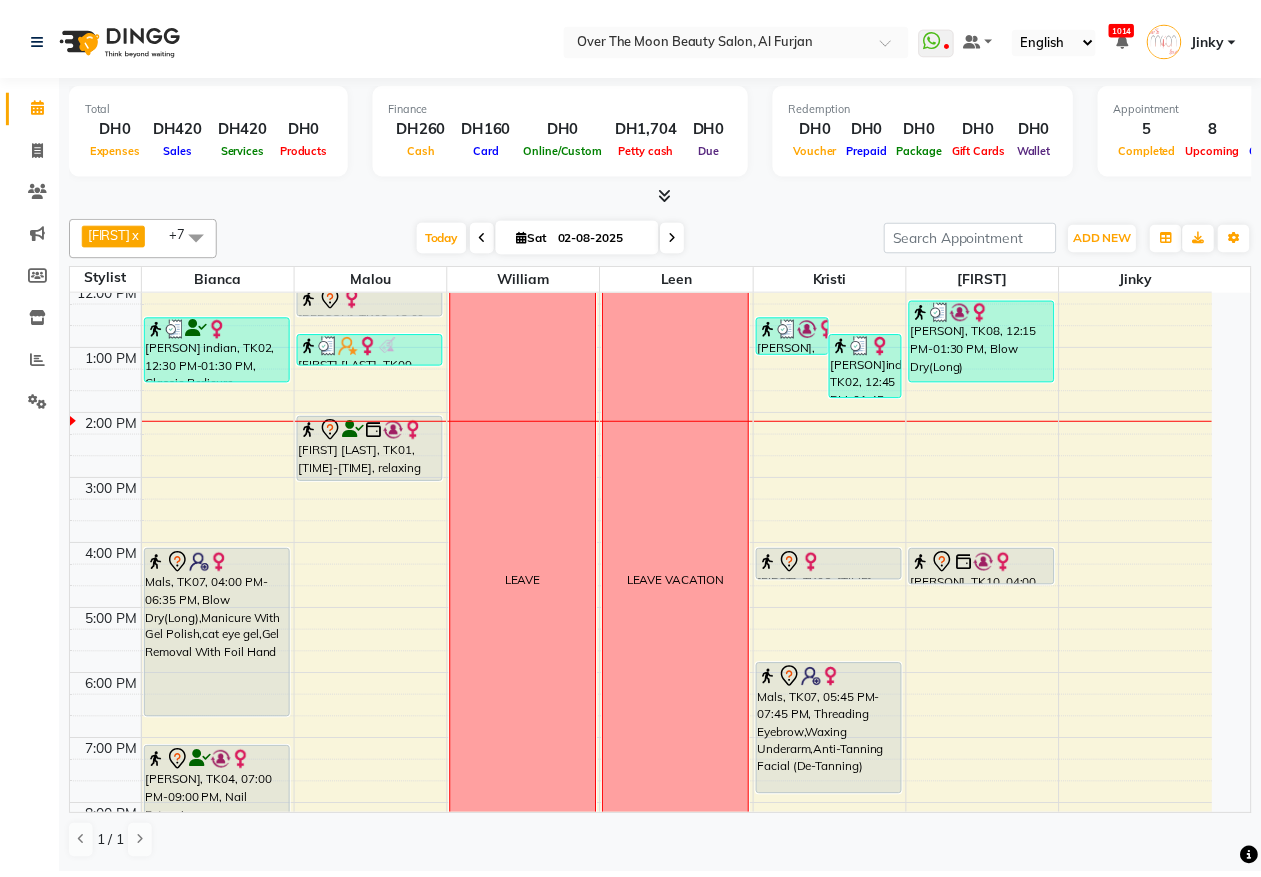 scroll, scrollTop: 0, scrollLeft: 0, axis: both 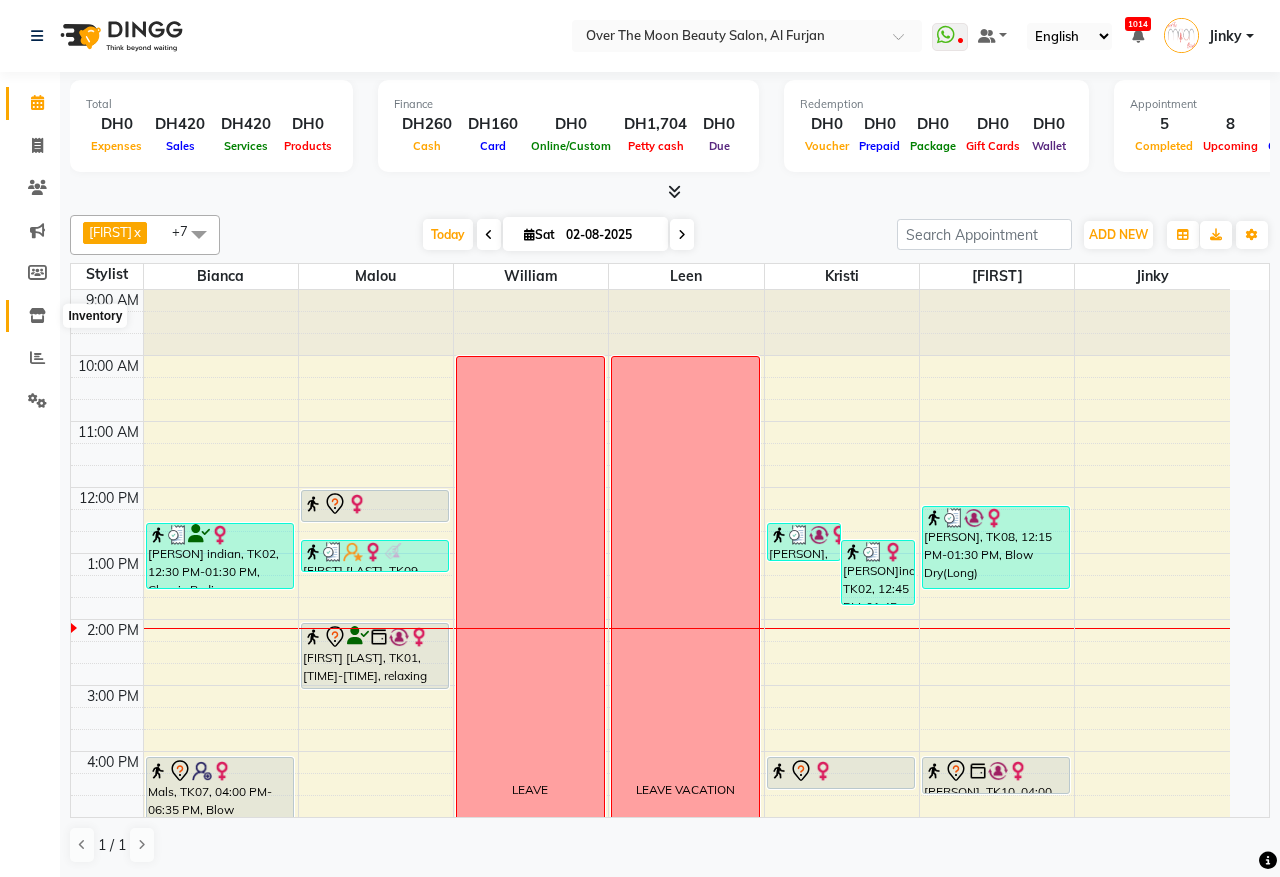 click 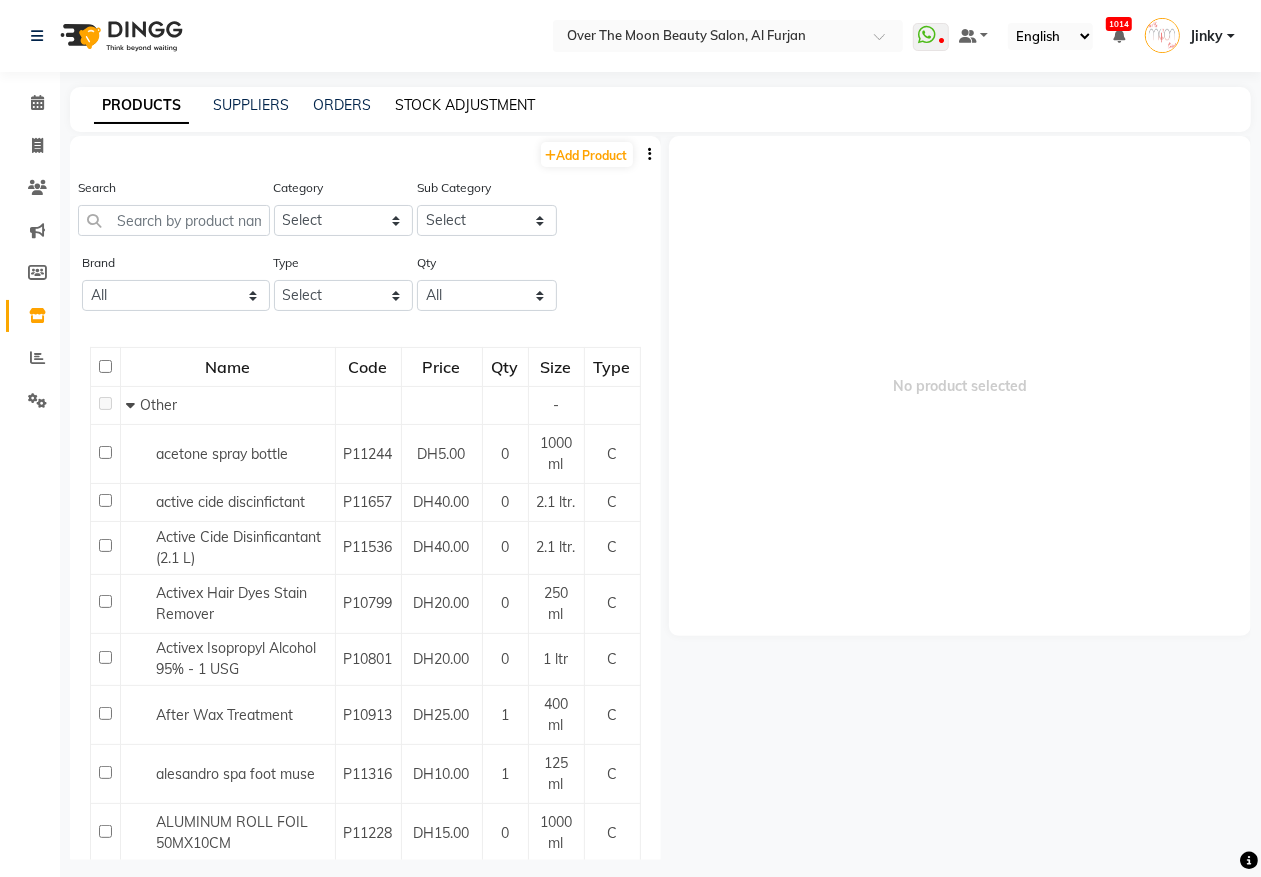 click on "STOCK ADJUSTMENT" 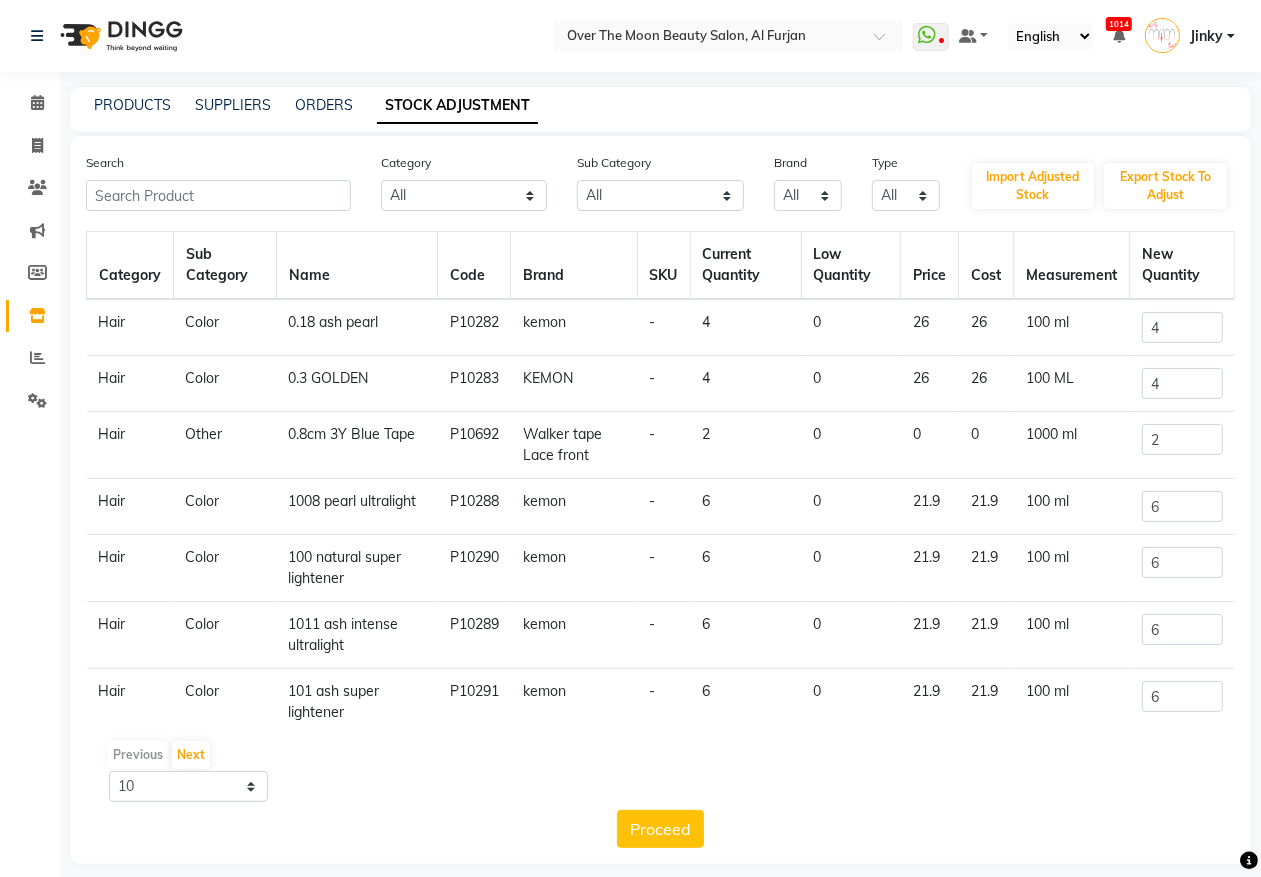 click at bounding box center [1119, 36] 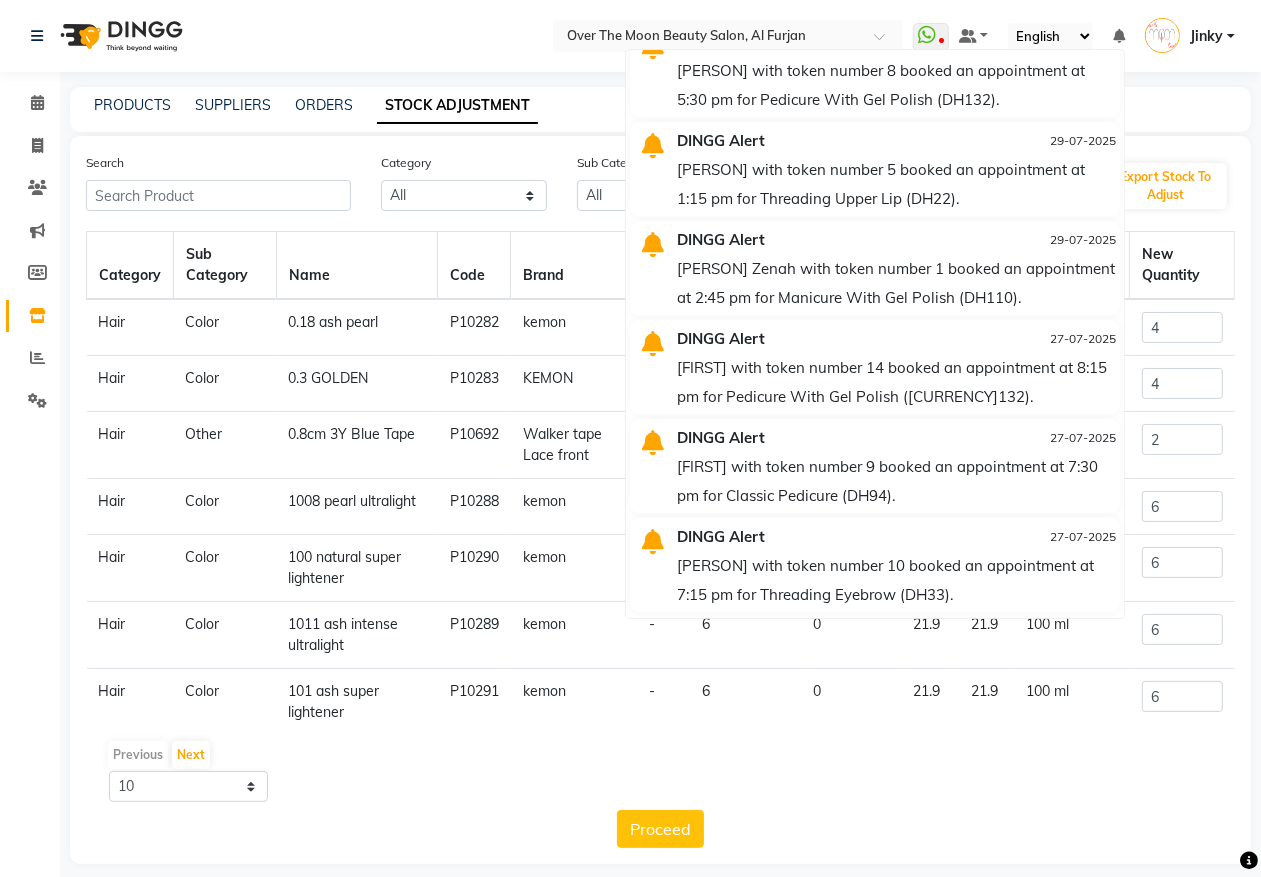 scroll, scrollTop: 1485, scrollLeft: 0, axis: vertical 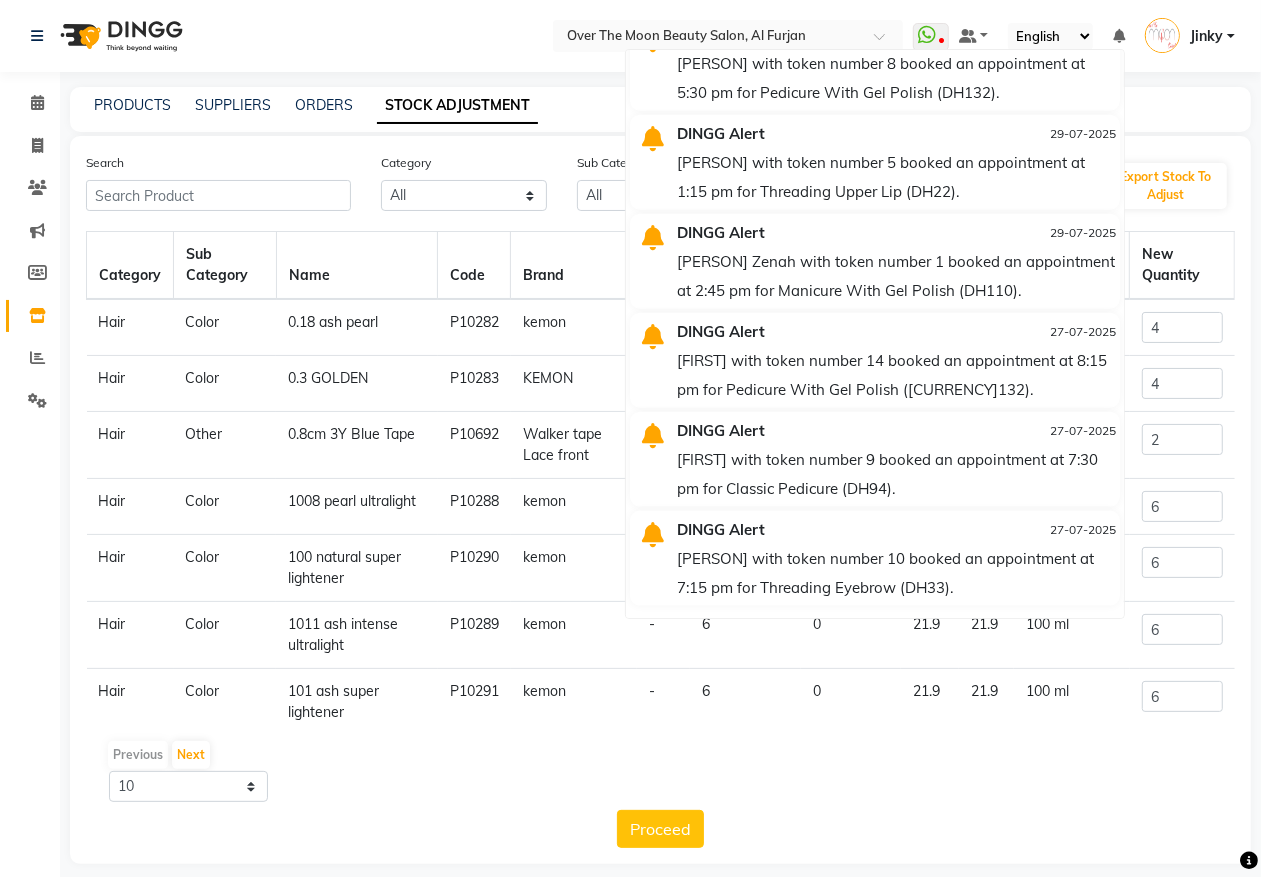 click at bounding box center (1119, 36) 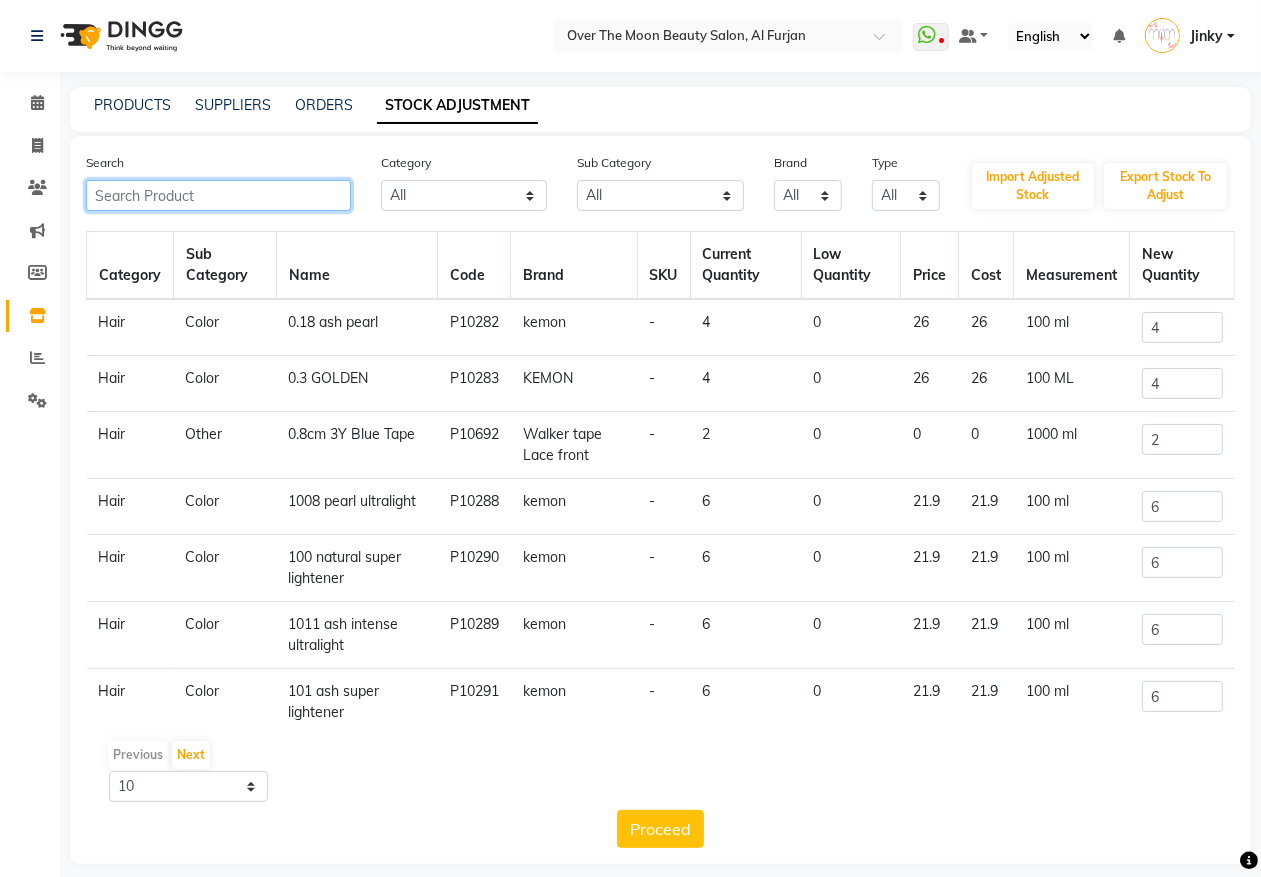 click 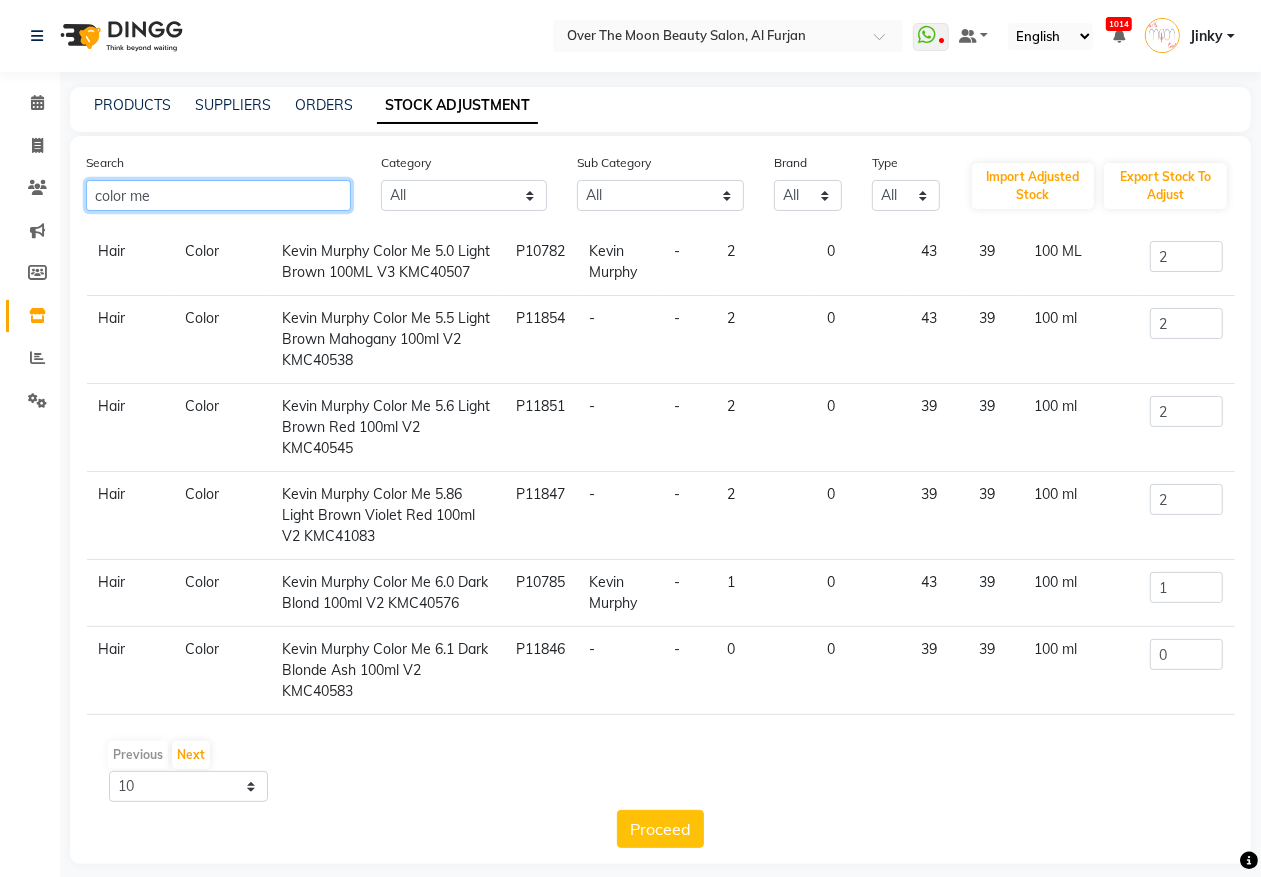 scroll, scrollTop: 466, scrollLeft: 0, axis: vertical 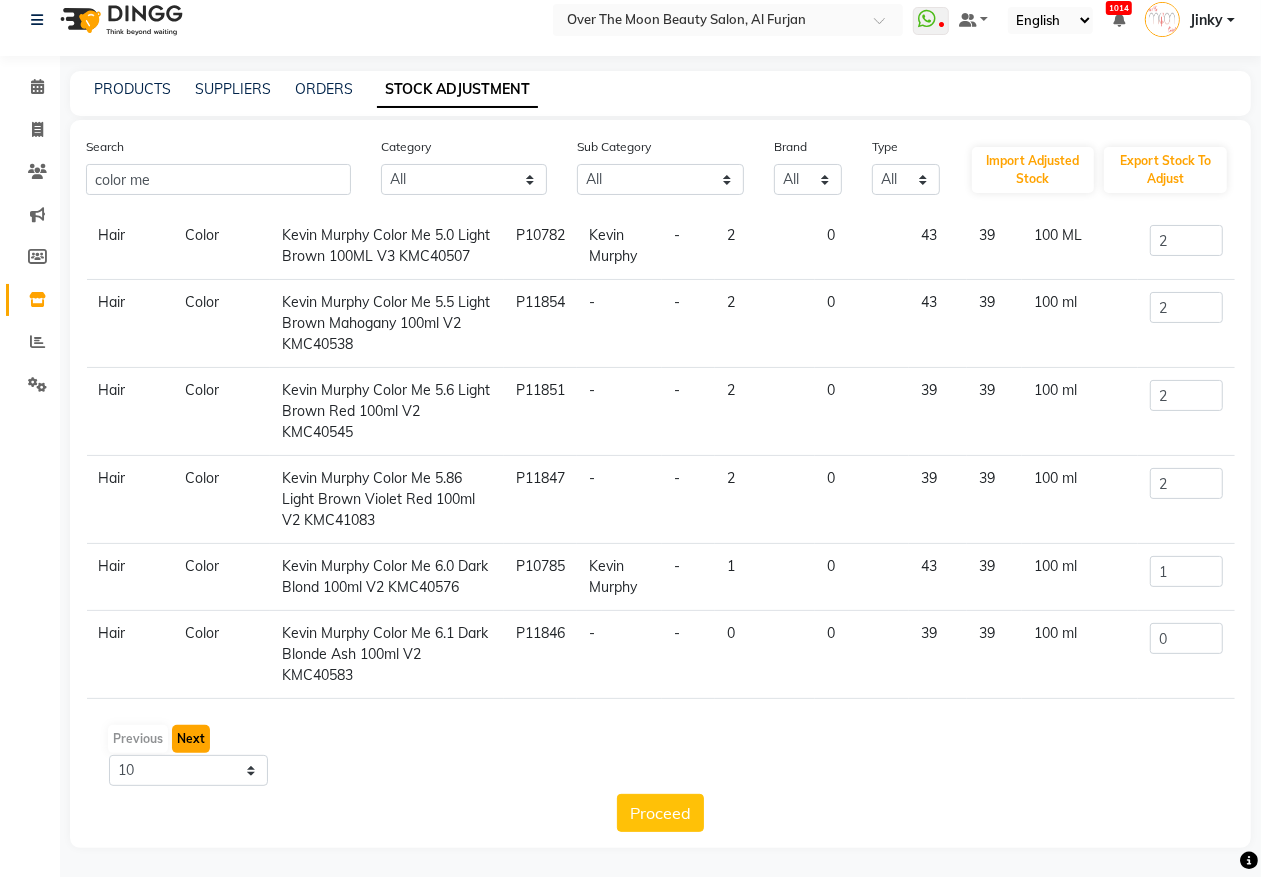 click on "Next" 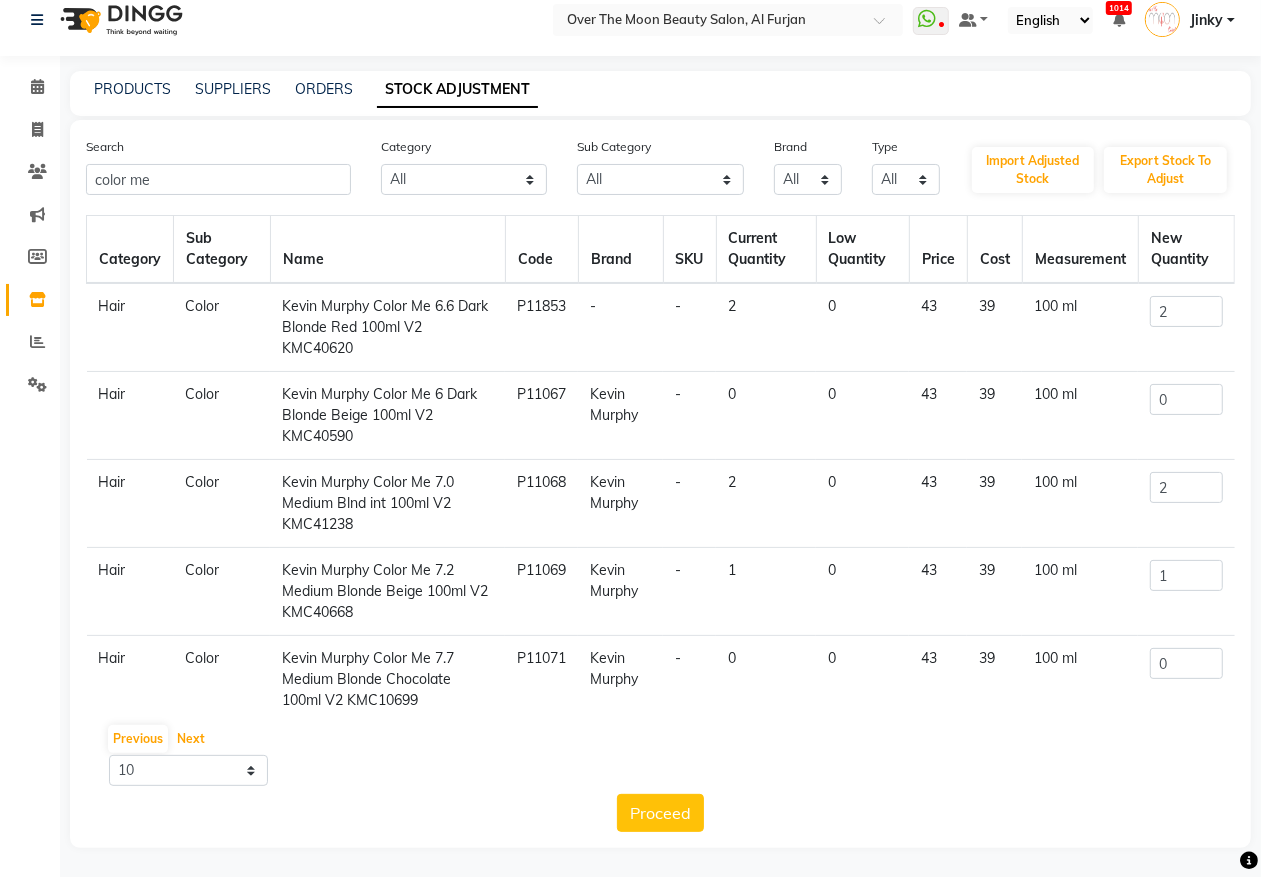 scroll, scrollTop: 403, scrollLeft: 0, axis: vertical 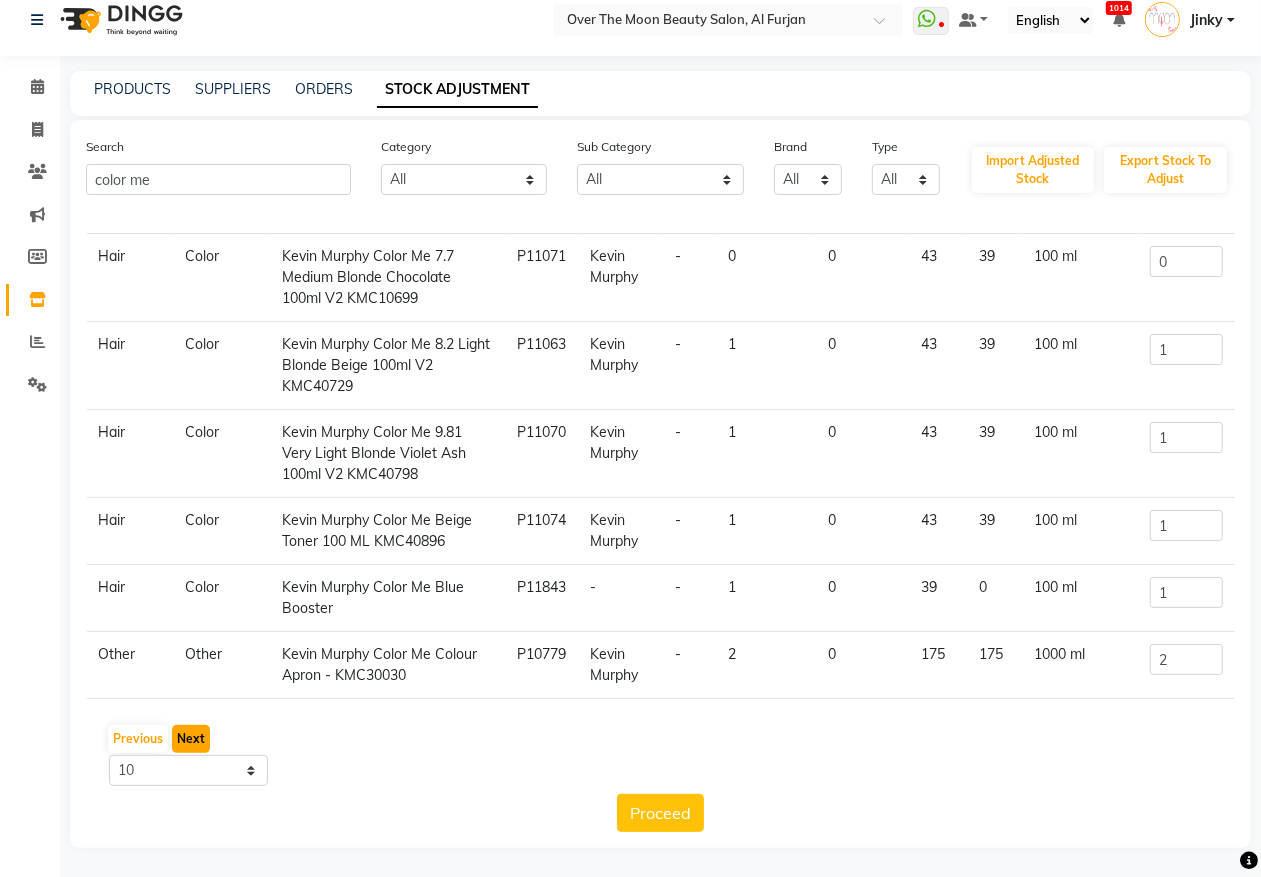 click on "Next" 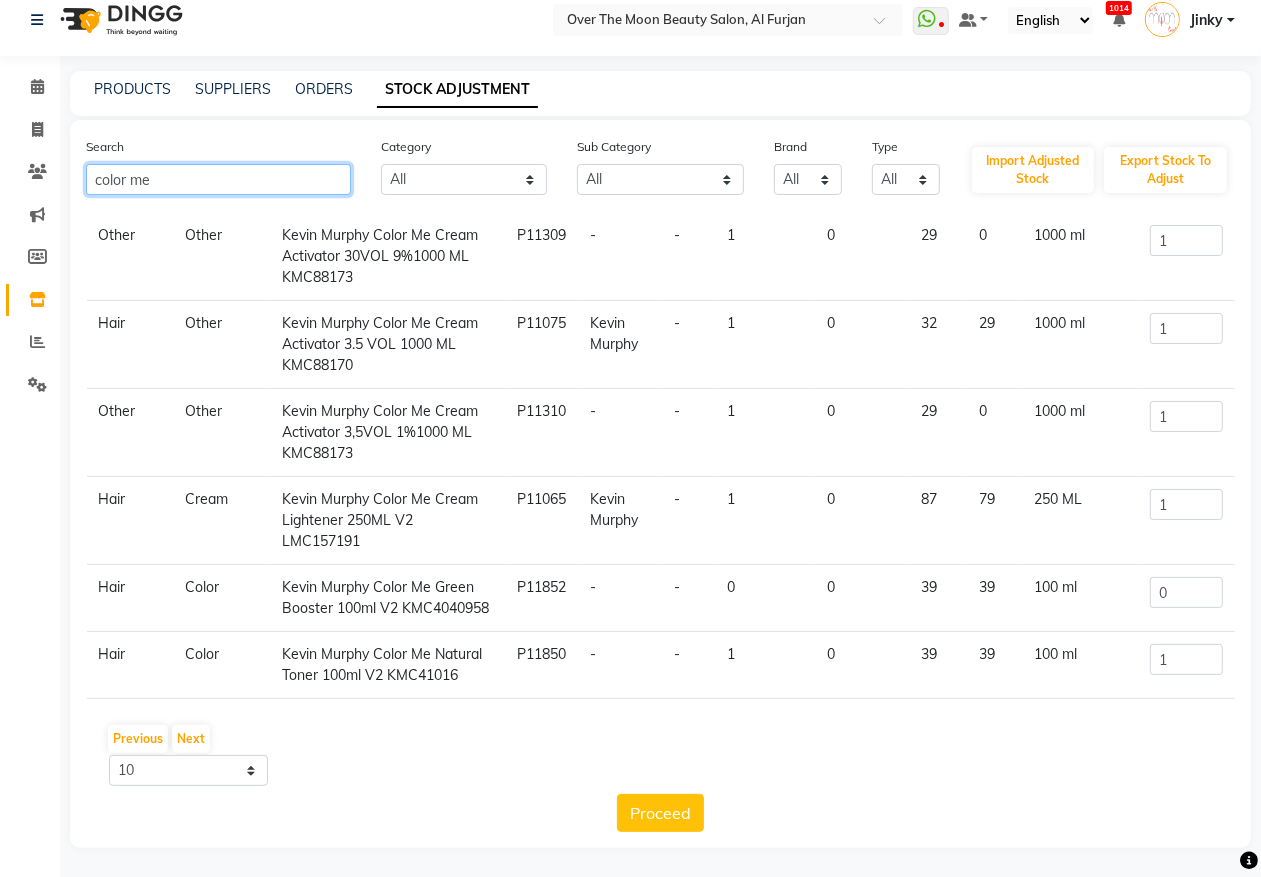 drag, startPoint x: 157, startPoint y: 173, endPoint x: 0, endPoint y: 177, distance: 157.05095 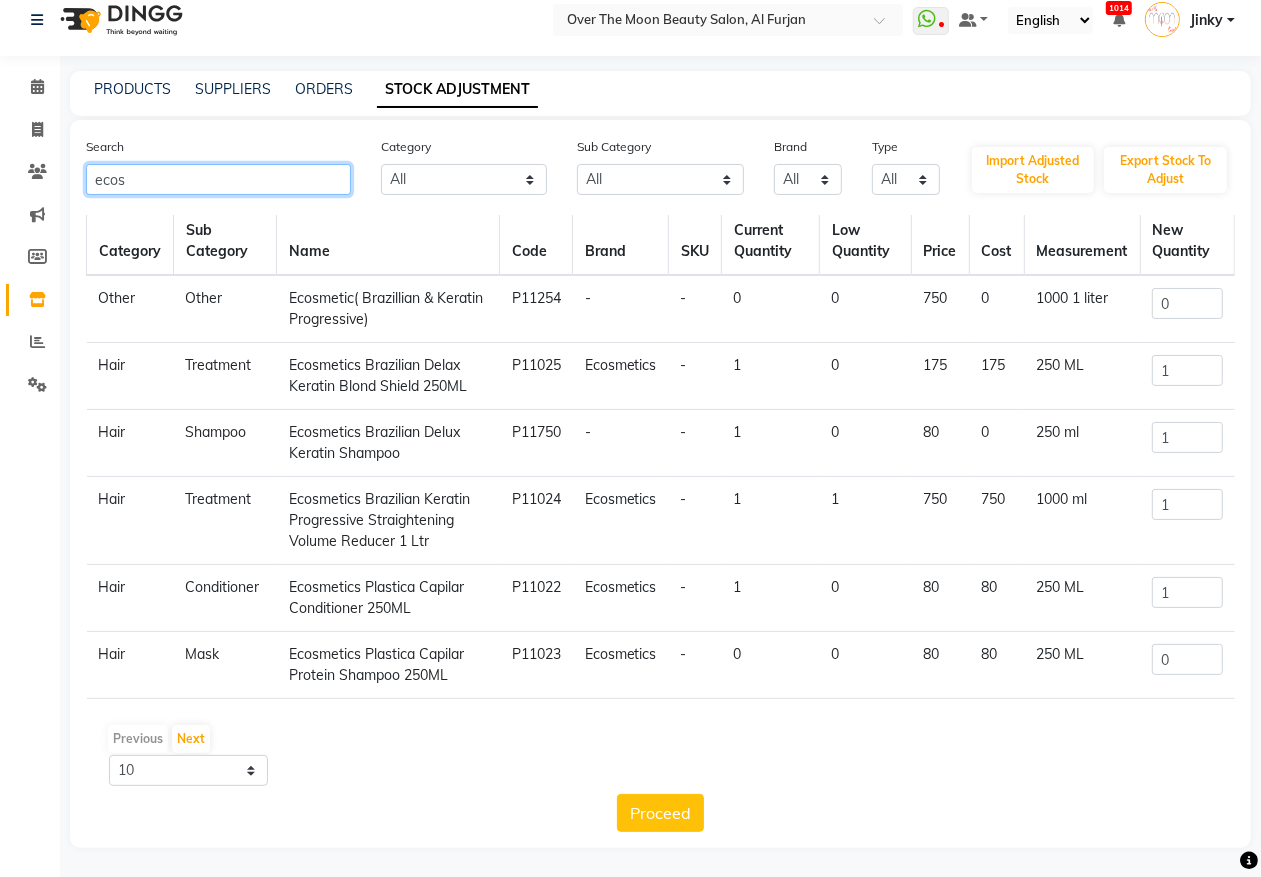scroll, scrollTop: 30, scrollLeft: 0, axis: vertical 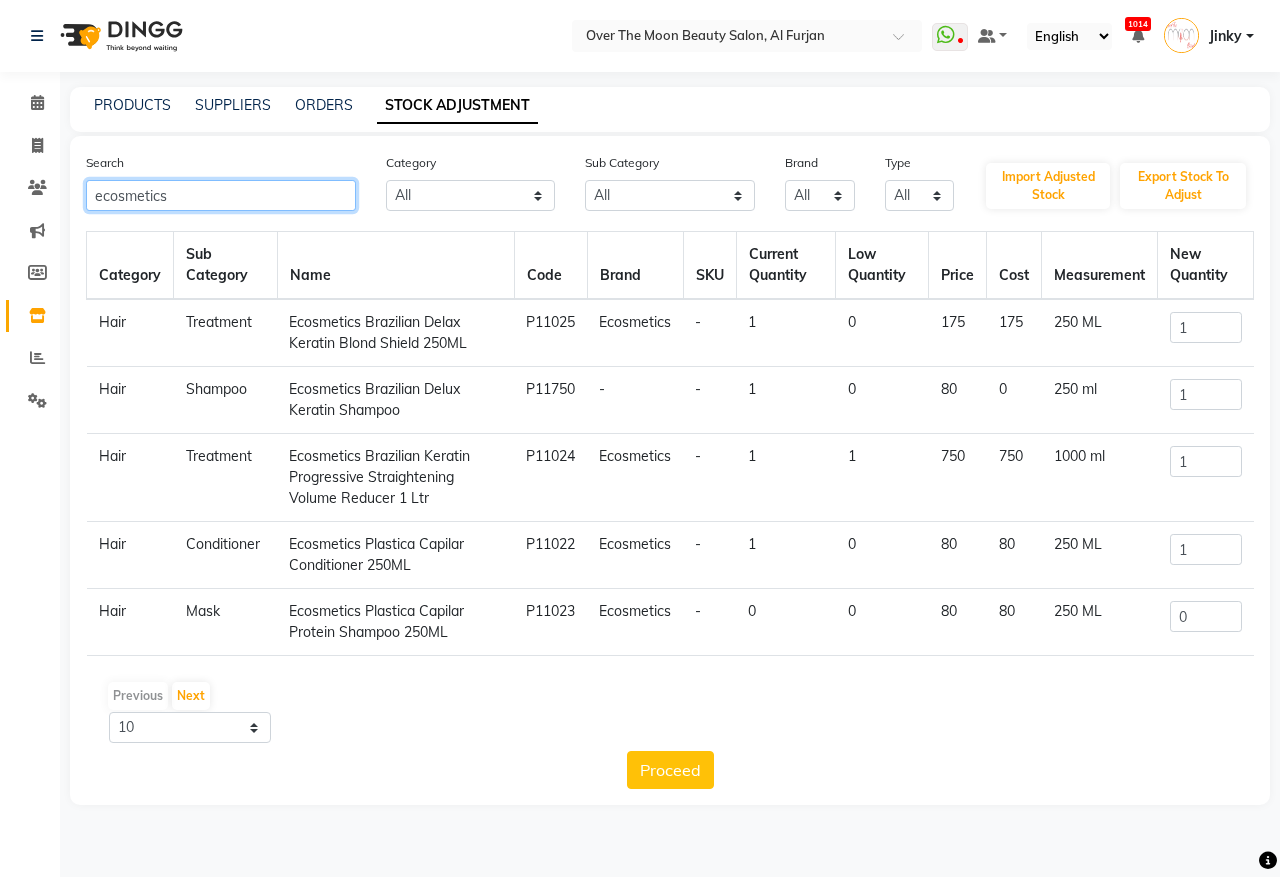 click on "ecosmetics" 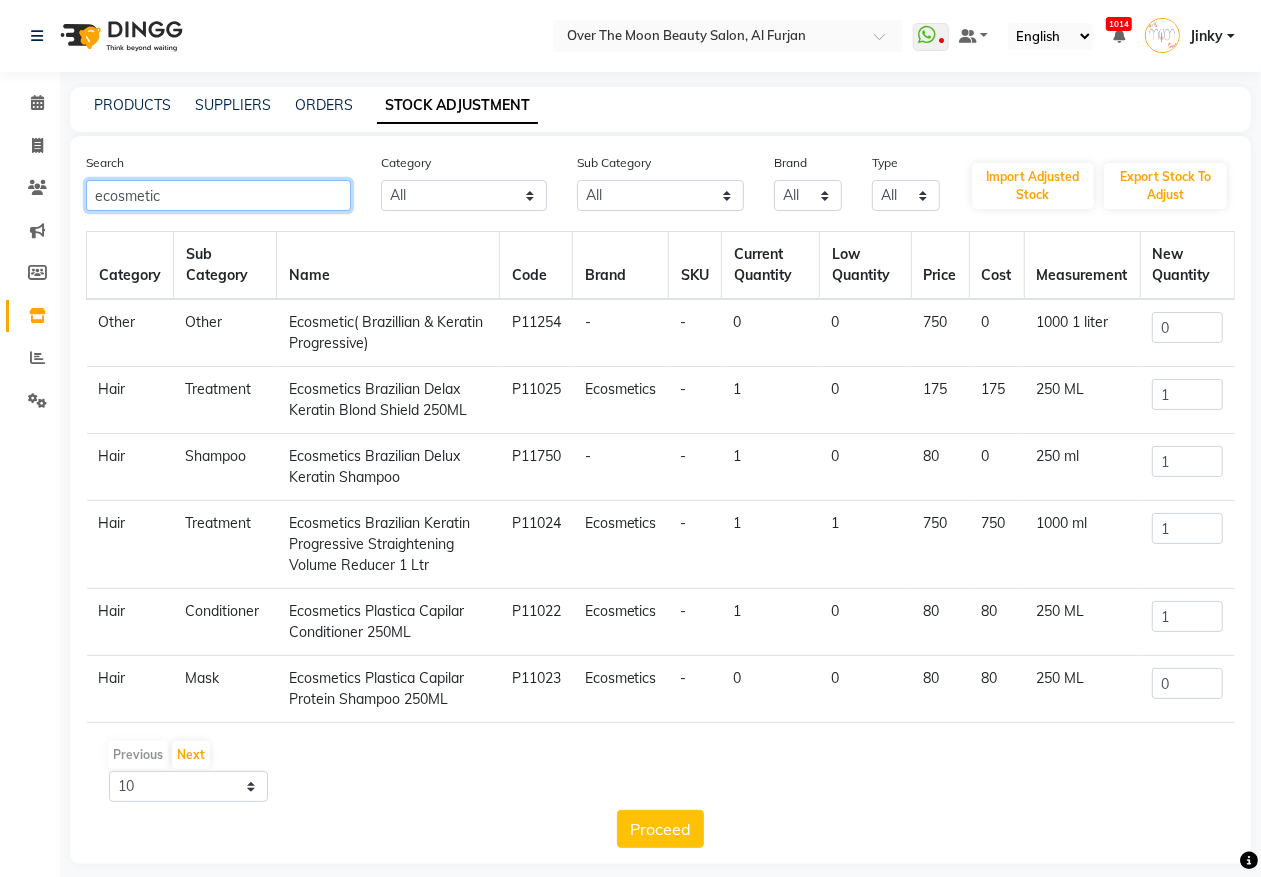 scroll, scrollTop: 30, scrollLeft: 0, axis: vertical 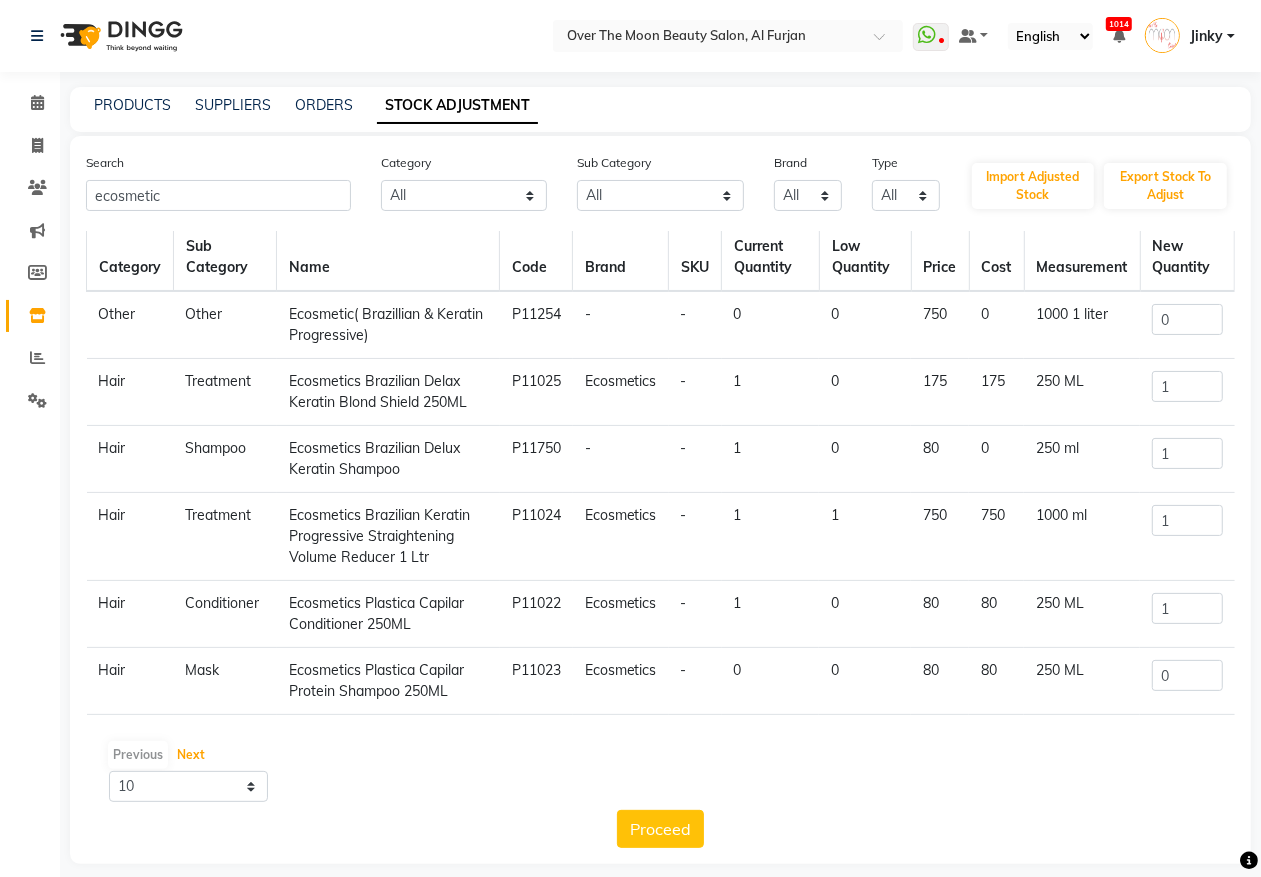 click on "Next" 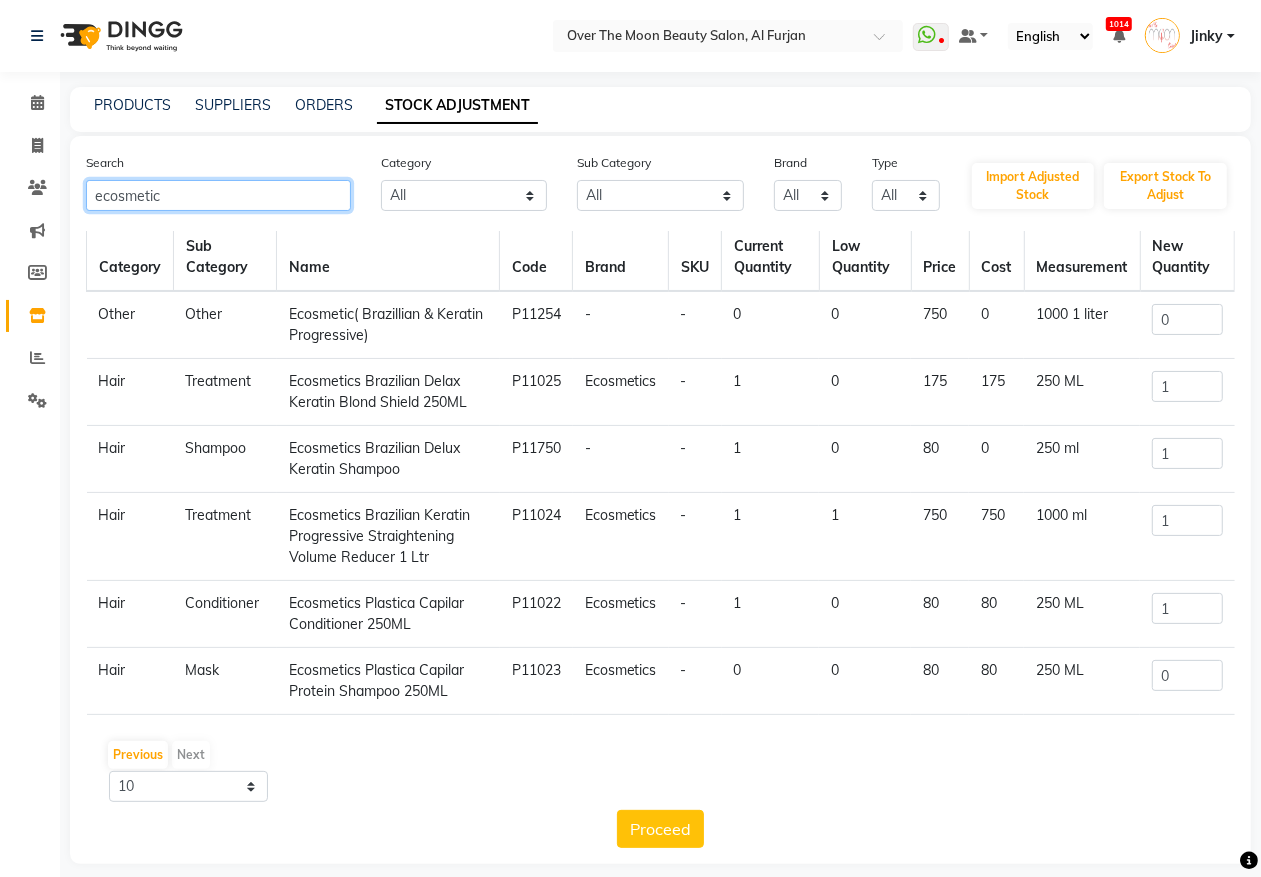click on "ecosmetic" 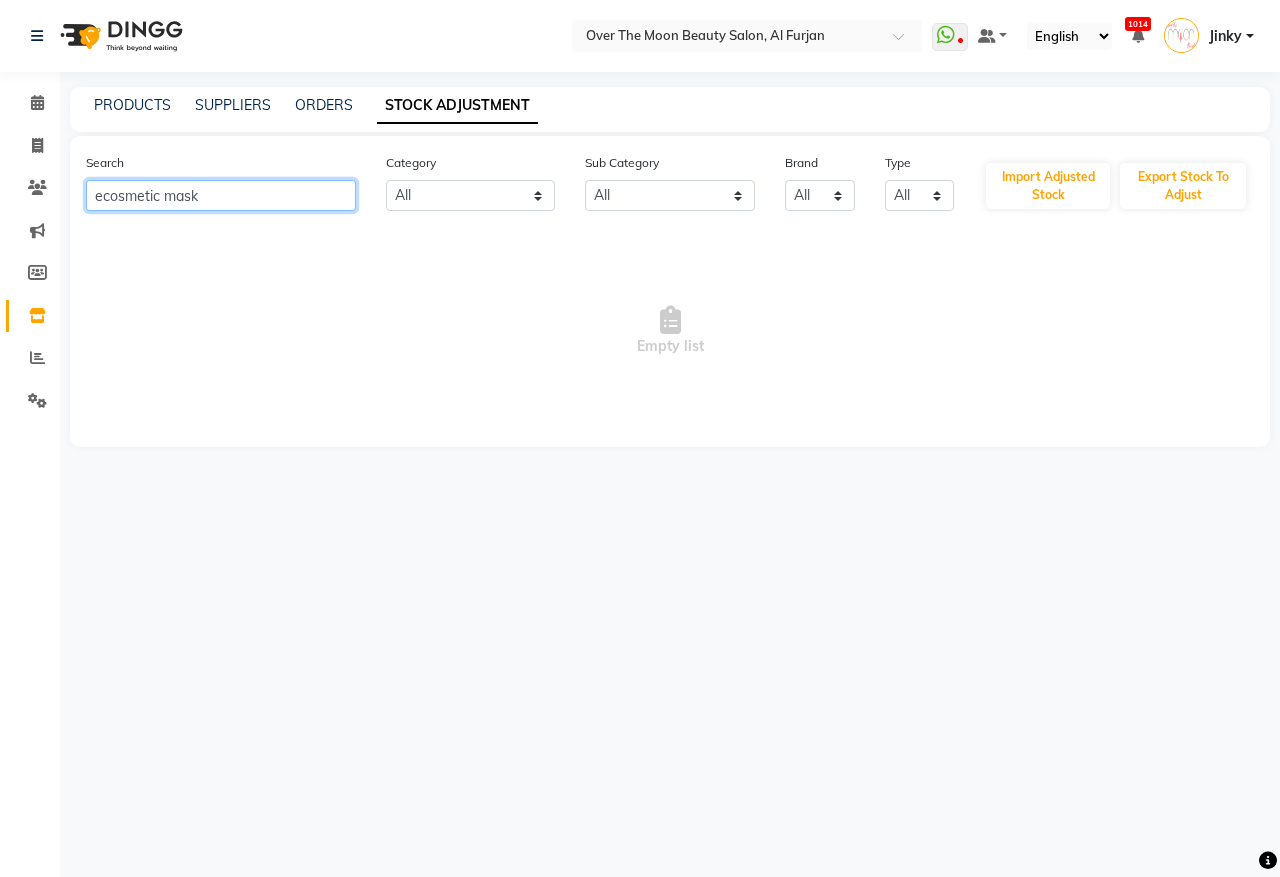 drag, startPoint x: 201, startPoint y: 195, endPoint x: 0, endPoint y: 212, distance: 201.71762 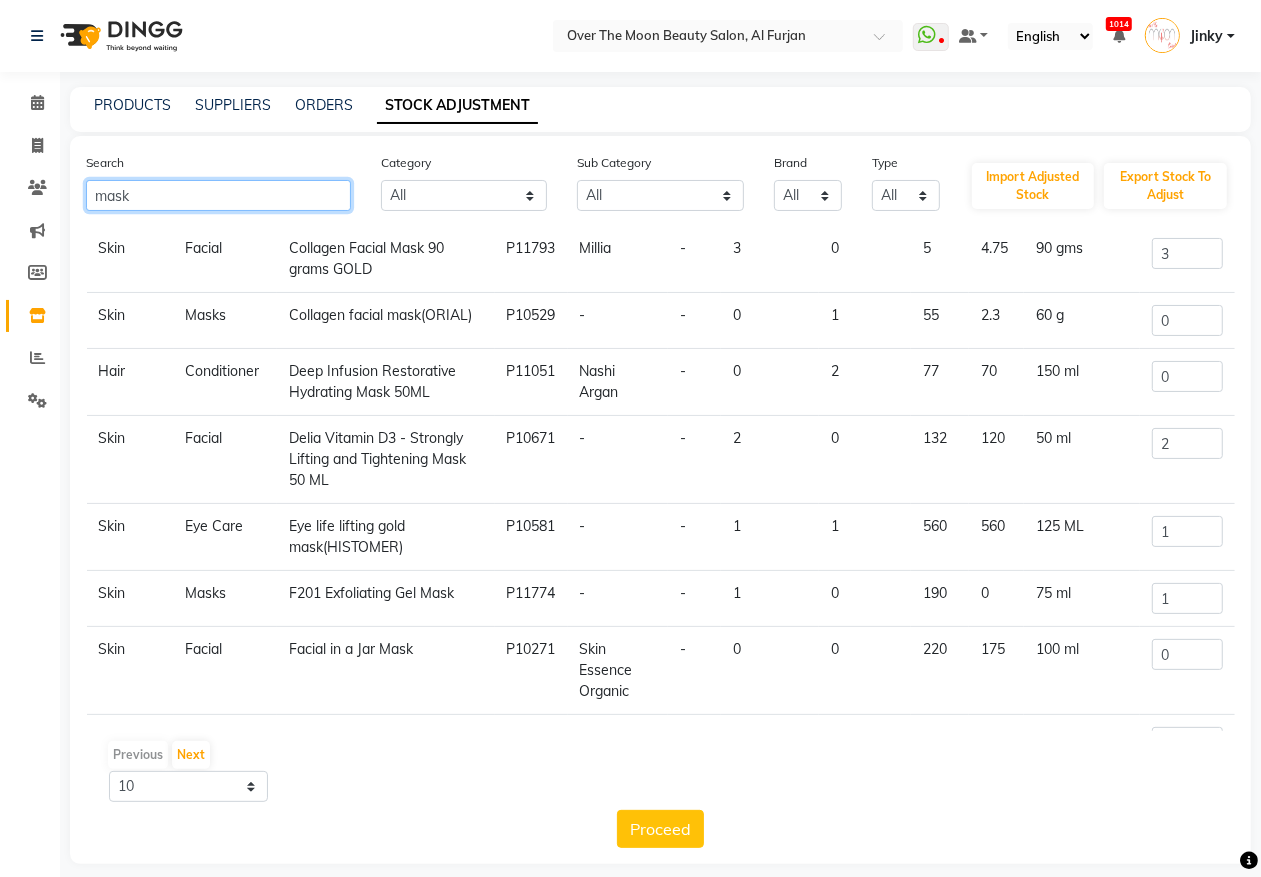 scroll, scrollTop: 276, scrollLeft: 0, axis: vertical 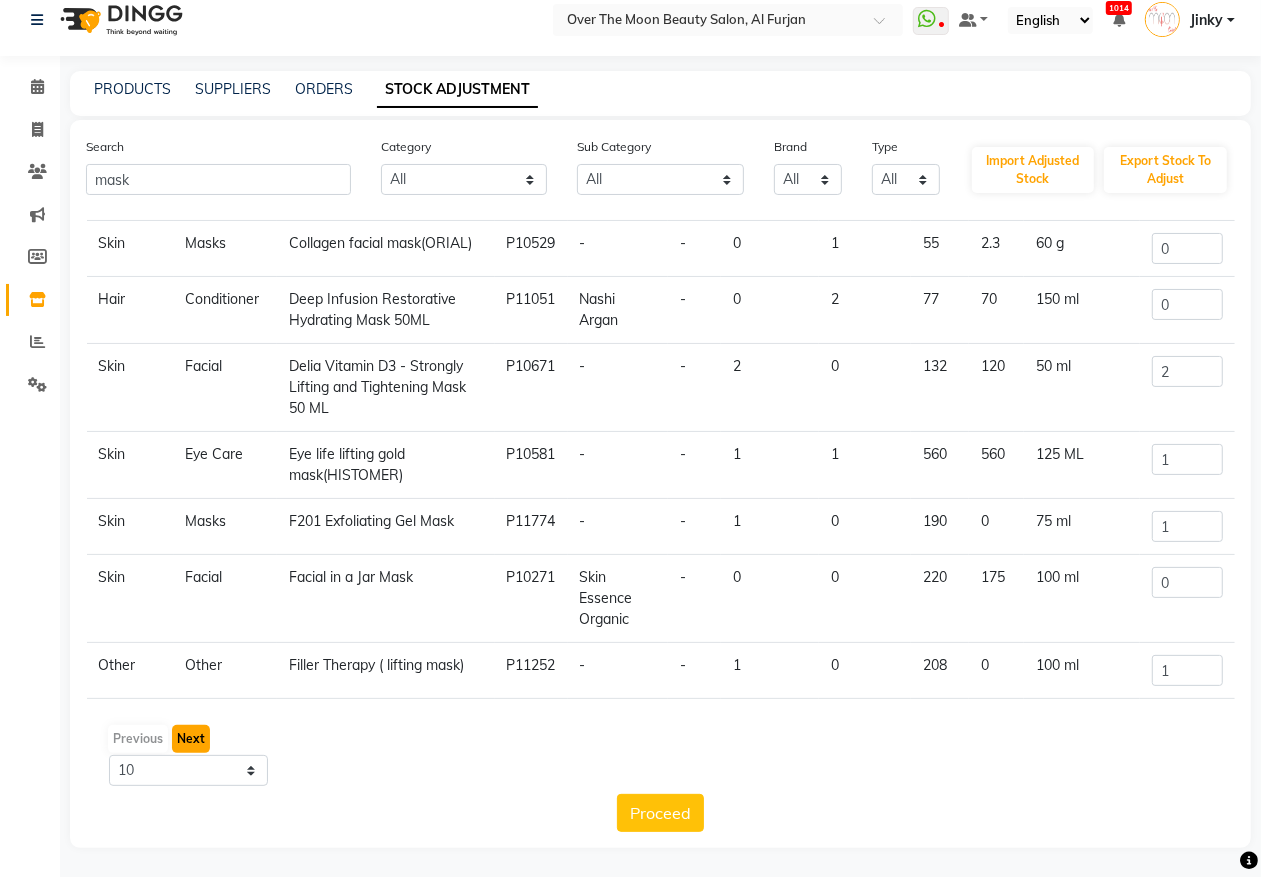 click on "Next" 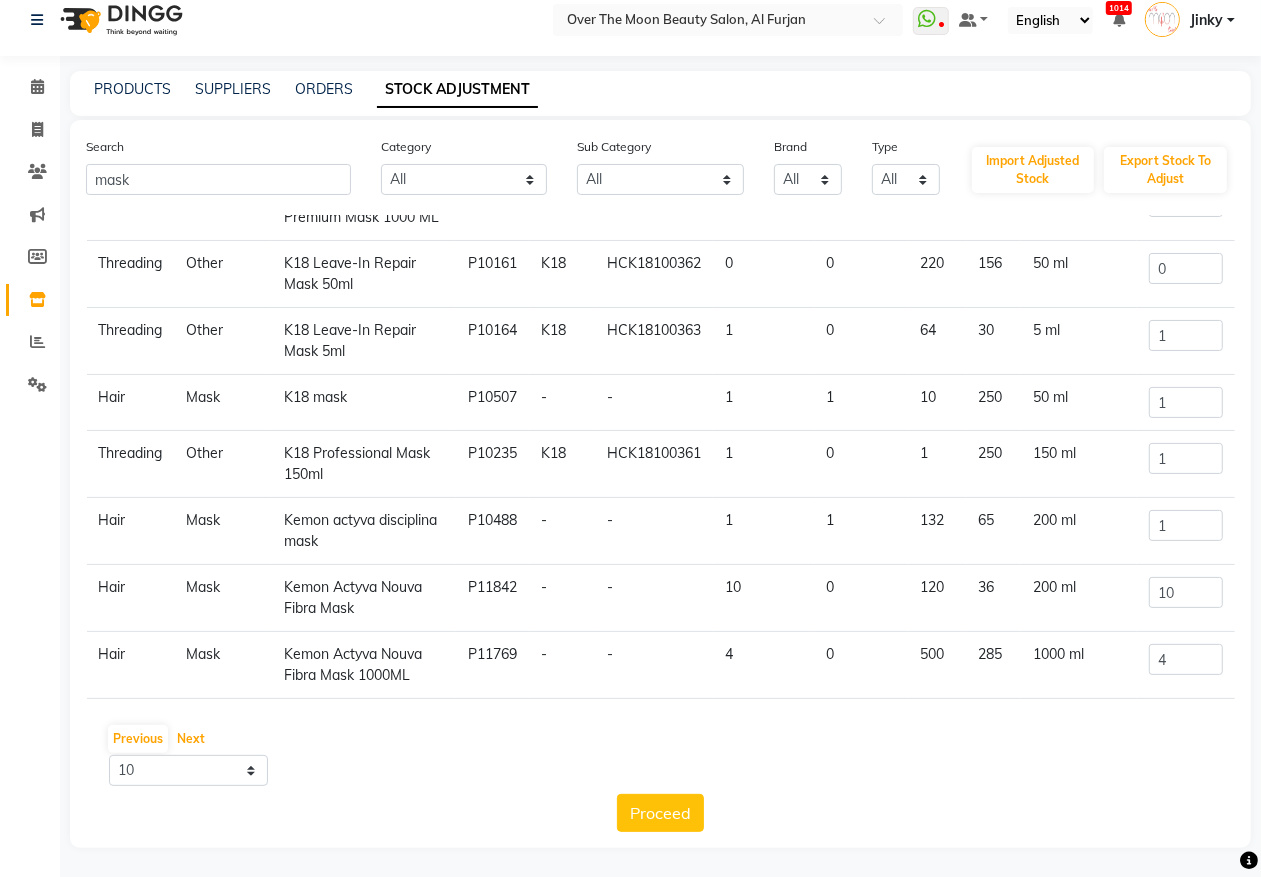 scroll, scrollTop: 266, scrollLeft: 0, axis: vertical 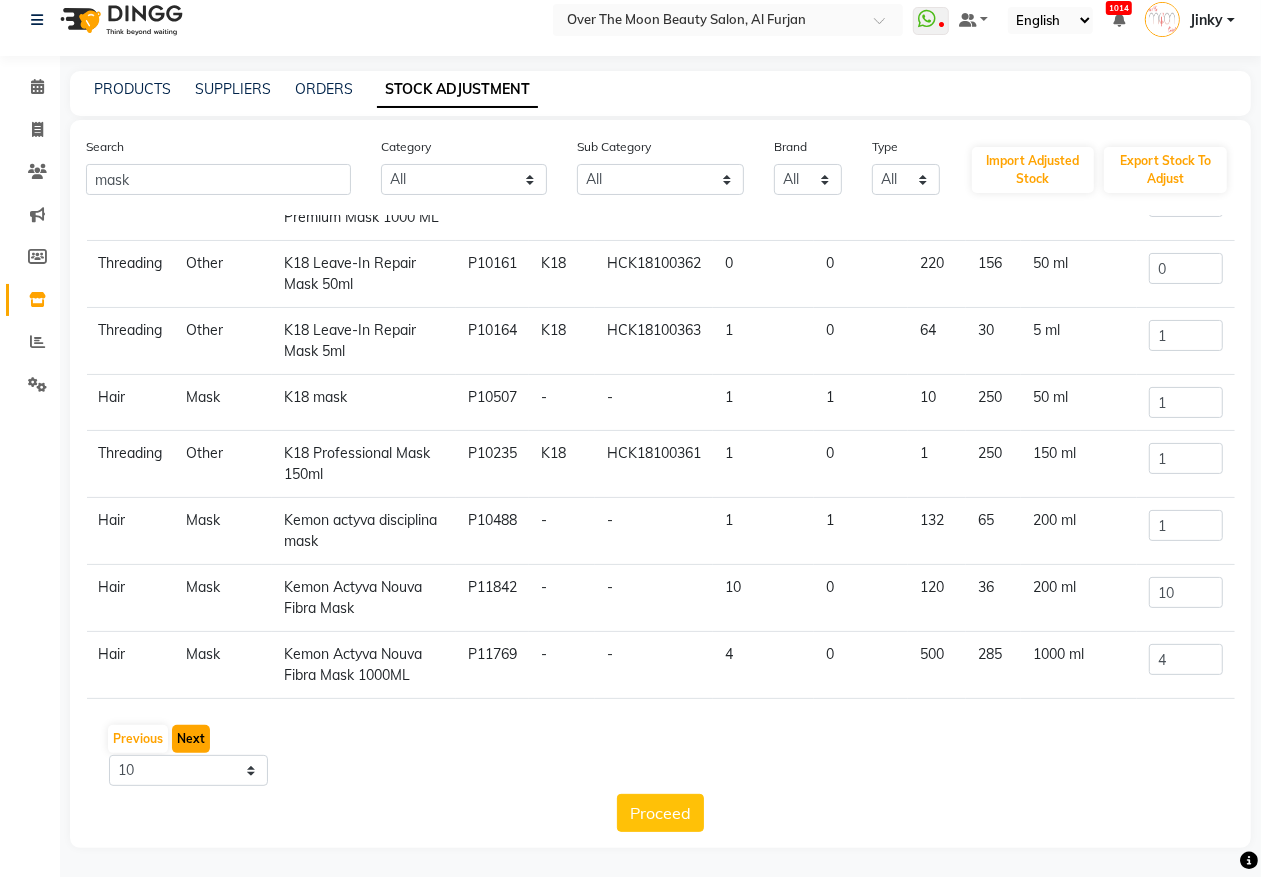 click on "Next" 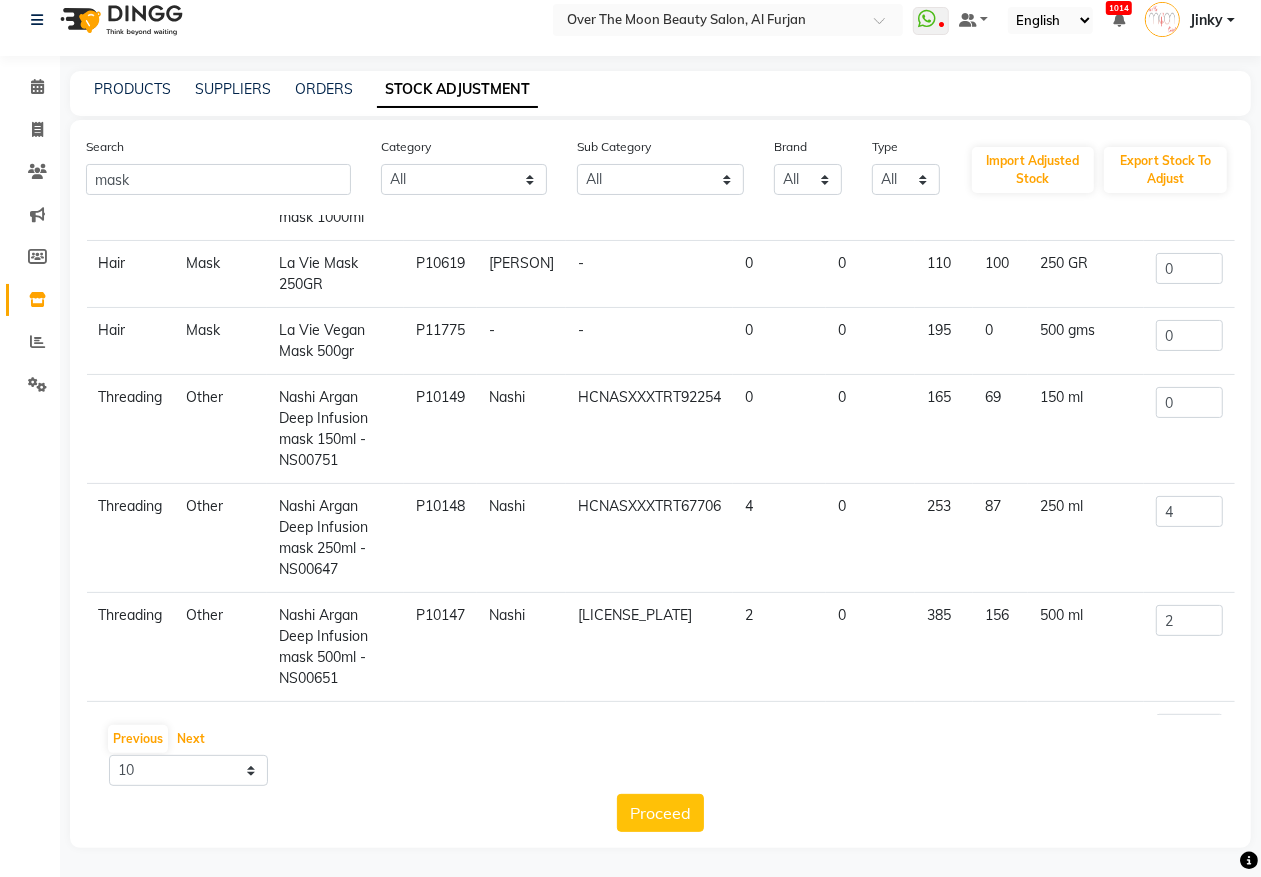 scroll, scrollTop: 530, scrollLeft: 0, axis: vertical 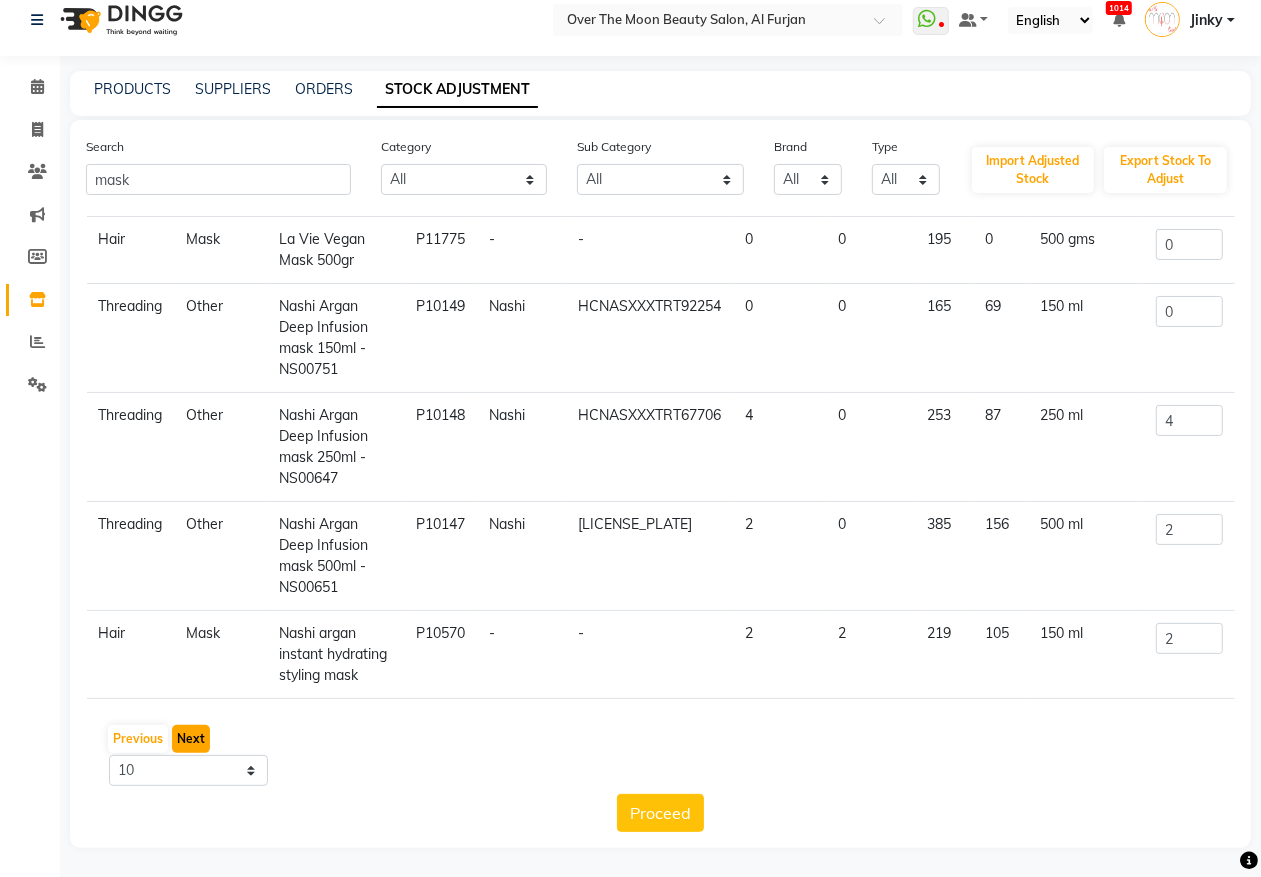 click on "Next" 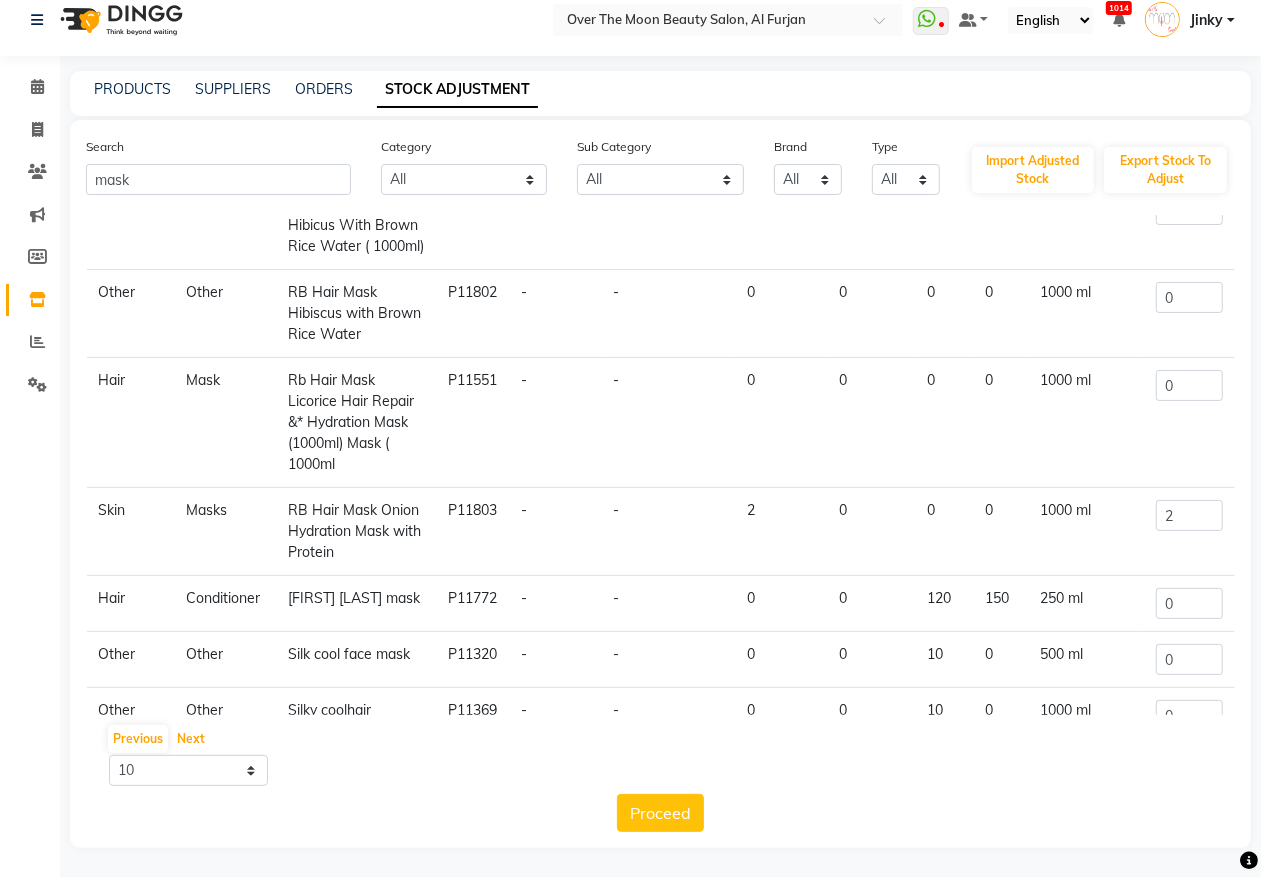 scroll, scrollTop: 530, scrollLeft: 0, axis: vertical 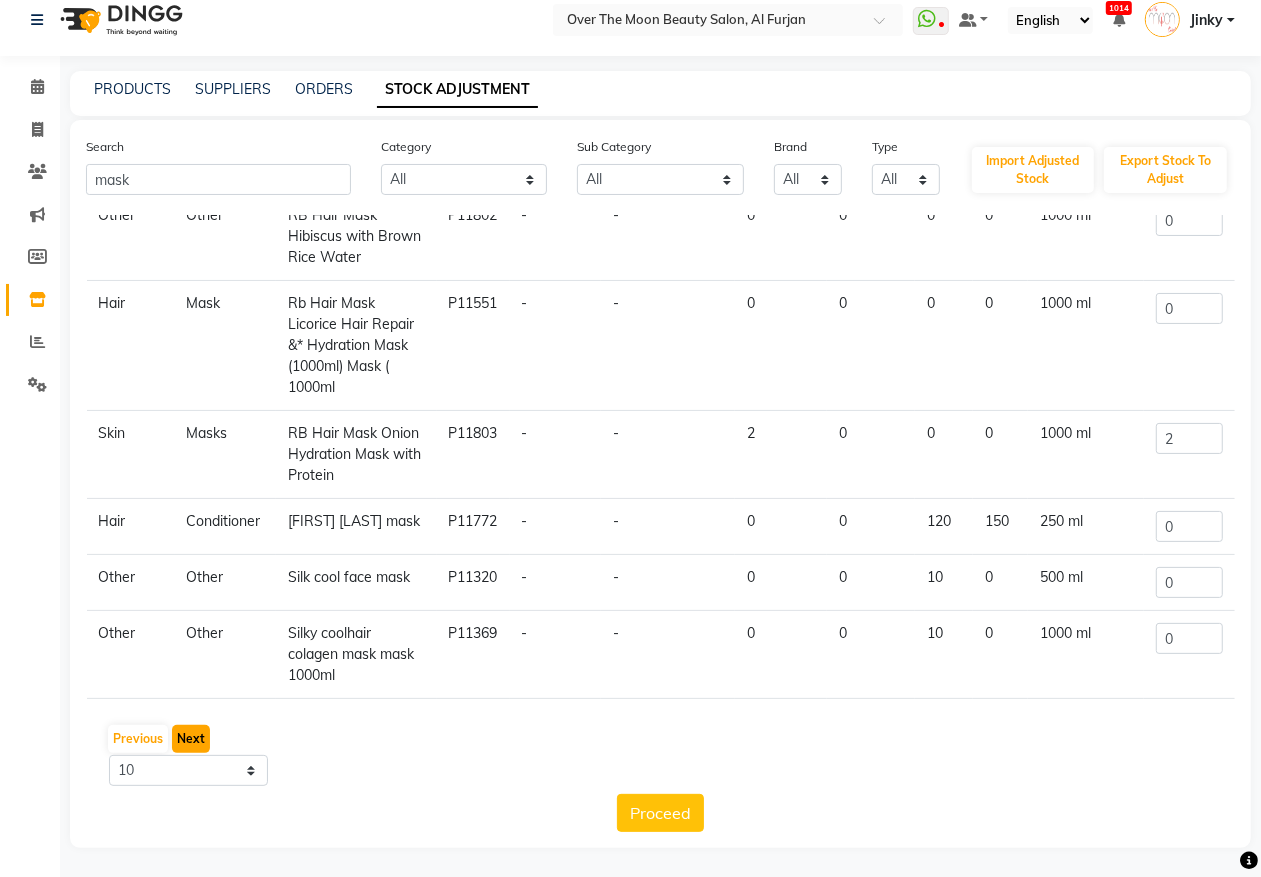 click on "Next" 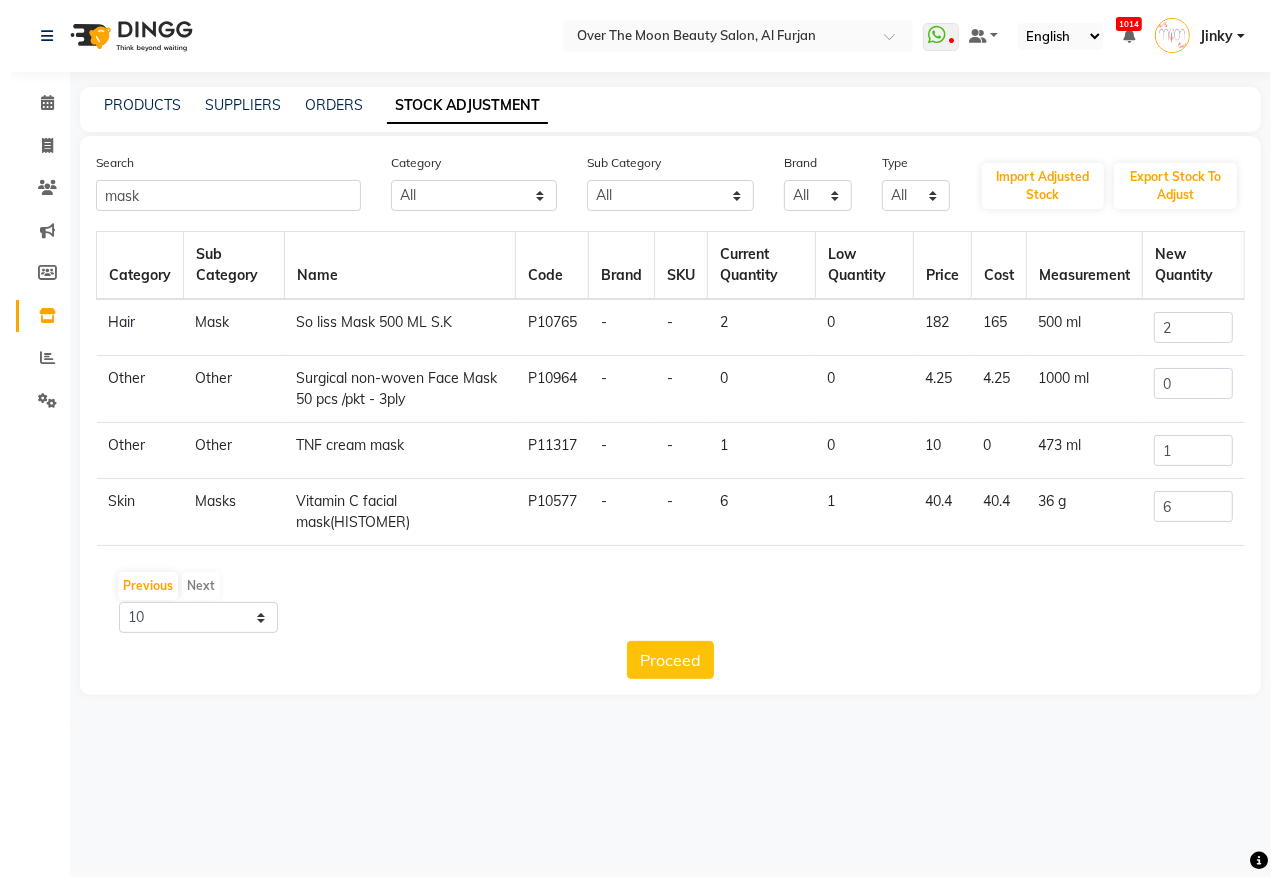 scroll, scrollTop: 0, scrollLeft: 0, axis: both 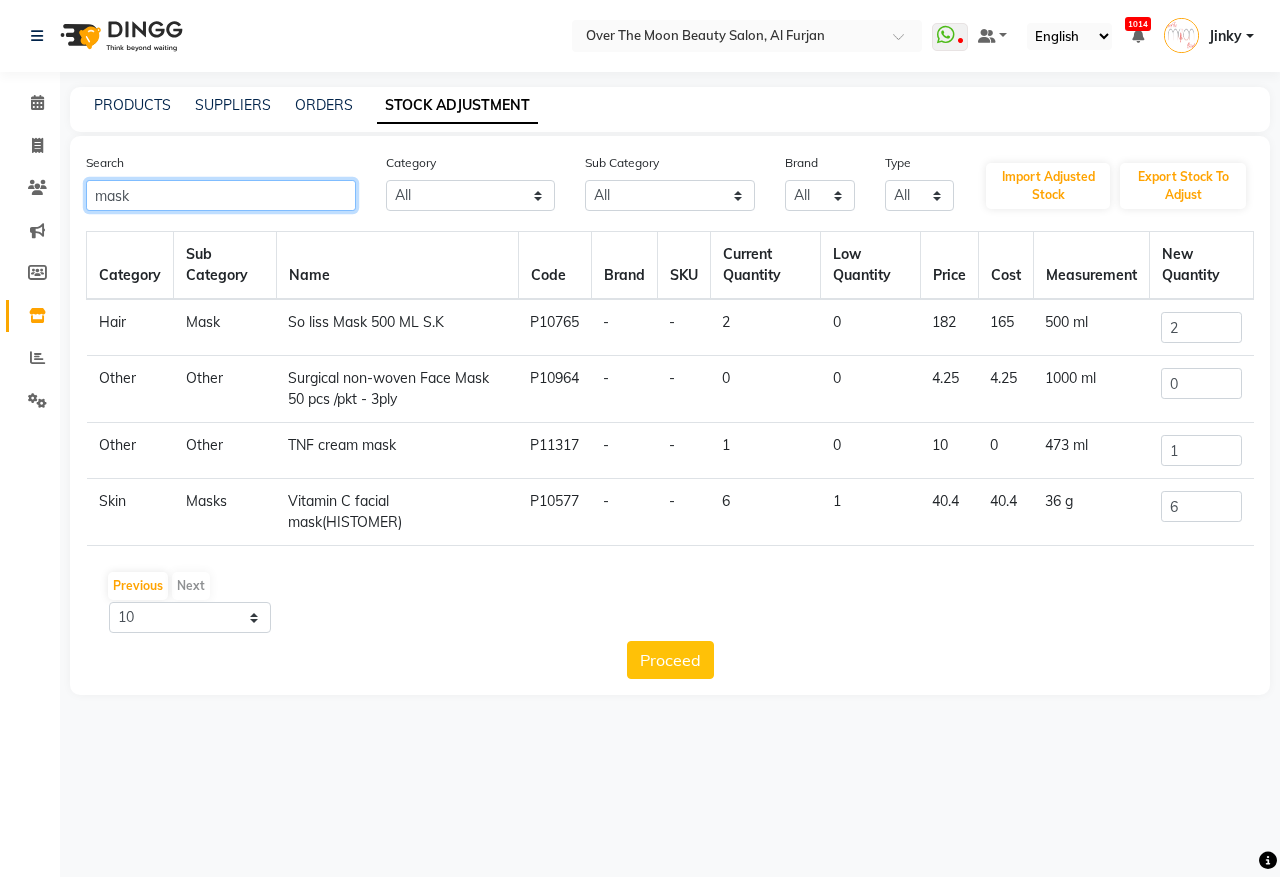 drag, startPoint x: 146, startPoint y: 198, endPoint x: 0, endPoint y: 201, distance: 146.03082 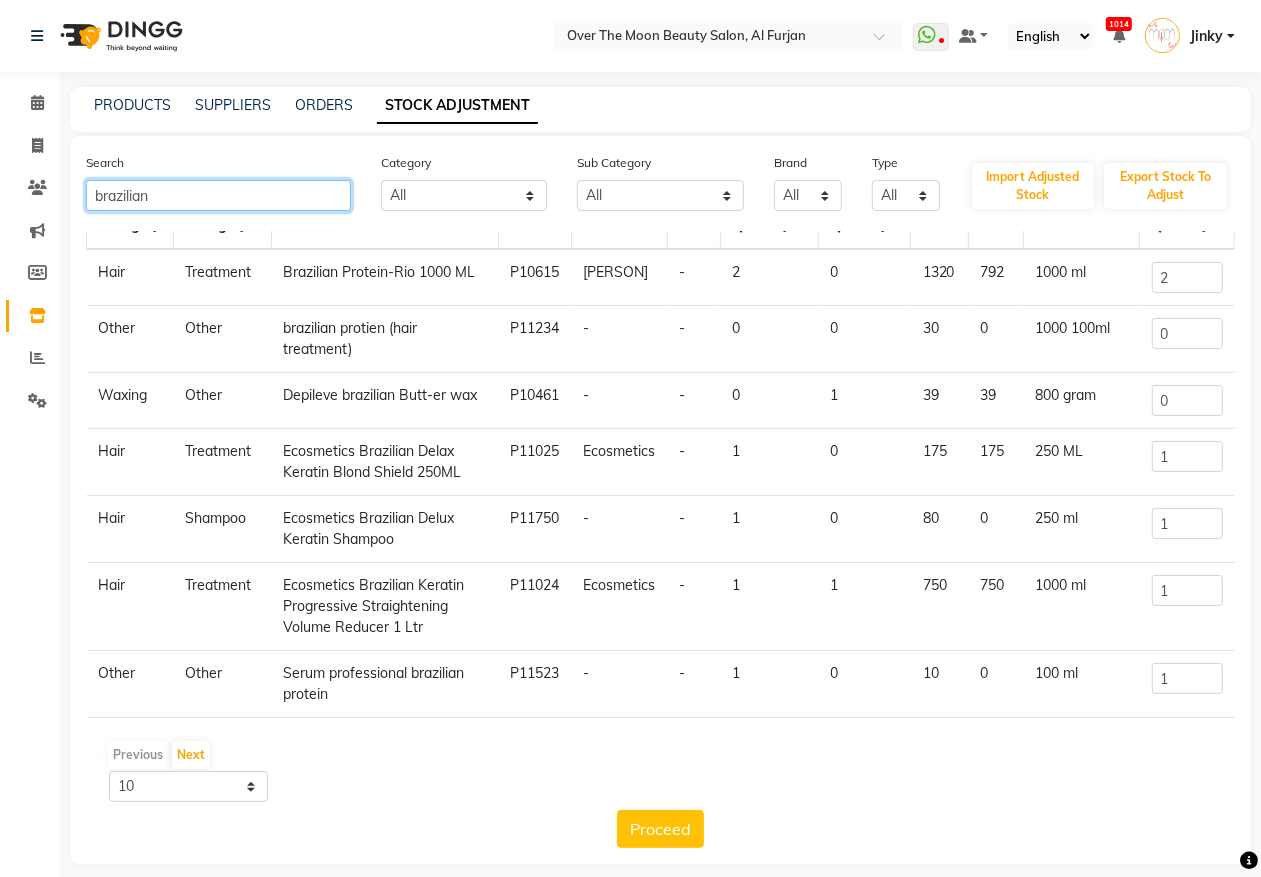 scroll, scrollTop: 76, scrollLeft: 0, axis: vertical 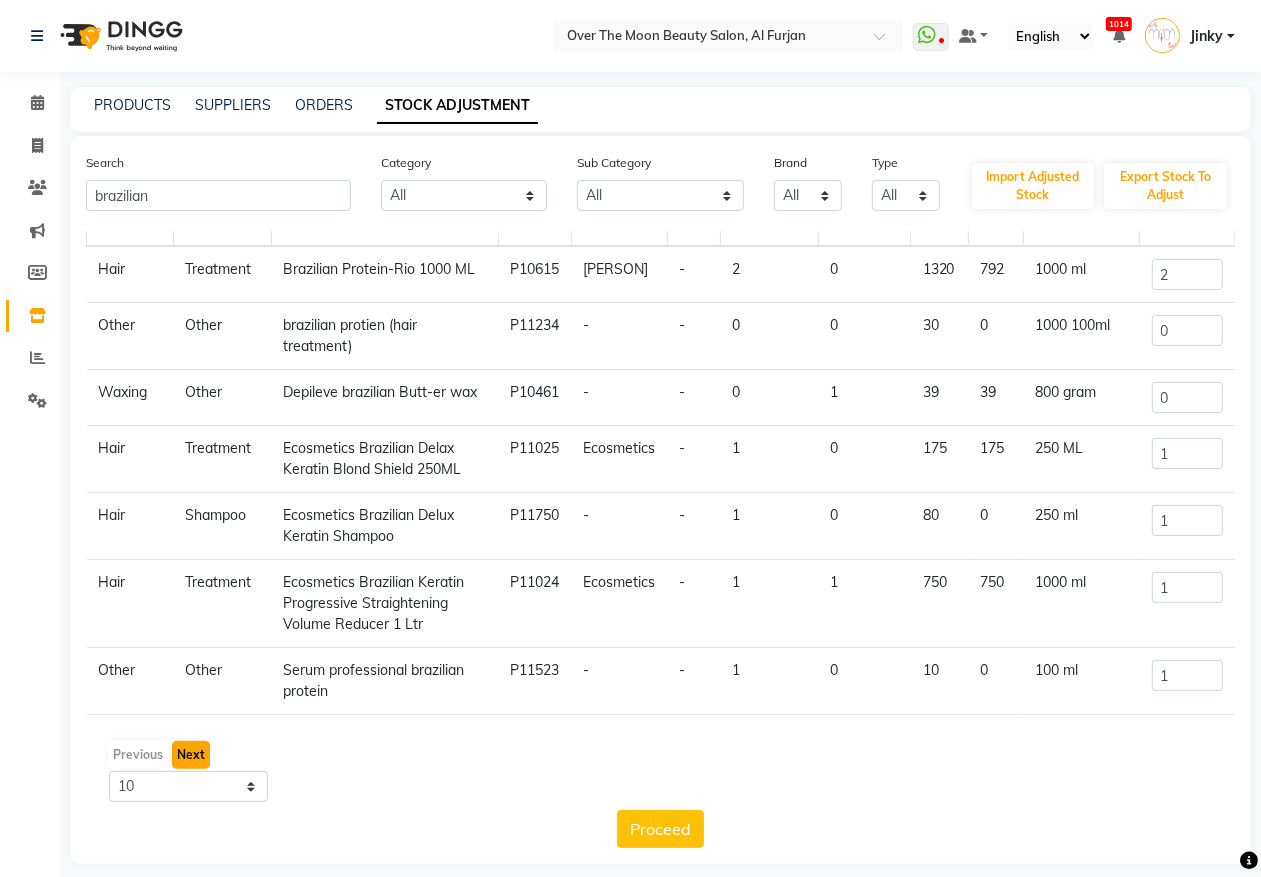click on "Next" 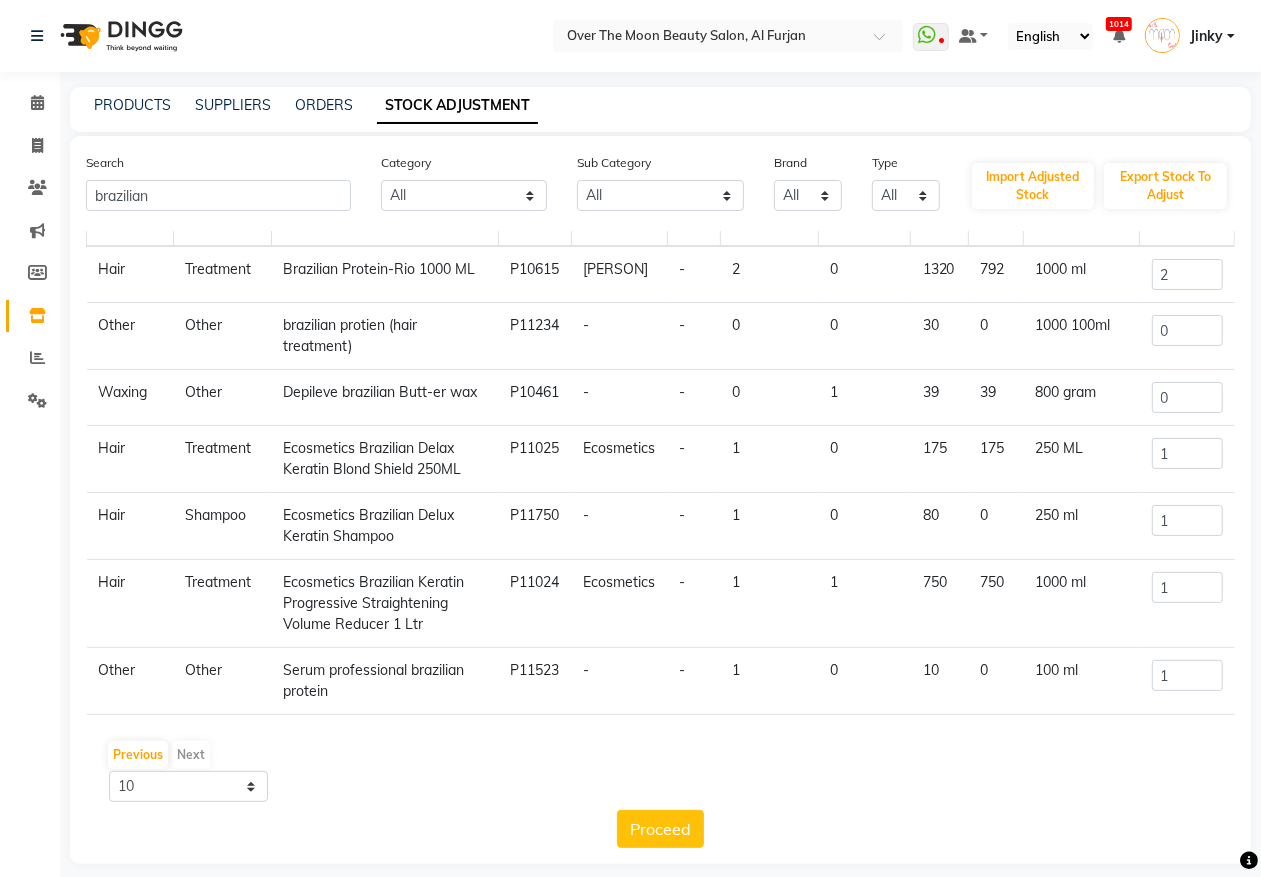 scroll, scrollTop: 0, scrollLeft: 0, axis: both 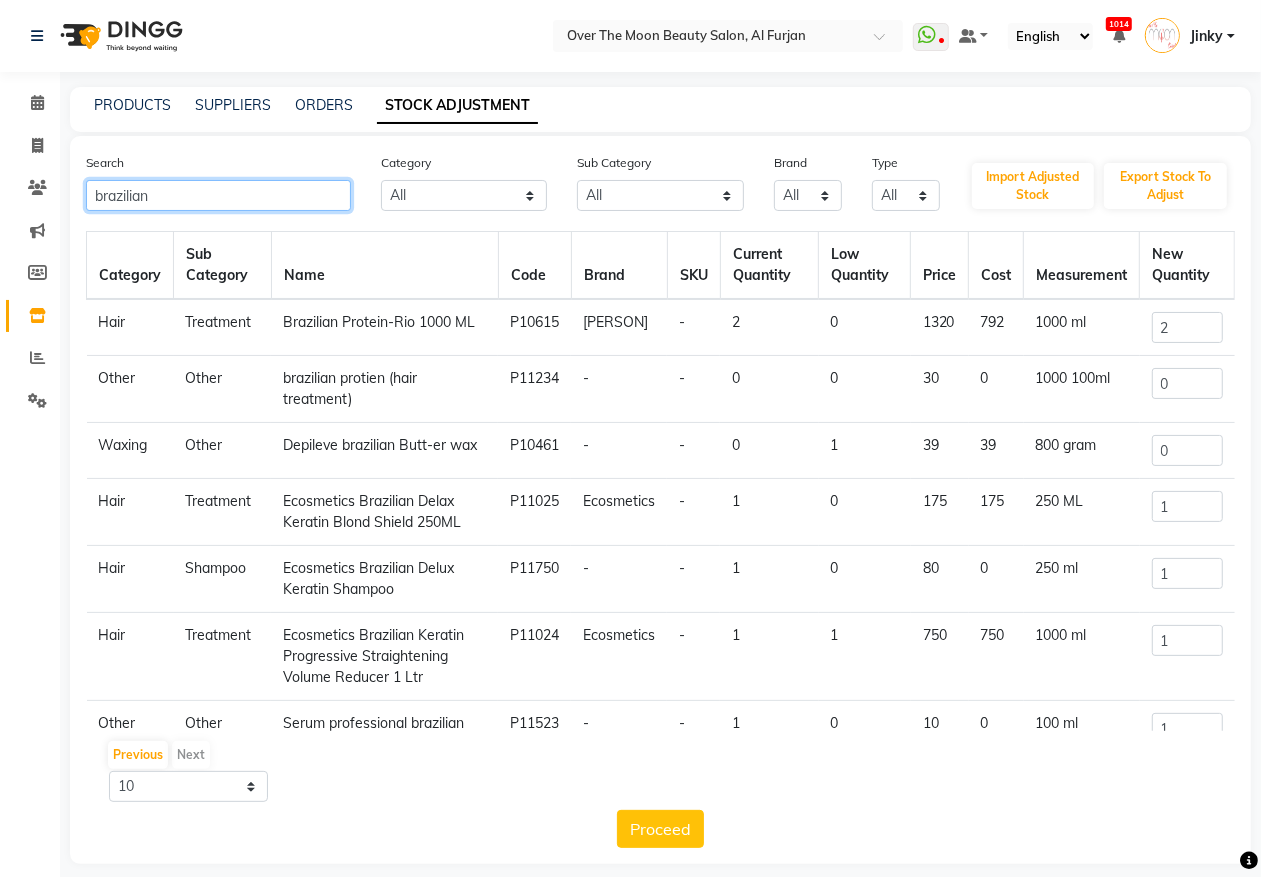 drag, startPoint x: 162, startPoint y: 197, endPoint x: 2, endPoint y: 182, distance: 160.70158 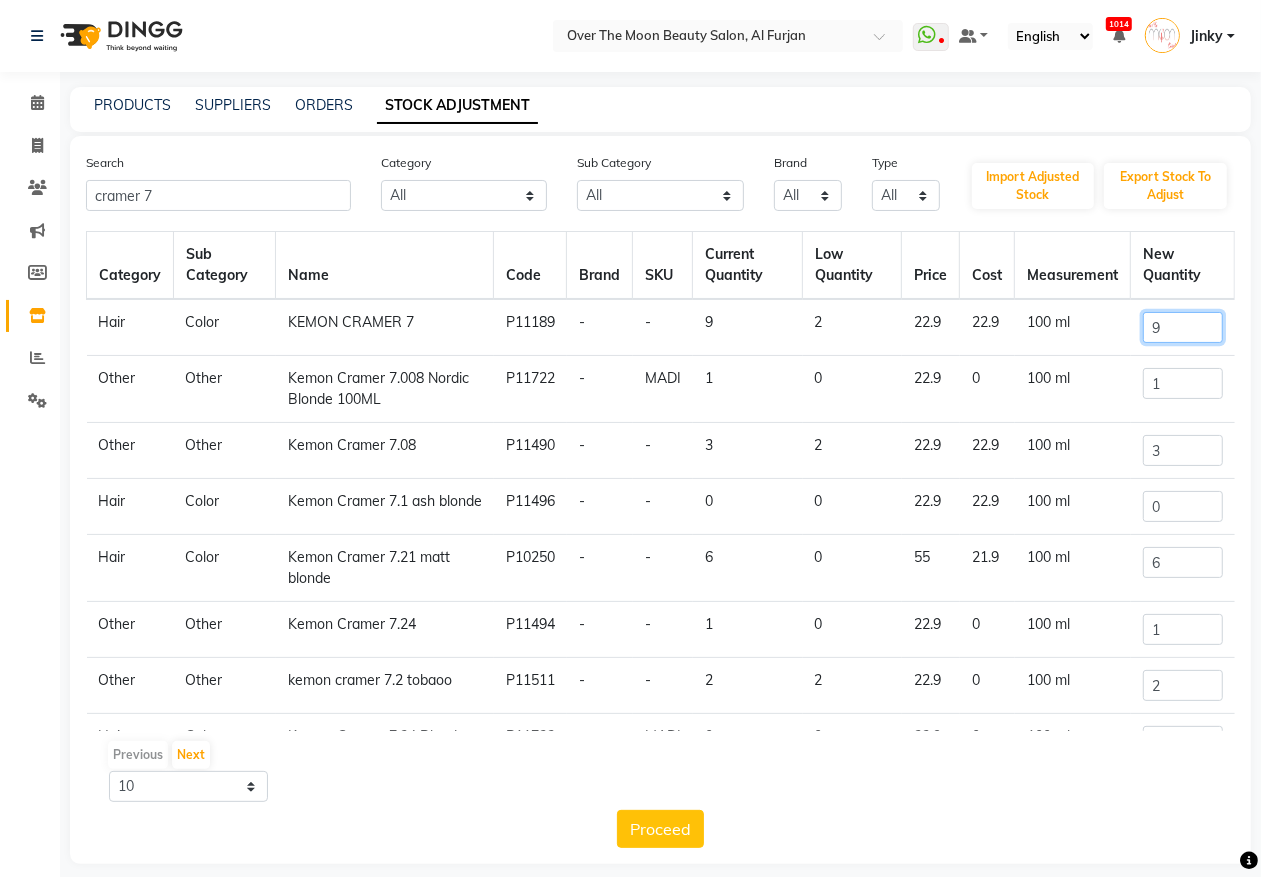 drag, startPoint x: 1113, startPoint y: 338, endPoint x: 1102, endPoint y: 338, distance: 11 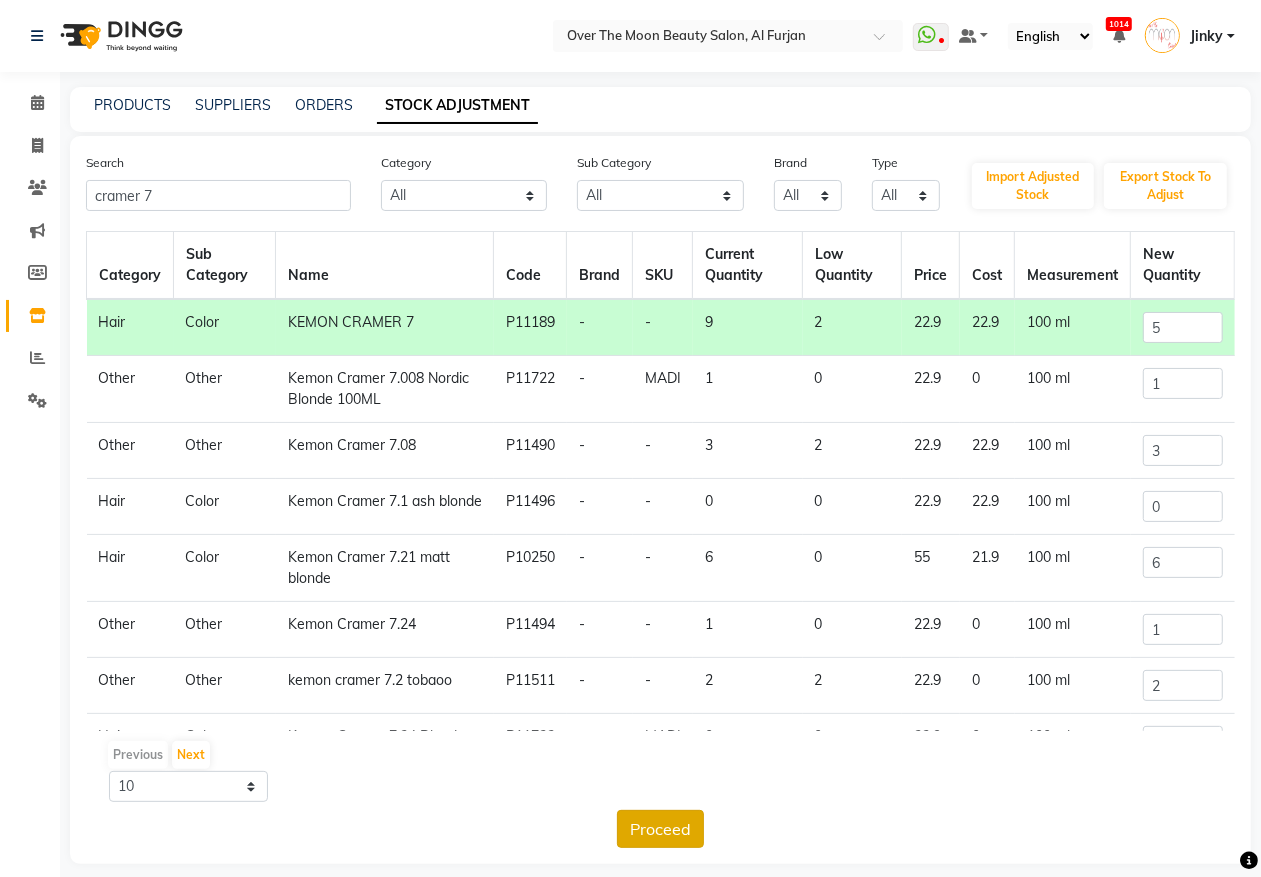 click on "Proceed" 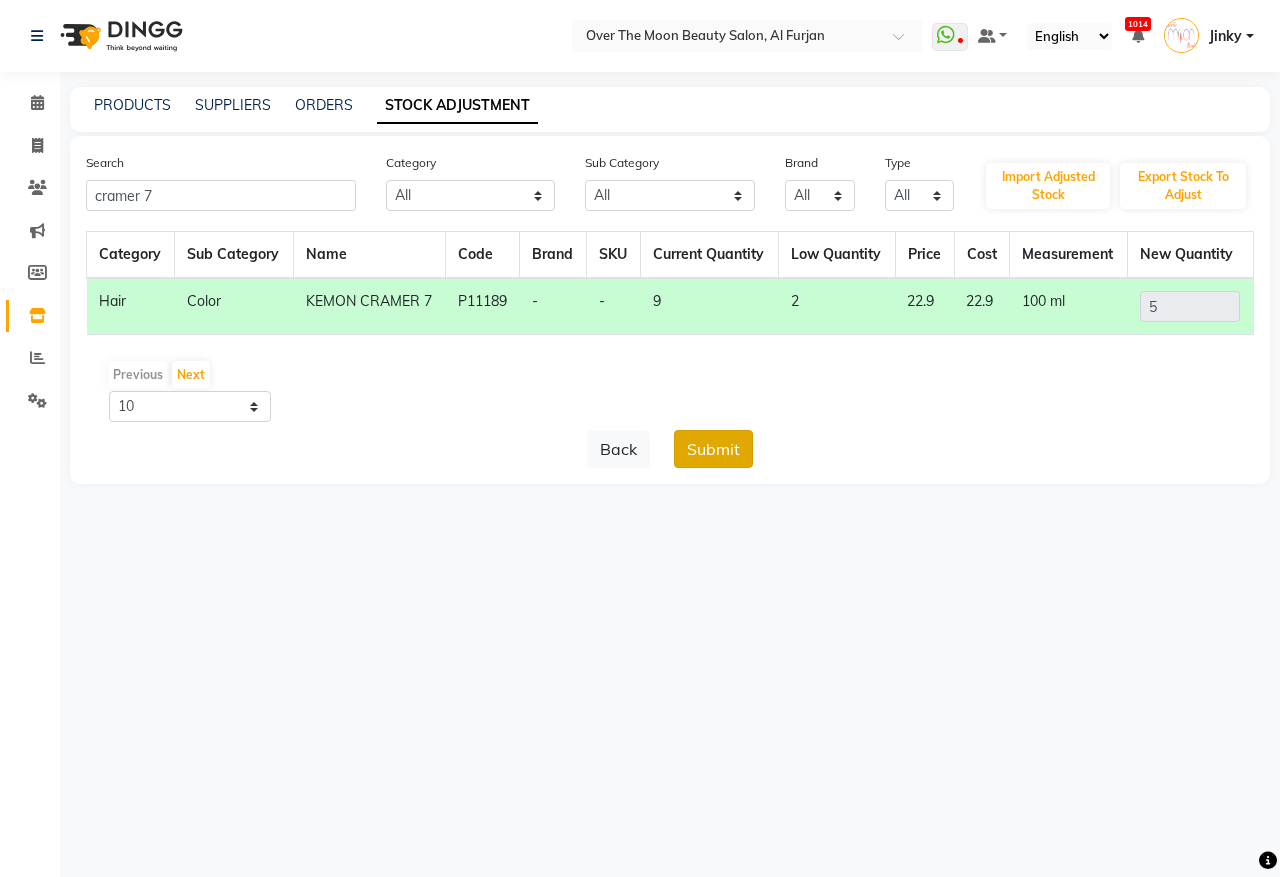 click on "Submit" 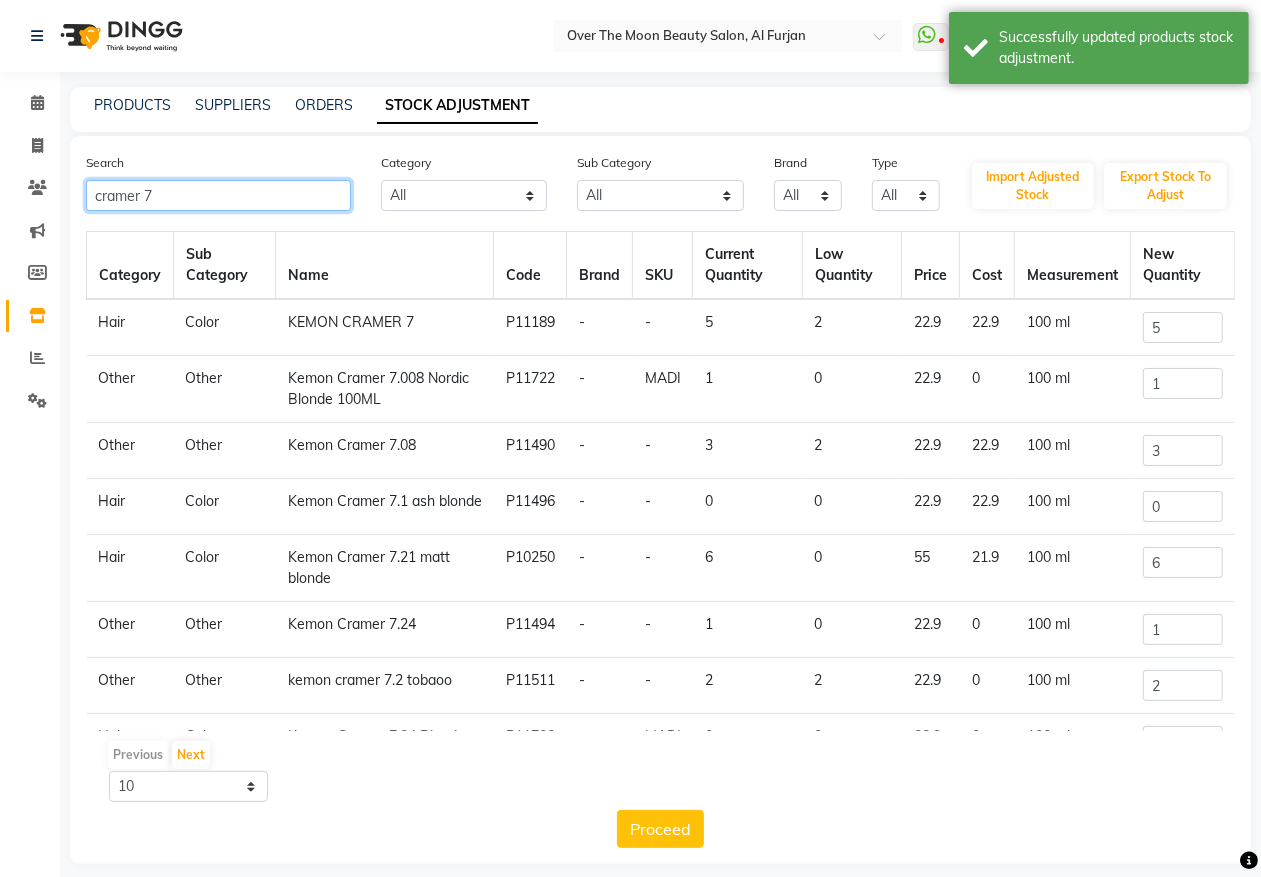 click on "cramer 7" 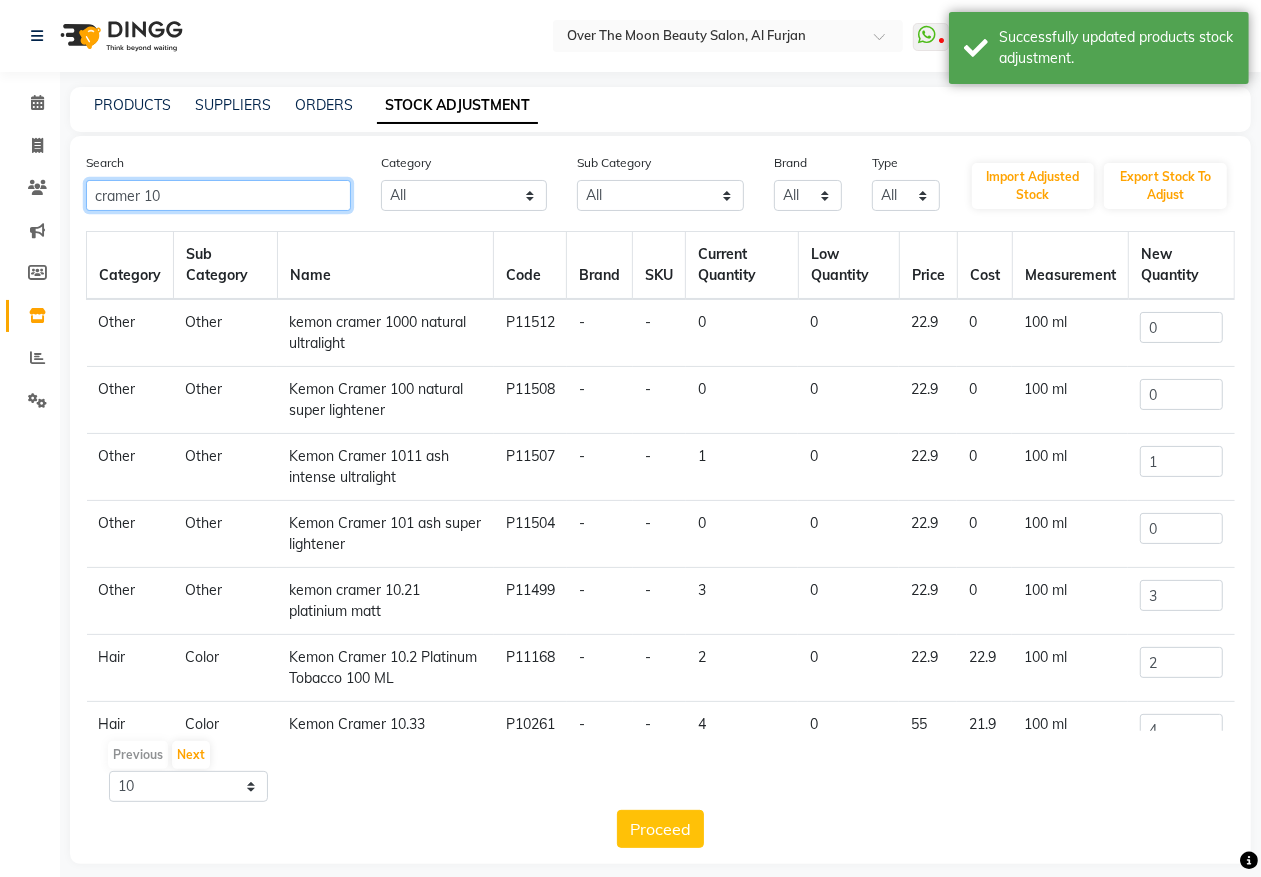 scroll, scrollTop: 167, scrollLeft: 0, axis: vertical 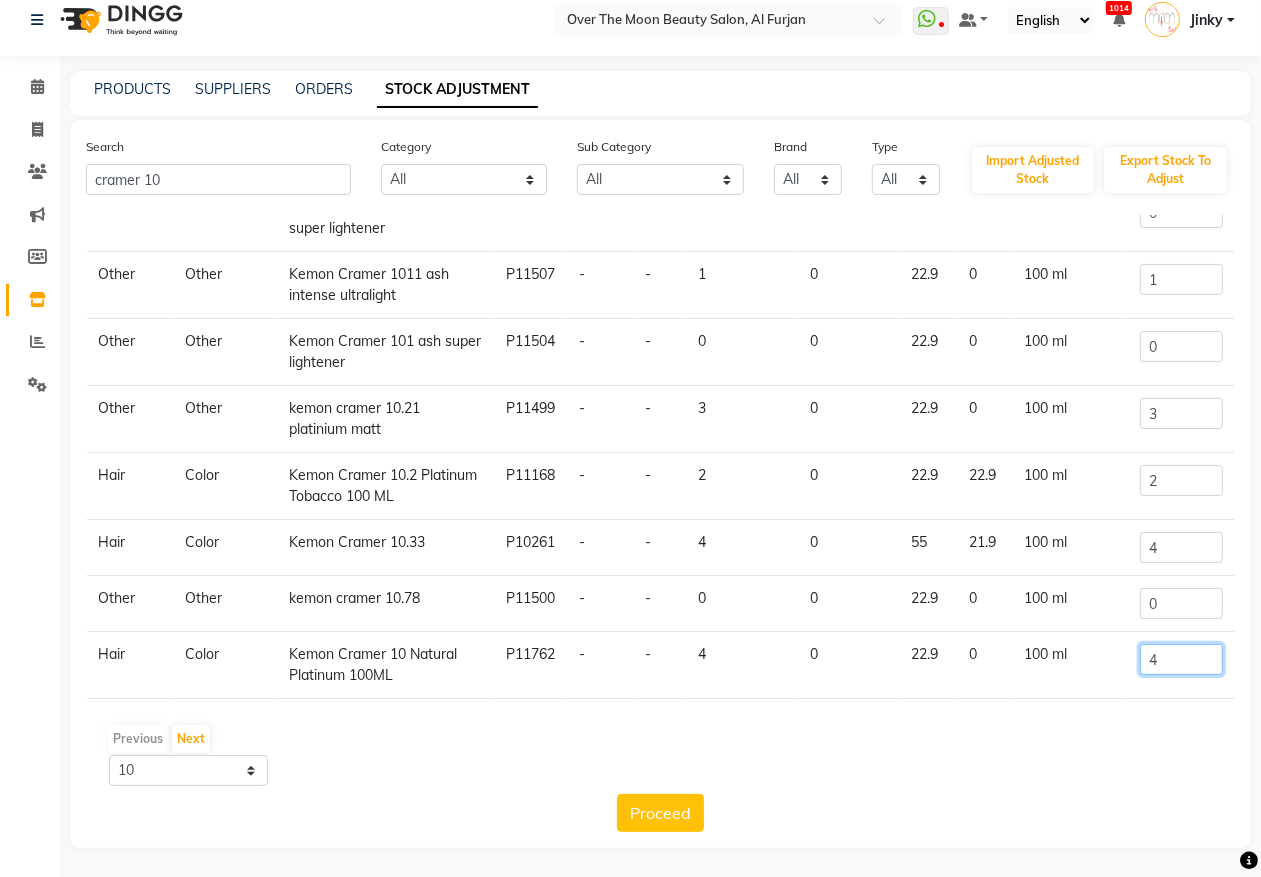 drag, startPoint x: 1147, startPoint y: 657, endPoint x: 1087, endPoint y: 696, distance: 71.561165 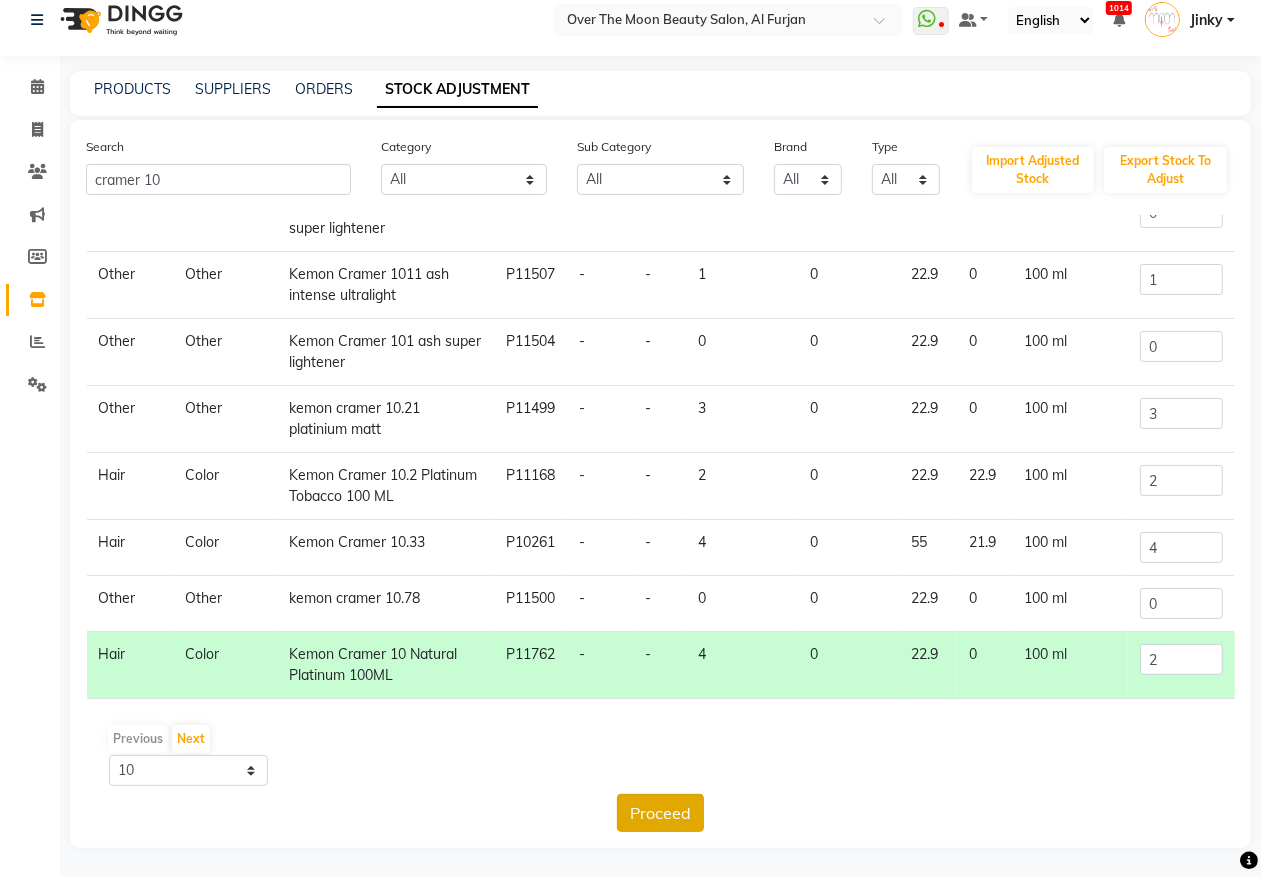 click on "Proceed" 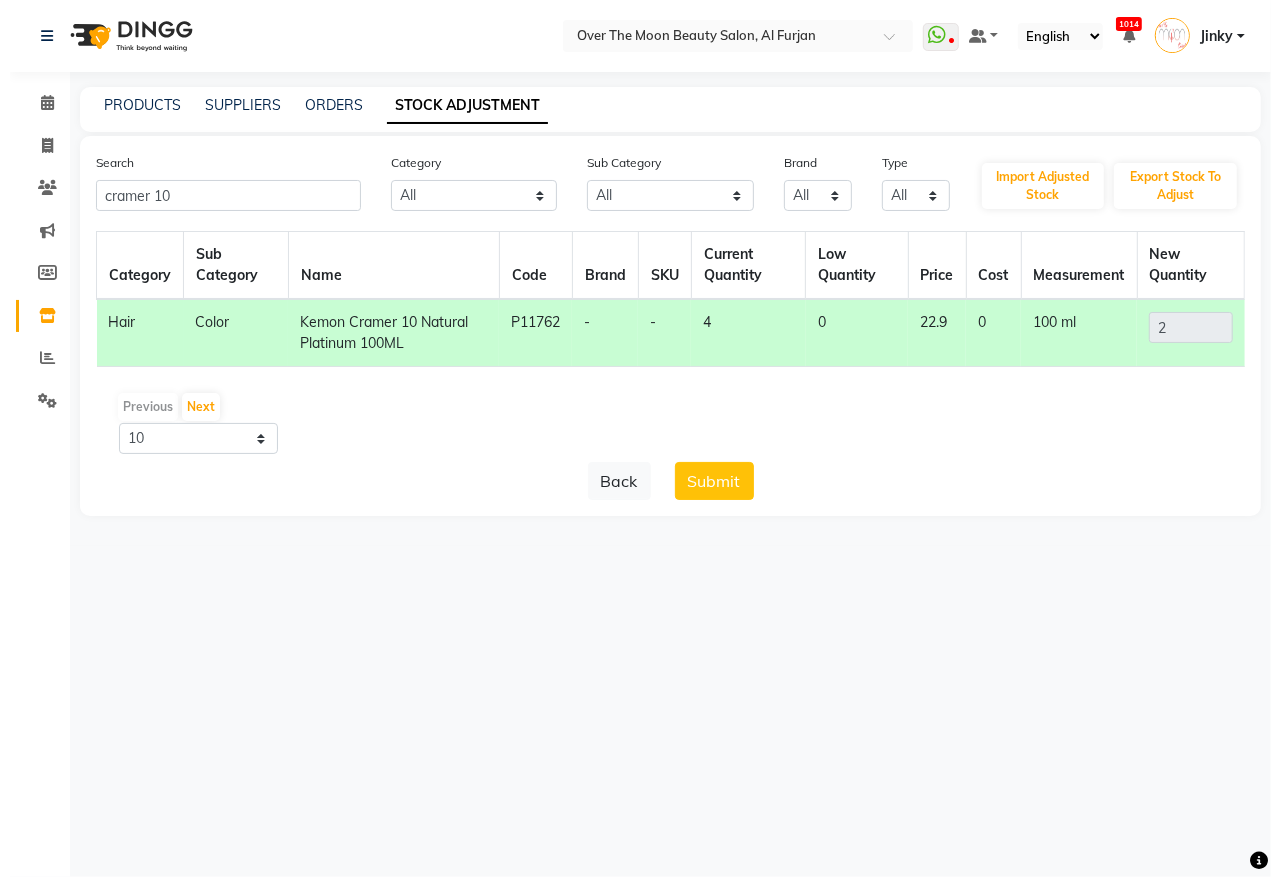 scroll, scrollTop: 0, scrollLeft: 0, axis: both 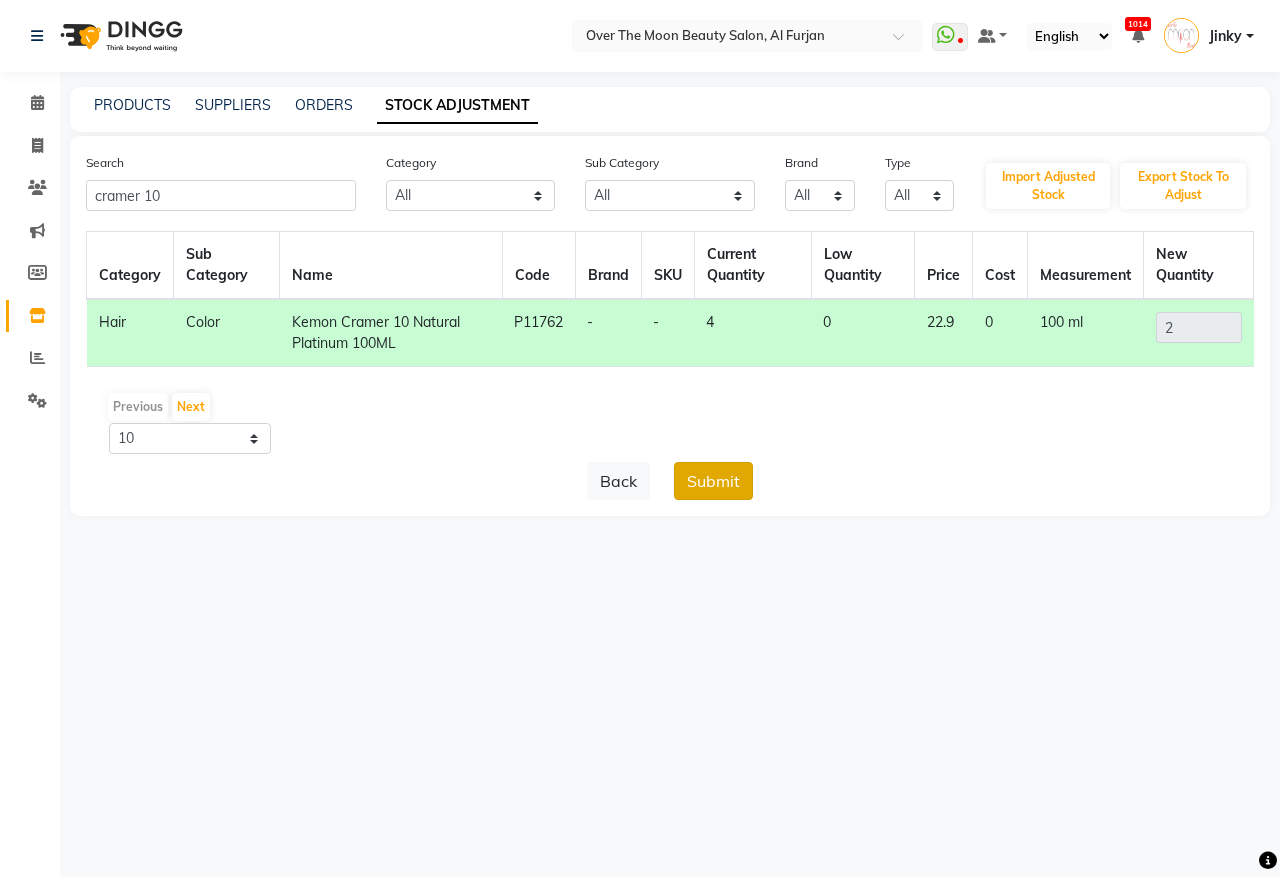 click on "Submit" 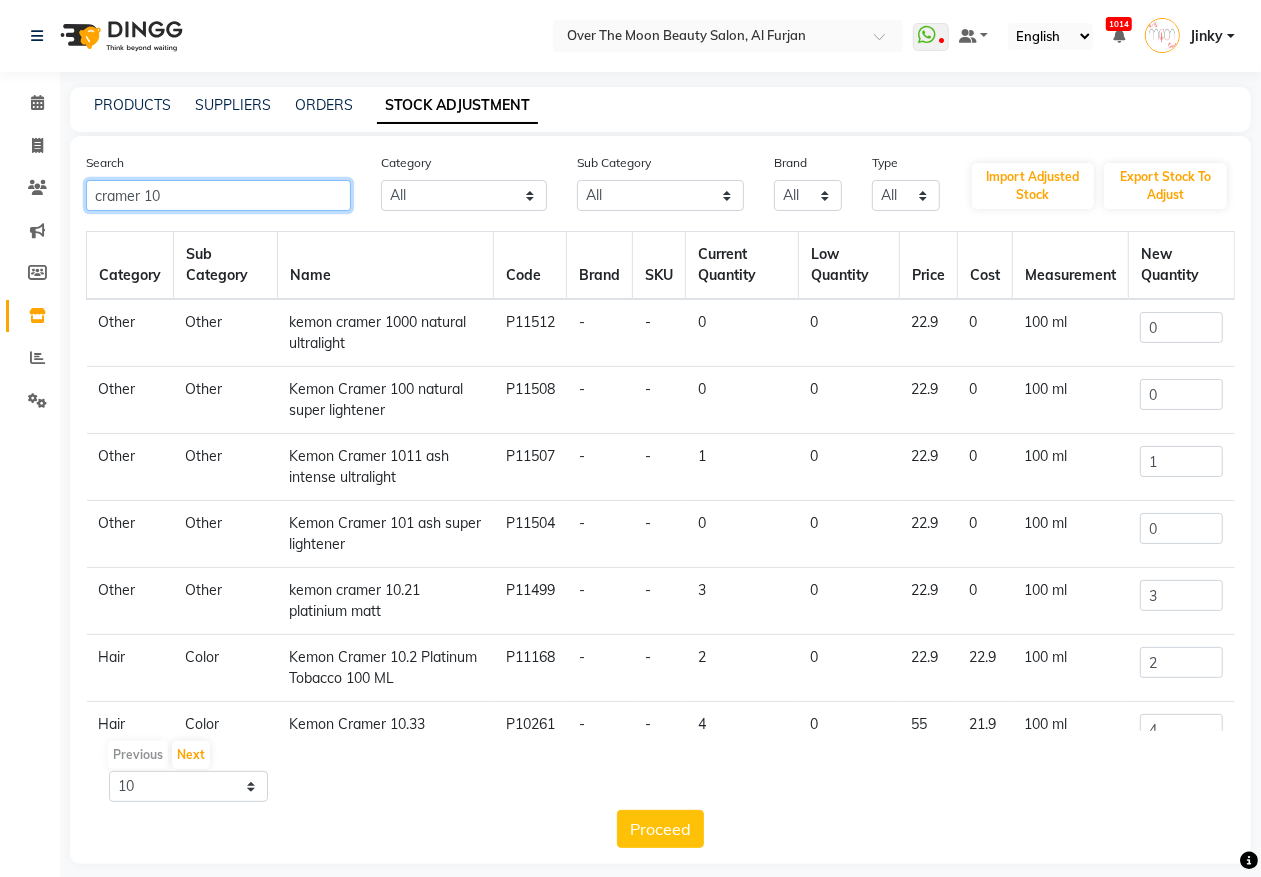click on "cramer 10" 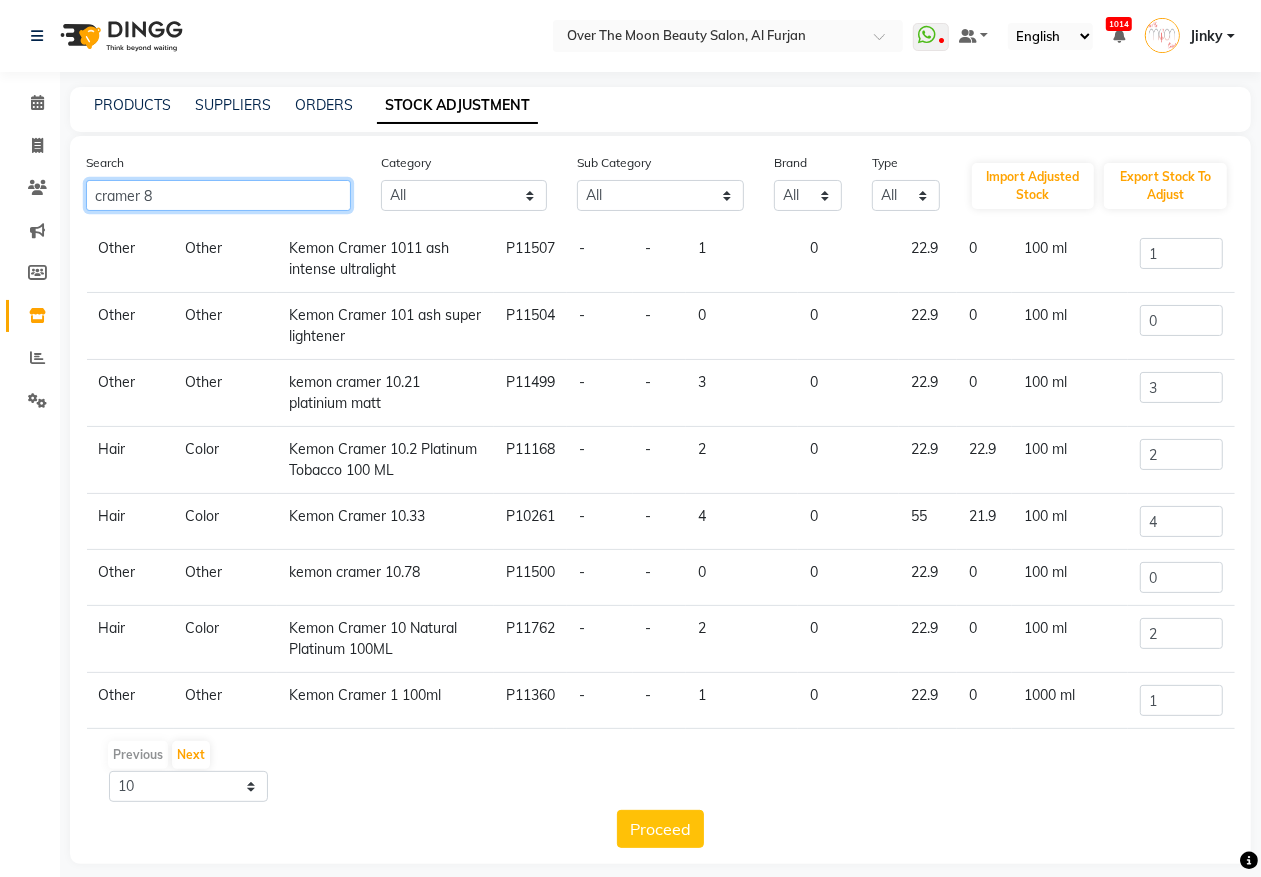 scroll, scrollTop: 223, scrollLeft: 0, axis: vertical 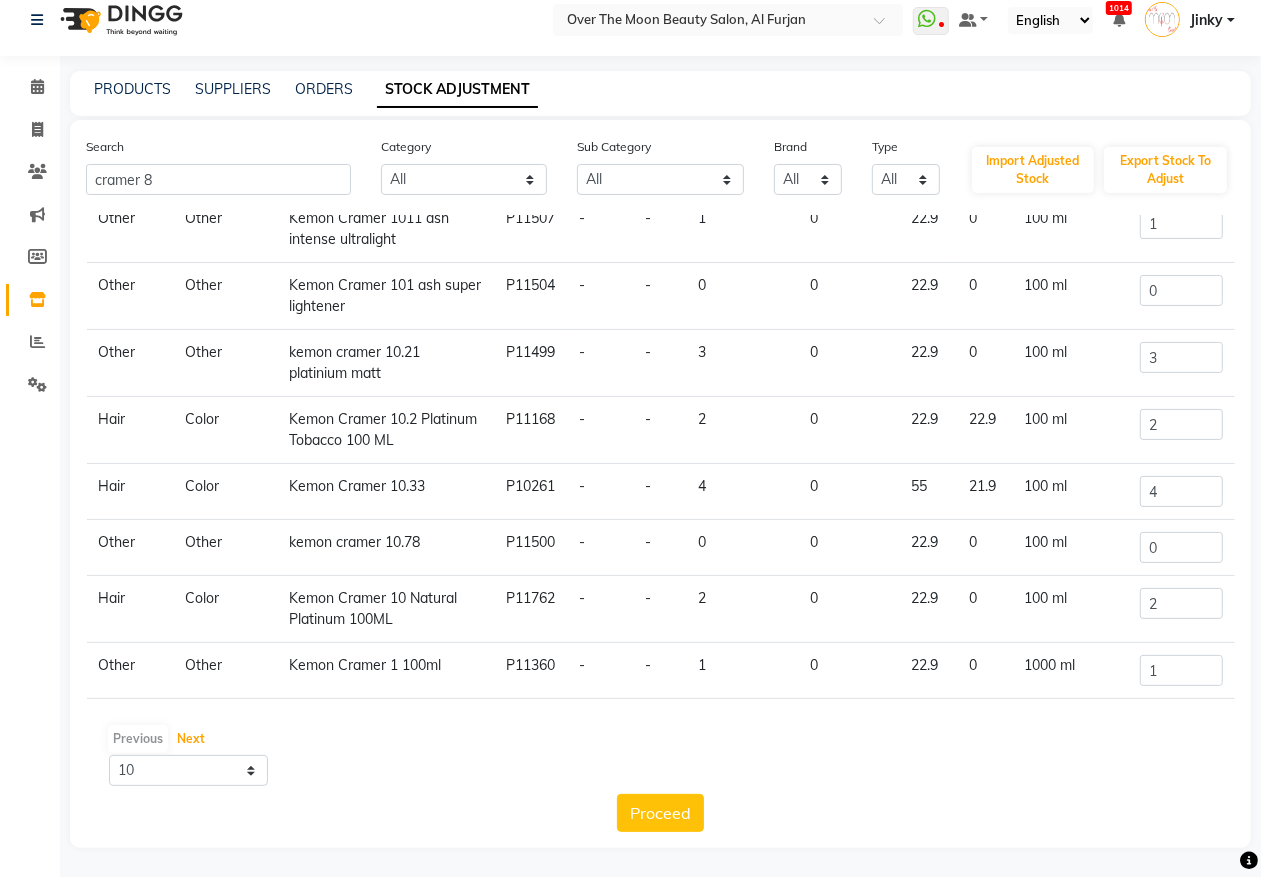 drag, startPoint x: 185, startPoint y: 737, endPoint x: 262, endPoint y: 625, distance: 135.91542 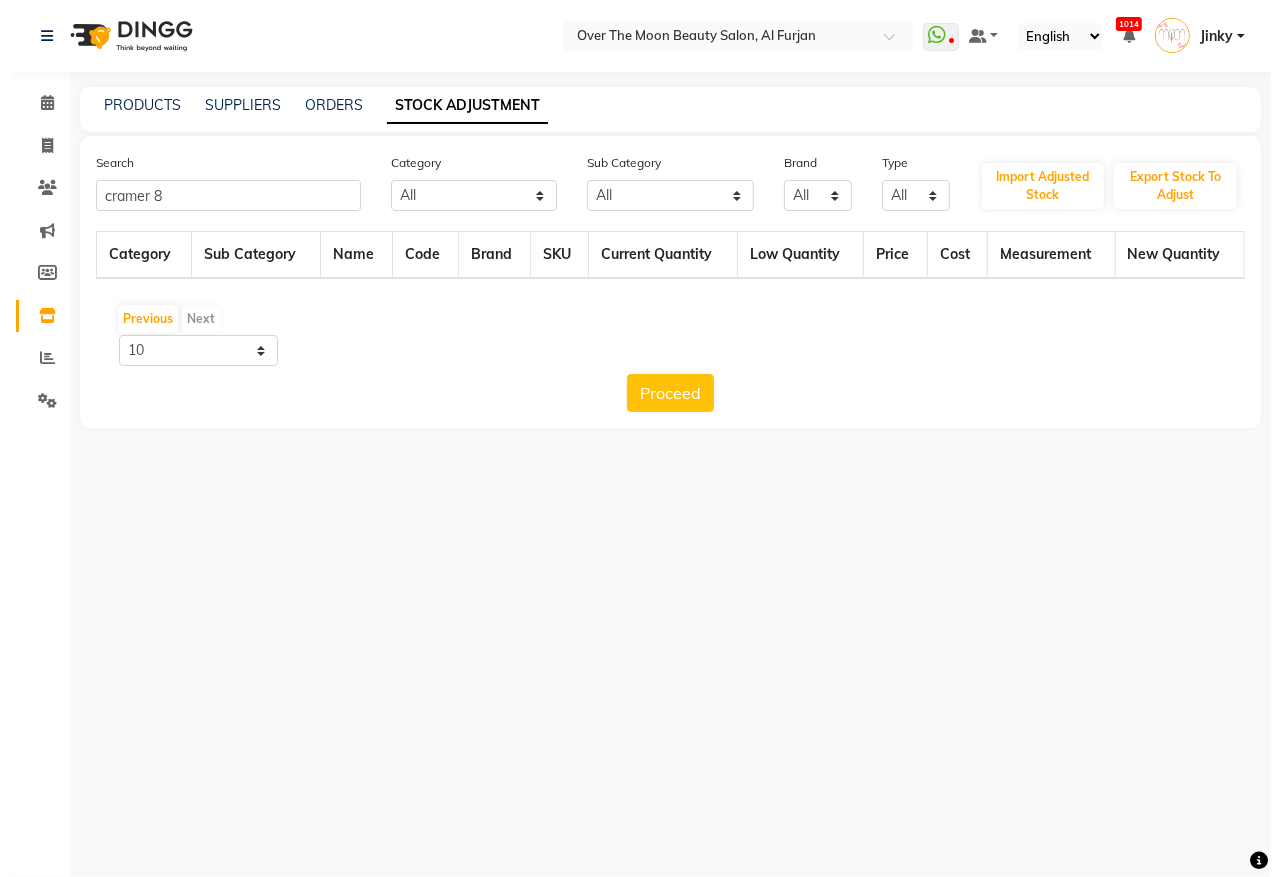 scroll, scrollTop: 0, scrollLeft: 0, axis: both 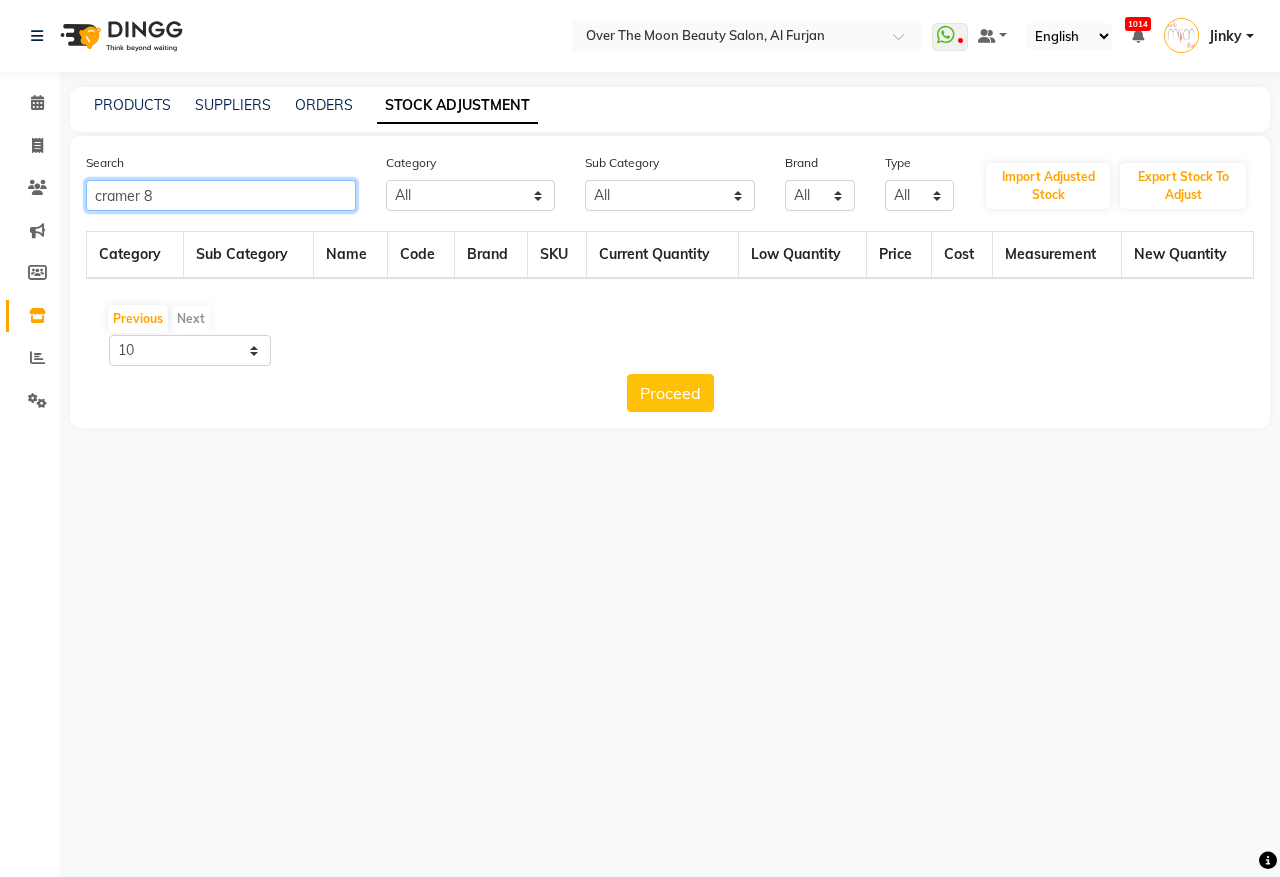 drag, startPoint x: 168, startPoint y: 192, endPoint x: 0, endPoint y: 288, distance: 193.49419 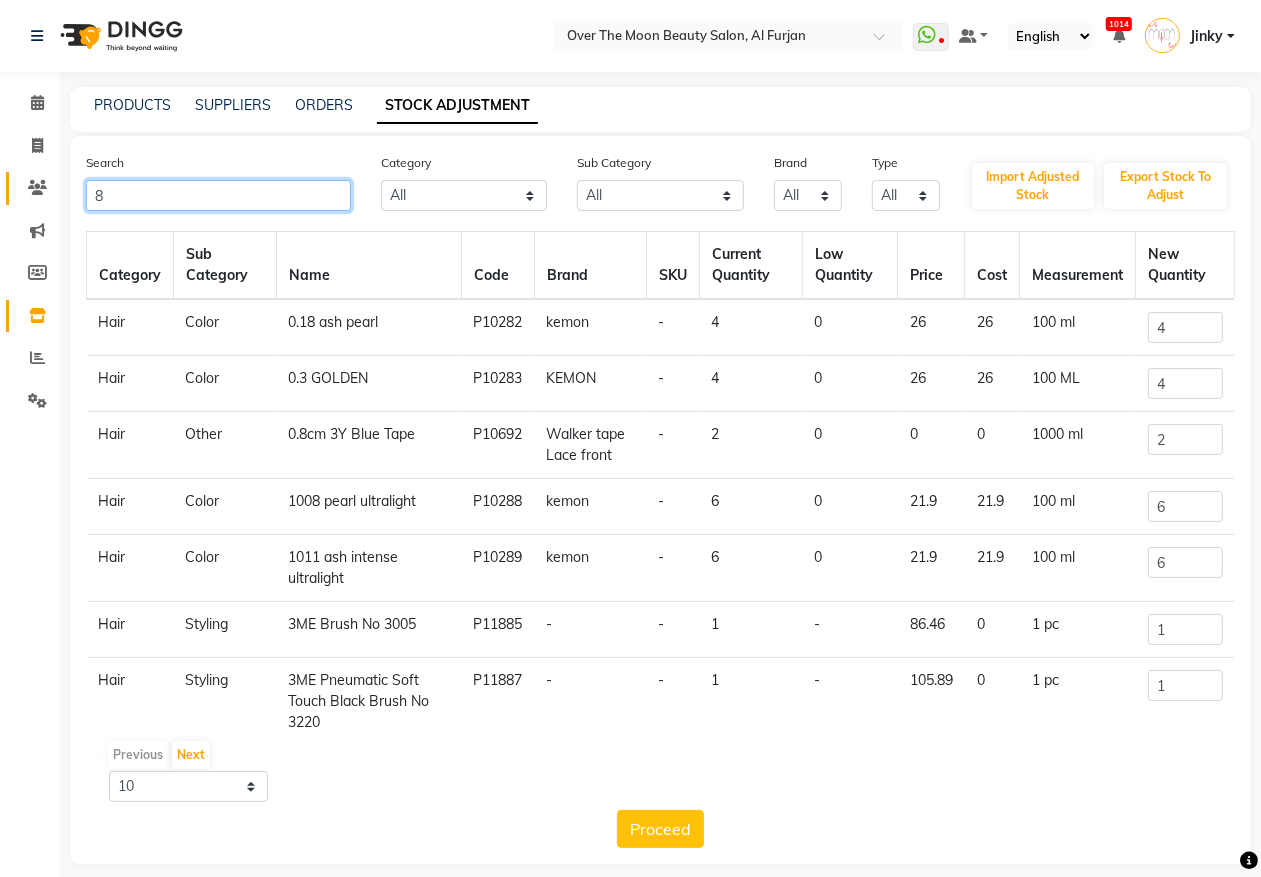 drag, startPoint x: 118, startPoint y: 191, endPoint x: 38, endPoint y: 196, distance: 80.1561 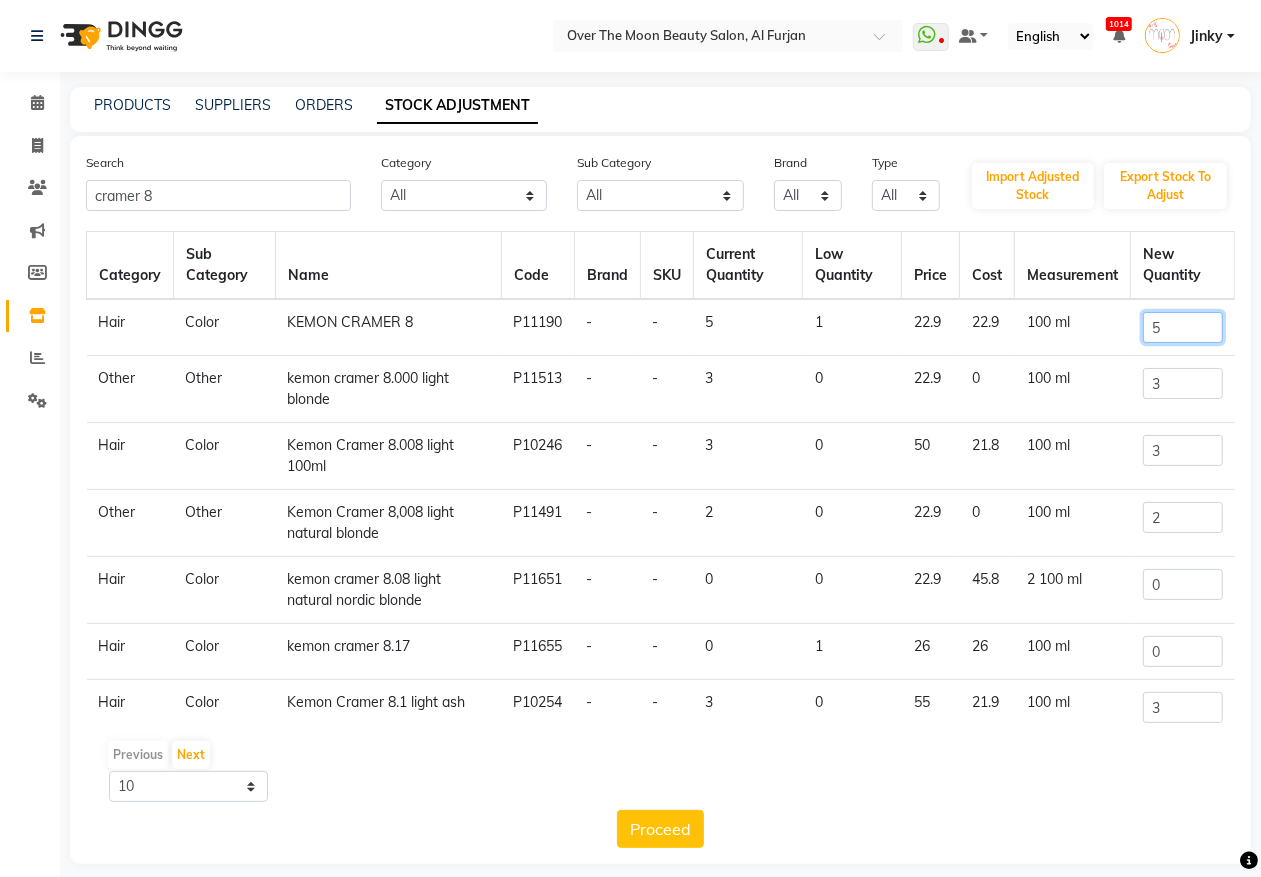 drag, startPoint x: 1128, startPoint y: 335, endPoint x: 1068, endPoint y: 367, distance: 68 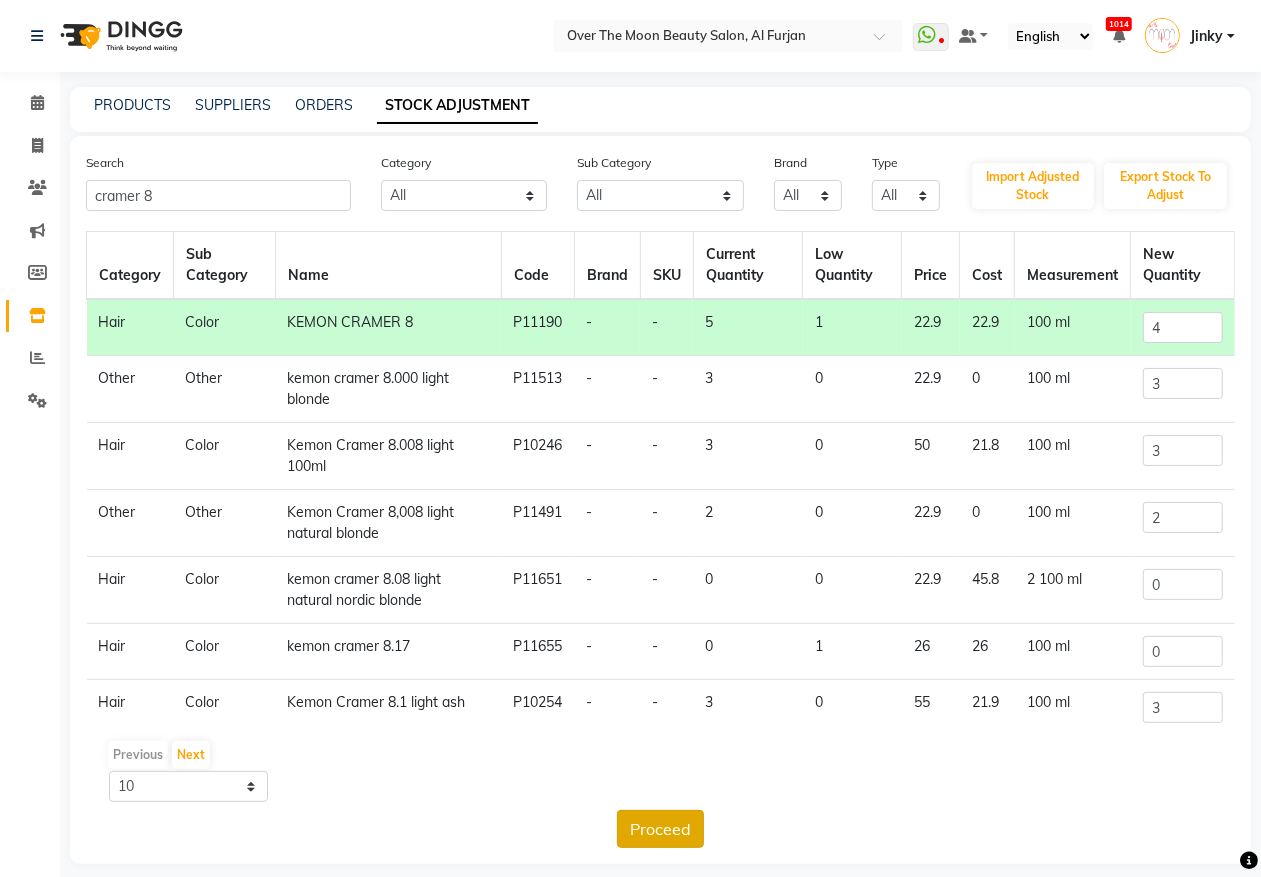click on "Proceed" 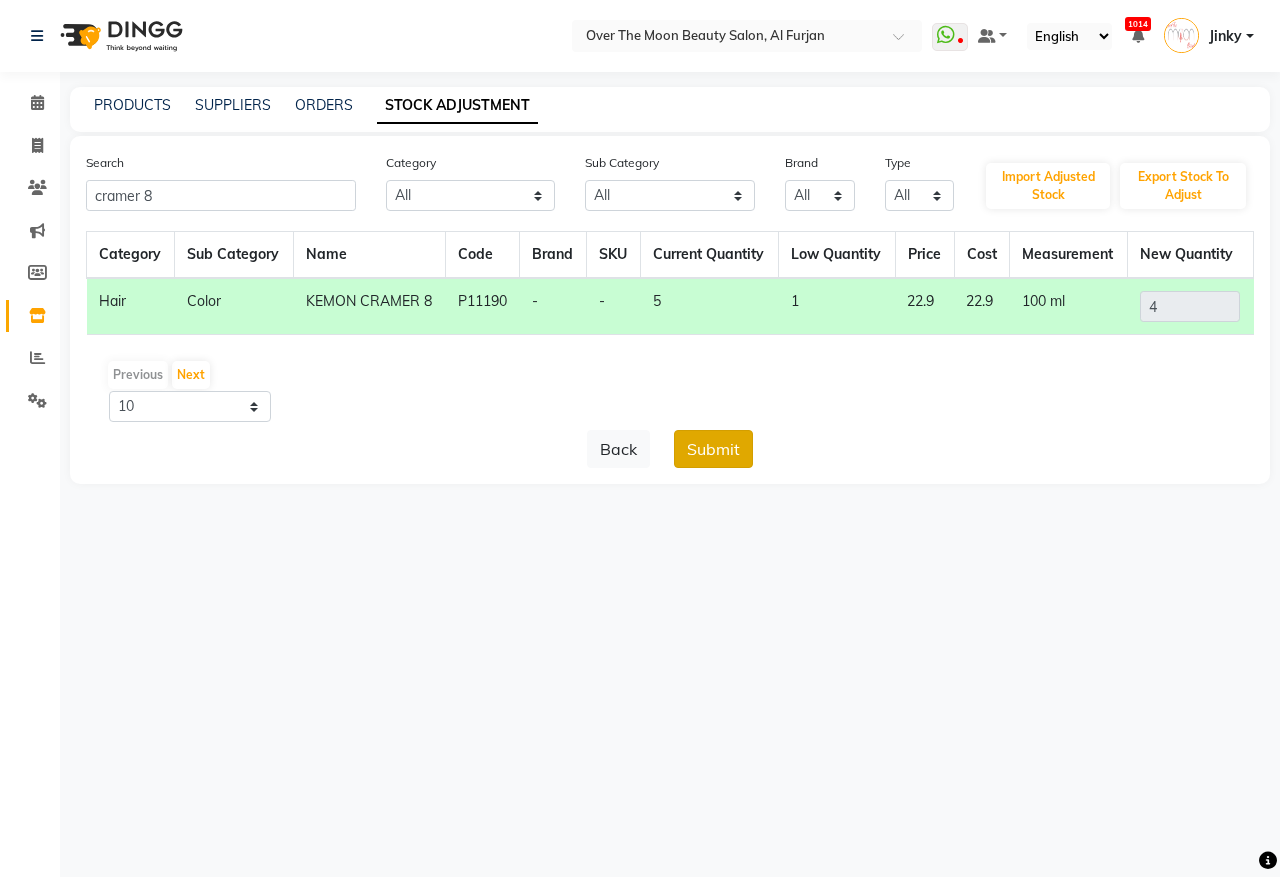 click on "Submit" 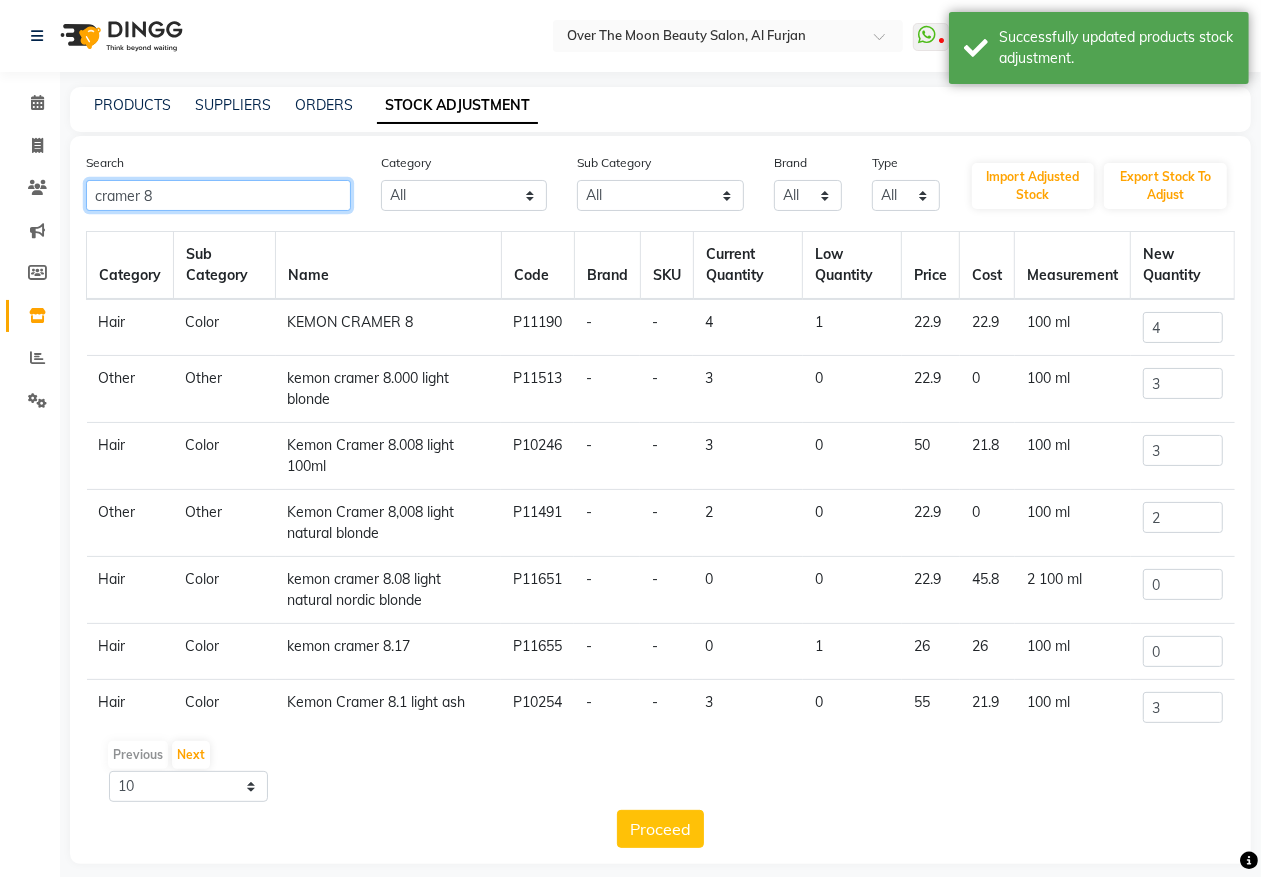 click on "cramer 8" 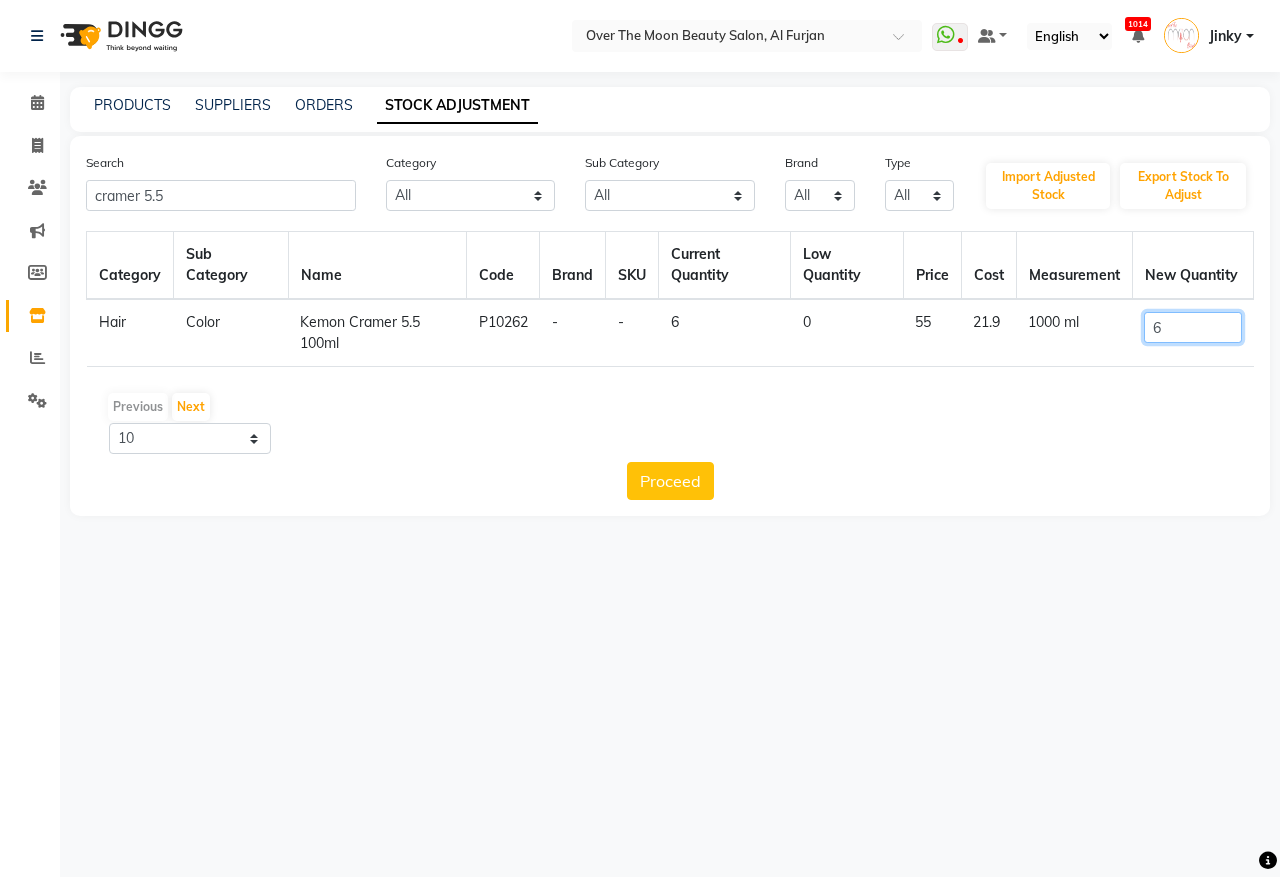 drag, startPoint x: 1178, startPoint y: 316, endPoint x: 1103, endPoint y: 355, distance: 84.53402 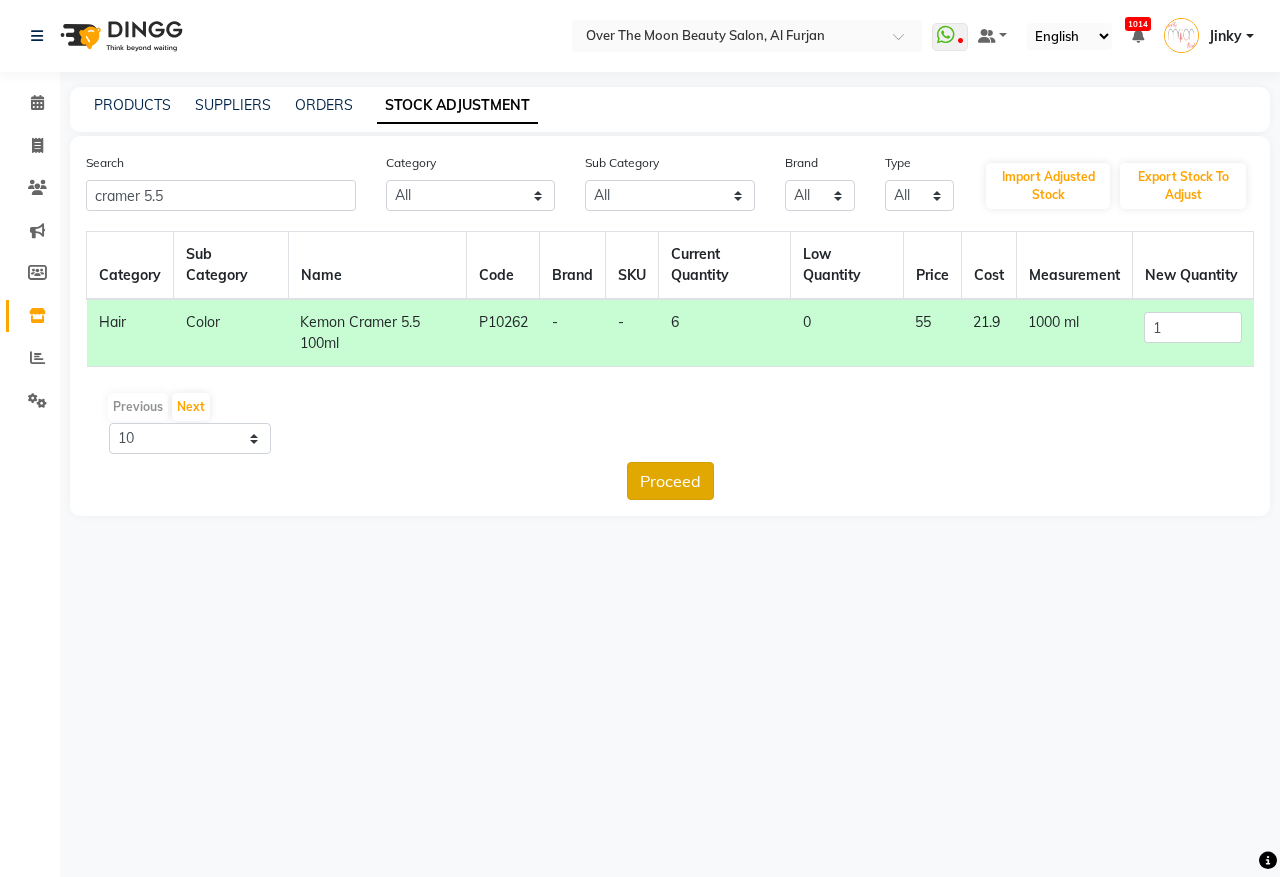 click on "Proceed" 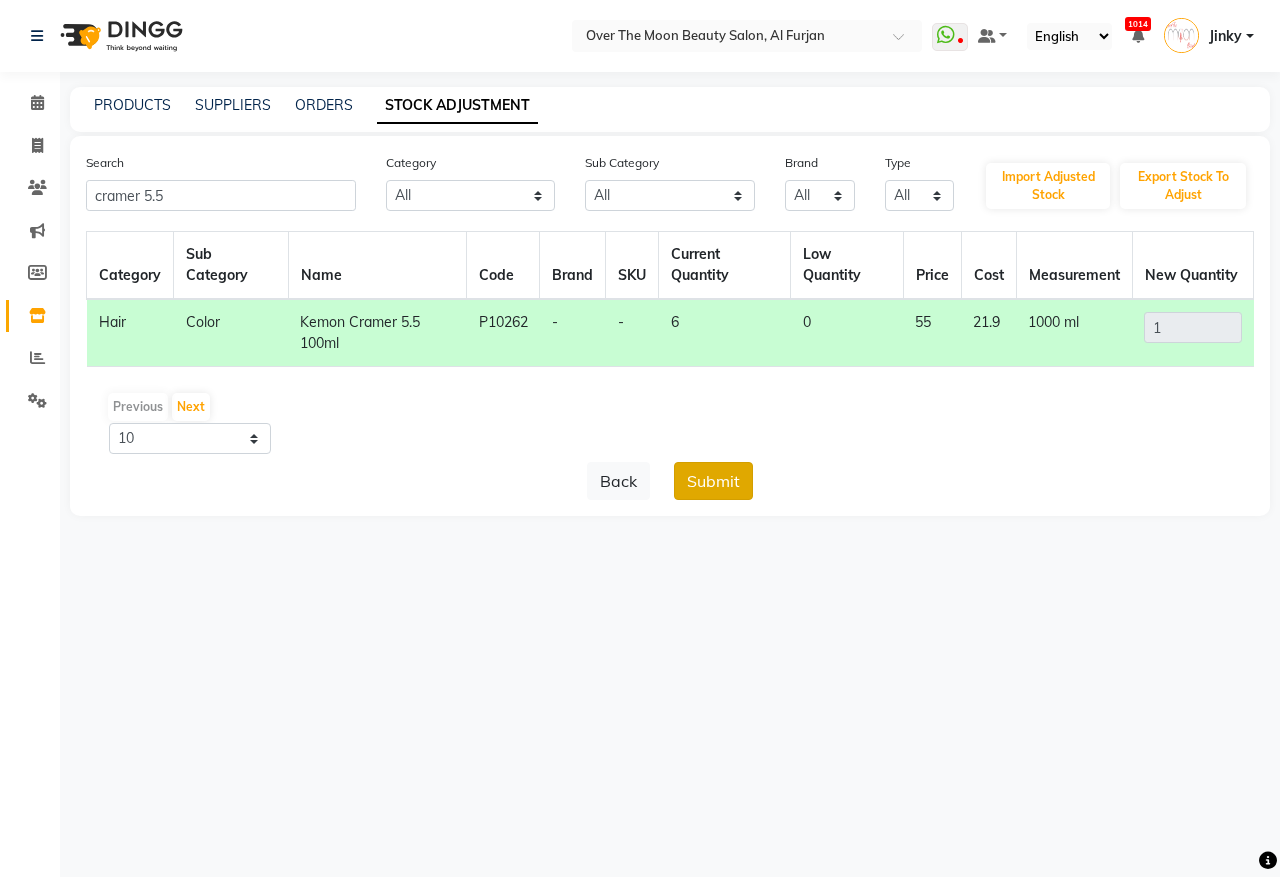 click on "Submit" 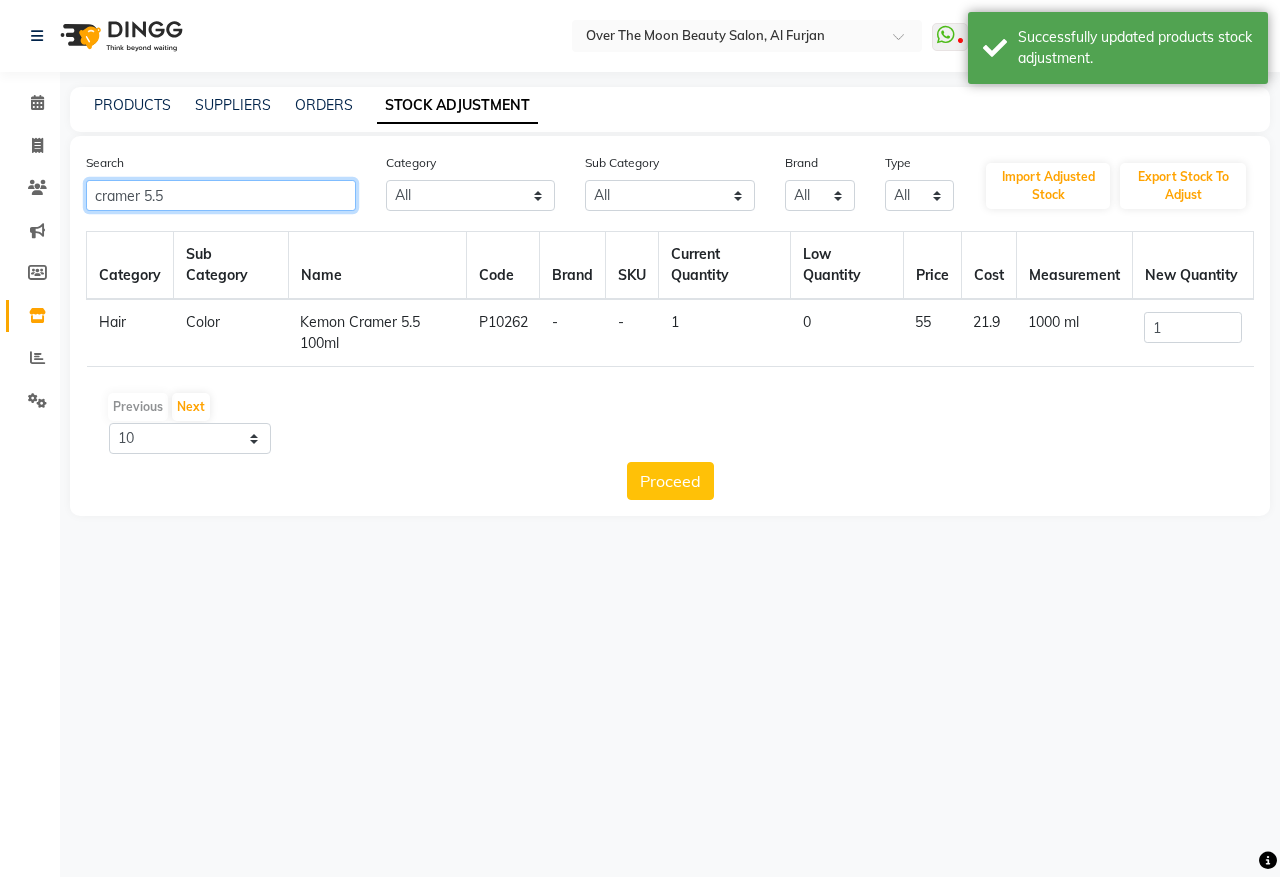drag, startPoint x: 178, startPoint y: 198, endPoint x: 95, endPoint y: 213, distance: 84.34453 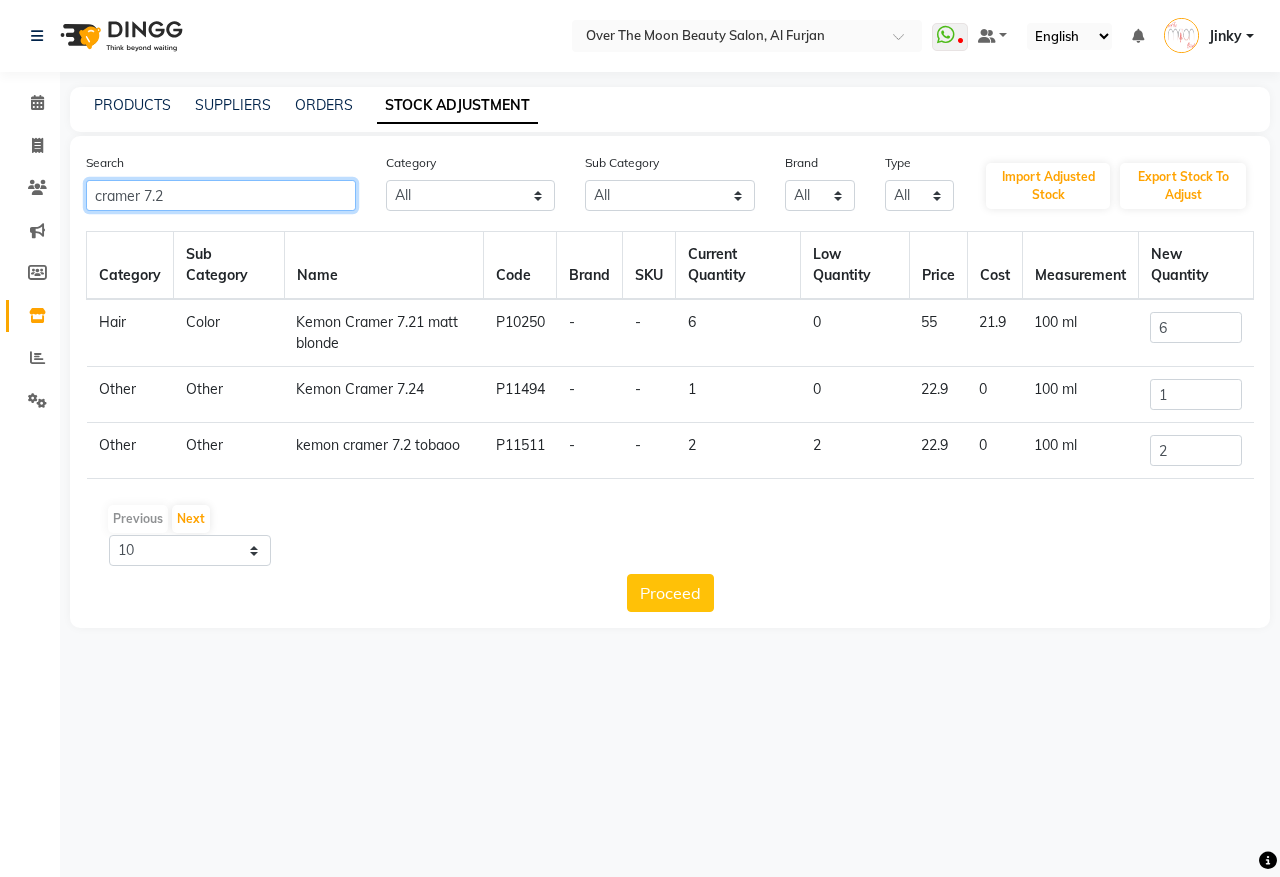 click on "cramer 7.2" 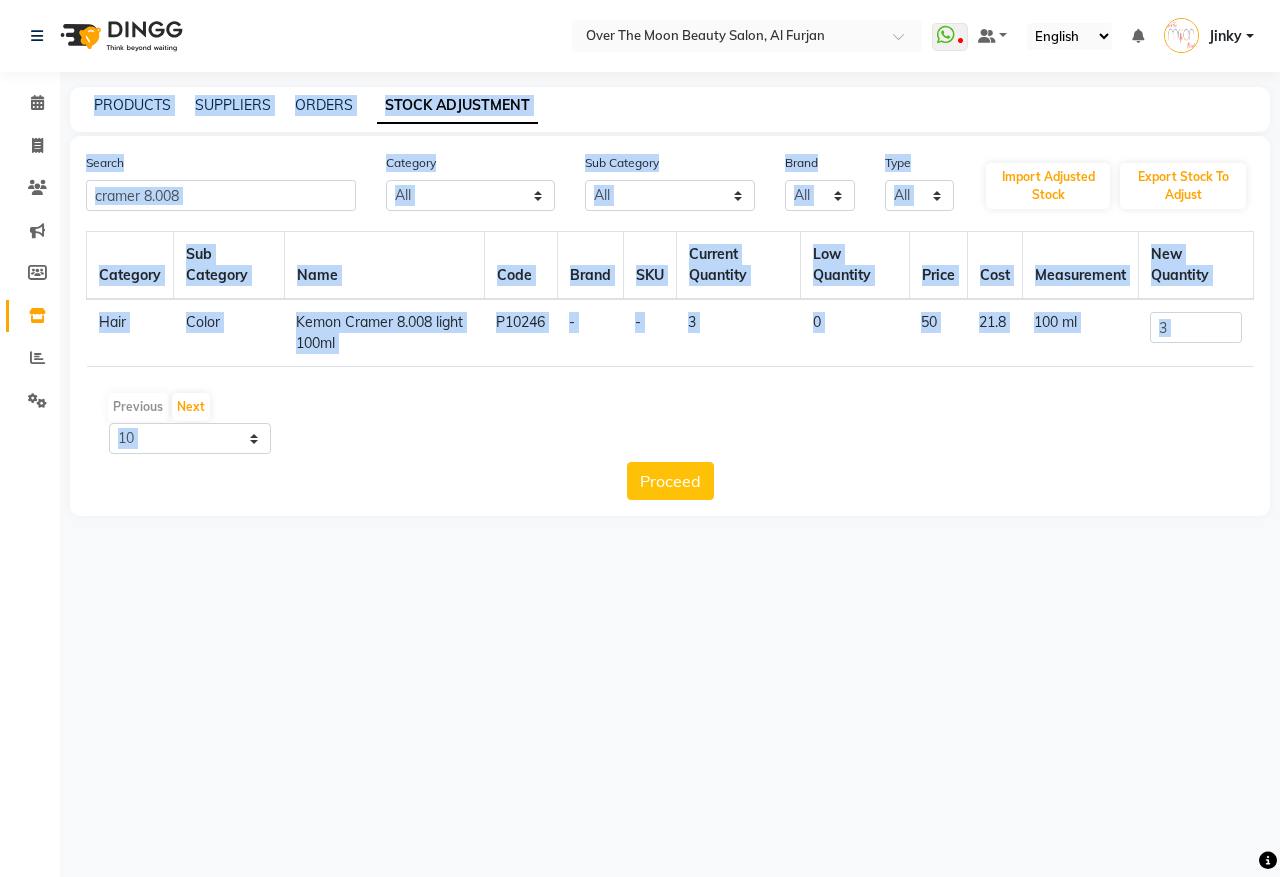 drag, startPoint x: 18, startPoint y: 498, endPoint x: 427, endPoint y: 561, distance: 413.82364 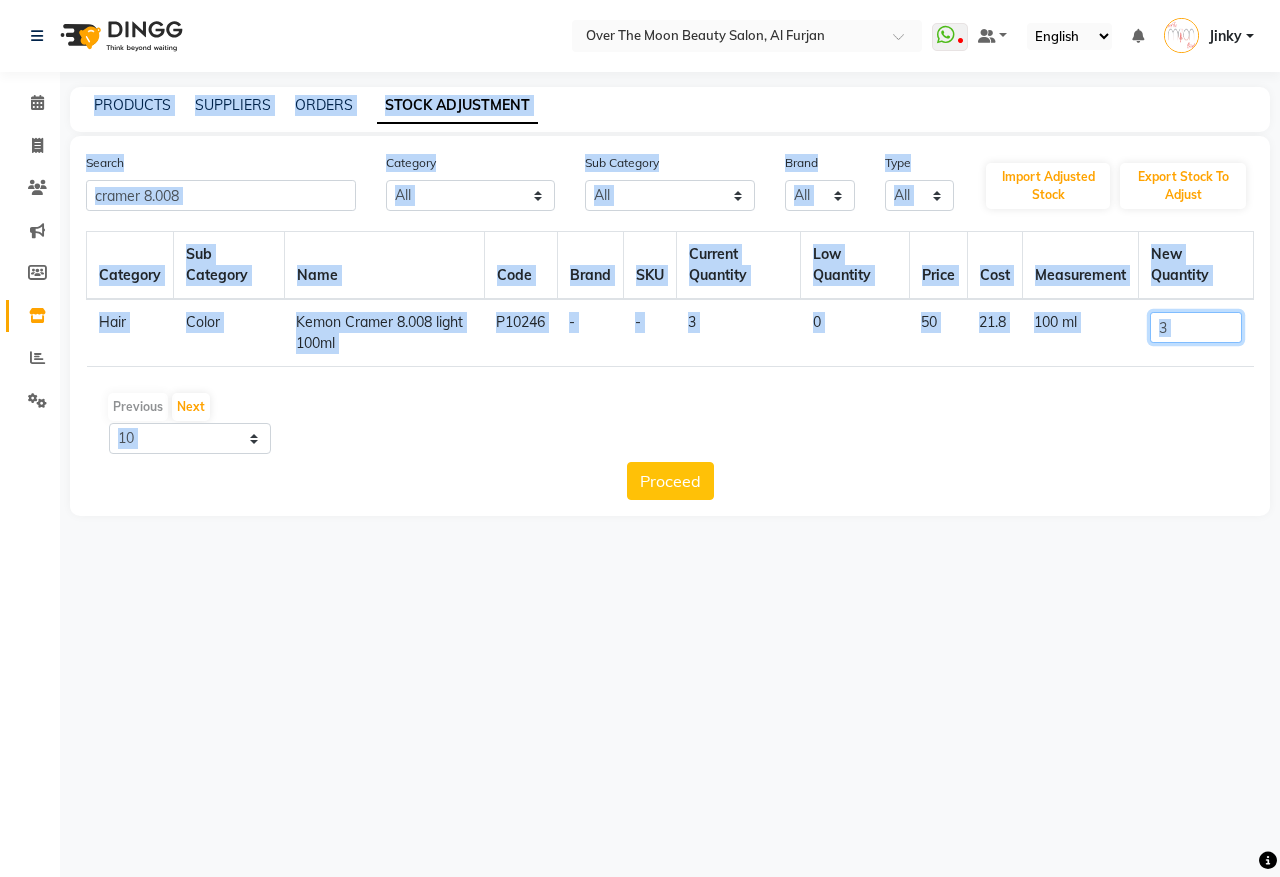 click on "3" 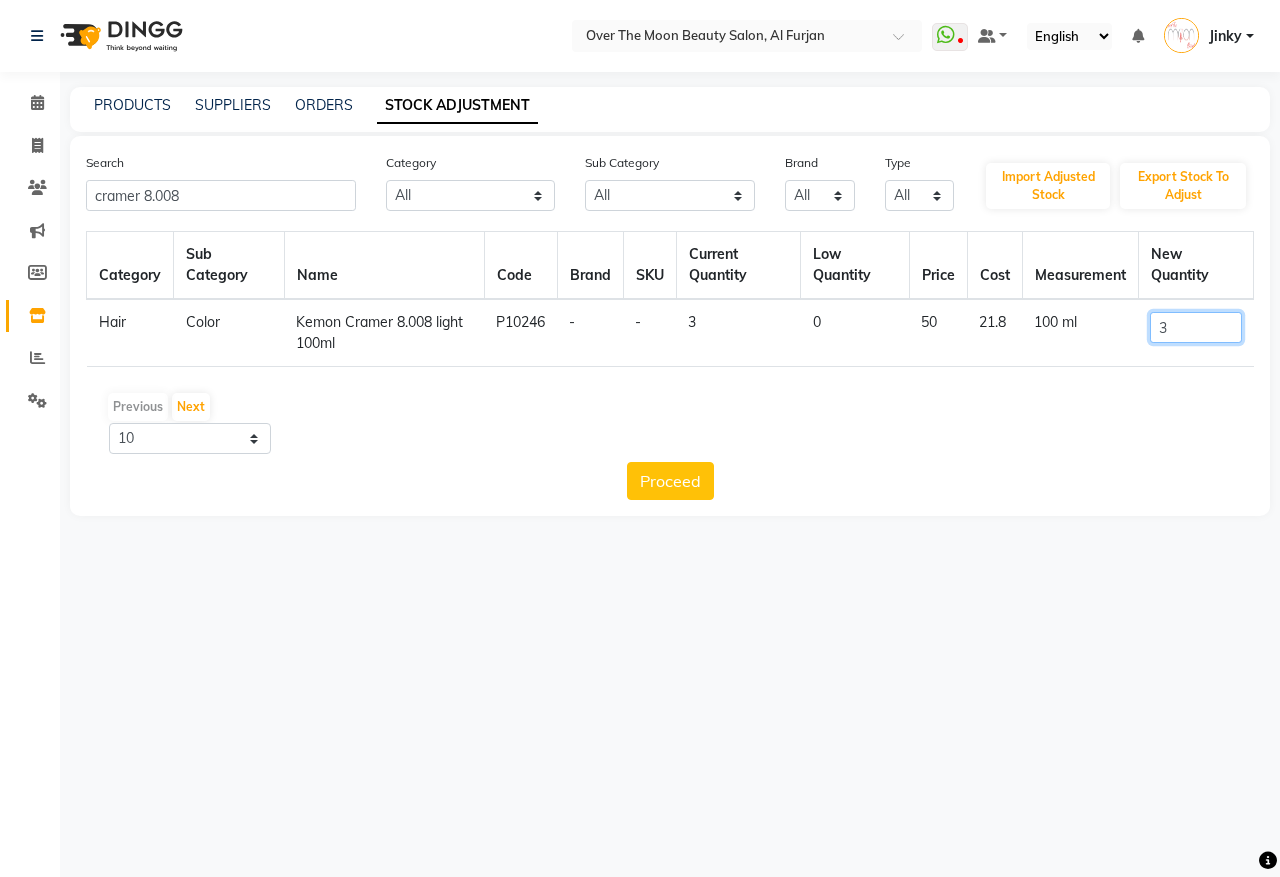 drag, startPoint x: 1178, startPoint y: 327, endPoint x: 1101, endPoint y: 365, distance: 85.86617 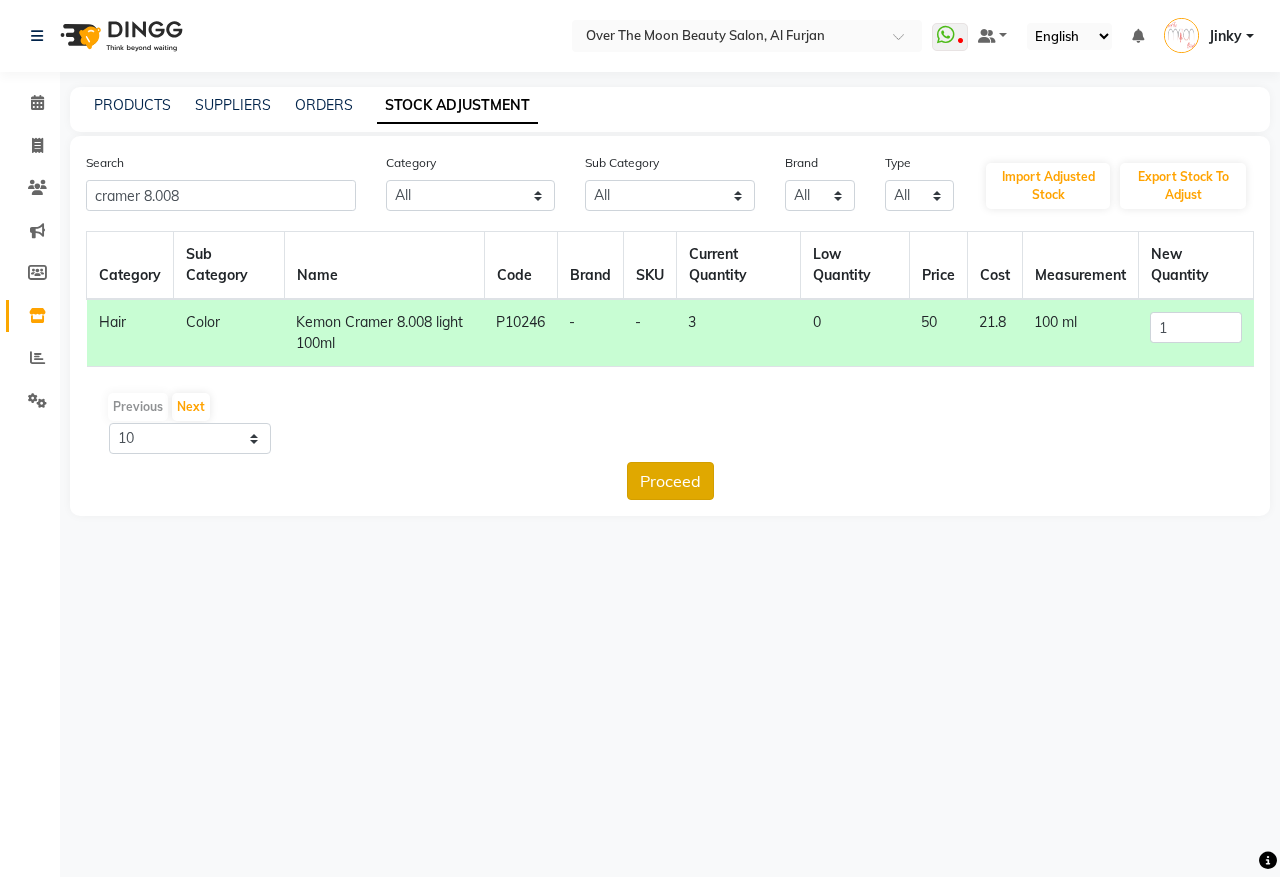 click on "Proceed" 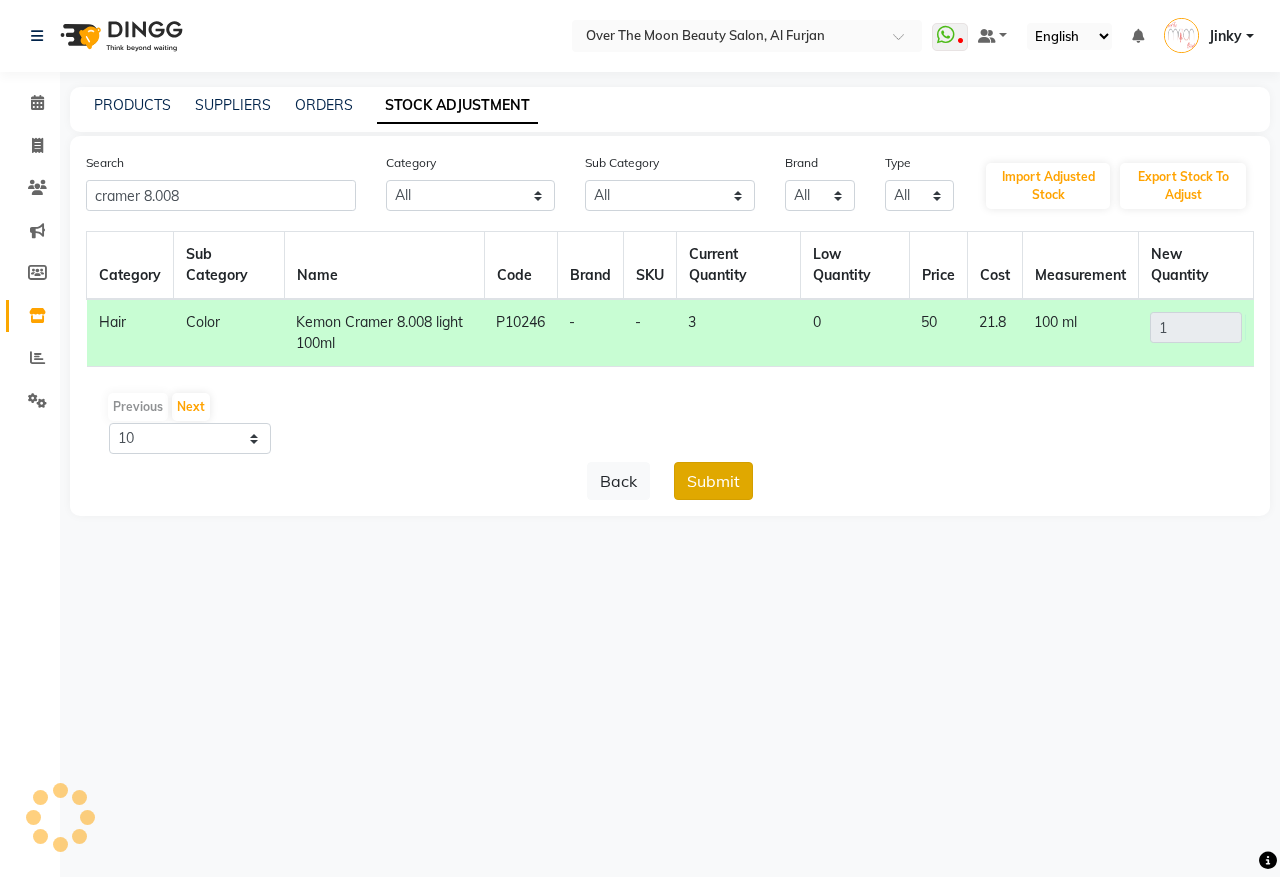 click on "Submit" 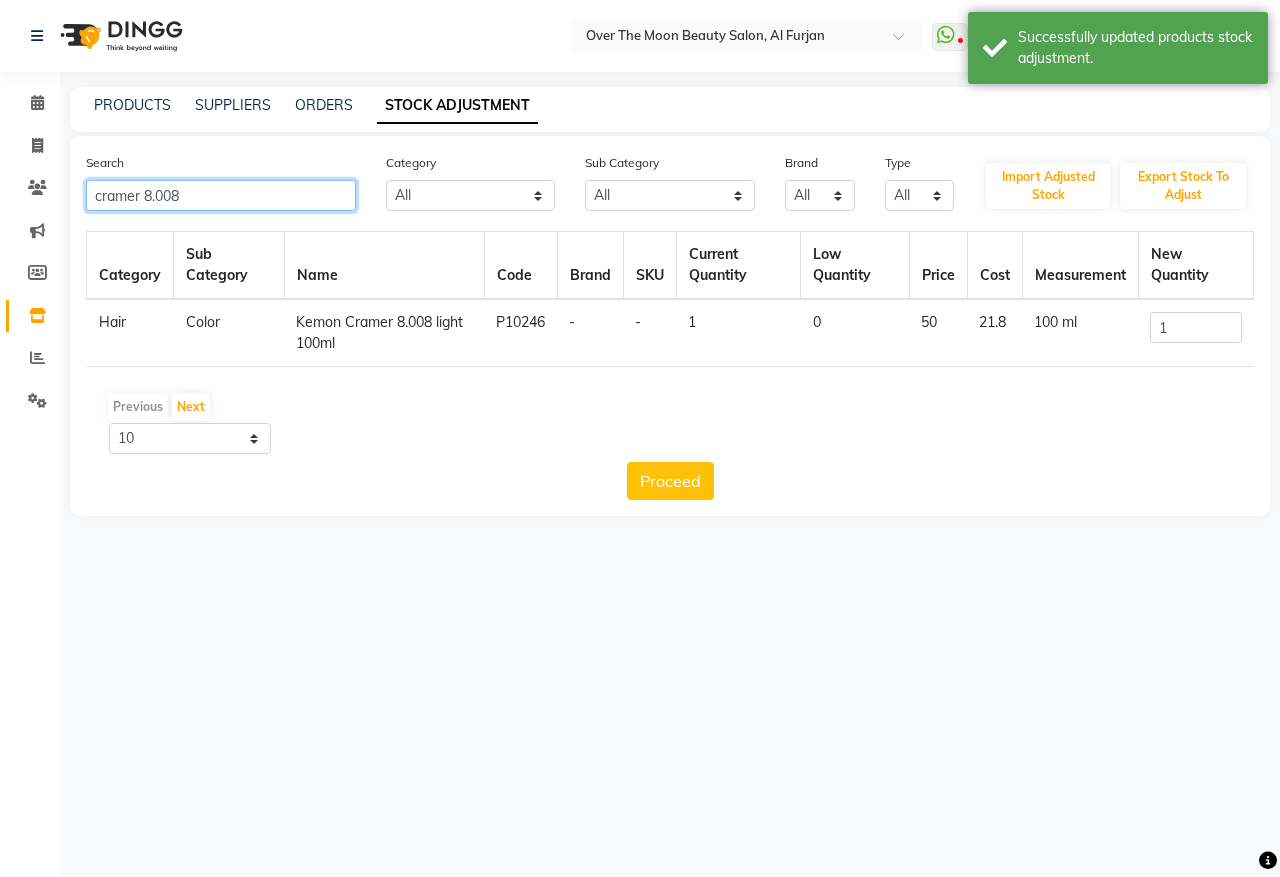 drag, startPoint x: 153, startPoint y: 192, endPoint x: 223, endPoint y: 216, distance: 74 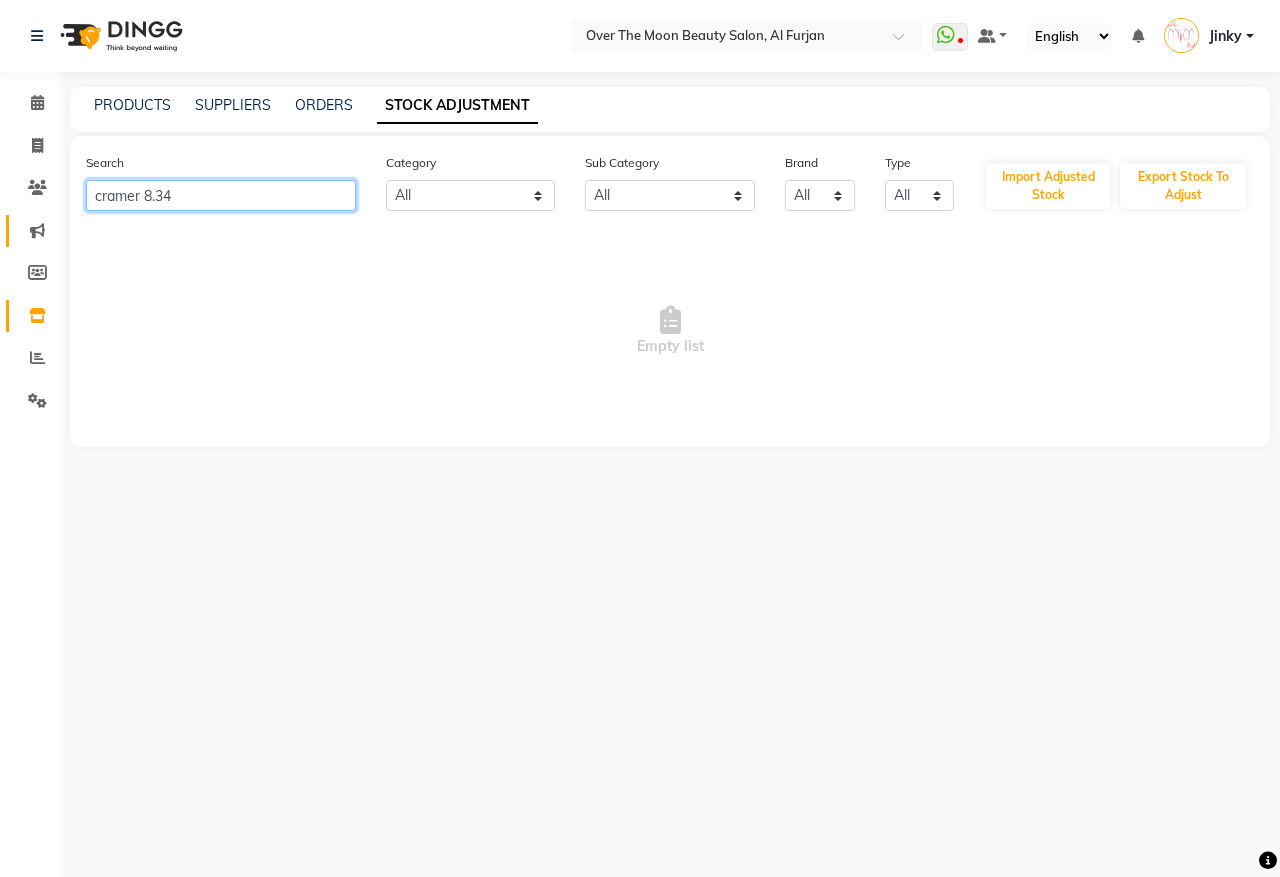 drag, startPoint x: 141, startPoint y: 193, endPoint x: 7, endPoint y: 213, distance: 135.48431 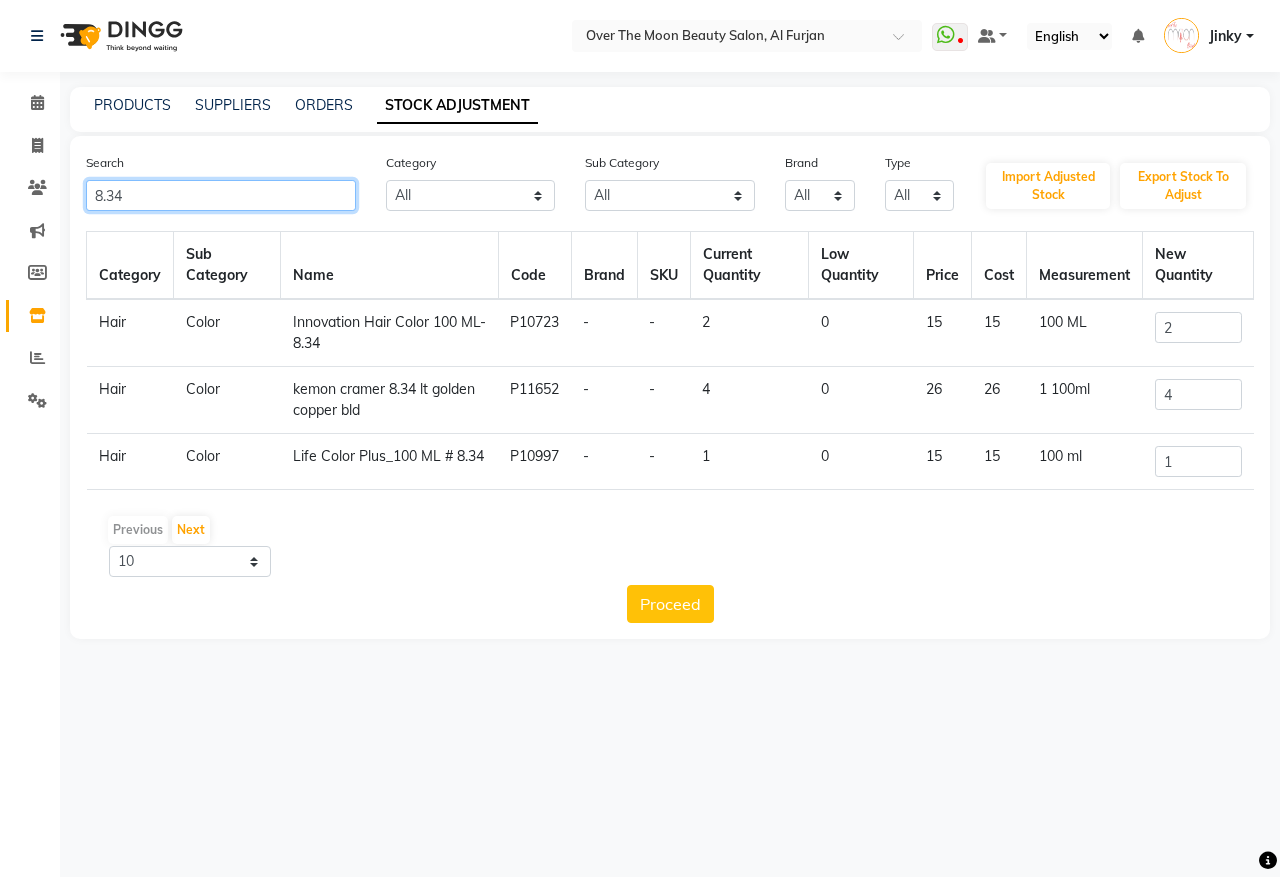 click on "8.34" 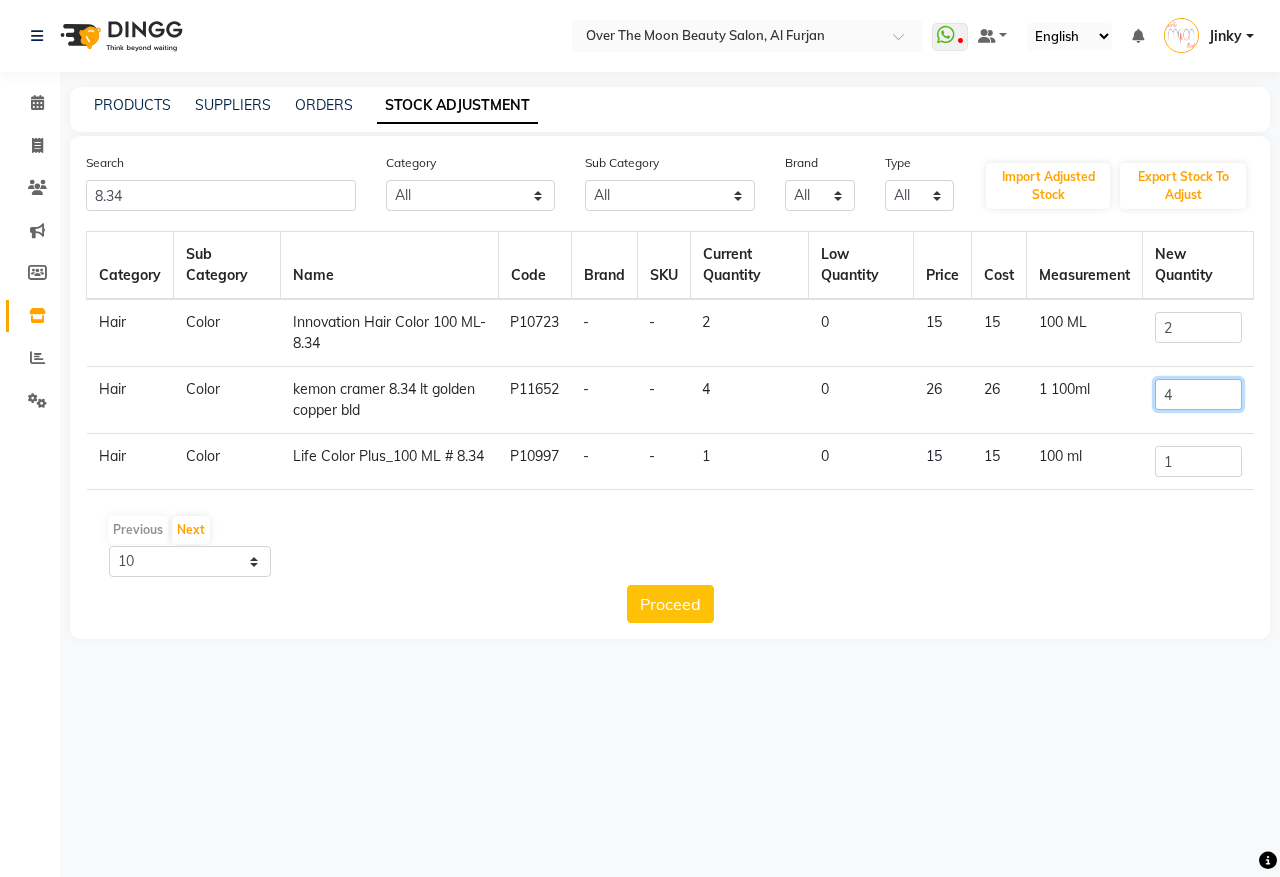 drag, startPoint x: 1160, startPoint y: 397, endPoint x: 1092, endPoint y: 425, distance: 73.53911 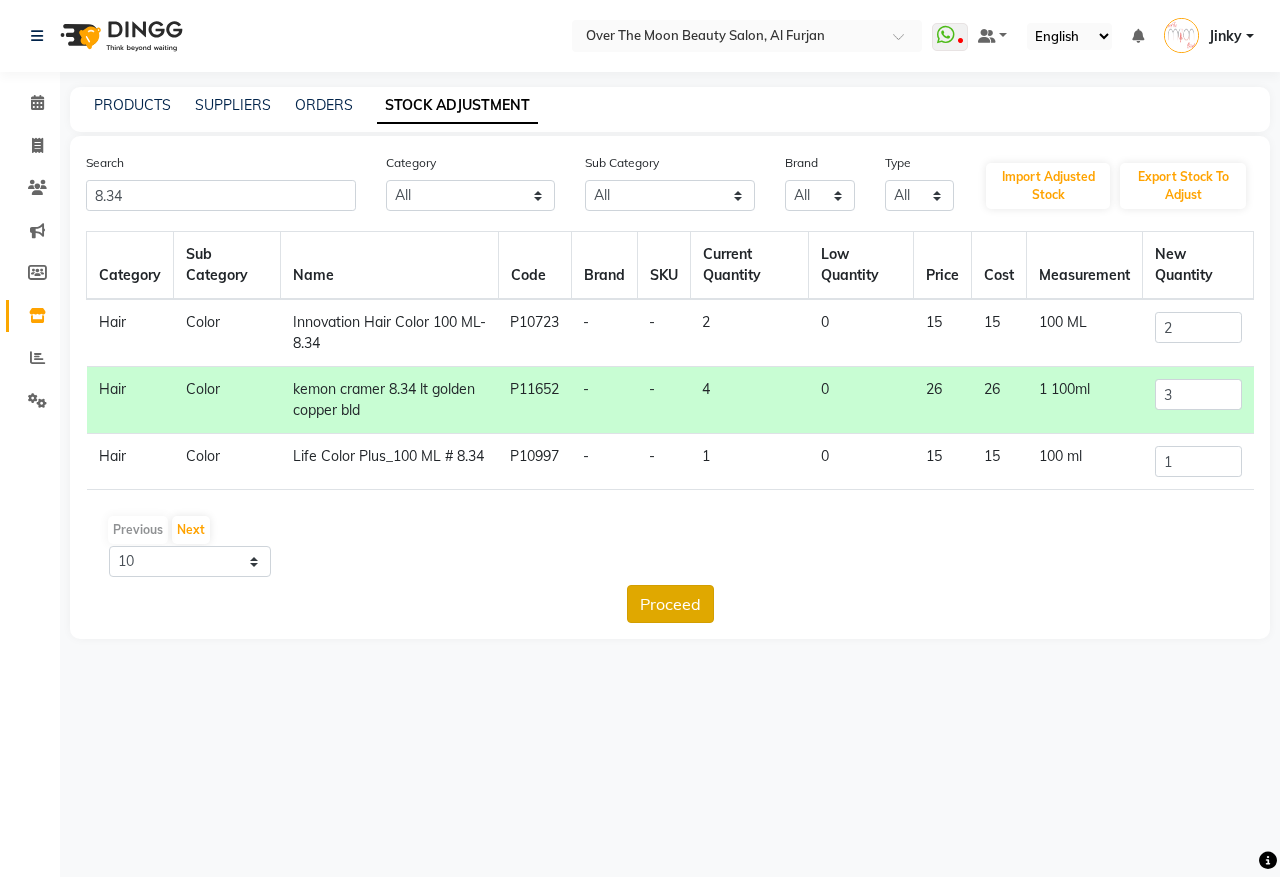 click on "Proceed" 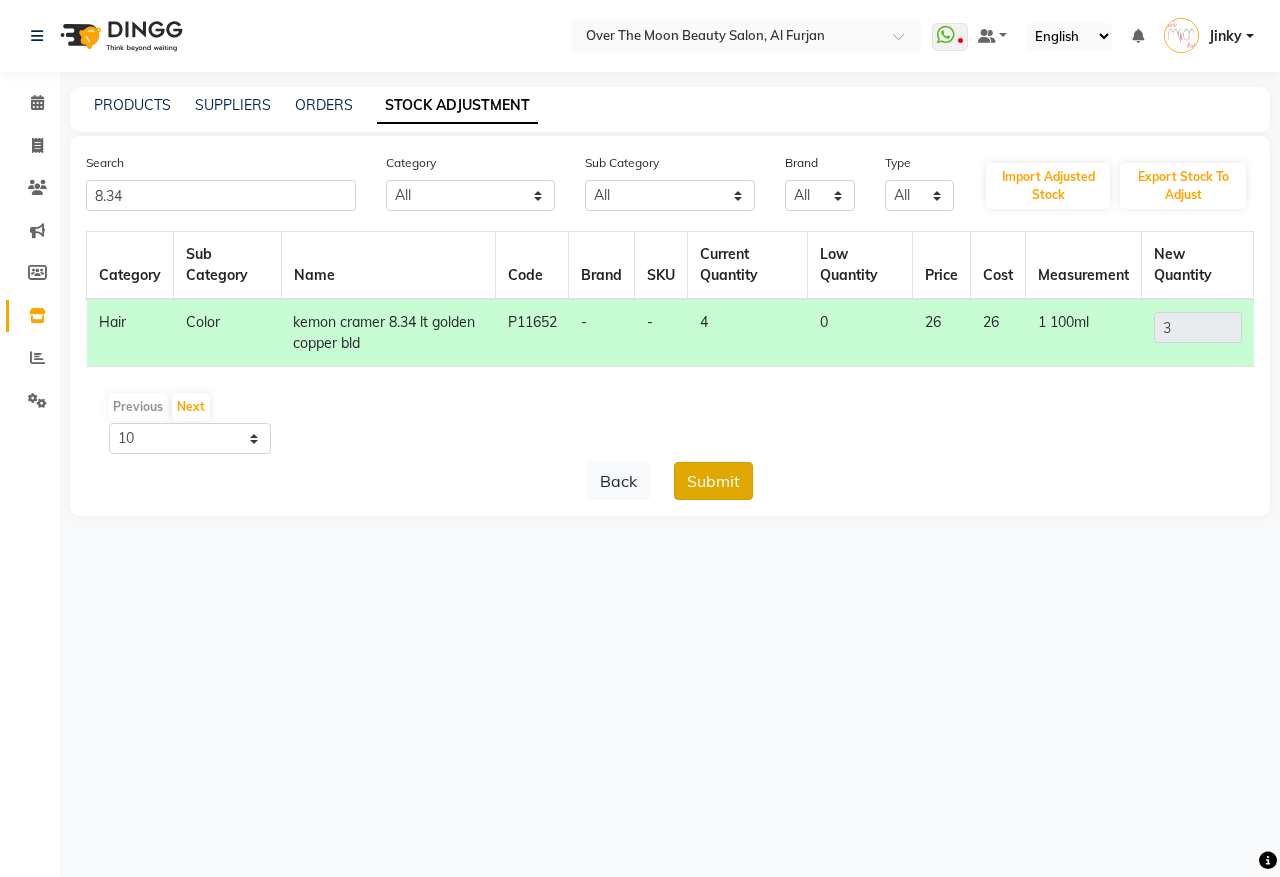 click on "Submit" 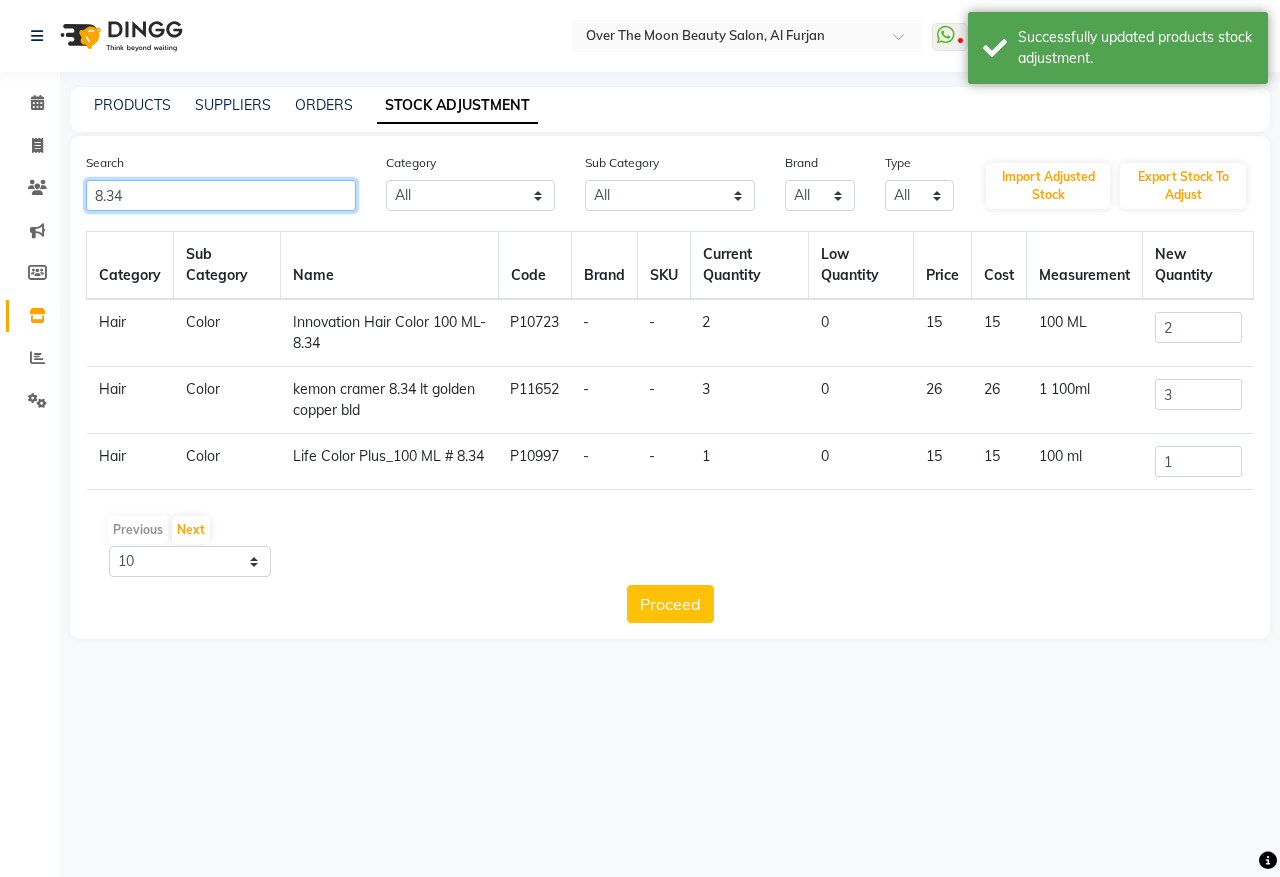 drag, startPoint x: 143, startPoint y: 191, endPoint x: 0, endPoint y: 211, distance: 144.39183 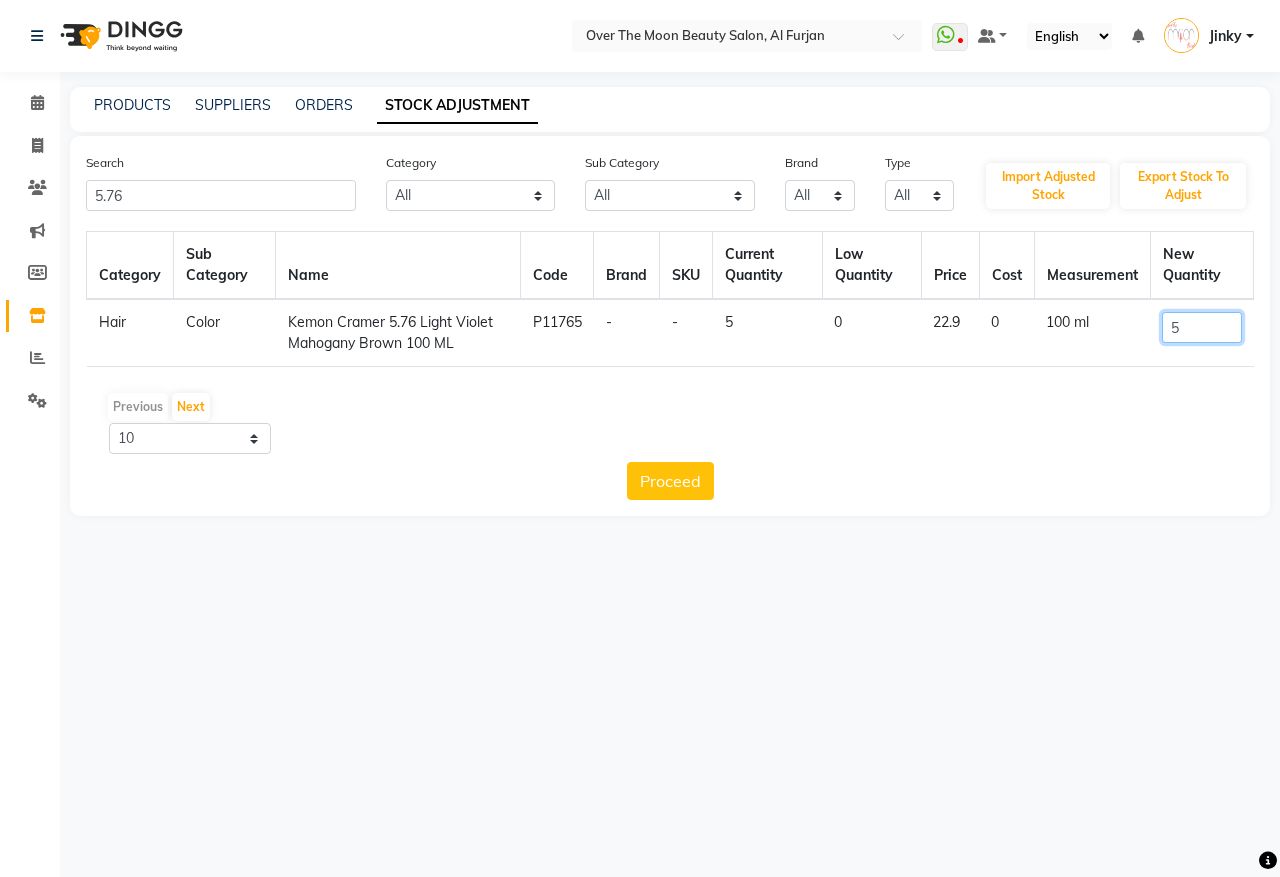 drag, startPoint x: 1192, startPoint y: 325, endPoint x: 1123, endPoint y: 371, distance: 82.92768 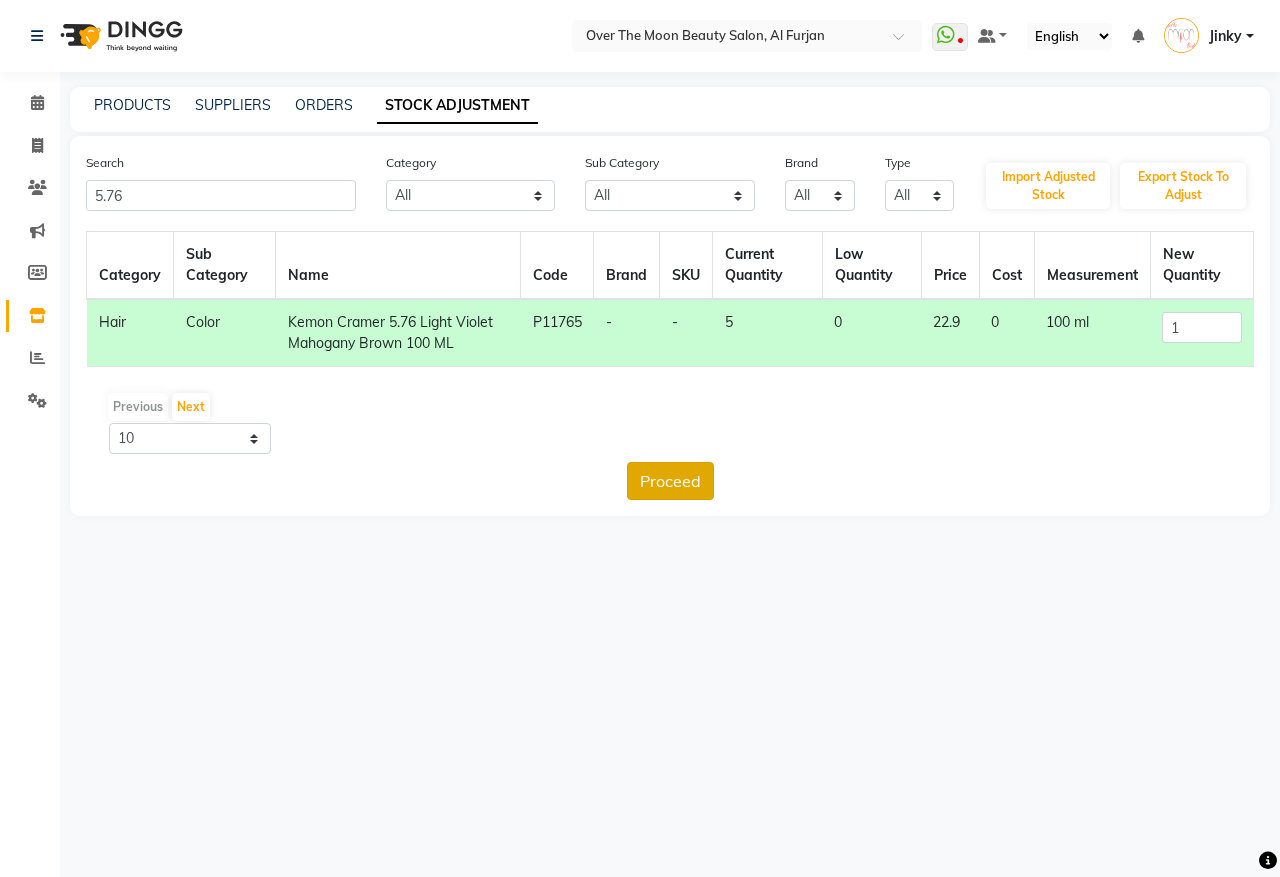 click on "Proceed" 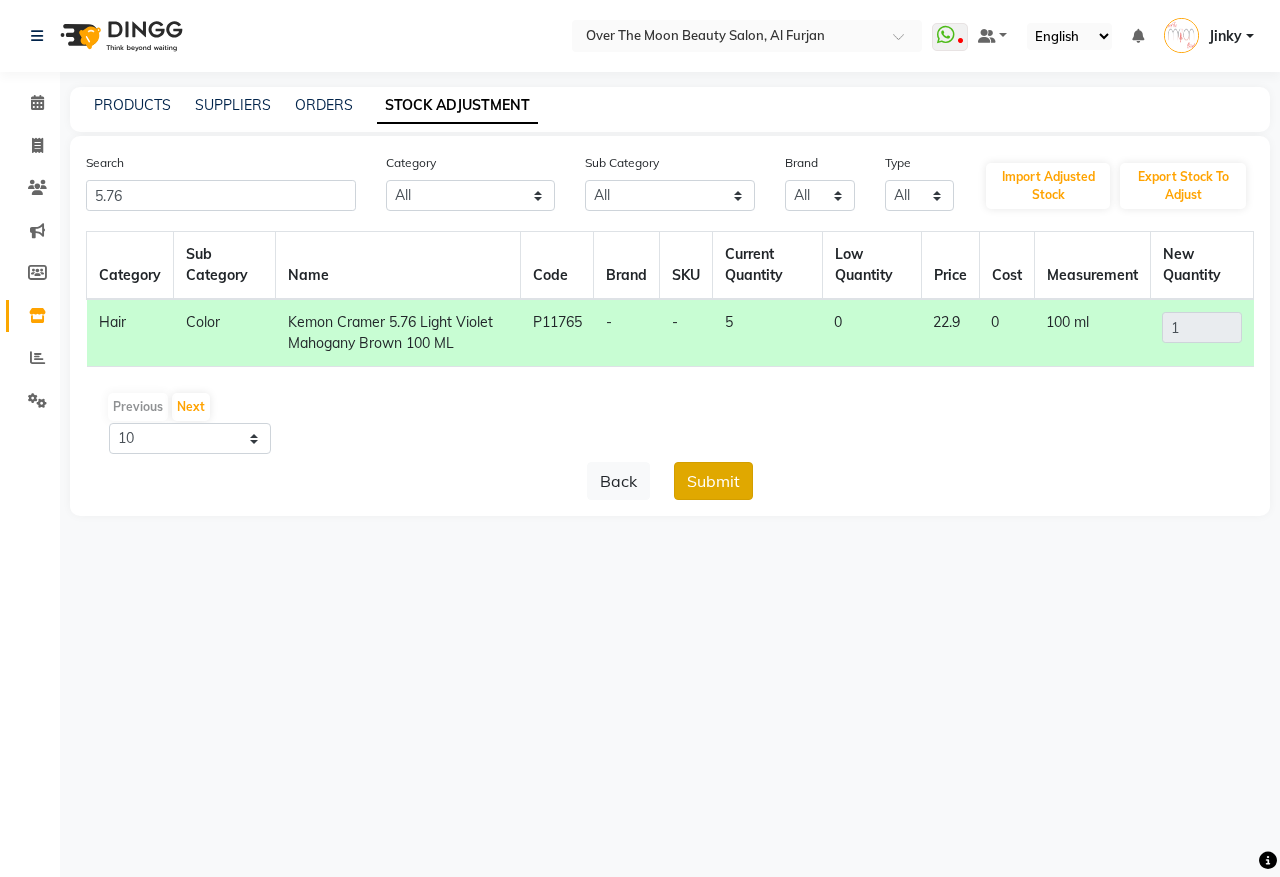 click on "Submit" 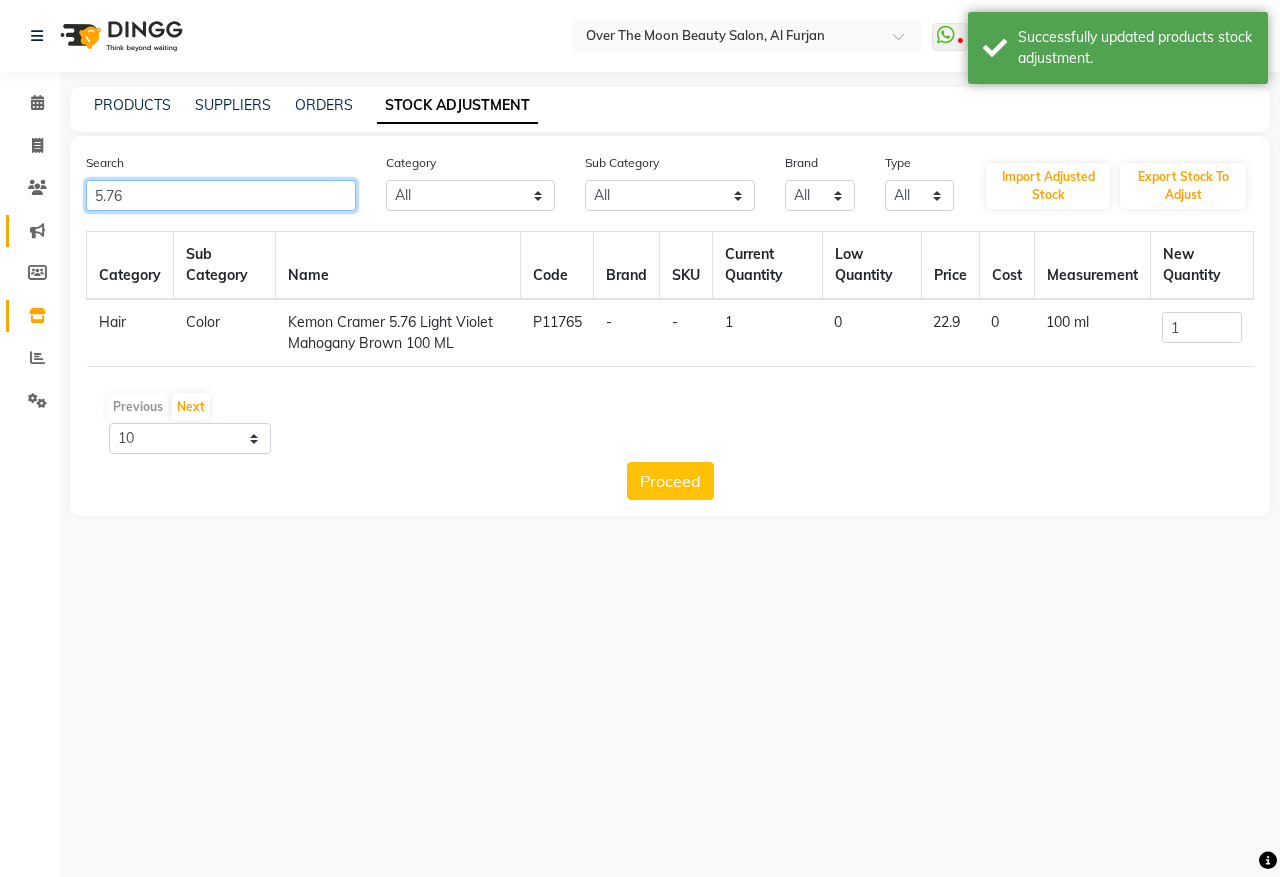 drag, startPoint x: 101, startPoint y: 202, endPoint x: 26, endPoint y: 213, distance: 75.802376 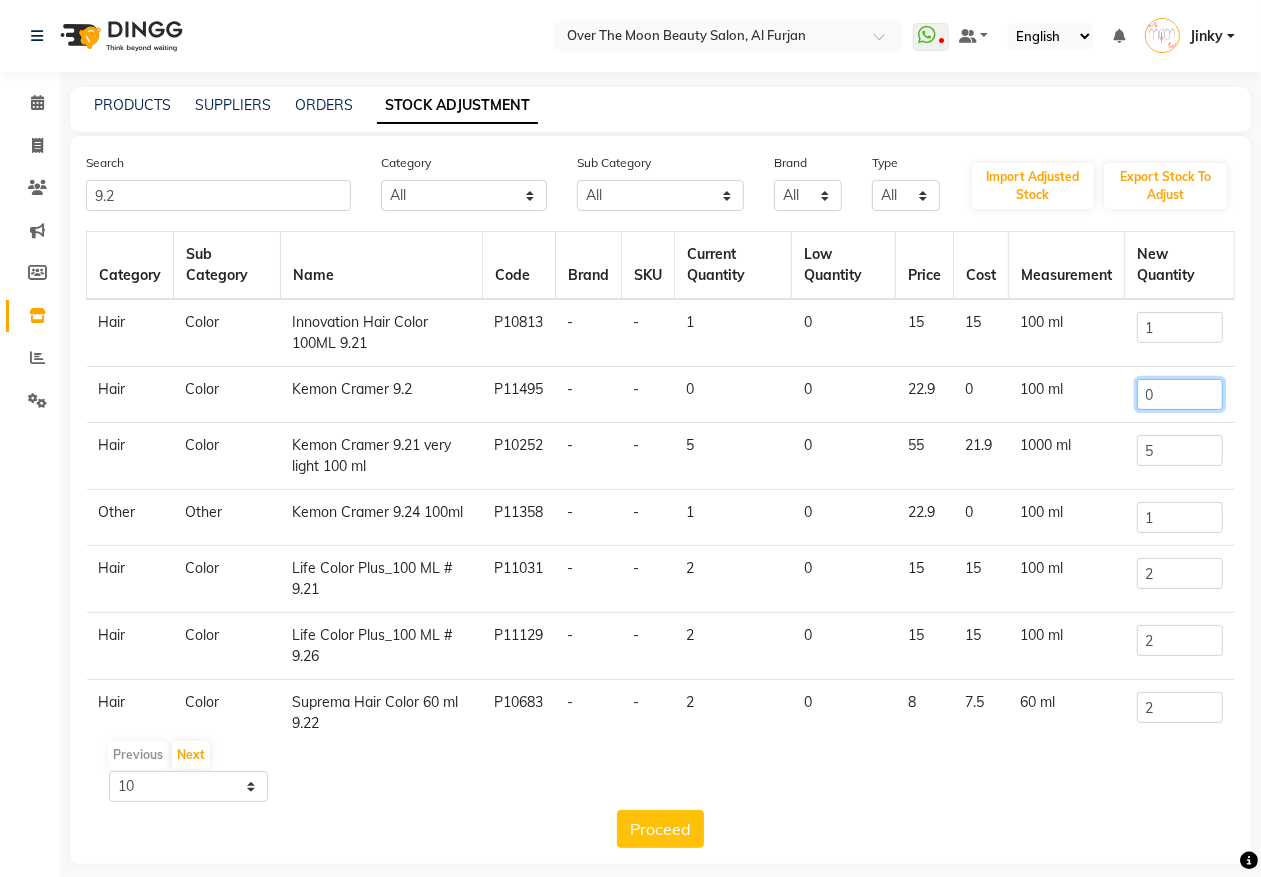 drag, startPoint x: 1110, startPoint y: 416, endPoint x: 1087, endPoint y: 425, distance: 24.698177 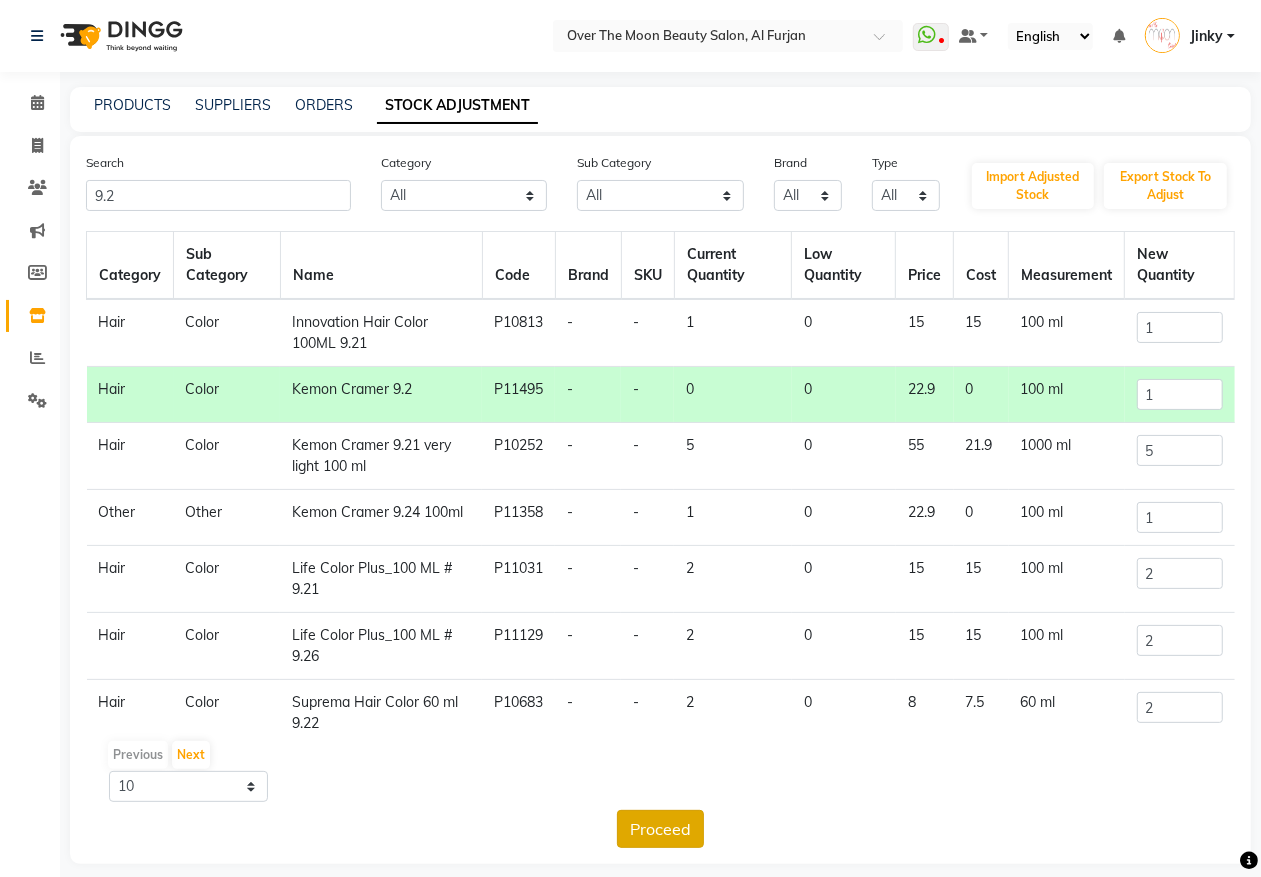 click on "Proceed" 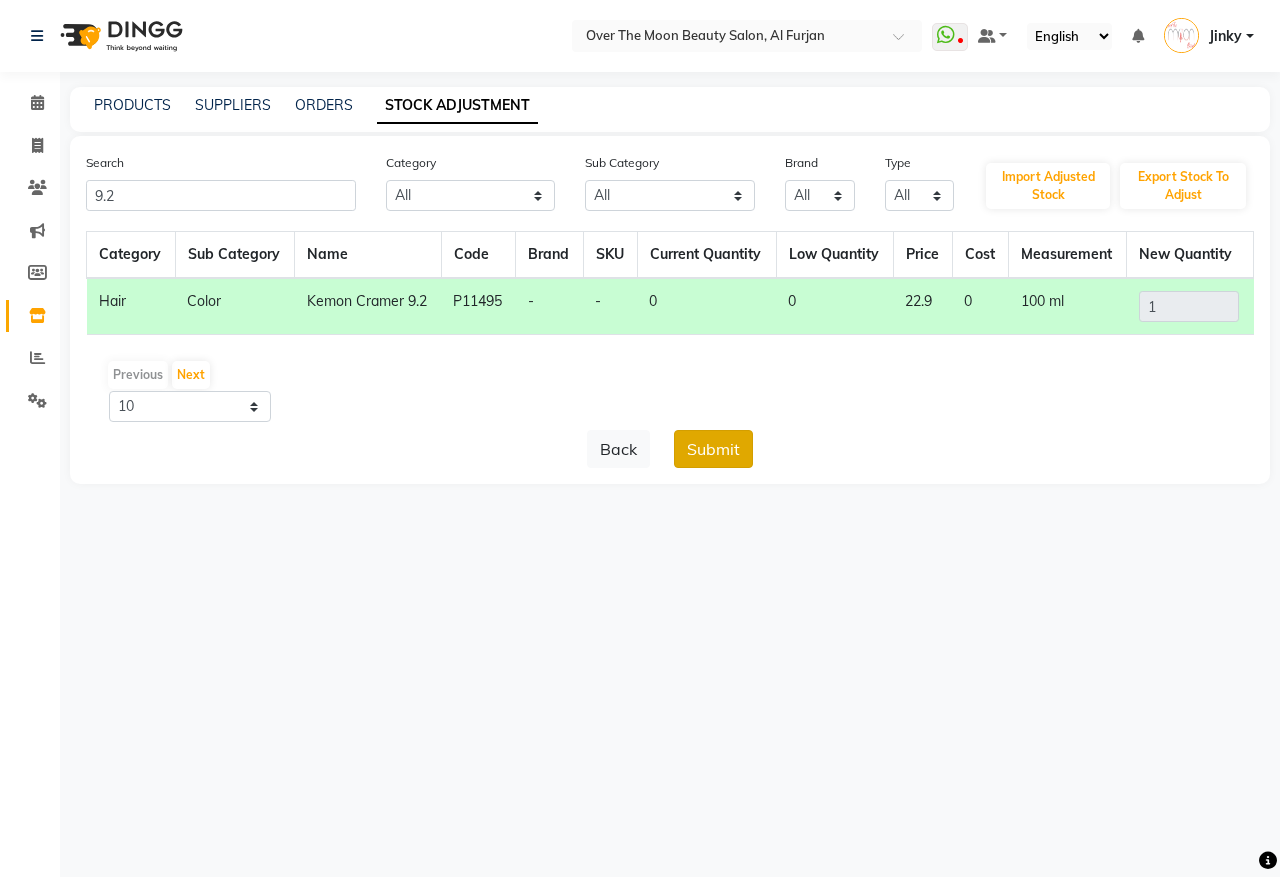 click on "Submit" 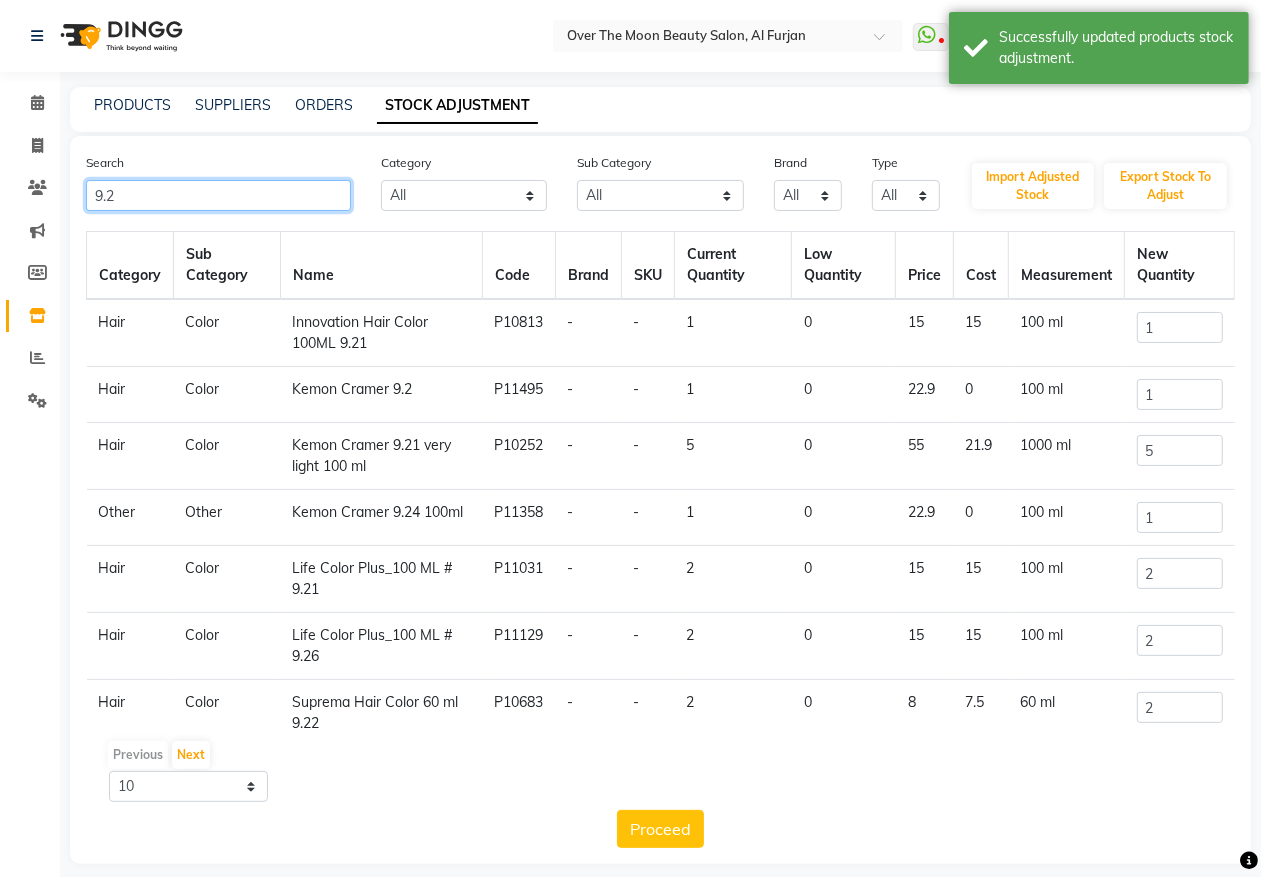 drag, startPoint x: 133, startPoint y: 195, endPoint x: 0, endPoint y: 230, distance: 137.52818 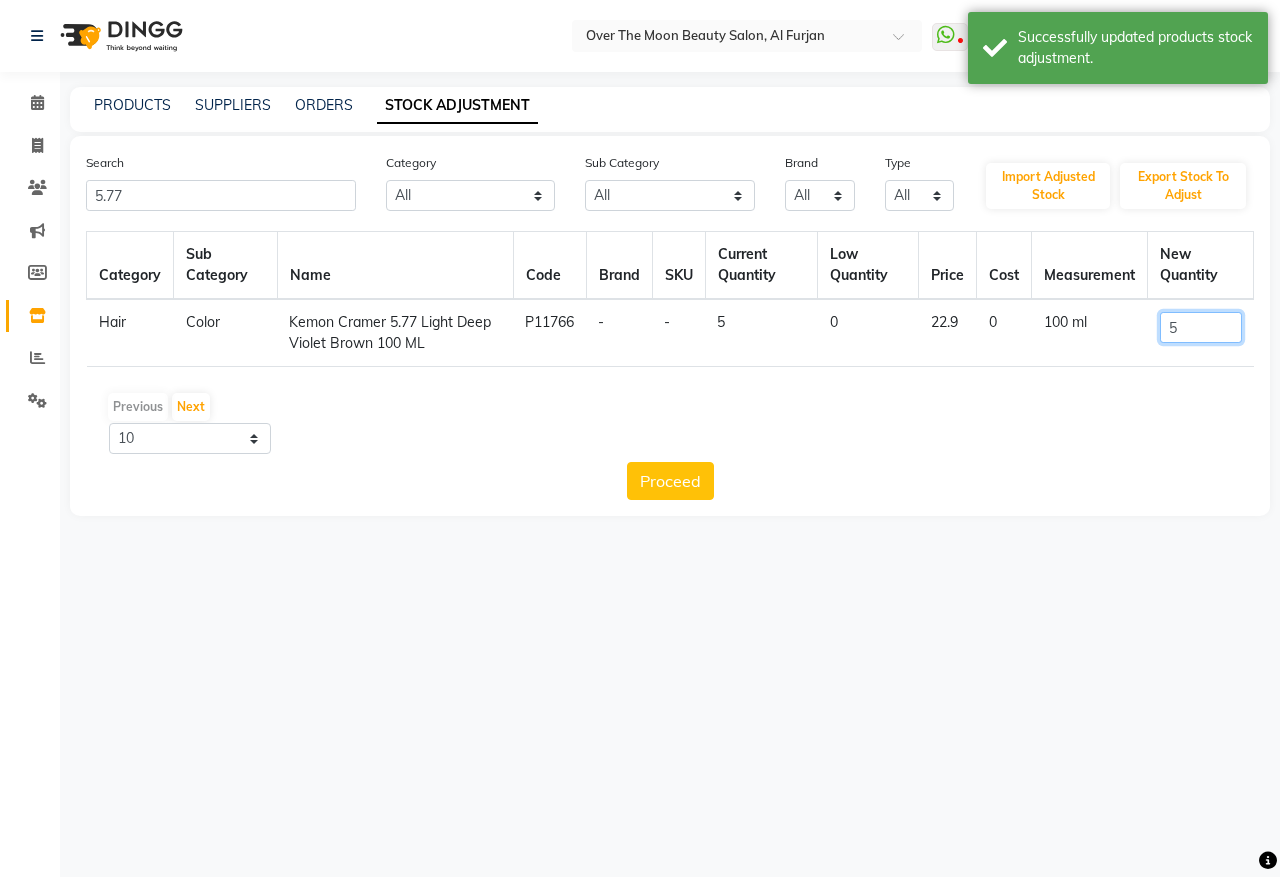 drag, startPoint x: 1180, startPoint y: 323, endPoint x: 1108, endPoint y: 366, distance: 83.86298 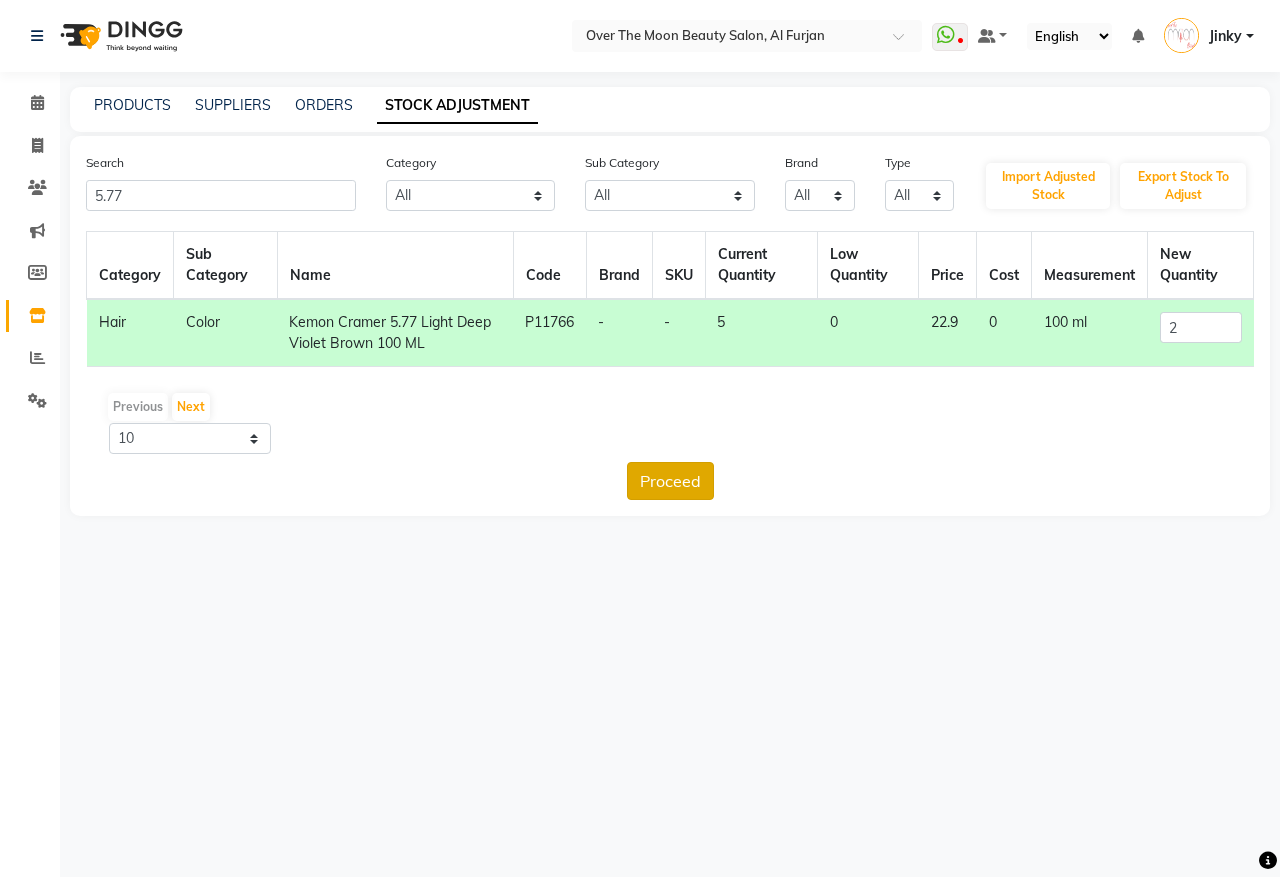 click on "Proceed" 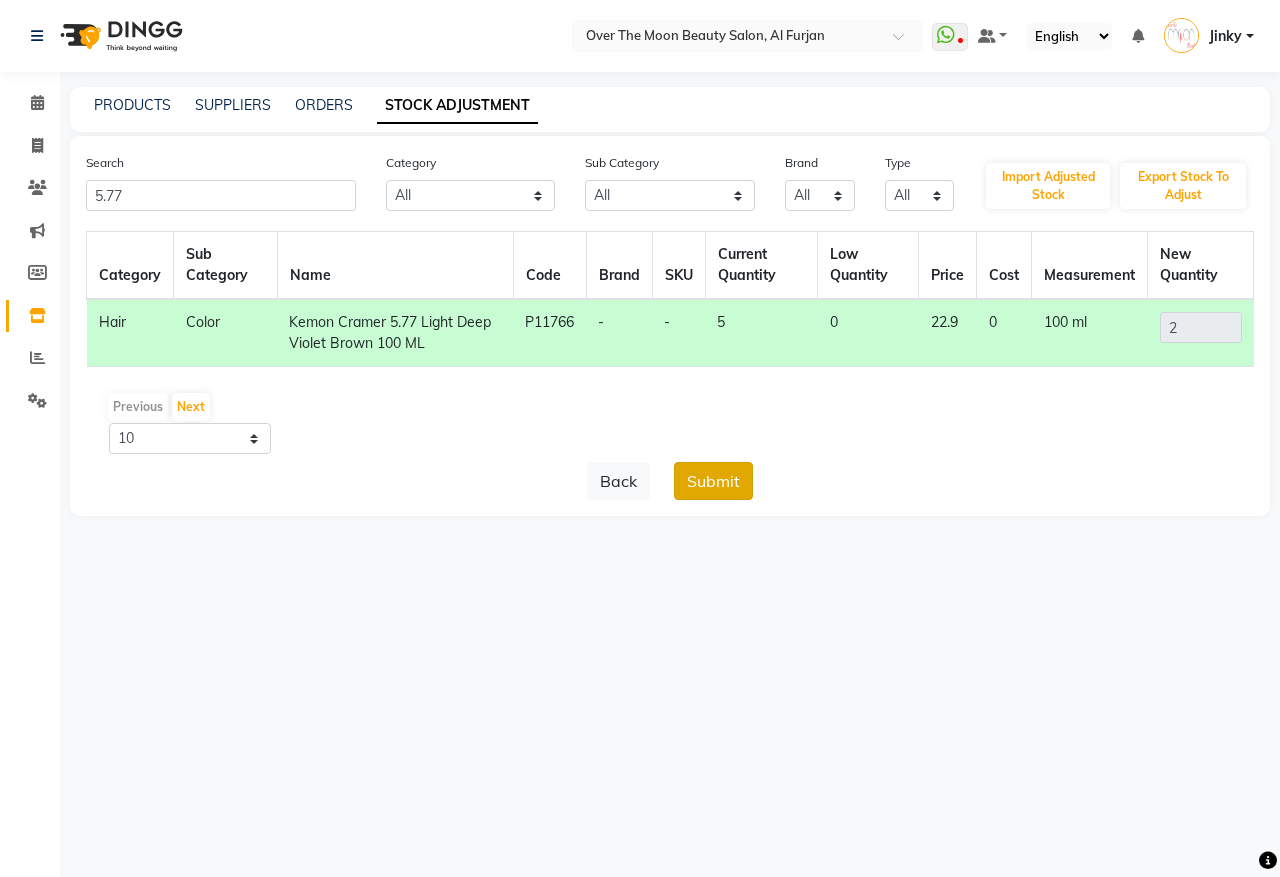 click on "Submit" 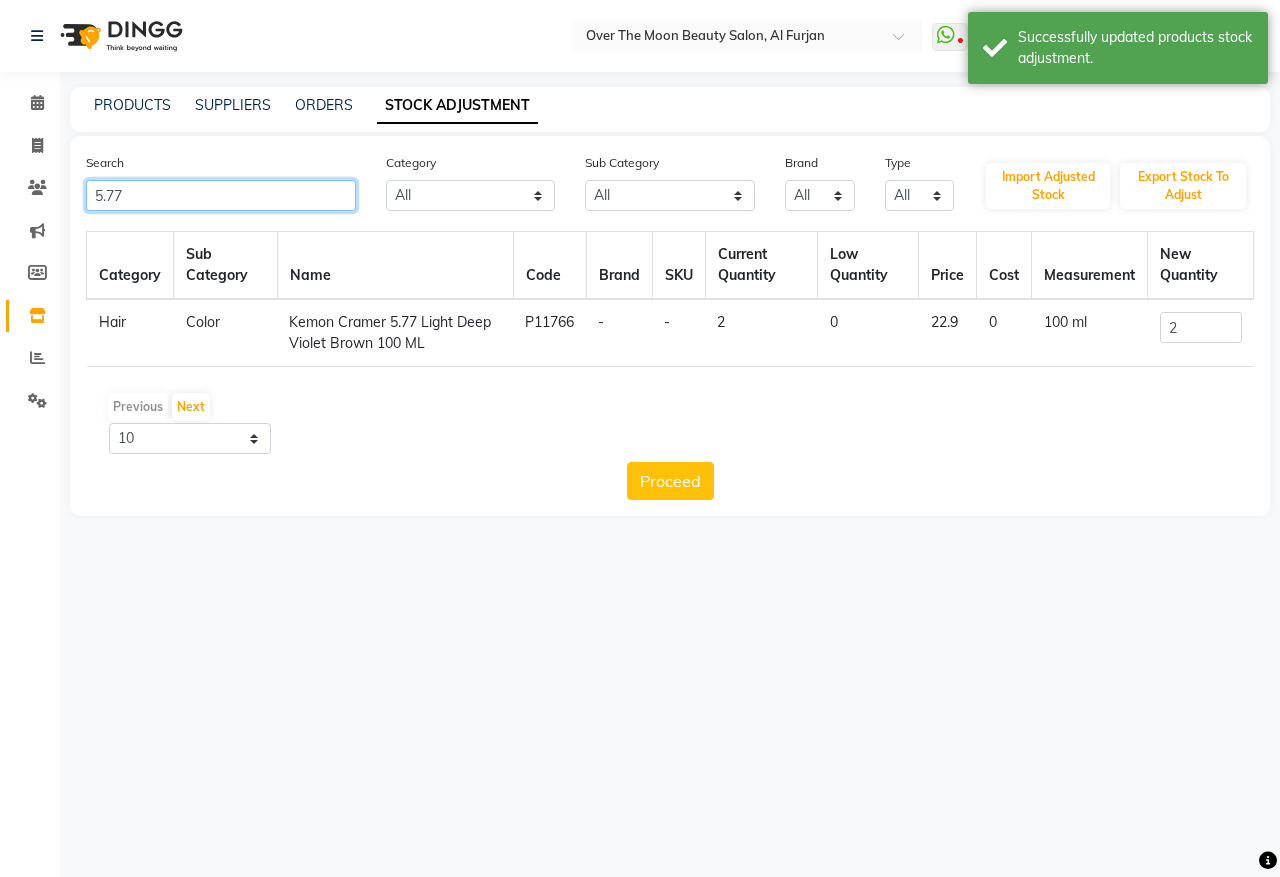 drag, startPoint x: 147, startPoint y: 196, endPoint x: 0, endPoint y: 210, distance: 147.66516 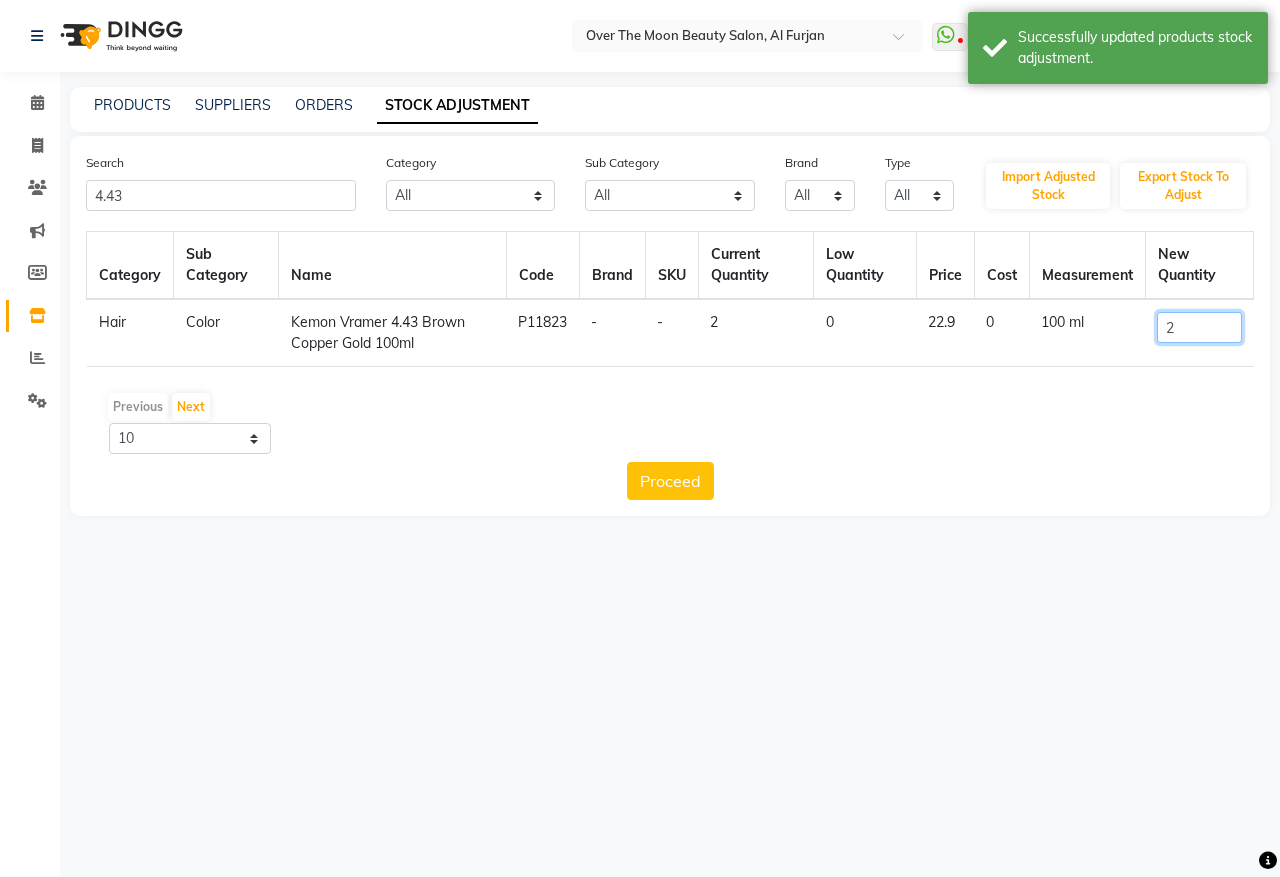 drag, startPoint x: 1186, startPoint y: 323, endPoint x: 1118, endPoint y: 353, distance: 74.323616 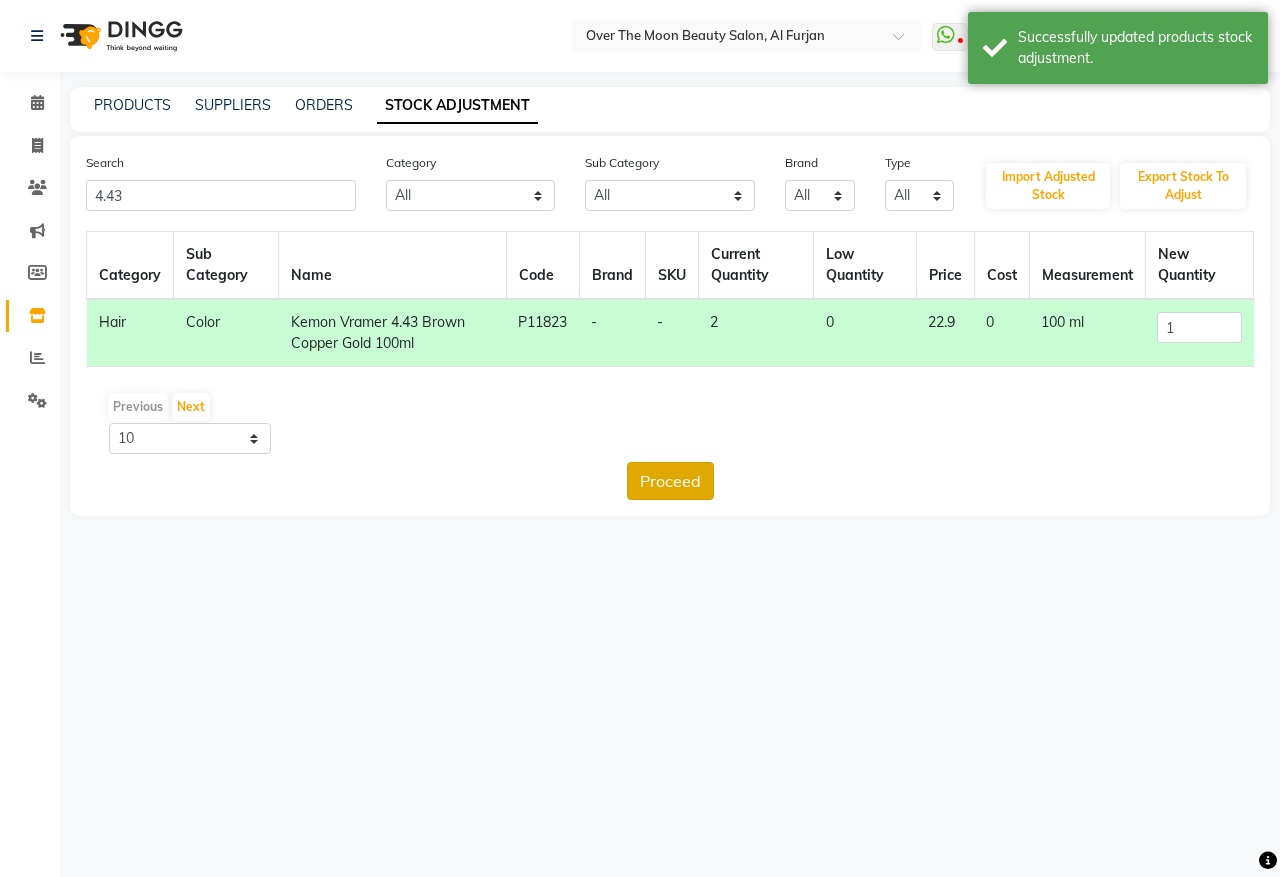 click on "Proceed" 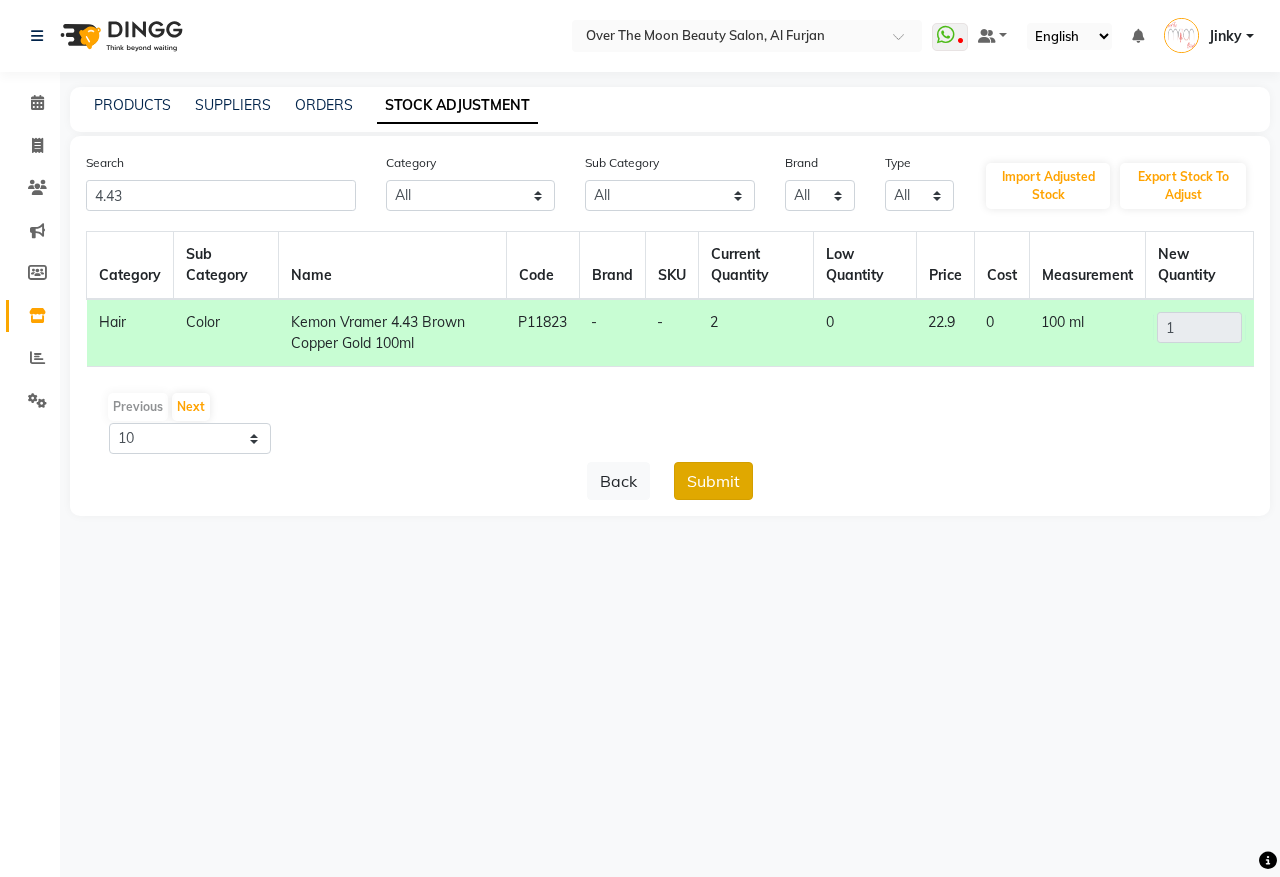 click on "Submit" 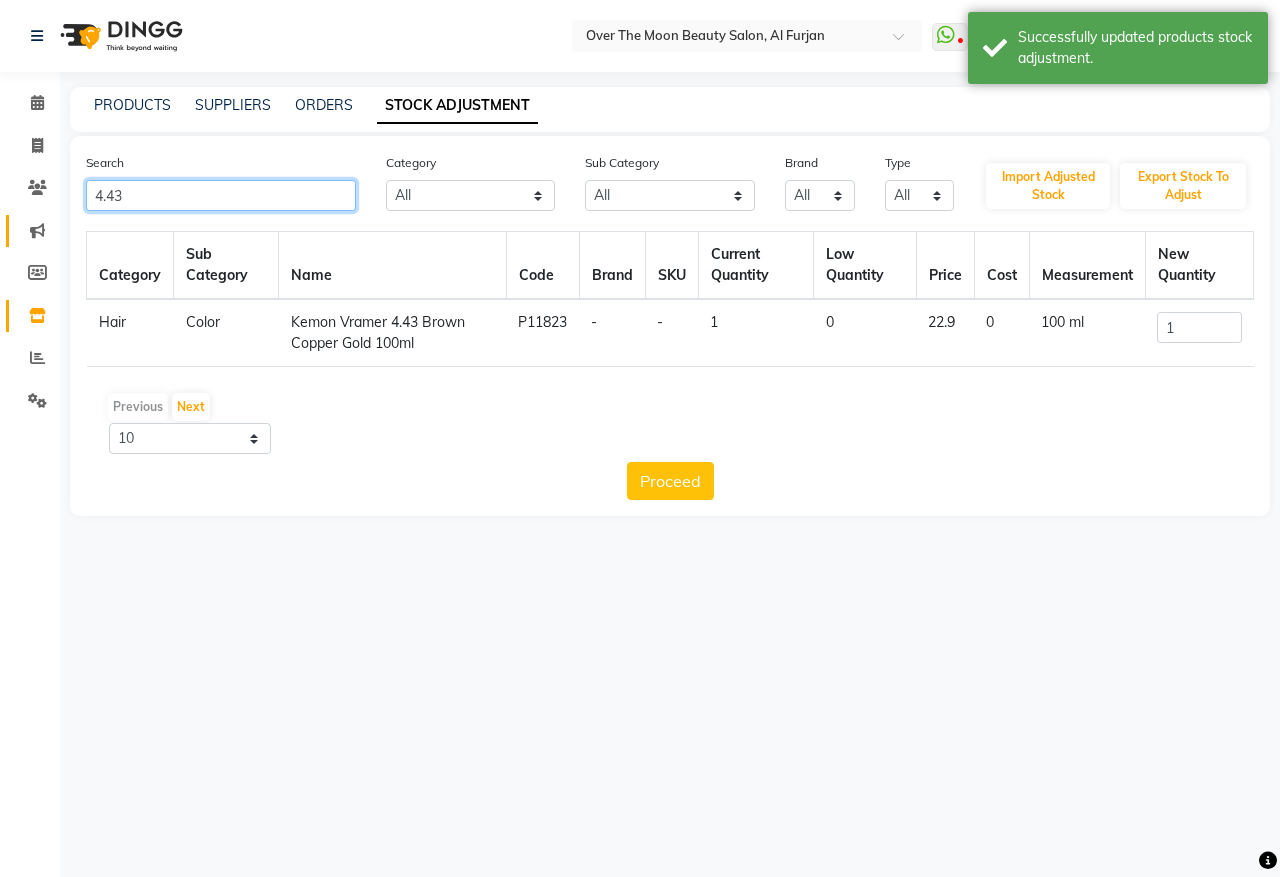 drag, startPoint x: 107, startPoint y: 205, endPoint x: 6, endPoint y: 233, distance: 104.80935 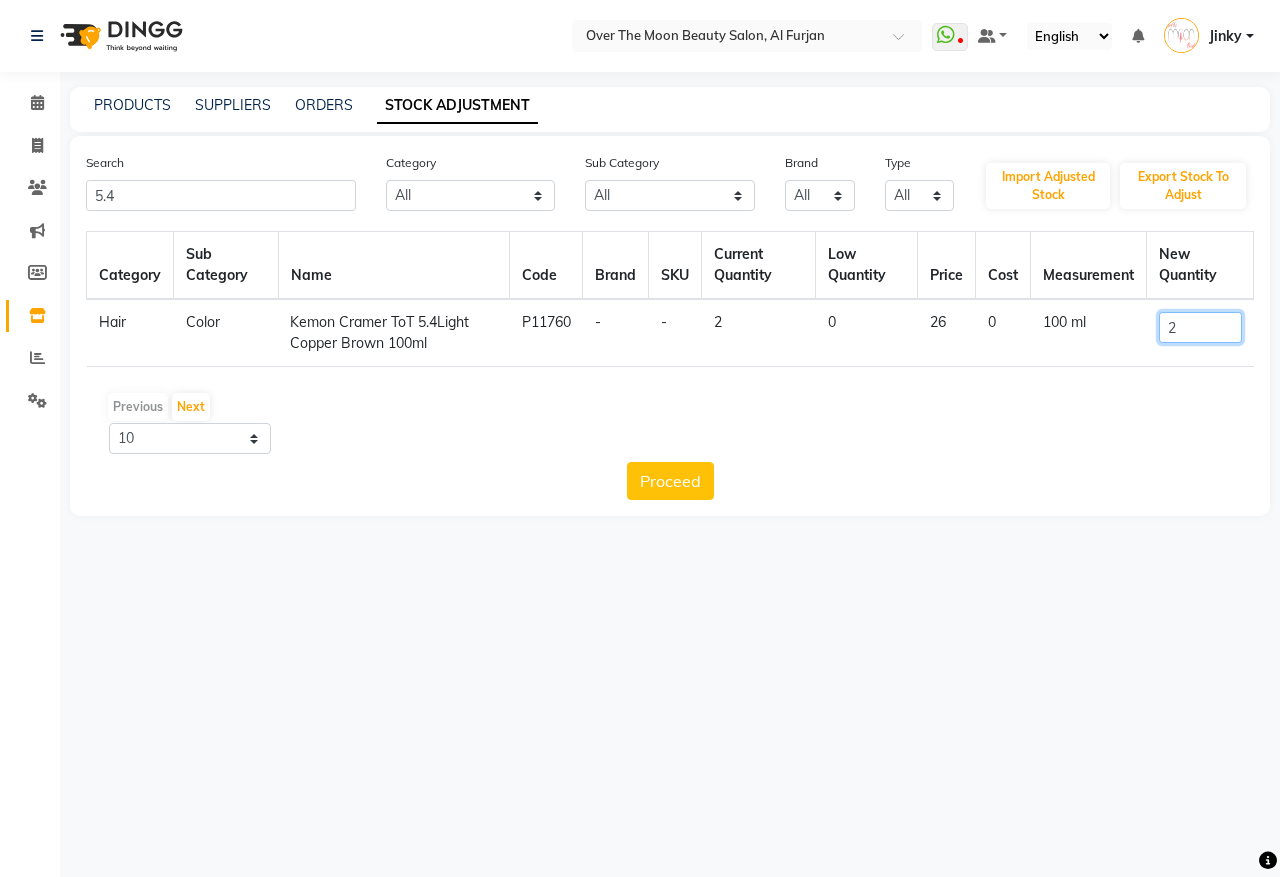 drag, startPoint x: 1177, startPoint y: 321, endPoint x: 1127, endPoint y: 357, distance: 61.611687 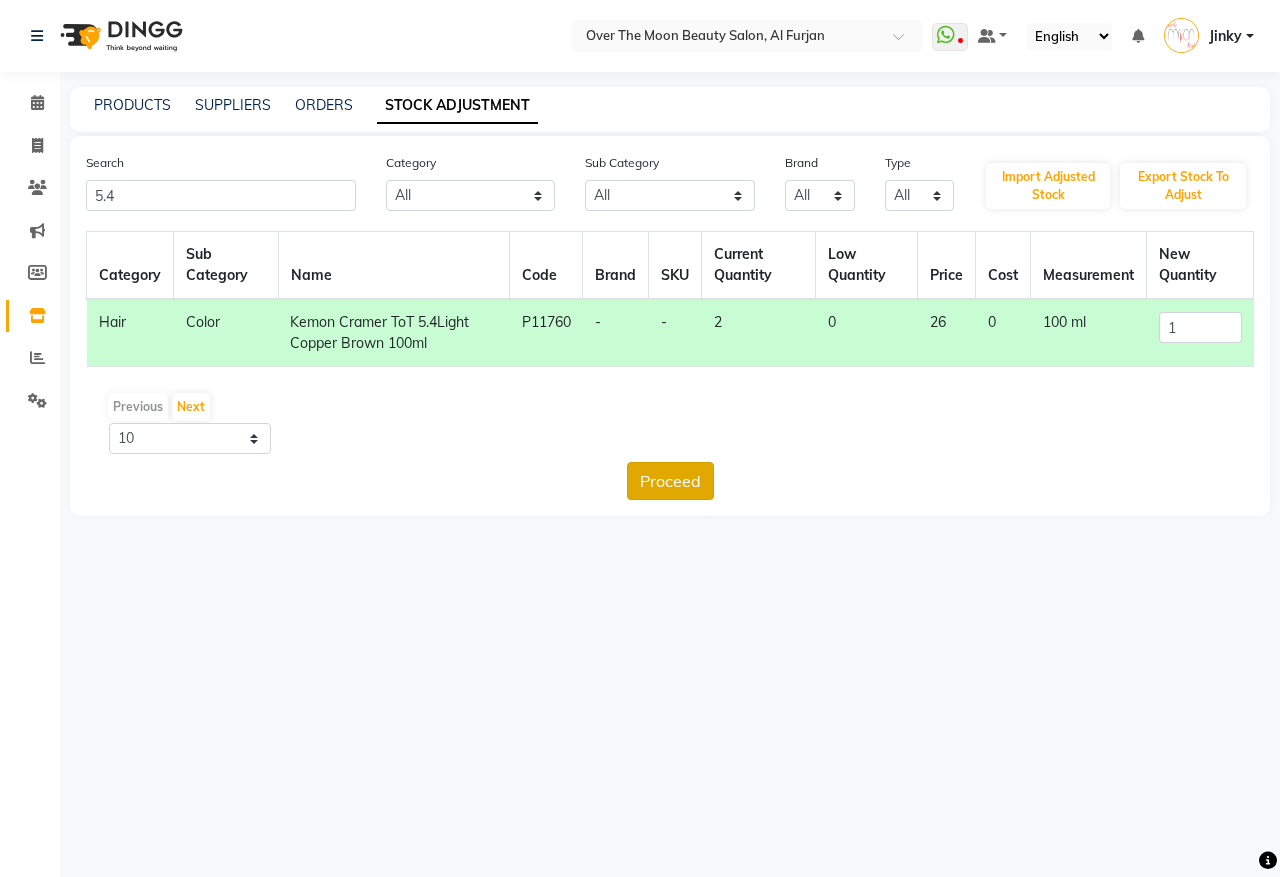 click on "Category Sub Category Name Code Brand SKU Current Quantity Low Quantity Price Cost Measurement New Quantity Hair  Color   Kemon Cramer ToT 5.4Light Copper Brown 100ml    P11760   -   -   2   0   26   0   100 ml  1  Previous   Next  10 50 100  Proceed" 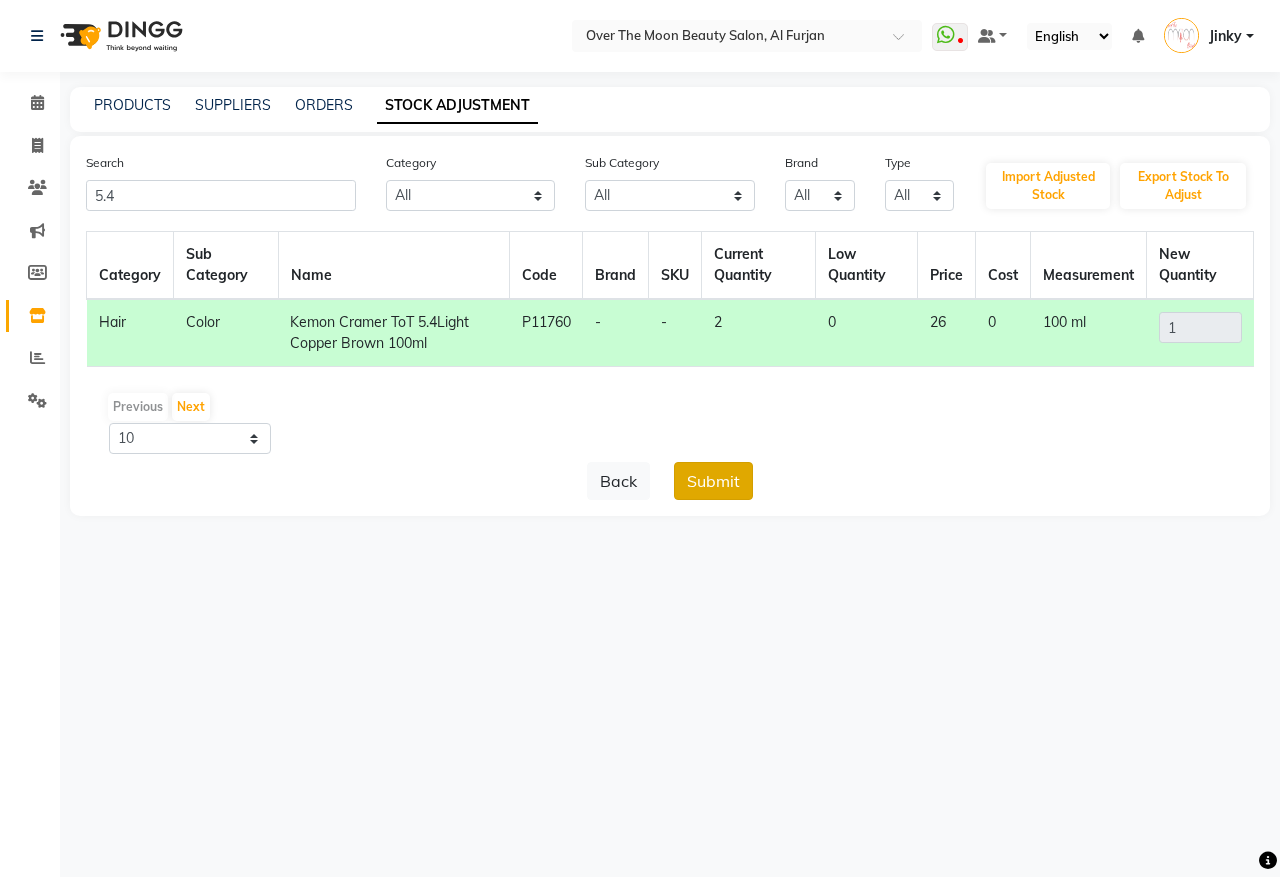 click on "Submit" 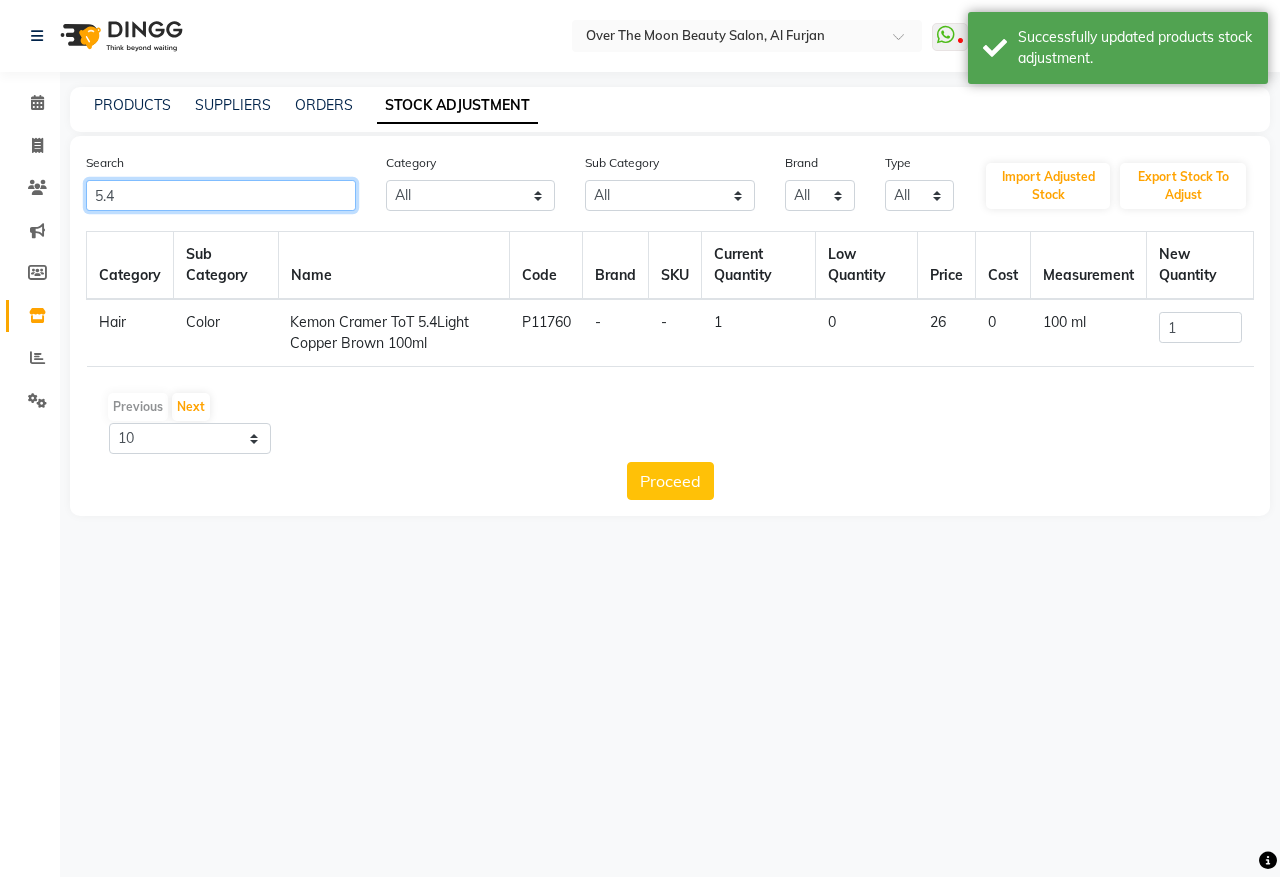 drag, startPoint x: 143, startPoint y: 190, endPoint x: 0, endPoint y: 218, distance: 145.71547 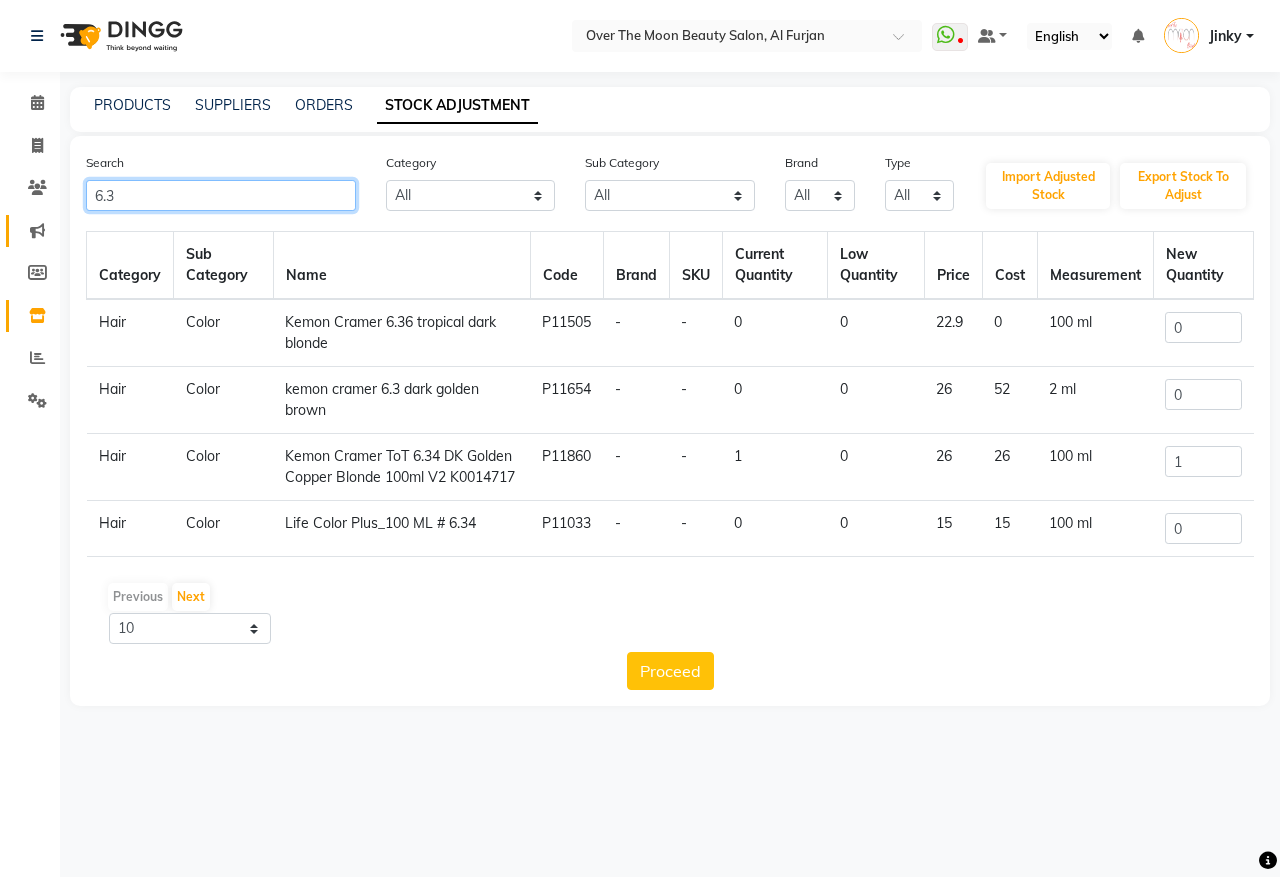 drag, startPoint x: 126, startPoint y: 182, endPoint x: 33, endPoint y: 230, distance: 104.65658 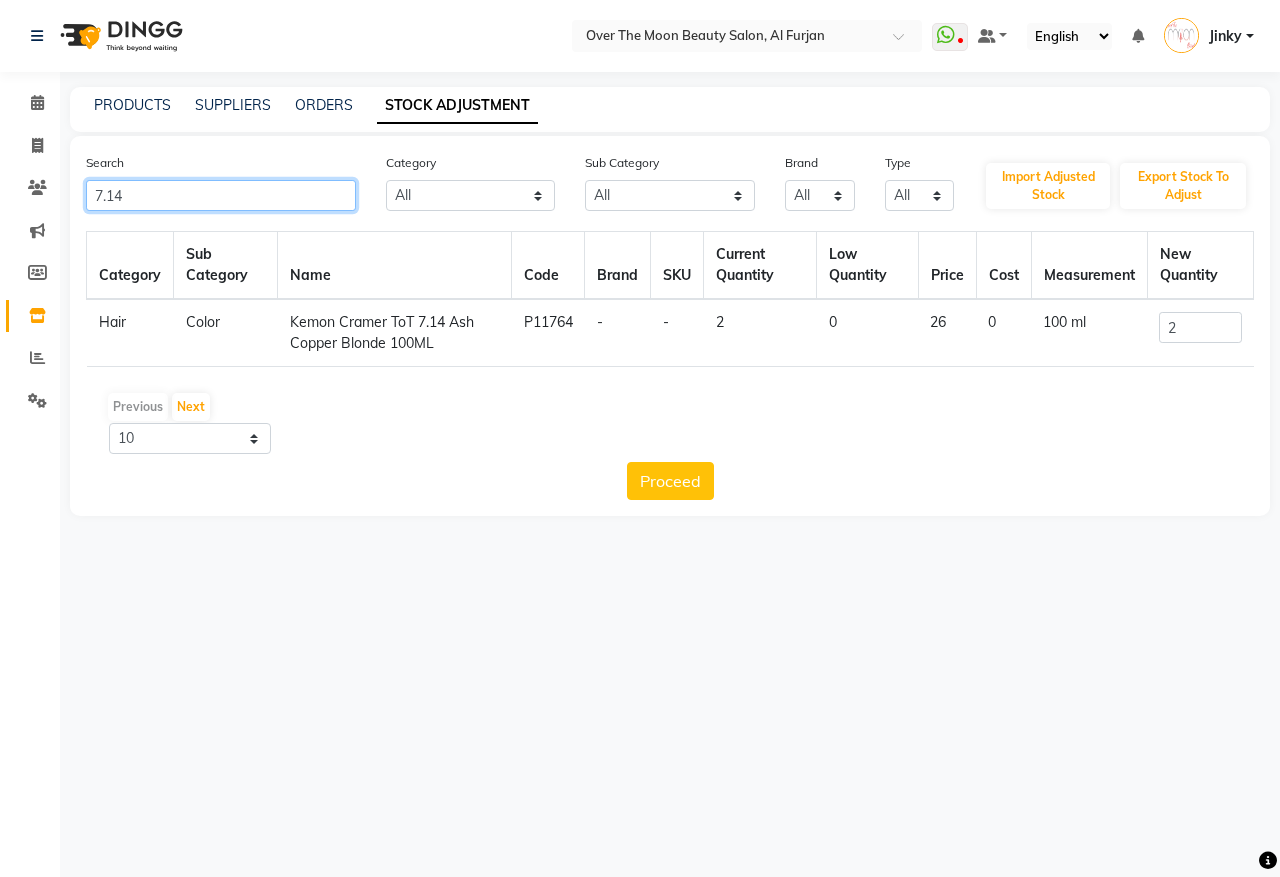 drag, startPoint x: 135, startPoint y: 206, endPoint x: 0, endPoint y: 217, distance: 135.4474 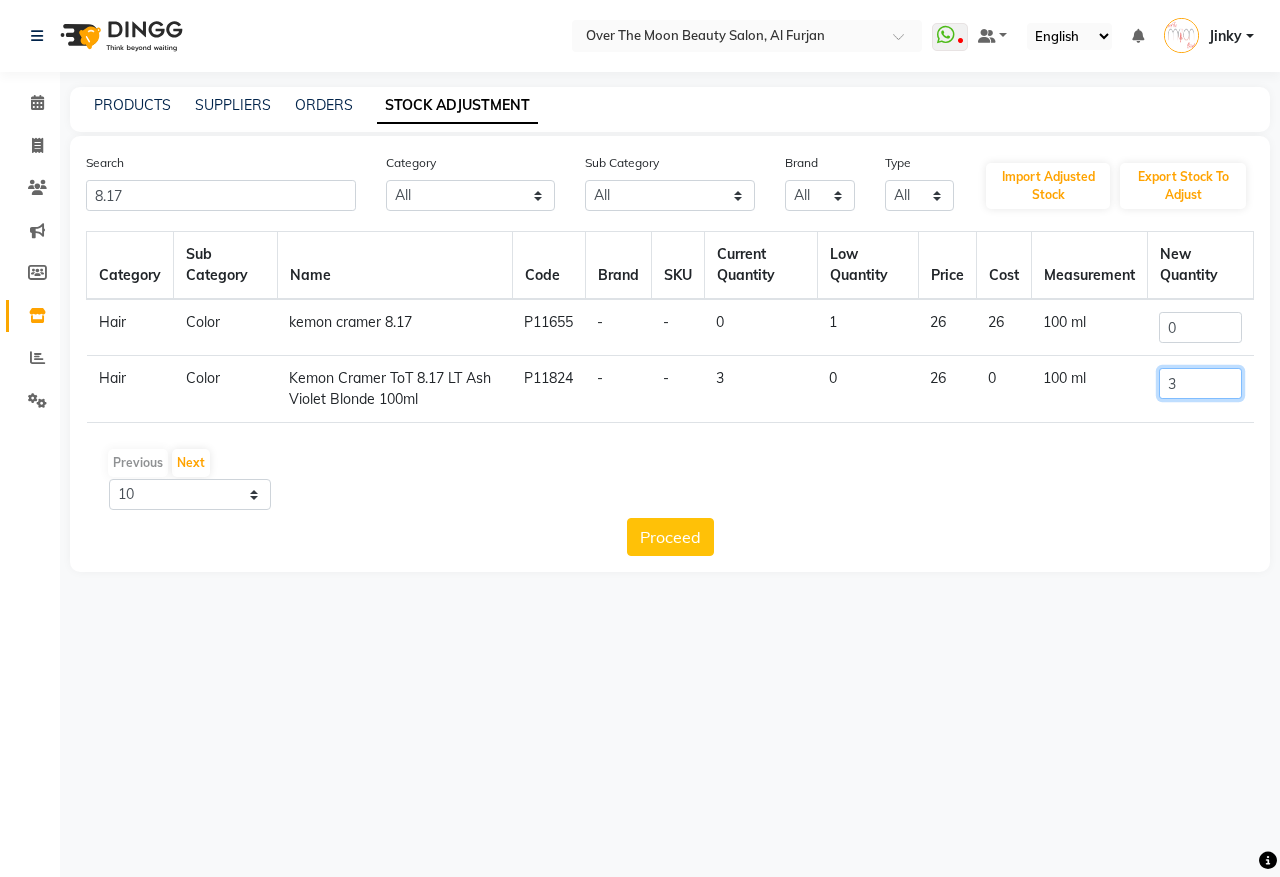 drag, startPoint x: 1190, startPoint y: 372, endPoint x: 1131, endPoint y: 408, distance: 69.115845 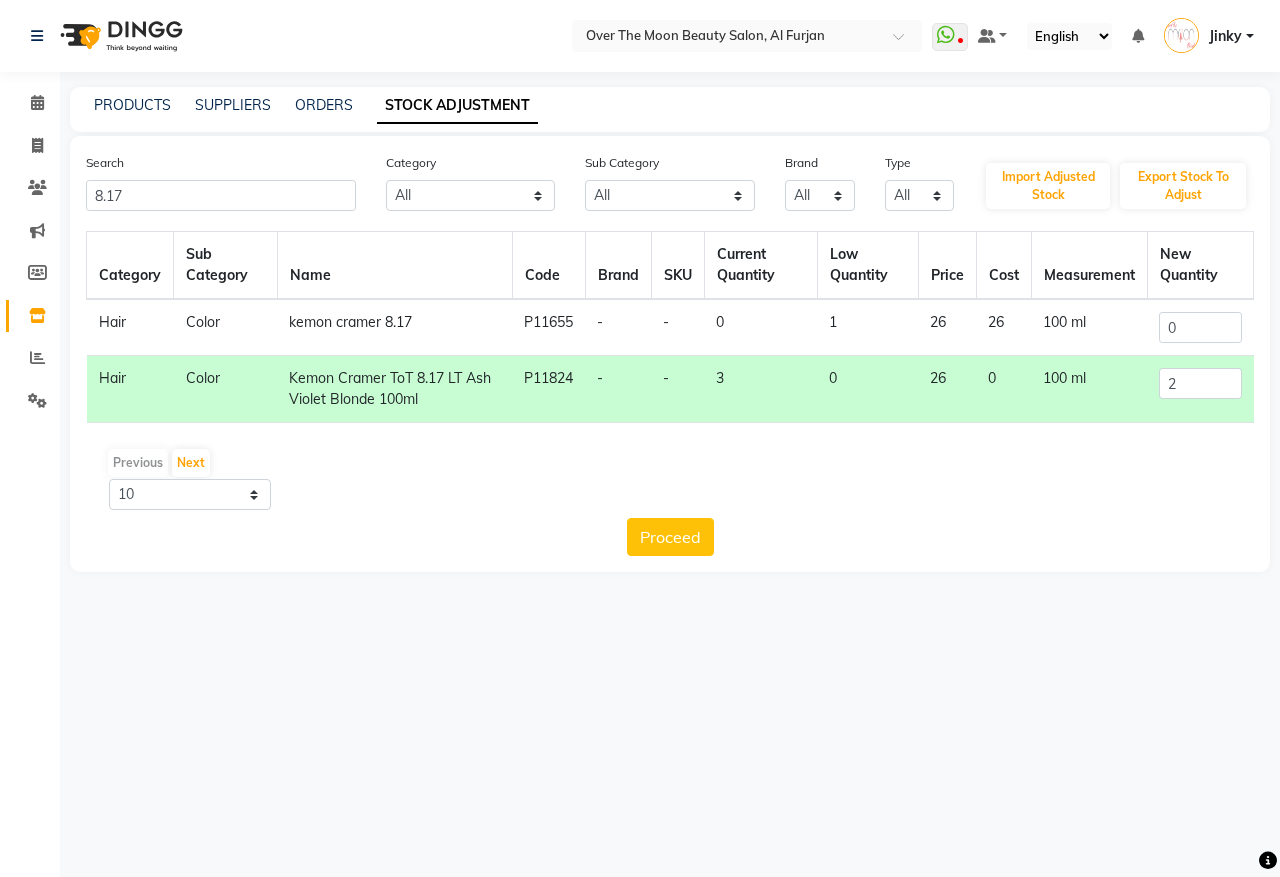 click on "Proceed" 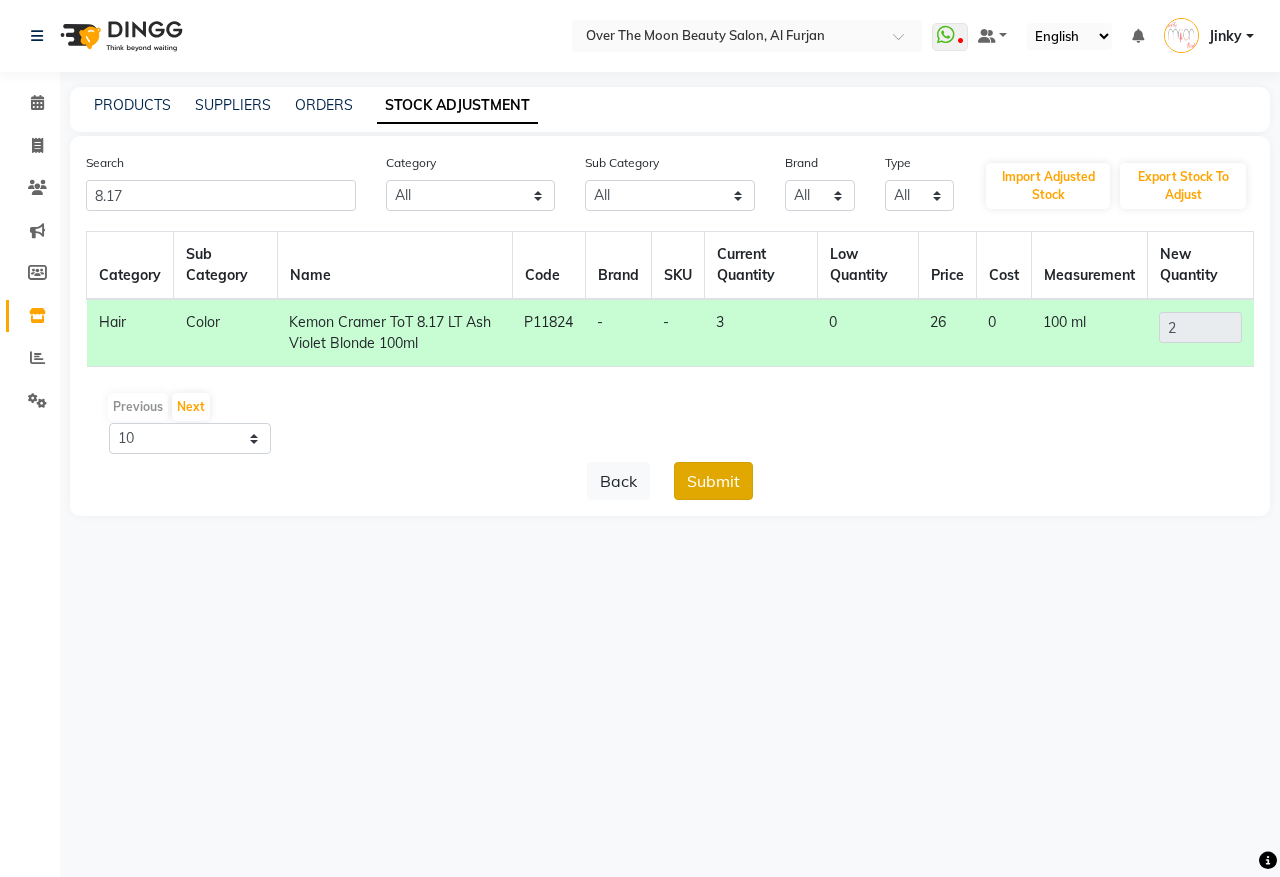 click on "Submit" 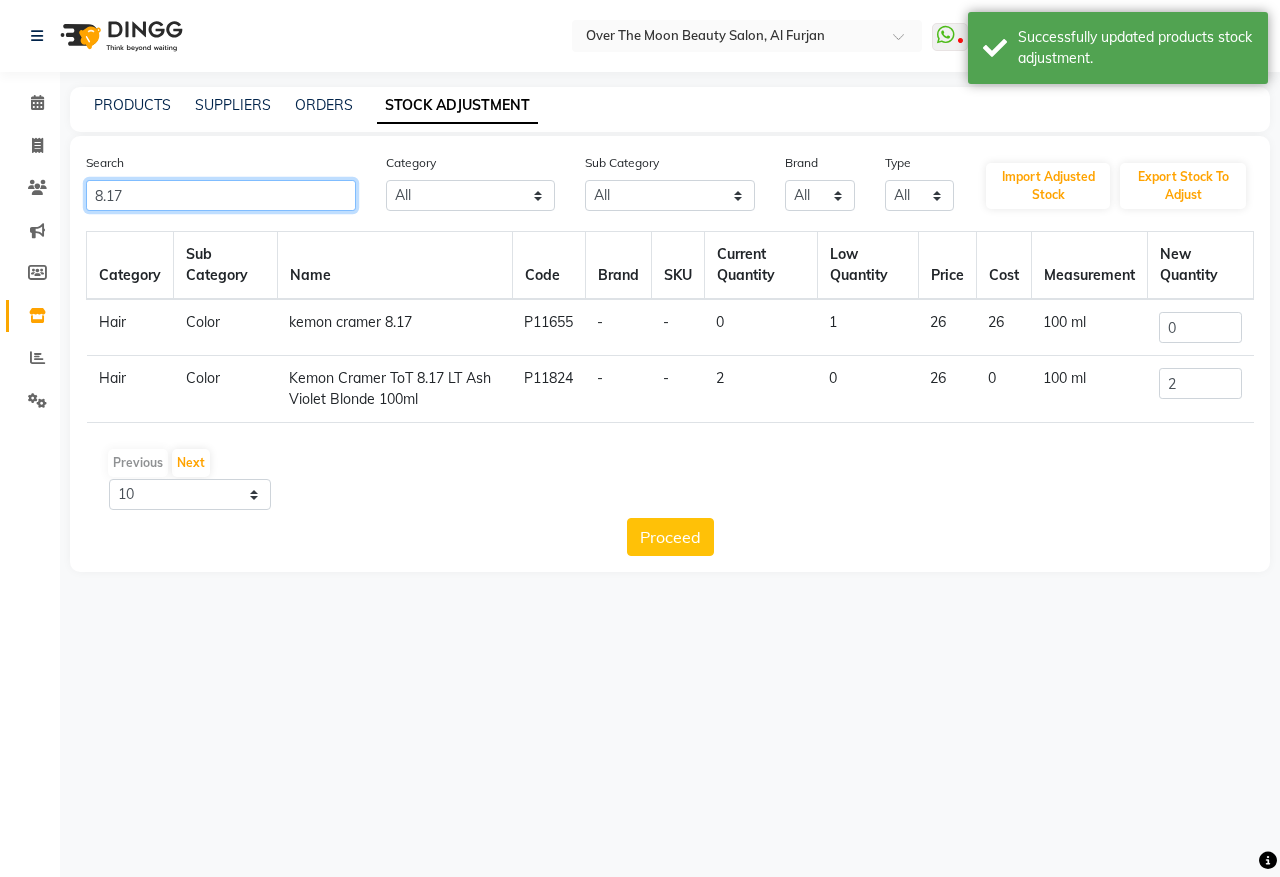 drag, startPoint x: 132, startPoint y: 191, endPoint x: 0, endPoint y: 207, distance: 132.96616 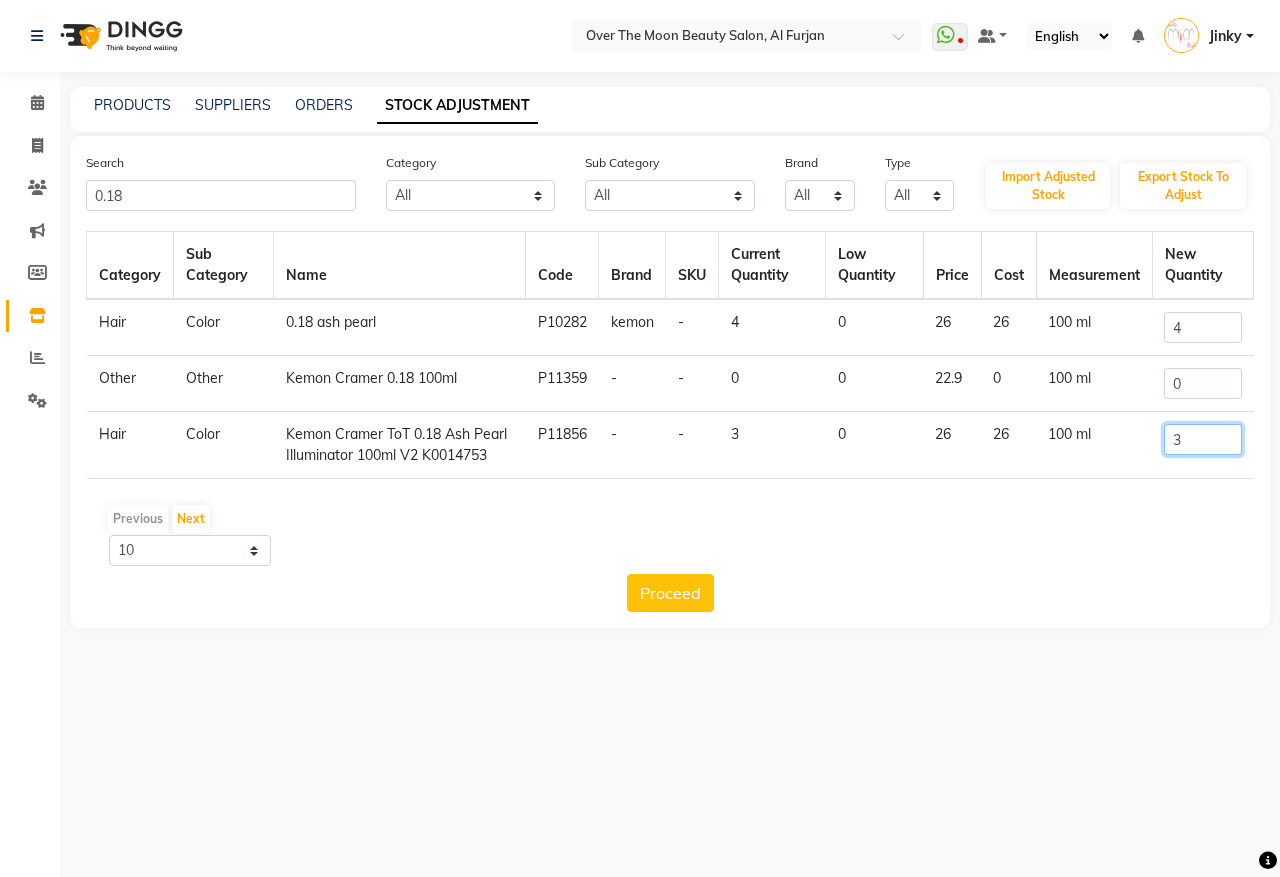 drag, startPoint x: 1183, startPoint y: 441, endPoint x: 1120, endPoint y: 471, distance: 69.77822 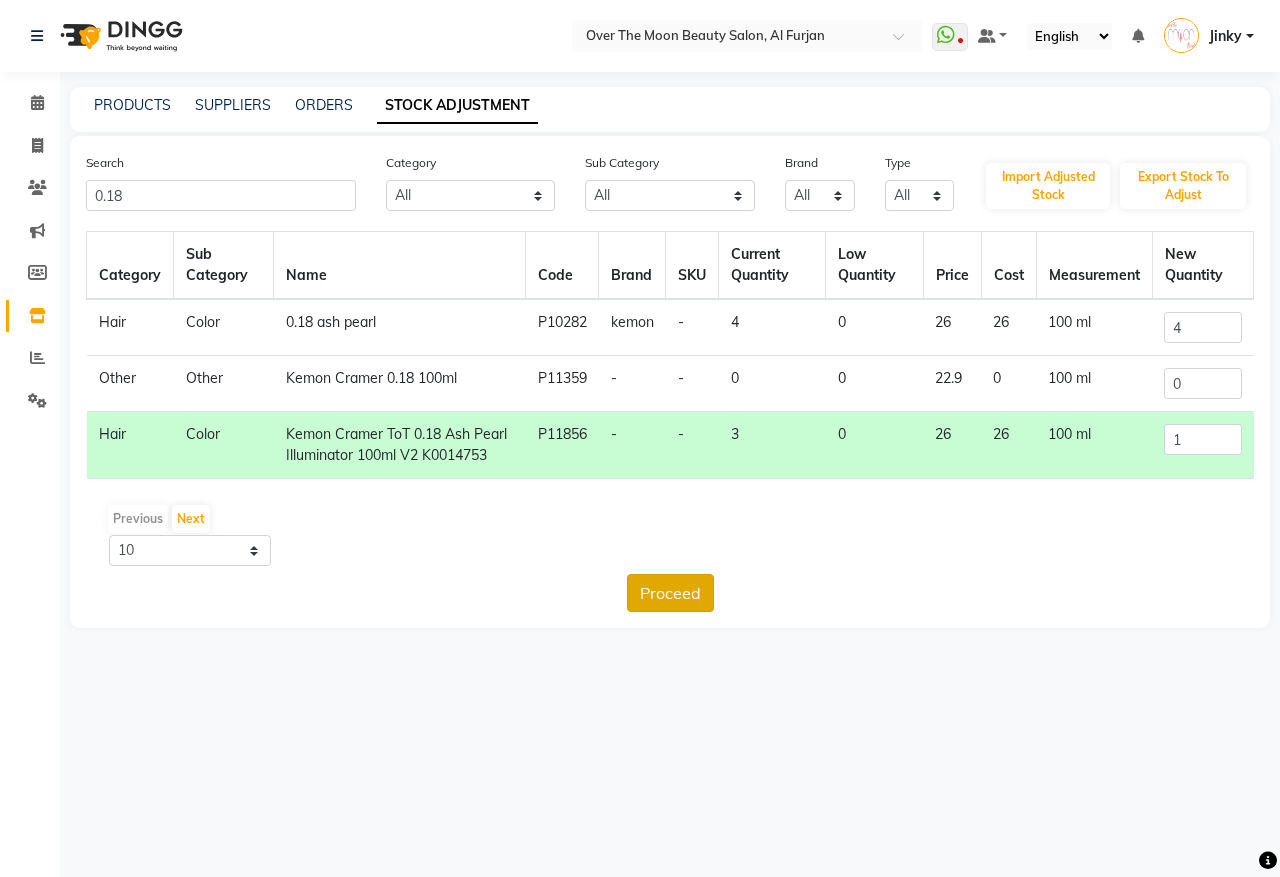 click on "Proceed" 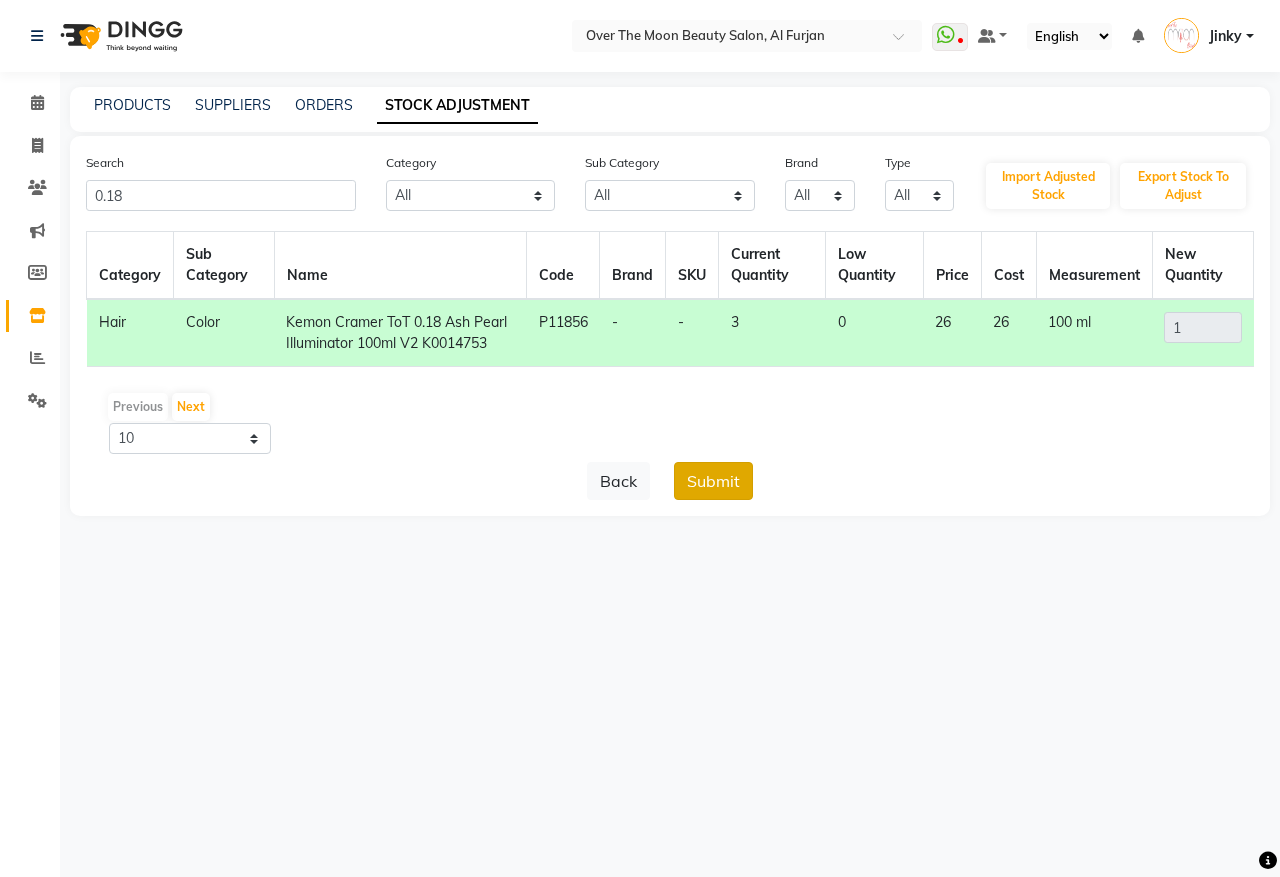 click on "Submit" 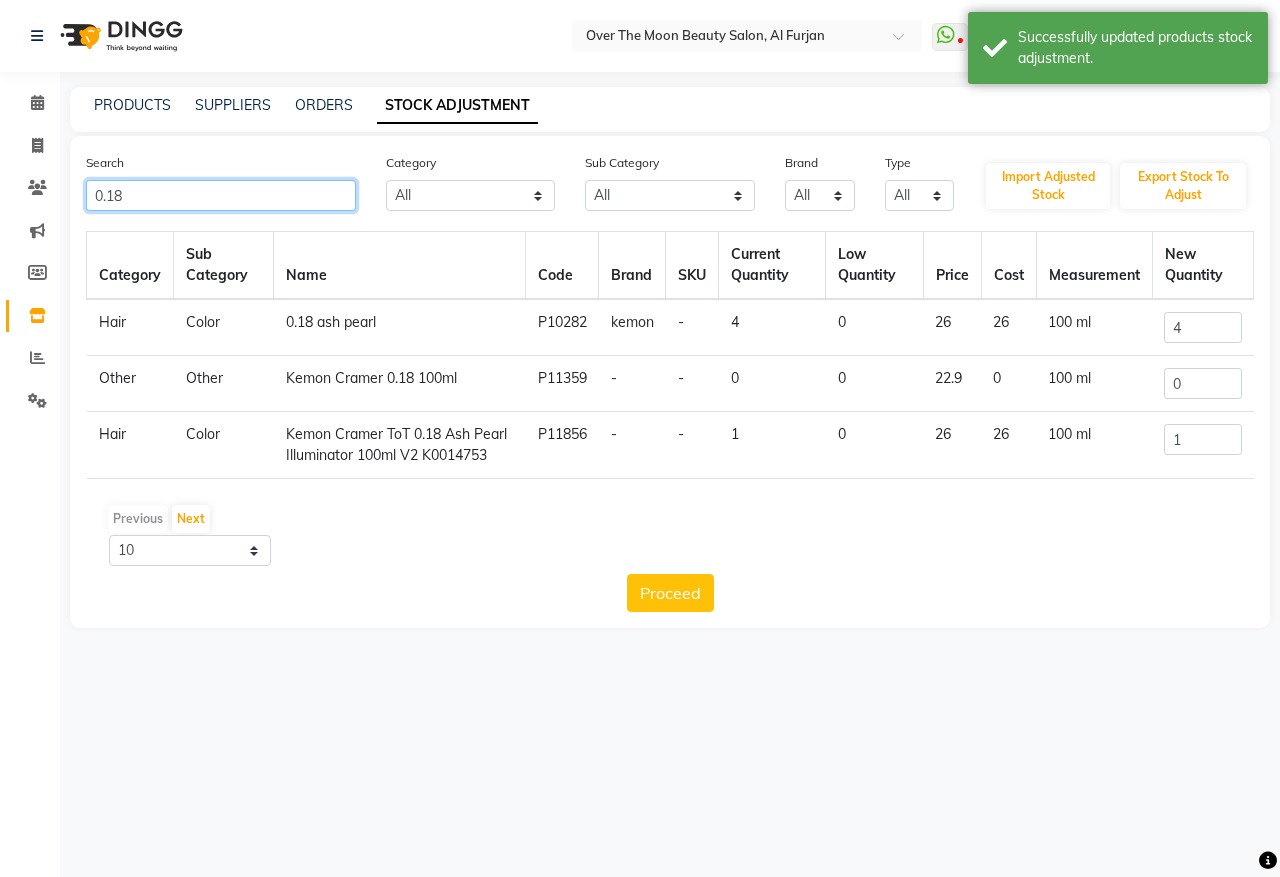 drag, startPoint x: 130, startPoint y: 197, endPoint x: 0, endPoint y: 226, distance: 133.19534 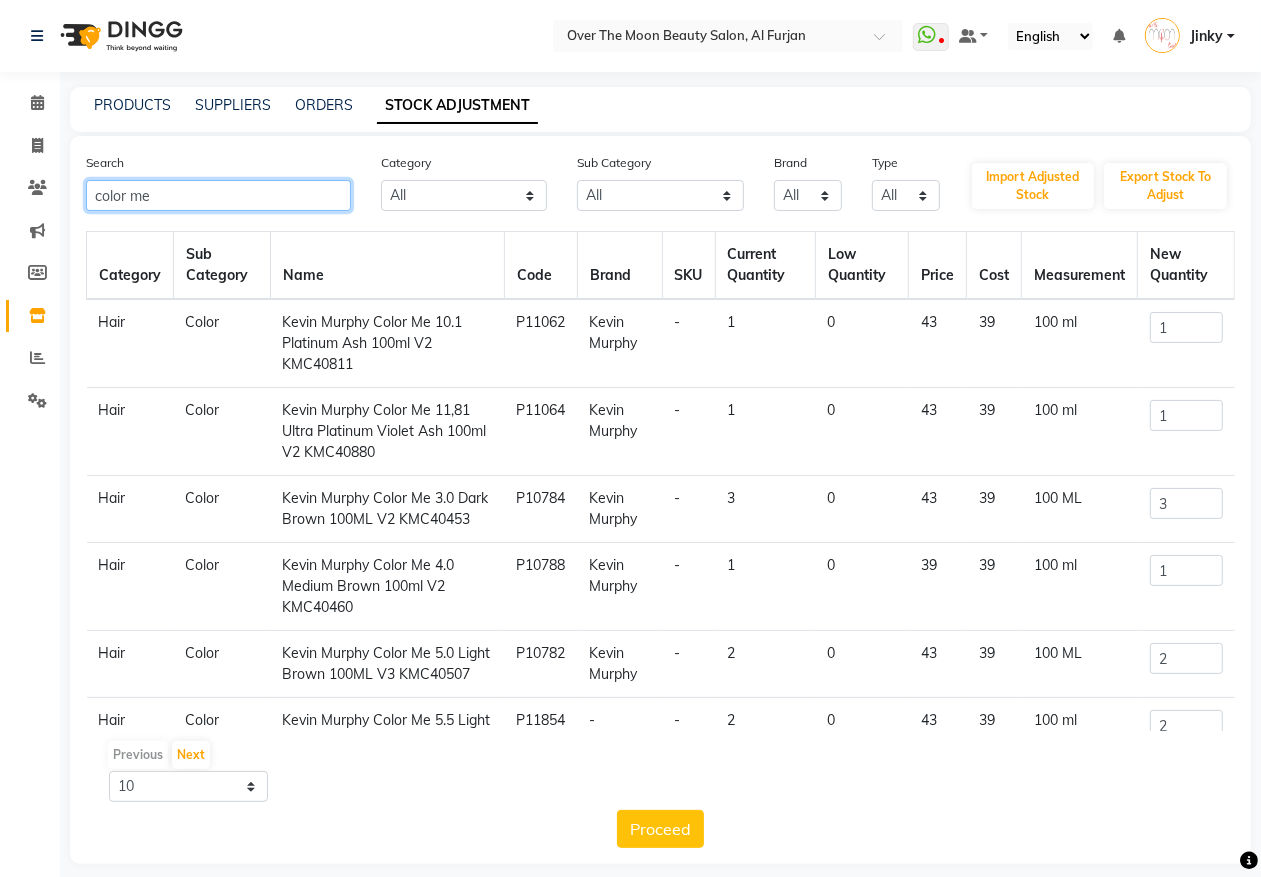 drag, startPoint x: 171, startPoint y: 197, endPoint x: 0, endPoint y: 210, distance: 171.49344 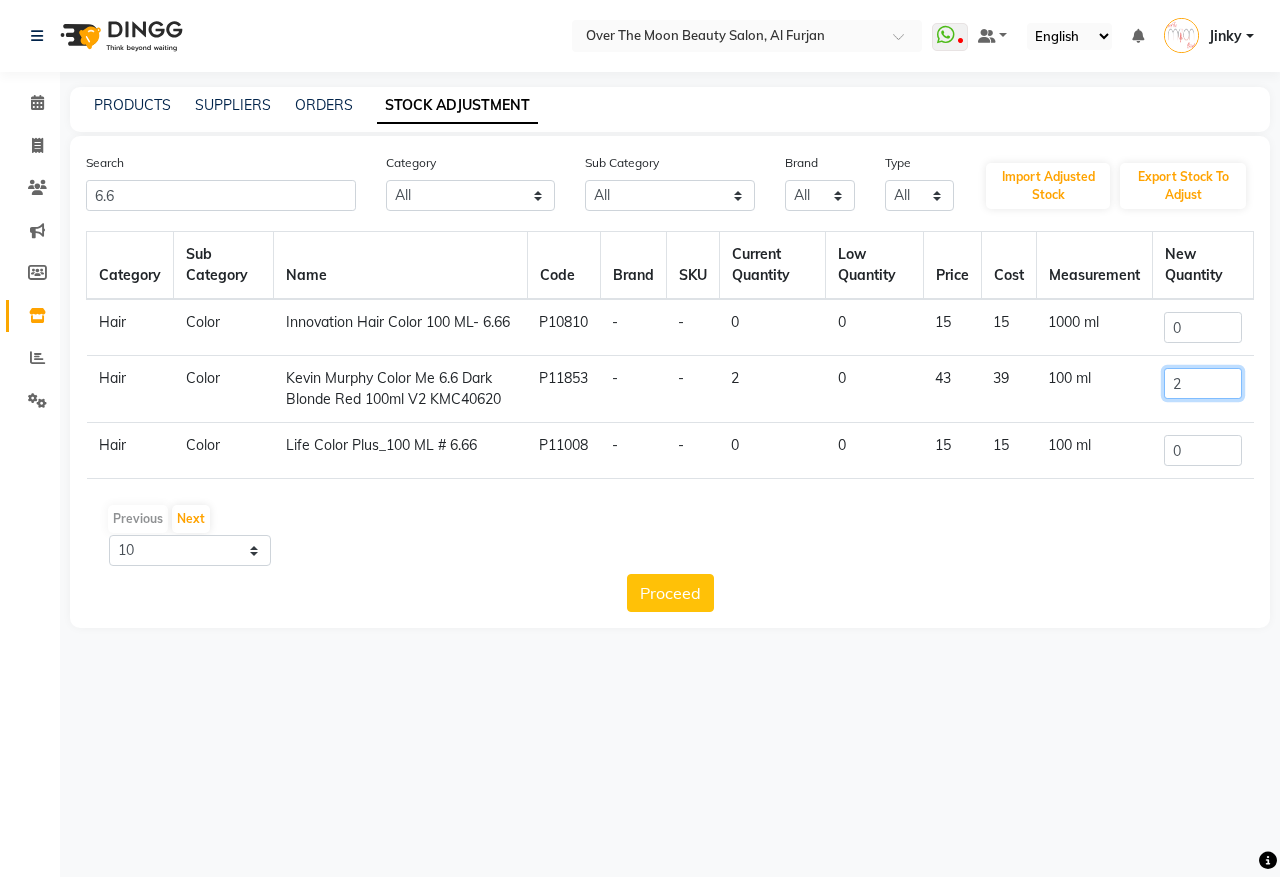 drag, startPoint x: 1193, startPoint y: 388, endPoint x: 1060, endPoint y: 451, distance: 147.16656 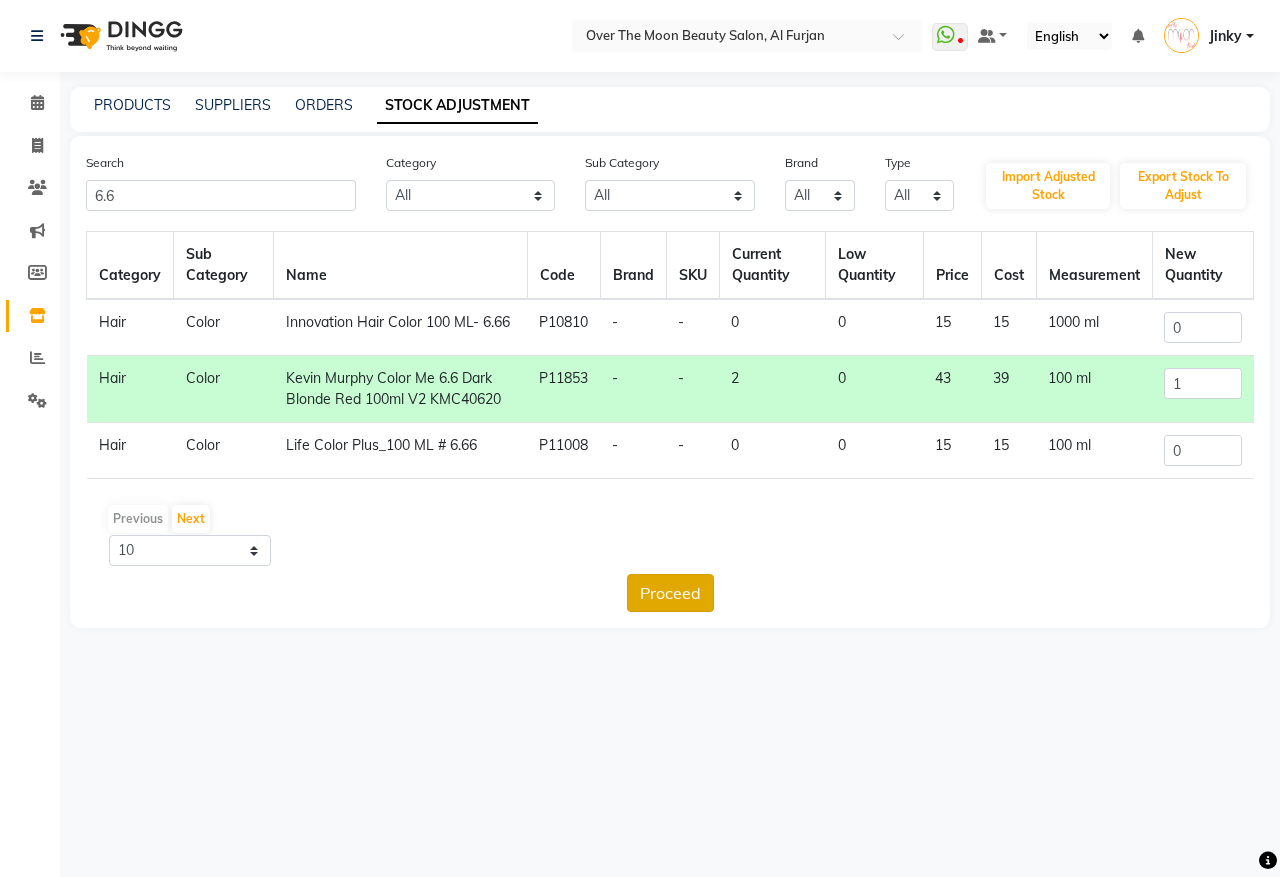 click on "Proceed" 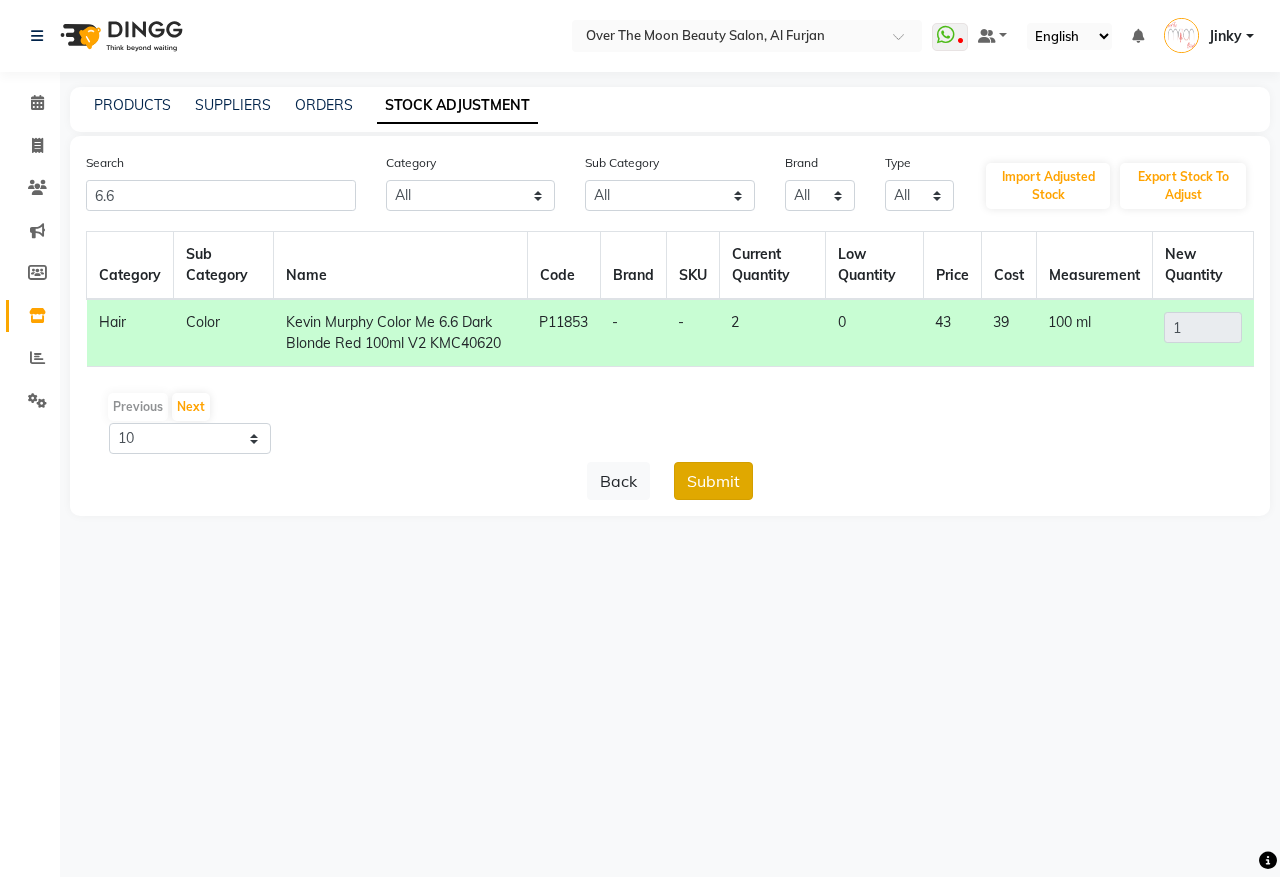 click on "Submit" 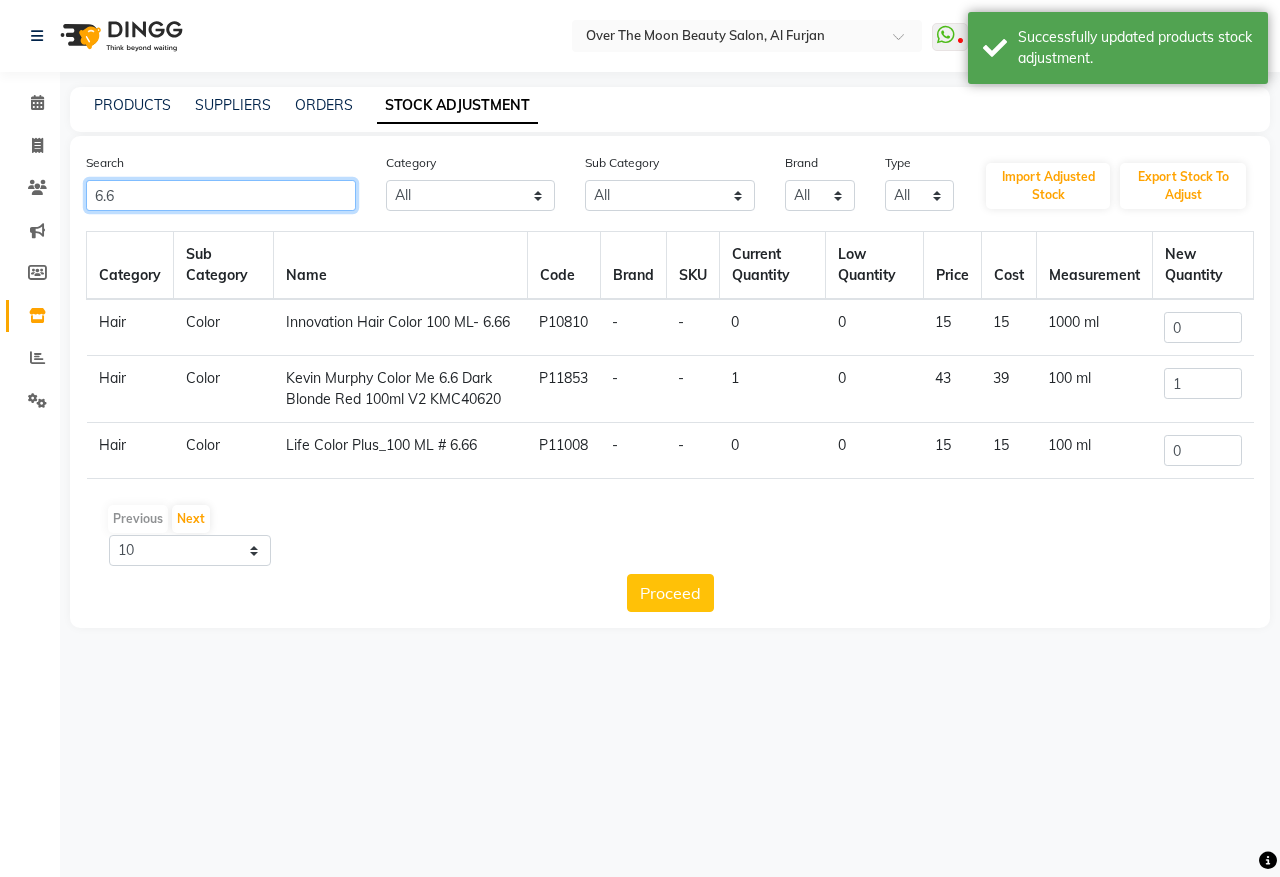 drag, startPoint x: 120, startPoint y: 186, endPoint x: 0, endPoint y: 243, distance: 132.84953 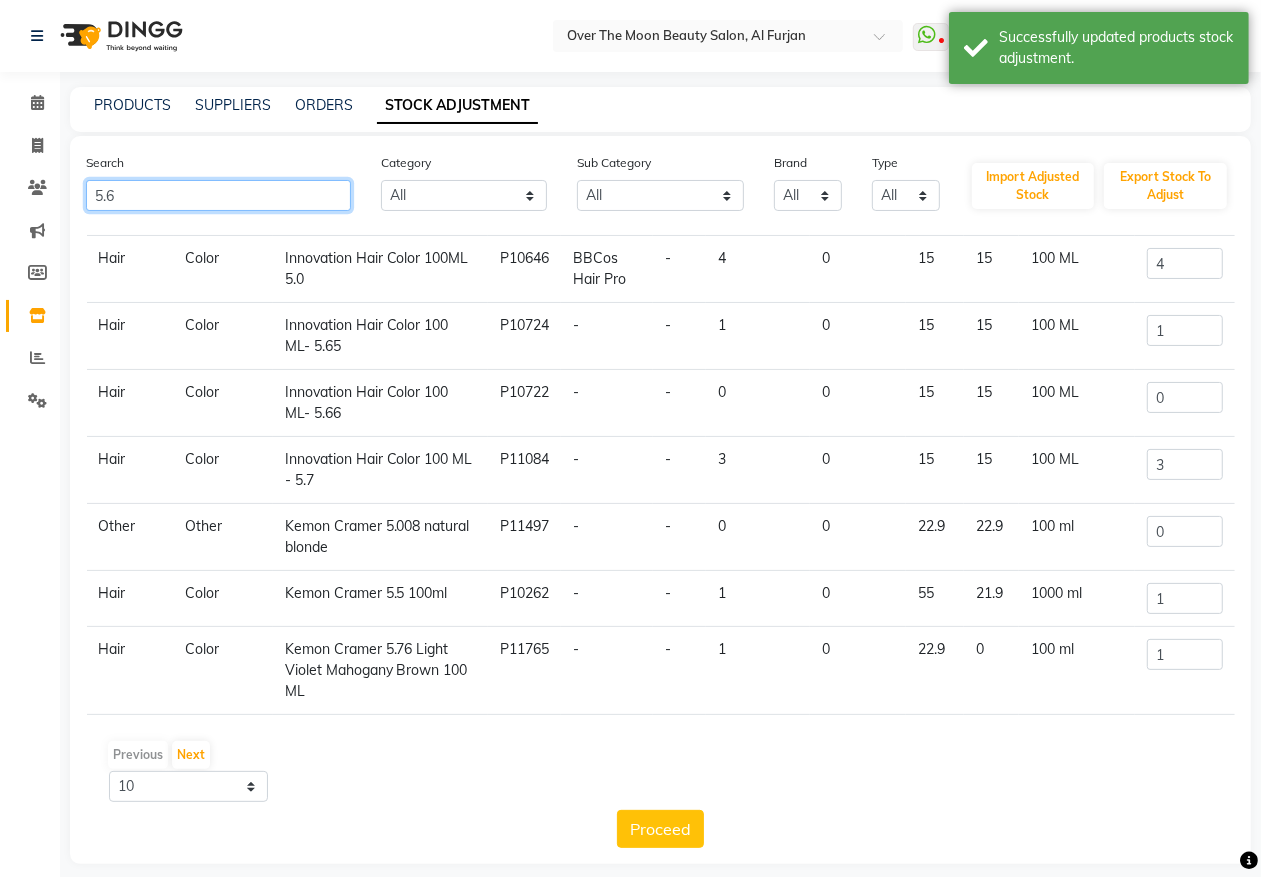 scroll, scrollTop: 256, scrollLeft: 0, axis: vertical 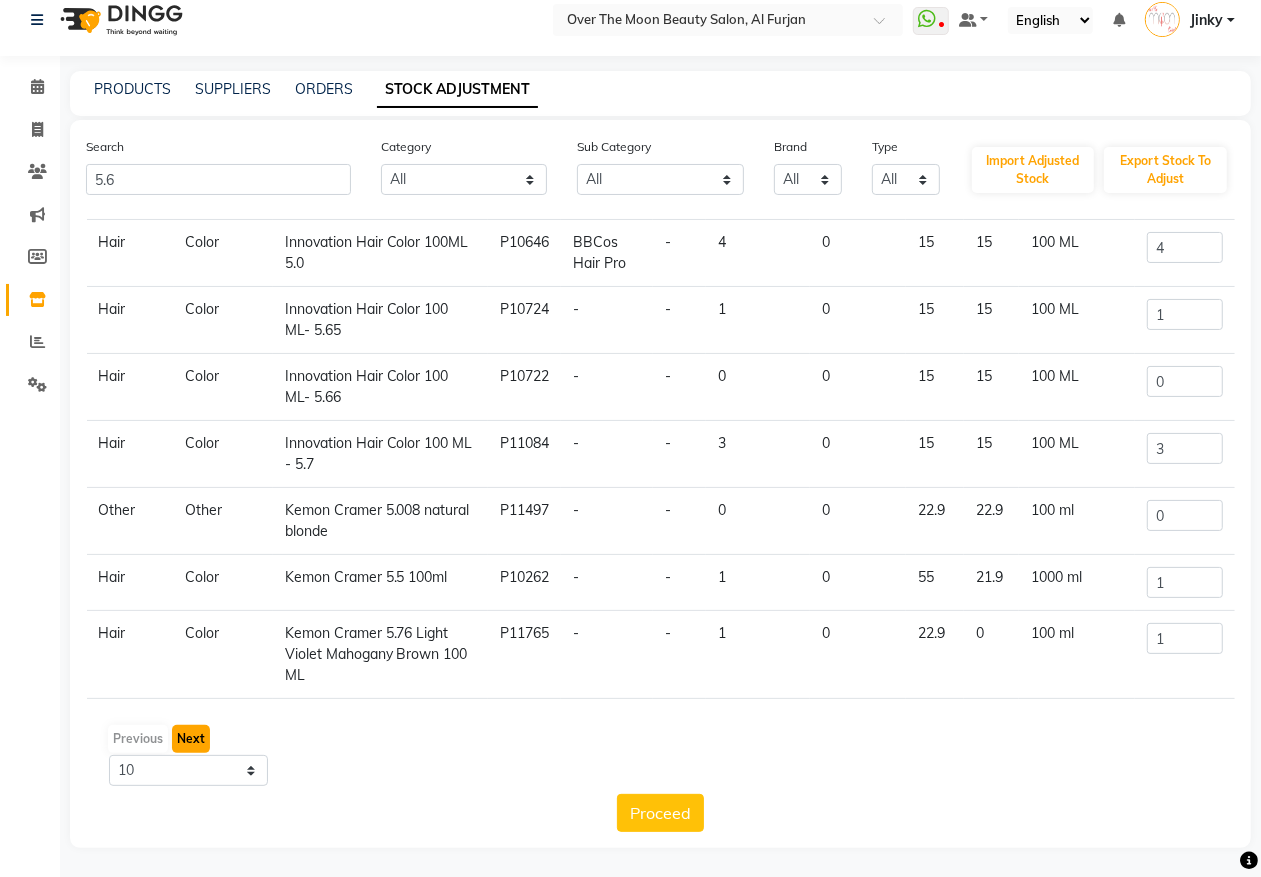 click on "Next" 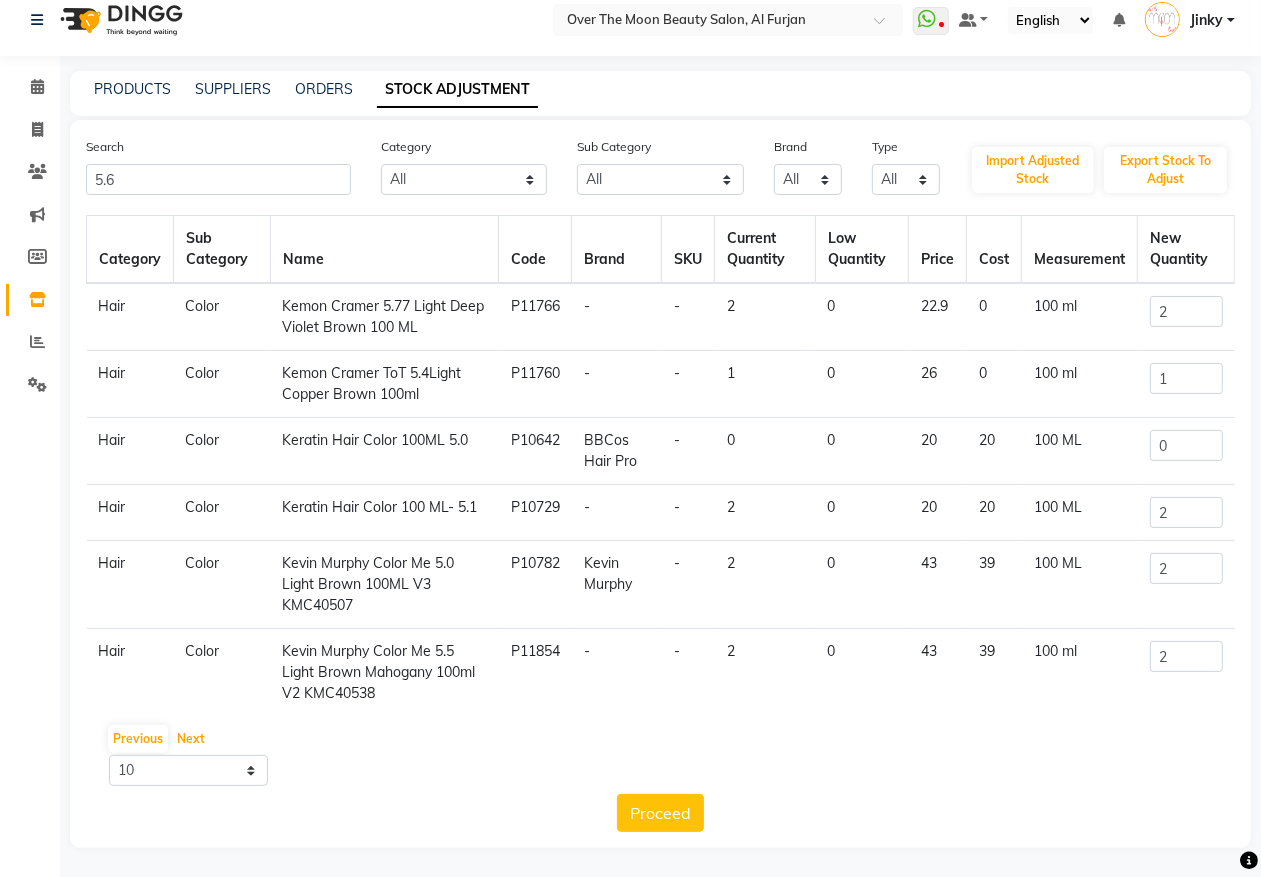 scroll, scrollTop: 208, scrollLeft: 0, axis: vertical 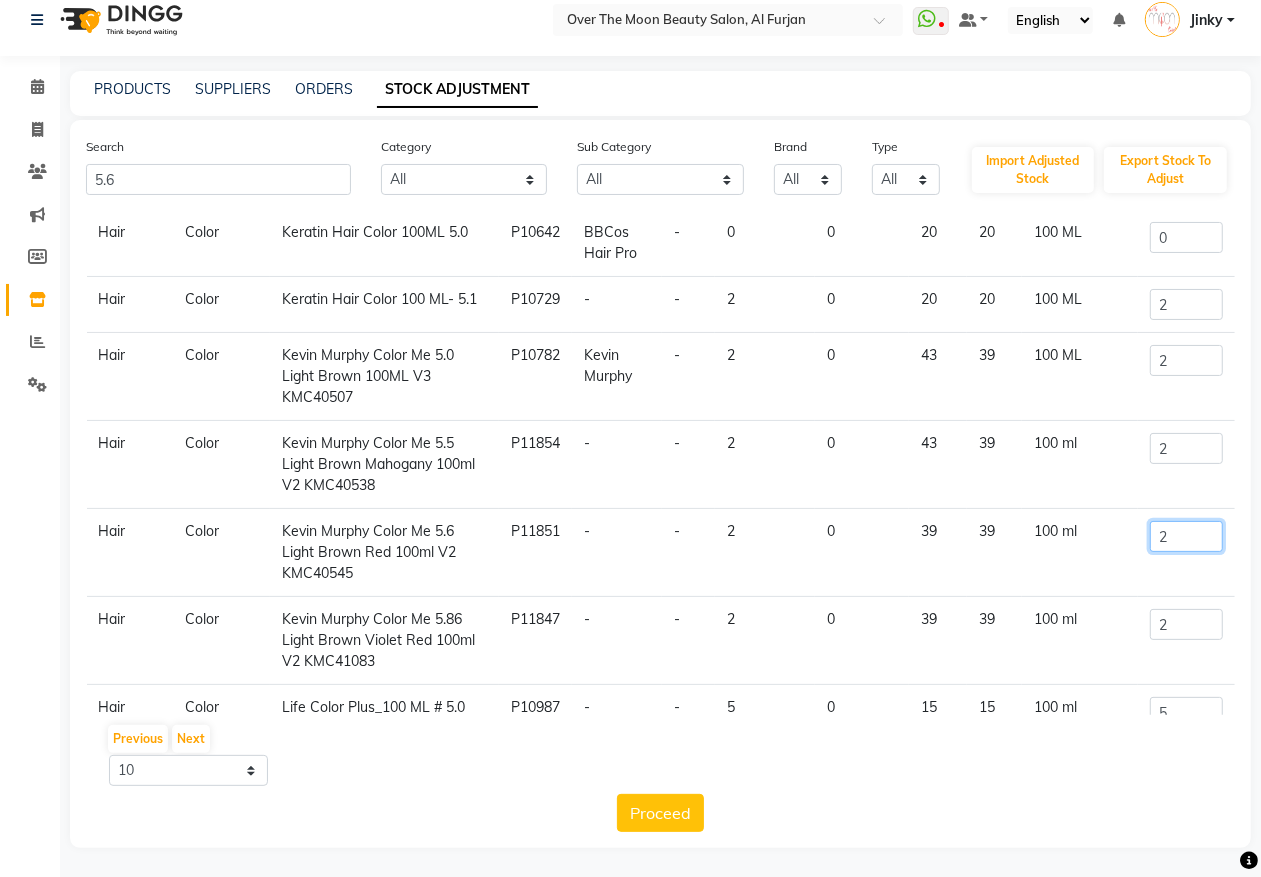 drag, startPoint x: 1173, startPoint y: 532, endPoint x: 1046, endPoint y: 592, distance: 140.45996 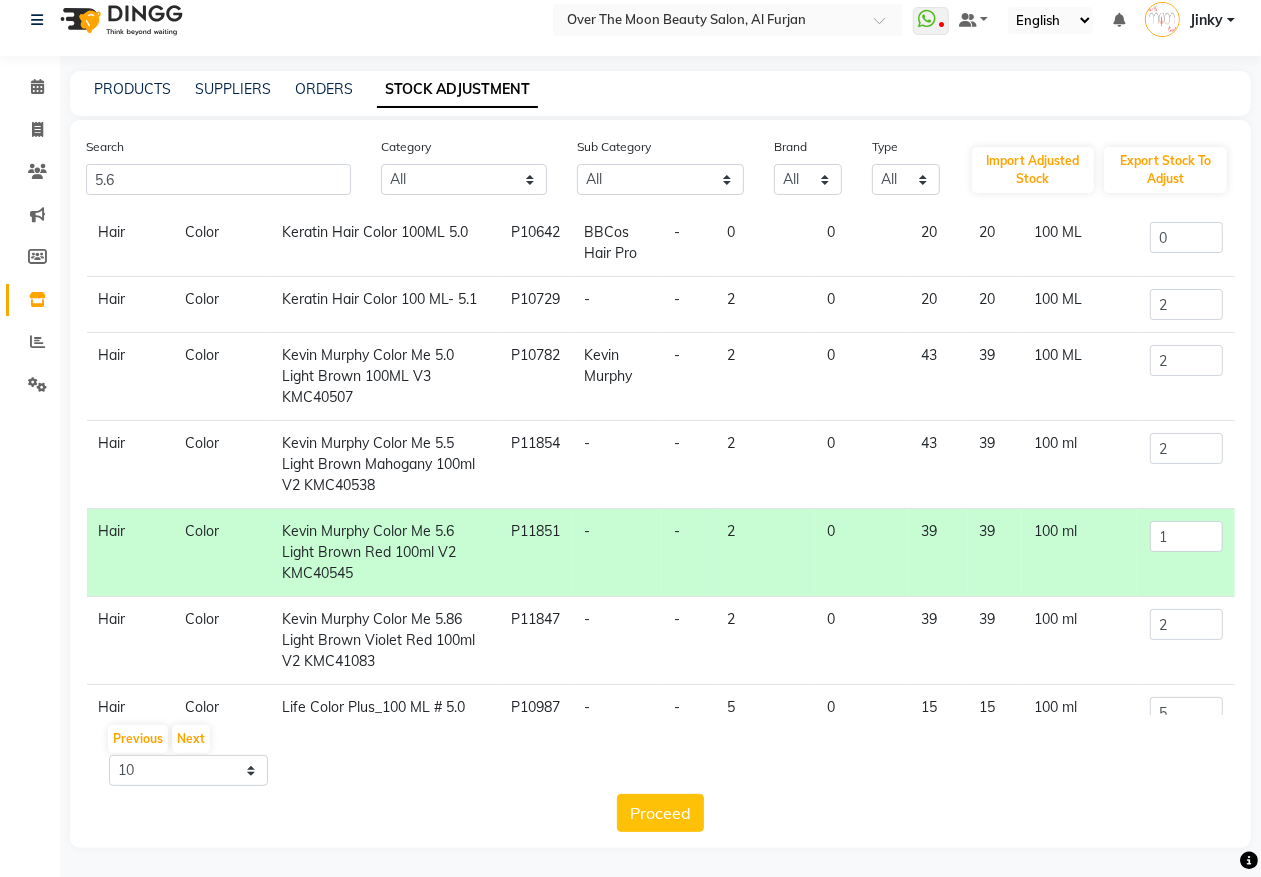 drag, startPoint x: 678, startPoint y: 812, endPoint x: 672, endPoint y: 793, distance: 19.924858 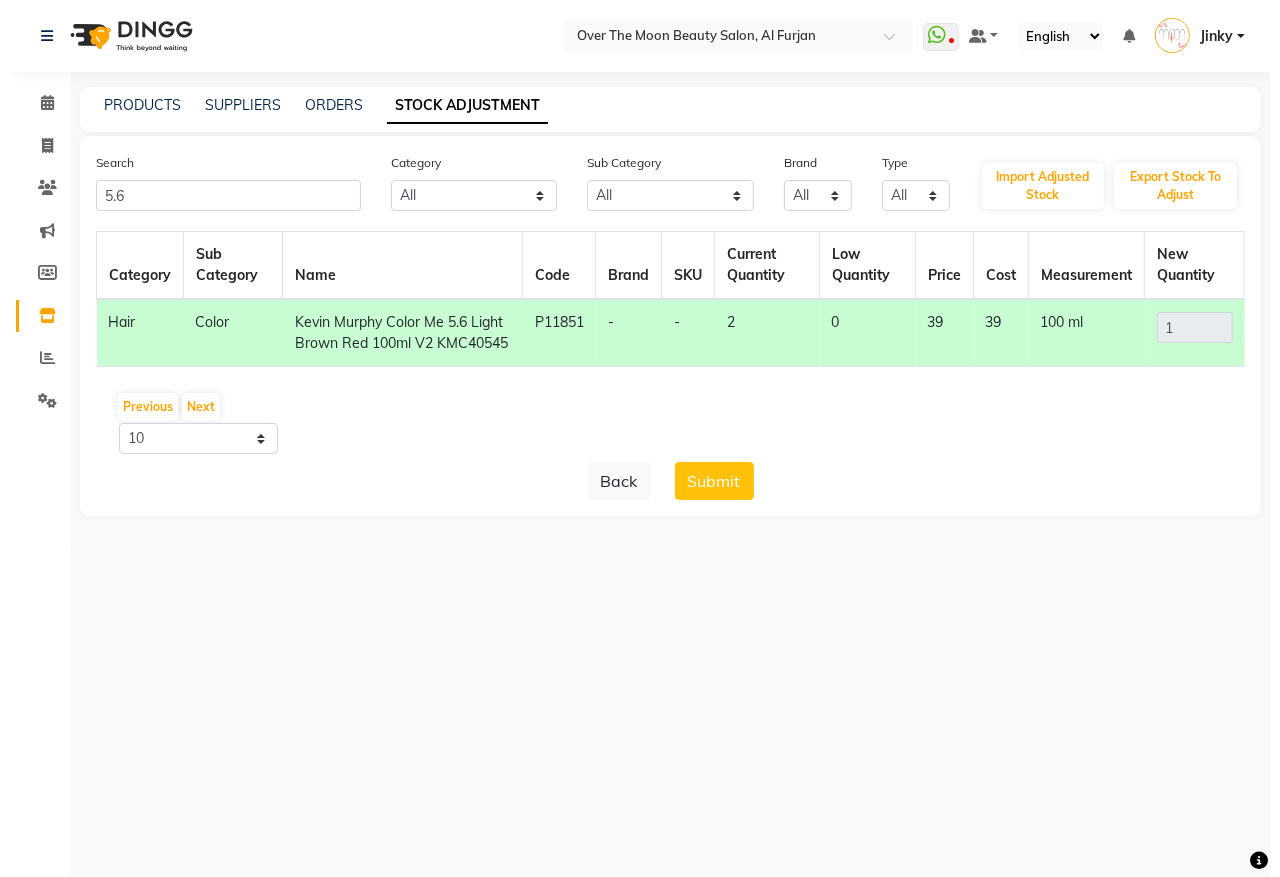 scroll, scrollTop: 0, scrollLeft: 0, axis: both 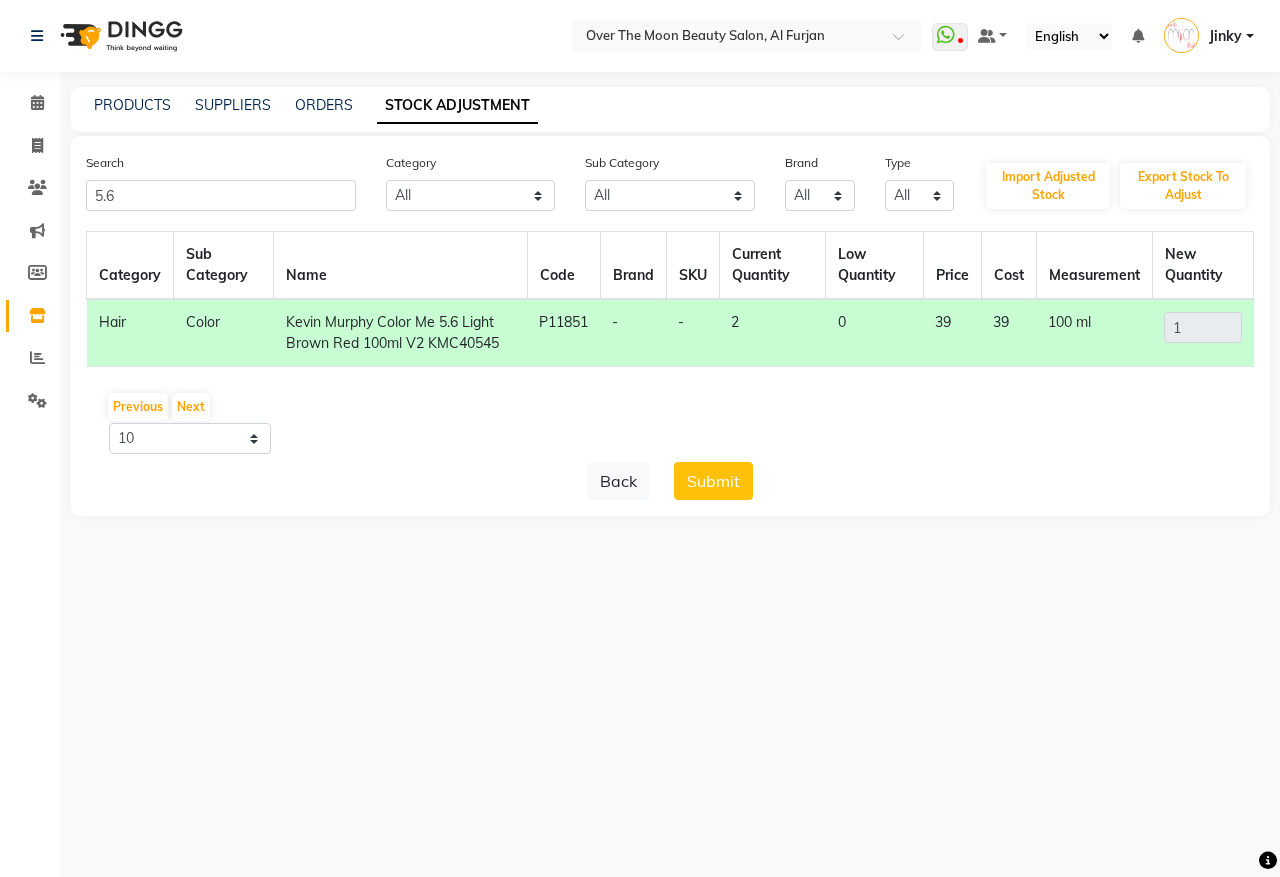 click on "Submit" 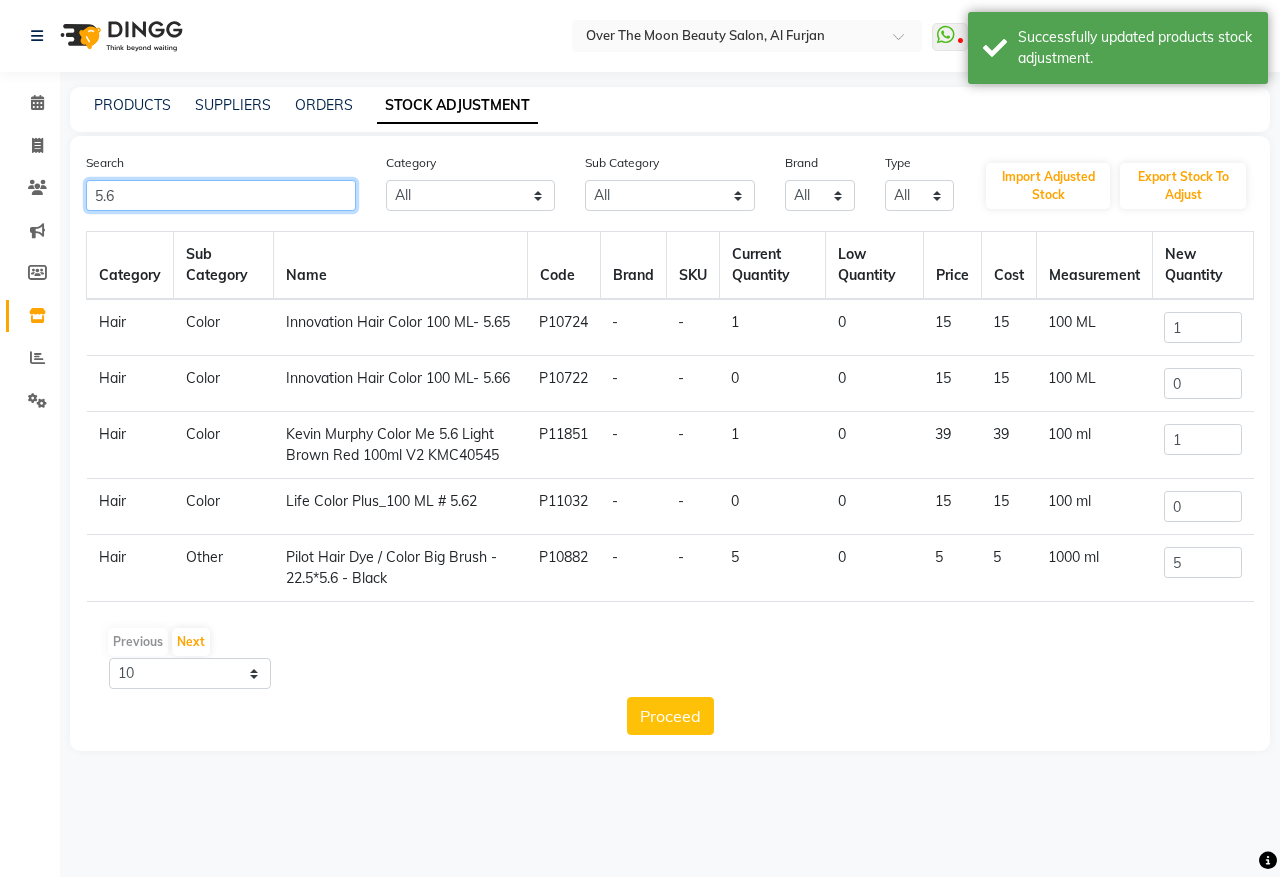 drag, startPoint x: 142, startPoint y: 198, endPoint x: 0, endPoint y: 193, distance: 142.088 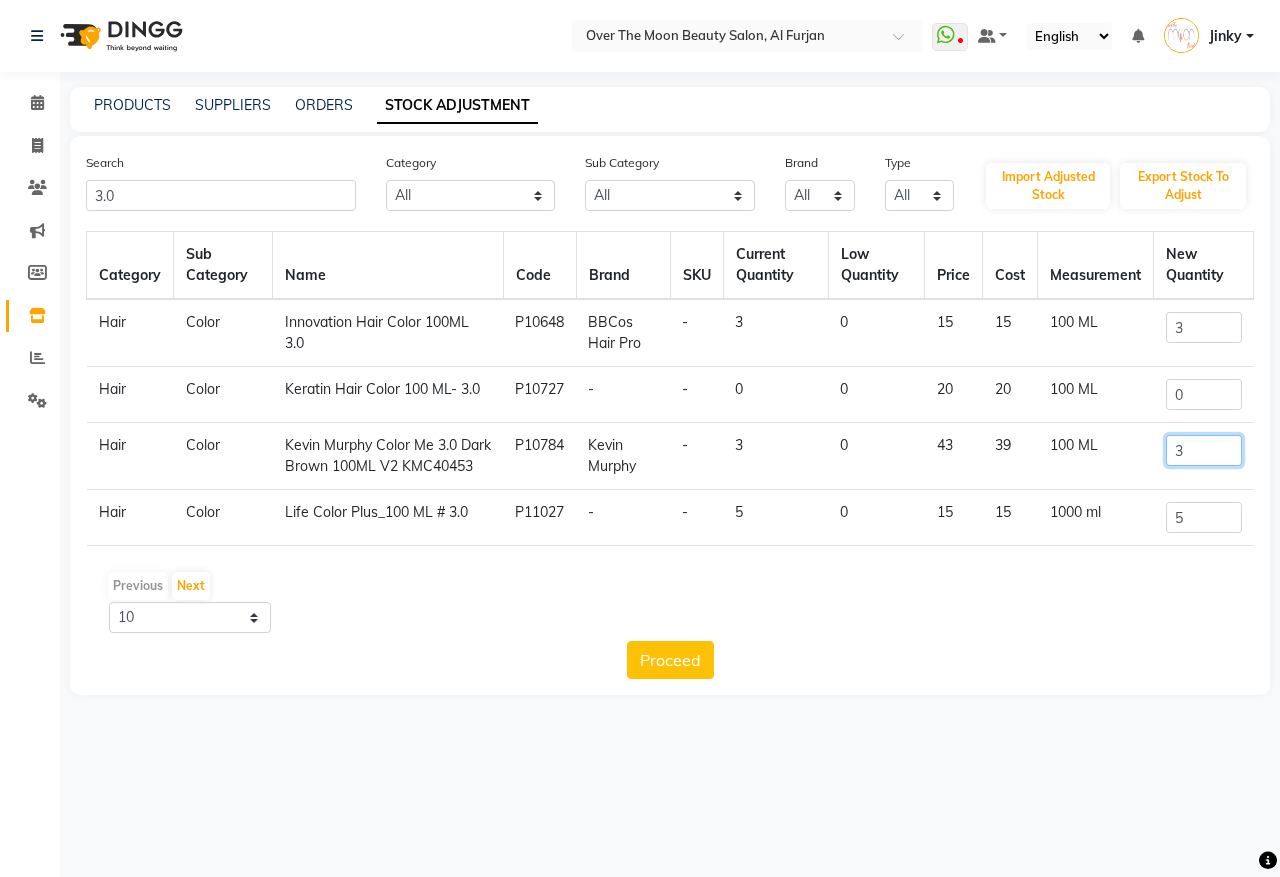 drag, startPoint x: 1180, startPoint y: 458, endPoint x: 1148, endPoint y: 485, distance: 41.868843 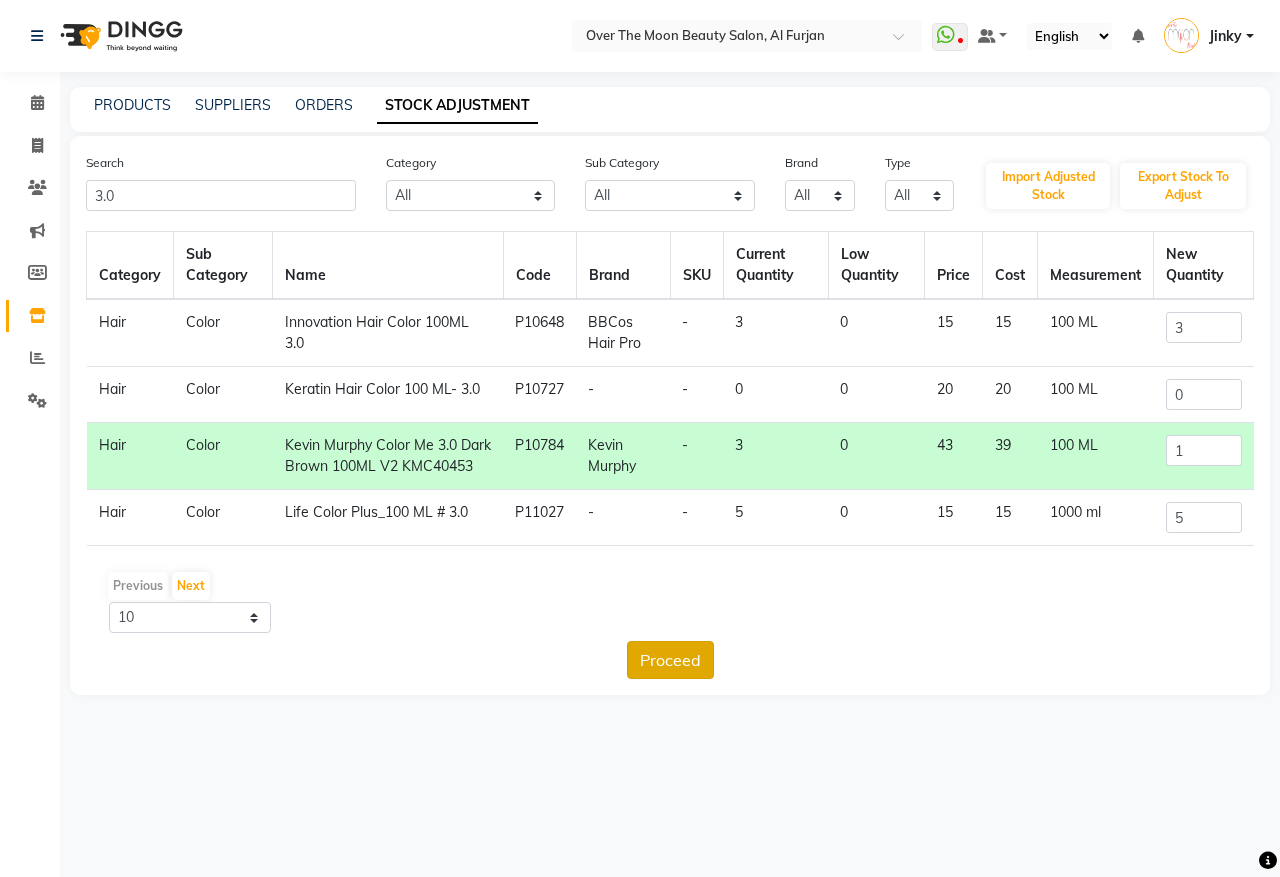 click on "Proceed" 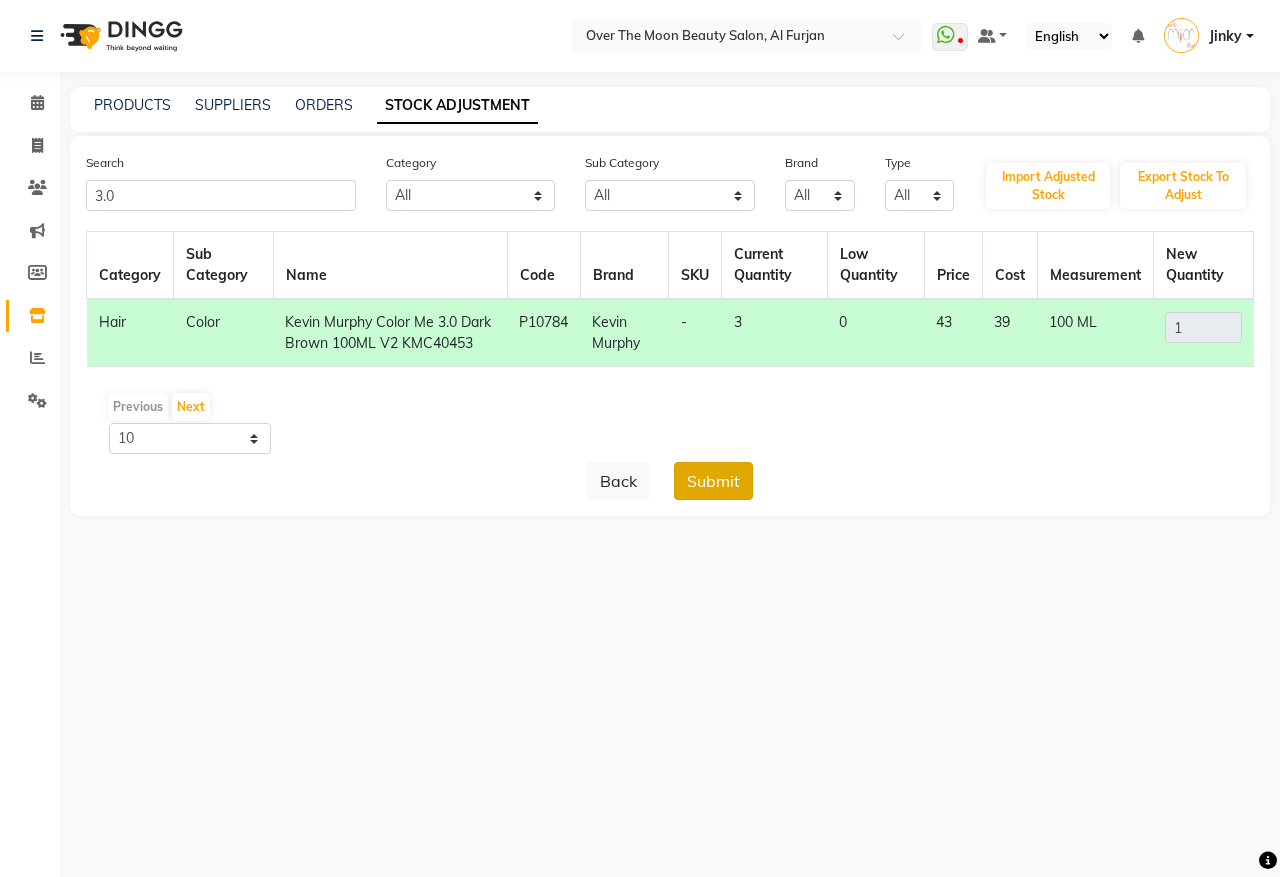 click on "Submit" 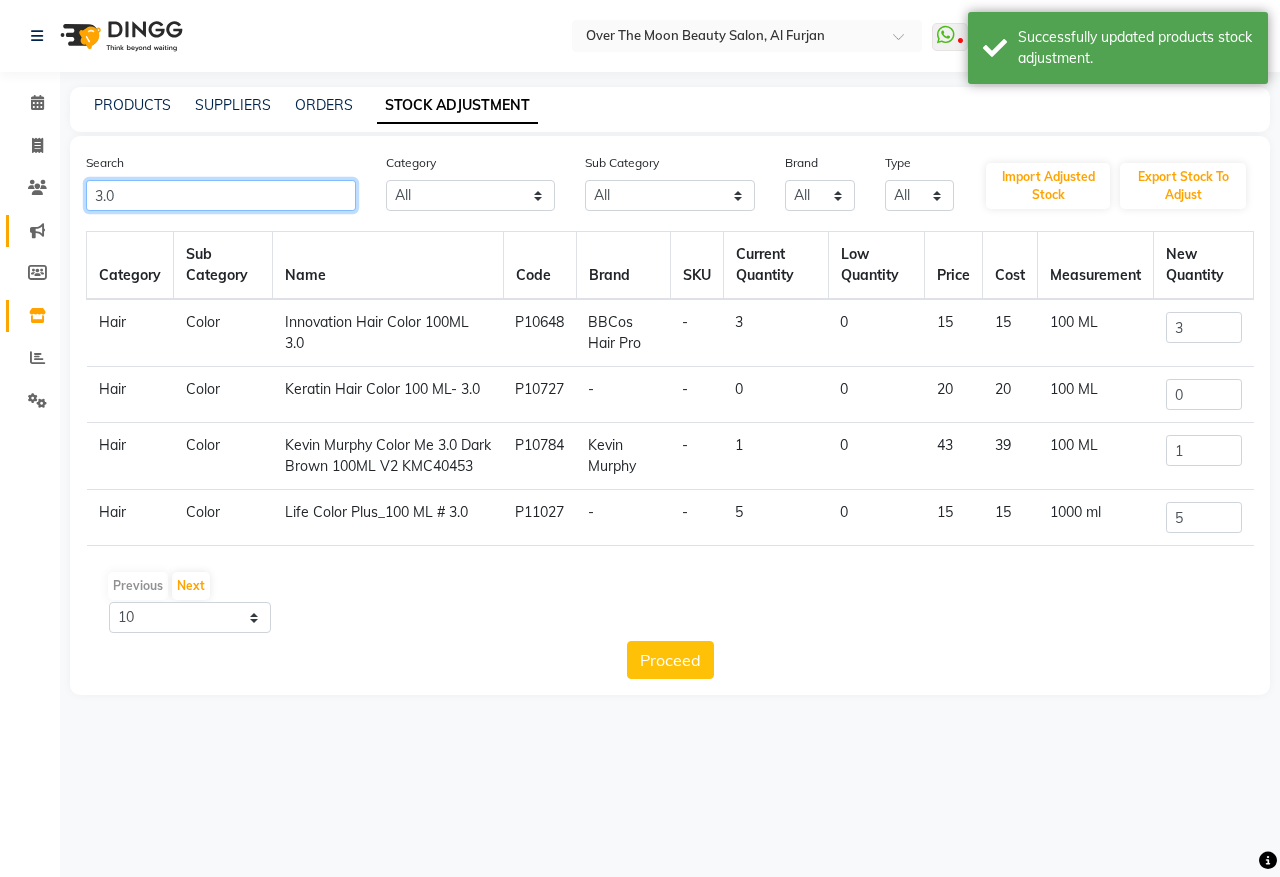 drag, startPoint x: 131, startPoint y: 190, endPoint x: 23, endPoint y: 216, distance: 111.085556 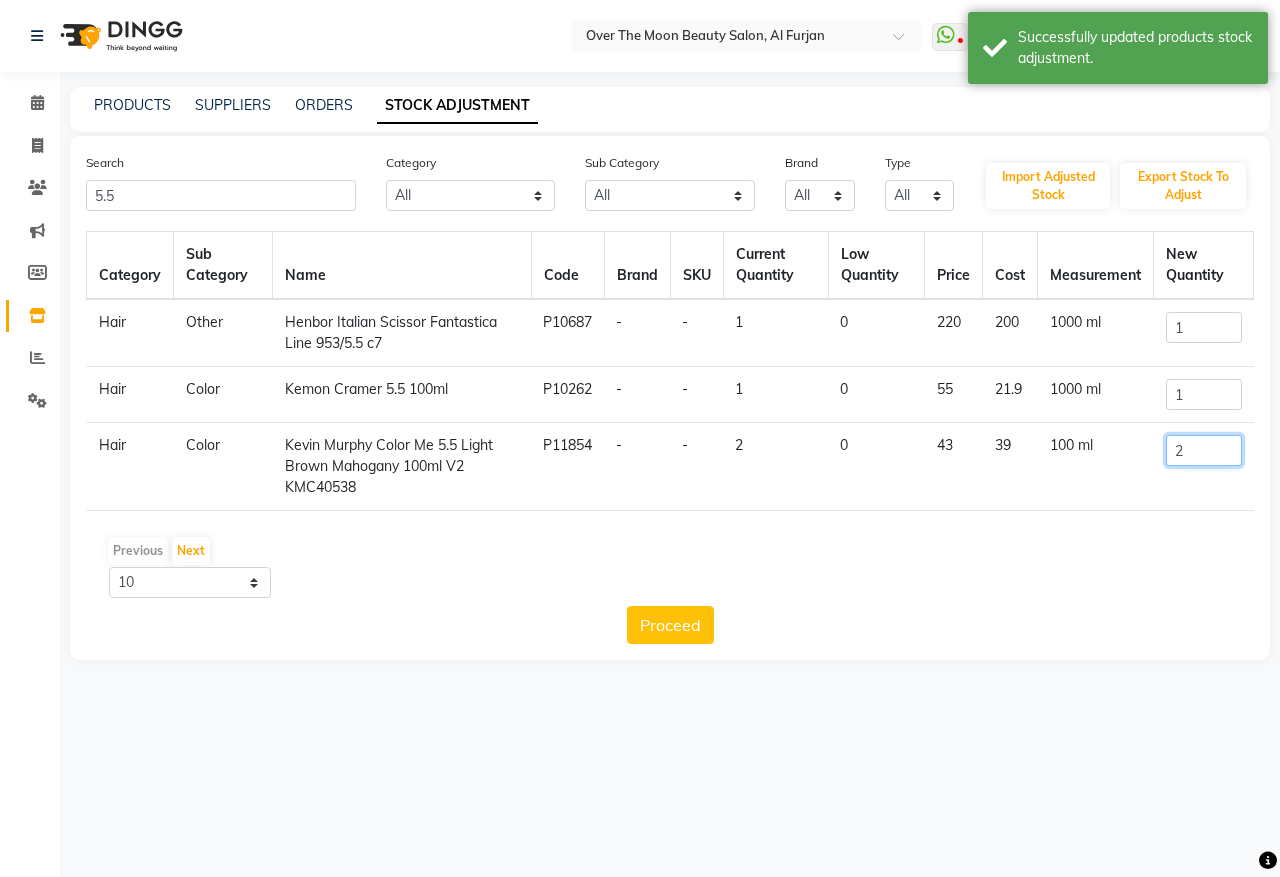 drag, startPoint x: 1192, startPoint y: 461, endPoint x: 1131, endPoint y: 497, distance: 70.83079 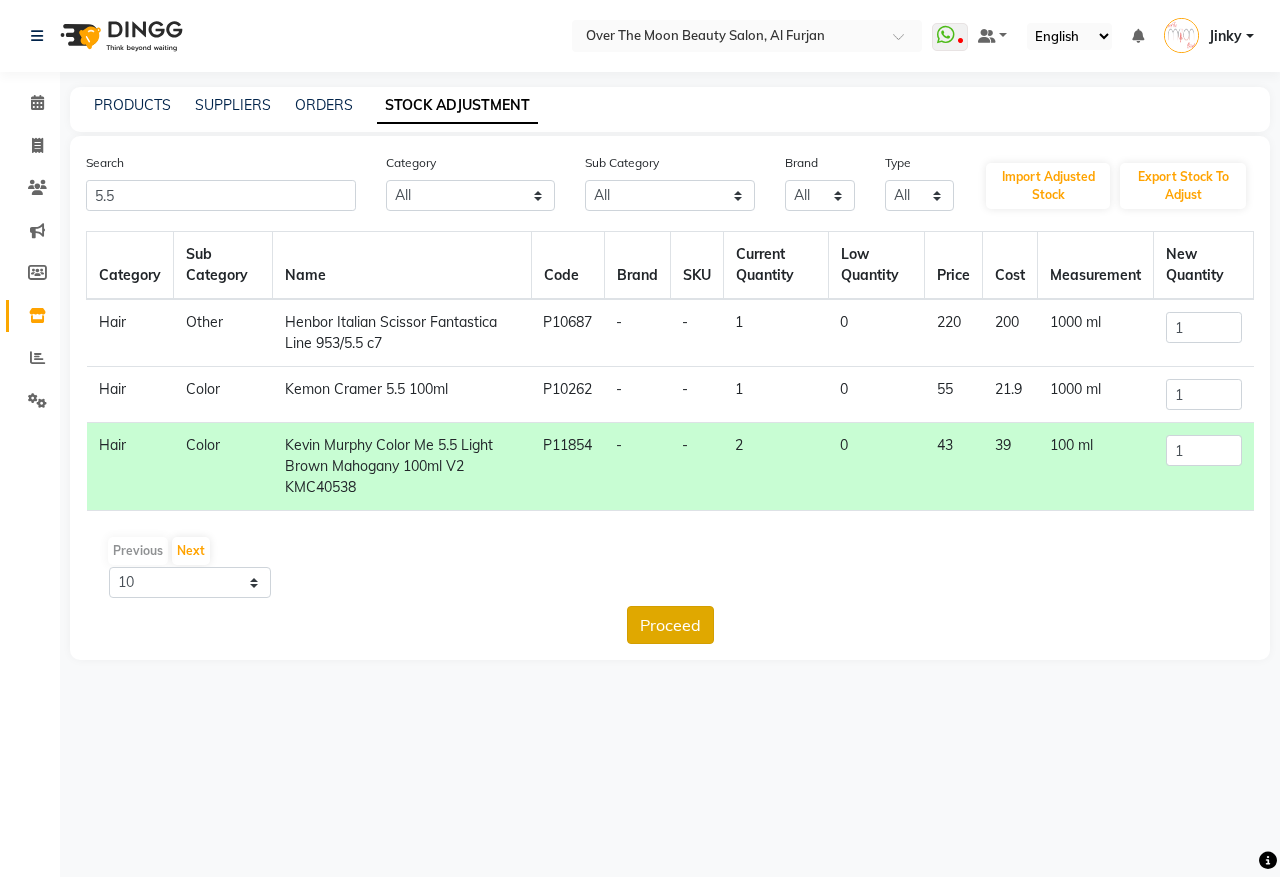 click on "Proceed" 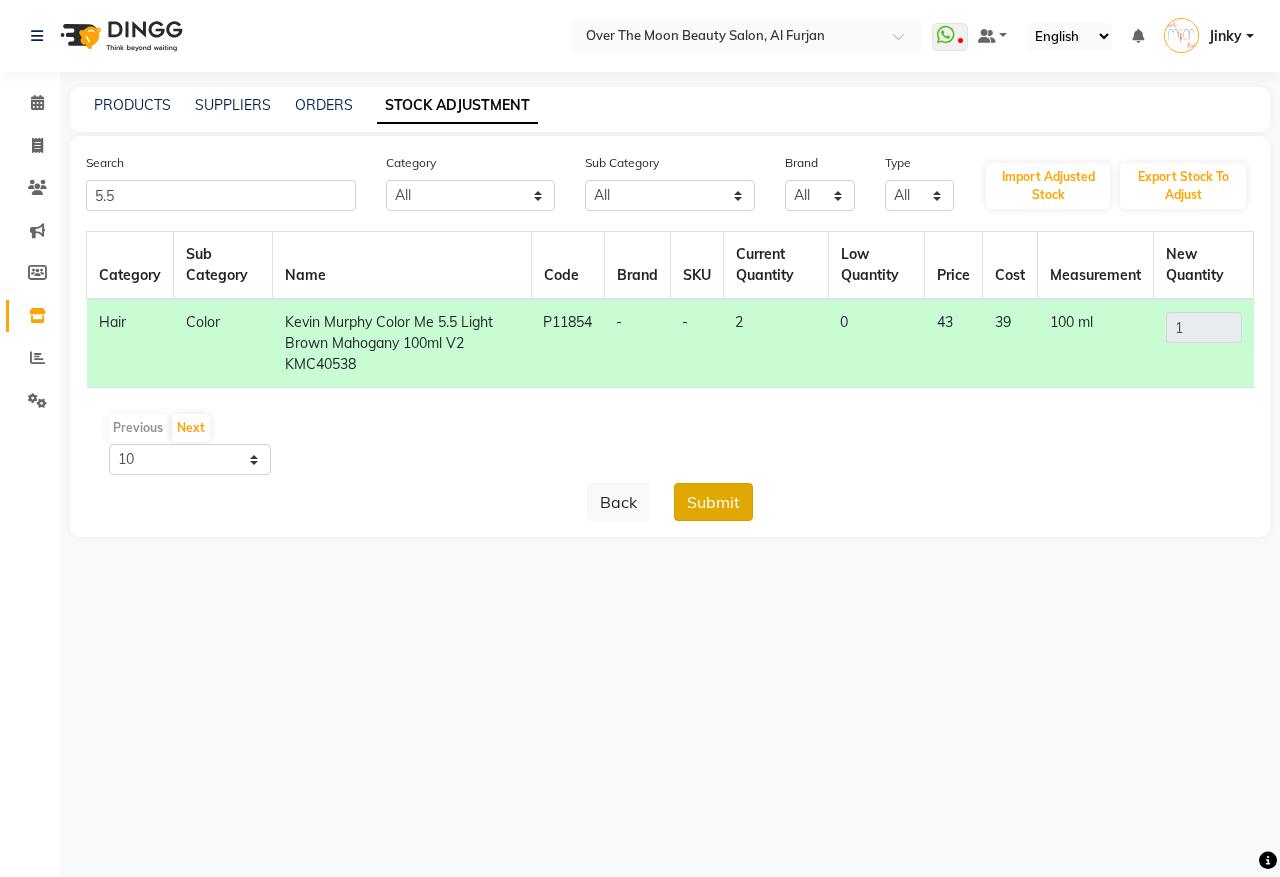 click on "Submit" 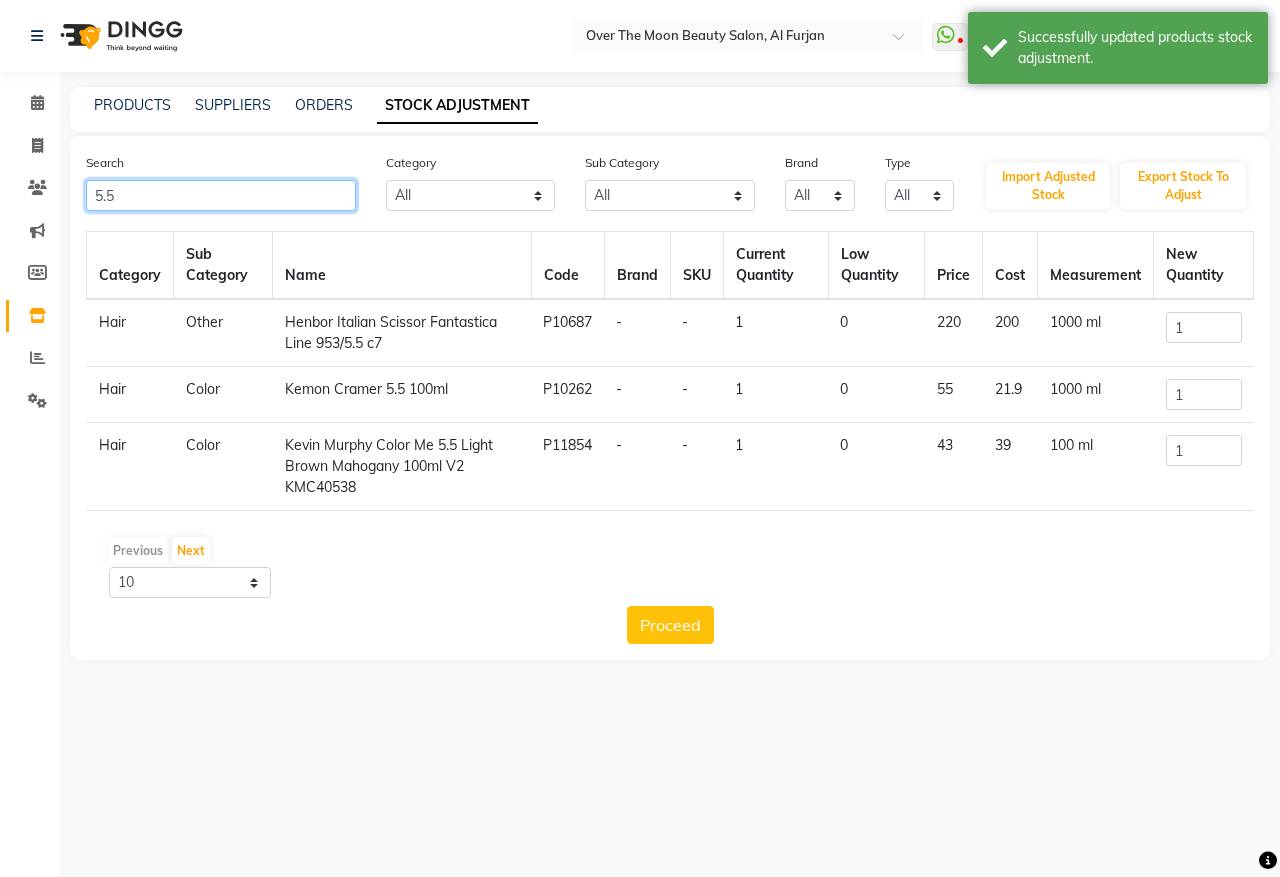 drag, startPoint x: 118, startPoint y: 196, endPoint x: 0, endPoint y: 183, distance: 118.71394 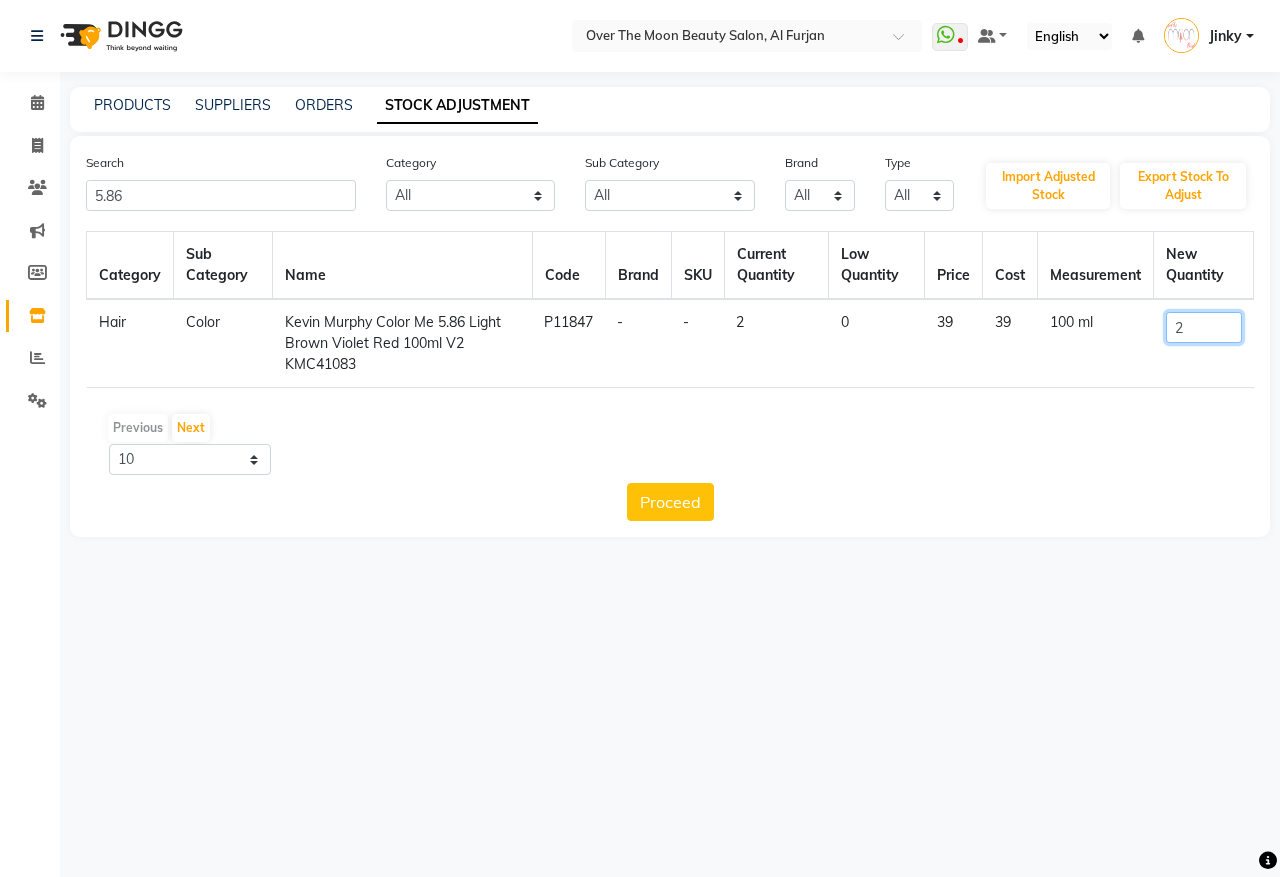 drag, startPoint x: 1198, startPoint y: 323, endPoint x: 1103, endPoint y: 378, distance: 109.77249 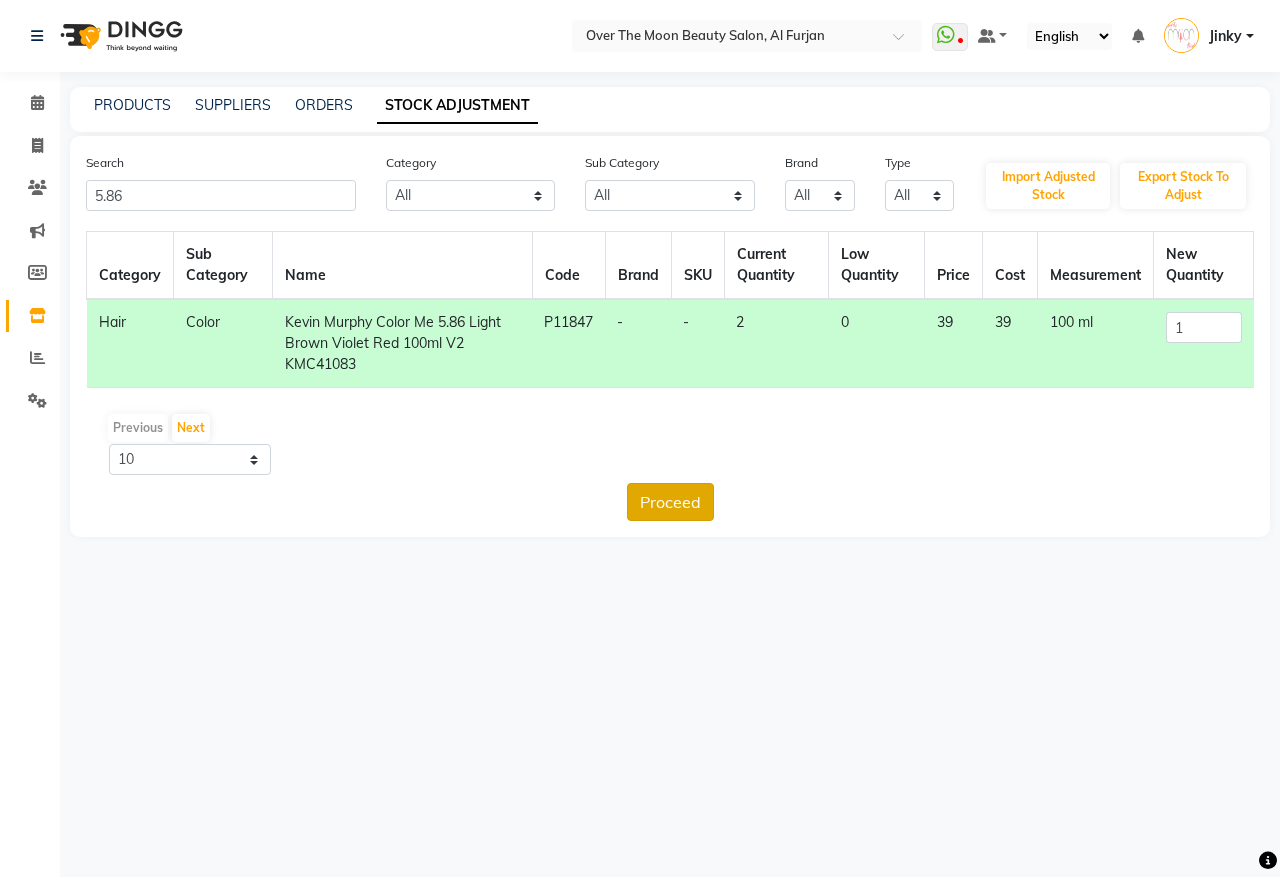 click on "Proceed" 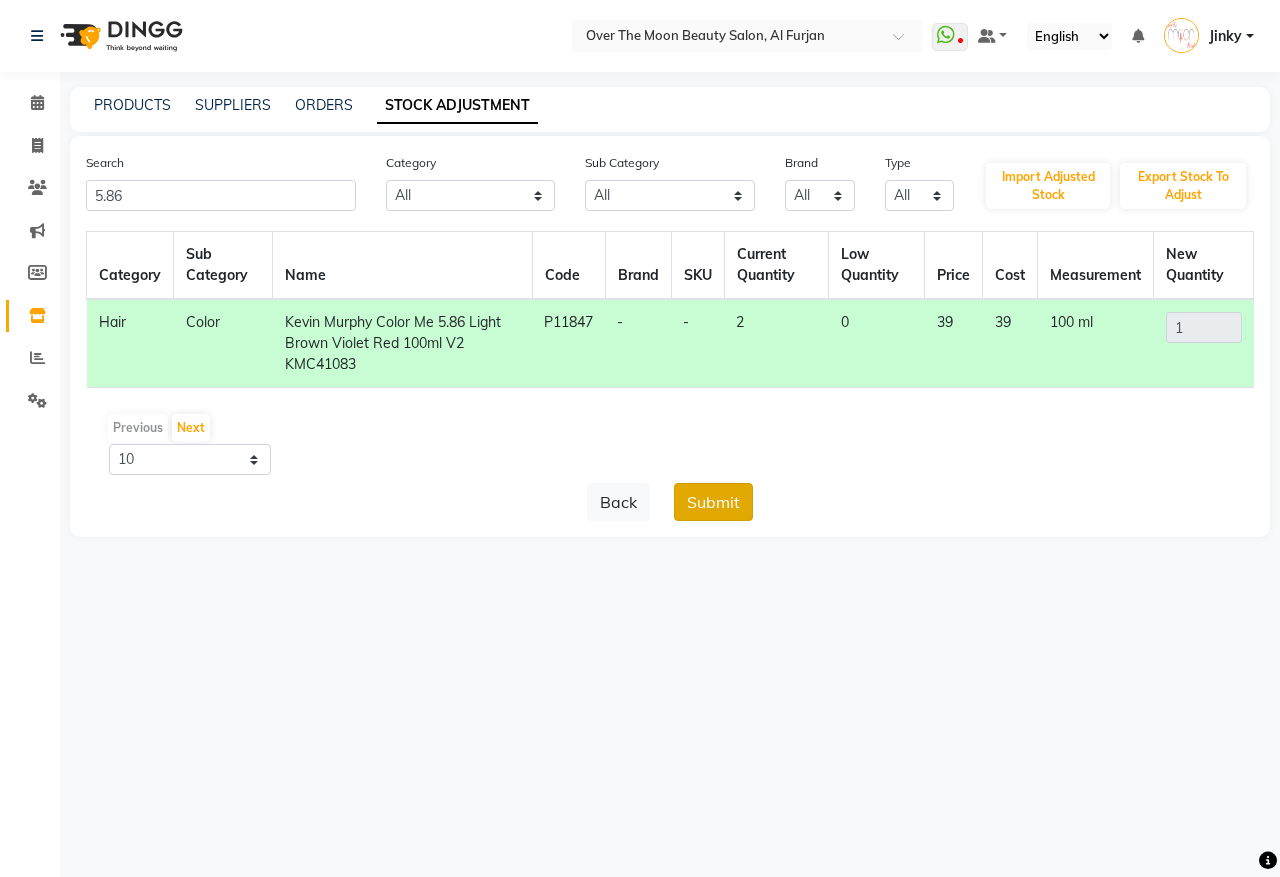click on "Submit" 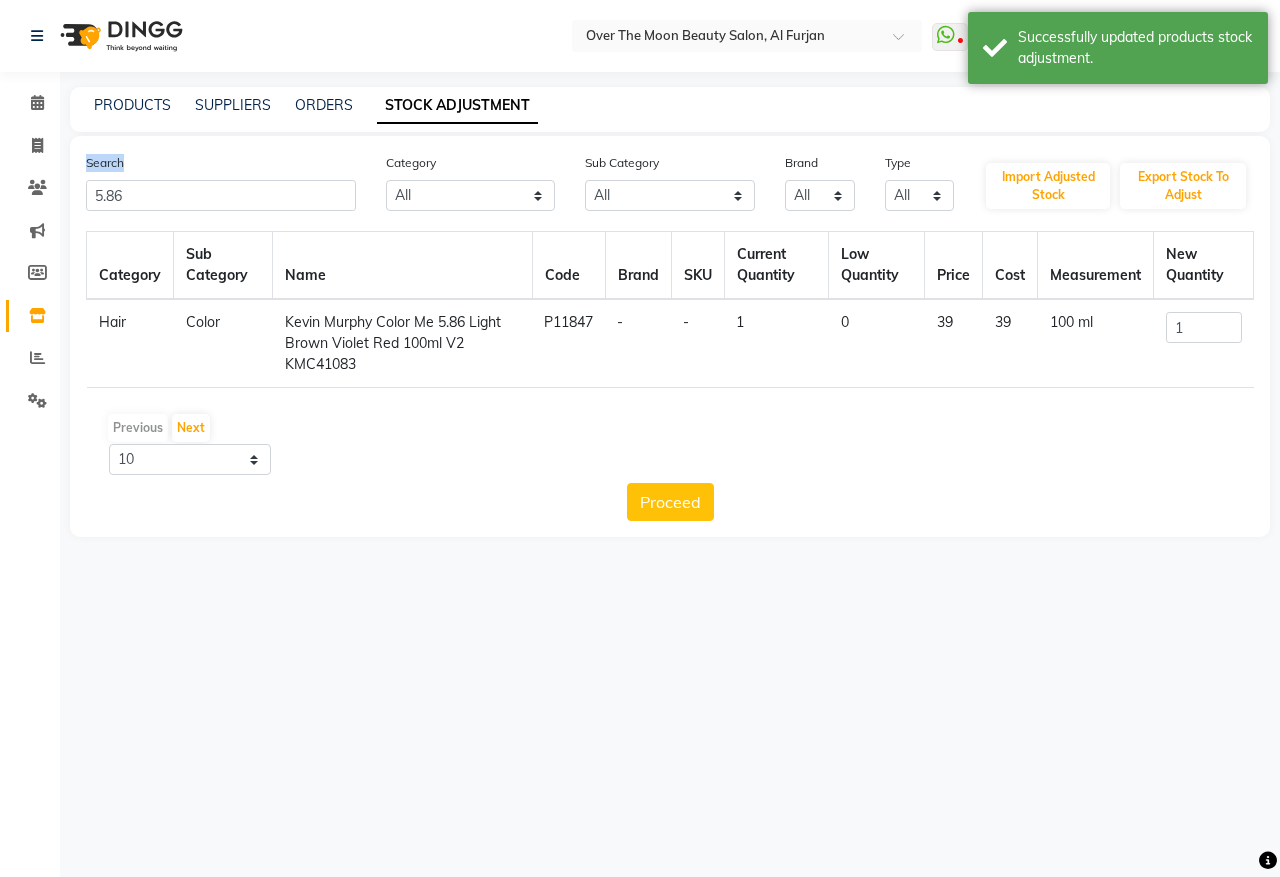 drag, startPoint x: 155, startPoint y: 176, endPoint x: 98, endPoint y: 210, distance: 66.37017 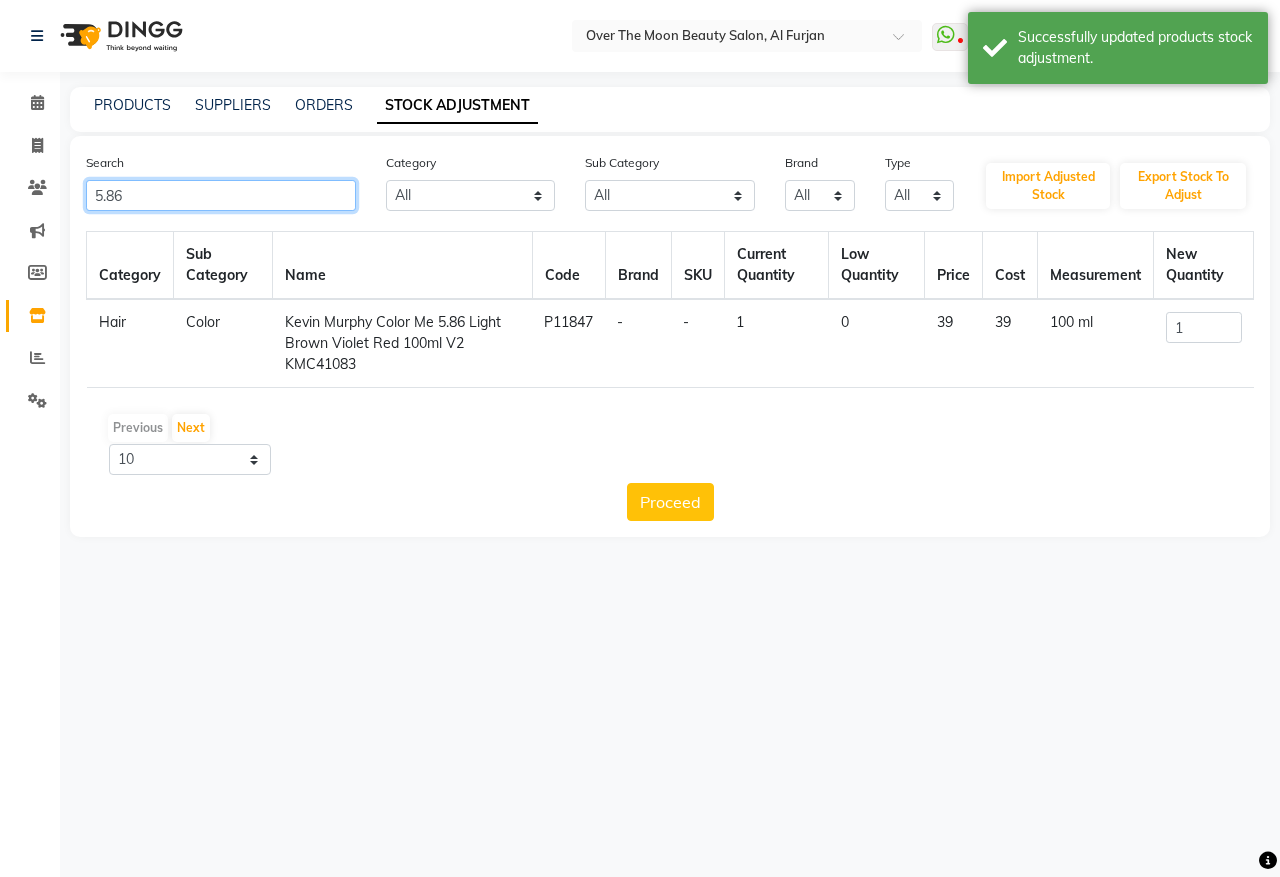 drag, startPoint x: 130, startPoint y: 202, endPoint x: 17, endPoint y: 205, distance: 113.03982 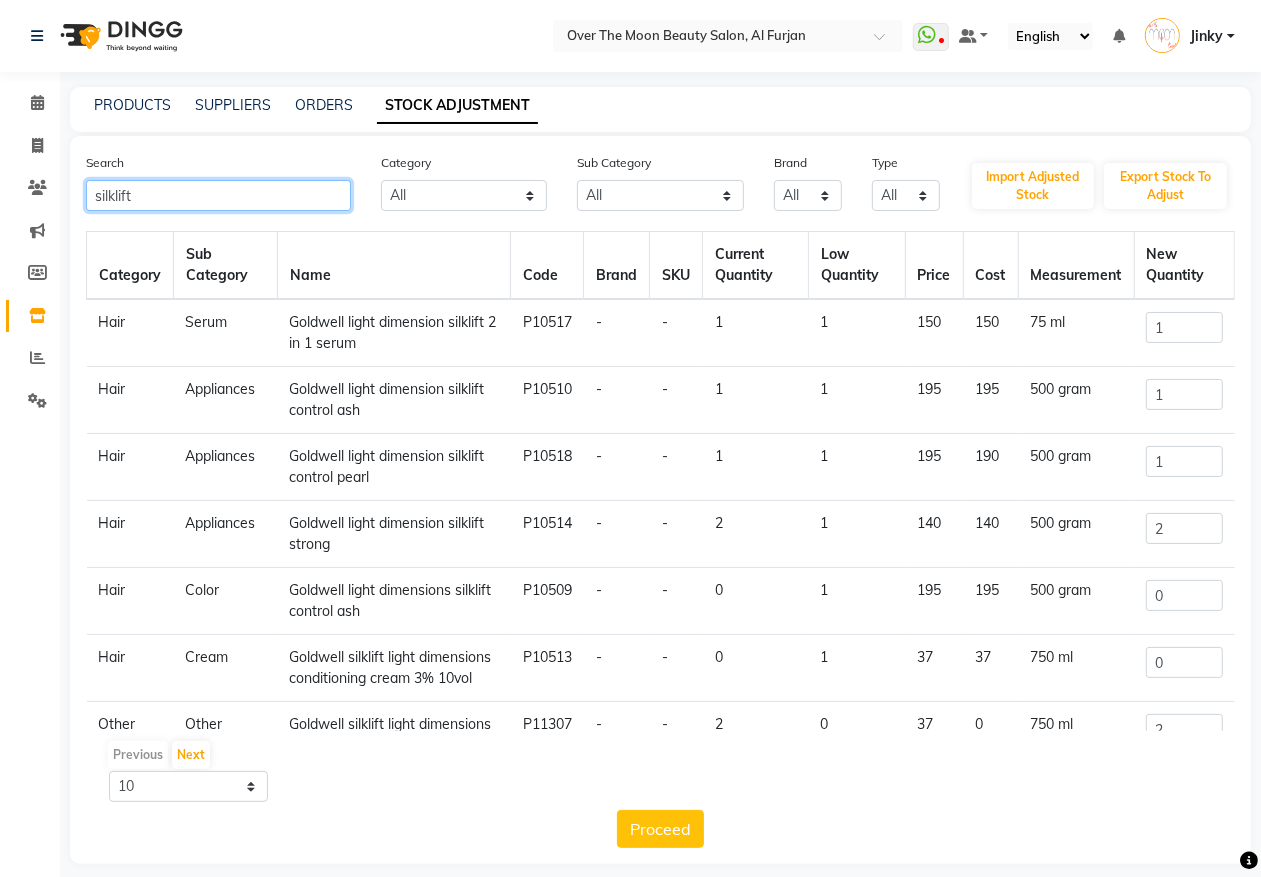 scroll, scrollTop: 185, scrollLeft: 0, axis: vertical 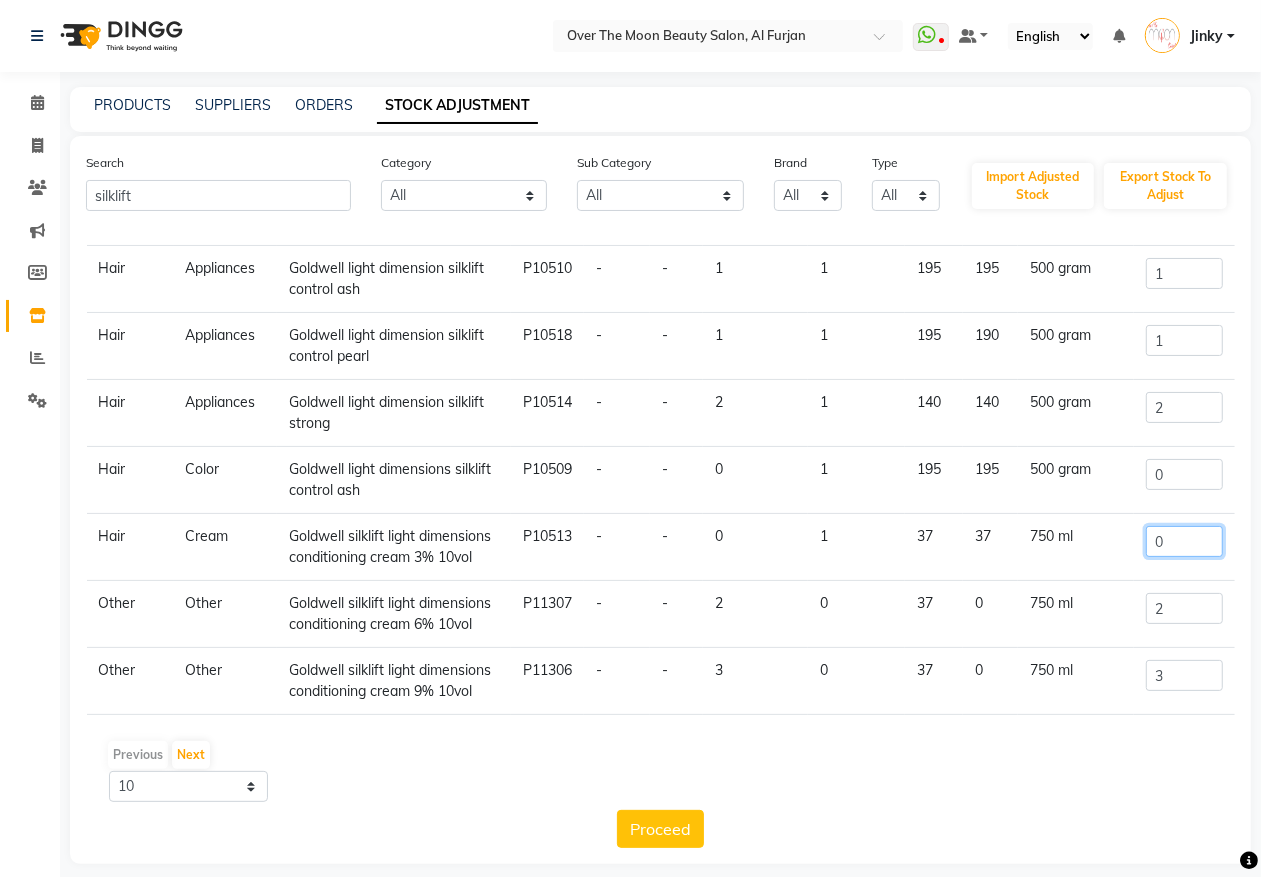 drag, startPoint x: 1157, startPoint y: 477, endPoint x: 1095, endPoint y: 501, distance: 66.48308 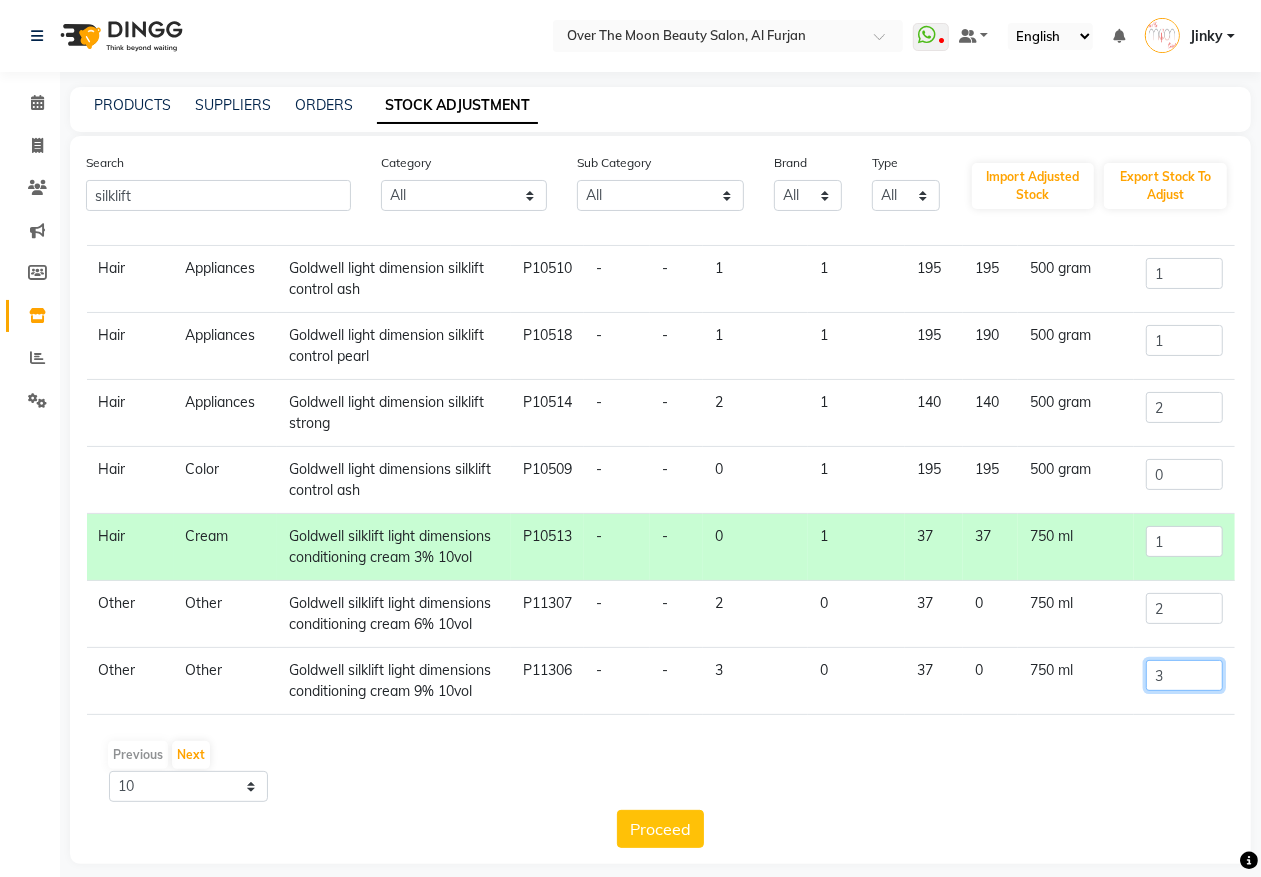 drag, startPoint x: 1157, startPoint y: 652, endPoint x: 1067, endPoint y: 676, distance: 93.14505 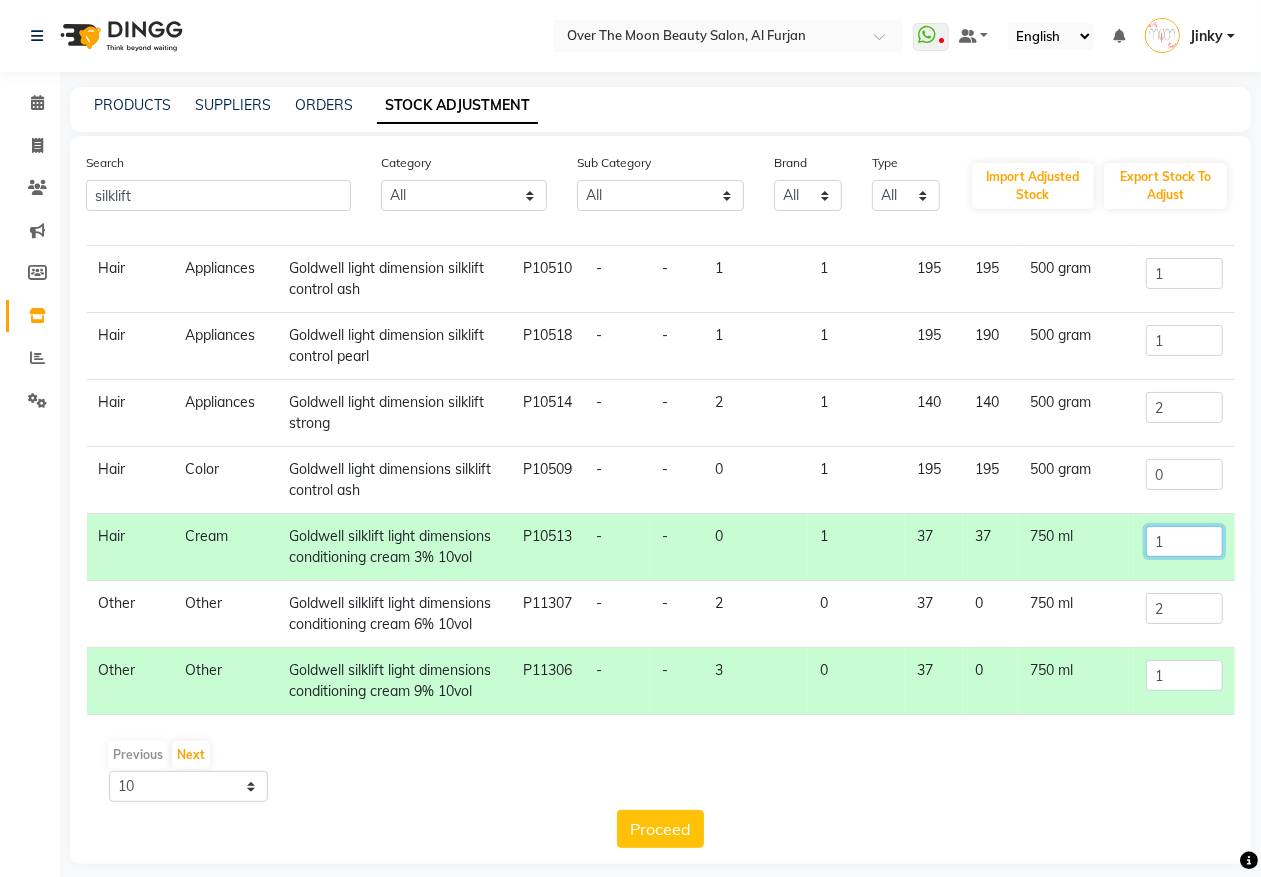 drag, startPoint x: 1153, startPoint y: 475, endPoint x: 1100, endPoint y: 493, distance: 55.97321 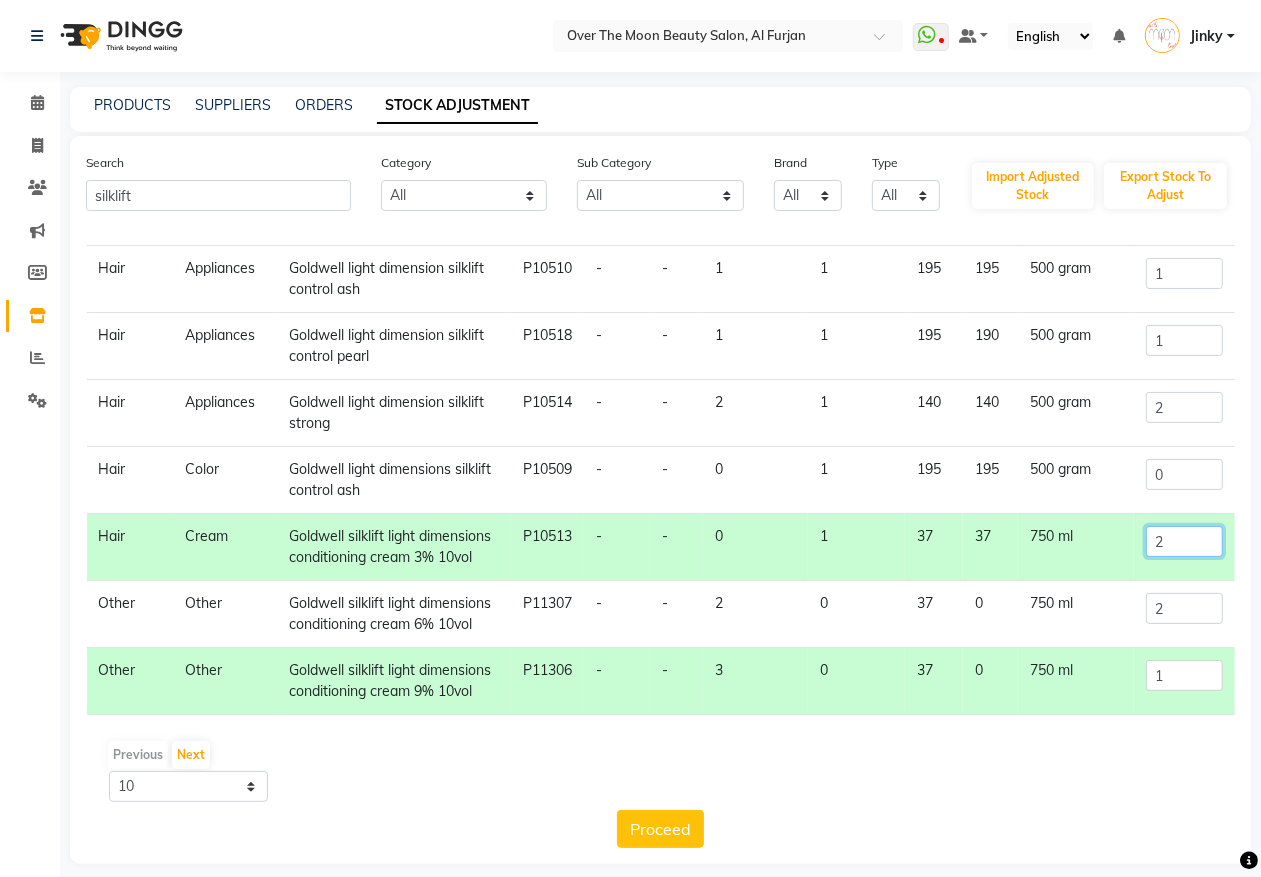 scroll, scrollTop: 16, scrollLeft: 0, axis: vertical 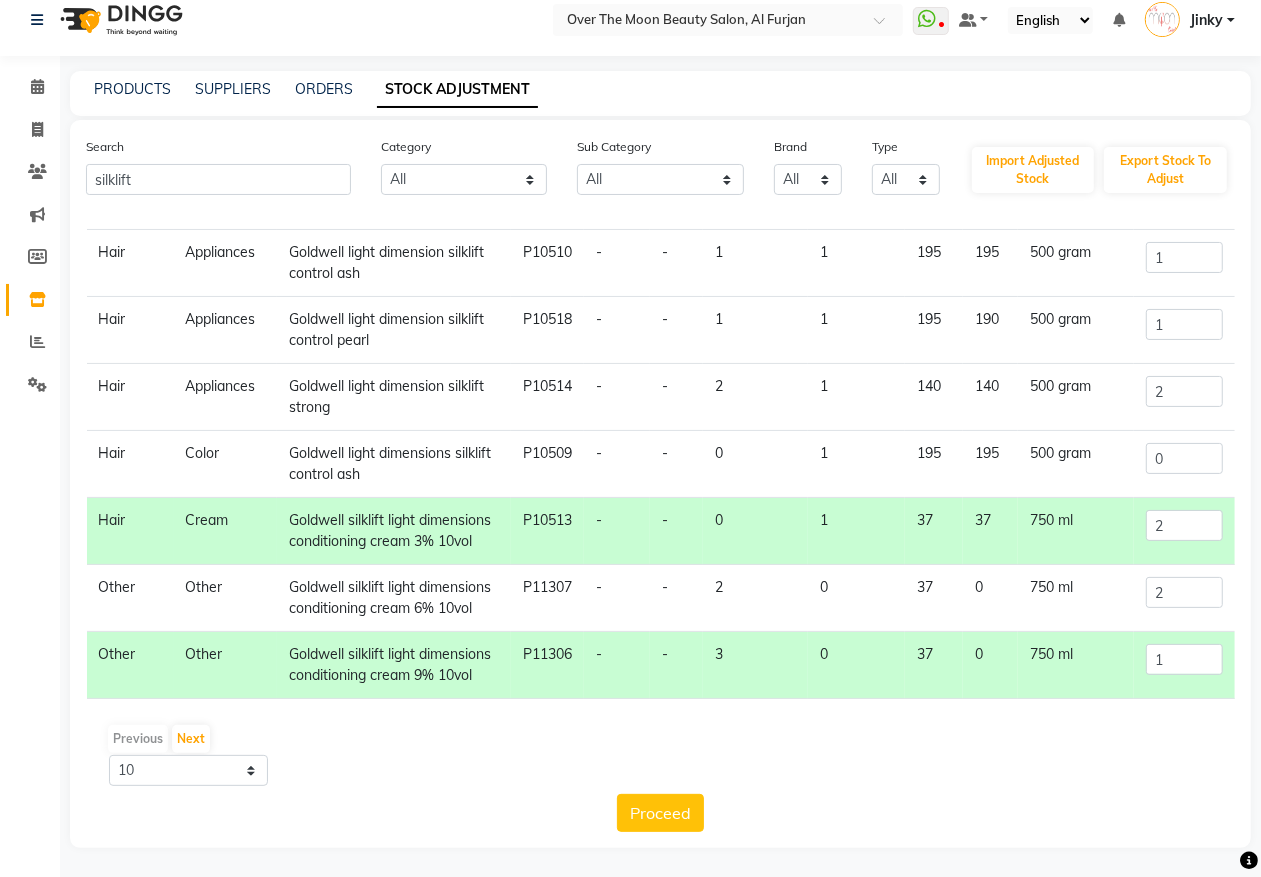 drag, startPoint x: 645, startPoint y: 818, endPoint x: 643, endPoint y: 803, distance: 15.132746 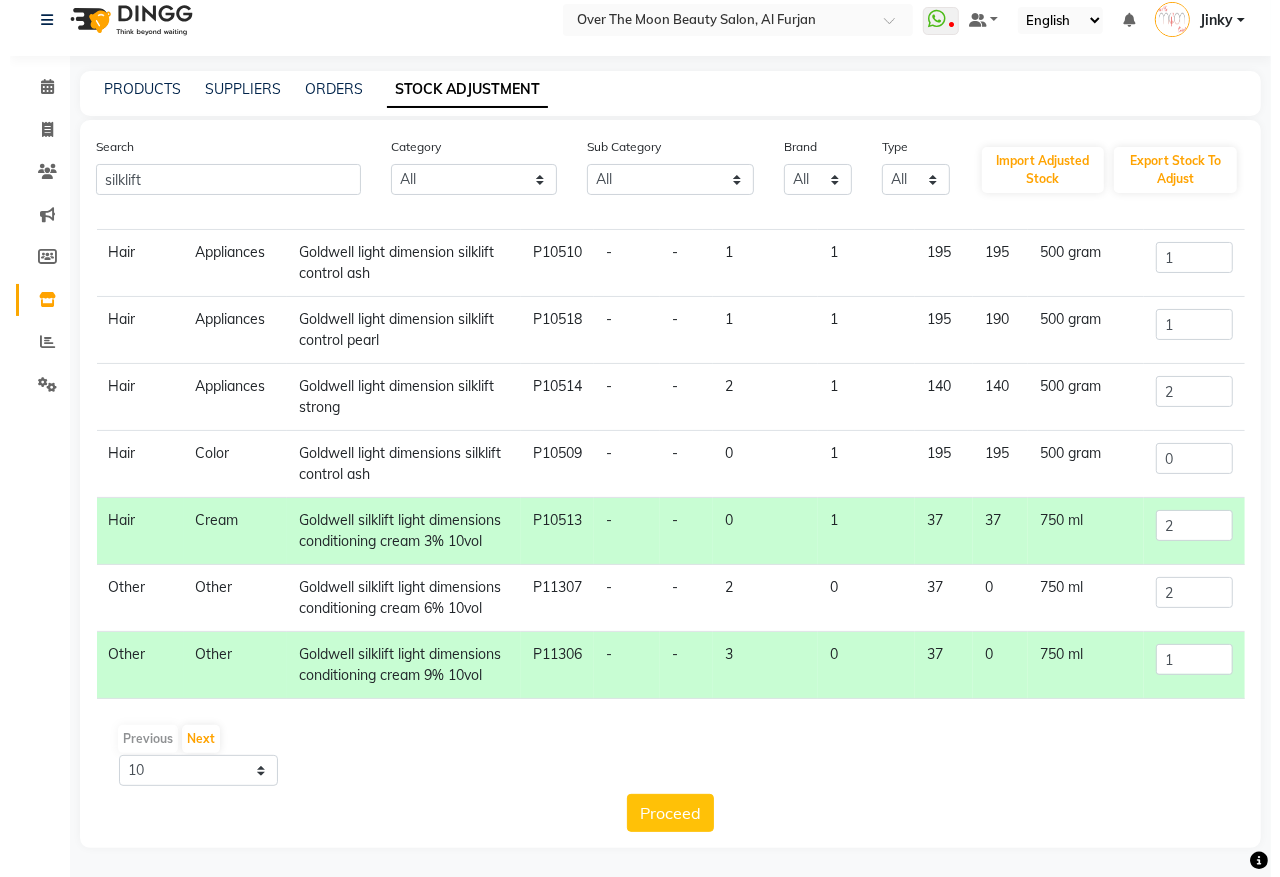 scroll, scrollTop: 0, scrollLeft: 0, axis: both 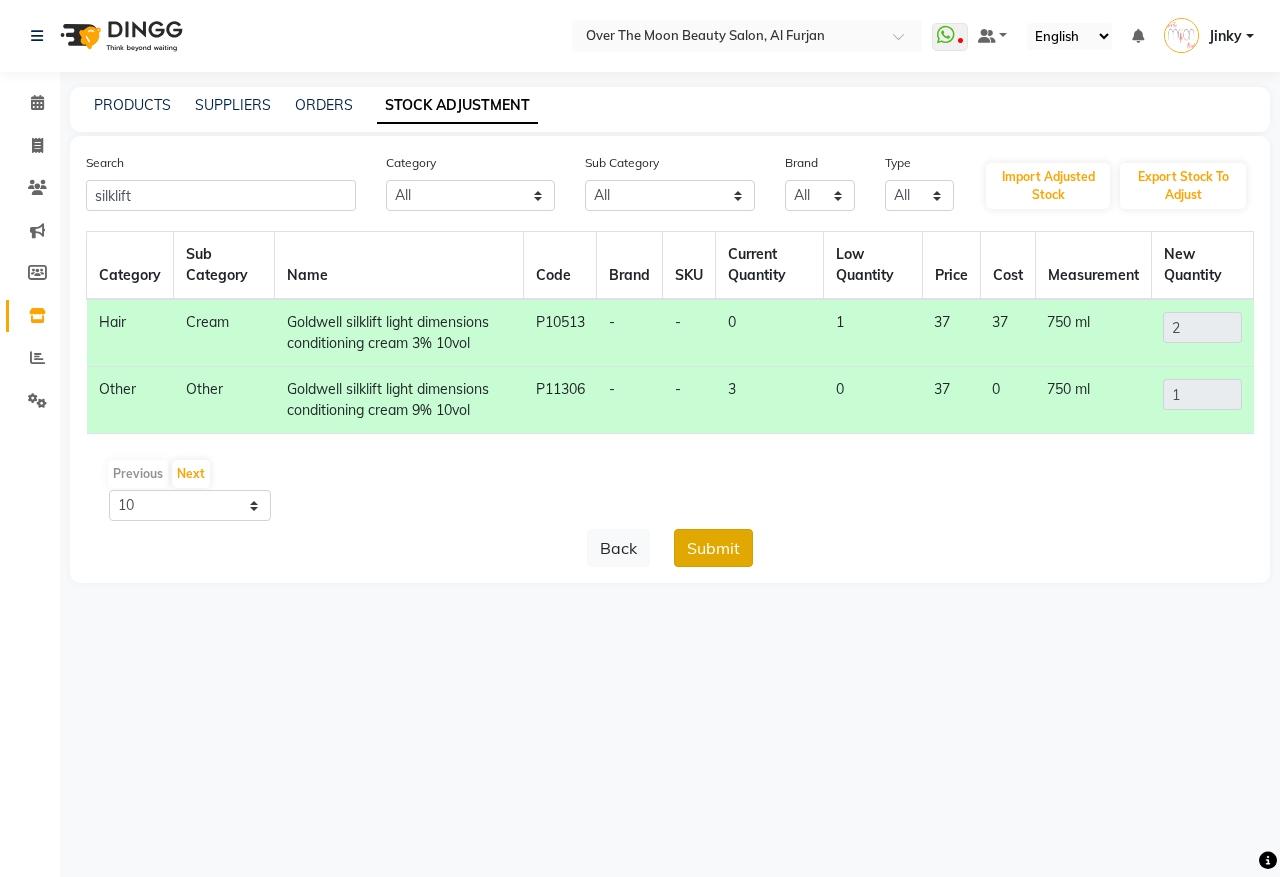 click on "Submit" 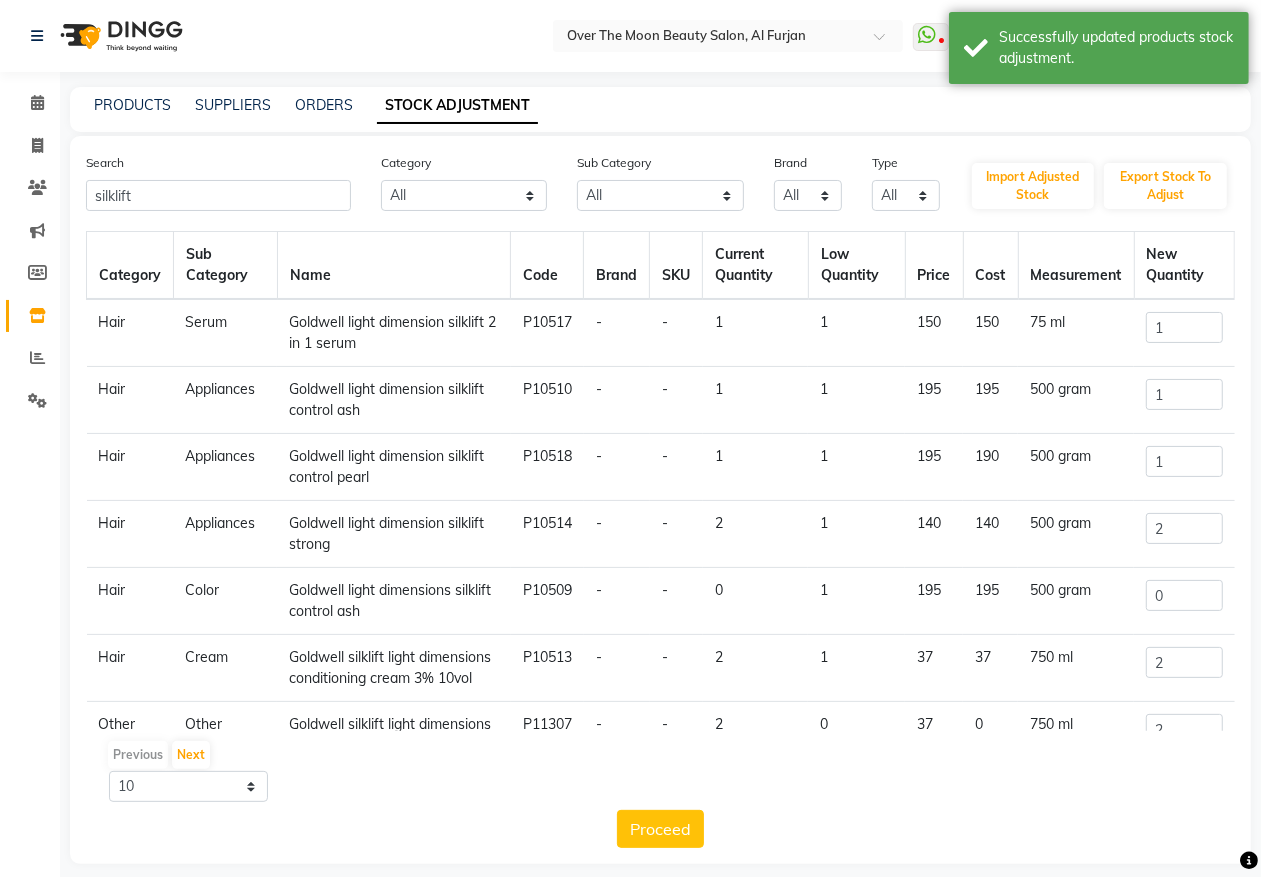 scroll, scrollTop: 185, scrollLeft: 0, axis: vertical 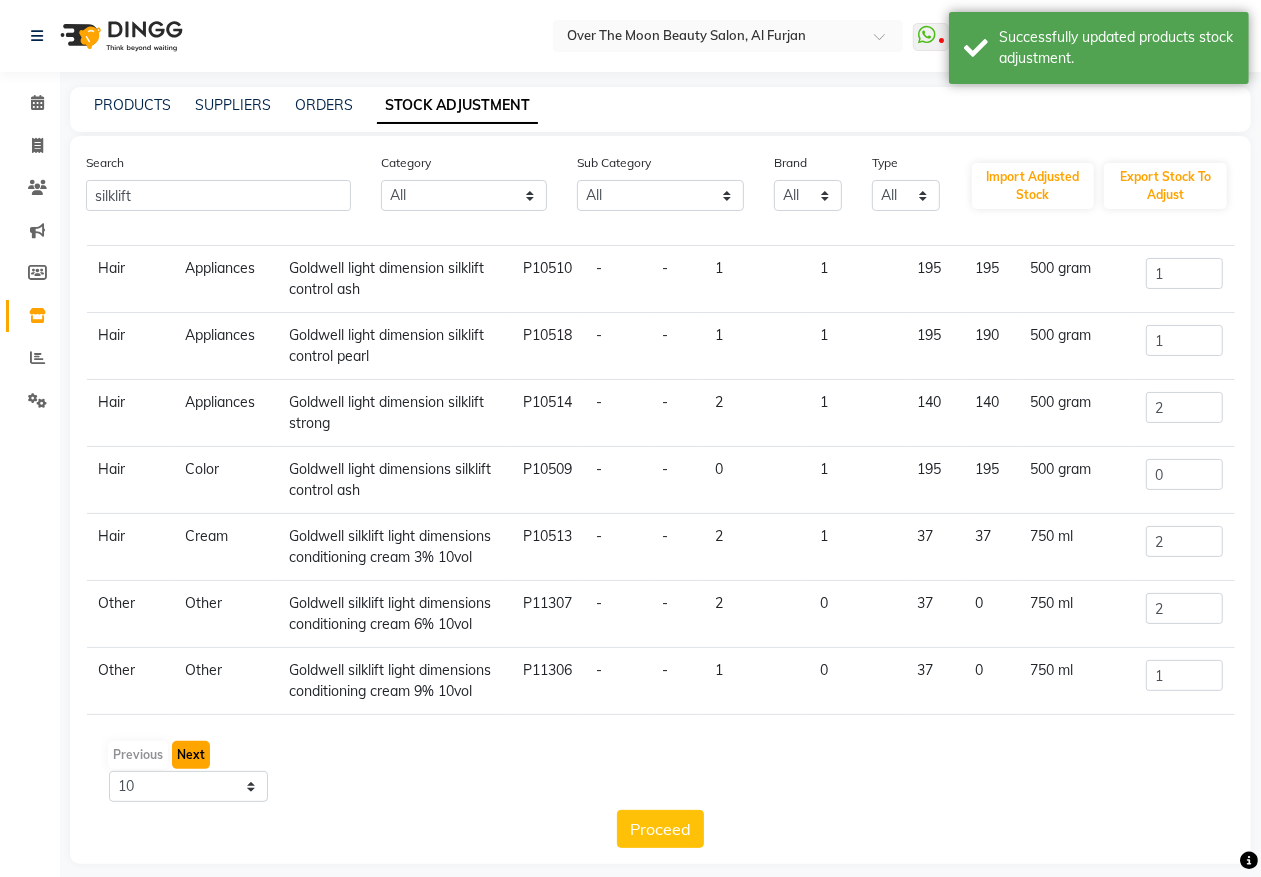 click on "Next" 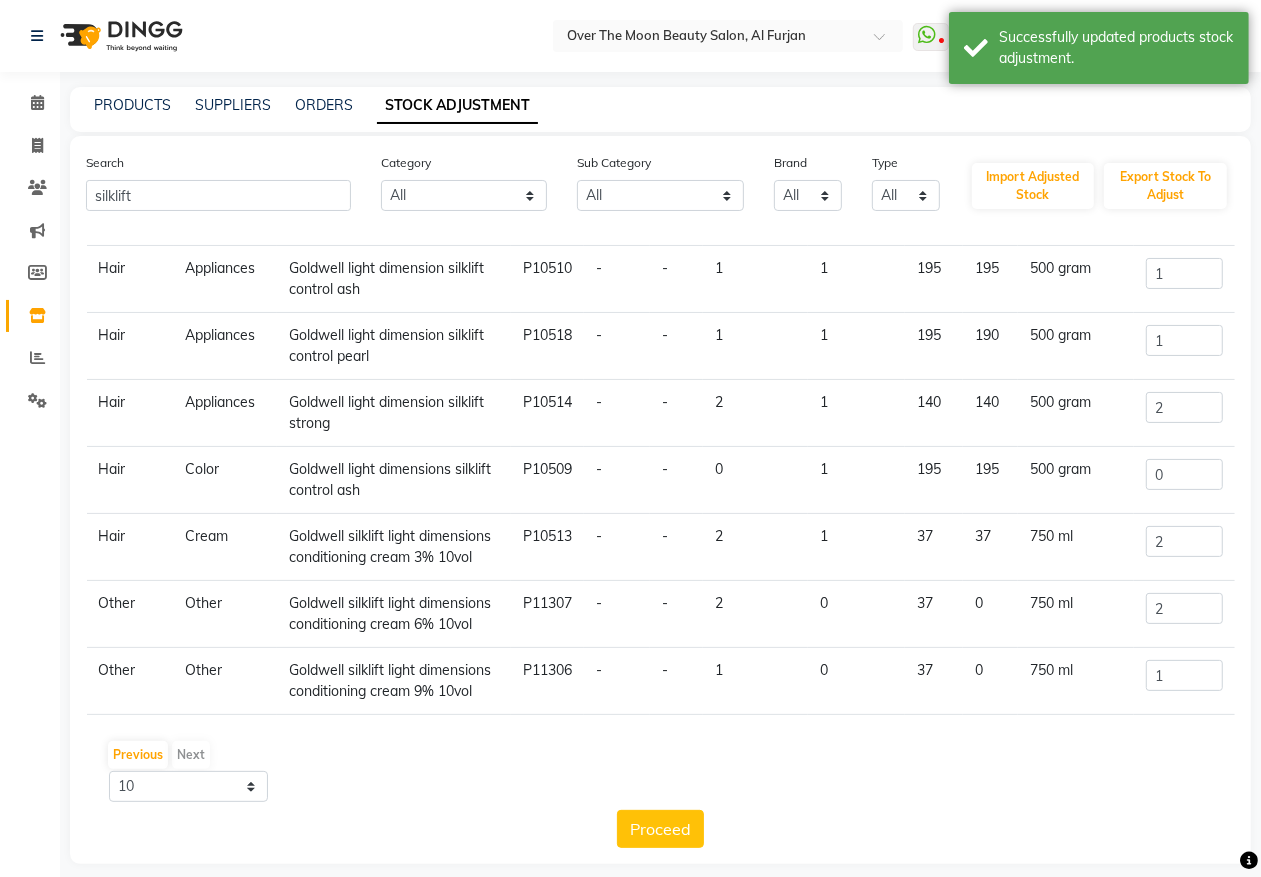 scroll, scrollTop: 16, scrollLeft: 0, axis: vertical 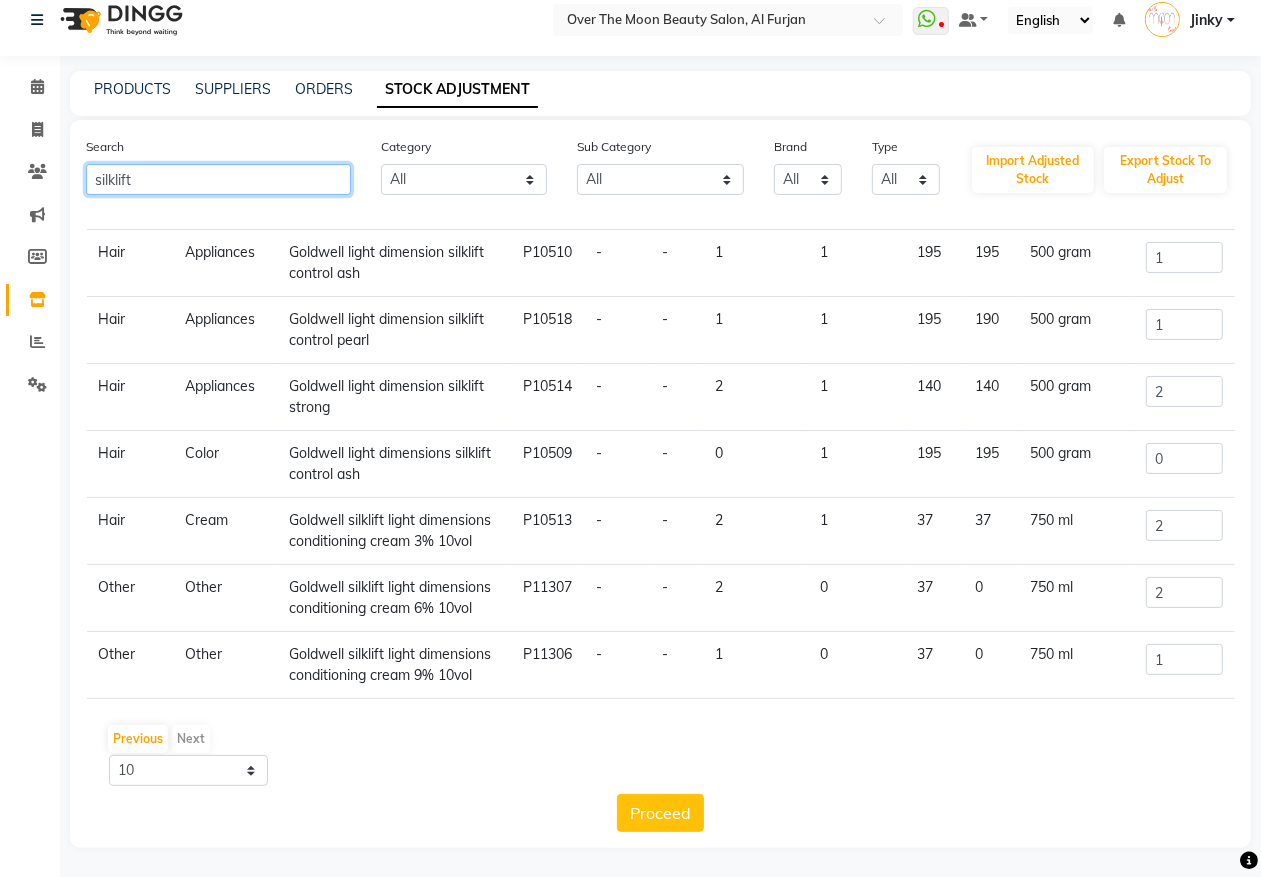 drag, startPoint x: 152, startPoint y: 190, endPoint x: 0, endPoint y: 147, distance: 157.96518 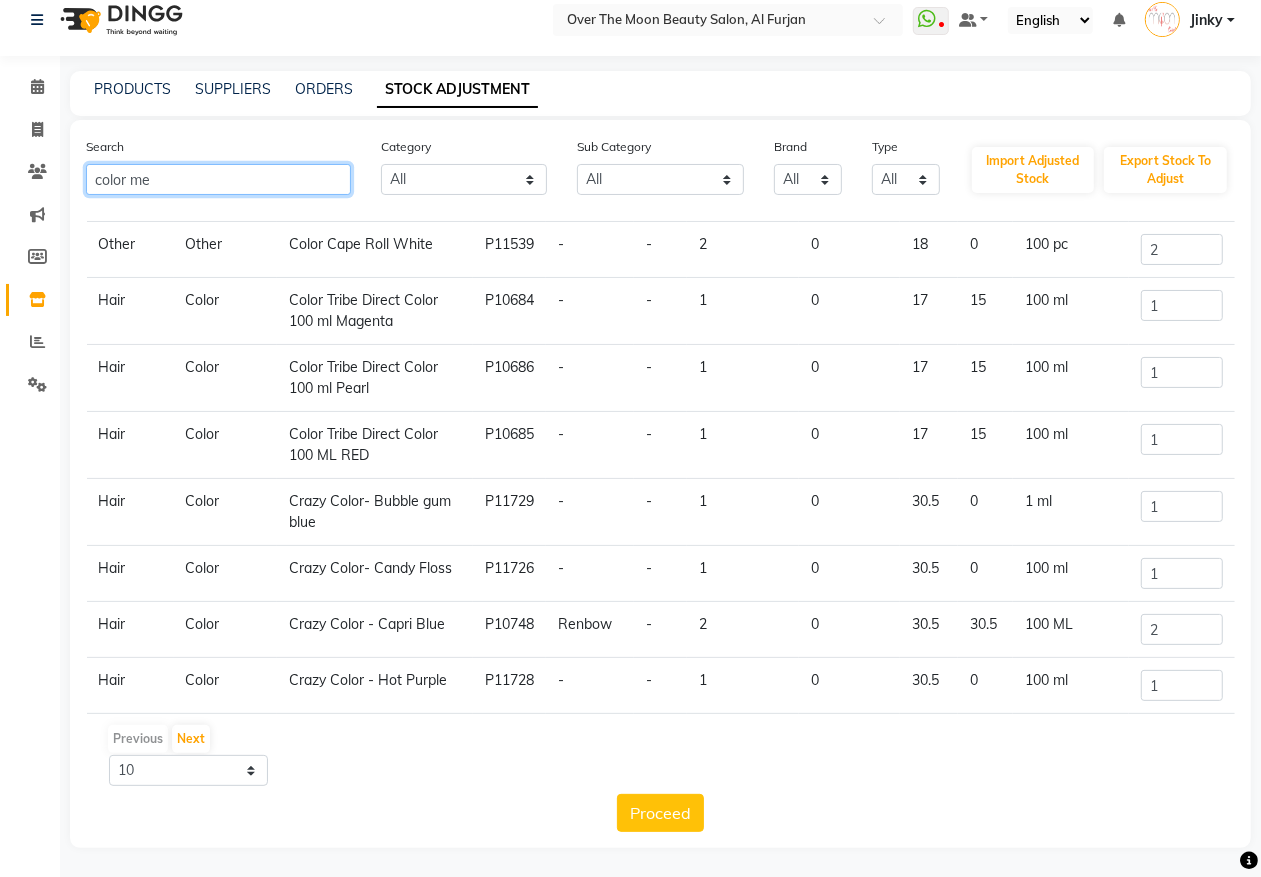 scroll, scrollTop: 0, scrollLeft: 0, axis: both 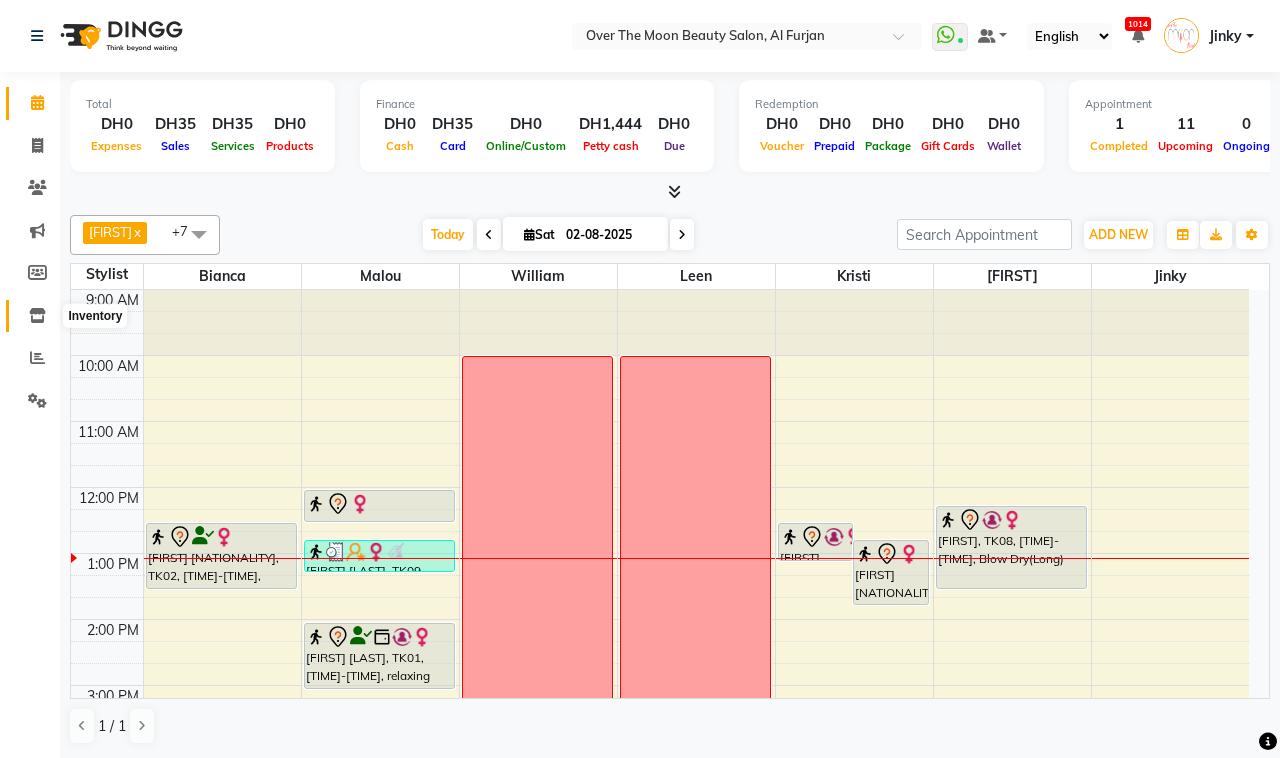 click 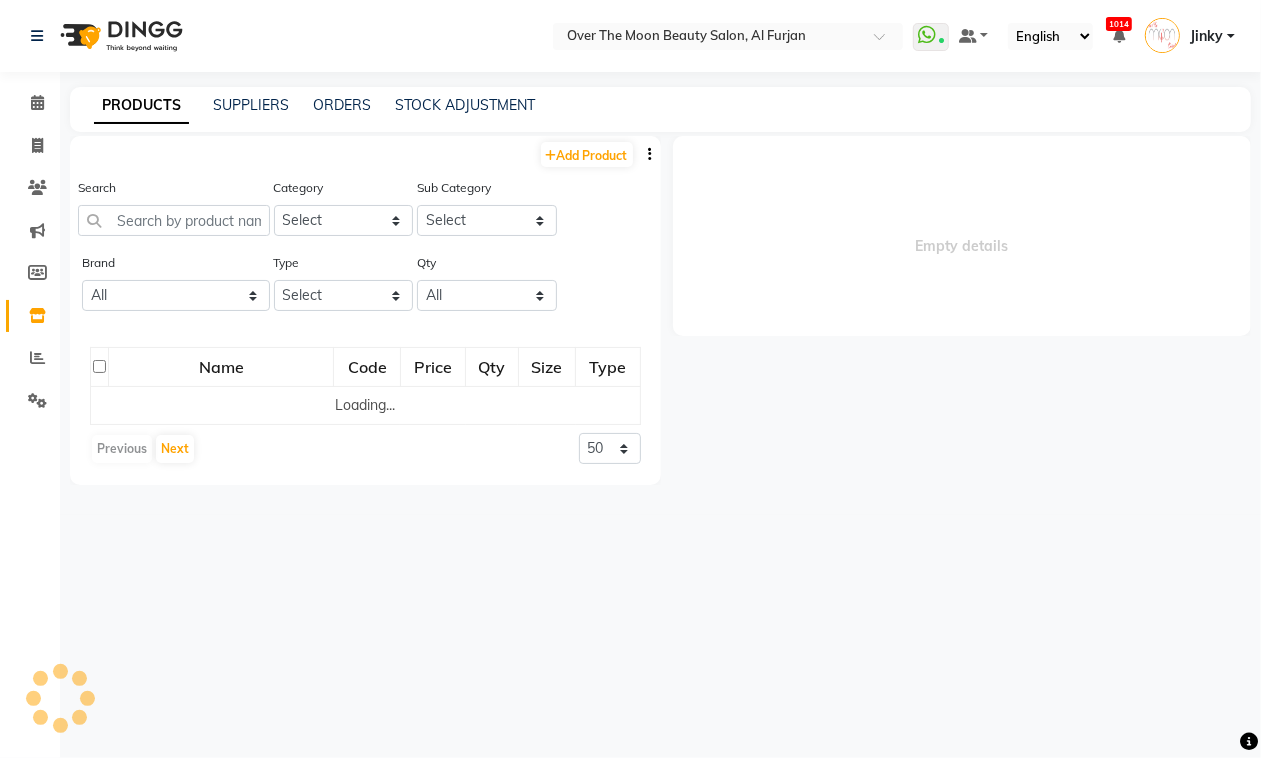 select 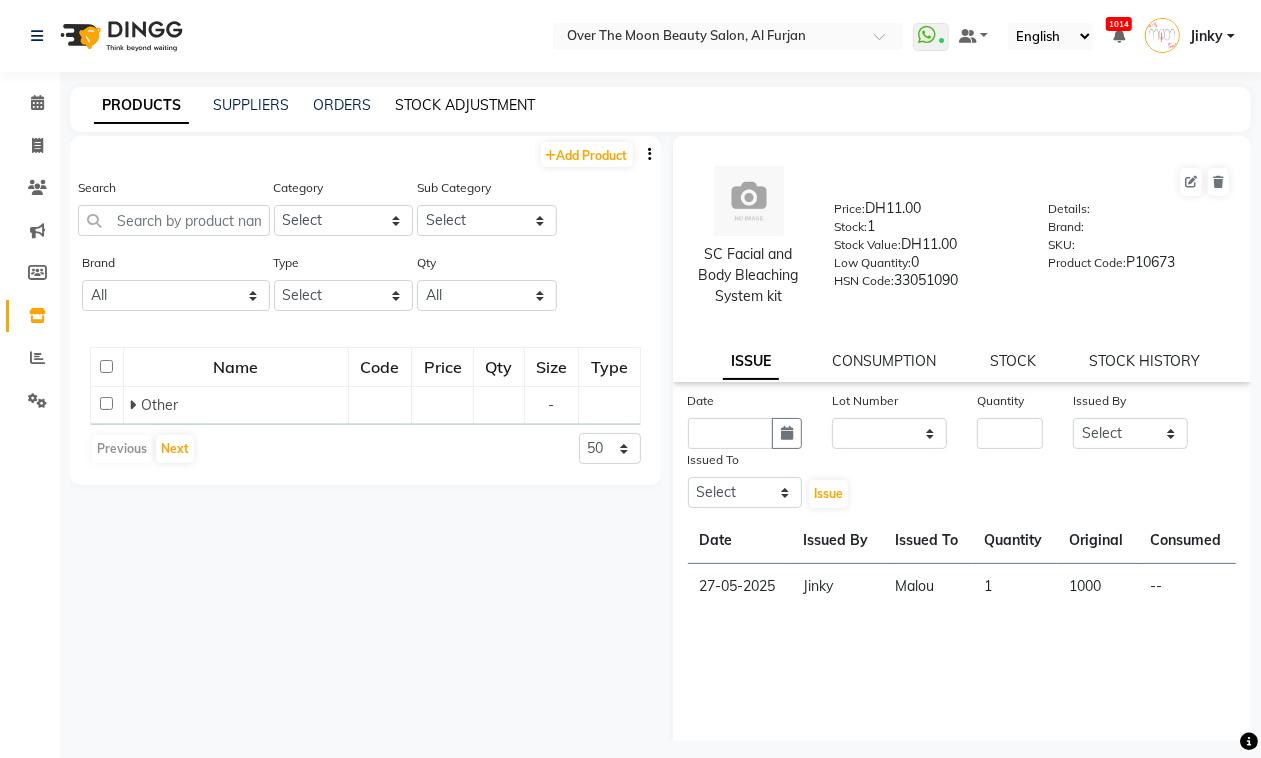 click on "STOCK ADJUSTMENT" 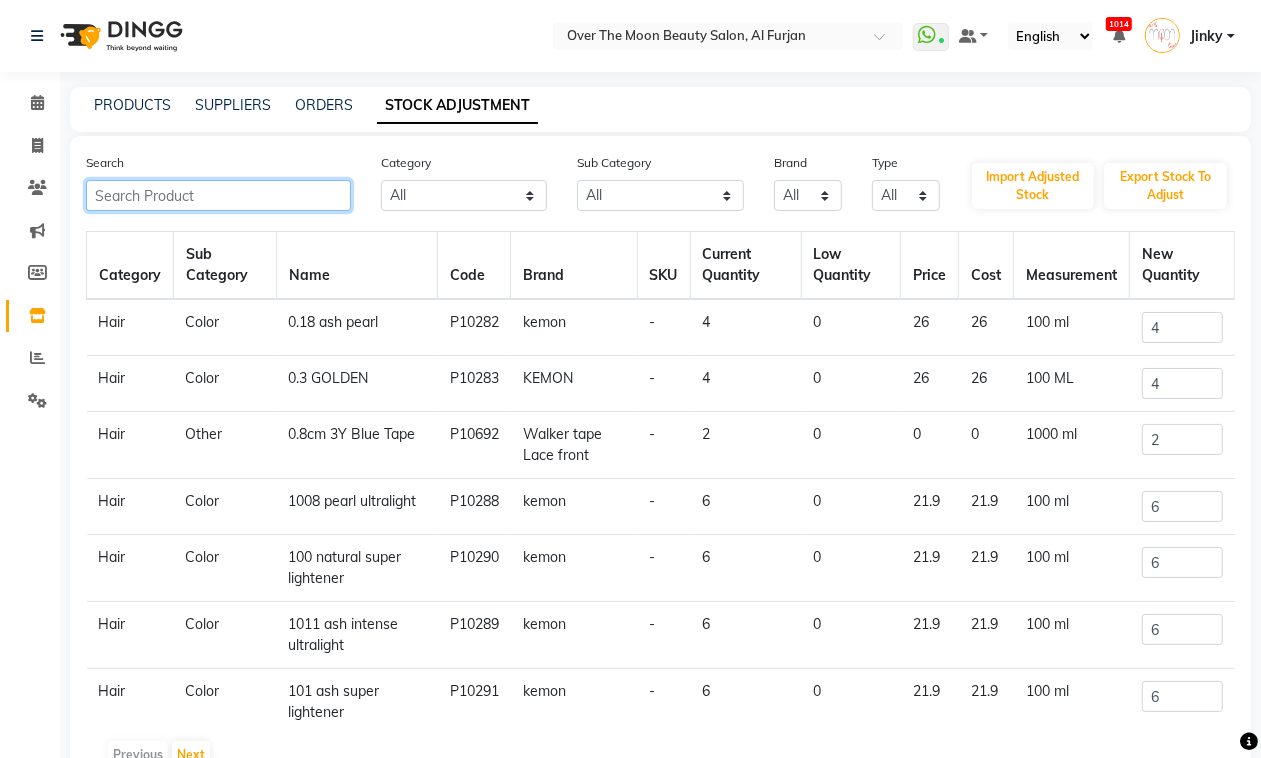 click 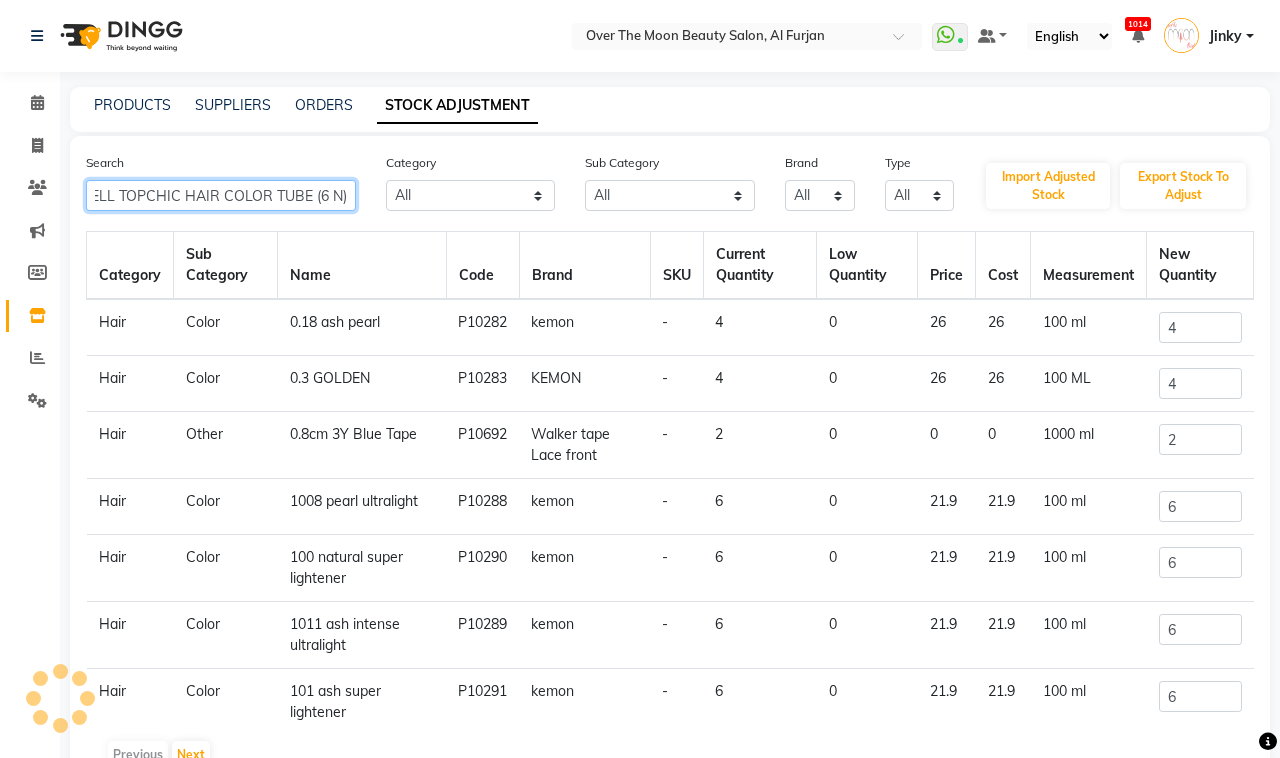 scroll, scrollTop: 0, scrollLeft: 56, axis: horizontal 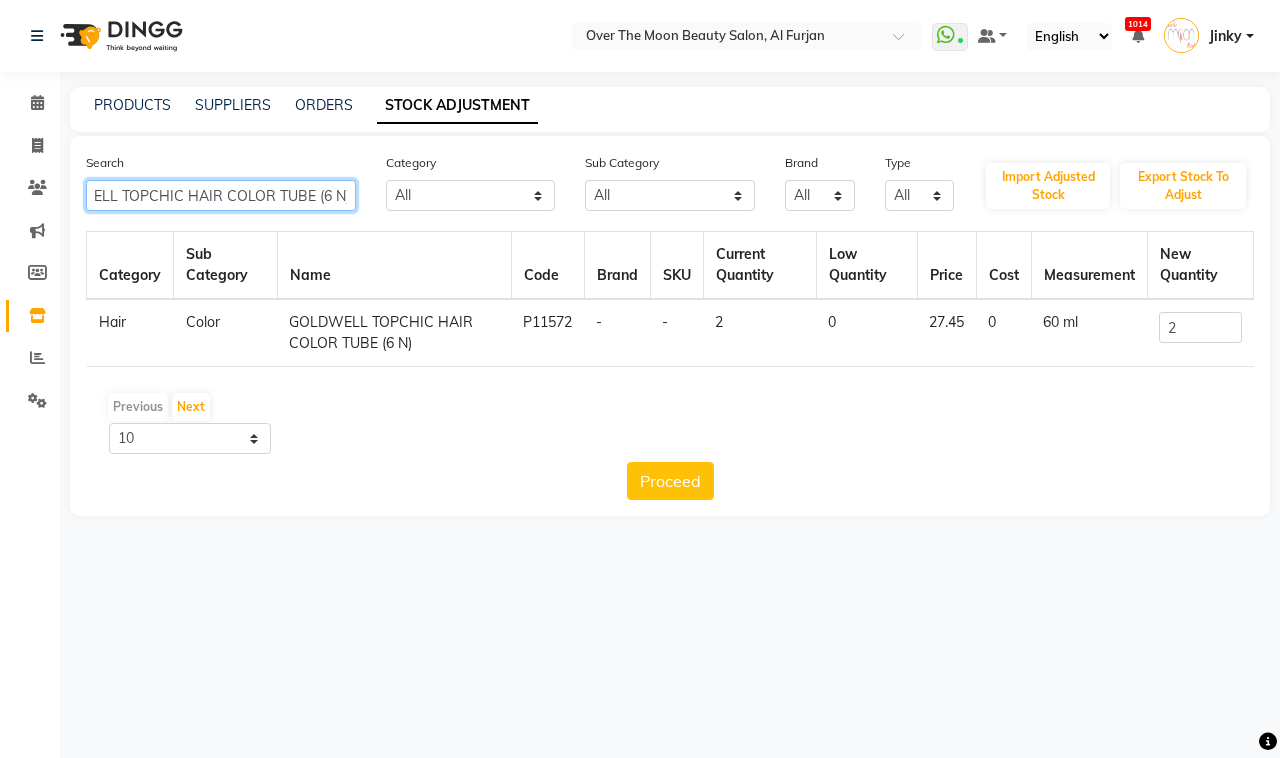 type on "GOLDWELL TOPCHIC HAIR COLOR TUBE (6 N)" 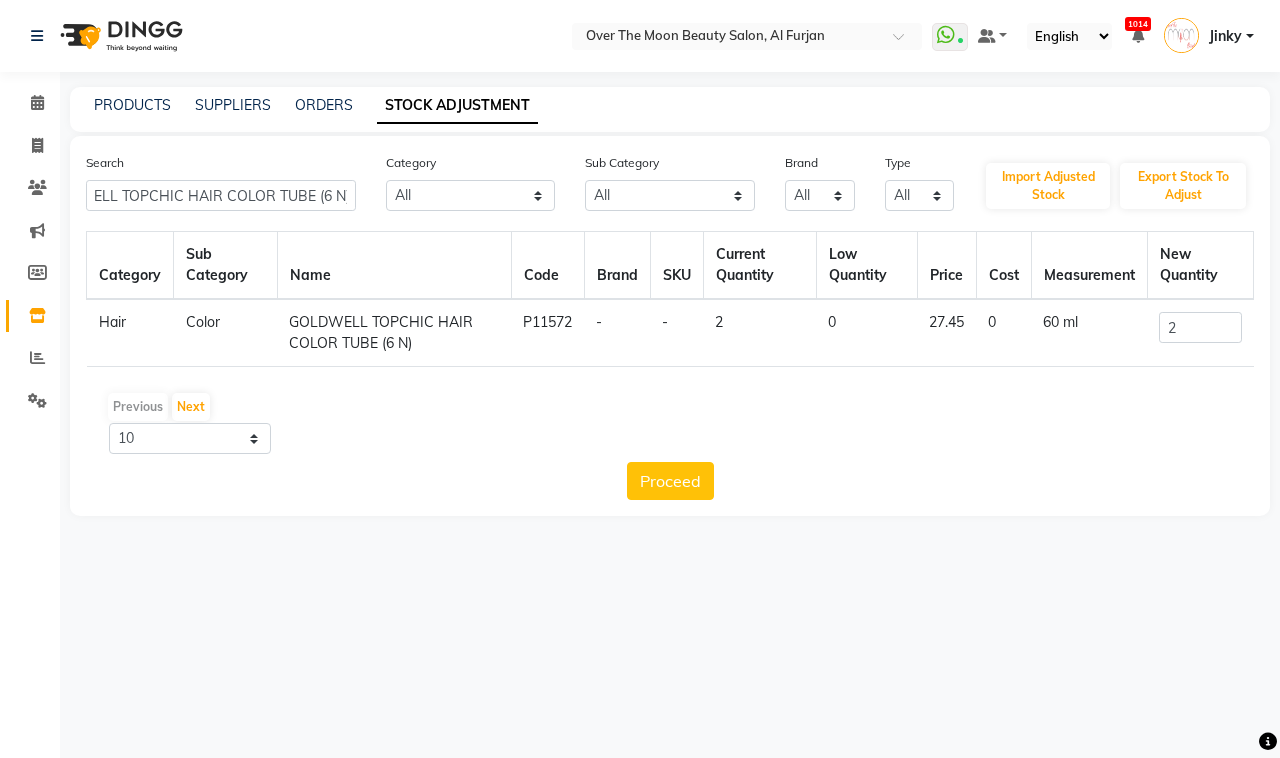 scroll, scrollTop: 0, scrollLeft: 0, axis: both 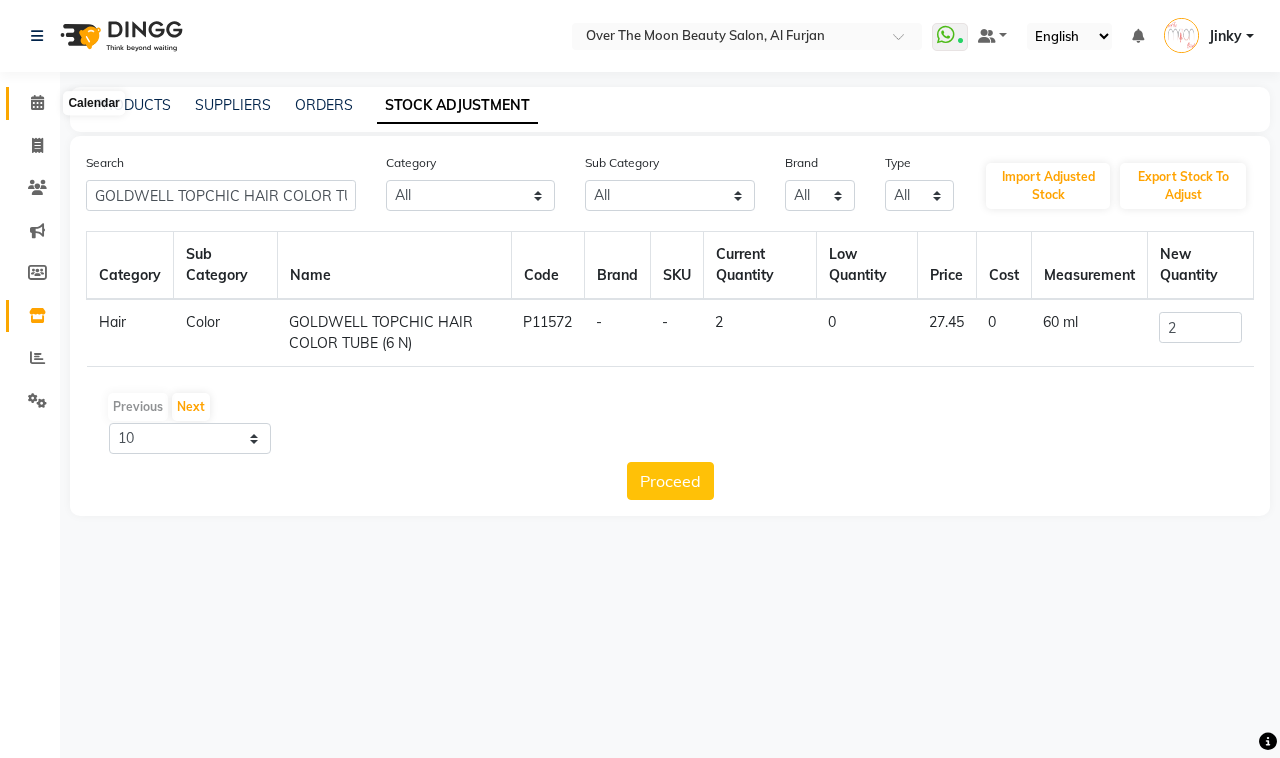 click 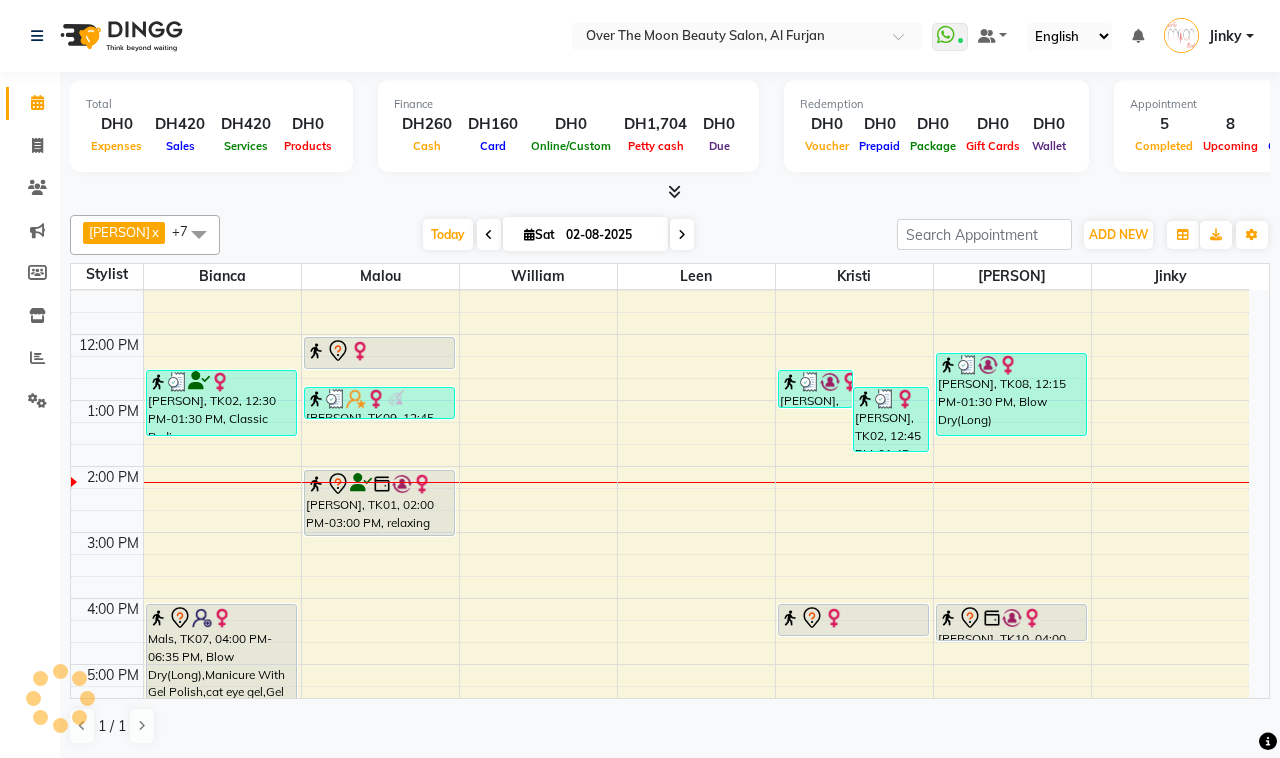 scroll, scrollTop: 208, scrollLeft: 0, axis: vertical 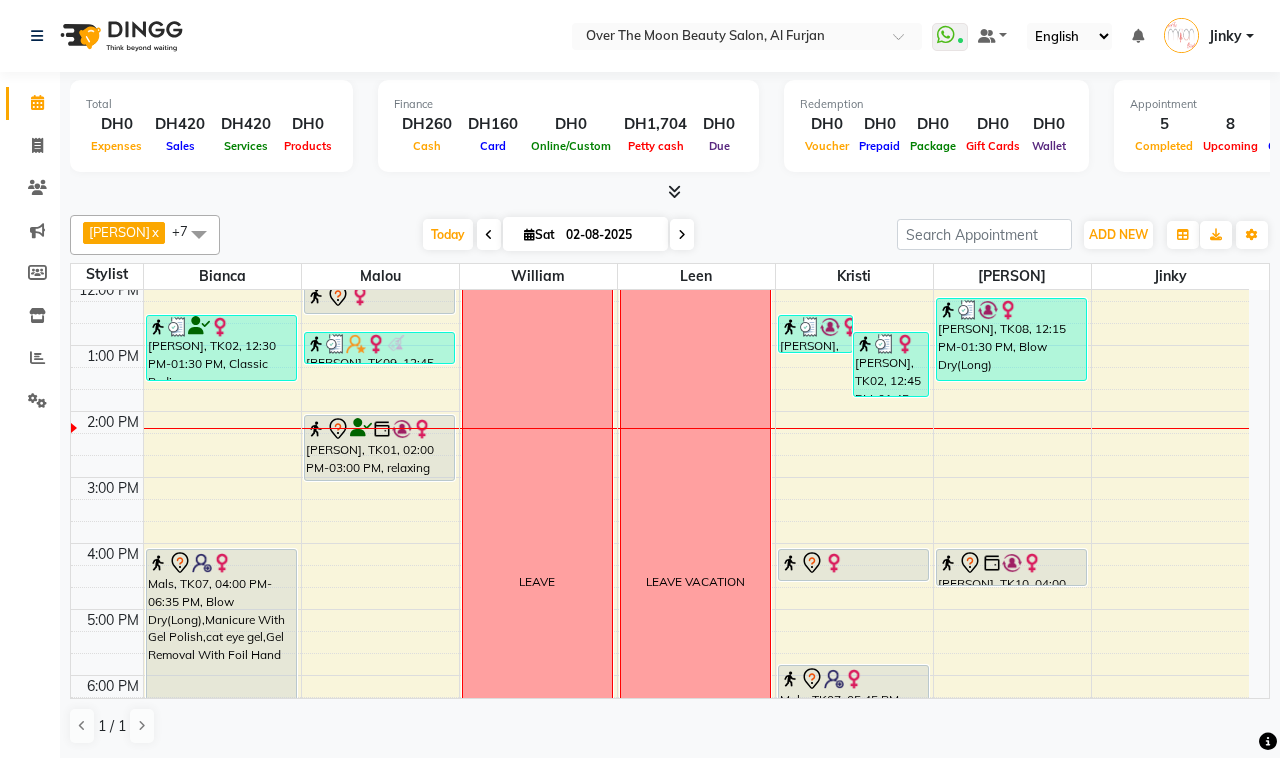 click on "Calendar  Invoice  Clients  Marketing  Members  Inventory  Reports  Settings Completed InProgress Upcoming Dropped Tentative Check-In Confirm Bookings Segments Page Builder" 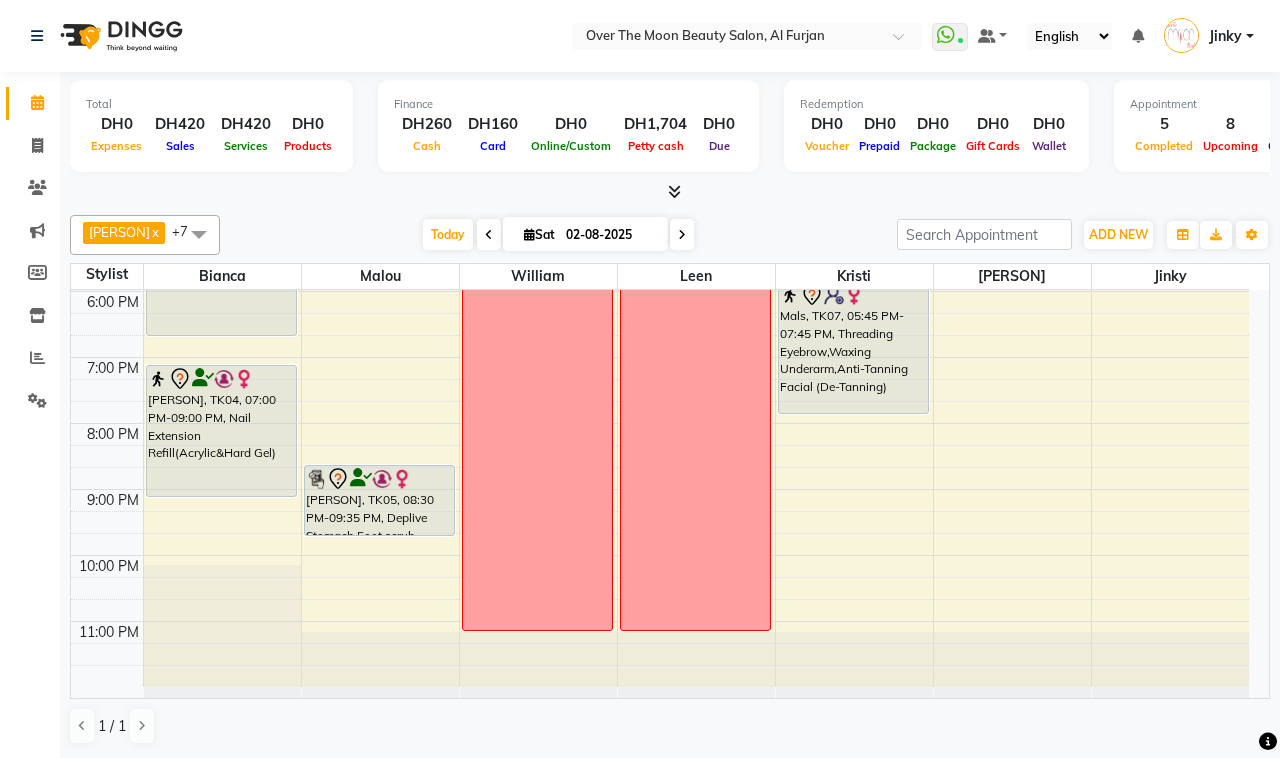click on "[PERSON], TK04, 07:00 PM-09:00 PM, Nail Extension Refill(Acrylic&Hard Gel)" at bounding box center [221, 431] 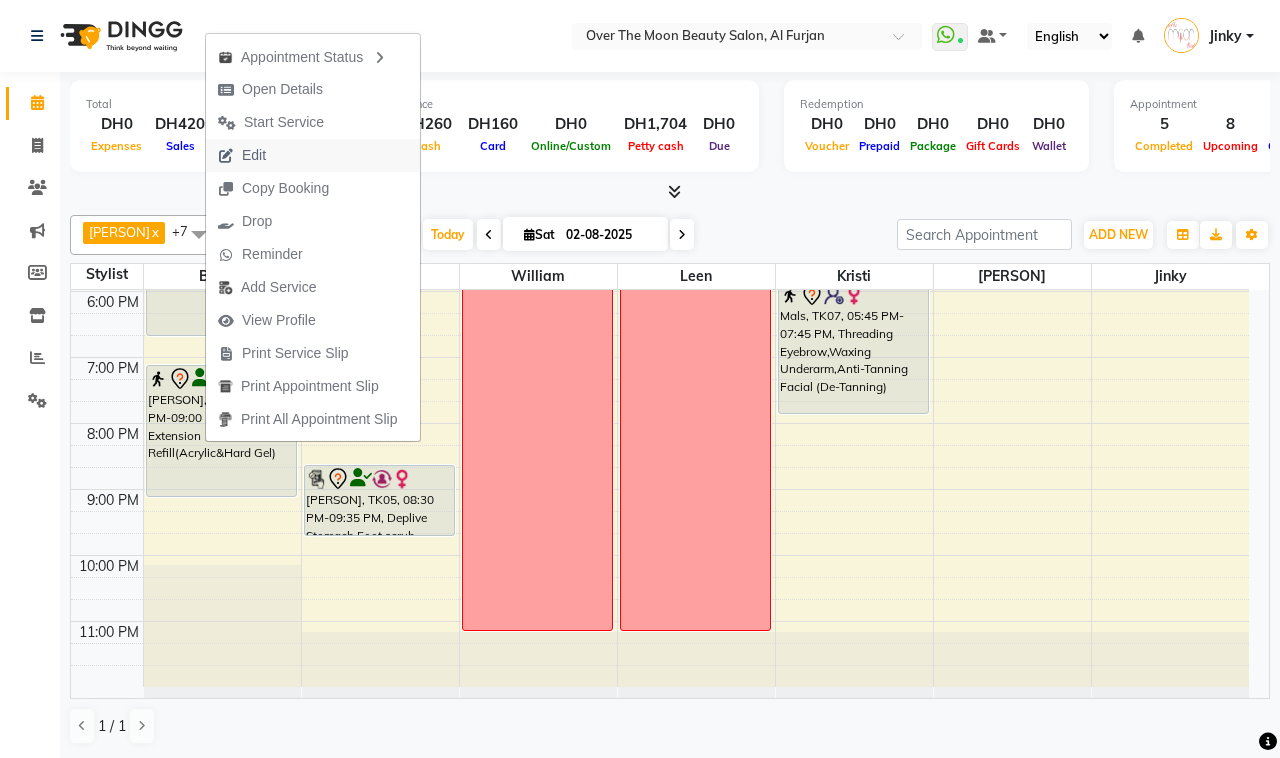 click on "Edit" at bounding box center [254, 155] 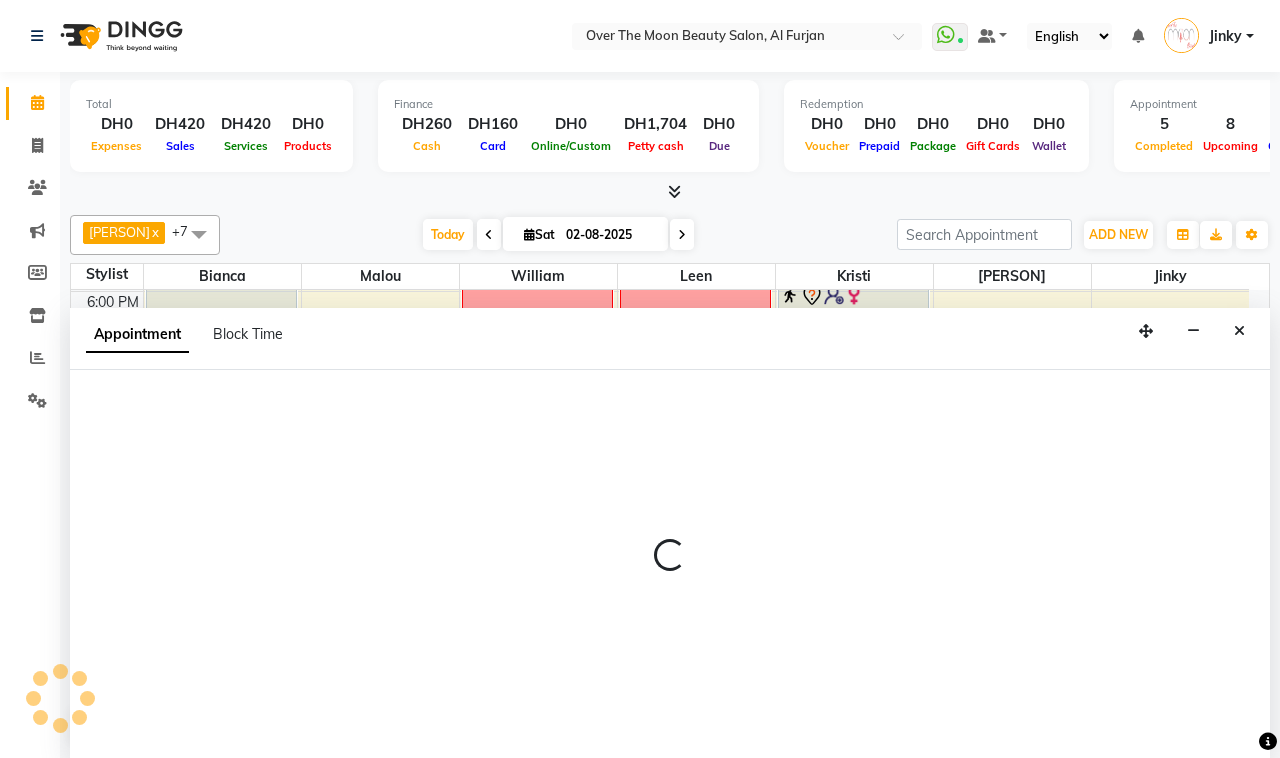 select on "tentative" 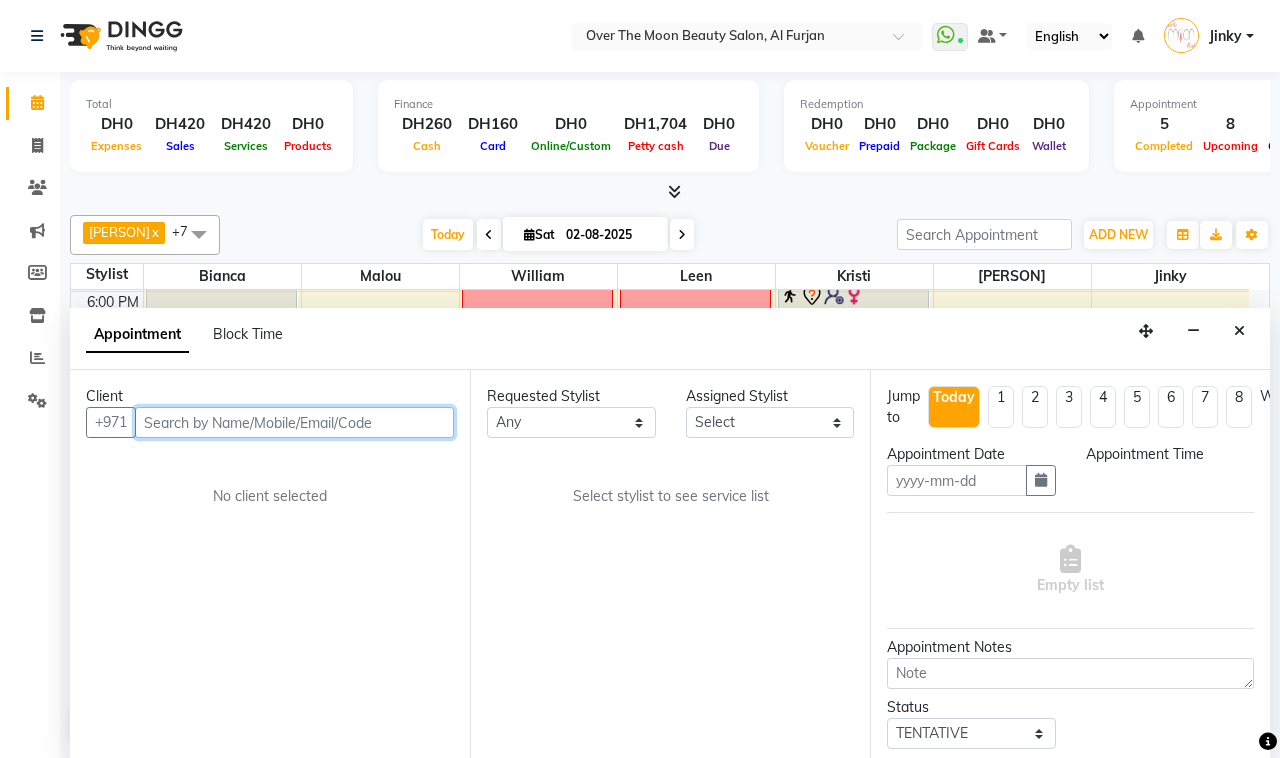 type on "02-08-2025" 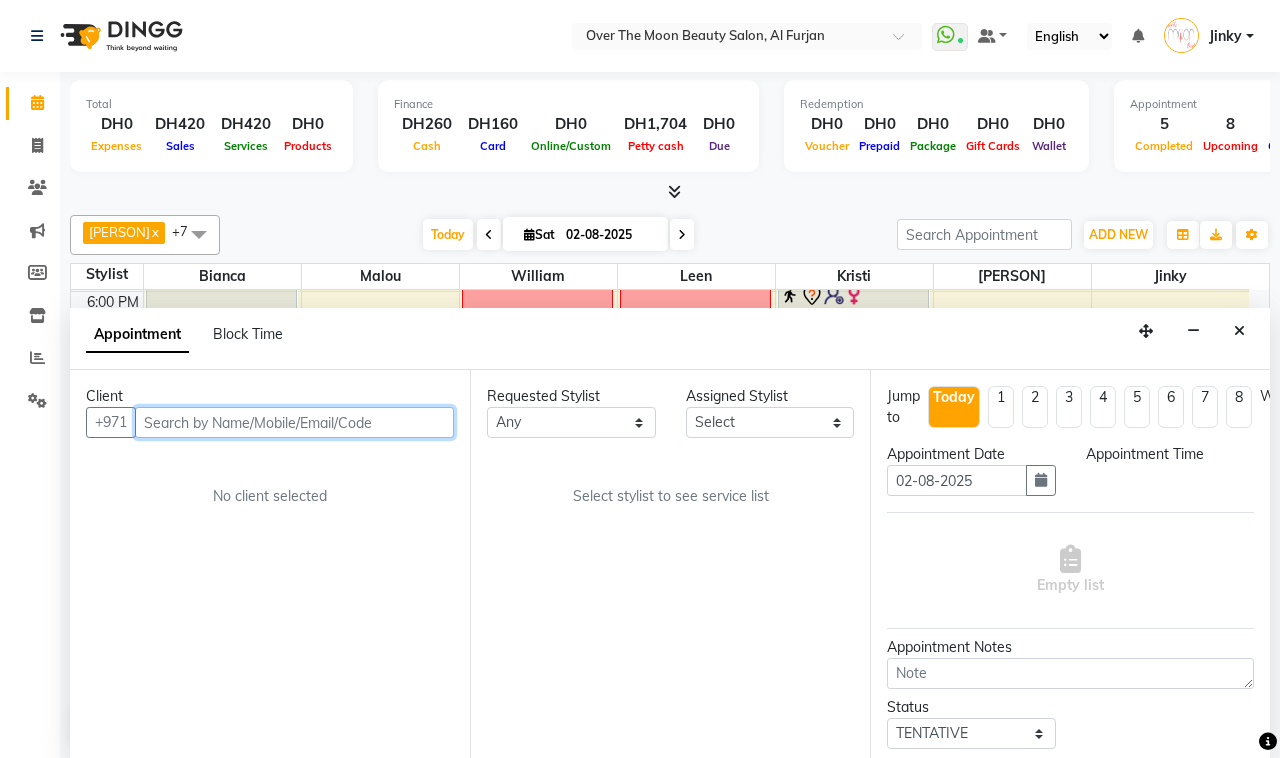select on "1140" 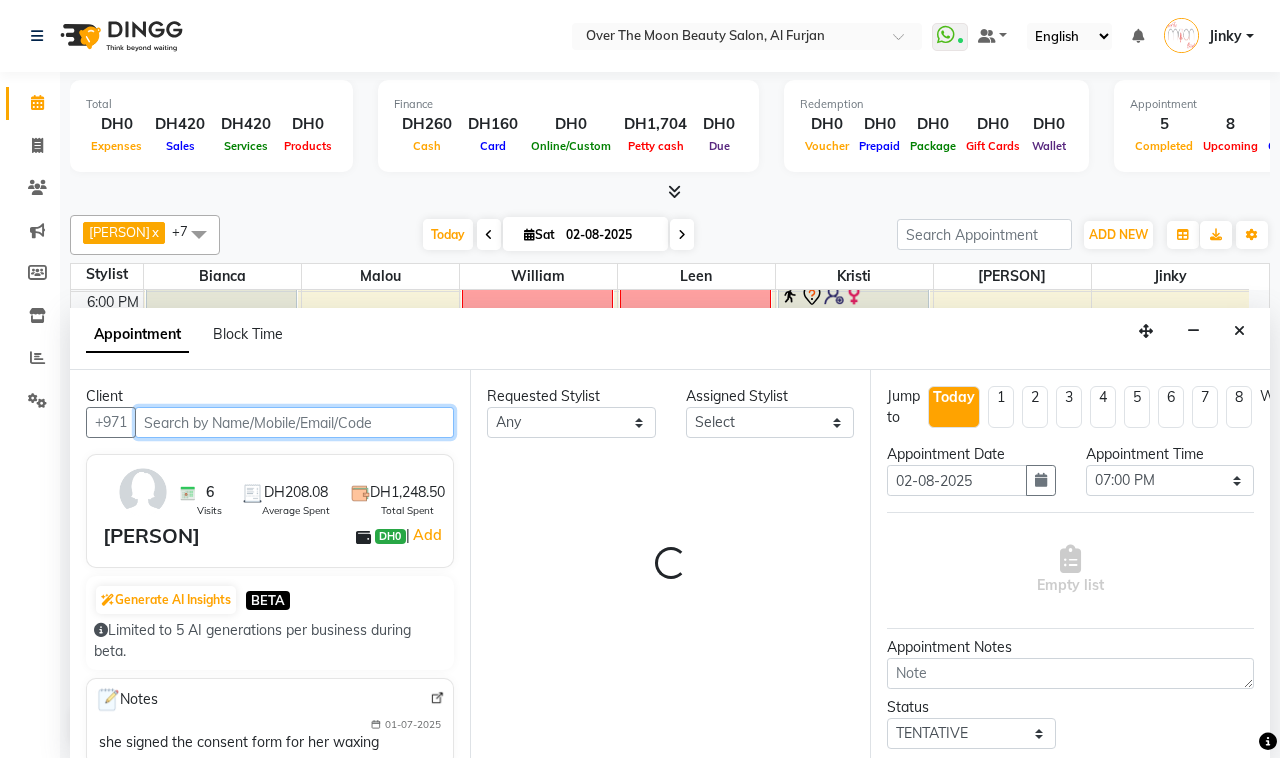 select on "20146" 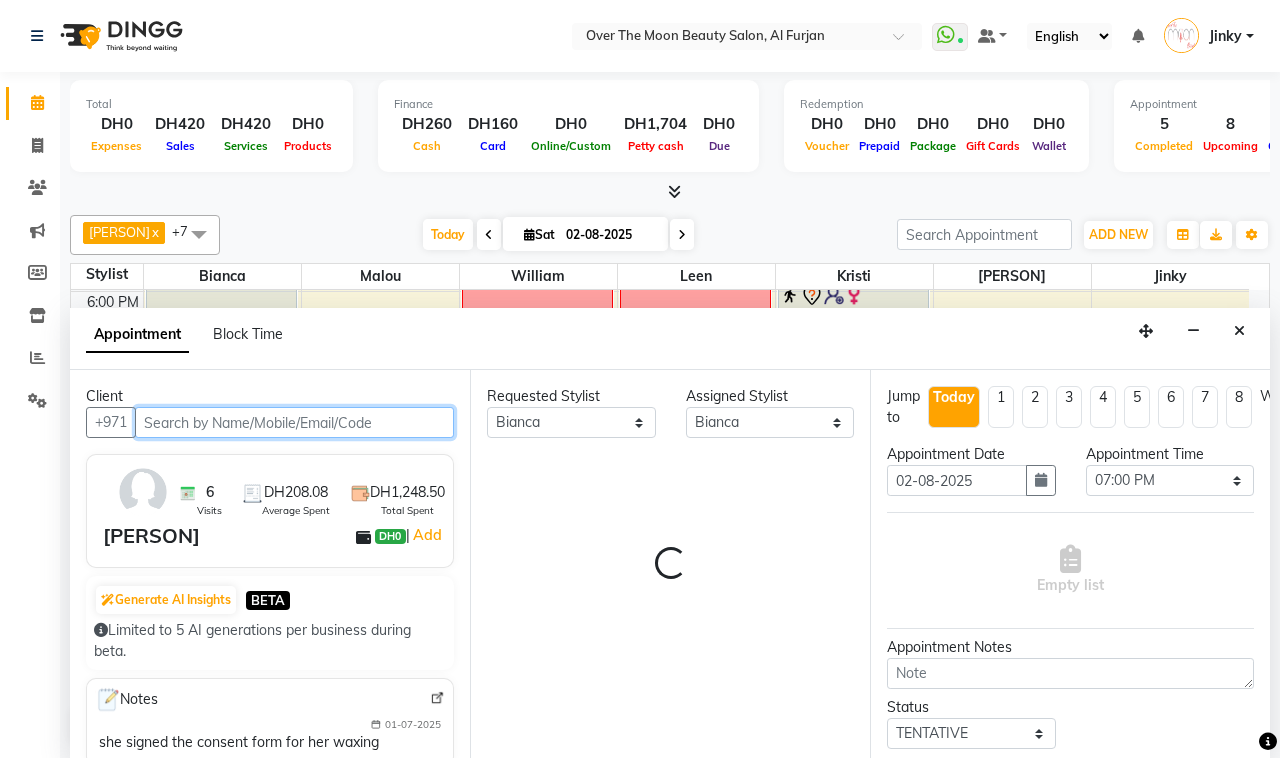 select on "1643" 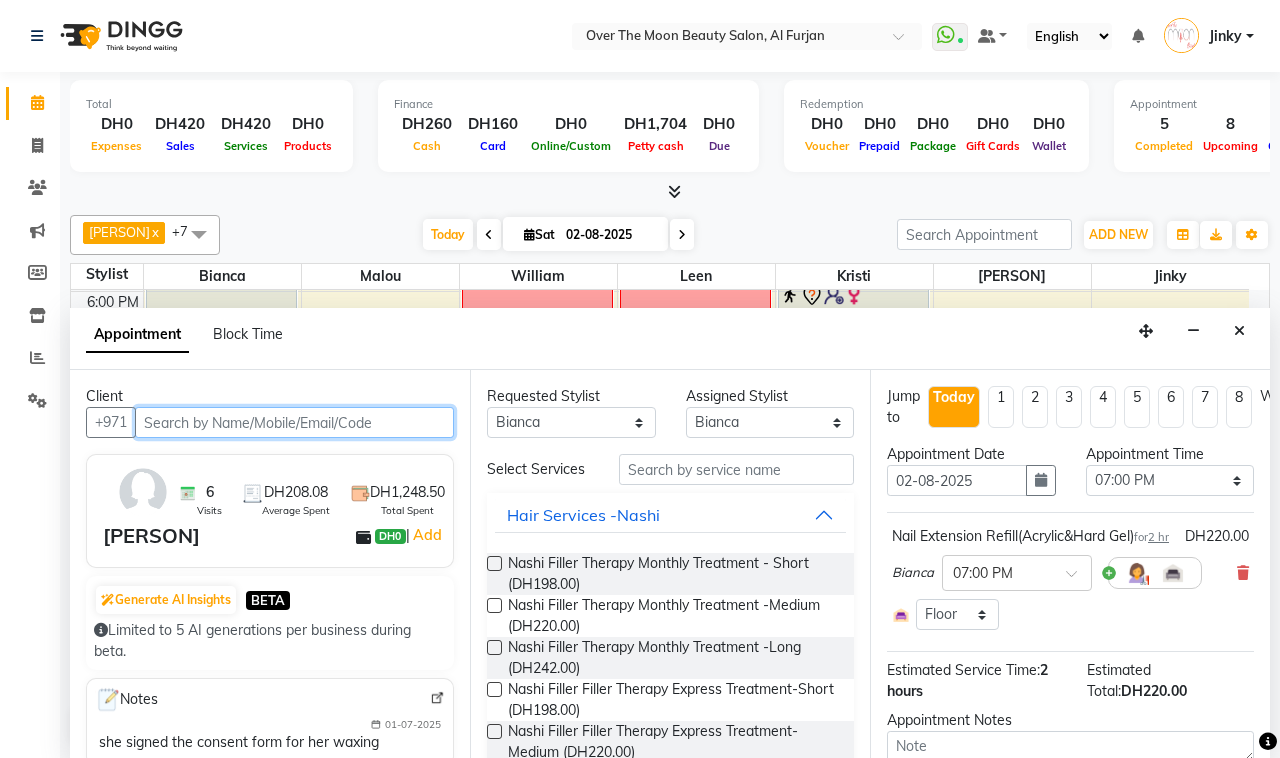 scroll, scrollTop: 335, scrollLeft: 0, axis: vertical 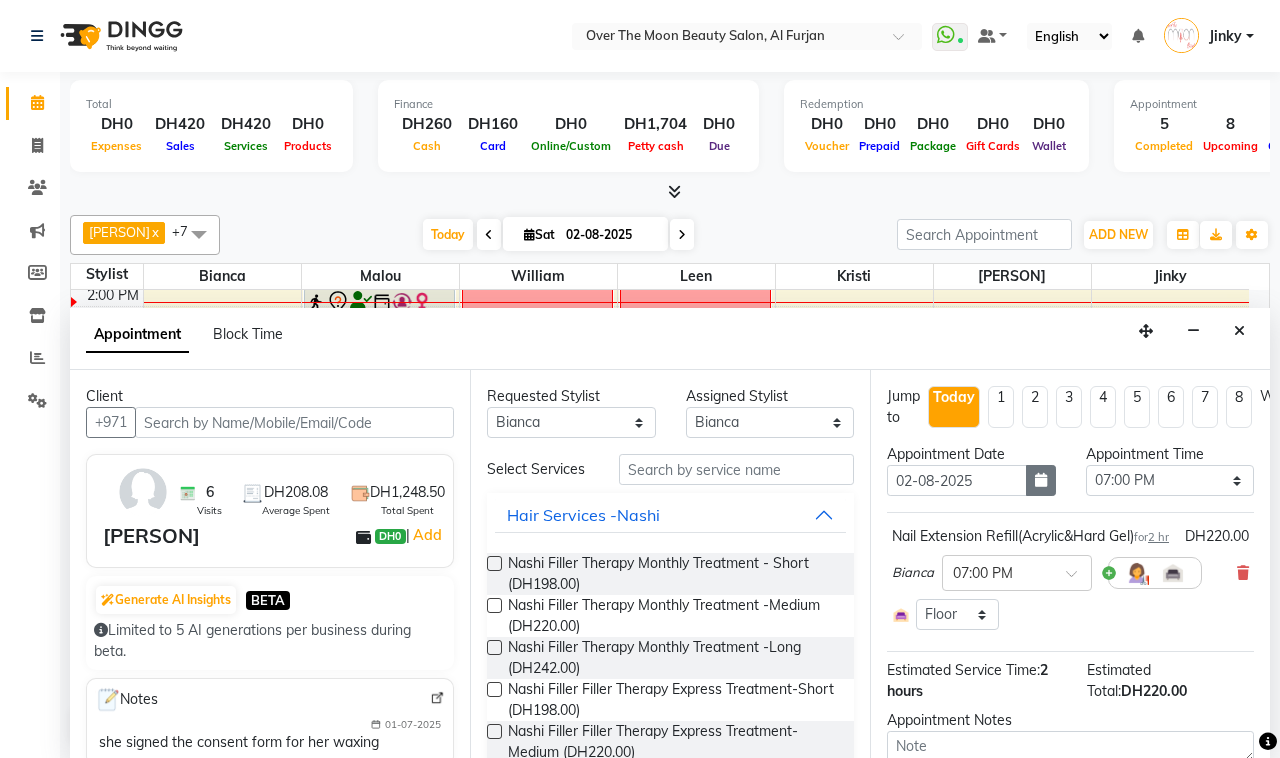 click at bounding box center (1041, 480) 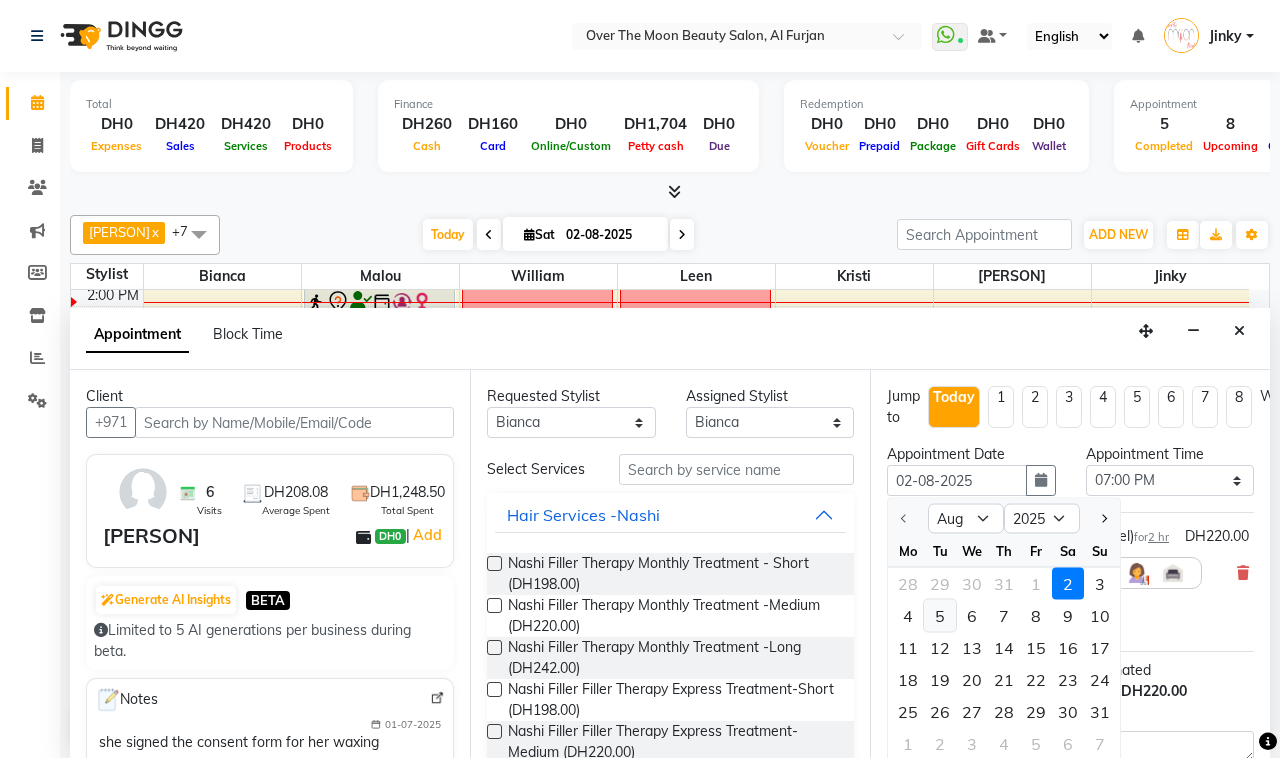 click on "5" at bounding box center (940, 616) 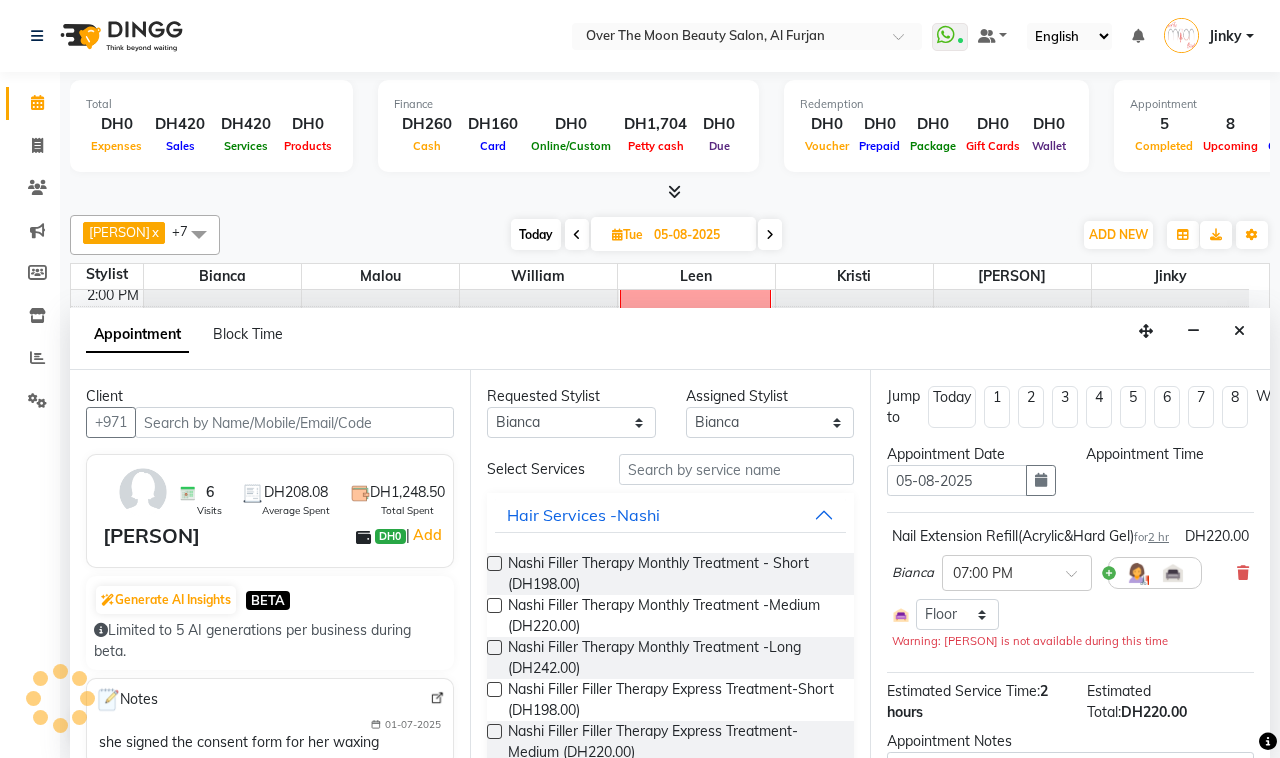 scroll, scrollTop: 0, scrollLeft: 0, axis: both 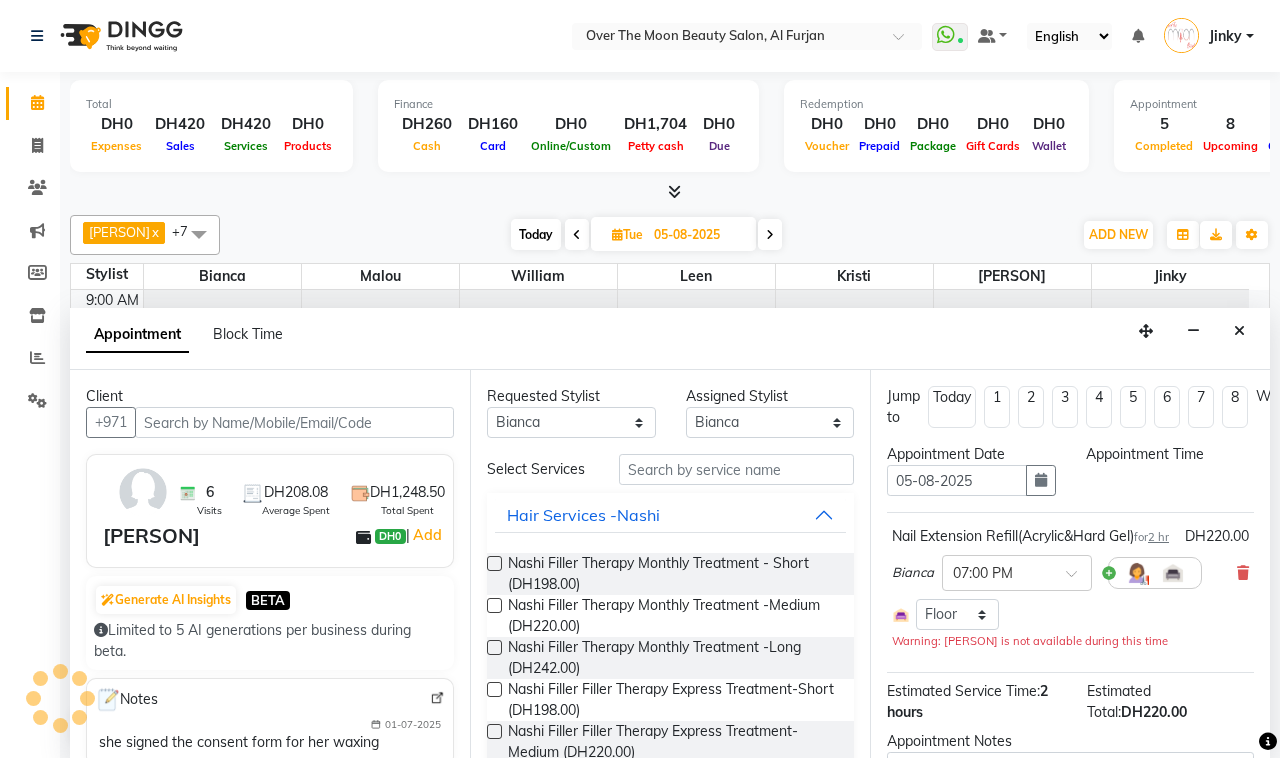 select on "1140" 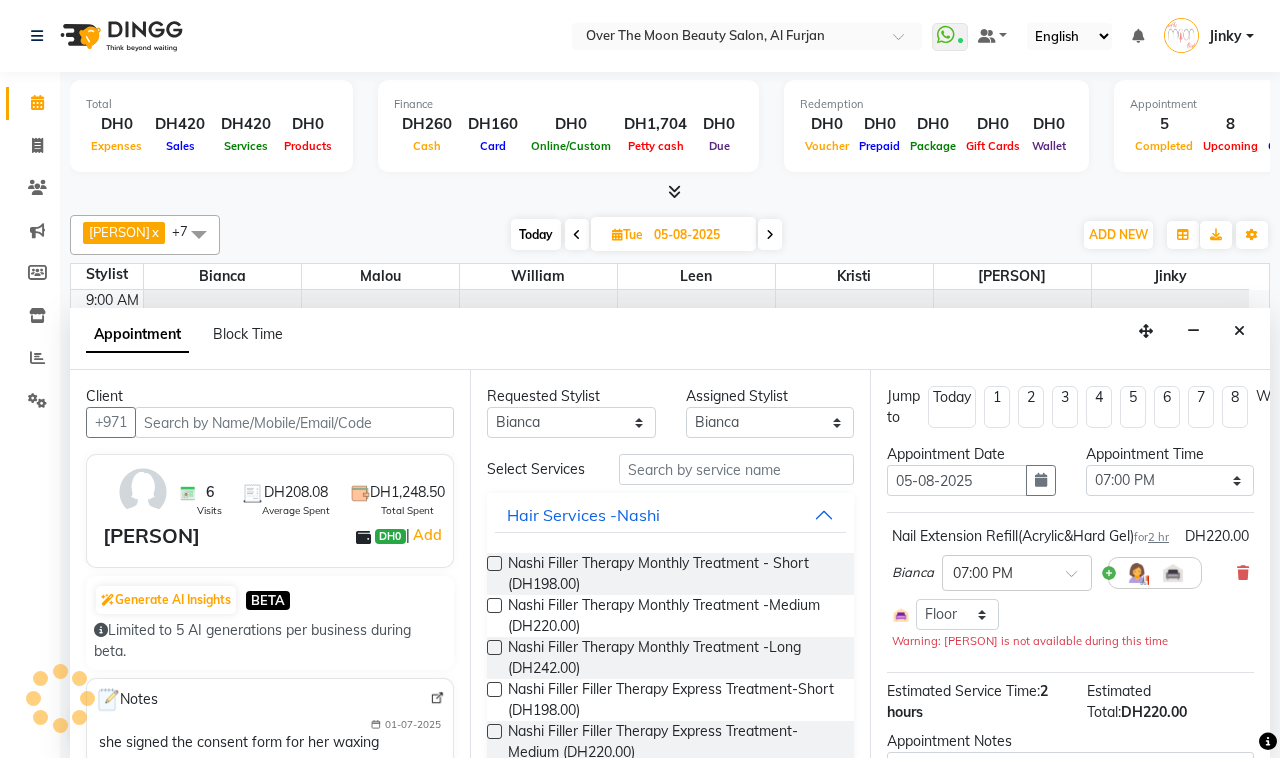 scroll, scrollTop: 335, scrollLeft: 0, axis: vertical 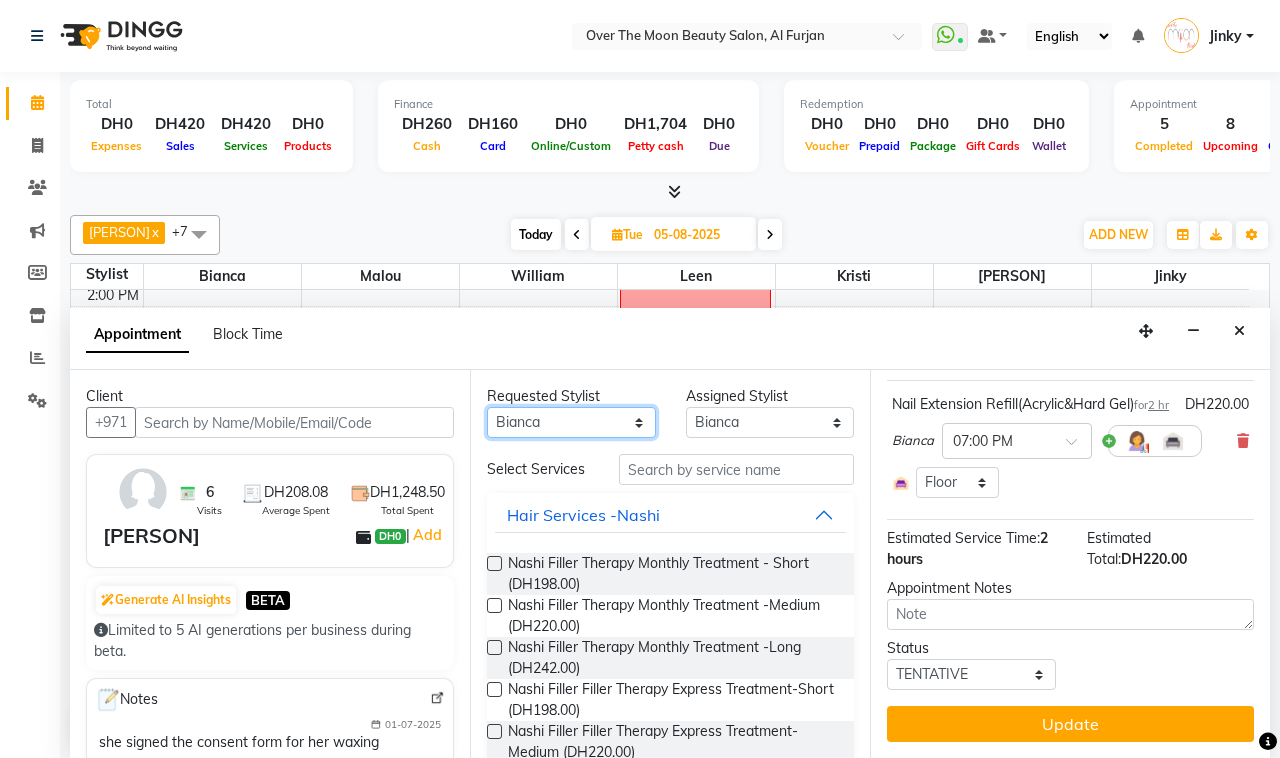 click on "Any [PERSON] [PERSON] [PERSON] [PERSON] [PERSON] [PERSON] [PERSON] [PERSON]" at bounding box center [571, 422] 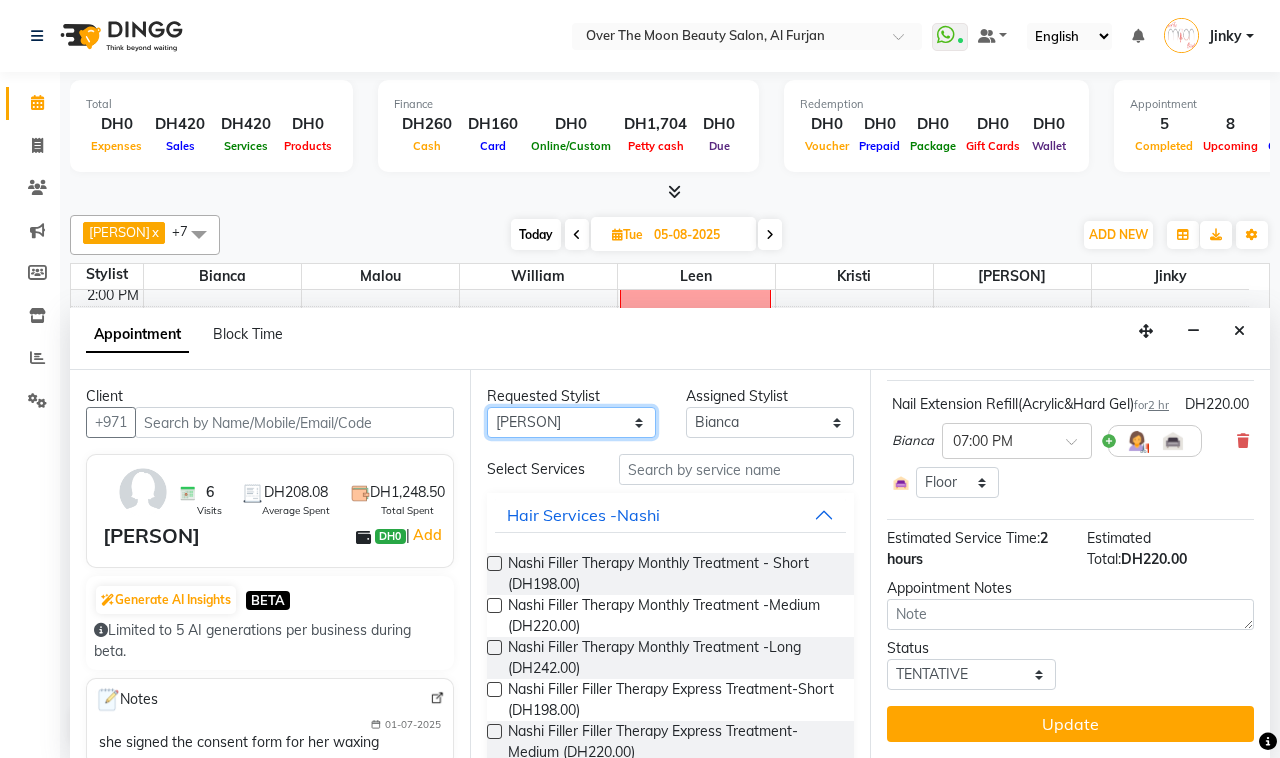 click on "Any [PERSON] [PERSON] [PERSON] [PERSON] [PERSON] [PERSON] [PERSON] [PERSON]" at bounding box center (571, 422) 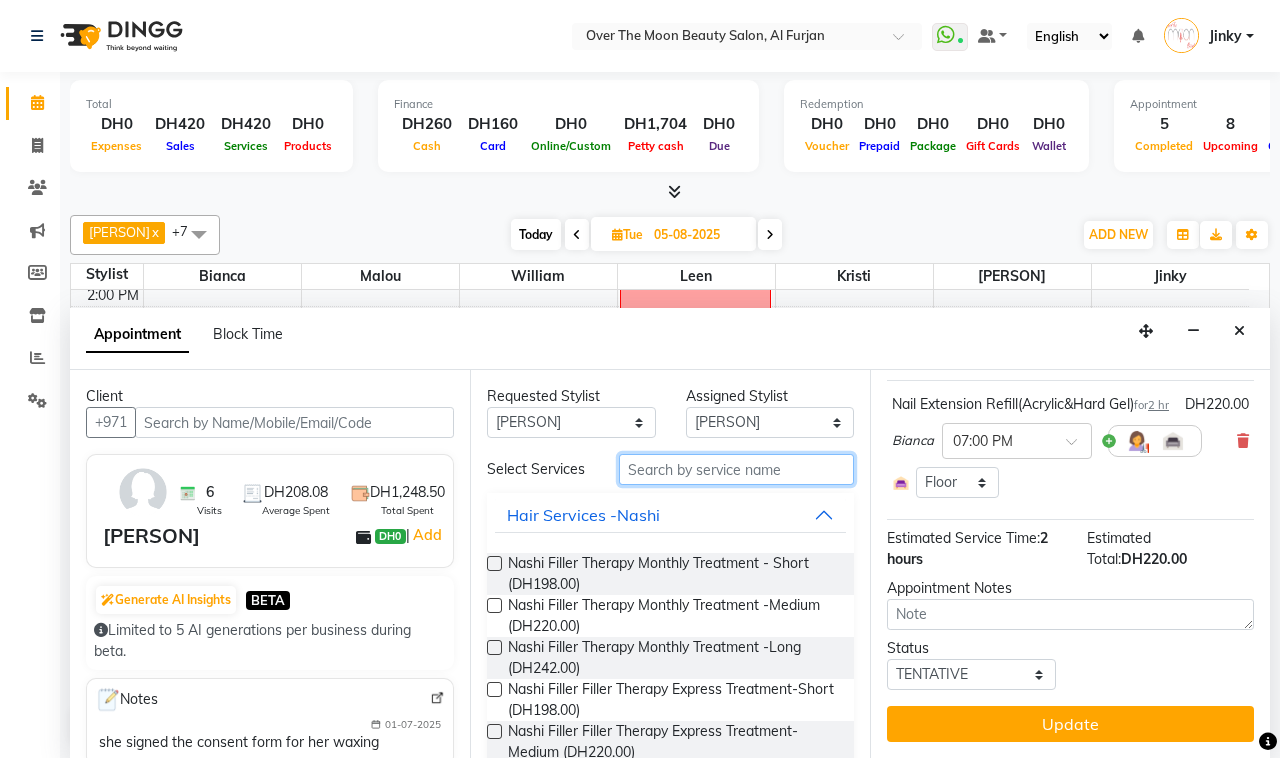 click at bounding box center (736, 469) 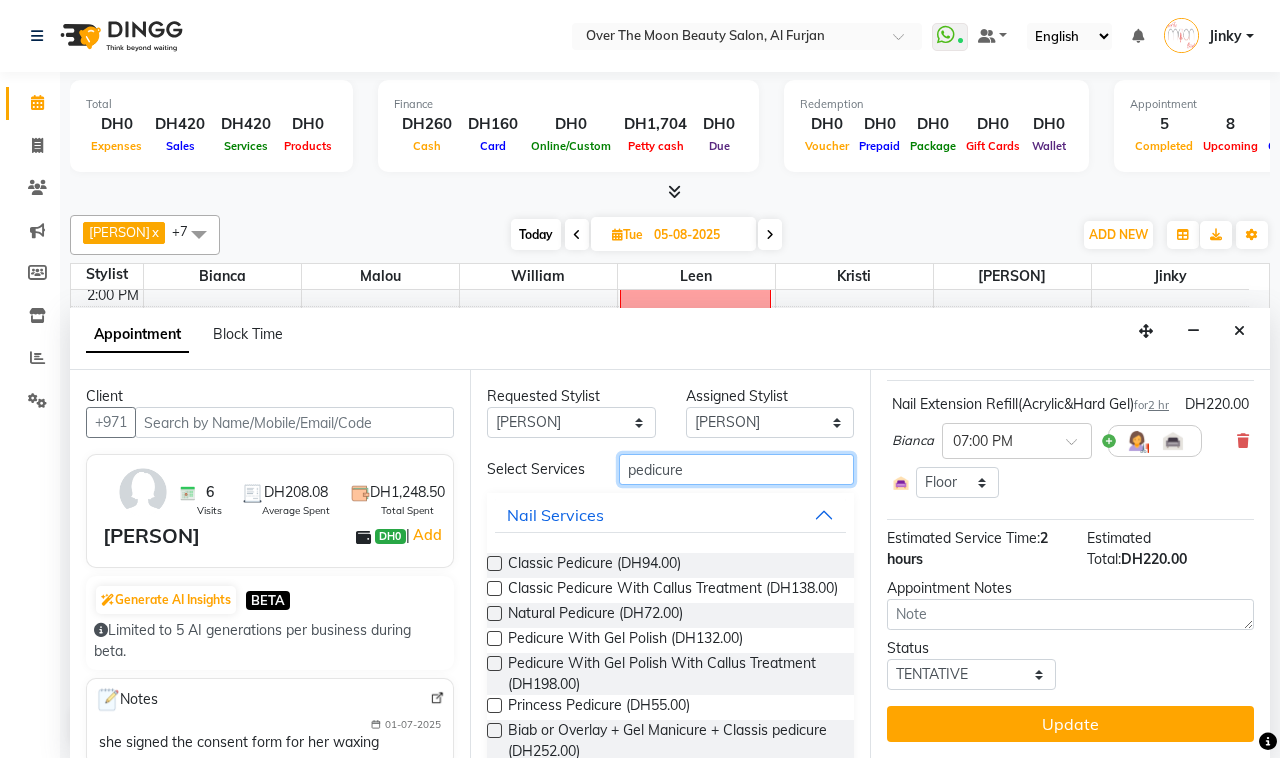 type on "pedicure" 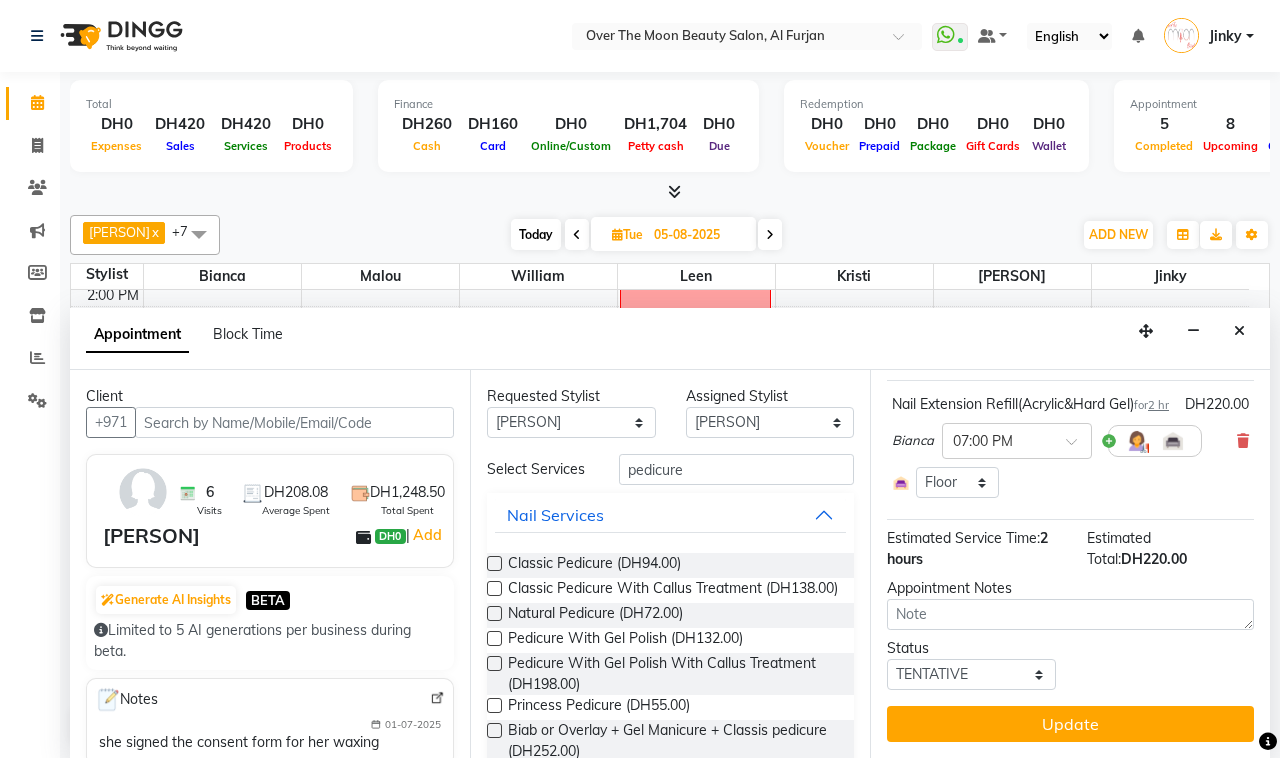 click at bounding box center [494, 638] 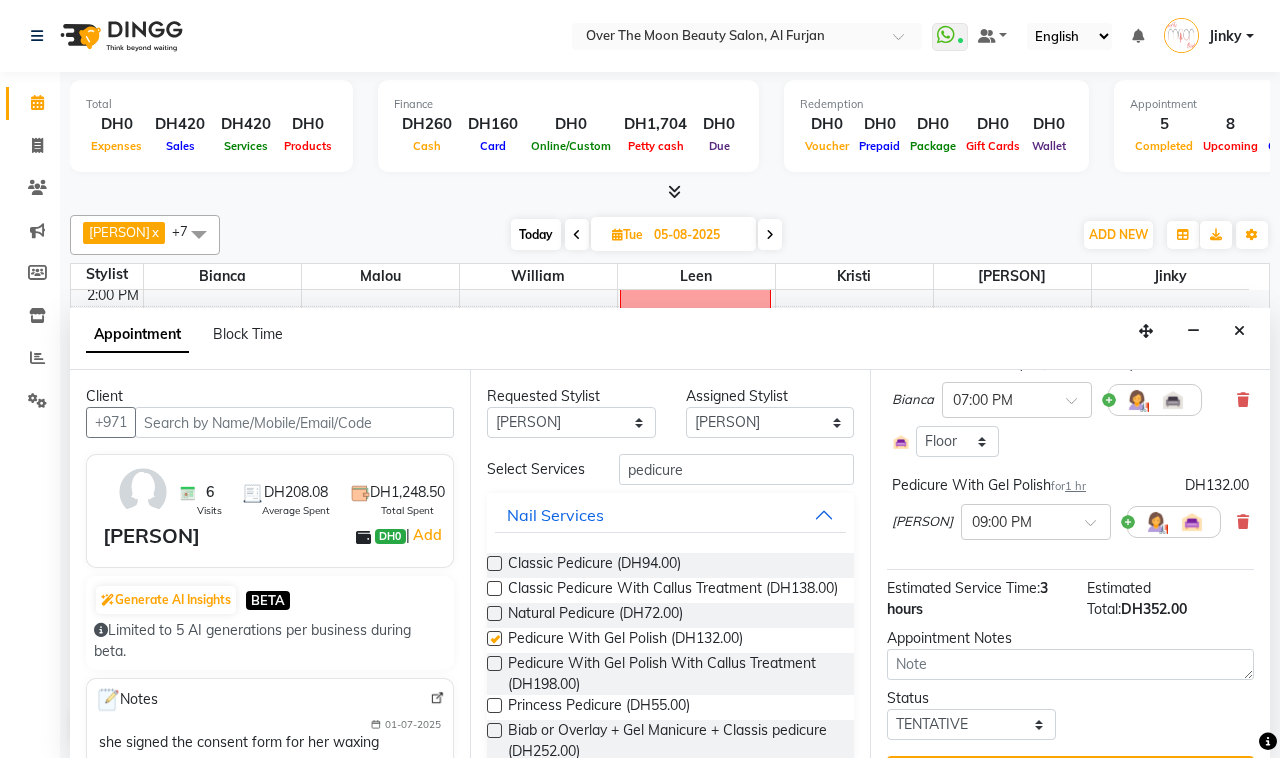 checkbox on "false" 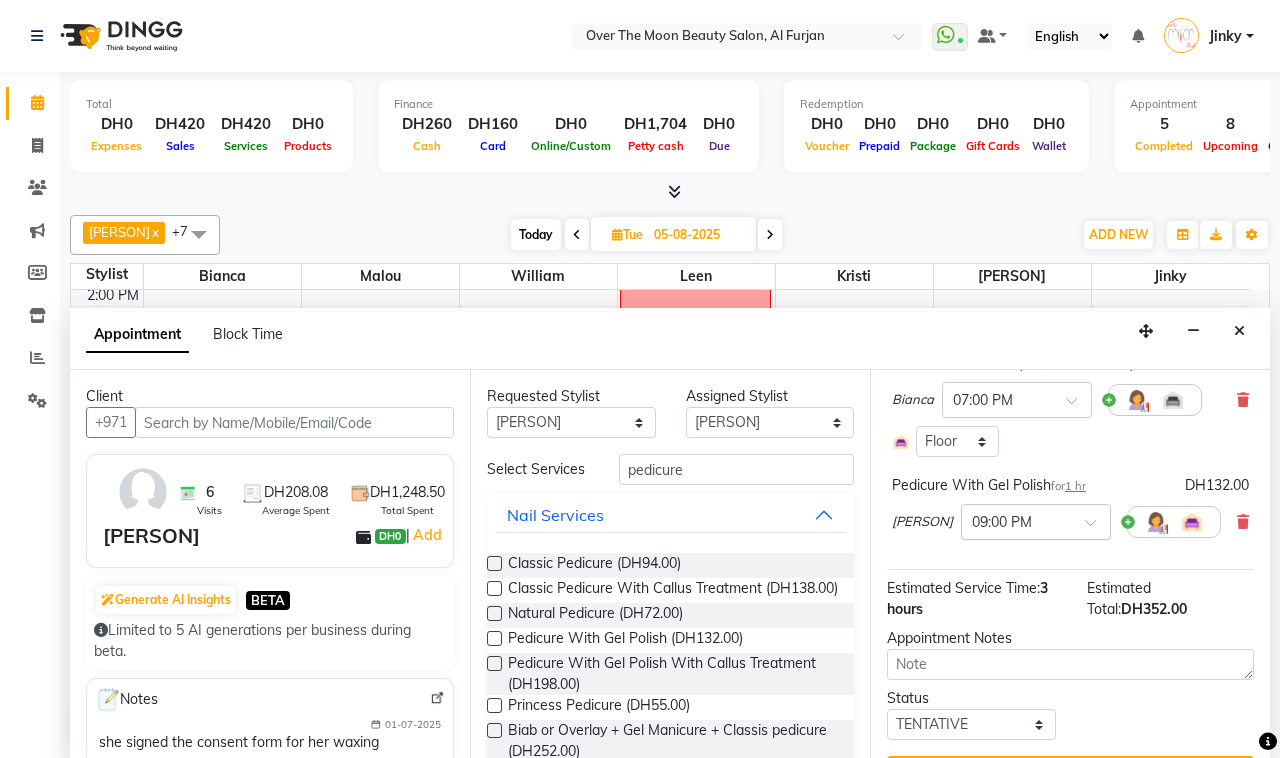 click at bounding box center [1097, 528] 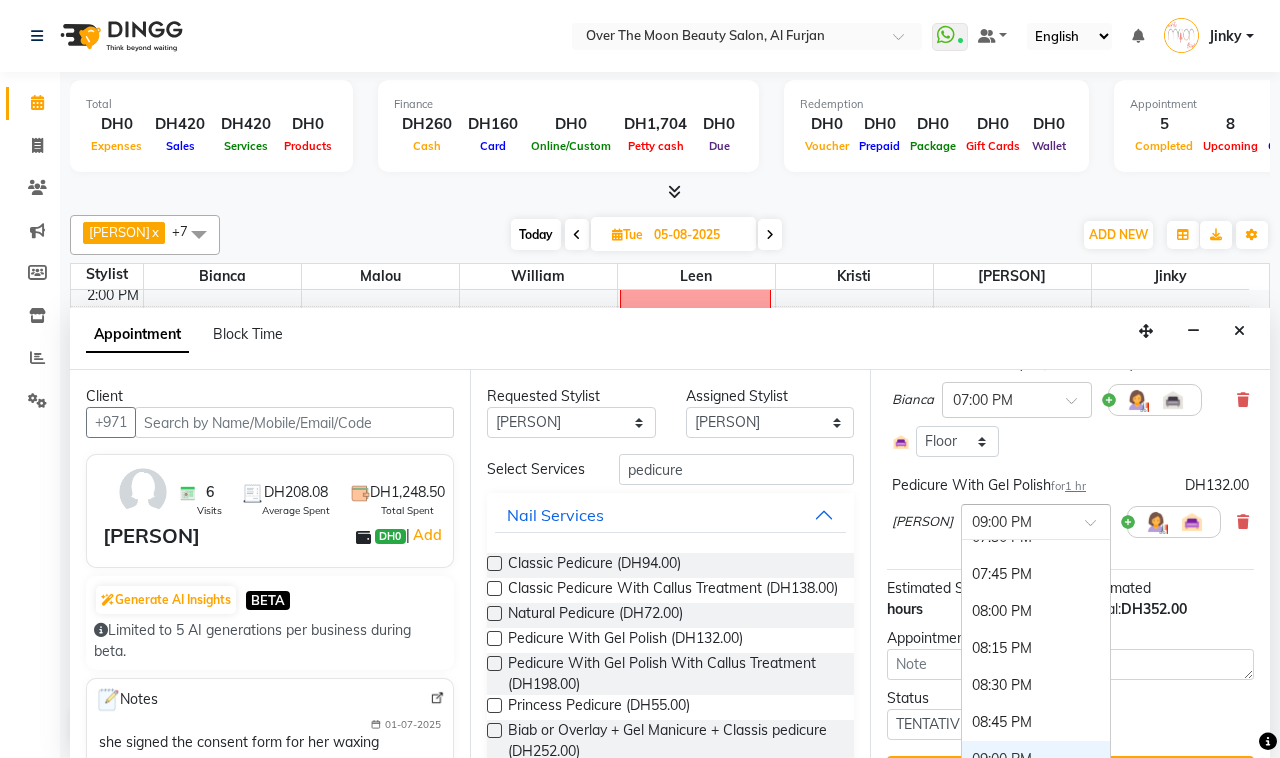 scroll, scrollTop: 1327, scrollLeft: 0, axis: vertical 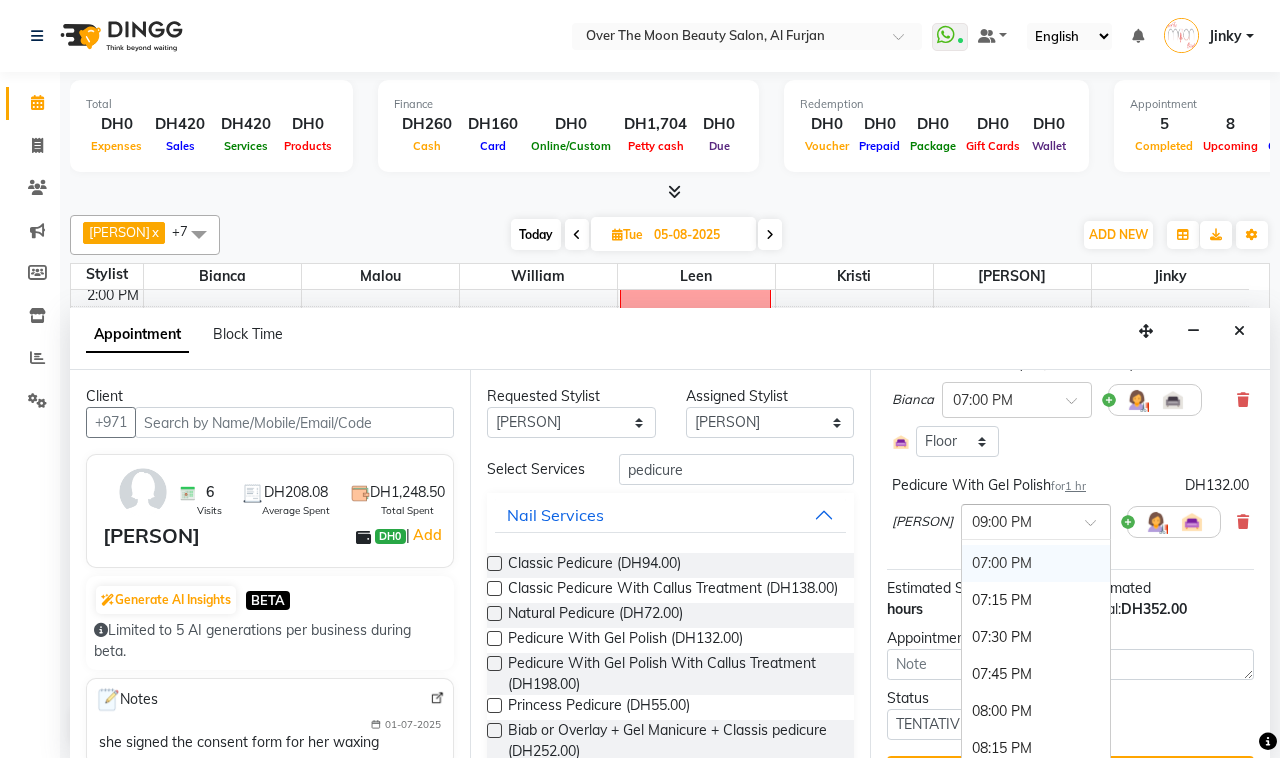 click on "07:00 PM" at bounding box center (1036, 563) 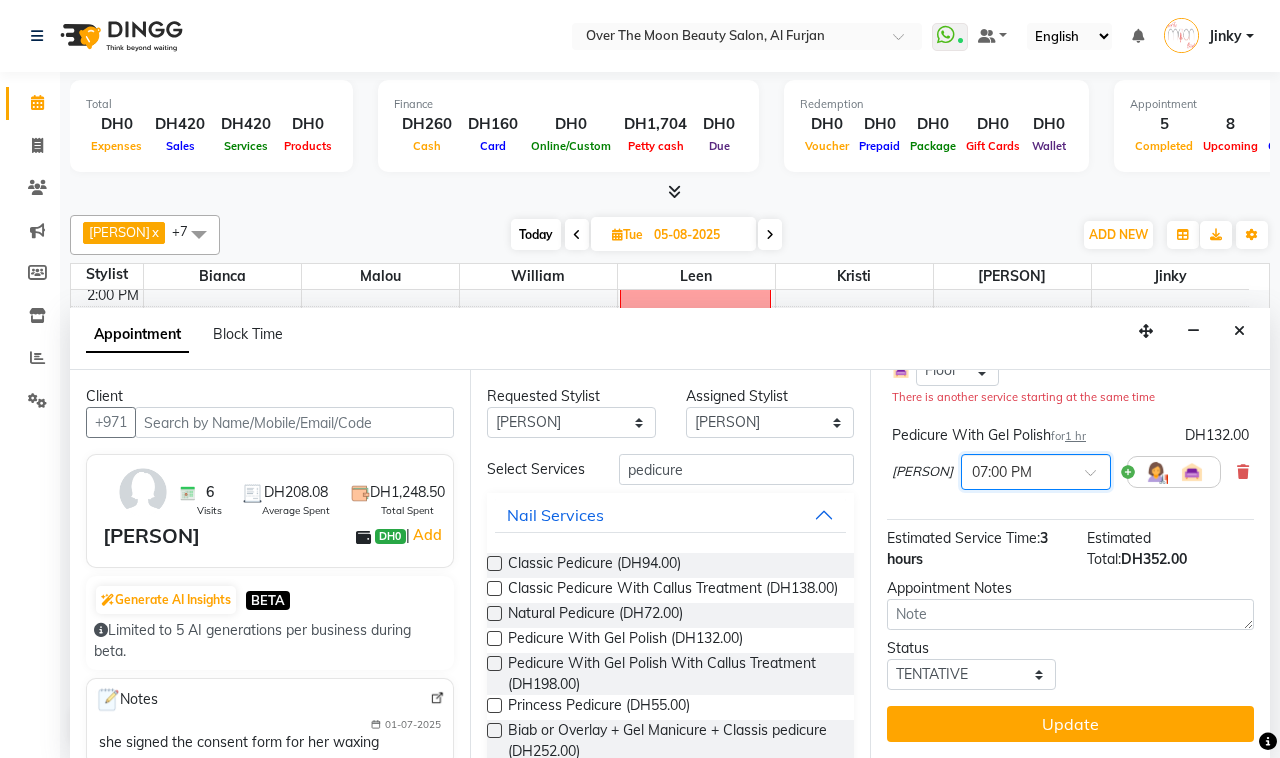 scroll, scrollTop: 285, scrollLeft: 0, axis: vertical 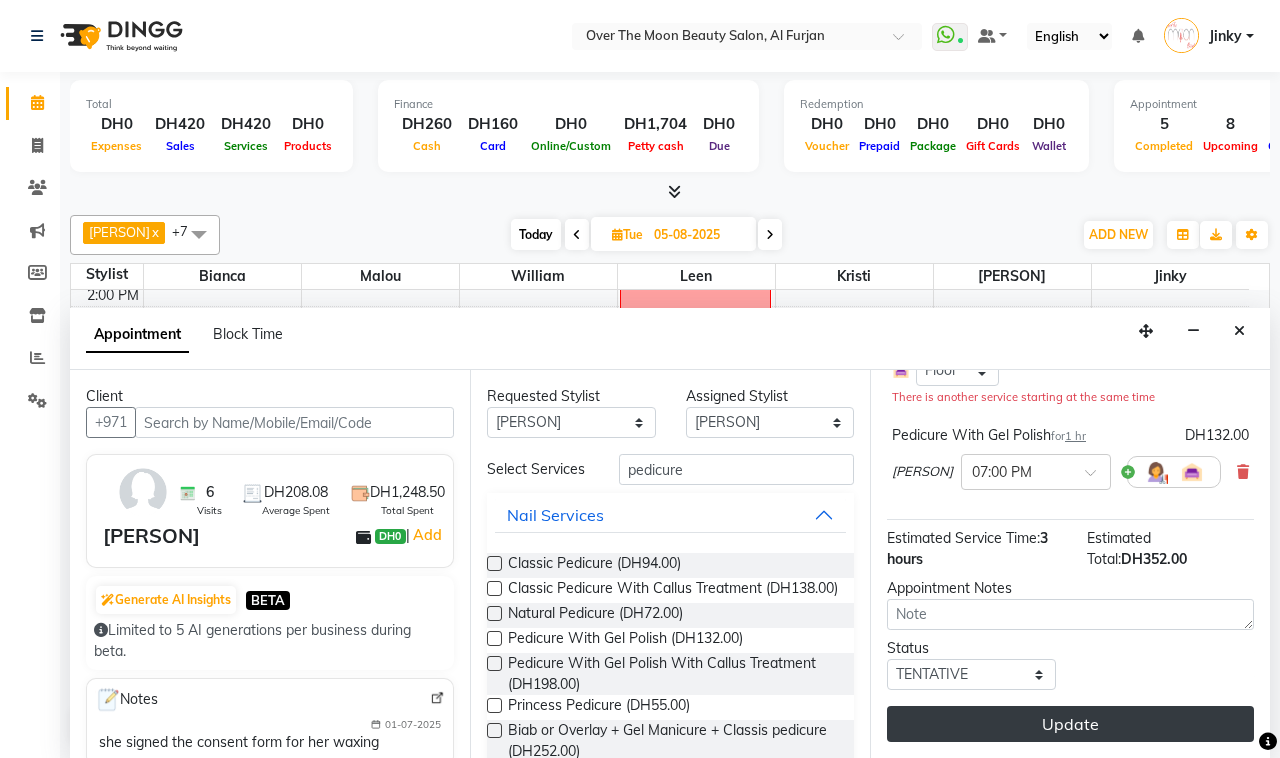 click on "Update" at bounding box center (1070, 724) 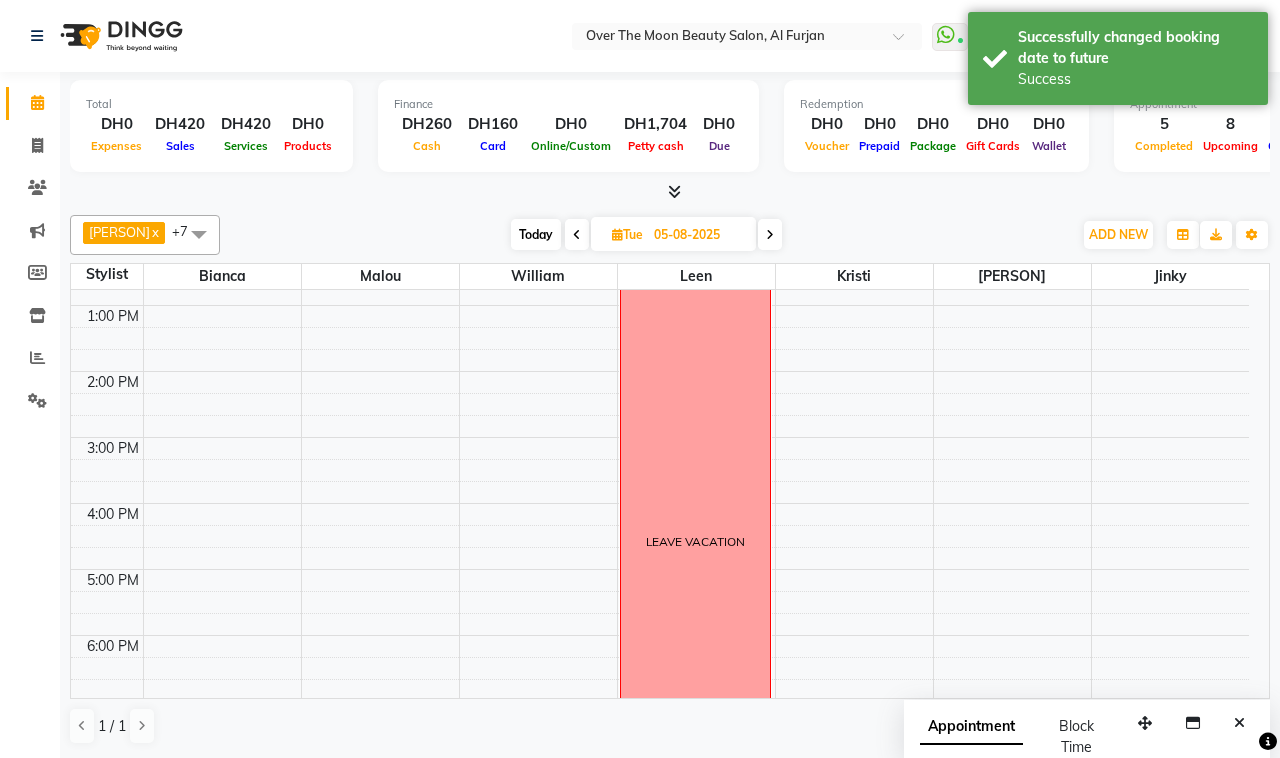 scroll, scrollTop: 592, scrollLeft: 0, axis: vertical 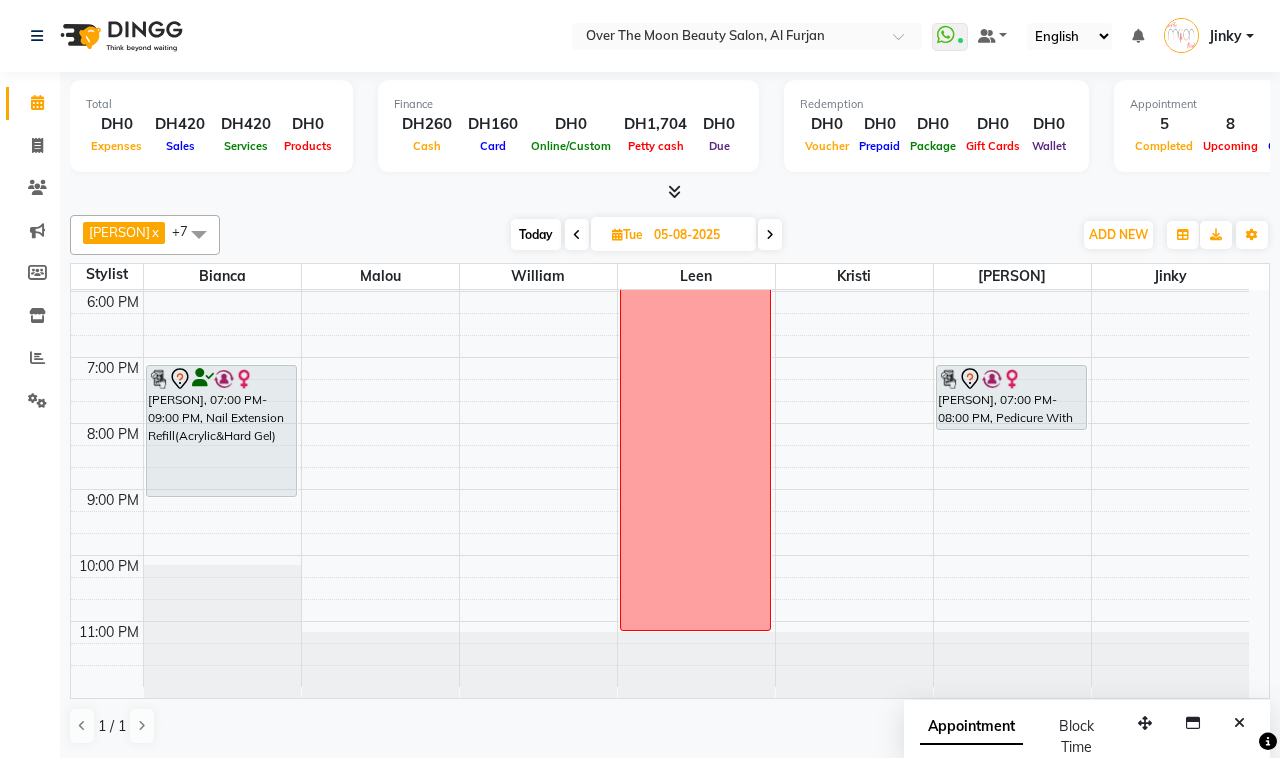 click on "Today" at bounding box center [536, 234] 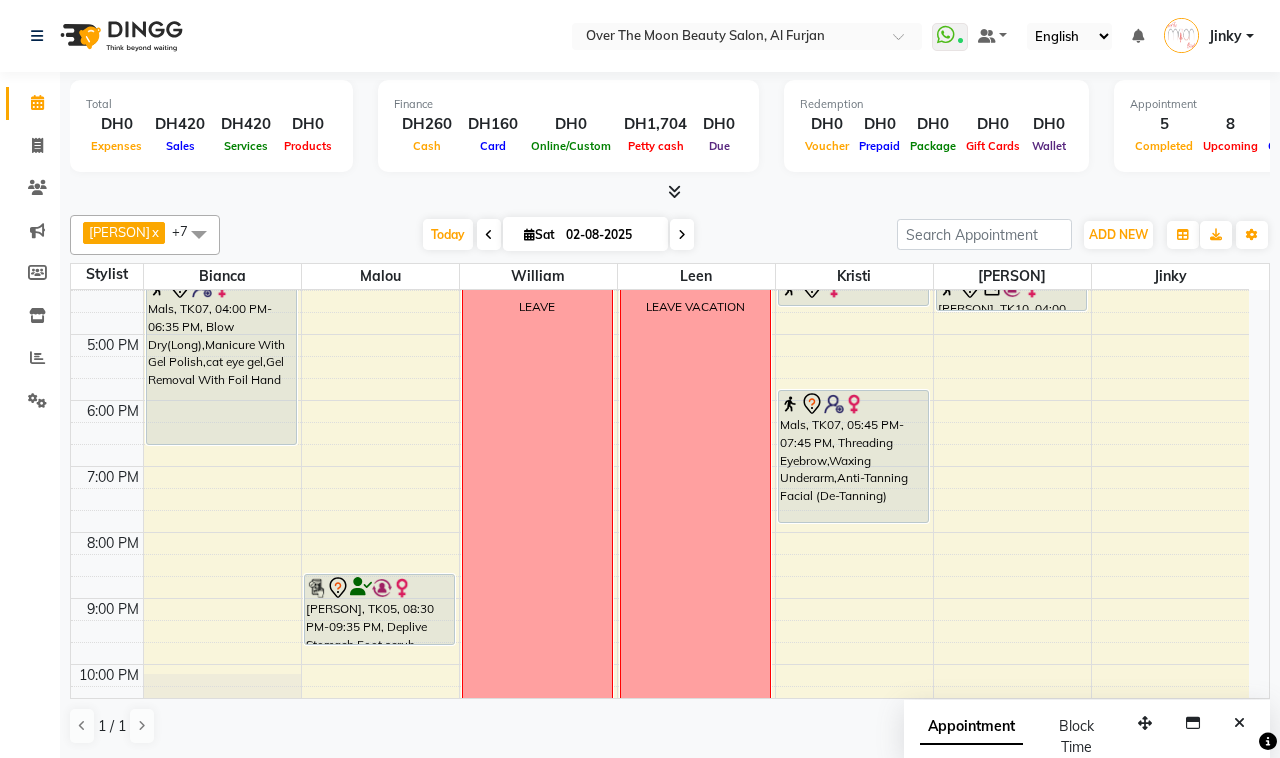 scroll, scrollTop: 543, scrollLeft: 0, axis: vertical 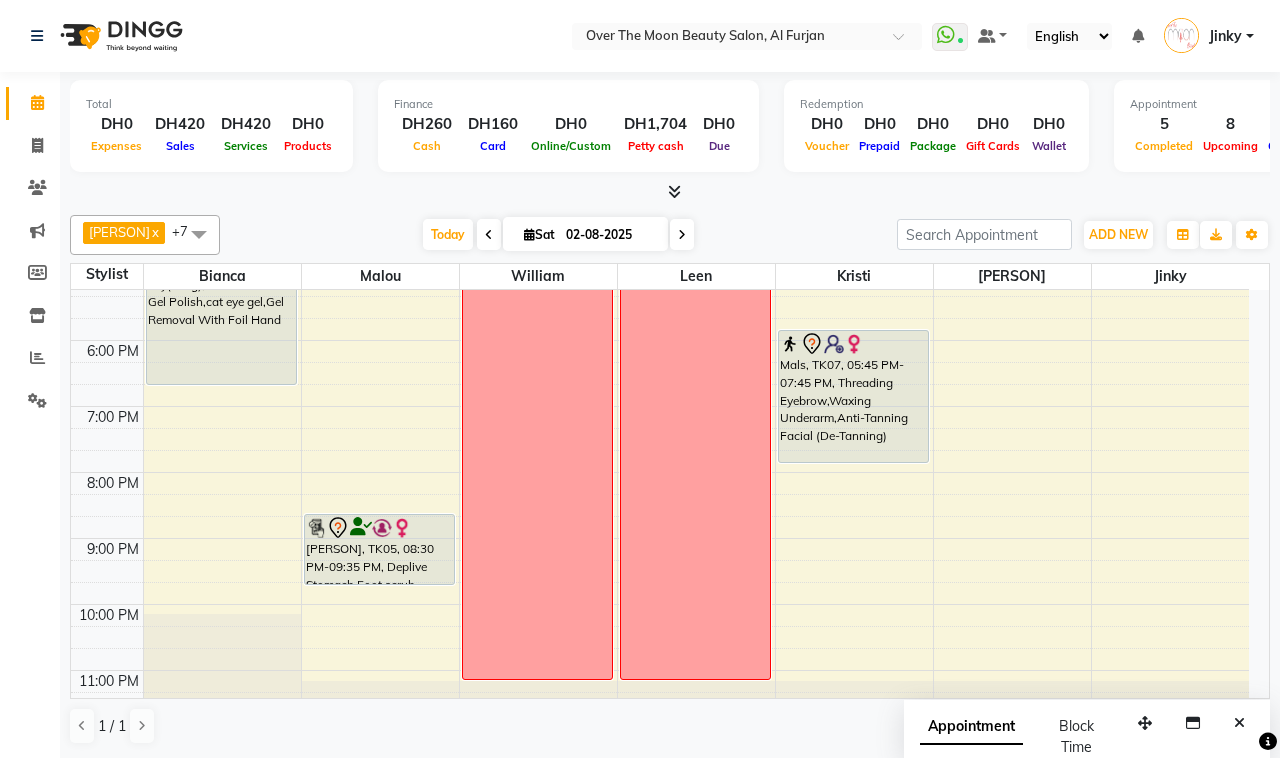 click on "9:00 AM 10:00 AM 11:00 AM 12:00 PM 1:00 PM 2:00 PM 3:00 PM 4:00 PM 5:00 PM 6:00 PM 7:00 PM 8:00 PM 9:00 PM 10:00 PM 11:00 PM     priyanka indian, TK02, 12:30 PM-01:30 PM, Classic Pedicure             Mals, TK07, 04:00 PM-06:35 PM, Blow Dry(Long),Manicure With Gel Polish,cat eye gel,Gel Removal With Foil Hand             Janiya Nourtazna, TK03, 12:00 PM-12:30 PM, Waxing Full brazillian     Saman Farooq, TK09, 12:45 PM-01:15 PM, Princess Manicure              May Miranda, TK01, 02:00 PM-03:00 PM, relaxing massage 60 minutes             Asmaa, TK05, 08:30 PM-09:35 PM, Deplive Stomach,Foot scrub  LEAVE   LEAVE VACATION      Ashleigh, TK08, 12:30 PM-01:05 PM, Eyebrow Tinting (DH50)     priyanka indian, TK02, 12:45 PM-01:45 PM, Classic Manicure (DH77)             malak, TK06, 04:00 PM-04:30 PM, Threading Eyebrow             Mals, TK07, 05:45 PM-07:45 PM, Threading Eyebrow,Waxing Underarm,Anti-Tanning Facial (De-Tanning)     Ashleigh, TK08, 12:15 PM-01:30 PM, Blow Dry(Long)" at bounding box center [660, 241] 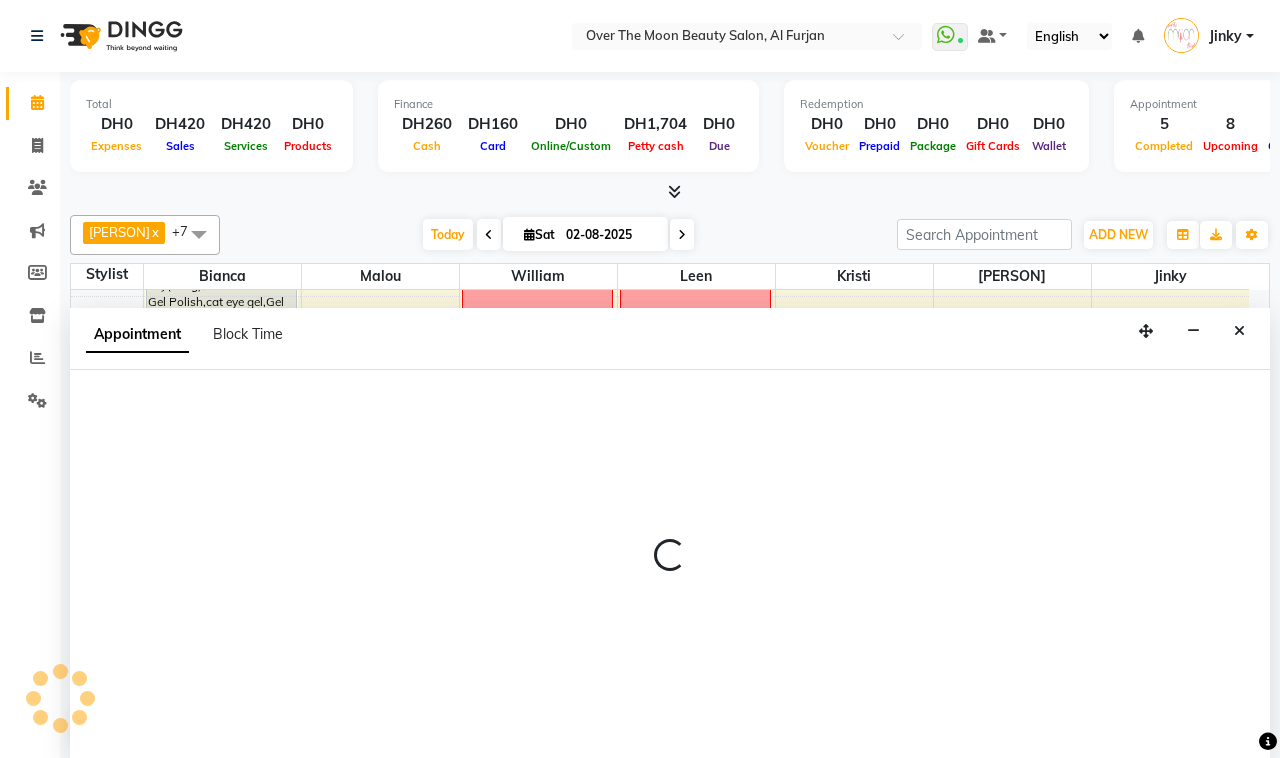 select on "20146" 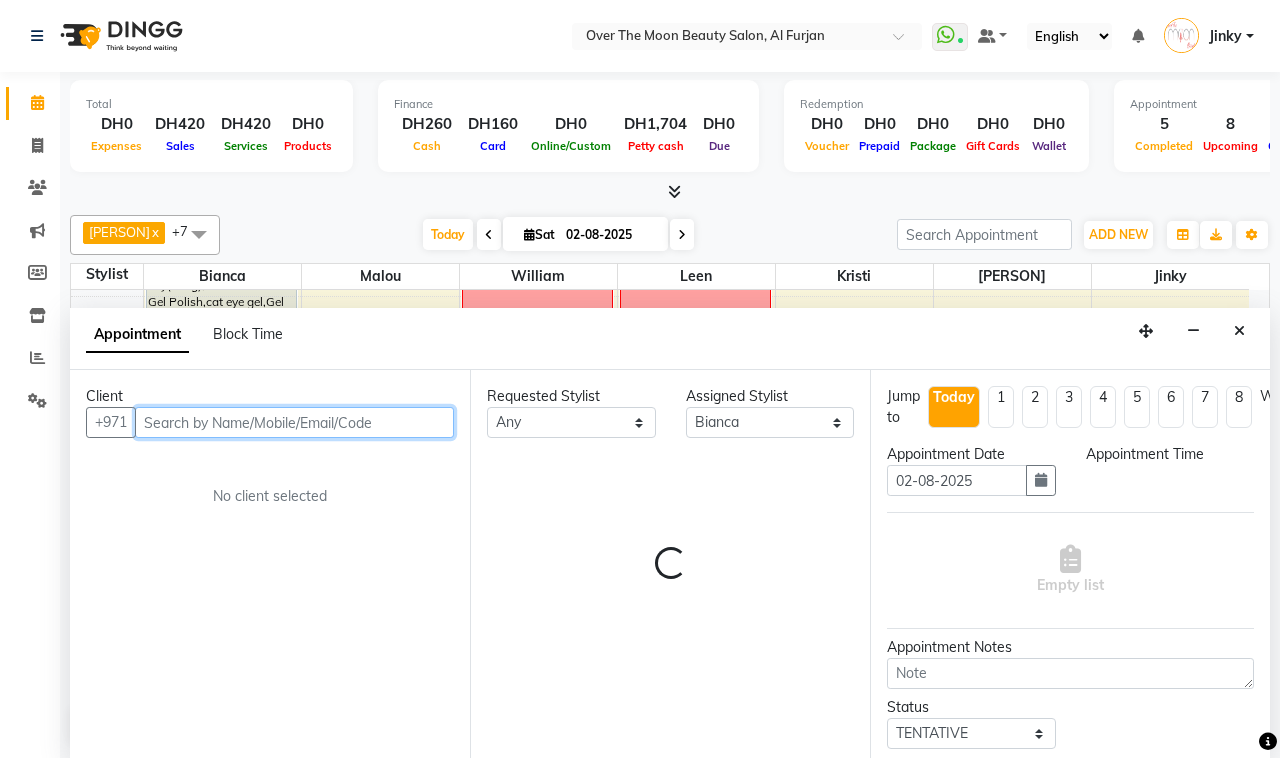 select on "1140" 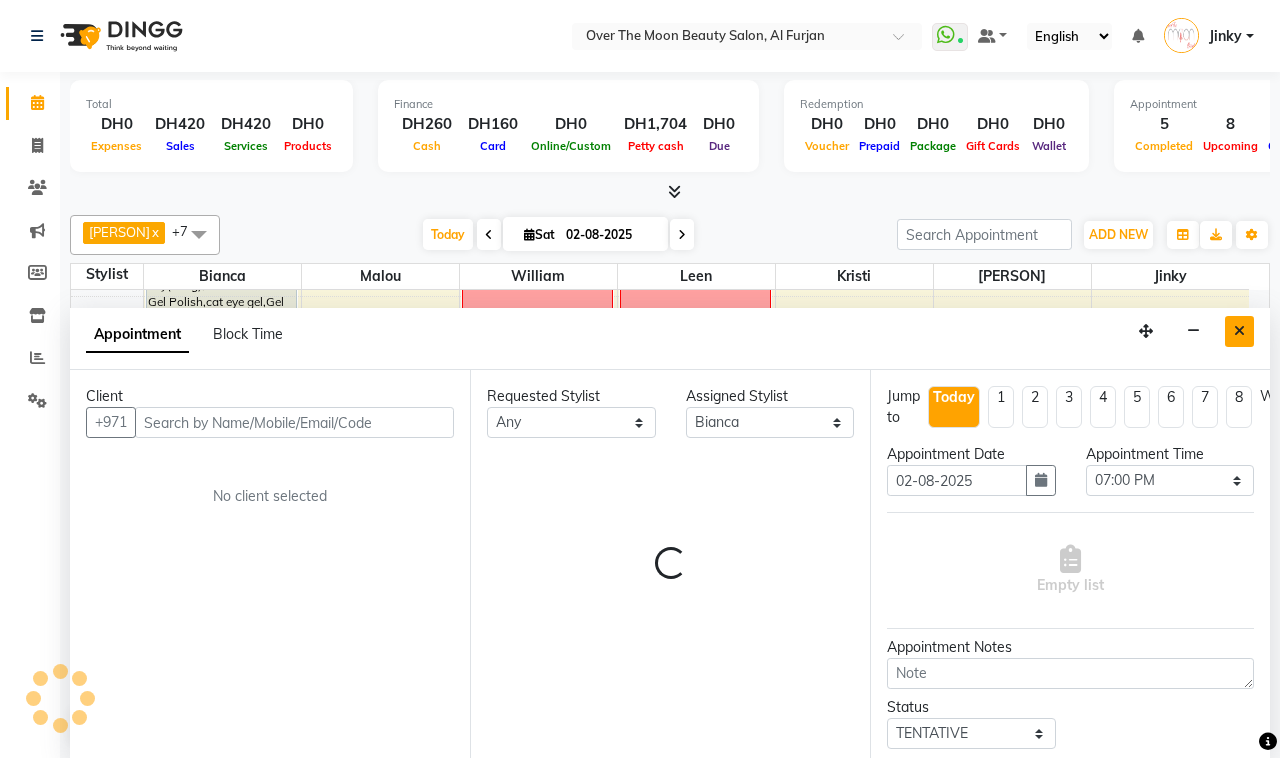 click at bounding box center (1239, 331) 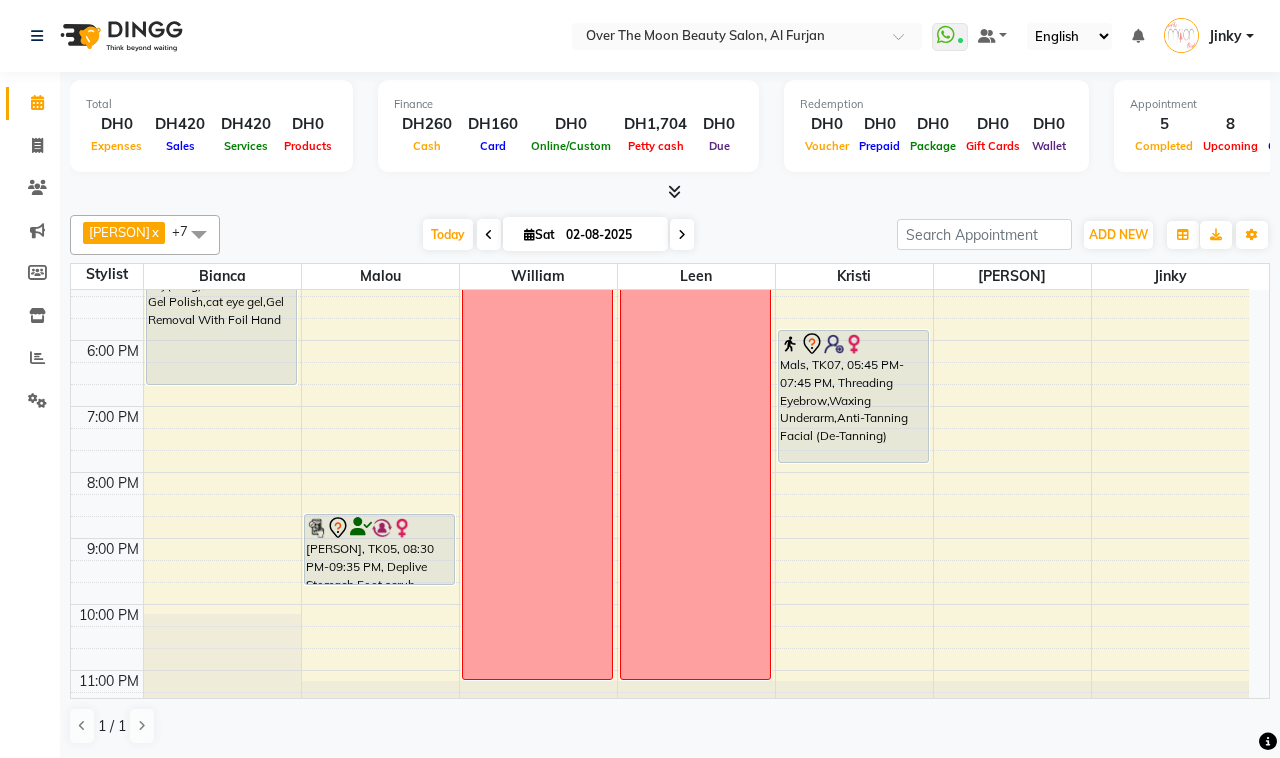 click on "02-08-2025" at bounding box center (610, 235) 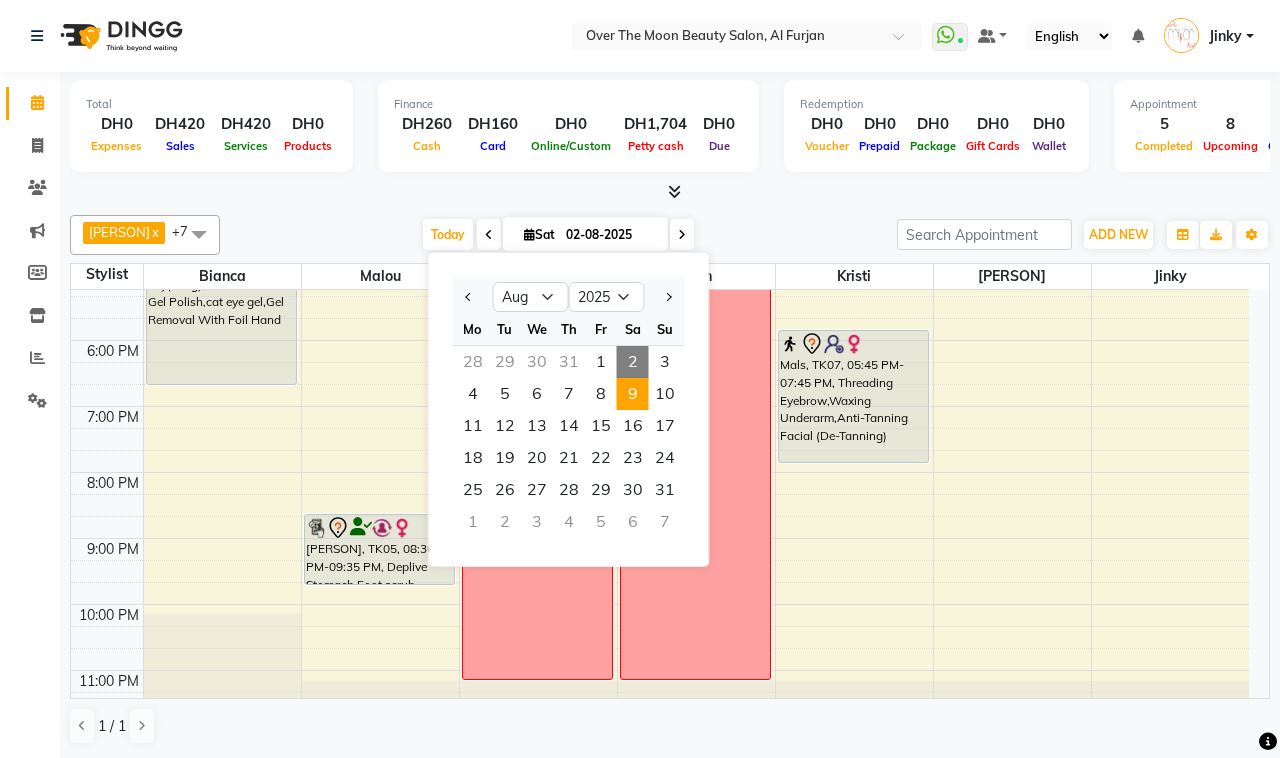 click on "9" at bounding box center [633, 394] 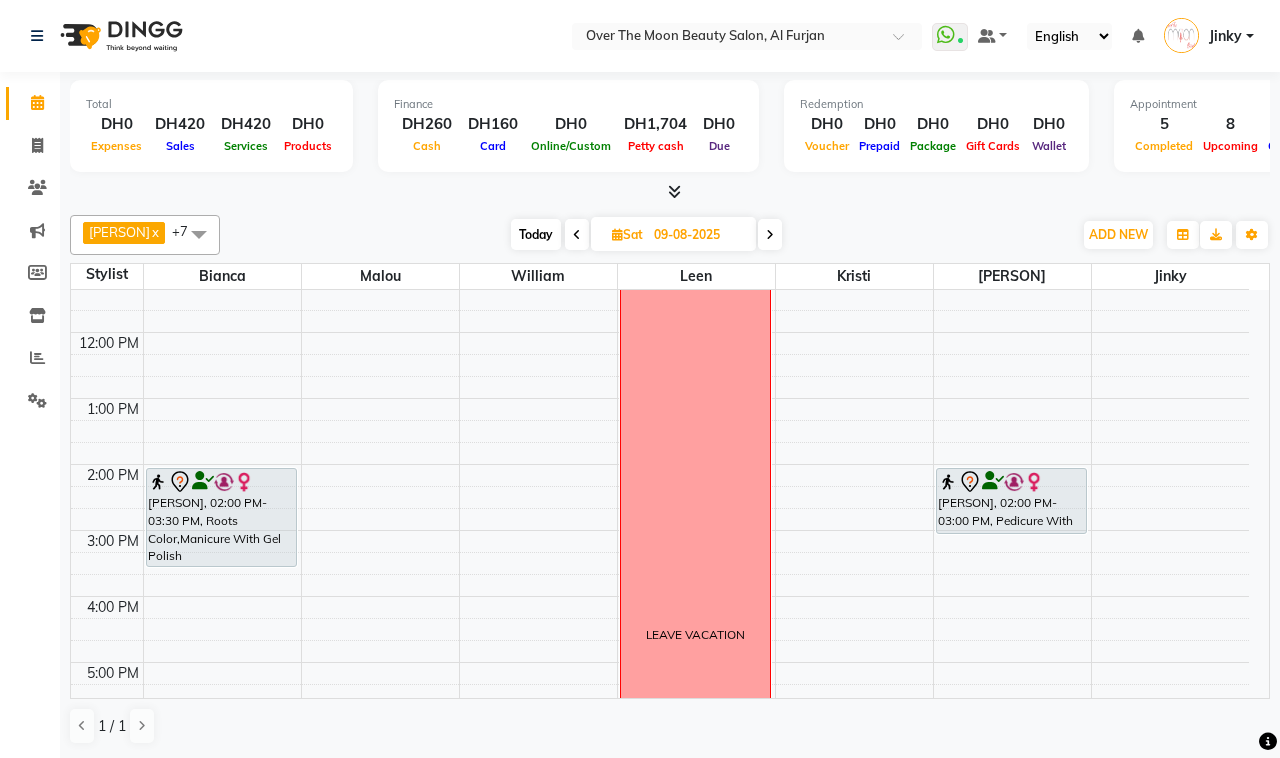 scroll, scrollTop: 208, scrollLeft: 0, axis: vertical 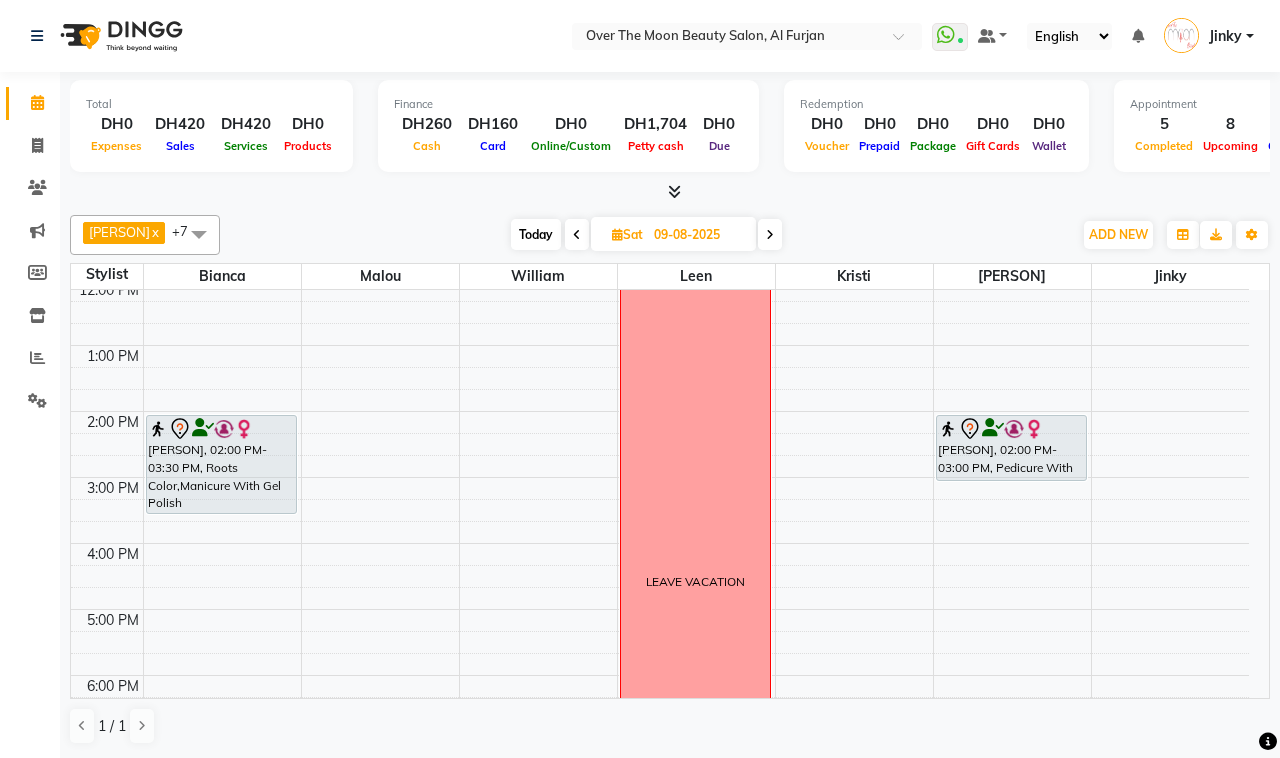 click on "Dipti Singh, 02:00 PM-03:30 PM, Roots Color,Manicure With Gel Polish" at bounding box center (221, 464) 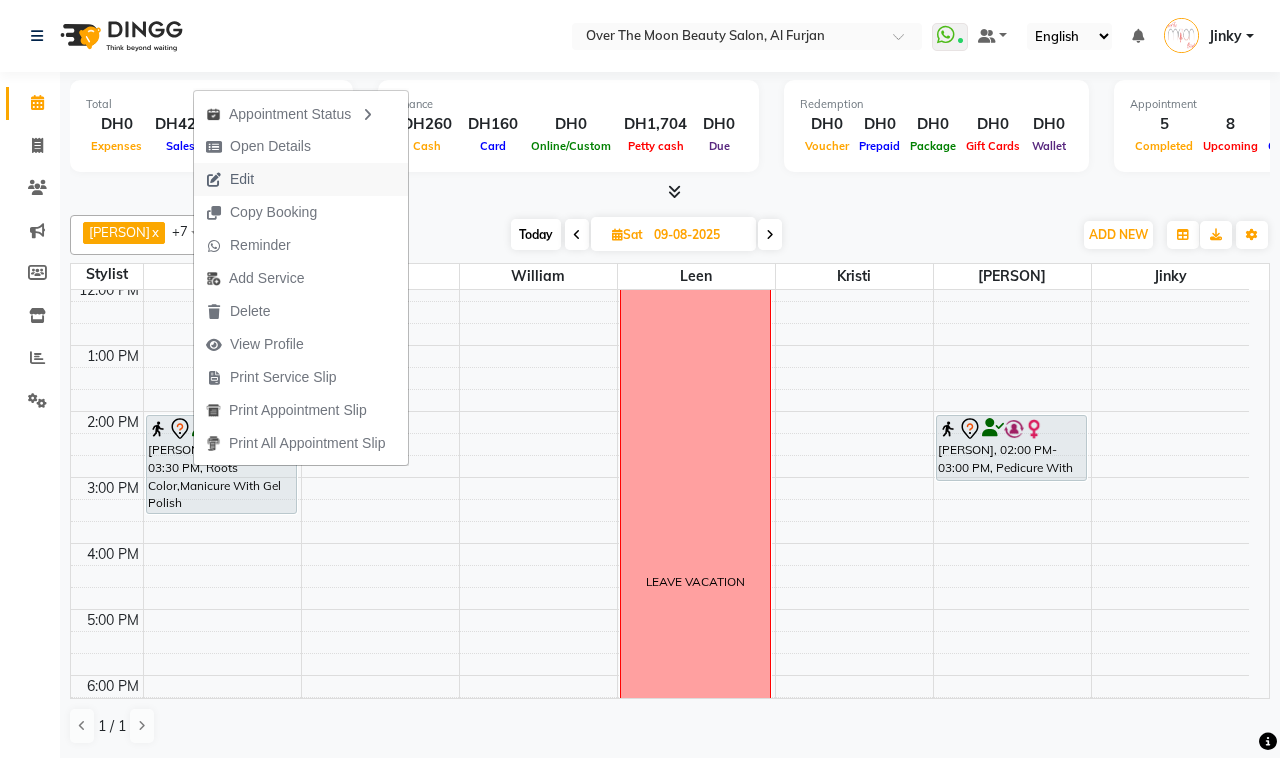 click on "Edit" at bounding box center (301, 179) 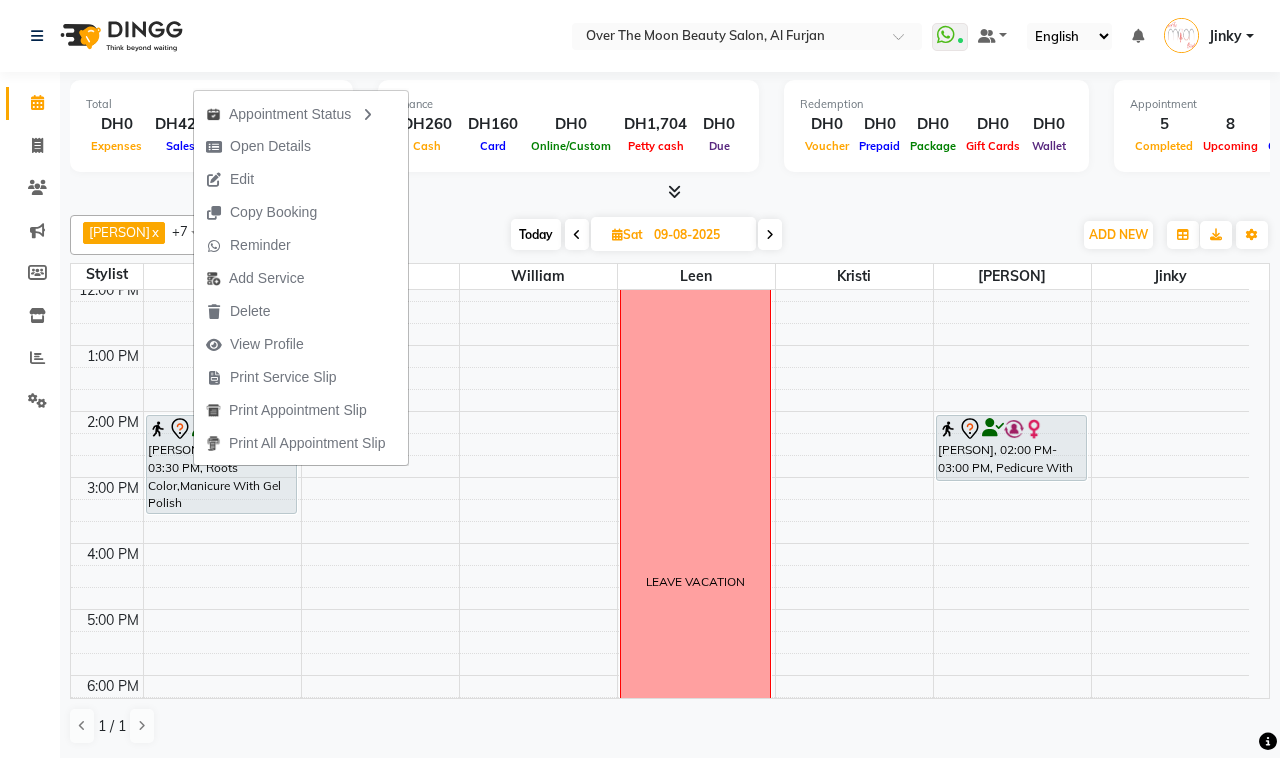 select on "tentative" 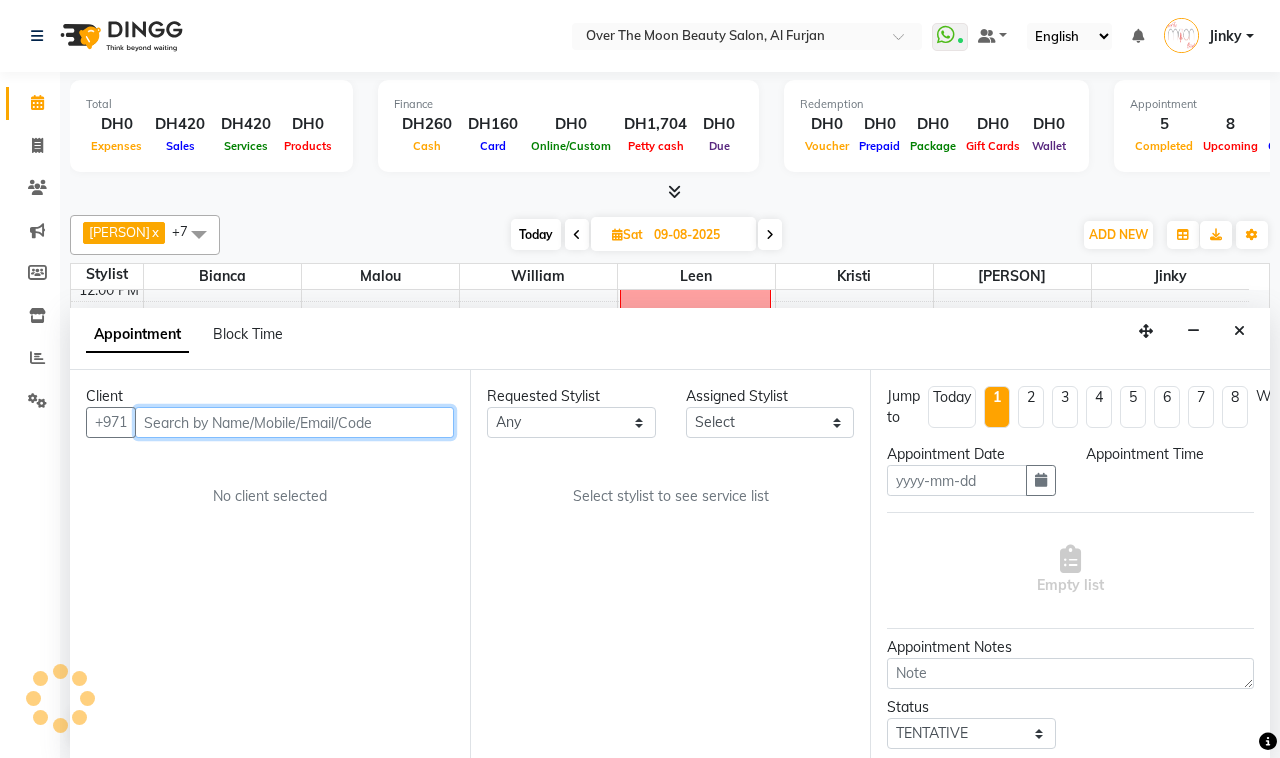 type on "09-08-2025" 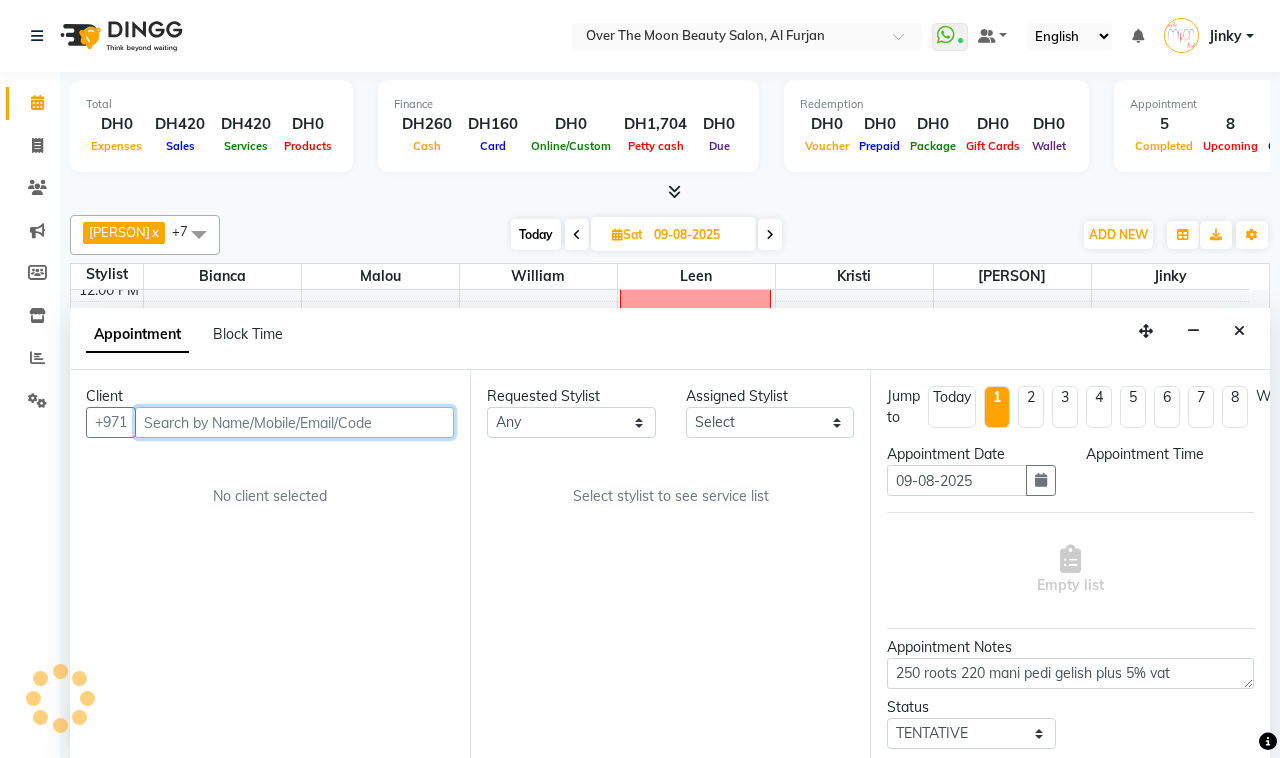 select on "840" 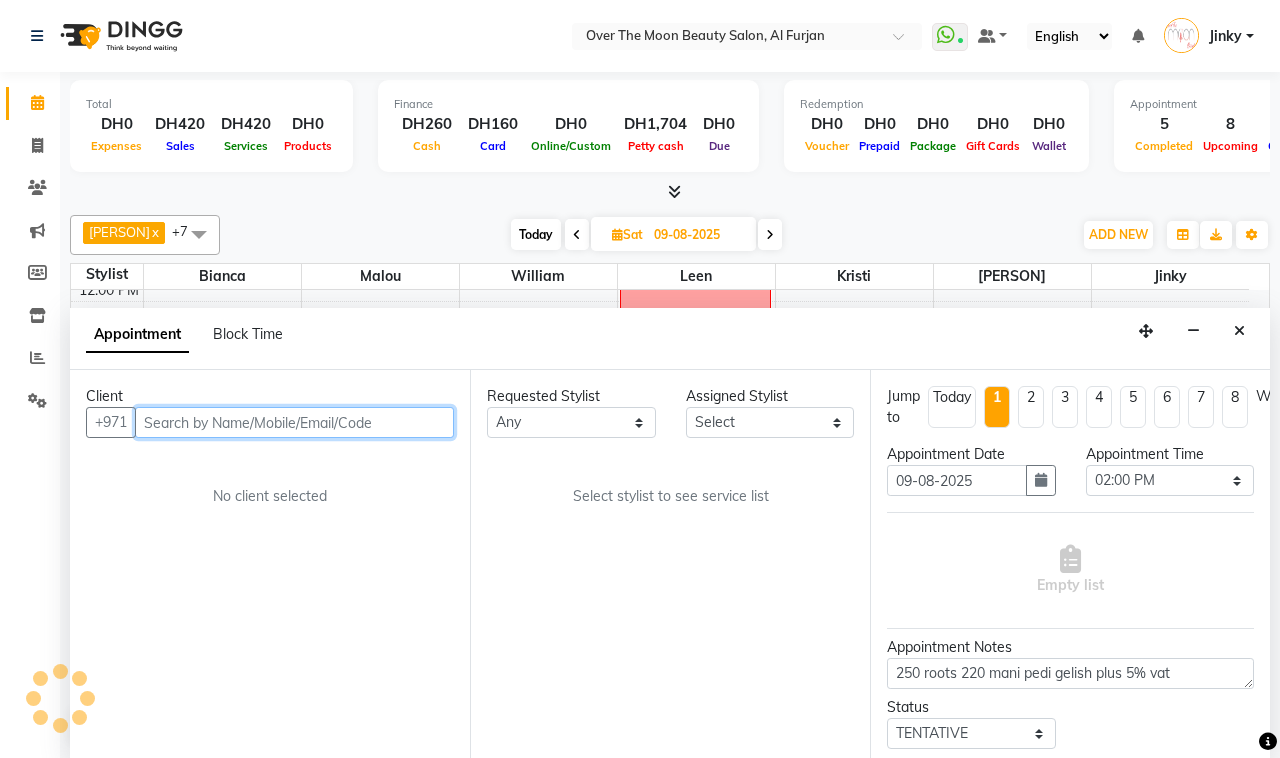scroll, scrollTop: 335, scrollLeft: 0, axis: vertical 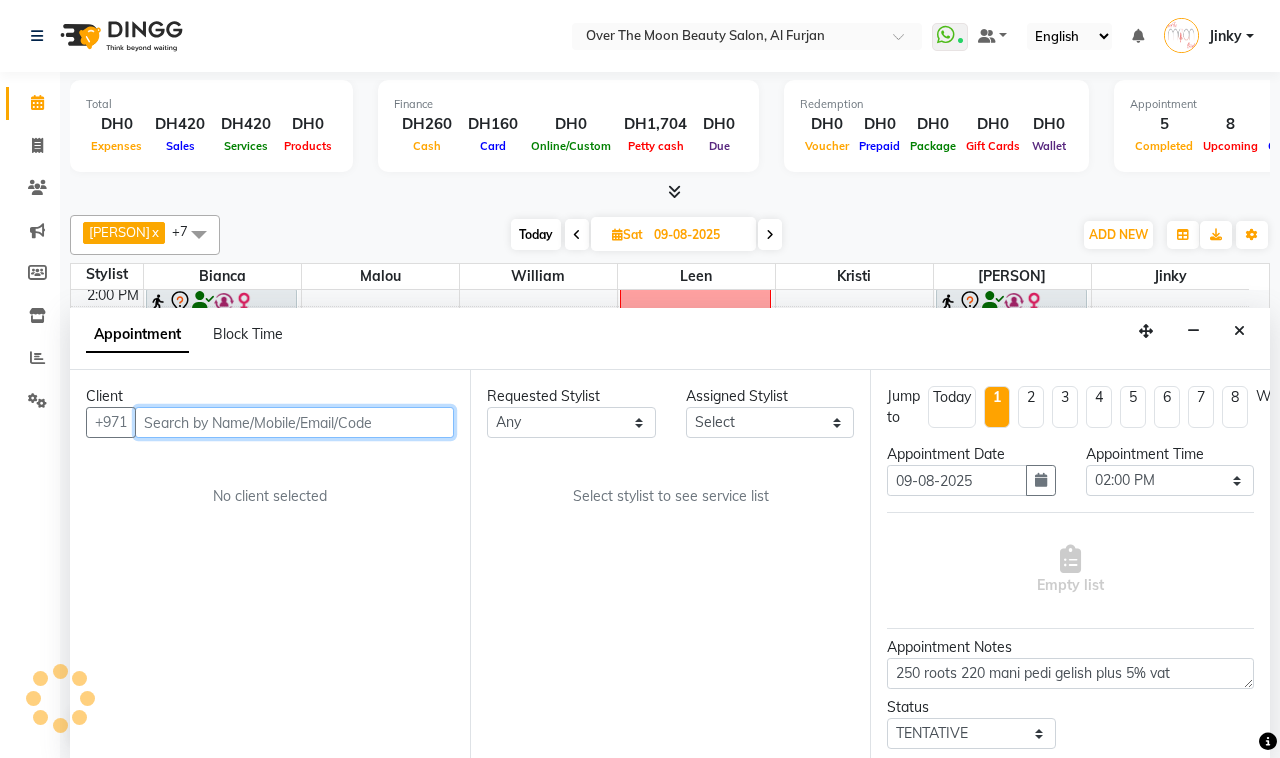 select on "64796" 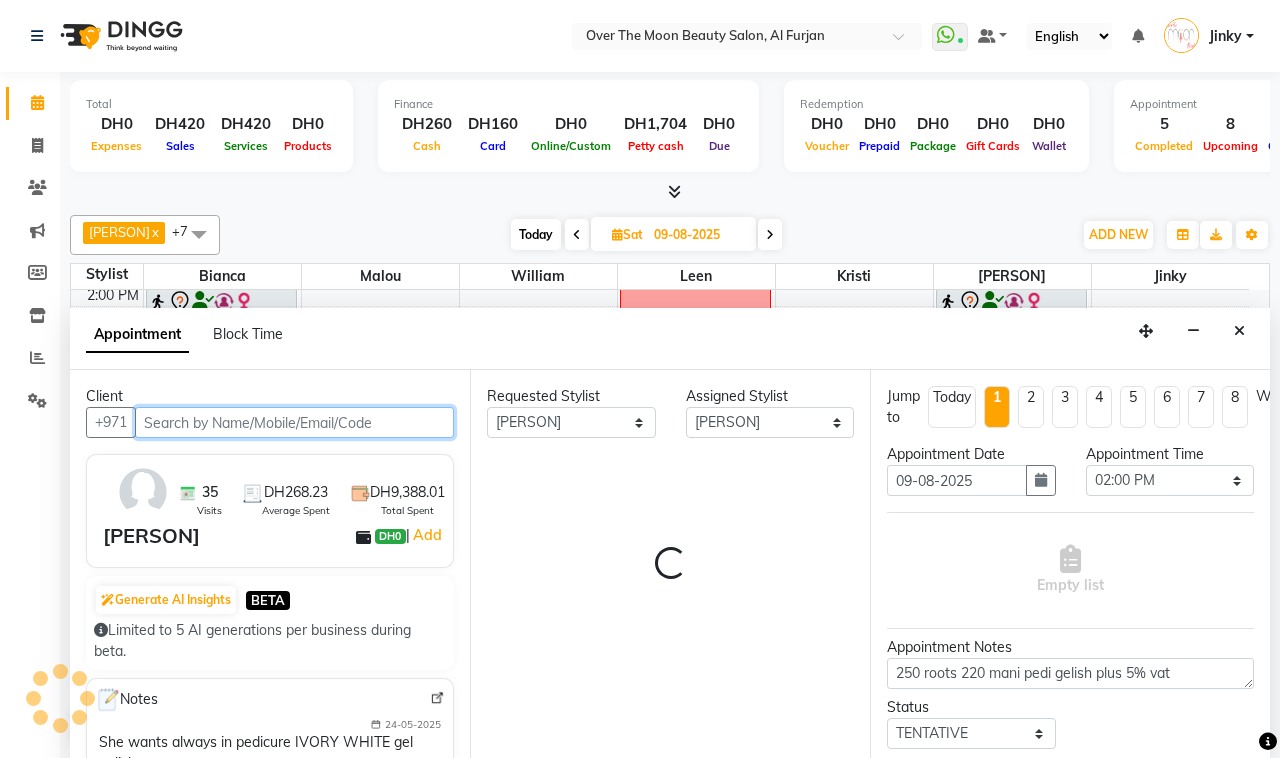 select on "1643" 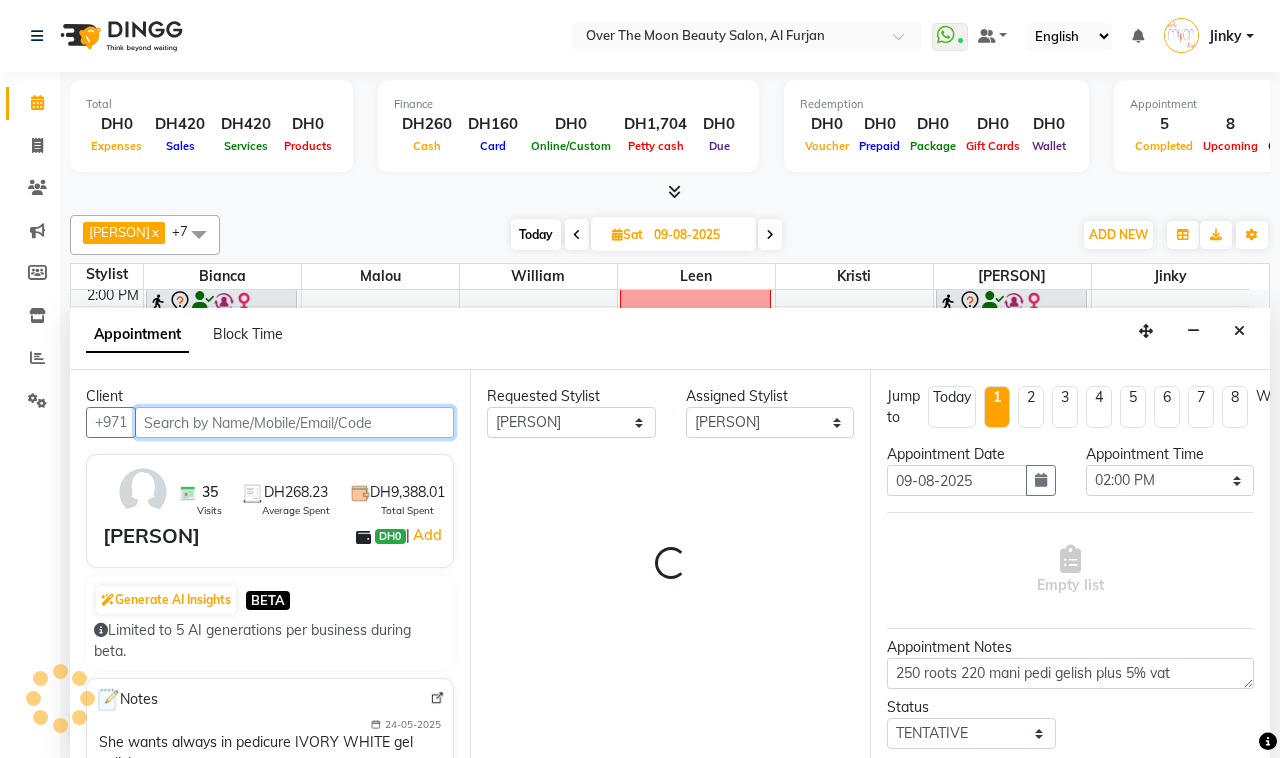 select on "1643" 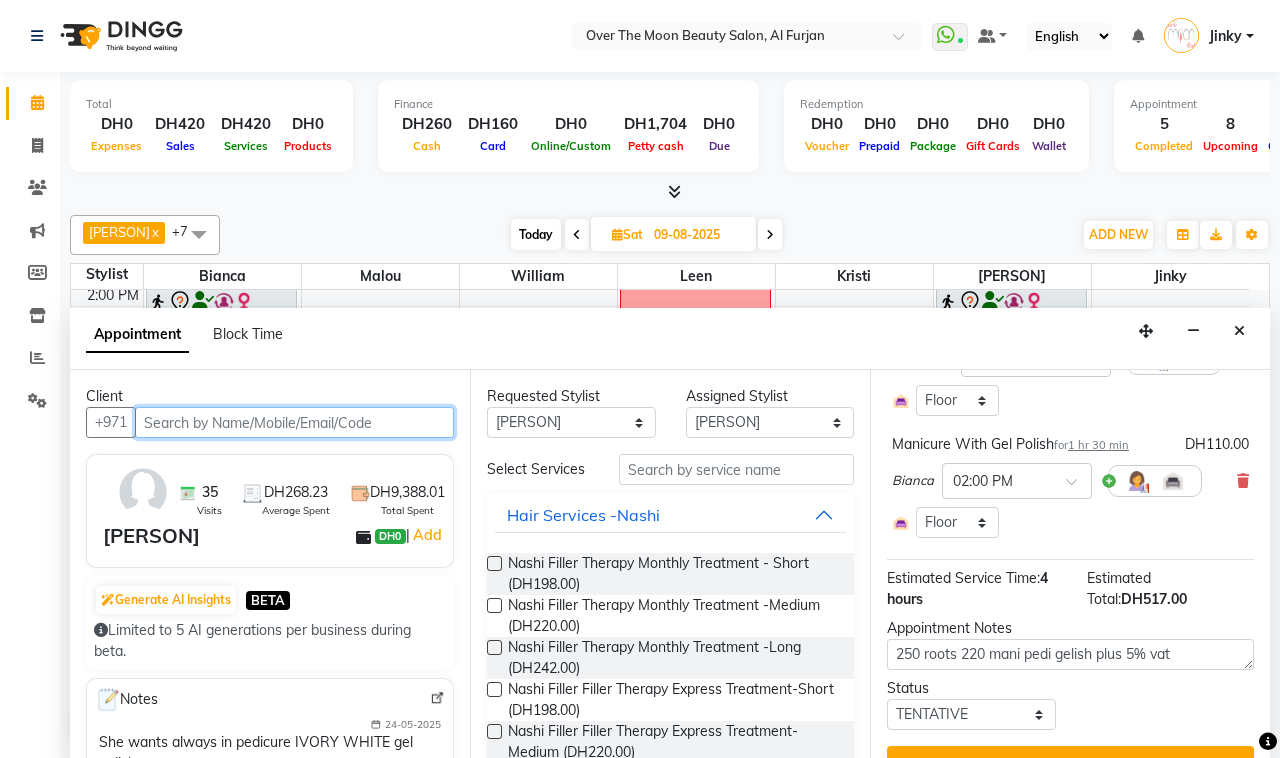 scroll, scrollTop: 417, scrollLeft: 0, axis: vertical 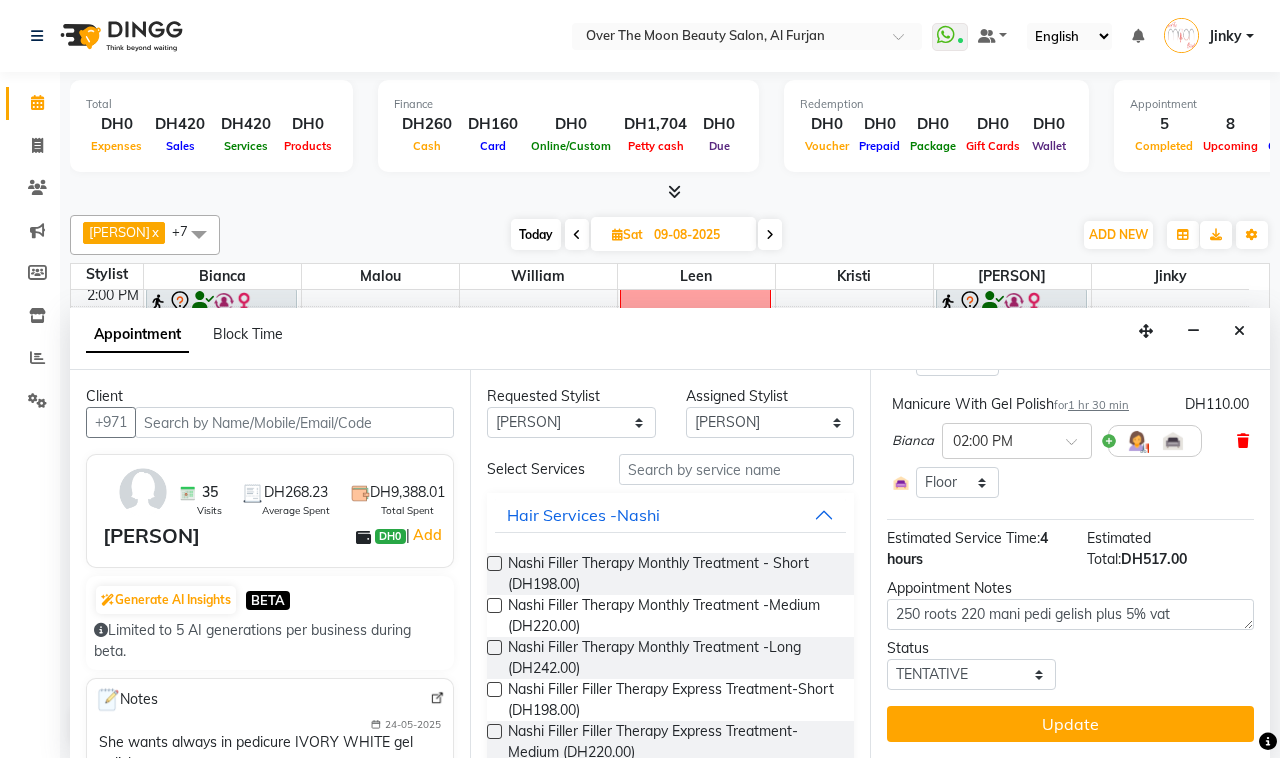 click at bounding box center [1243, 441] 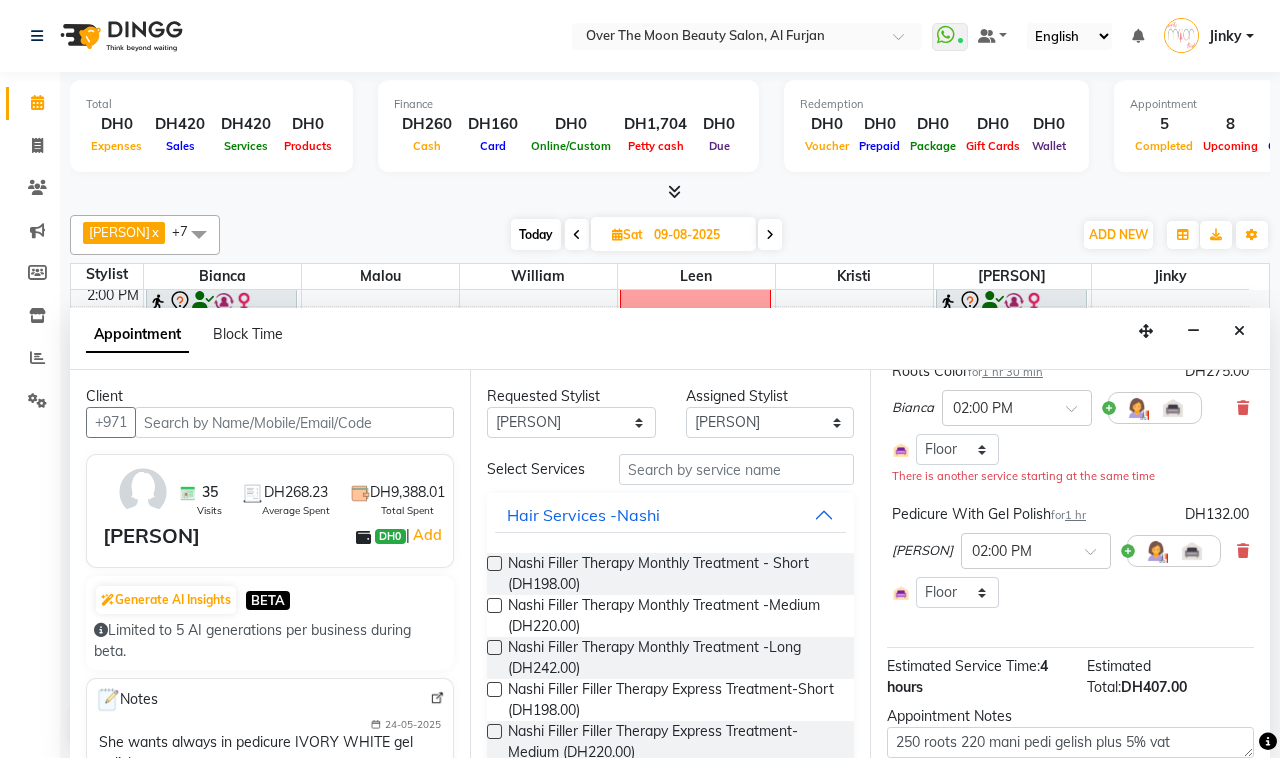 scroll, scrollTop: 105, scrollLeft: 0, axis: vertical 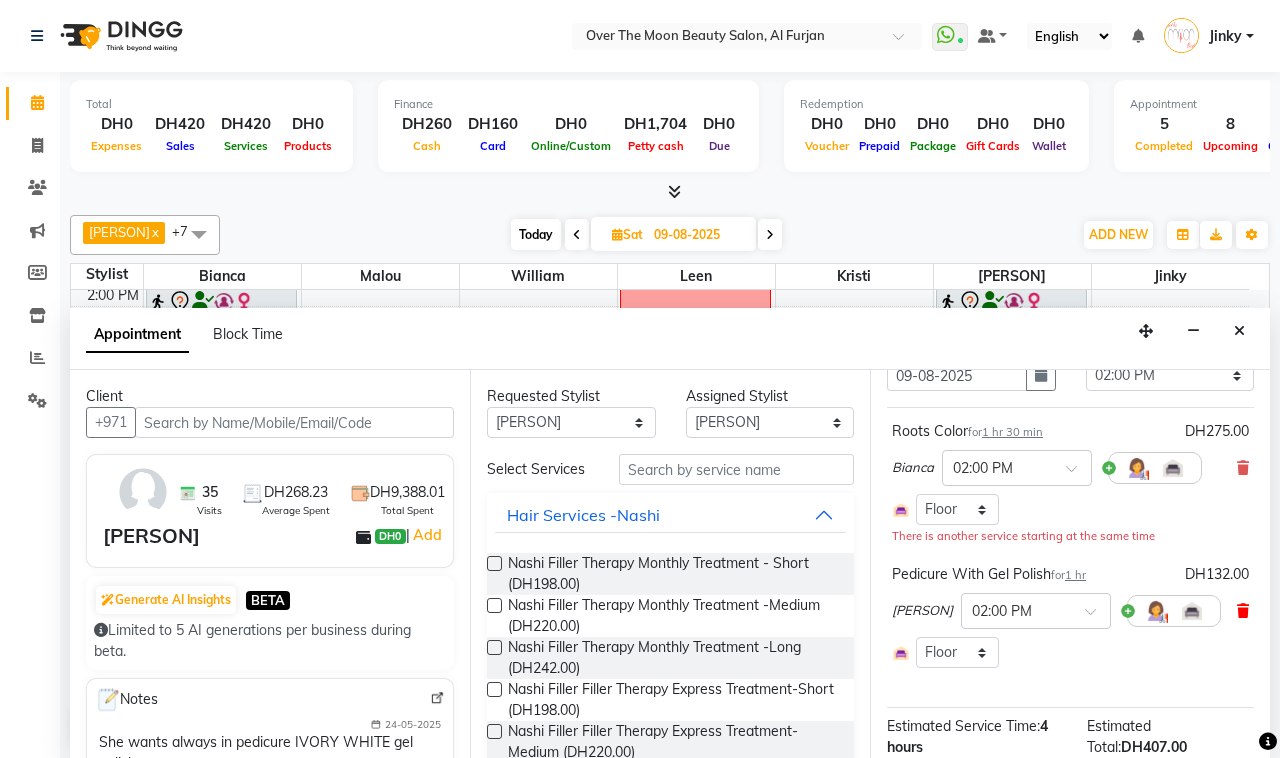 click at bounding box center [1243, 611] 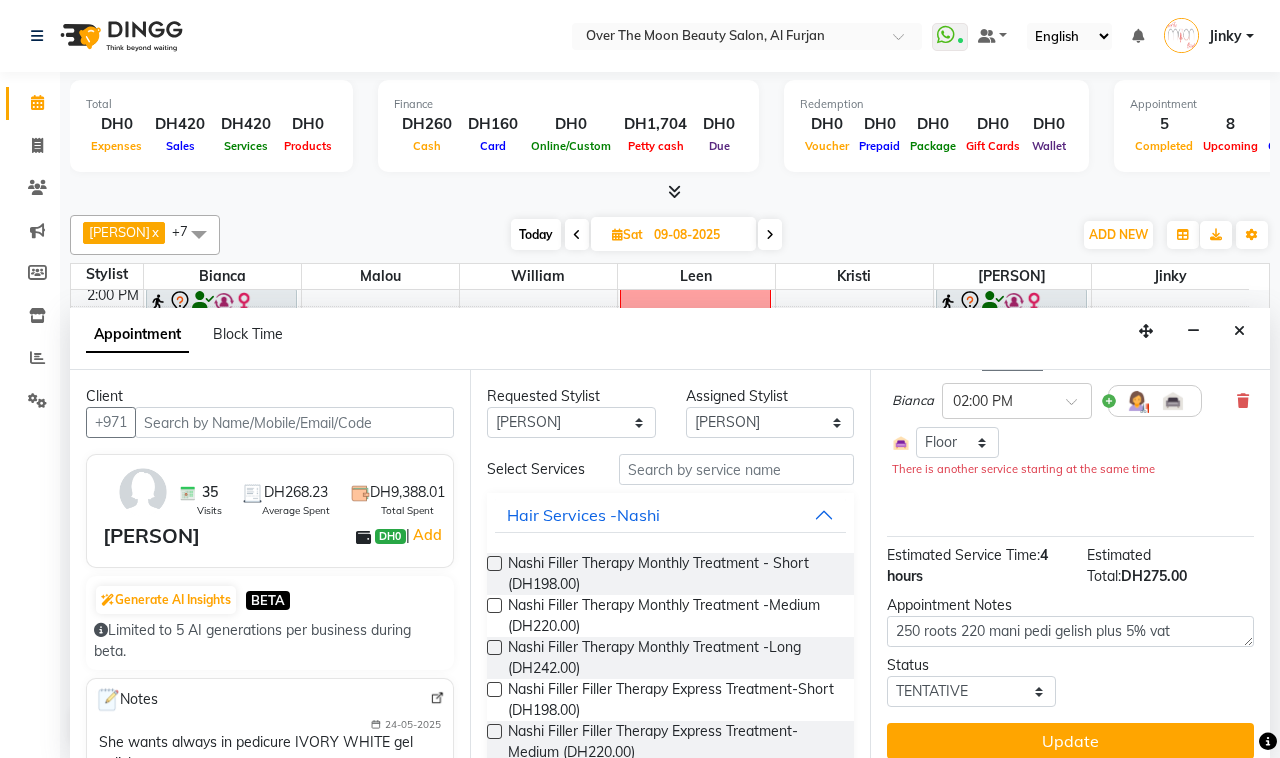scroll, scrollTop: 208, scrollLeft: 0, axis: vertical 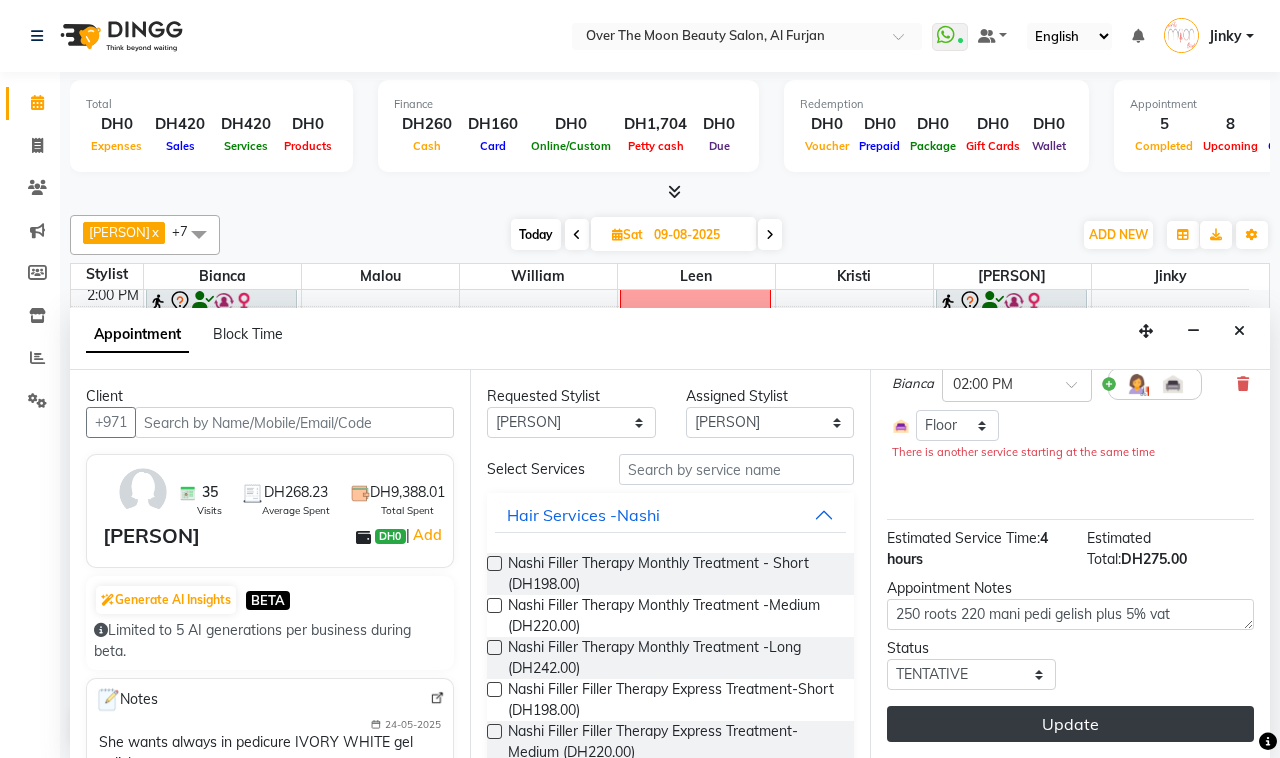 click on "Update" at bounding box center (1070, 724) 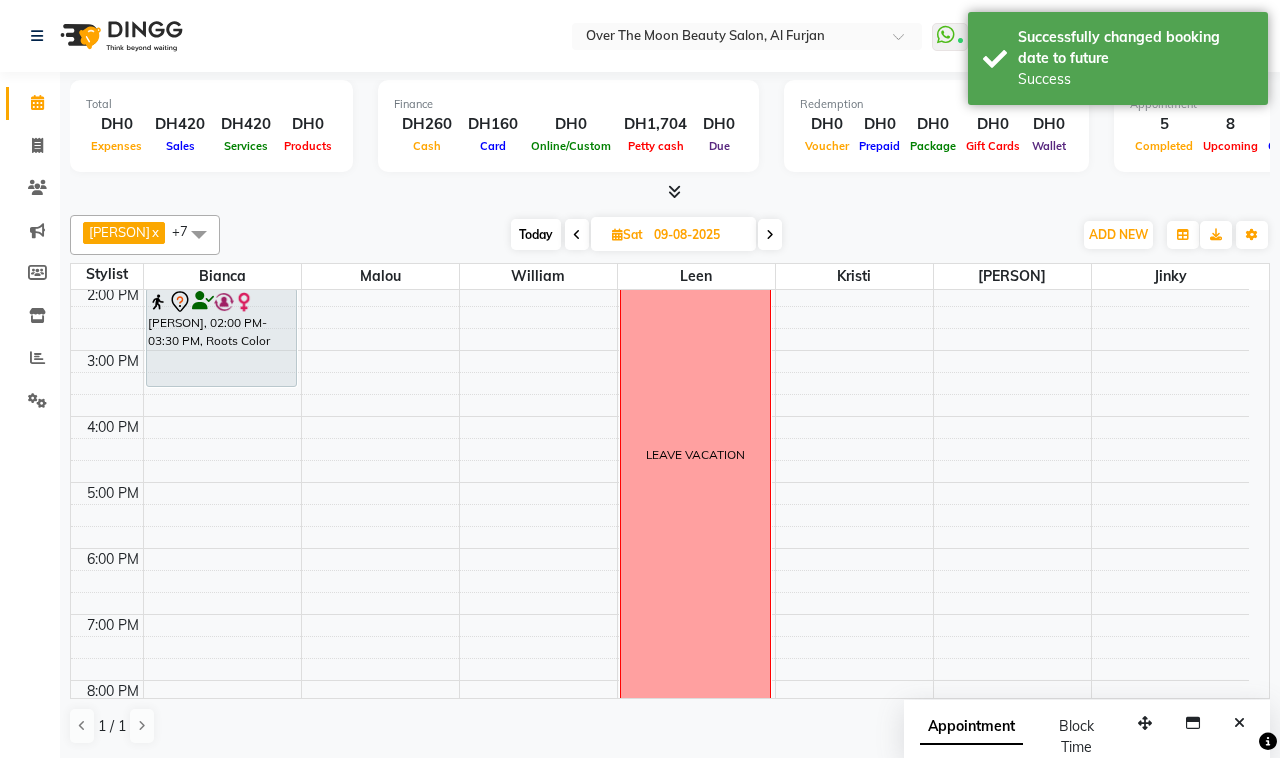 click on "Today" at bounding box center [536, 234] 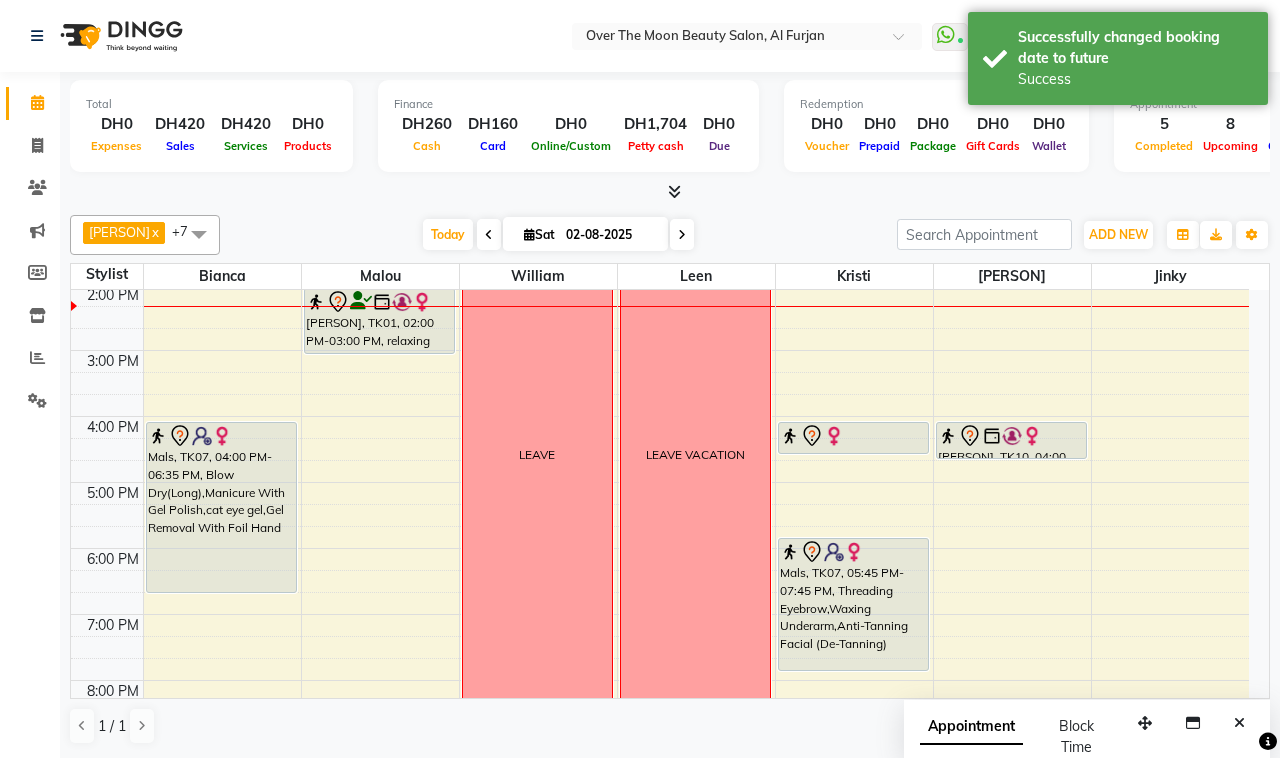 scroll, scrollTop: 542, scrollLeft: 0, axis: vertical 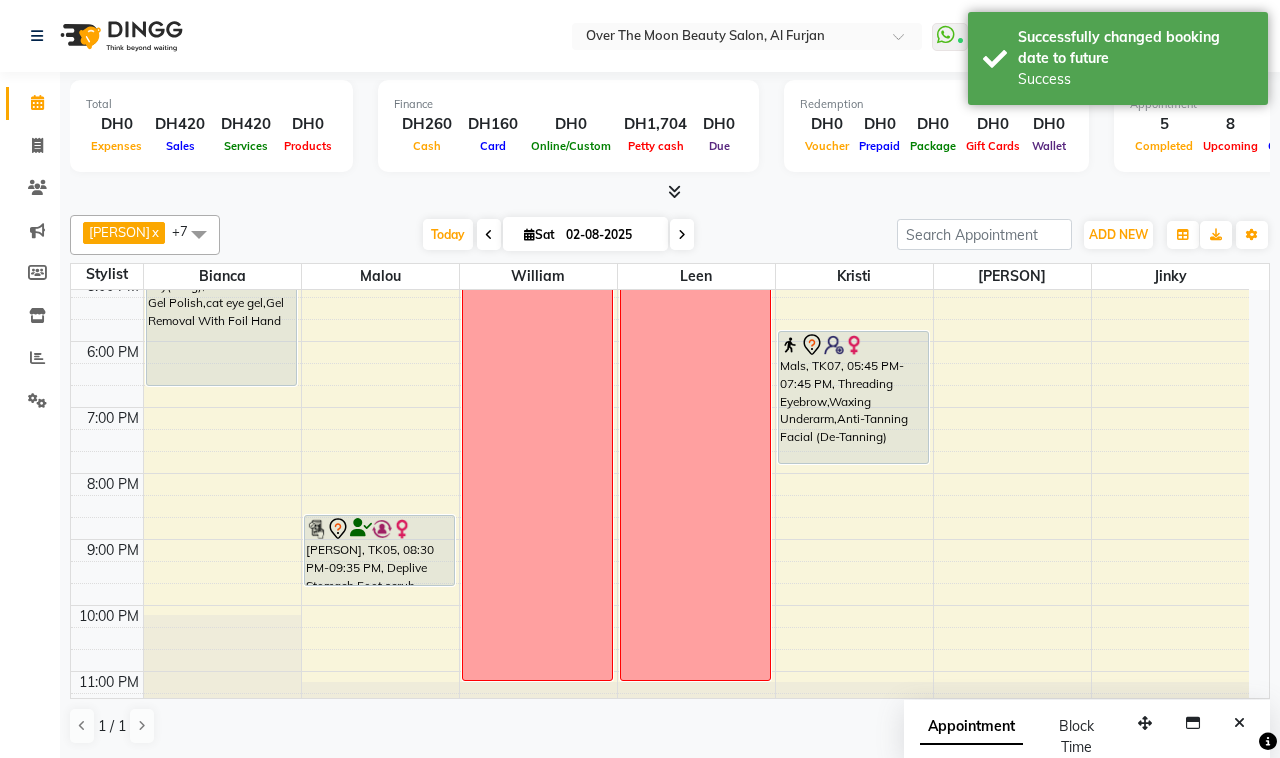 click on "9:00 AM 10:00 AM 11:00 AM 12:00 PM 1:00 PM 2:00 PM 3:00 PM 4:00 PM 5:00 PM 6:00 PM 7:00 PM 8:00 PM 9:00 PM 10:00 PM 11:00 PM     priyanka indian, TK02, 12:30 PM-01:30 PM, Classic Pedicure             Mals, TK07, 04:00 PM-06:35 PM, Blow Dry(Long),Manicure With Gel Polish,cat eye gel,Gel Removal With Foil Hand             Janiya Nourtazna, TK03, 12:00 PM-12:30 PM, Waxing Full brazillian     Saman Farooq, TK09, 12:45 PM-01:15 PM, Princess Manicure              May Miranda, TK01, 02:00 PM-03:00 PM, relaxing massage 60 minutes             Asmaa, TK05, 08:30 PM-09:35 PM, Deplive Stomach,Foot scrub  LEAVE   LEAVE VACATION      Ashleigh, TK08, 12:30 PM-01:05 PM, Eyebrow Tinting (DH50)     priyanka indian, TK02, 12:45 PM-01:45 PM, Classic Manicure (DH77)             malak, TK06, 04:00 PM-04:30 PM, Threading Eyebrow             Mals, TK07, 05:45 PM-07:45 PM, Threading Eyebrow,Waxing Underarm,Anti-Tanning Facial (De-Tanning)     Ashleigh, TK08, 12:15 PM-01:30 PM, Blow Dry(Long)" at bounding box center (660, 242) 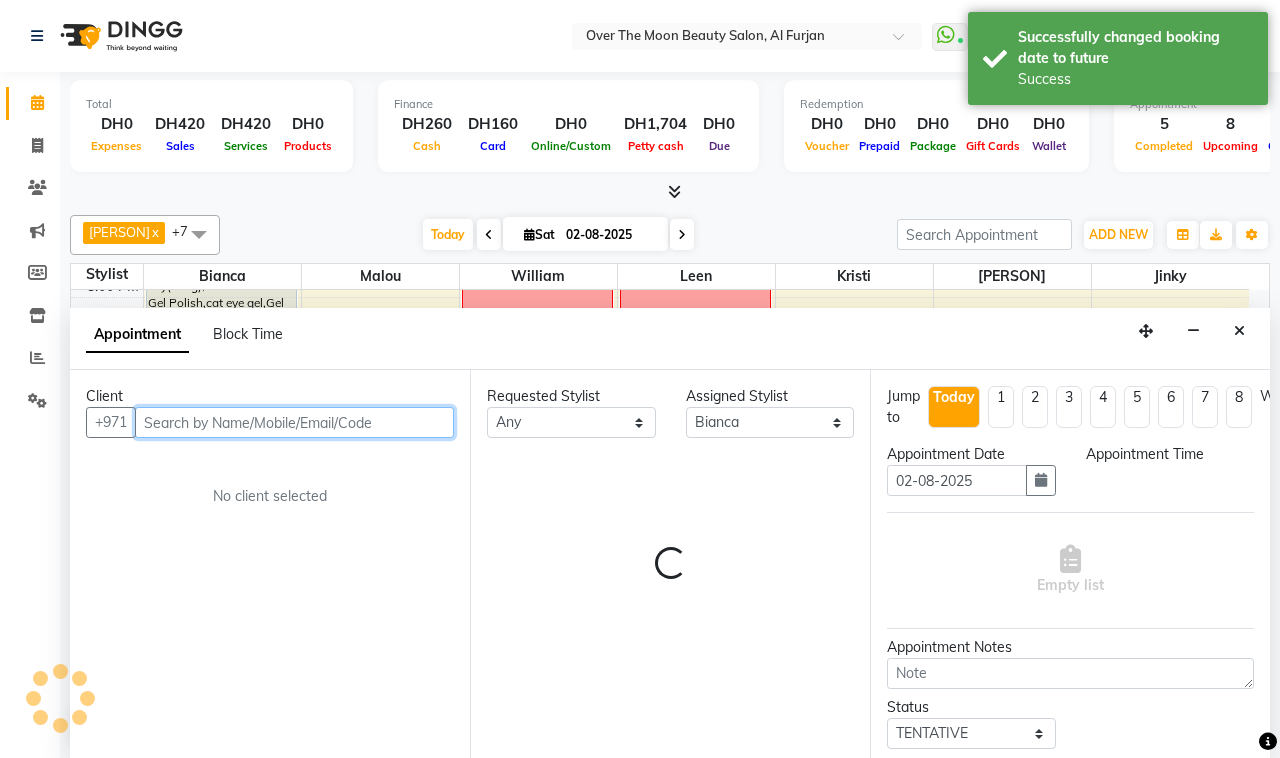 select on "1140" 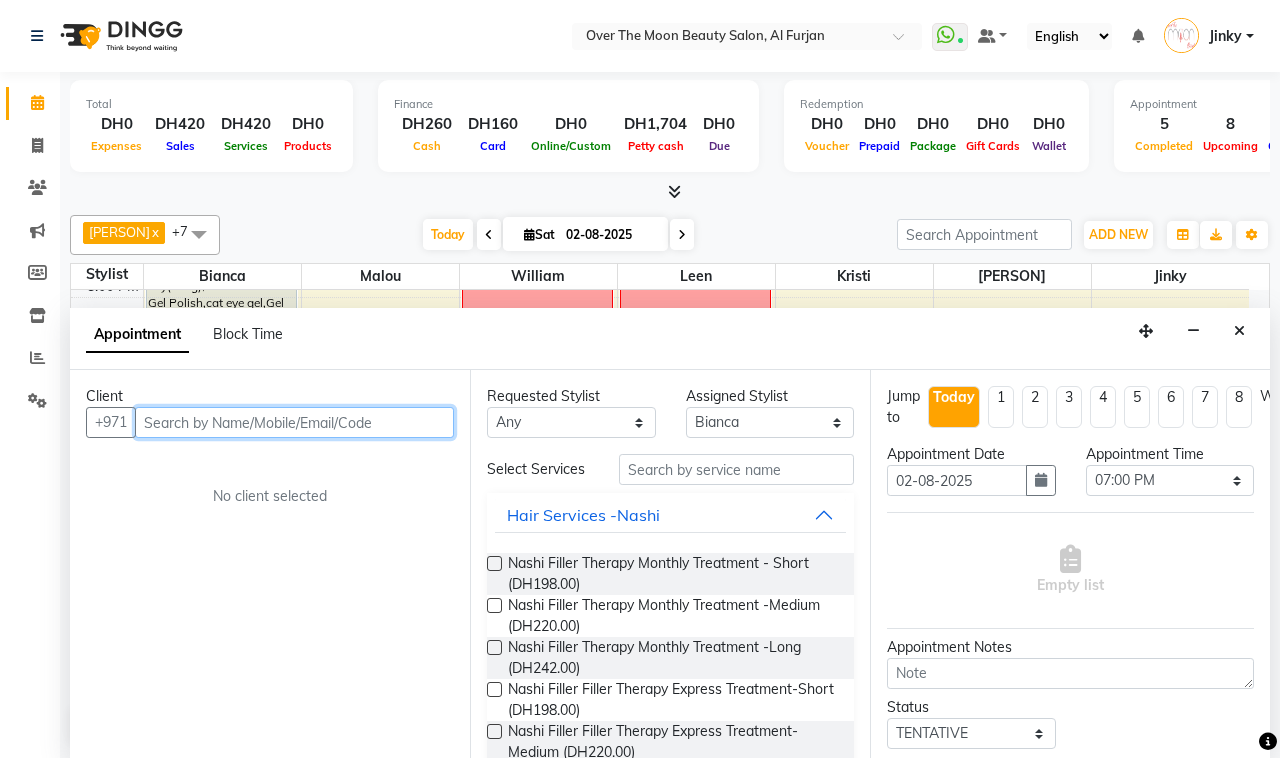click at bounding box center (294, 422) 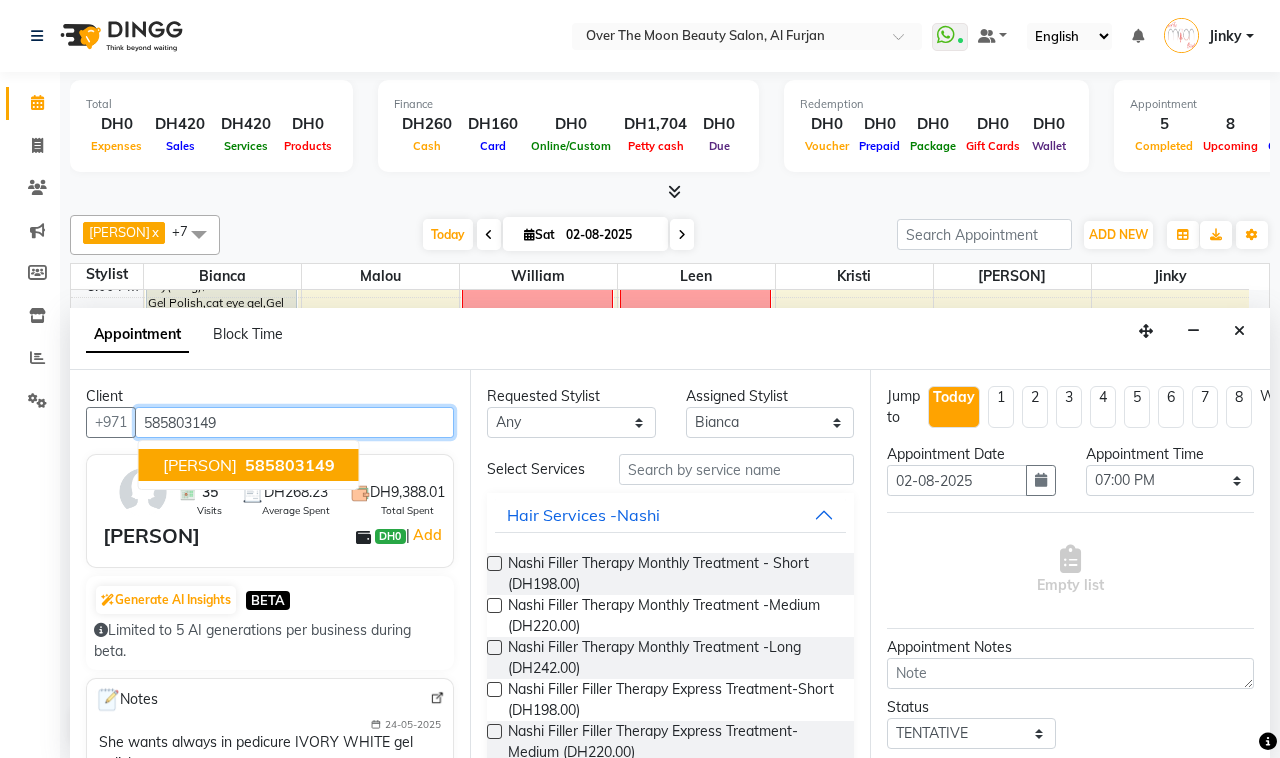 click on "585803149" at bounding box center (290, 465) 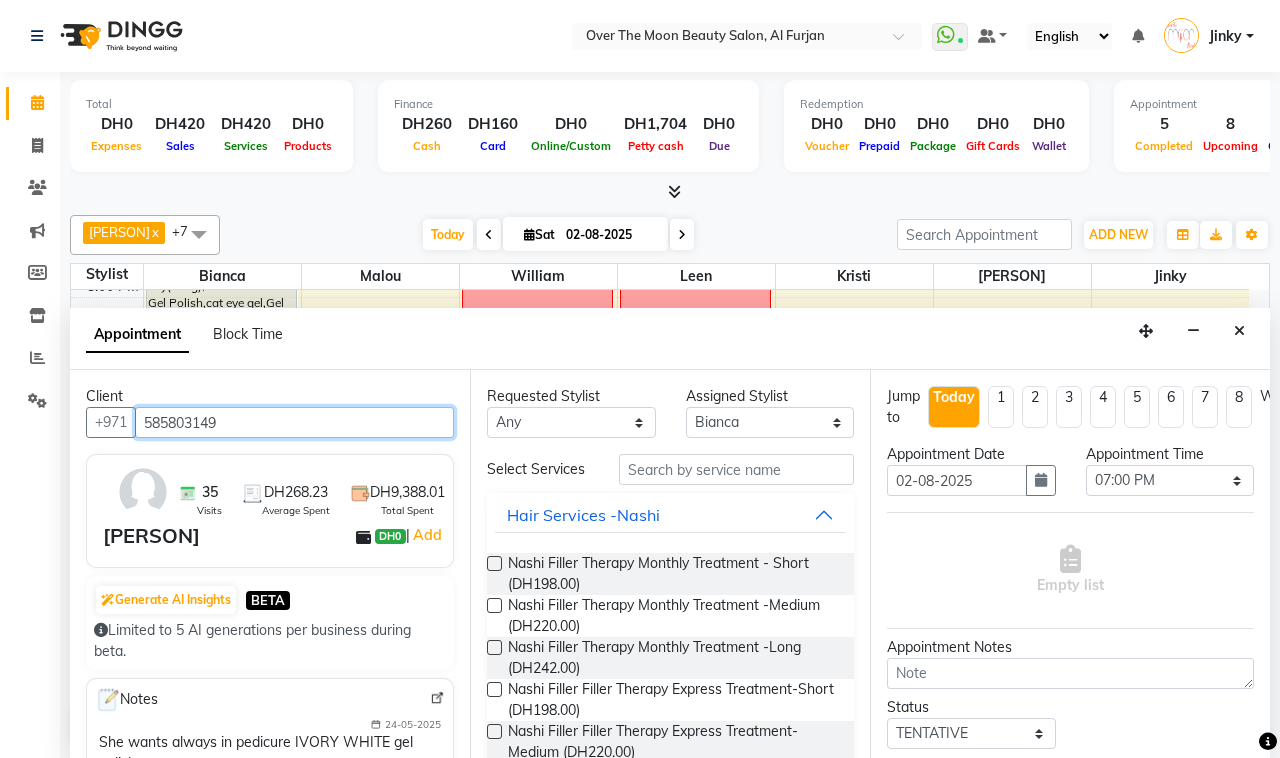 type on "585803149" 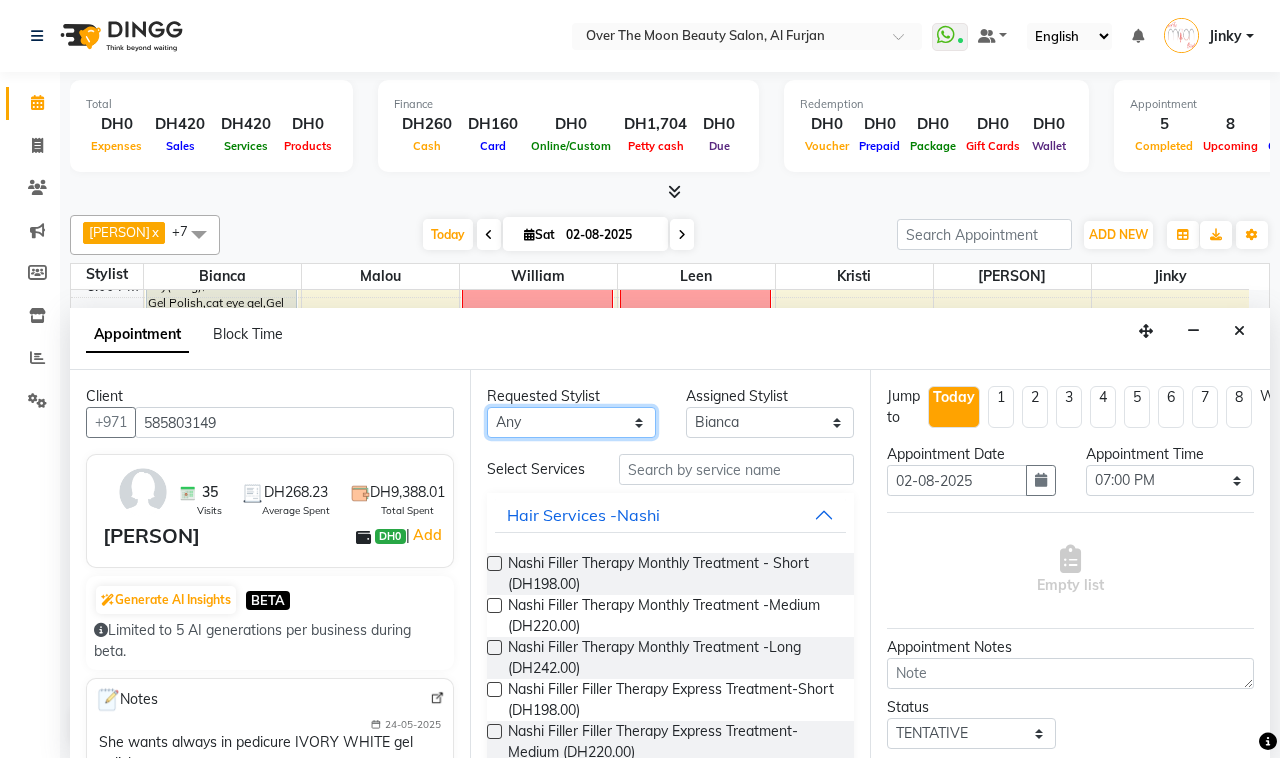 drag, startPoint x: 563, startPoint y: 426, endPoint x: 551, endPoint y: 430, distance: 12.649111 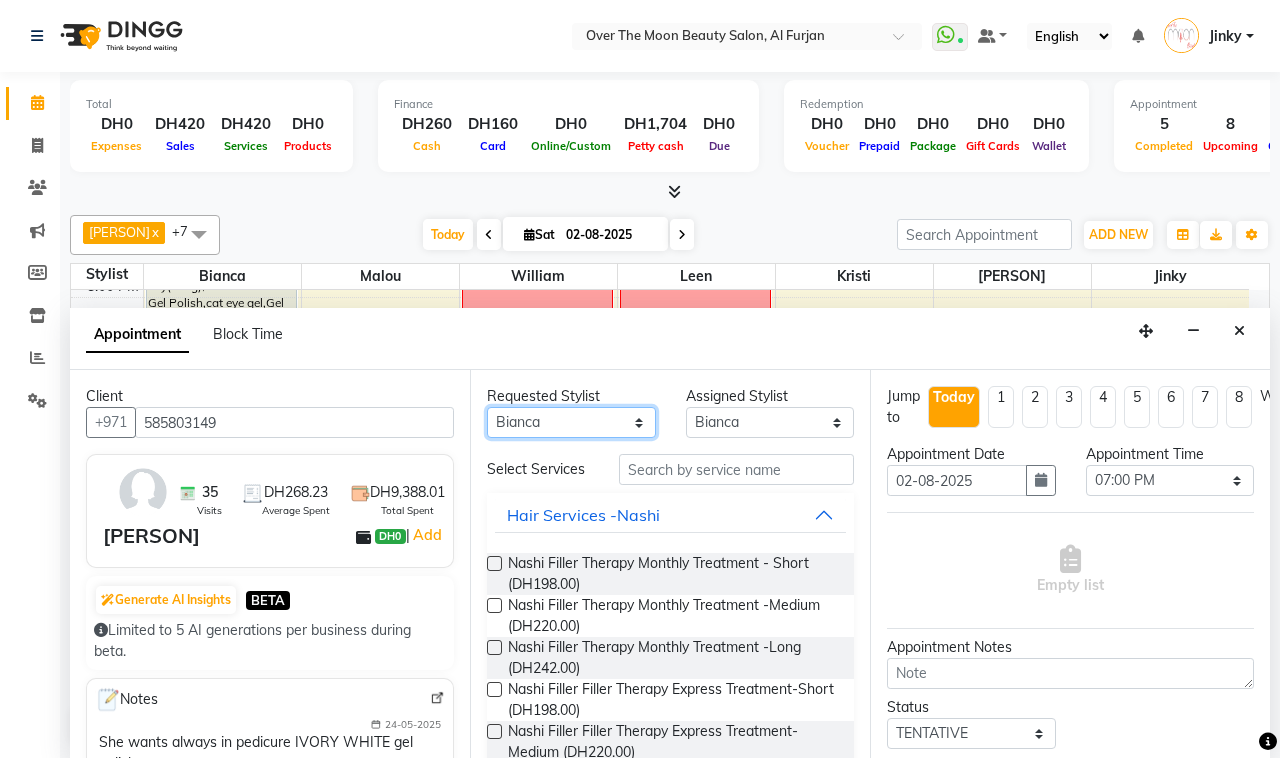 click on "Any [PERSON] [PERSON] [PERSON] [PERSON] Kristi [PERSON] Malou William" at bounding box center (571, 422) 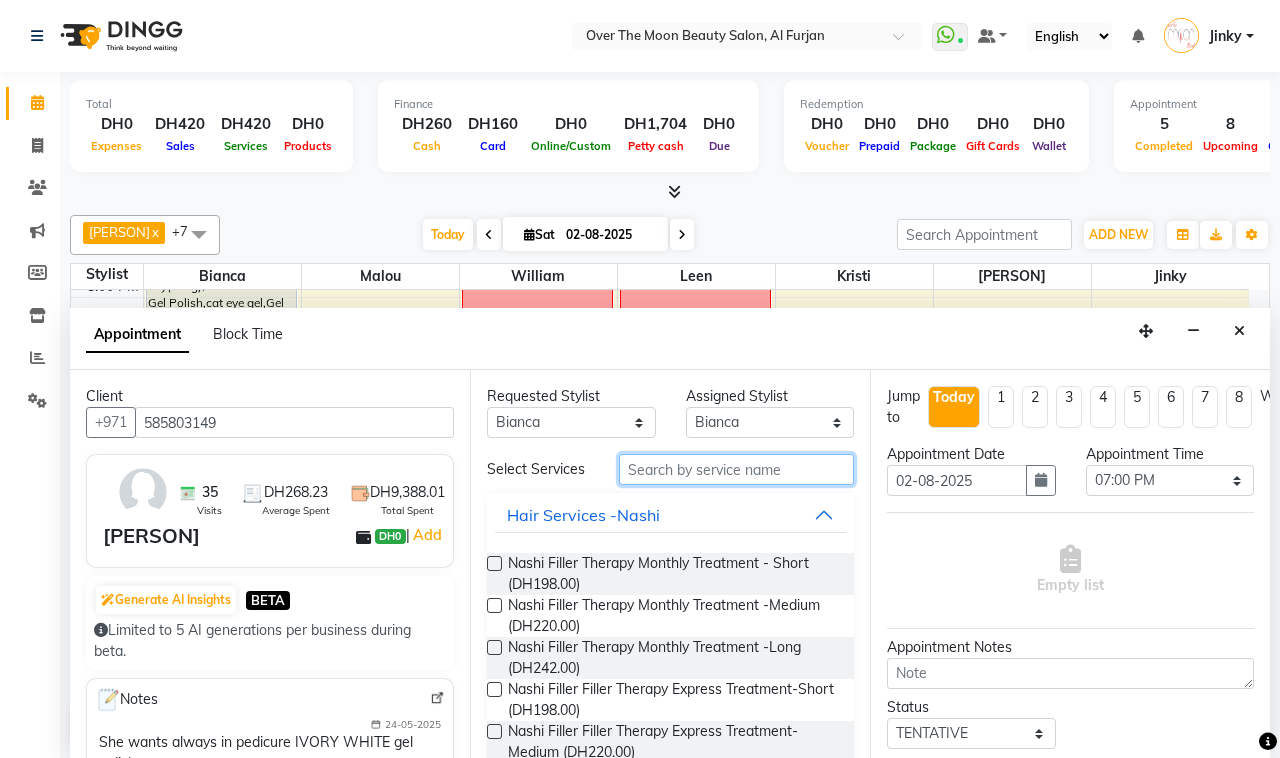 click at bounding box center (736, 469) 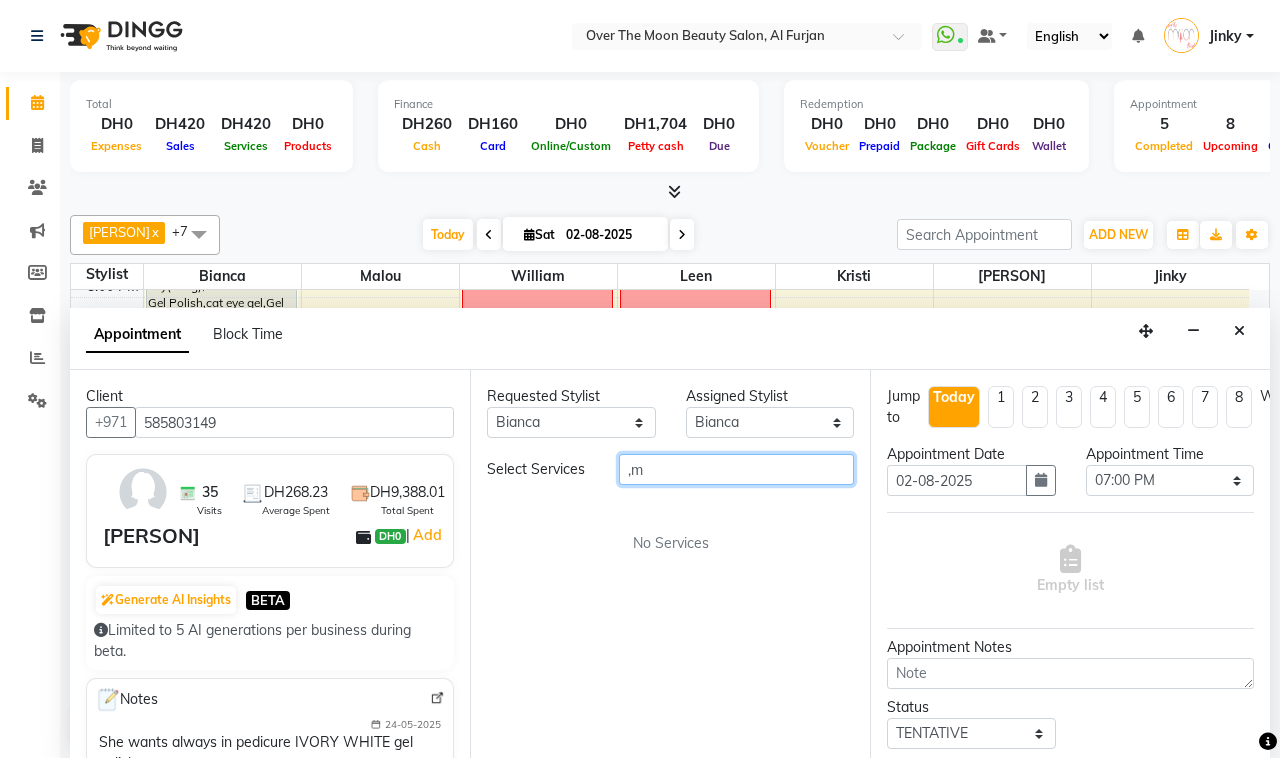 type on "," 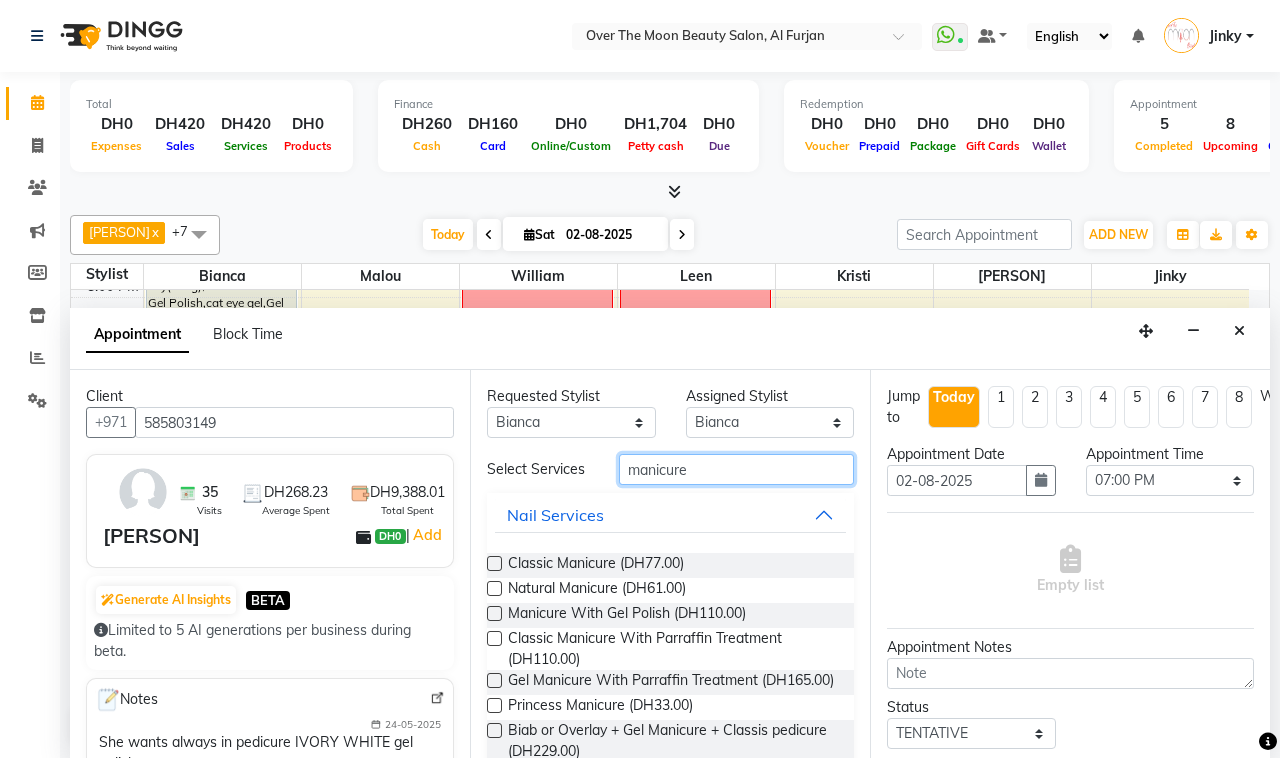 type on "manicure" 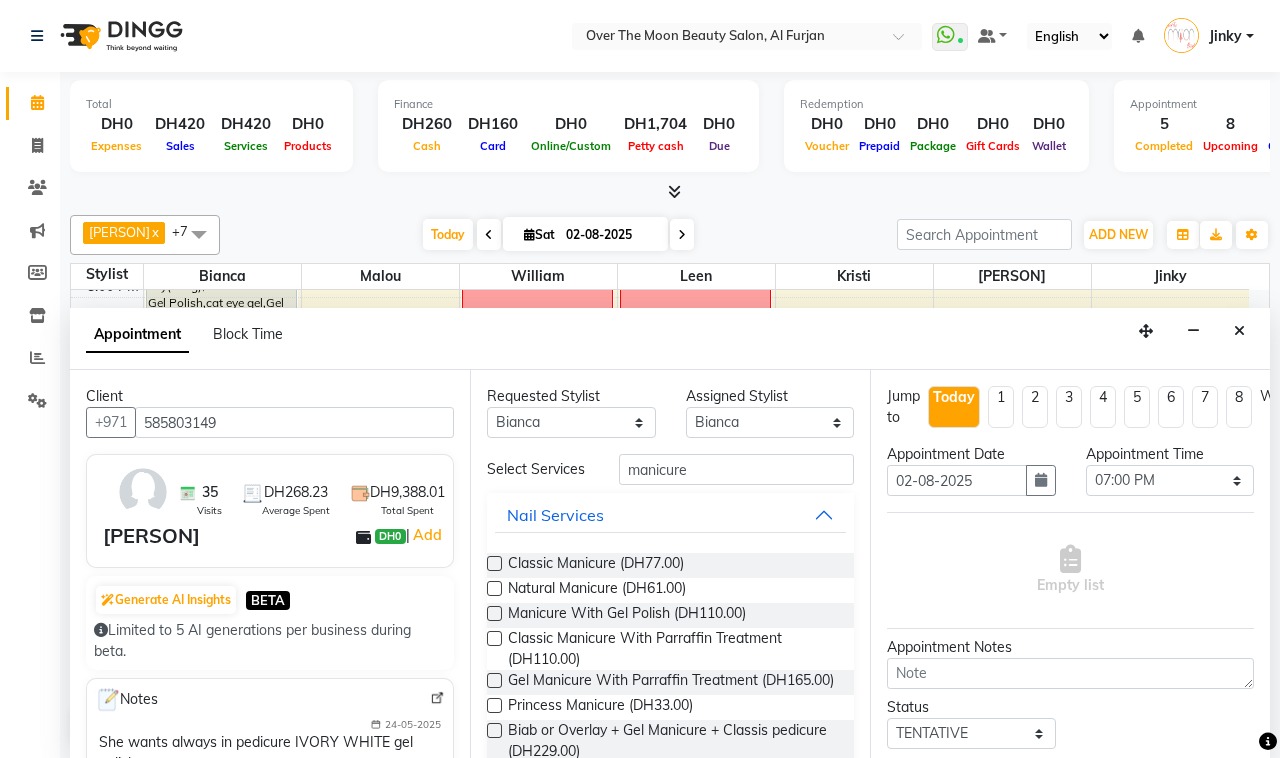 click at bounding box center (494, 613) 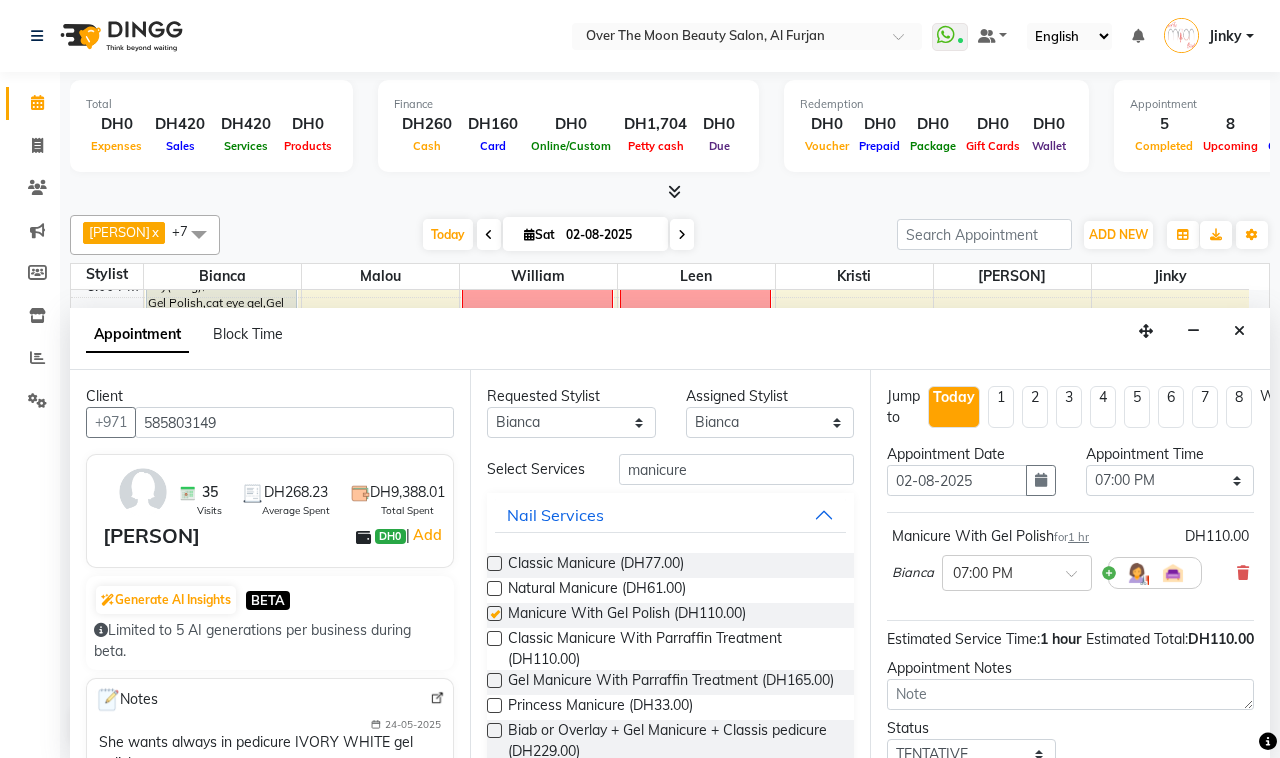 checkbox on "false" 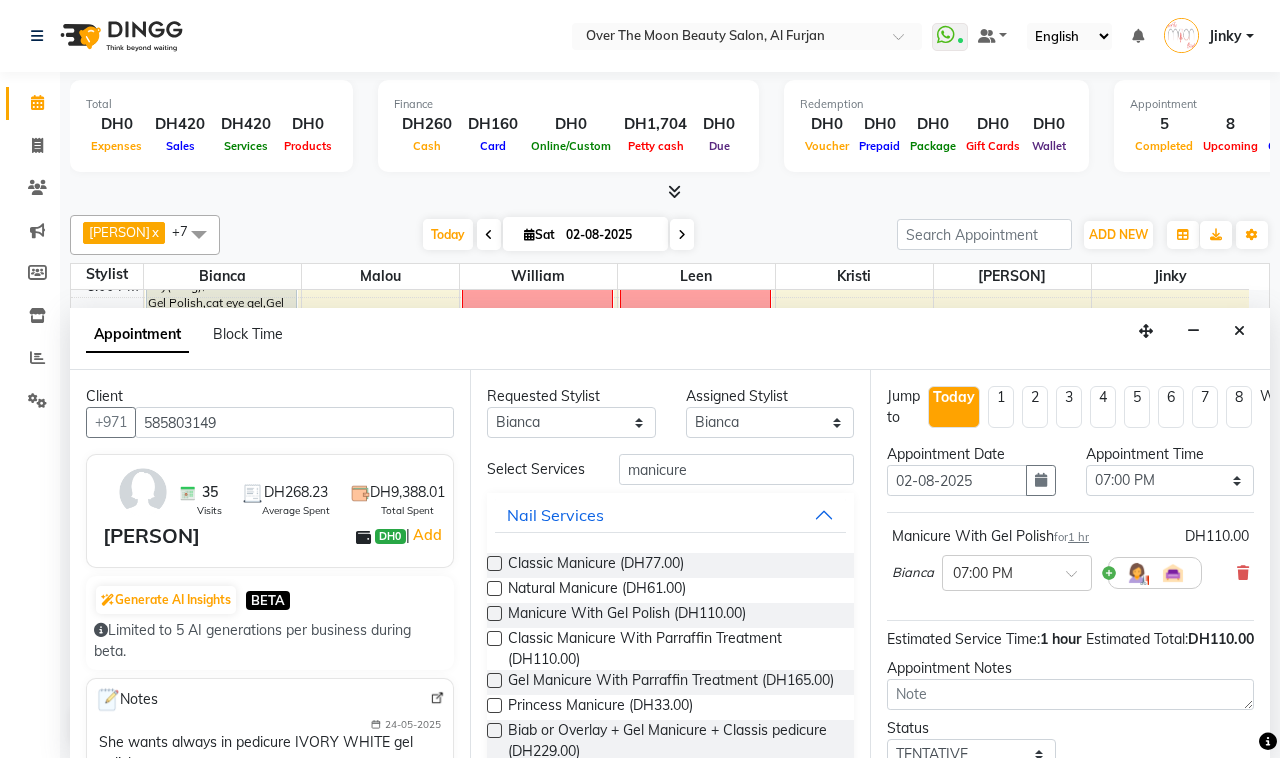 click on "Requested Stylist" at bounding box center (571, 396) 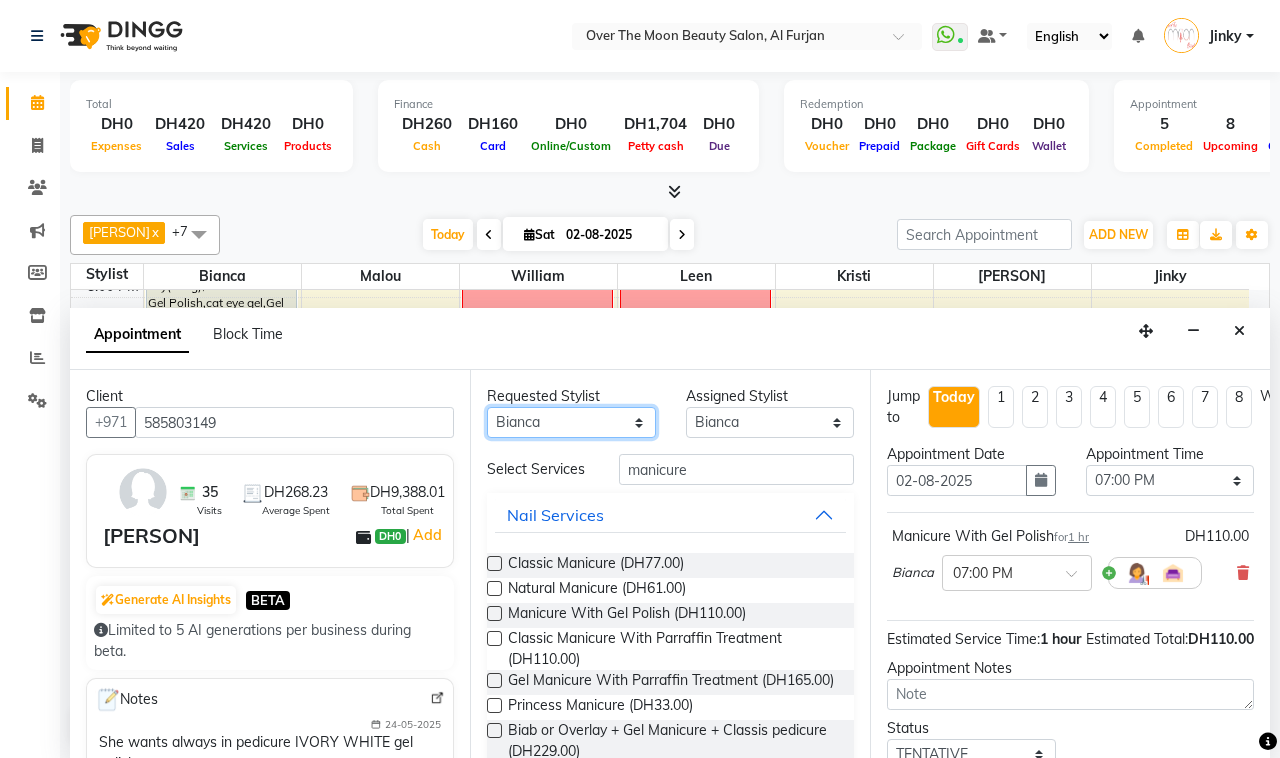 click on "Any [PERSON] [PERSON] [PERSON] [PERSON] Kristi [PERSON] Malou William" at bounding box center [571, 422] 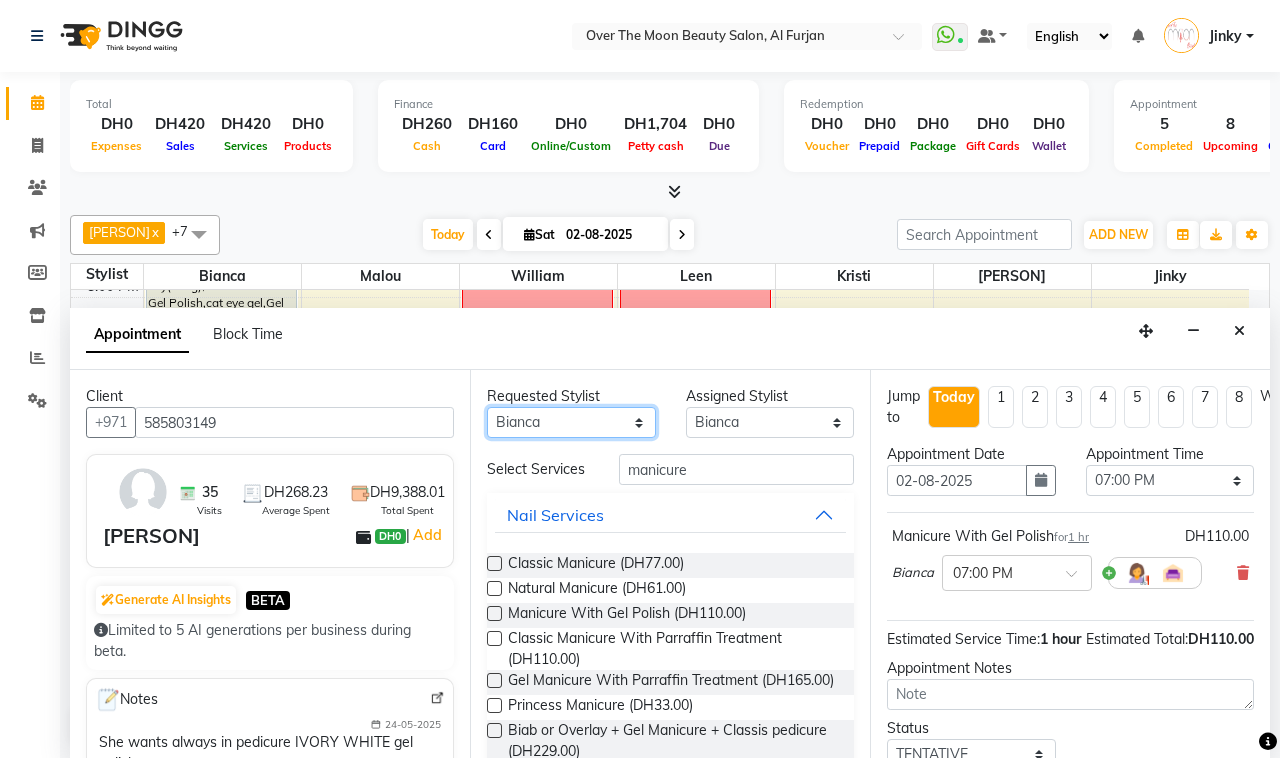 select on "64796" 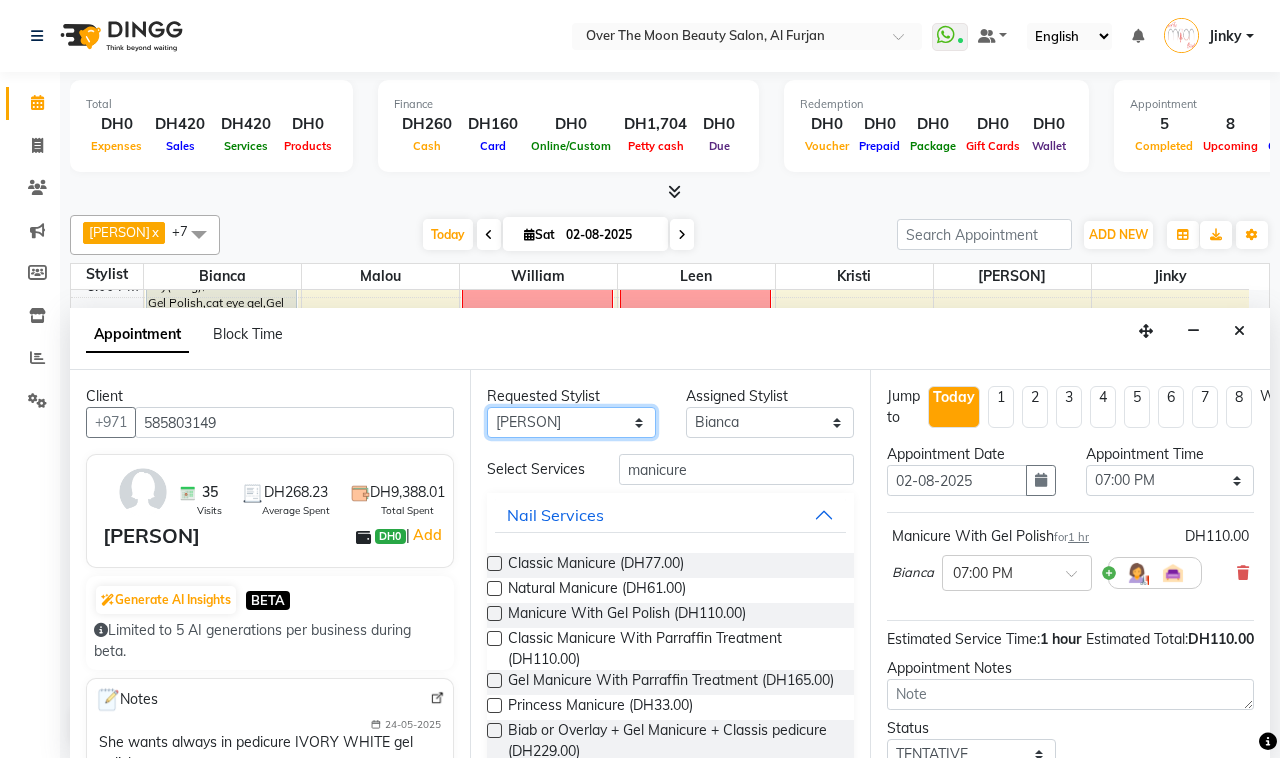 click on "Any [PERSON] [PERSON] [PERSON] [PERSON] Kristi [PERSON] Malou William" at bounding box center [571, 422] 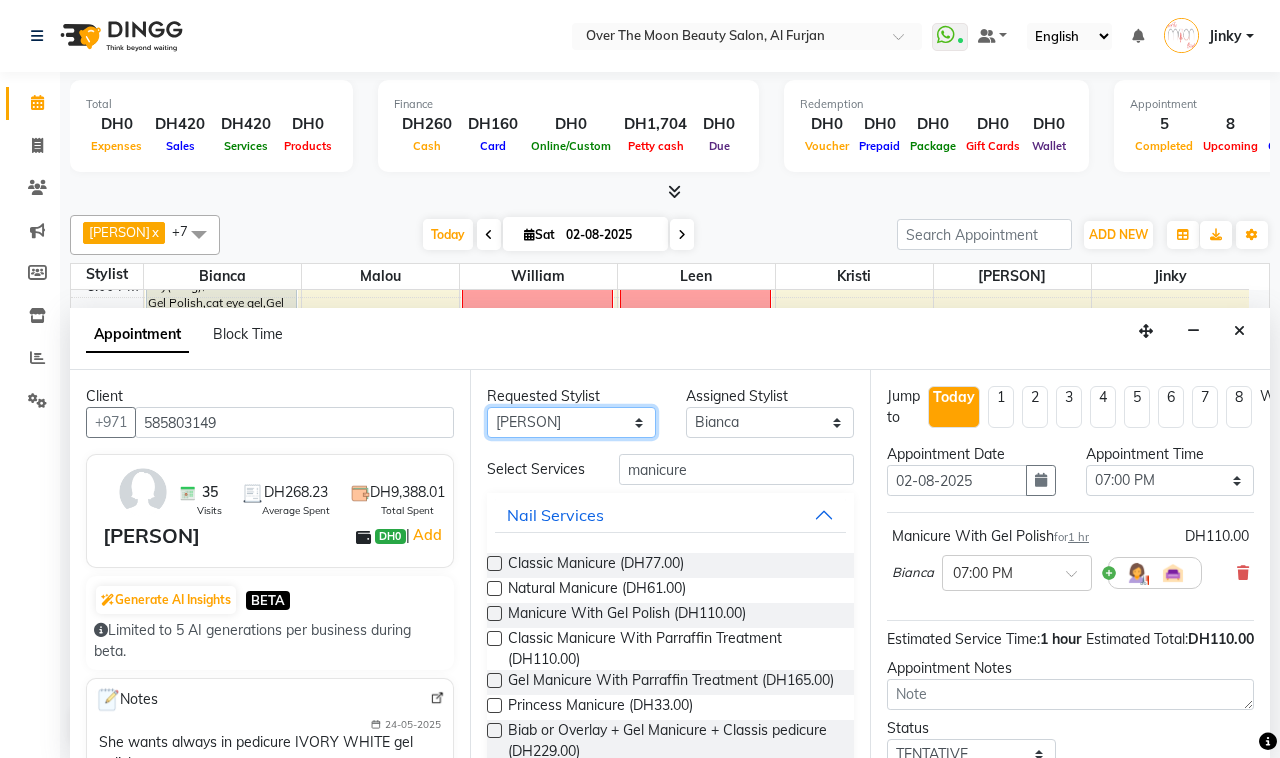 select on "64796" 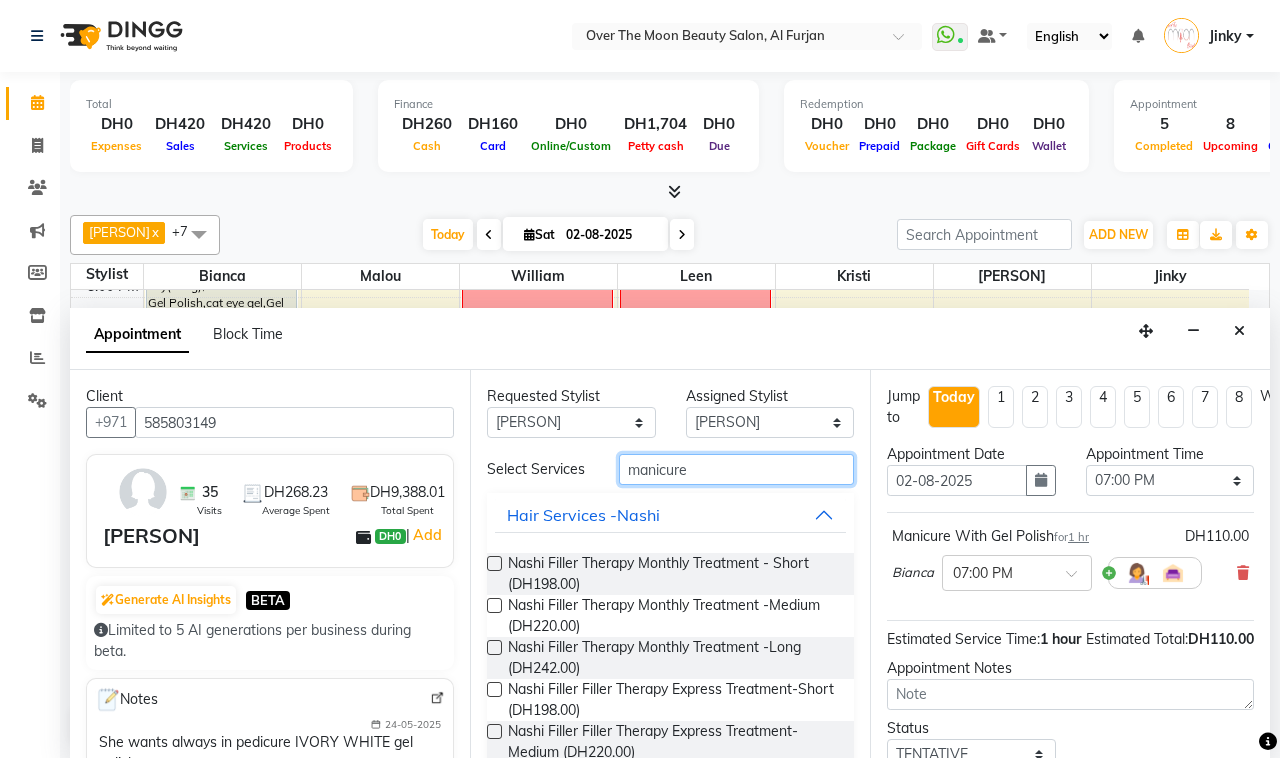 drag, startPoint x: 733, startPoint y: 470, endPoint x: 500, endPoint y: 486, distance: 233.5487 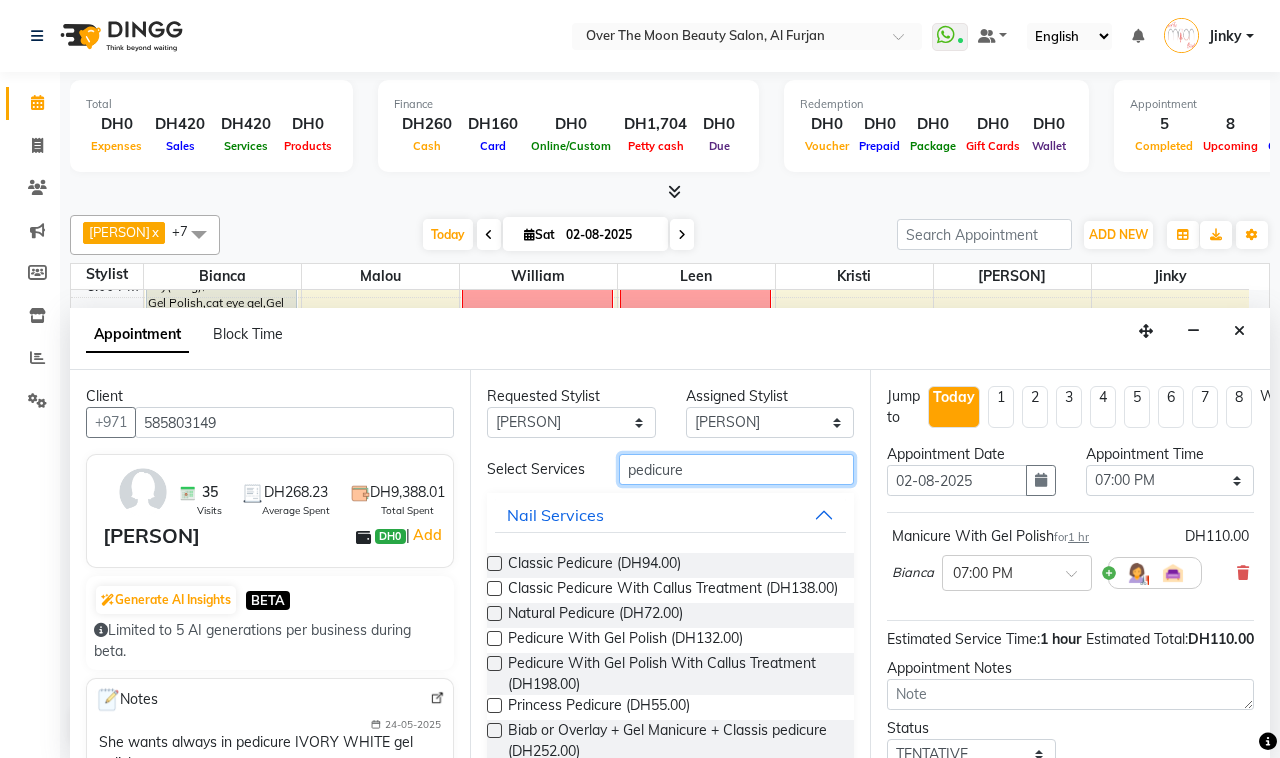 type on "pedicure" 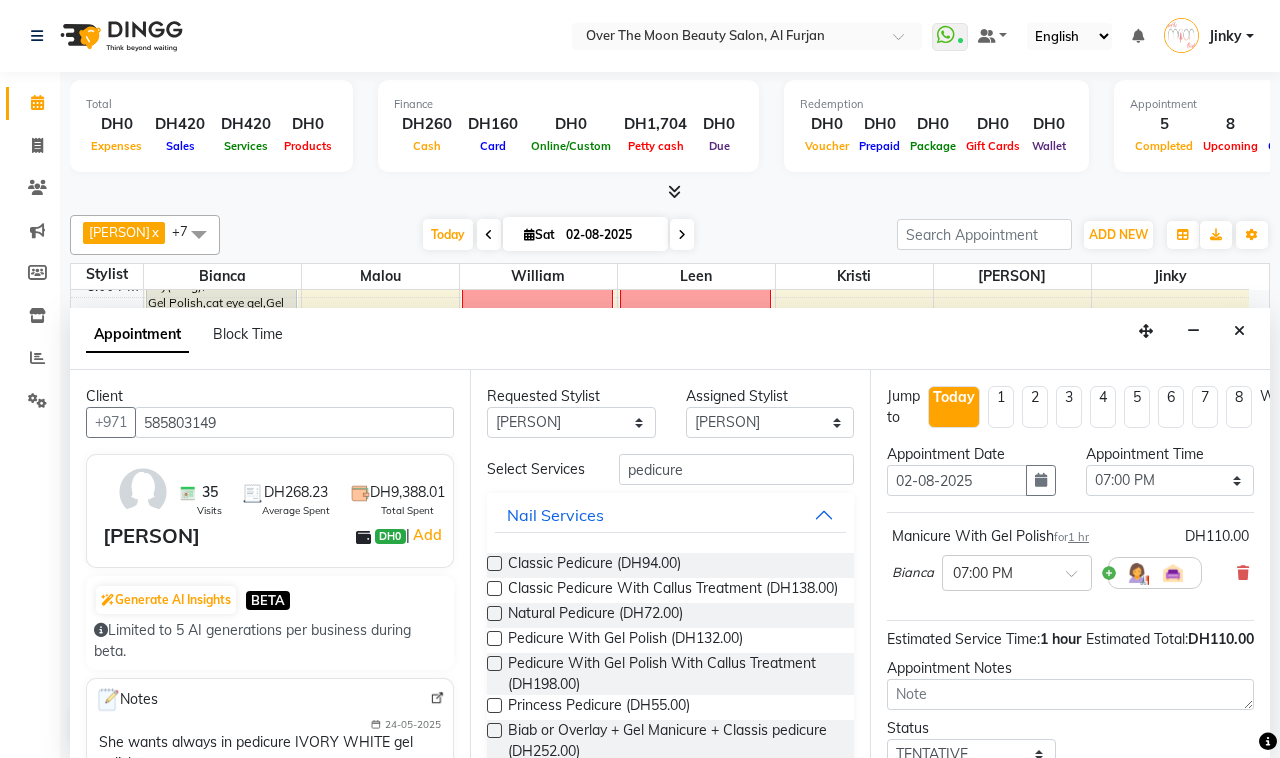 click at bounding box center (494, 638) 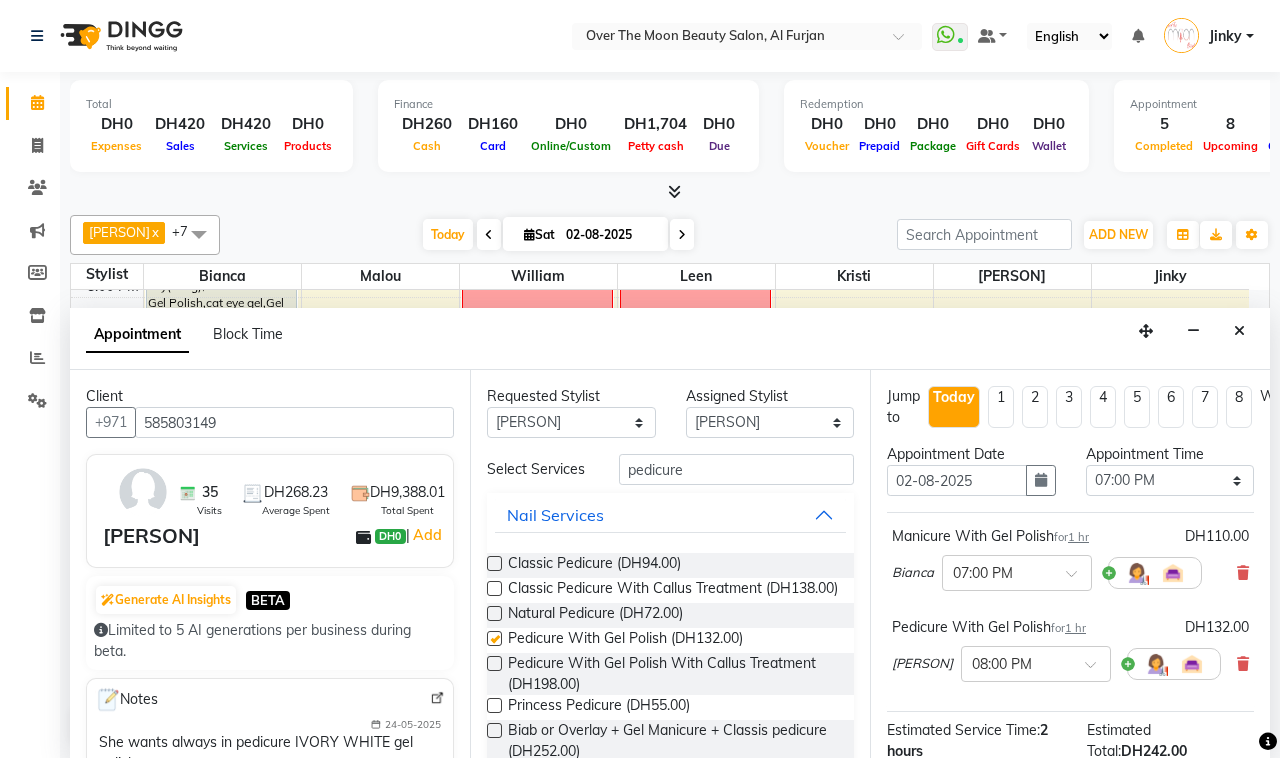 checkbox on "false" 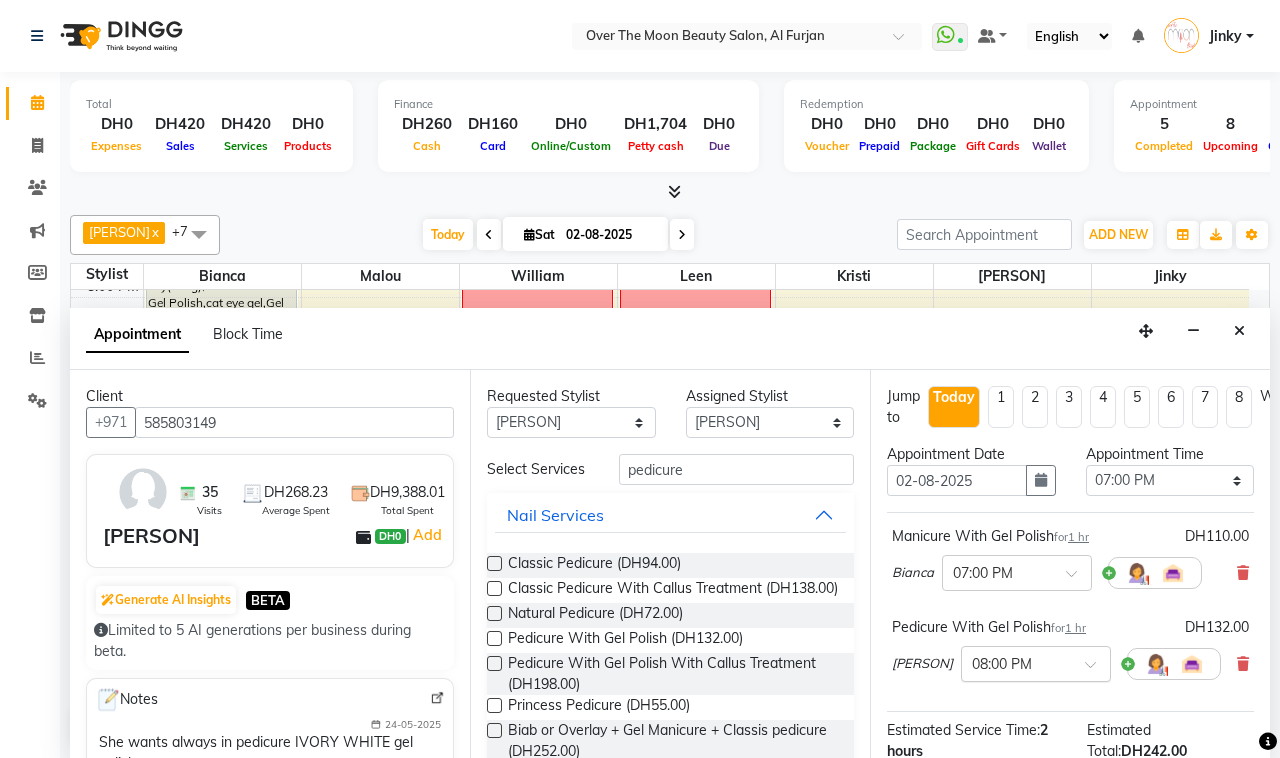 click at bounding box center [1097, 670] 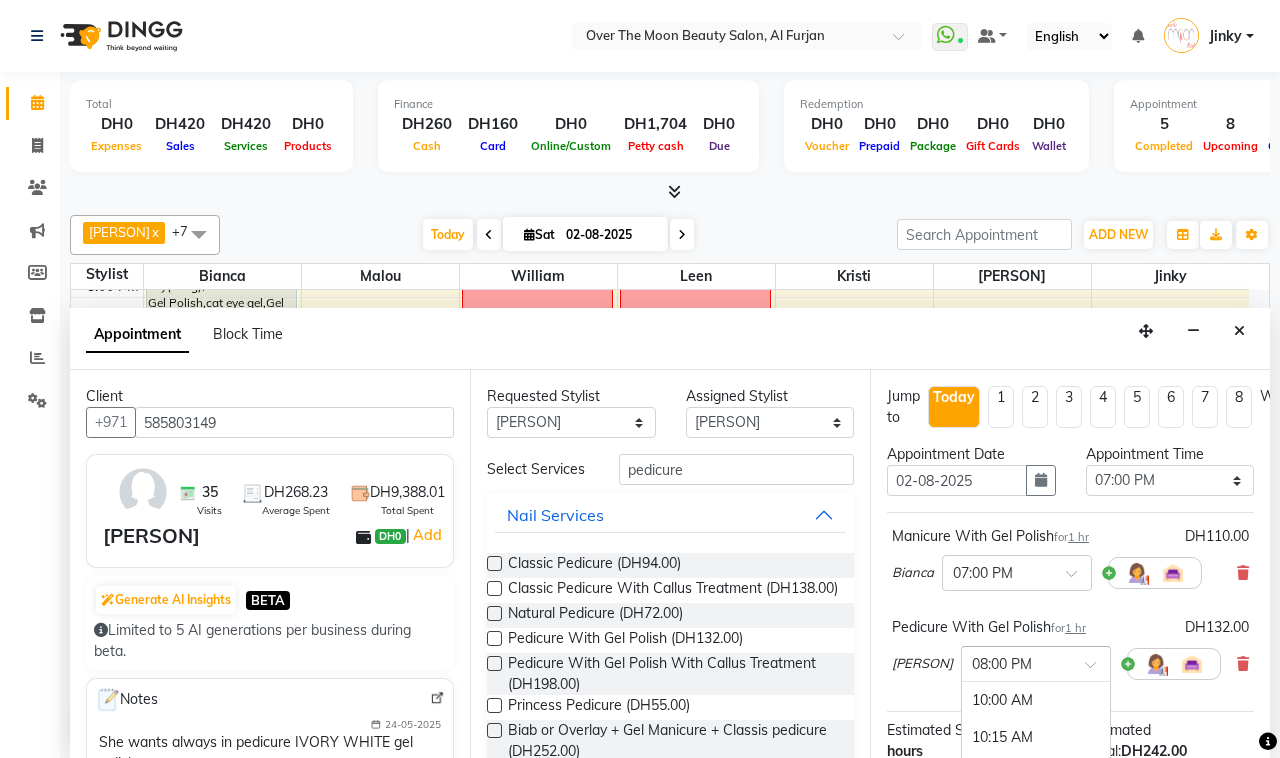 scroll, scrollTop: 1498, scrollLeft: 0, axis: vertical 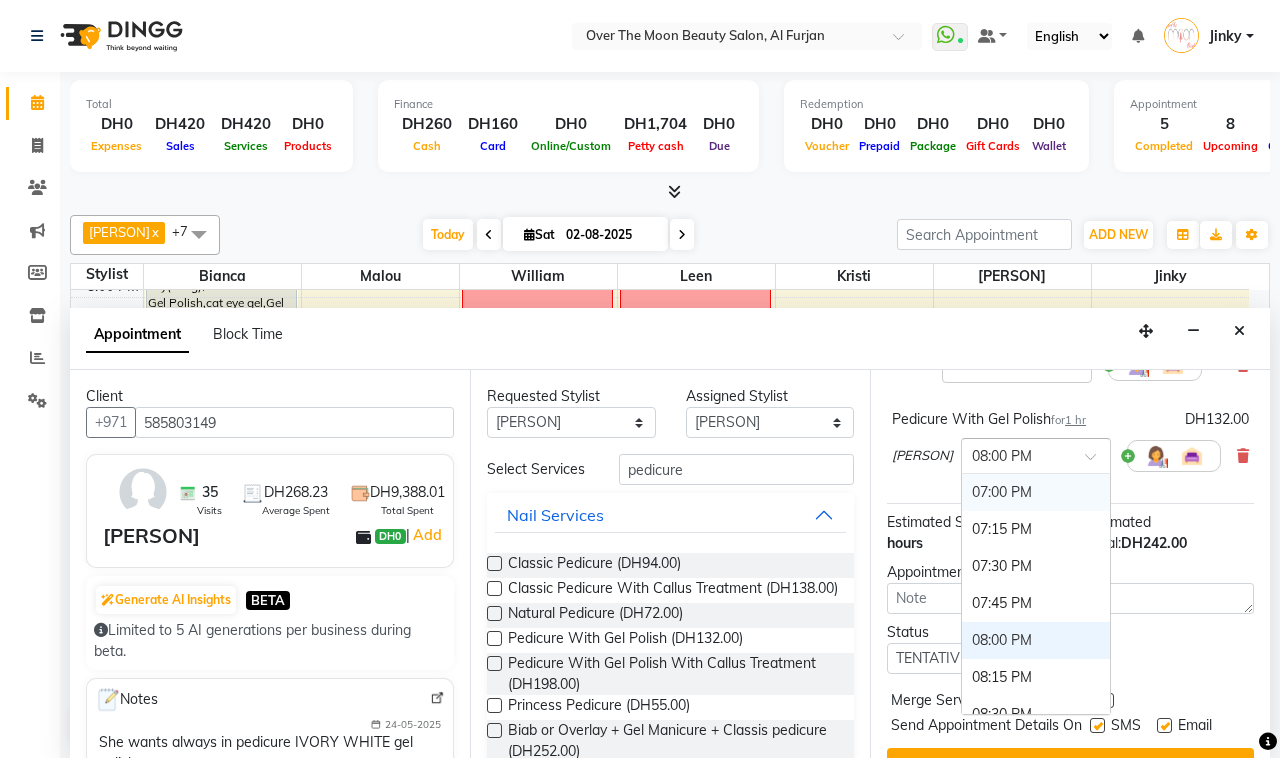 click on "07:00 PM" at bounding box center (1036, 492) 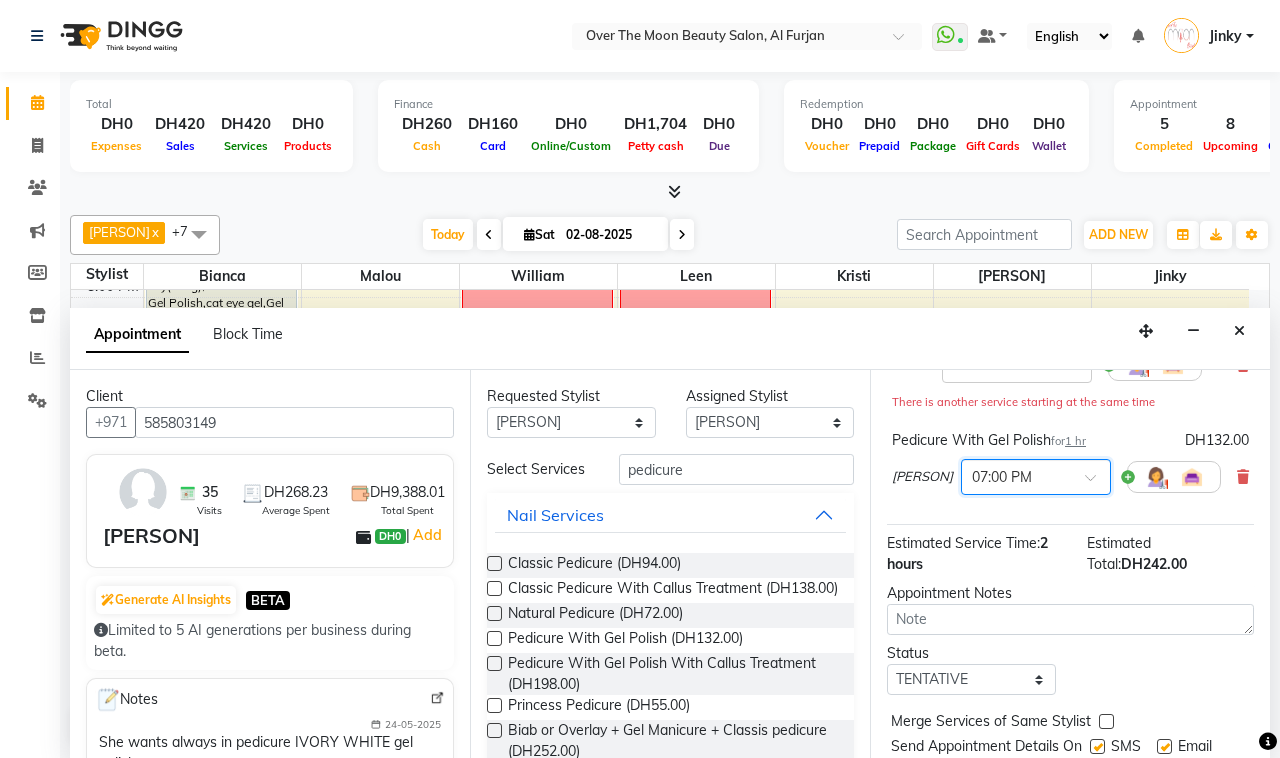 scroll, scrollTop: 291, scrollLeft: 0, axis: vertical 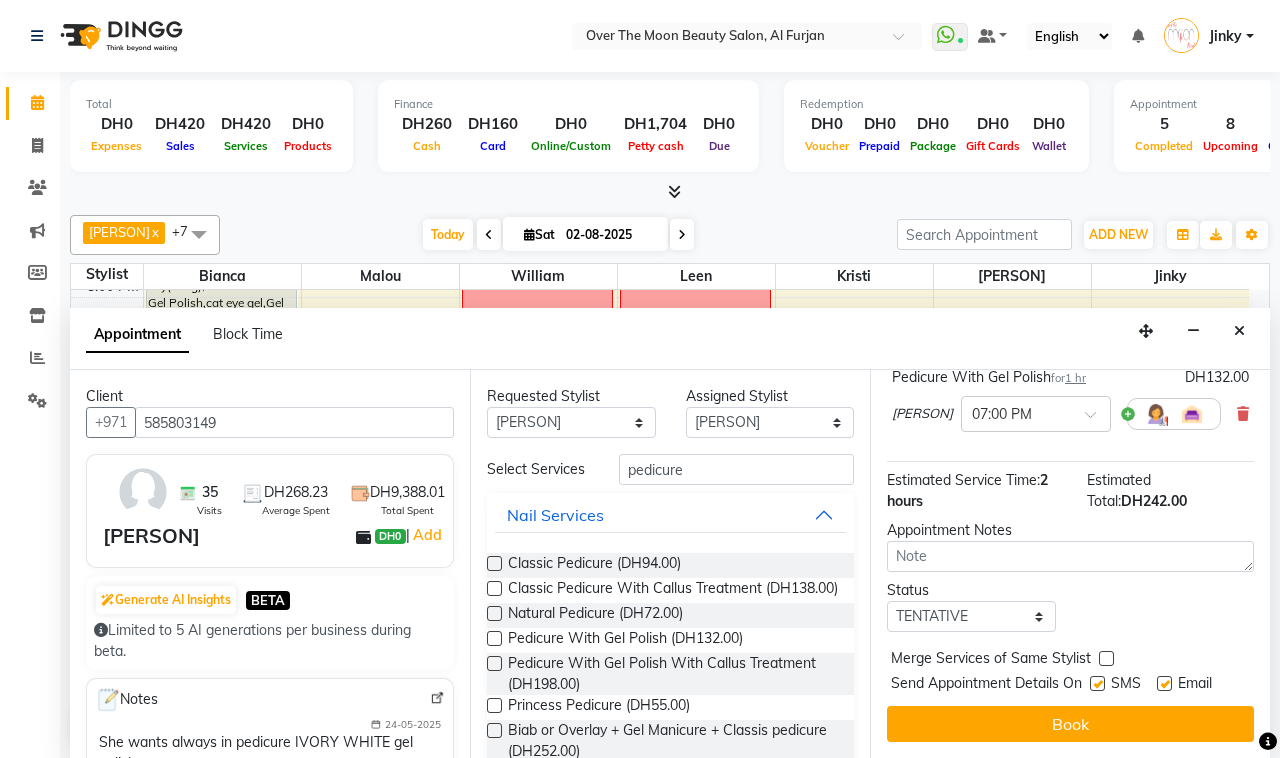 click at bounding box center (1106, 658) 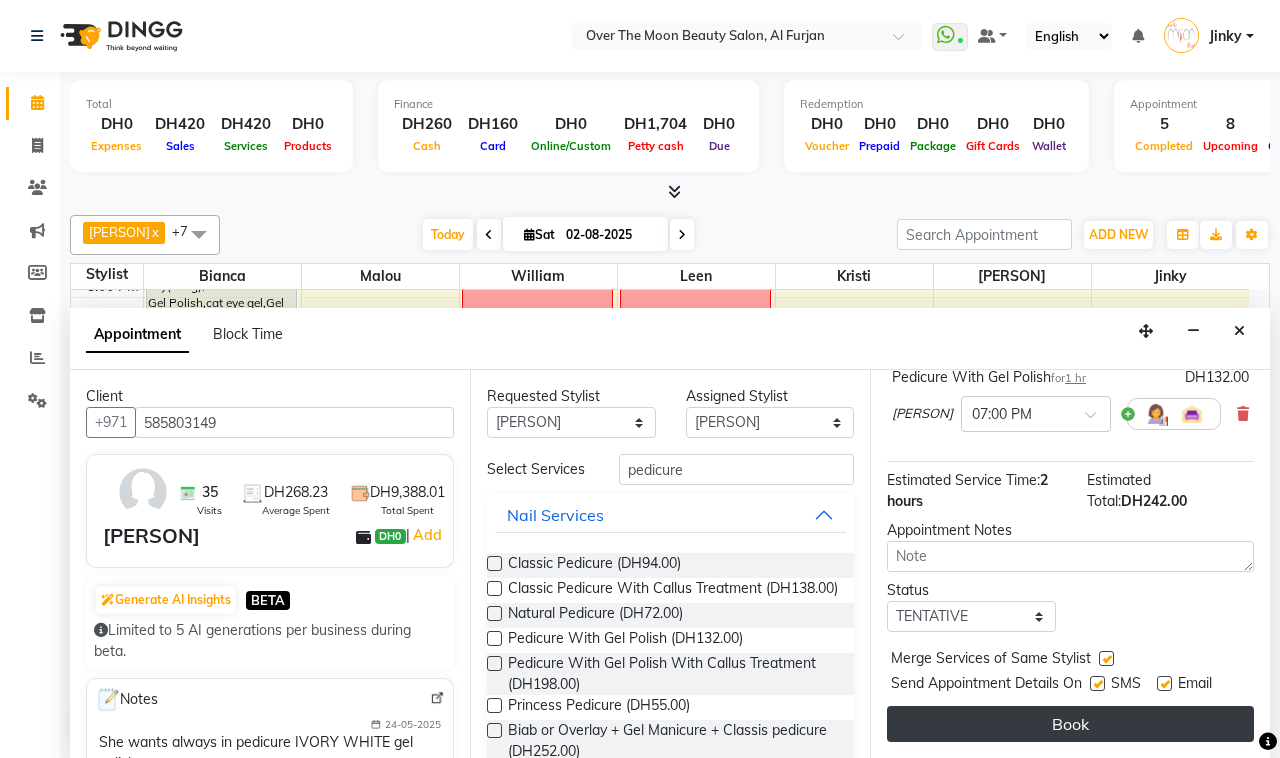 click on "Book" at bounding box center [1070, 724] 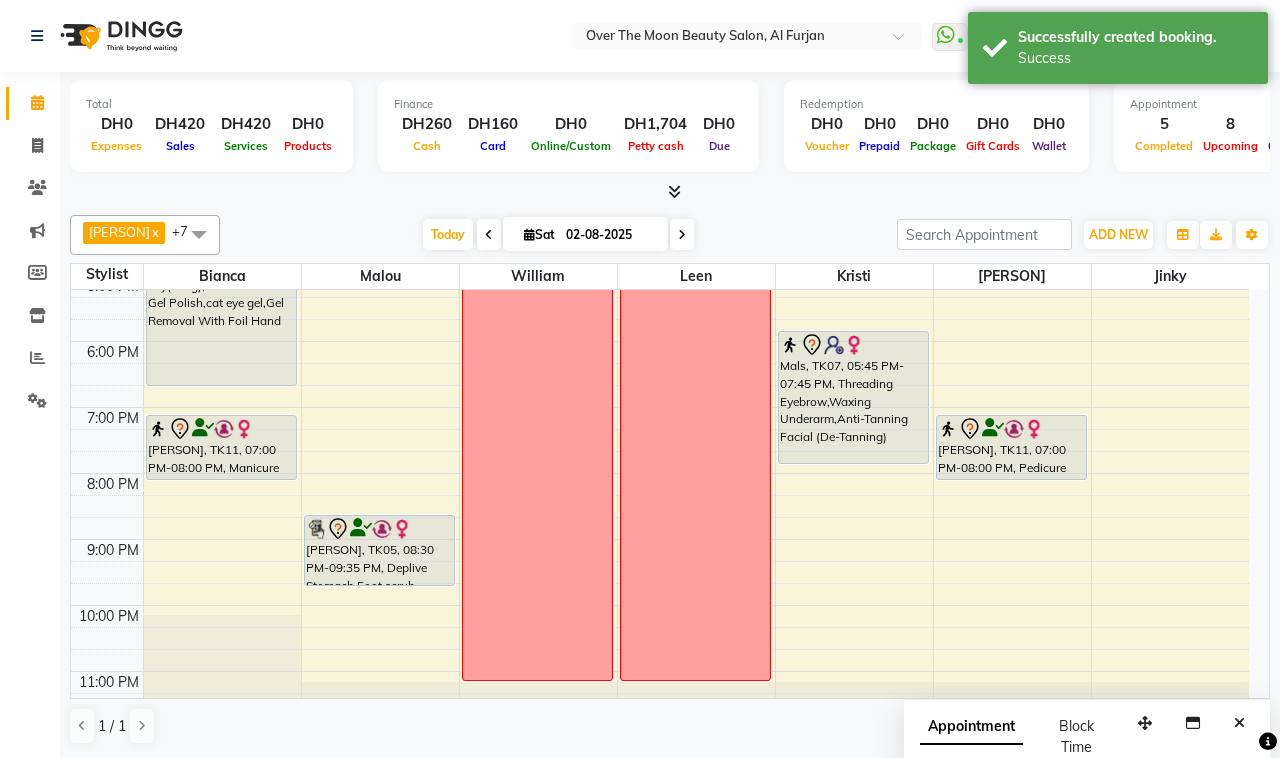 scroll, scrollTop: 335, scrollLeft: 0, axis: vertical 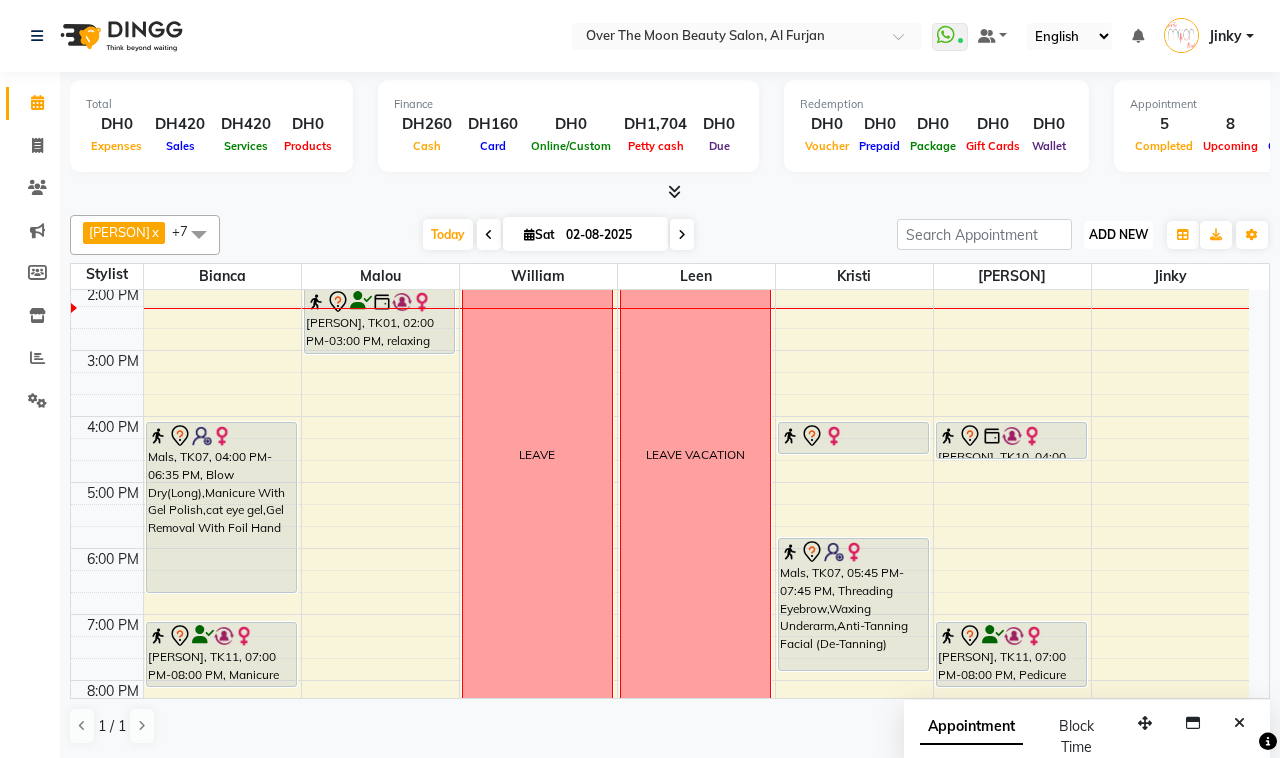 click on "ADD NEW" at bounding box center (1118, 234) 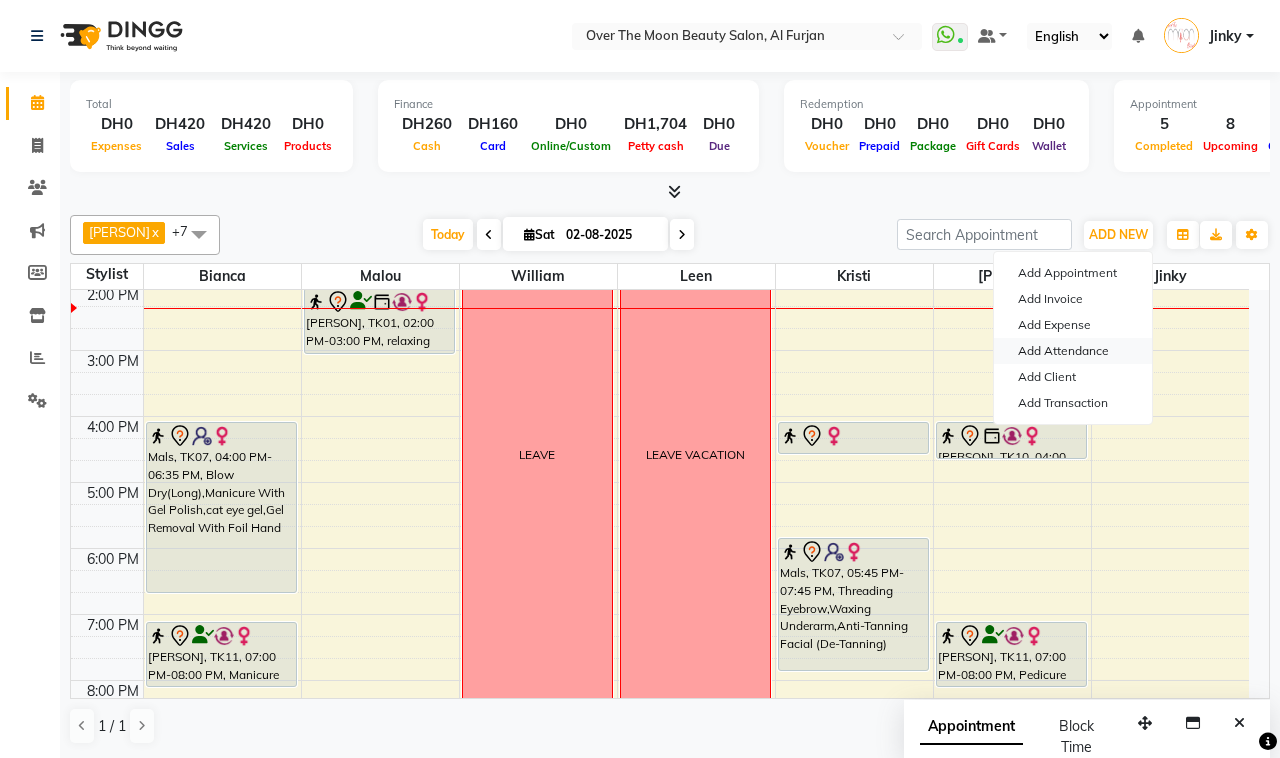 click on "Add Attendance" at bounding box center [1073, 351] 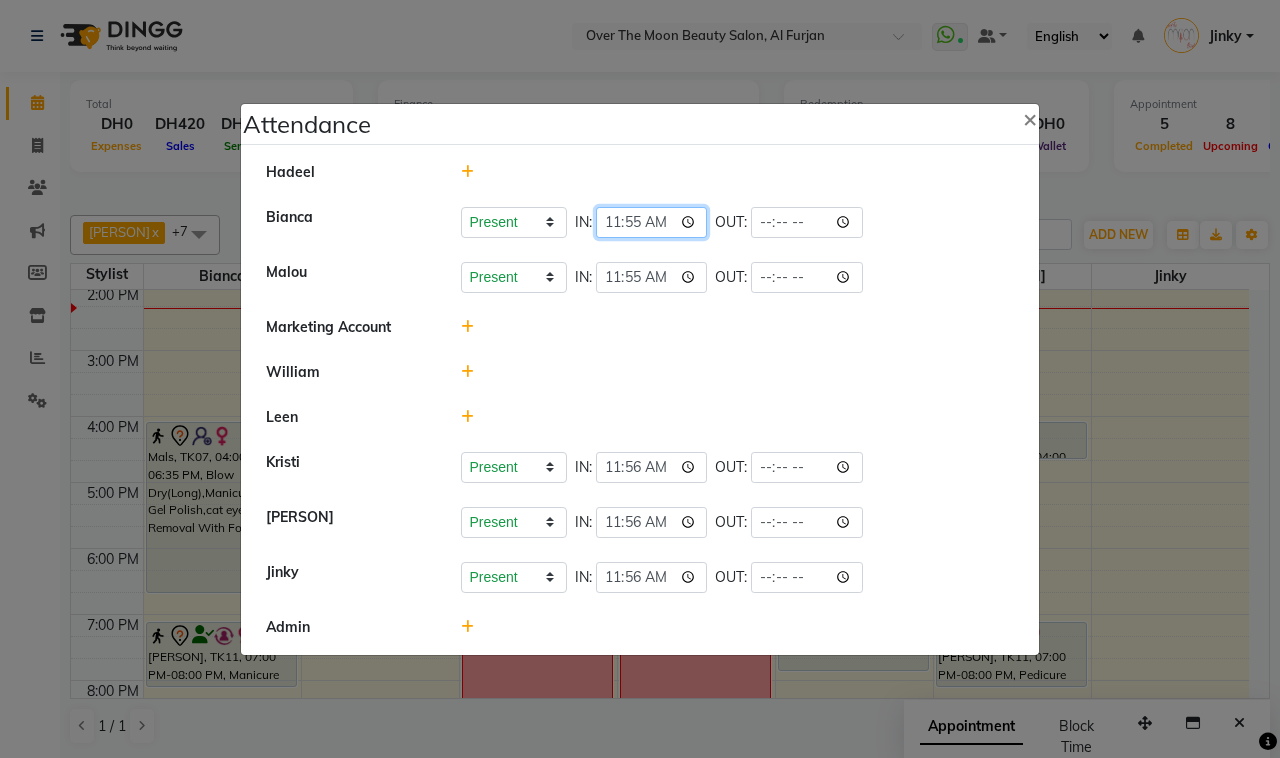 click on "11:55" 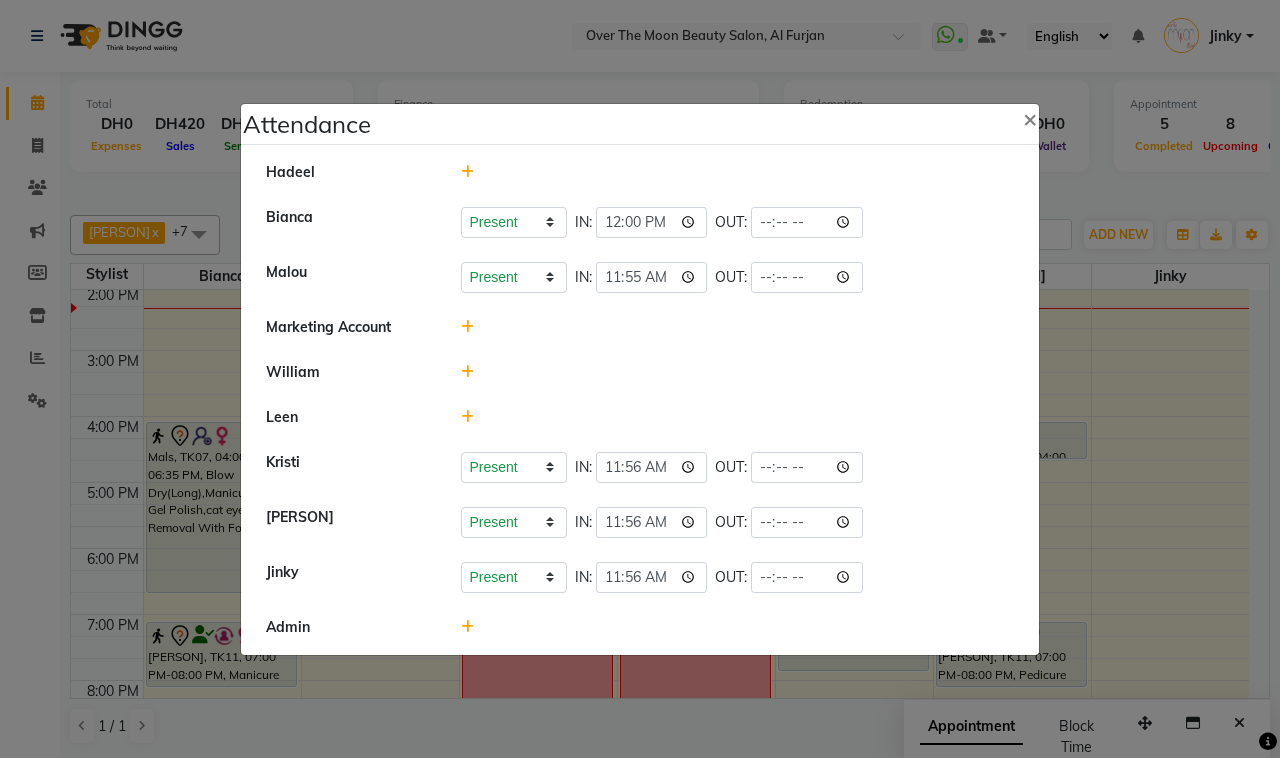 type on "12:00" 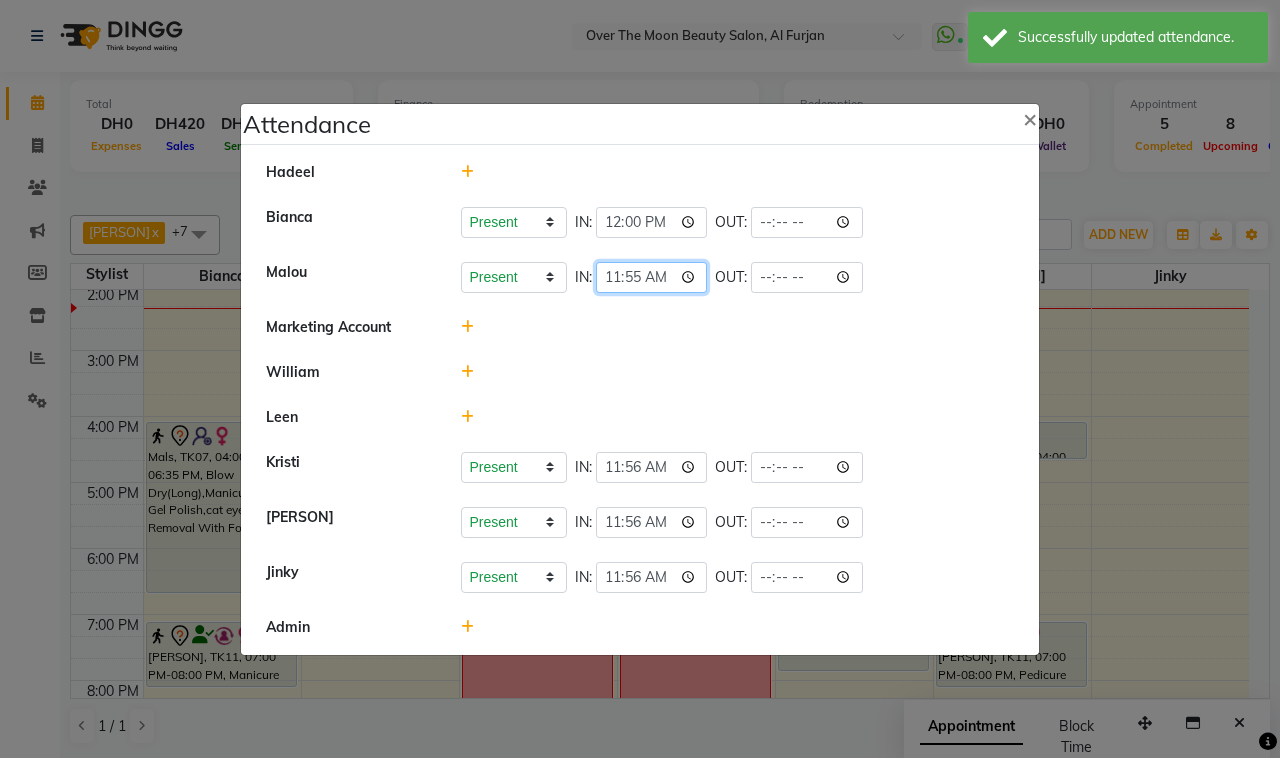 click on "11:55" 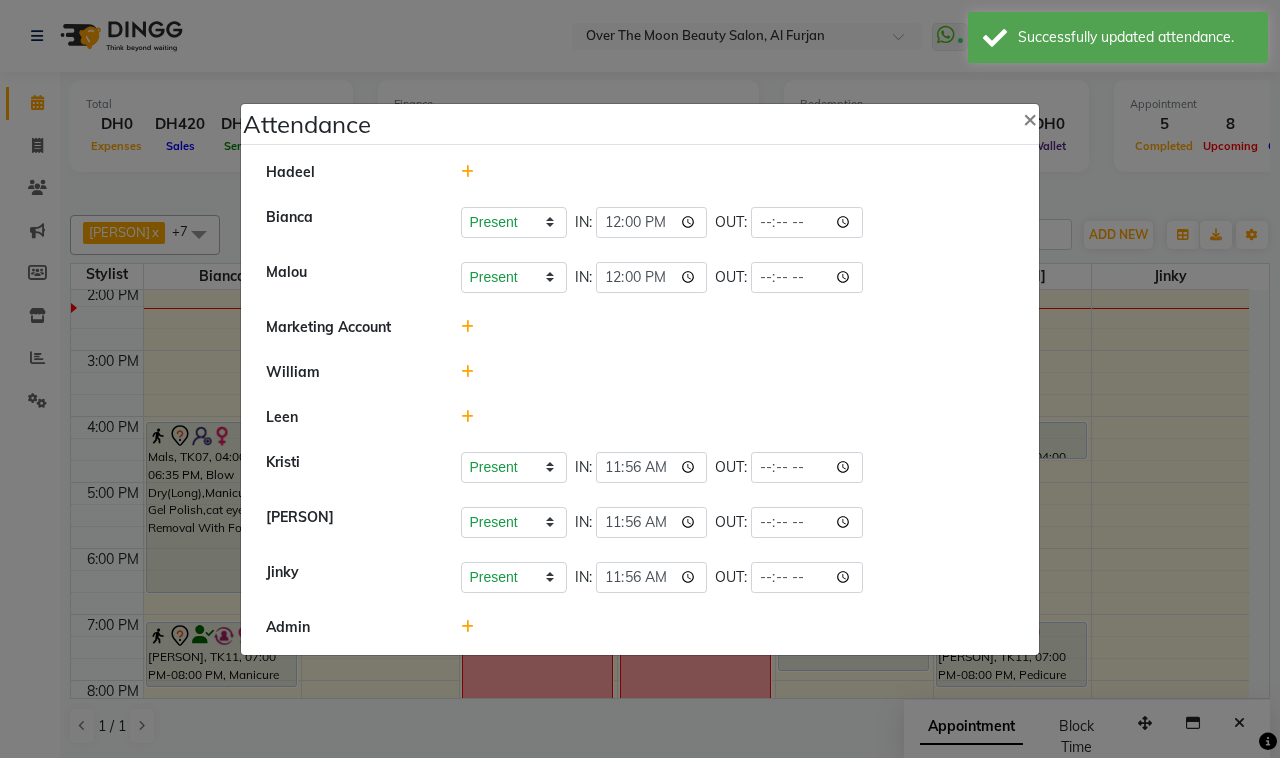 type on "12:00" 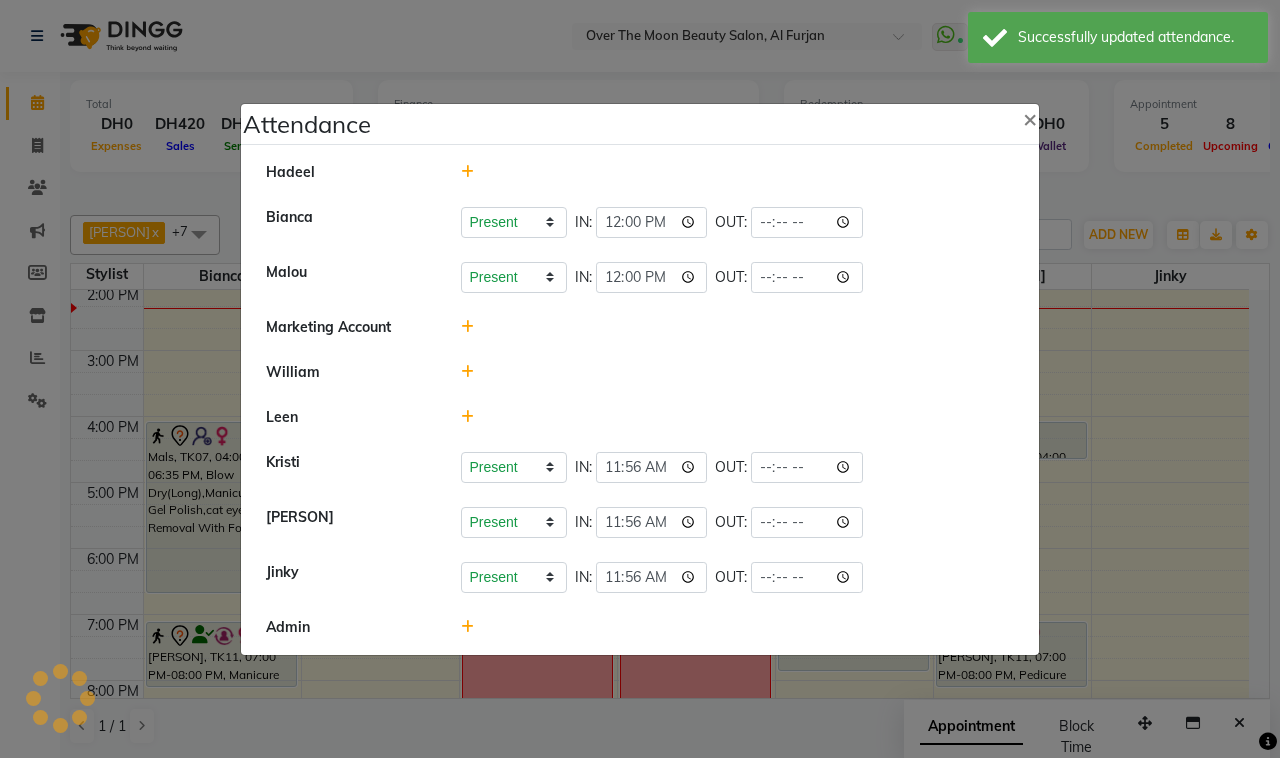 click 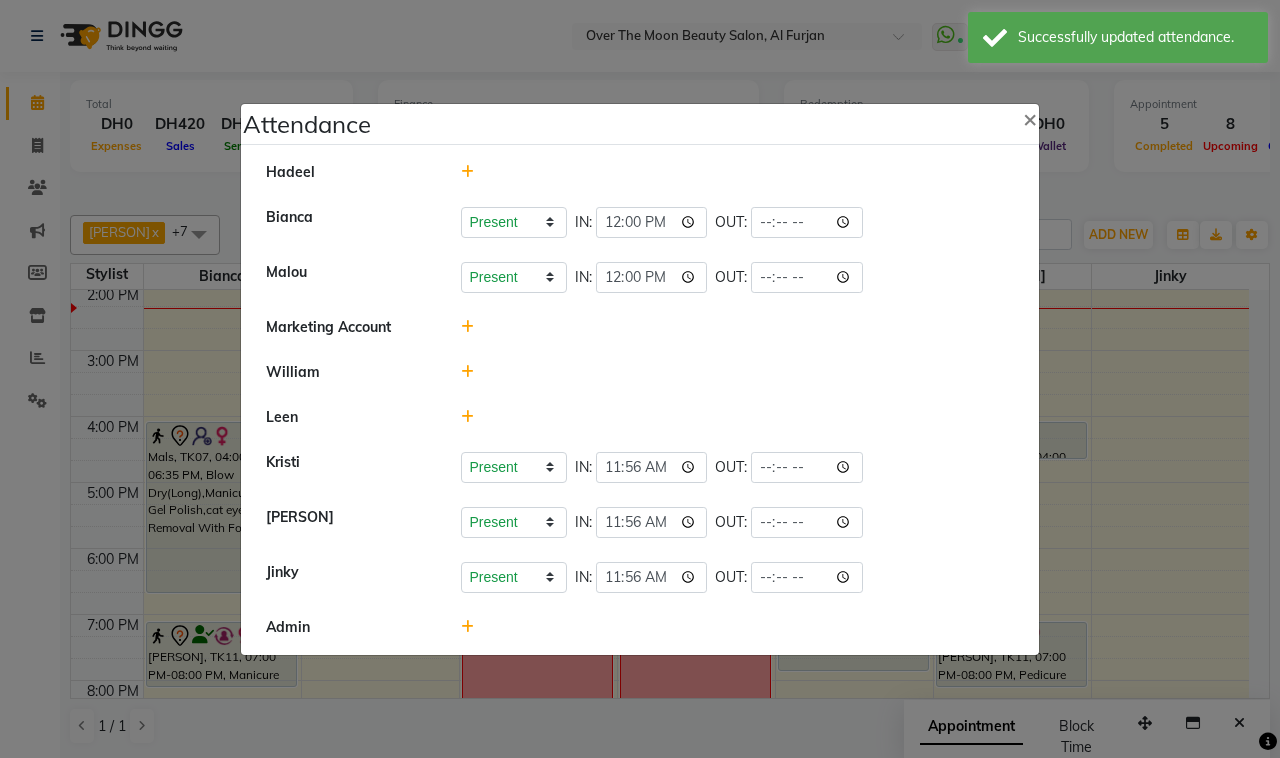 click on "11:56" 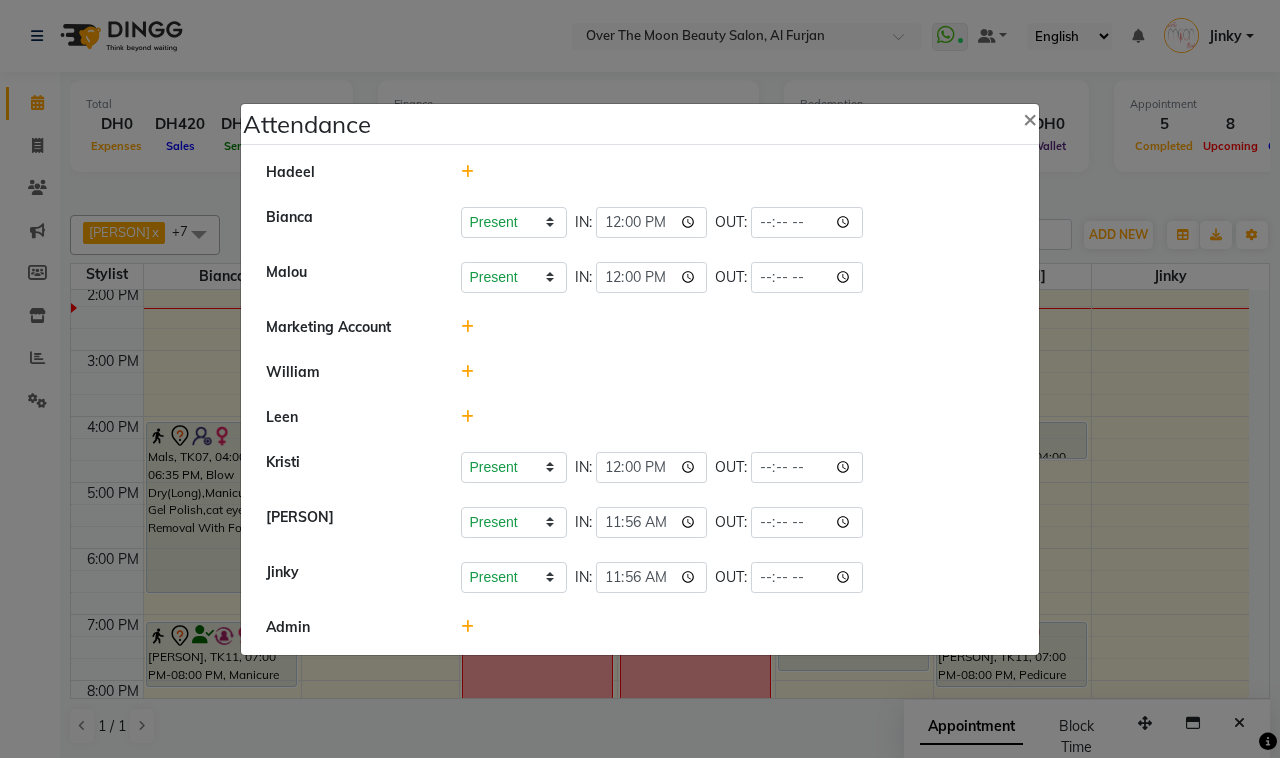 type on "12:00" 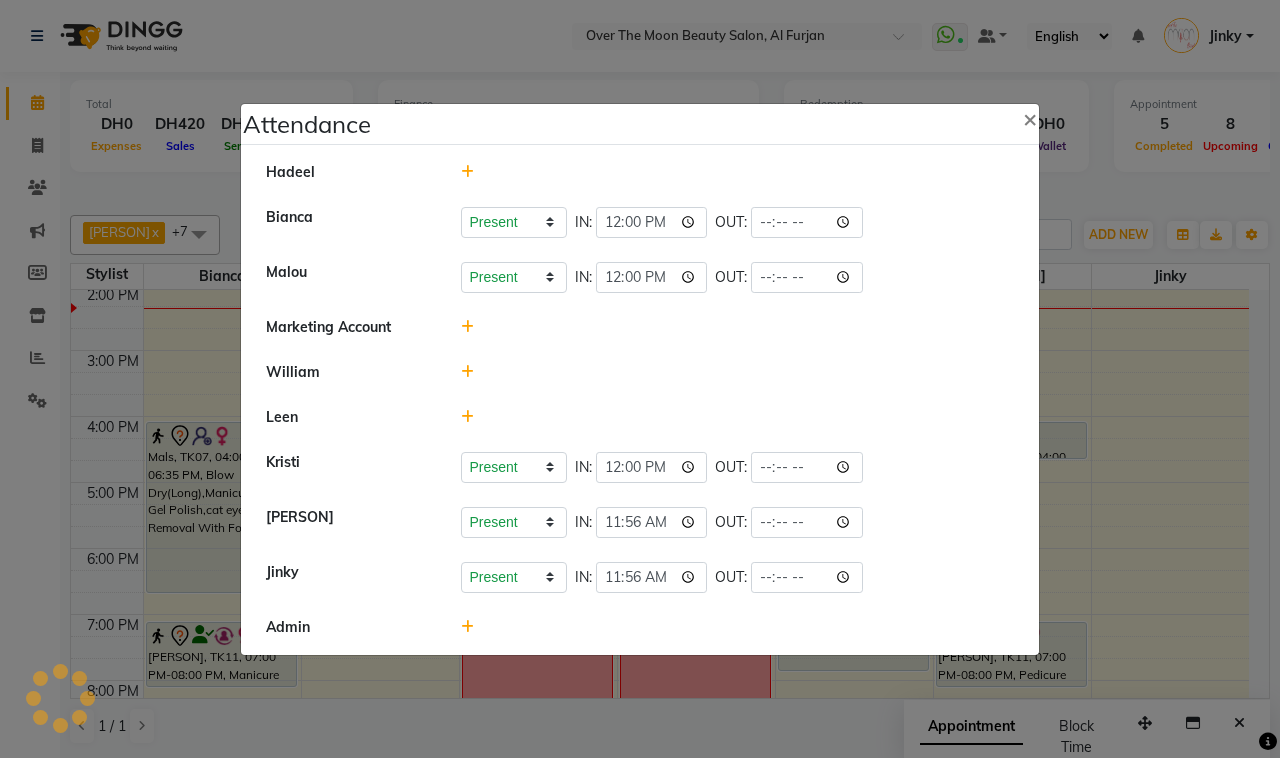 click on "Present   Absent   Late   Half Day   Weekly Off  IN:  11:56 OUT:" 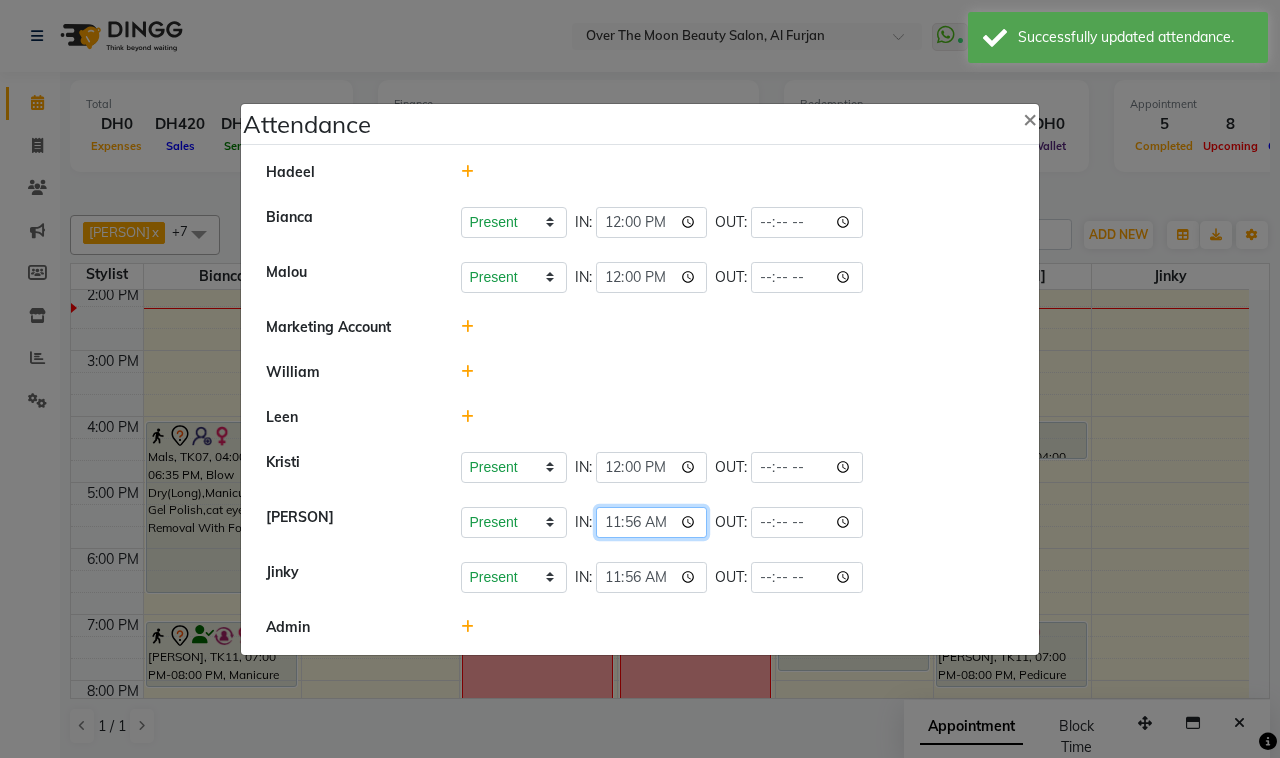 click on "11:56" 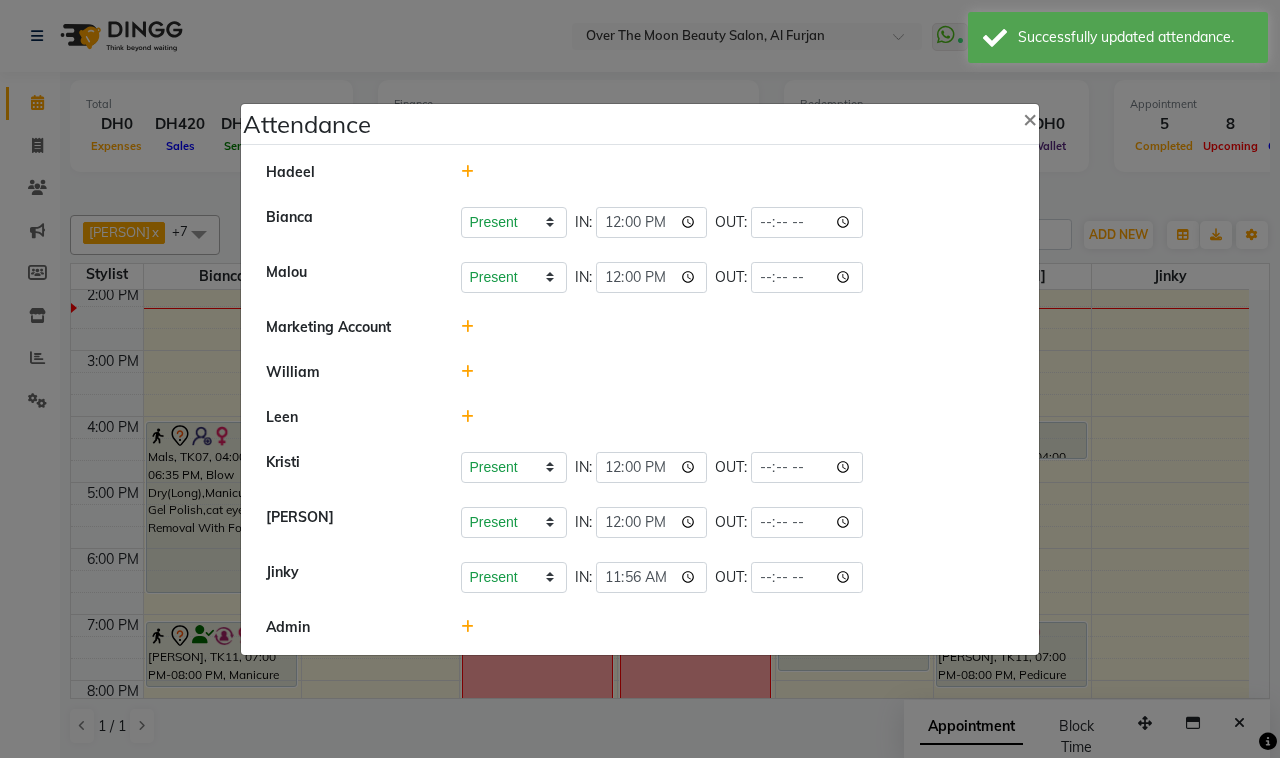 type on "12:00" 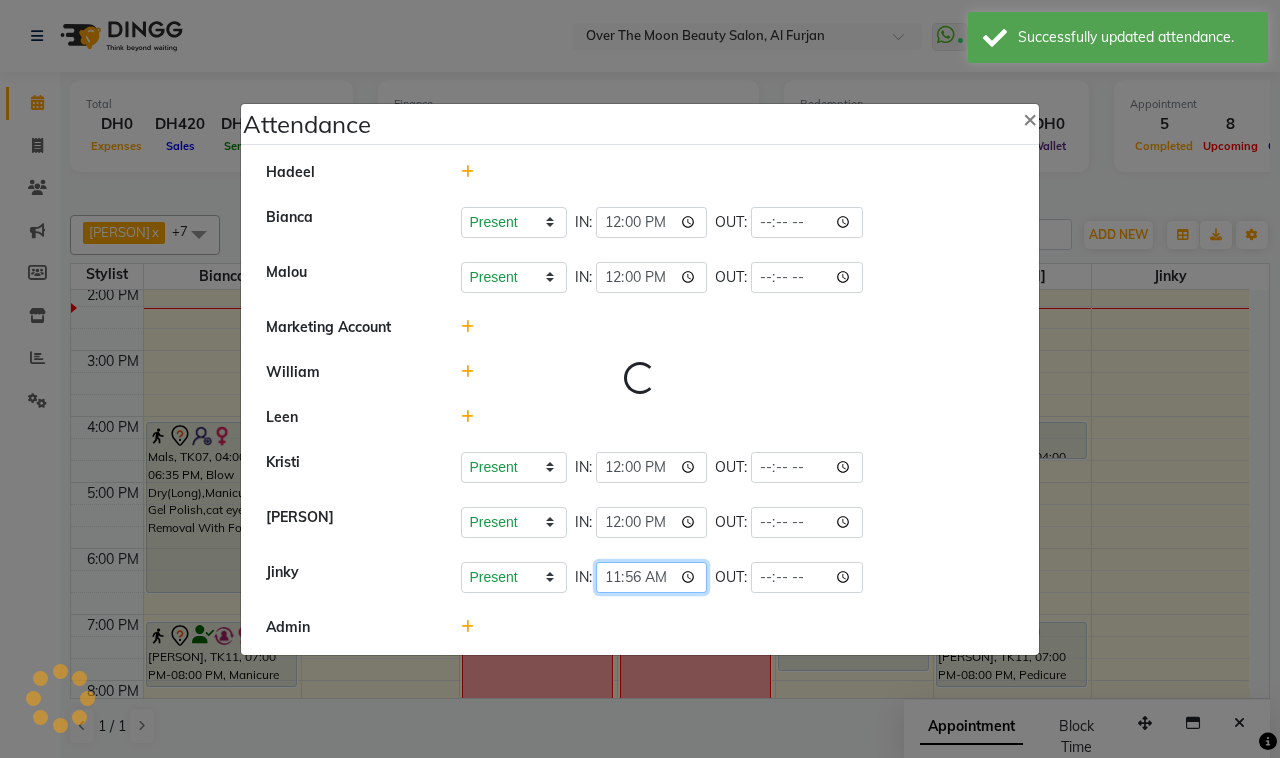 click on "11:56" 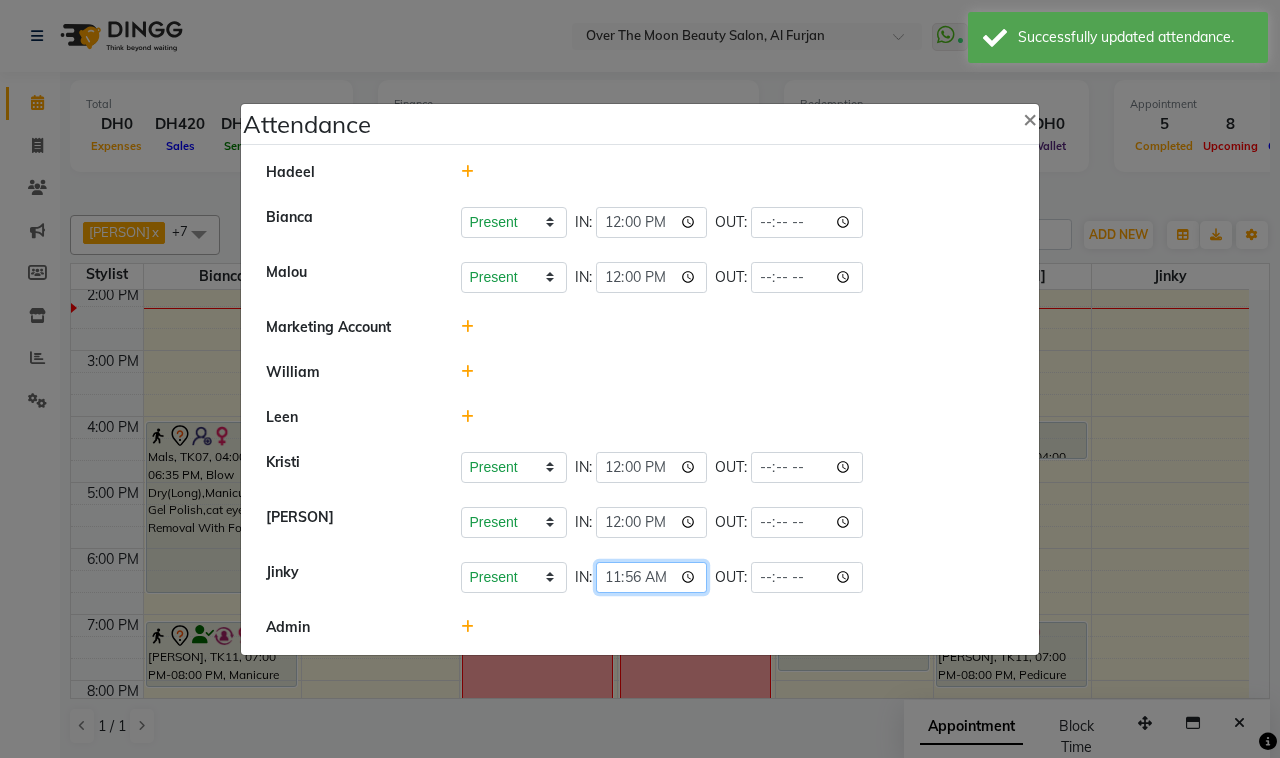 click on "11:56" 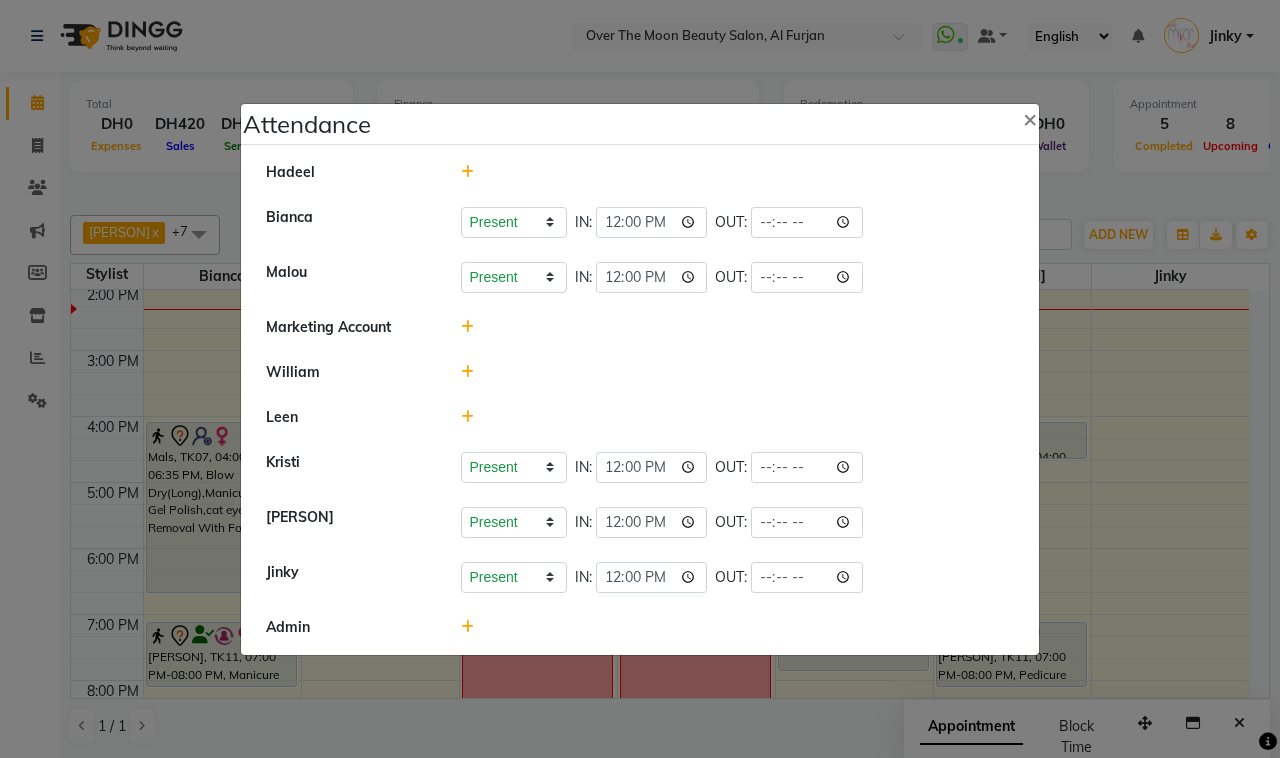 type on "12:00" 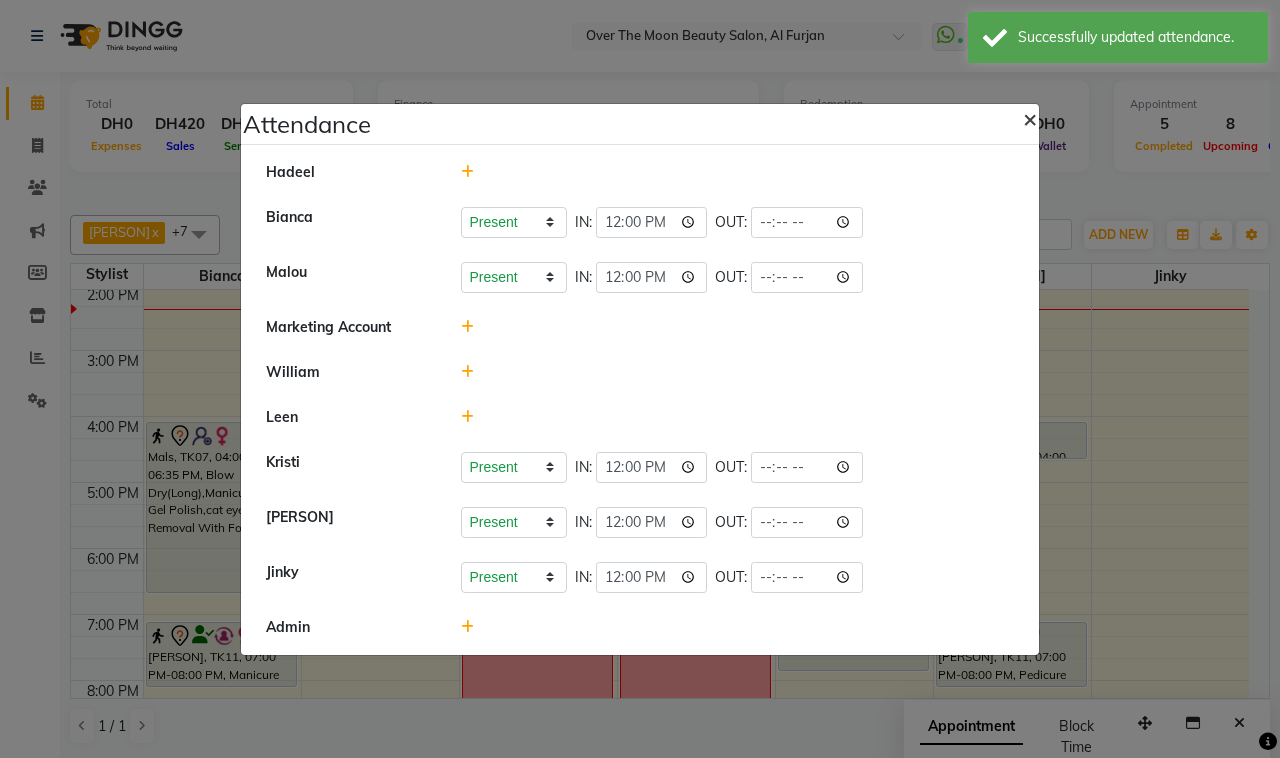 click on "×" 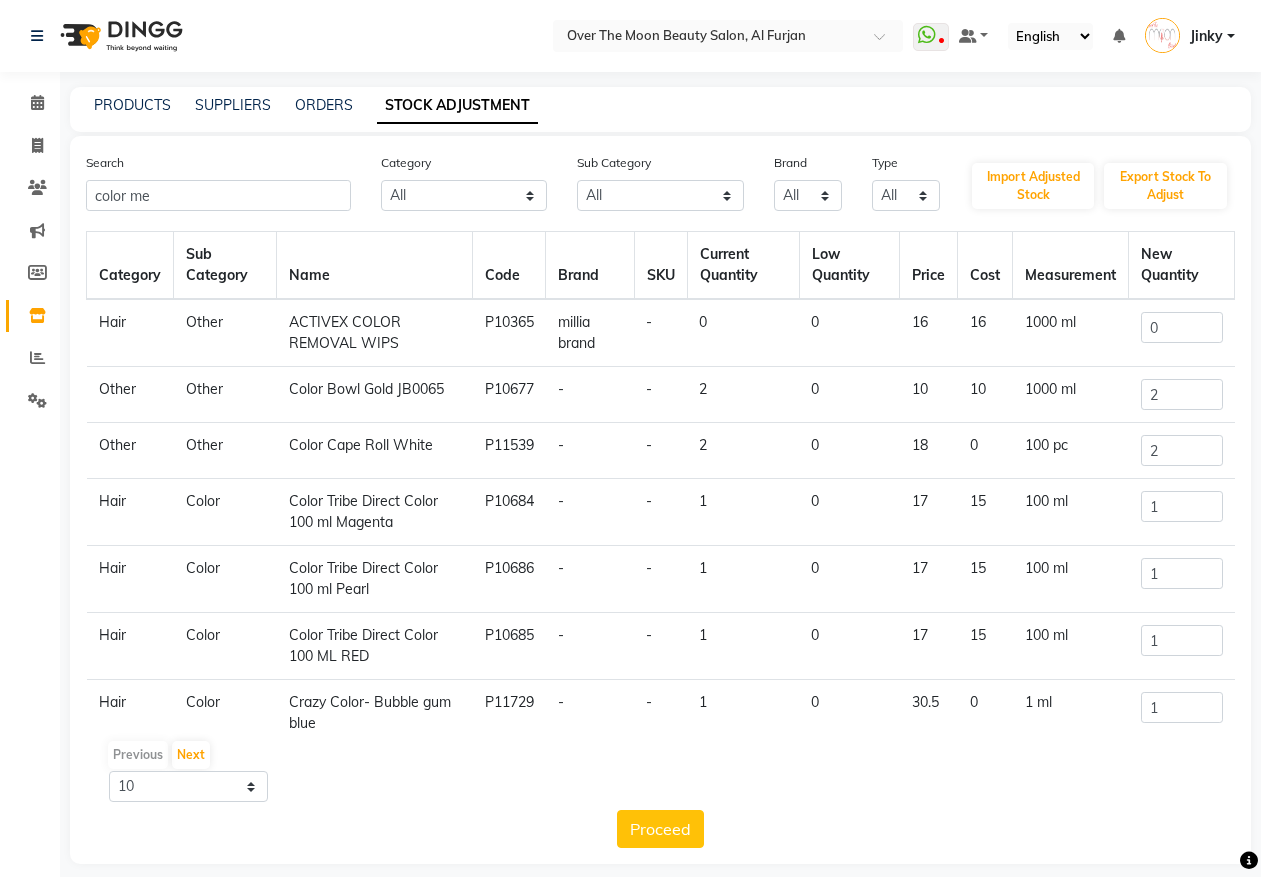 scroll, scrollTop: 16, scrollLeft: 0, axis: vertical 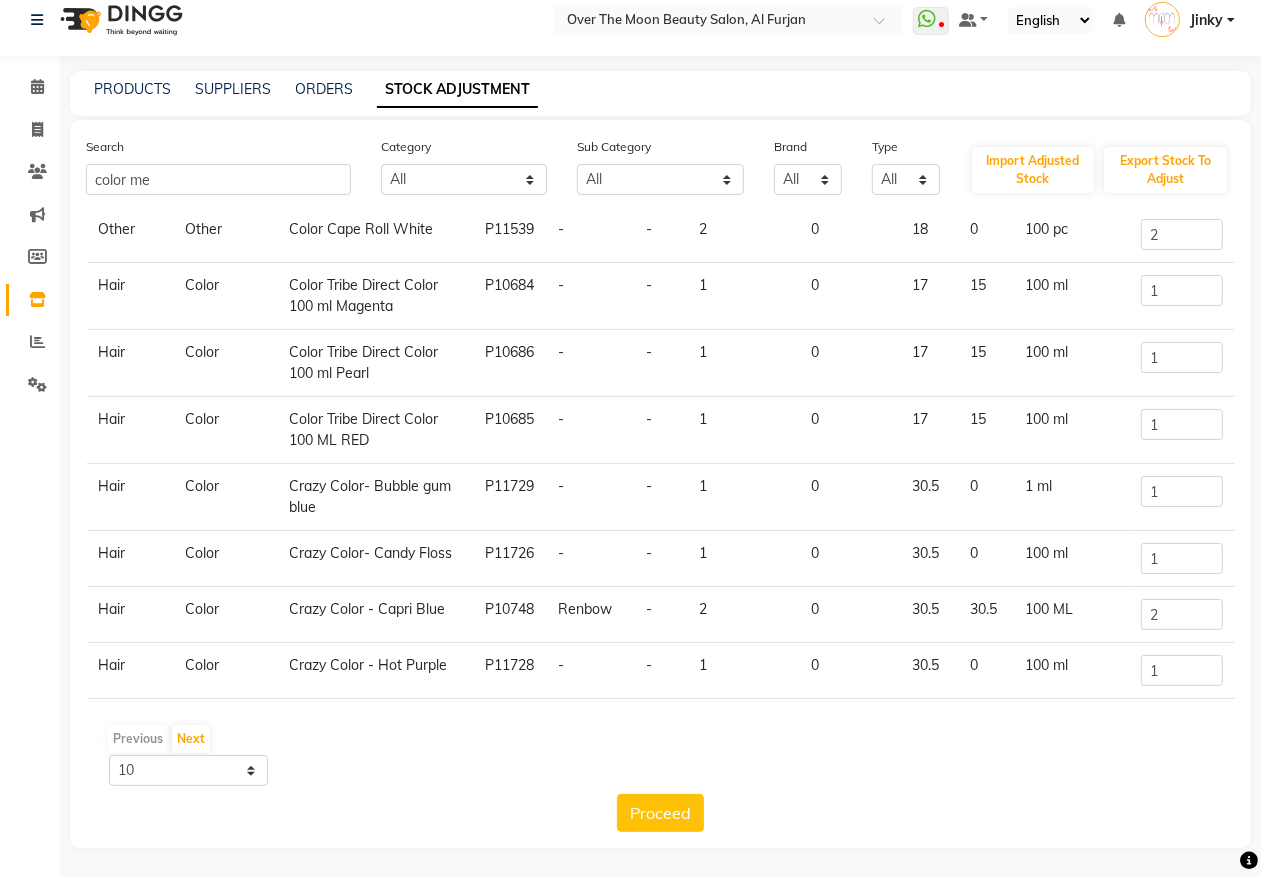 drag, startPoint x: 171, startPoint y: 182, endPoint x: 157, endPoint y: 157, distance: 28.653097 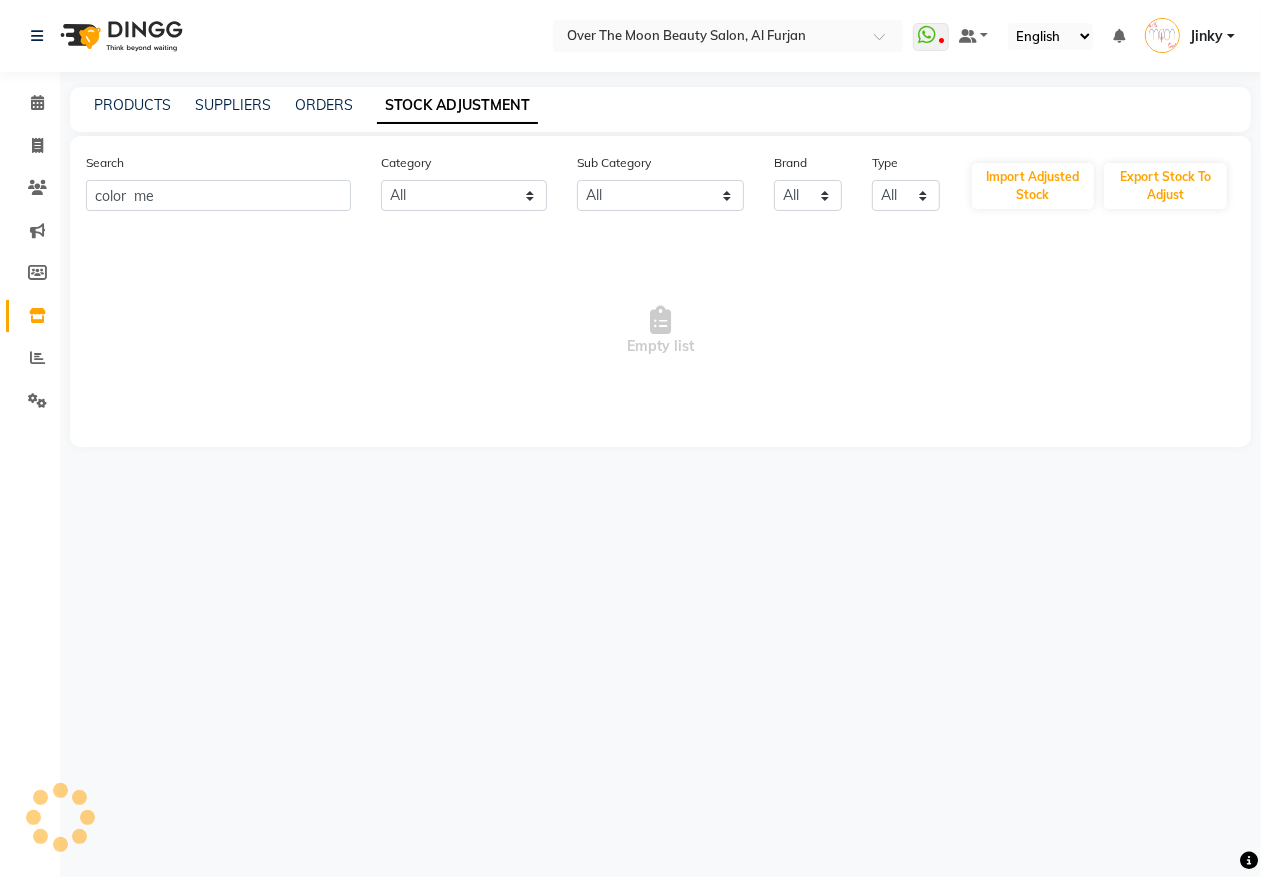 scroll, scrollTop: 0, scrollLeft: 0, axis: both 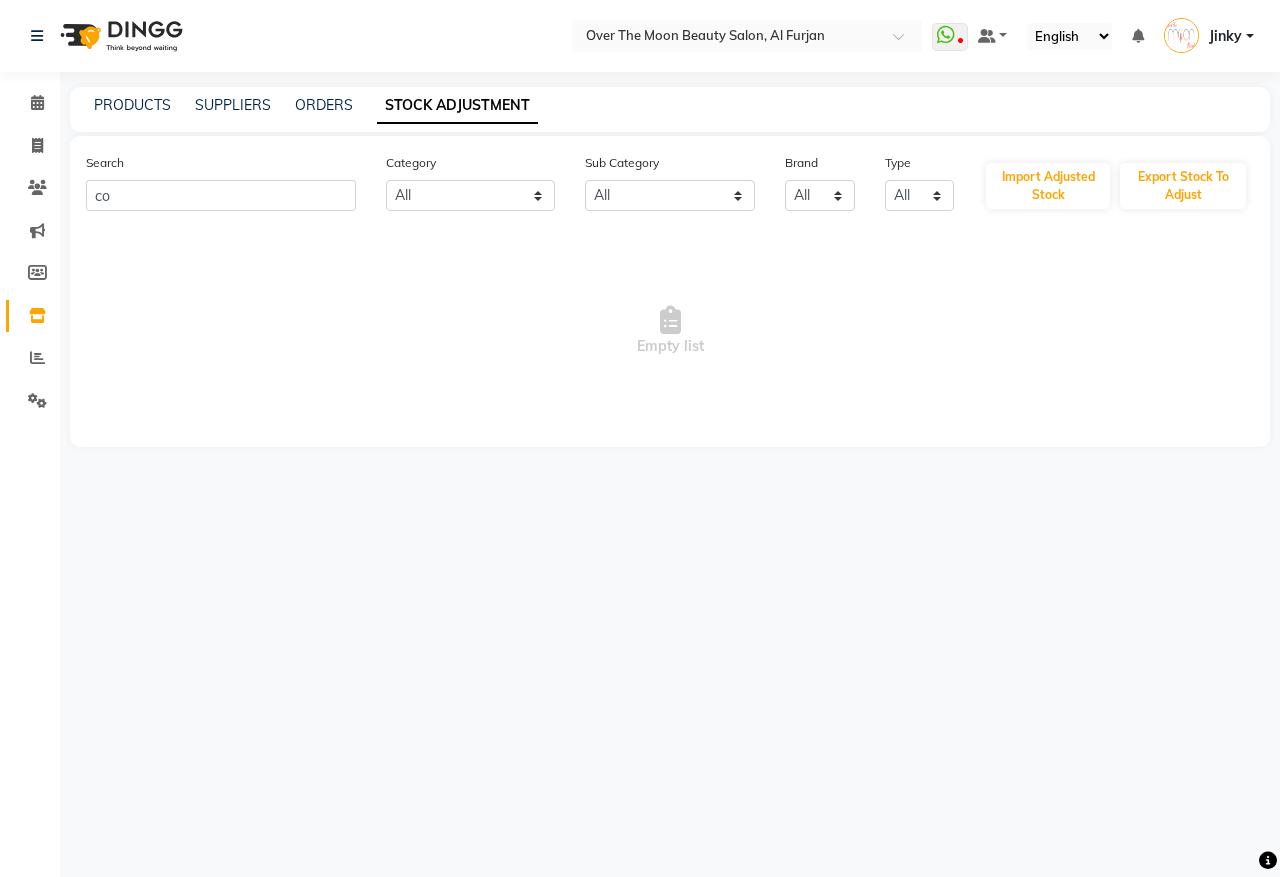 type on "c" 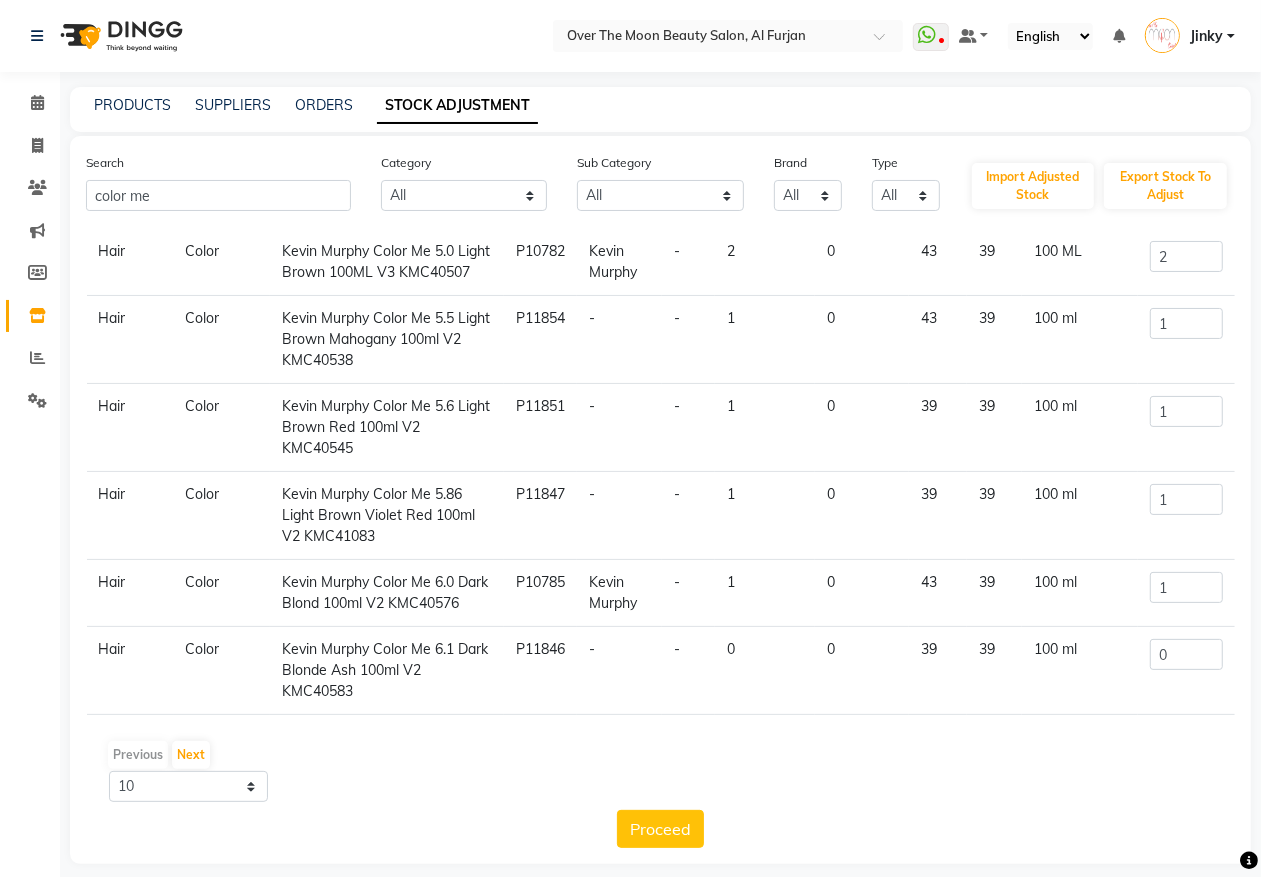 scroll, scrollTop: 466, scrollLeft: 0, axis: vertical 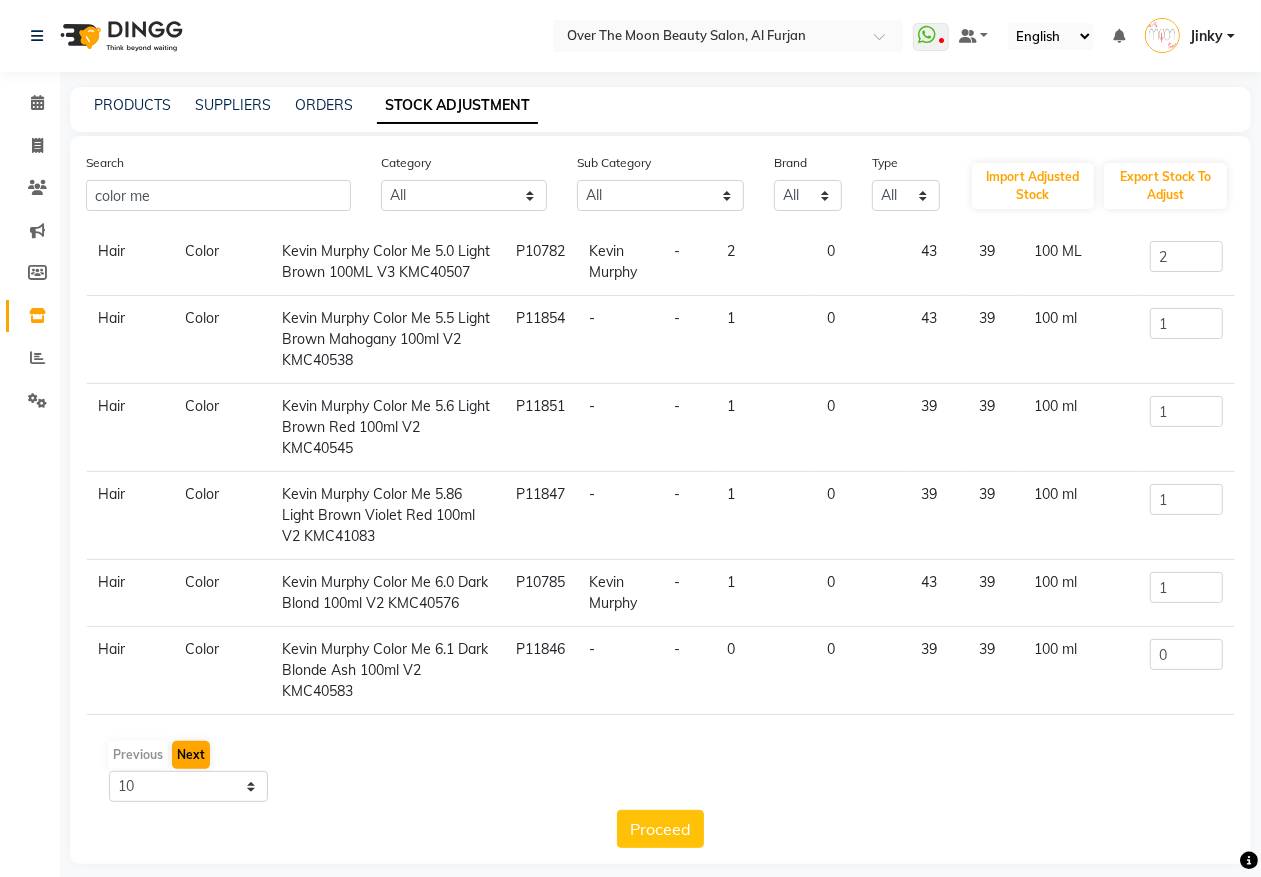 type on "color me" 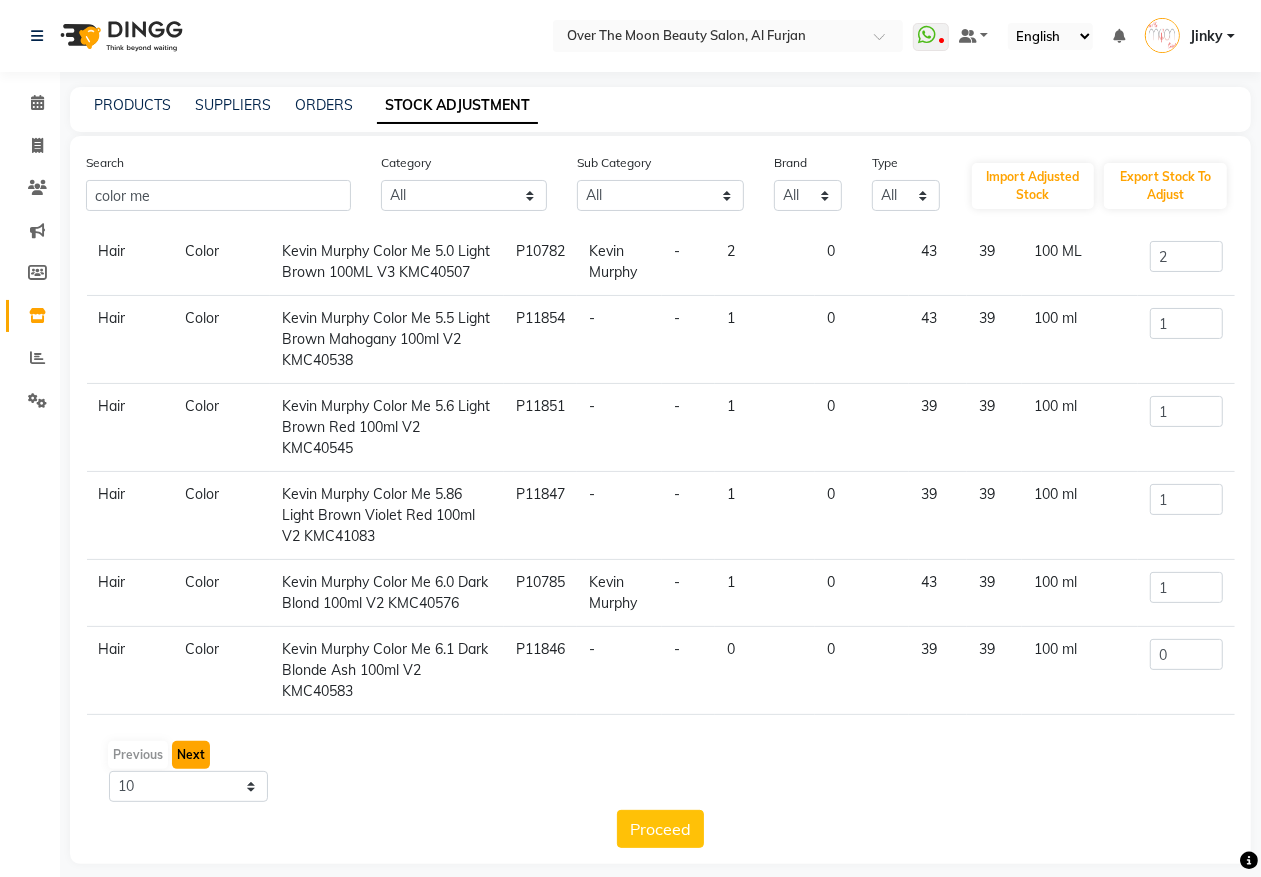 click on "Next" 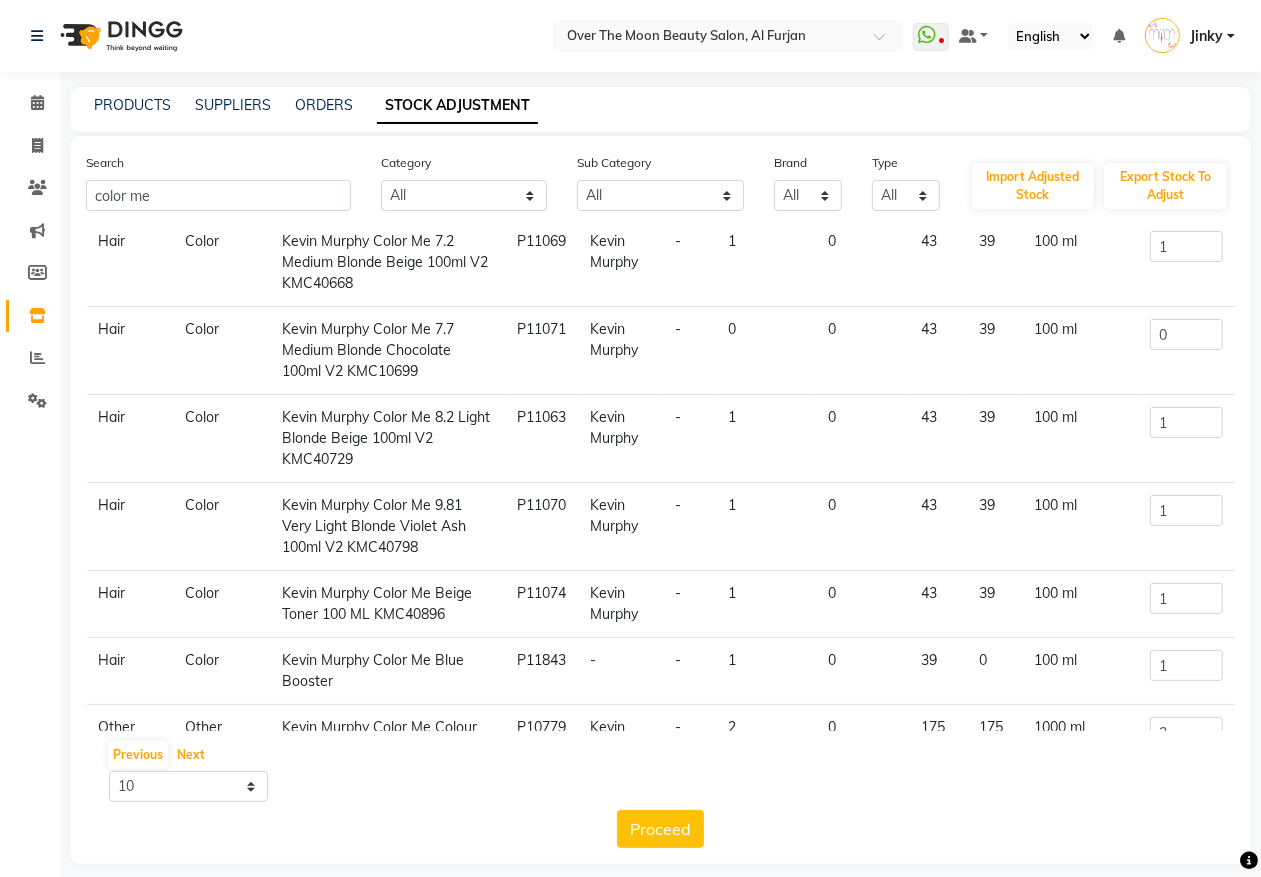 scroll, scrollTop: 403, scrollLeft: 0, axis: vertical 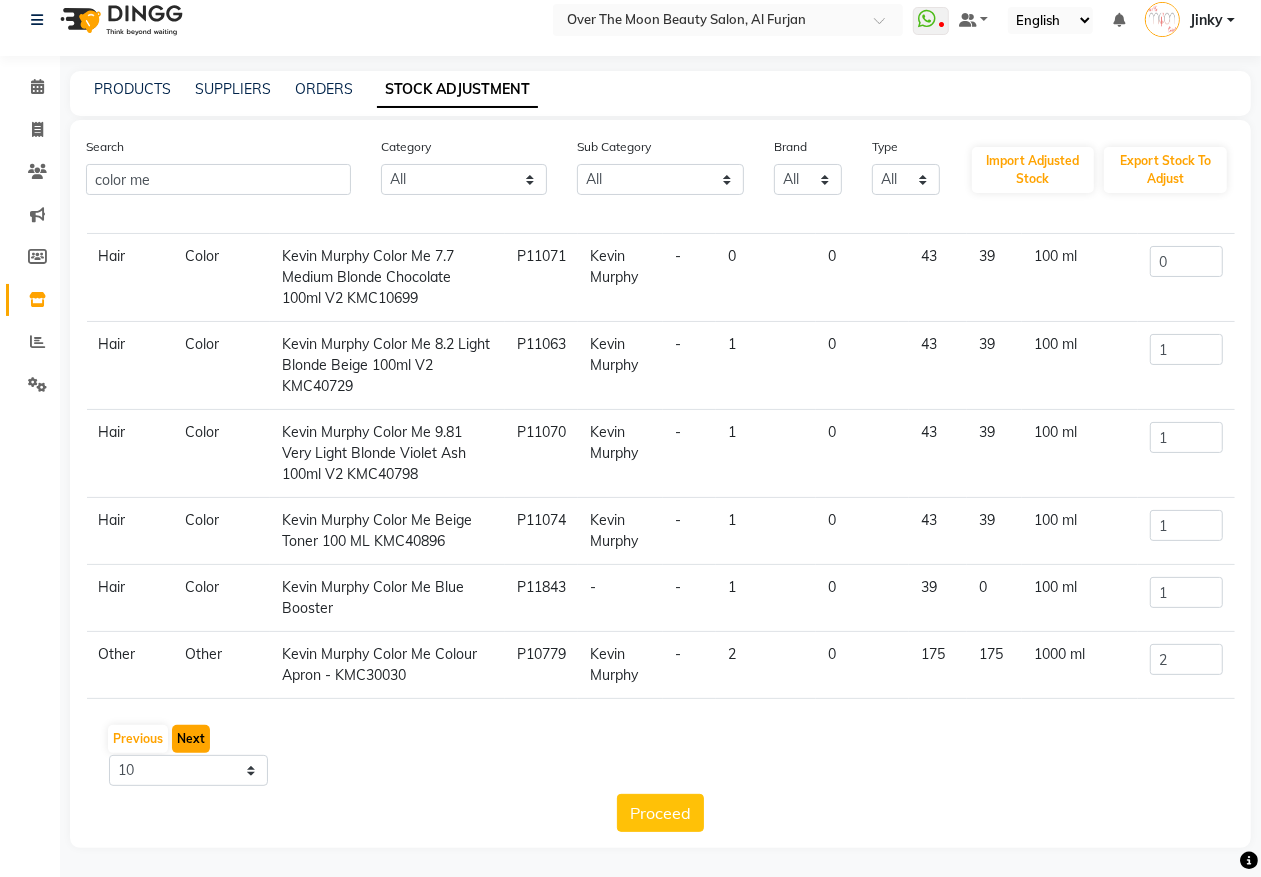 click on "Next" 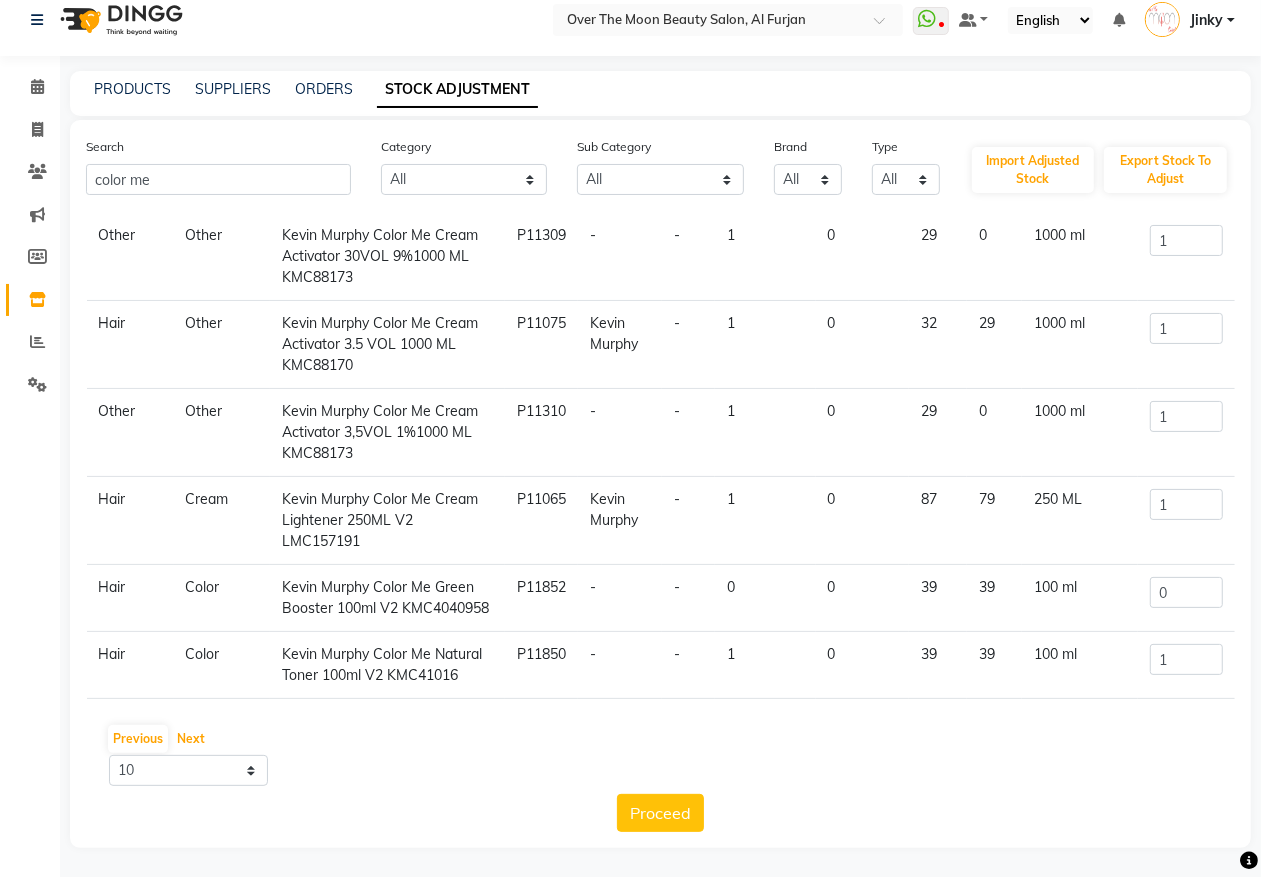 scroll, scrollTop: 425, scrollLeft: 0, axis: vertical 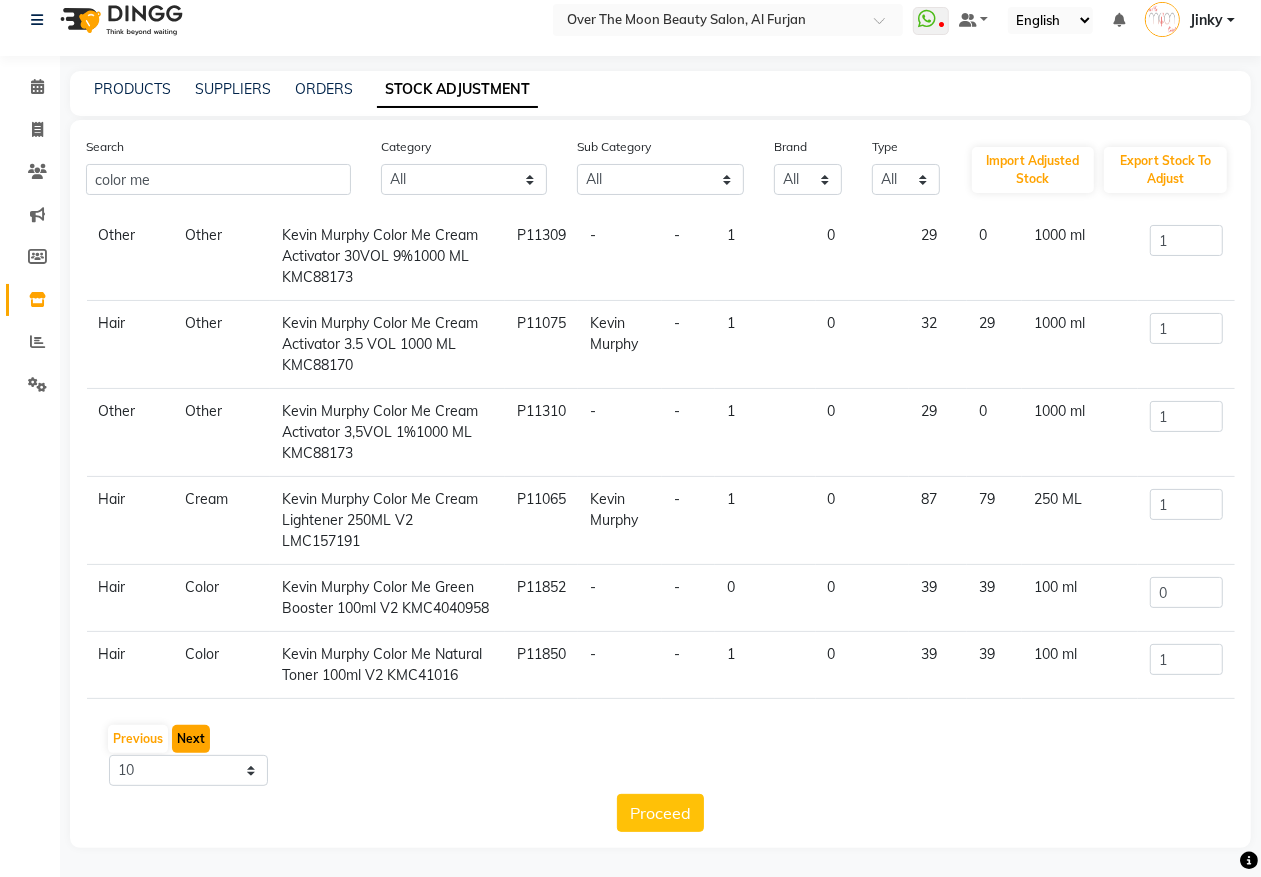 click on "Next" 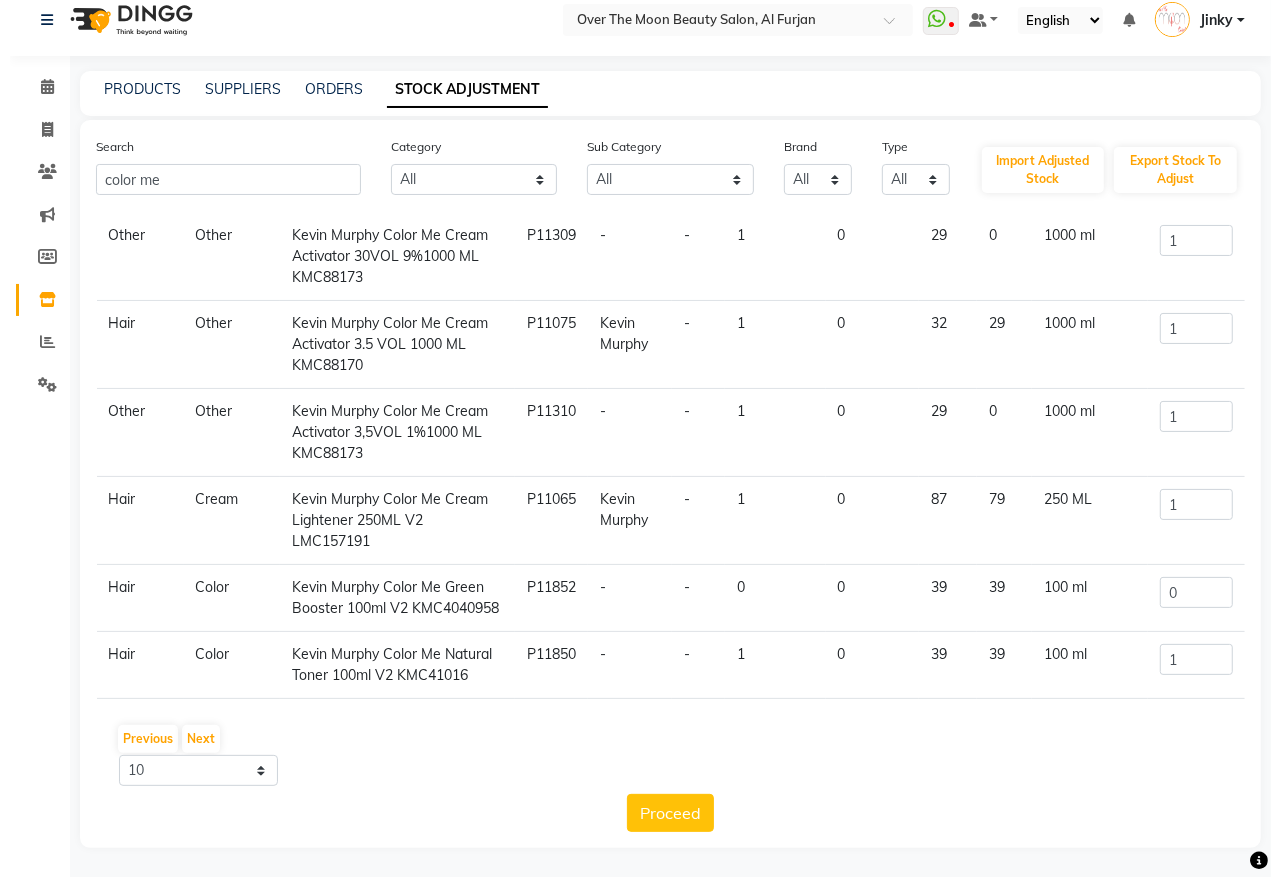scroll, scrollTop: 0, scrollLeft: 0, axis: both 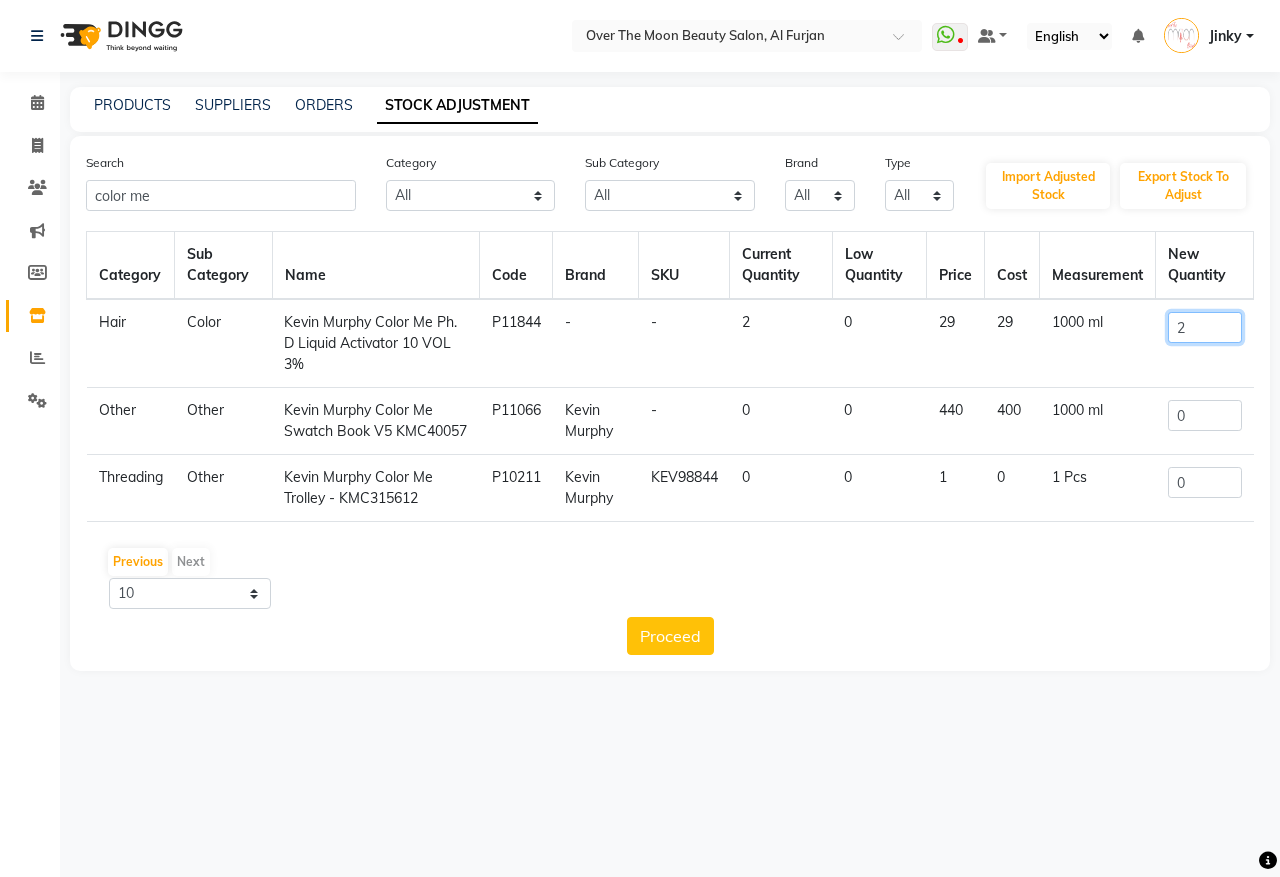 click on "Hair  Color   Kevin Murphy Color Me Ph. D Liquid Activator 10 VOL 3%   P11844   -   -   2   0   29   29   1000 ml  2" 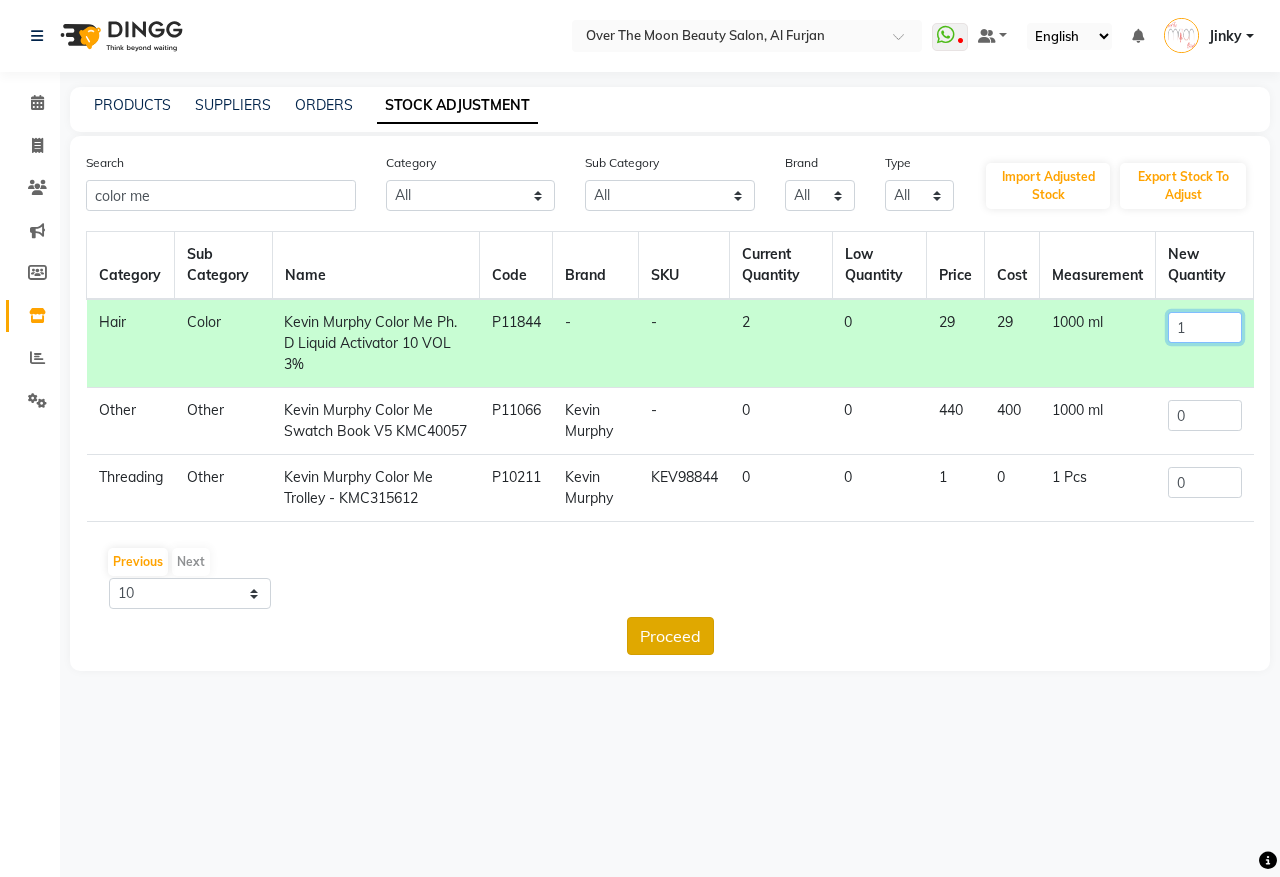 type on "1" 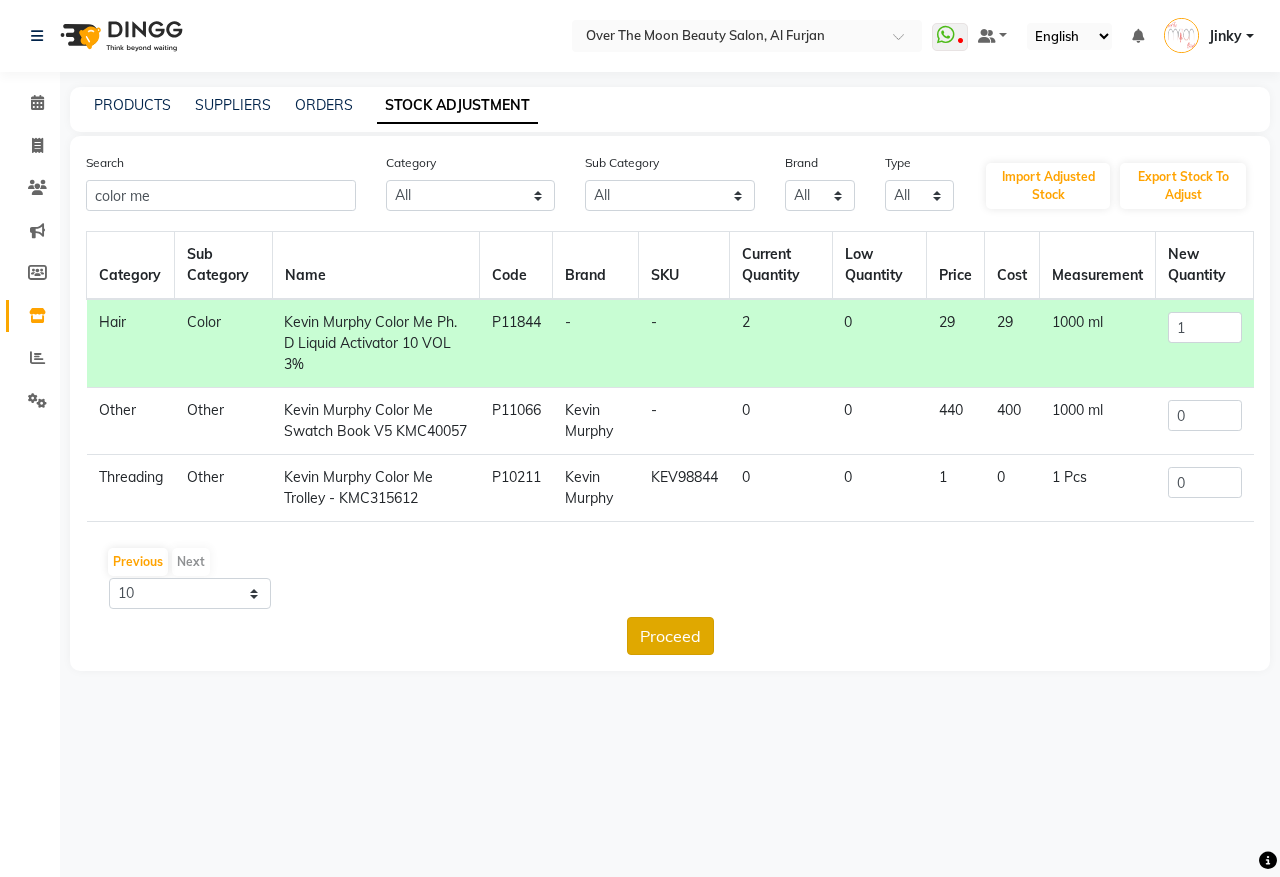 click on "Proceed" 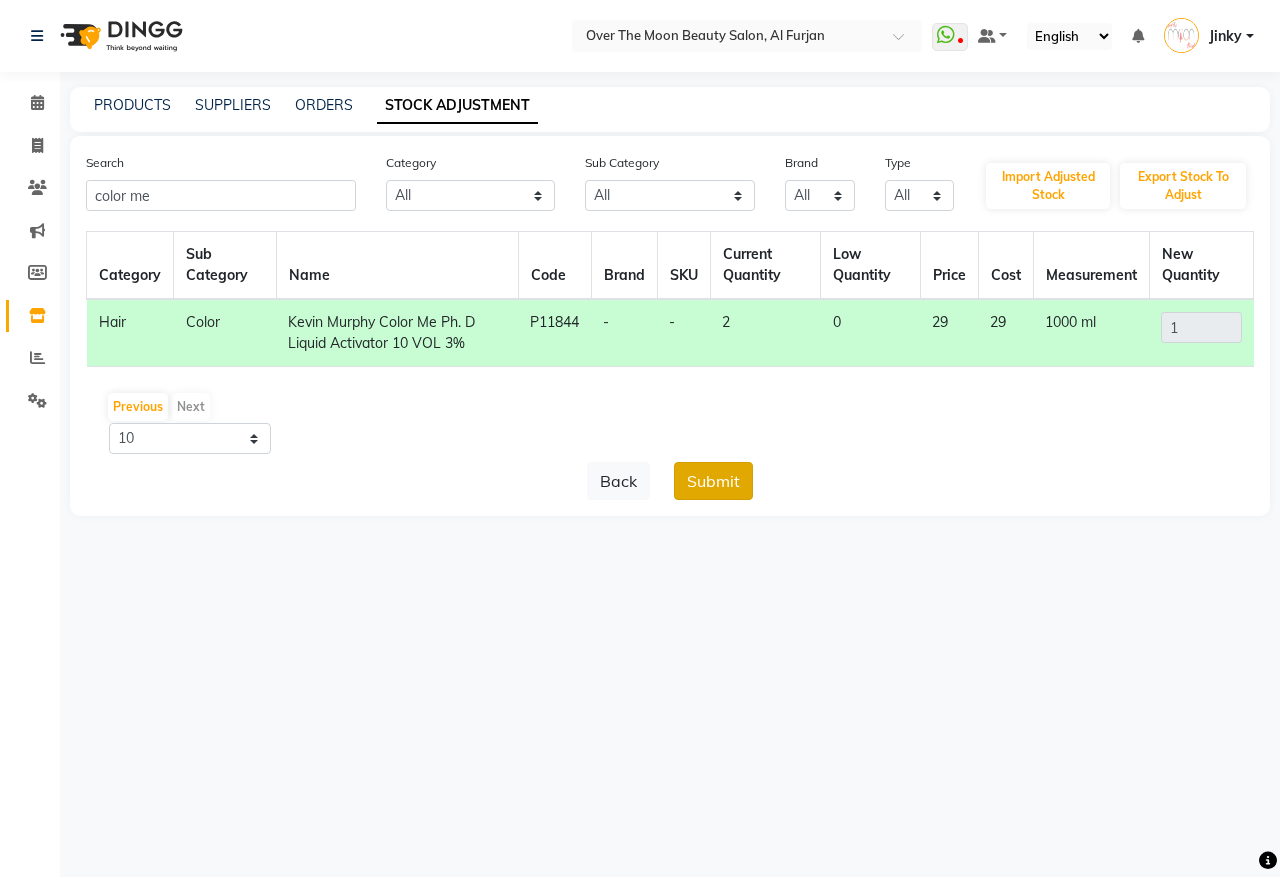 click on "Submit" 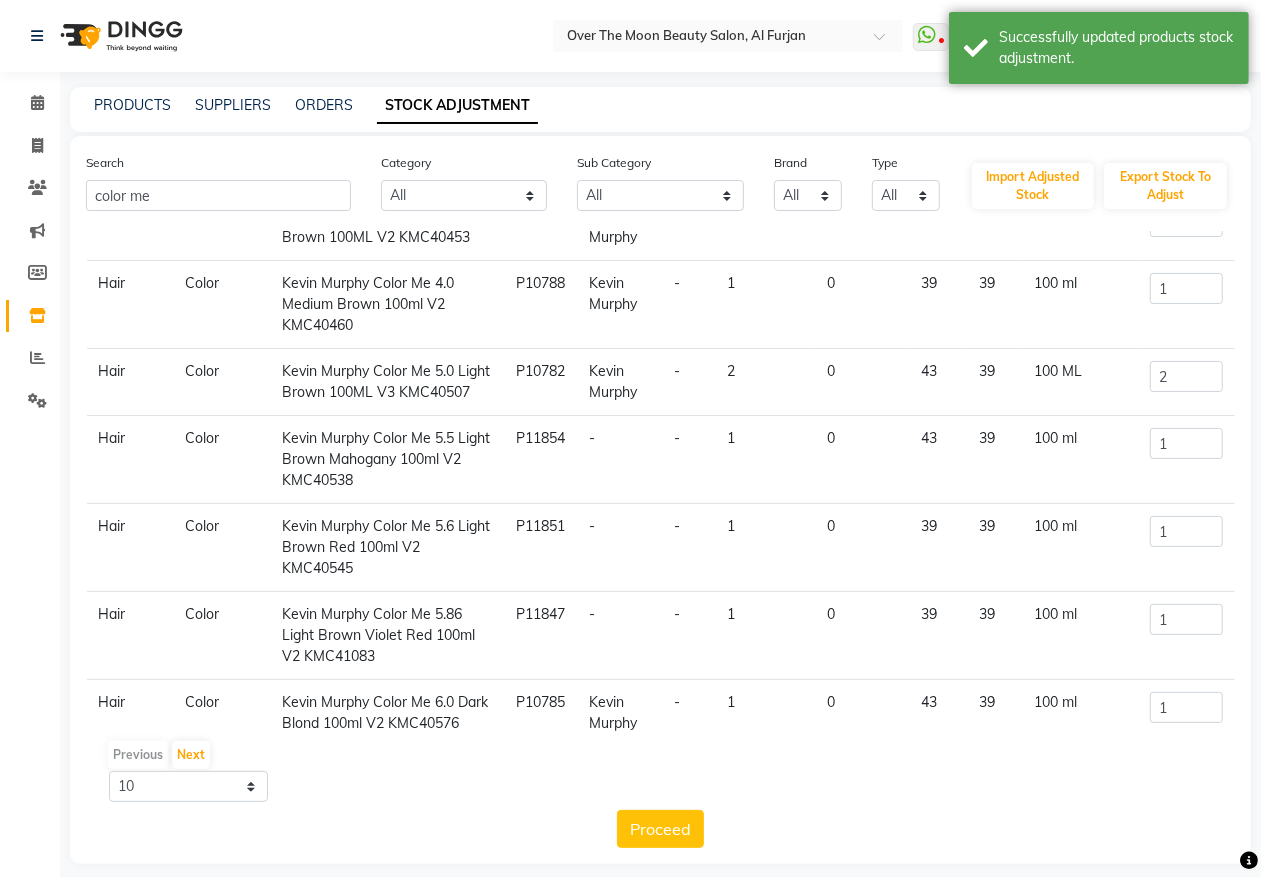 scroll, scrollTop: 466, scrollLeft: 0, axis: vertical 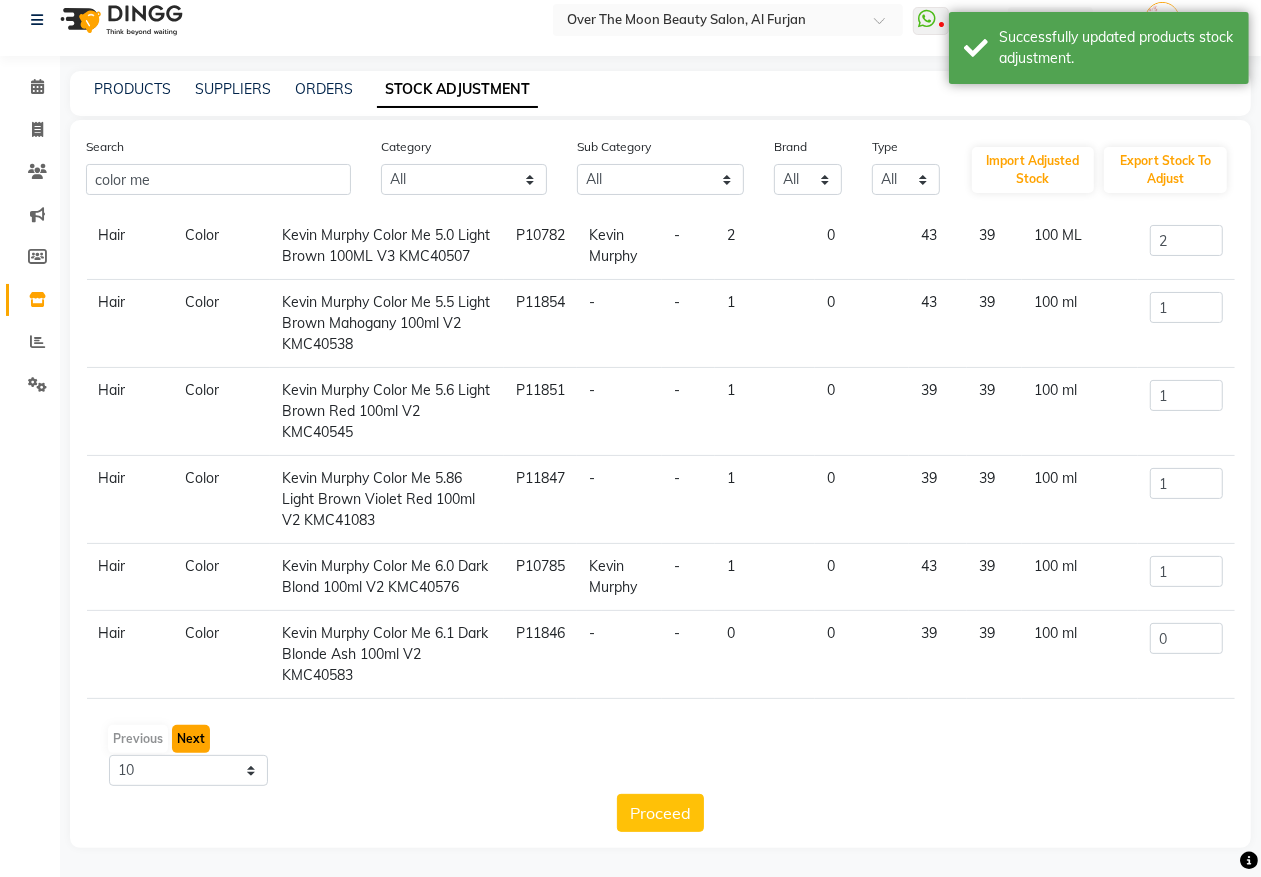 click on "Next" 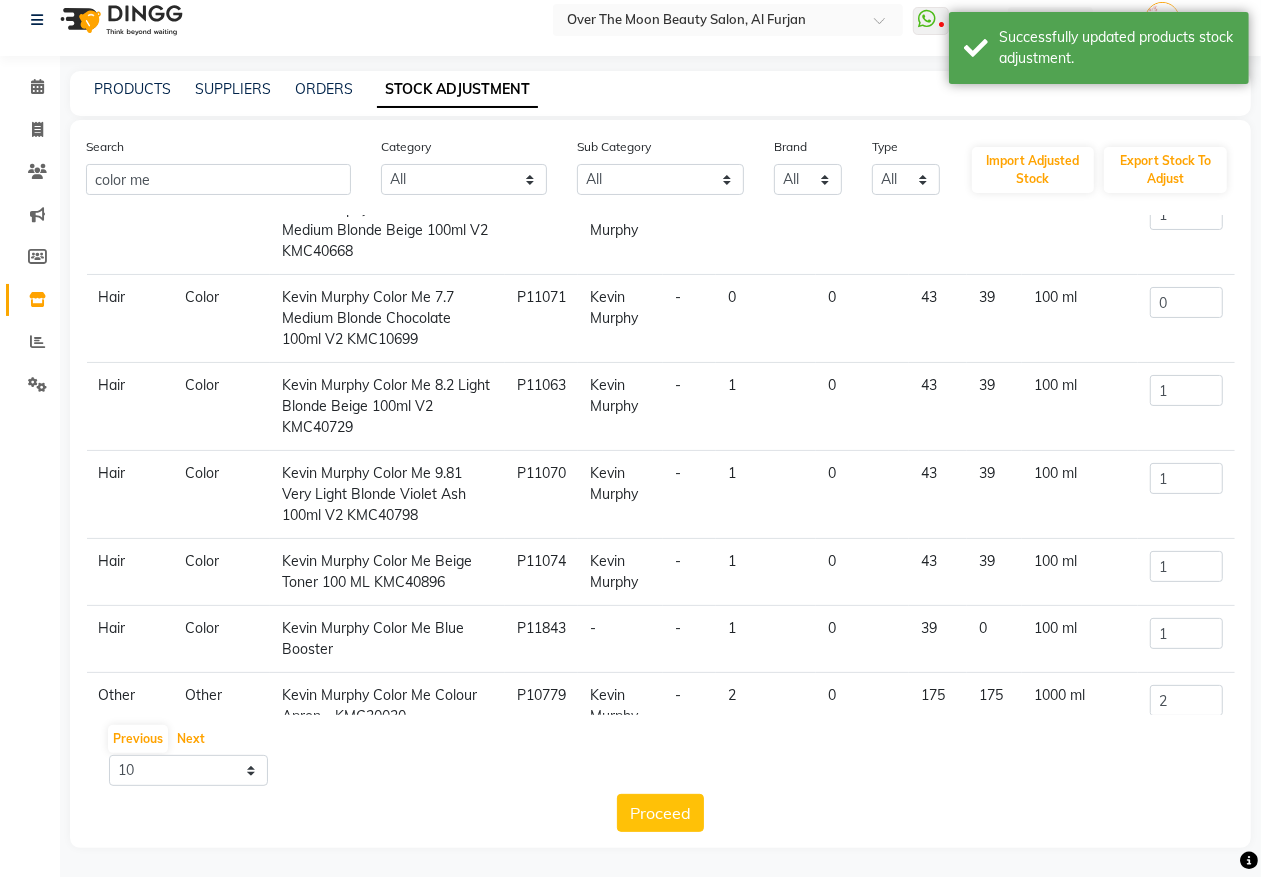 scroll, scrollTop: 403, scrollLeft: 0, axis: vertical 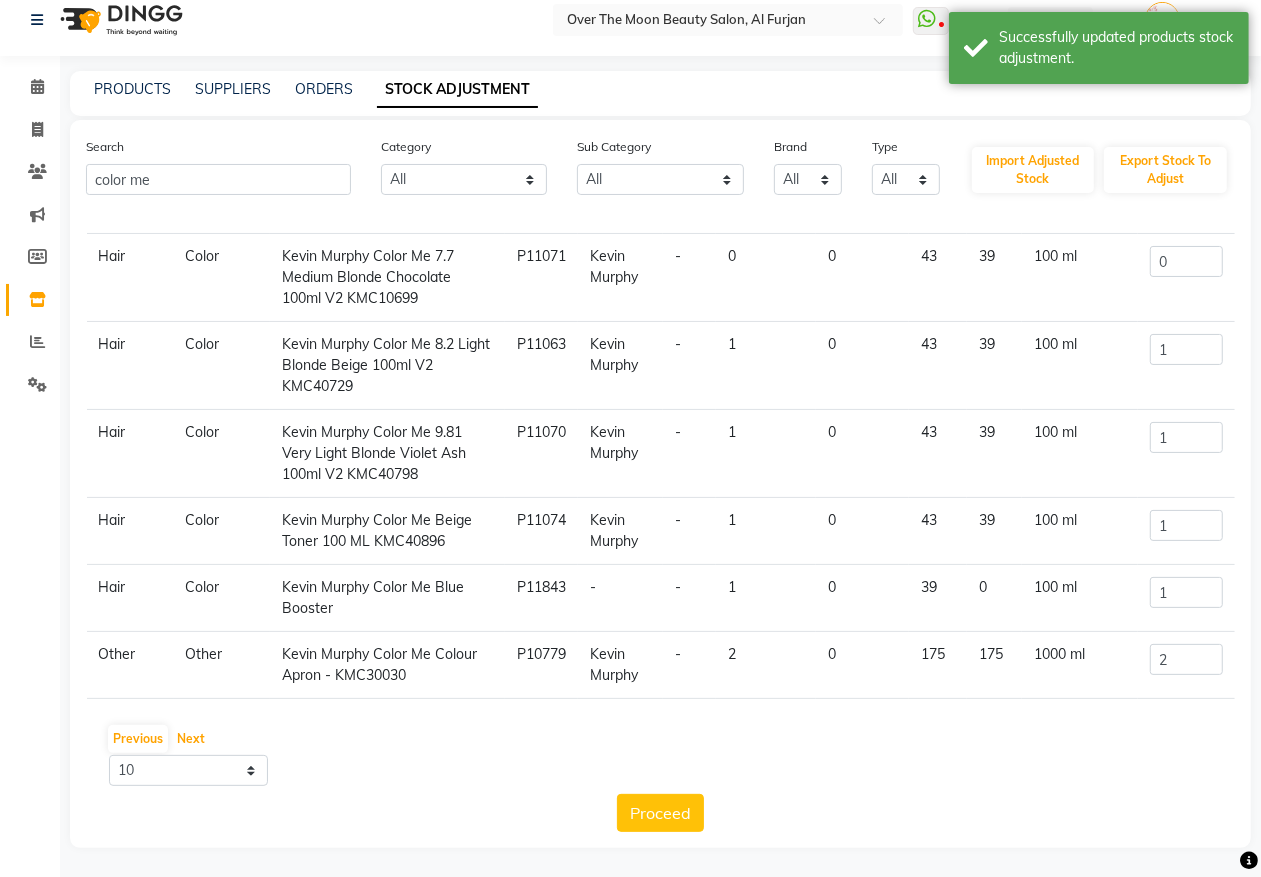 drag, startPoint x: 192, startPoint y: 731, endPoint x: 197, endPoint y: 720, distance: 12.083046 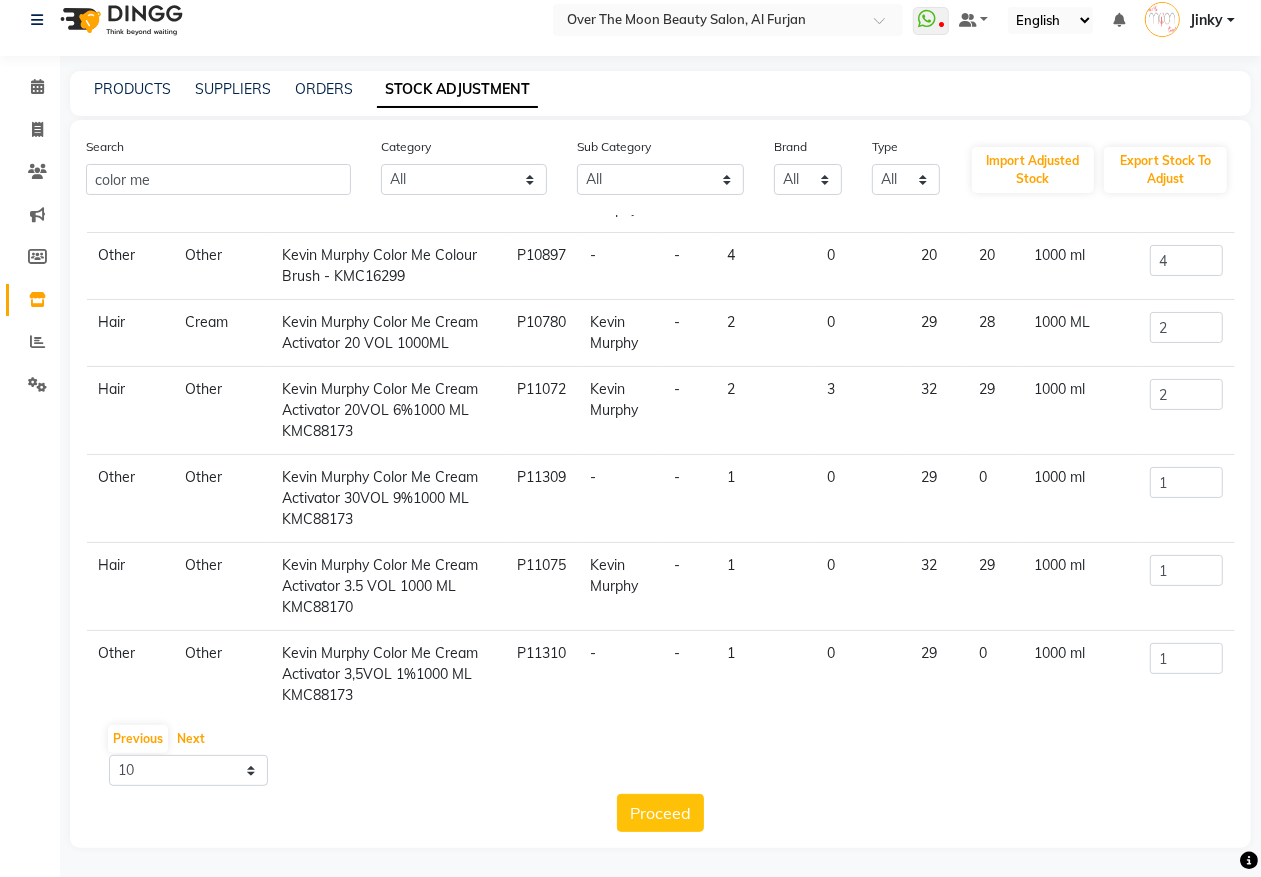 scroll, scrollTop: 208, scrollLeft: 0, axis: vertical 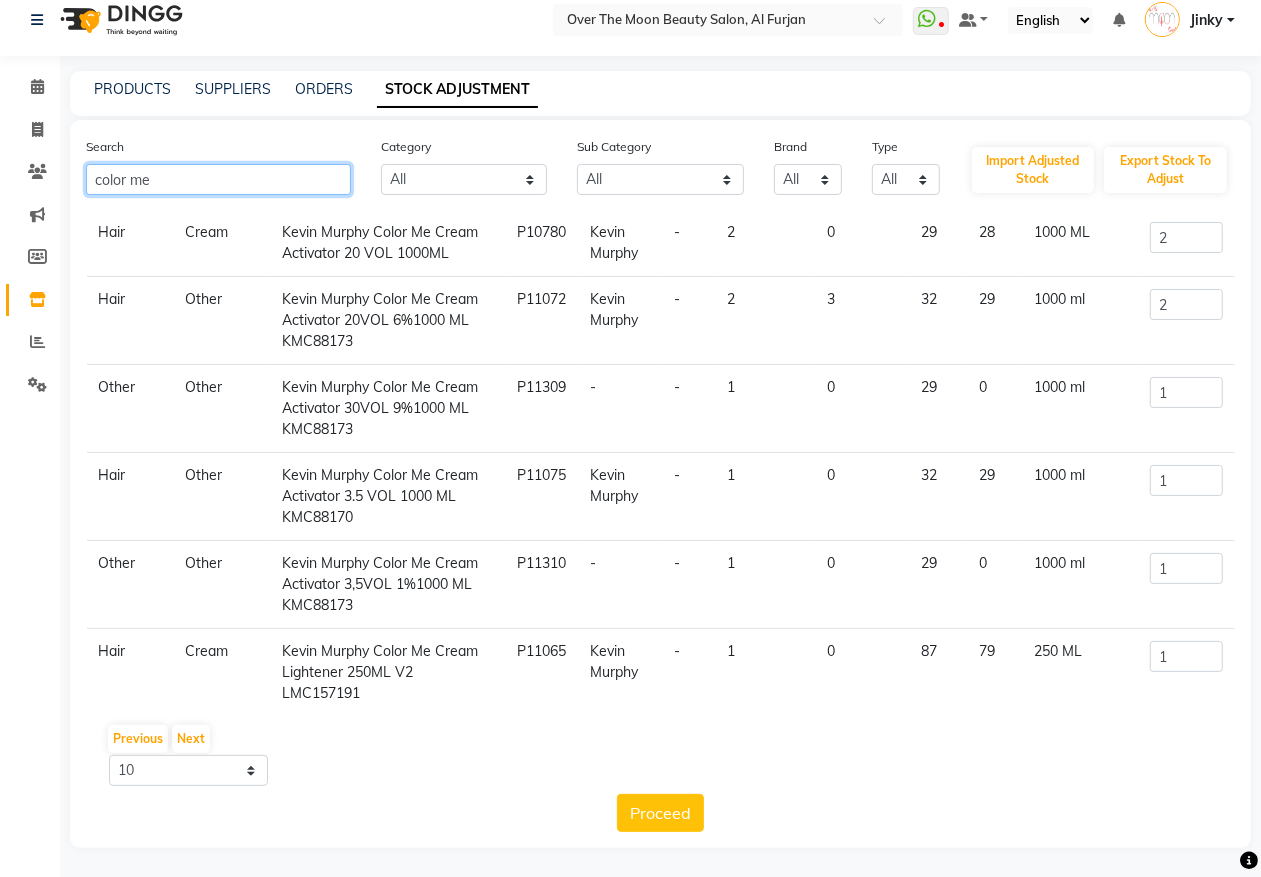 drag, startPoint x: 181, startPoint y: 181, endPoint x: 0, endPoint y: 211, distance: 183.46935 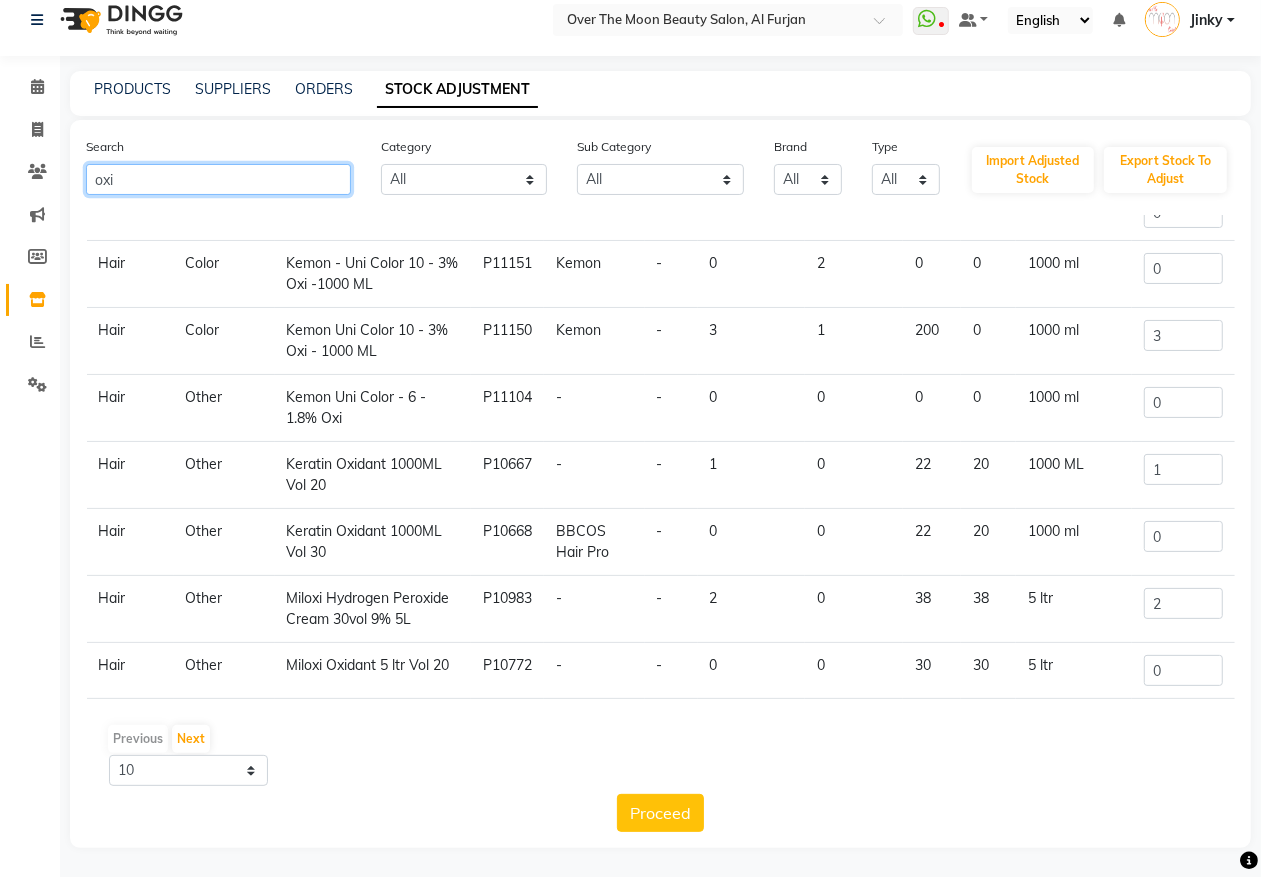 scroll, scrollTop: 266, scrollLeft: 0, axis: vertical 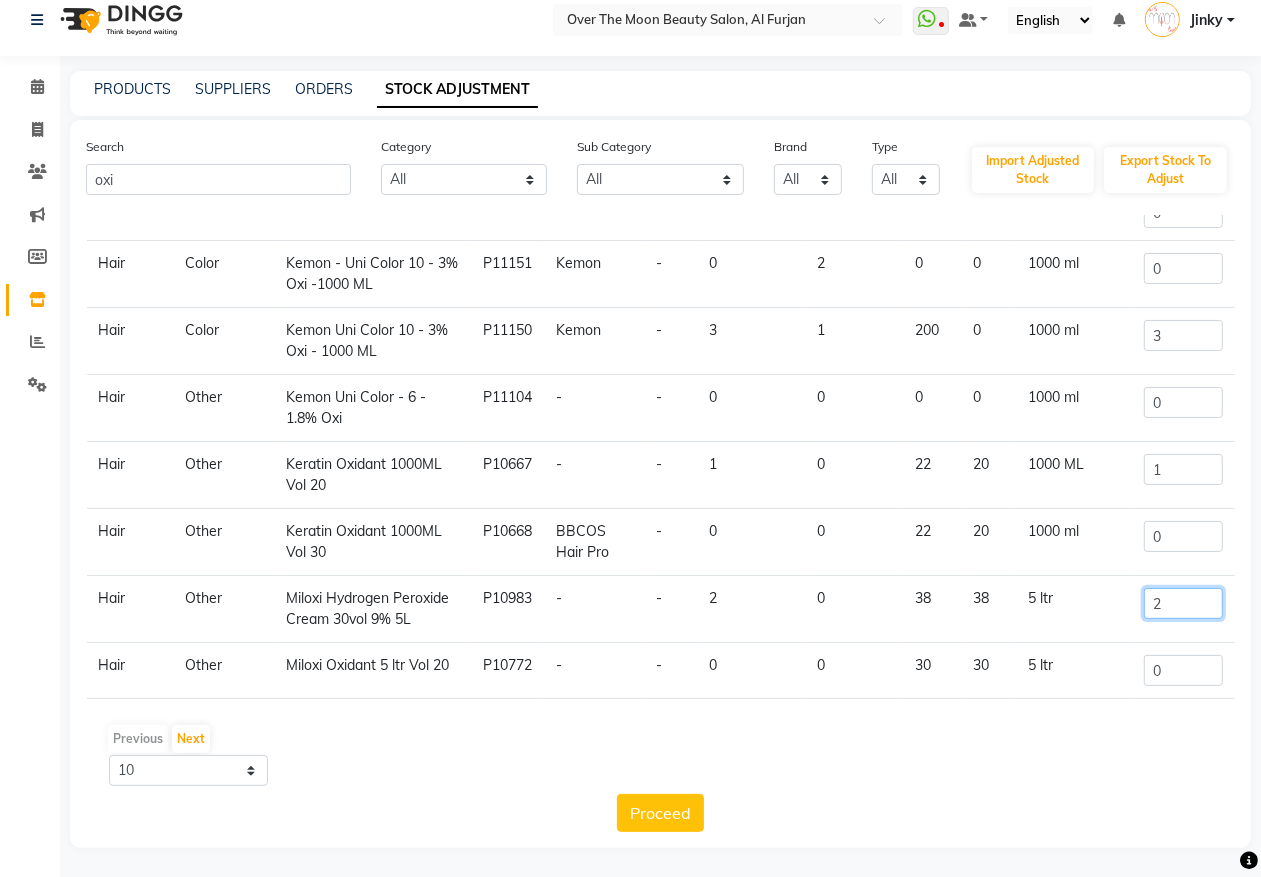 drag, startPoint x: 1147, startPoint y: 566, endPoint x: 1078, endPoint y: 613, distance: 83.48653 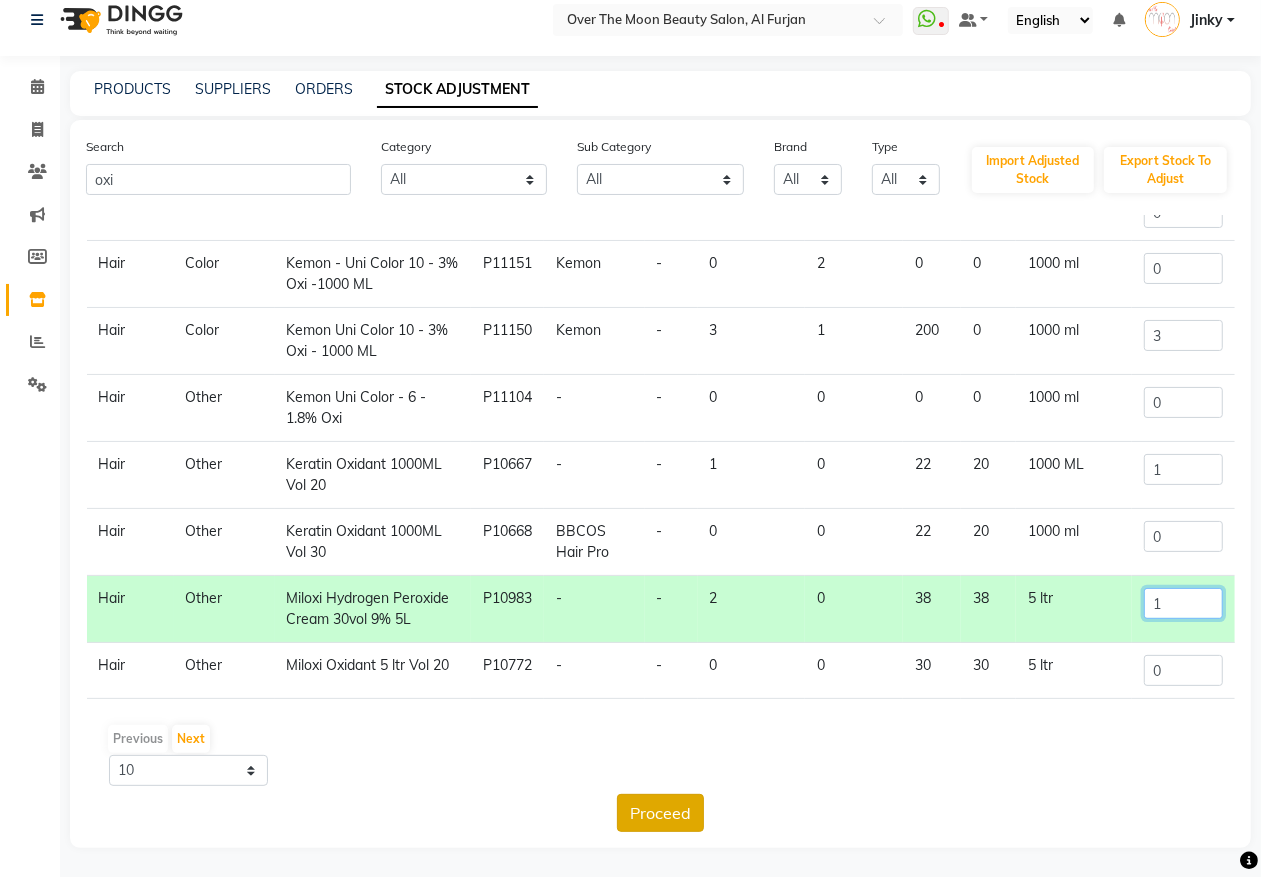 type on "1" 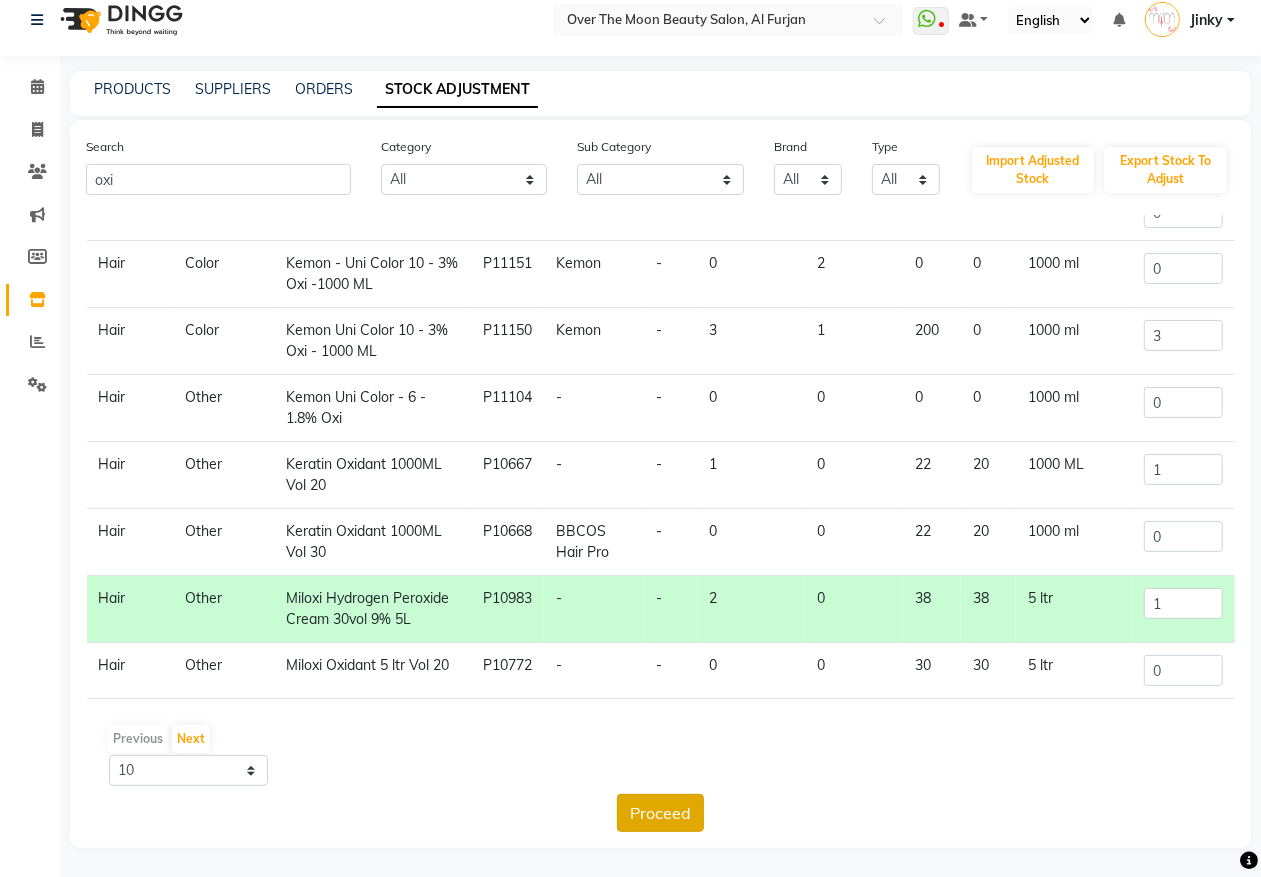 click on "Proceed" 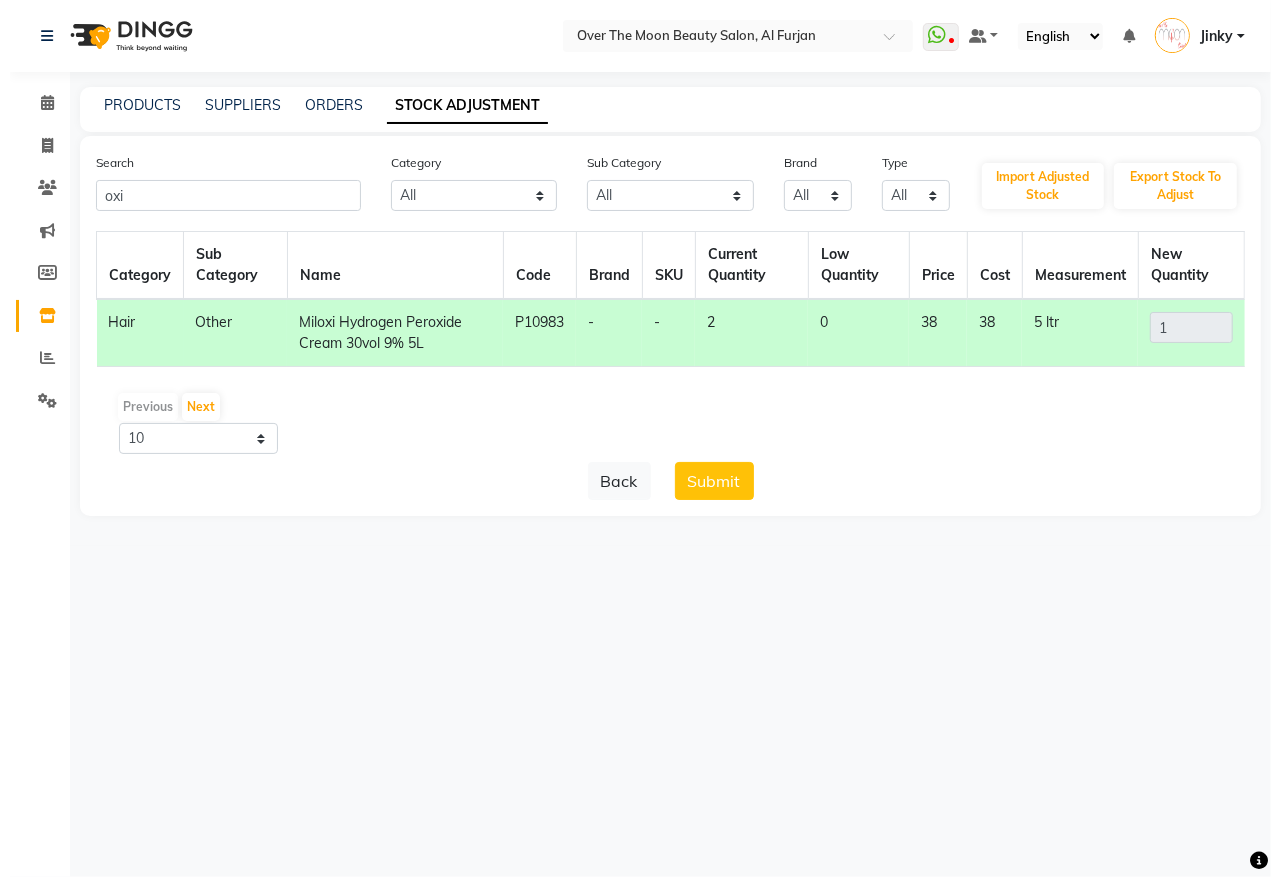 scroll, scrollTop: 0, scrollLeft: 0, axis: both 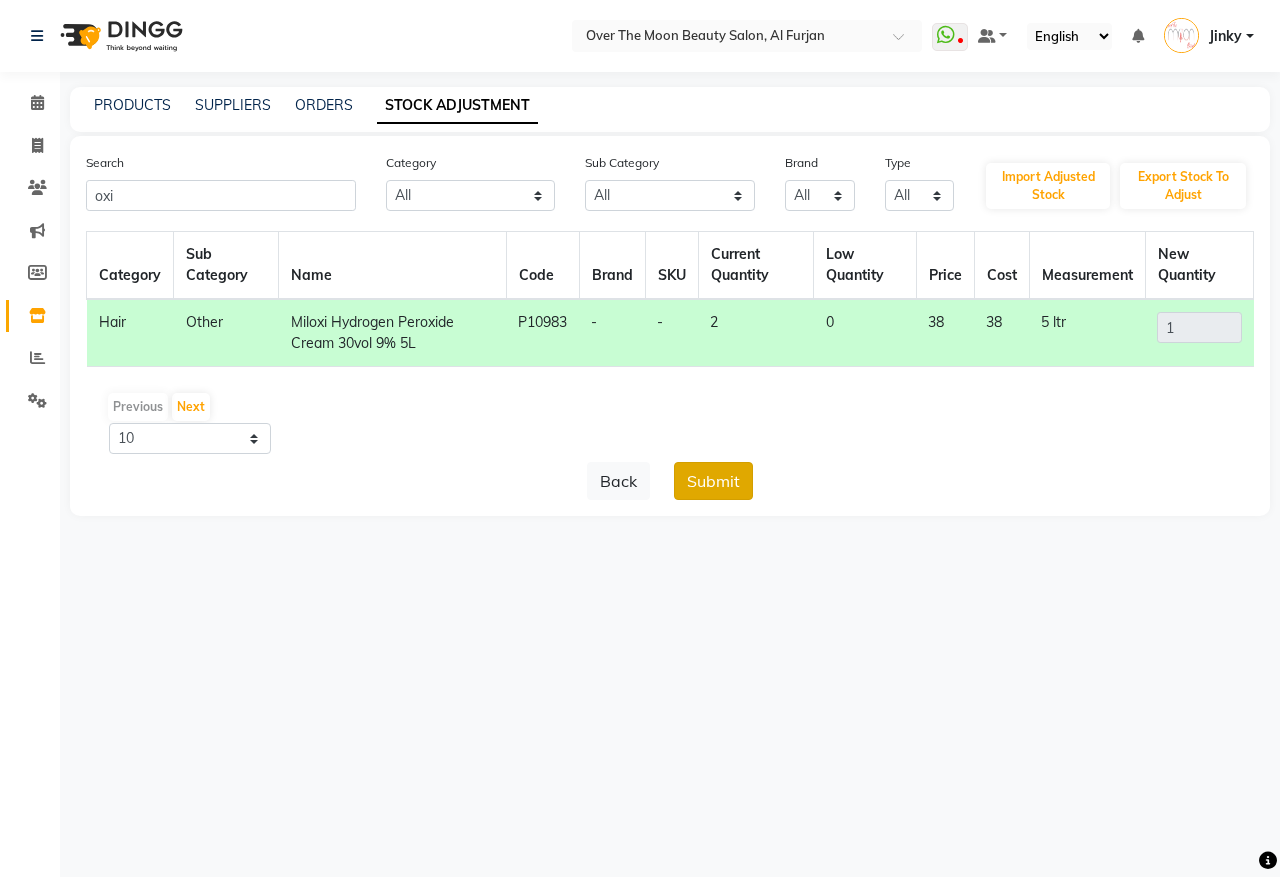 click on "Submit" 